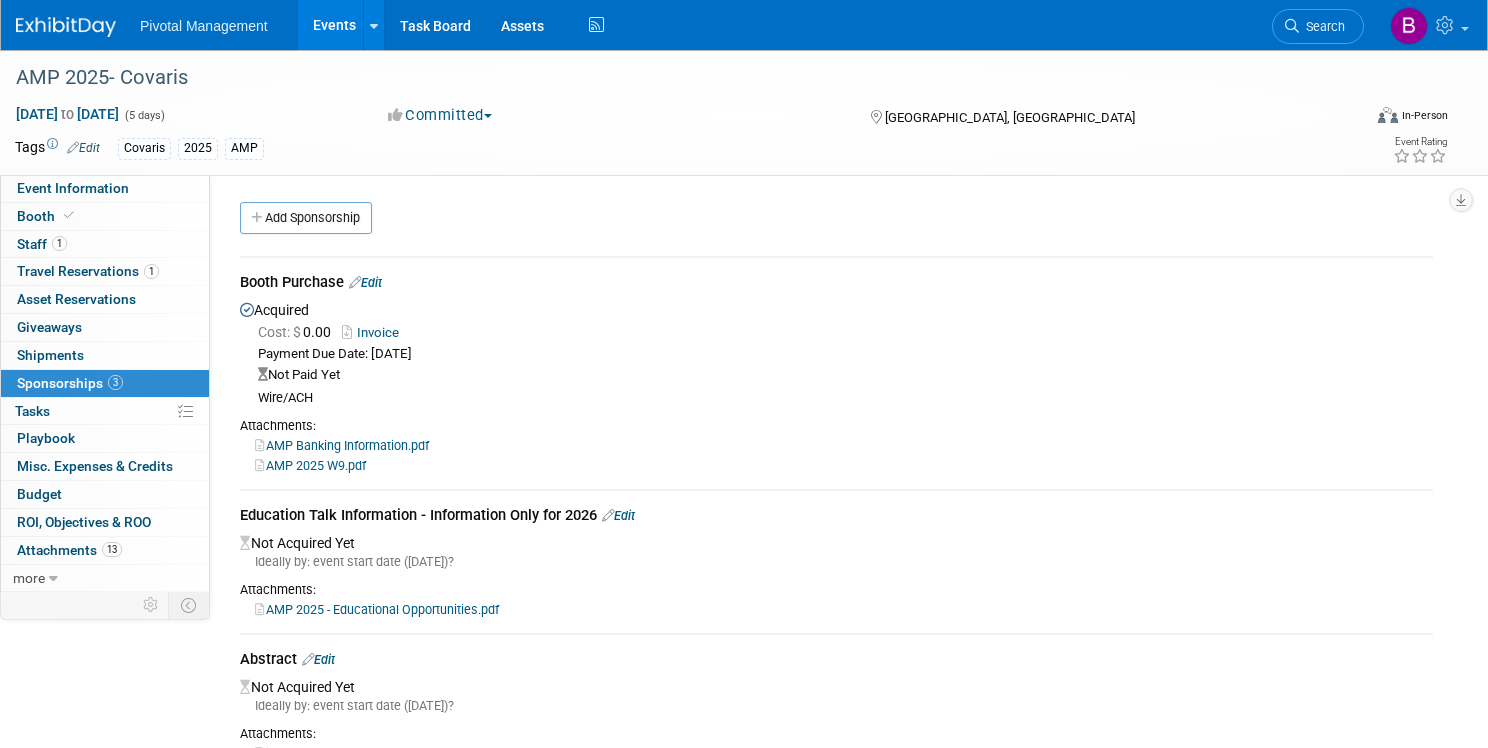 scroll, scrollTop: 0, scrollLeft: 0, axis: both 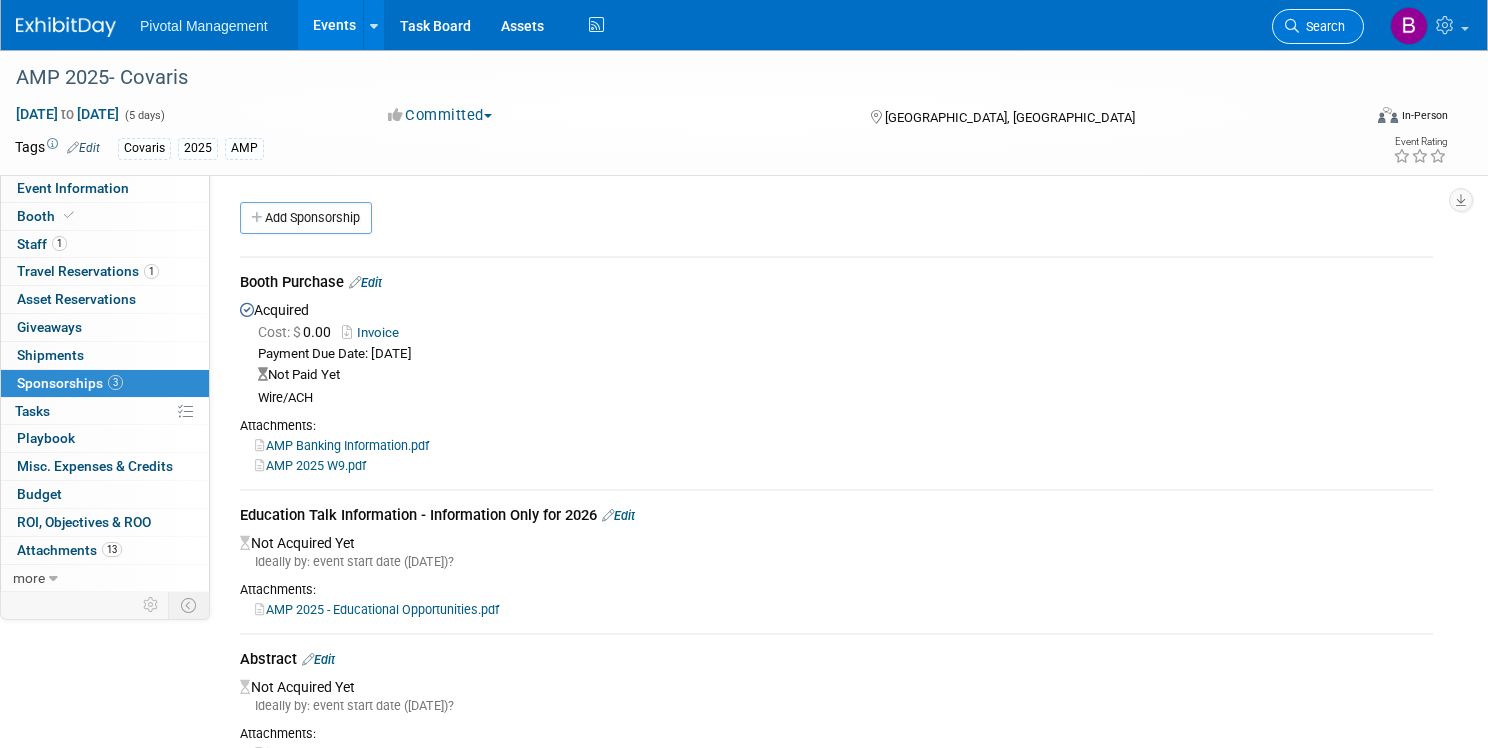 click on "Search" at bounding box center [1318, 26] 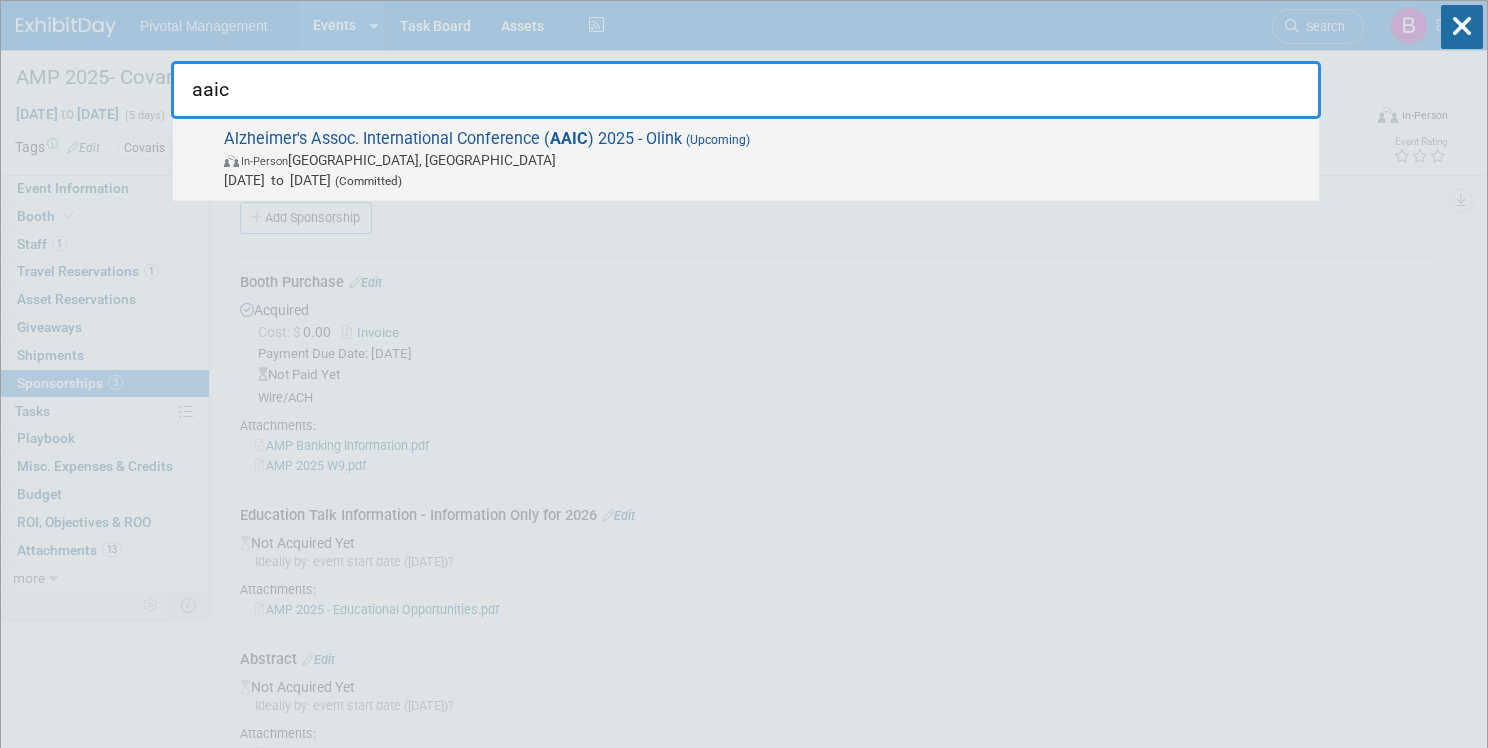 type on "aaic" 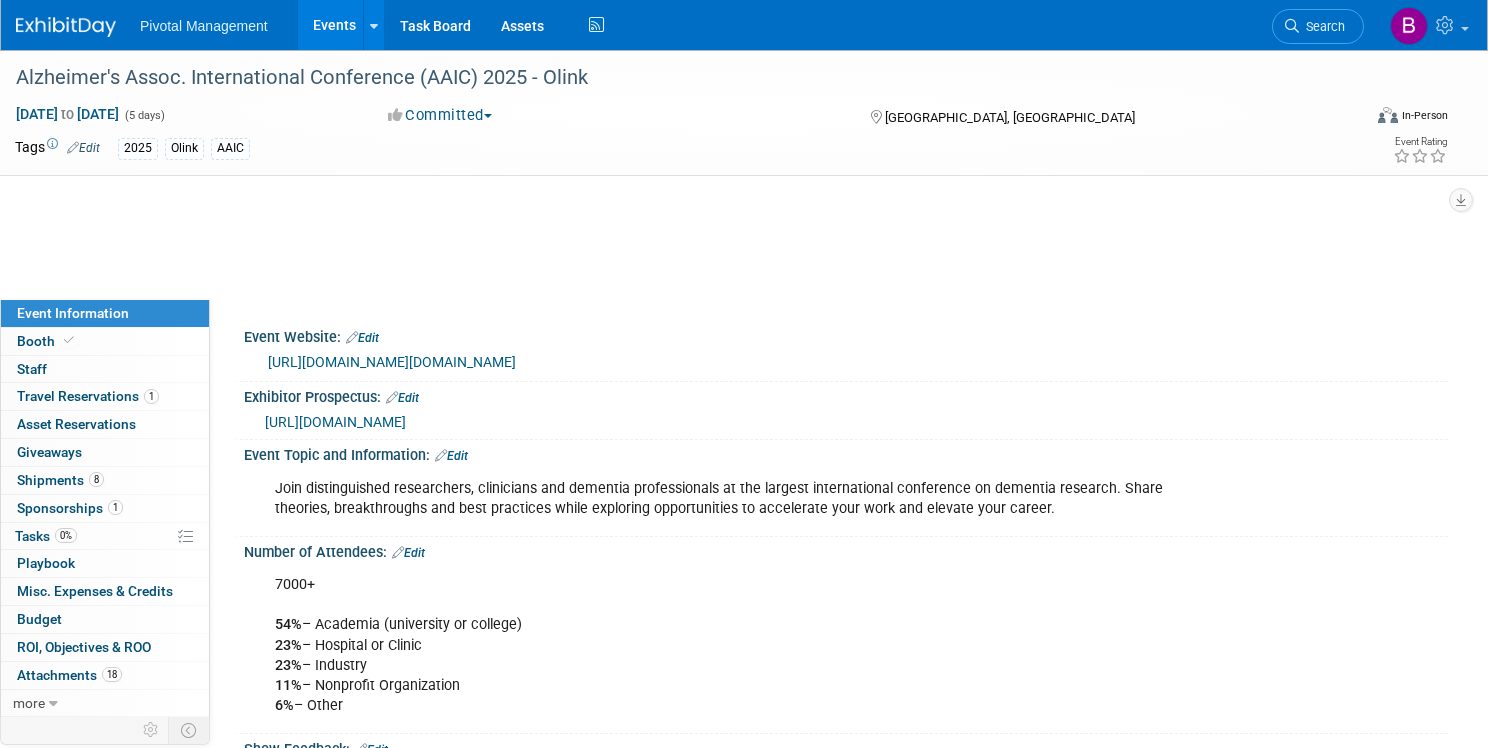 scroll, scrollTop: 0, scrollLeft: 0, axis: both 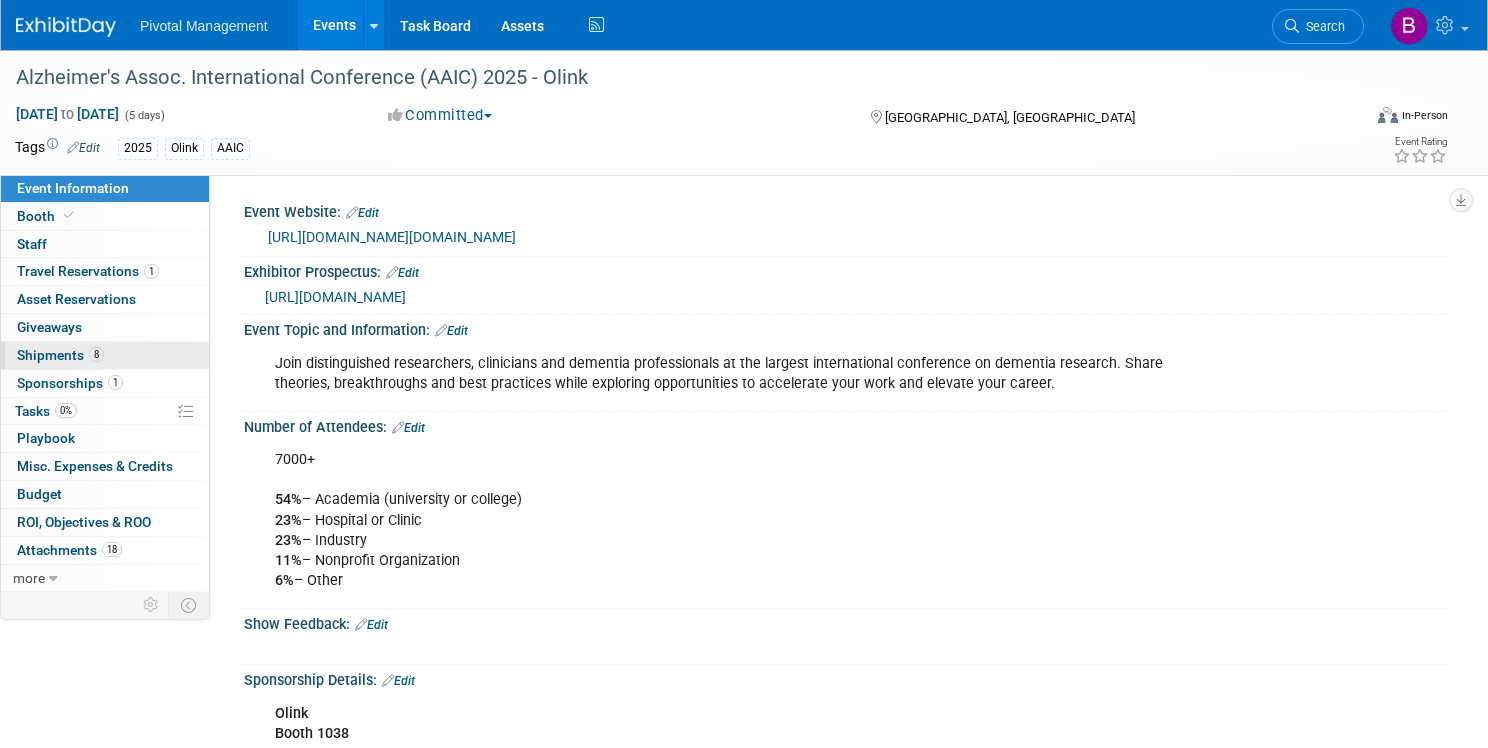 click on "8
Shipments 8" at bounding box center (105, 355) 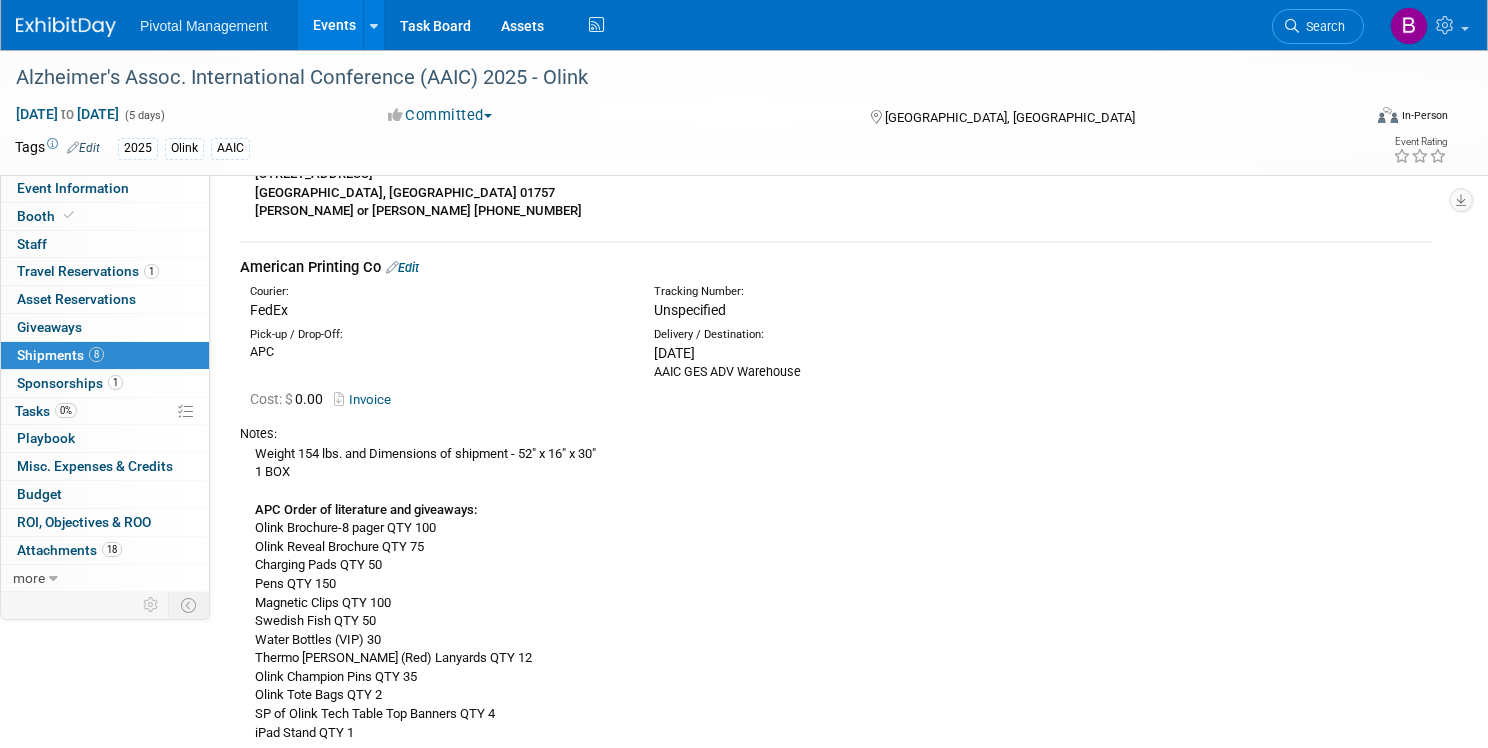 scroll, scrollTop: 860, scrollLeft: 0, axis: vertical 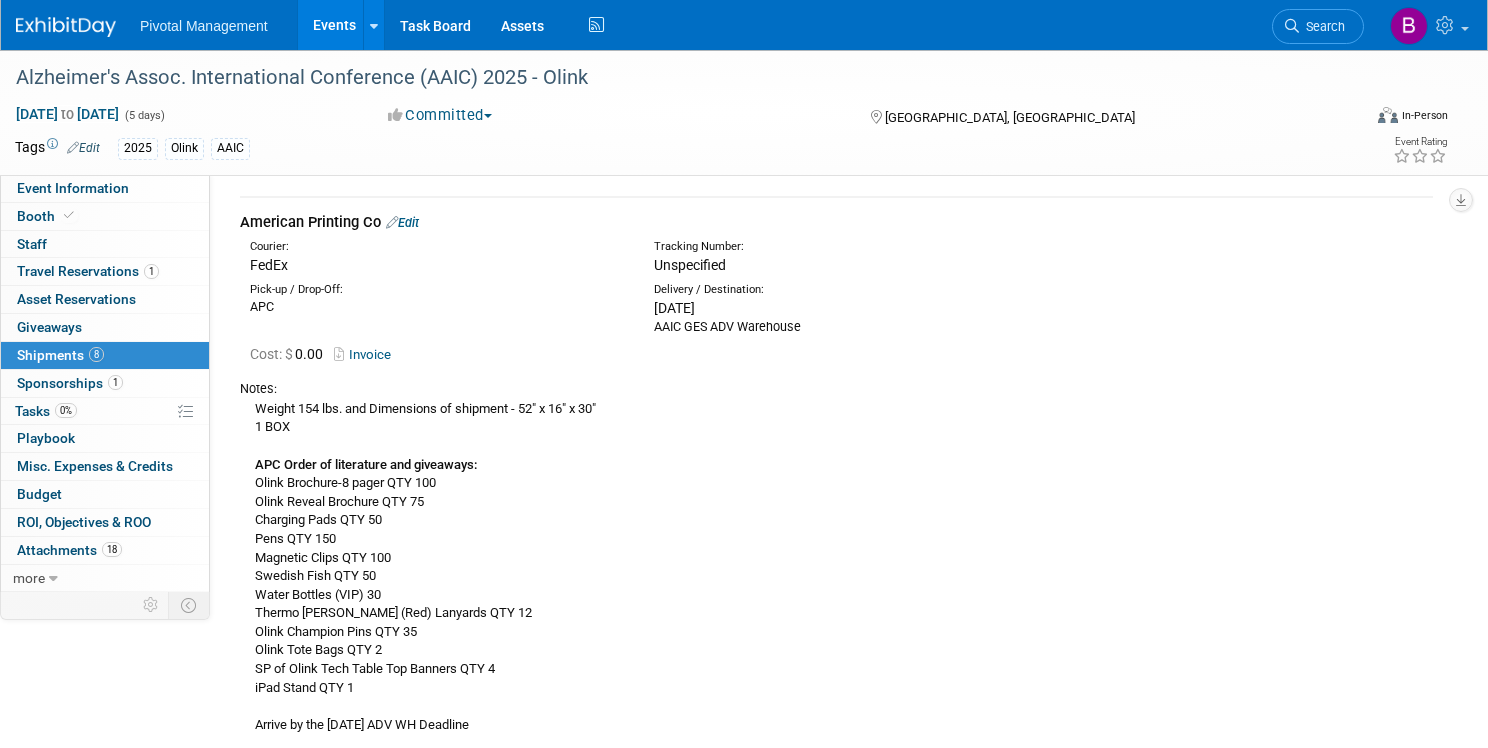 click on "Edit" at bounding box center [402, 222] 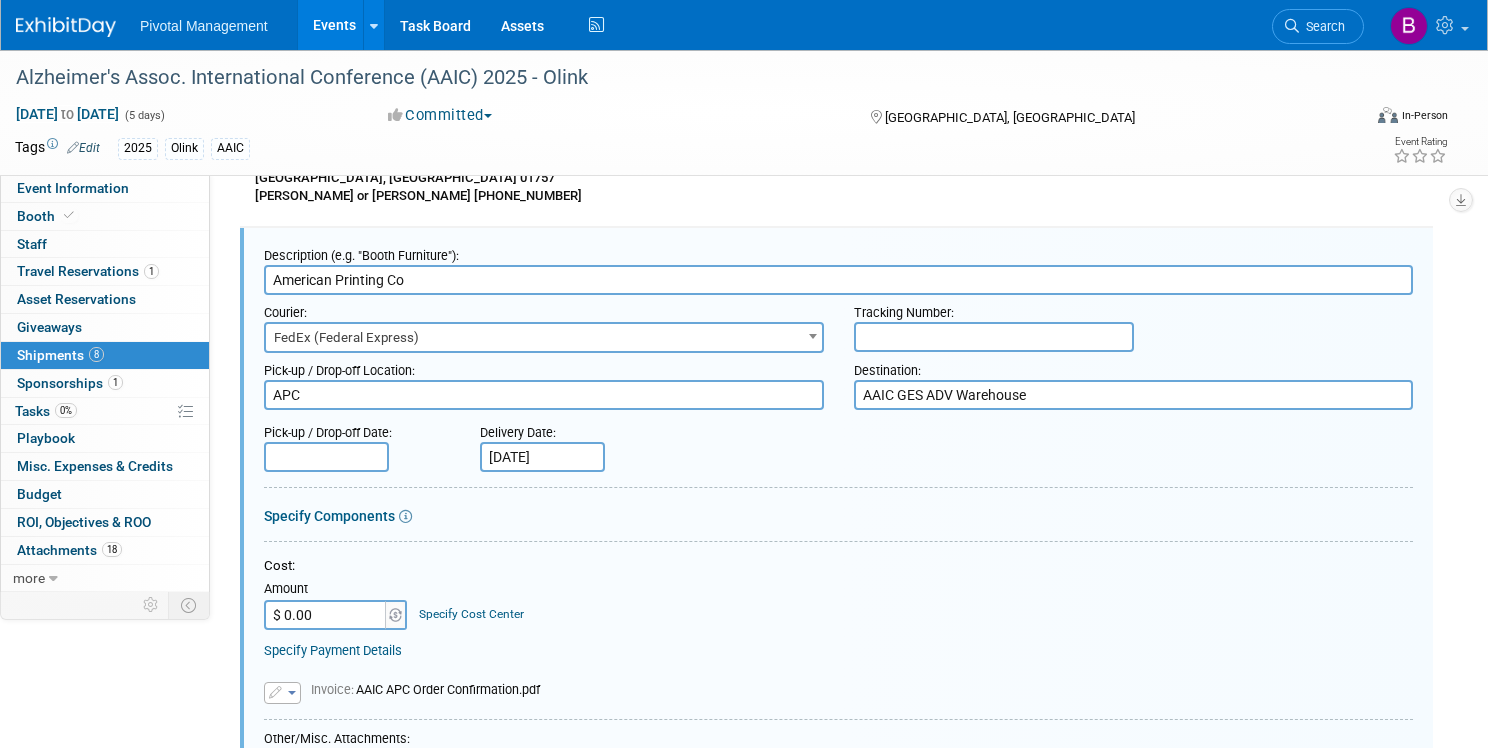 scroll, scrollTop: 0, scrollLeft: 0, axis: both 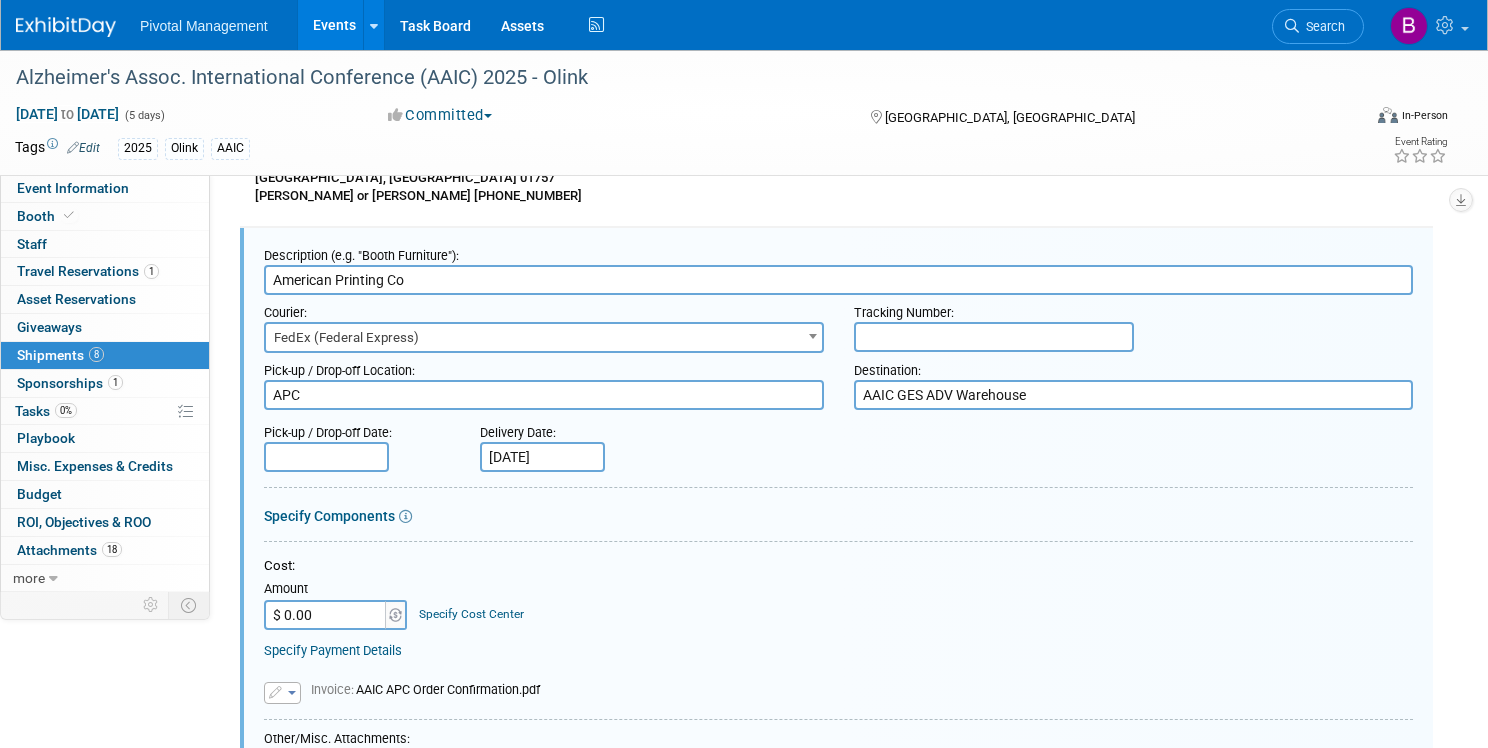 click on "FedEx (Federal Express)" at bounding box center (544, 338) 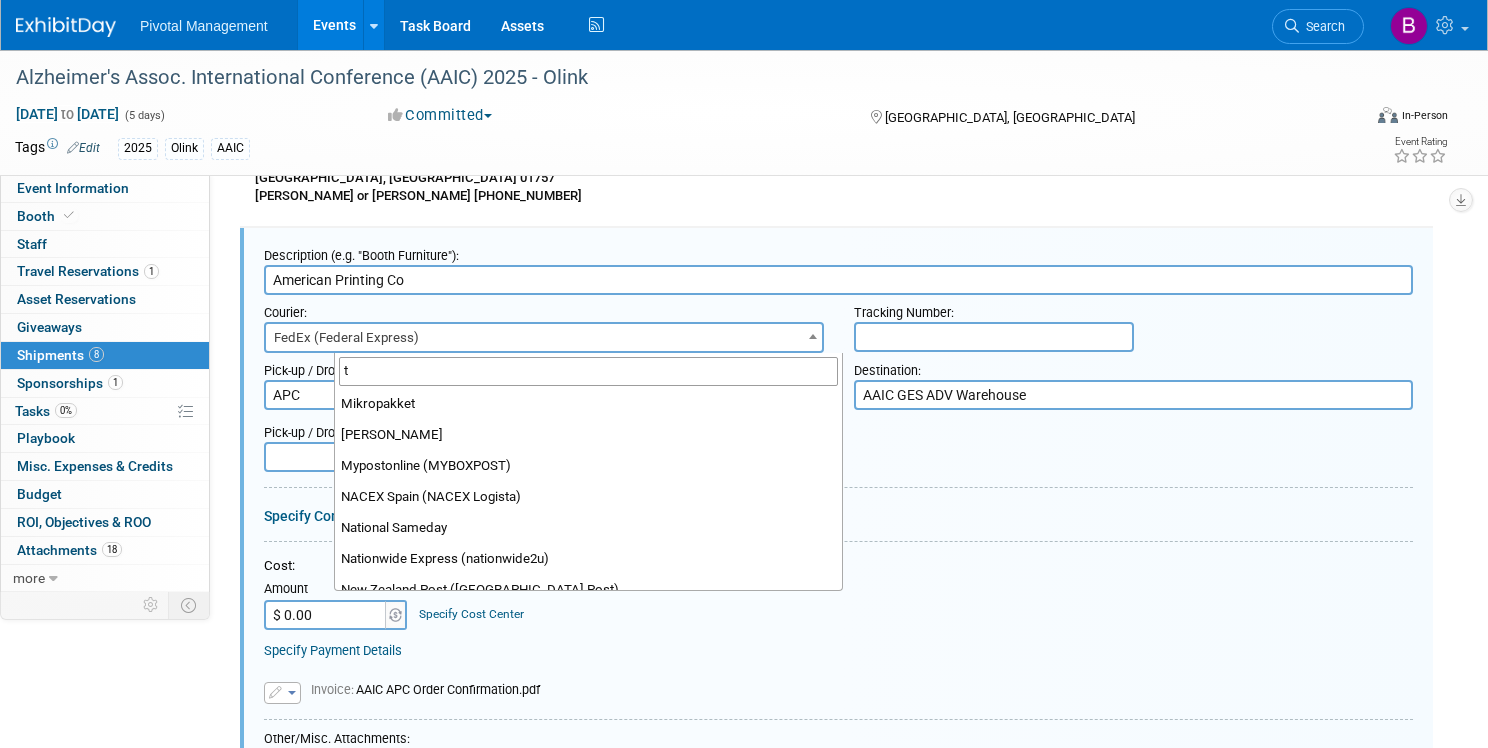 scroll, scrollTop: 0, scrollLeft: 0, axis: both 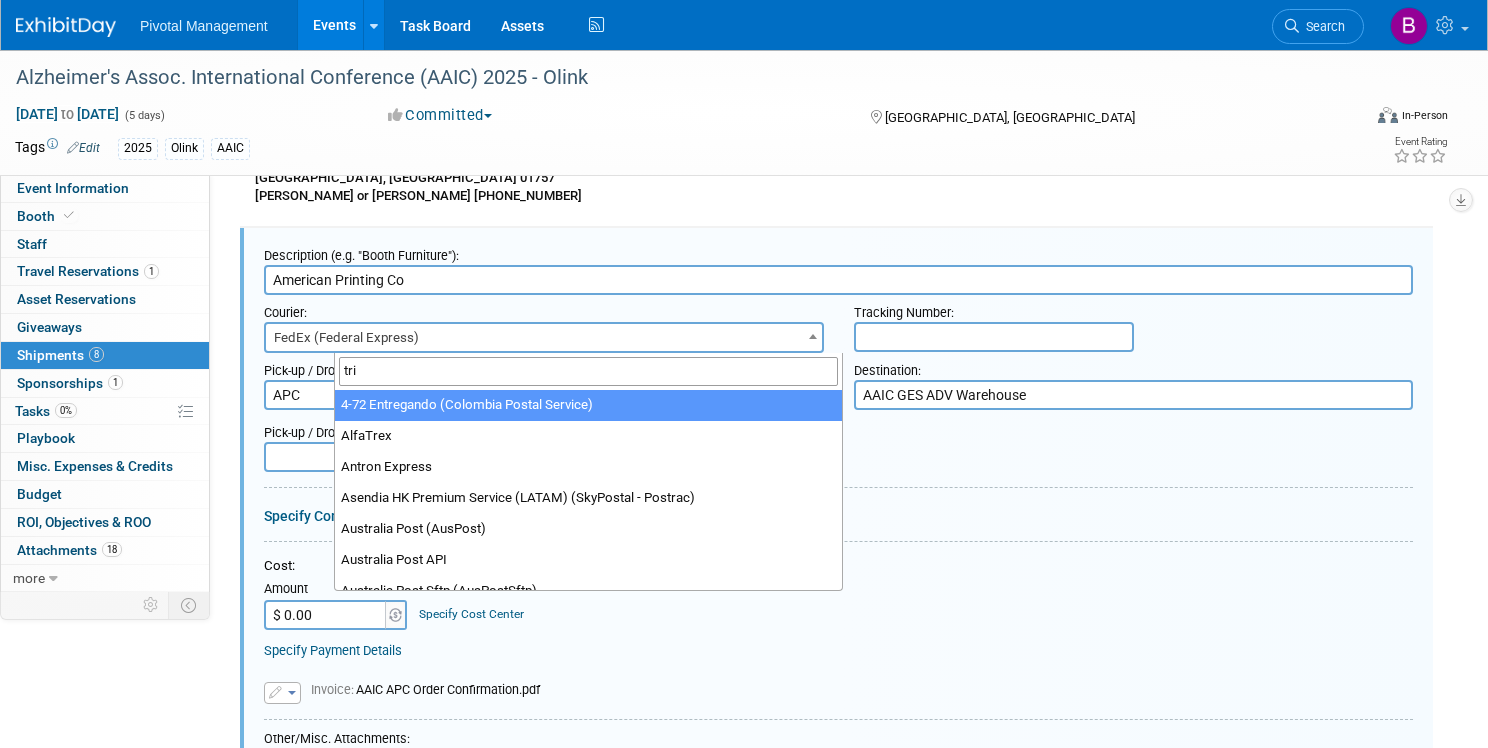 type on "triv" 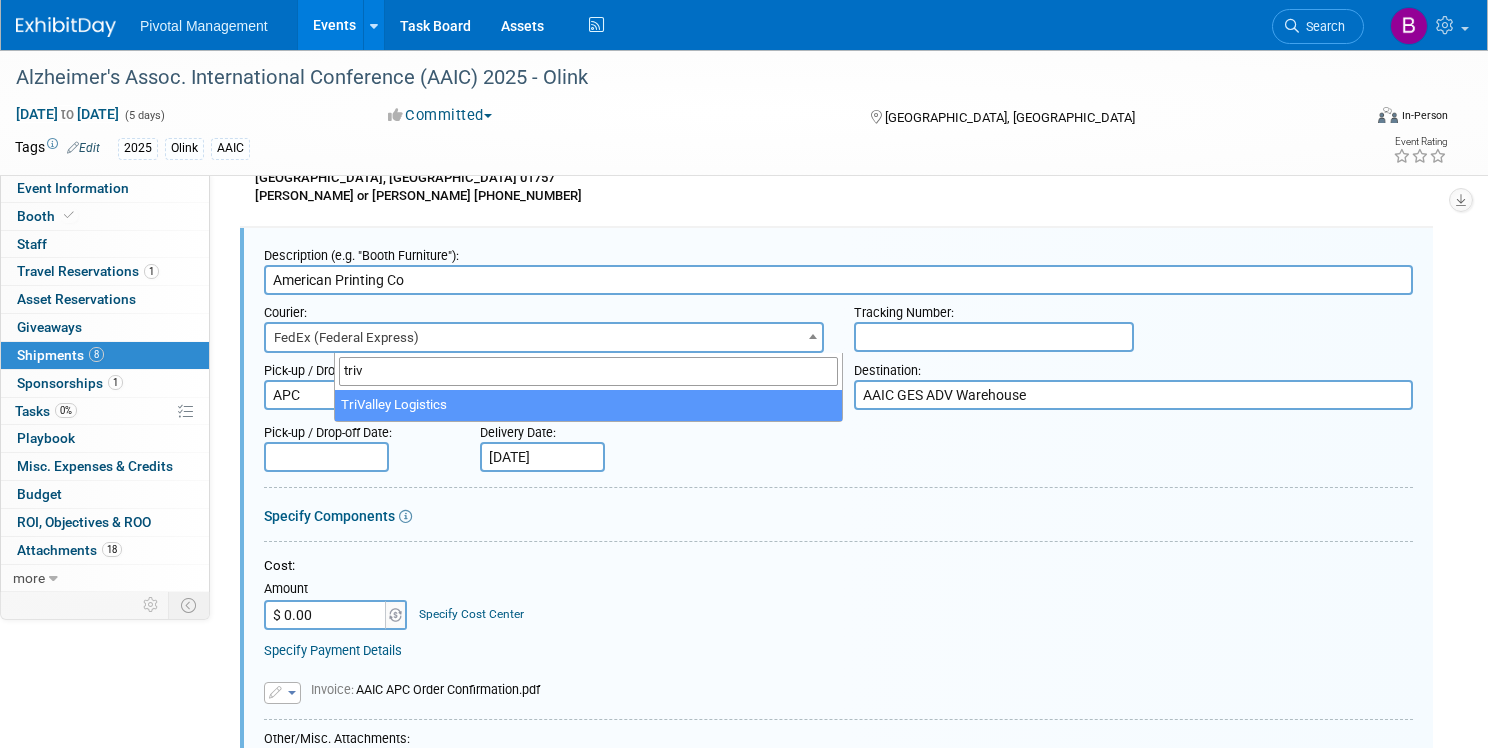 select on "576" 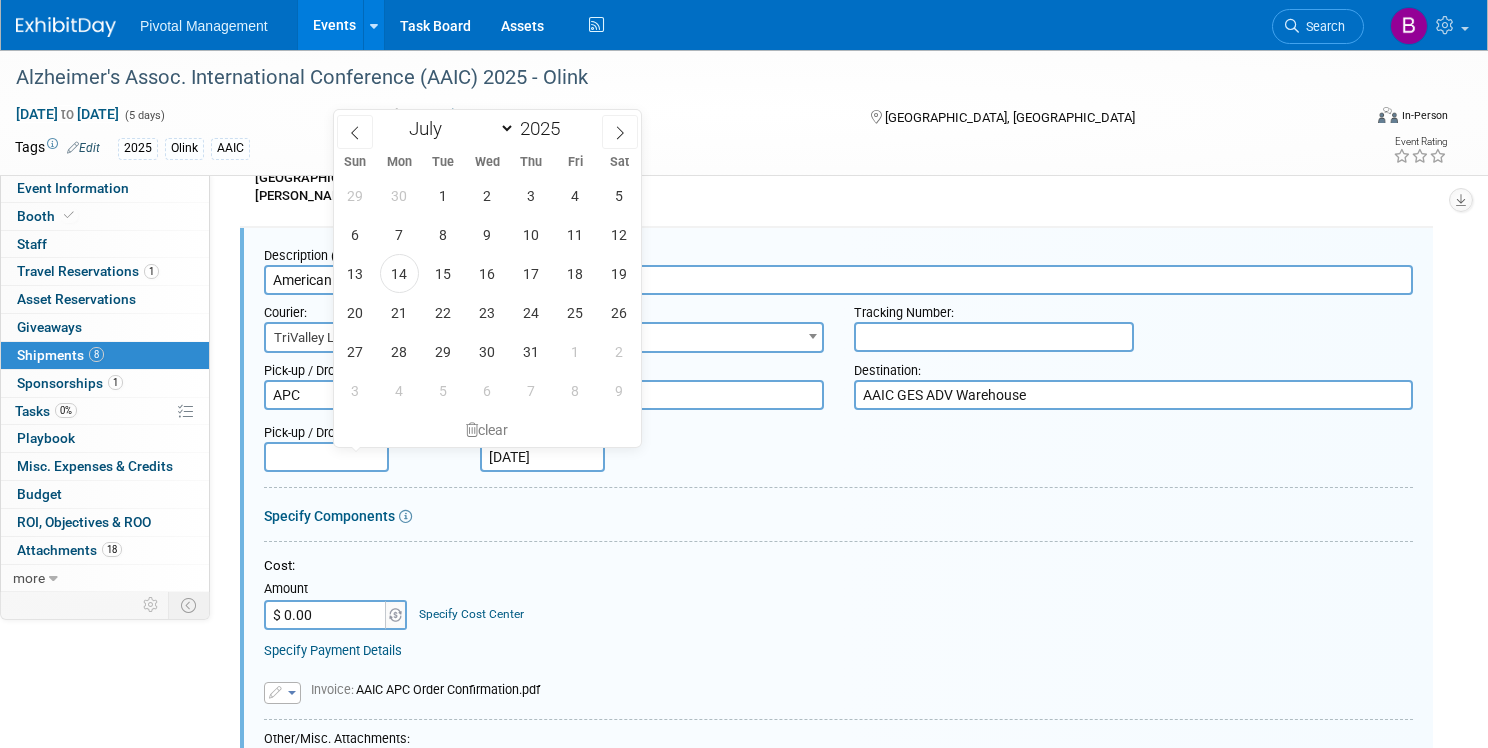 click at bounding box center (326, 457) 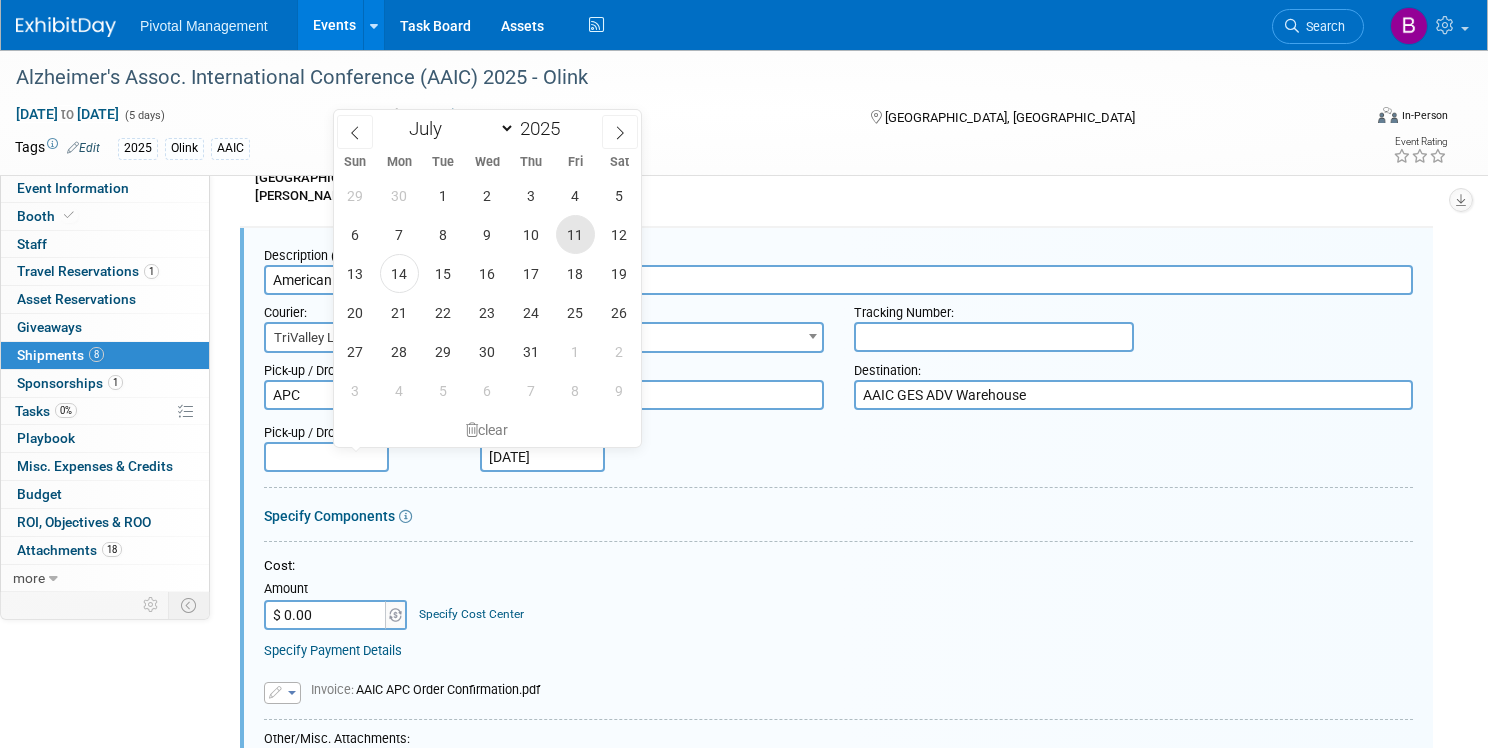 click on "11" at bounding box center (575, 234) 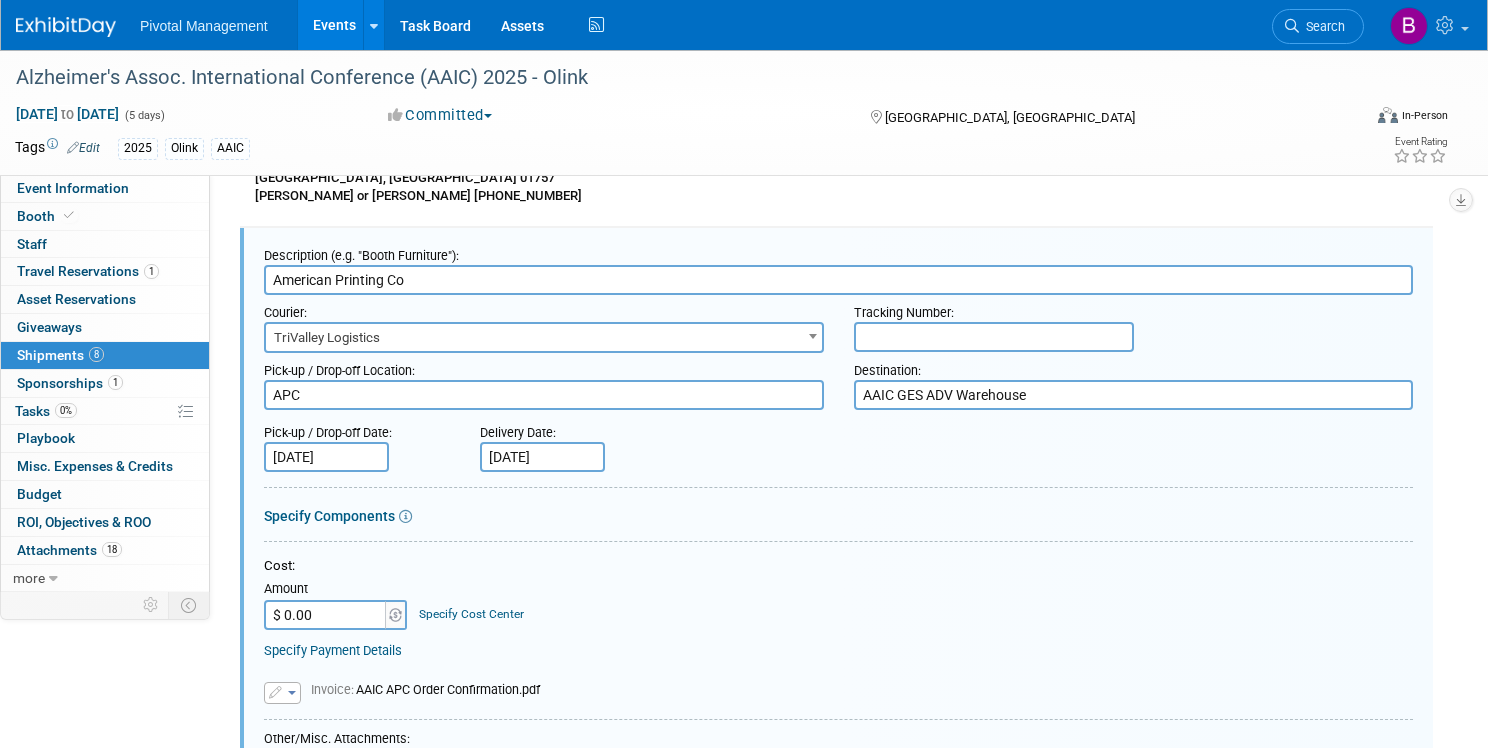 click on "Jul 11, 2025" at bounding box center (326, 457) 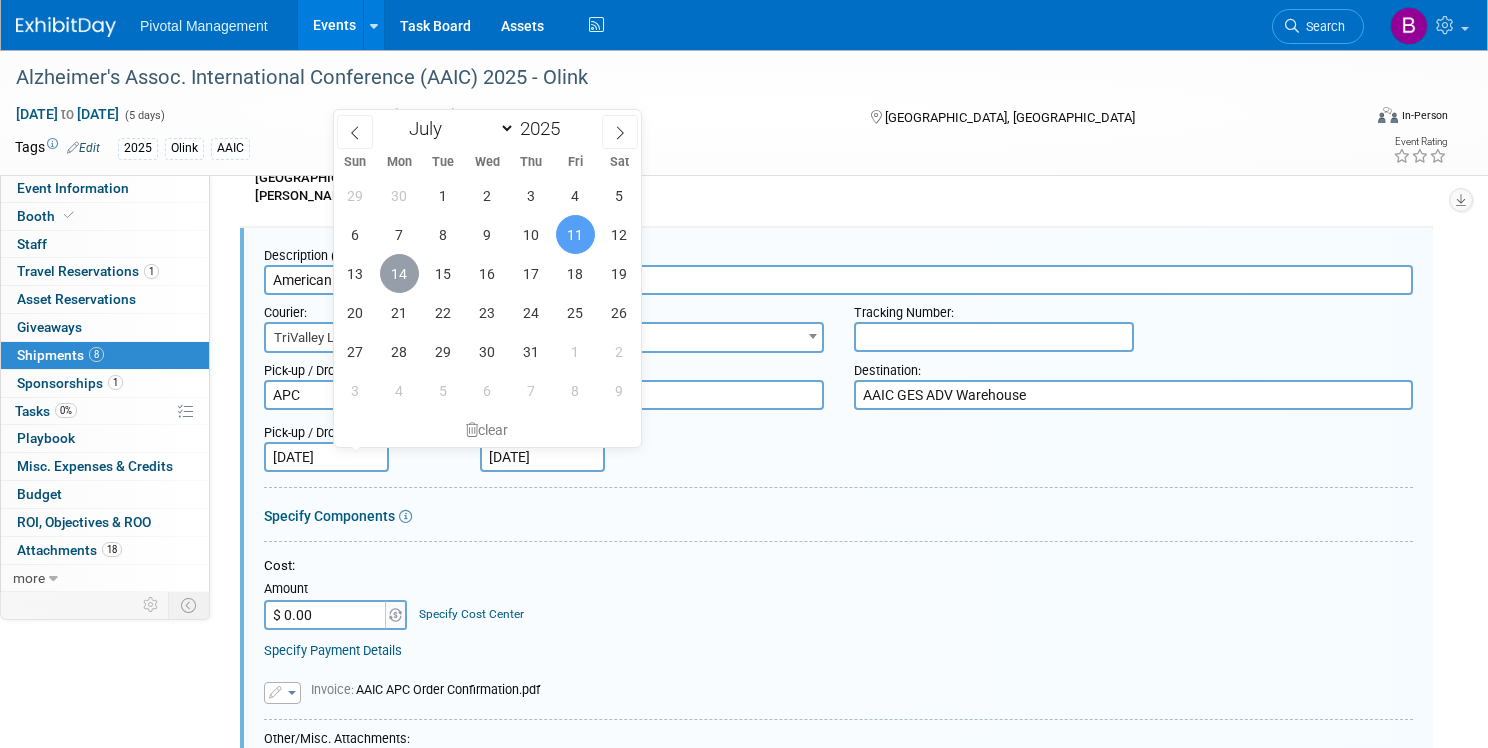 click on "14" at bounding box center [399, 273] 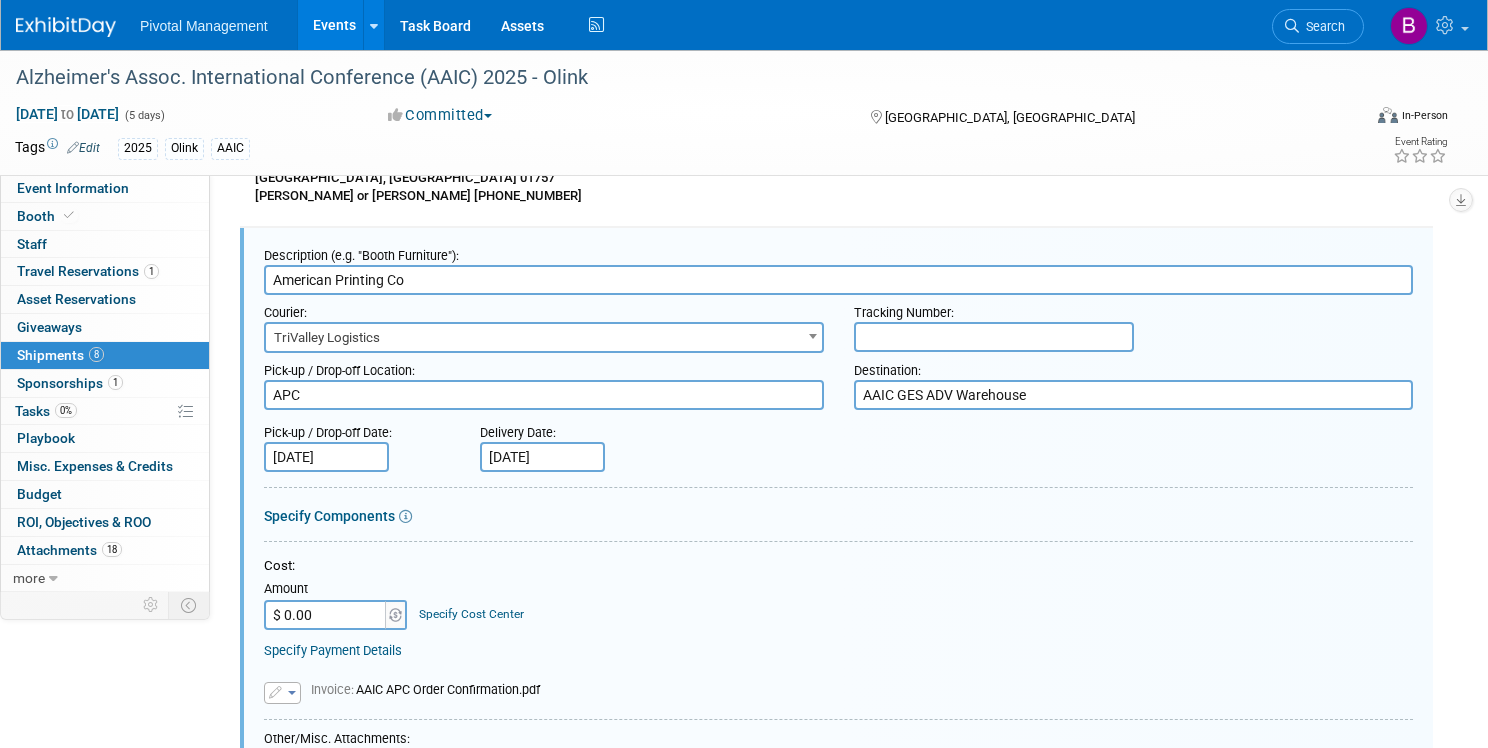 click on "Pick-up / Drop-off Date:
Jul 14, 2025
Delivery Date:
Jul 18, 2025" at bounding box center [838, 443] 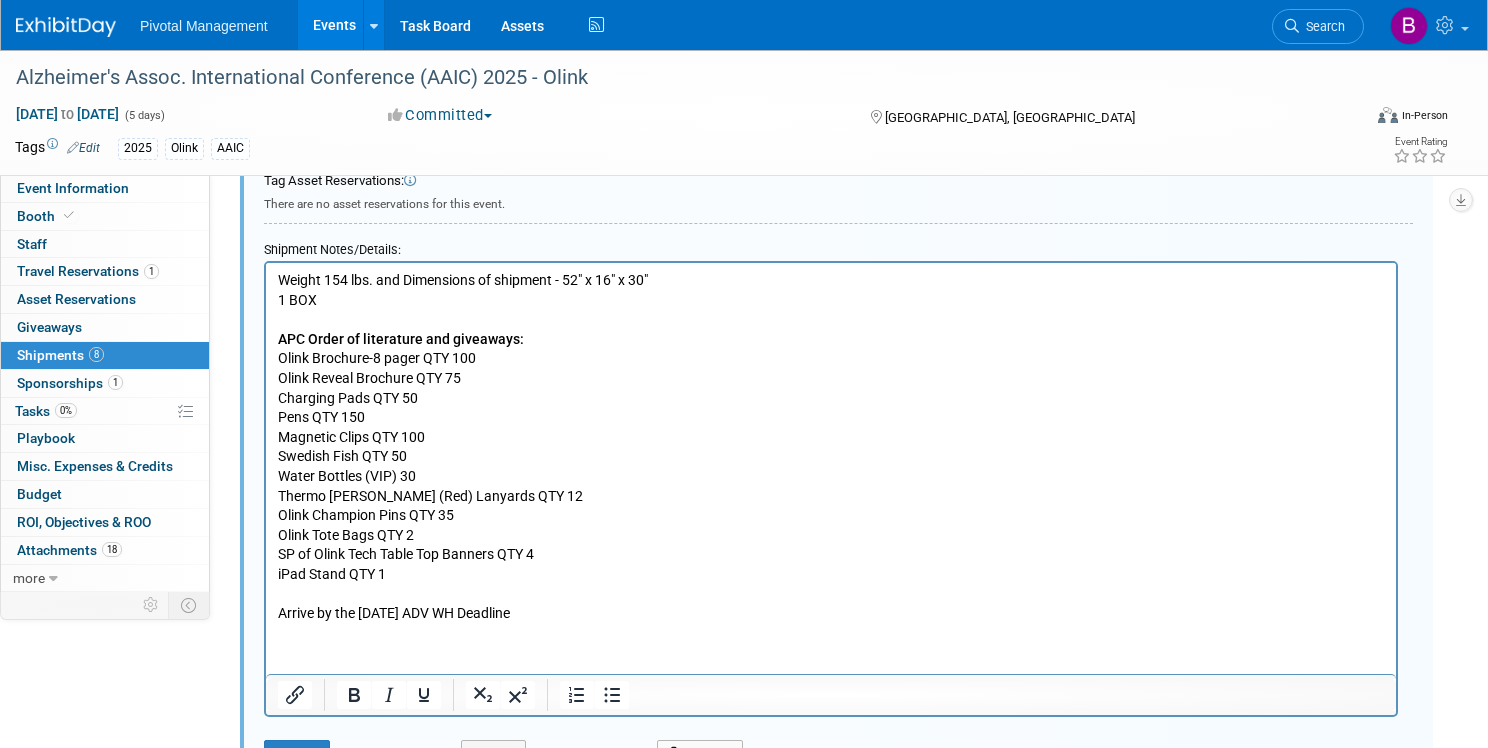 scroll, scrollTop: 1471, scrollLeft: 0, axis: vertical 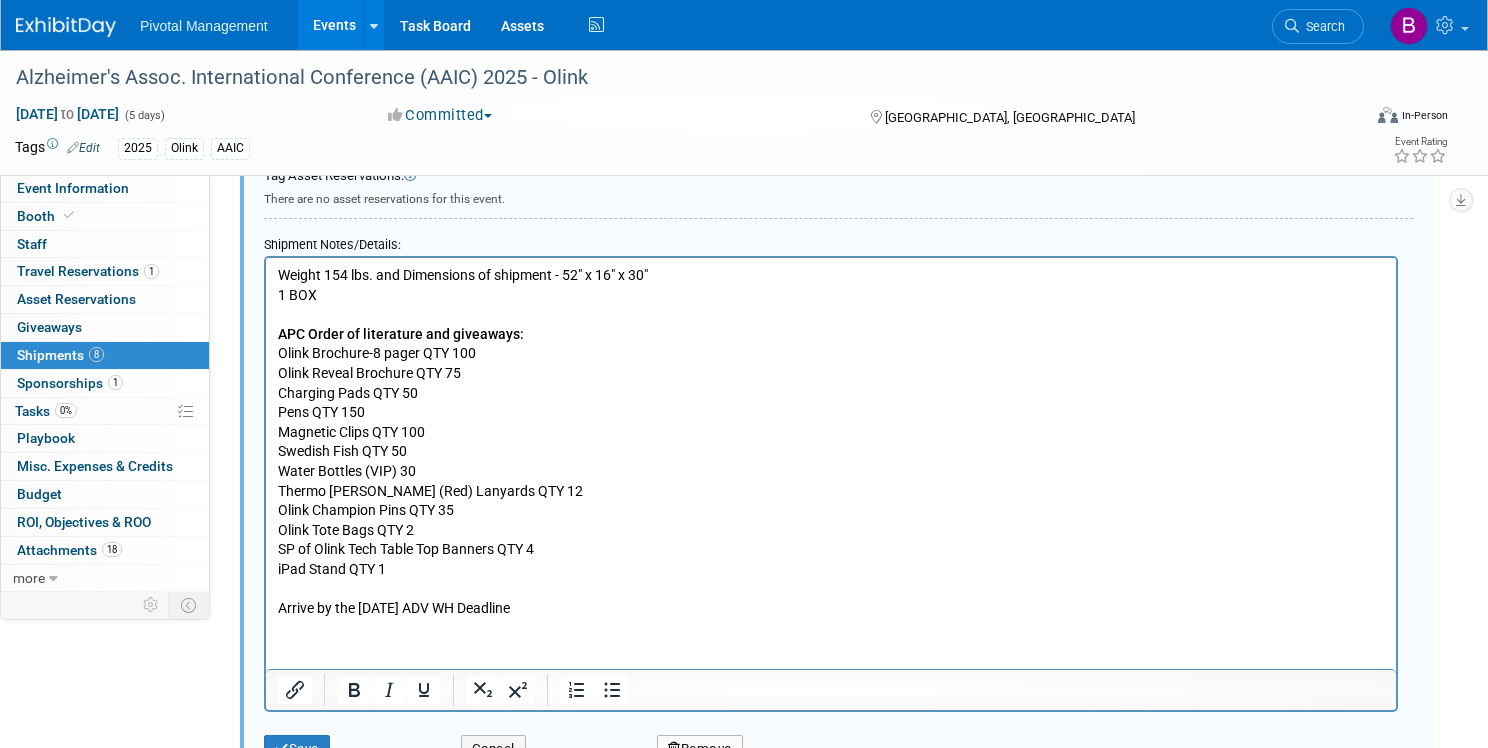 drag, startPoint x: 346, startPoint y: 298, endPoint x: 287, endPoint y: 282, distance: 61.13101 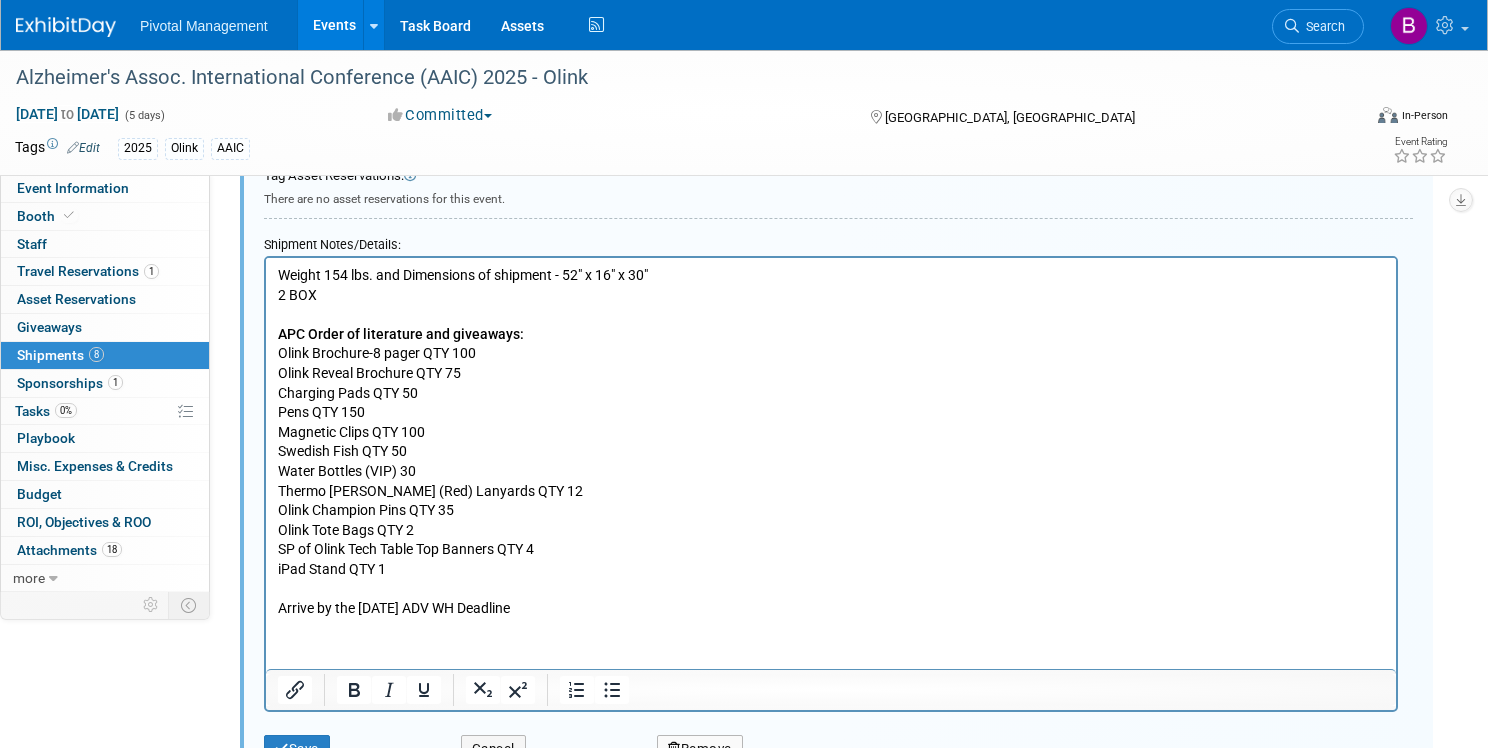 click on "Weight 154 lbs. and Dimensions of shipment - 52" x 16" x 30" 2 BOX  APC Order of literature and giveaways: Olink Brochure-8 pager QTY 100 Olink Reveal Brochure QTY 75 Charging Pads QTY 50 Pens QTY 150 Magnetic Clips QTY 100 Swedish Fish QTY 50 Water Bottles (VIP) 30 Thermo Fisher (Red) Lanyards QTY 12 Olink Champion Pins QTY 35 Olink Tote Bags QTY 2 SP of Olink Tech Table Top Banners QTY 4 iPad Stand QTY 1 Arrive by the July 18th ADV WH Deadline" at bounding box center (831, 442) 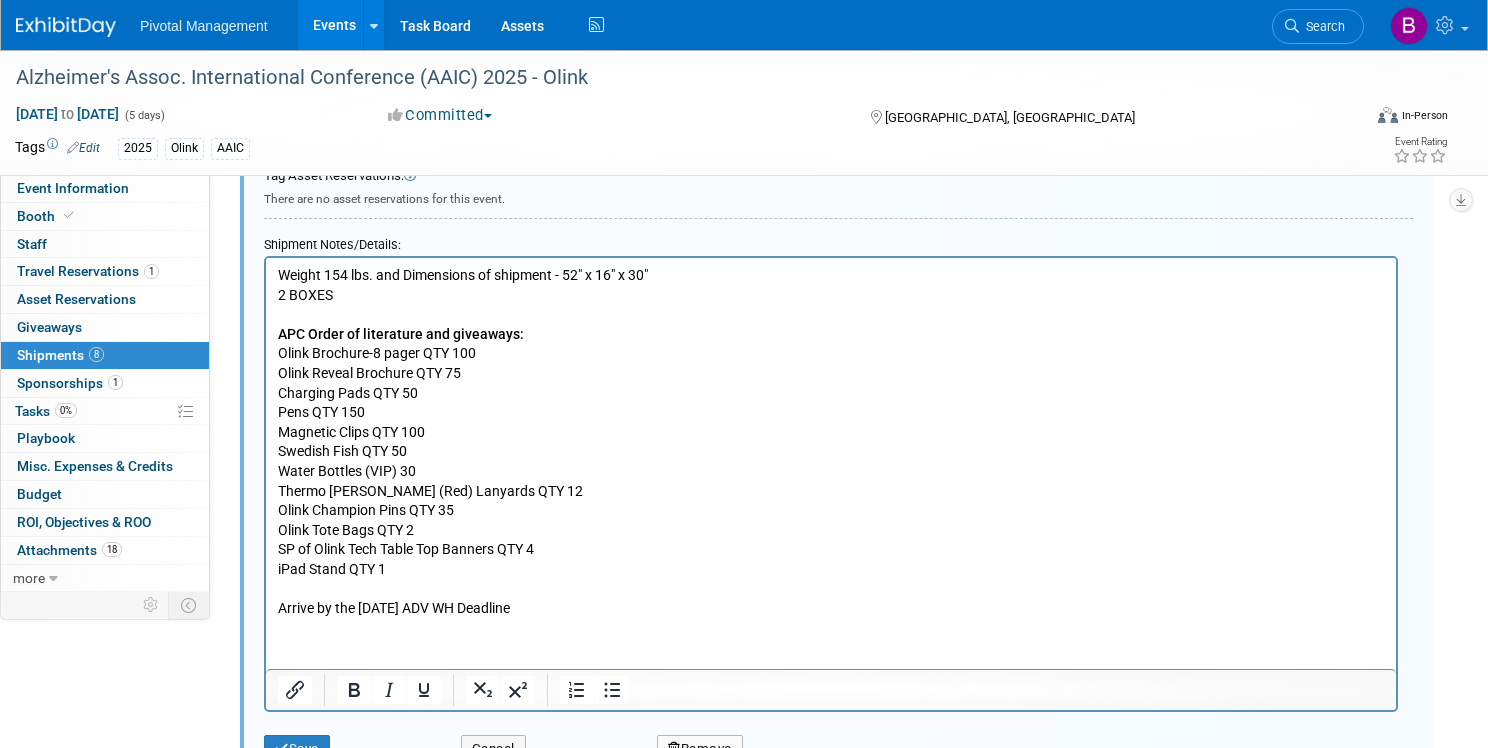 click on "Weight 154 lbs. and Dimensions of shipment - 52" x 16" x 30" 2 BOXES APC Order of literature and giveaways: Olink Brochure-8 pager QTY 100 Olink Reveal Brochure QTY 75 Charging Pads QTY 50 Pens QTY 150 Magnetic Clips QTY 100 Swedish Fish QTY 50 Water Bottles (VIP) 30 Thermo Fisher (Red) Lanyards QTY 12 Olink Champion Pins QTY 35 Olink Tote Bags QTY 2 SP of Olink Tech Table Top Banners QTY 4 iPad Stand QTY 1 Arrive by the July 18th ADV WH Deadline" at bounding box center (831, 442) 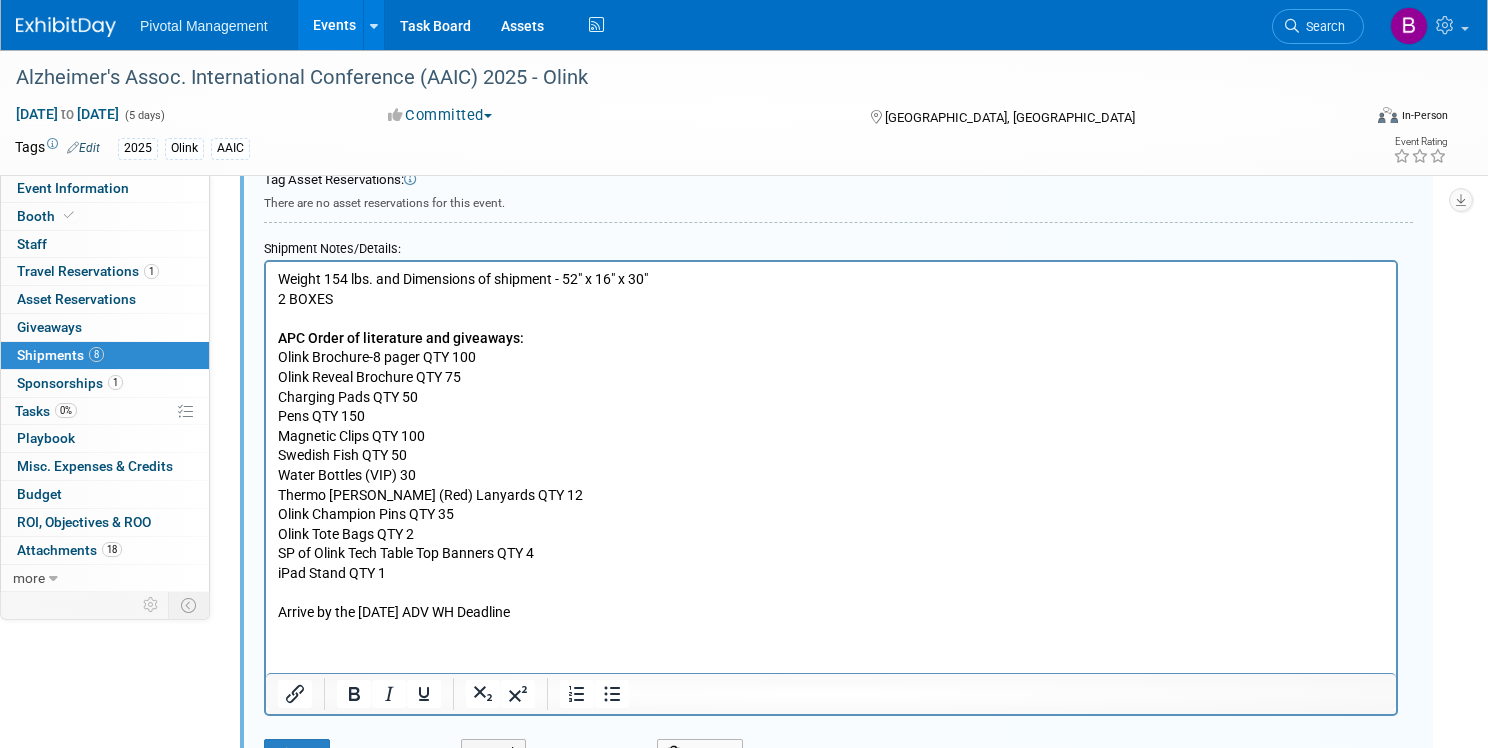 scroll, scrollTop: 1459, scrollLeft: 0, axis: vertical 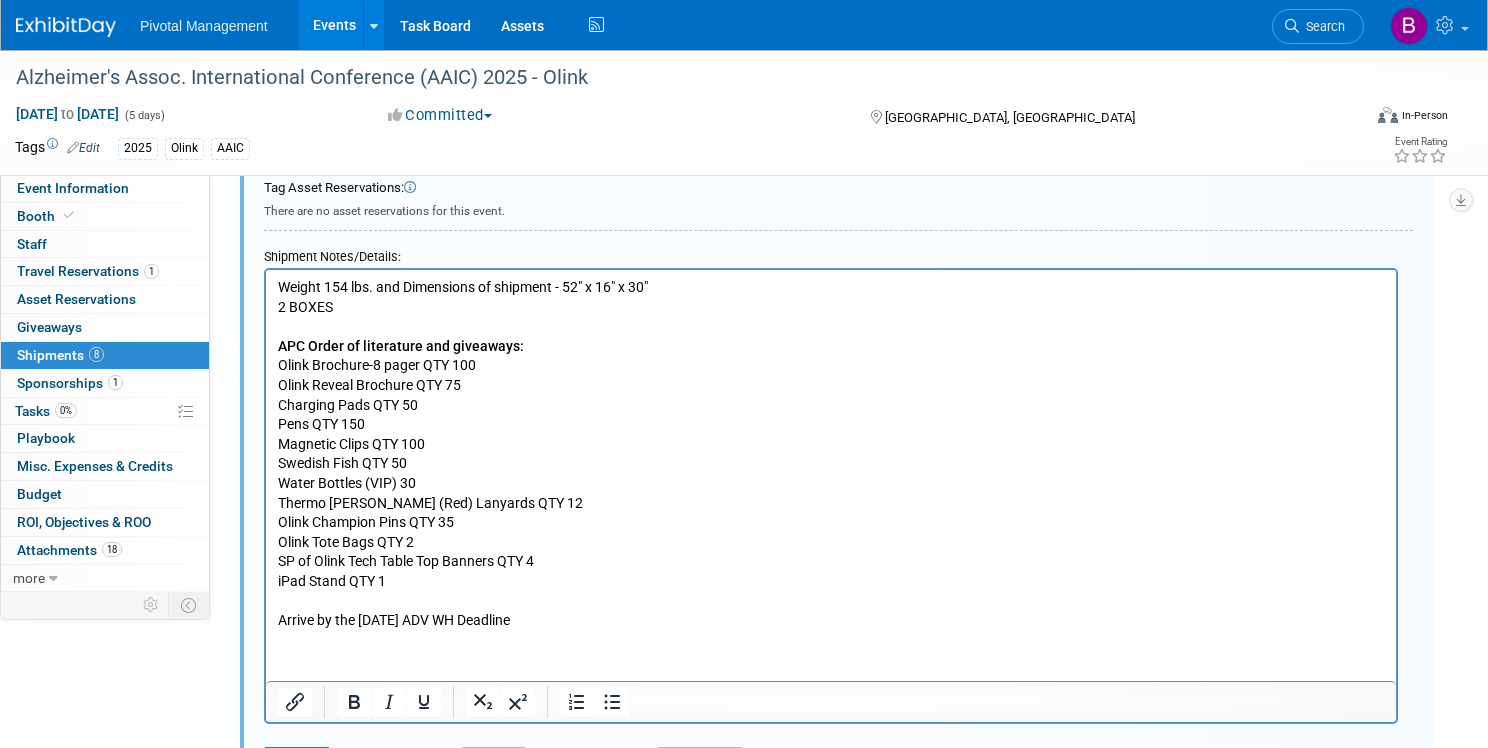 click on "Weight 154 lbs. and Dimensions of shipment - 52" x 16" x 30" 2 BOXES APC Order of literature and giveaways: Olink Brochure-8 pager QTY 100 Olink Reveal Brochure QTY 75 Charging Pads QTY 50 Pens QTY 150 Magnetic Clips QTY 100 Swedish Fish QTY 50 Water Bottles (VIP) 30 Thermo Fisher (Red) Lanyards QTY 12 Olink Champion Pins QTY 35 Olink Tote Bags QTY 2 SP of Olink Tech Table Top Banners QTY 4 iPad Stand QTY 1 Arrive by the July 18th ADV WH Deadline" at bounding box center [831, 454] 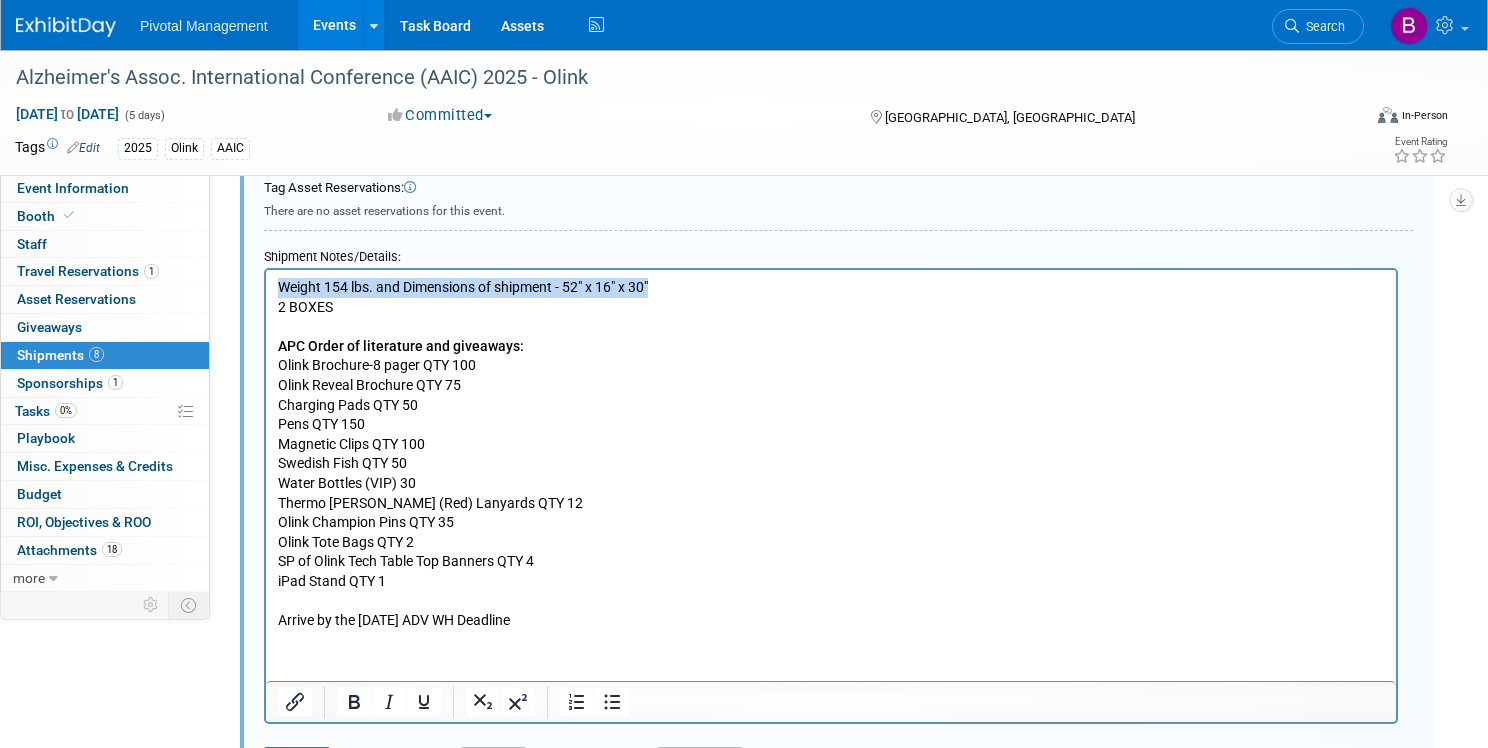 drag, startPoint x: 702, startPoint y: 292, endPoint x: 283, endPoint y: 289, distance: 419.01074 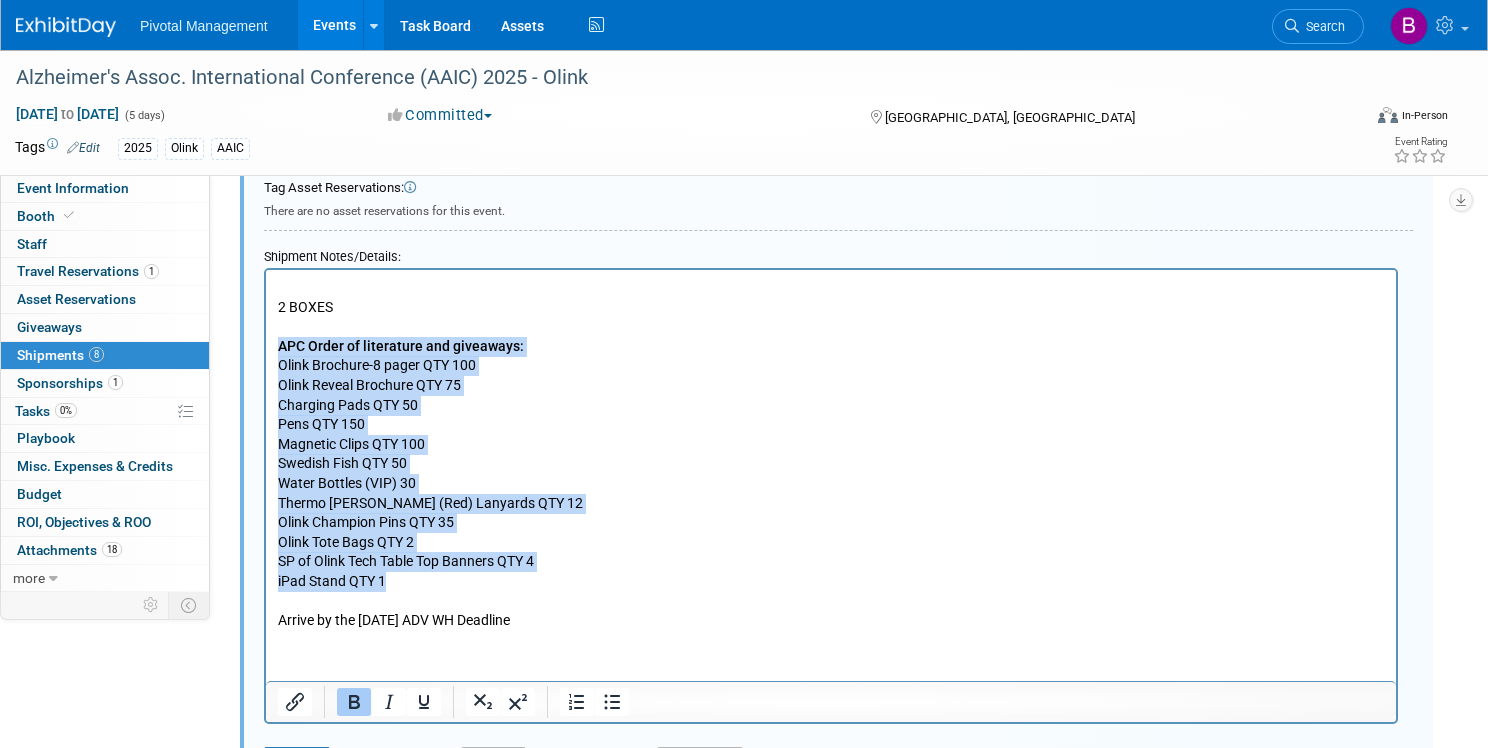drag, startPoint x: 427, startPoint y: 578, endPoint x: 256, endPoint y: 349, distance: 285.80063 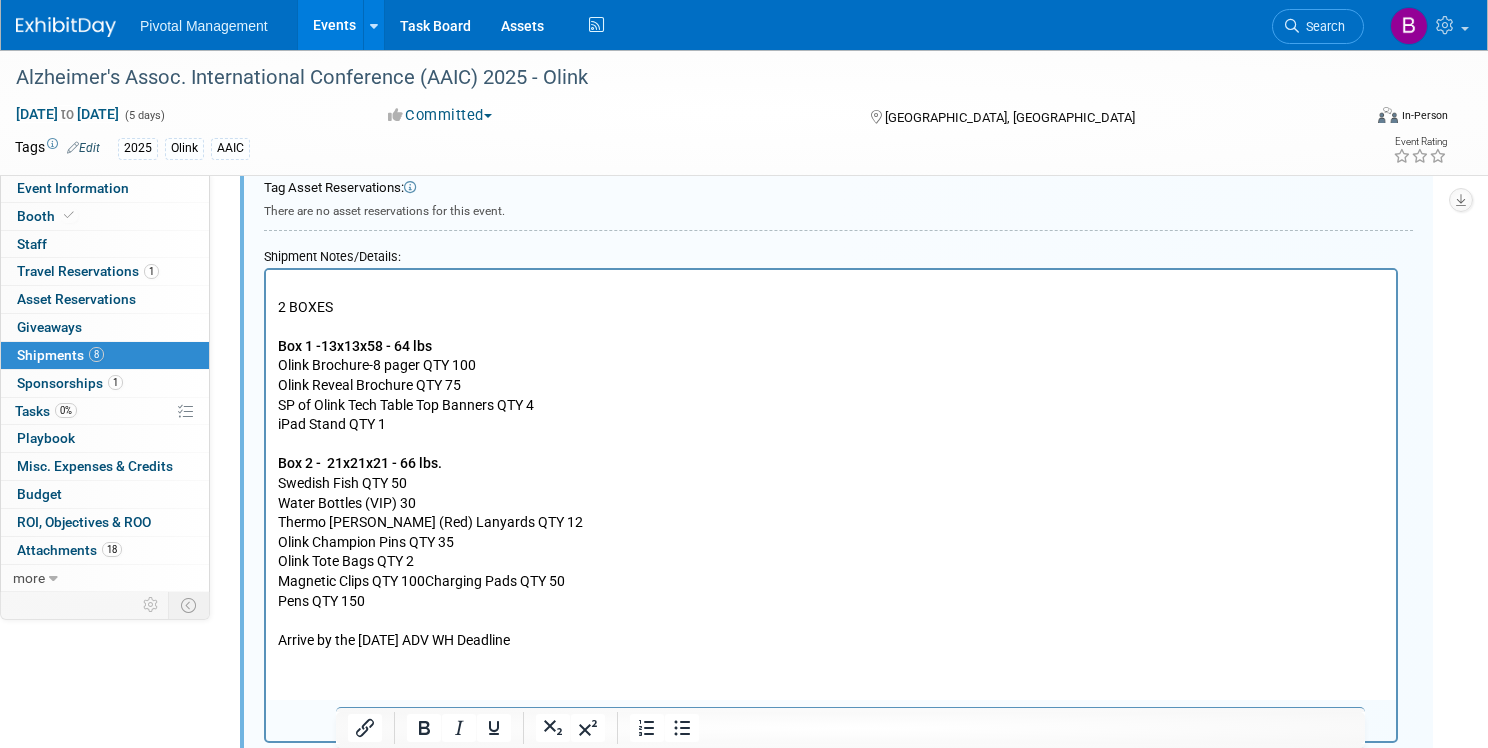 scroll, scrollTop: 1442, scrollLeft: 0, axis: vertical 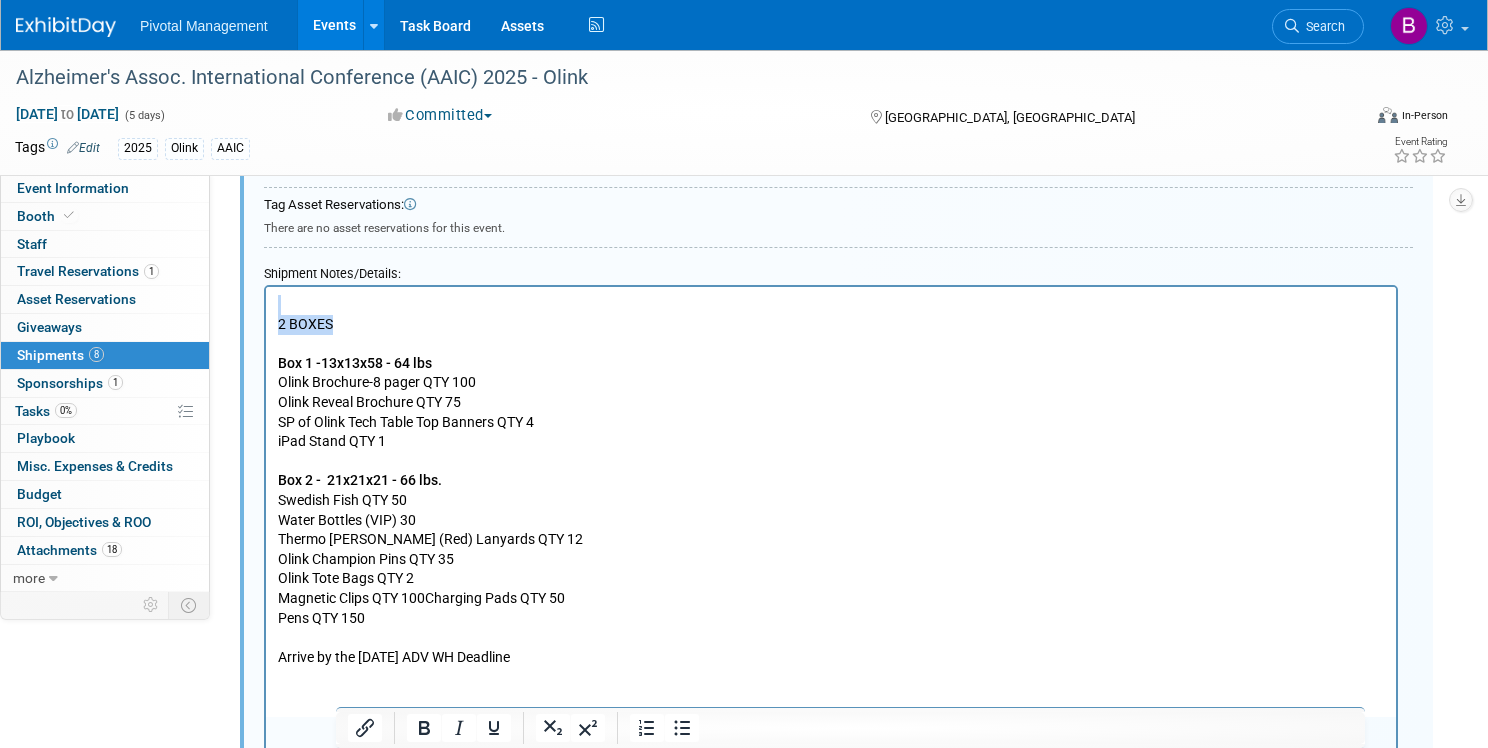 drag, startPoint x: 354, startPoint y: 334, endPoint x: 271, endPoint y: 297, distance: 90.873535 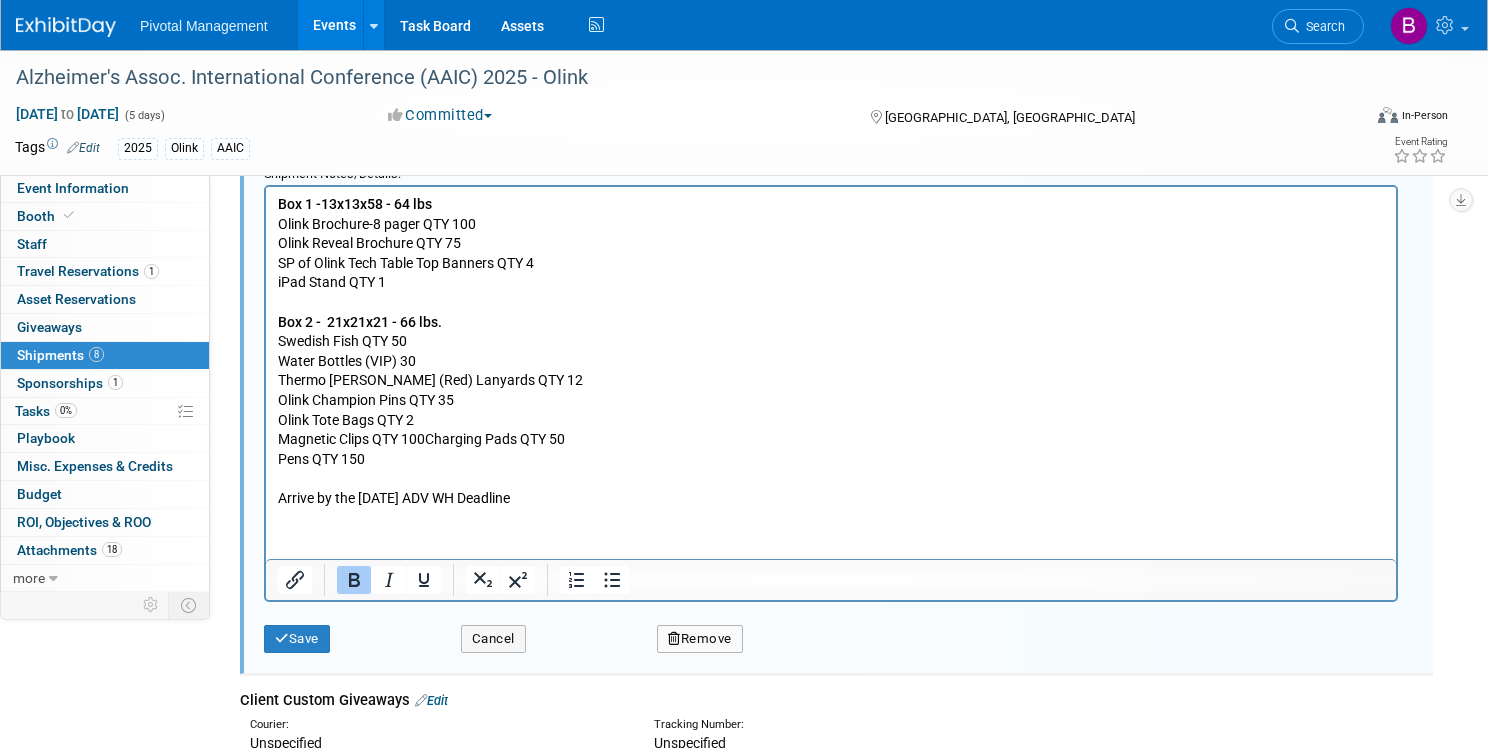 scroll, scrollTop: 1543, scrollLeft: 0, axis: vertical 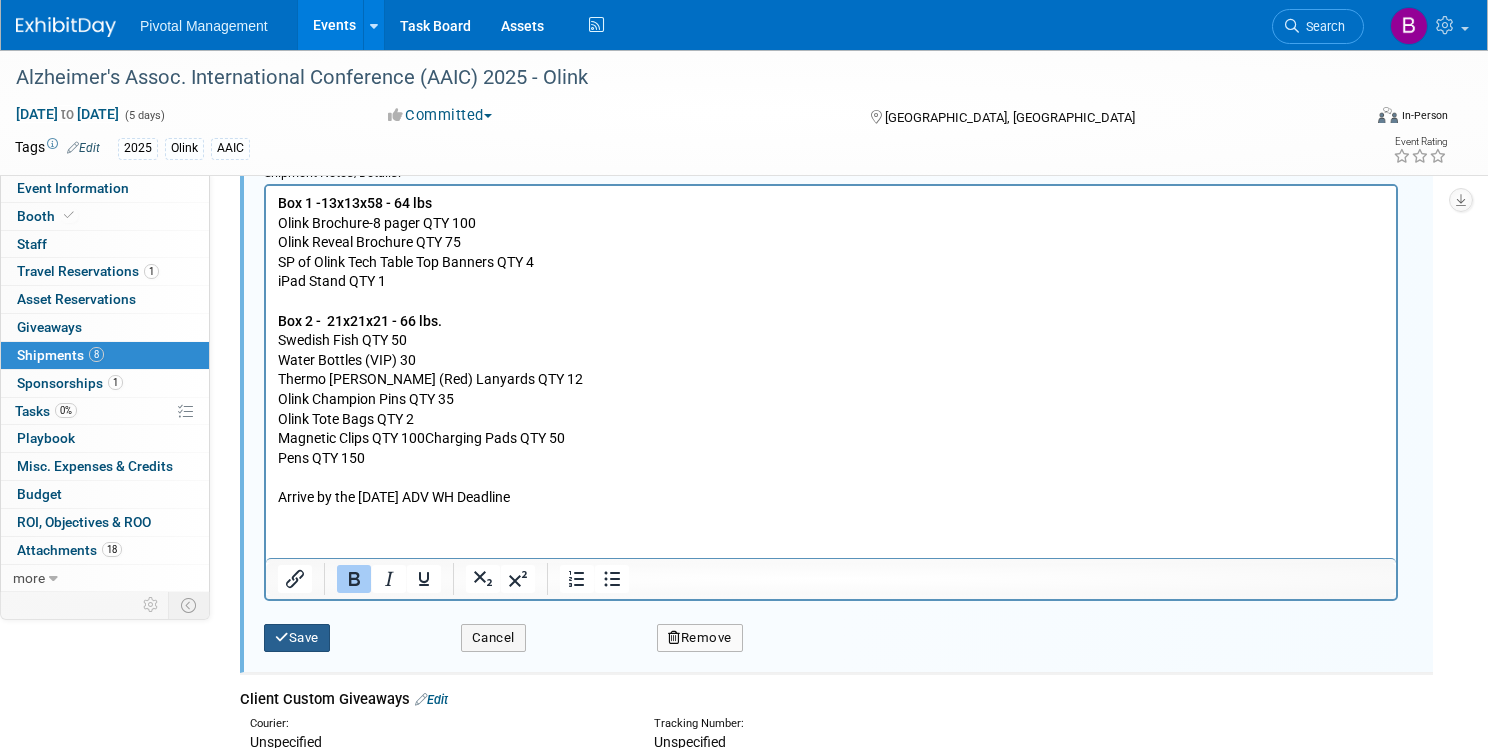 click on "Save" at bounding box center (297, 638) 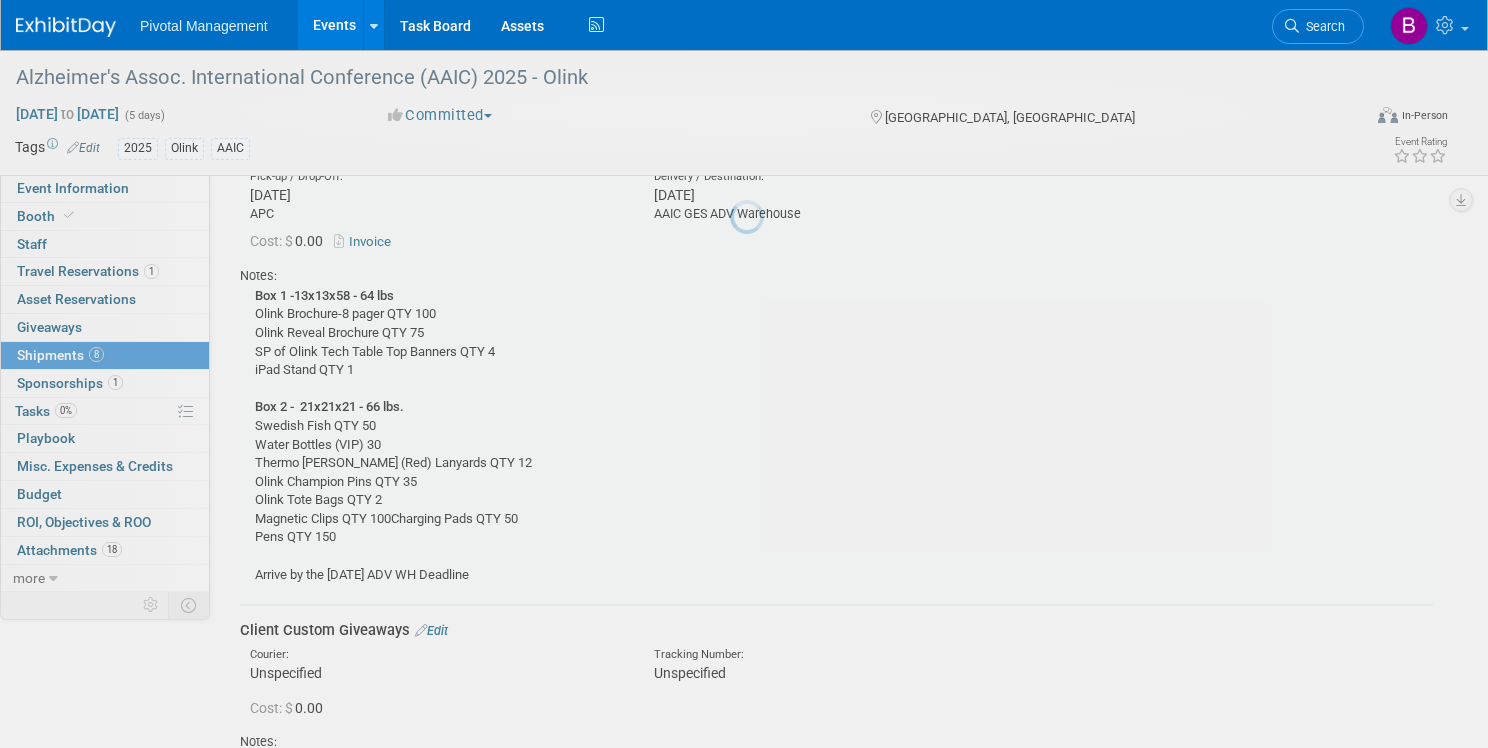 scroll, scrollTop: 830, scrollLeft: 0, axis: vertical 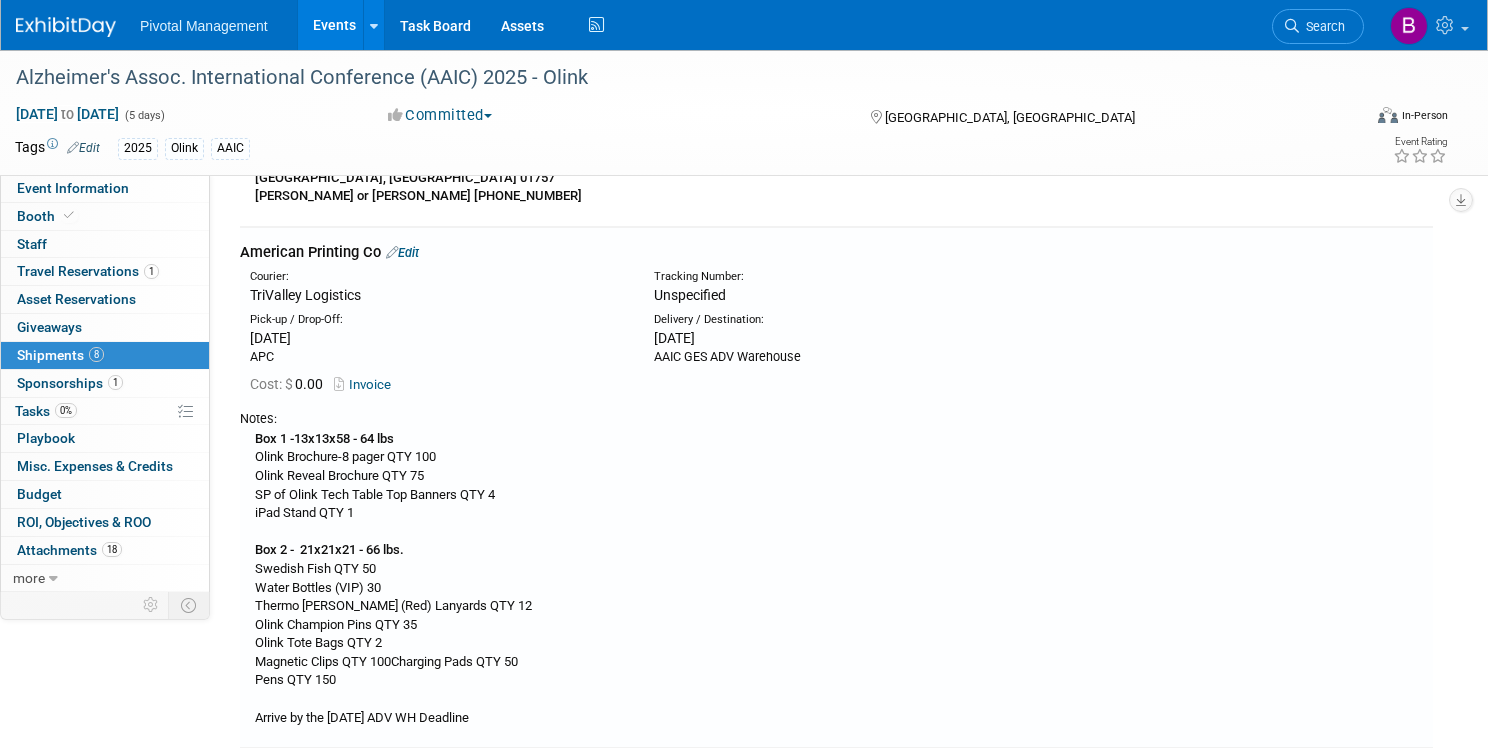 click on "Edit" at bounding box center [402, 252] 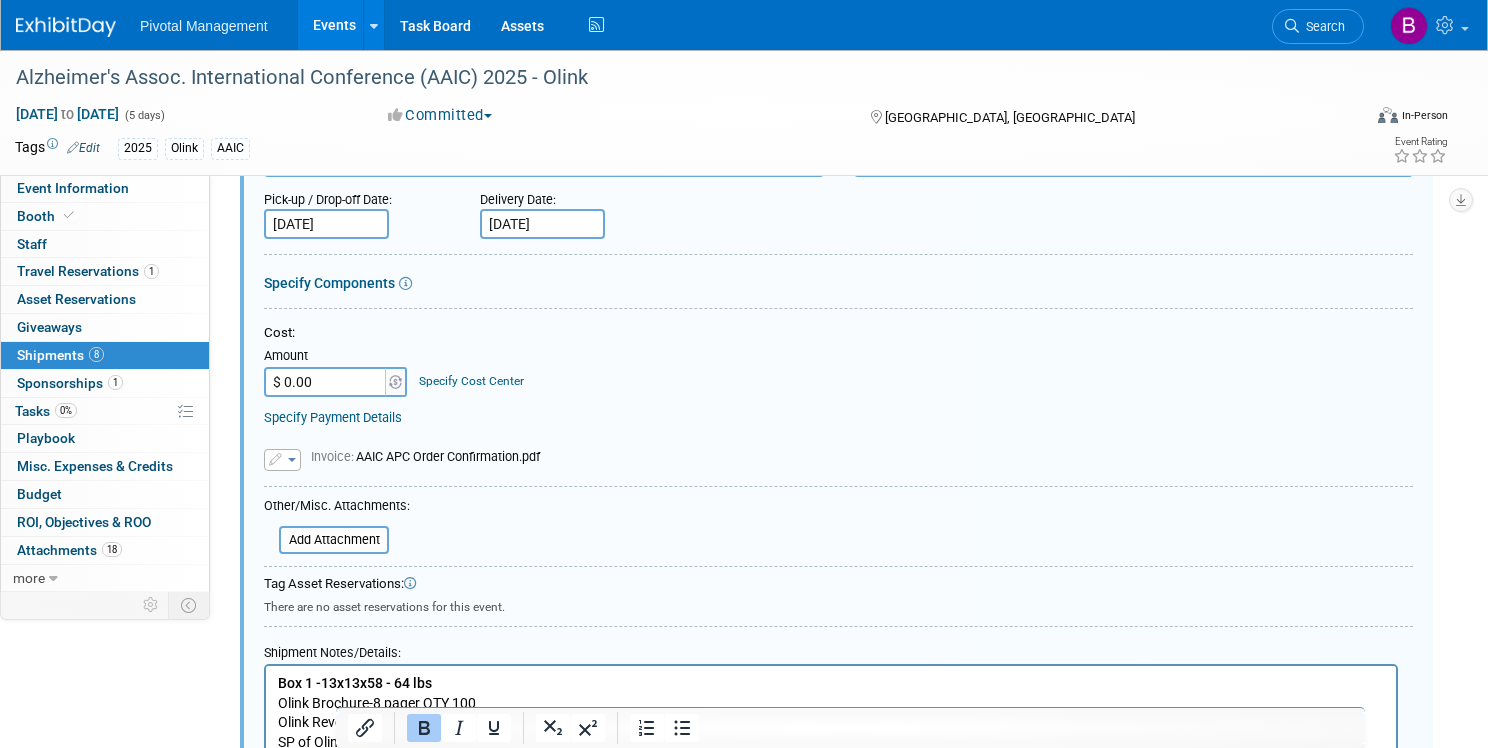 scroll, scrollTop: 1093, scrollLeft: 0, axis: vertical 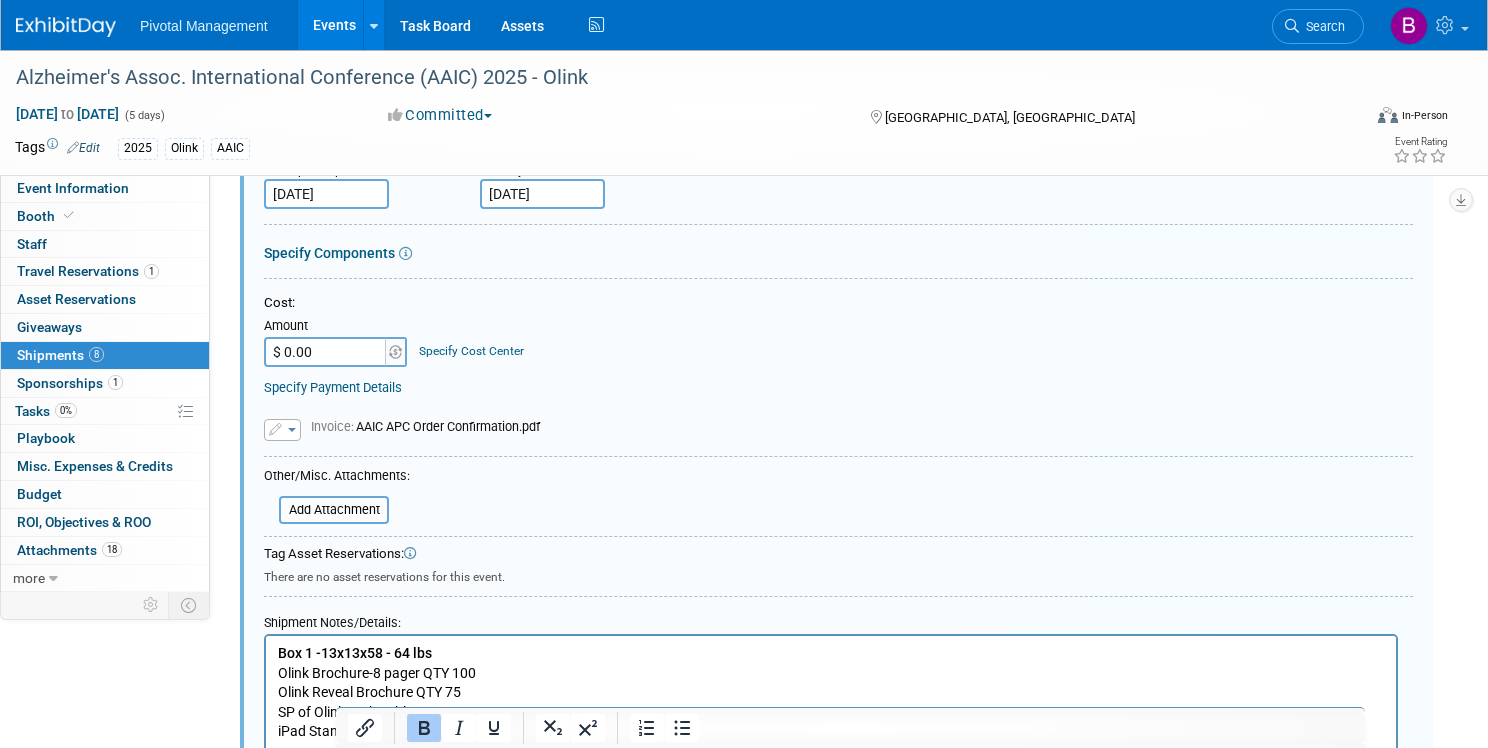click on "$ 0.00" at bounding box center (326, 352) 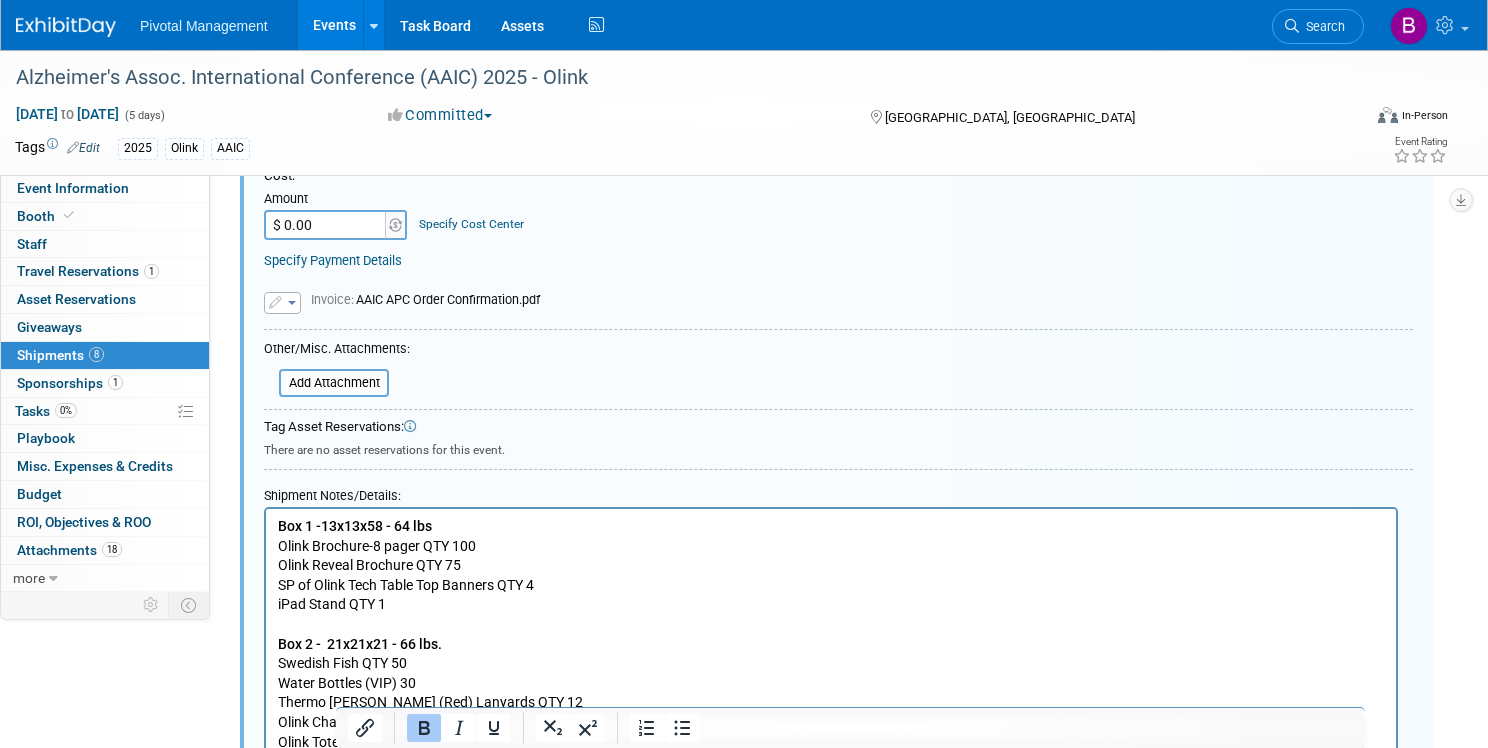 scroll, scrollTop: 1202, scrollLeft: 0, axis: vertical 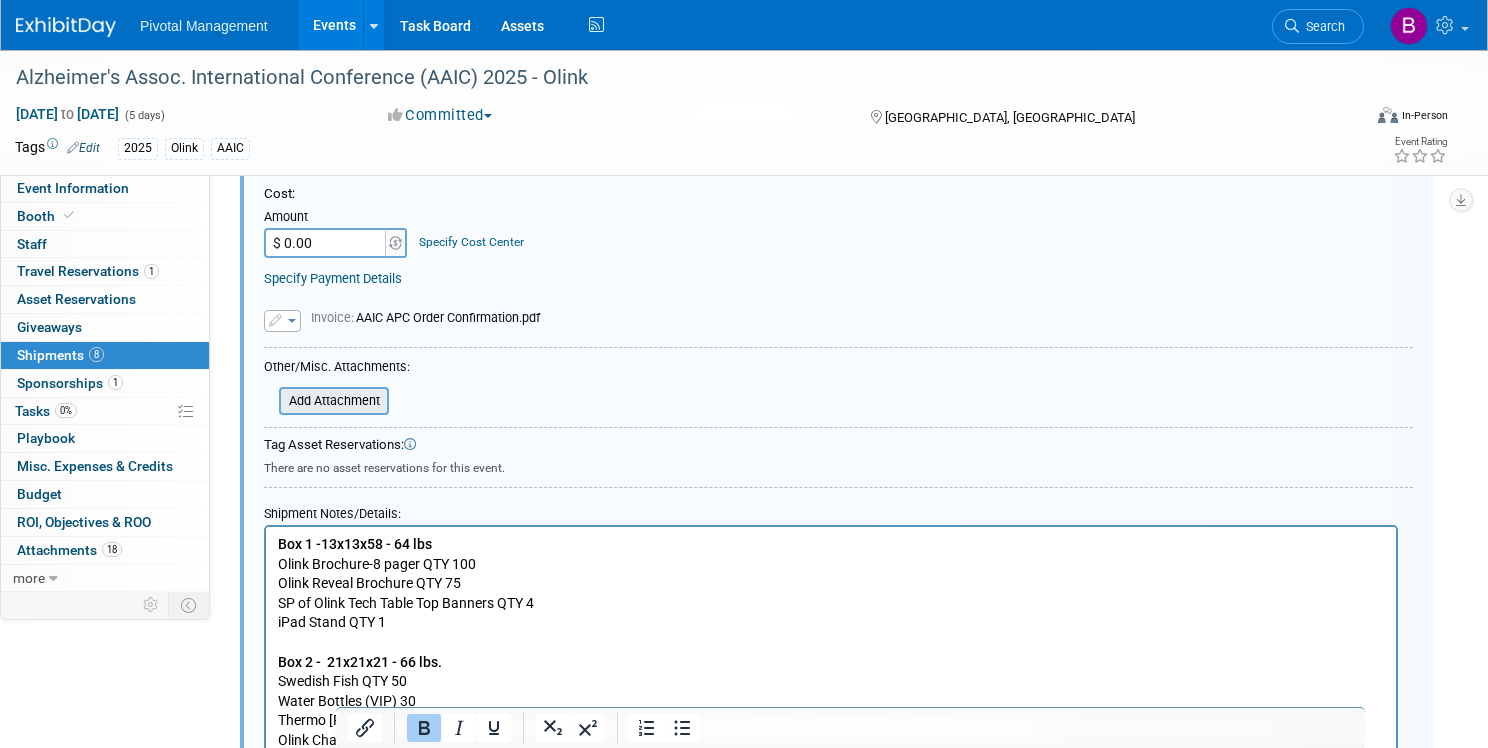 click at bounding box center (268, 401) 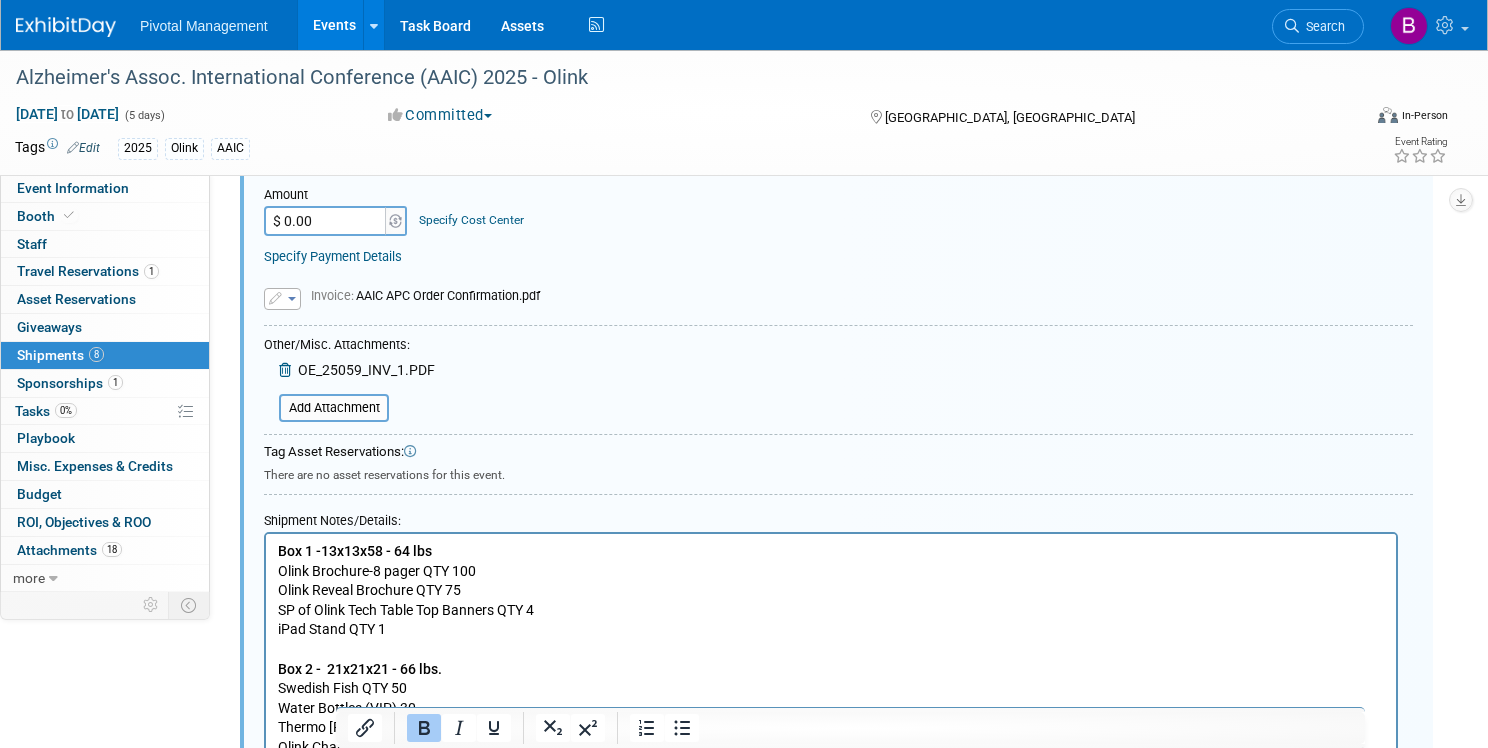 scroll, scrollTop: 1234, scrollLeft: 0, axis: vertical 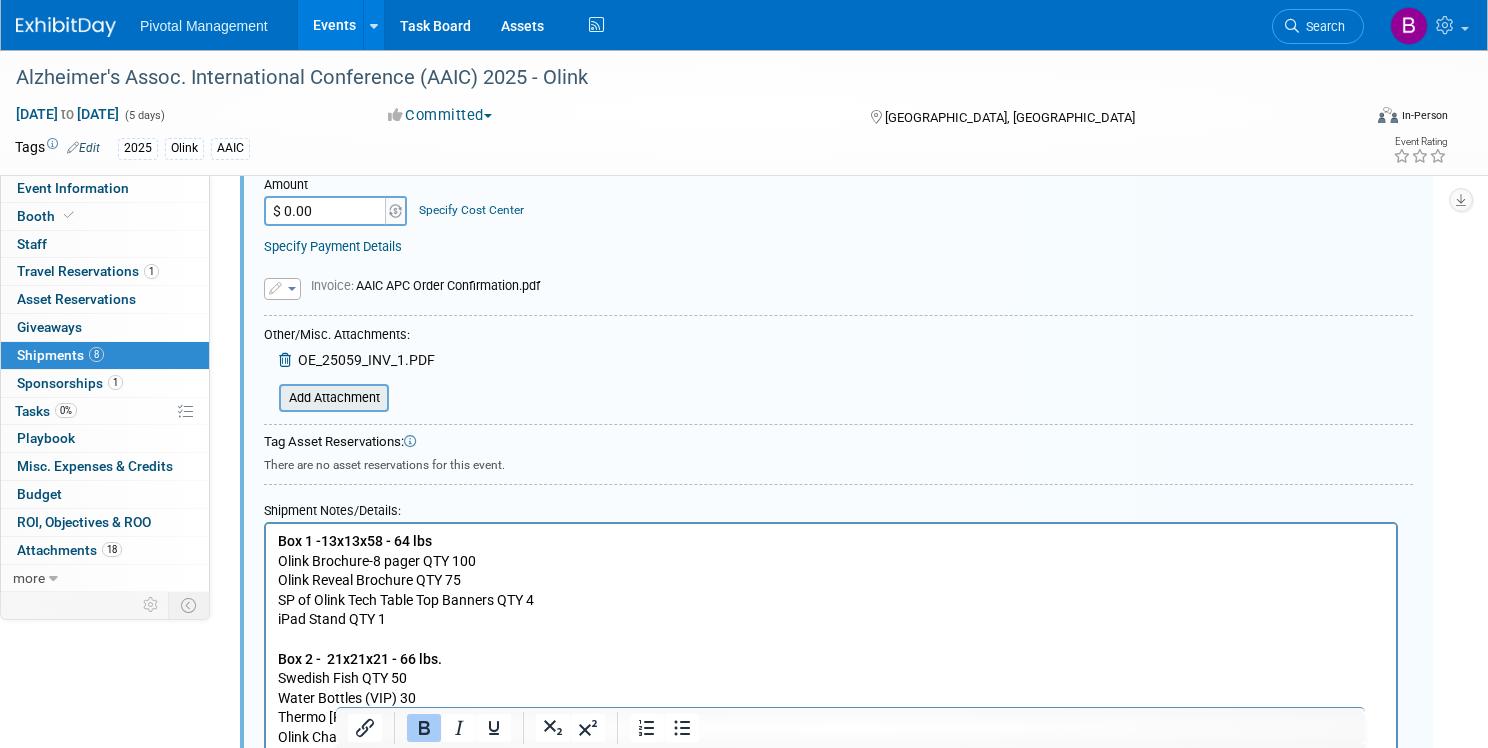 click at bounding box center (268, 398) 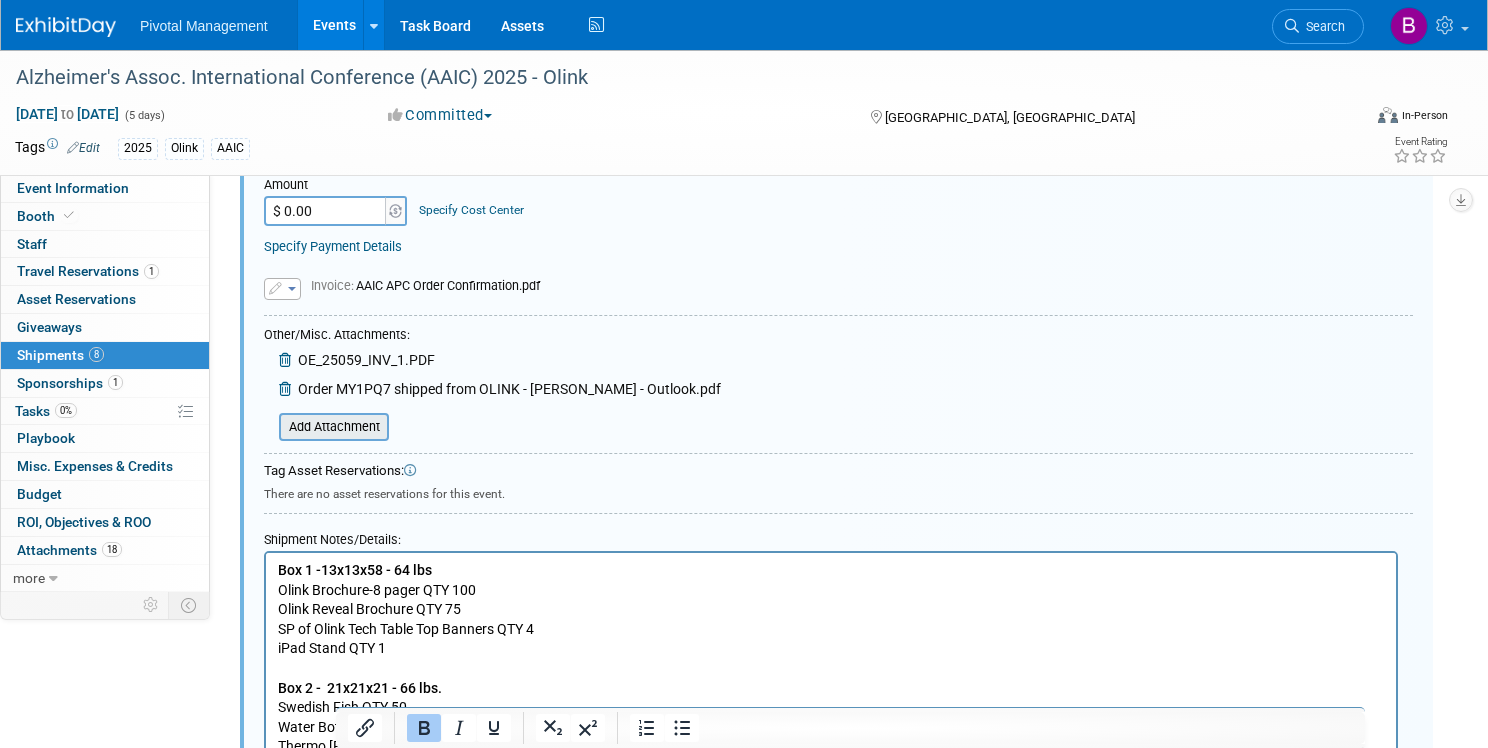 click at bounding box center [268, 427] 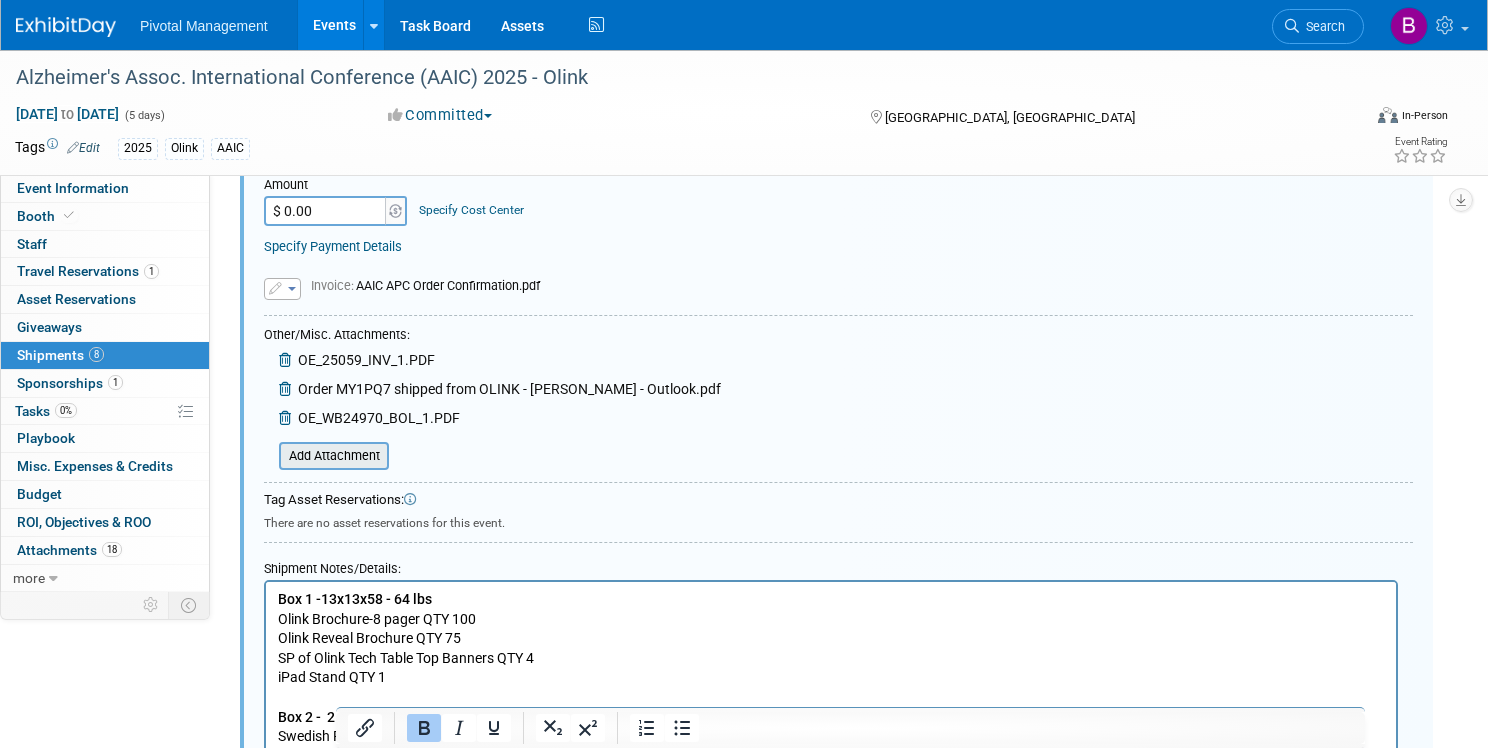 click at bounding box center (268, 456) 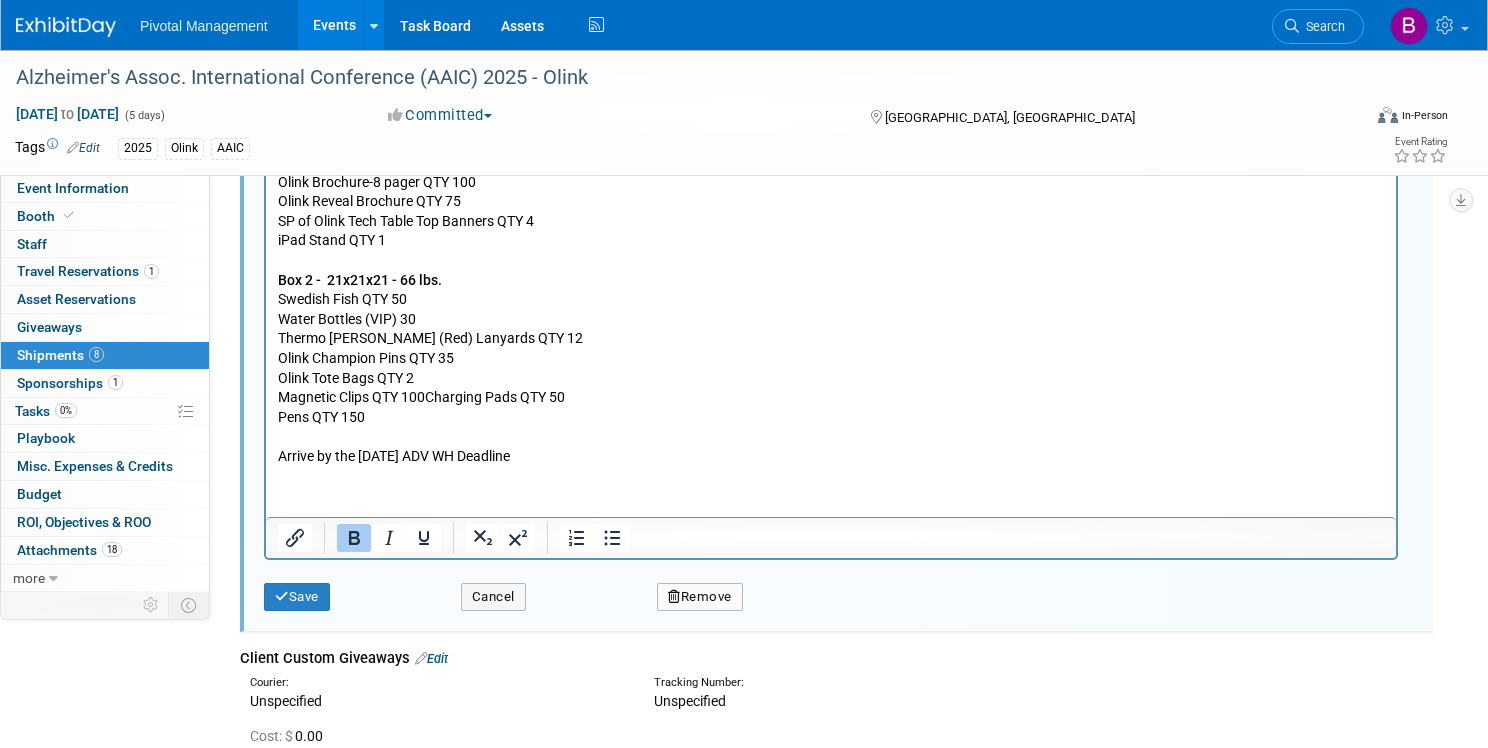 scroll, scrollTop: 1731, scrollLeft: 0, axis: vertical 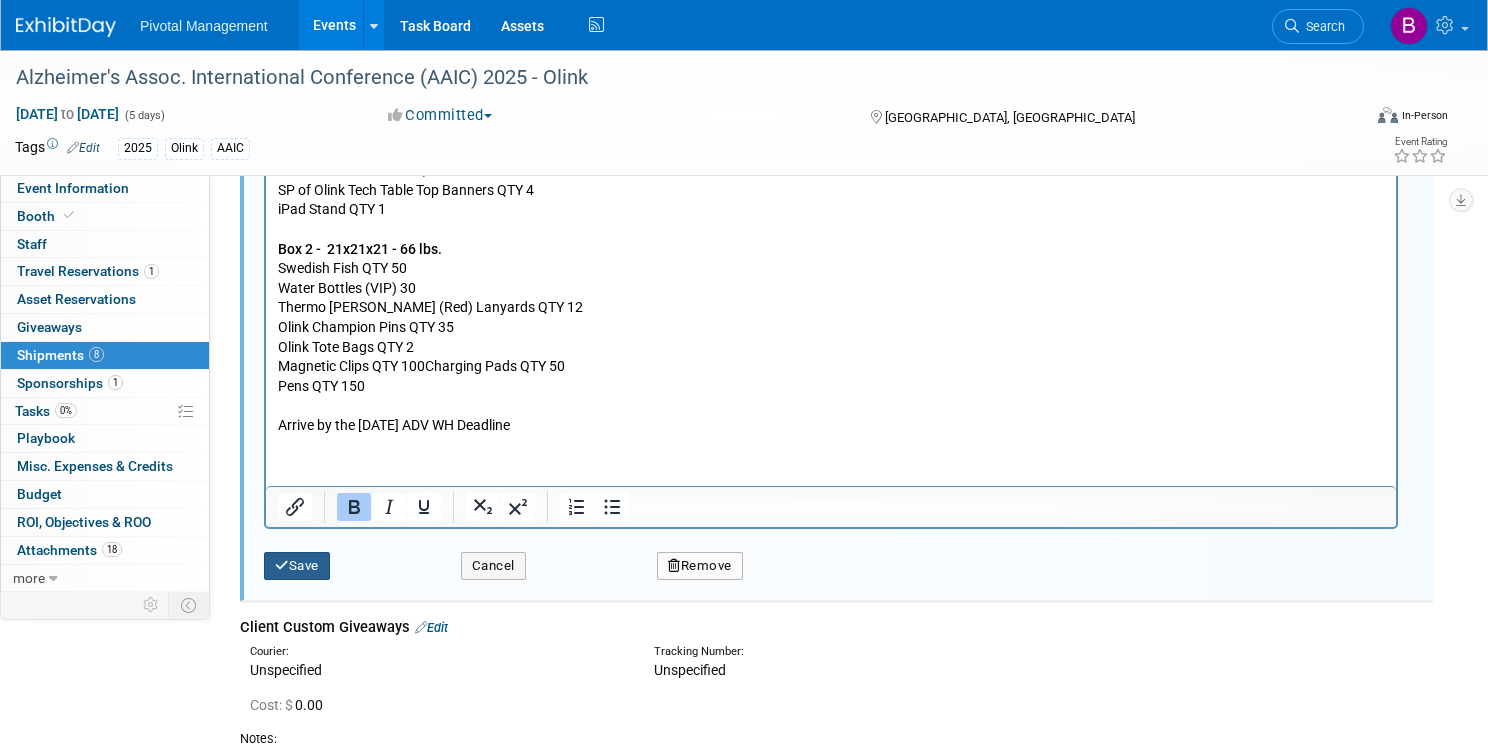 click on "Save" at bounding box center [297, 566] 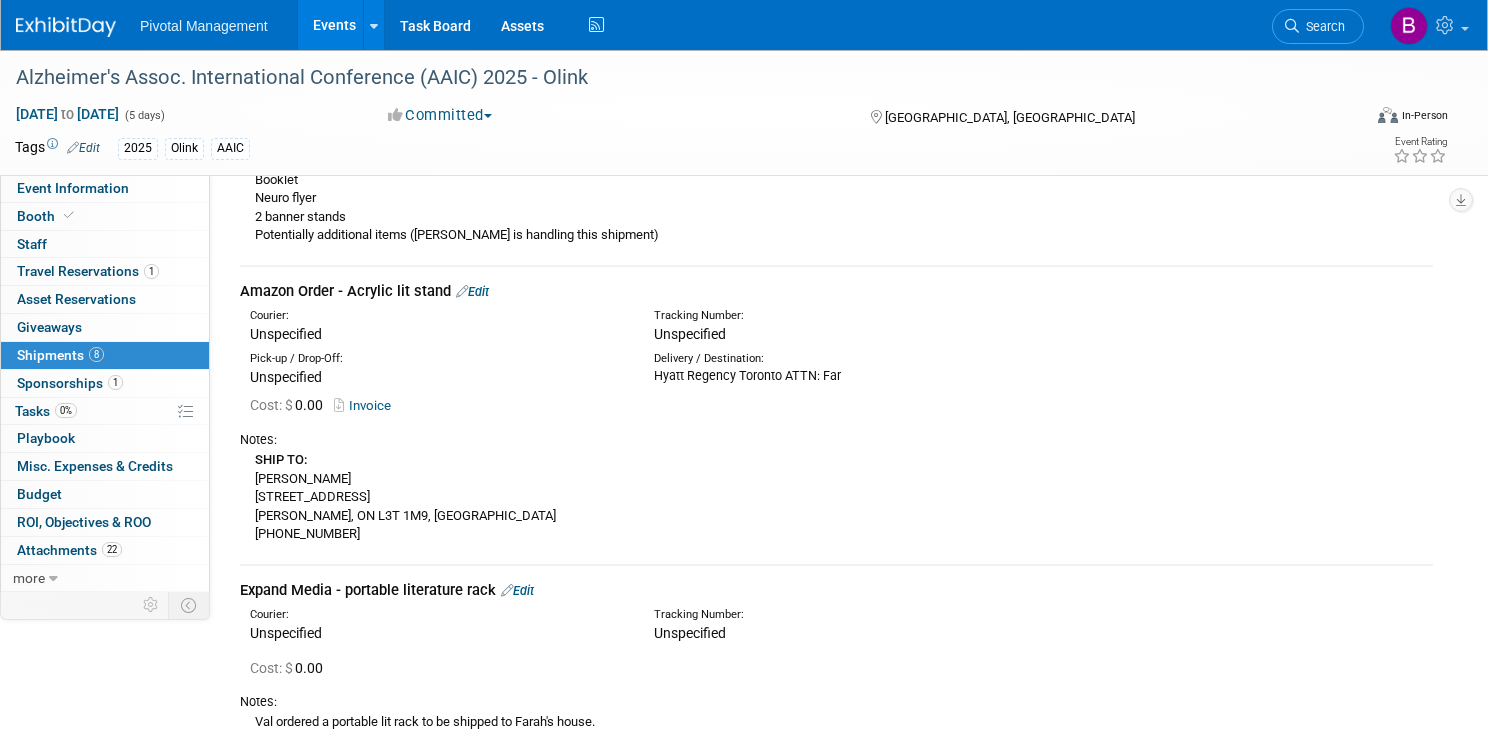 scroll, scrollTop: 2278, scrollLeft: 0, axis: vertical 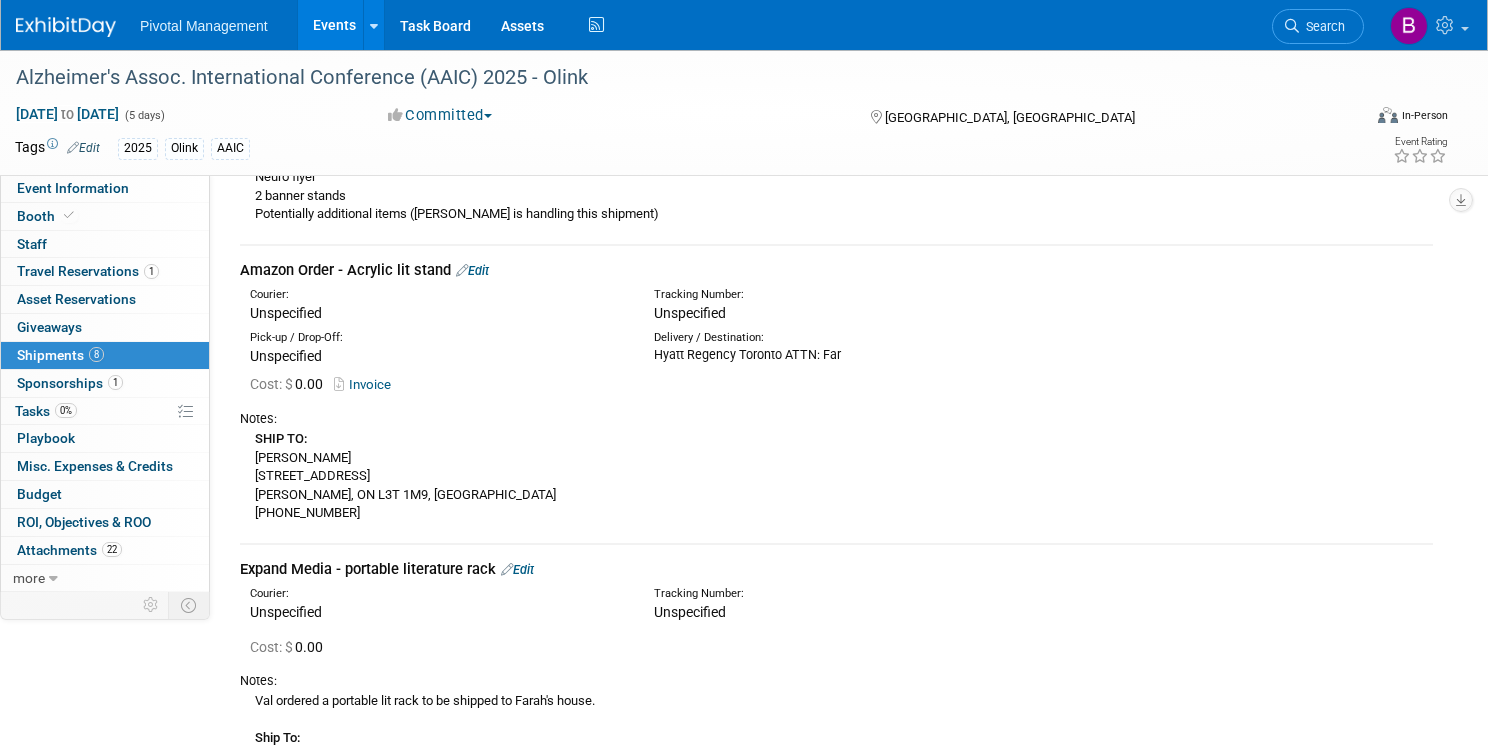 click on "Edit" at bounding box center (472, 270) 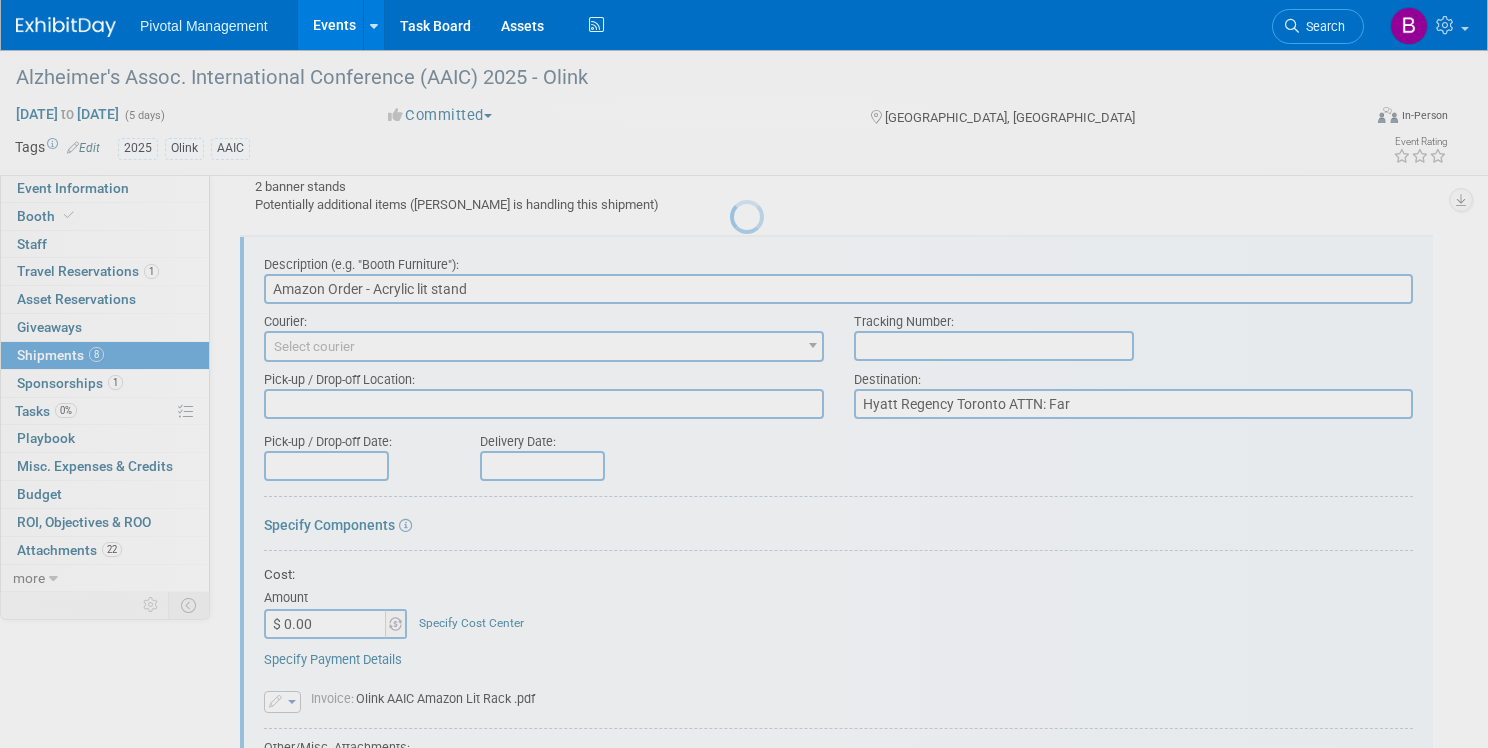 scroll, scrollTop: 0, scrollLeft: 0, axis: both 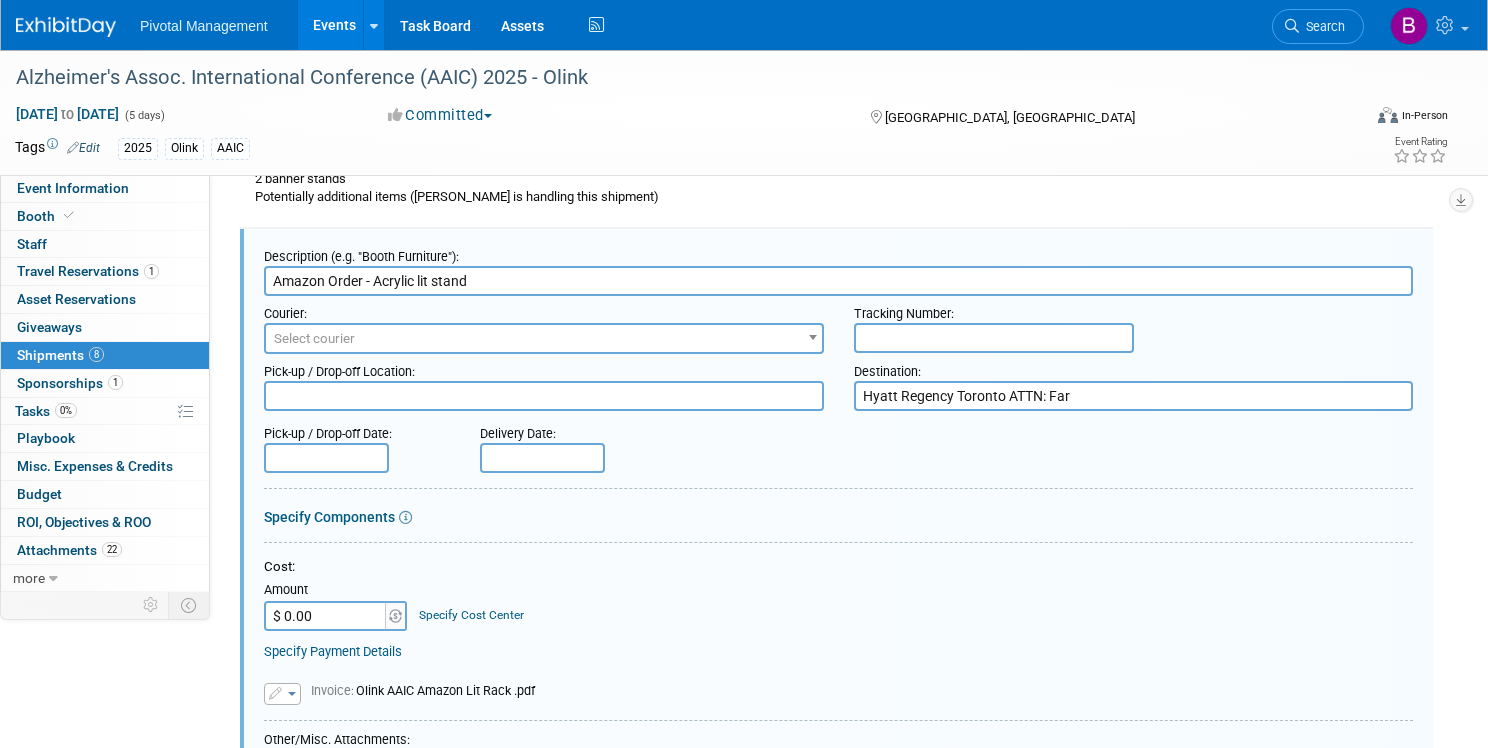 click at bounding box center (544, 396) 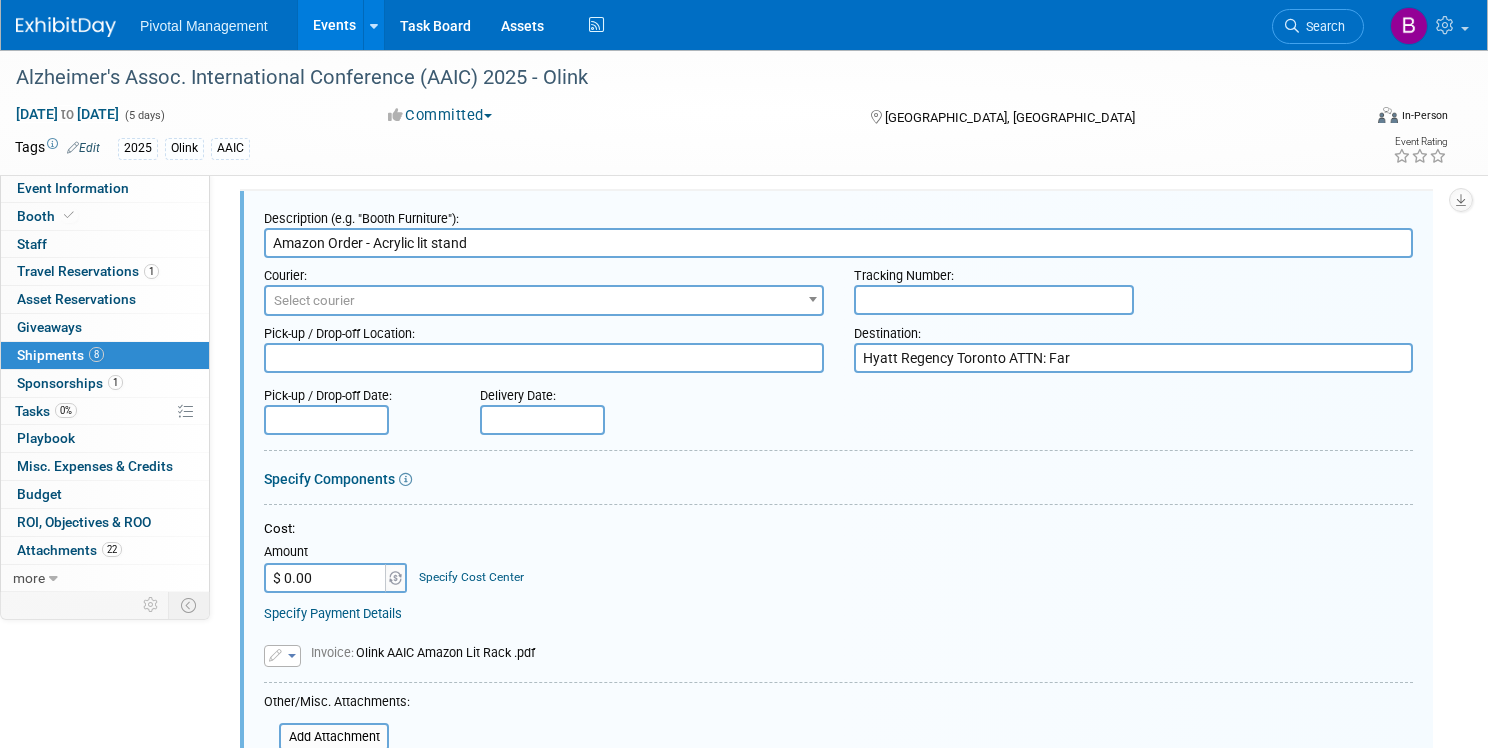 scroll, scrollTop: 2335, scrollLeft: 0, axis: vertical 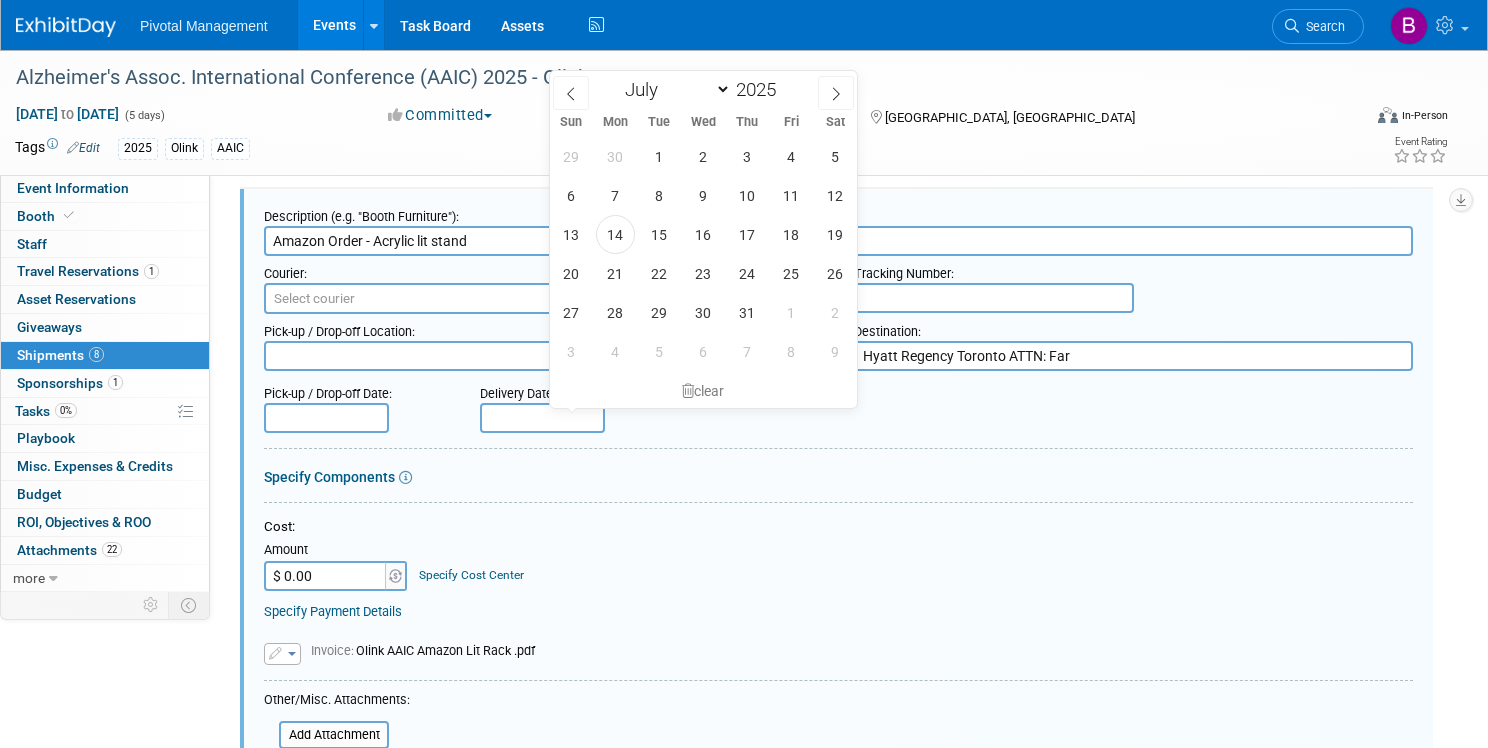 click at bounding box center (542, 418) 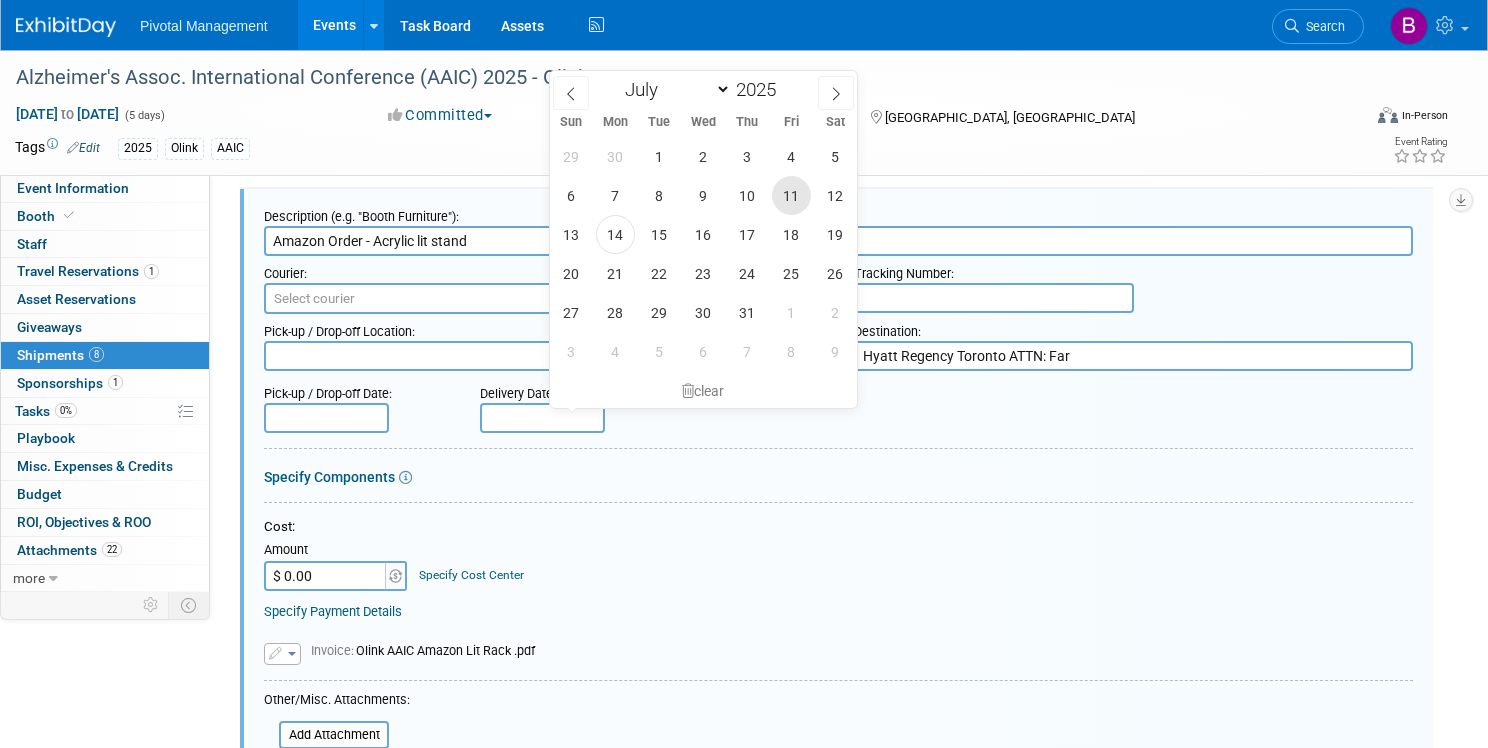 click on "11" at bounding box center (791, 195) 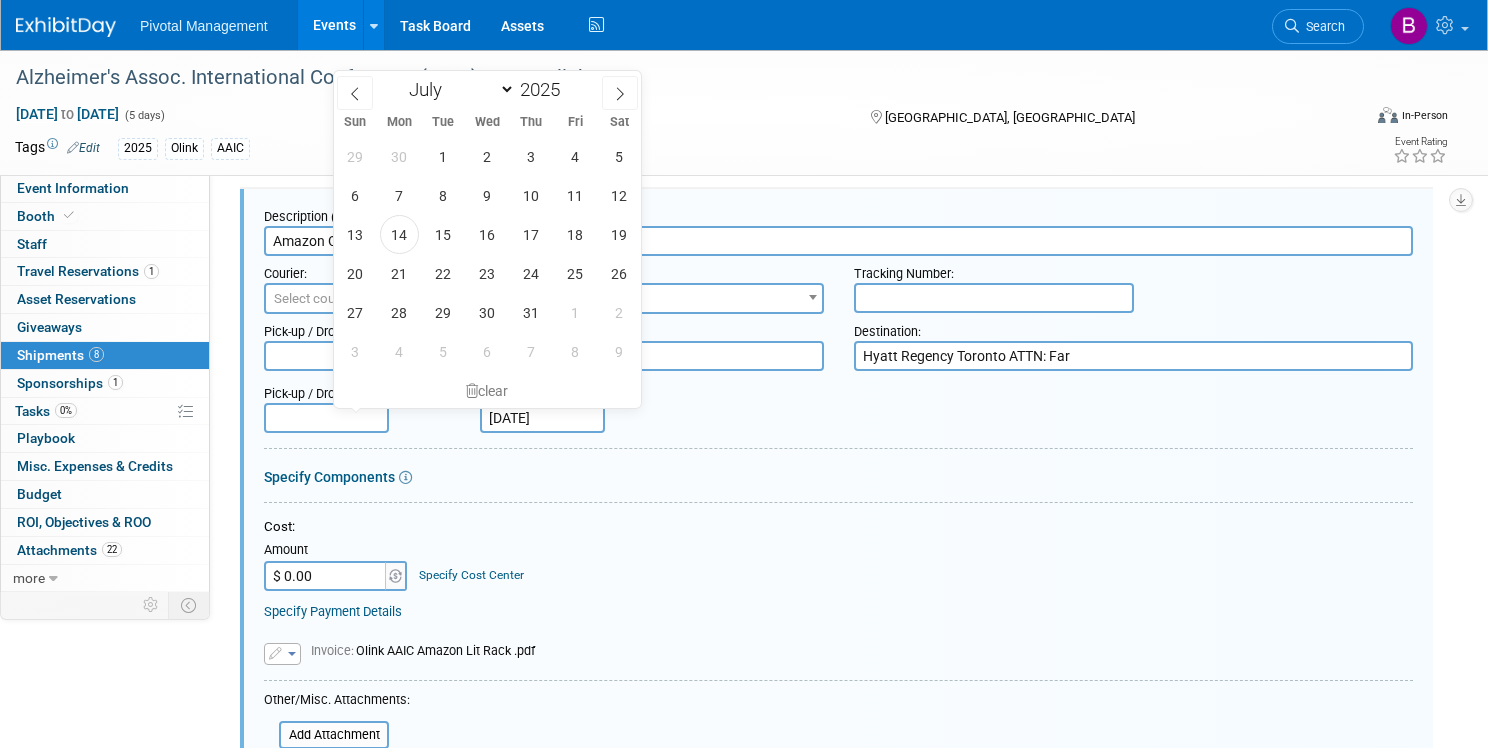 drag, startPoint x: 436, startPoint y: 420, endPoint x: 517, endPoint y: 468, distance: 94.15413 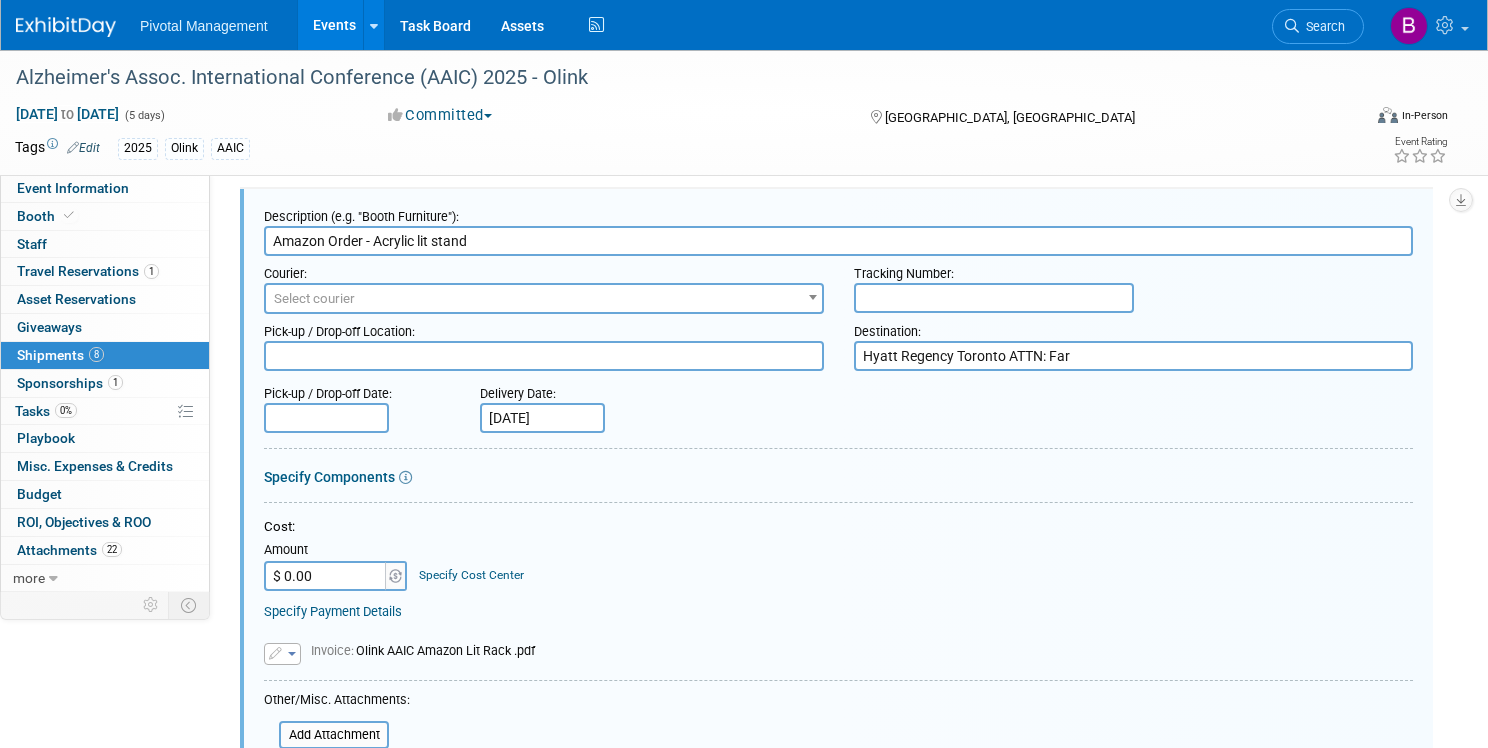 click on "Specify Components" at bounding box center [838, 477] 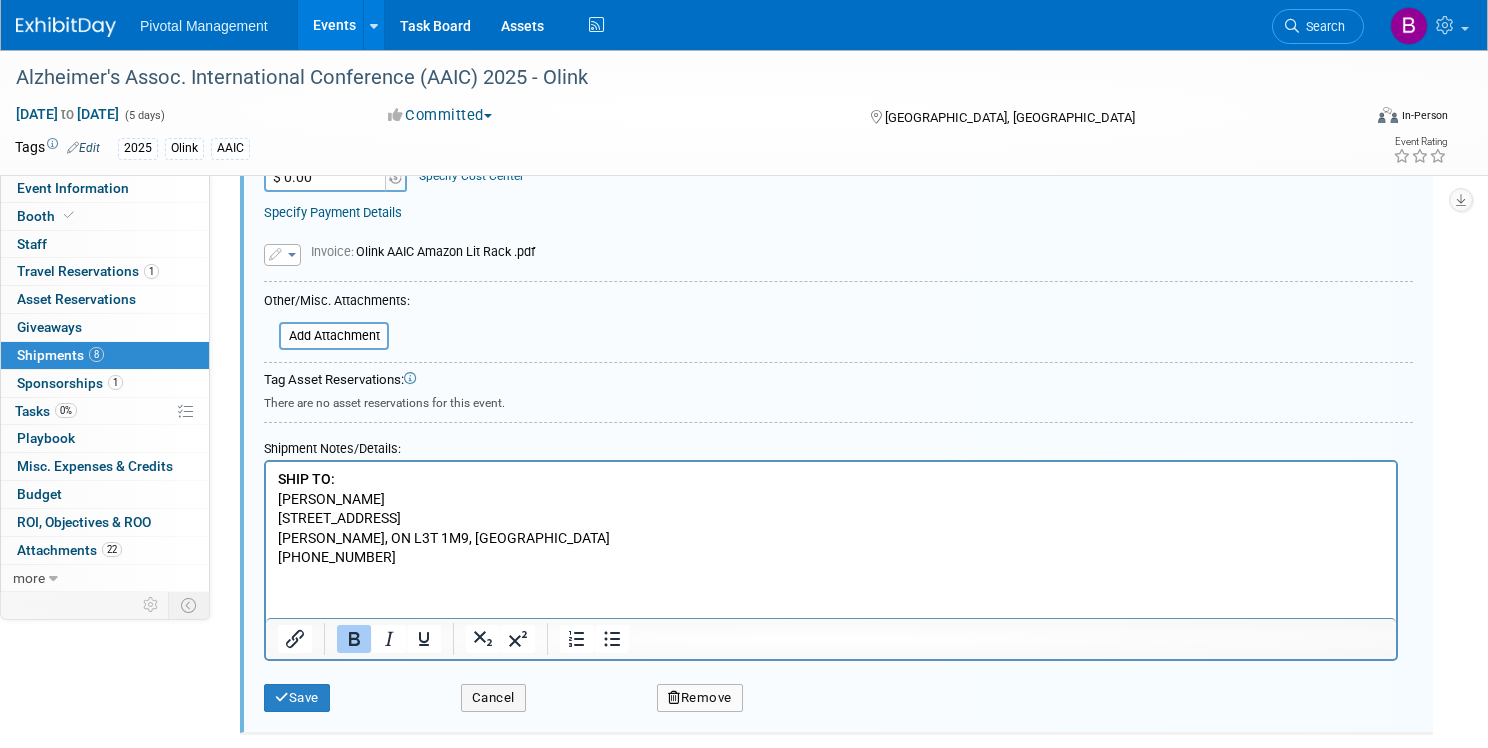 scroll, scrollTop: 2746, scrollLeft: 0, axis: vertical 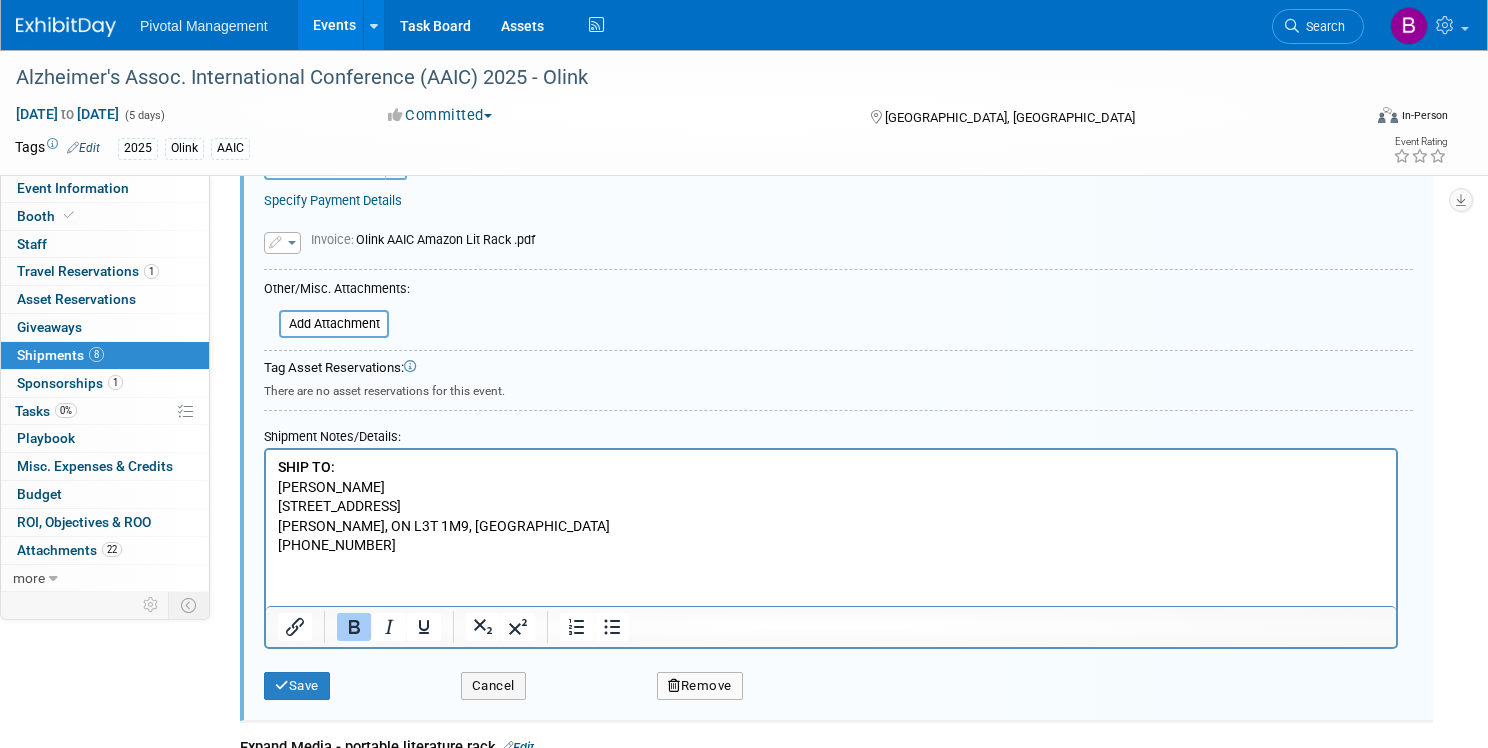 click on "SHIP TO: Farah Virani 81 Babcombe Drive Thornhill, ON L3T 1M9, CANADA 416-451-0359" at bounding box center (831, 502) 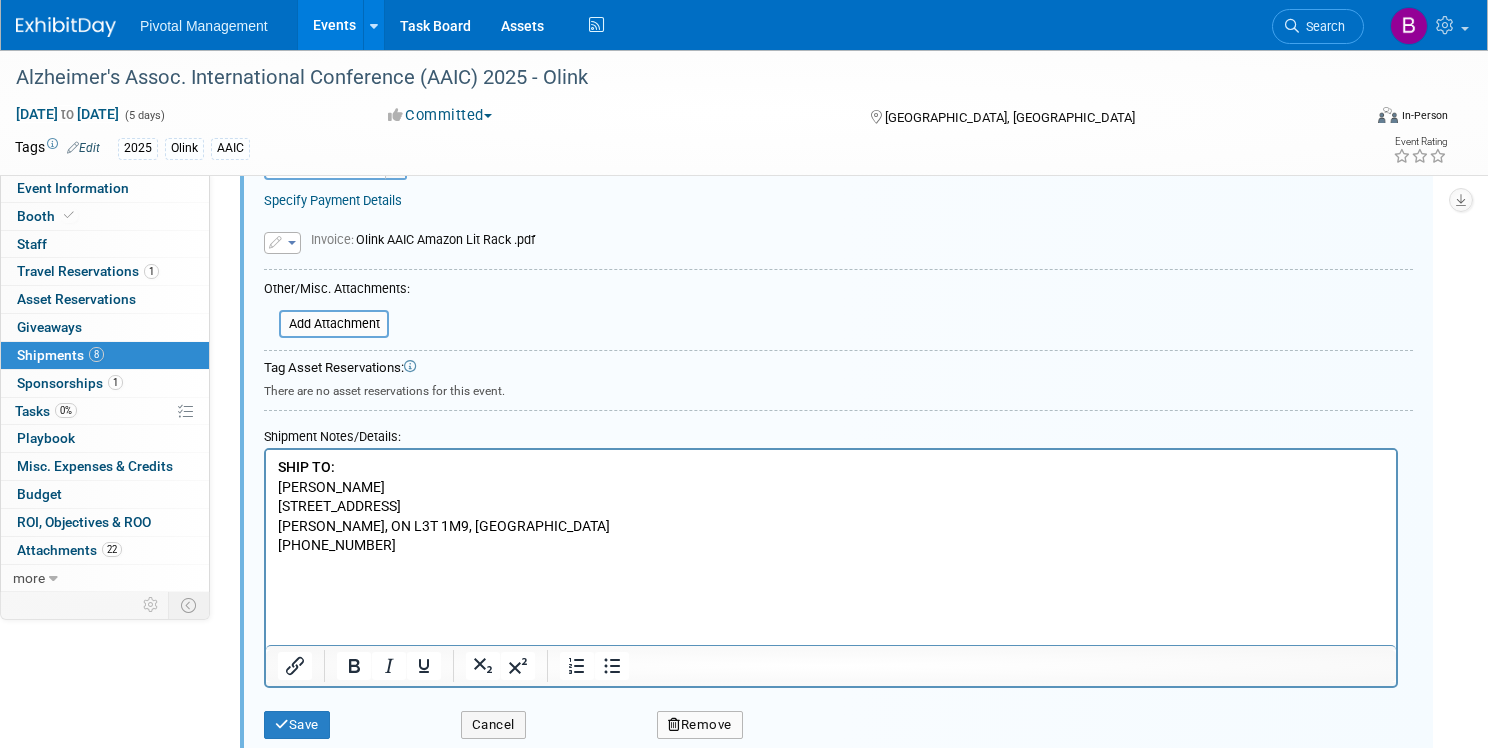 type 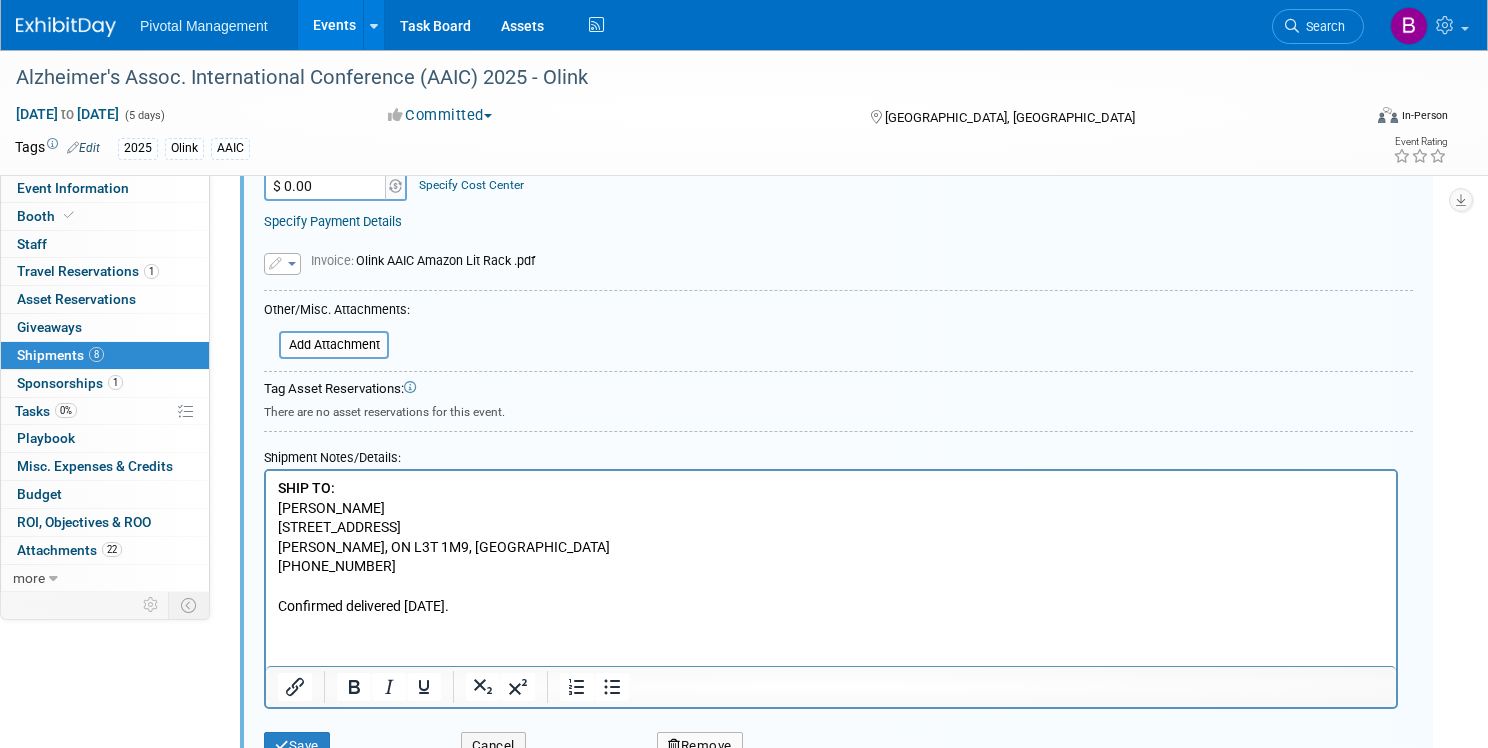 scroll, scrollTop: 2794, scrollLeft: 0, axis: vertical 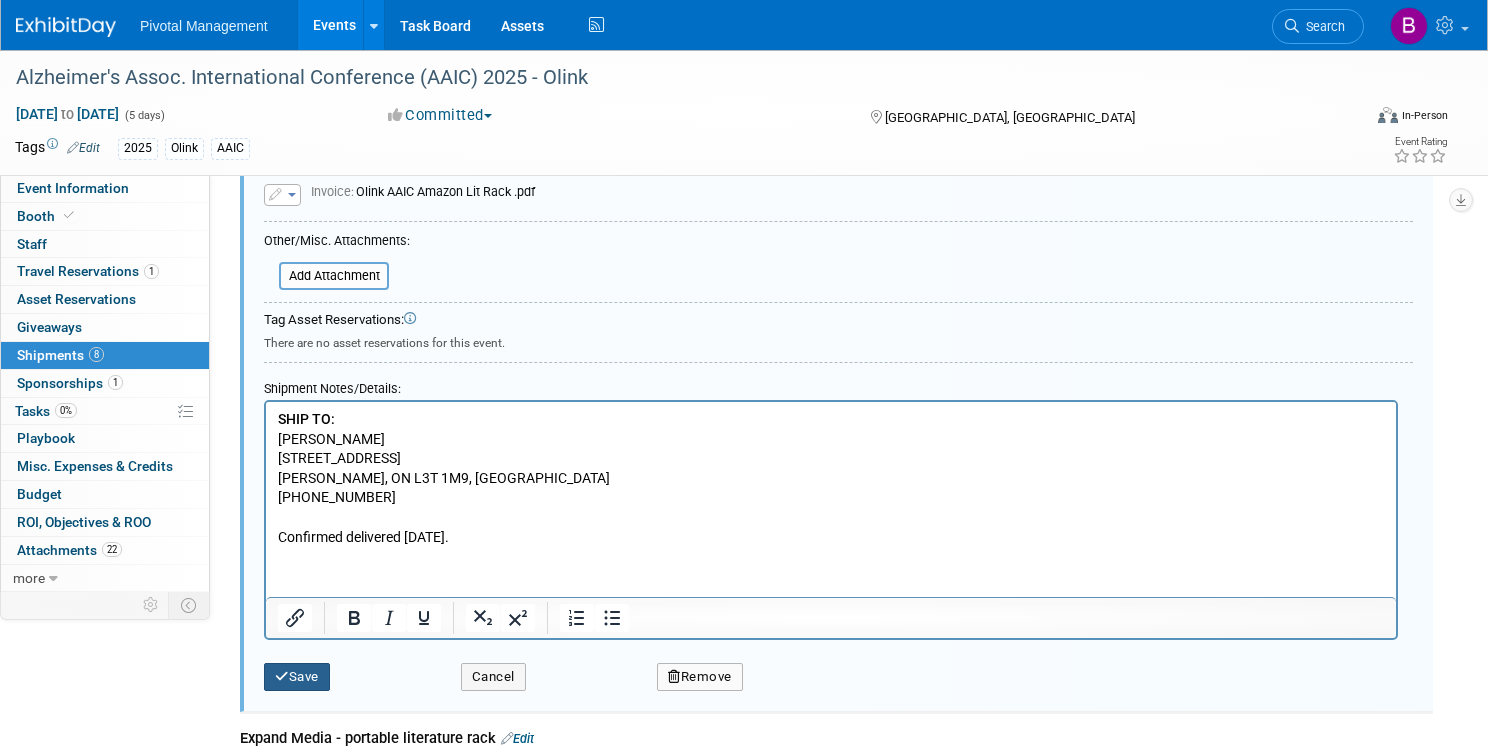 click on "Save" at bounding box center [297, 677] 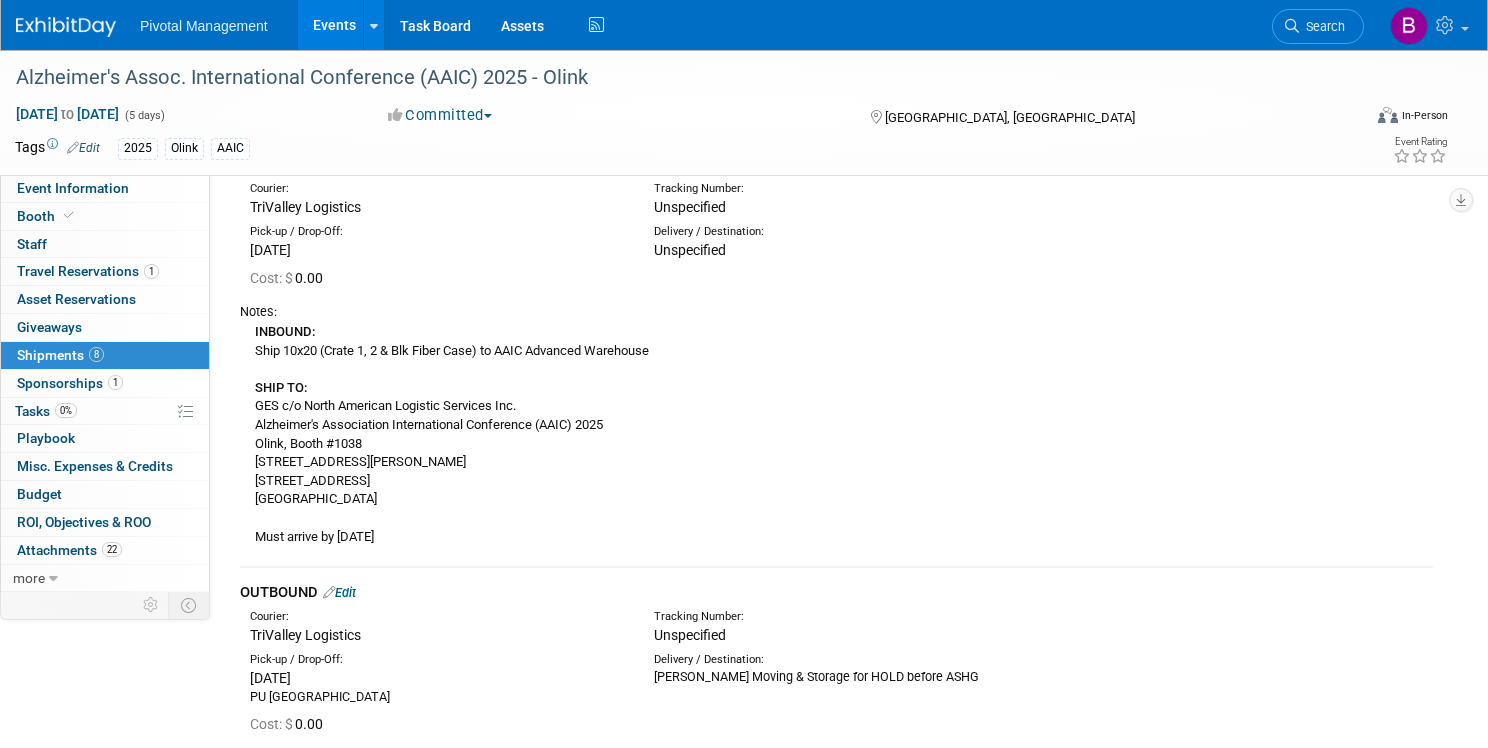 scroll, scrollTop: 0, scrollLeft: 0, axis: both 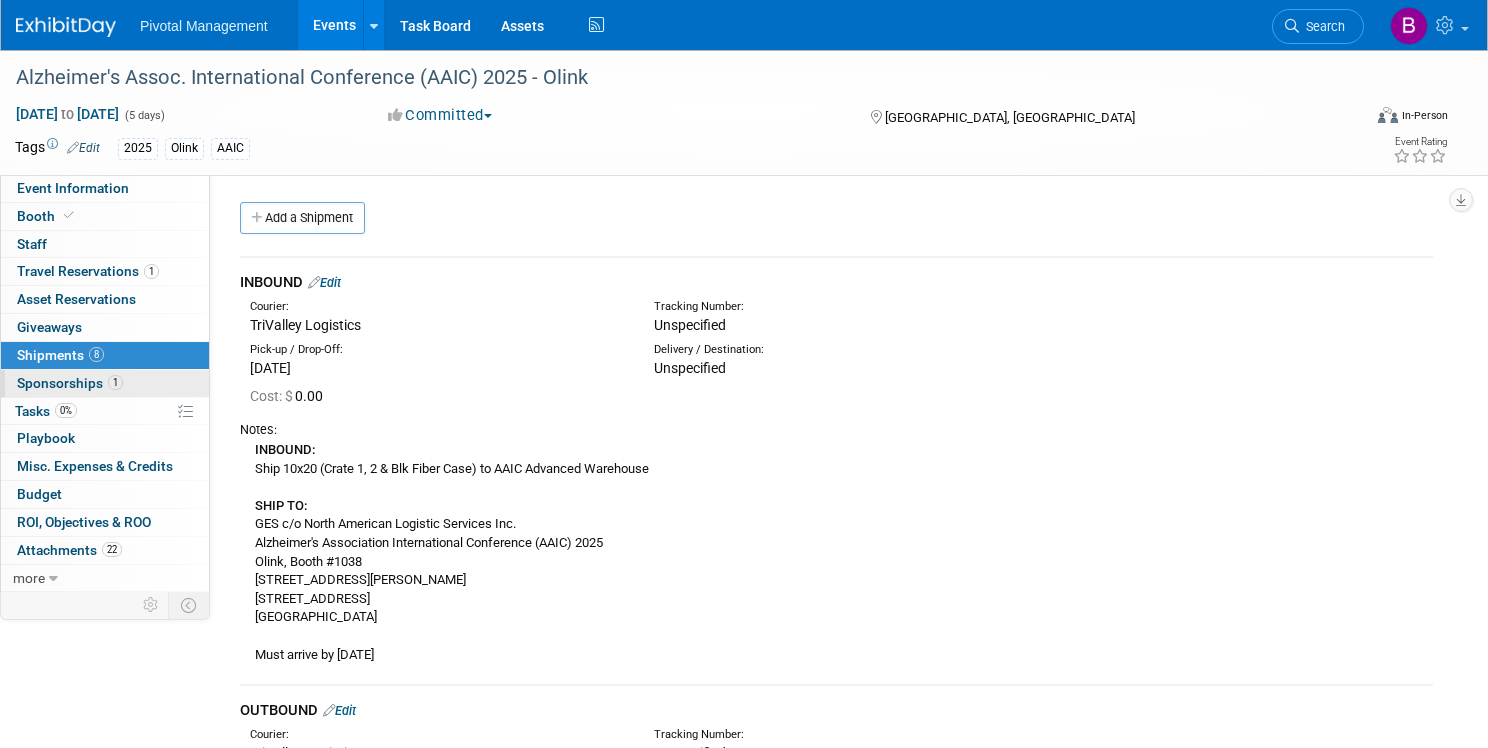 click on "Sponsorships 1" at bounding box center [70, 383] 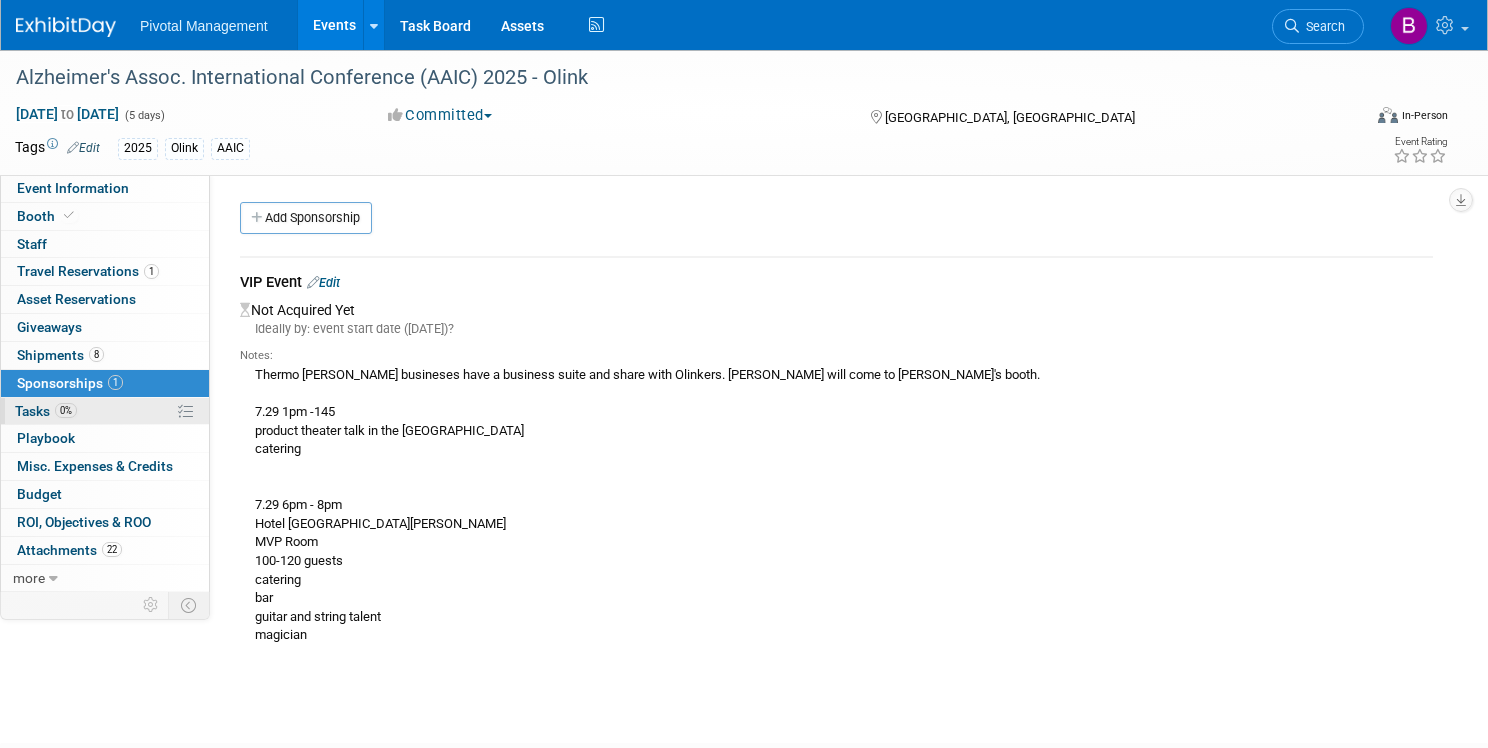 click on "0%
Tasks 0%" at bounding box center [105, 411] 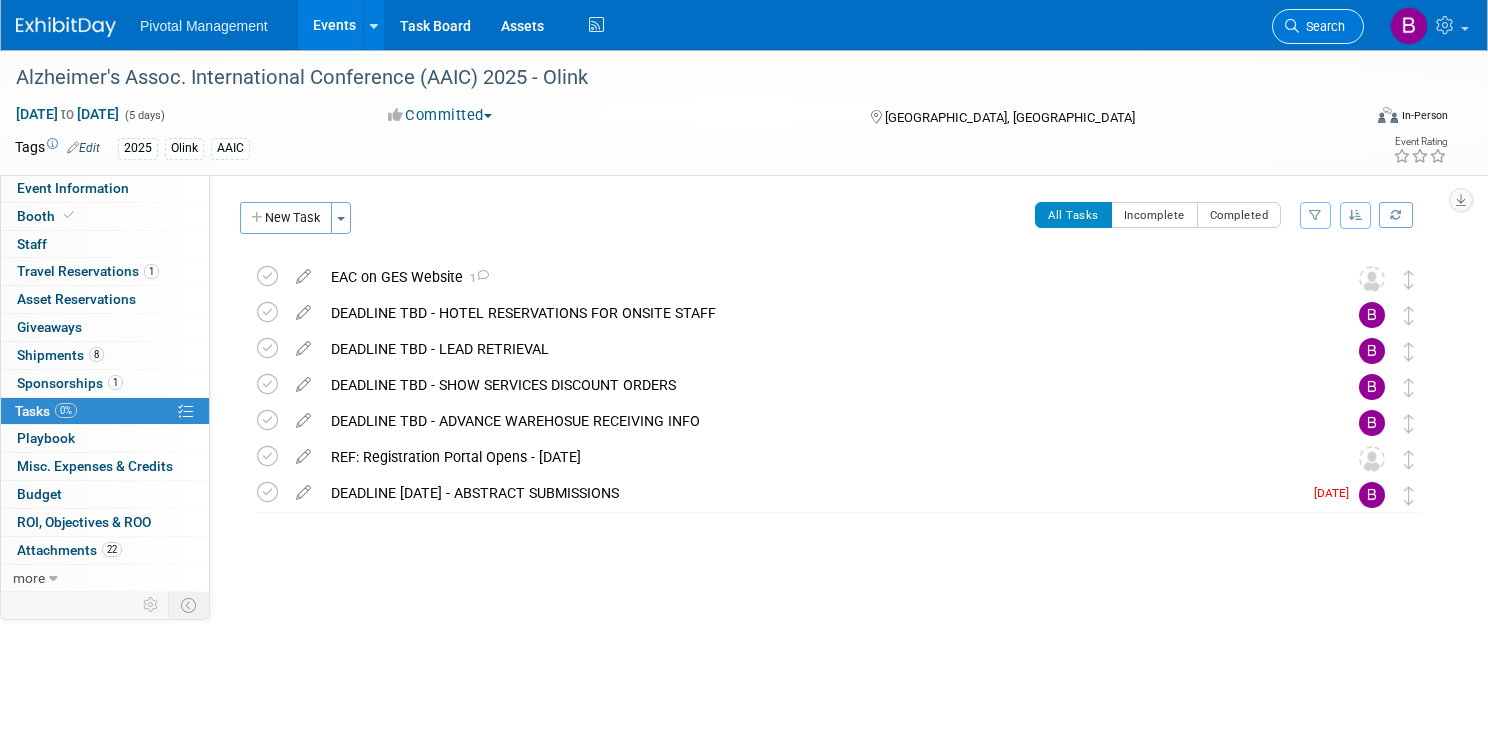 click on "Search" at bounding box center (1318, 26) 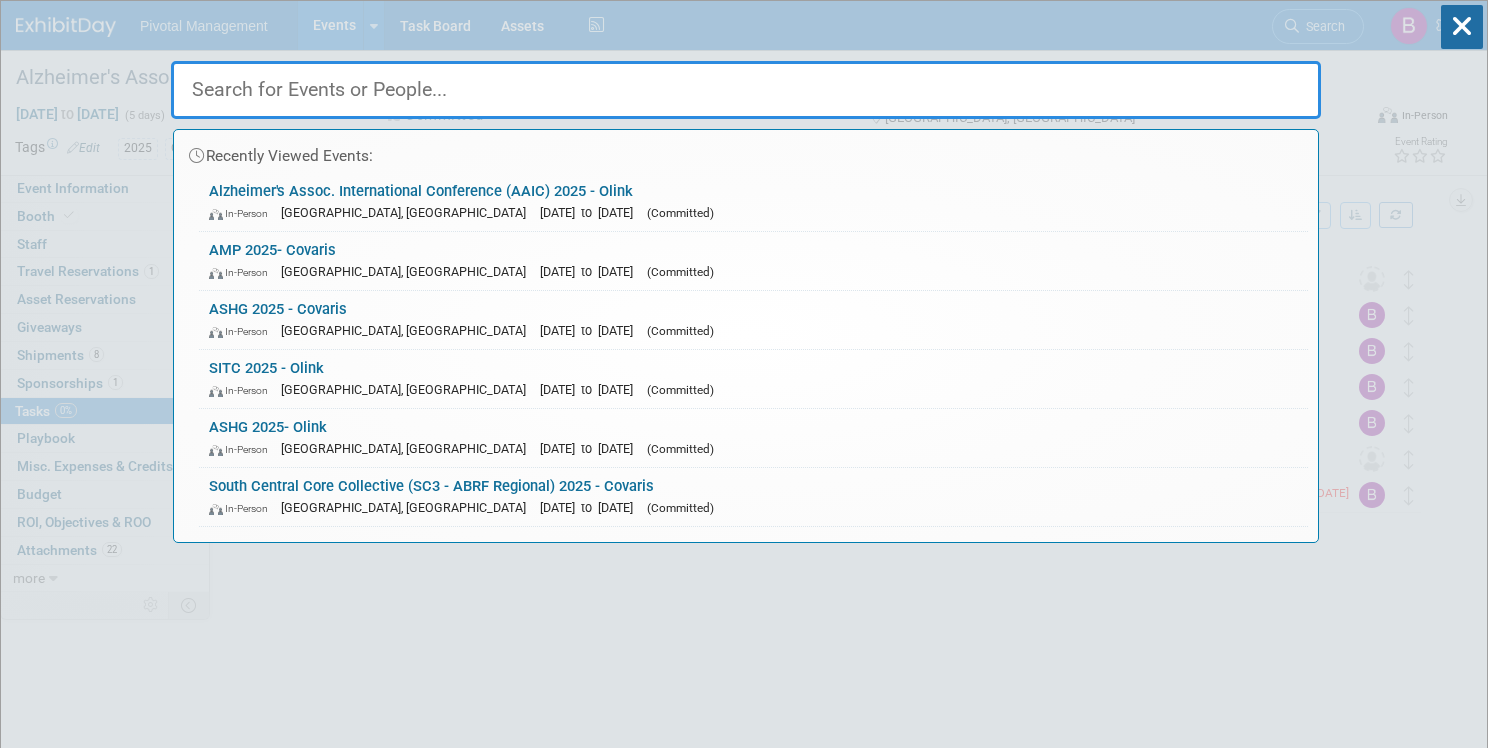 click on "Recently Viewed Events:
Alzheimer's Assoc. International Conference (AAIC) 2025 - Olink
In-Person
Toronto, Canada
Jul 27, 2025  to  Jul 31, 2025
(Committed)
AMP 2025- Covaris
In-Person
Boston, MA
Nov 11, 2025  to  Nov 15, 2025
(Committed)
ASHG 2025 - Covaris
In-Person
Boston, MA
Oct 15, 2025  to  Oct 17, 2025
(Committed)
SITC 2025 - Olink
In-Person
Forest Heights, MD
Nov 5, 2025  to  Nov 9, 2025
(Committed)
ASHG 2025- Olink
In-Person
Boston, MA
Oct 15, 2025  to  Oct 17, 2025
(Committed)
South Central Core Collective (SC3 - ABRF Regional) 2025 - Covaris
In-Person
Dallas, TX
Sep 30, 2025  to  Oct 2, 2025
(Committed)
No match found..." at bounding box center [744, 4000] 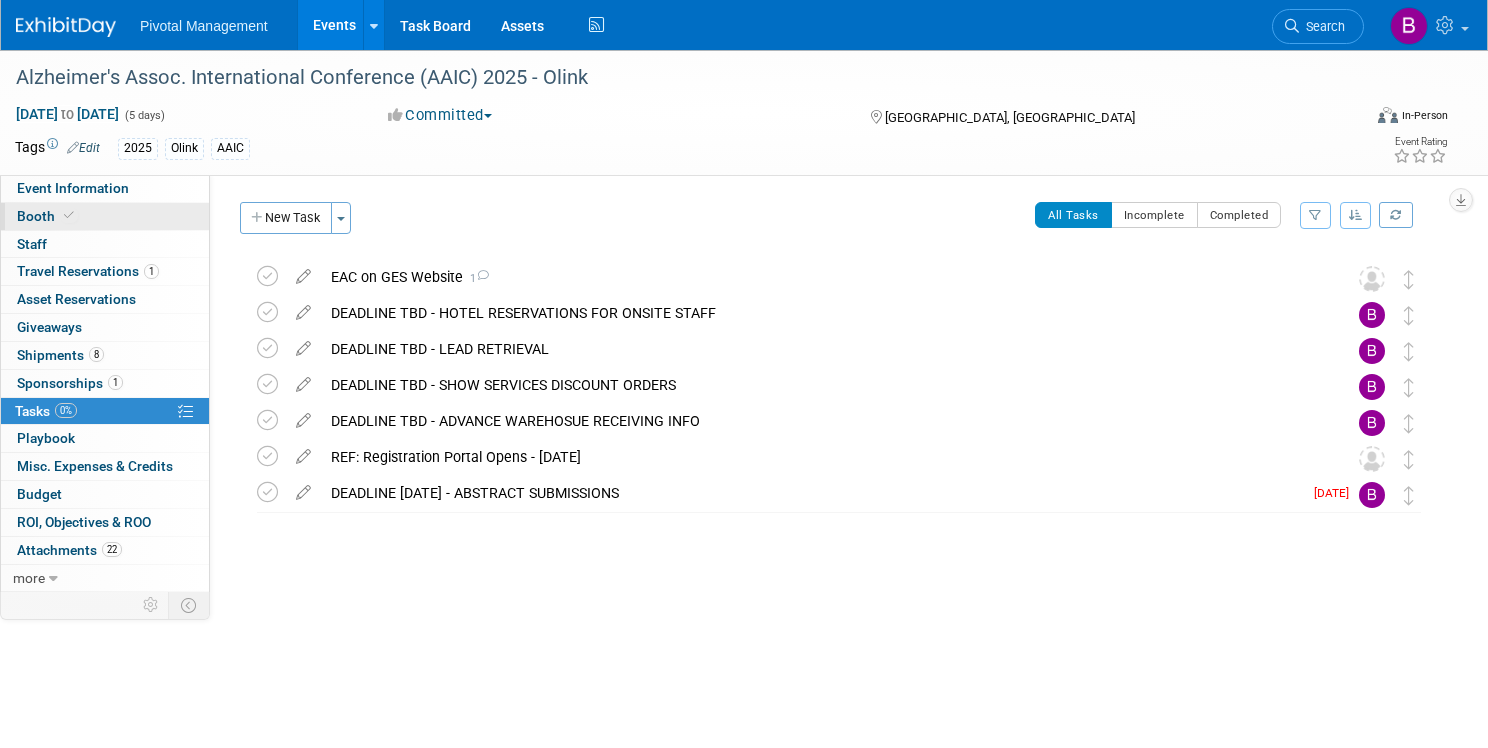 click at bounding box center [69, 215] 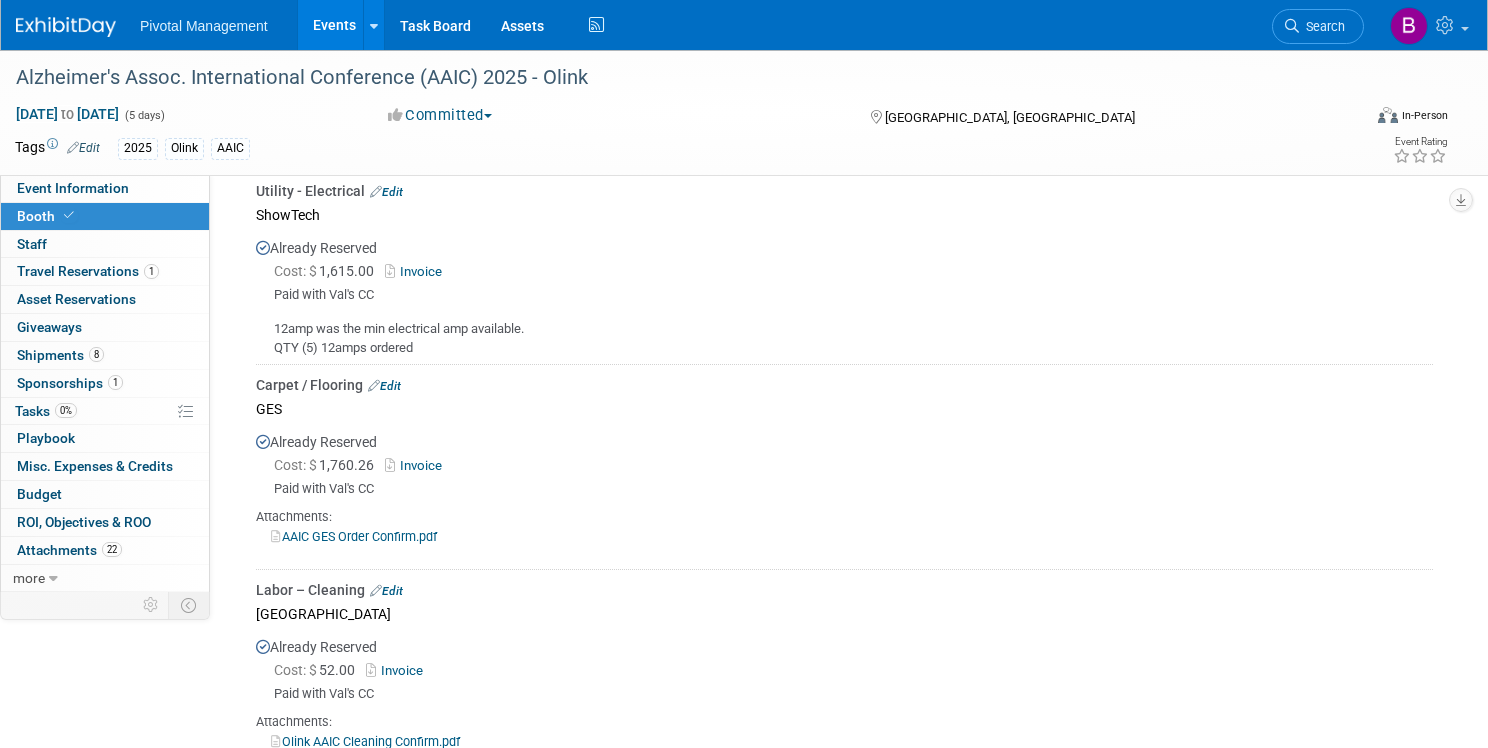 scroll, scrollTop: 1762, scrollLeft: 0, axis: vertical 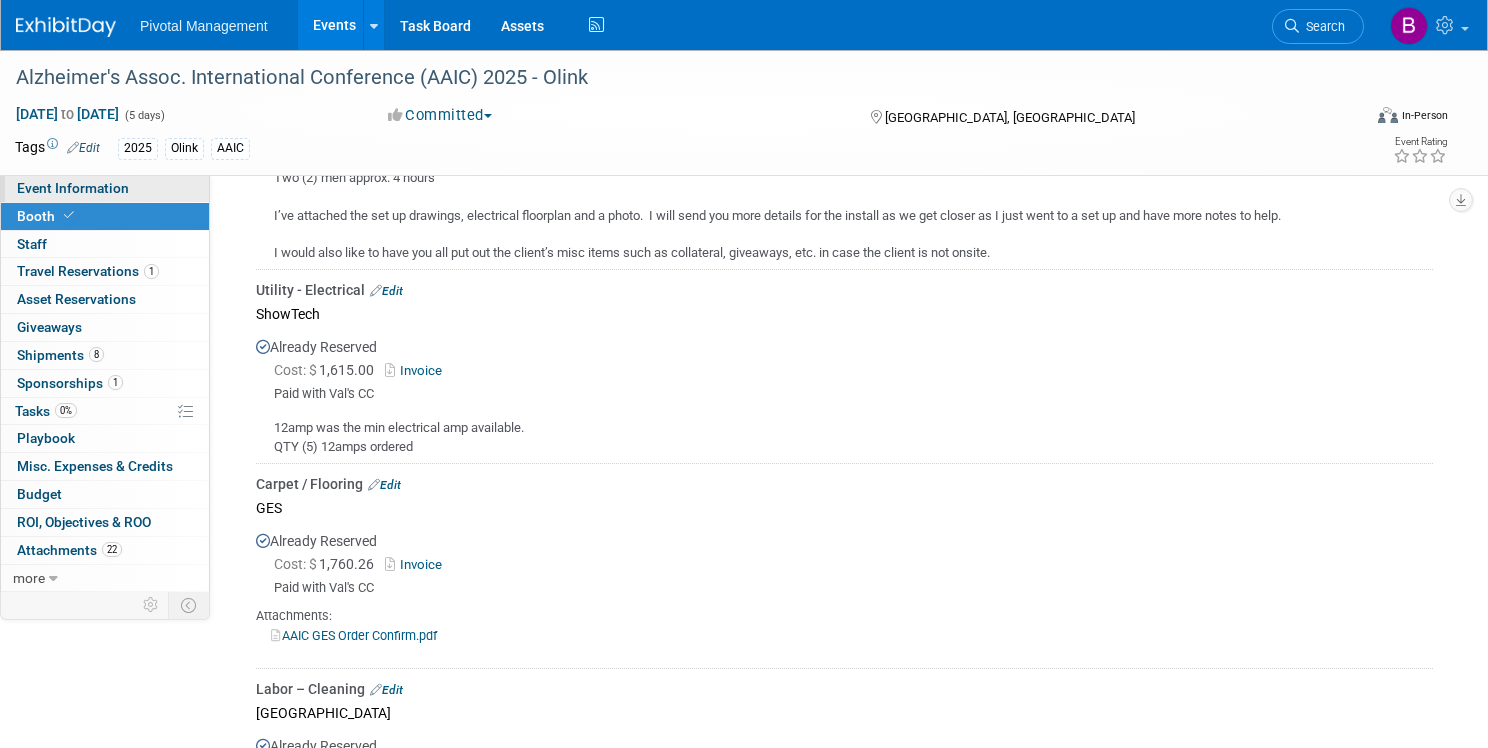 click on "Event Information" at bounding box center (73, 188) 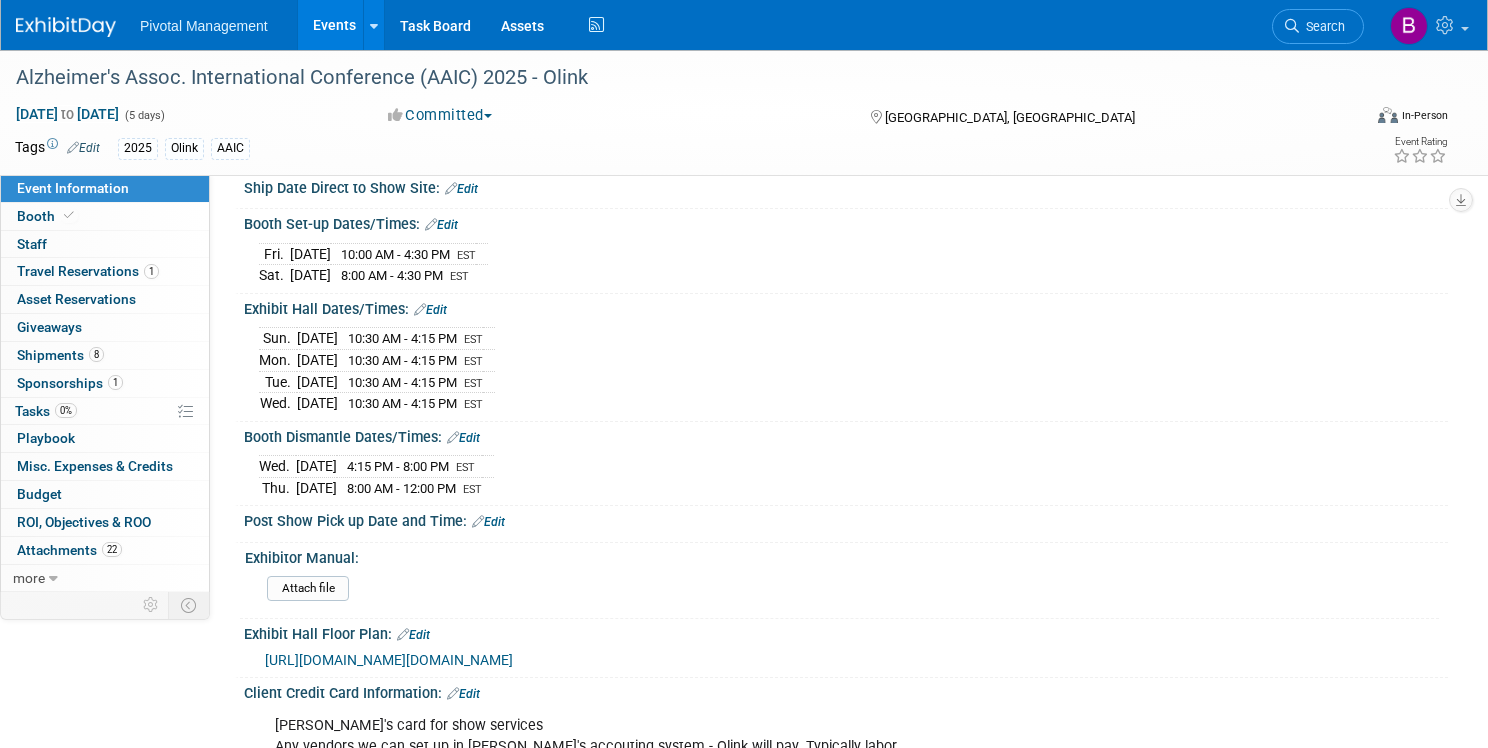 scroll, scrollTop: 2749, scrollLeft: 0, axis: vertical 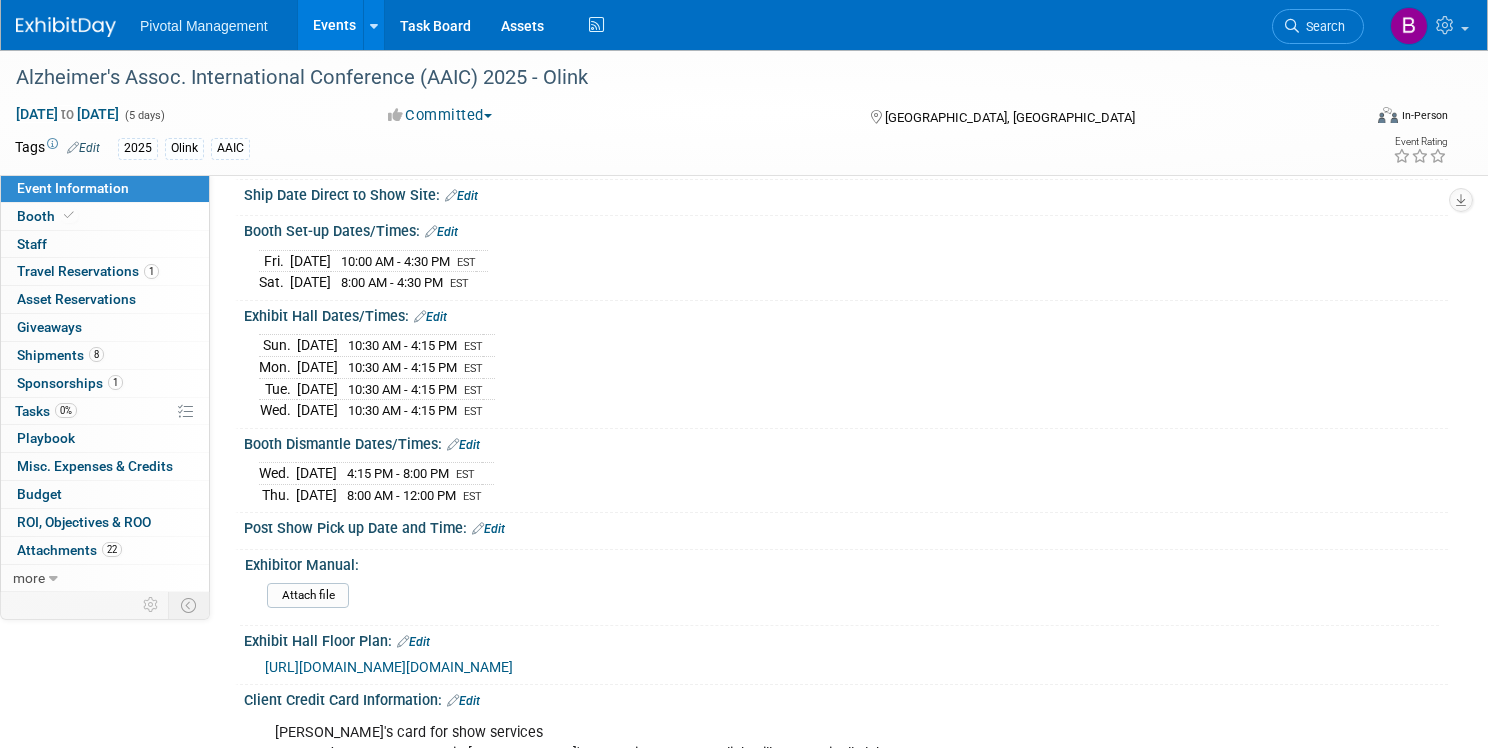 drag, startPoint x: 325, startPoint y: 302, endPoint x: 459, endPoint y: 302, distance: 134 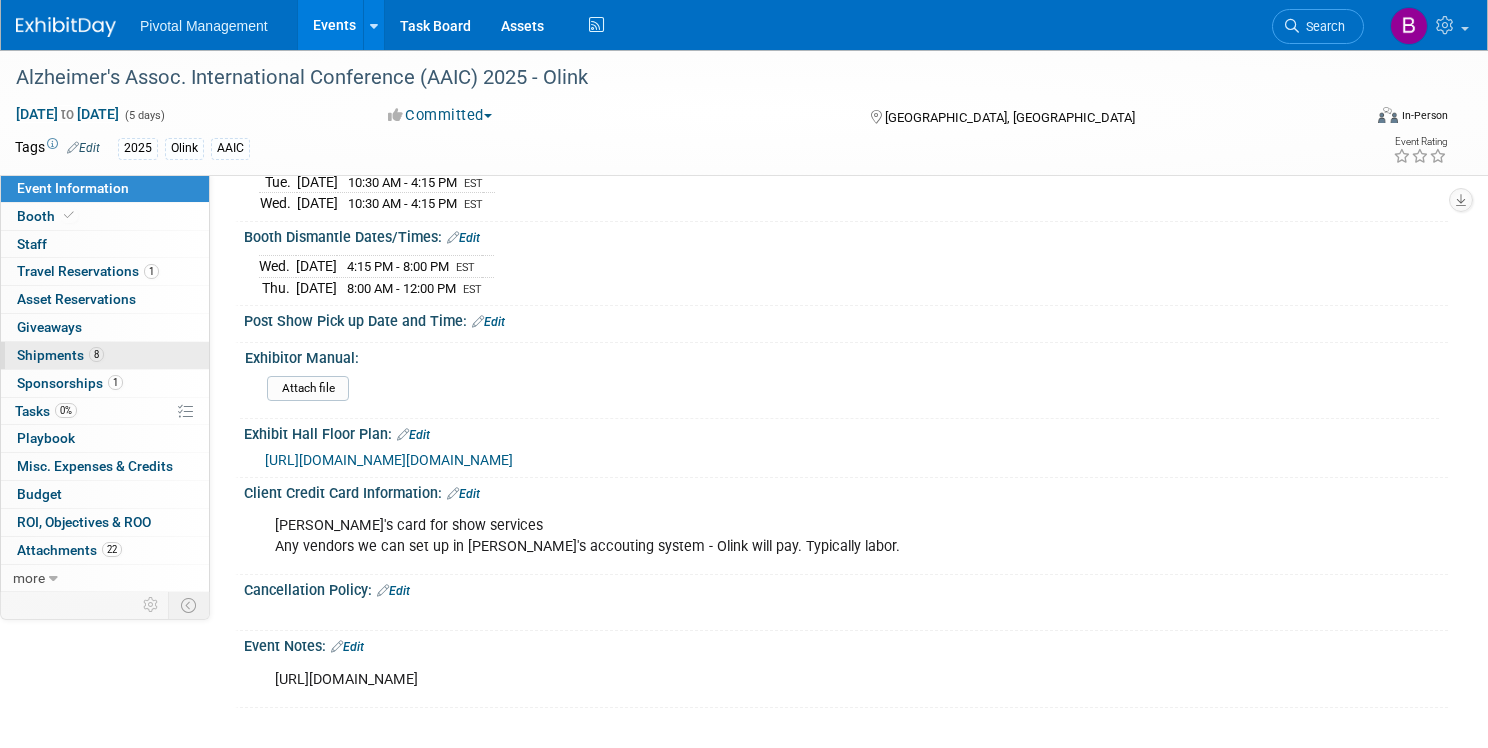 click on "8" at bounding box center [96, 354] 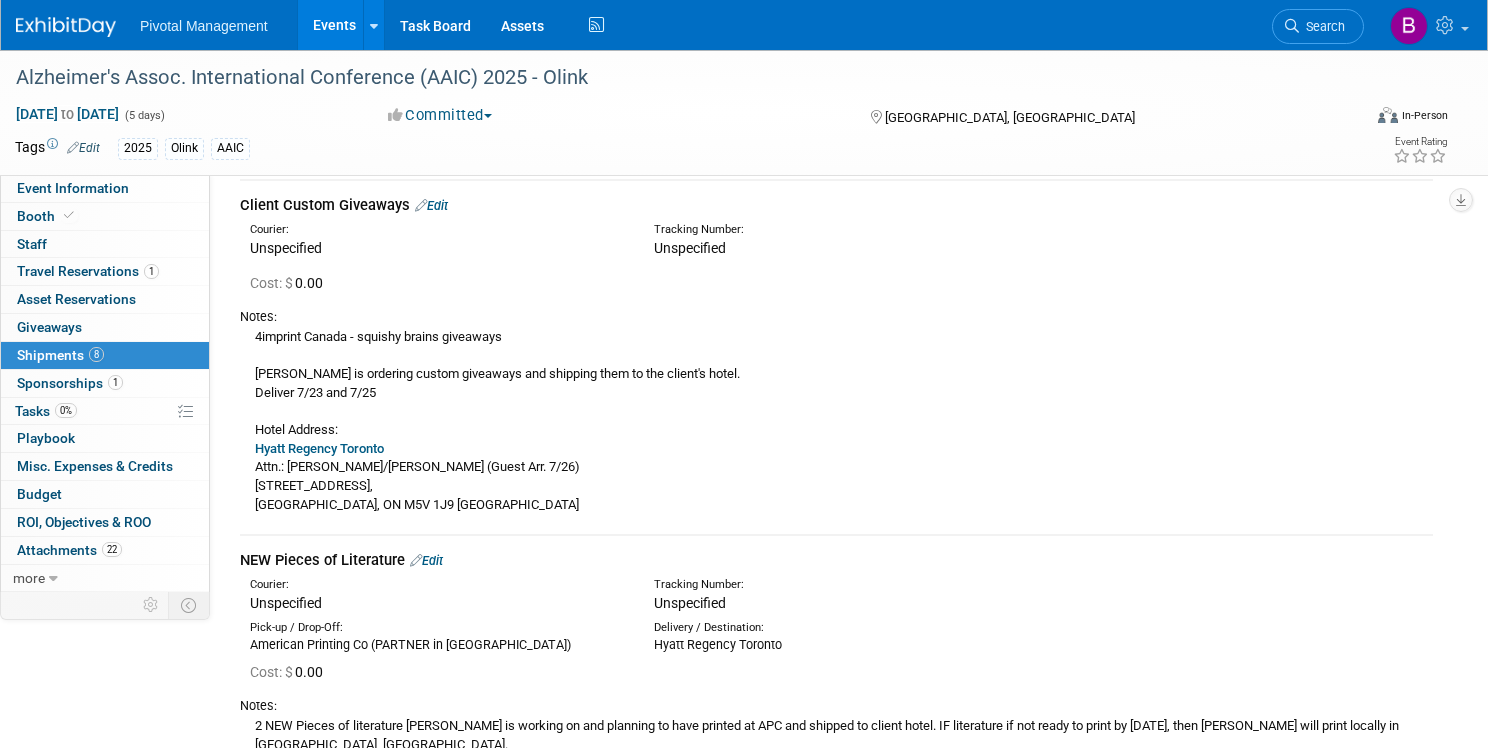 scroll, scrollTop: 1501, scrollLeft: 0, axis: vertical 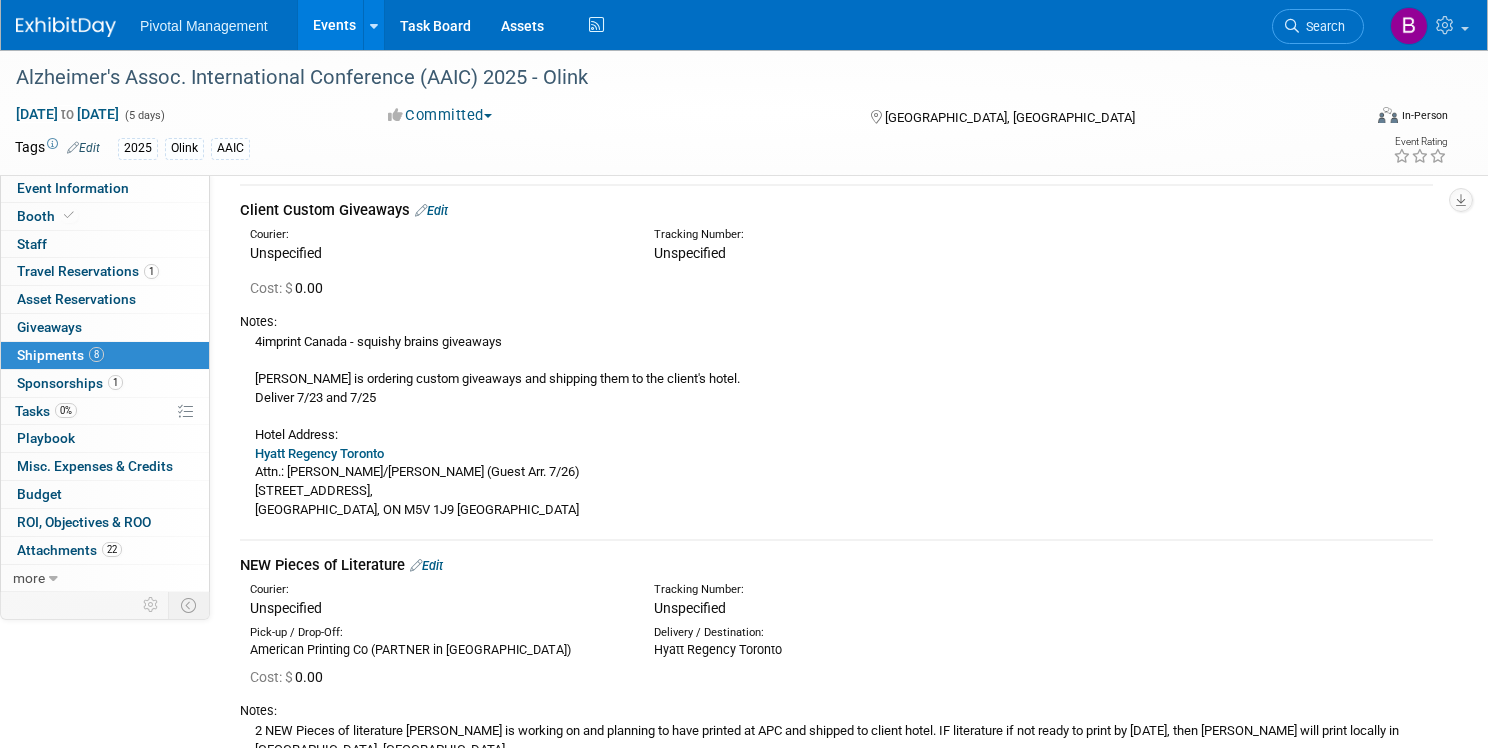 drag, startPoint x: 359, startPoint y: 468, endPoint x: 426, endPoint y: 472, distance: 67.11929 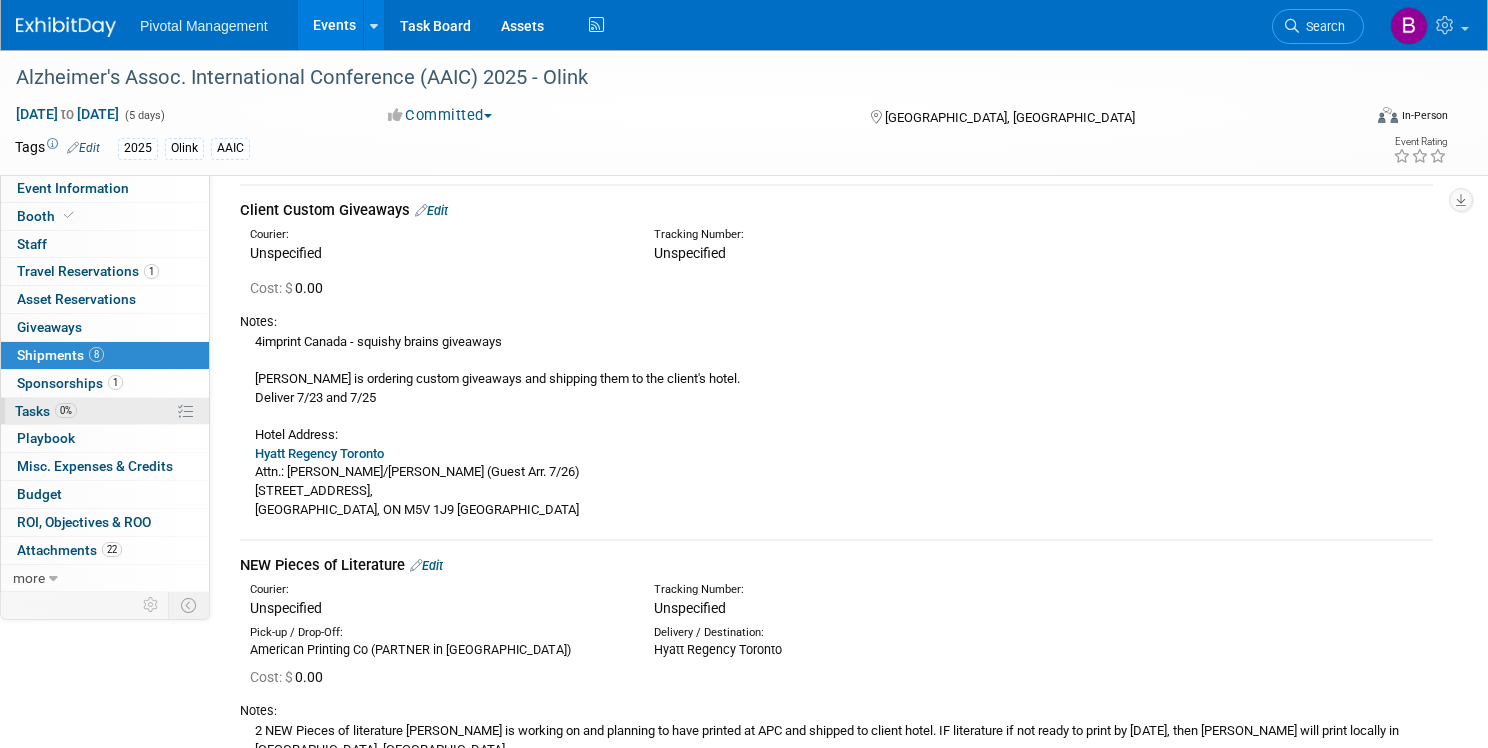 click on "0%
Tasks 0%" at bounding box center [105, 411] 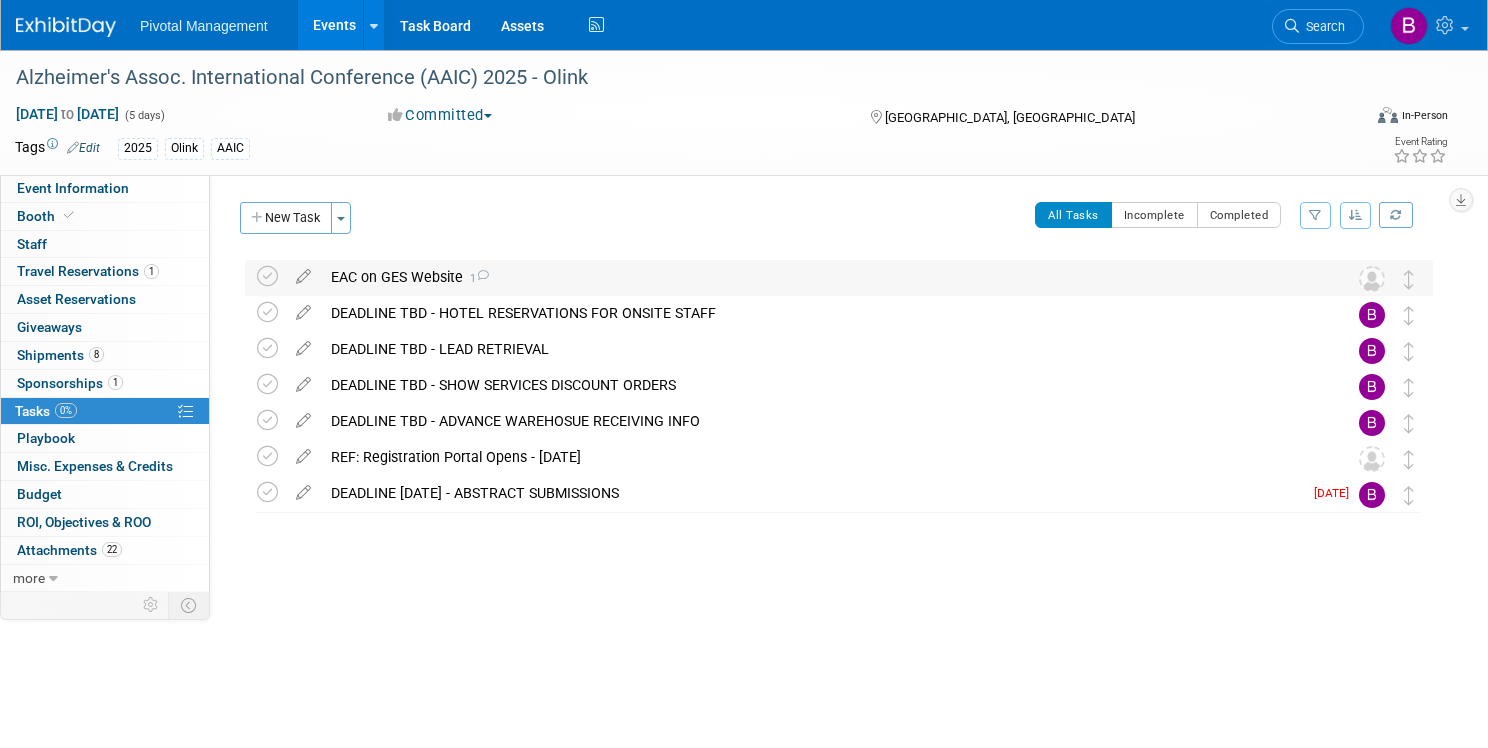 click on "EAC on GES Website
1" at bounding box center [820, 277] 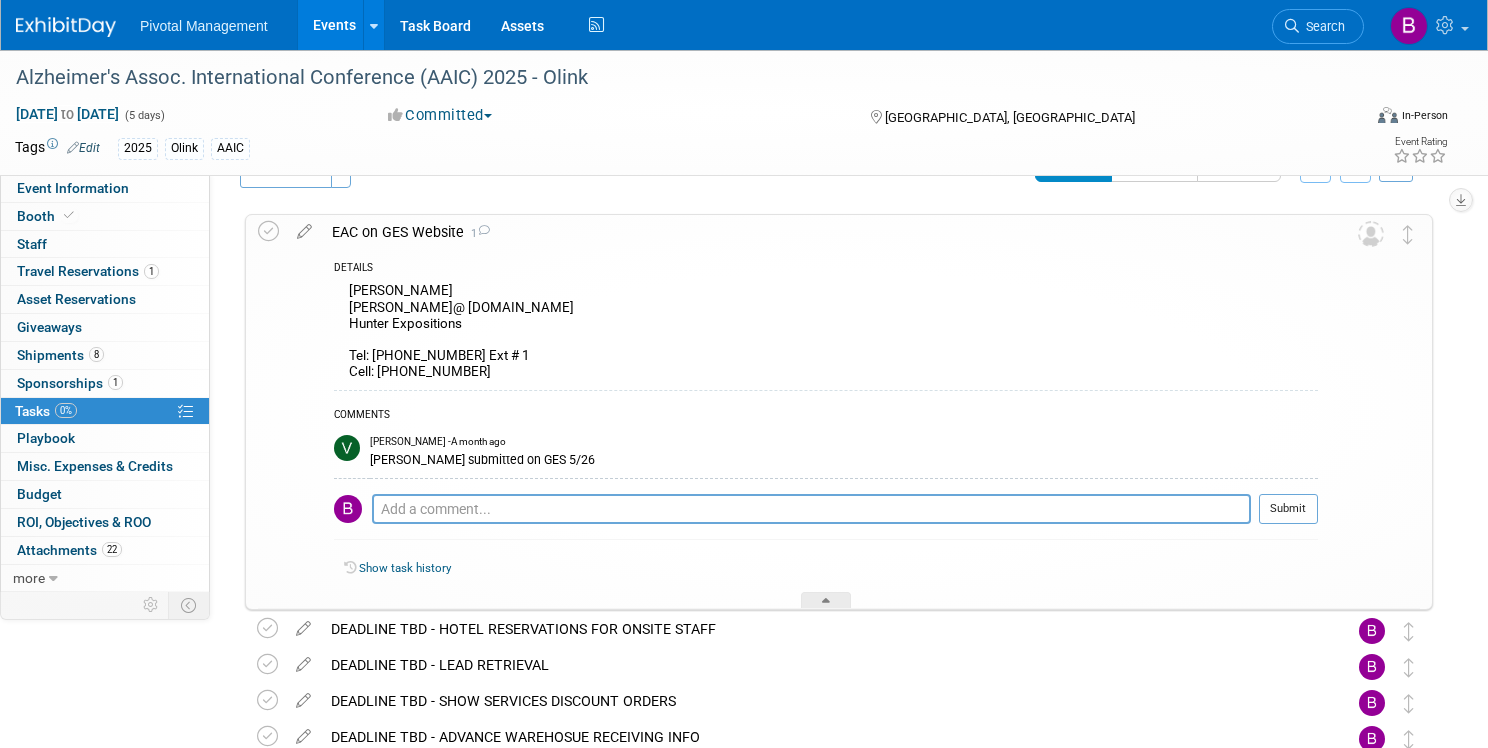 scroll, scrollTop: 57, scrollLeft: 0, axis: vertical 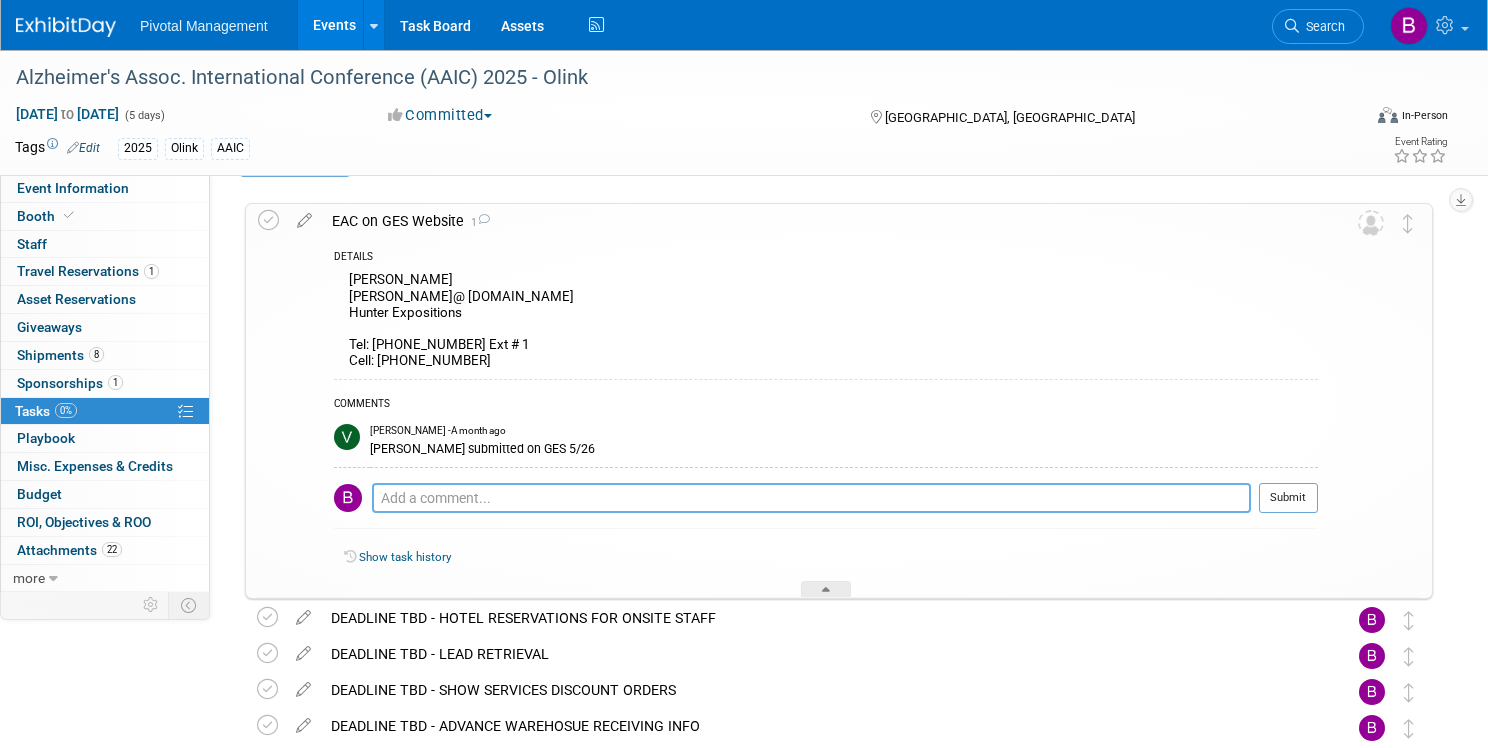 click at bounding box center (811, 498) 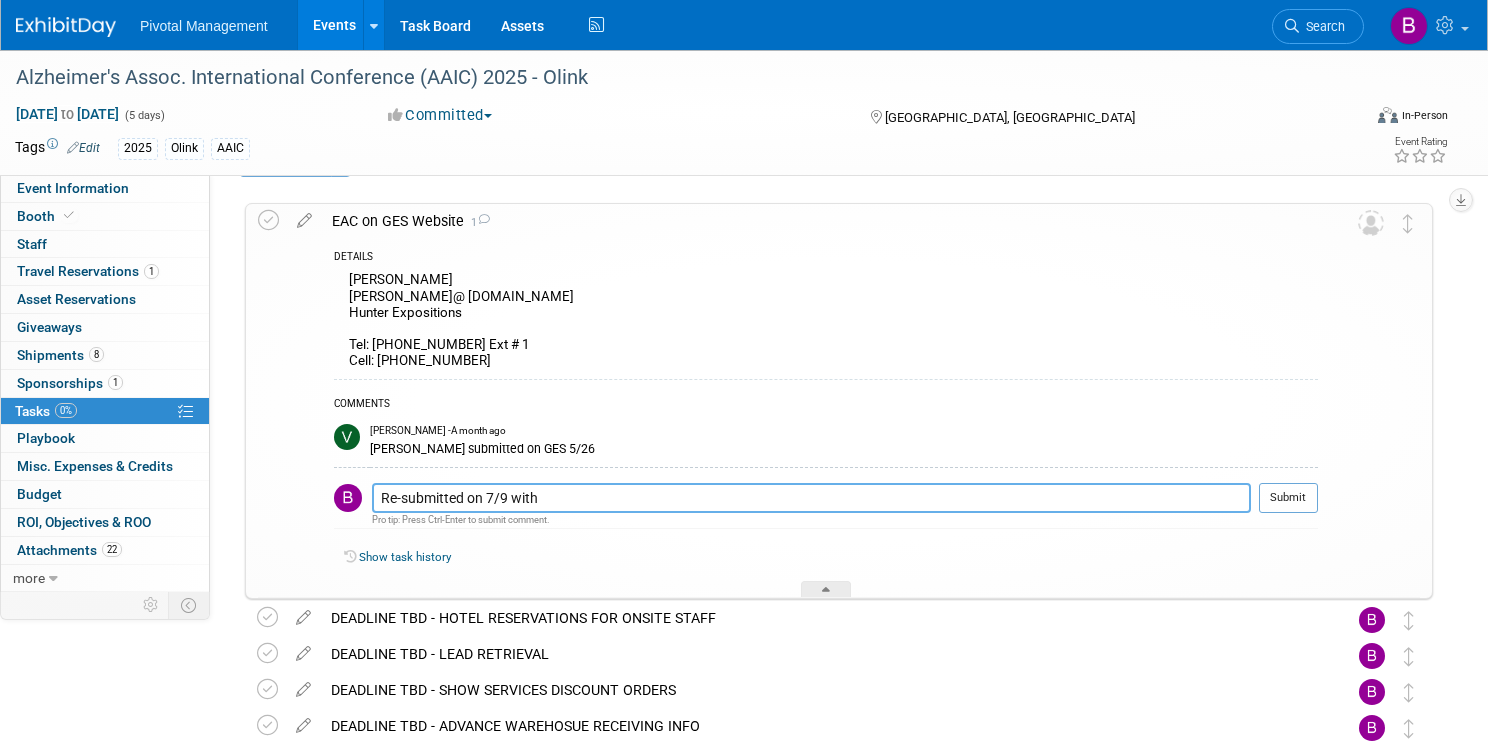 paste on "Lionheart Displays
99 Sante drive
Unit B
Concord on L4K 3C4
Contact: Alex Balles – 416 761 6464
alexballes@lionheartdisplay.com" 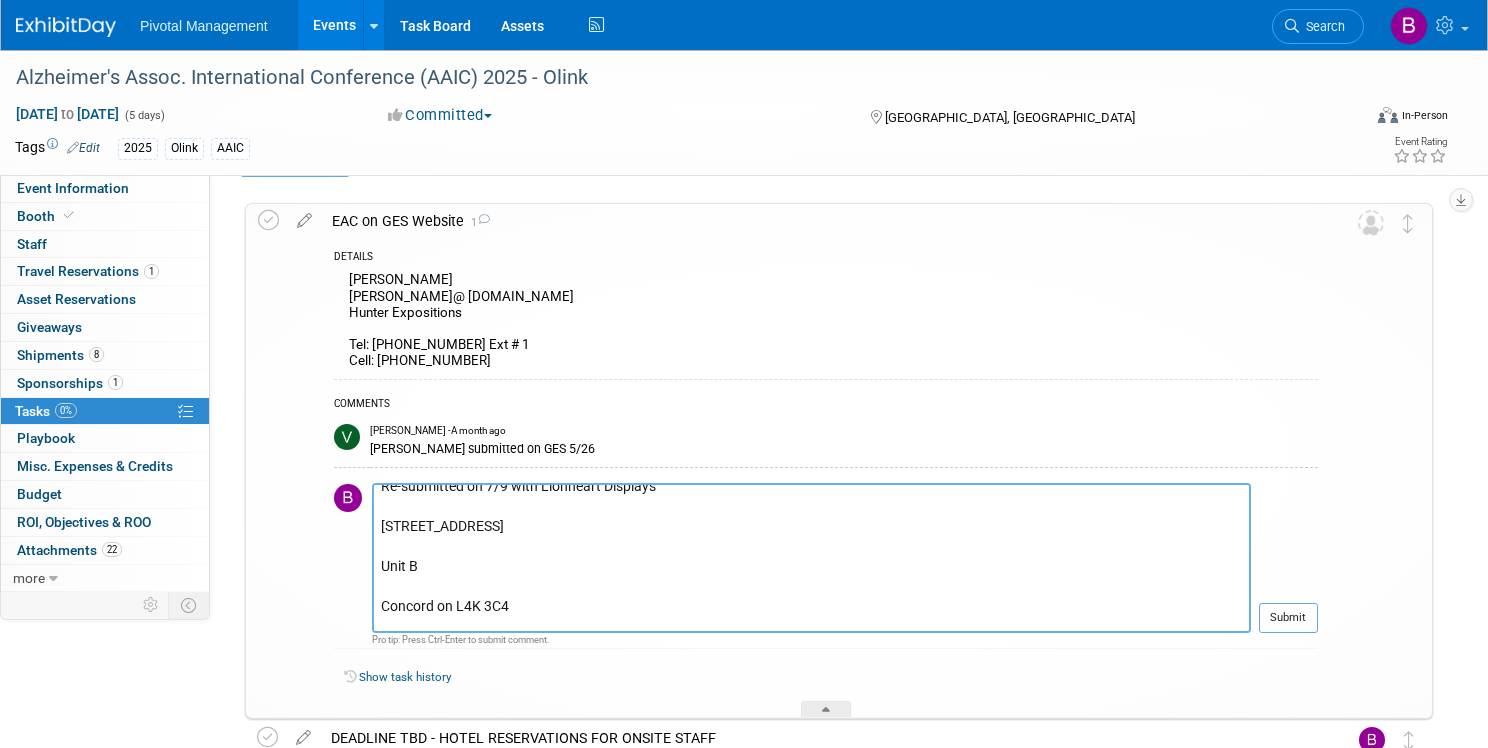 scroll, scrollTop: 0, scrollLeft: 0, axis: both 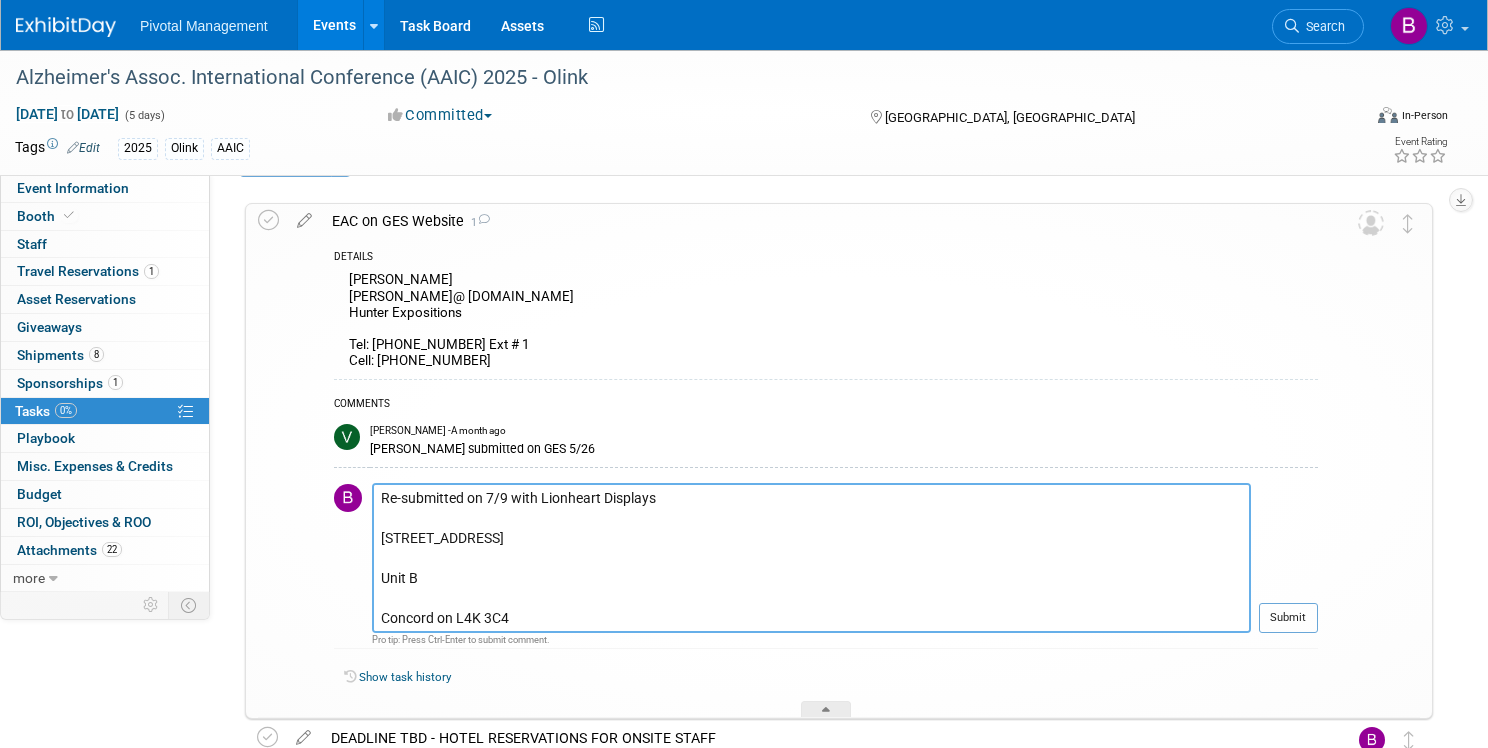 click on "Re-submitted on 7/9 with Lionheart Displays
99 Sante drive
Unit B
Concord on L4K 3C4
Contact: Alex Balles – 416 761 6464
alexballes@lionheartdisplay.com" at bounding box center [811, 558] 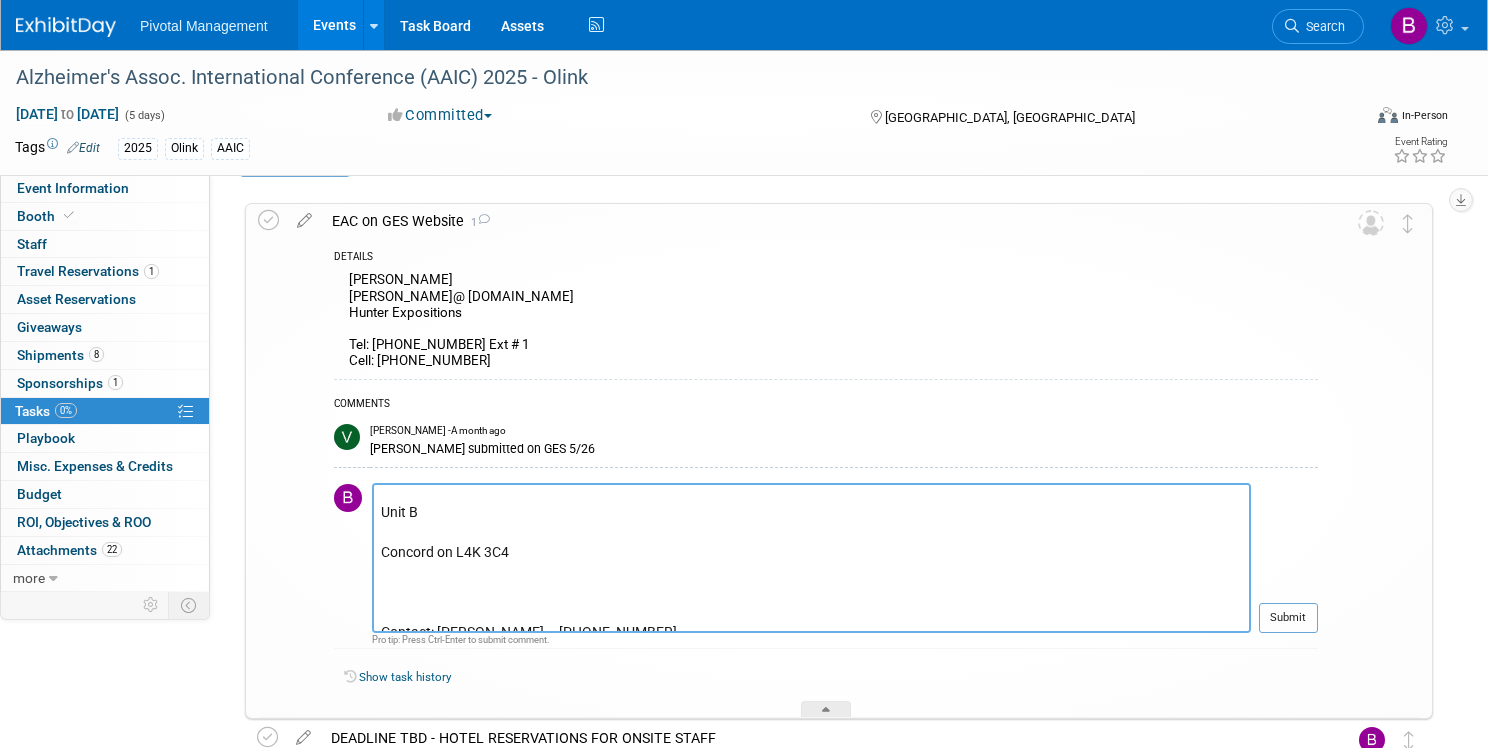 scroll, scrollTop: 120, scrollLeft: 0, axis: vertical 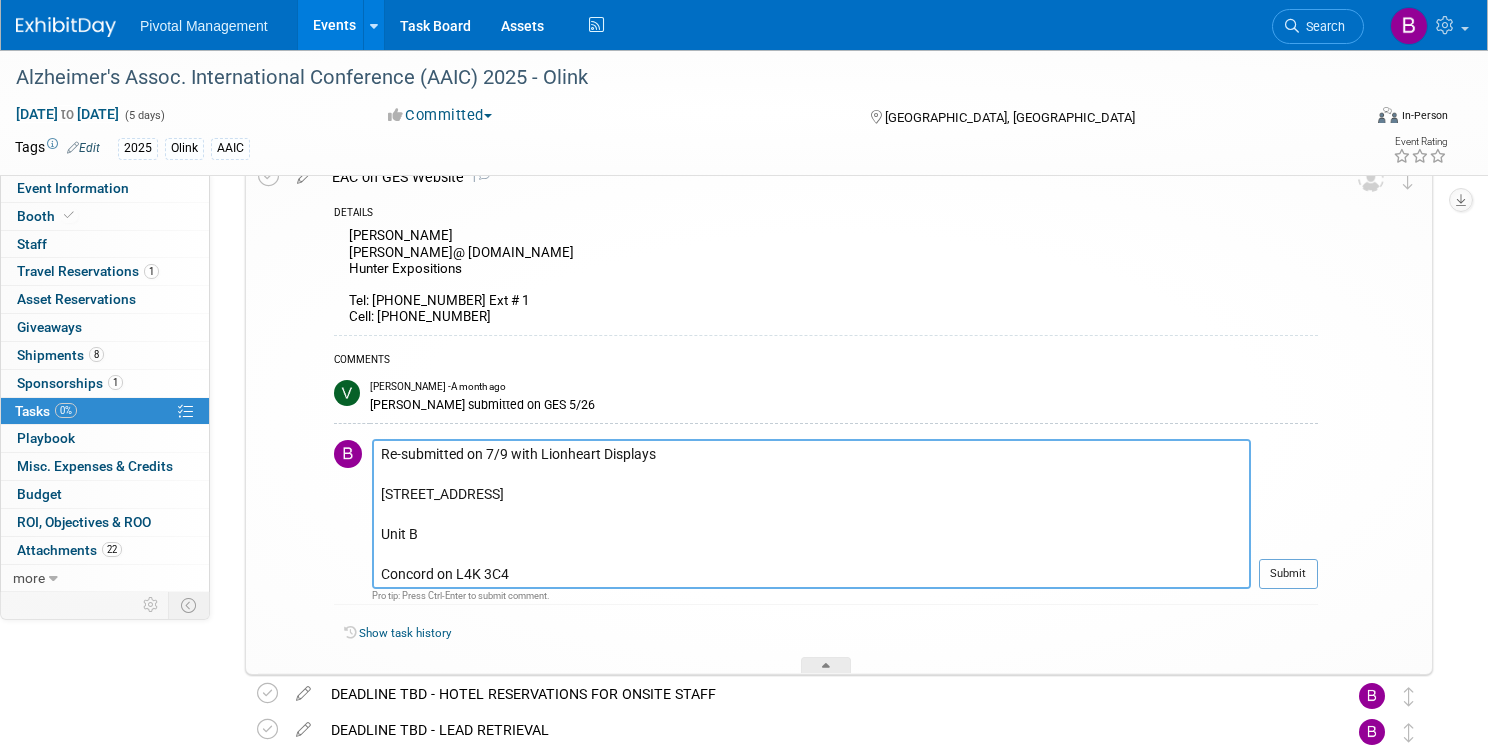 drag, startPoint x: 669, startPoint y: 572, endPoint x: 618, endPoint y: 455, distance: 127.632286 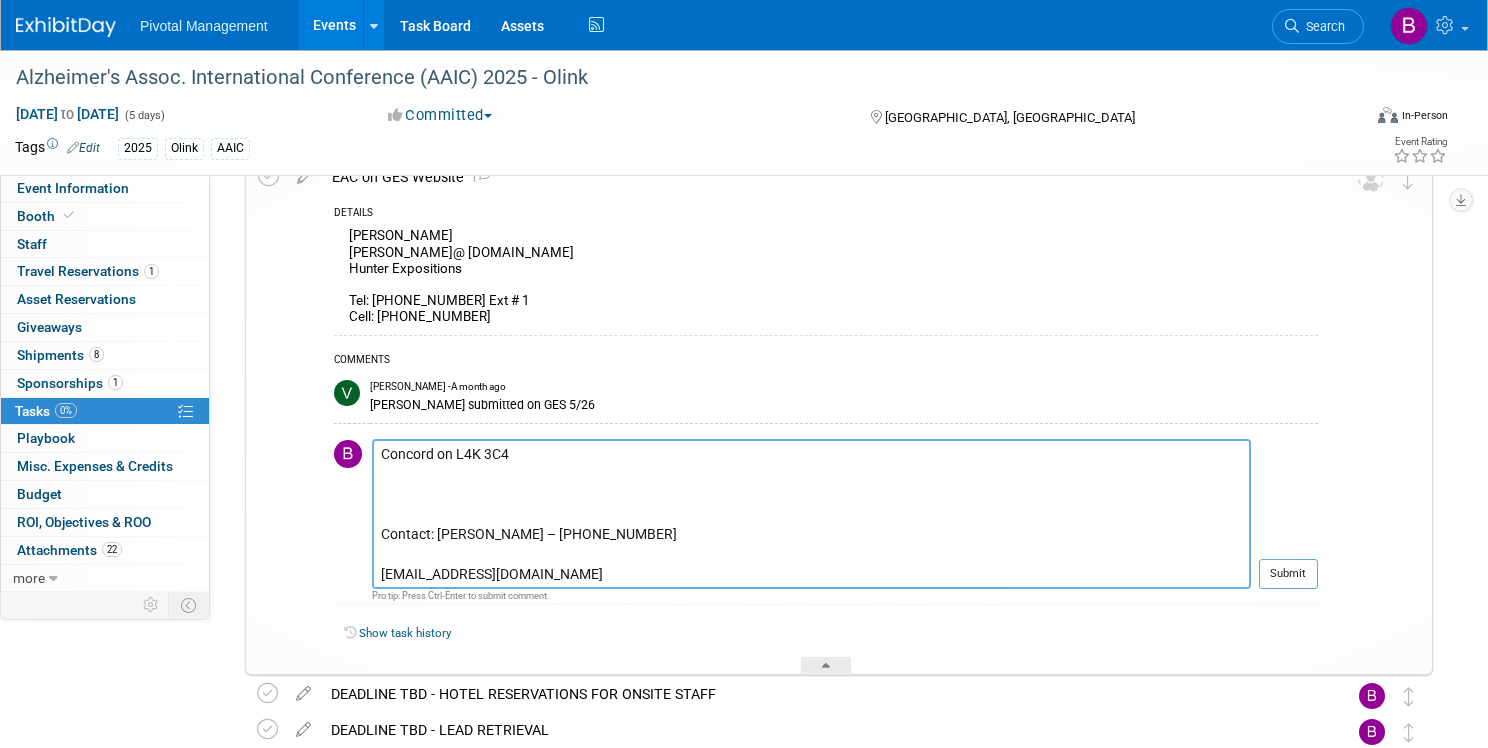 drag, startPoint x: 449, startPoint y: 494, endPoint x: 670, endPoint y: 592, distance: 241.75401 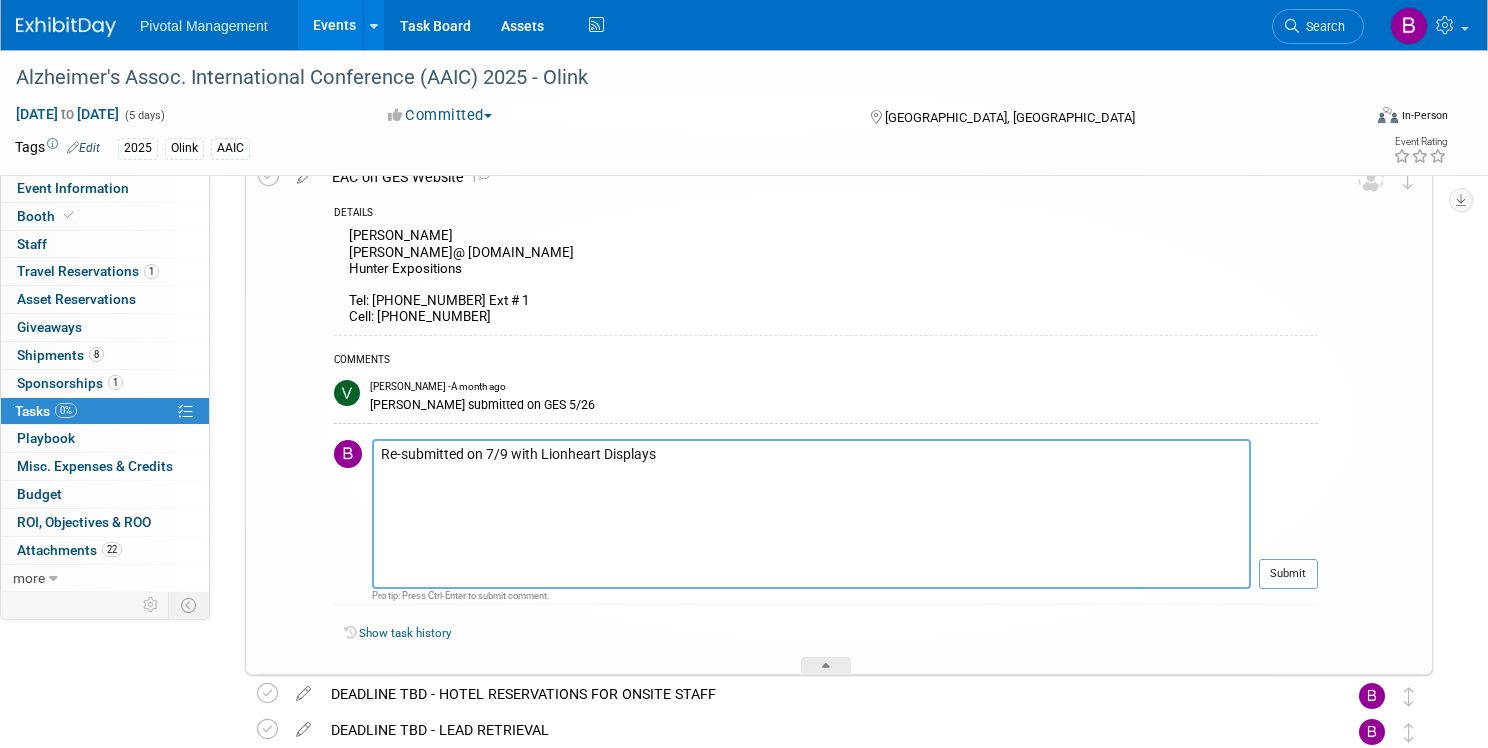 scroll, scrollTop: 0, scrollLeft: 0, axis: both 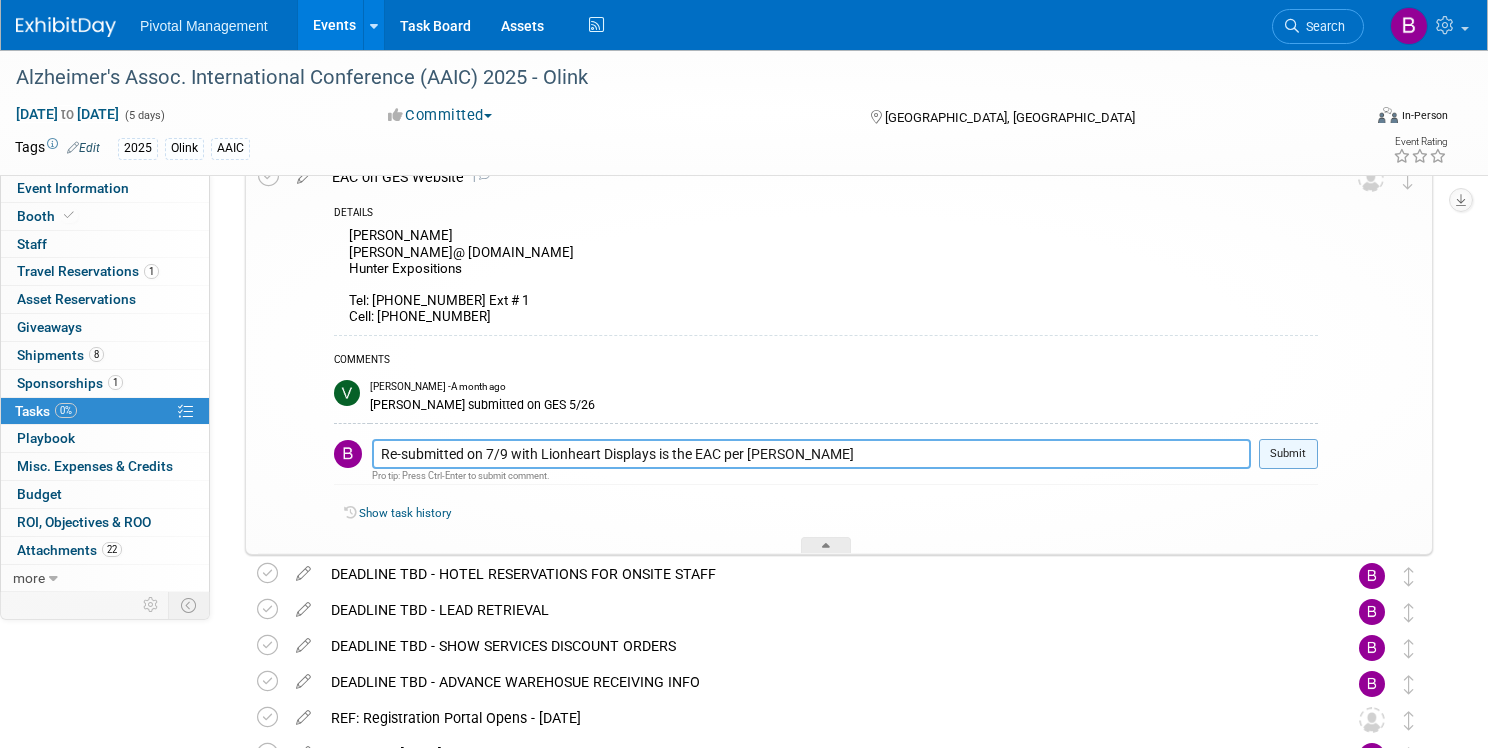 type on "Re-submitted on 7/9 with Lionheart Displays is the EAC per Gery" 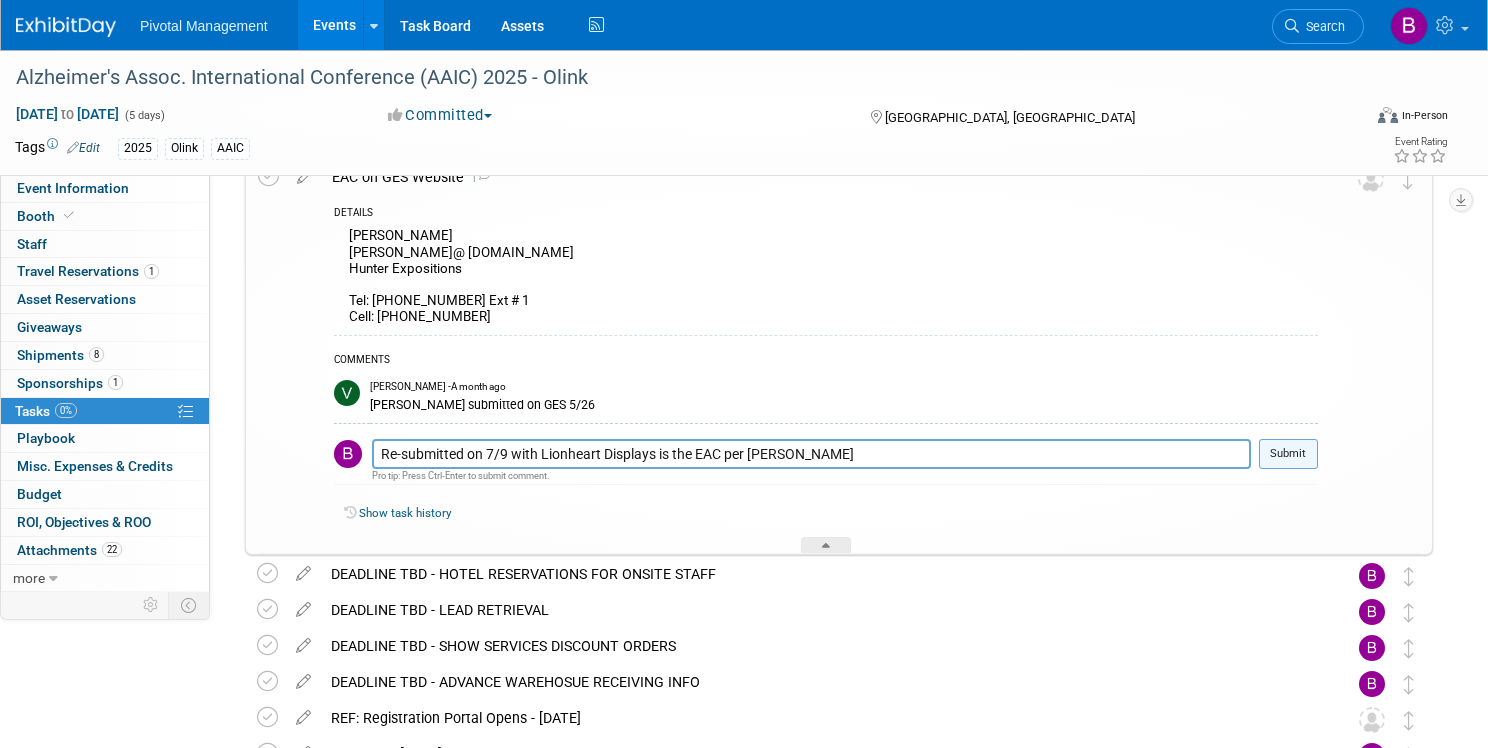 click on "Submit" at bounding box center [1288, 454] 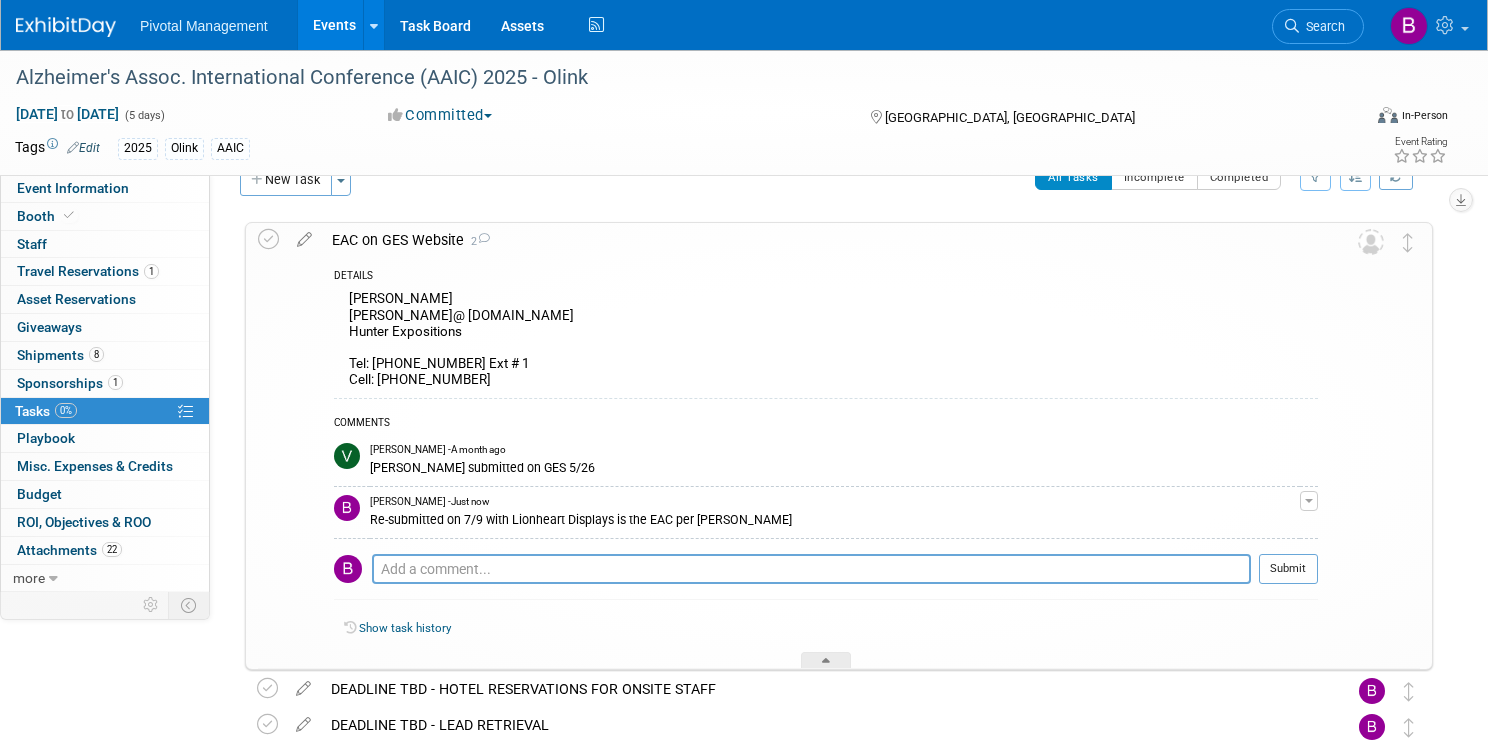scroll, scrollTop: 23, scrollLeft: 0, axis: vertical 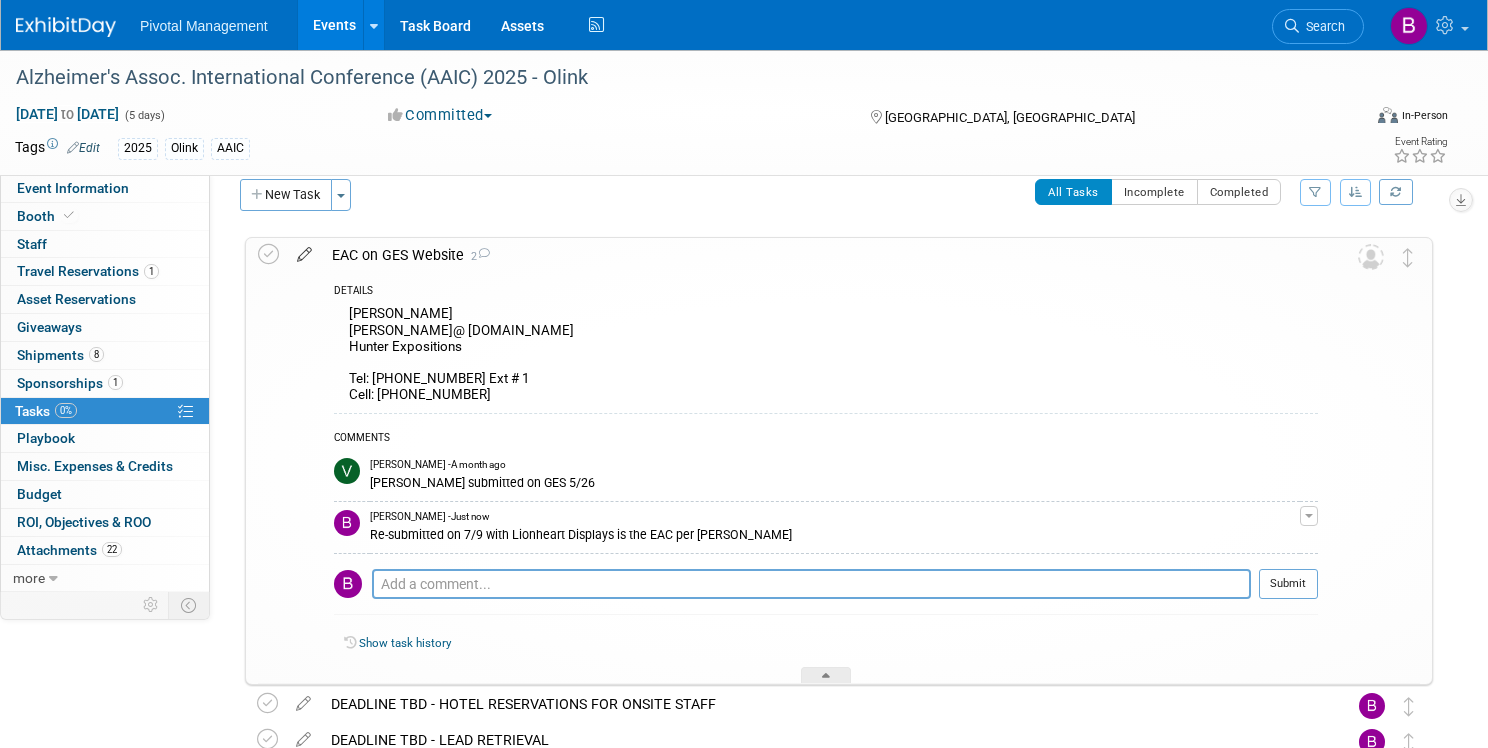 click at bounding box center [304, 250] 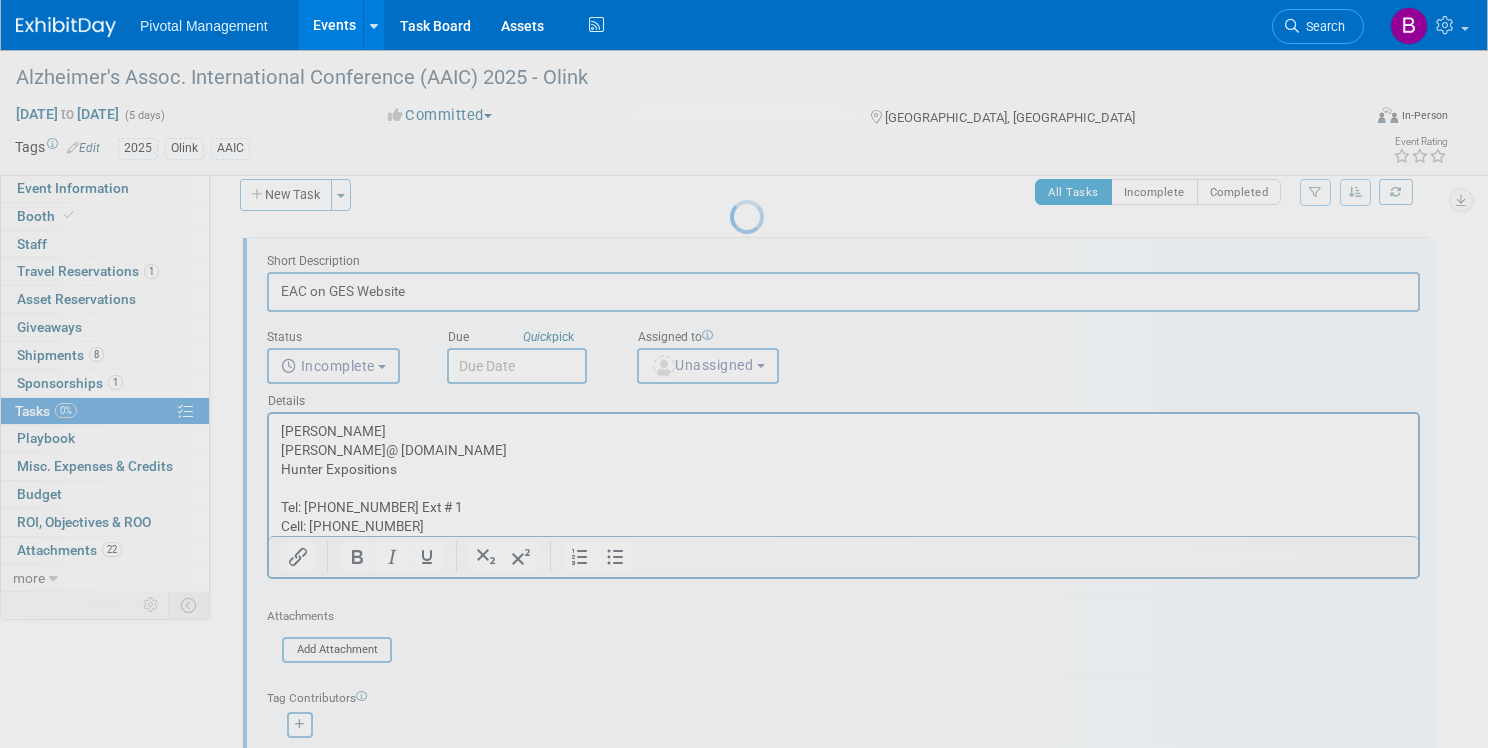 scroll, scrollTop: 0, scrollLeft: 0, axis: both 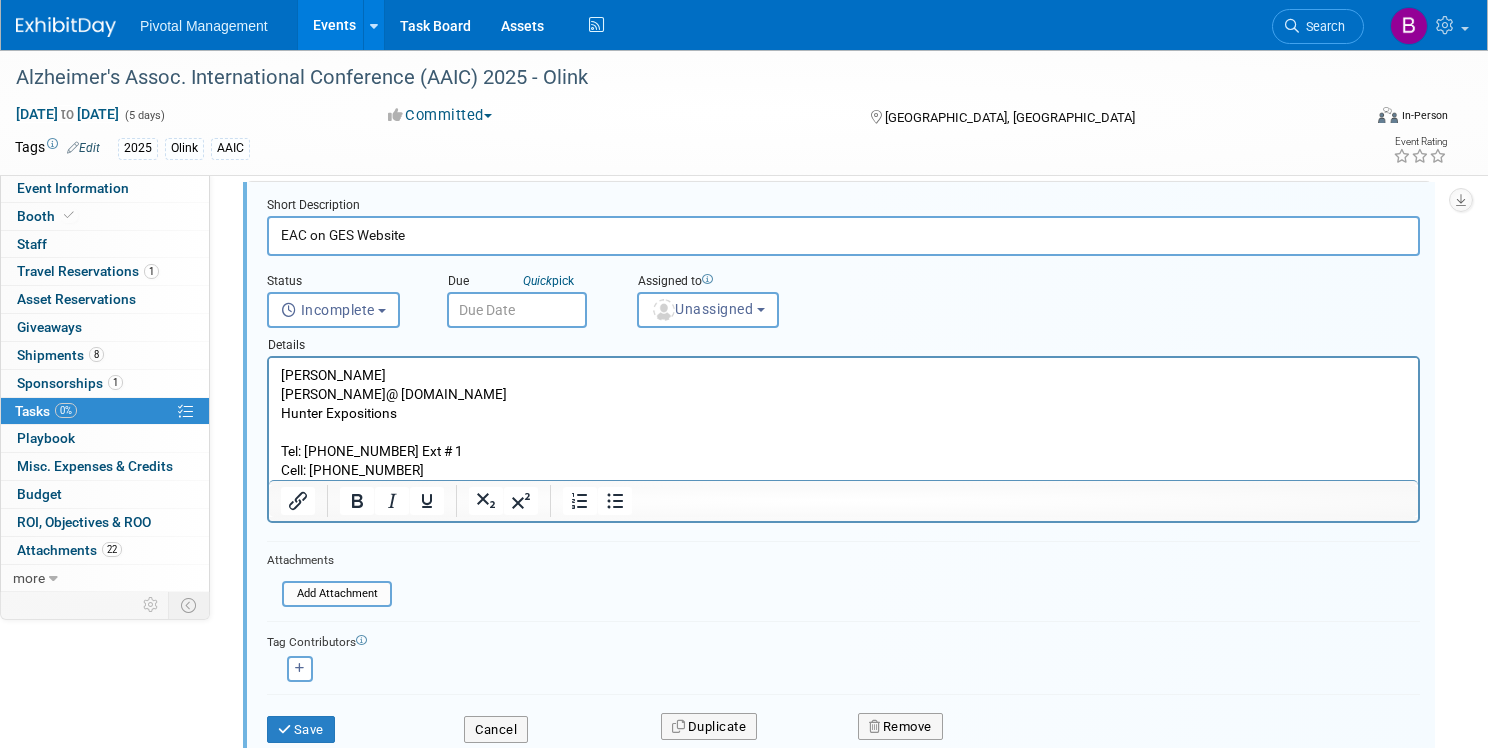 click on "Gery G Hunter gery@ hunterexpositions.com Hunter Expositions Tel: 514 683 7230 Ext # 1 Cell: 514 583 5586" at bounding box center [844, 423] 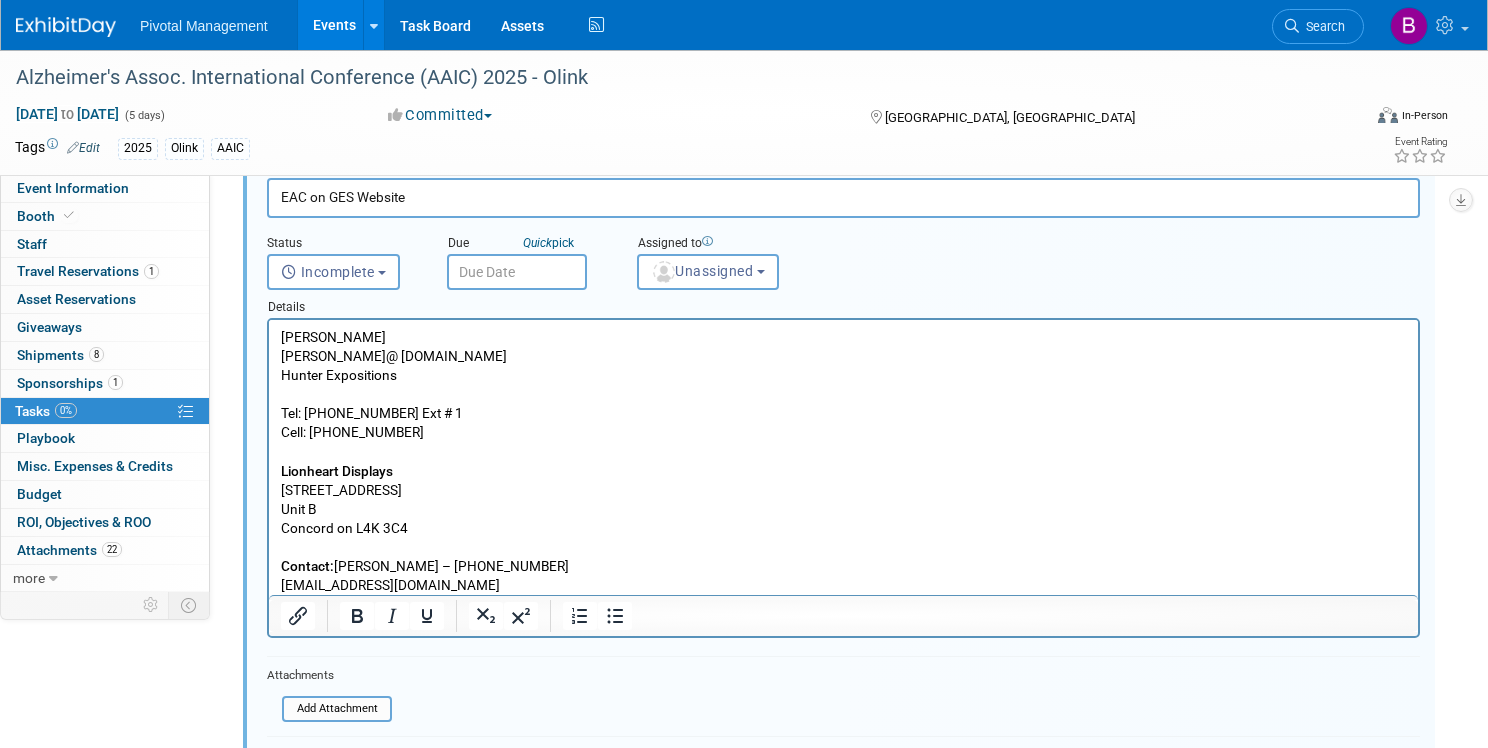 click at bounding box center (844, 547) 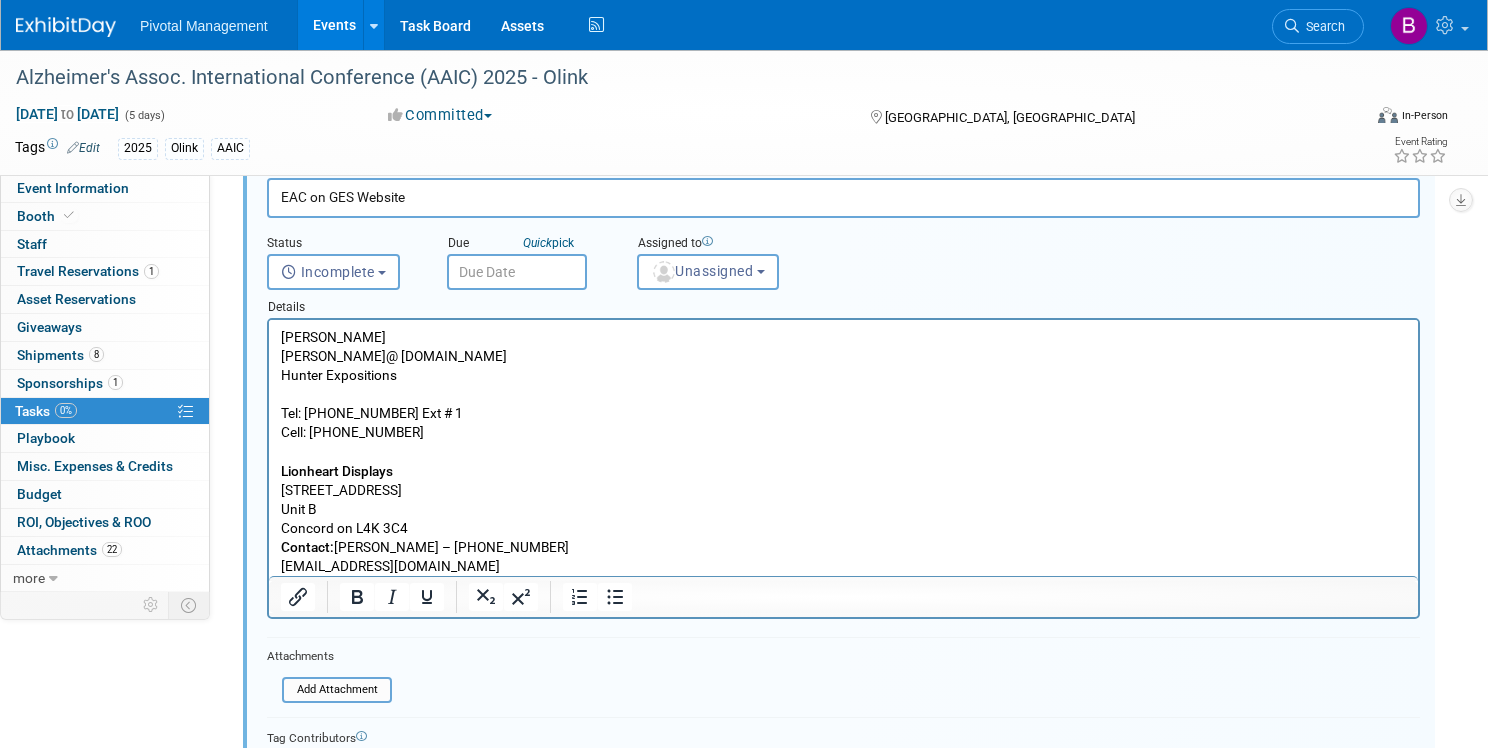 click on "Gery G Hunter gery@ hunterexpositions.com Hunter Expositions Tel: 514 683 7230 Ext # 1 Cell: 514 583 5586 Lionheart Displays 99 Sante drive Unit B Concord on L4K 3C4 Contact:  Alex Balles – 416 761 6464 alexballes@lionheartdisplay.com" at bounding box center [843, 448] 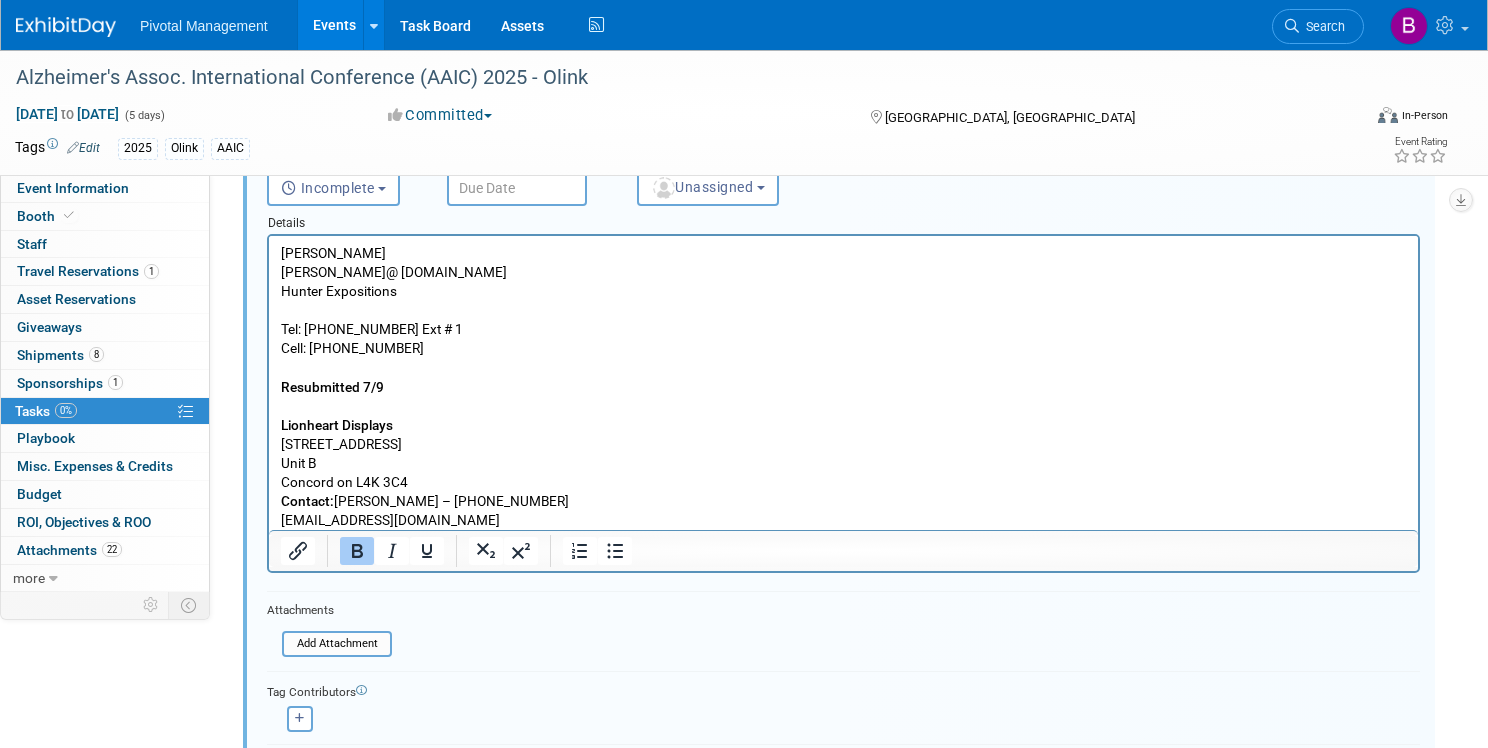 scroll, scrollTop: 204, scrollLeft: 0, axis: vertical 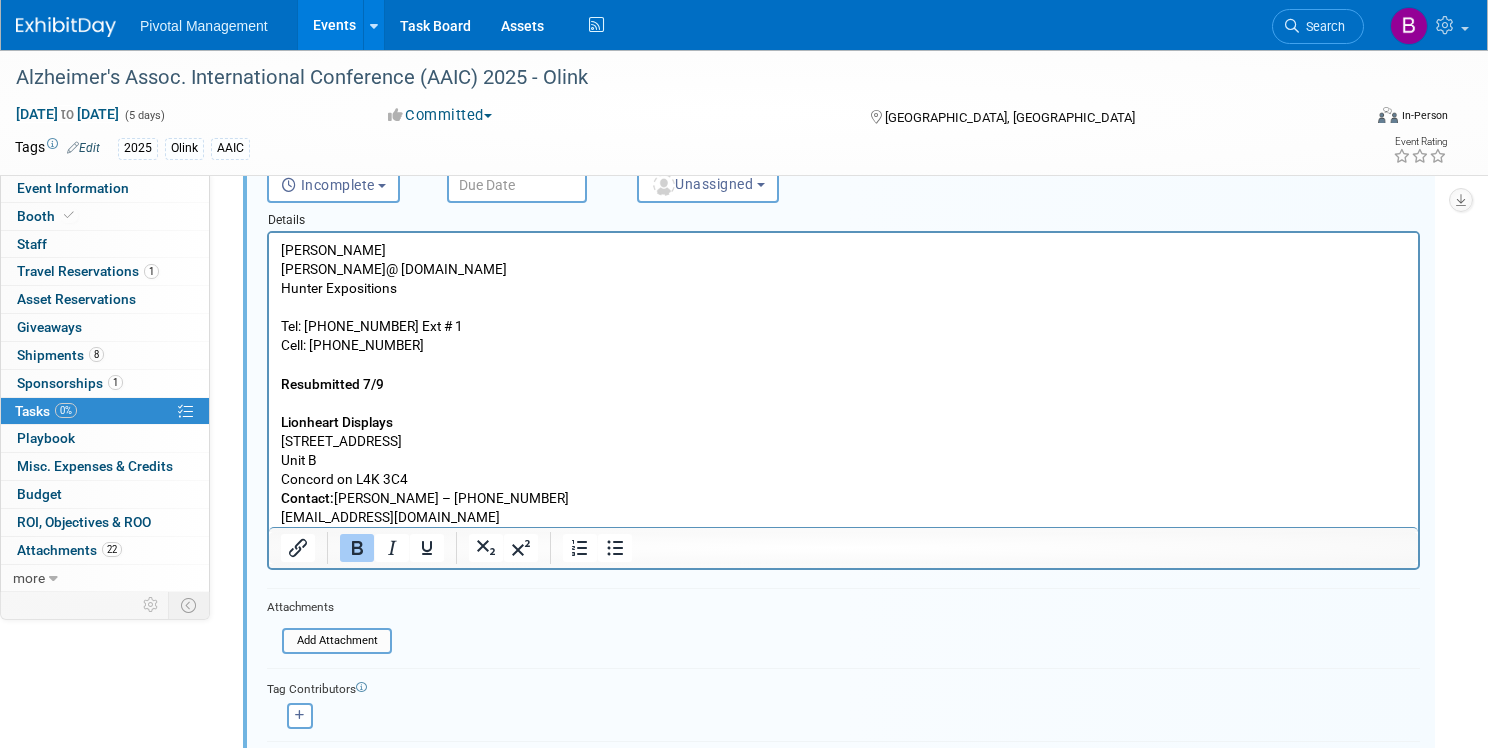 click at bounding box center (844, 403) 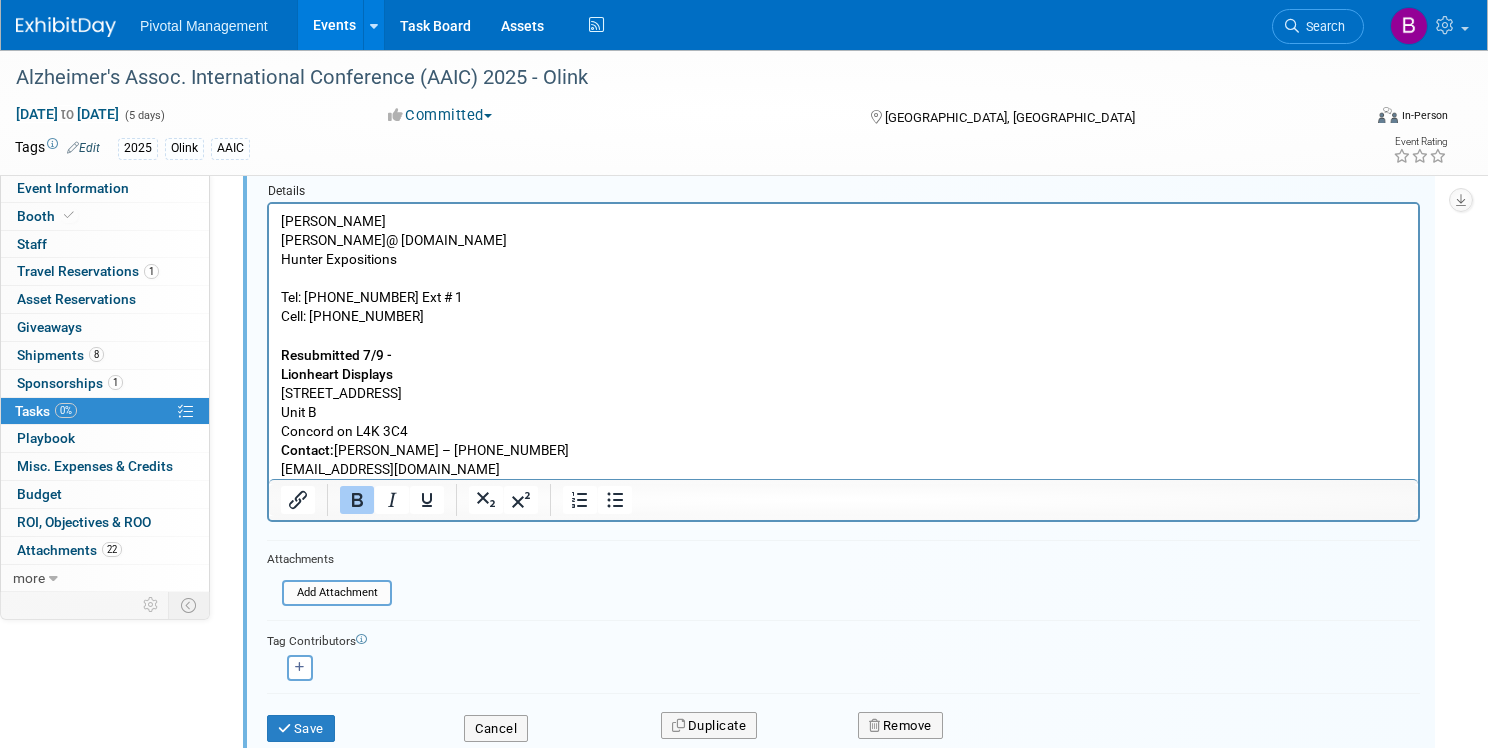 scroll, scrollTop: 285, scrollLeft: 0, axis: vertical 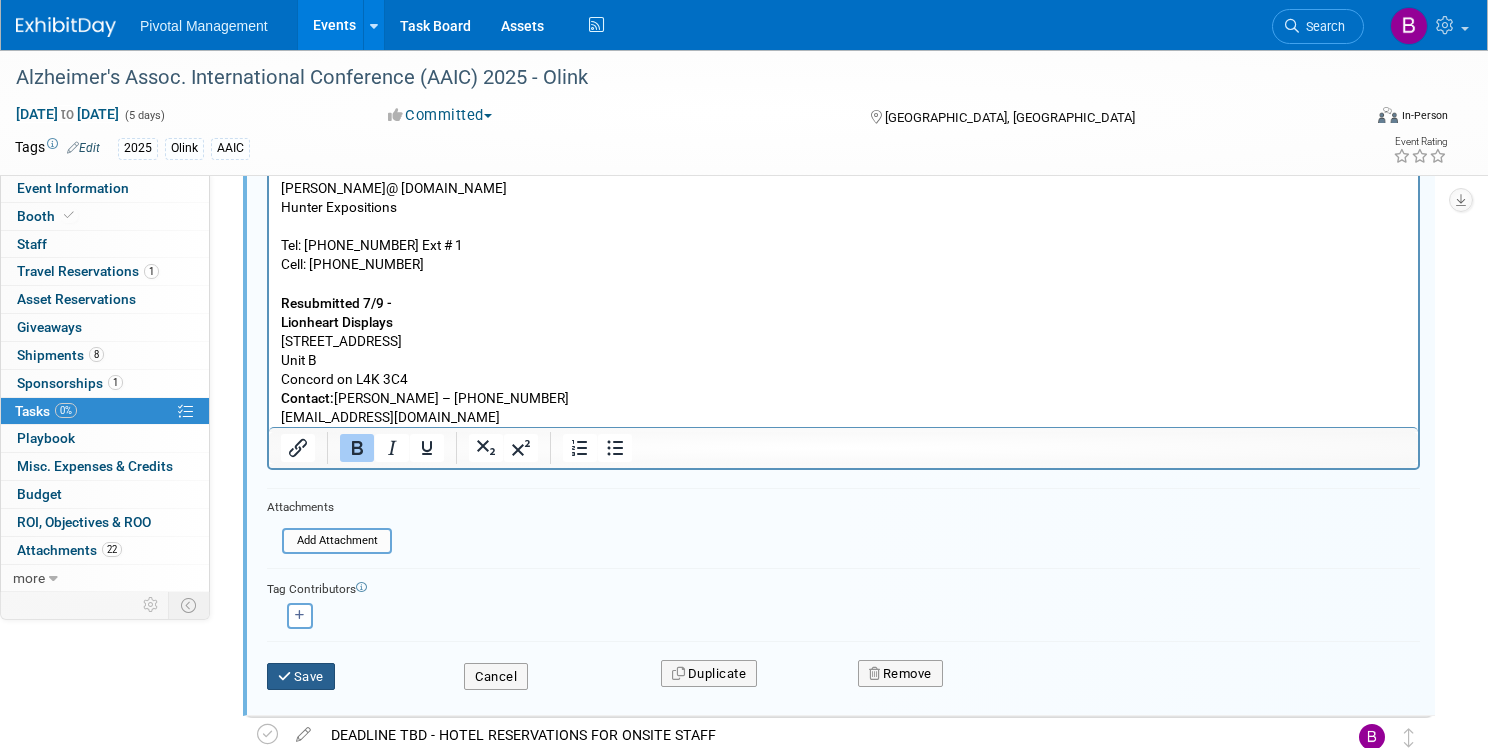 click on "Save" at bounding box center [301, 677] 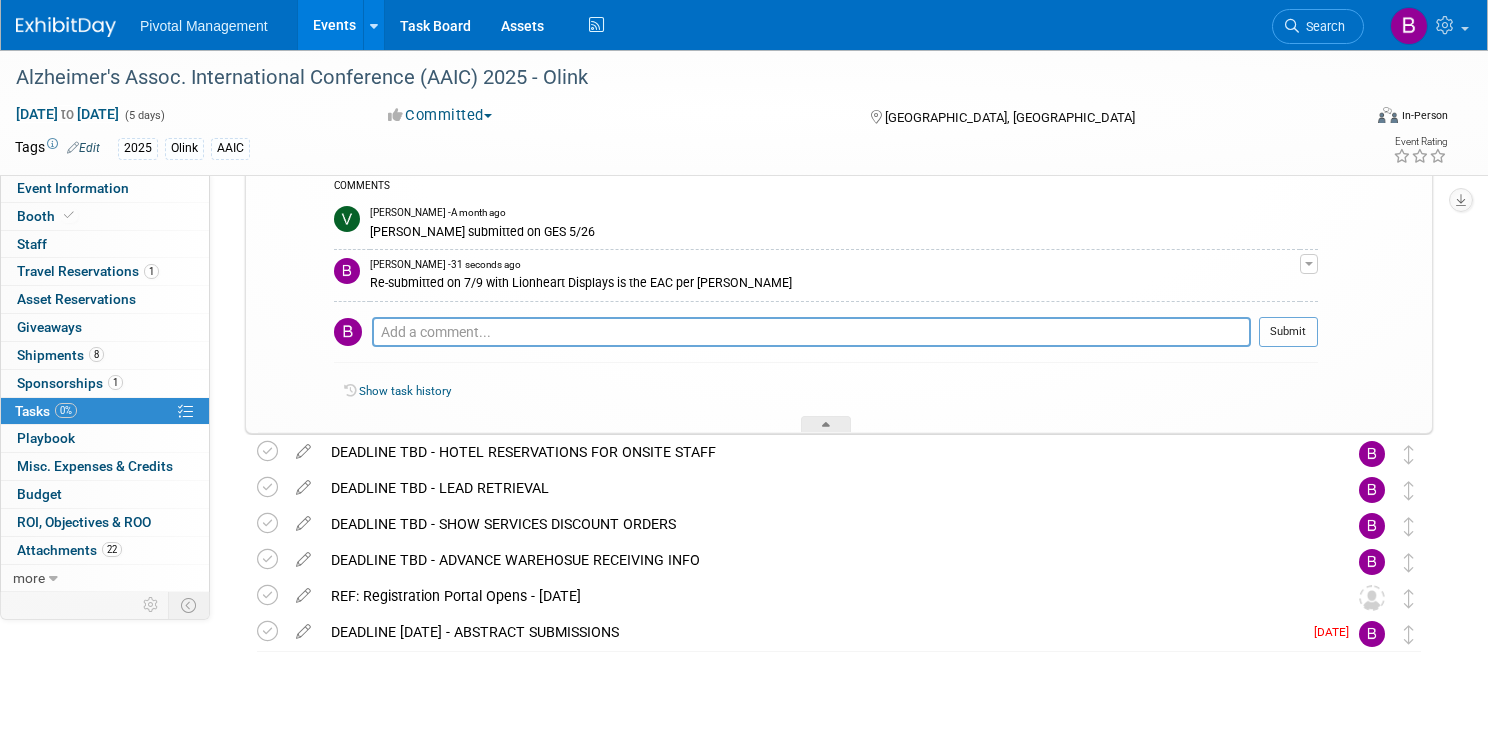 scroll, scrollTop: 397, scrollLeft: 0, axis: vertical 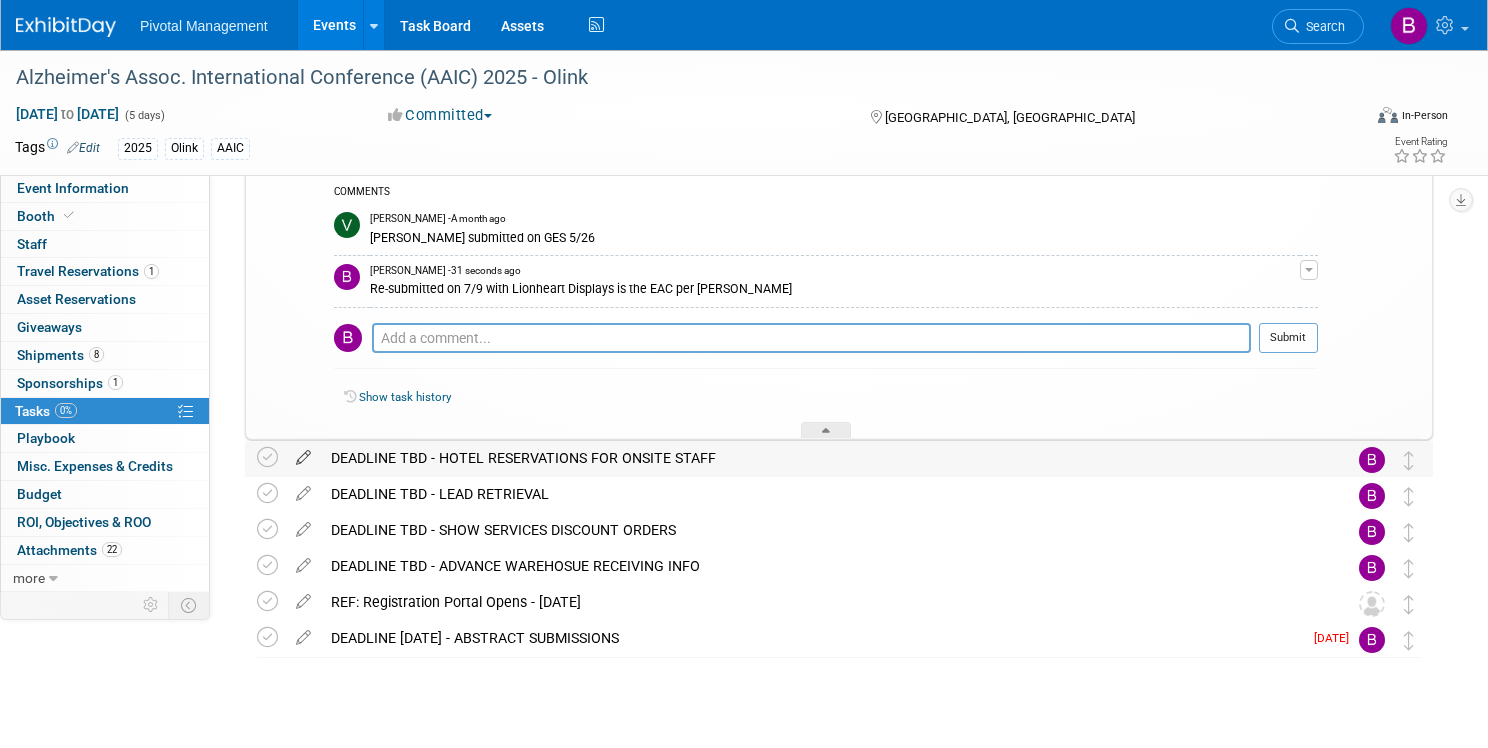 drag, startPoint x: 357, startPoint y: 451, endPoint x: 370, endPoint y: 455, distance: 13.601471 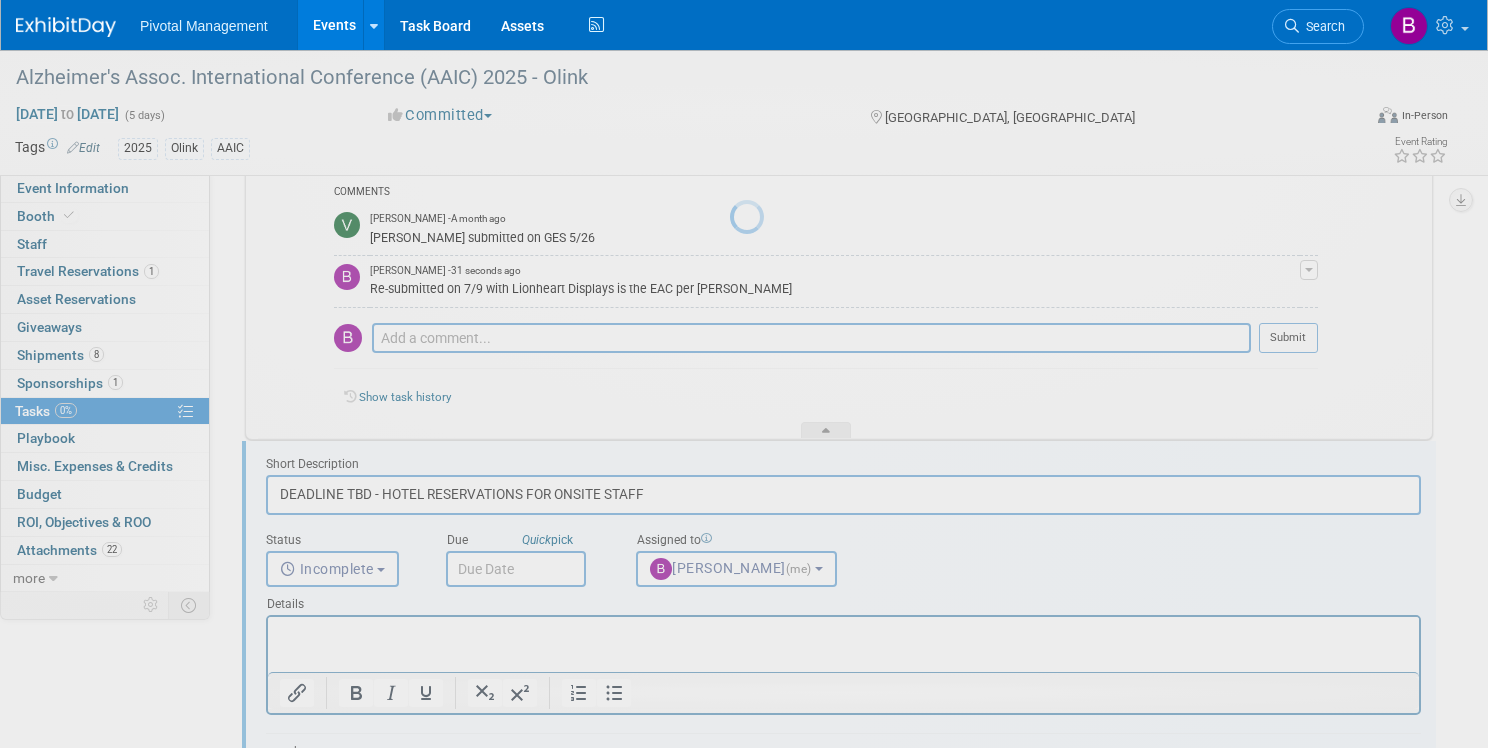 scroll, scrollTop: 0, scrollLeft: 0, axis: both 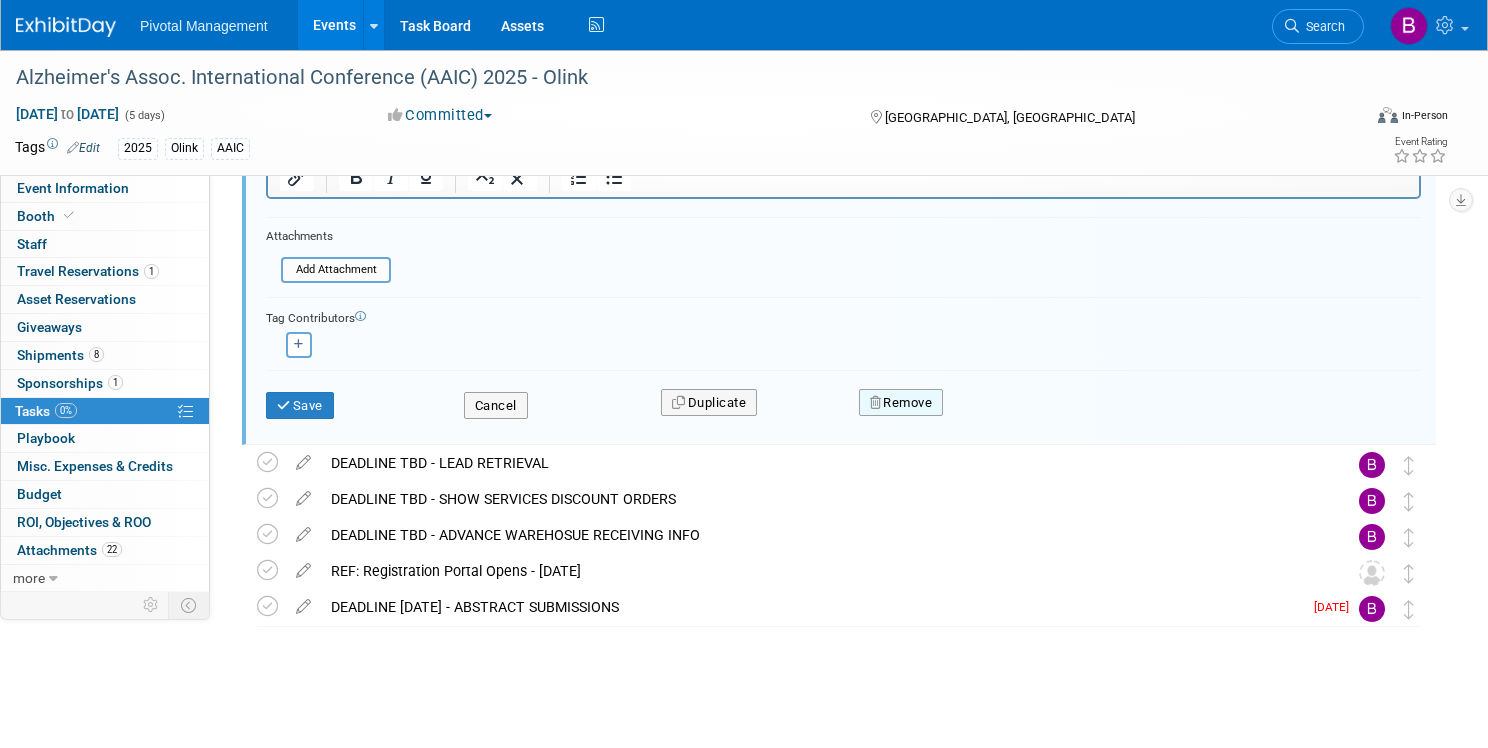 click on "Remove" at bounding box center (901, 403) 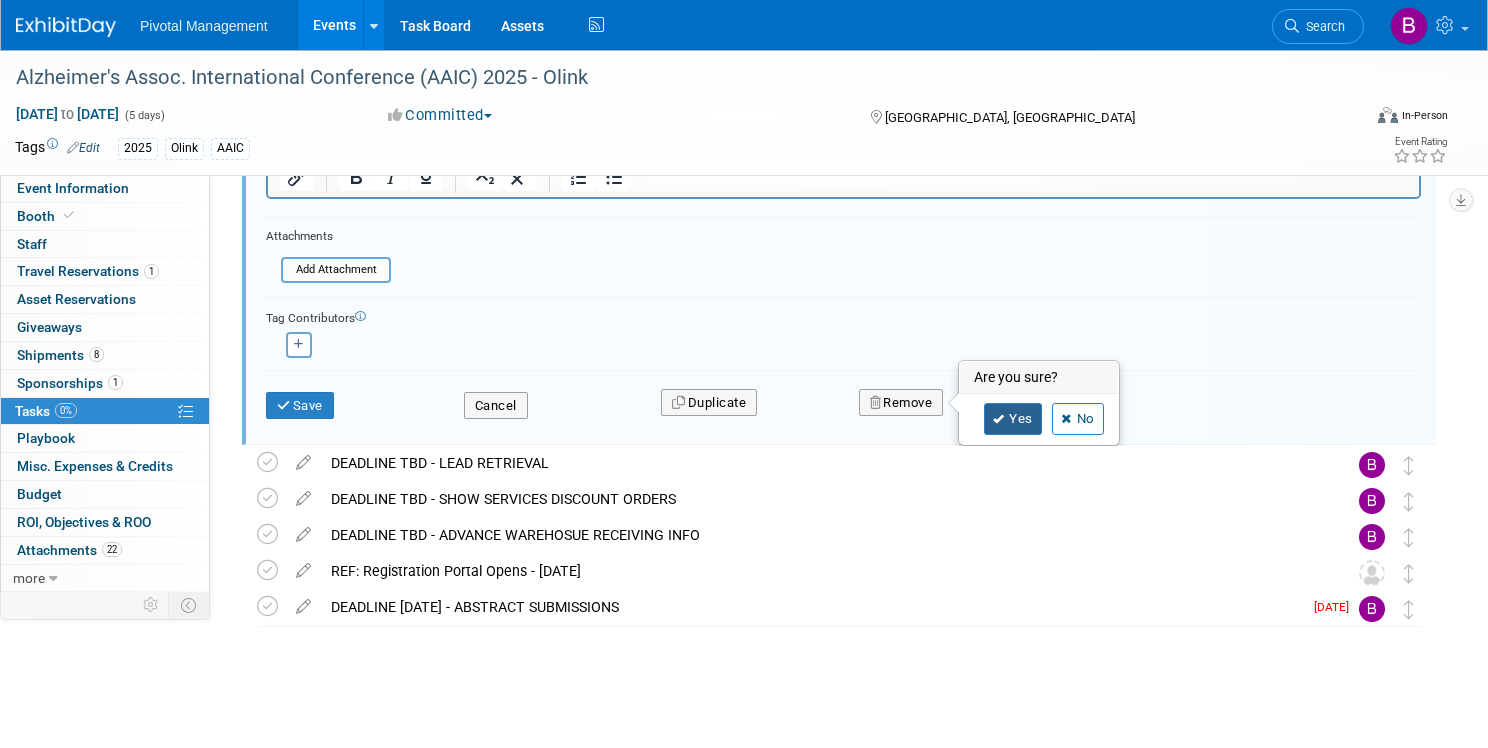 click on "Yes" at bounding box center (1013, 419) 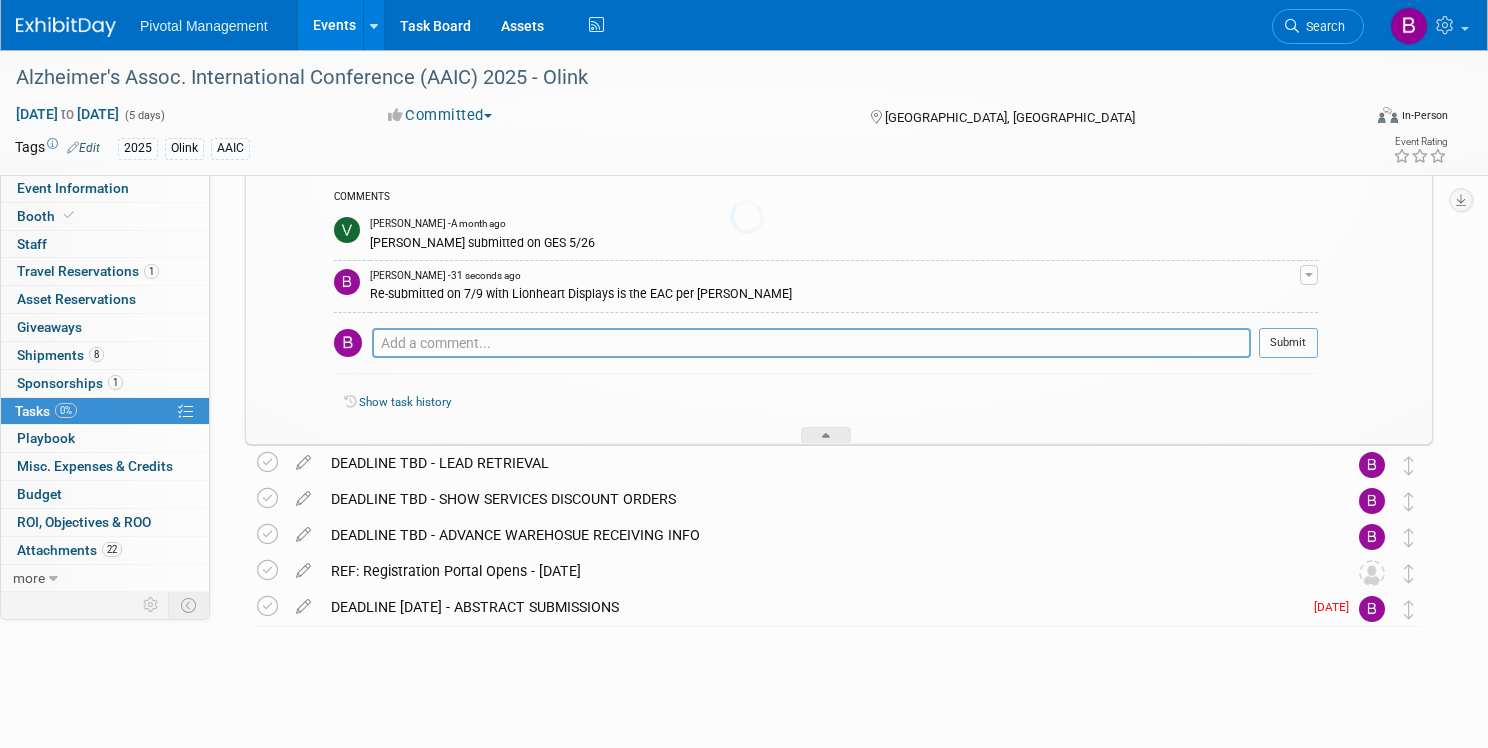 scroll, scrollTop: 392, scrollLeft: 0, axis: vertical 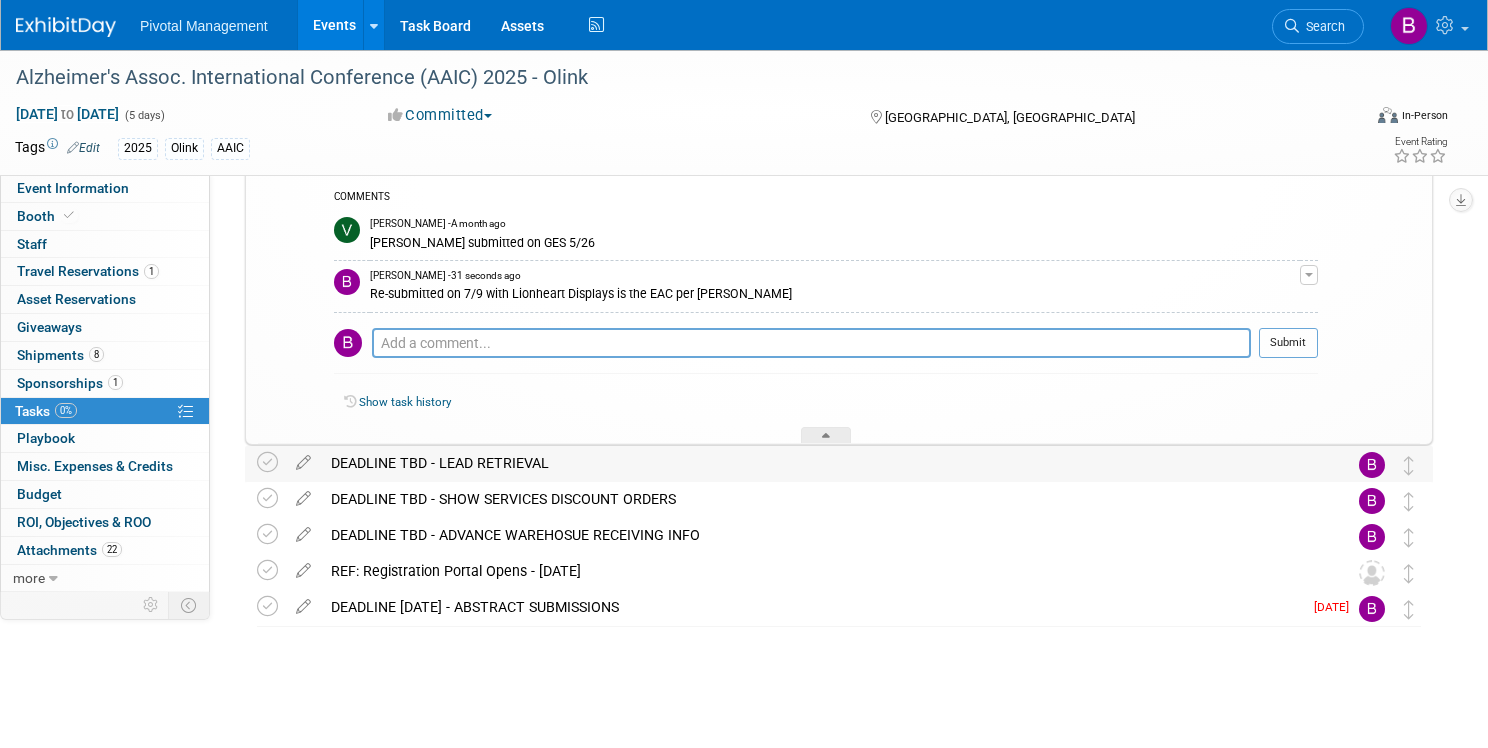 click on "DEADLINE TBD - LEAD RETRIEVAL" at bounding box center (820, 463) 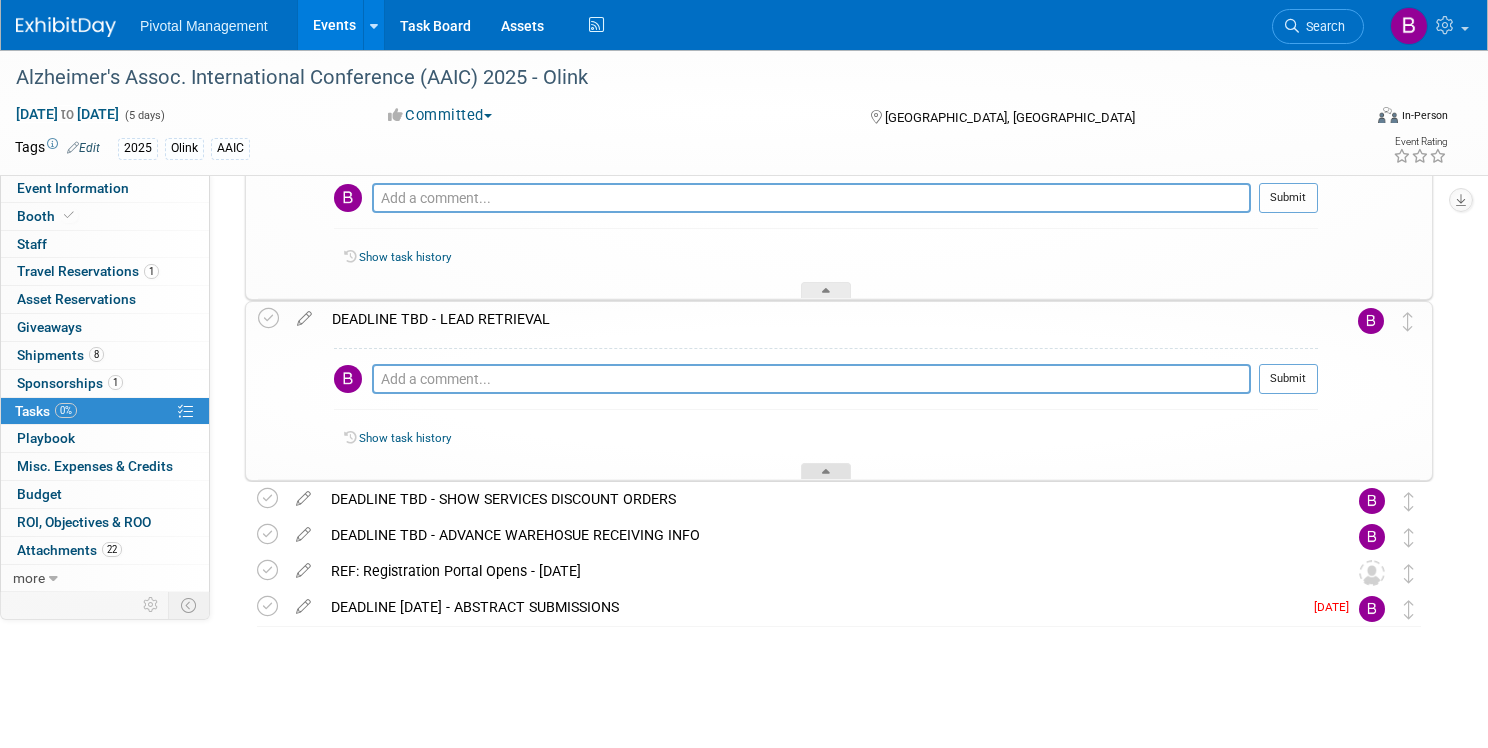 click at bounding box center (826, 471) 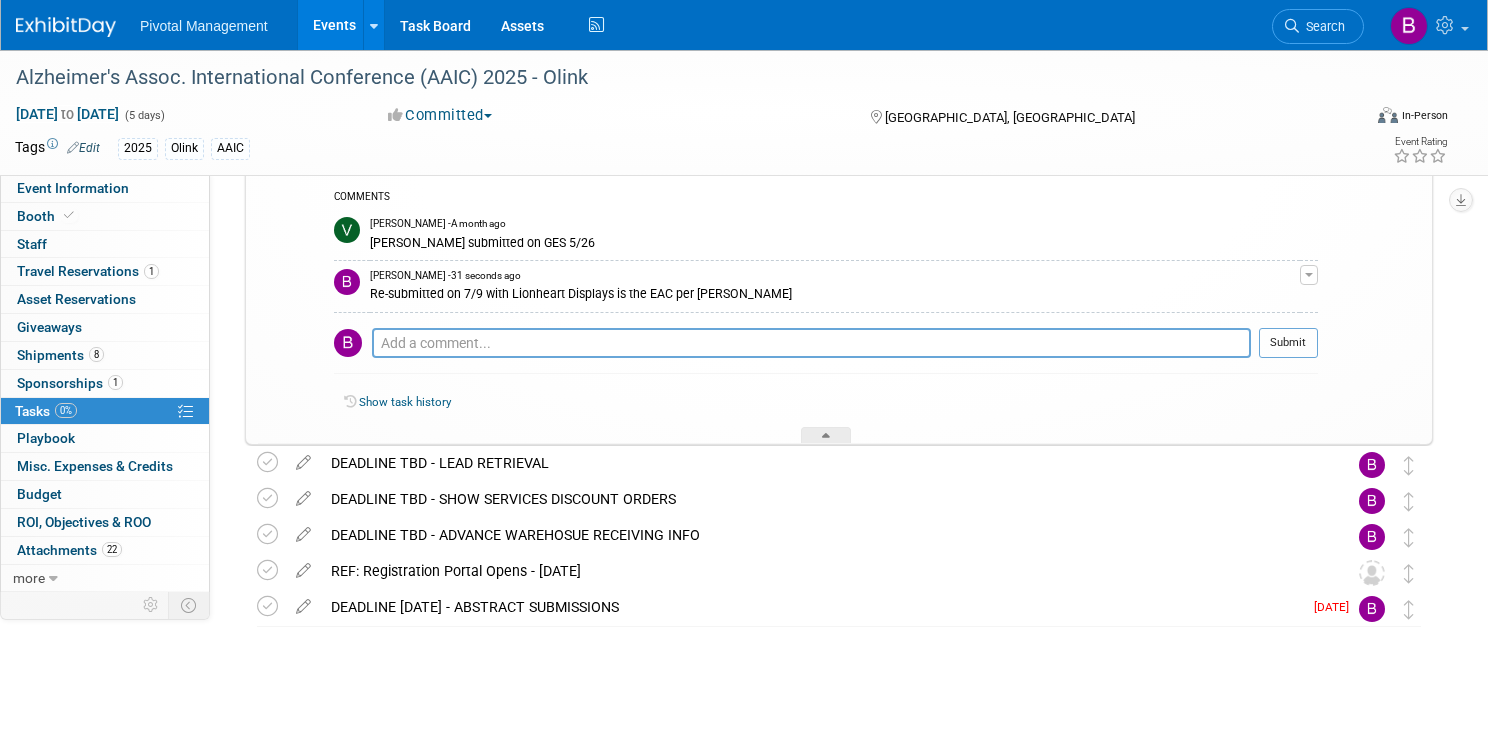 scroll, scrollTop: 372, scrollLeft: 0, axis: vertical 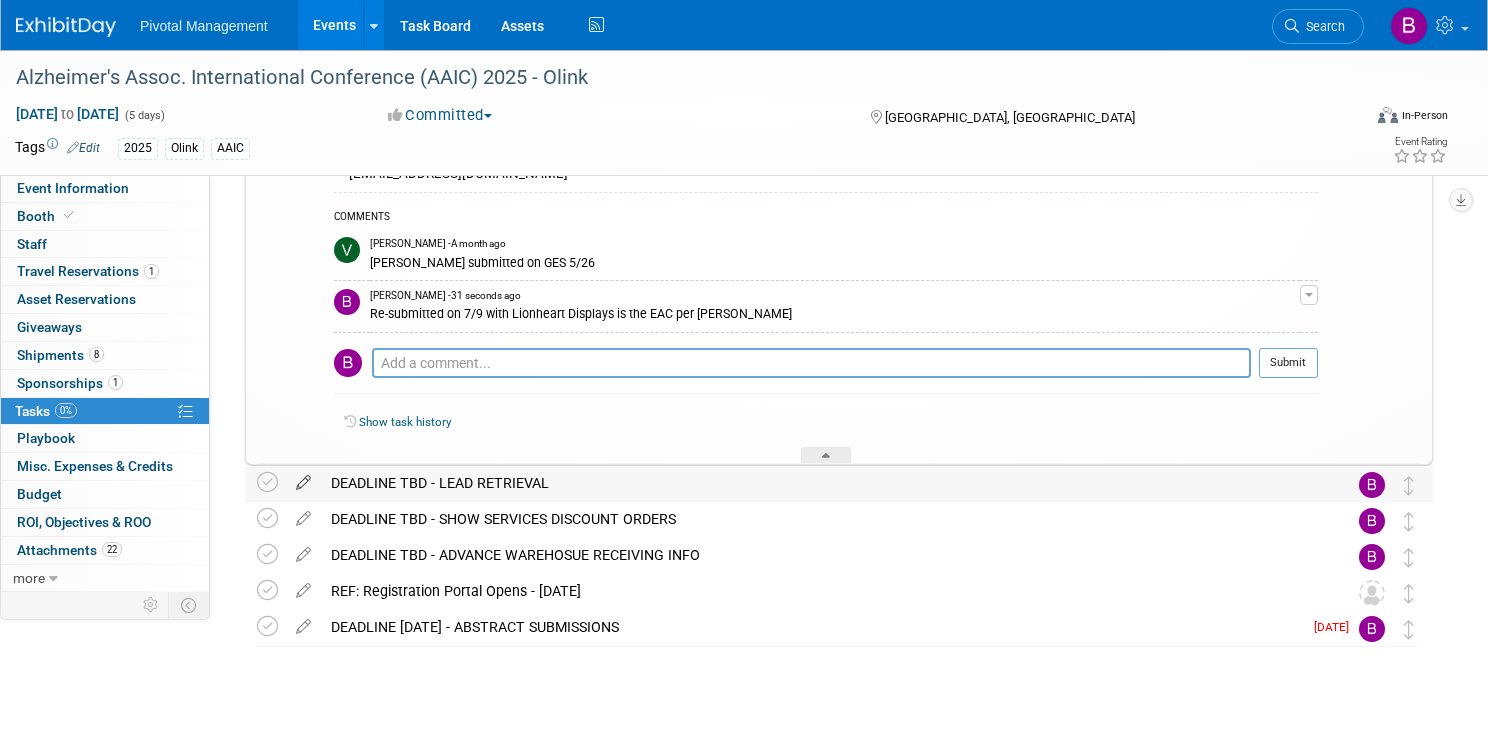 click at bounding box center (303, 478) 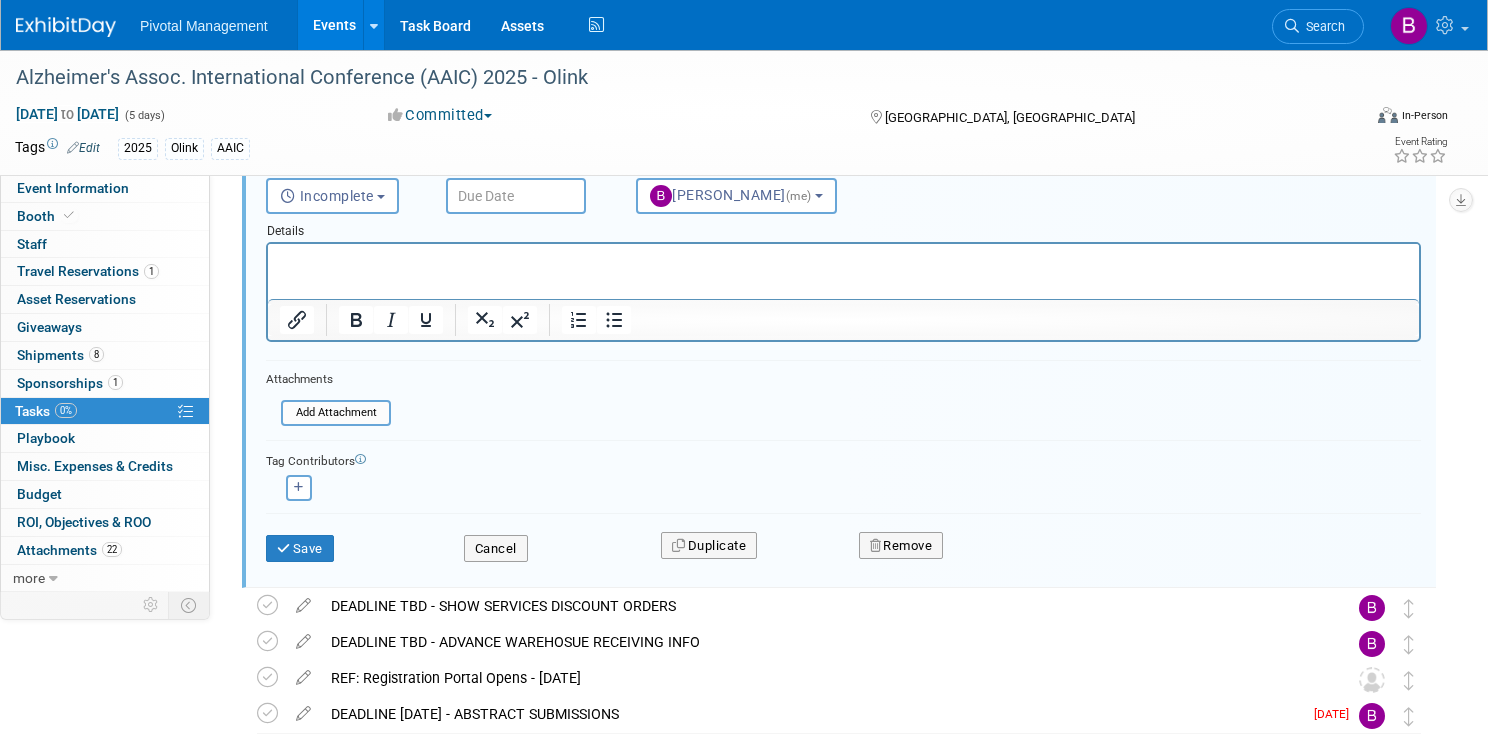scroll, scrollTop: 825, scrollLeft: 0, axis: vertical 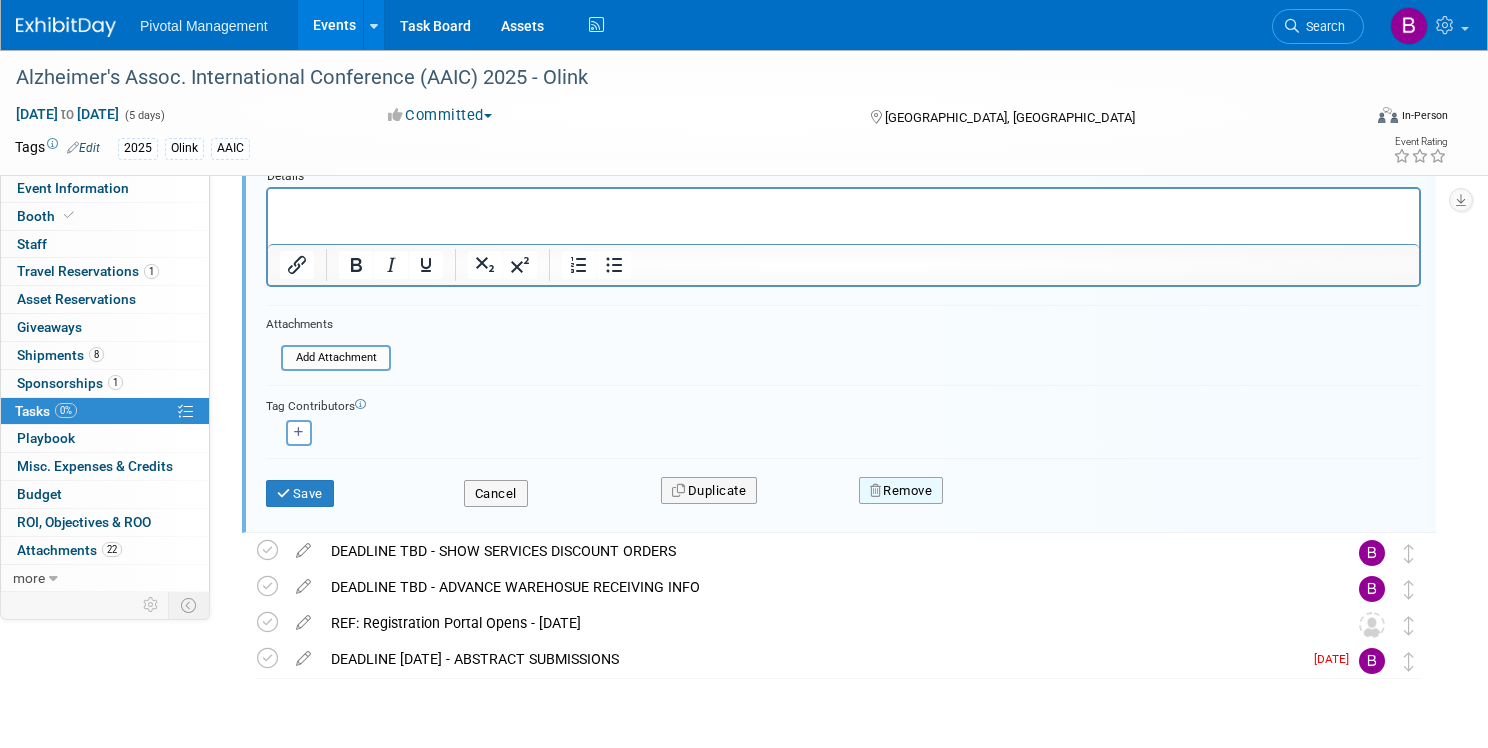 click on "Remove" at bounding box center [901, 491] 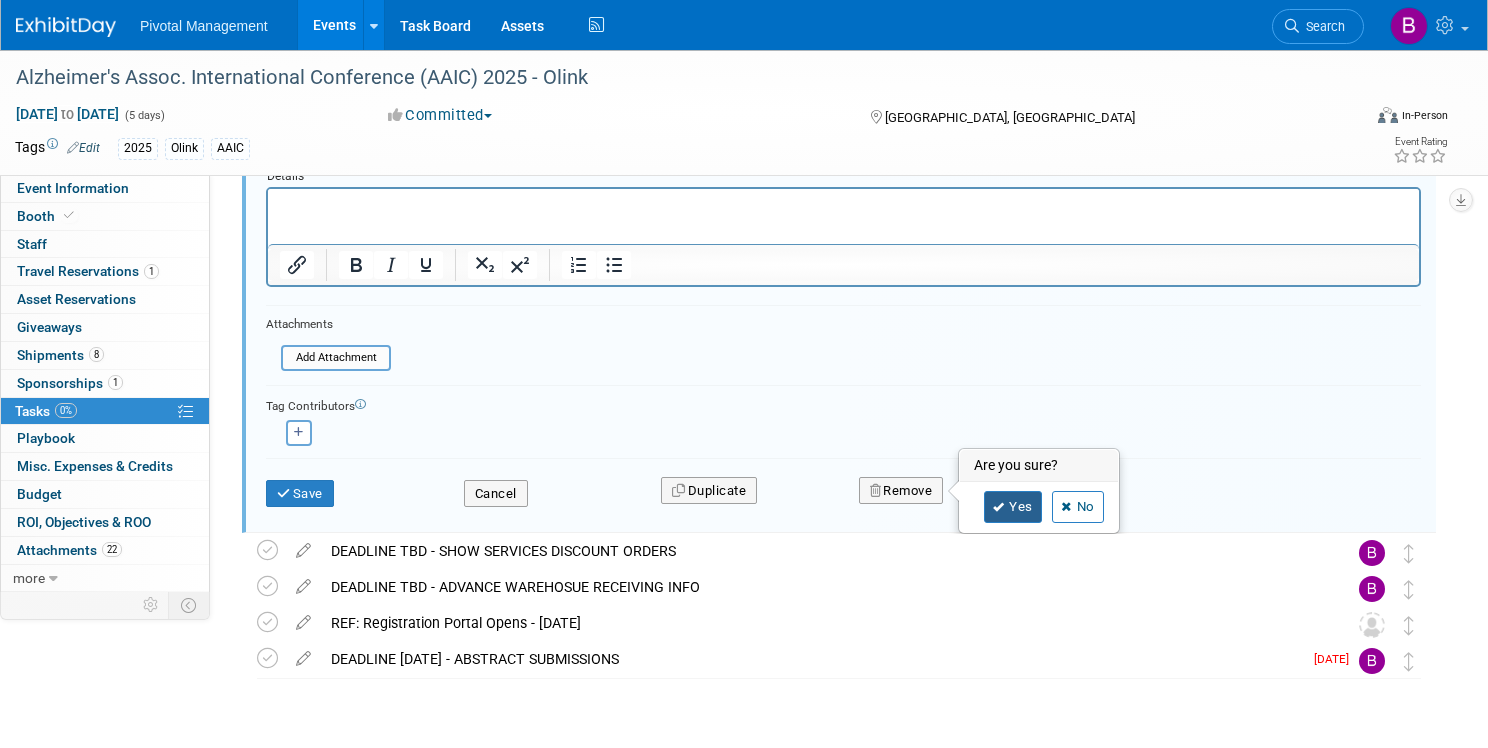 click at bounding box center [999, 507] 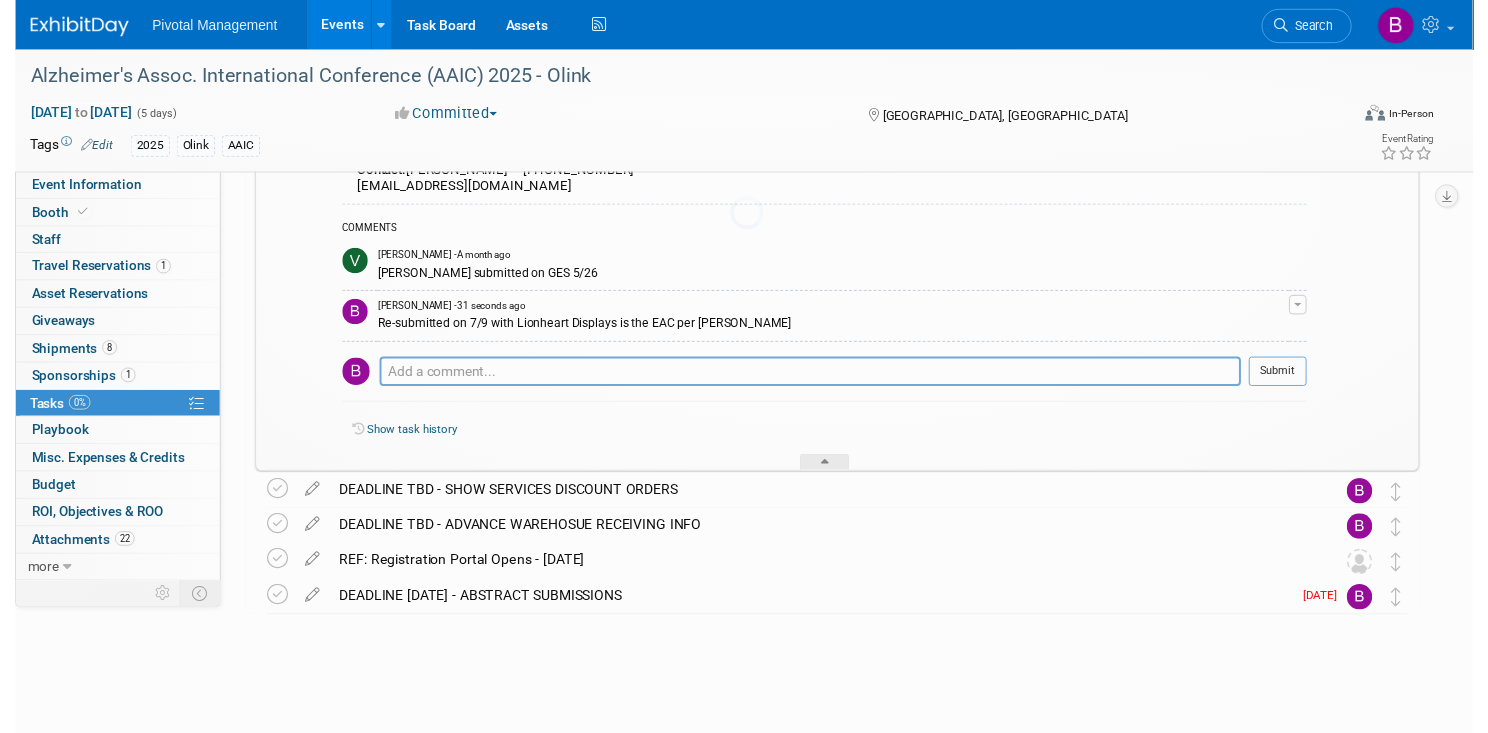 scroll, scrollTop: 356, scrollLeft: 0, axis: vertical 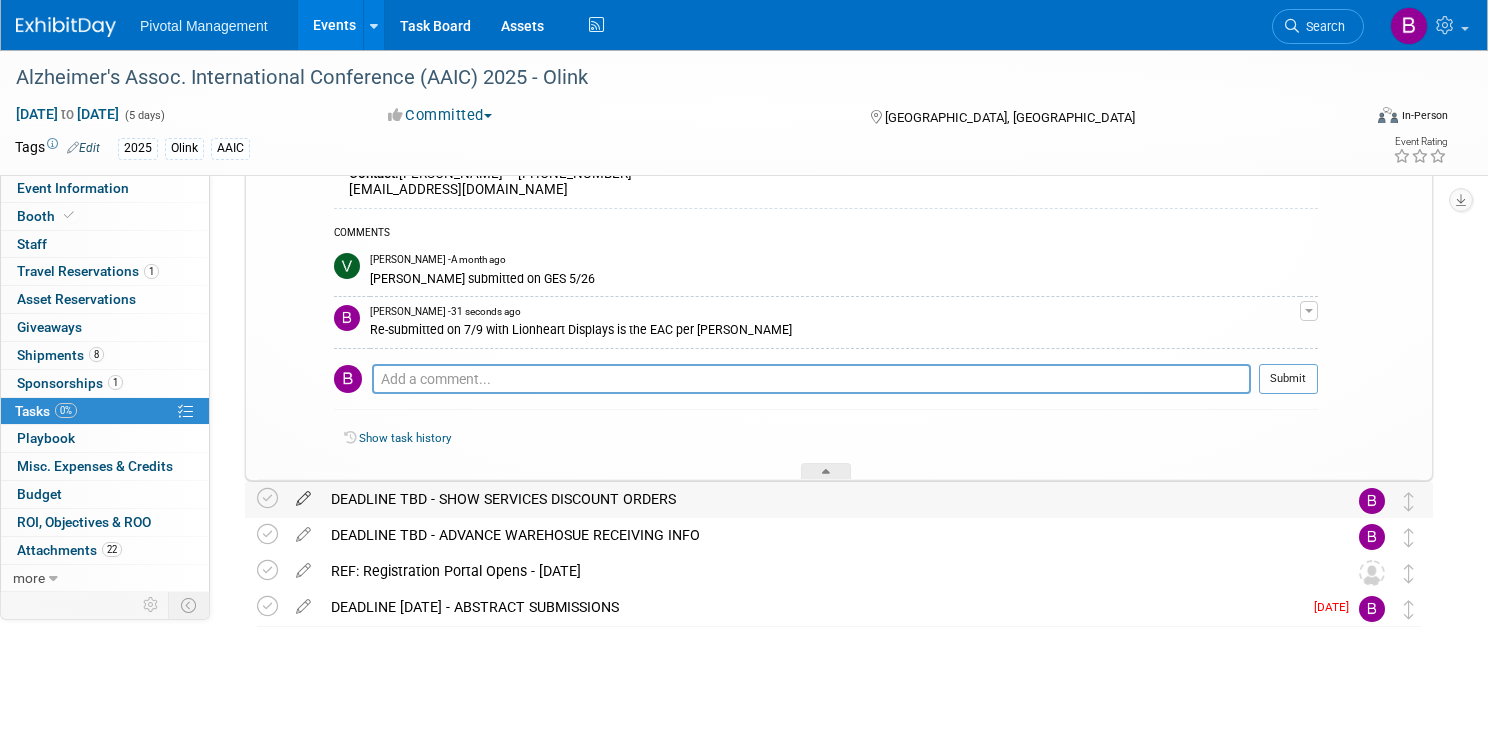 click at bounding box center (303, 494) 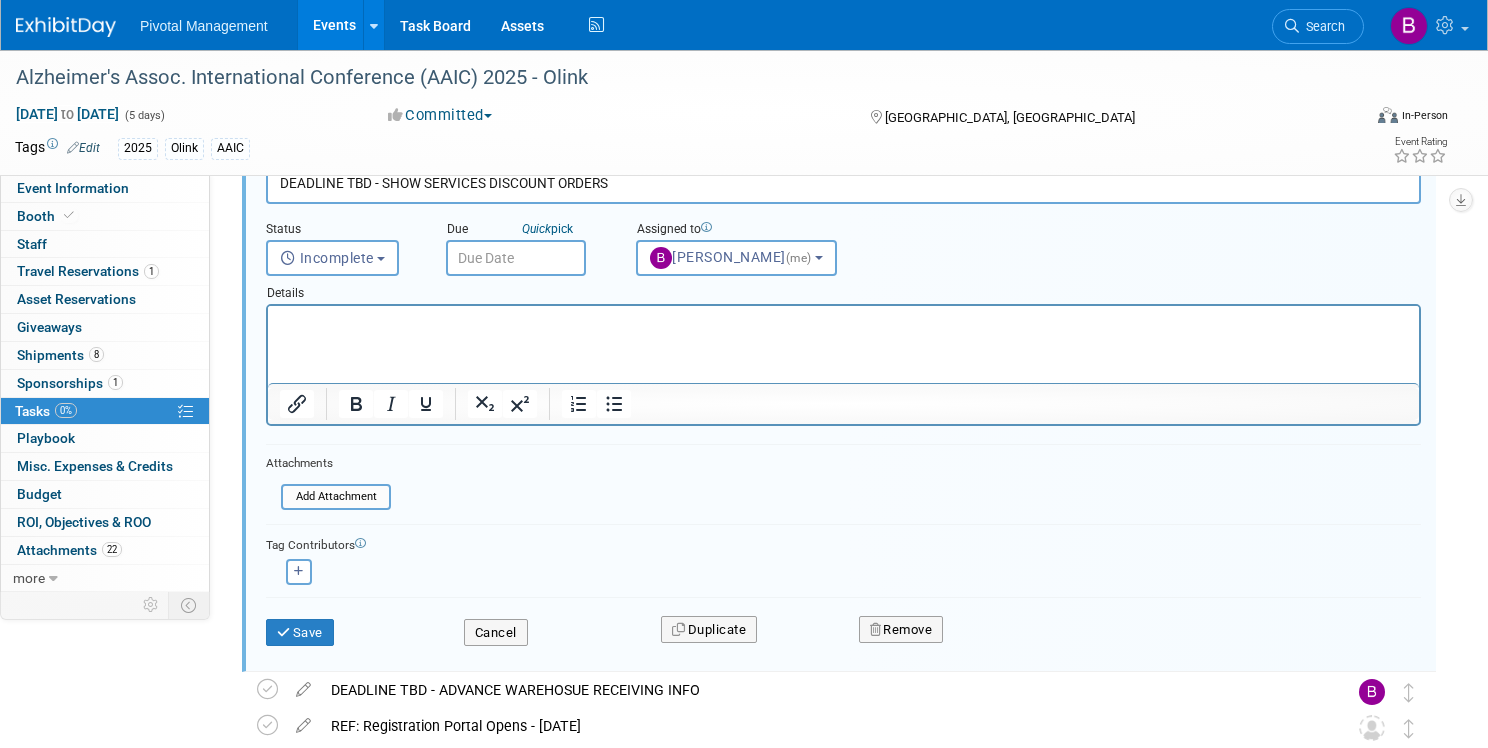 scroll, scrollTop: 715, scrollLeft: 0, axis: vertical 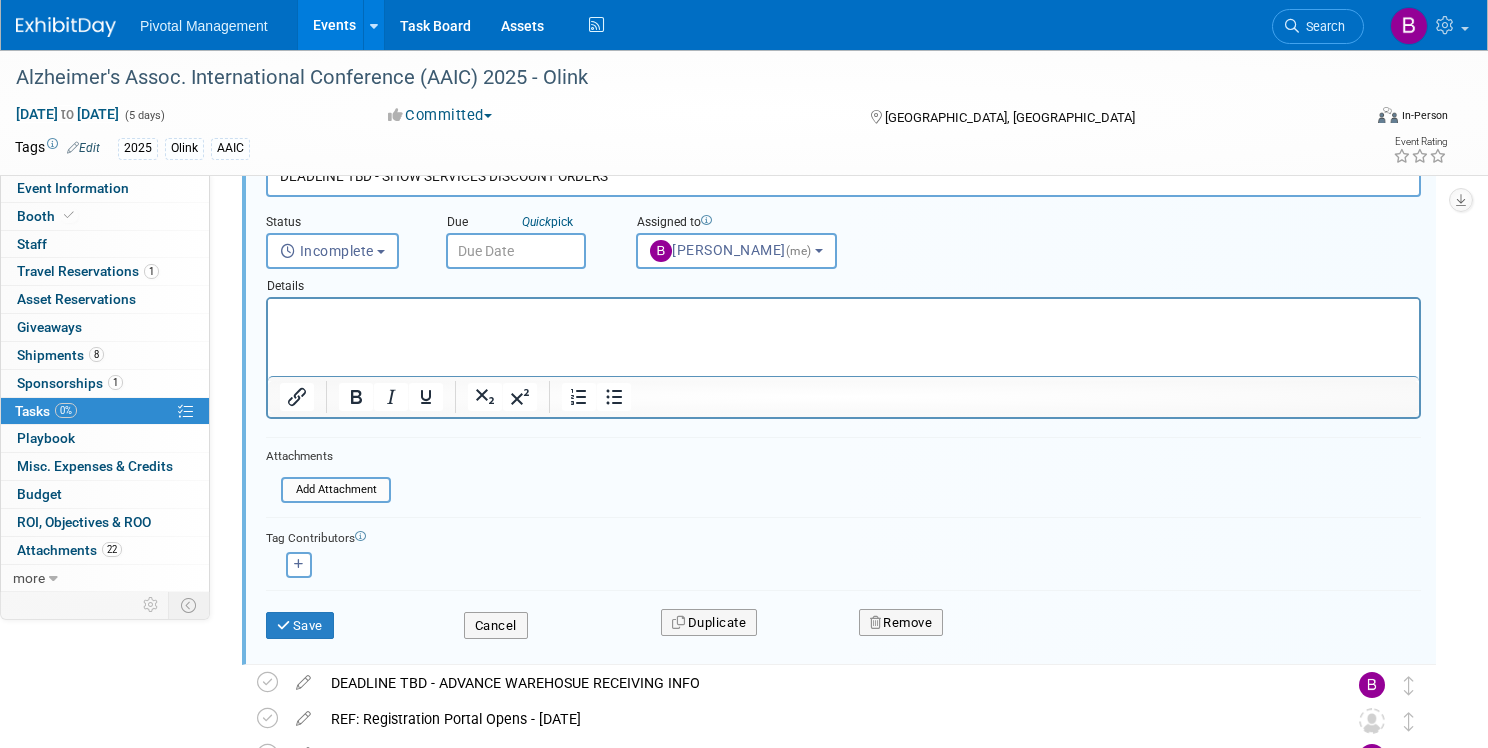 click at bounding box center [843, 312] 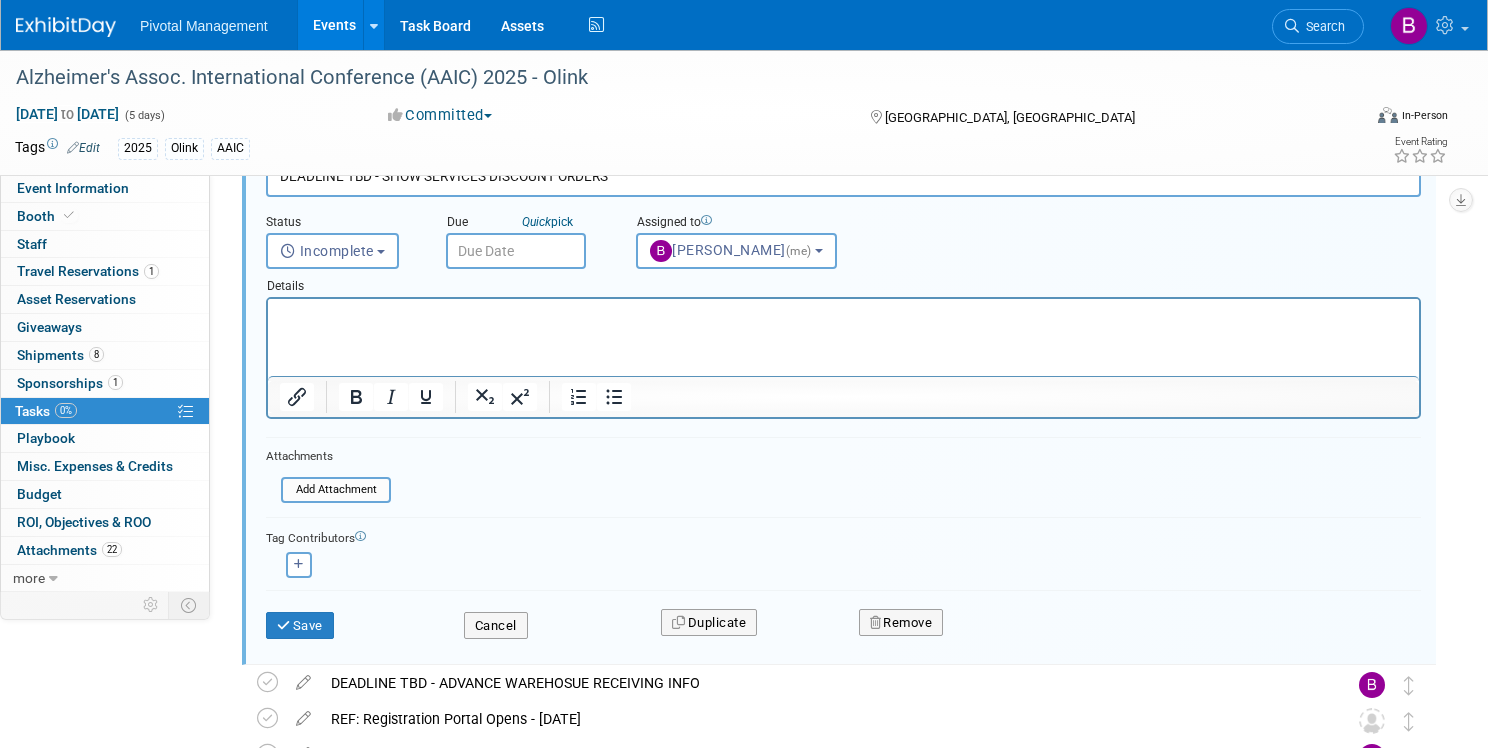 type 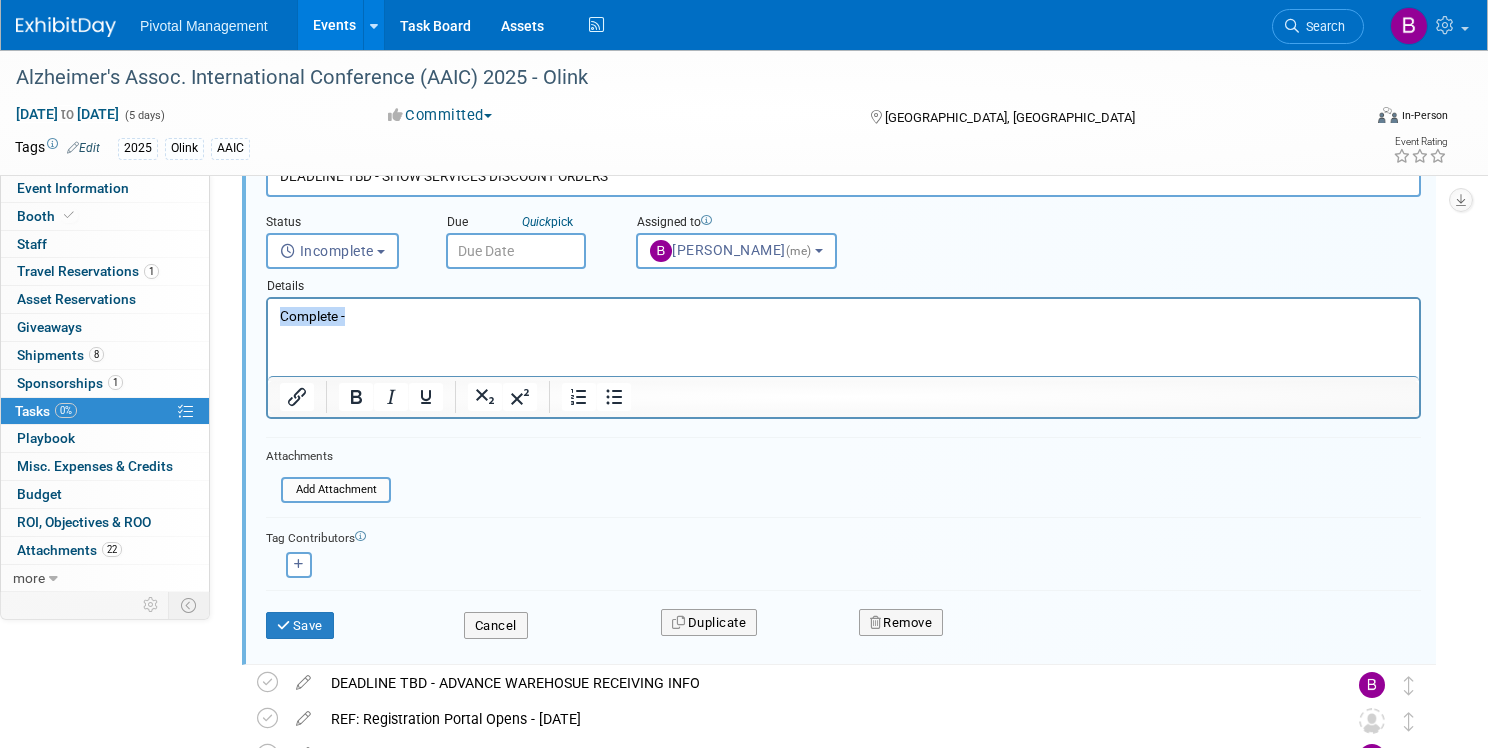 drag, startPoint x: 369, startPoint y: 313, endPoint x: 248, endPoint y: 313, distance: 121 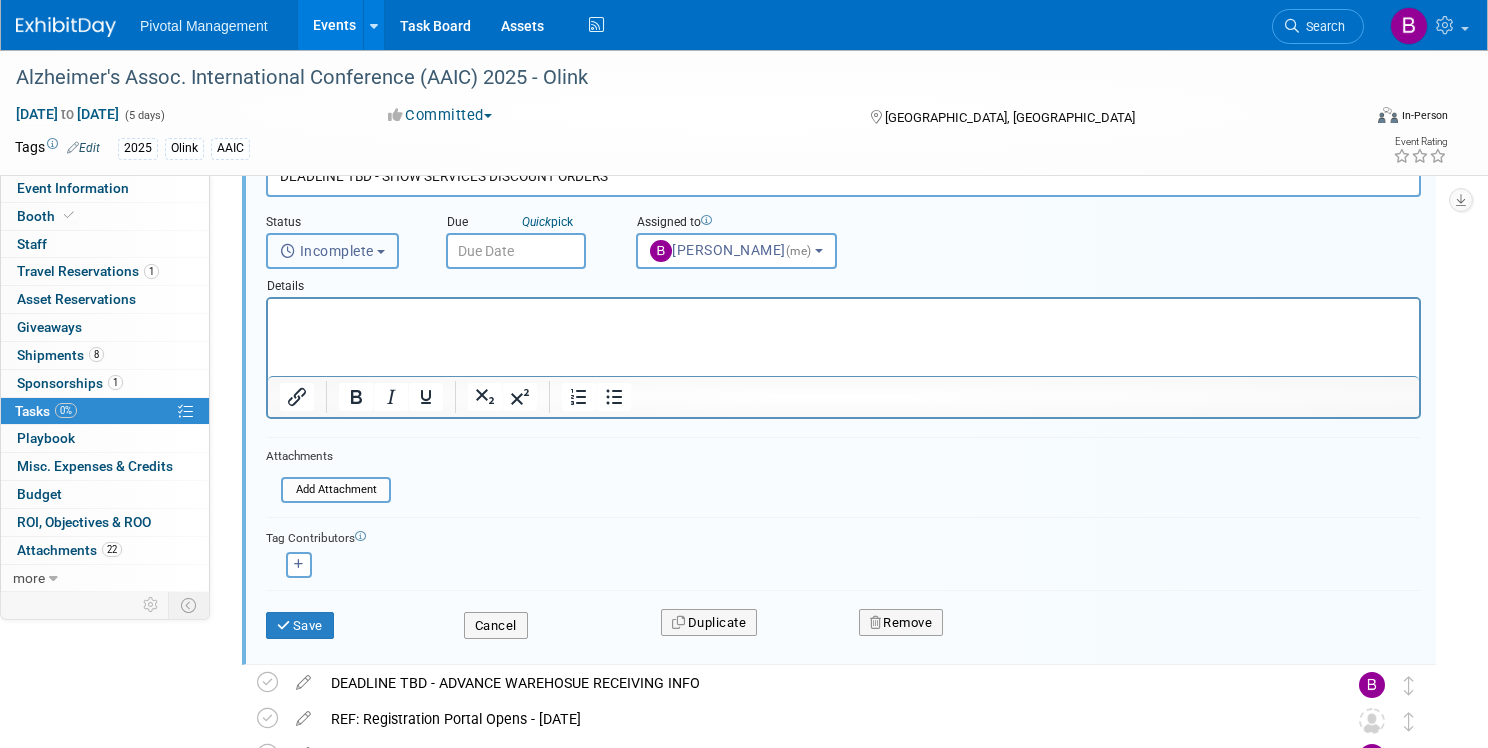 click on "Incomplete" at bounding box center [327, 251] 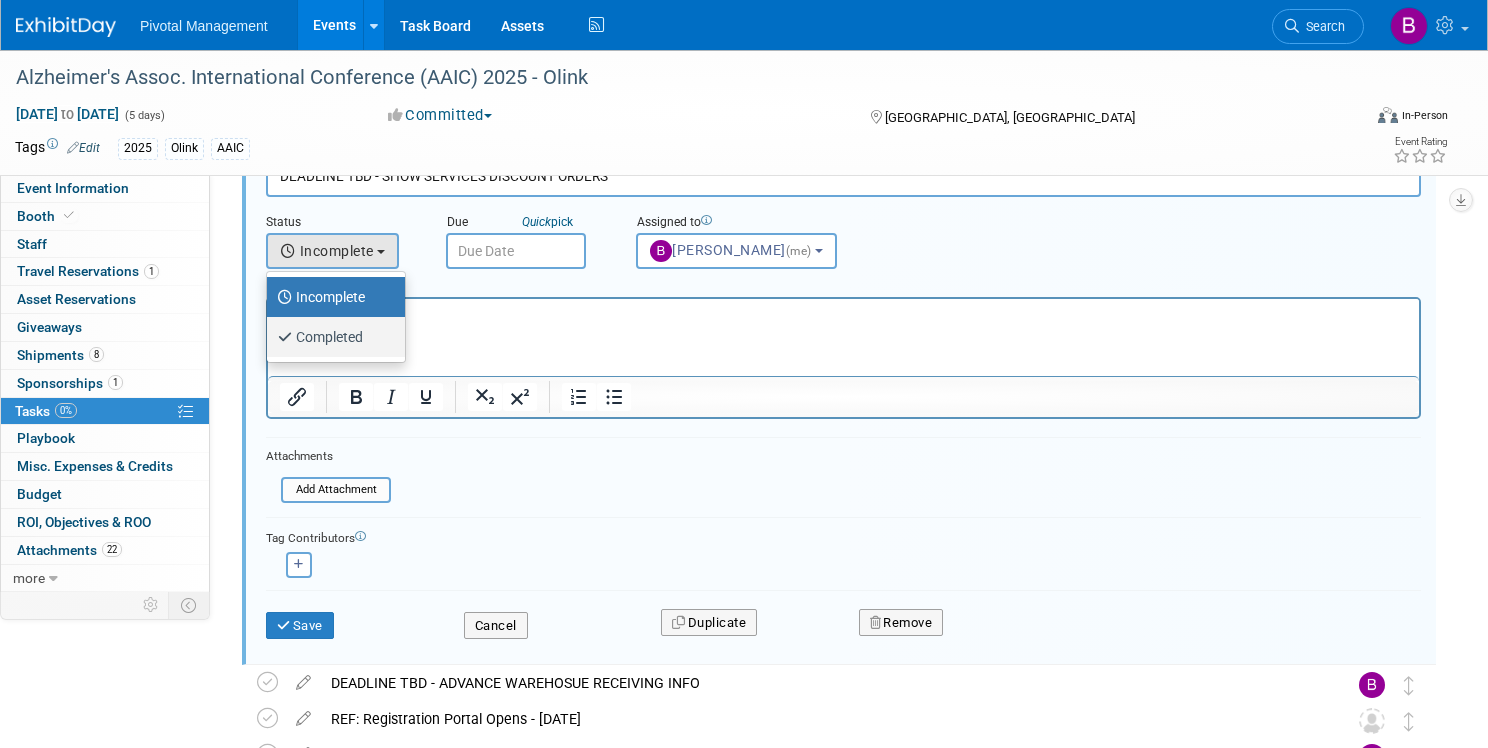 click on "Completed" at bounding box center (331, 337) 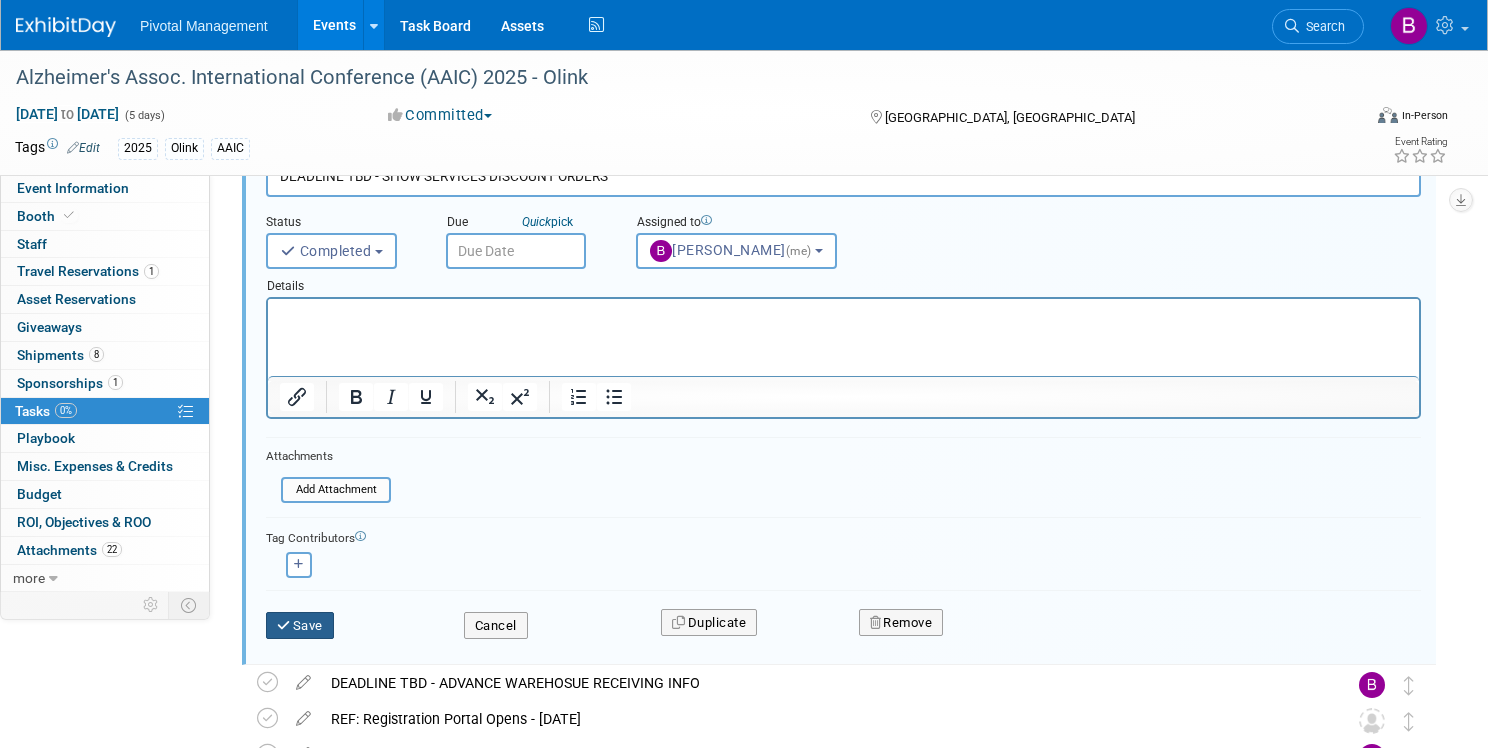 click on "Save" at bounding box center [300, 626] 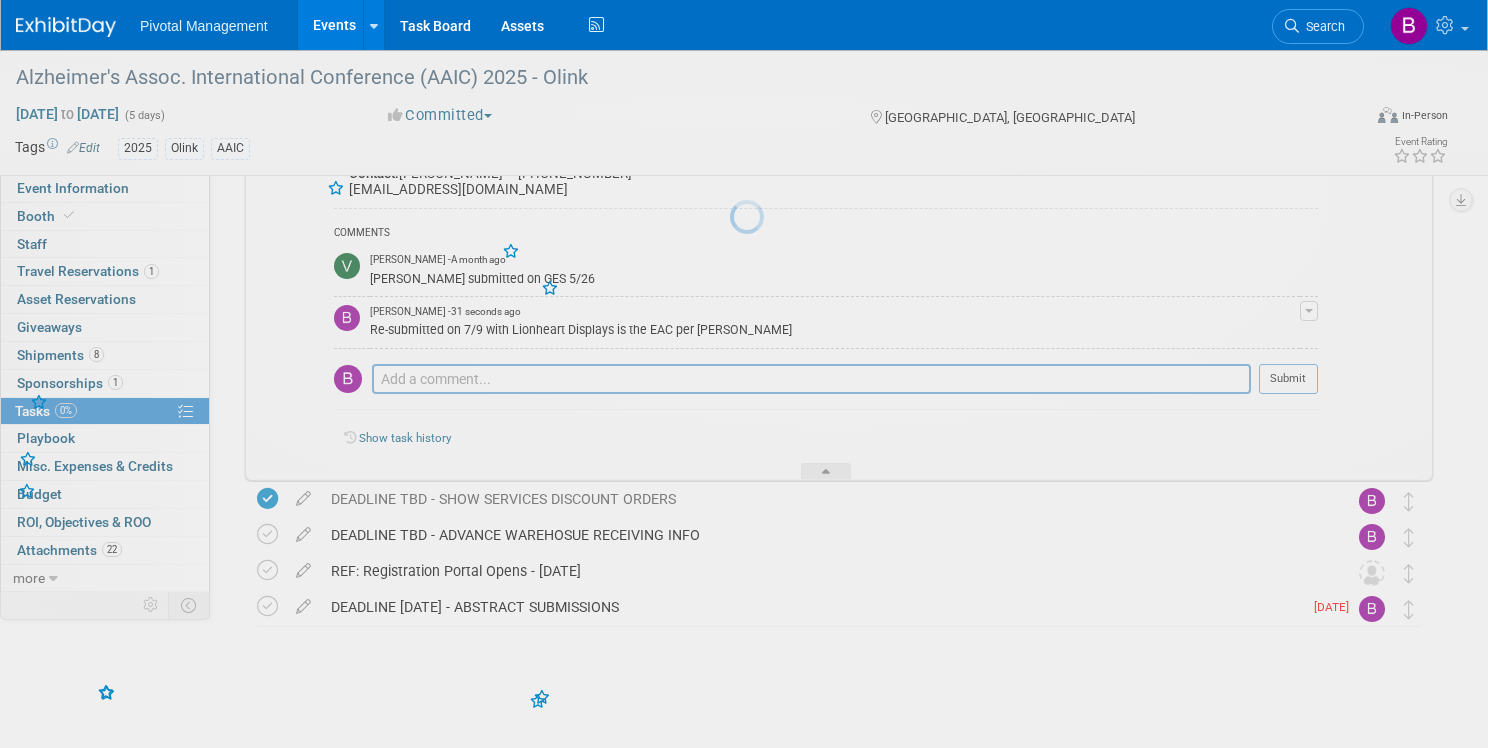 scroll, scrollTop: 356, scrollLeft: 0, axis: vertical 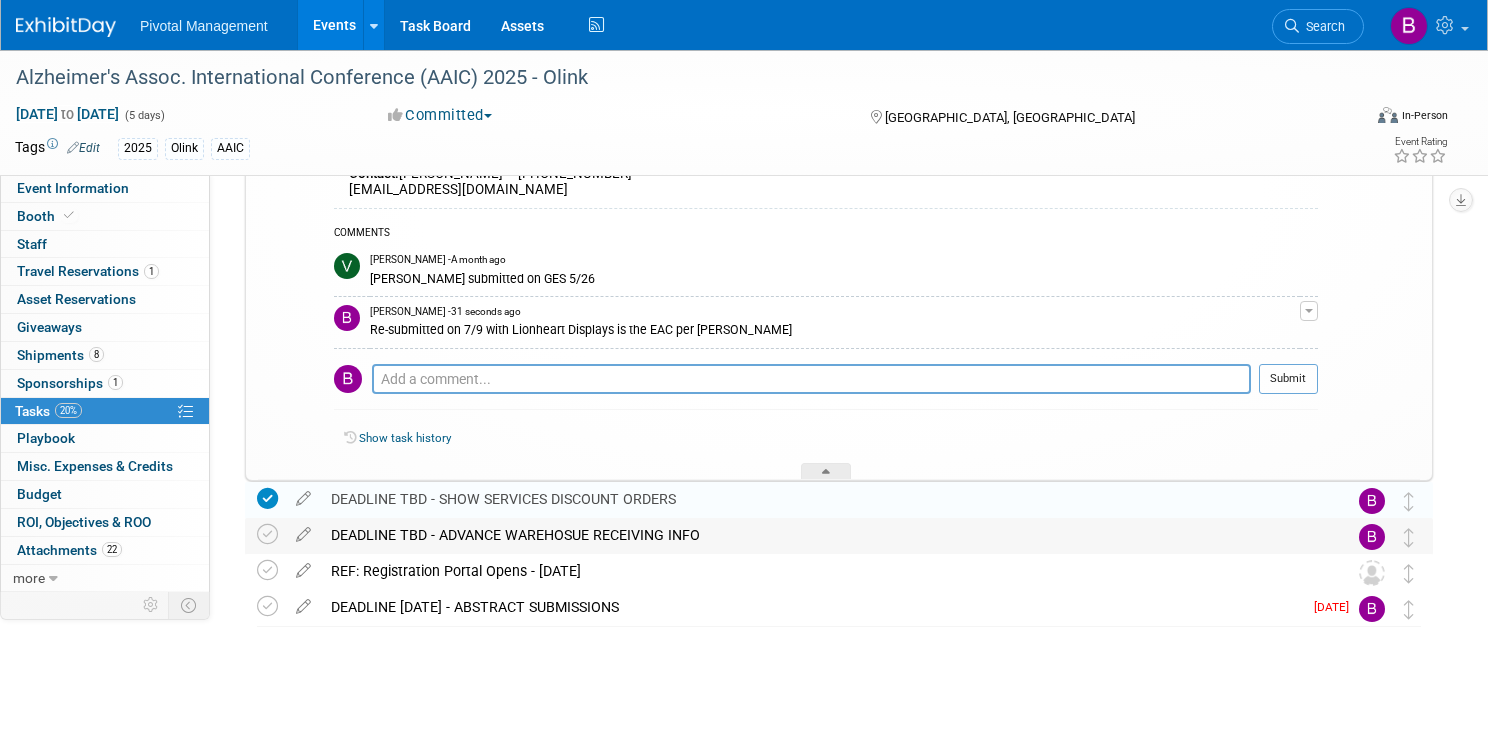 click on "DEADLINE TBD - ADVANCE WAREHOSUE RECEIVING INFO" at bounding box center [820, 535] 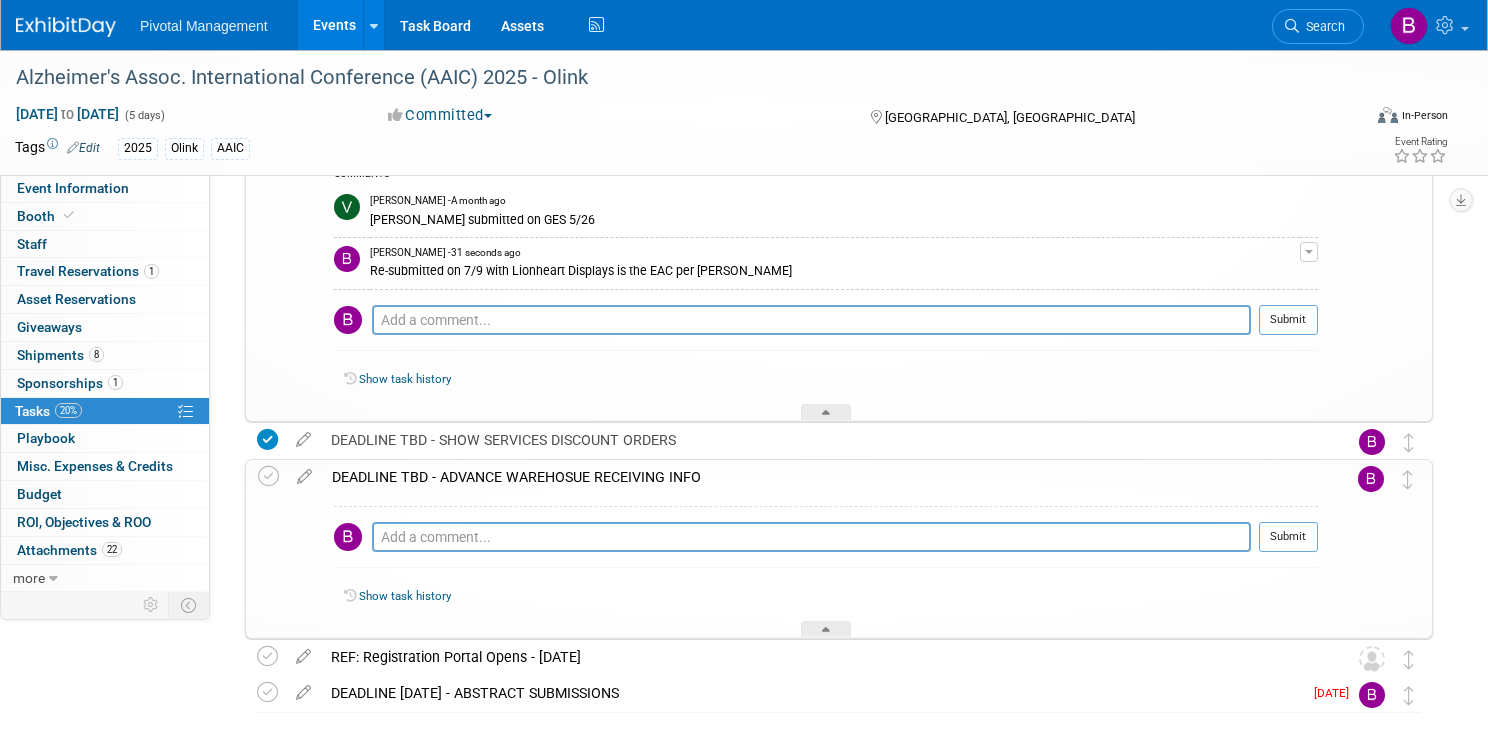 scroll, scrollTop: 427, scrollLeft: 0, axis: vertical 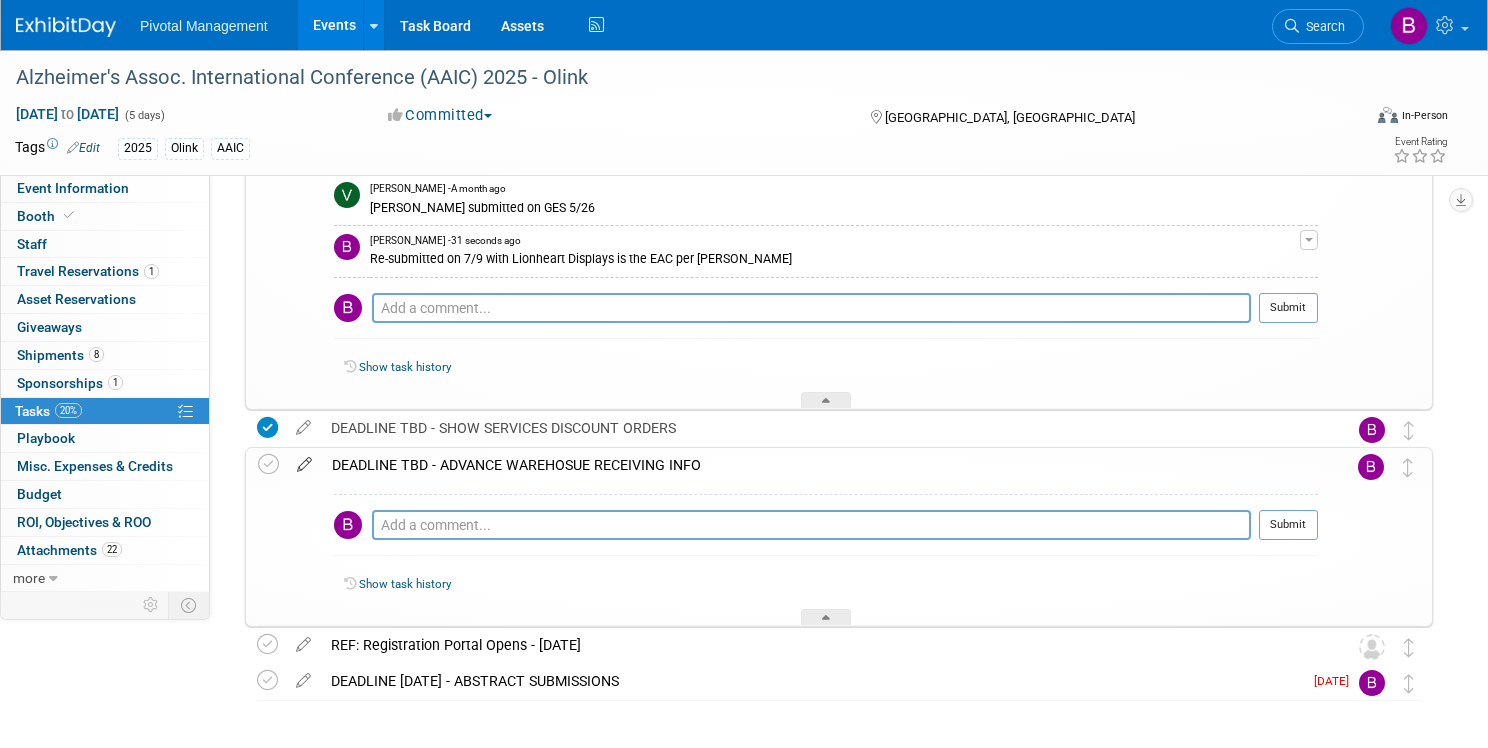 click at bounding box center (304, 465) 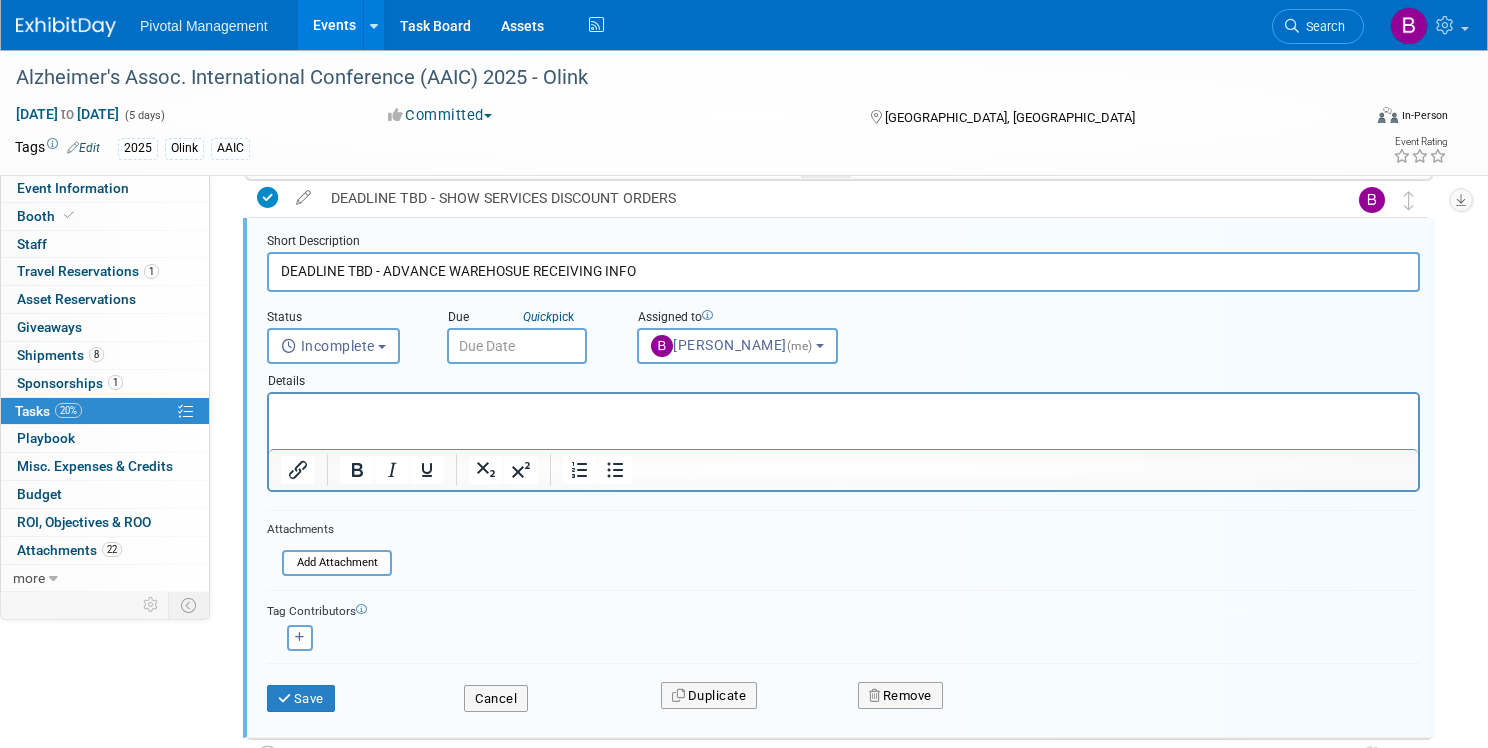 scroll, scrollTop: 649, scrollLeft: 0, axis: vertical 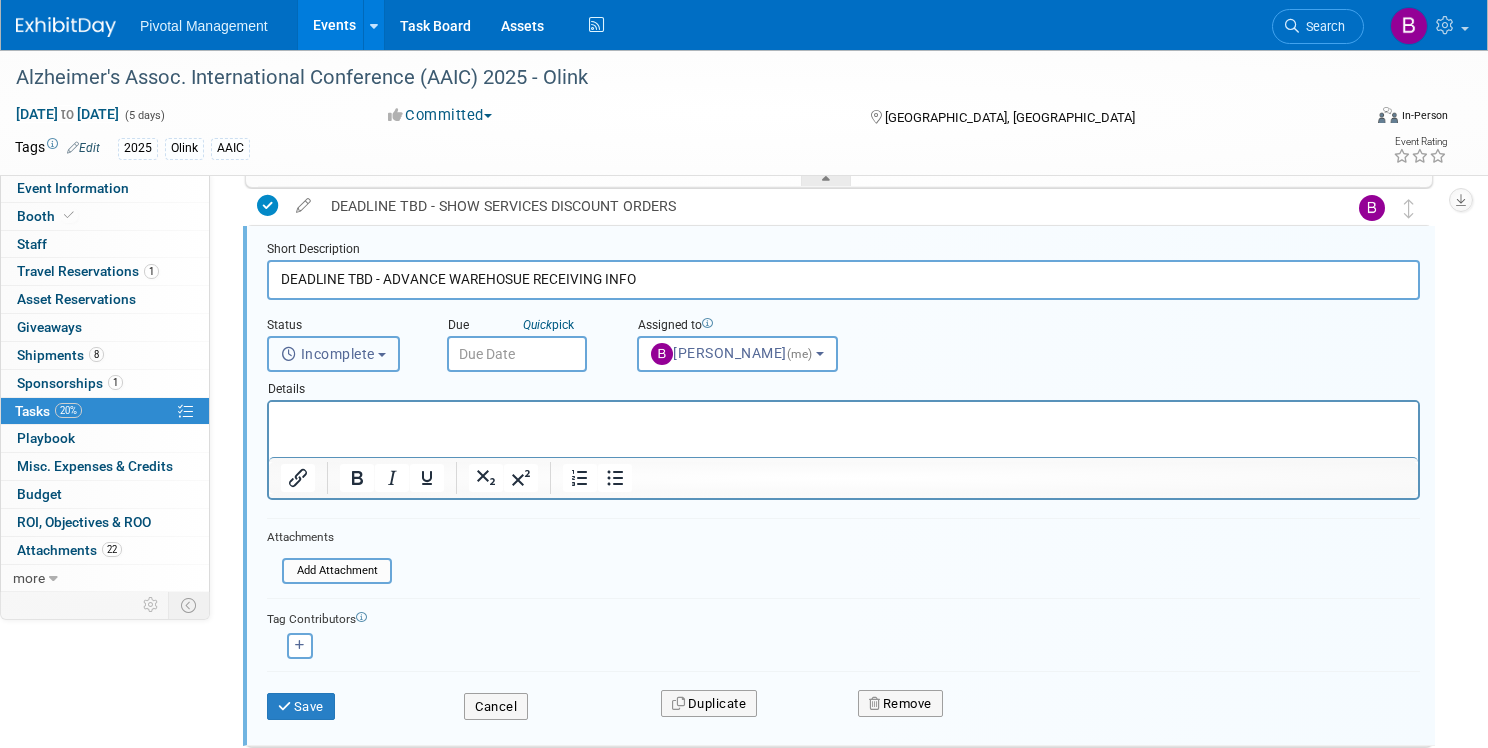 click on "Incomplete" at bounding box center [333, 354] 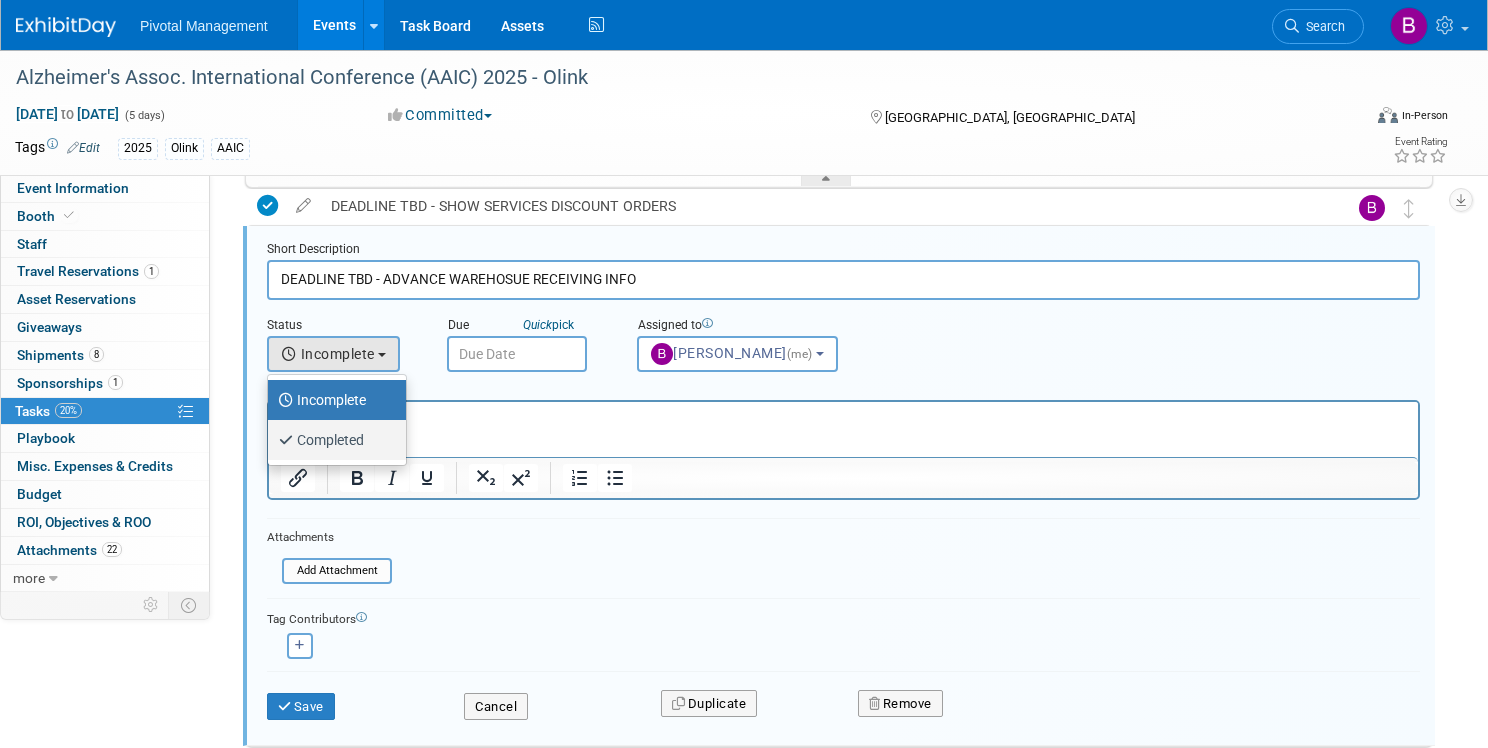 click on "Completed" at bounding box center (332, 440) 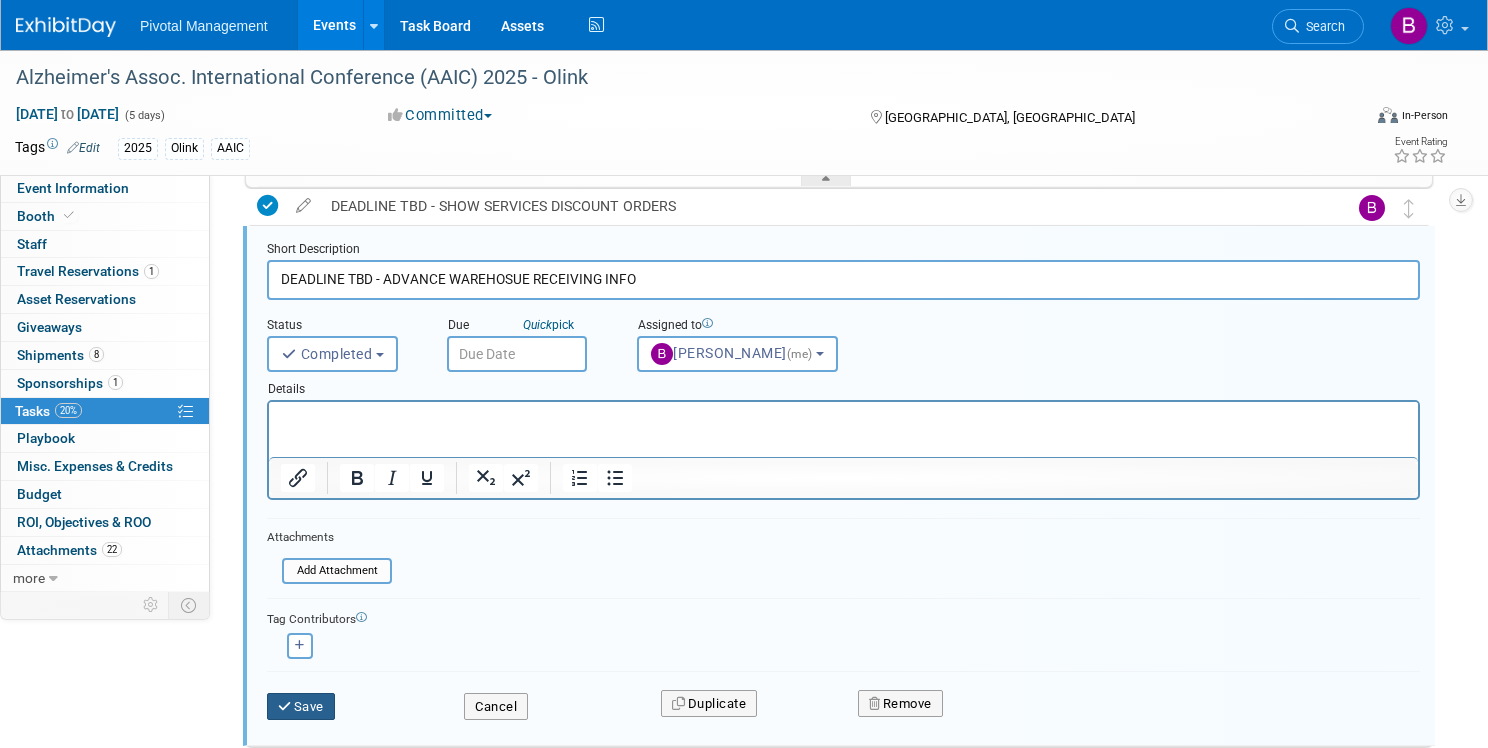 click on "Save" at bounding box center (301, 707) 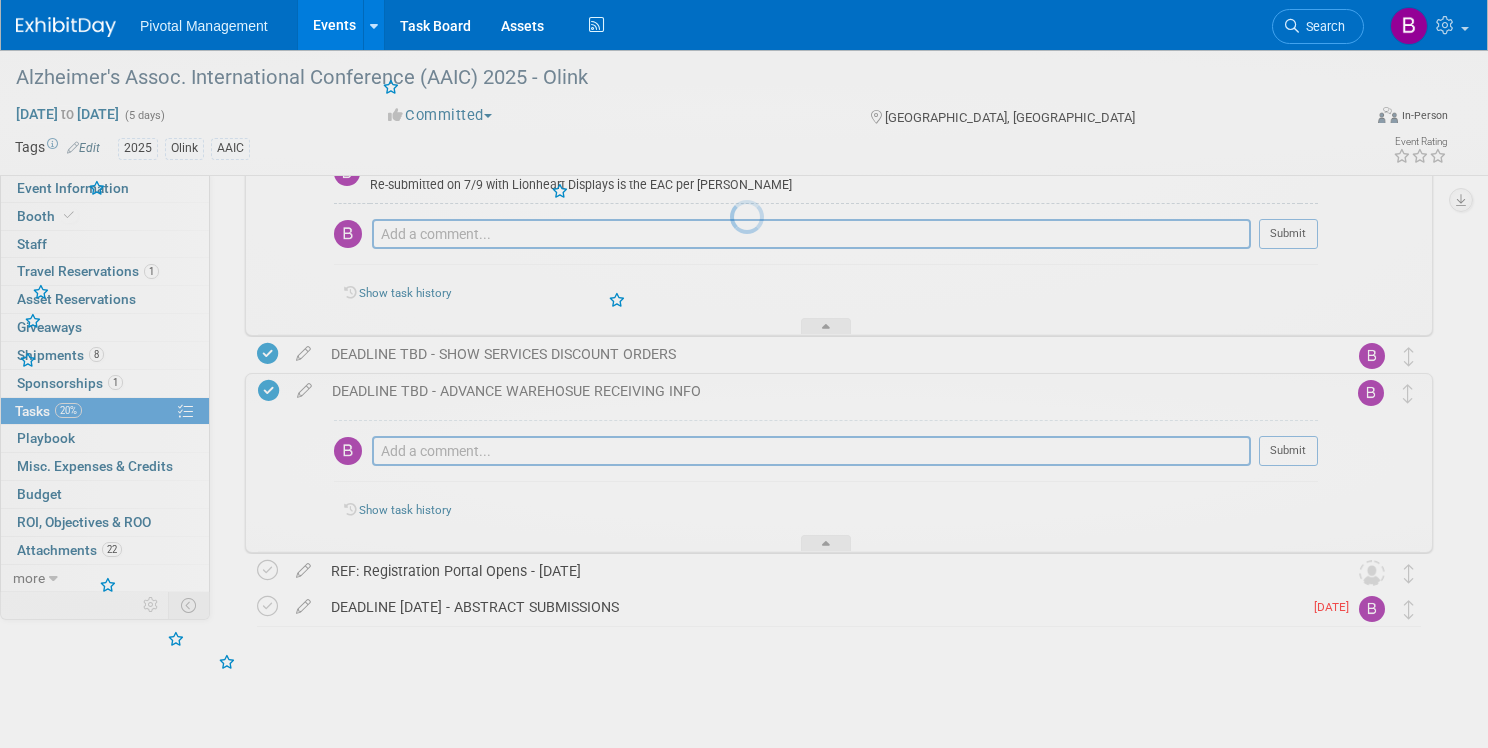 scroll, scrollTop: 501, scrollLeft: 0, axis: vertical 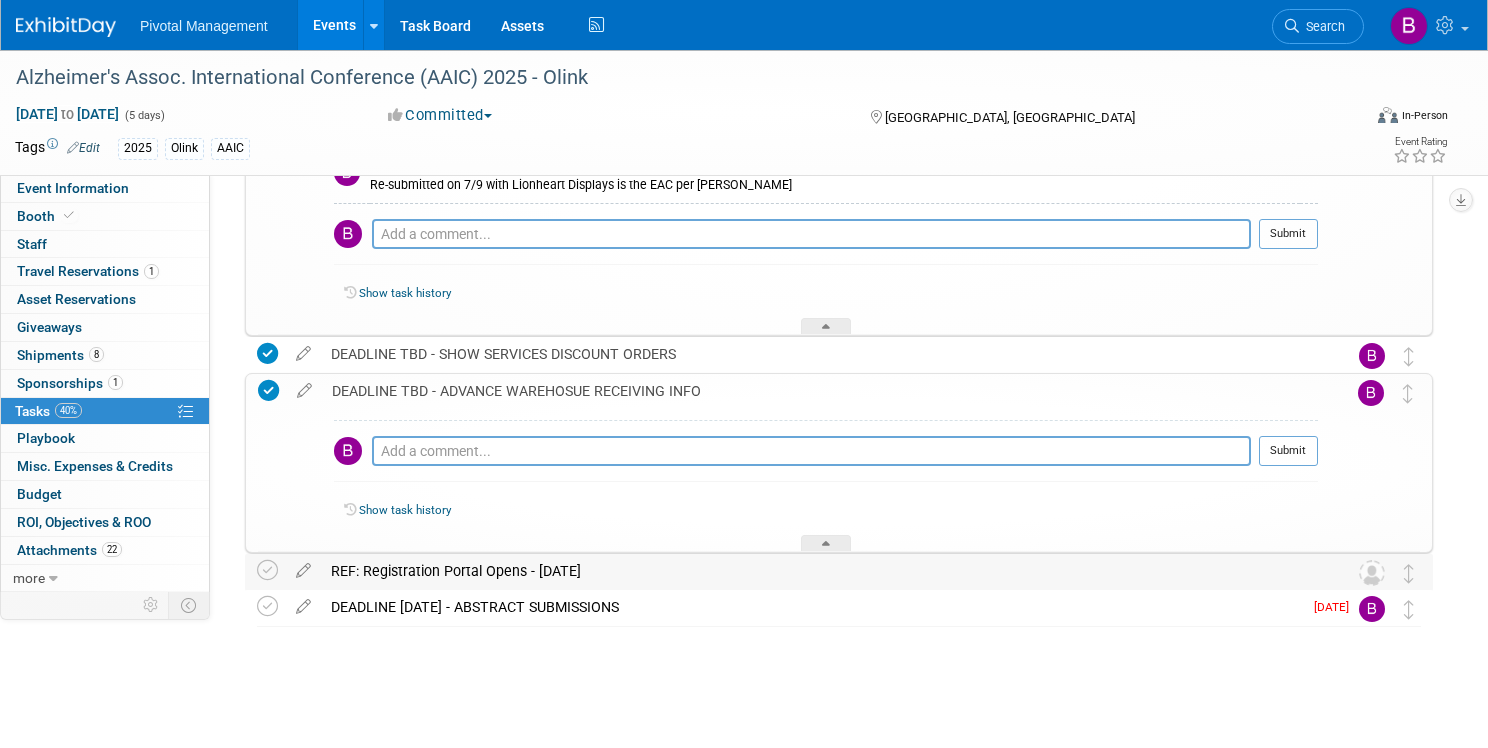 click on "REF: Registration Portal Opens - March 2025" at bounding box center [820, 571] 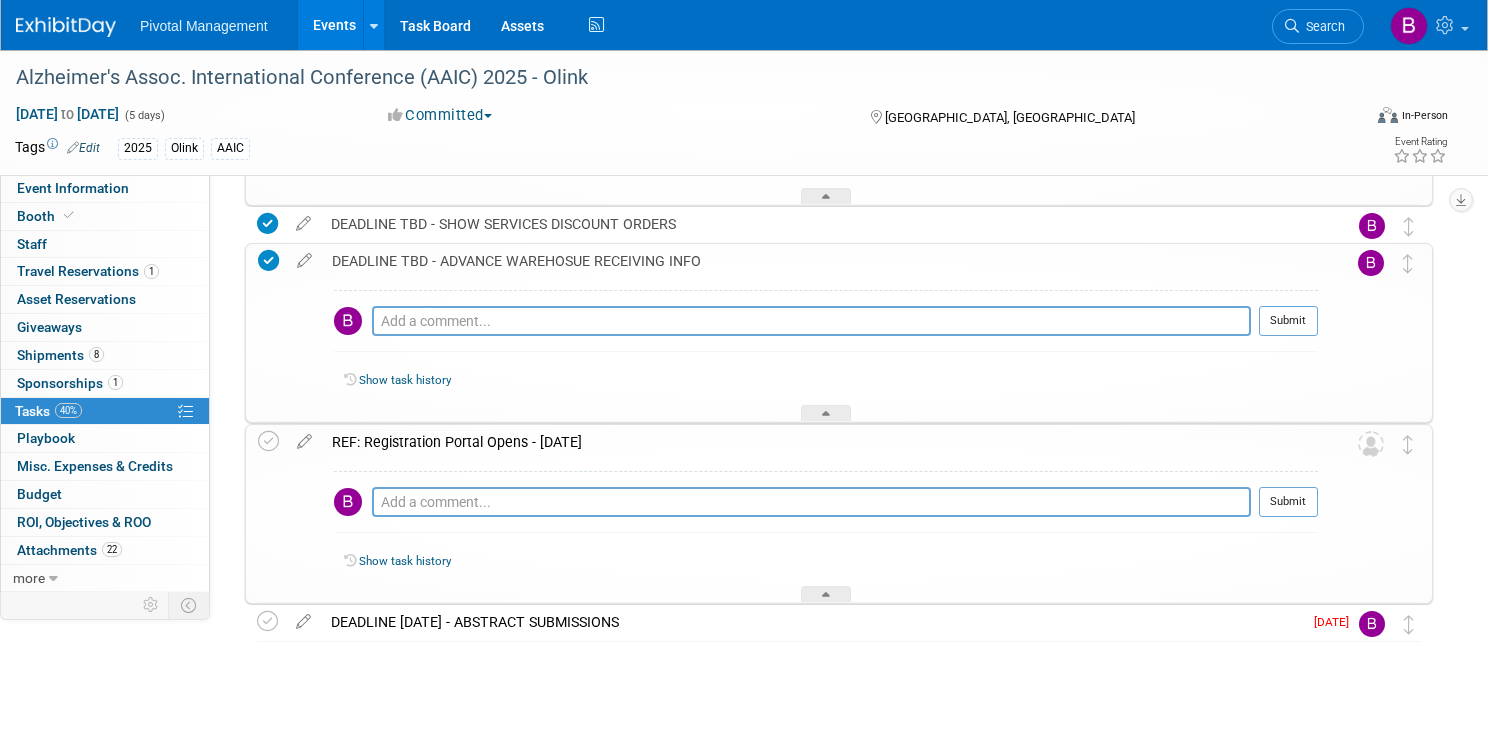 scroll, scrollTop: 646, scrollLeft: 0, axis: vertical 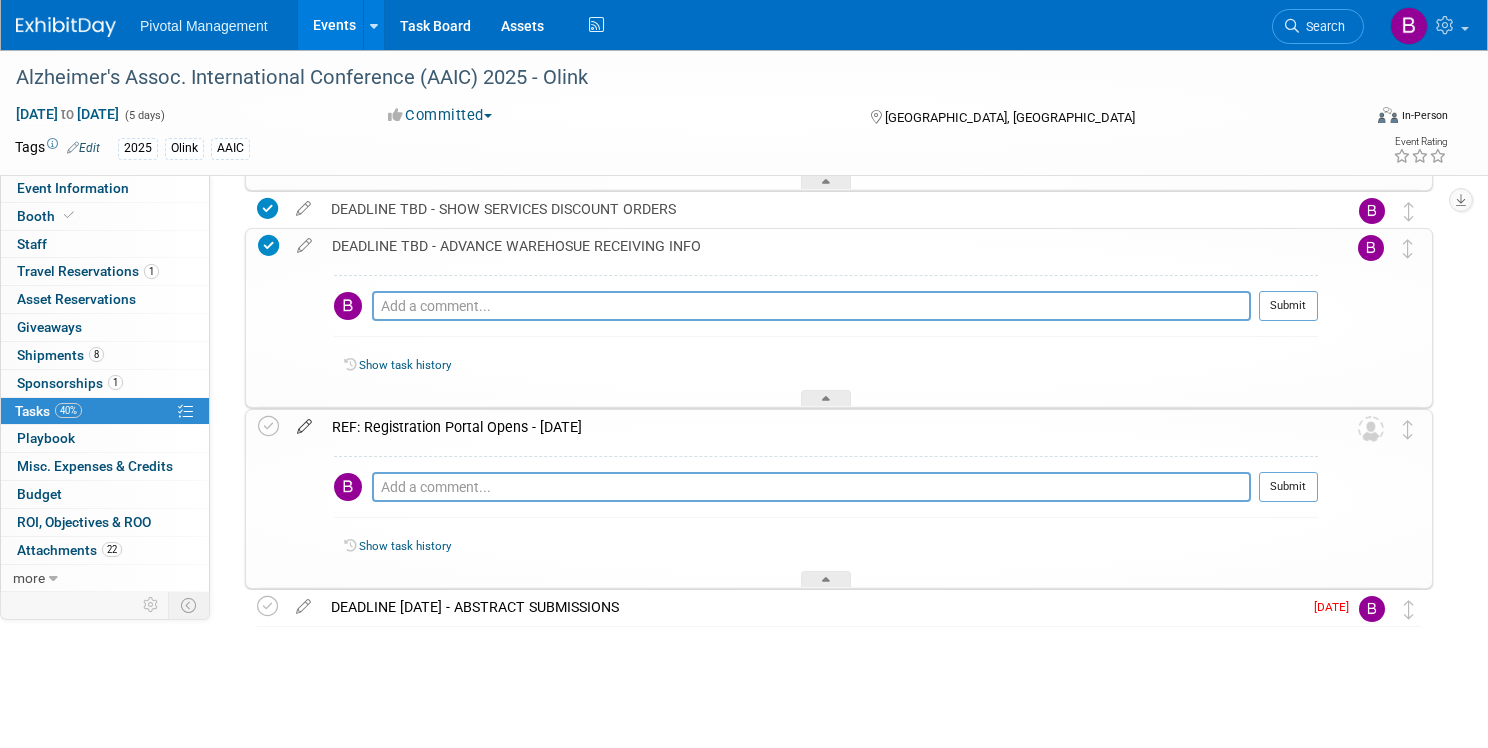 click at bounding box center (304, 422) 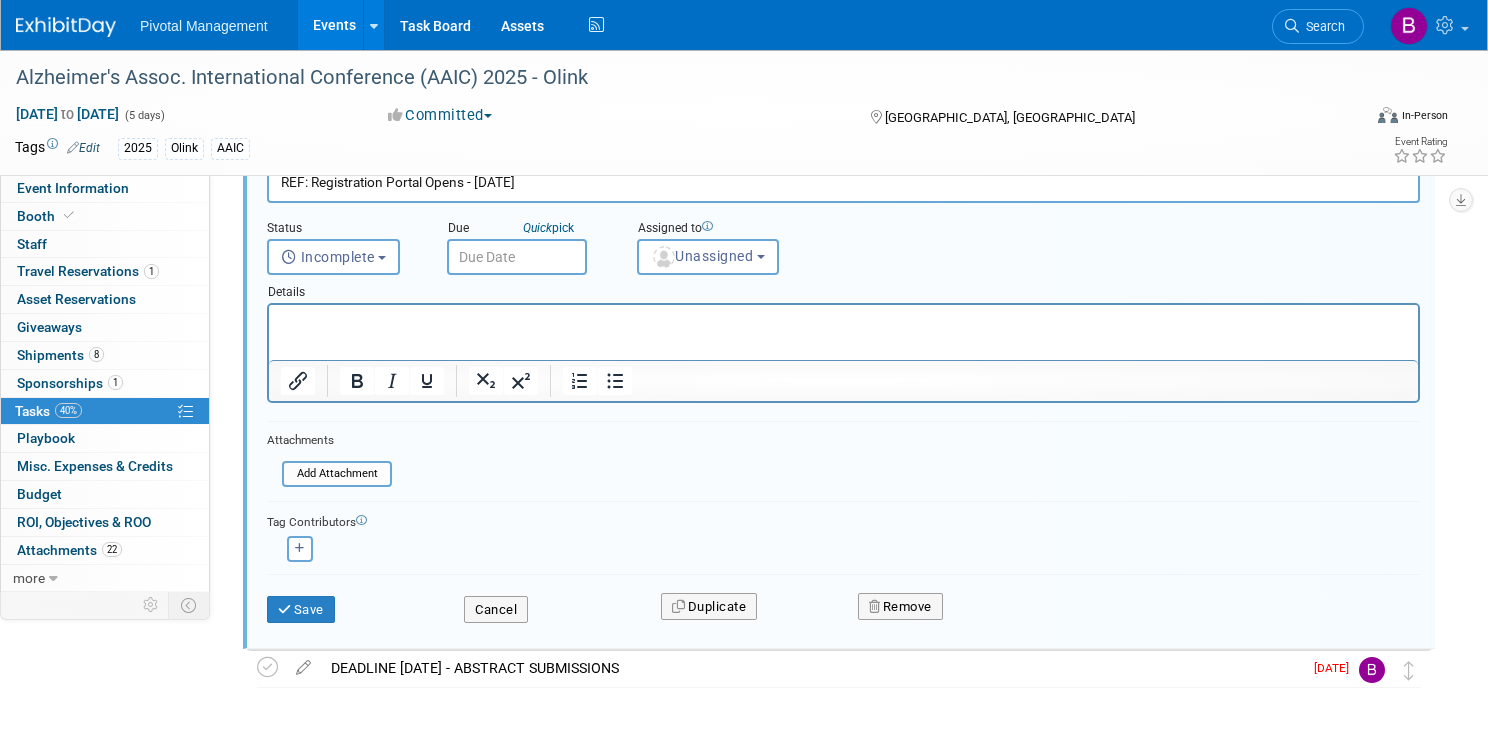 scroll, scrollTop: 988, scrollLeft: 0, axis: vertical 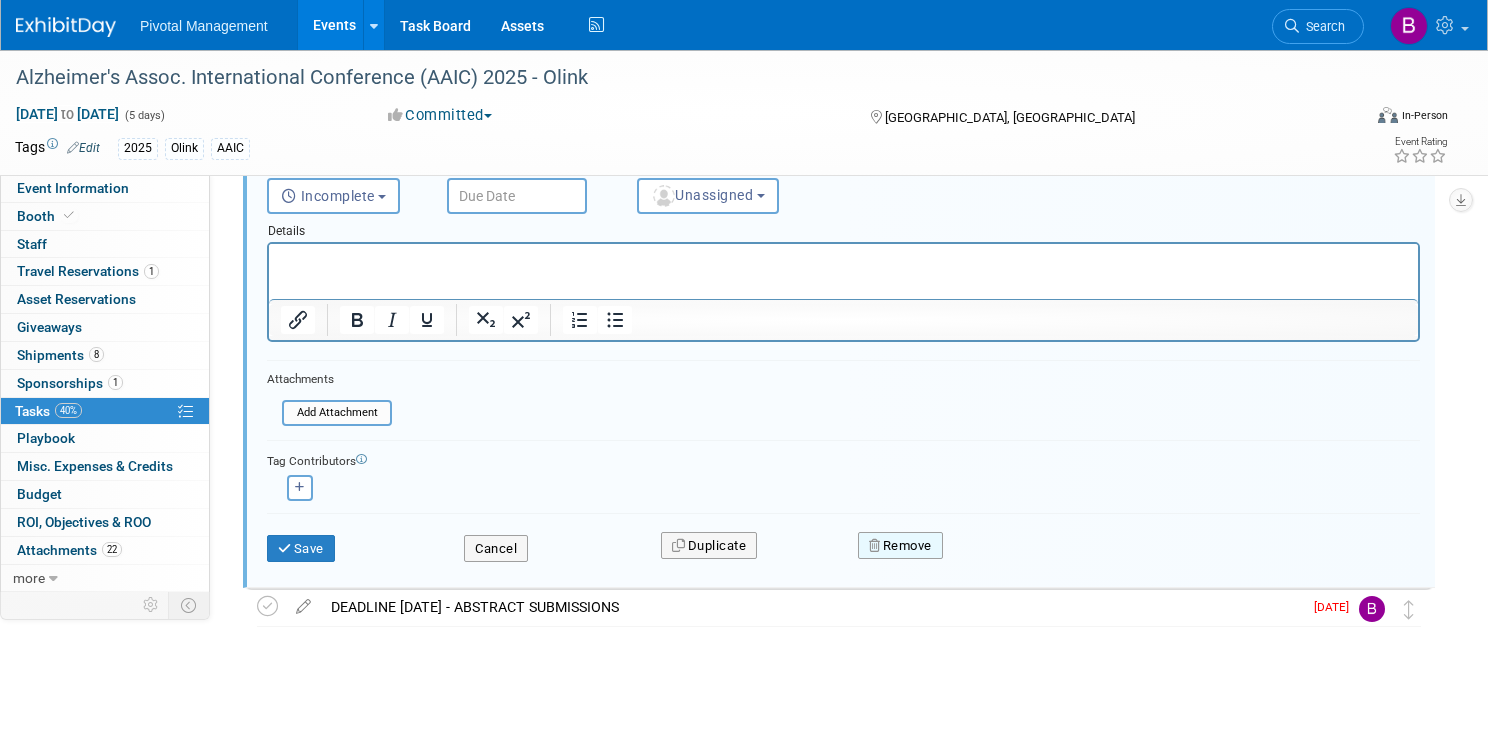 click on "Remove" at bounding box center [900, 546] 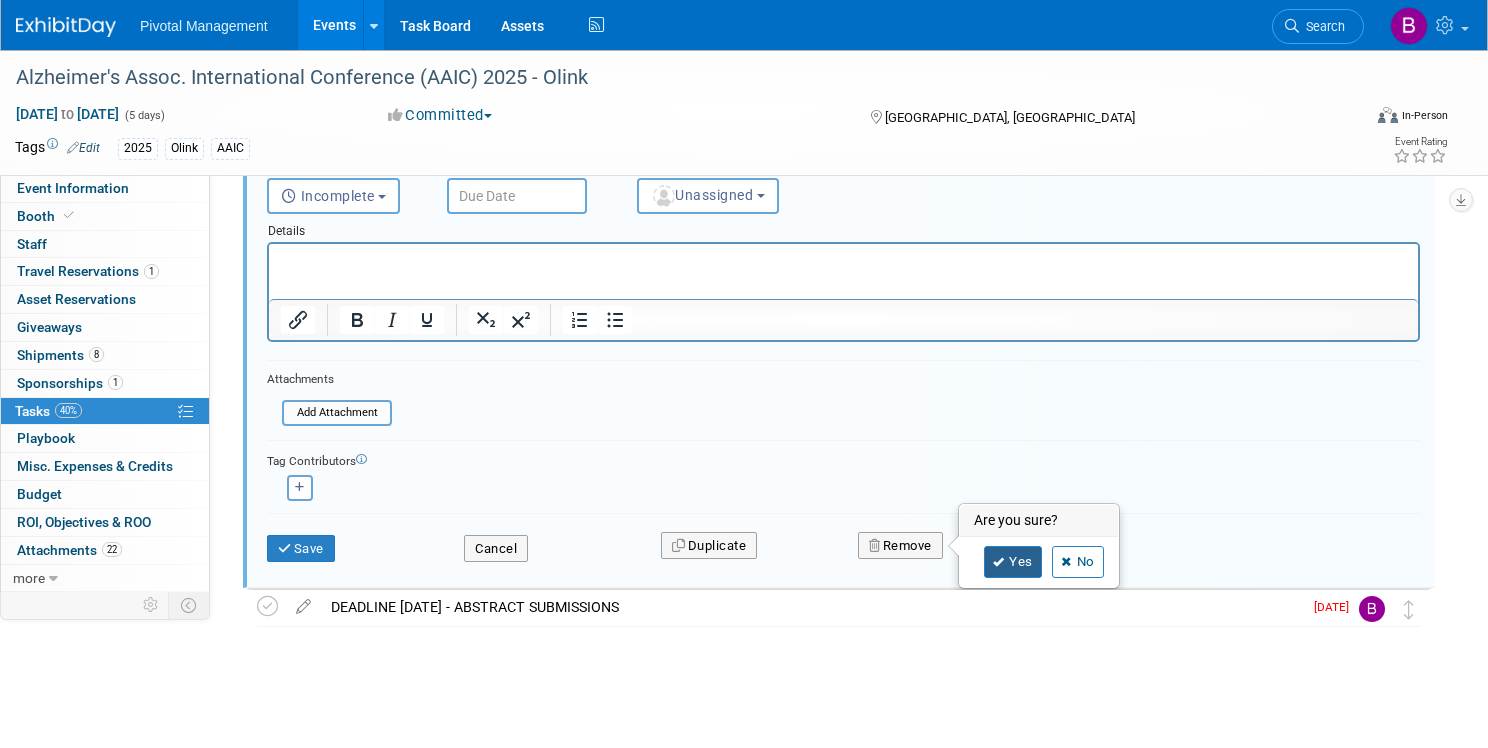 click on "Yes" at bounding box center [1013, 562] 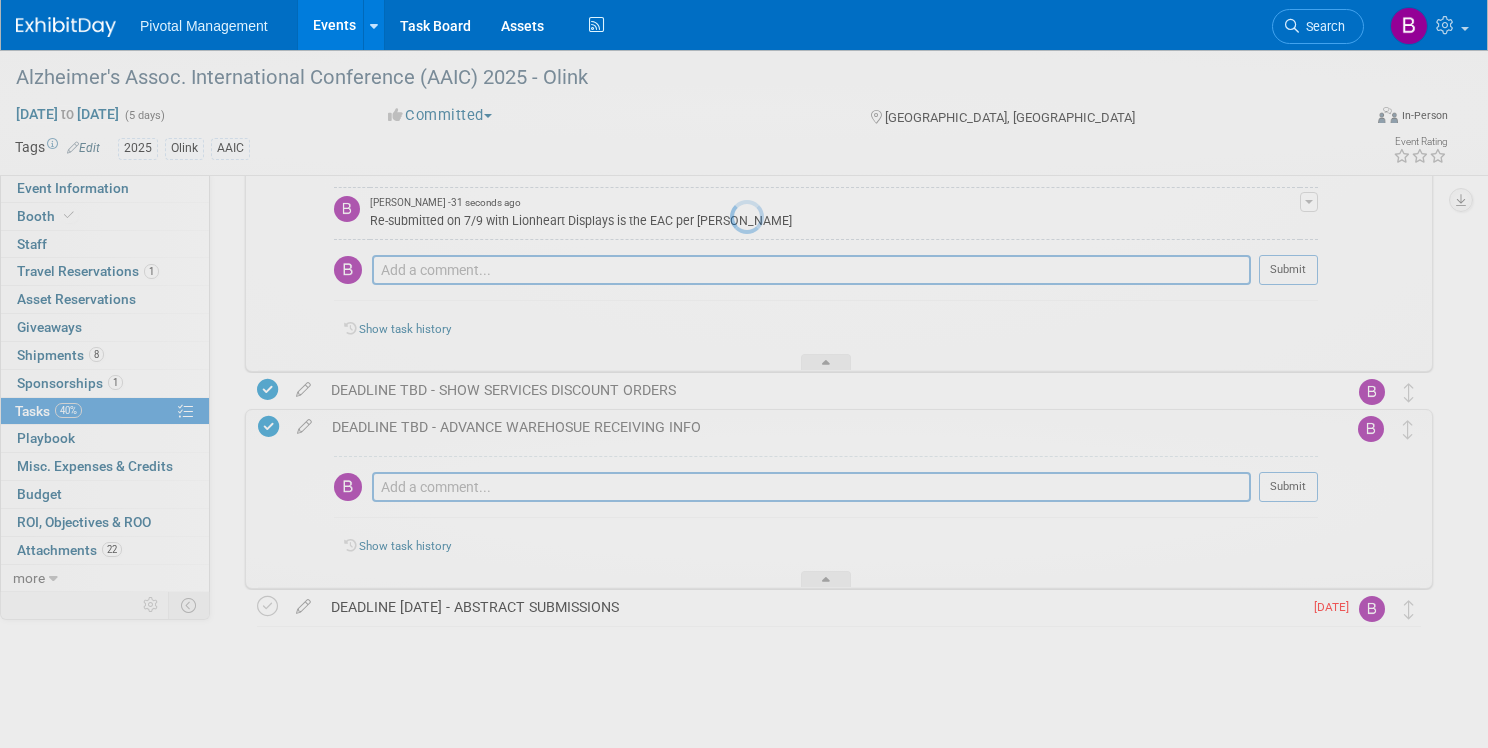 scroll, scrollTop: 465, scrollLeft: 0, axis: vertical 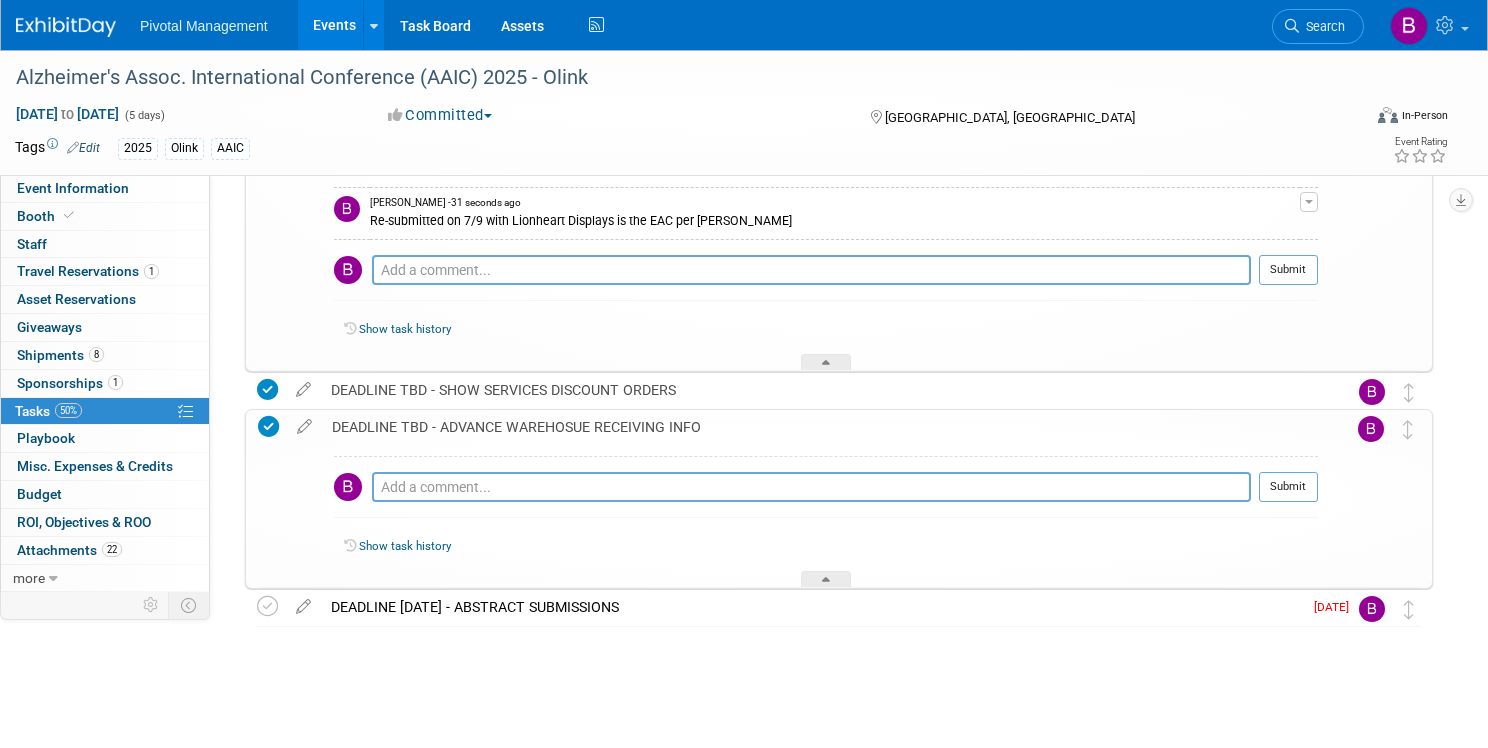 click on "DEADLINE TBD - ADVANCE WAREHOSUE RECEIVING INFO" at bounding box center [820, 427] 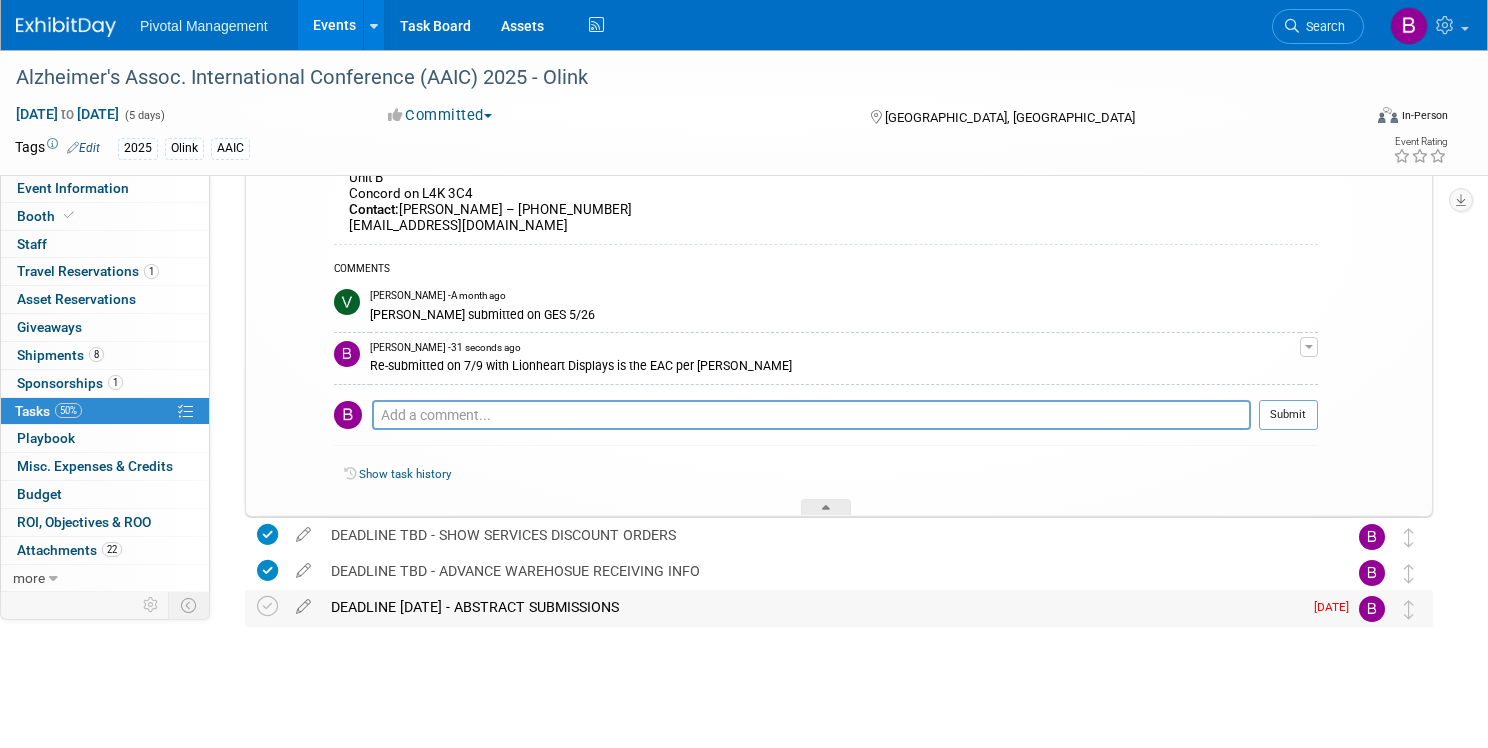 click on "DEADLINE JAN 27 - ABSTRACT SUBMISSIONS" at bounding box center [811, 607] 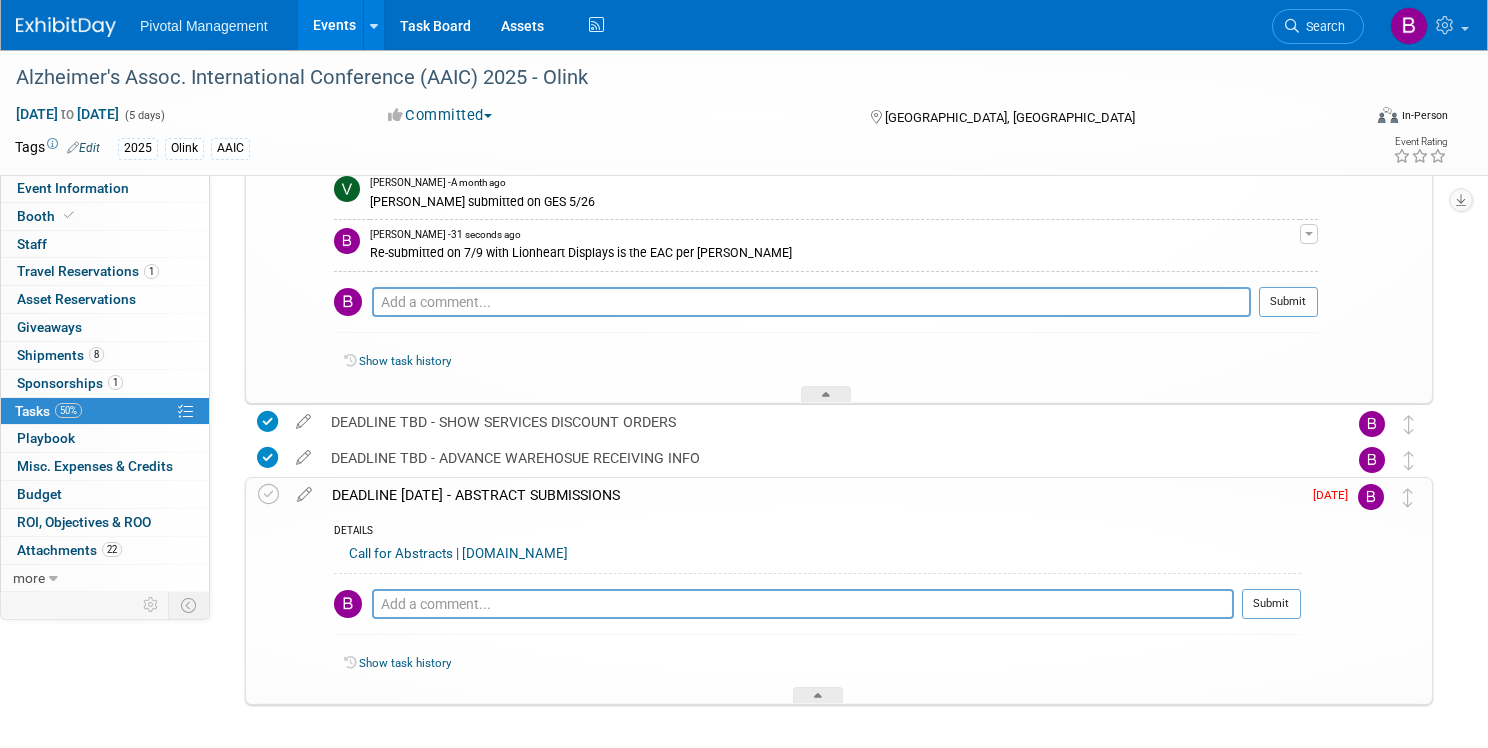 scroll, scrollTop: 472, scrollLeft: 0, axis: vertical 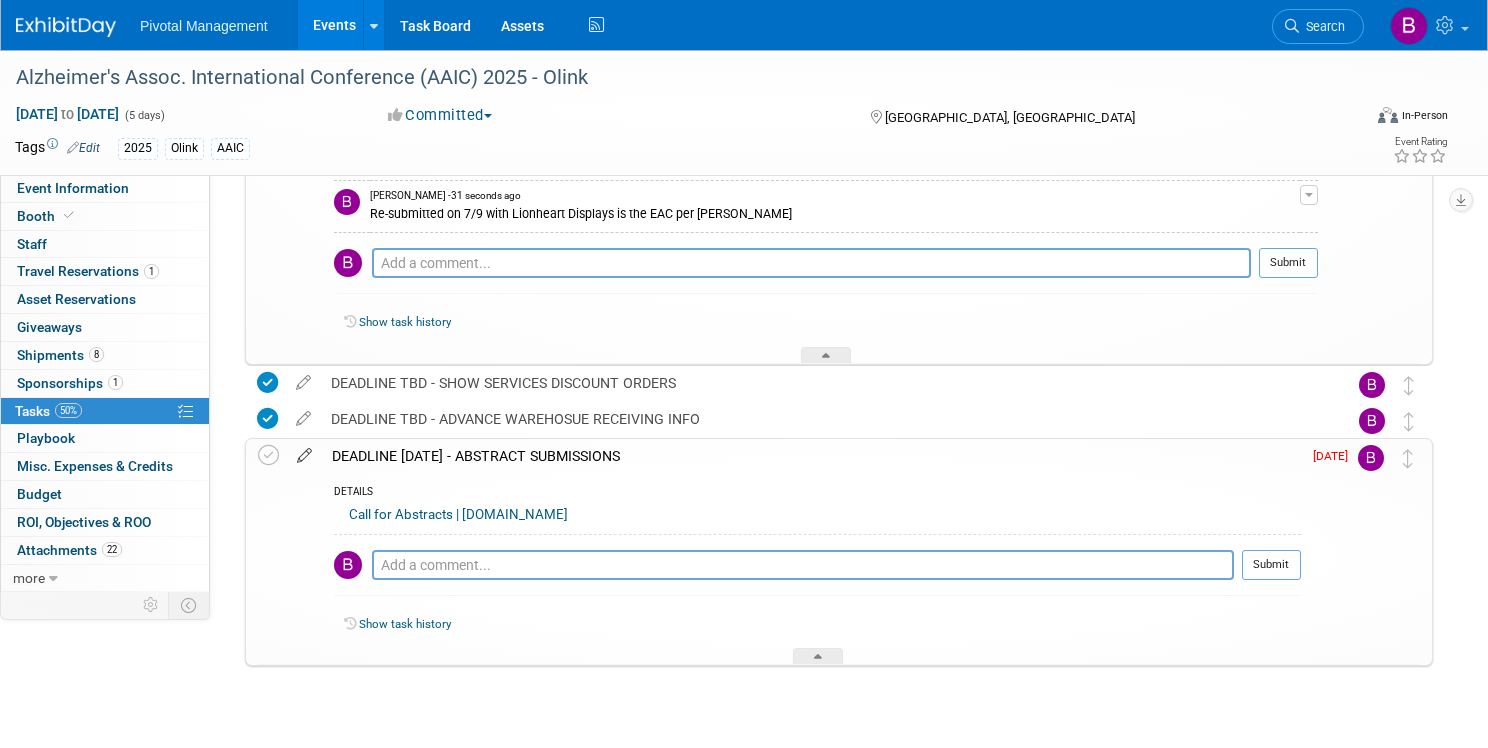 click at bounding box center [304, 451] 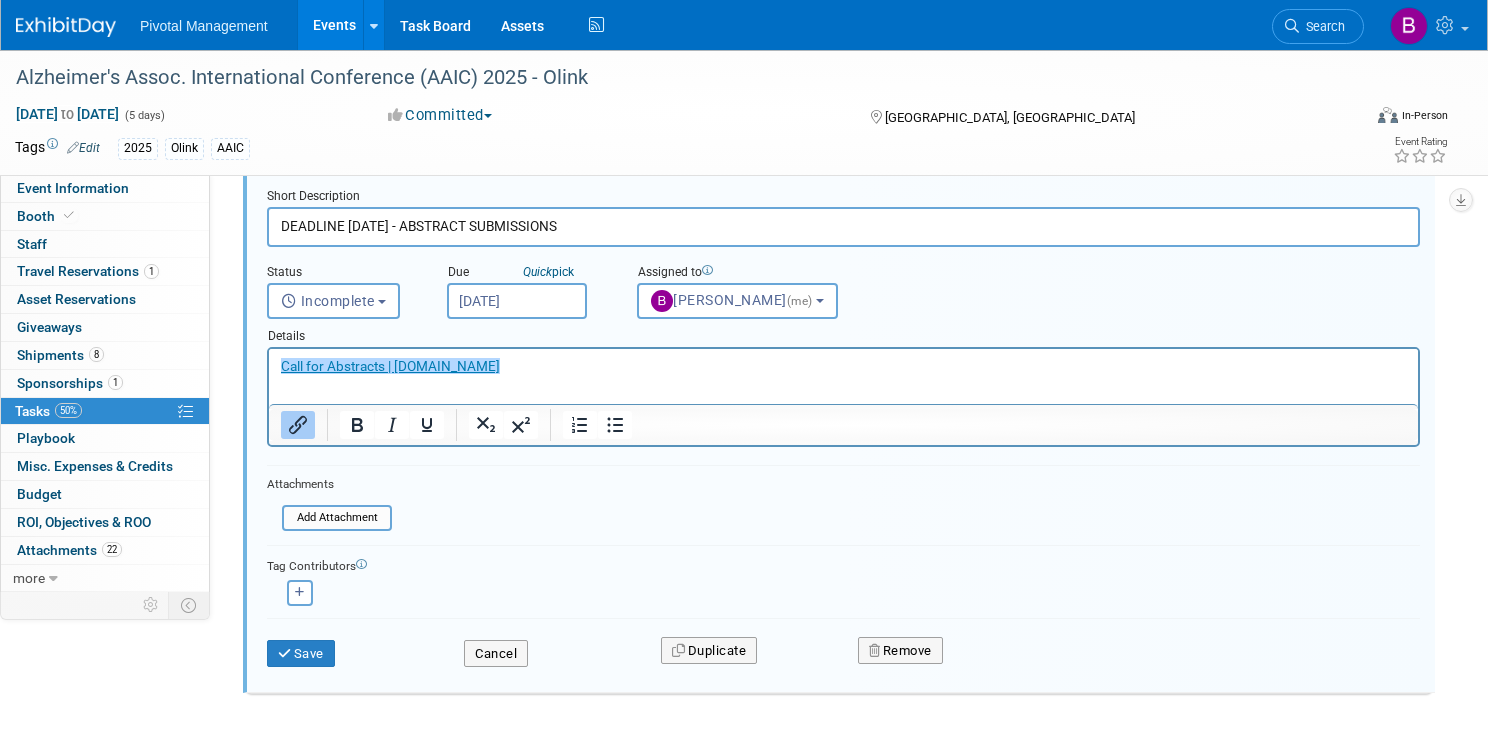 scroll, scrollTop: 807, scrollLeft: 0, axis: vertical 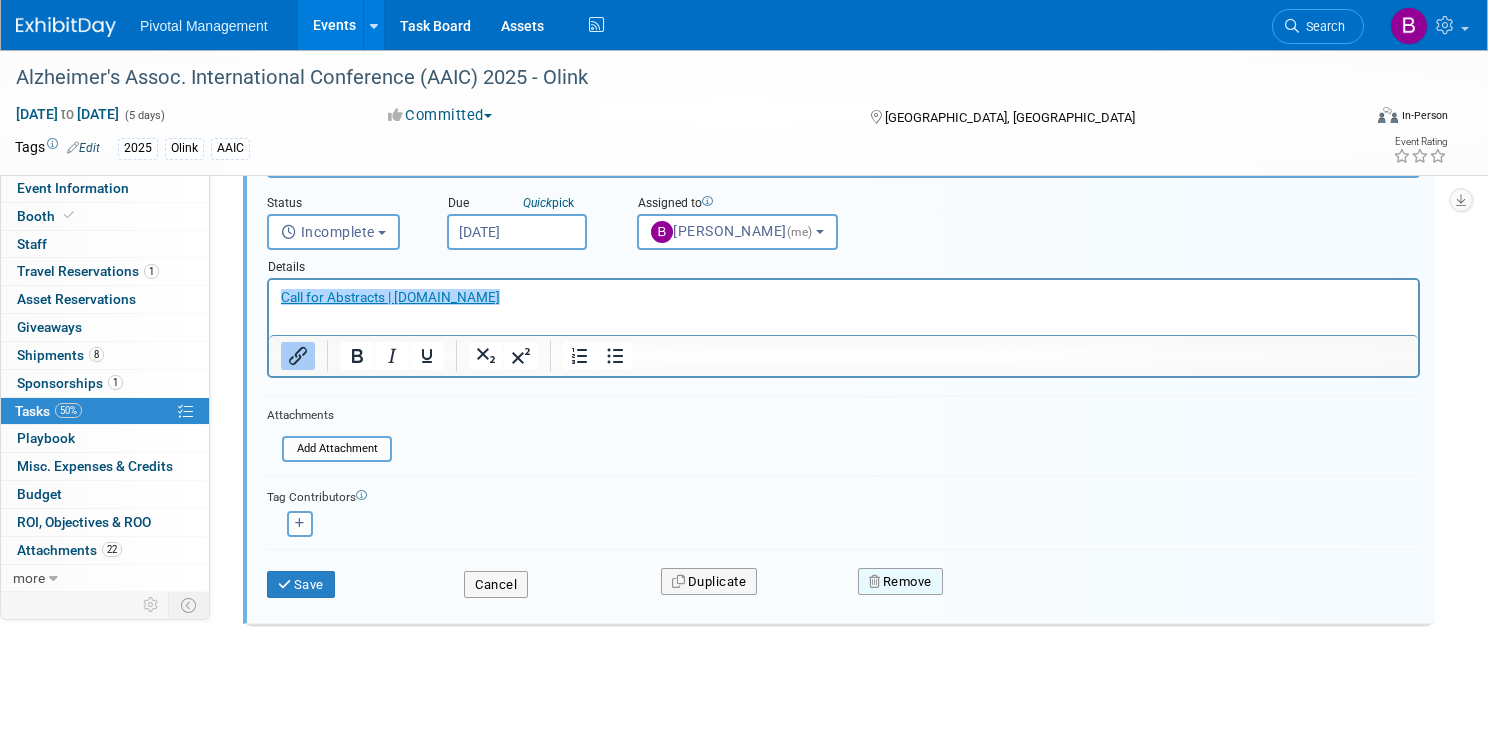 click on "Remove" at bounding box center [900, 582] 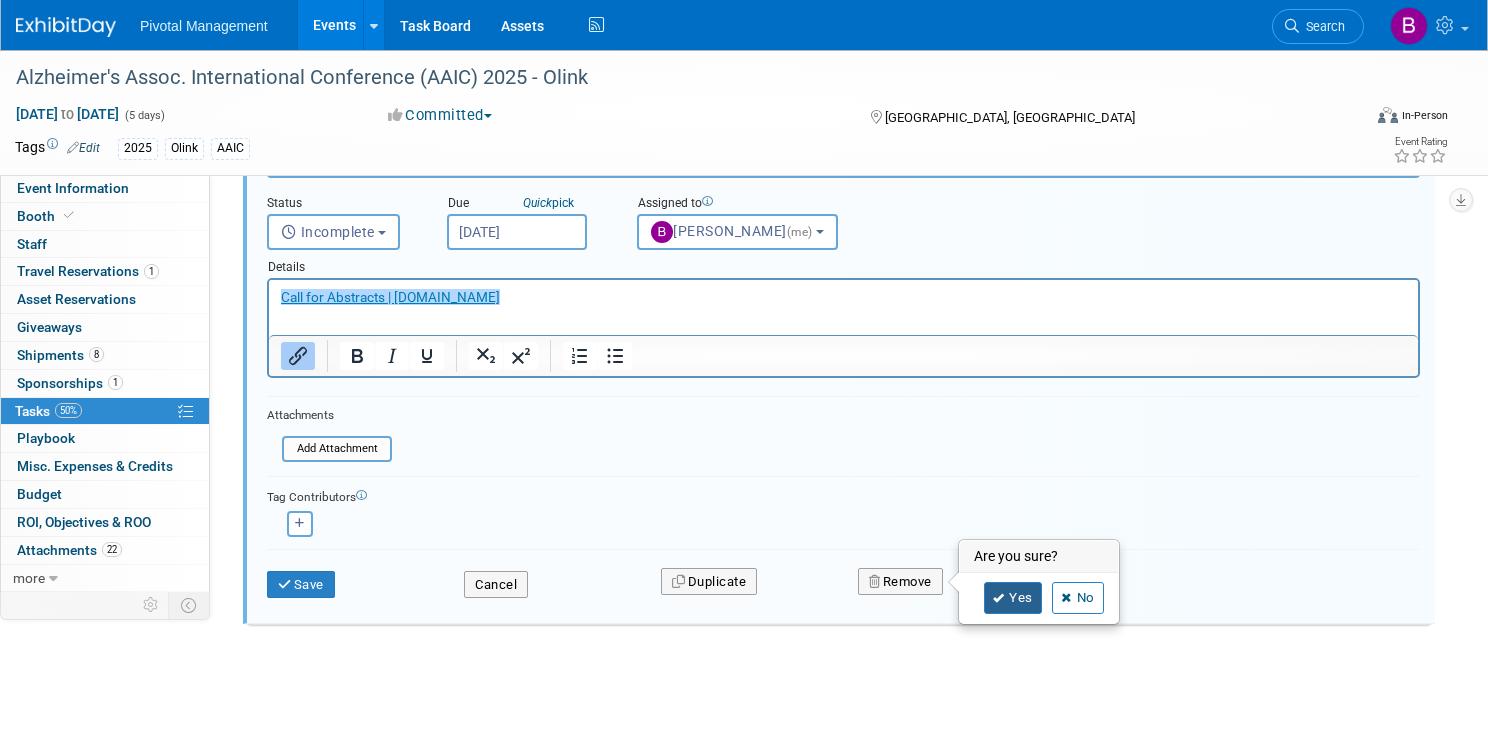 click on "Yes" at bounding box center [1013, 598] 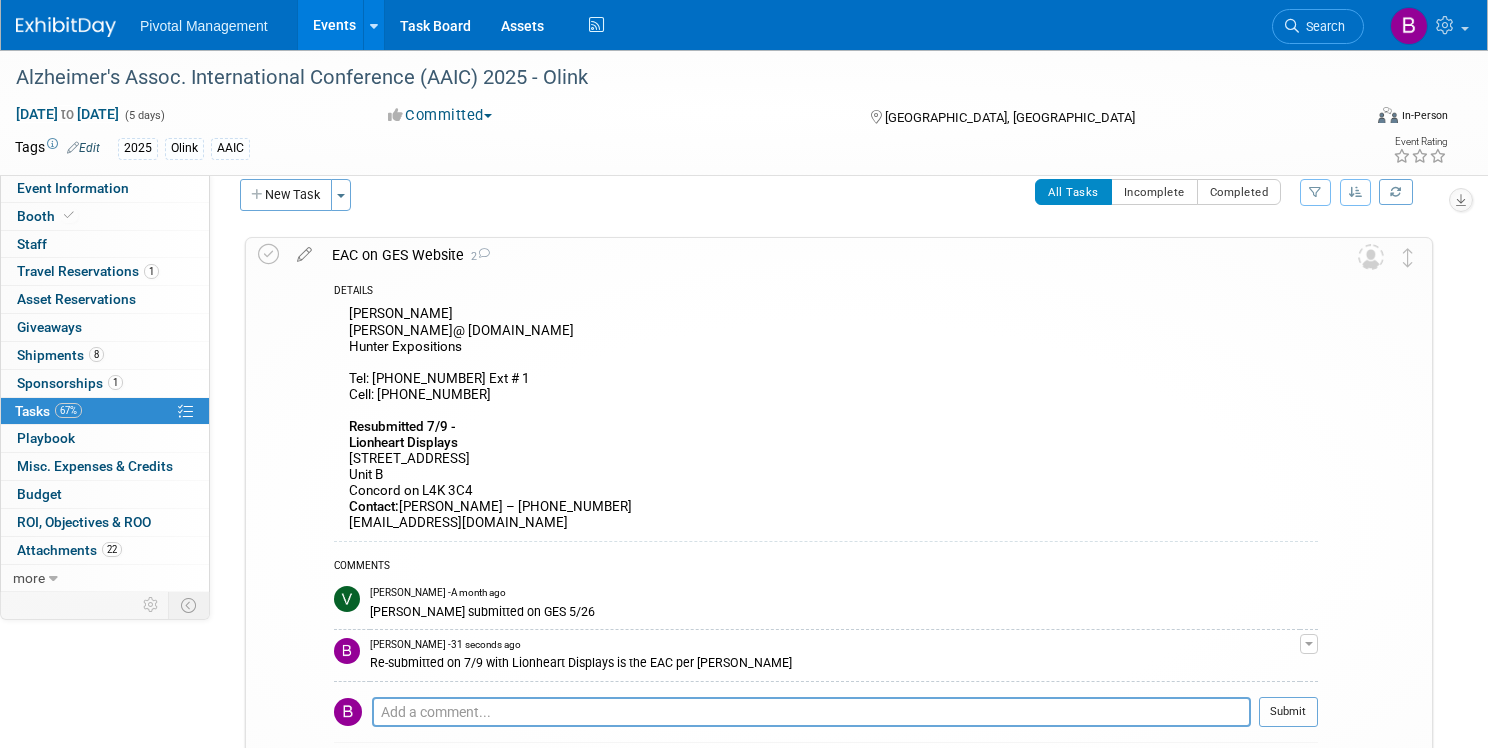 scroll, scrollTop: 0, scrollLeft: 0, axis: both 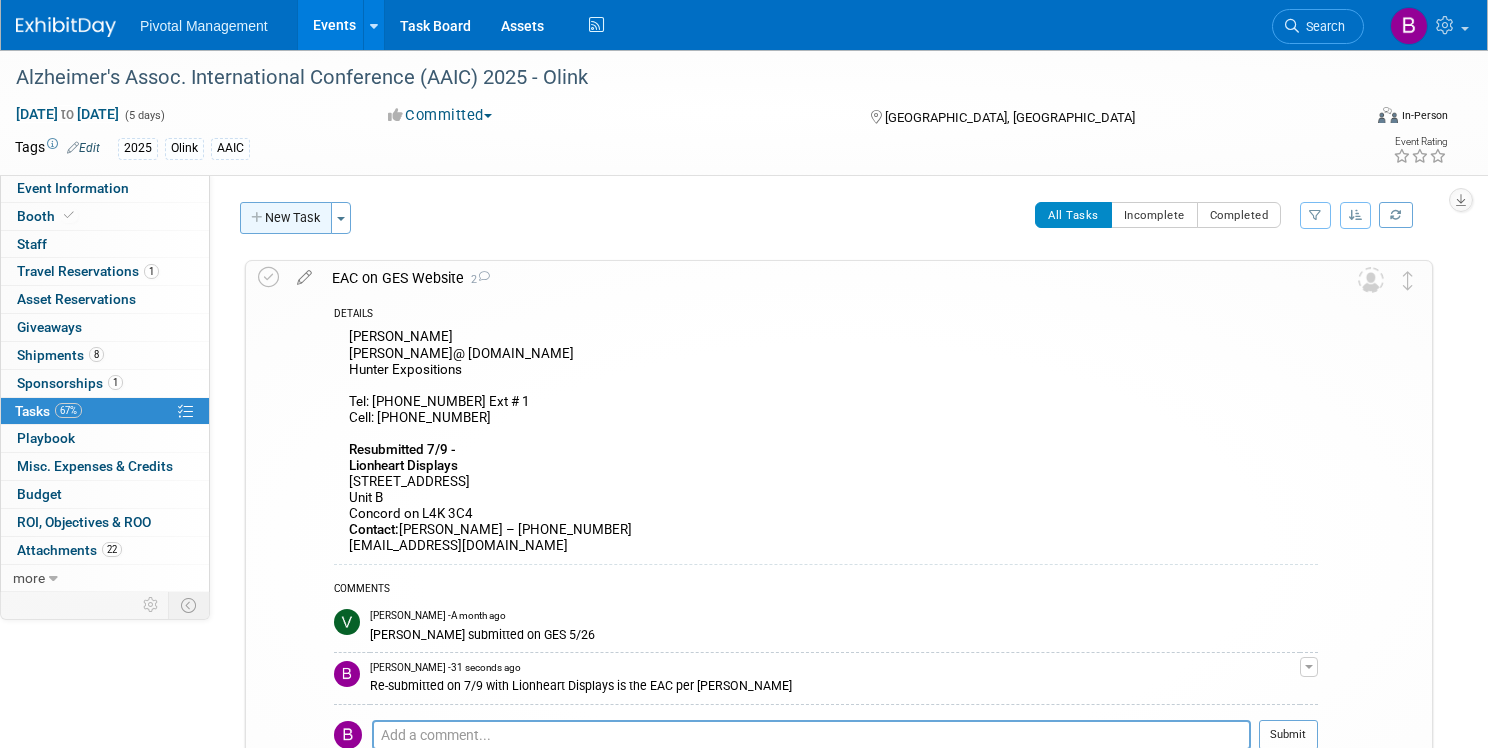 click on "New Task" at bounding box center (286, 218) 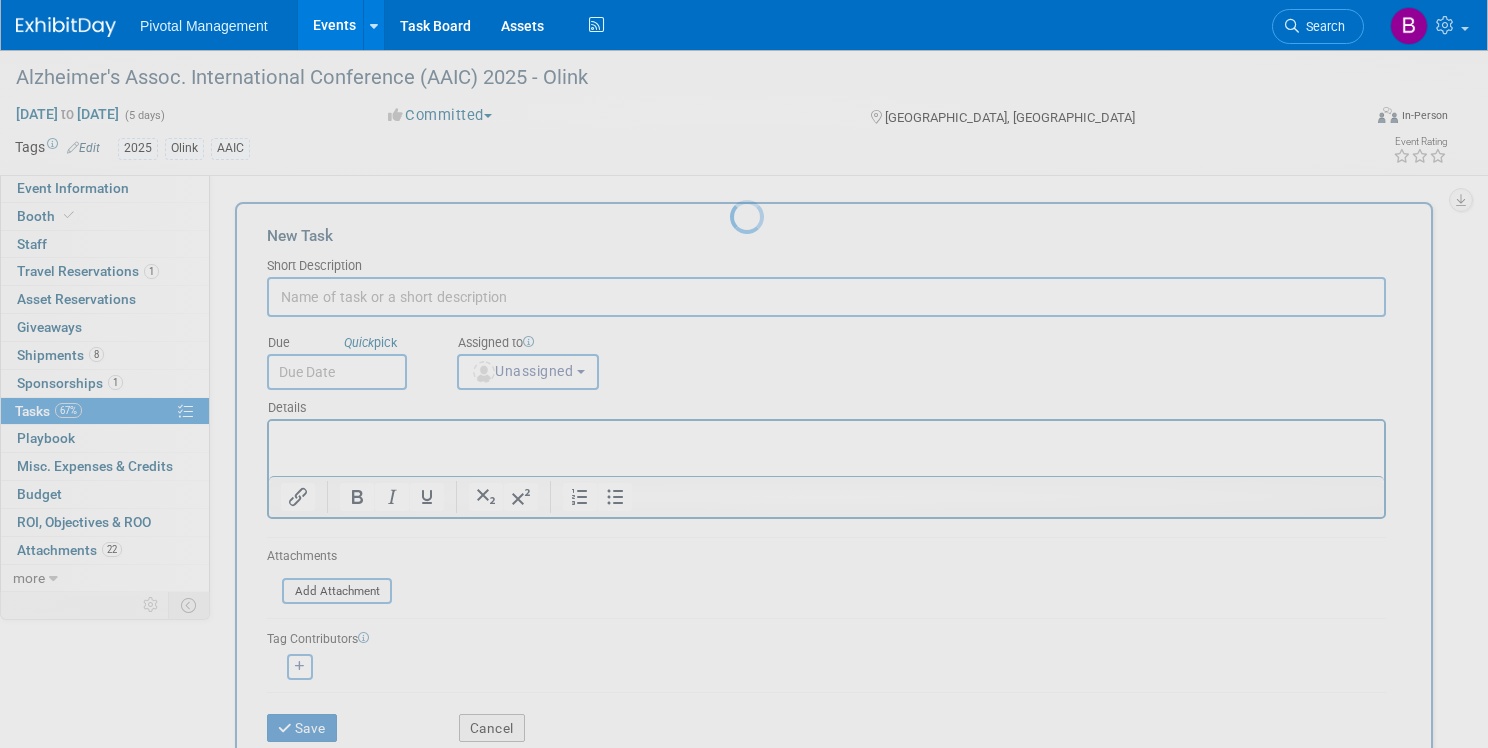 scroll, scrollTop: 0, scrollLeft: 0, axis: both 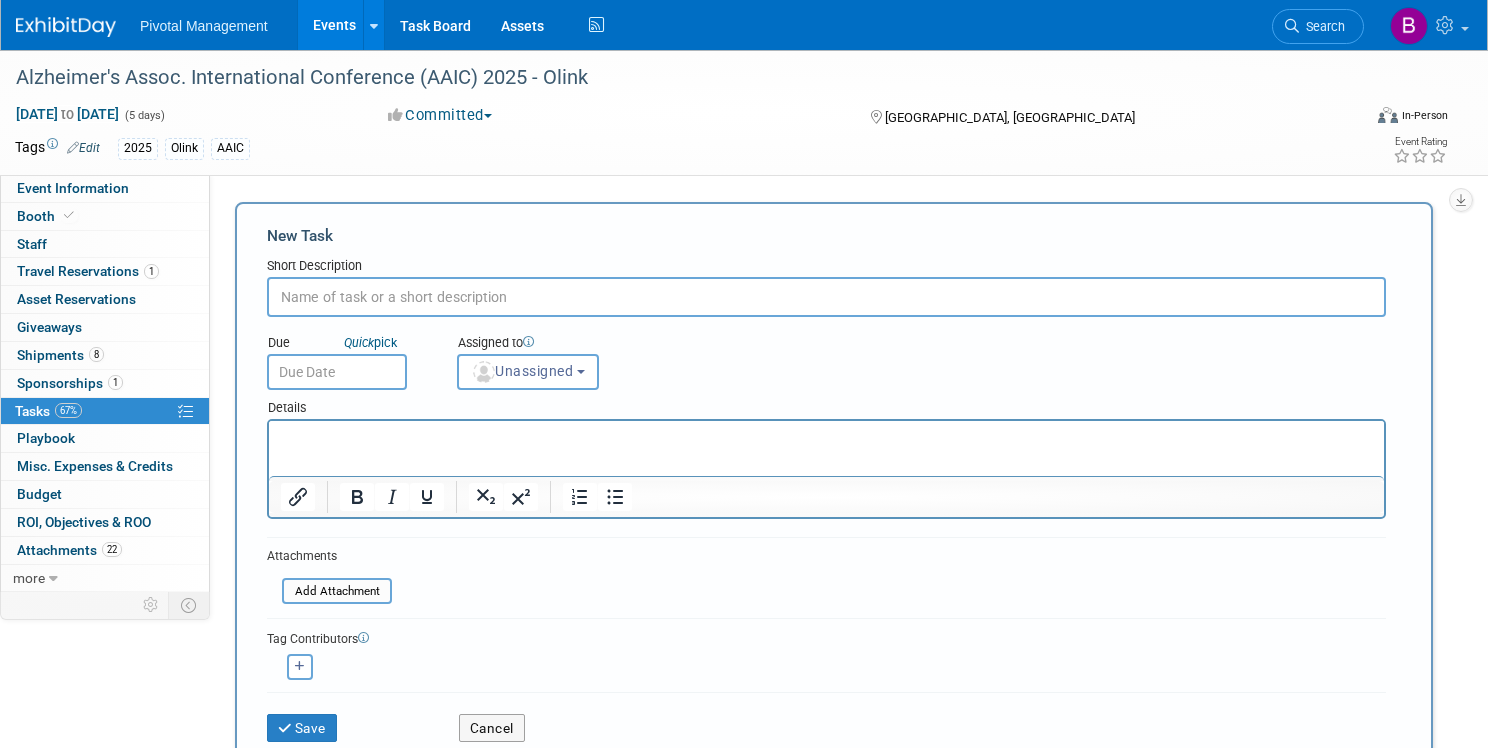 click at bounding box center (826, 297) 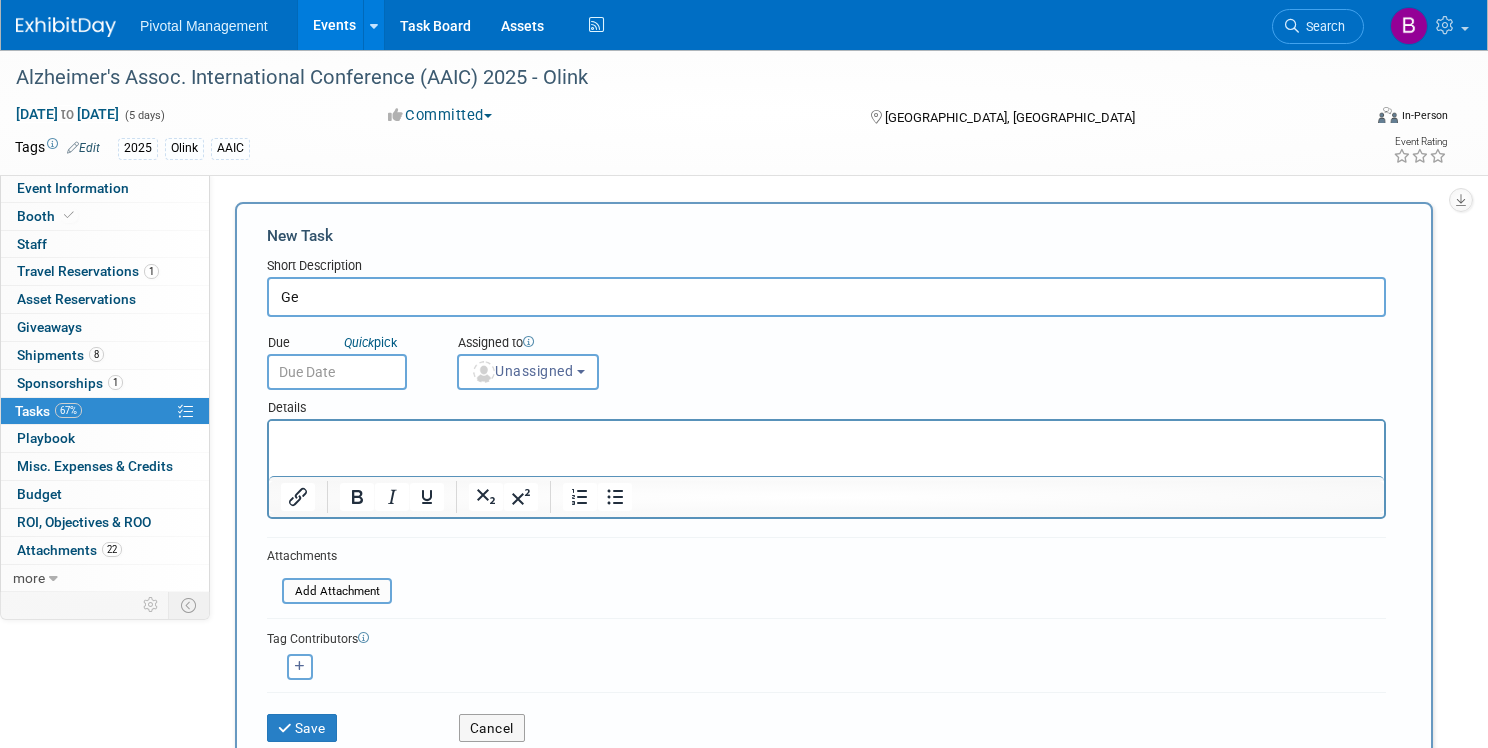 type on "G" 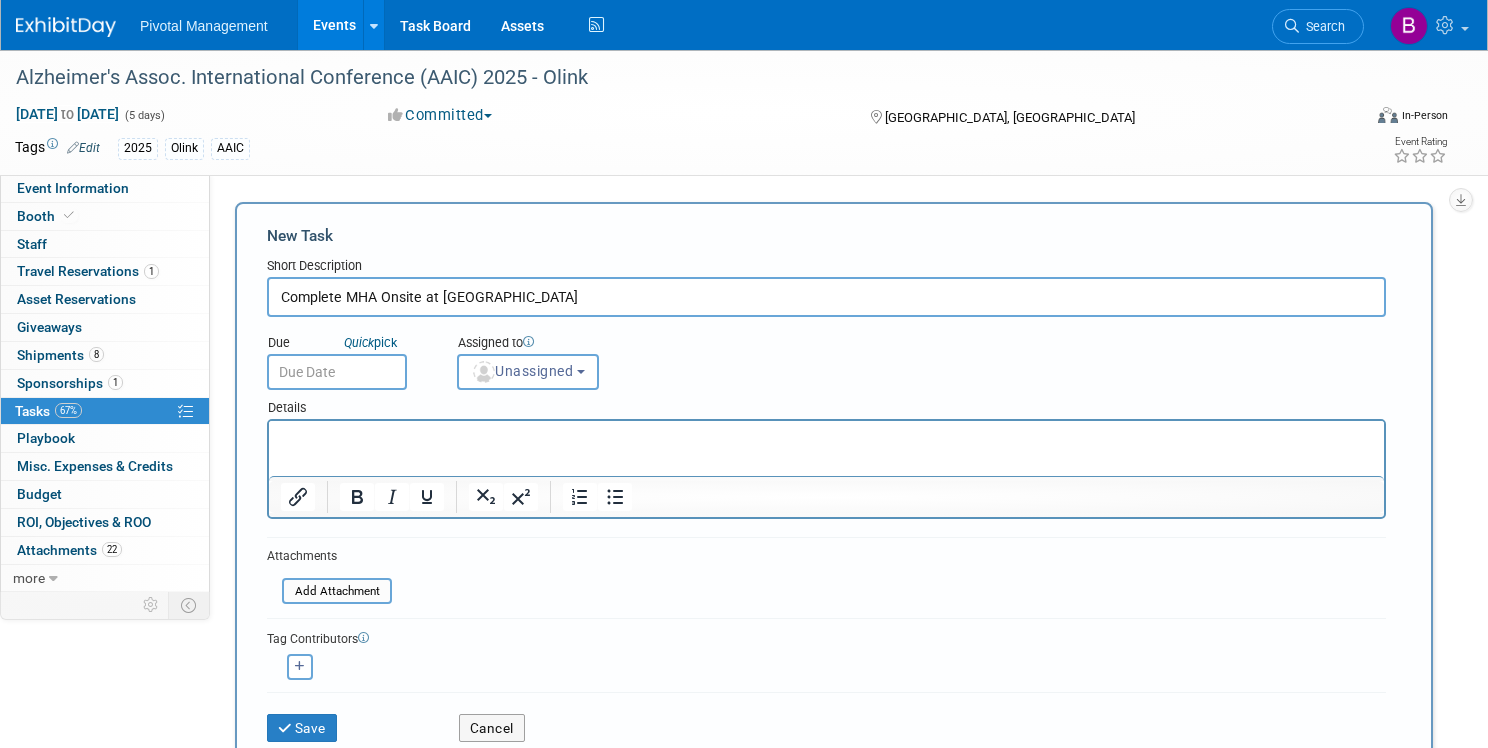 click on "Complete MHA Onsite at AAIC" at bounding box center [826, 297] 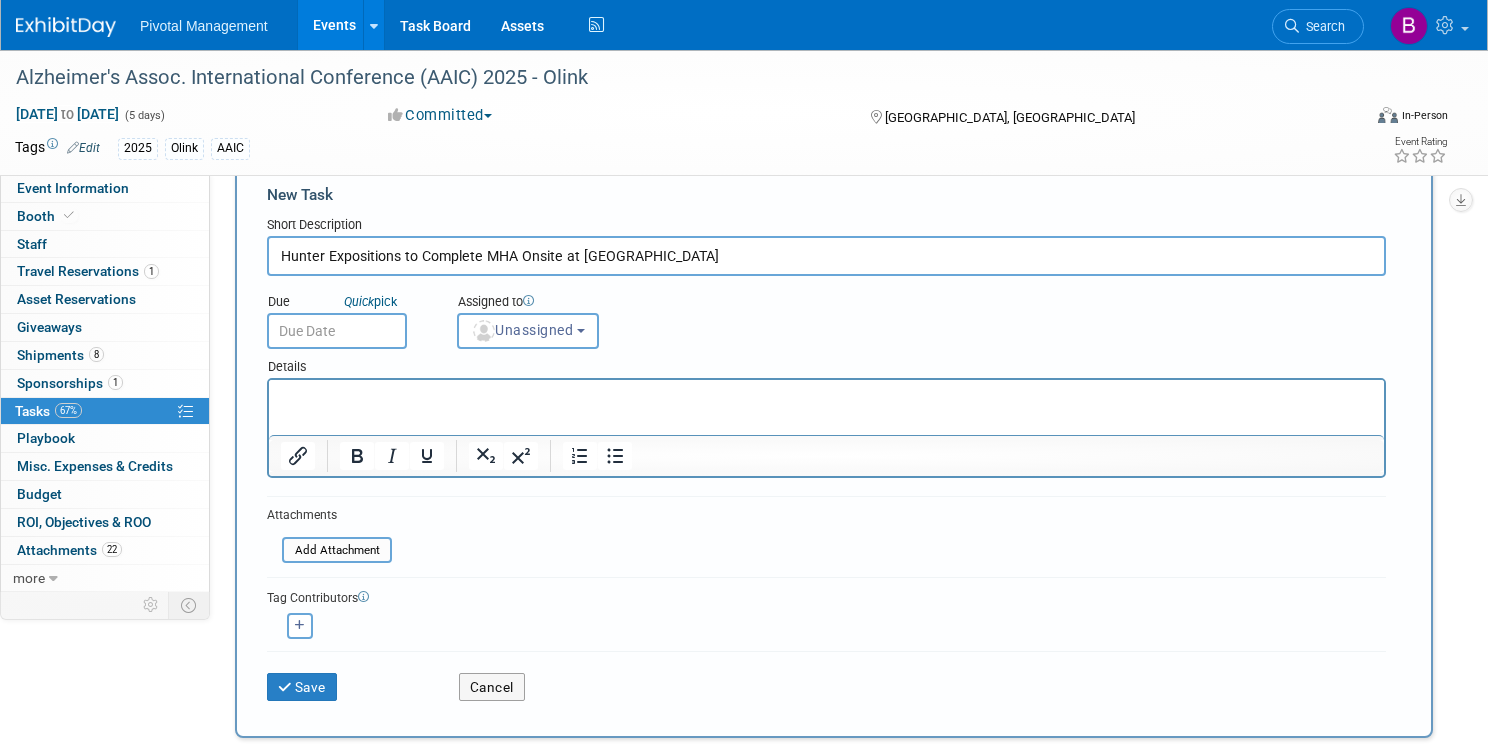 scroll, scrollTop: 43, scrollLeft: 0, axis: vertical 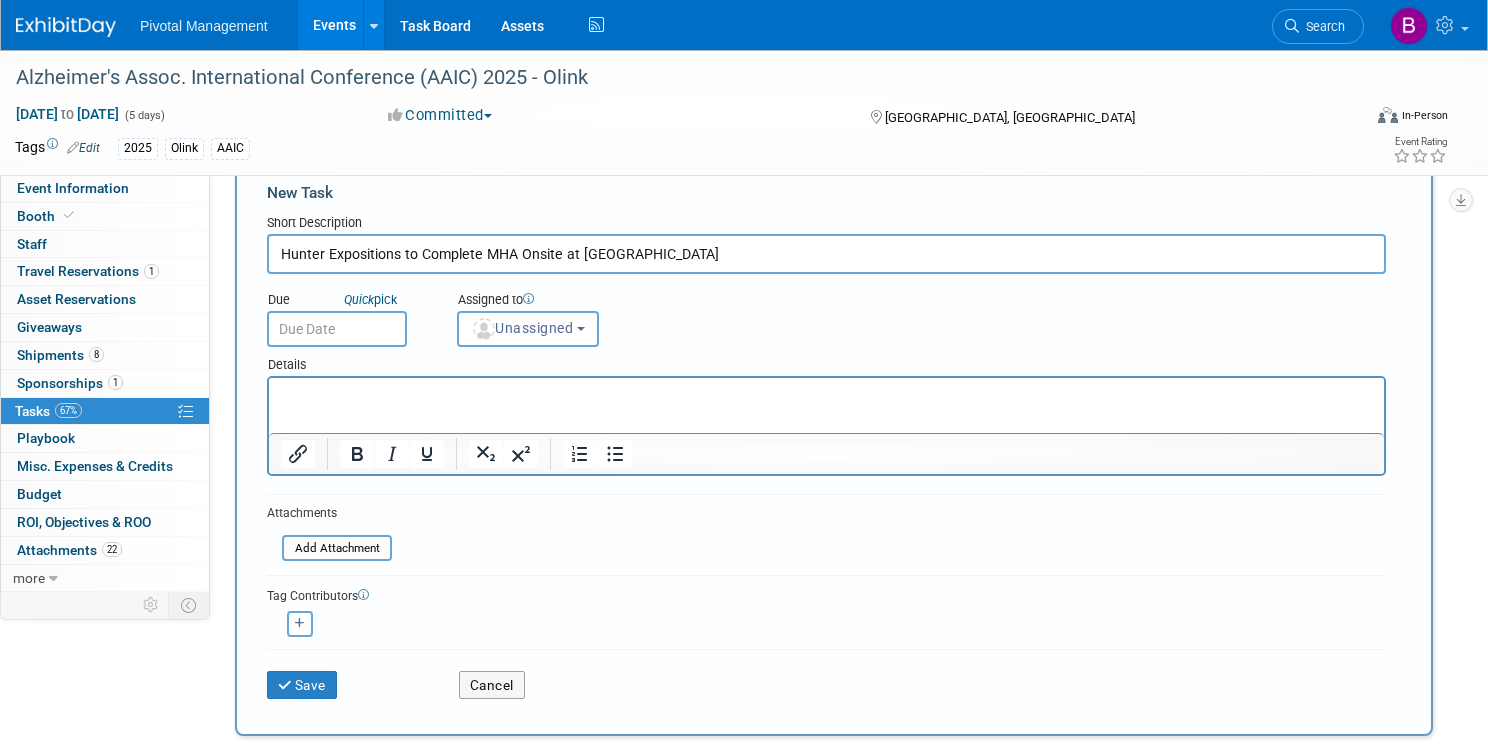 type on "Hunter Expositions to Complete MHA Onsite at AAIC" 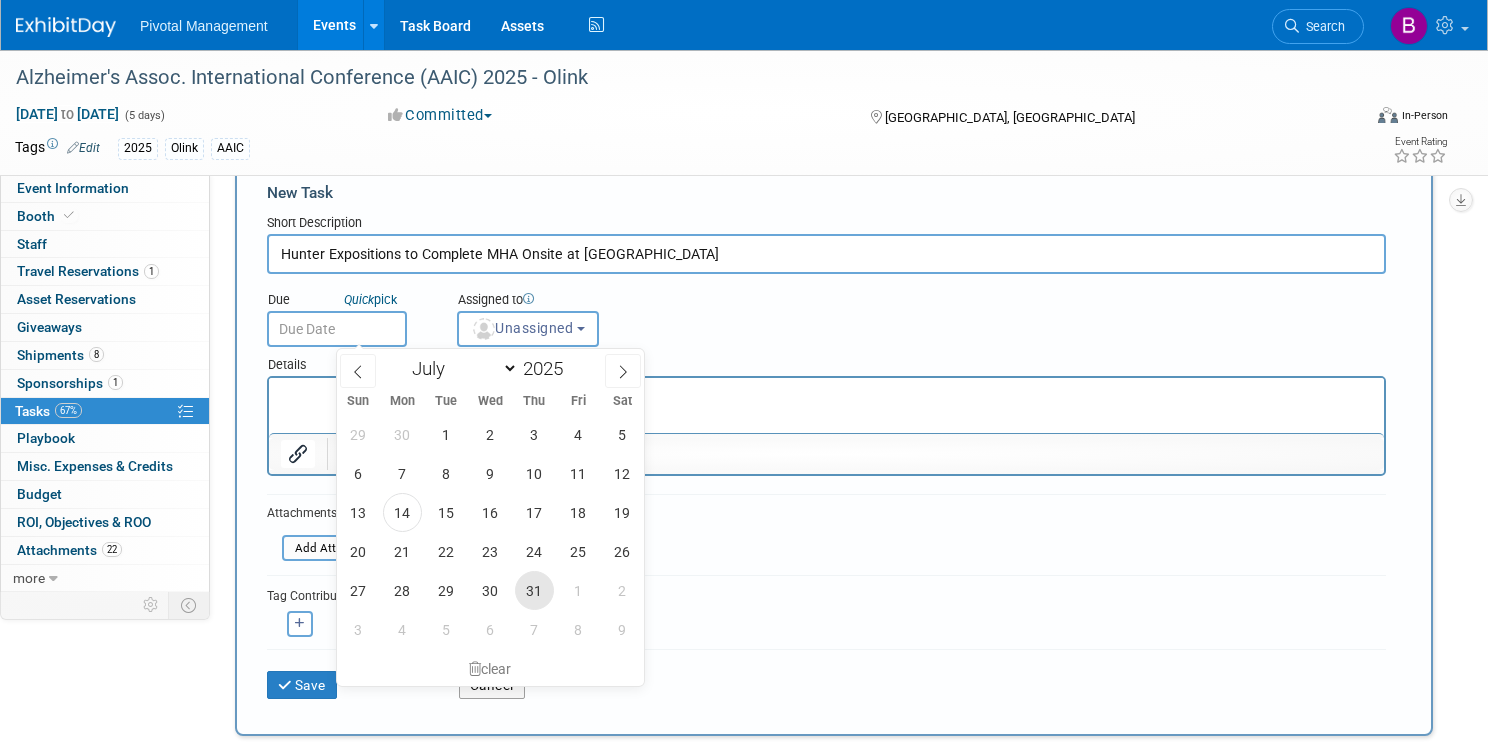 click on "31" at bounding box center [534, 590] 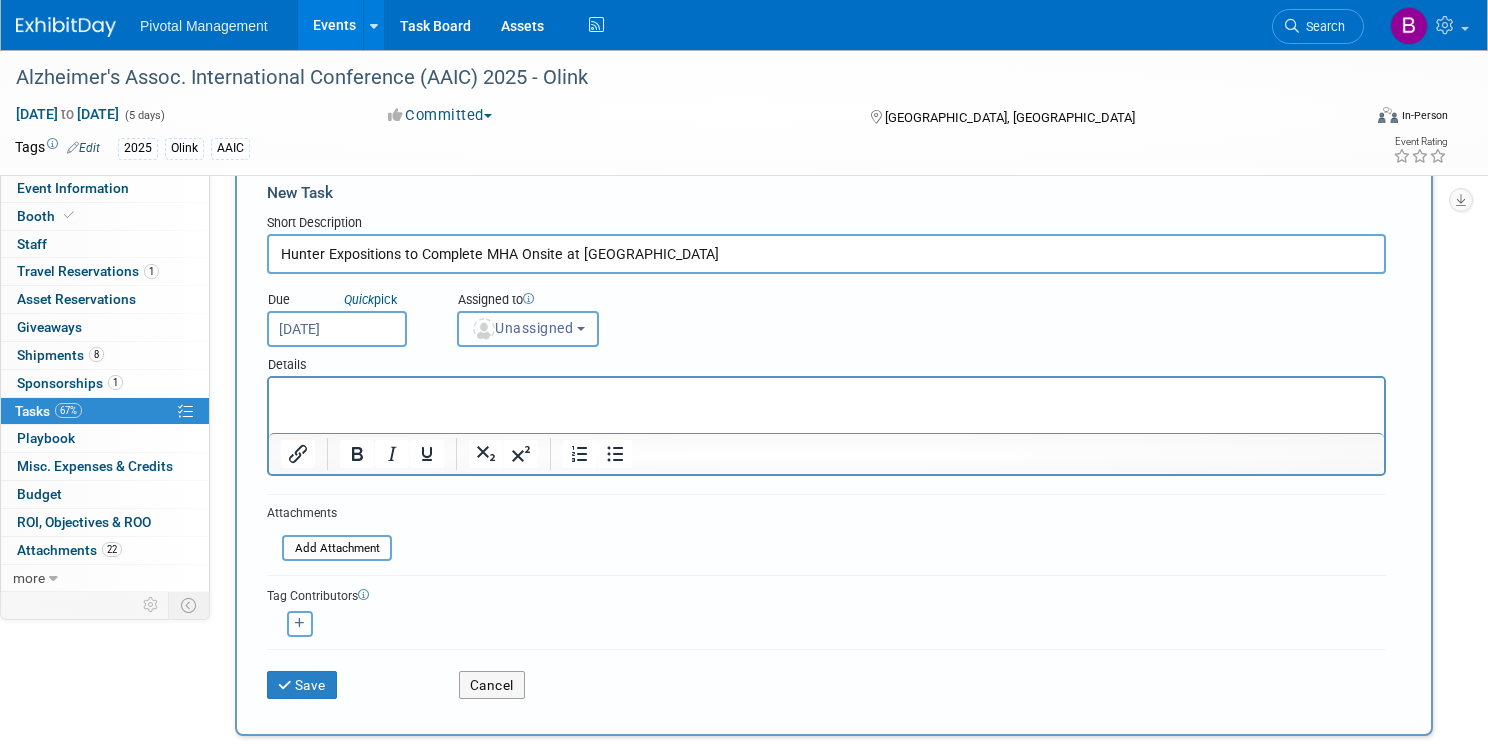 click on "Unassigned" at bounding box center [522, 328] 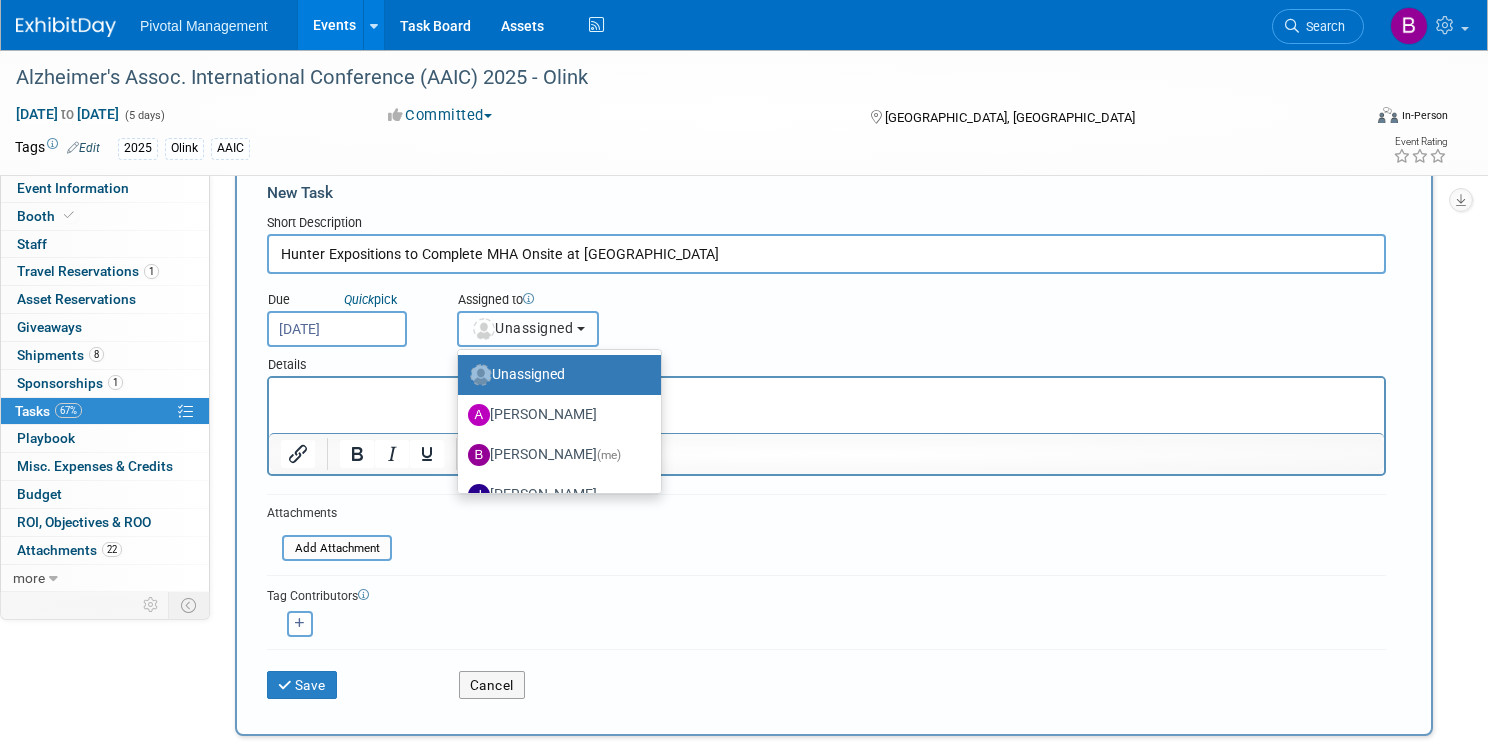 type 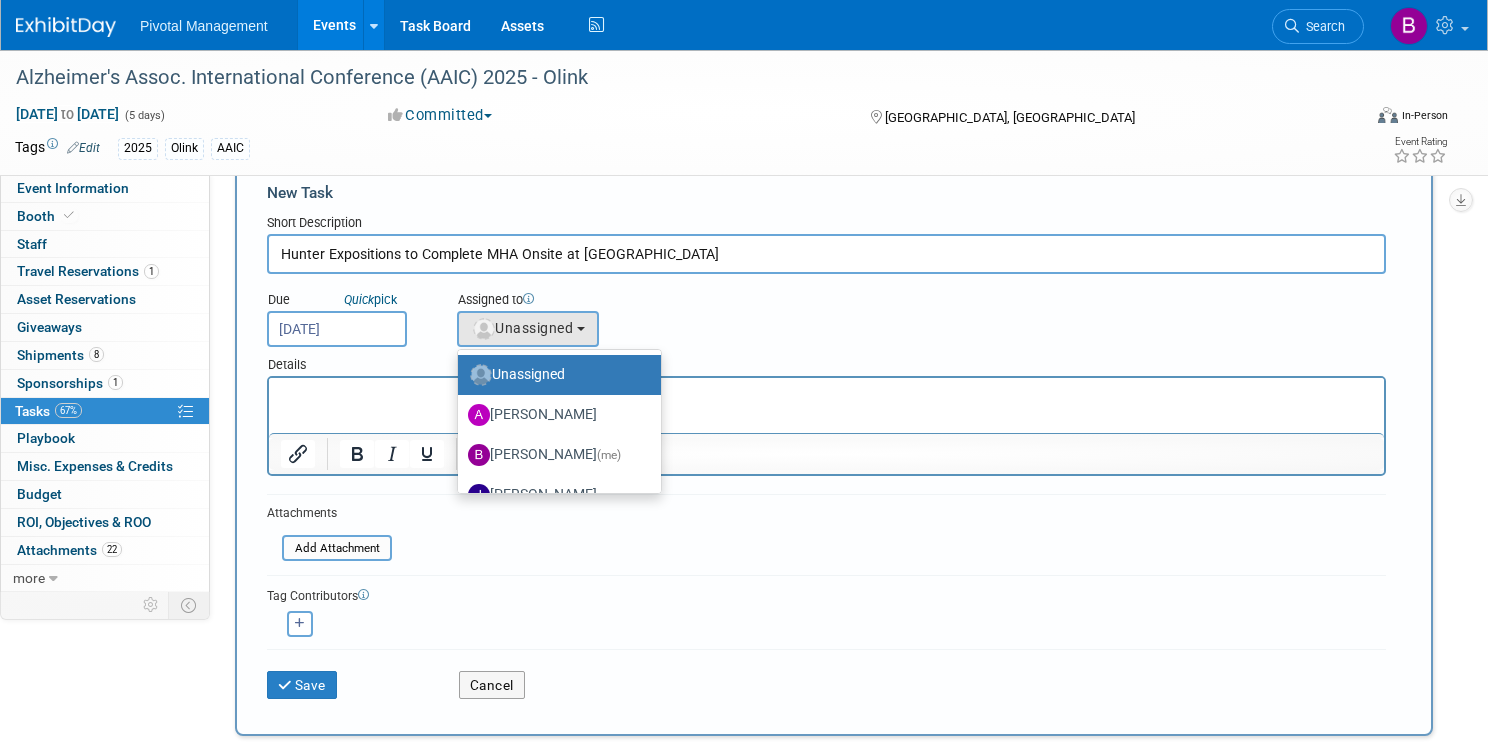 click on "Assigned to" at bounding box center (585, 301) 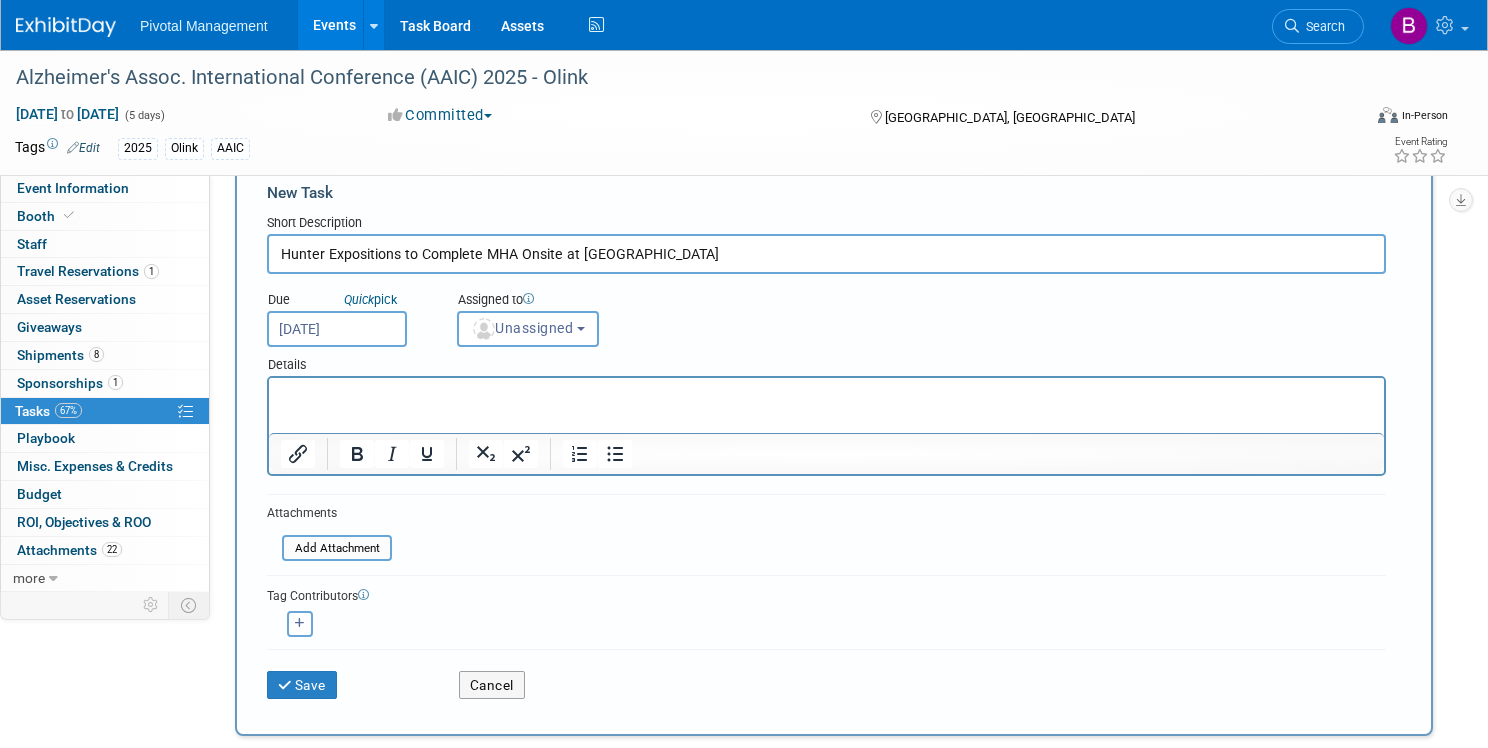 scroll, scrollTop: 83, scrollLeft: 0, axis: vertical 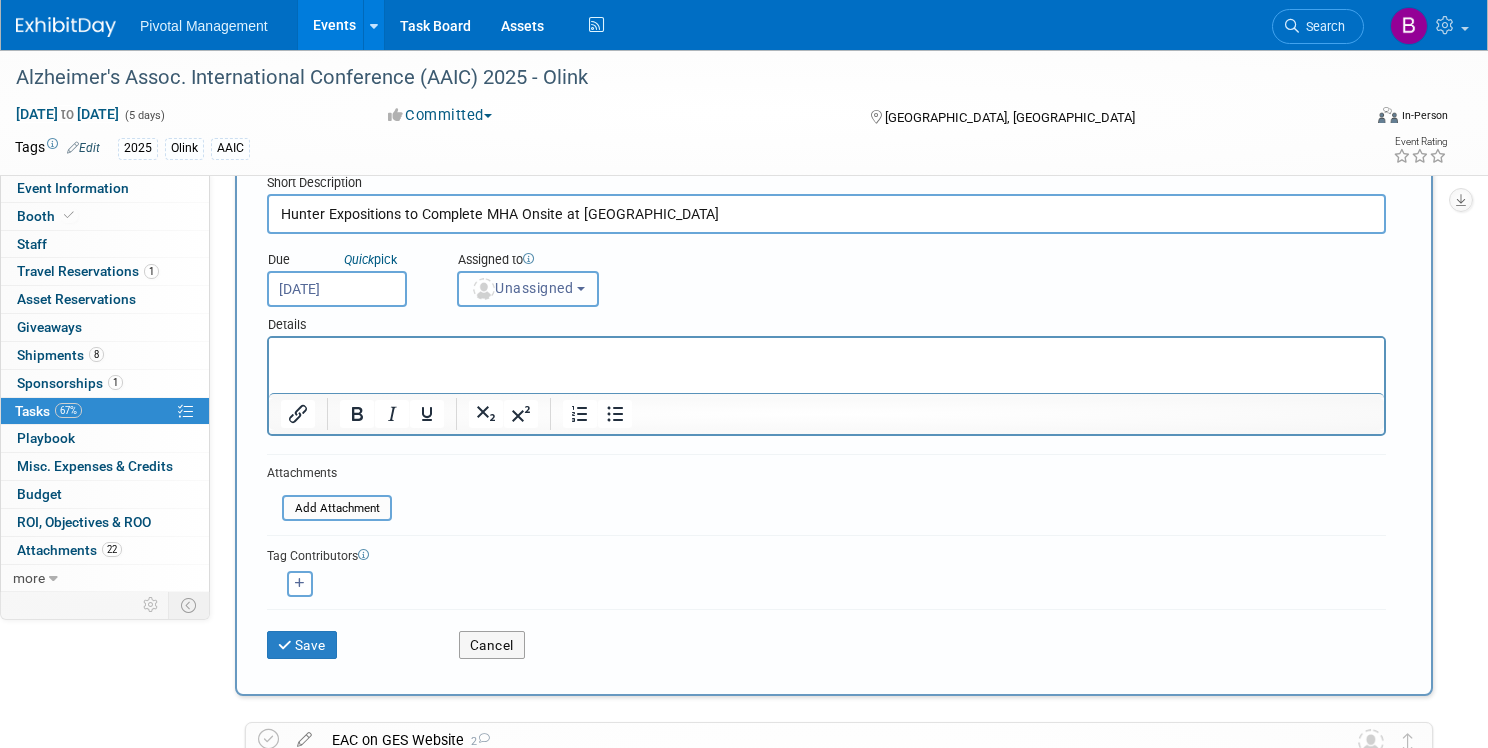 click on "Unassigned" at bounding box center (528, 289) 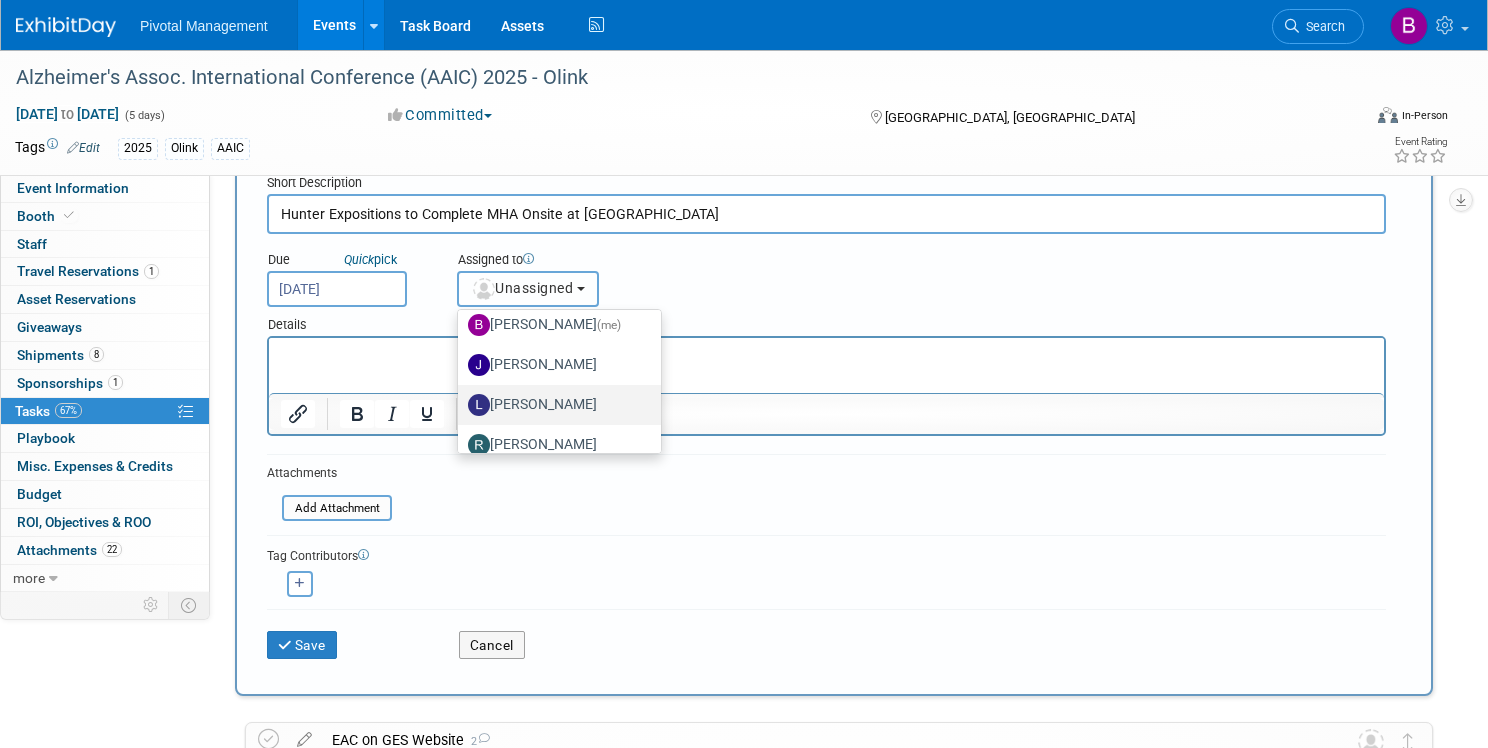 scroll, scrollTop: 89, scrollLeft: 0, axis: vertical 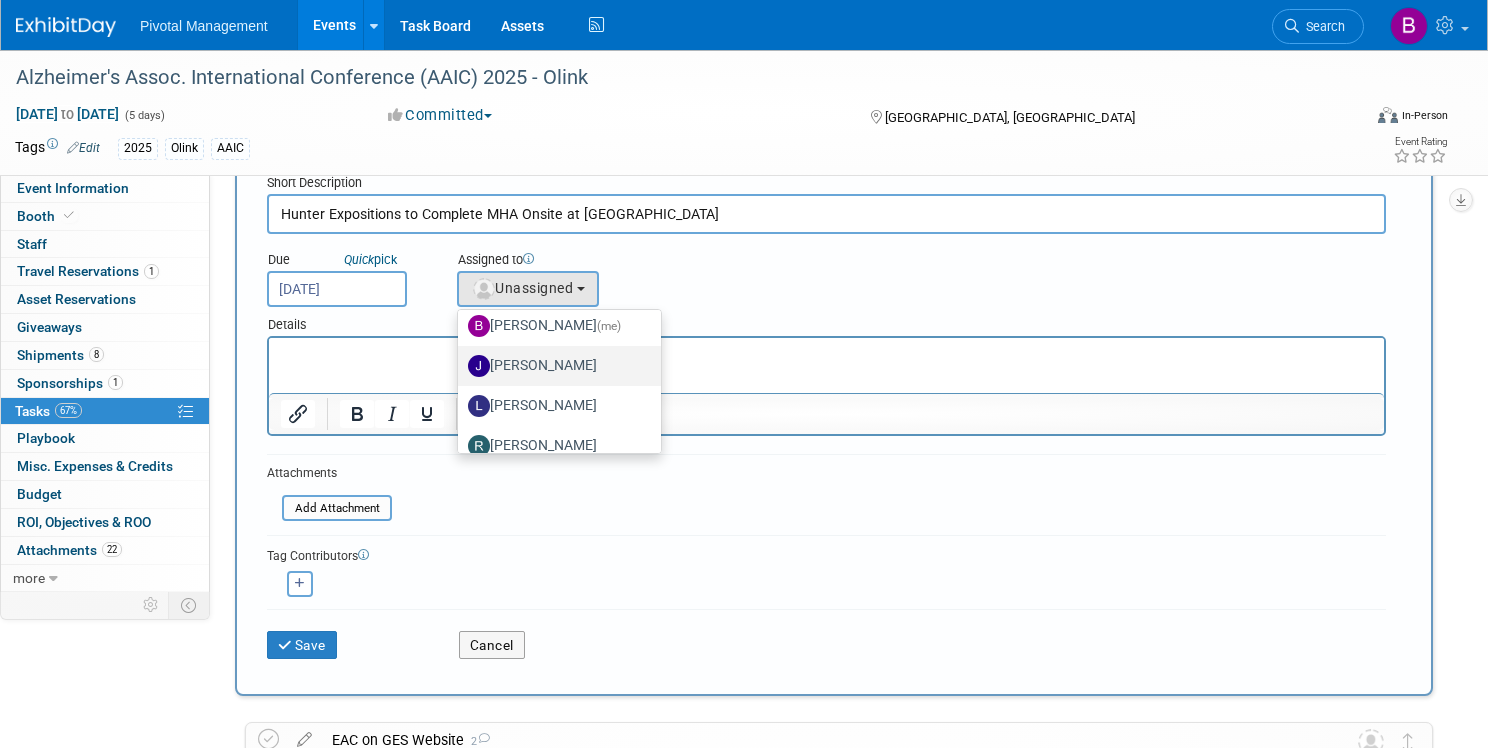 click on "[PERSON_NAME]" at bounding box center (554, 366) 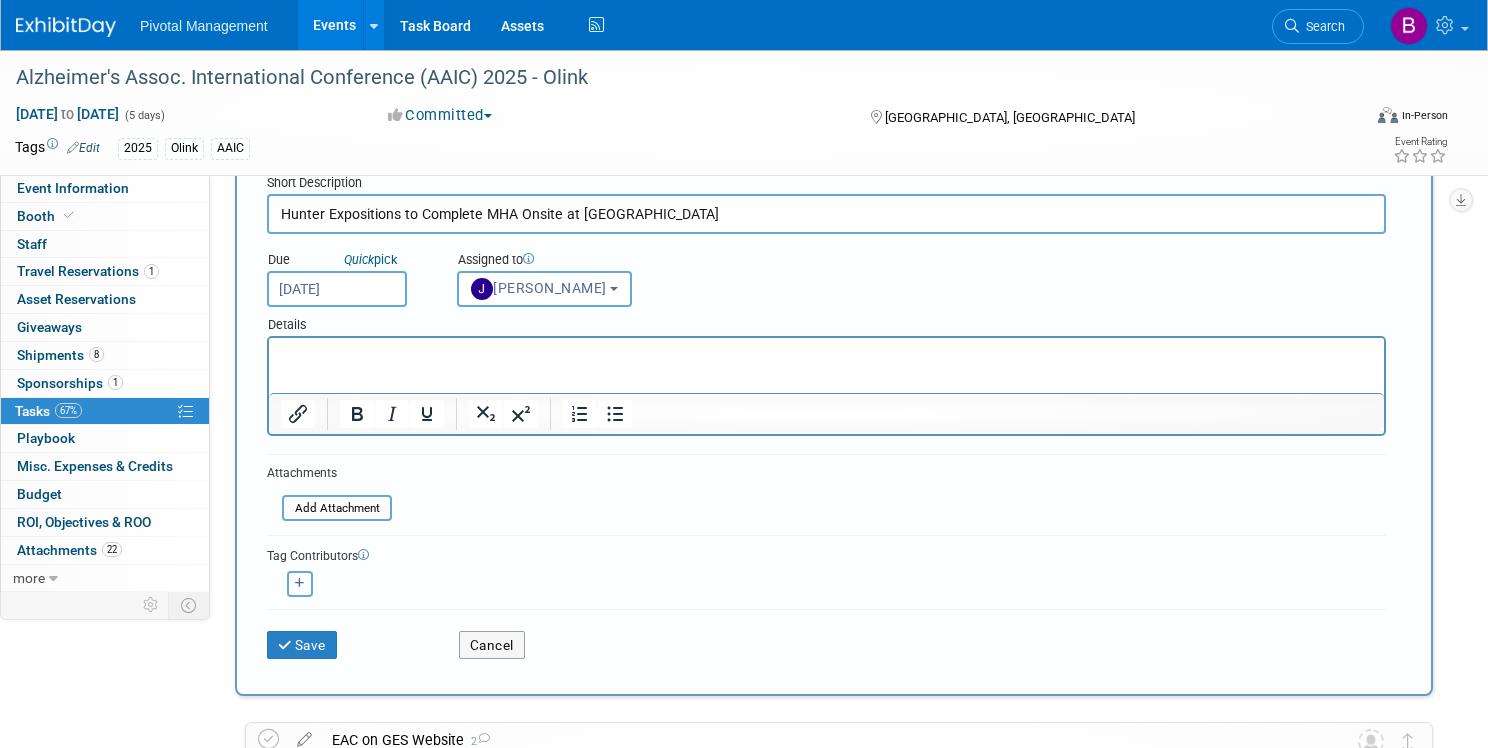 click at bounding box center (300, 584) 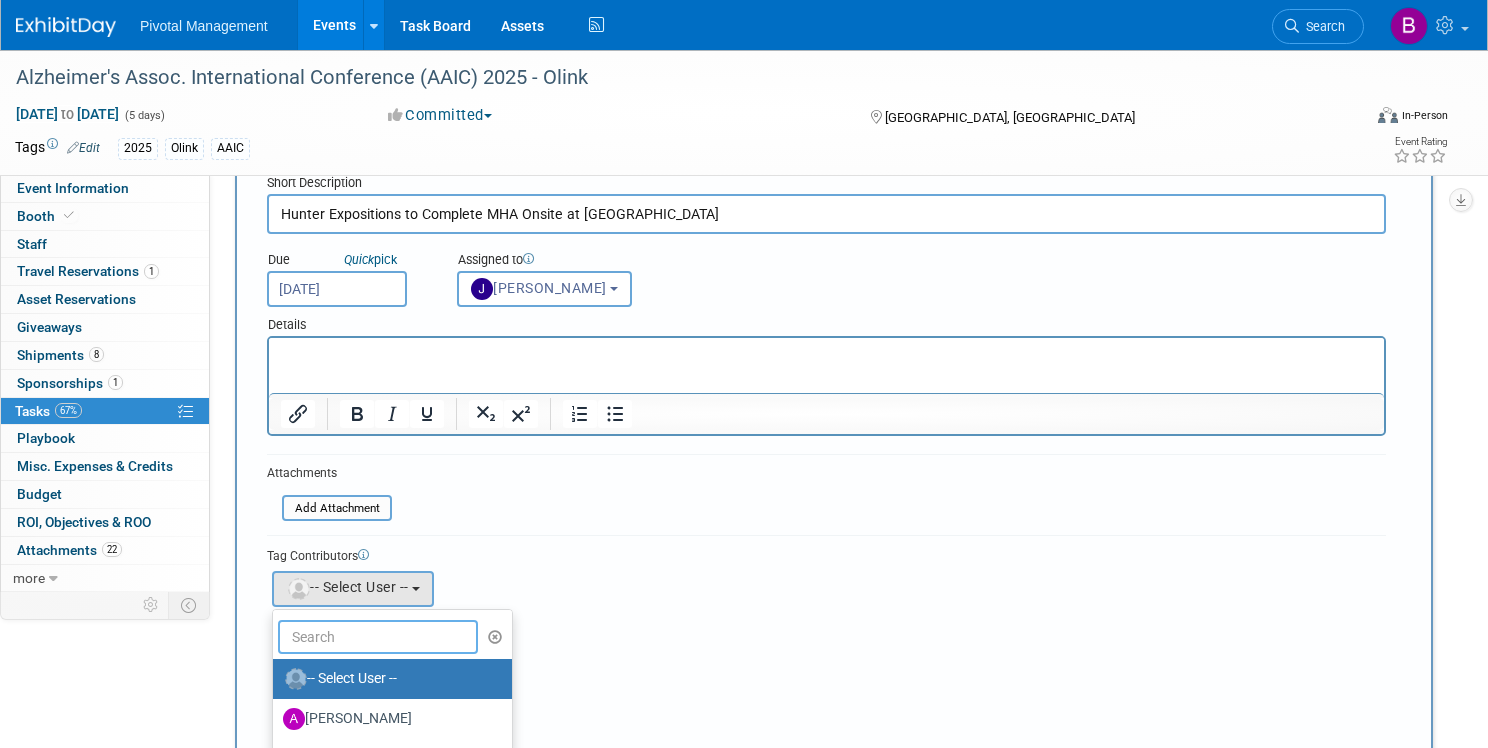 click at bounding box center [378, 637] 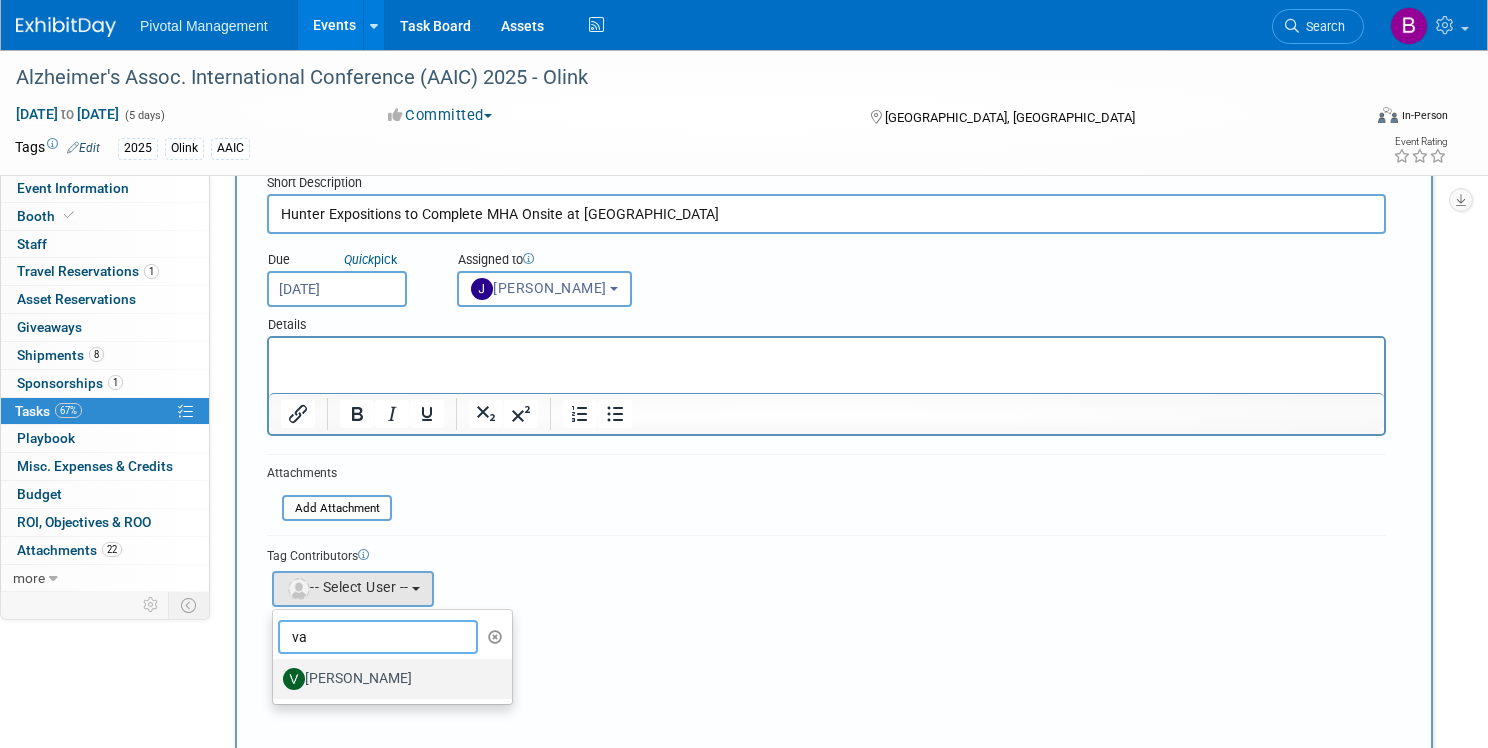 type on "va" 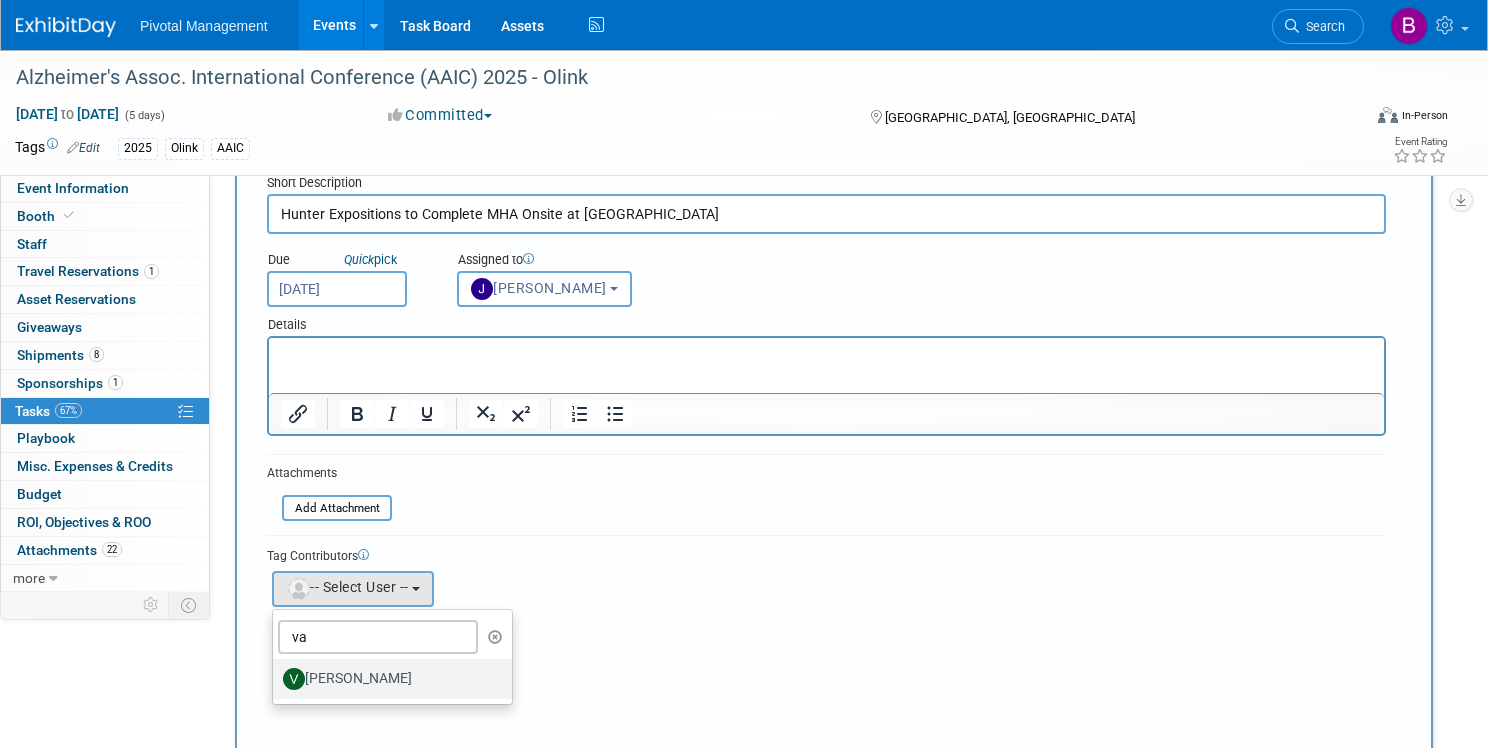 click on "[PERSON_NAME]" at bounding box center [387, 679] 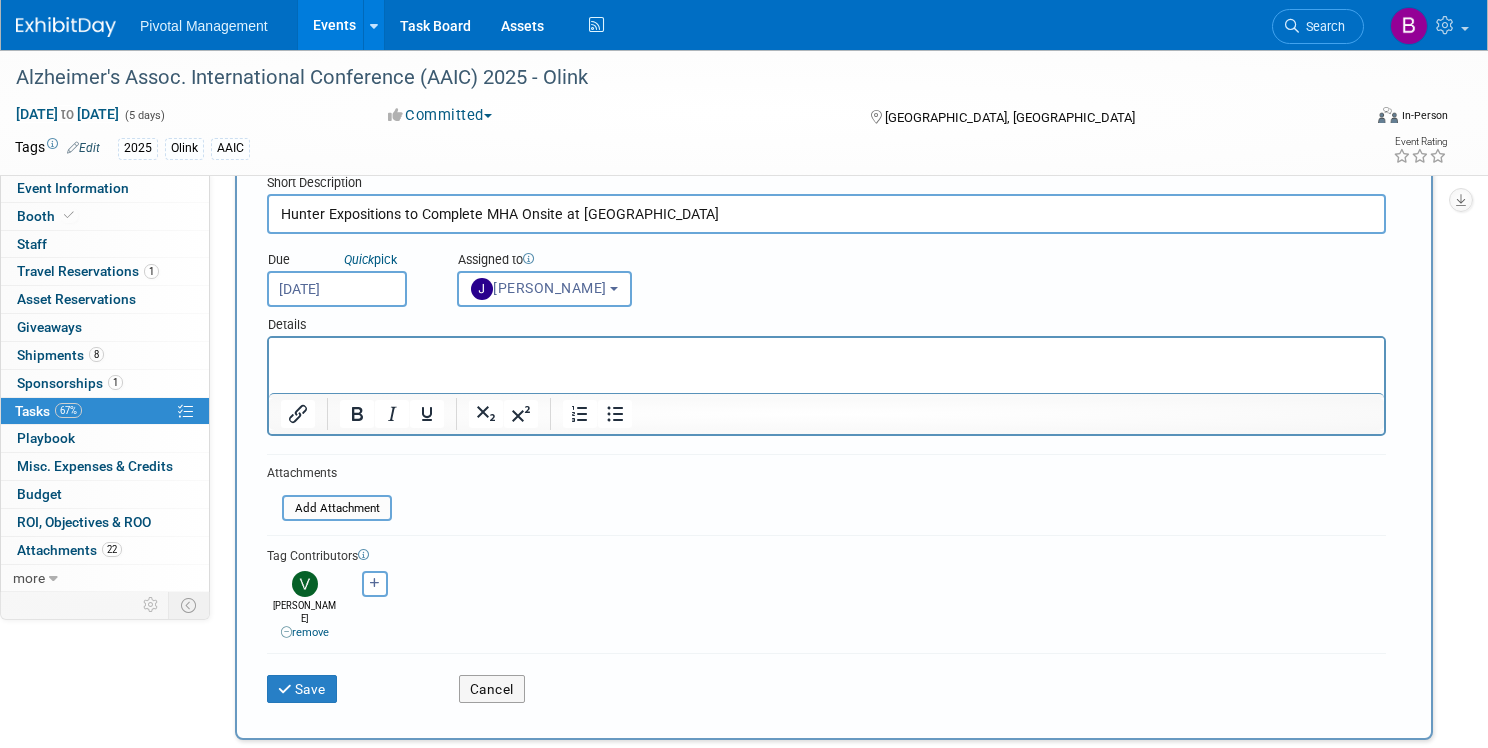 click on "Ashley
remove
Briana
(me)
remove  remove  remove  remove  remove" at bounding box center [826, 603] 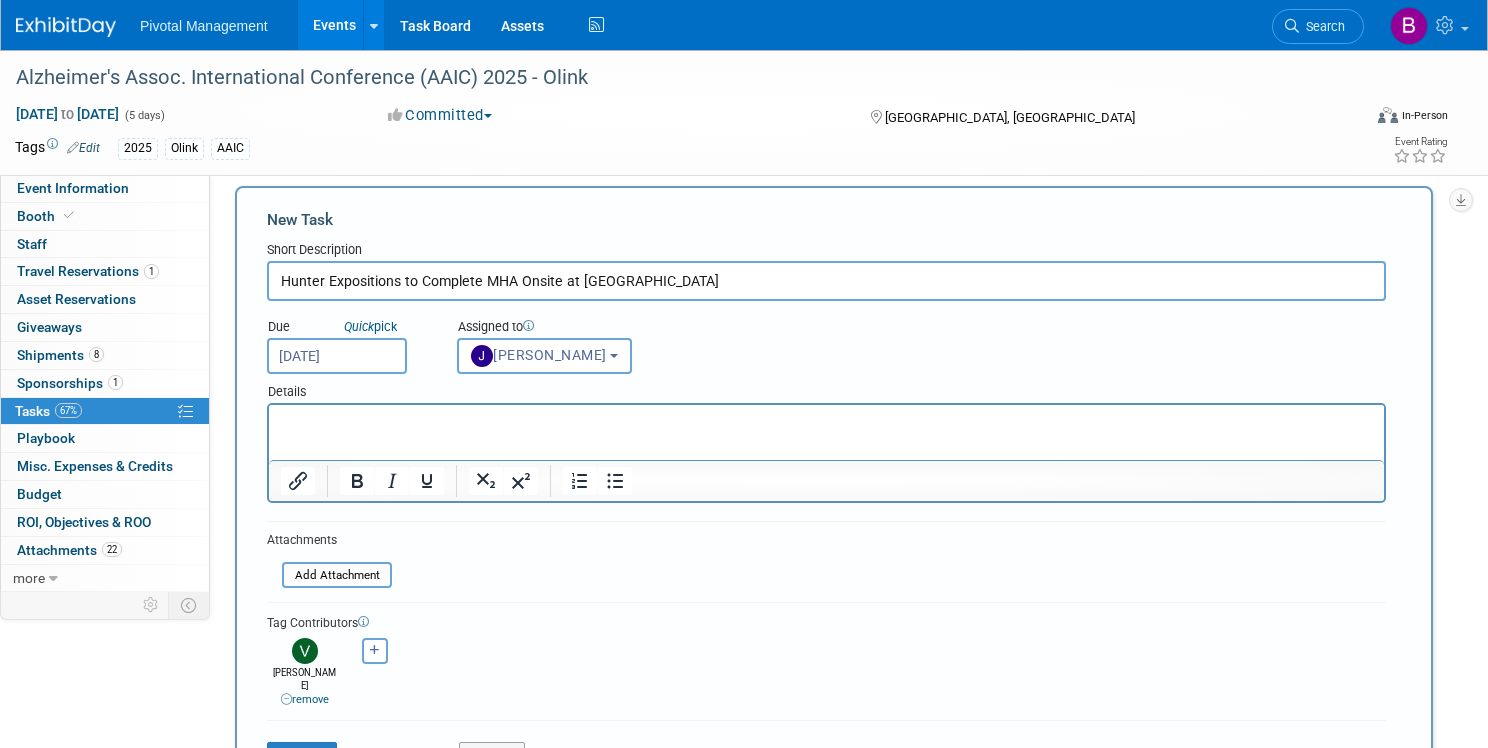 scroll, scrollTop: 0, scrollLeft: 0, axis: both 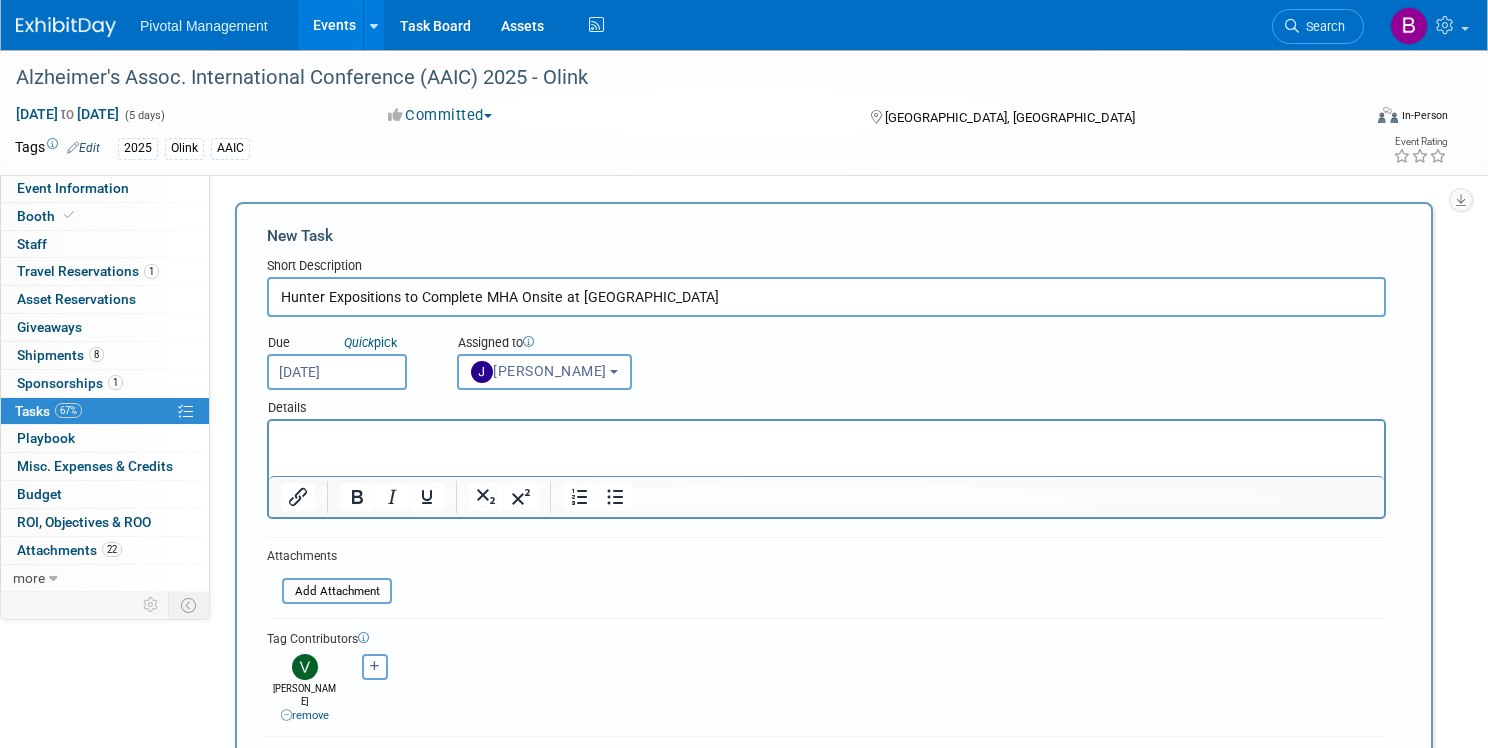 click at bounding box center (826, 435) 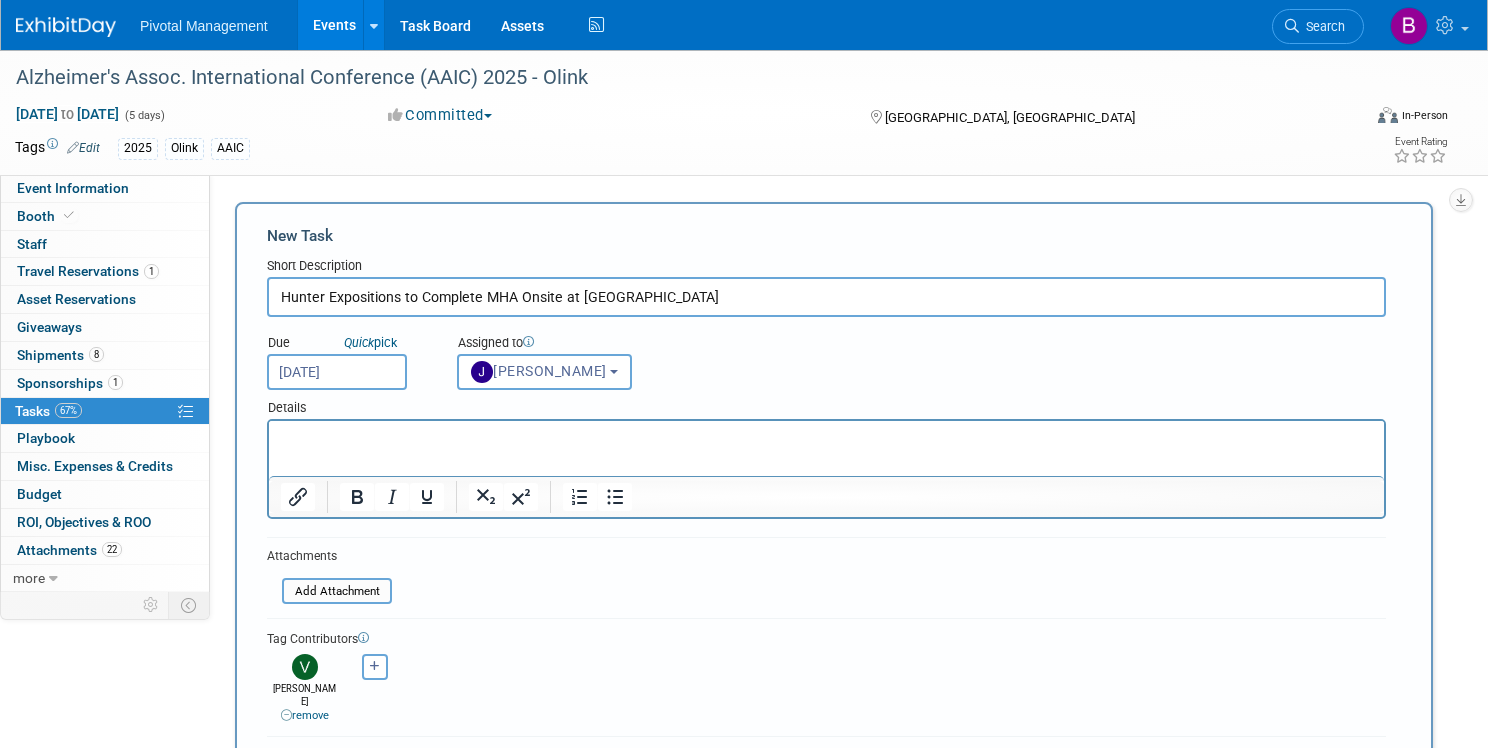 type 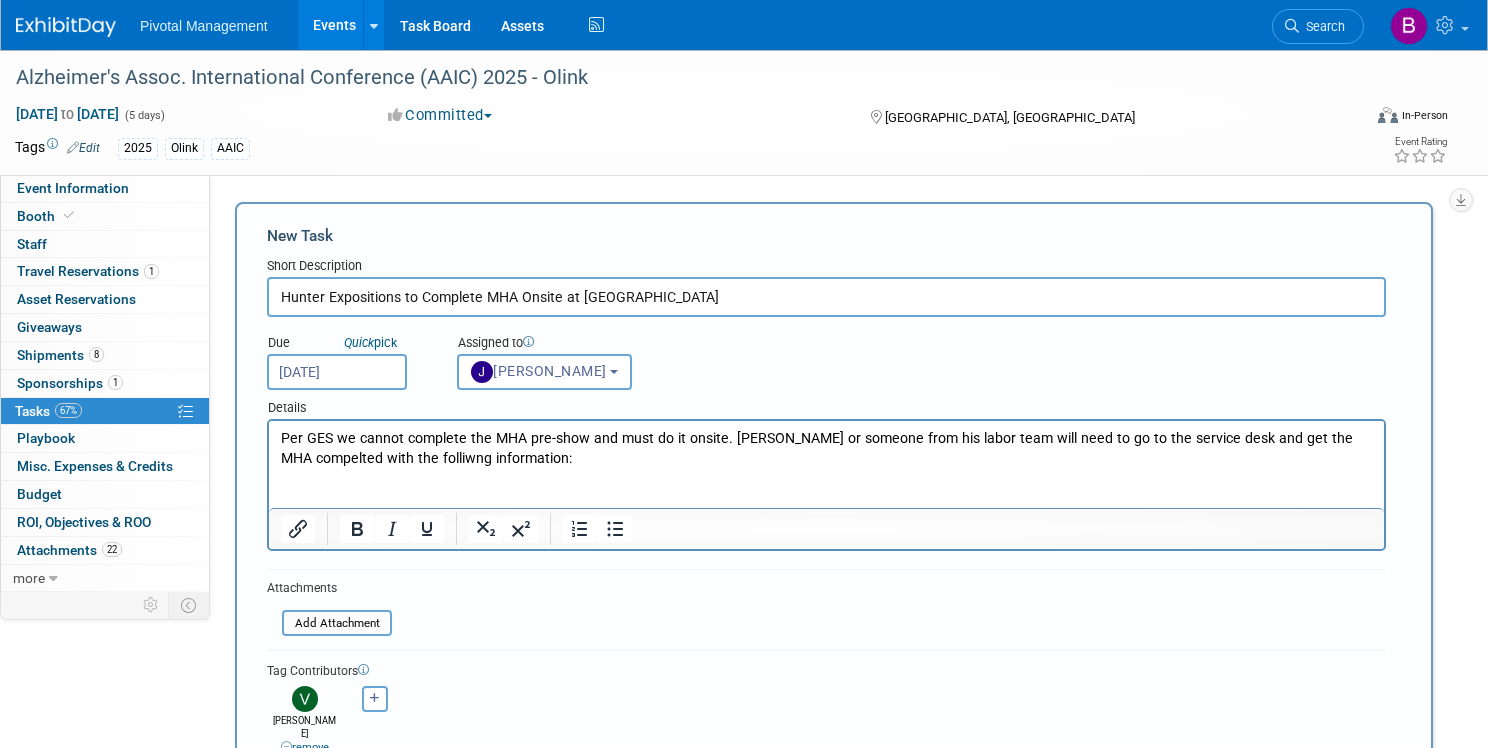 scroll, scrollTop: 0, scrollLeft: 0, axis: both 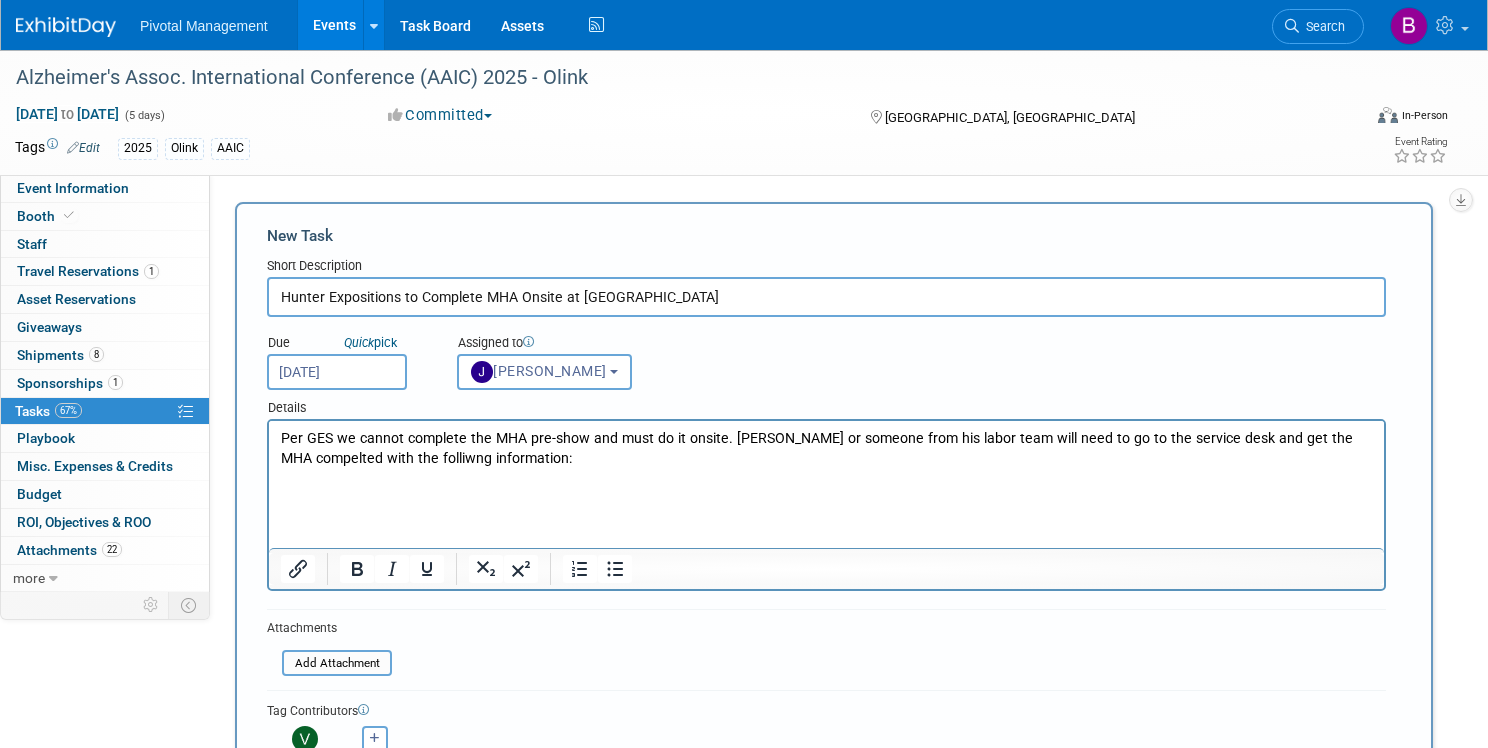 click on "Per GES we cannot complete the MHA pre-show and must do it onsite. Gery Hunter or someone from his labor team will need to go to the service desk and get the MHA compelted with the folliwng information:" at bounding box center (827, 449) 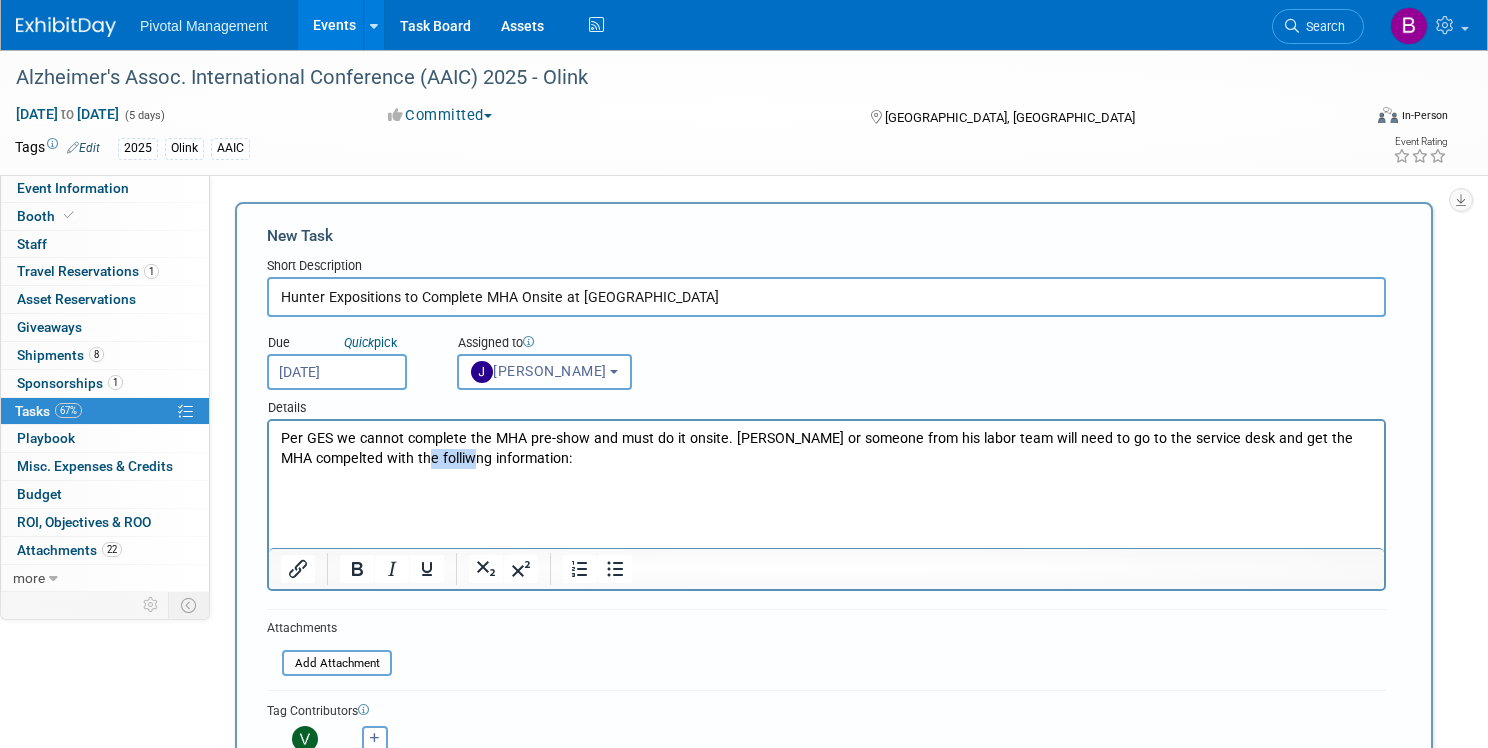click on "Per GES we cannot complete the MHA pre-show and must do it onsite. Gery Hunter or someone from his labor team will need to go to the service desk and get the MHA compelted with the folliwng information:" at bounding box center [827, 449] 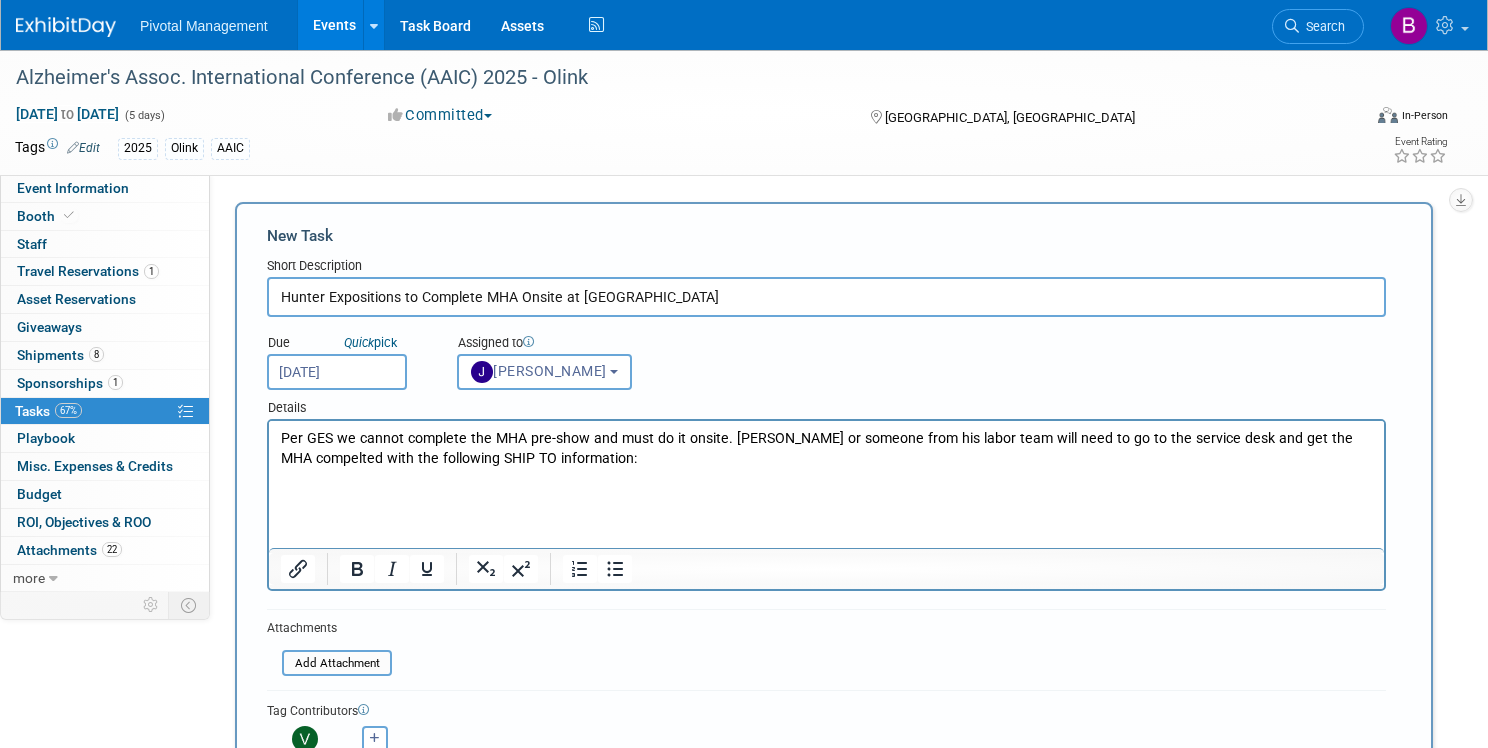 click at bounding box center [827, 498] 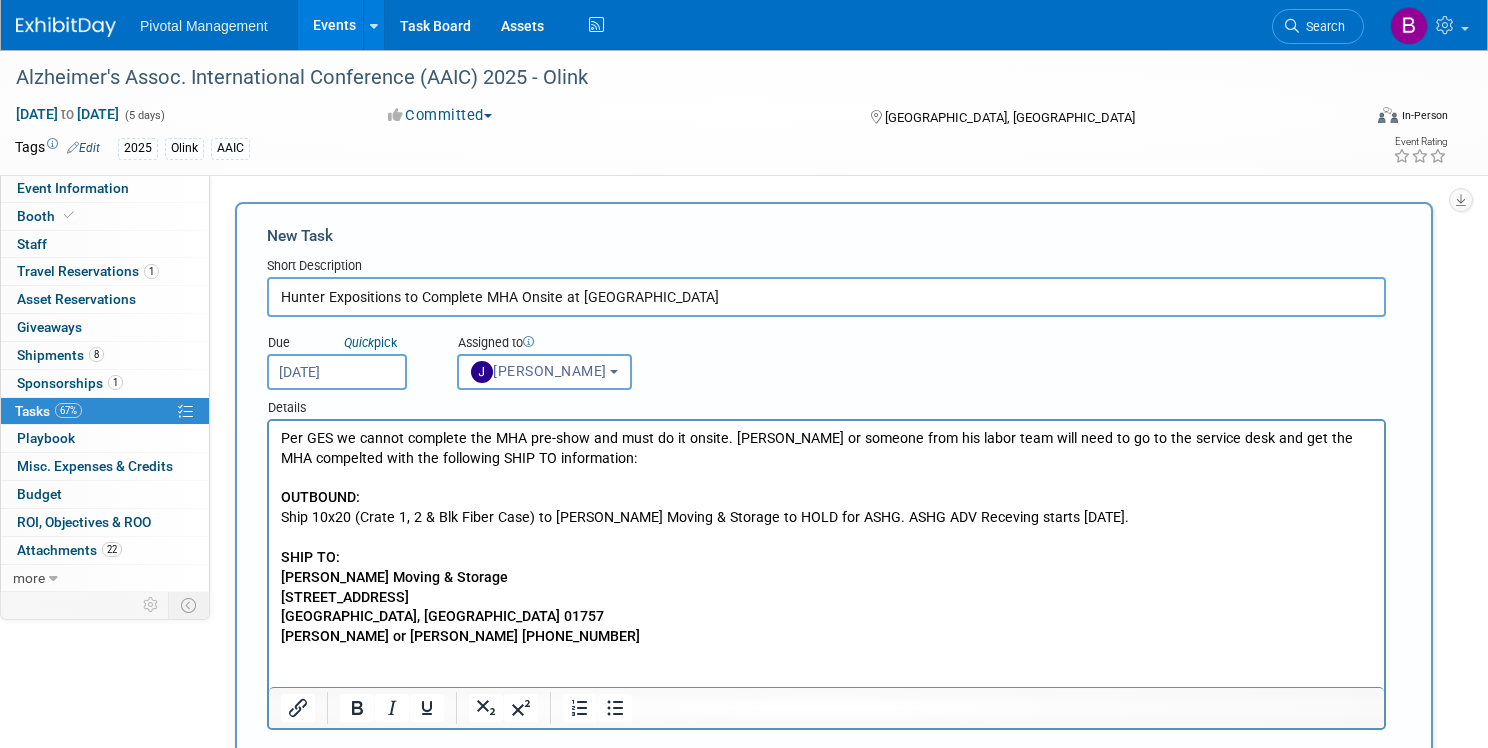 click on "OUTBOUND: Ship 10x20 (Crate 1, 2 & Blk Fiber Case) to Gallo Moving & Storage to HOLD for ASHG. ASHG ADV Receving starts Sept 17th. SHIP TO: Gallo Moving & Storage 120 Quarry Rd Milford, MA 01757 Joe or Megan 508-422-4400" at bounding box center [827, 567] 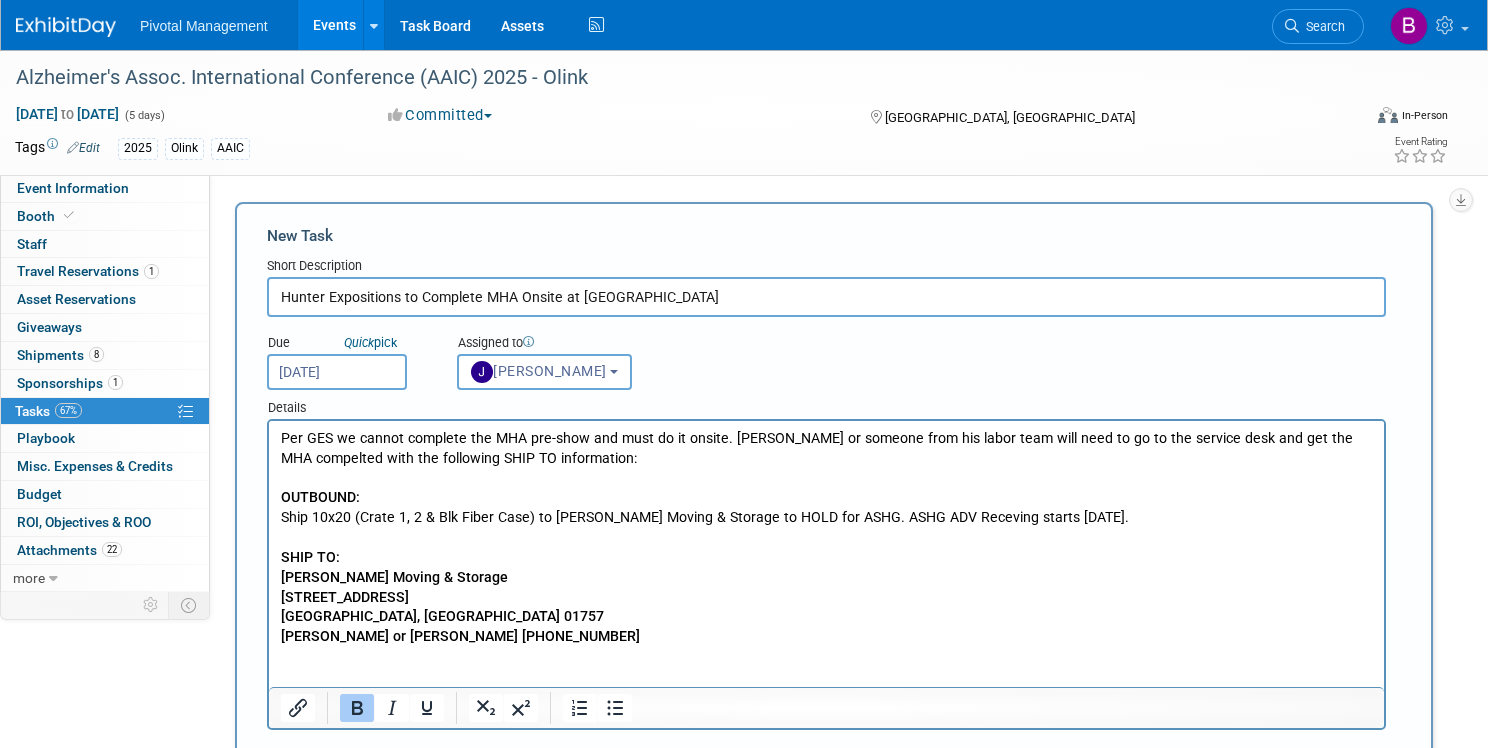 click on "OUTBOUND: Ship 10x20 (Crate 1, 2 & Blk Fiber Case) to Gallo Moving & Storage to HOLD for ASHG. ASHG ADV Receving starts Sept 17th. SHIP TO: Gallo Moving & Storage 120 Quarry Rd Milford, MA 01757 Joe or Megan 508-422-4400" at bounding box center (827, 567) 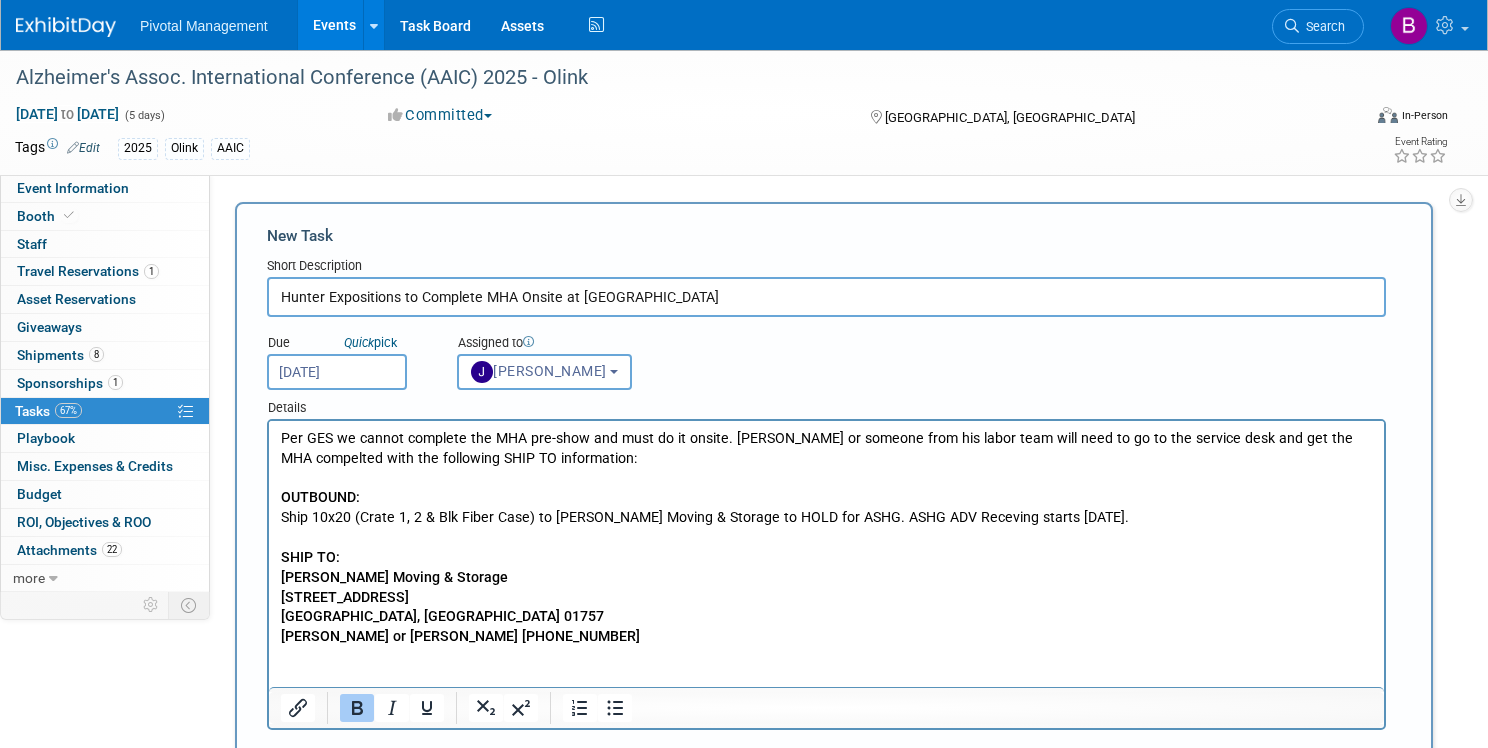 click on "OUTBOUND: Ship 10x20 (Crate 1, 2 & Blk Fiber Case) to Gallo Moving & Storage to HOLD for ASHG. ASHG ADV Receving starts Sept 17th. SHIP TO: Gallo Moving & Storage 120 Quarry Rd Milford, MA 01757 Joe or Megan 508-422-4400" at bounding box center [827, 567] 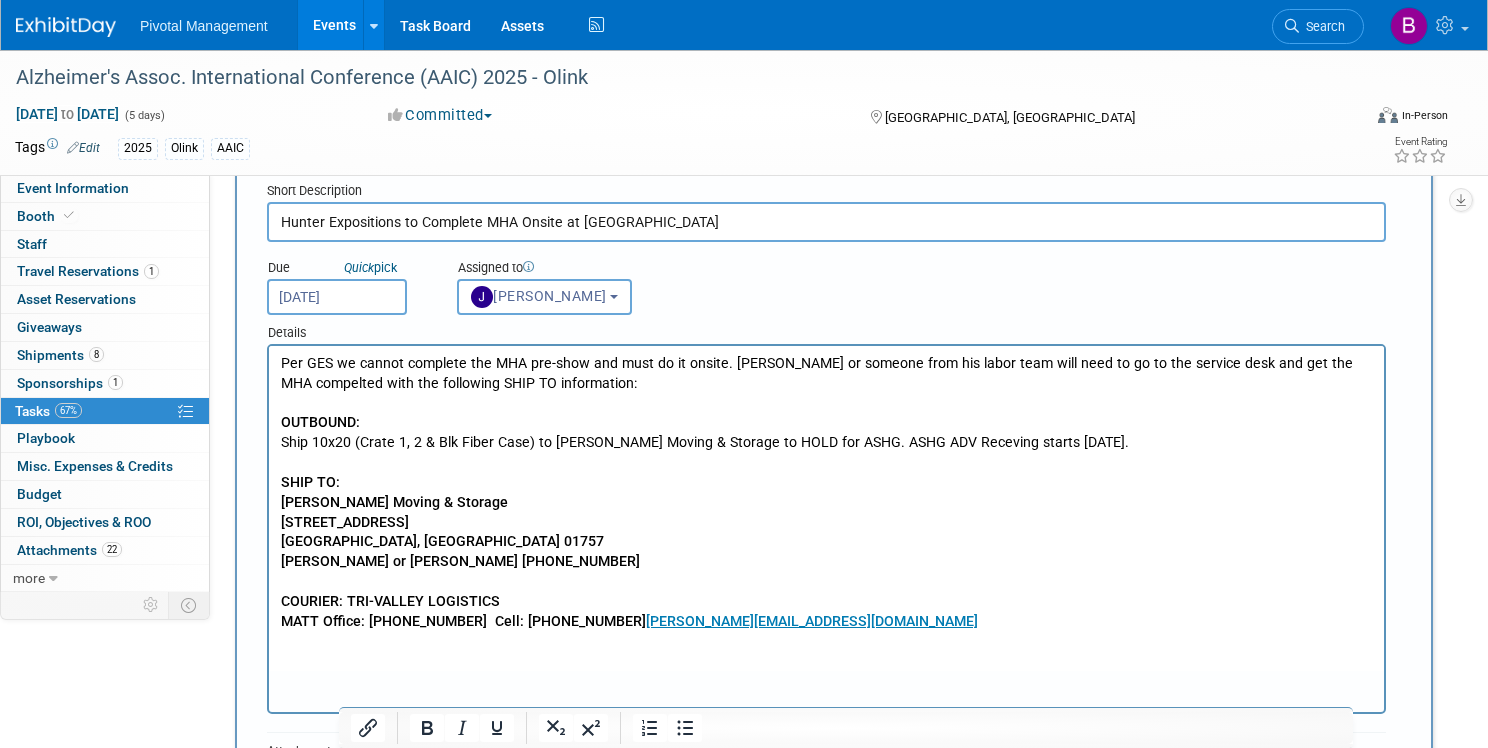 scroll, scrollTop: 86, scrollLeft: 0, axis: vertical 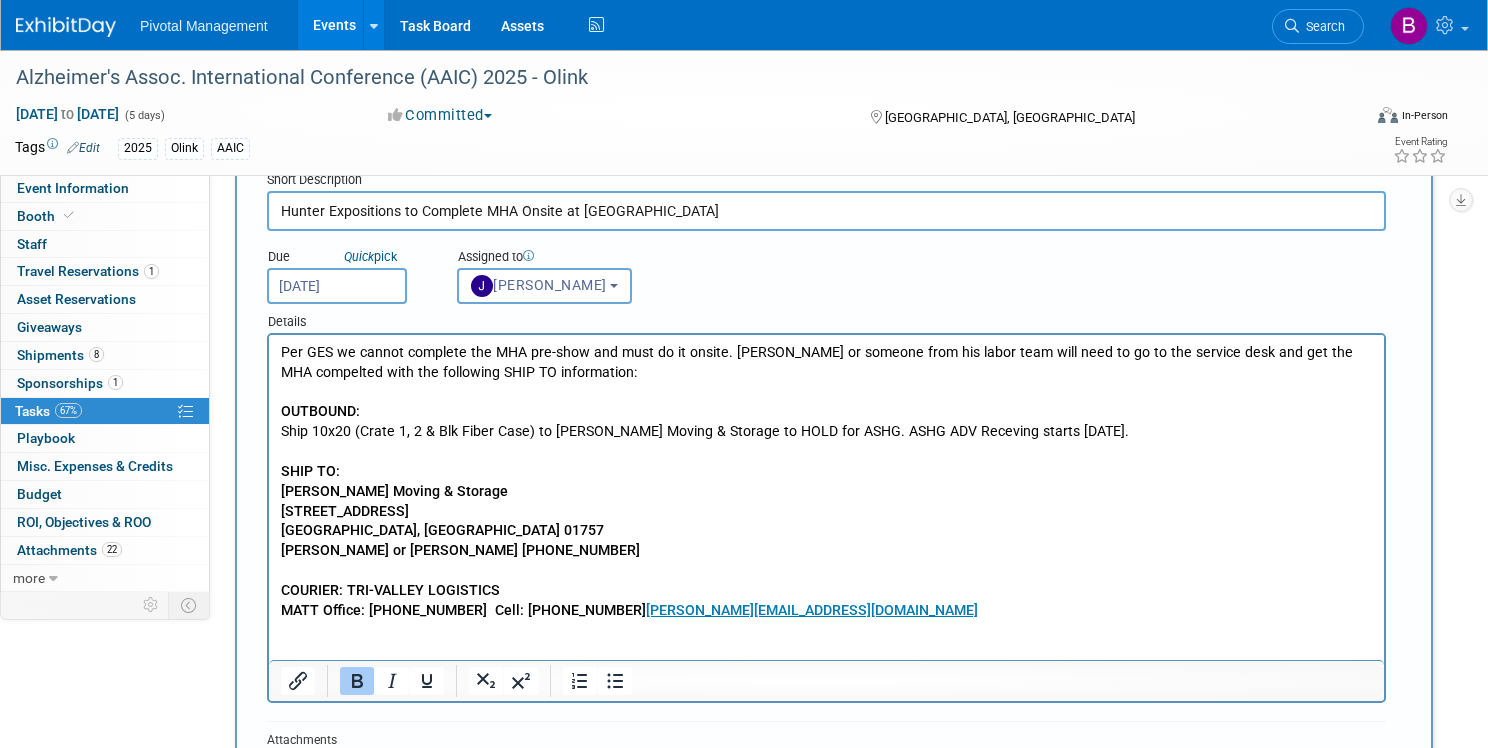 click on "MATT Office: 925-875-9065  Cell: 925-997-1063  matt@trivalleylogistics.com" at bounding box center (629, 610) 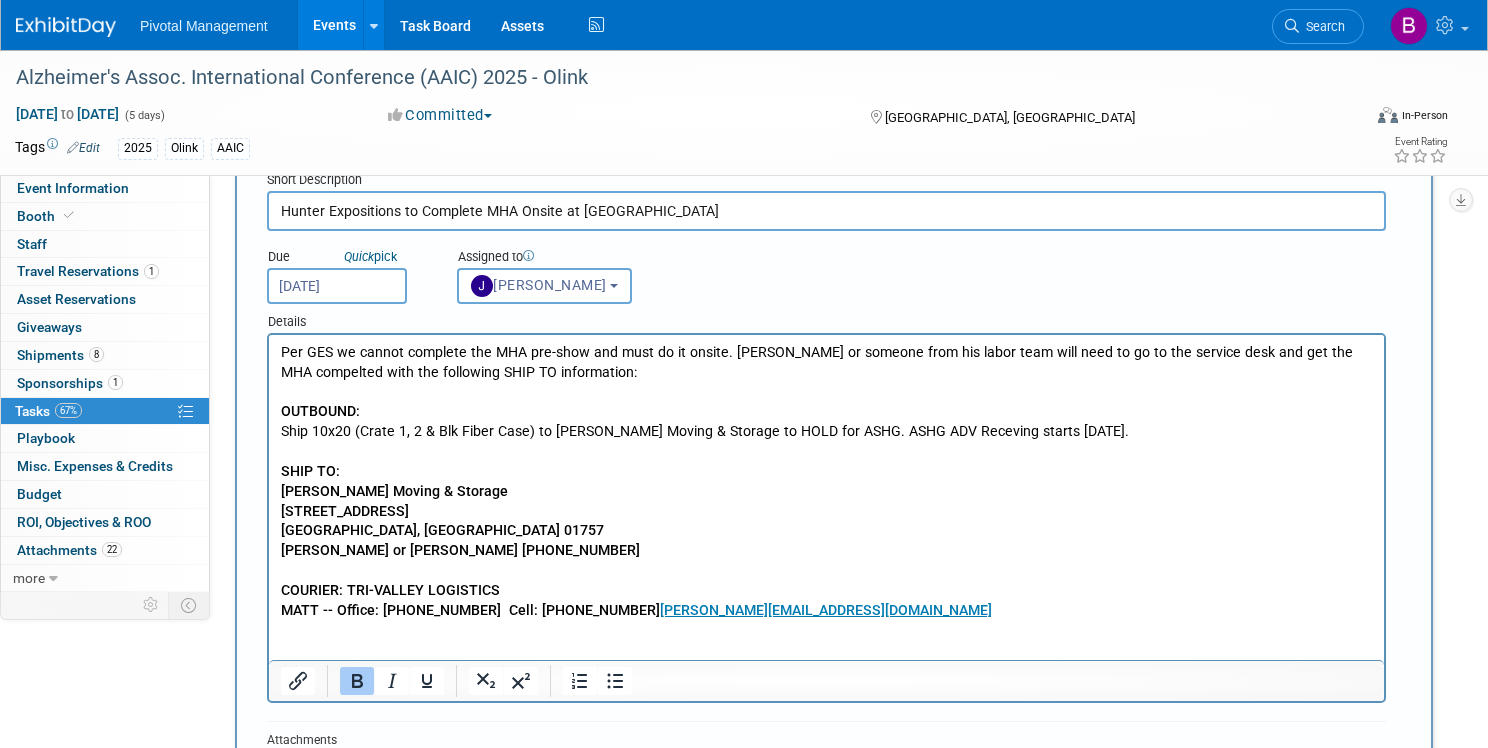 click on "MATT -- Office: 925-875-9065  Cell: 925-997-1063  matt@trivalleylogistics.com" at bounding box center [636, 610] 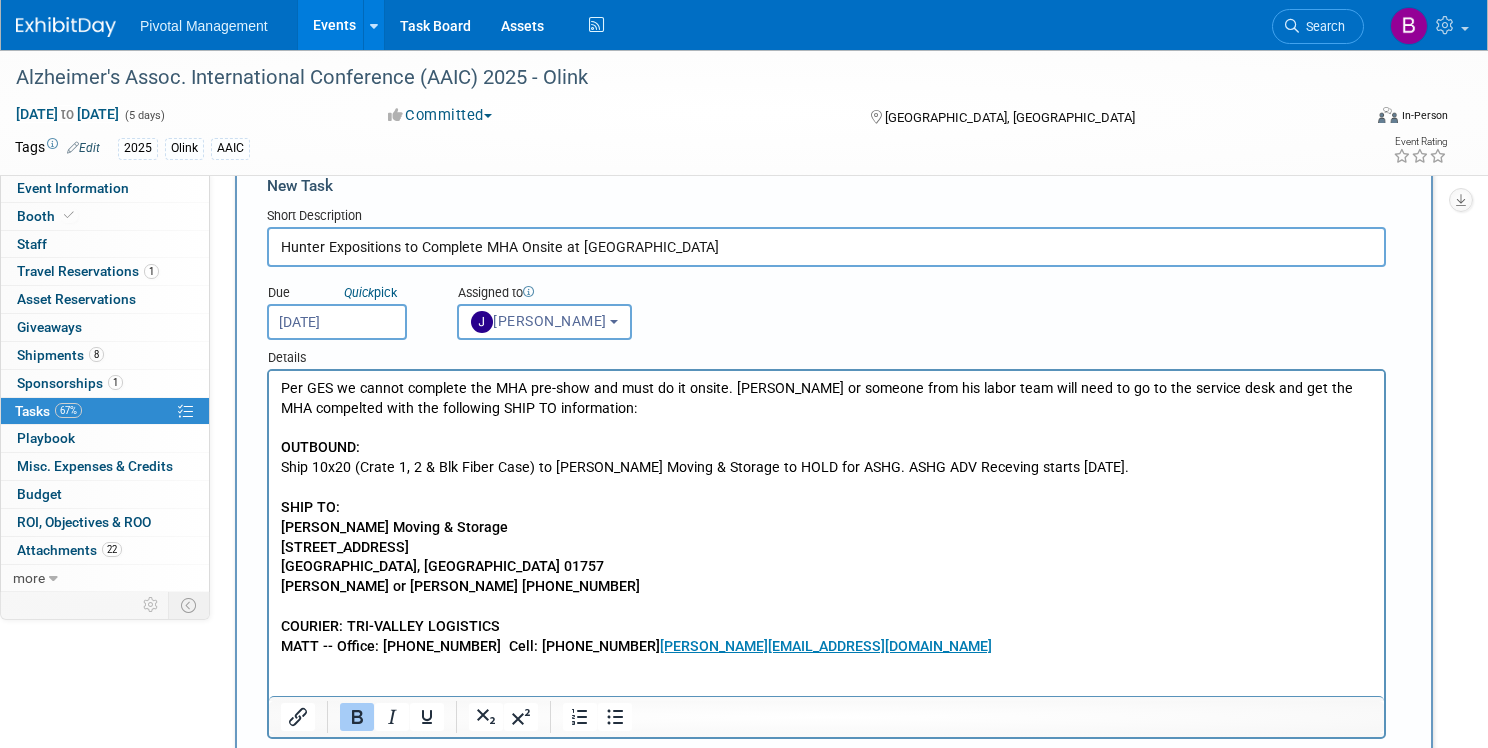 scroll, scrollTop: 46, scrollLeft: 0, axis: vertical 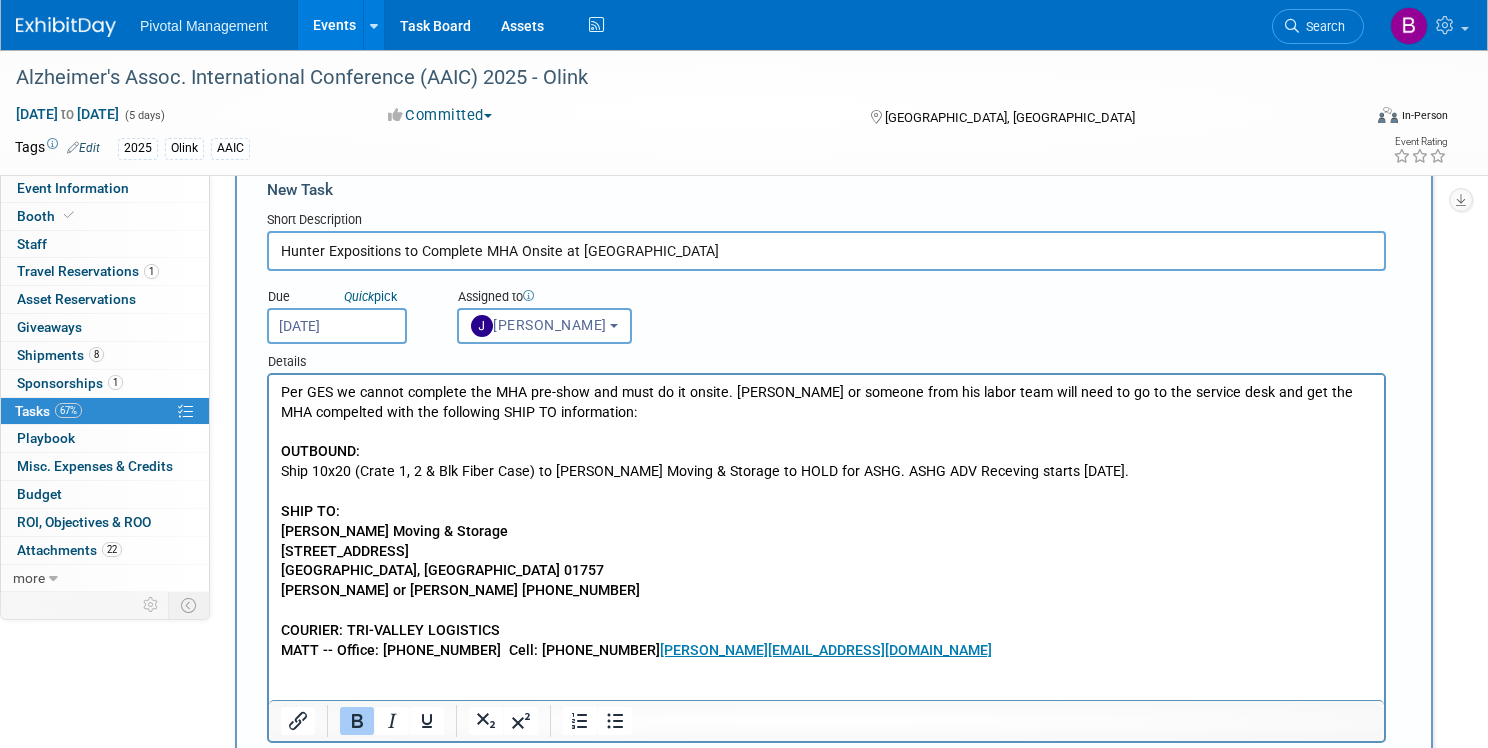 click on "OUTBOUND: Ship 10x20 (Crate 1, 2 & Blk Fiber Case) to Gallo Moving & Storage to HOLD for ASHG. ASHG ADV Receving starts Sept 17th. SHIP TO: Gallo Moving & Storage 120 Quarry Rd Milford, MA 01757 Joe or Megan 508-422-4400" at bounding box center (827, 521) 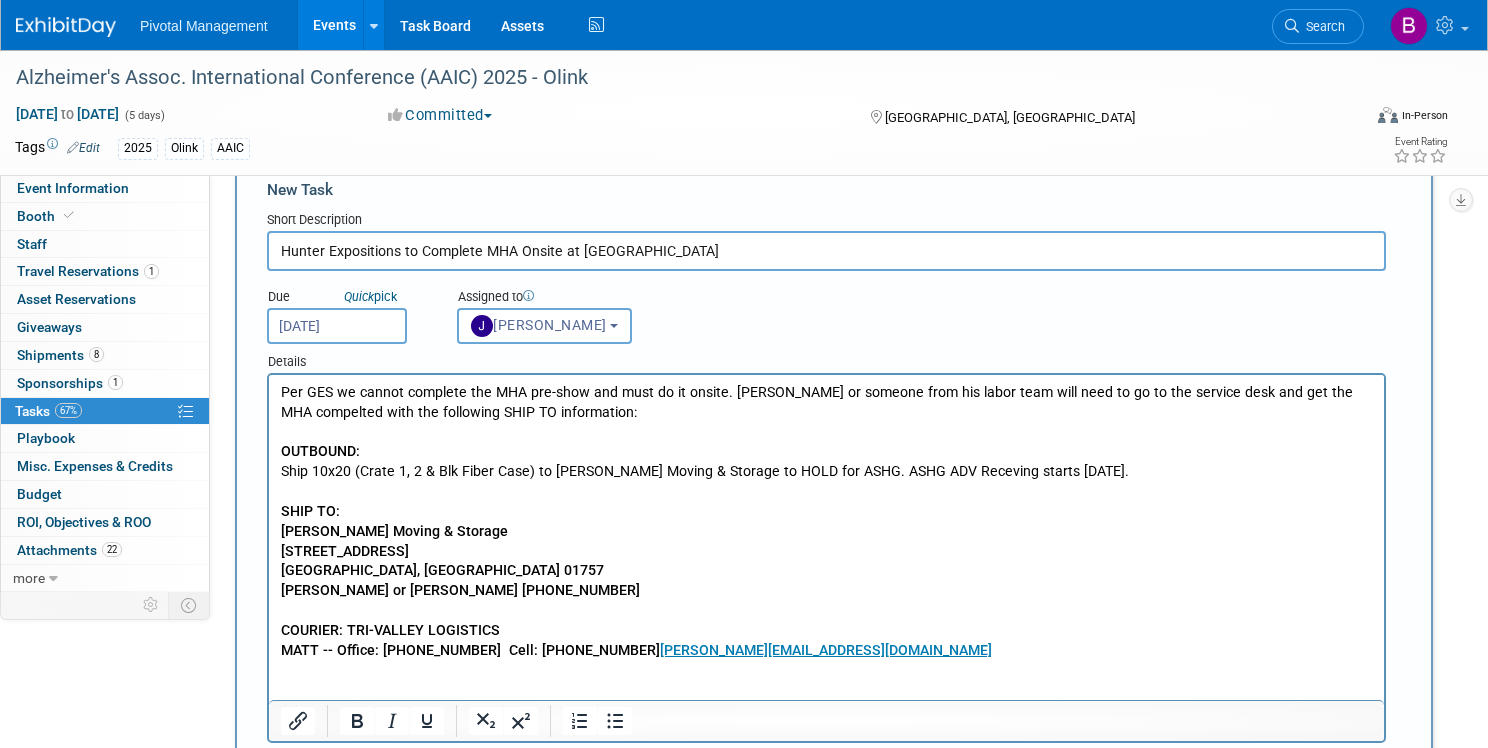 click on "OUTBOUND: Ship 10x20 (Crate 1, 2 & Blk Fiber Case) to Gallo Moving & Storage to HOLD for ASHG. ASHG ADV Receving starts Sept 17th. SHIP TO: Gallo Moving & Storage 120 Quarry Rd Milford, MA 01757 Joe or Megan 508-422-4400" at bounding box center [827, 521] 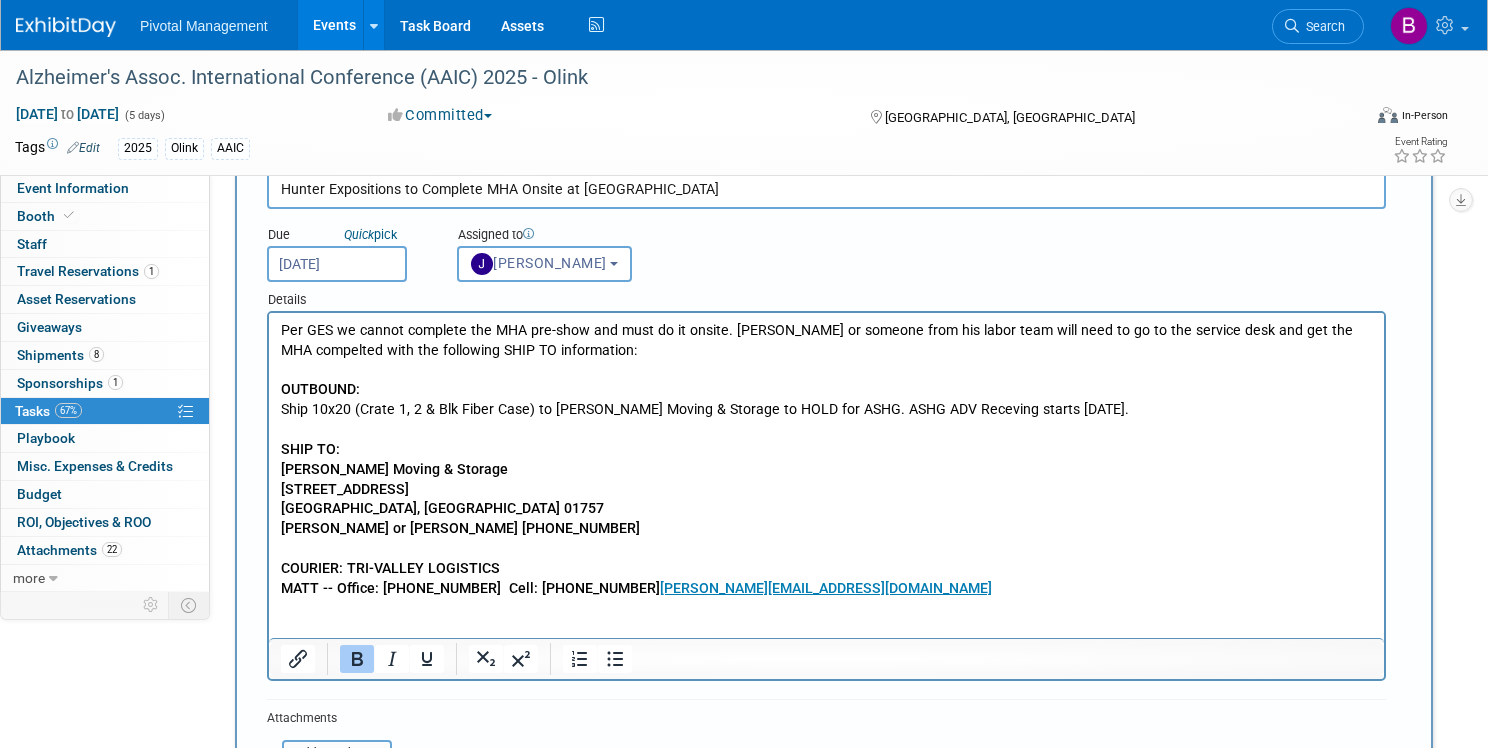 scroll, scrollTop: 110, scrollLeft: 0, axis: vertical 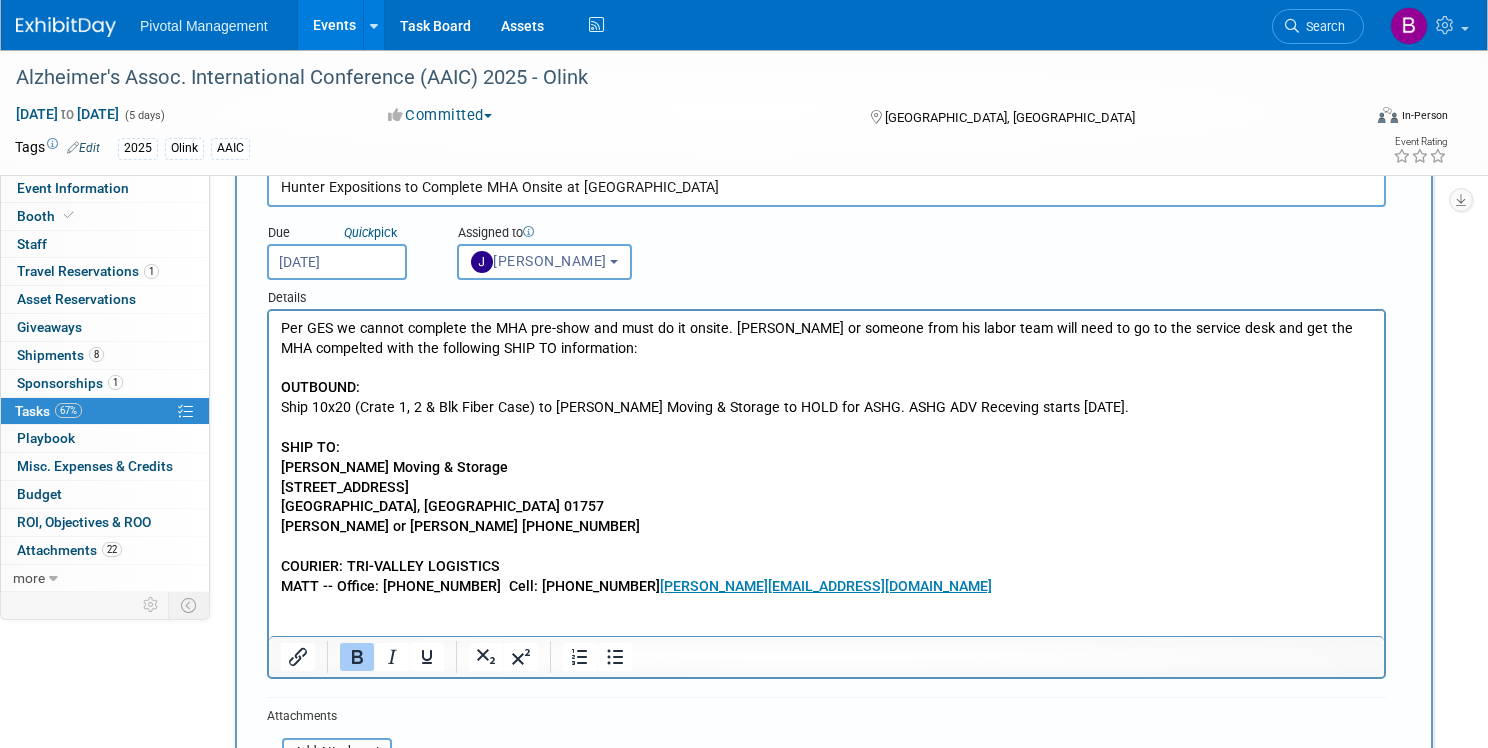 click at bounding box center [827, 369] 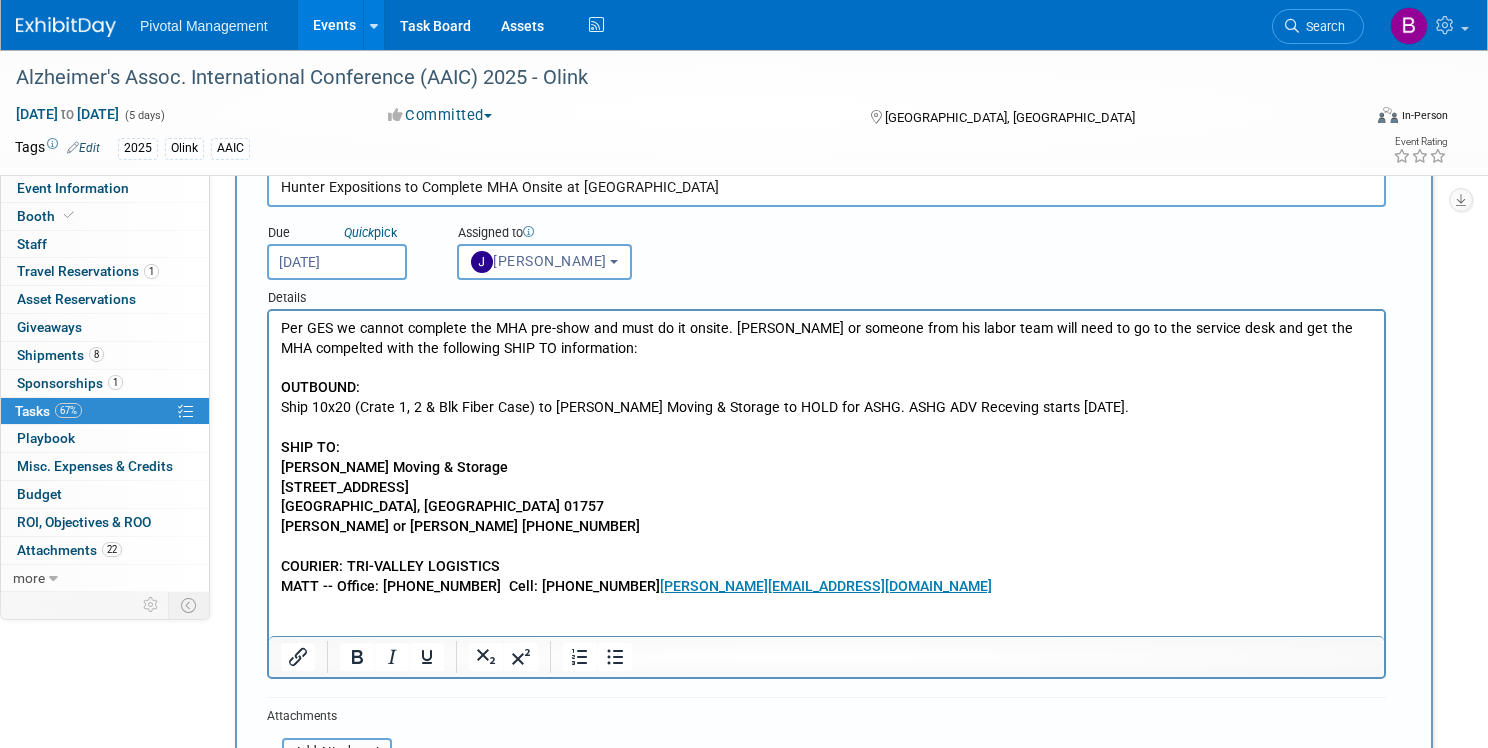 click at bounding box center (827, 626) 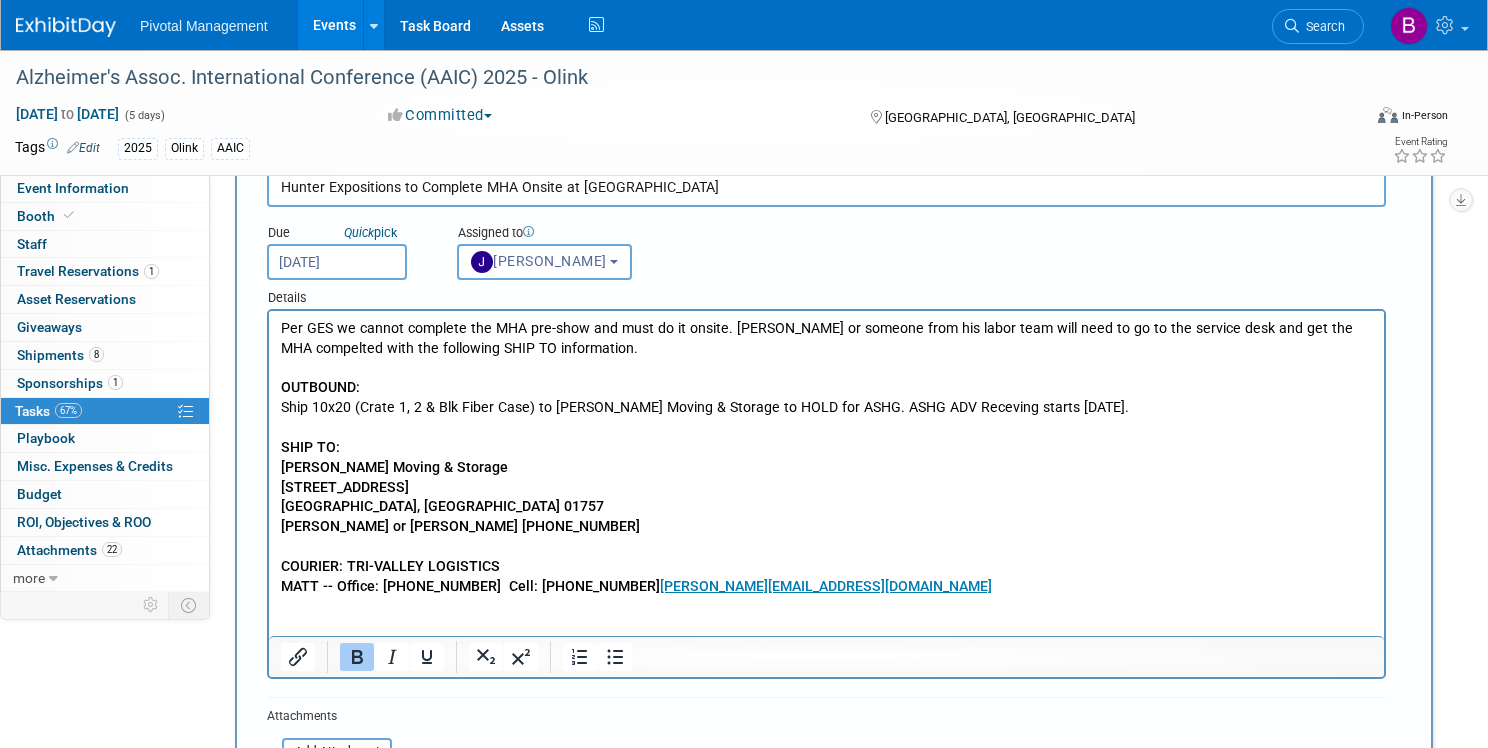 click on "OUTBOUND: Ship 10x20 (Crate 1, 2 & Blk Fiber Case) to Gallo Moving & Storage to HOLD for ASHG. ASHG ADV Receving starts Sept 17th. SHIP TO: Gallo Moving & Storage 120 Quarry Rd Milford, MA 01757 Joe or Megan 508-422-4400" at bounding box center [827, 457] 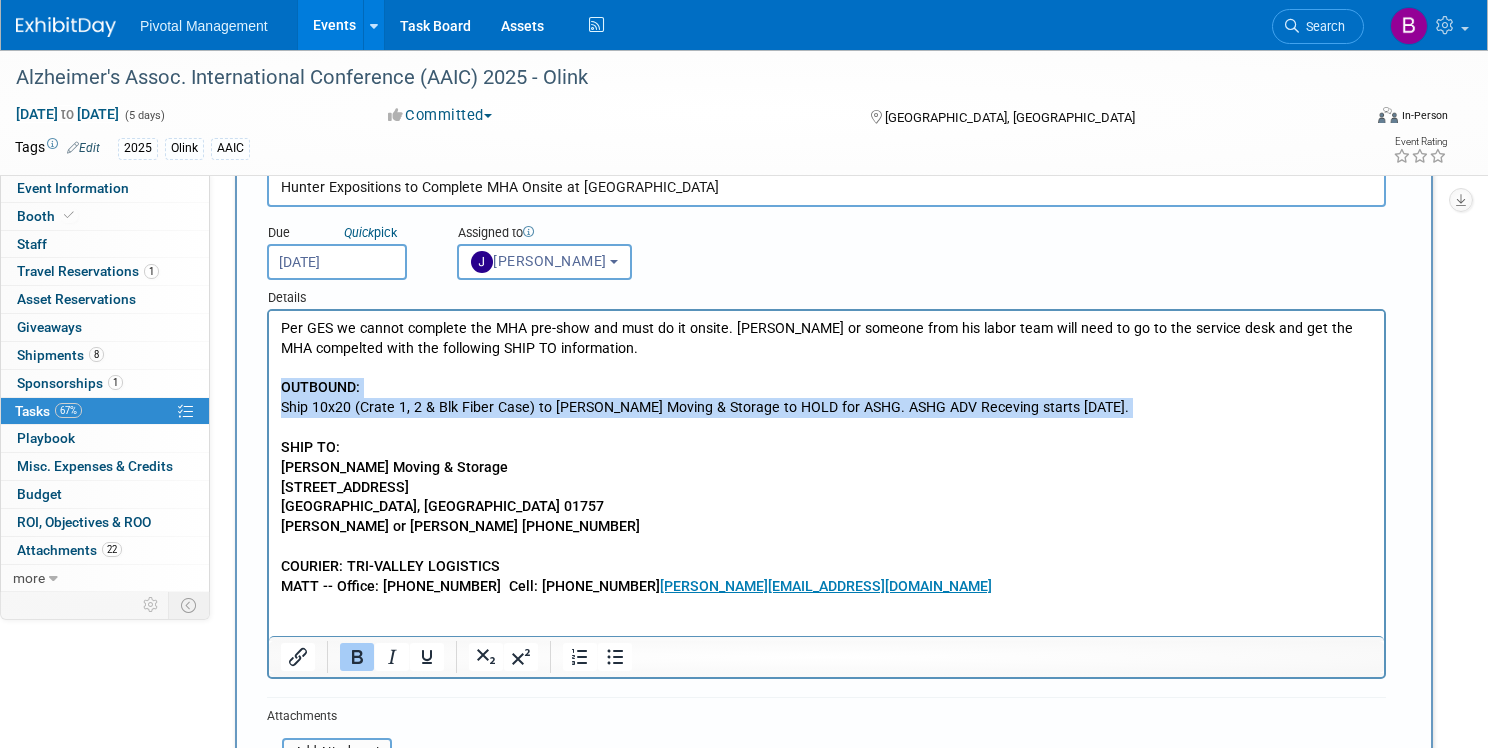 drag, startPoint x: 282, startPoint y: 387, endPoint x: 1133, endPoint y: 430, distance: 852.0857 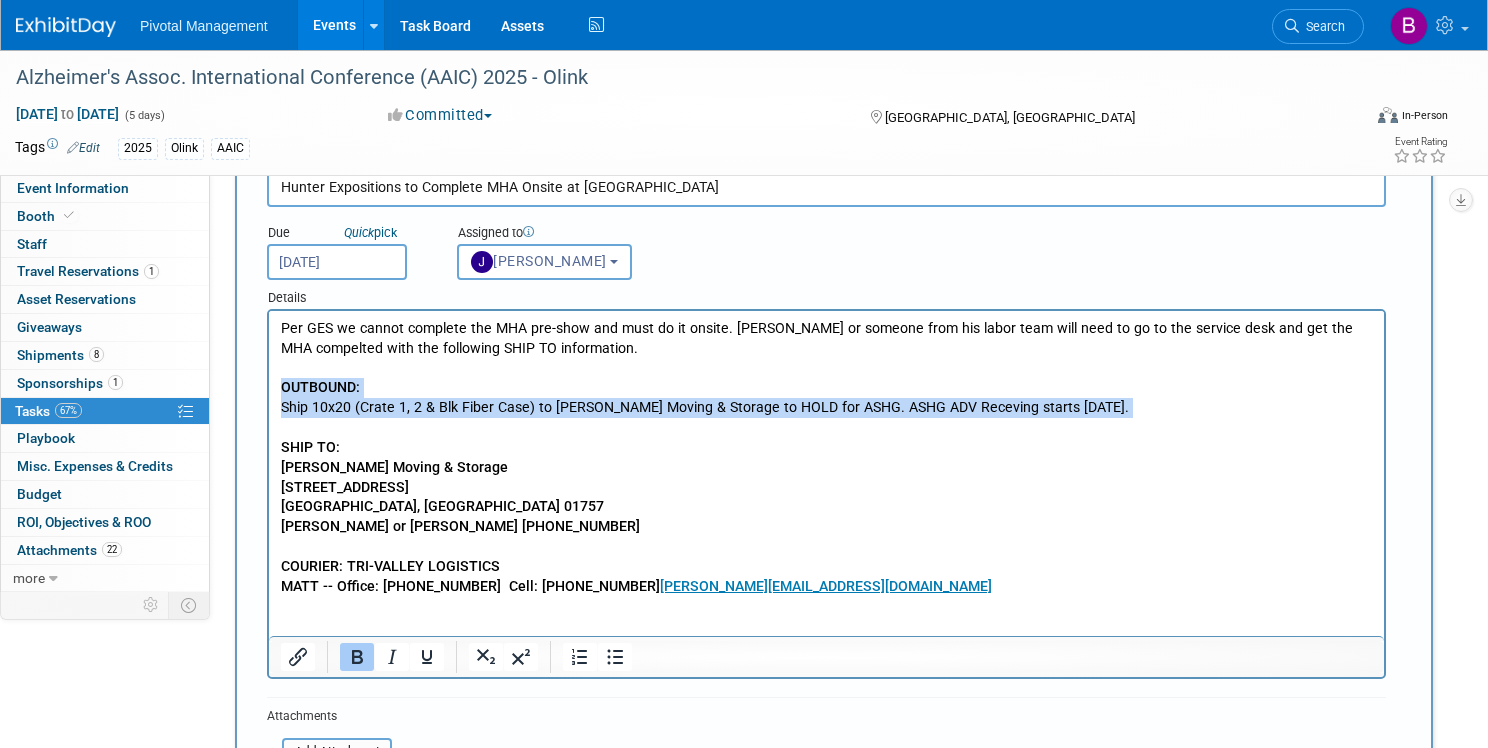 click on "OUTBOUND: Ship 10x20 (Crate 1, 2 & Blk Fiber Case) to Gallo Moving & Storage to HOLD for ASHG. ASHG ADV Receving starts Sept 17th. SHIP TO: Gallo Moving & Storage 120 Quarry Rd Milford, MA 01757 Joe or Megan 508-422-4400" at bounding box center [827, 457] 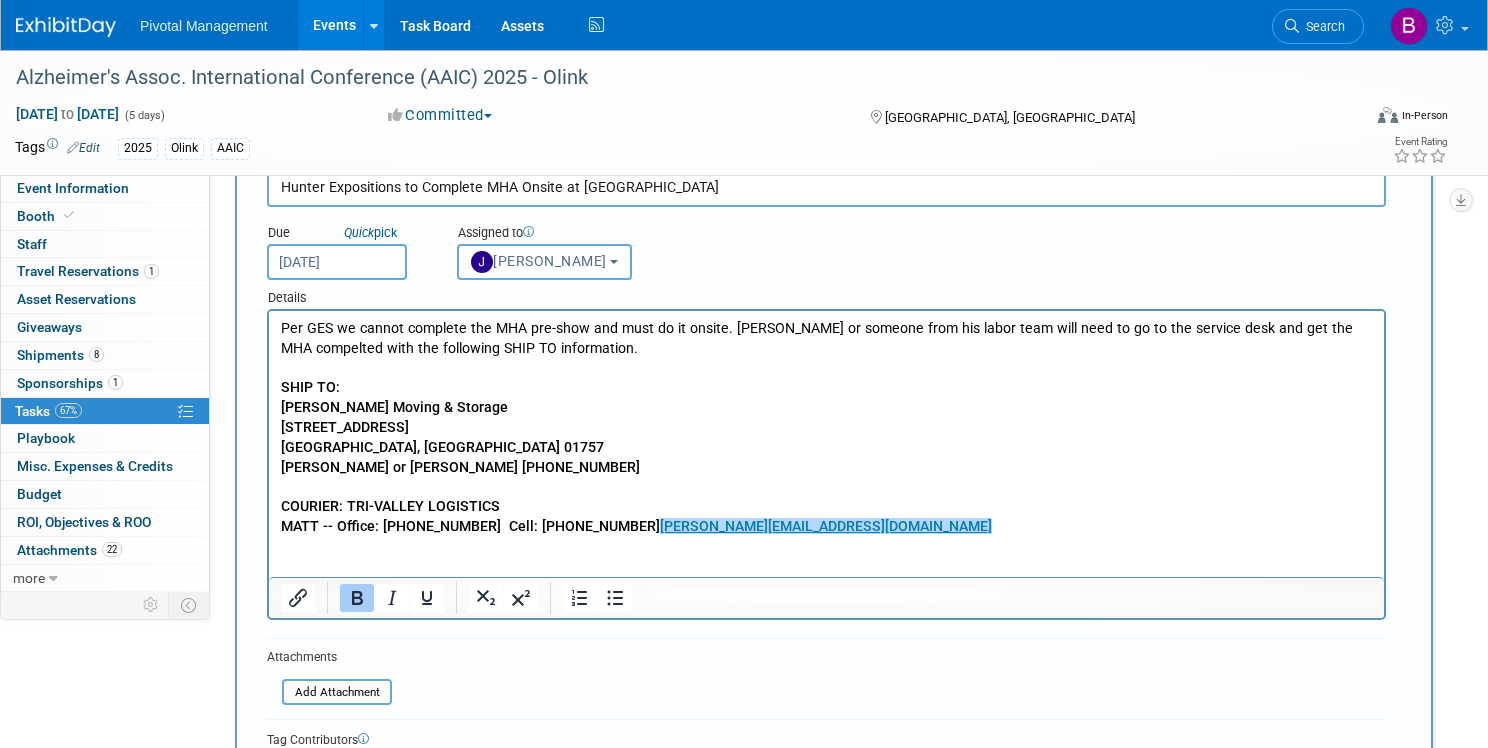 click on "MATT -- Office: 925-875-9065  Cell: 925-997-1063  matt@trivalleylogistics.com﻿" at bounding box center [827, 527] 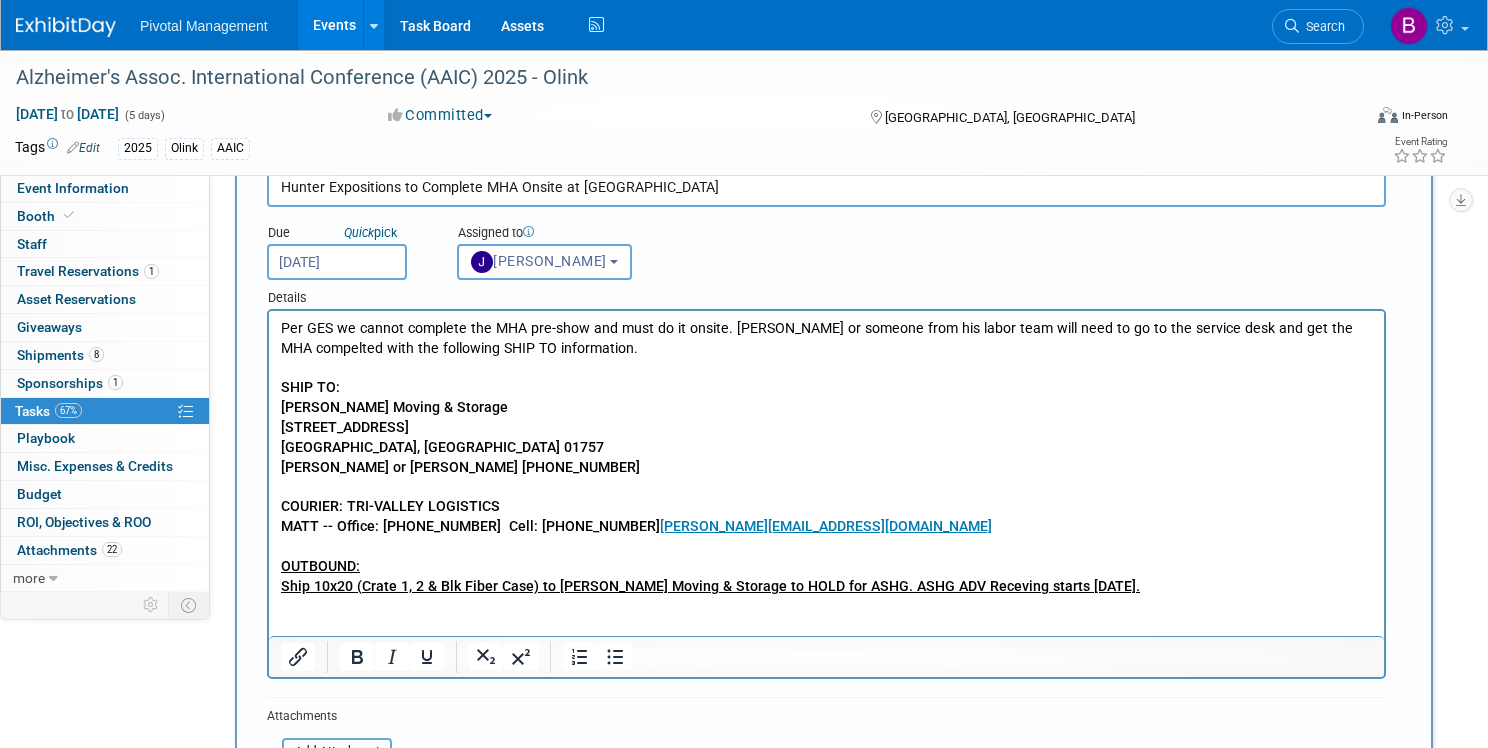 scroll, scrollTop: 150, scrollLeft: 0, axis: vertical 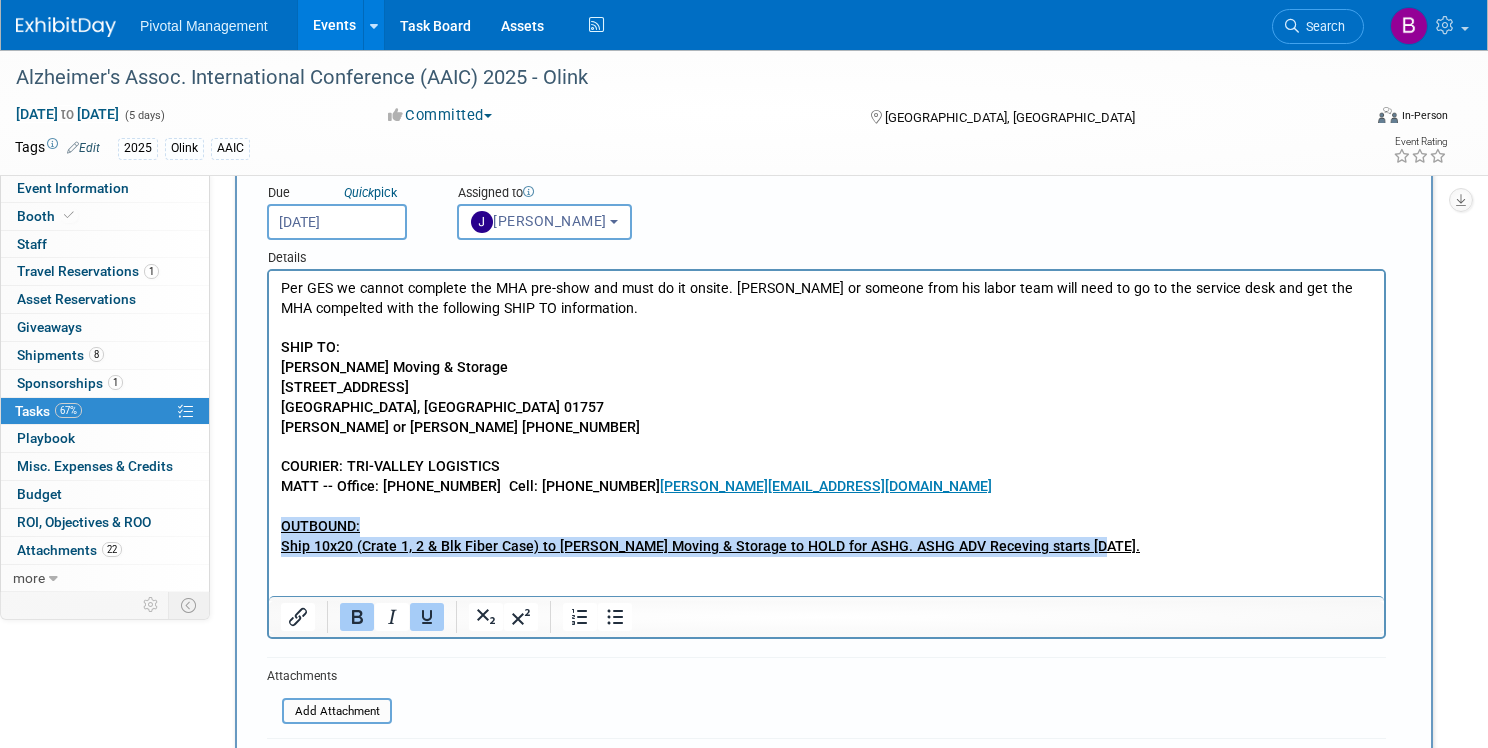 drag, startPoint x: 1085, startPoint y: 547, endPoint x: 281, endPoint y: 531, distance: 804.1592 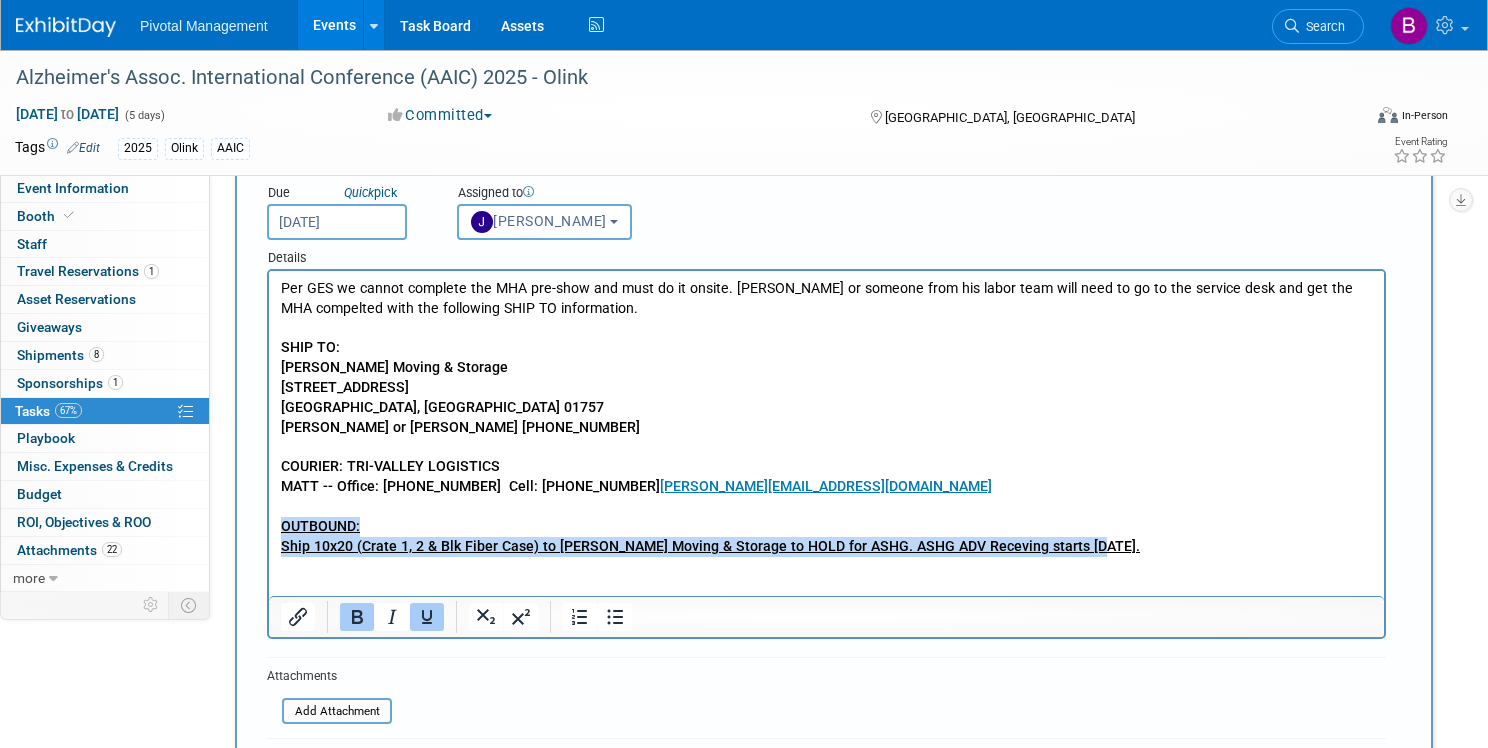 click on "OUTBOUND: Ship 10x20 (Crate 1, 2 & Blk Fiber Case) to Gallo Moving & Storage to HOLD for ASHG. ASHG ADV Receving starts Sept 17th." at bounding box center (827, 537) 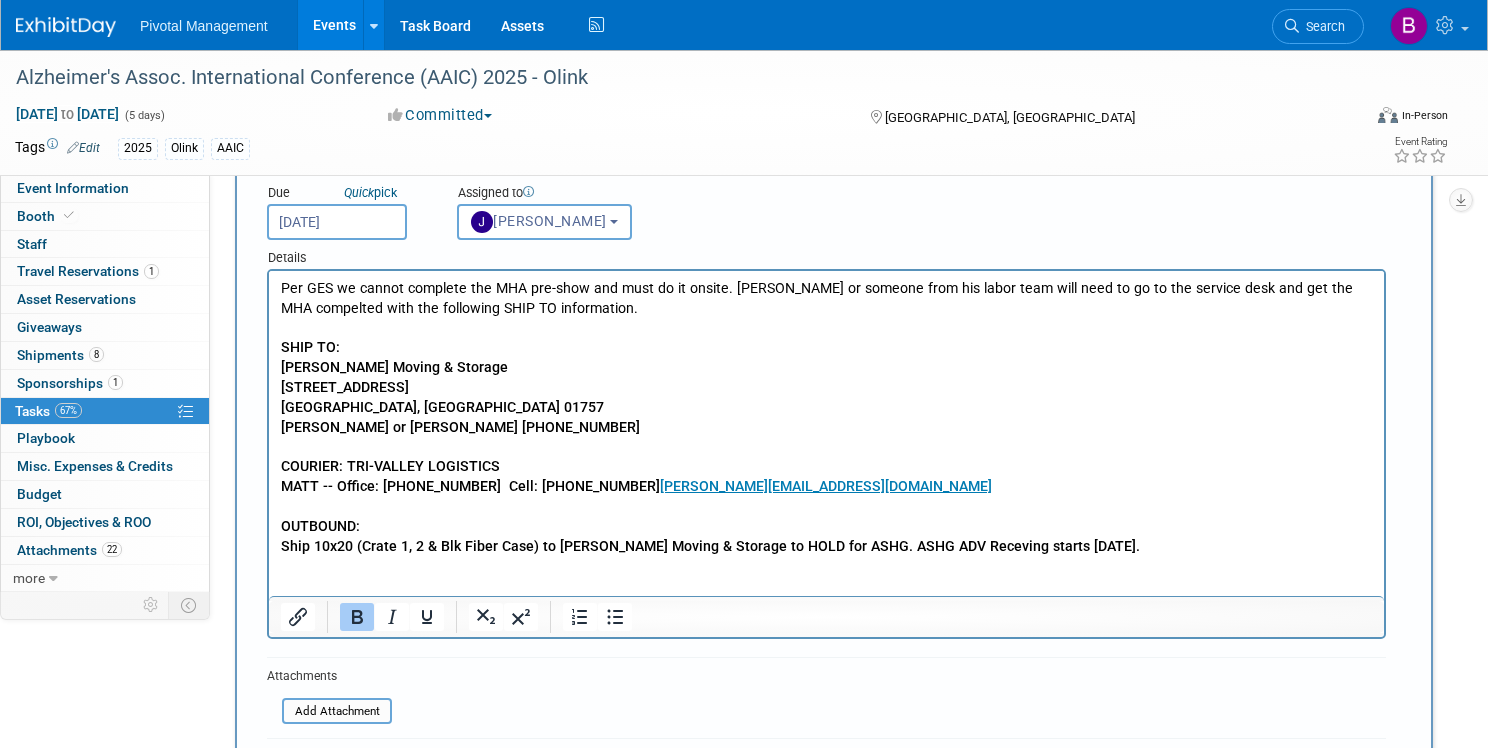 click at bounding box center [827, 507] 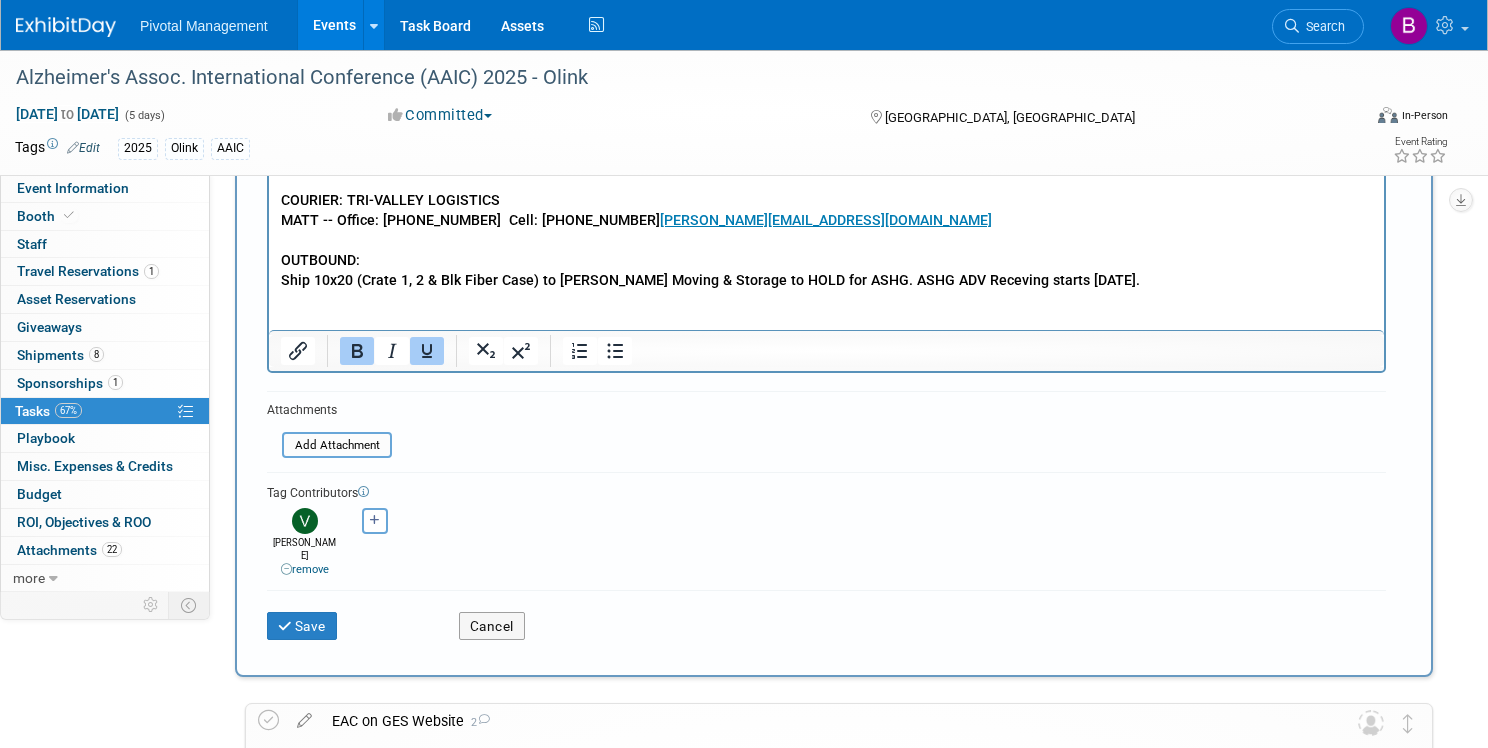 scroll, scrollTop: 461, scrollLeft: 0, axis: vertical 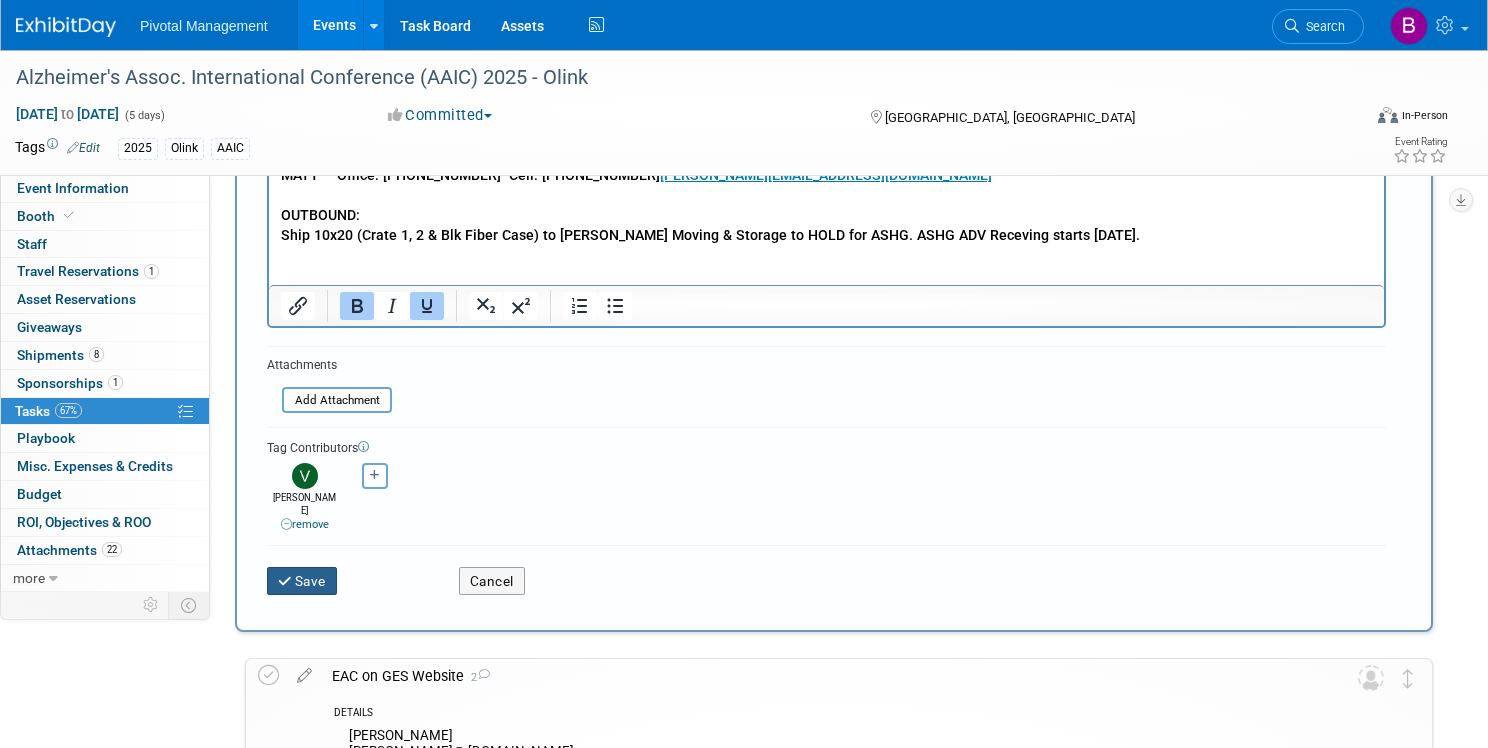 click on "Save" at bounding box center (302, 581) 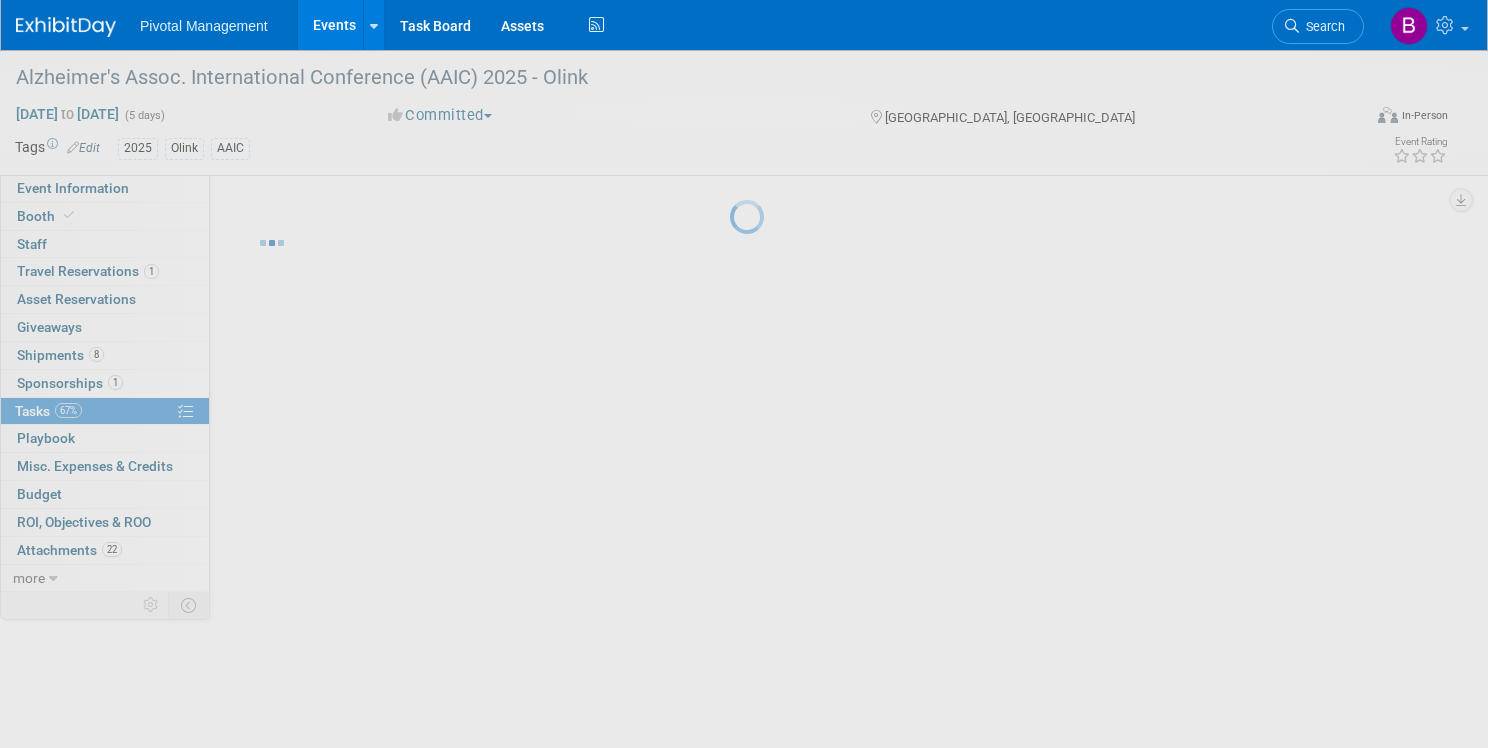 scroll, scrollTop: 0, scrollLeft: 0, axis: both 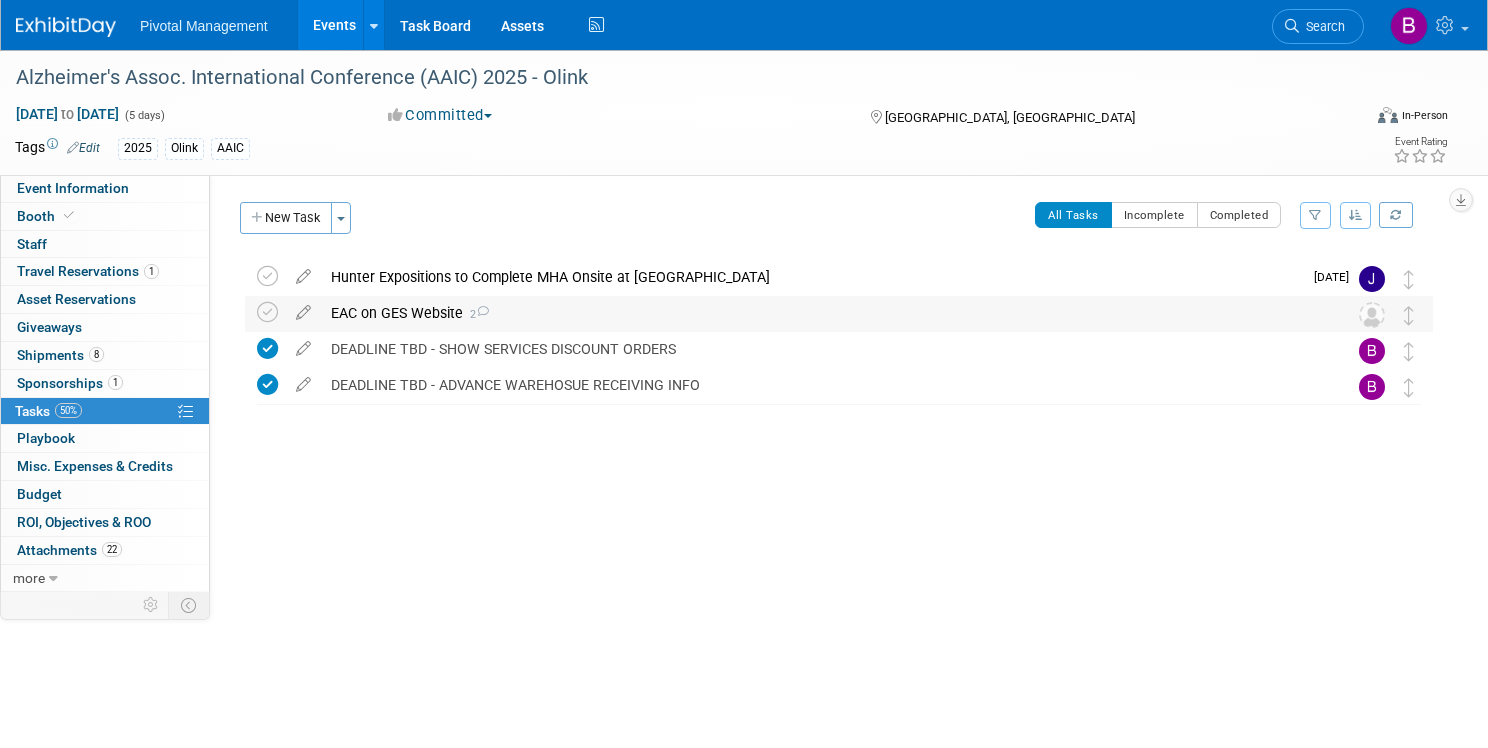 click on "EAC on GES Website
2" at bounding box center [820, 313] 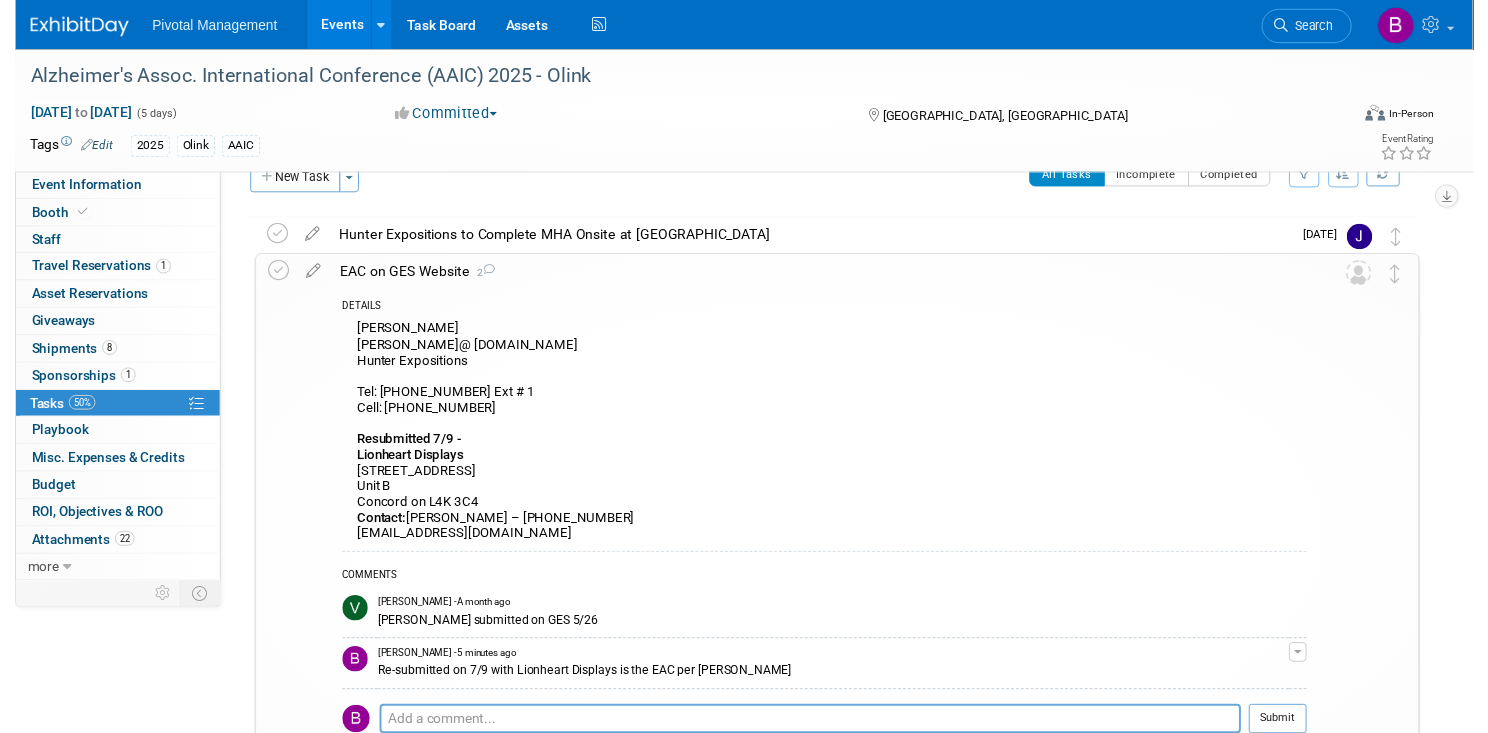 scroll, scrollTop: 40, scrollLeft: 0, axis: vertical 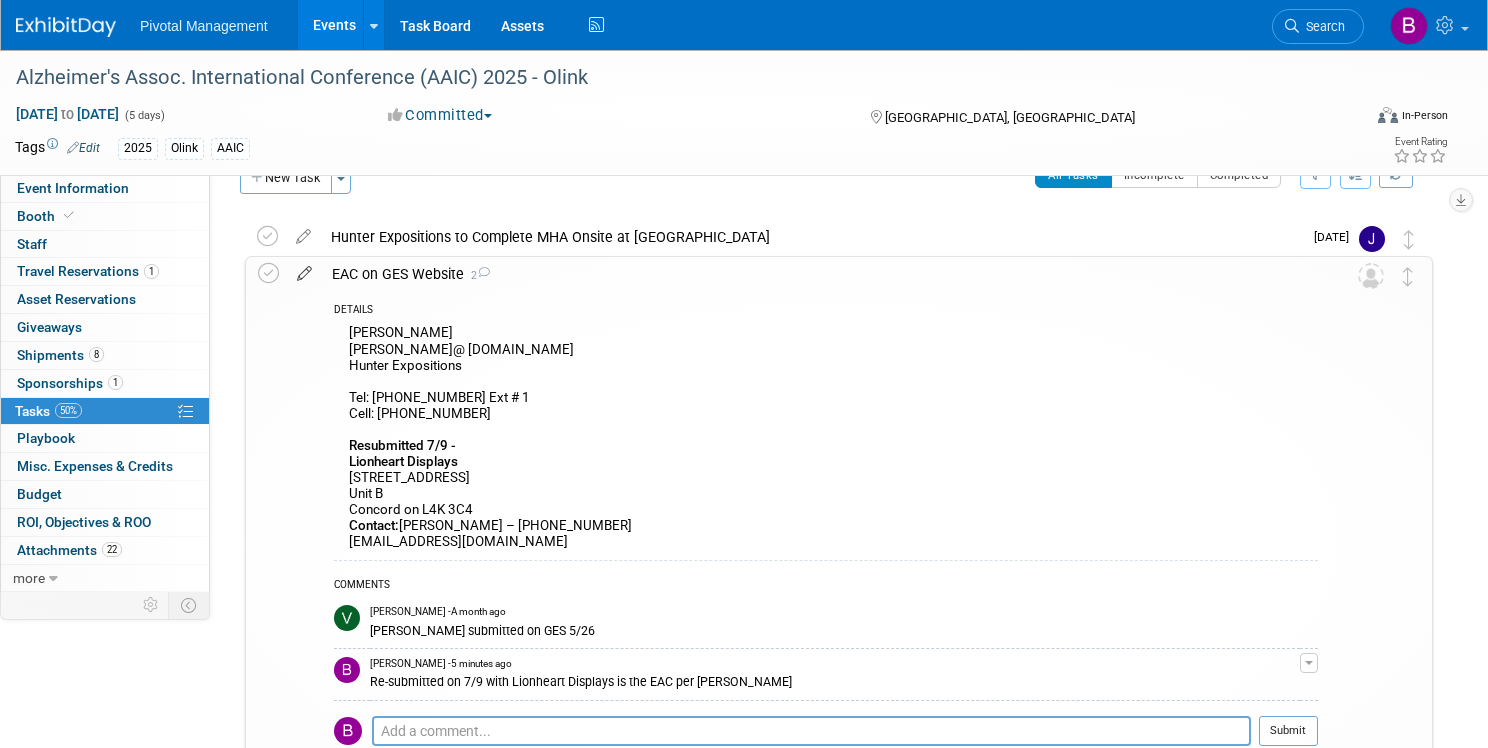 click at bounding box center [304, 269] 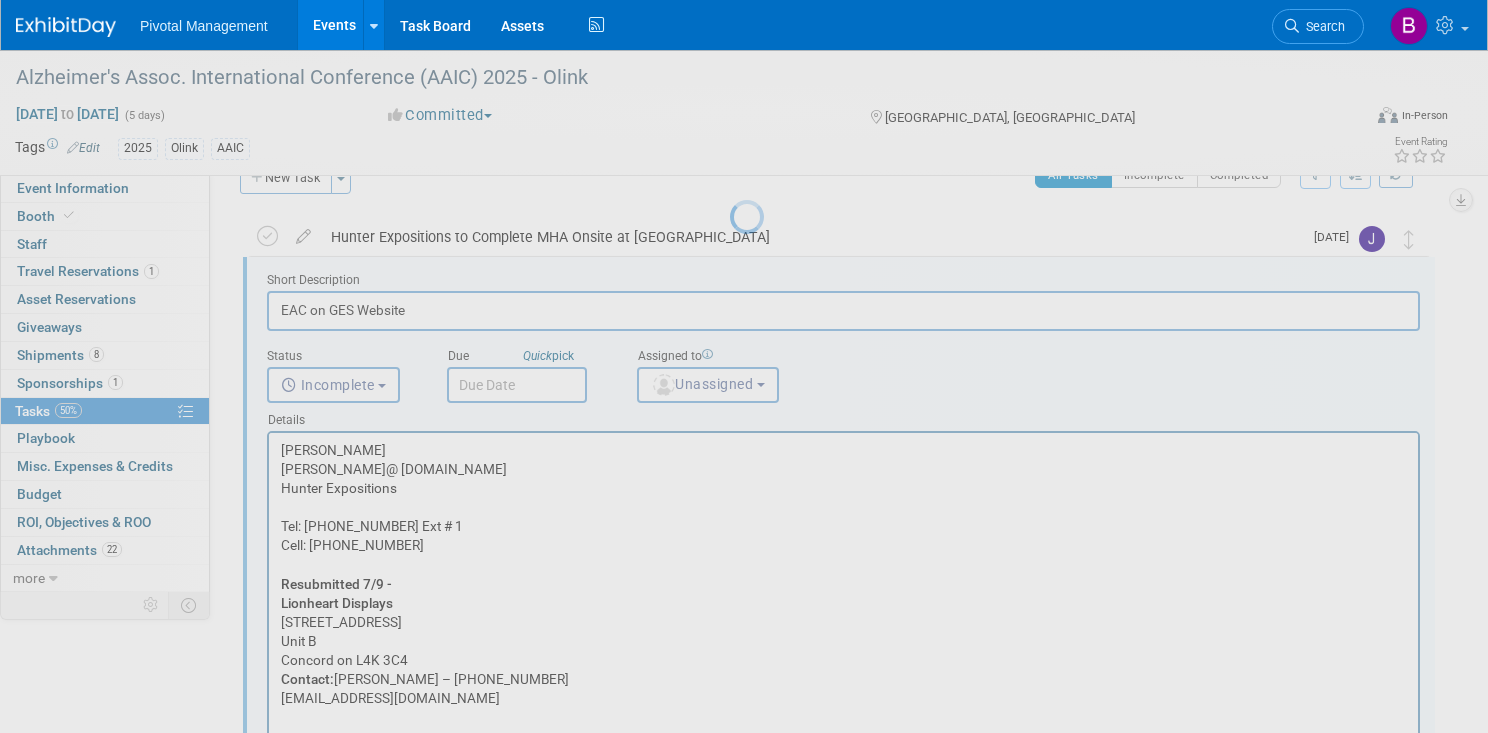 scroll, scrollTop: 0, scrollLeft: 0, axis: both 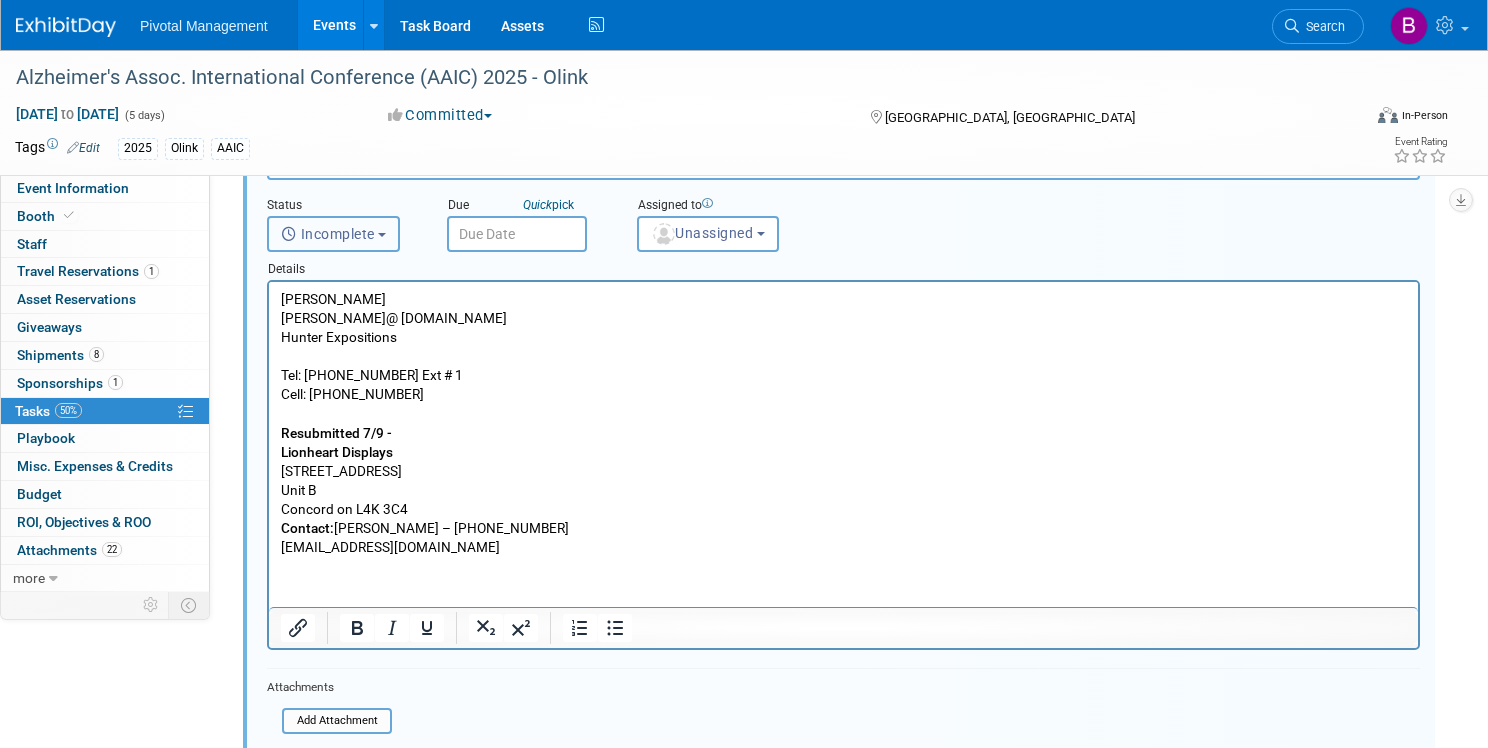 click at bounding box center (382, 235) 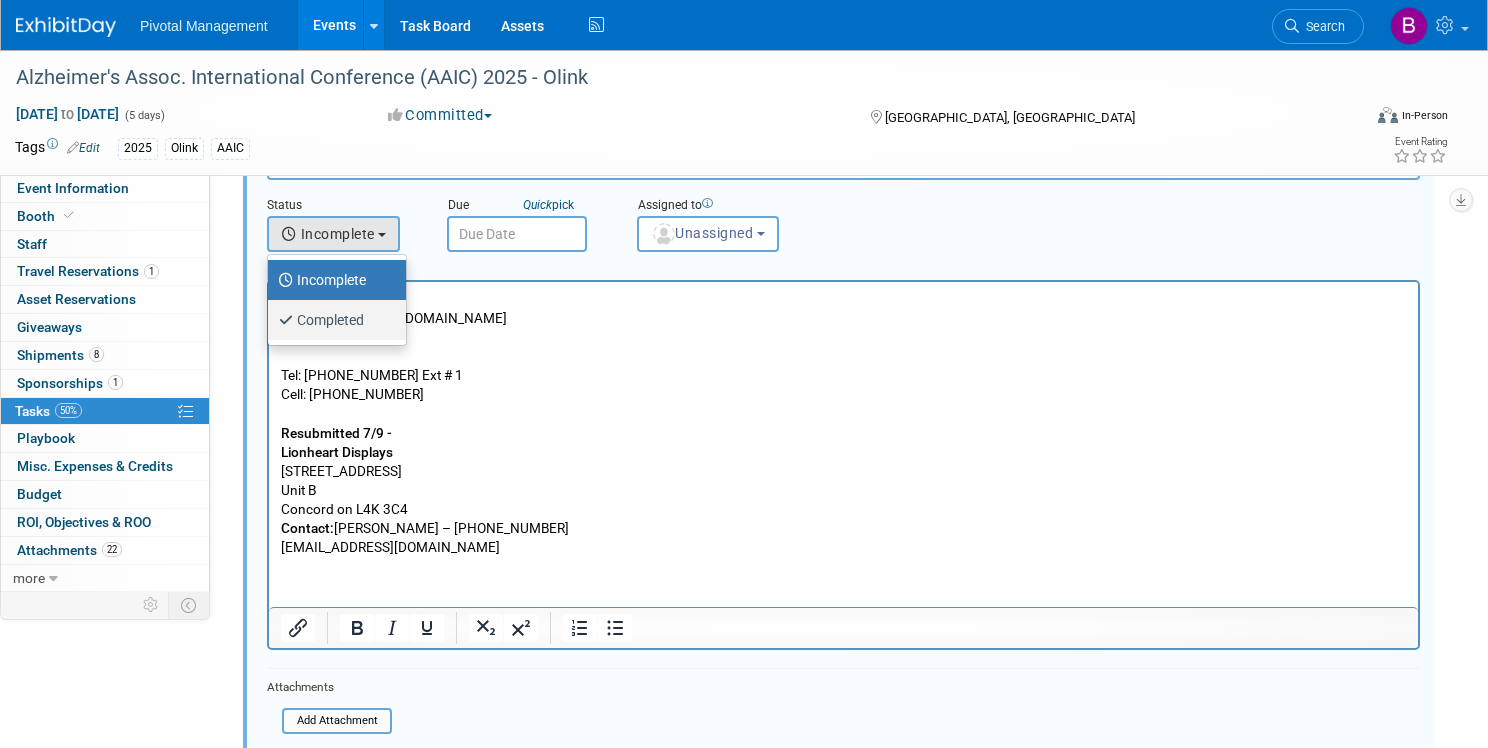 click on "Completed" at bounding box center [332, 320] 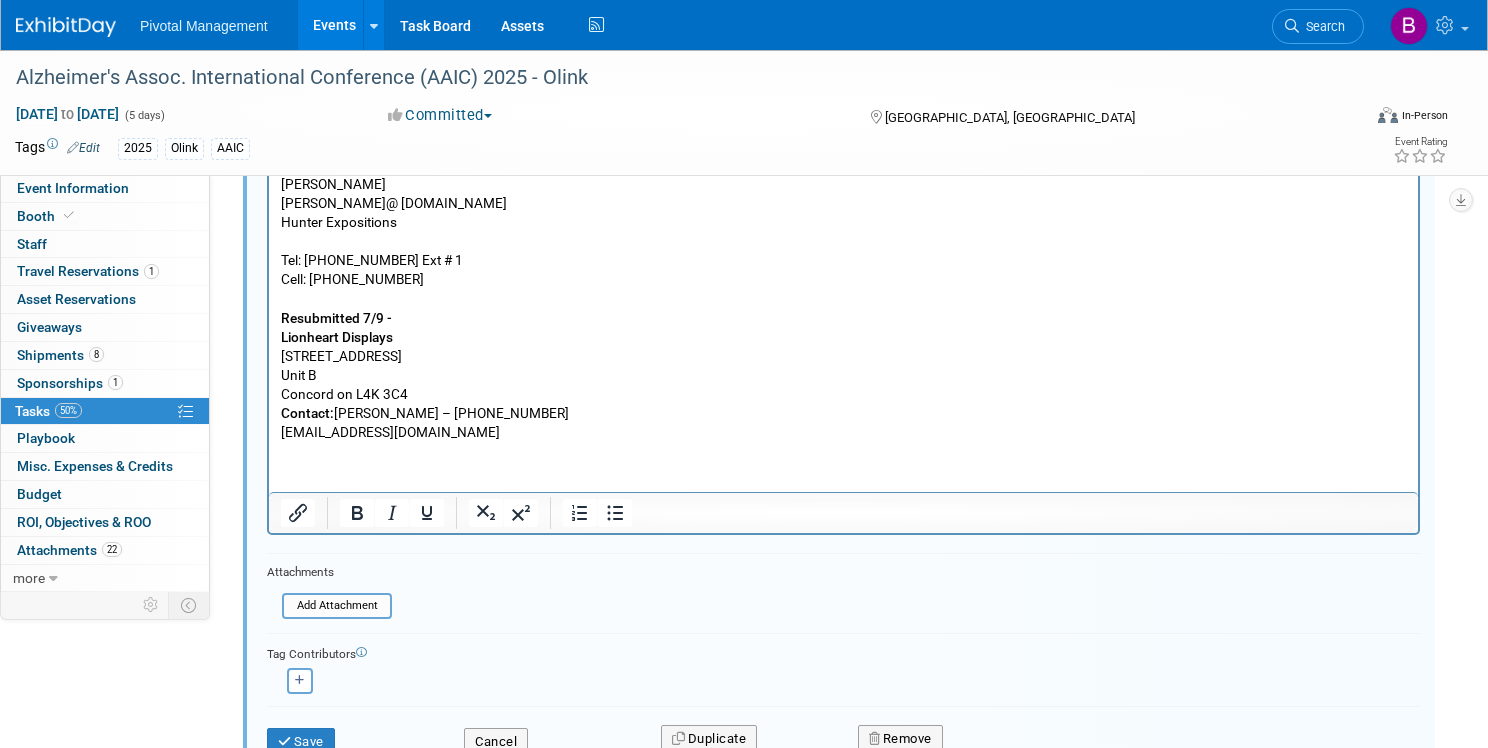 scroll, scrollTop: 313, scrollLeft: 0, axis: vertical 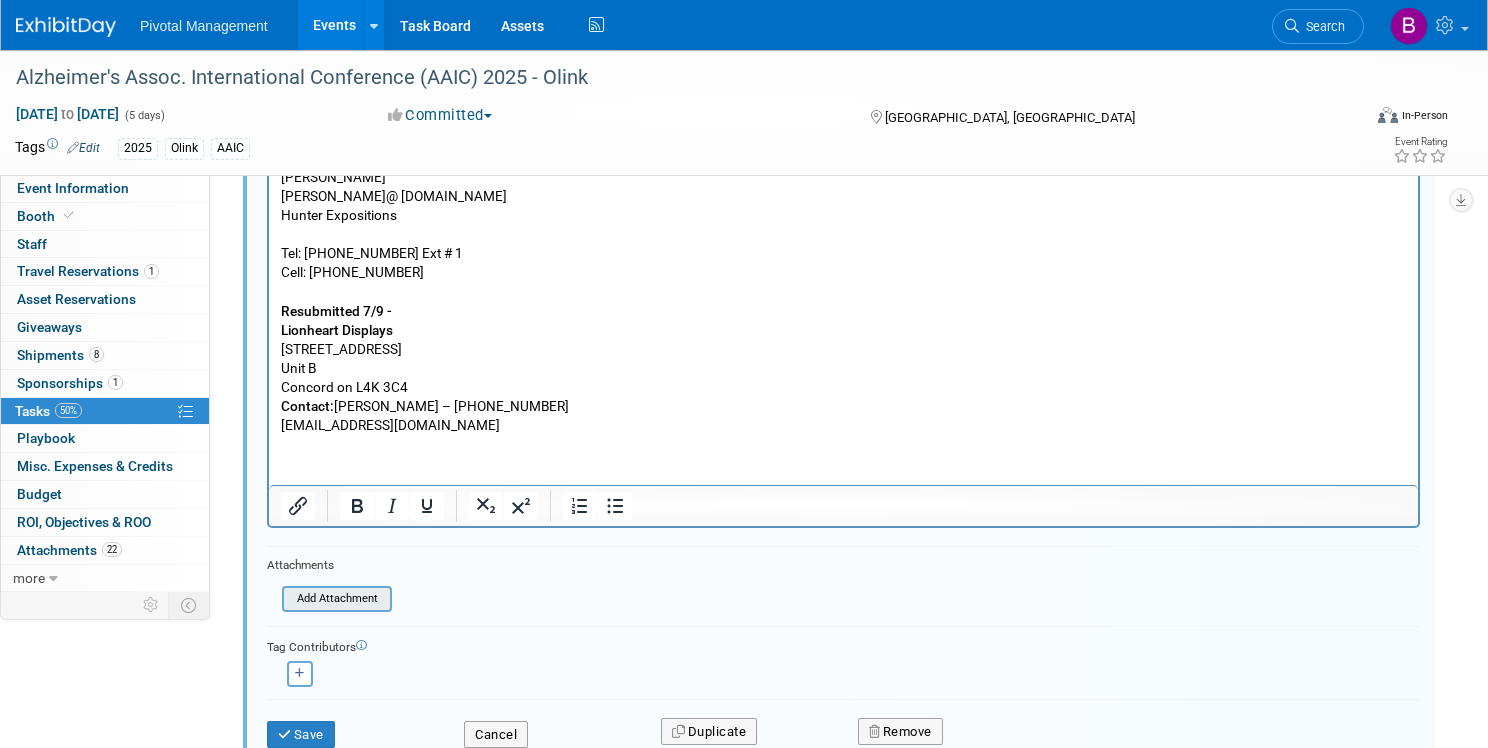 click at bounding box center (288, 599) 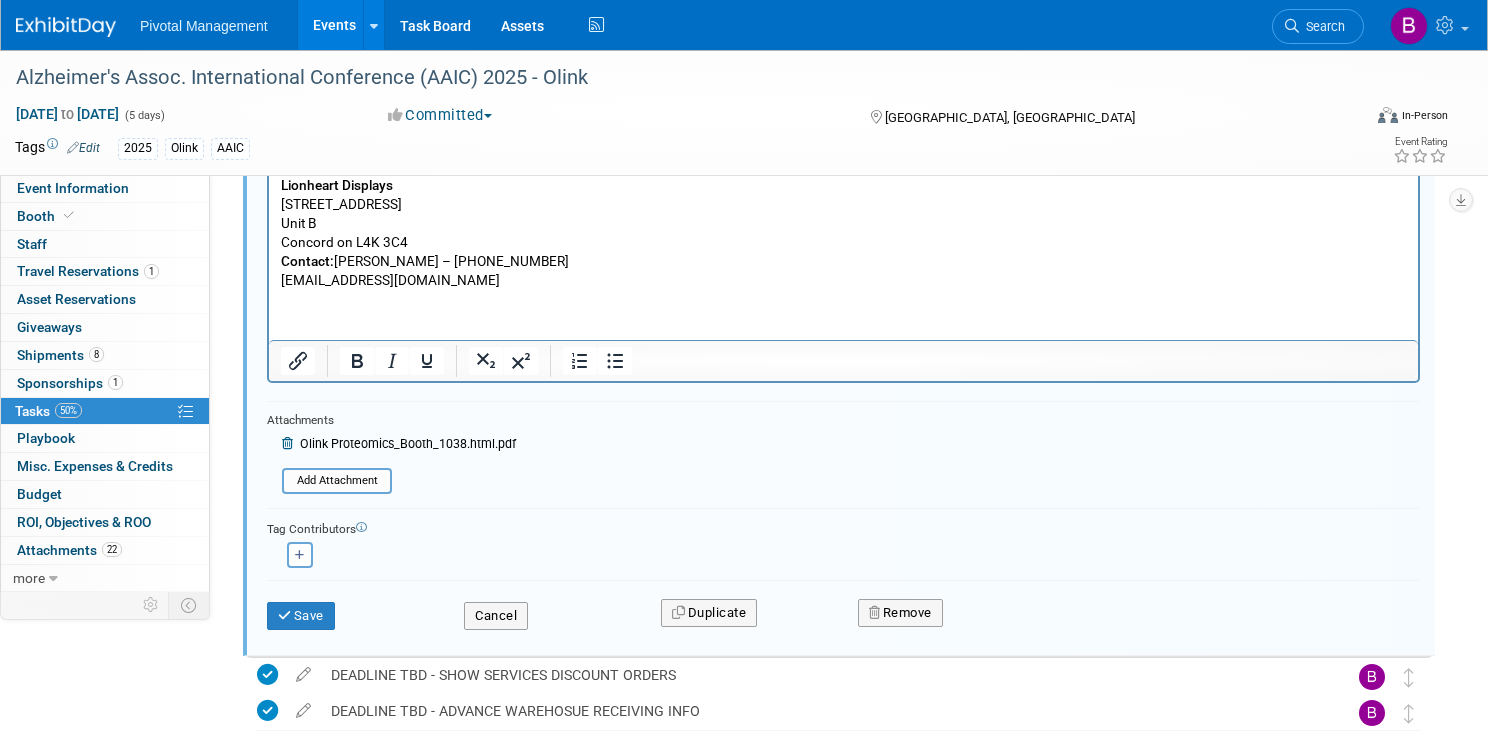 scroll, scrollTop: 562, scrollLeft: 0, axis: vertical 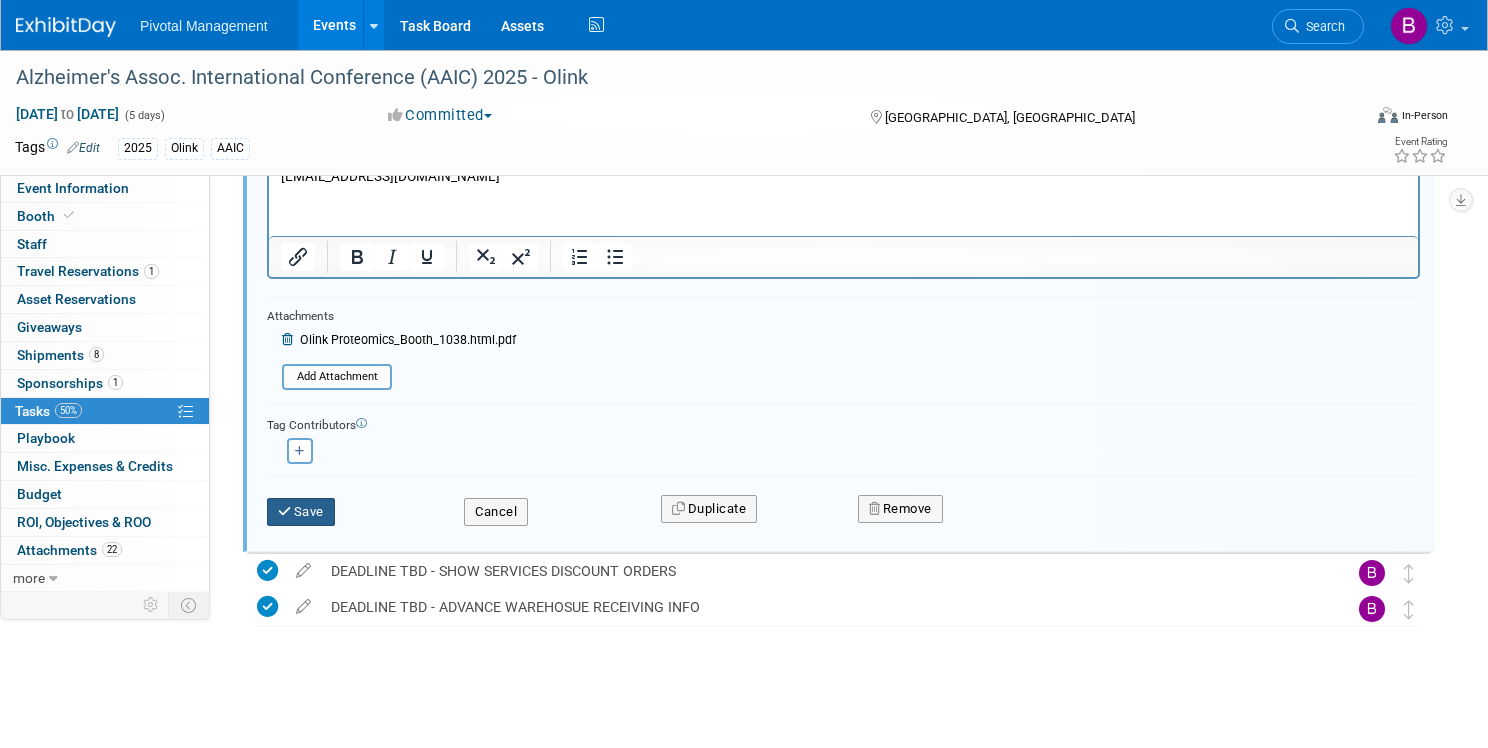click on "Save" at bounding box center (301, 512) 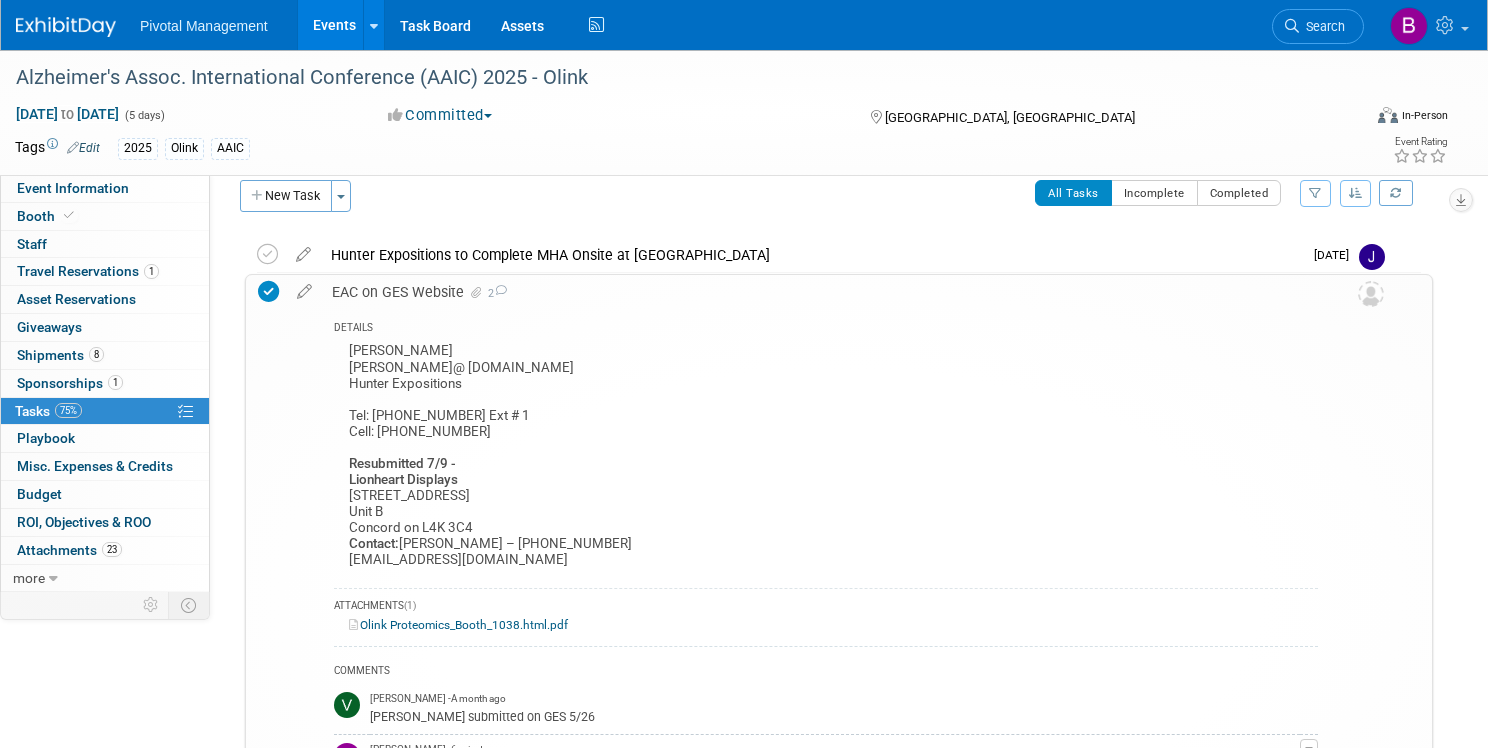 scroll, scrollTop: 27, scrollLeft: 0, axis: vertical 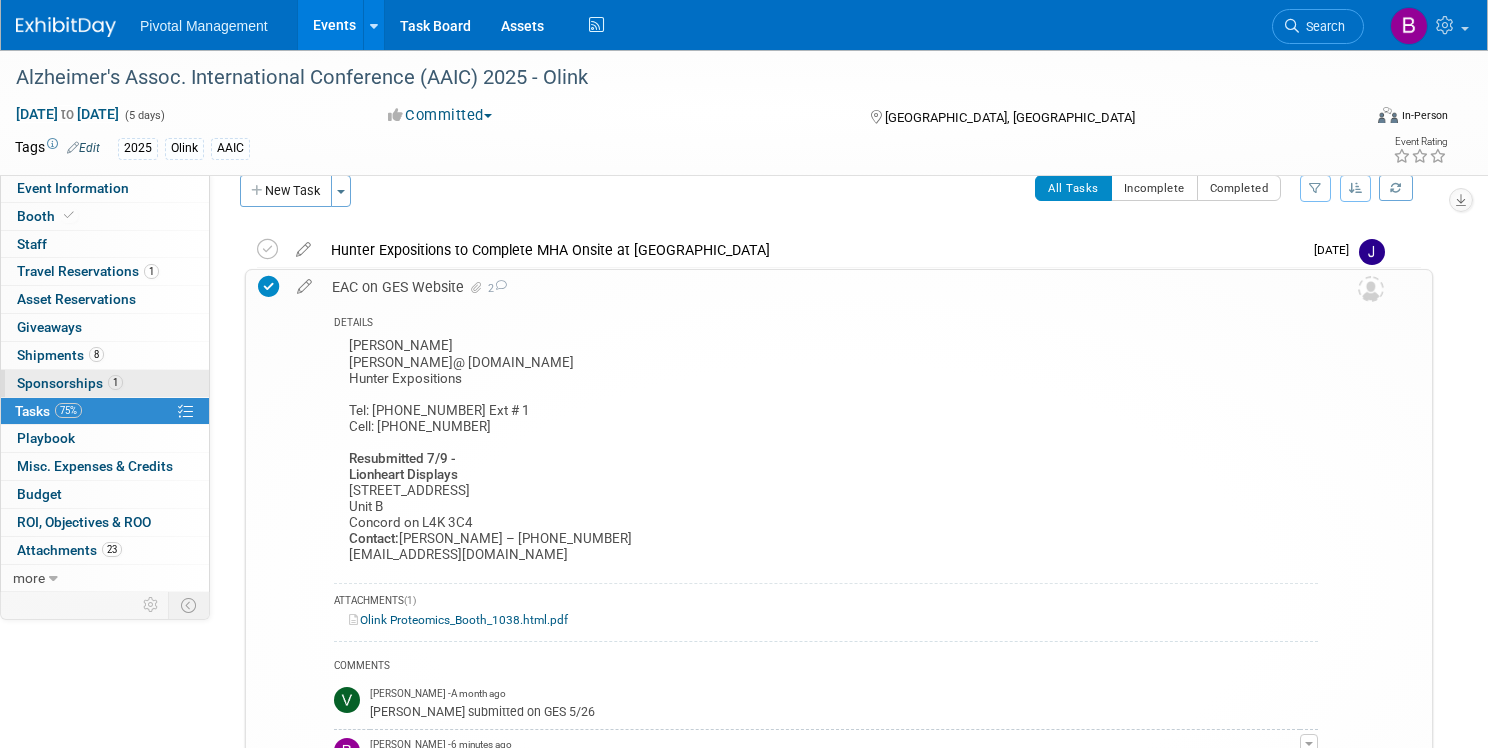 click on "1
Sponsorships 1" at bounding box center (105, 383) 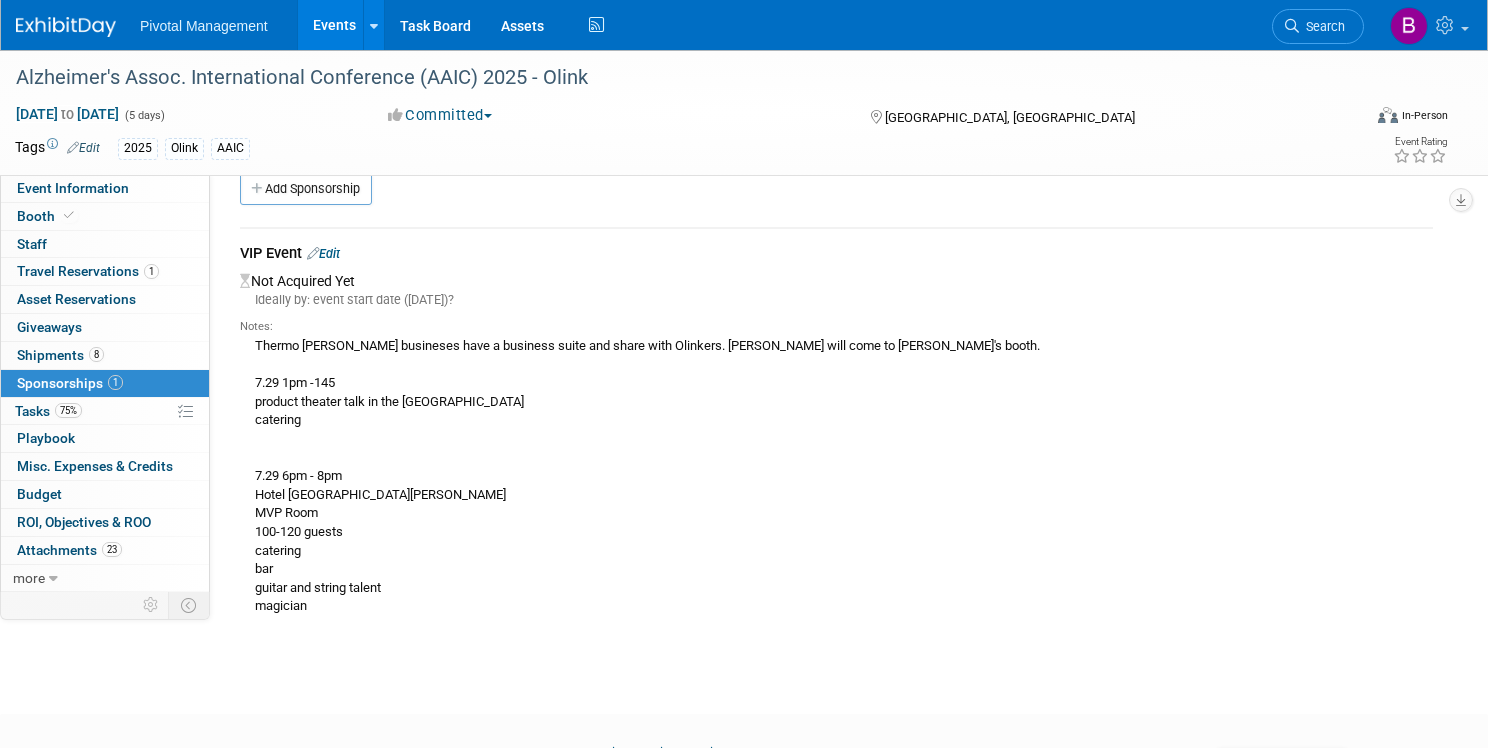 scroll, scrollTop: 16, scrollLeft: 0, axis: vertical 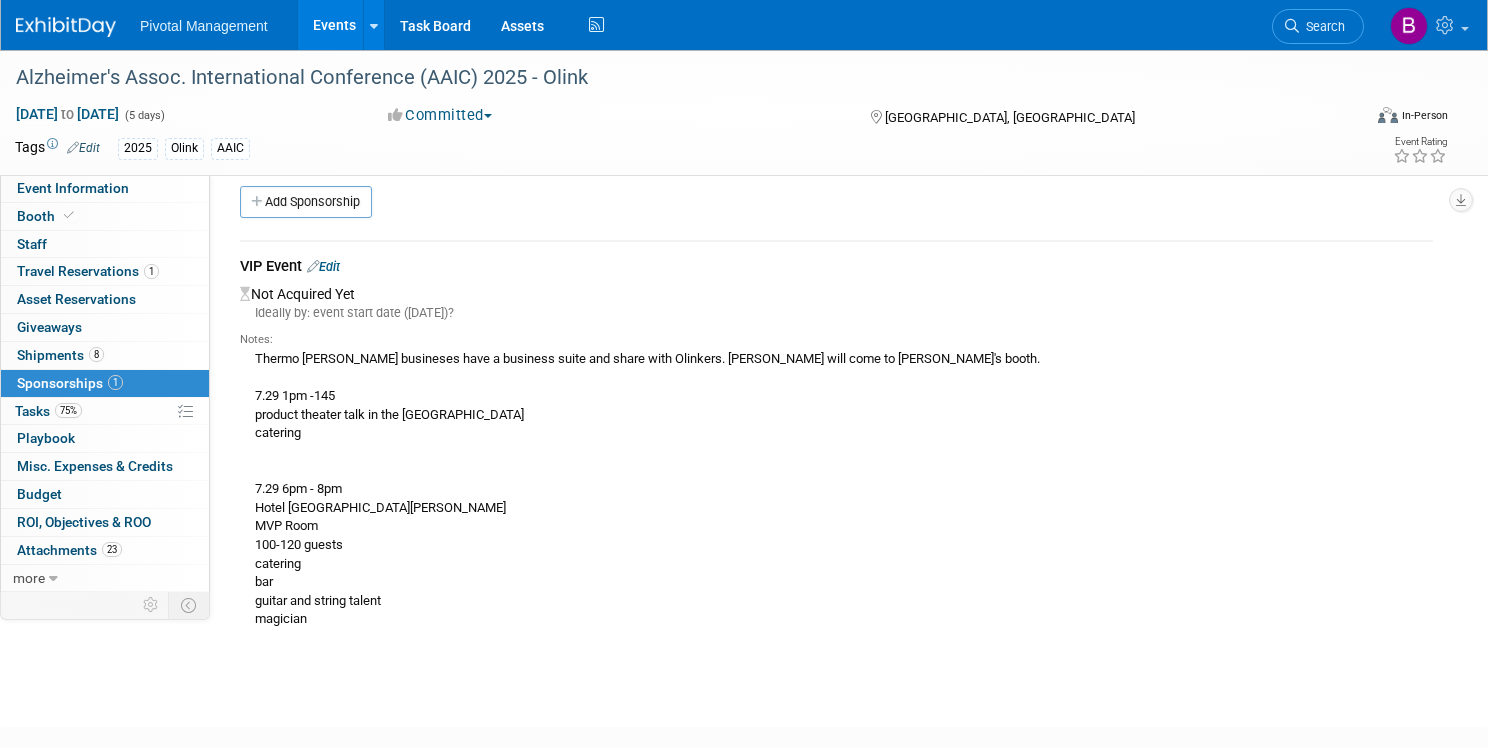 click on "VIP Event
Edit" at bounding box center (836, 268) 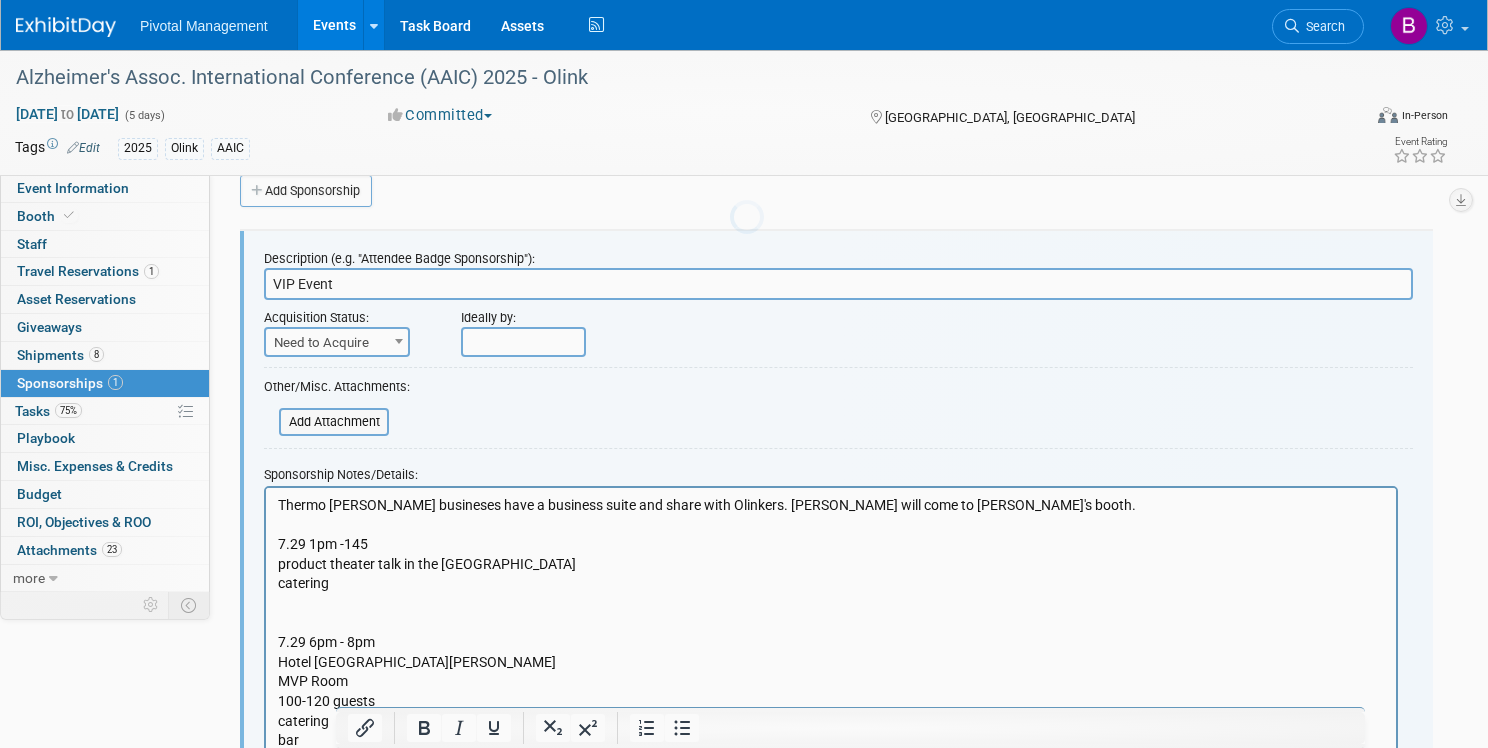 scroll, scrollTop: 30, scrollLeft: 0, axis: vertical 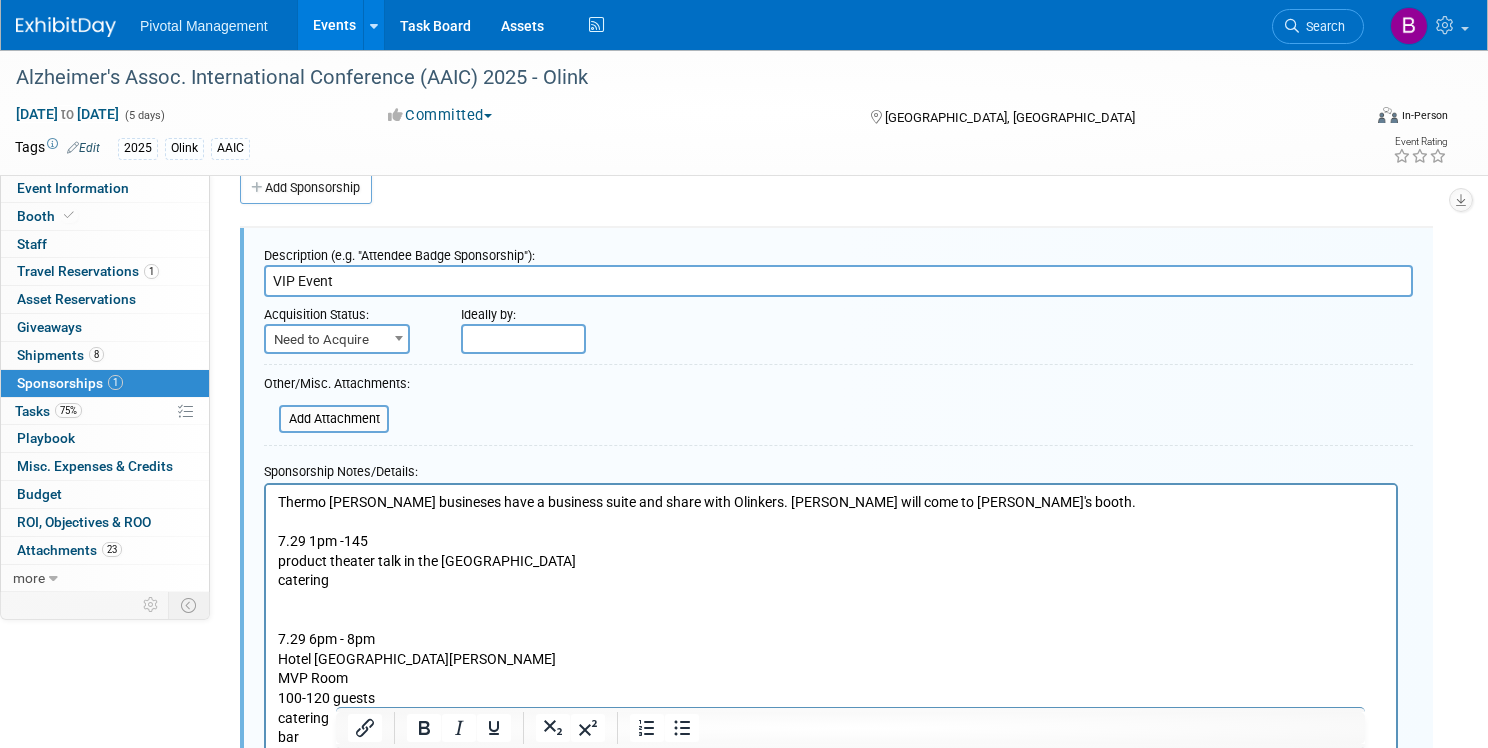 click on "Need to Acquire" at bounding box center [337, 340] 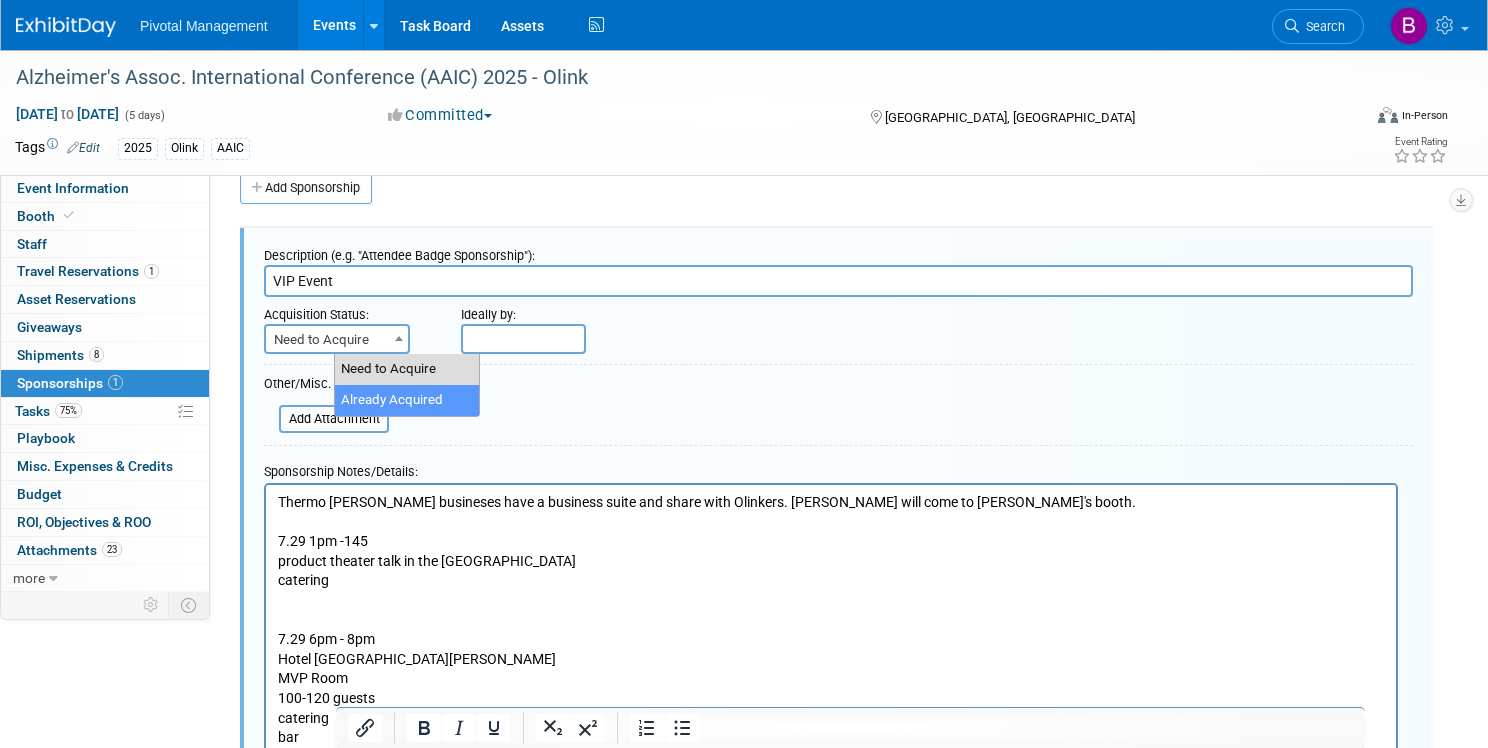select on "2" 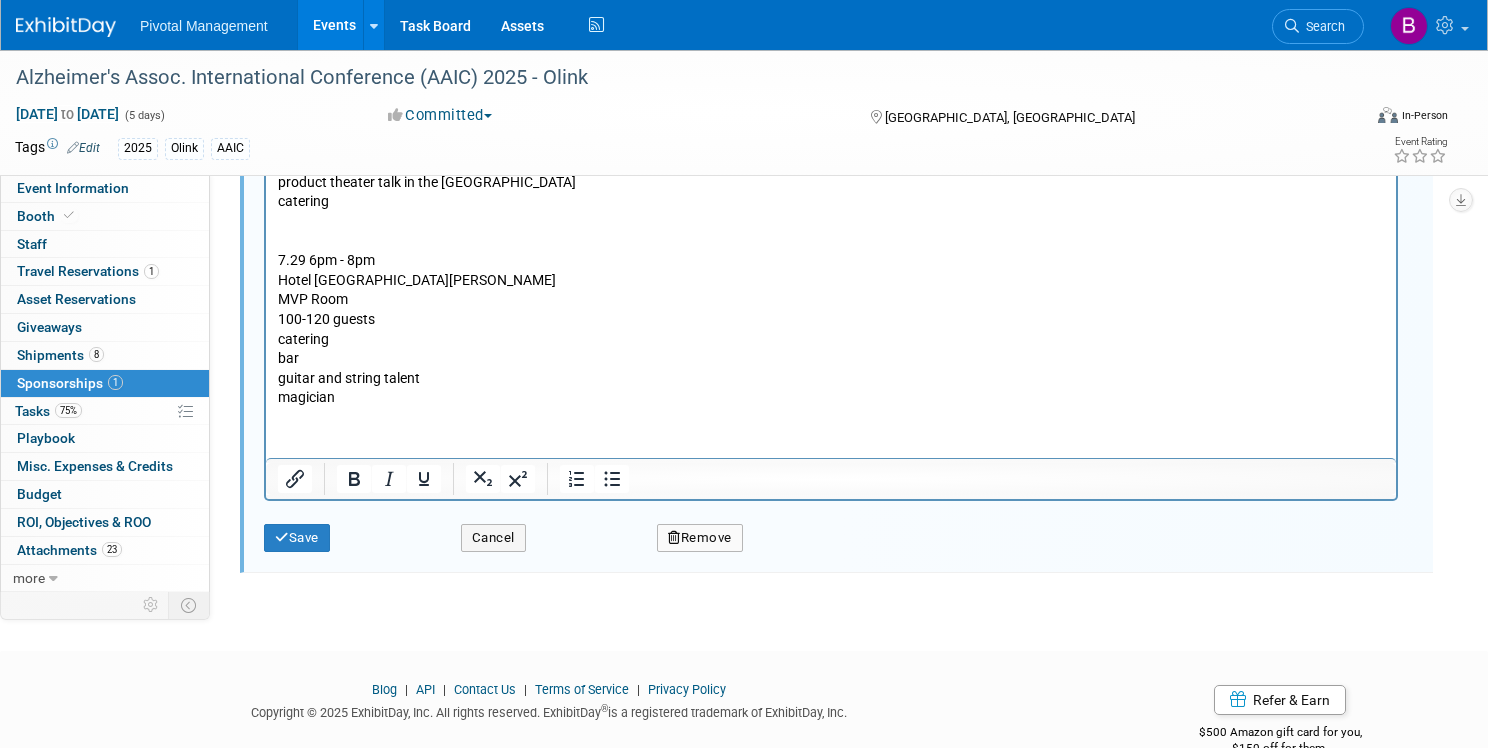 scroll, scrollTop: 734, scrollLeft: 0, axis: vertical 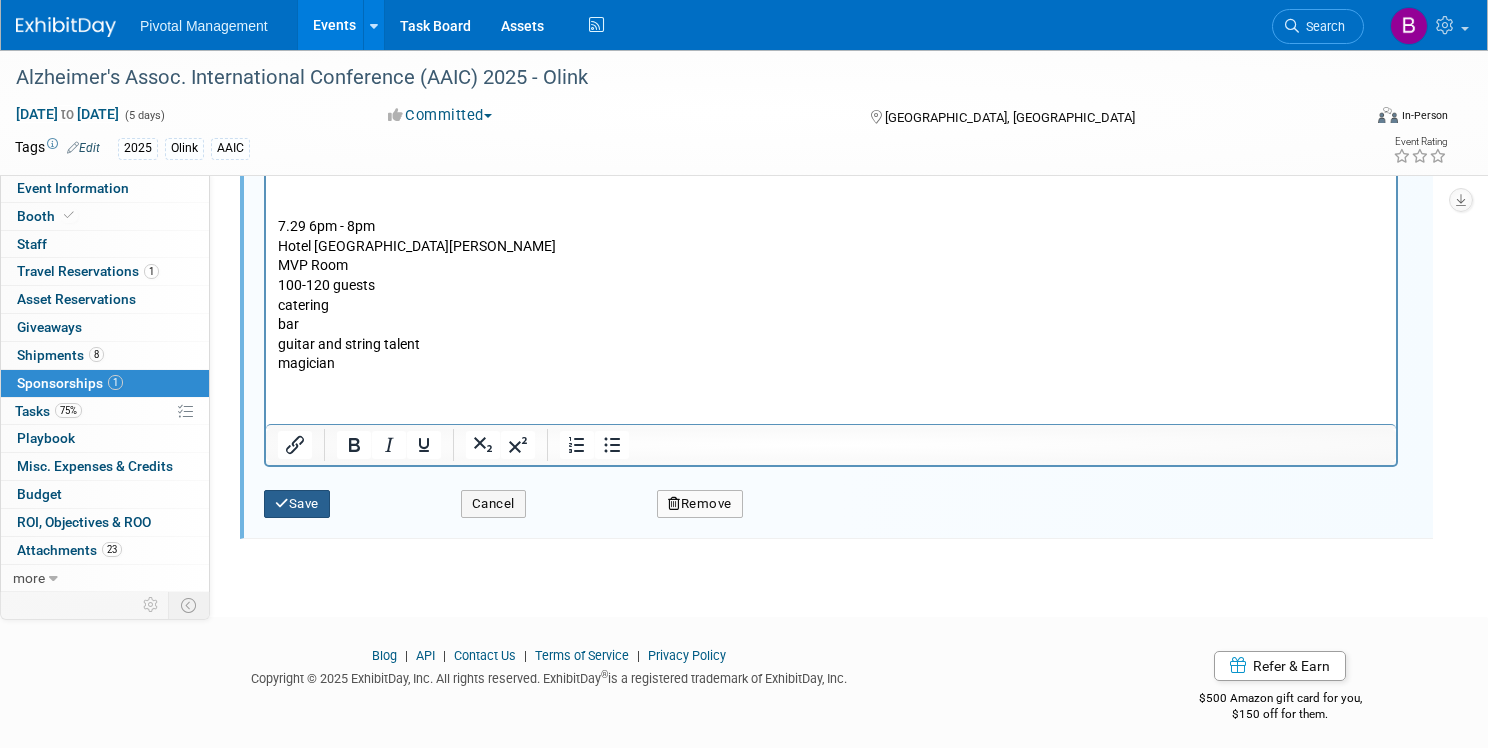 click on "Save" at bounding box center (297, 504) 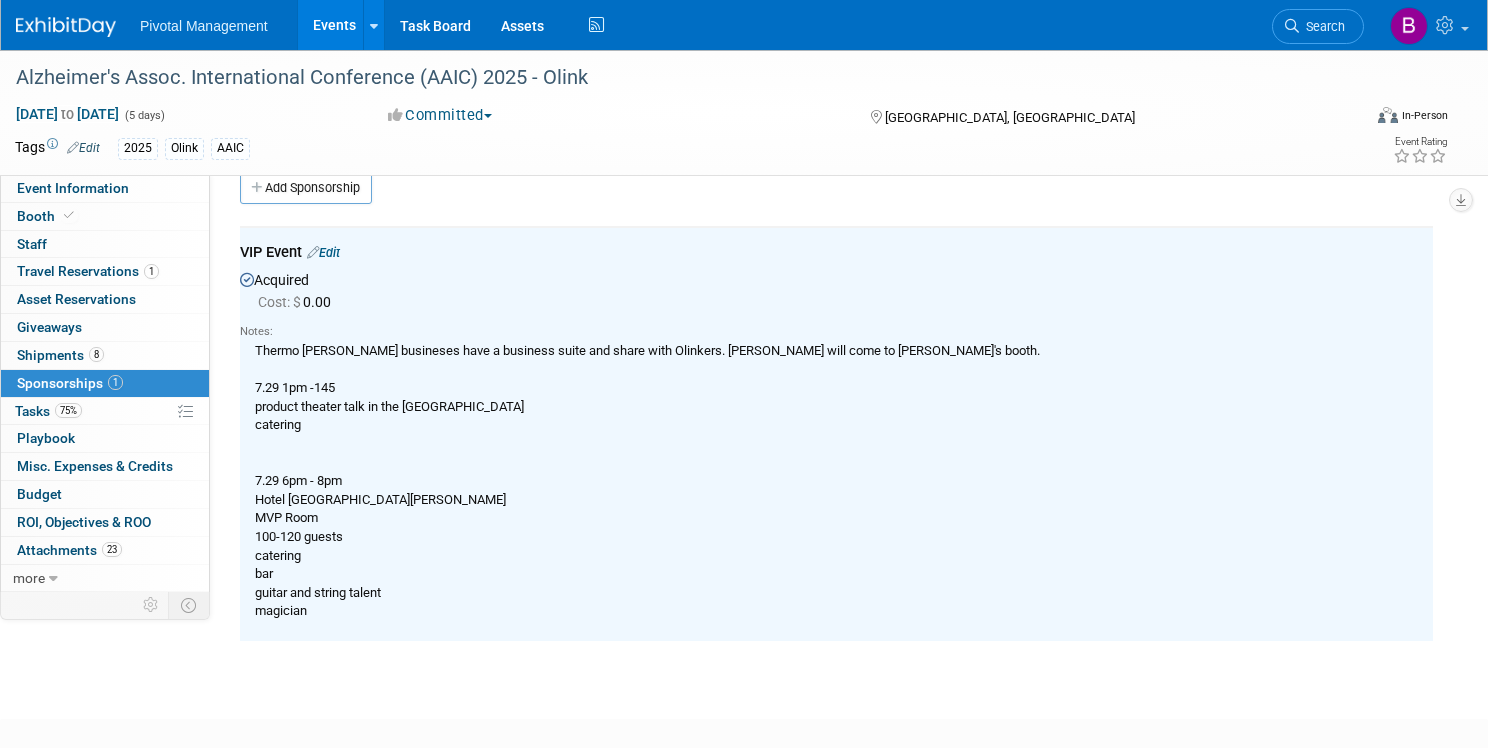 scroll, scrollTop: 0, scrollLeft: 0, axis: both 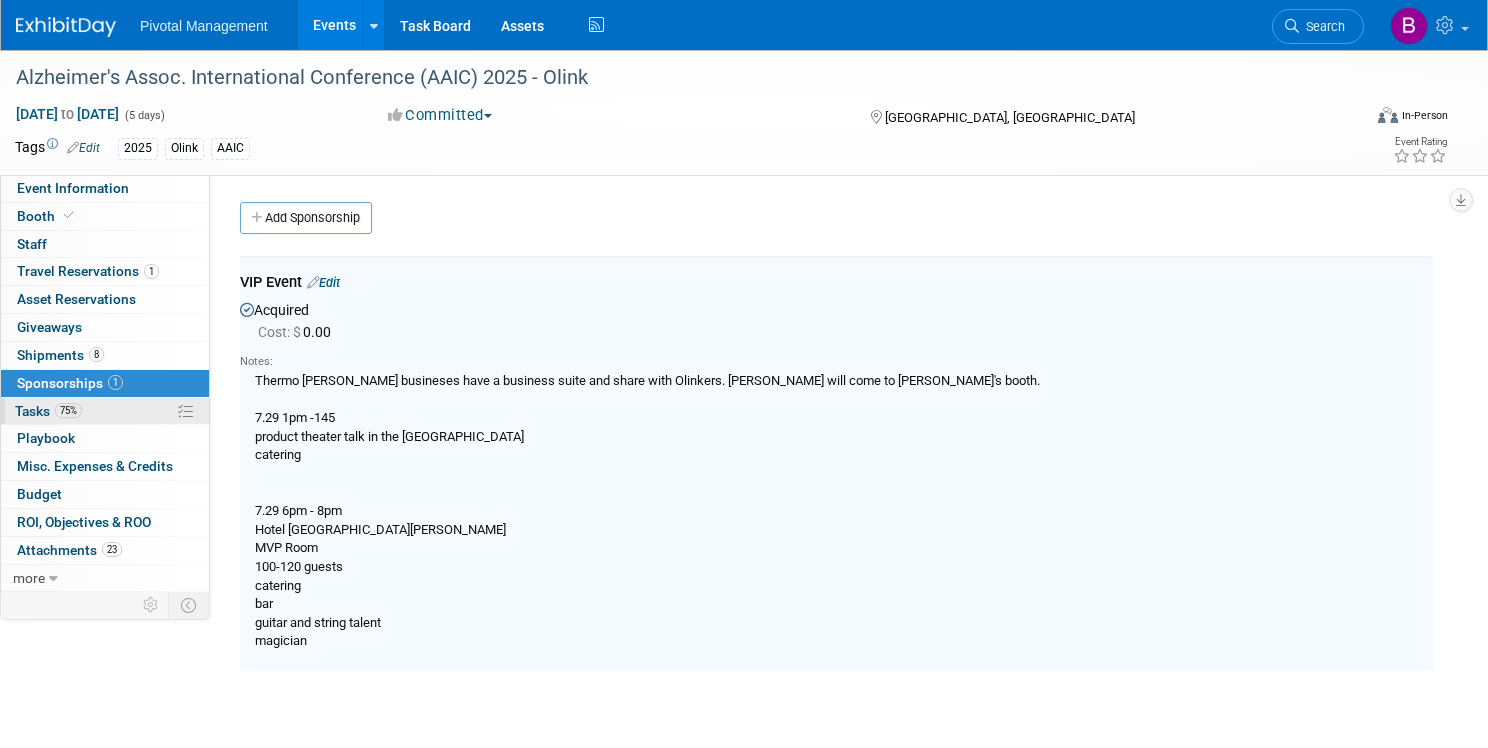 click on "75%
Tasks 75%" at bounding box center (105, 411) 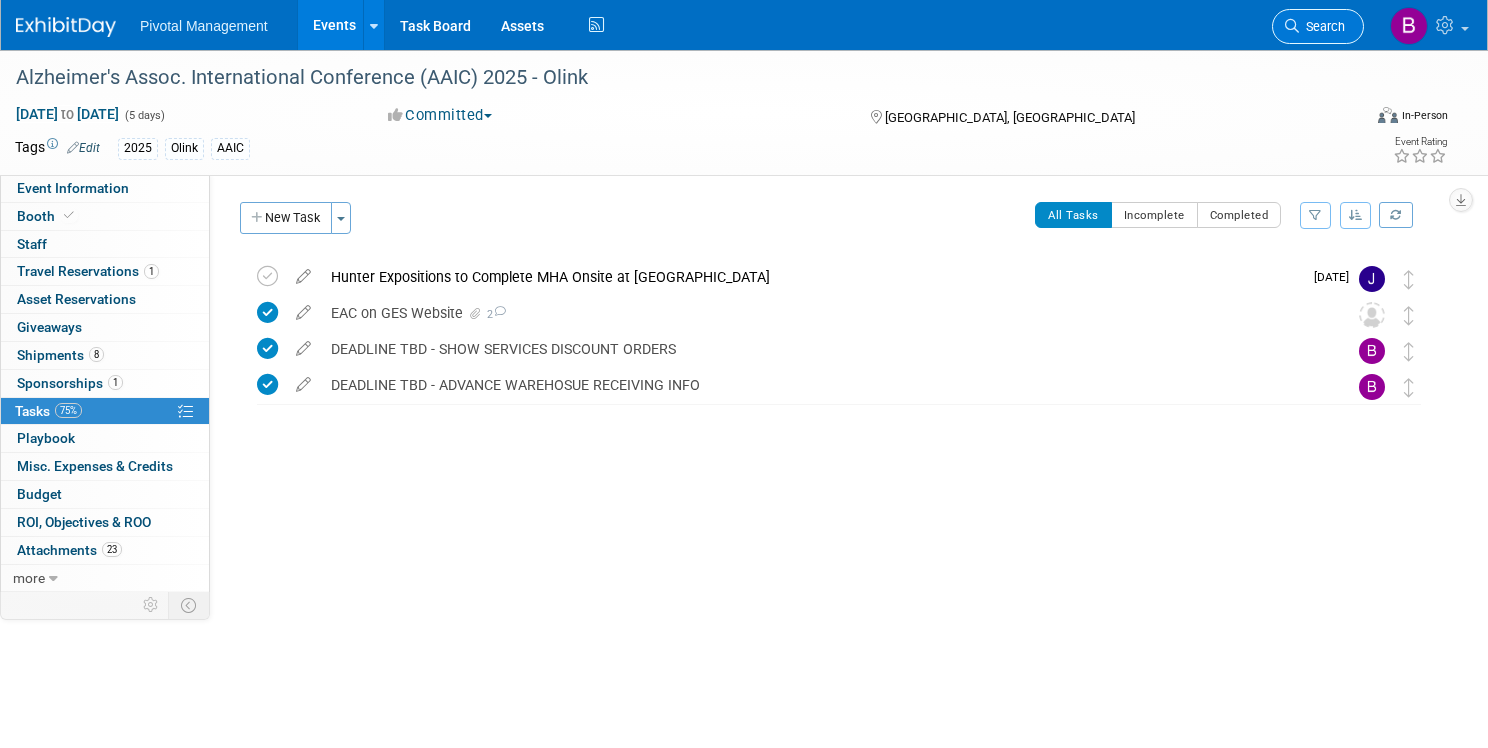 click on "Search" at bounding box center (1322, 26) 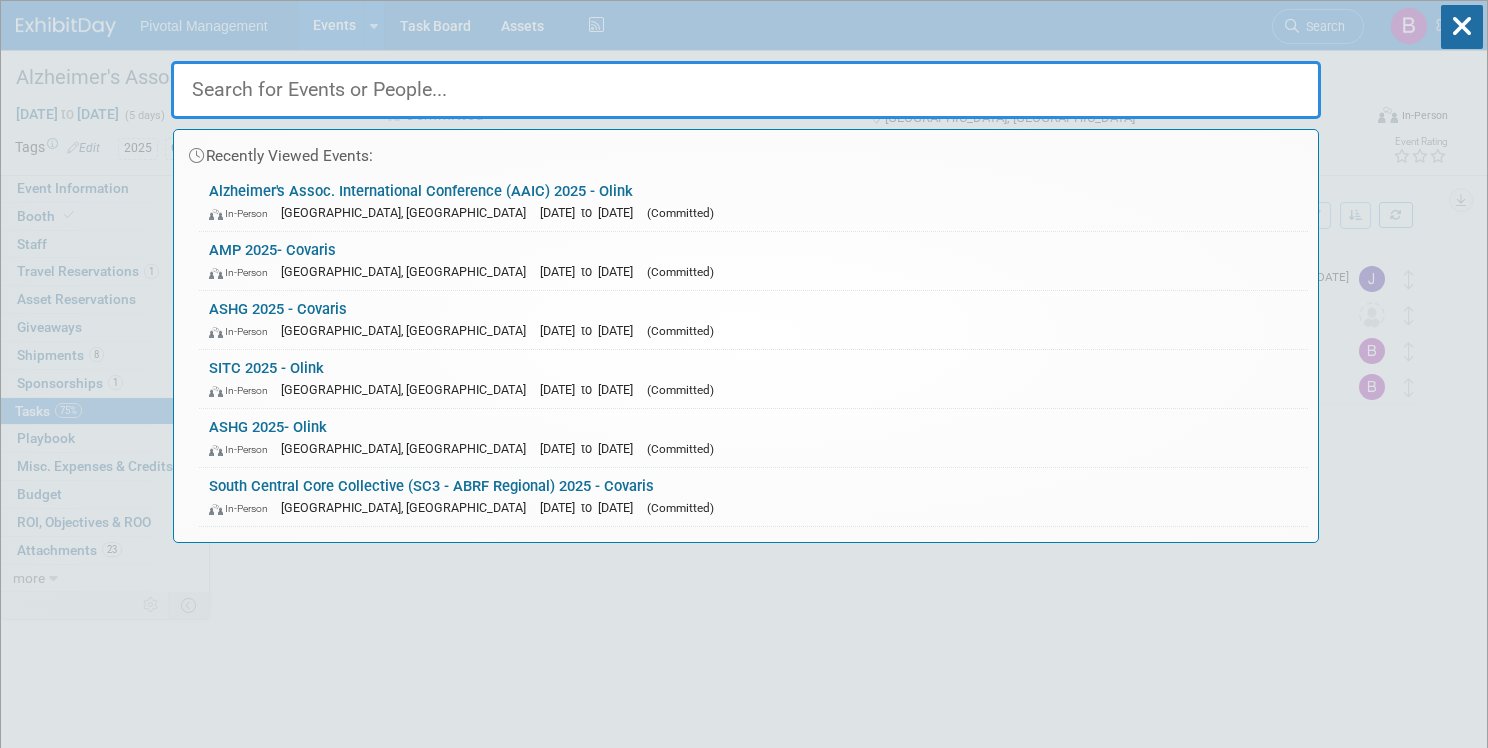 click on "Recently Viewed Events:
Alzheimer's Assoc. International Conference (AAIC) 2025 - Olink
In-Person
Toronto, Canada
Jul 27, 2025  to  Jul 31, 2025
(Committed)
AMP 2025- Covaris
In-Person
Boston, MA
Nov 11, 2025  to  Nov 15, 2025
(Committed)
ASHG 2025 - Covaris
In-Person
Boston, MA
Oct 15, 2025  to  Oct 17, 2025
(Committed)
SITC 2025 - Olink
In-Person
Forest Heights, MD
Nov 5, 2025  to  Nov 9, 2025
(Committed)
ASHG 2025- Olink
In-Person
Boston, MA
Oct 15, 2025  to  Oct 17, 2025
(Committed)
South Central Core Collective (SC3 - ABRF Regional) 2025 - Covaris
In-Person
Dallas, TX
Sep 30, 2025  to  Oct 2, 2025
(Committed)
No match found..." at bounding box center [744, 4000] 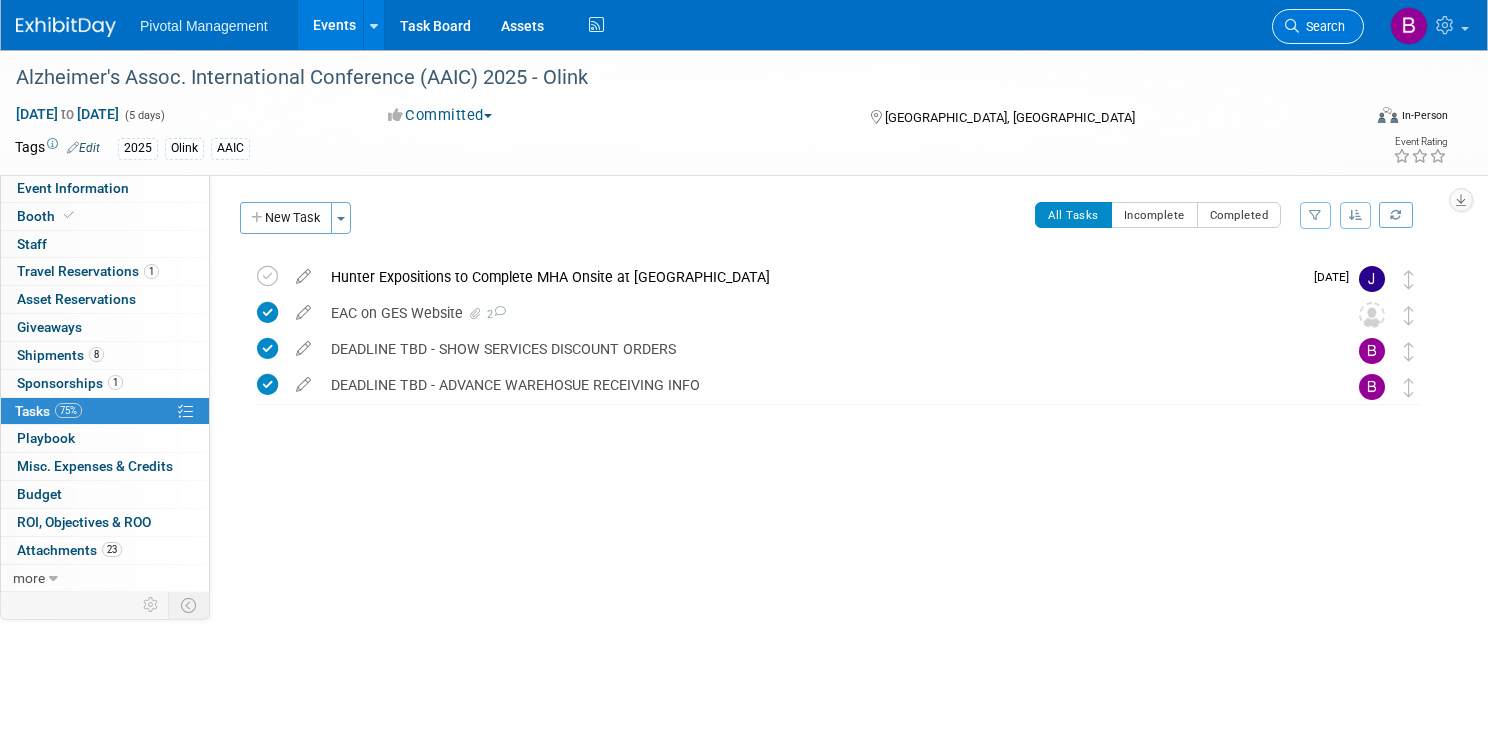 click on "Search" at bounding box center [1322, 26] 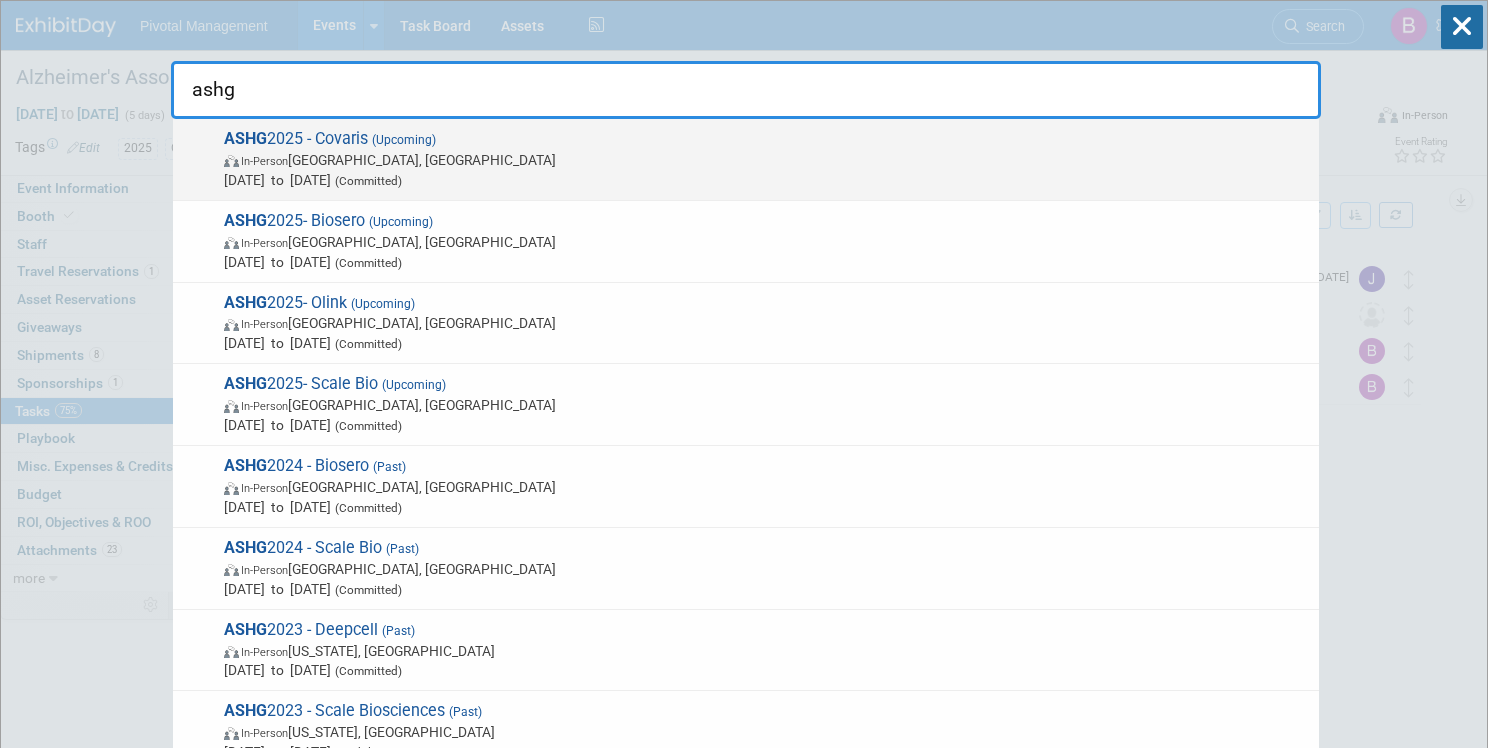 type on "ashg" 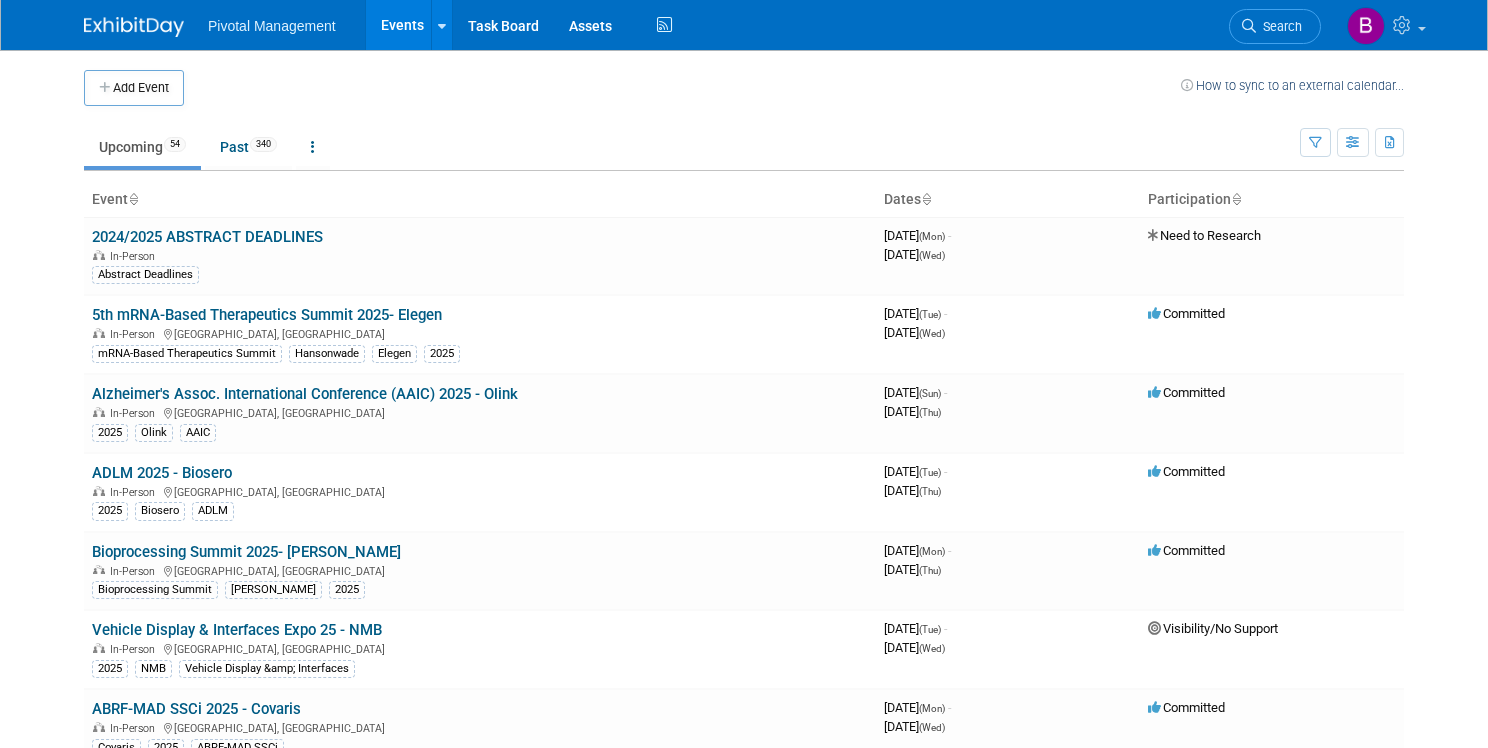 scroll, scrollTop: 0, scrollLeft: 0, axis: both 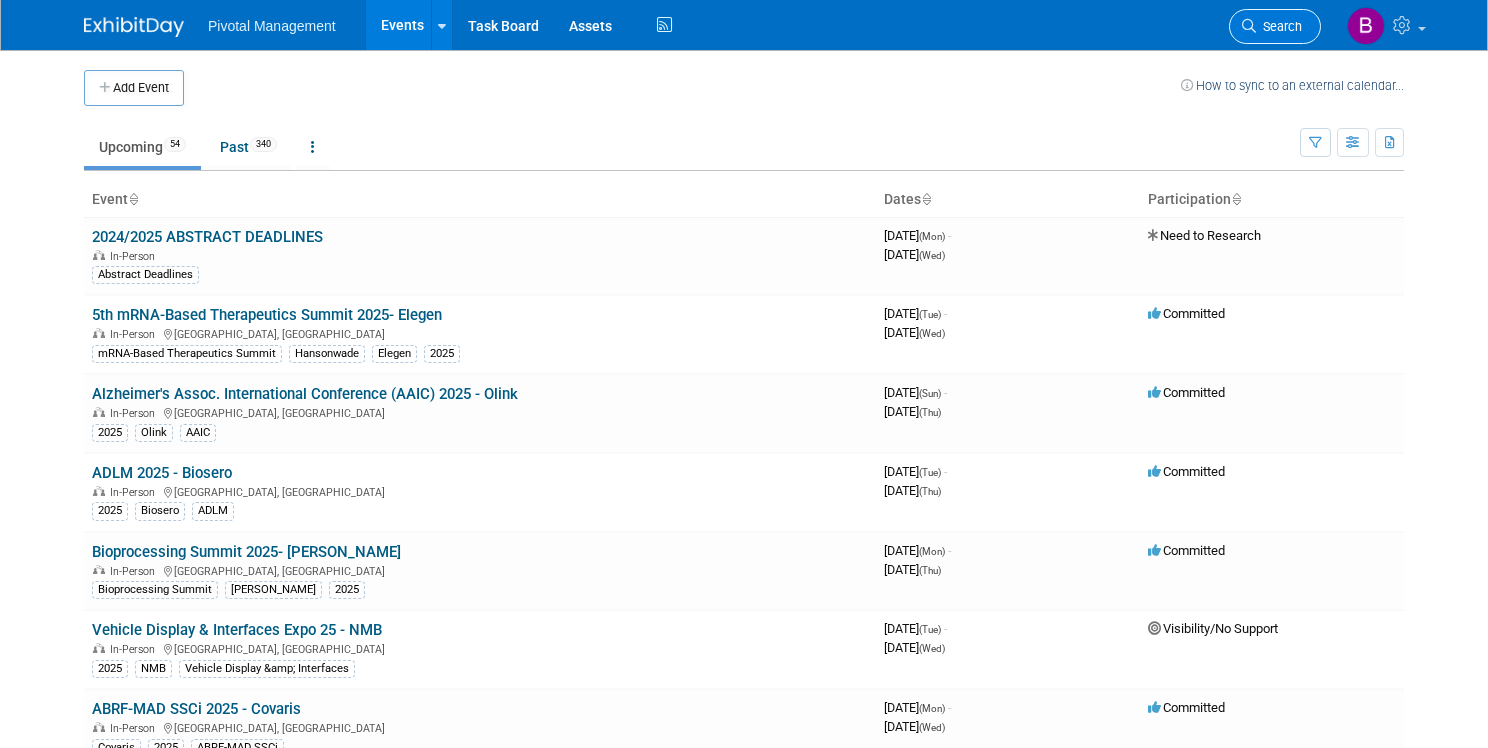 click on "Search" at bounding box center [1279, 26] 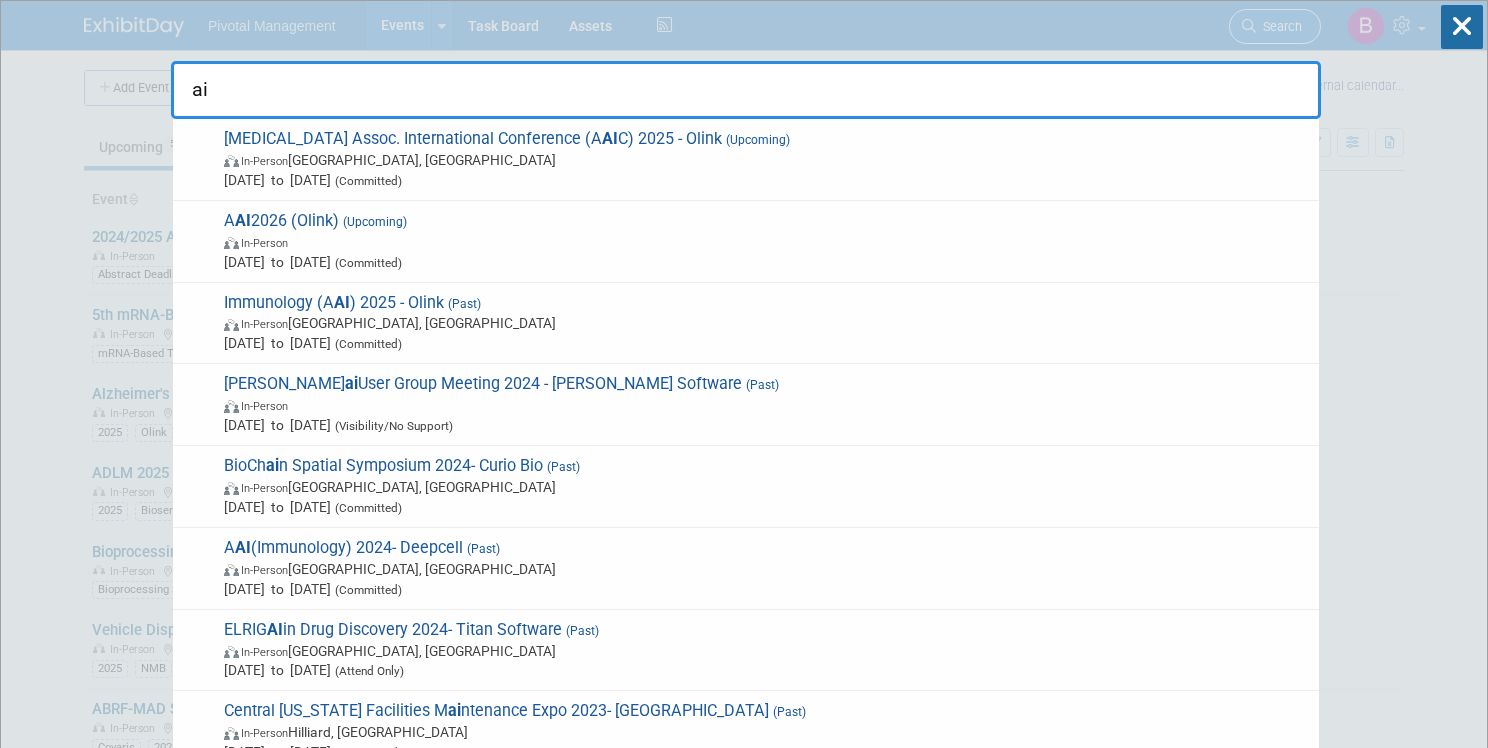 type on "a" 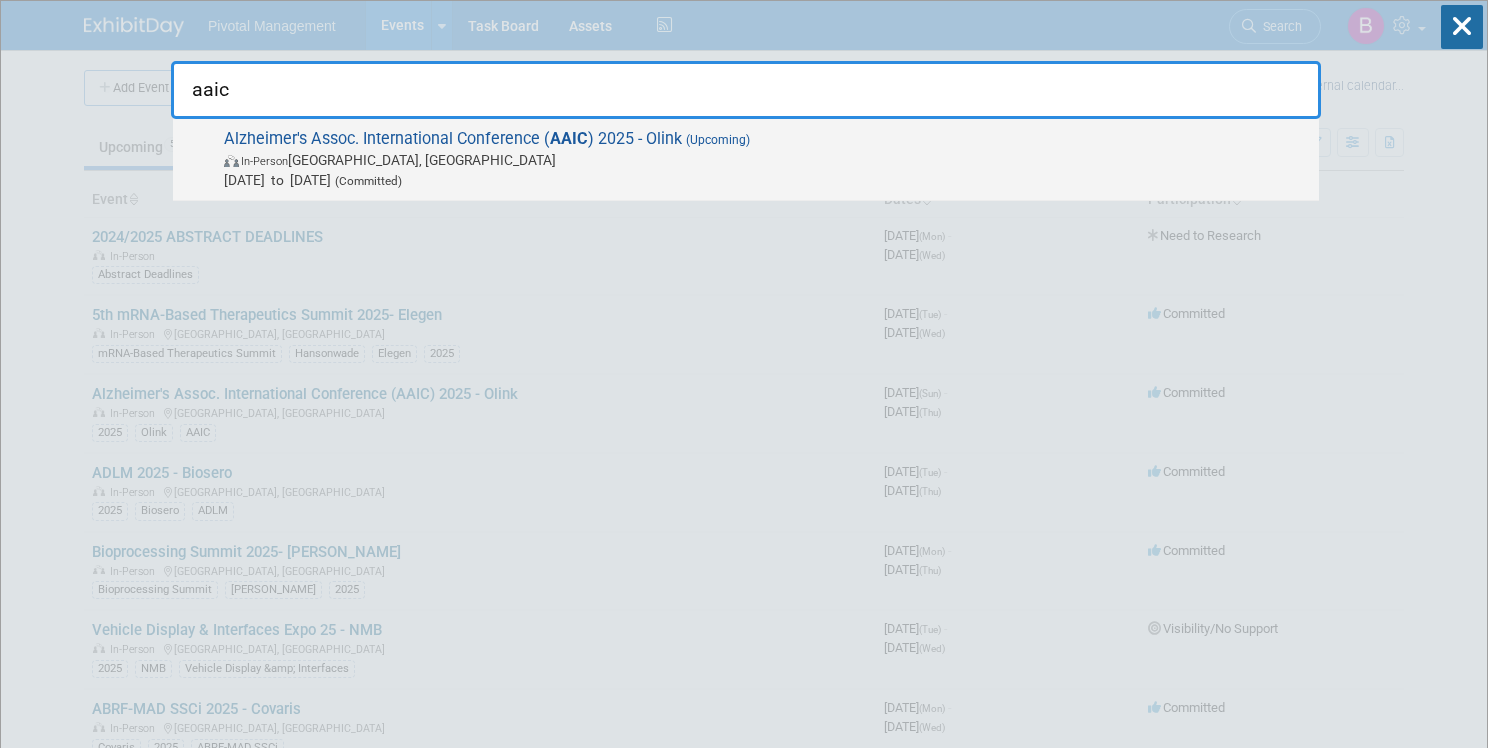 type on "aaic" 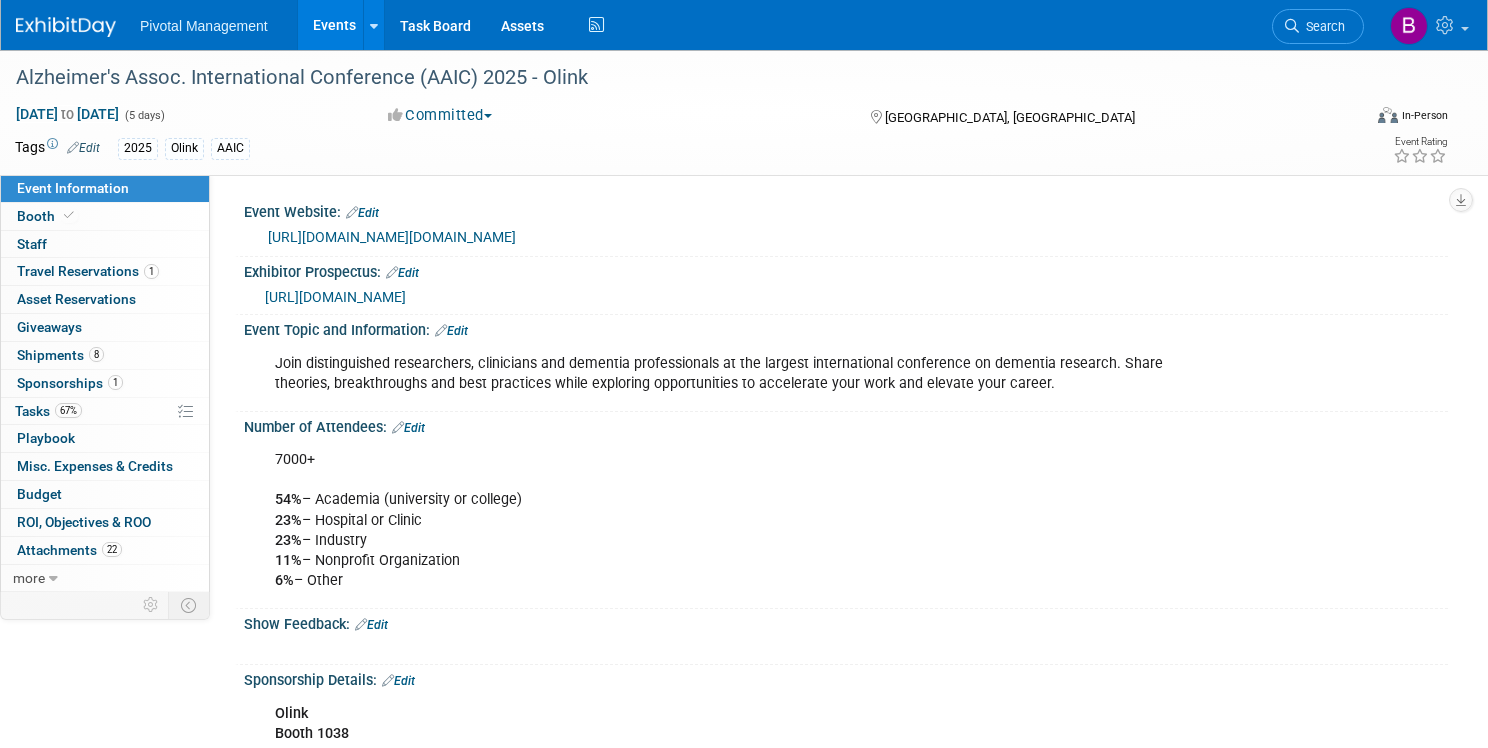 scroll, scrollTop: 0, scrollLeft: 0, axis: both 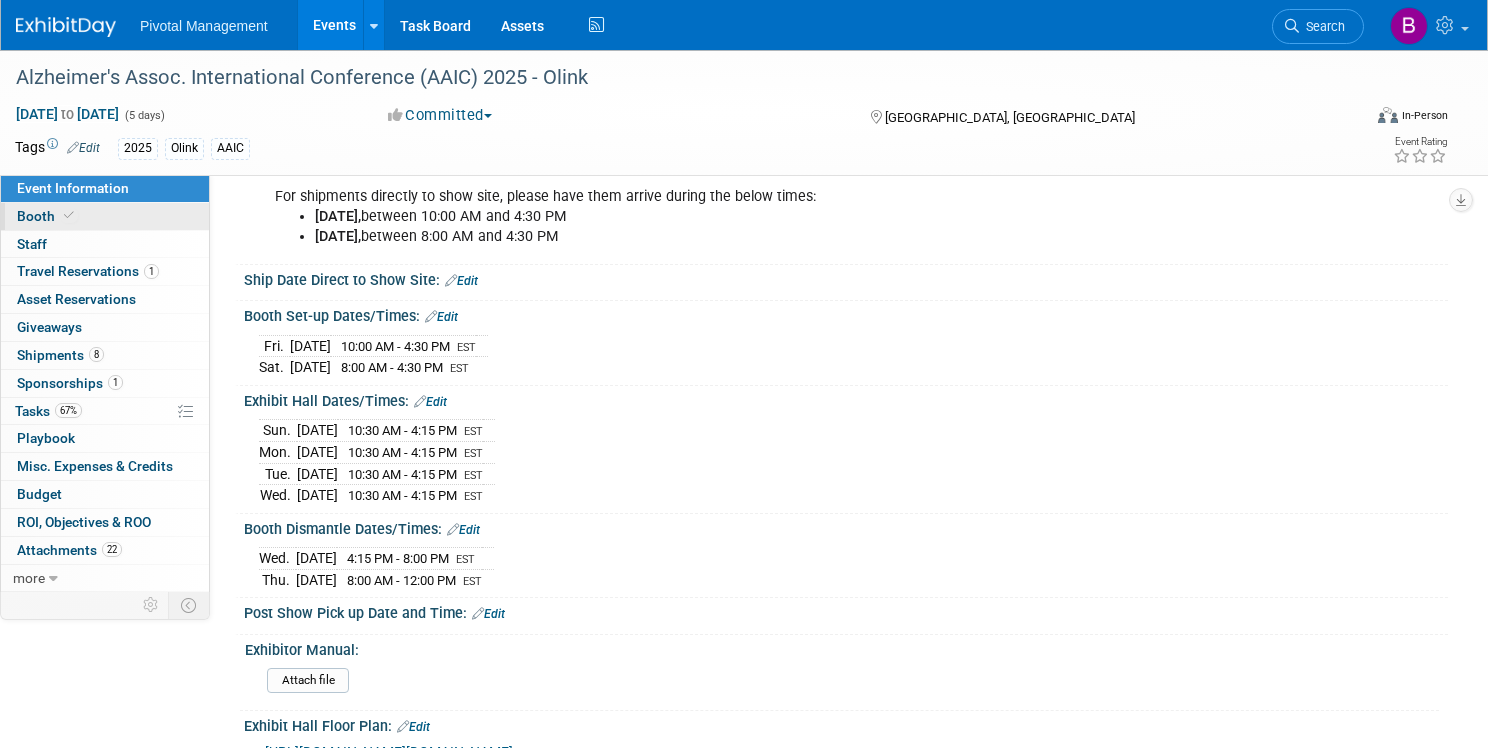 click on "Booth" at bounding box center (105, 216) 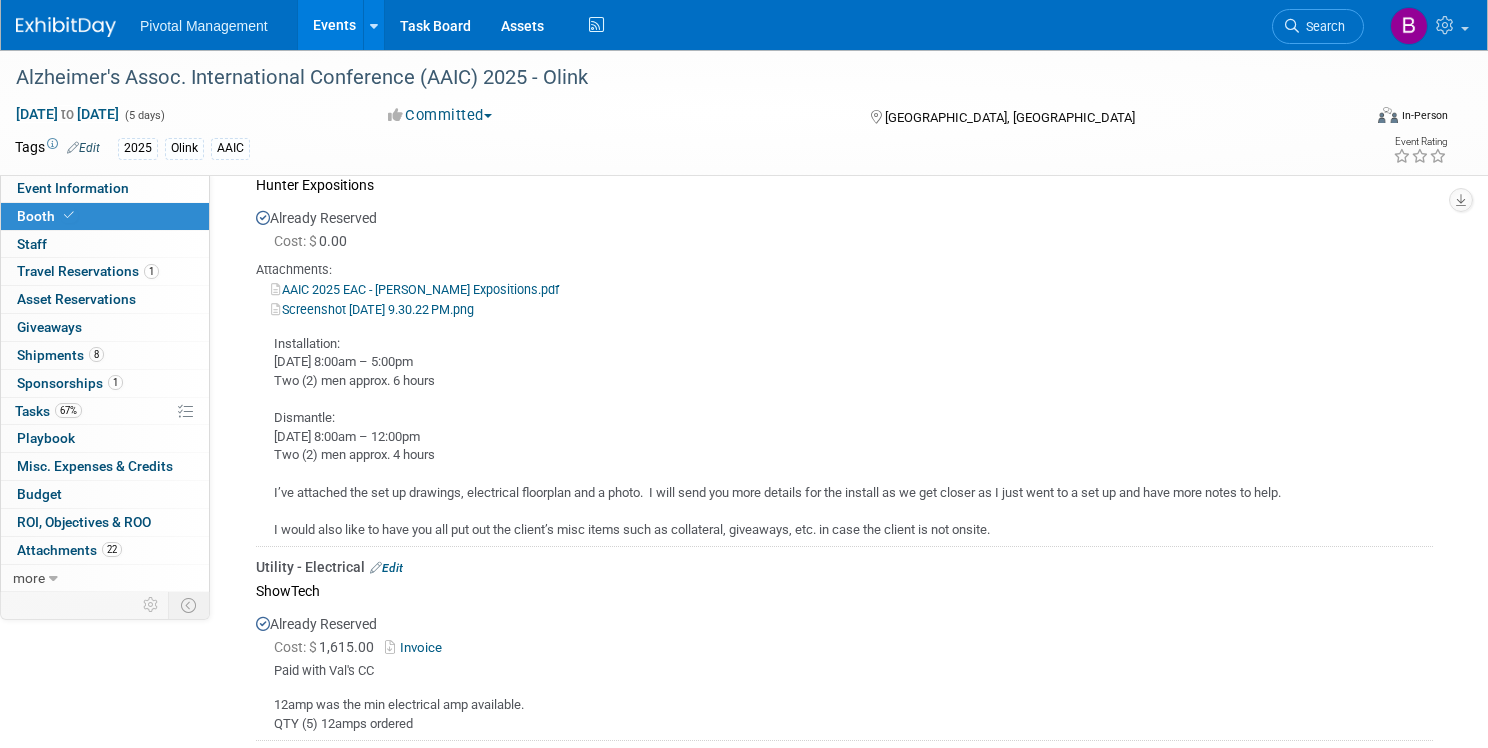 scroll, scrollTop: 1494, scrollLeft: 0, axis: vertical 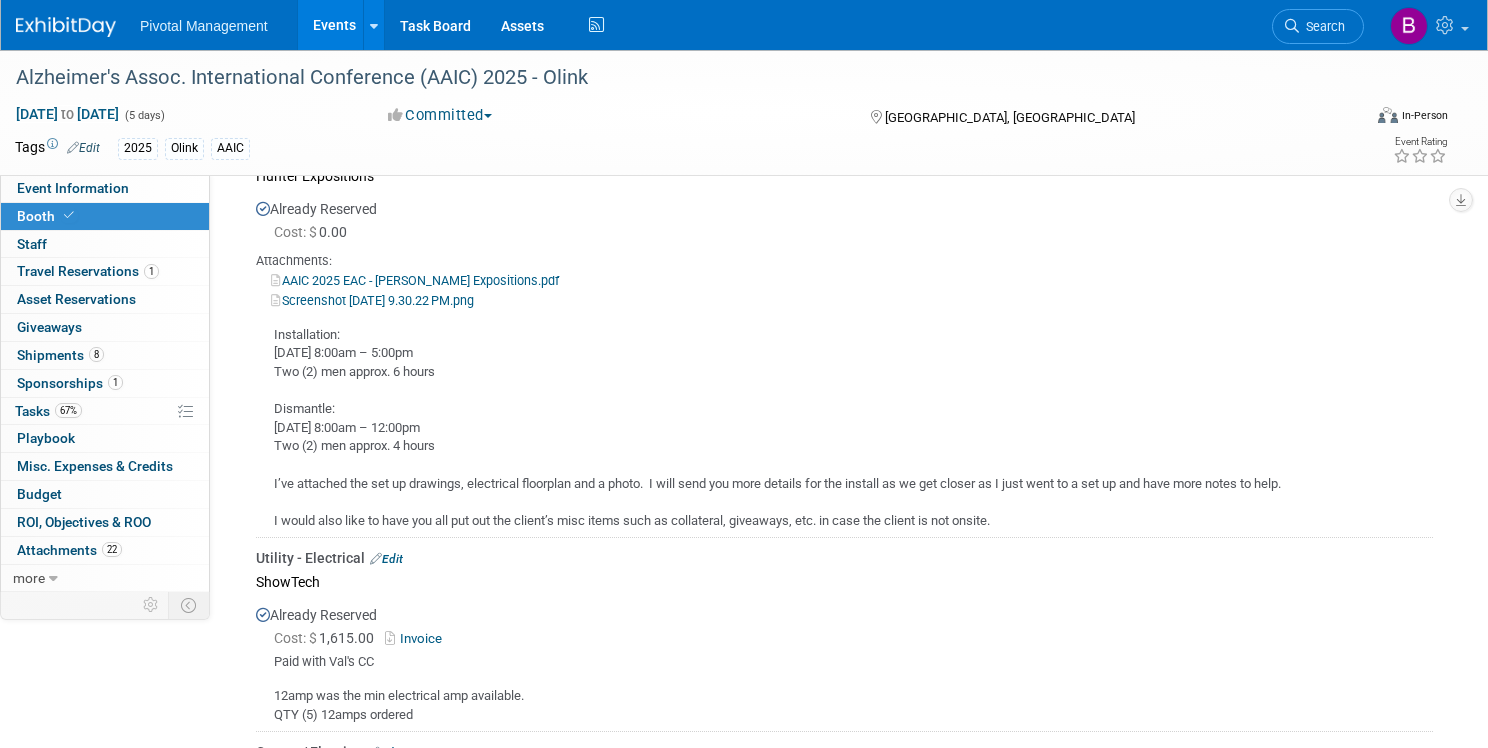 drag, startPoint x: 341, startPoint y: 429, endPoint x: 650, endPoint y: 431, distance: 309.00647 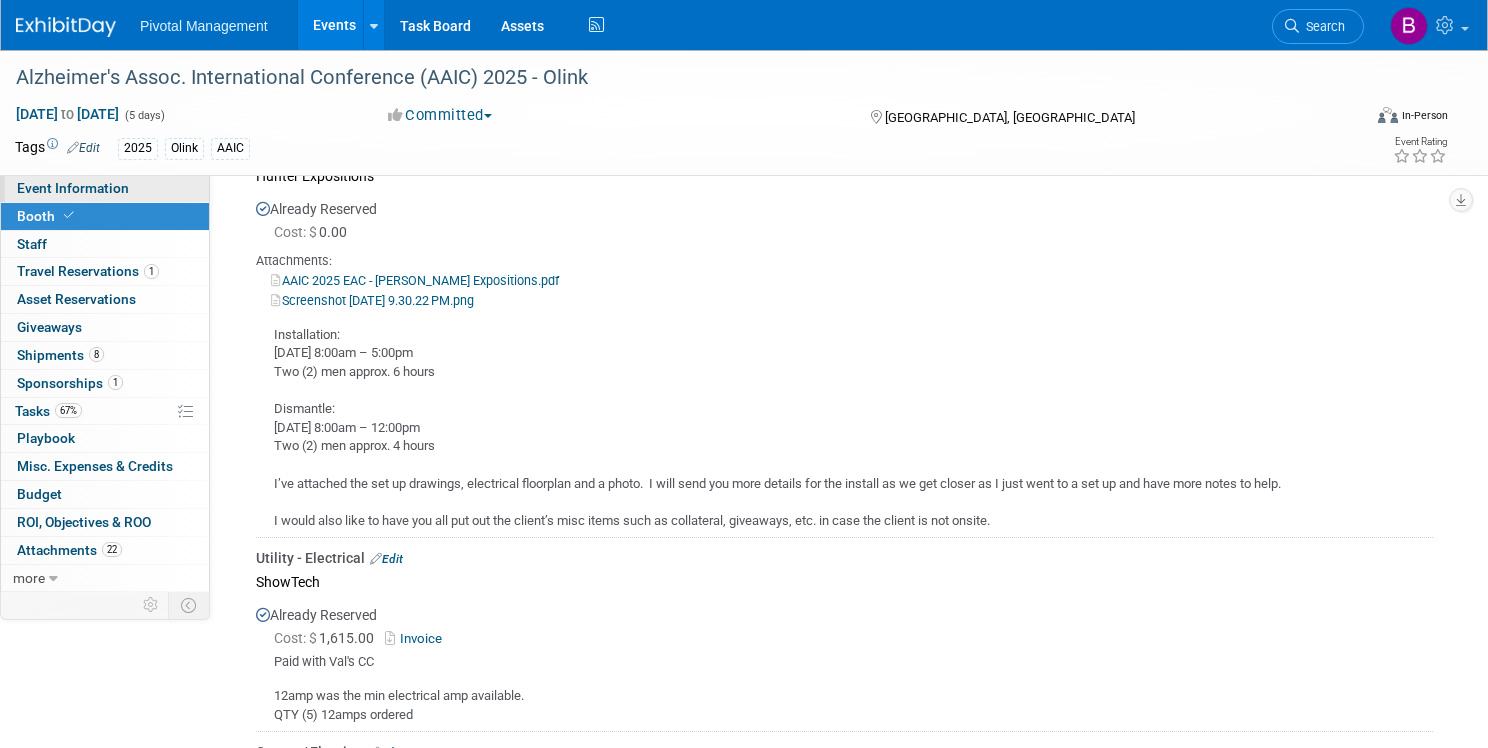 click on "Event Information" at bounding box center [73, 188] 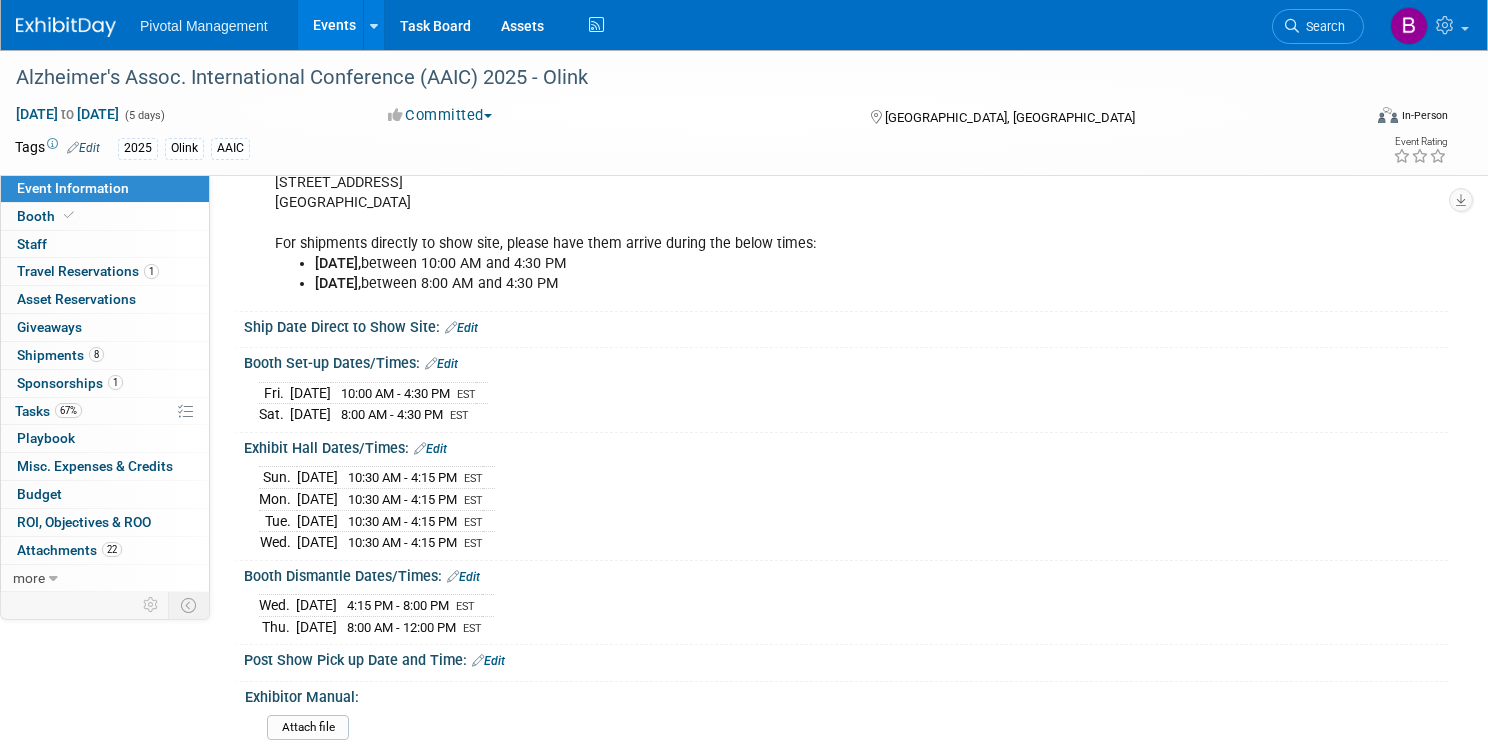 scroll, scrollTop: 2625, scrollLeft: 0, axis: vertical 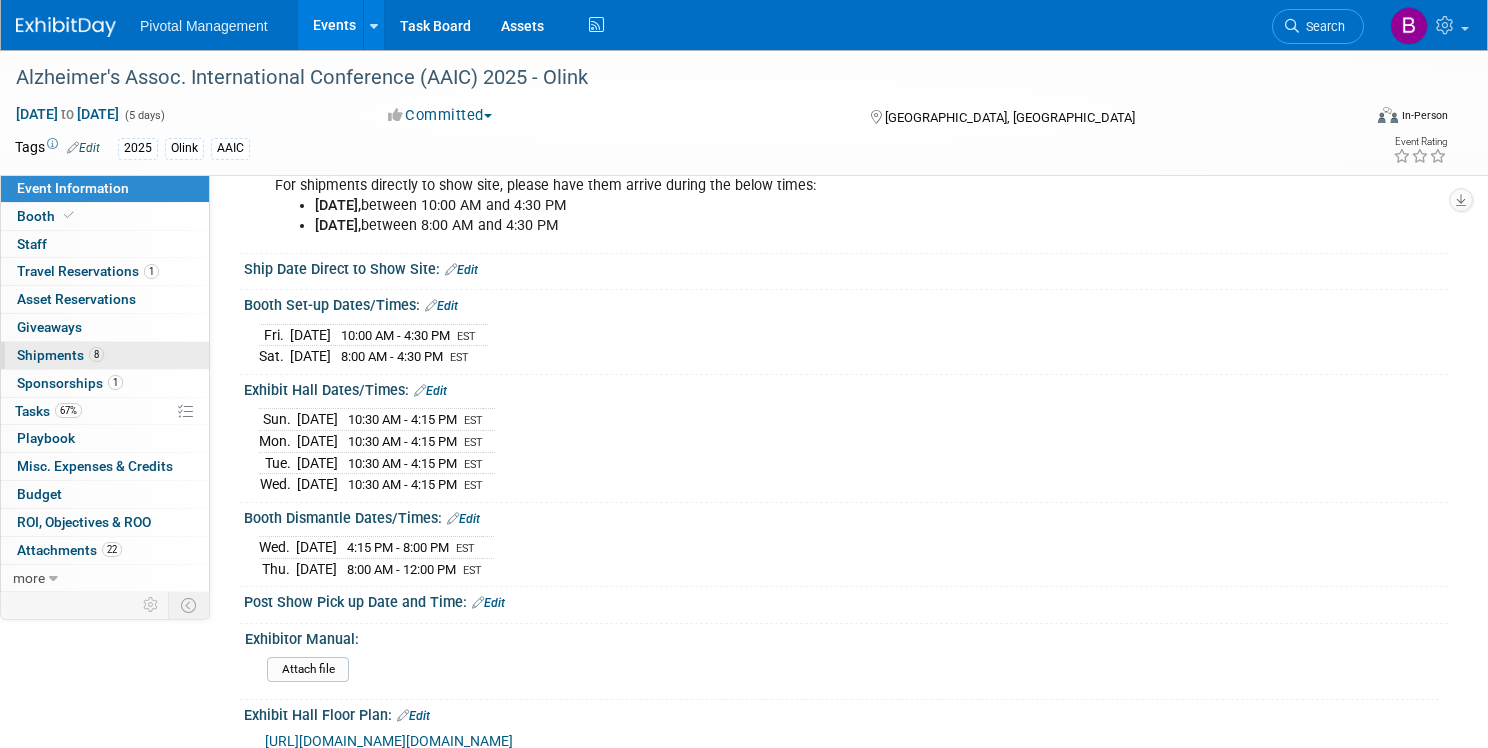 click on "8
Shipments 8" at bounding box center (105, 355) 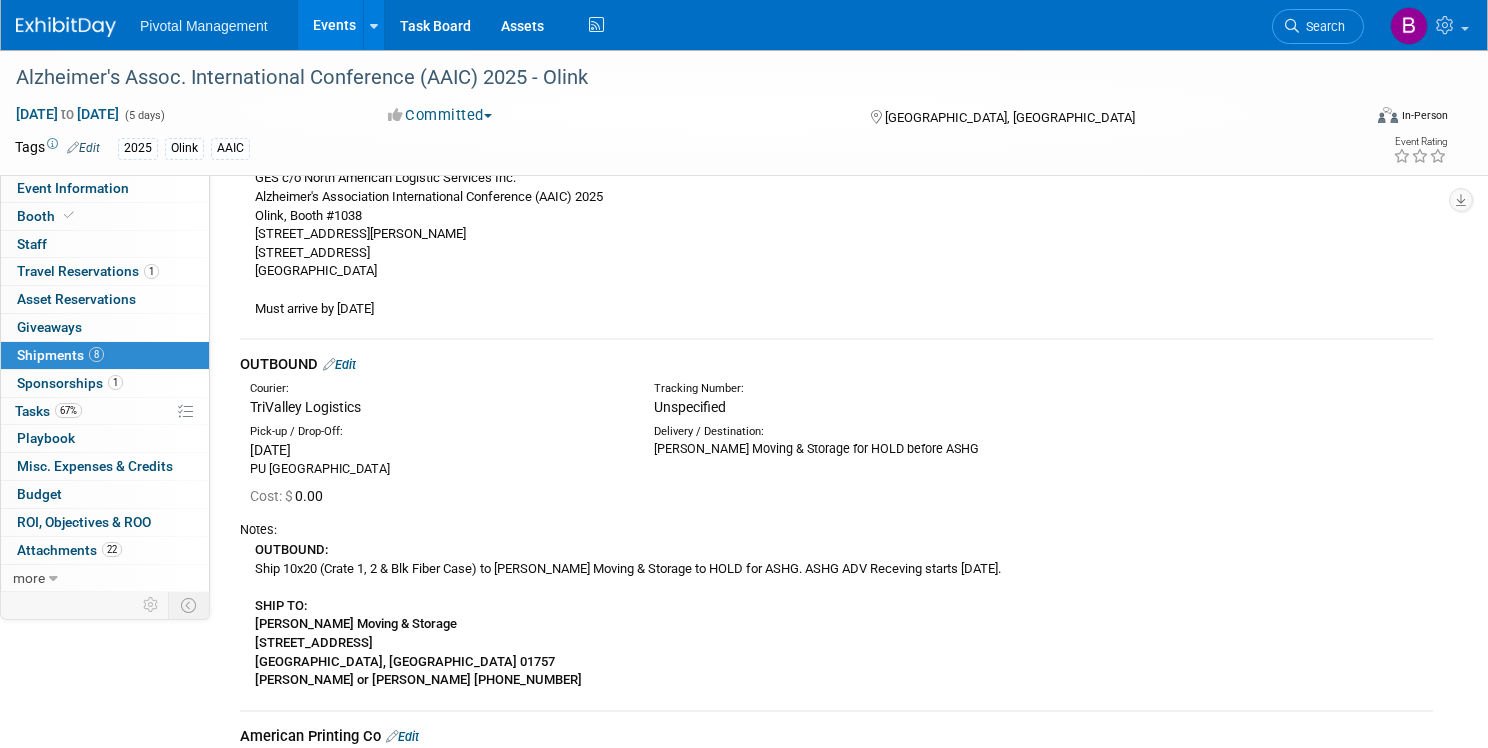 scroll, scrollTop: 349, scrollLeft: 0, axis: vertical 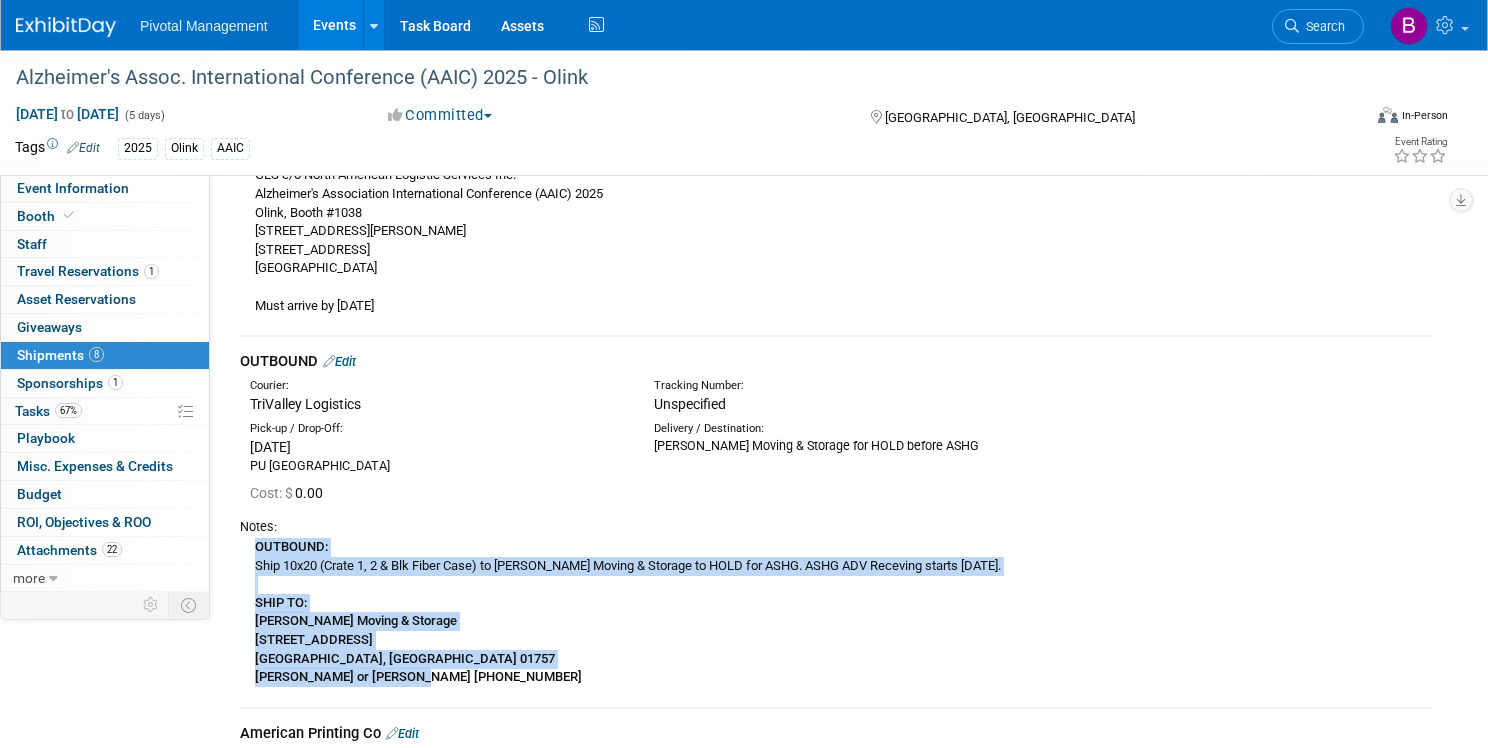 drag, startPoint x: 508, startPoint y: 683, endPoint x: 321, endPoint y: 549, distance: 230.05434 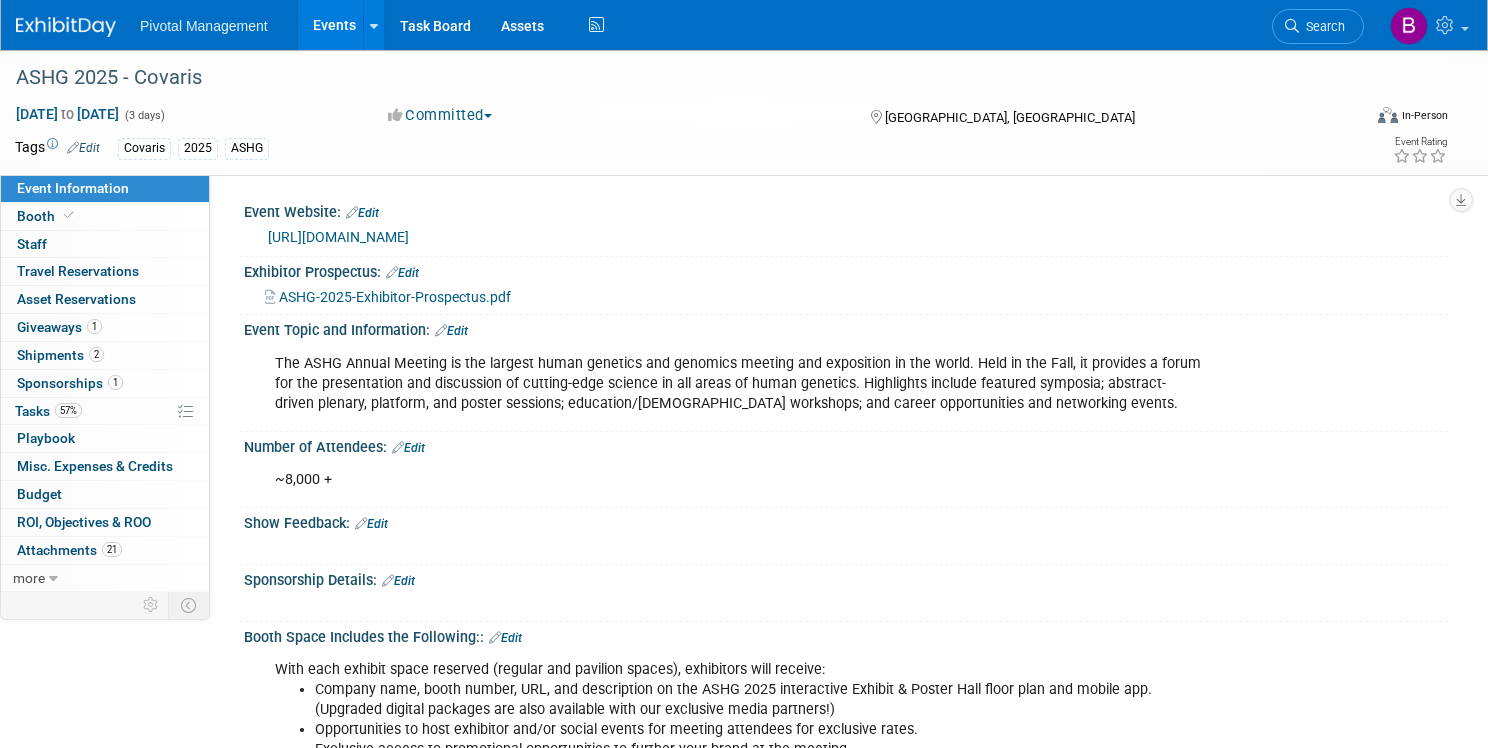 scroll, scrollTop: 0, scrollLeft: 0, axis: both 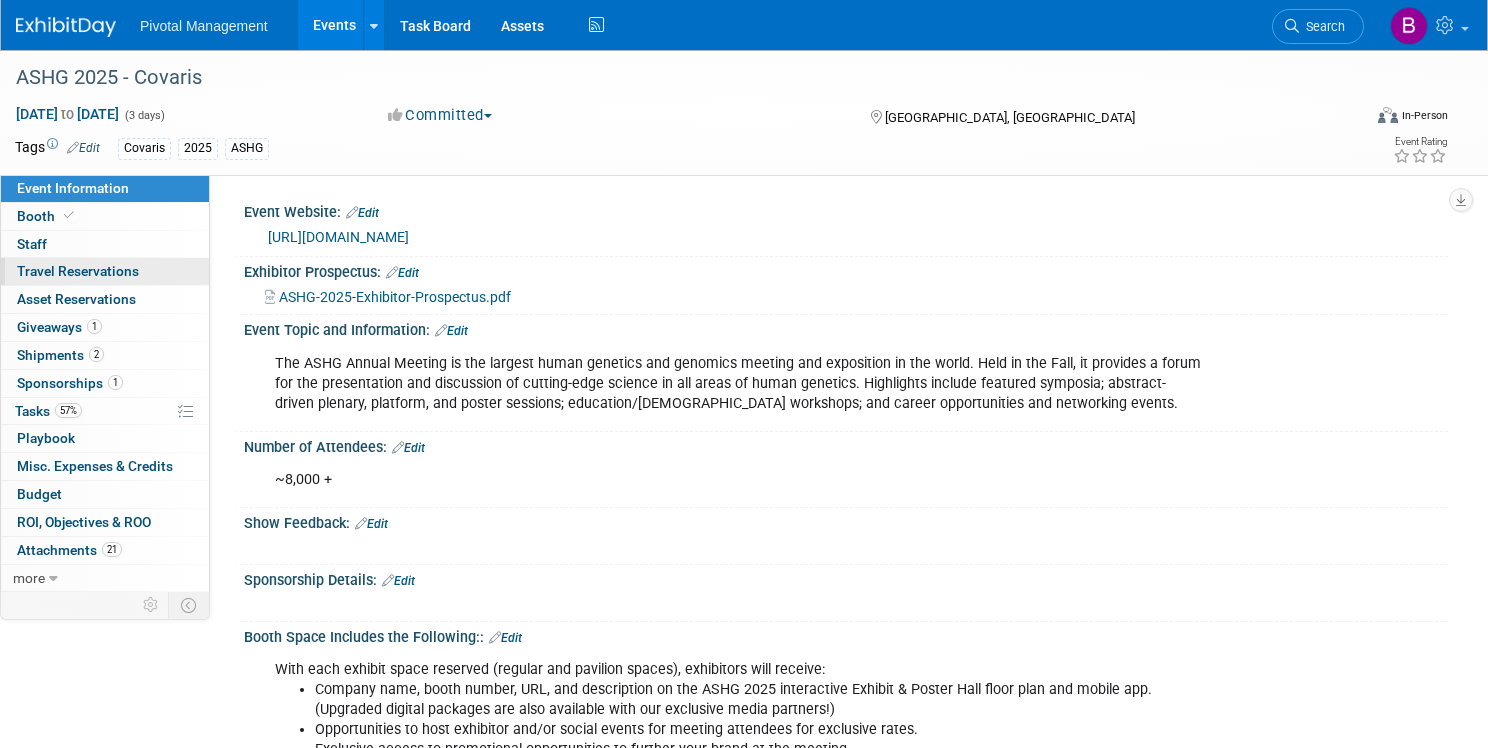 click on "Travel Reservations 0" at bounding box center [78, 271] 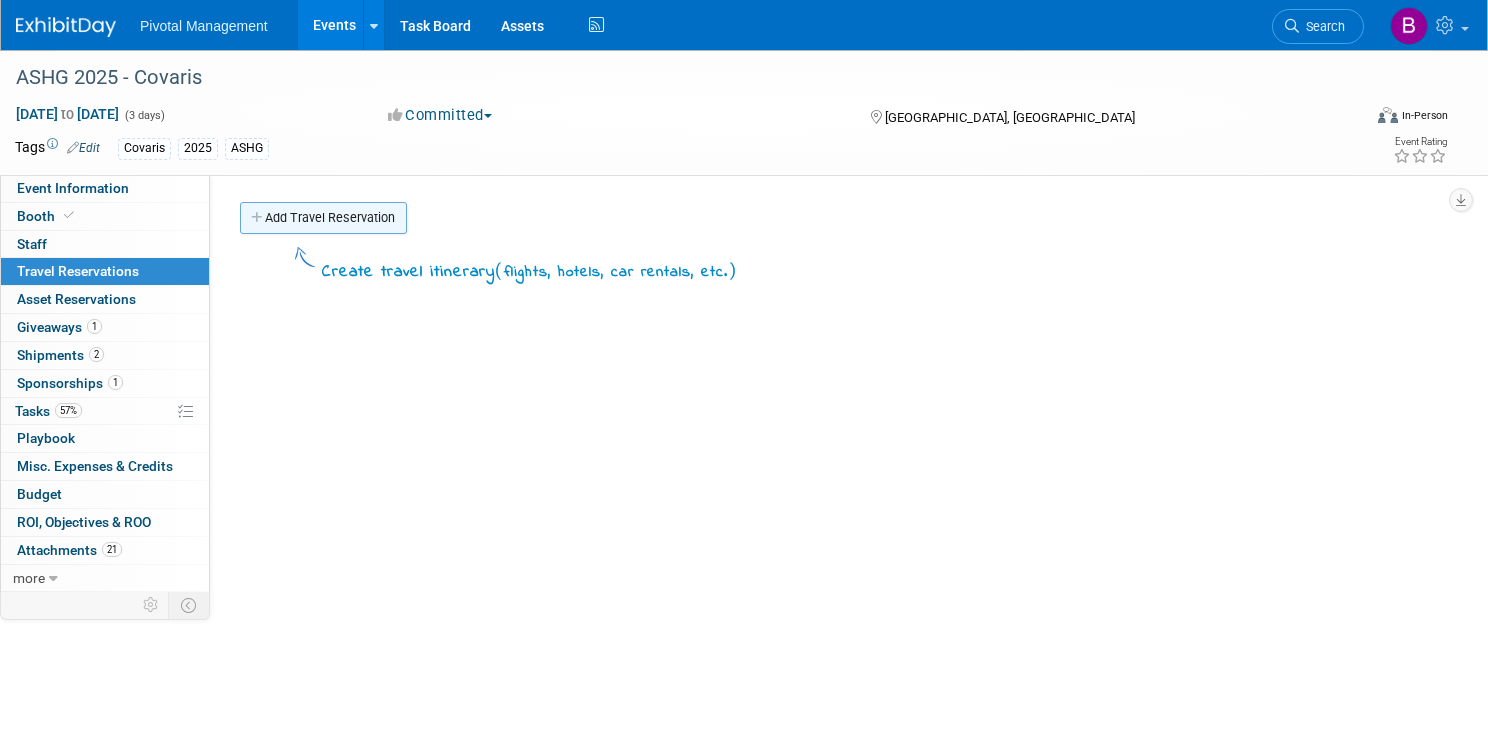 click on "Add Travel Reservation" at bounding box center [323, 218] 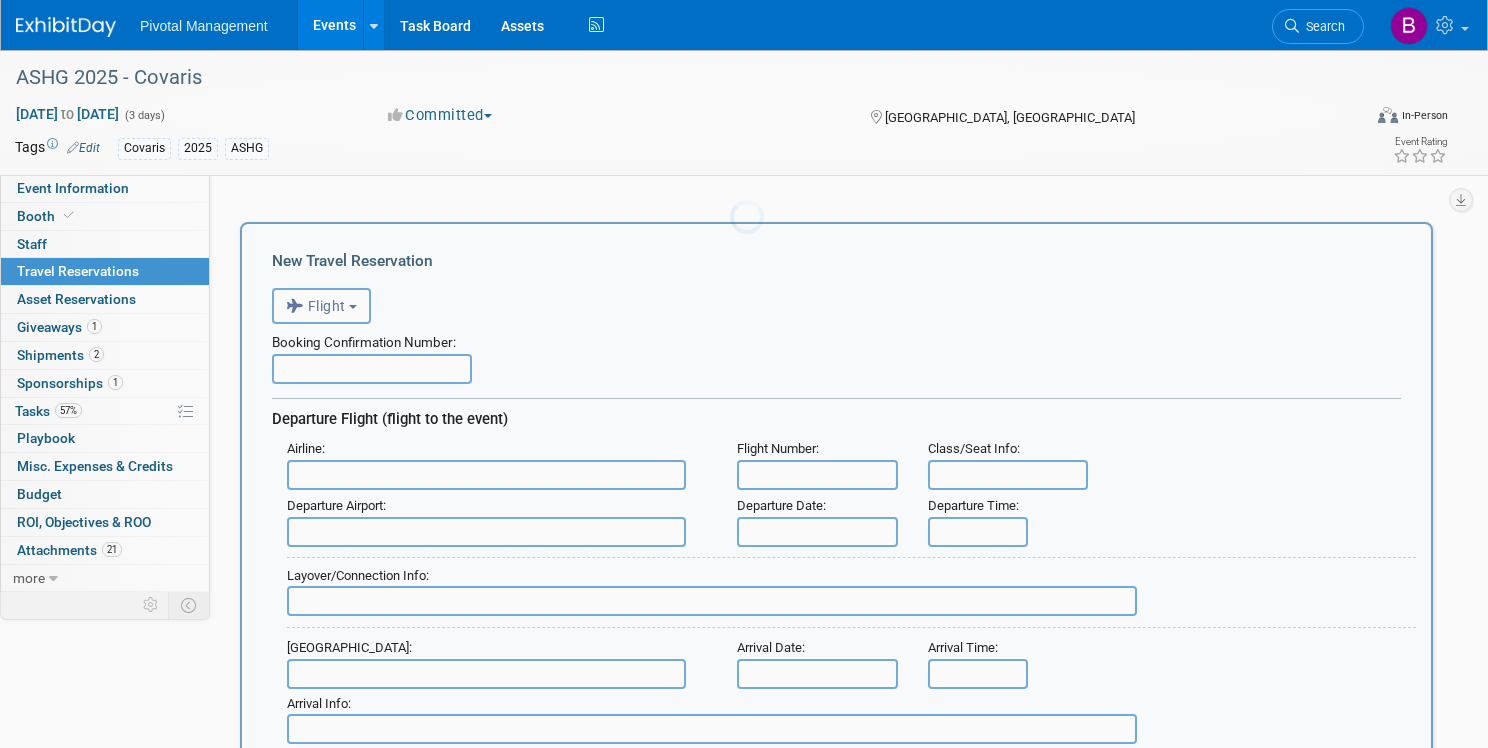 scroll, scrollTop: 0, scrollLeft: 0, axis: both 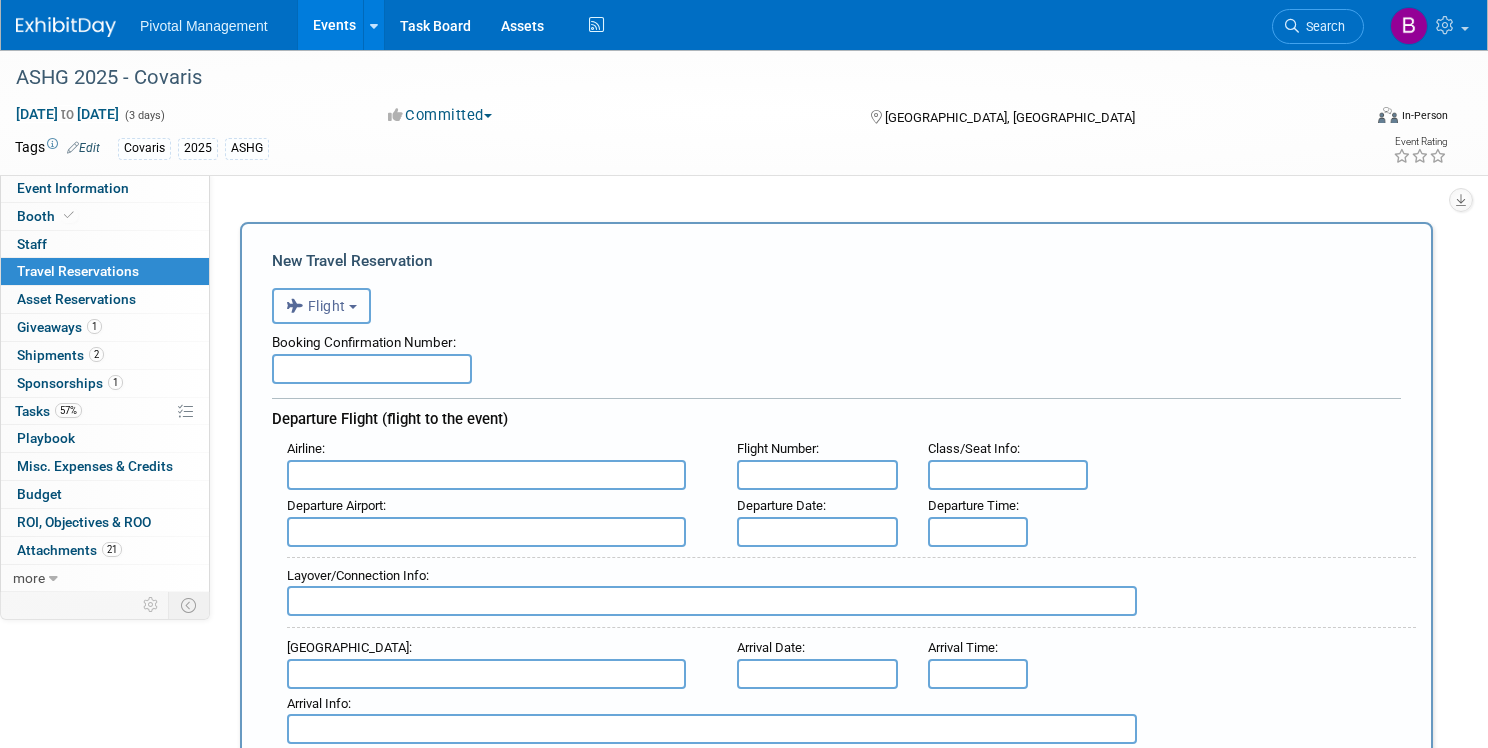 click on "Flight" at bounding box center (321, 306) 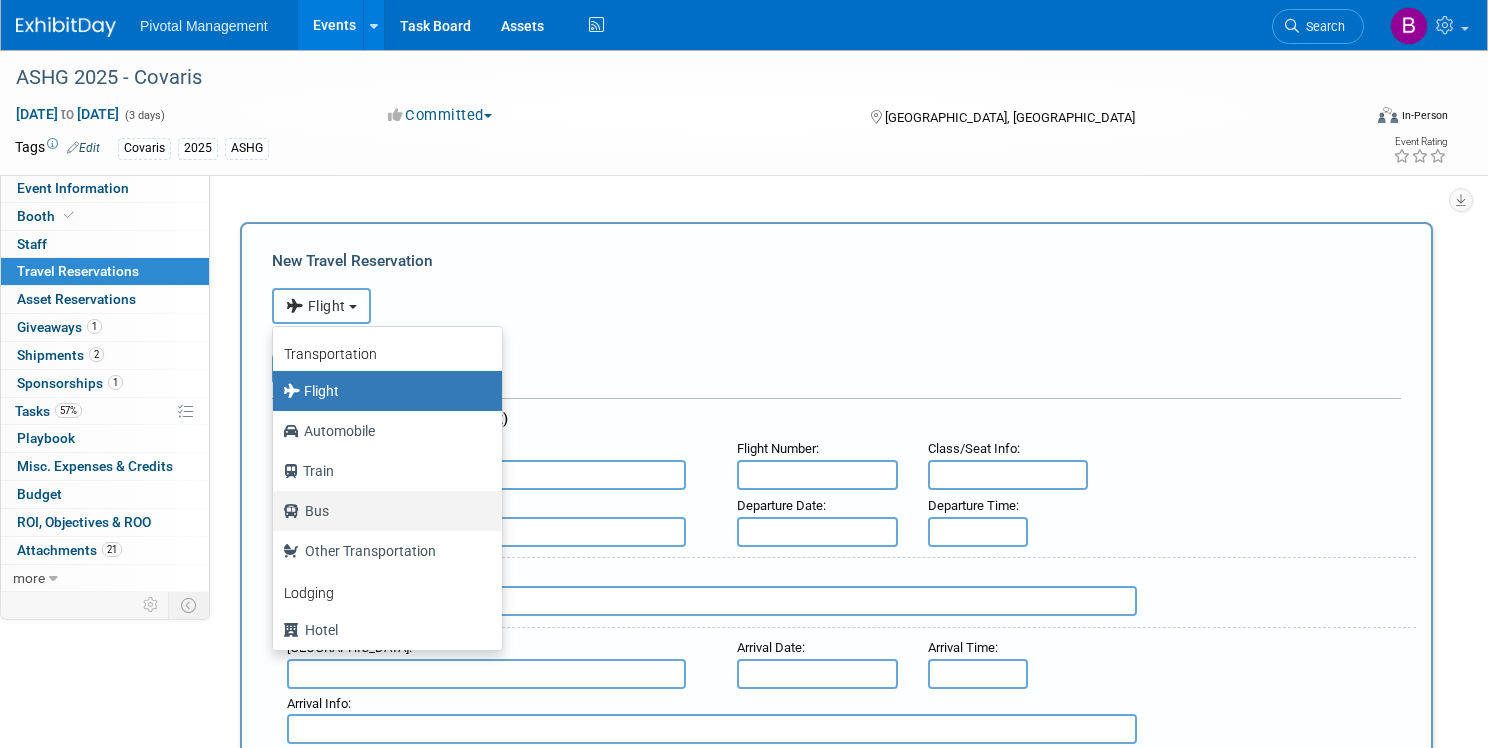 scroll, scrollTop: 85, scrollLeft: 0, axis: vertical 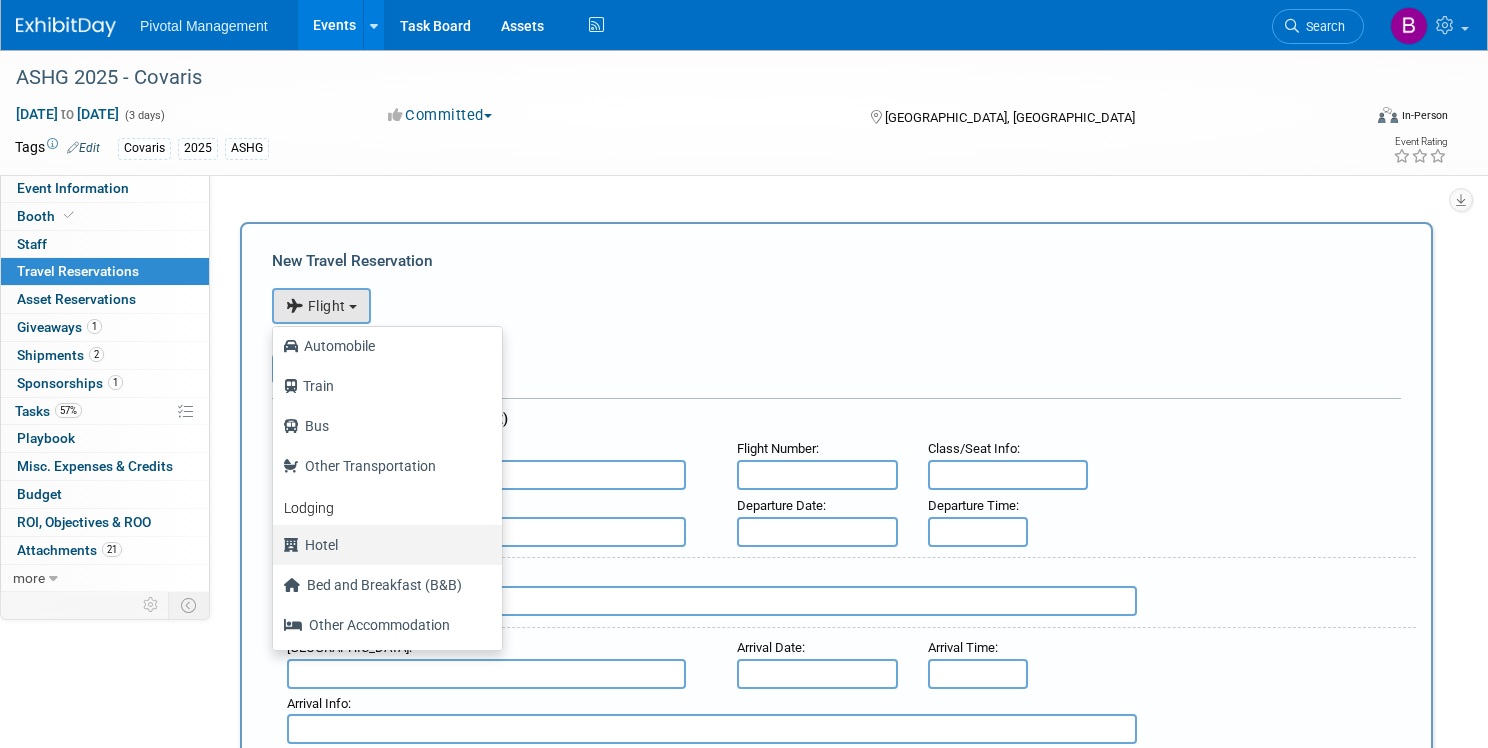 click on "Hotel" at bounding box center [382, 545] 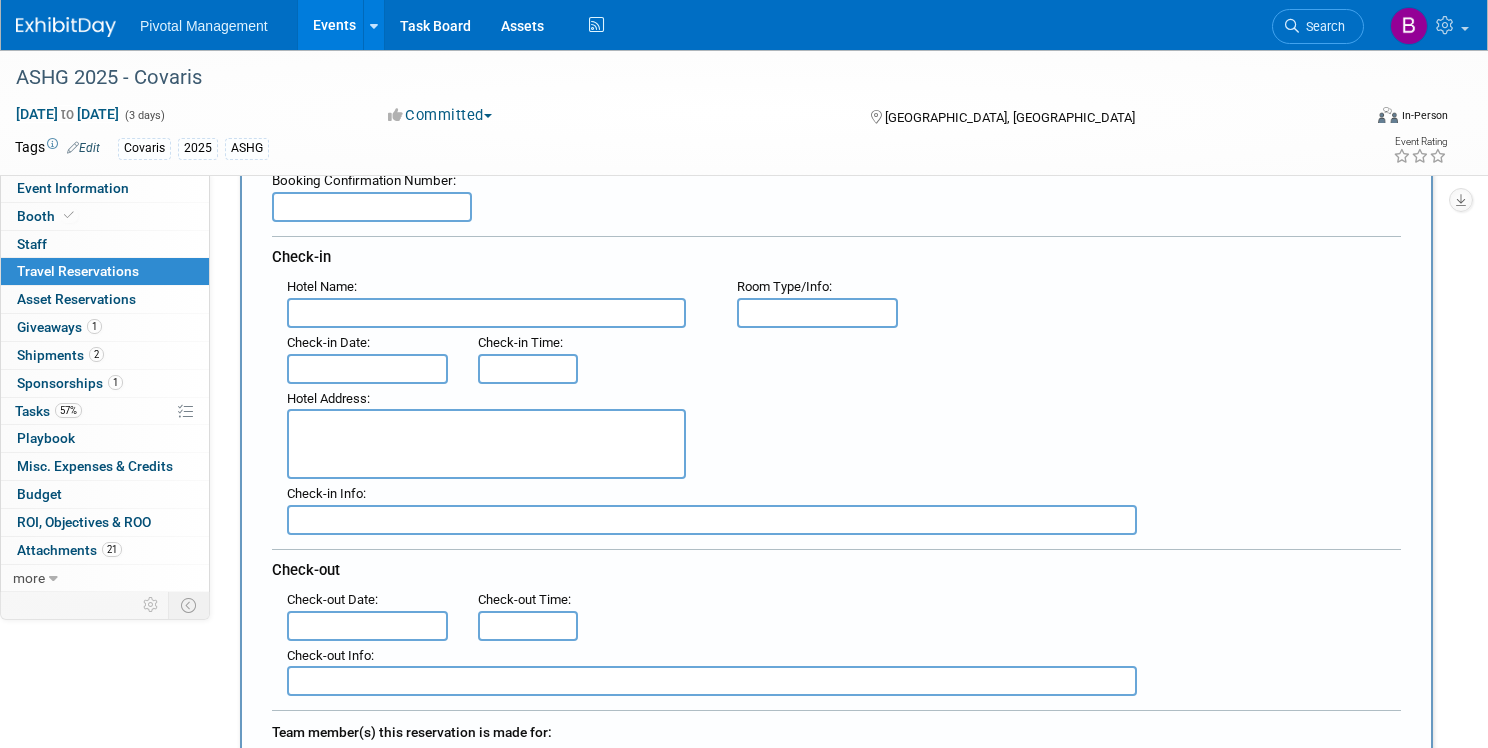 scroll, scrollTop: 165, scrollLeft: 0, axis: vertical 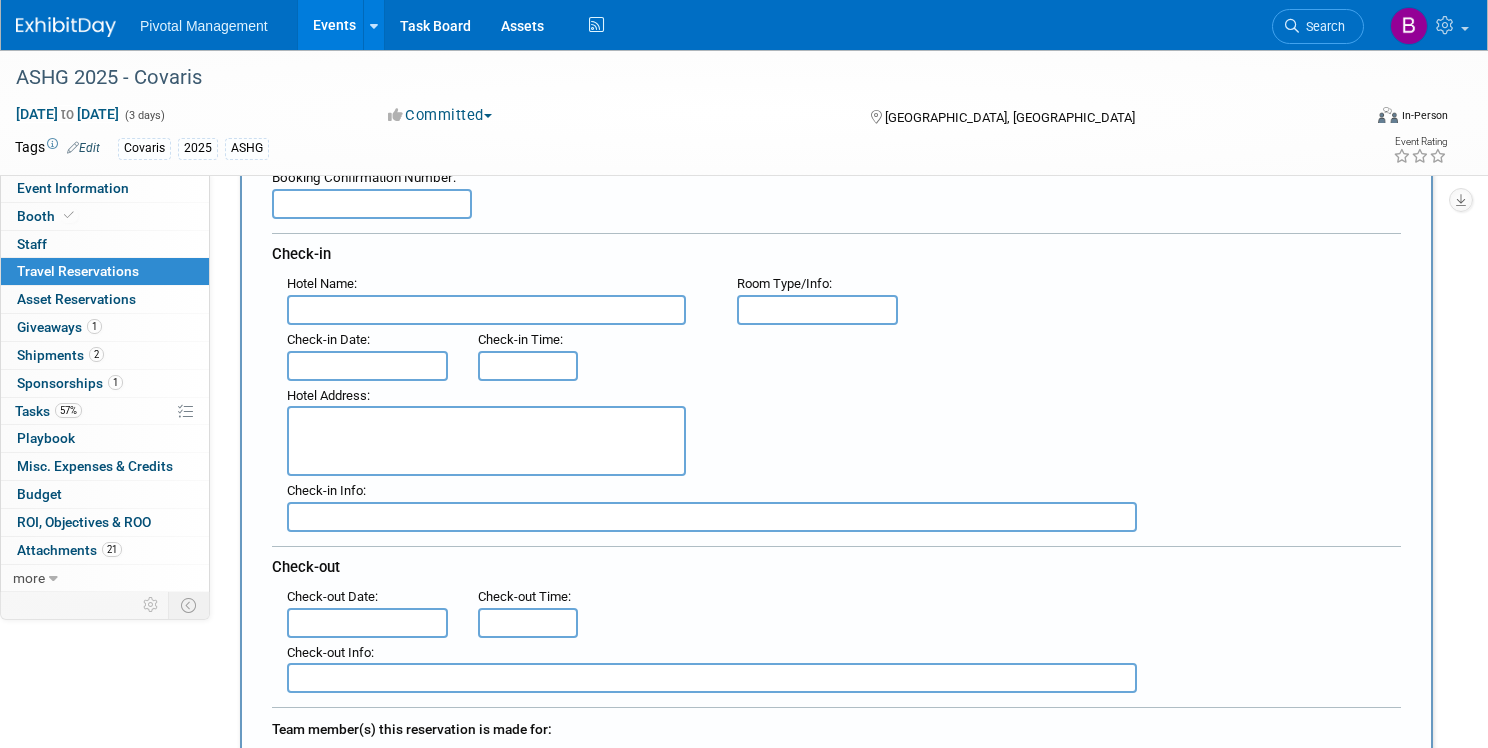 click at bounding box center (486, 310) 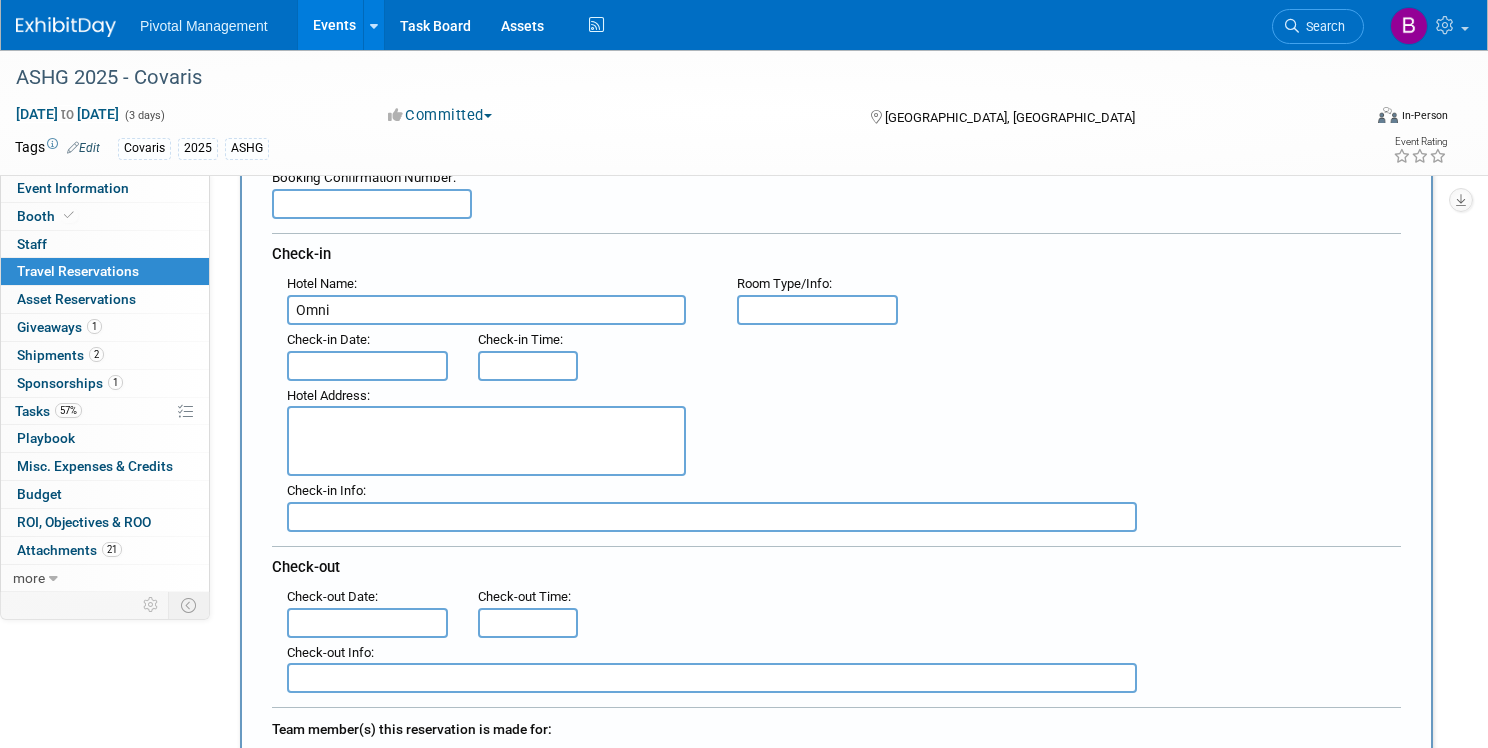 click on "Omni" at bounding box center (486, 310) 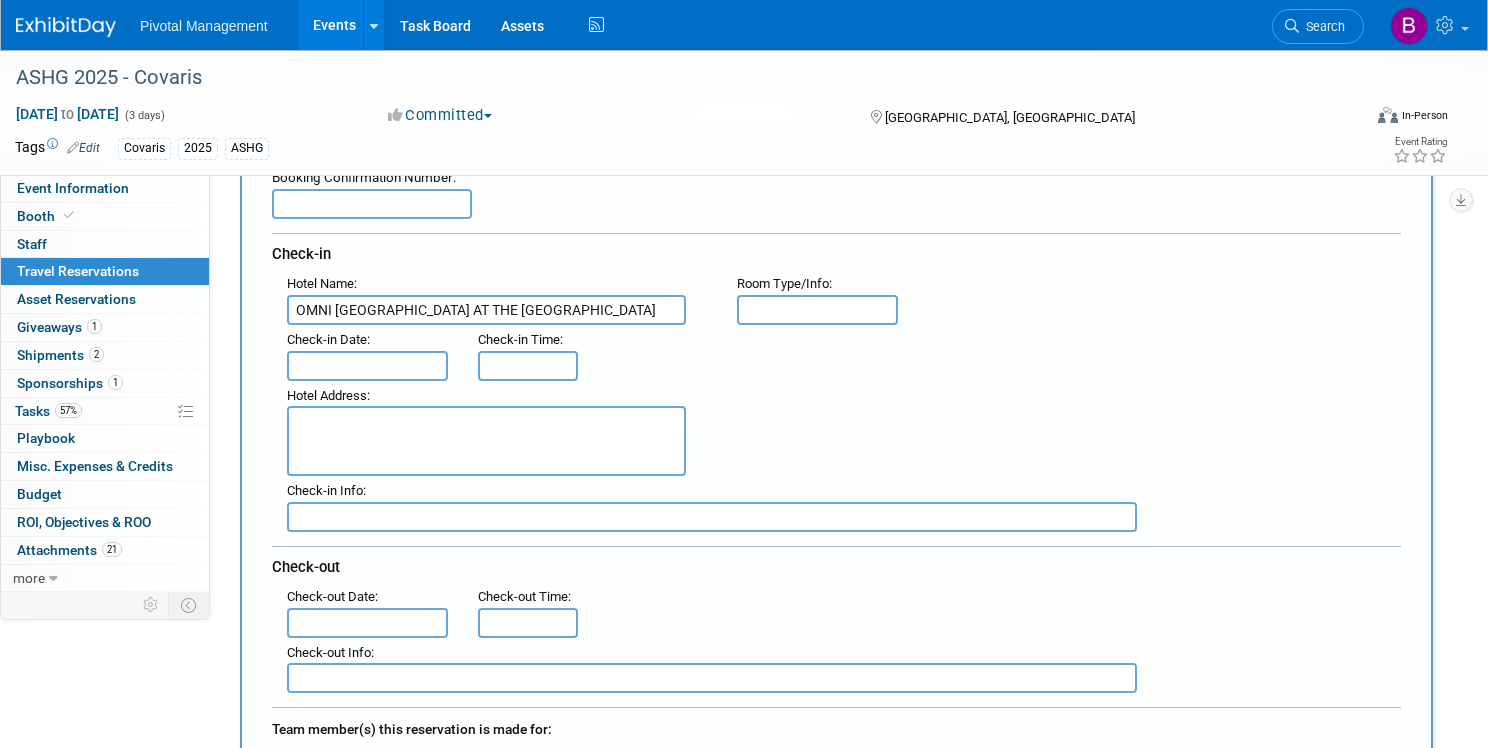 scroll, scrollTop: 179, scrollLeft: 0, axis: vertical 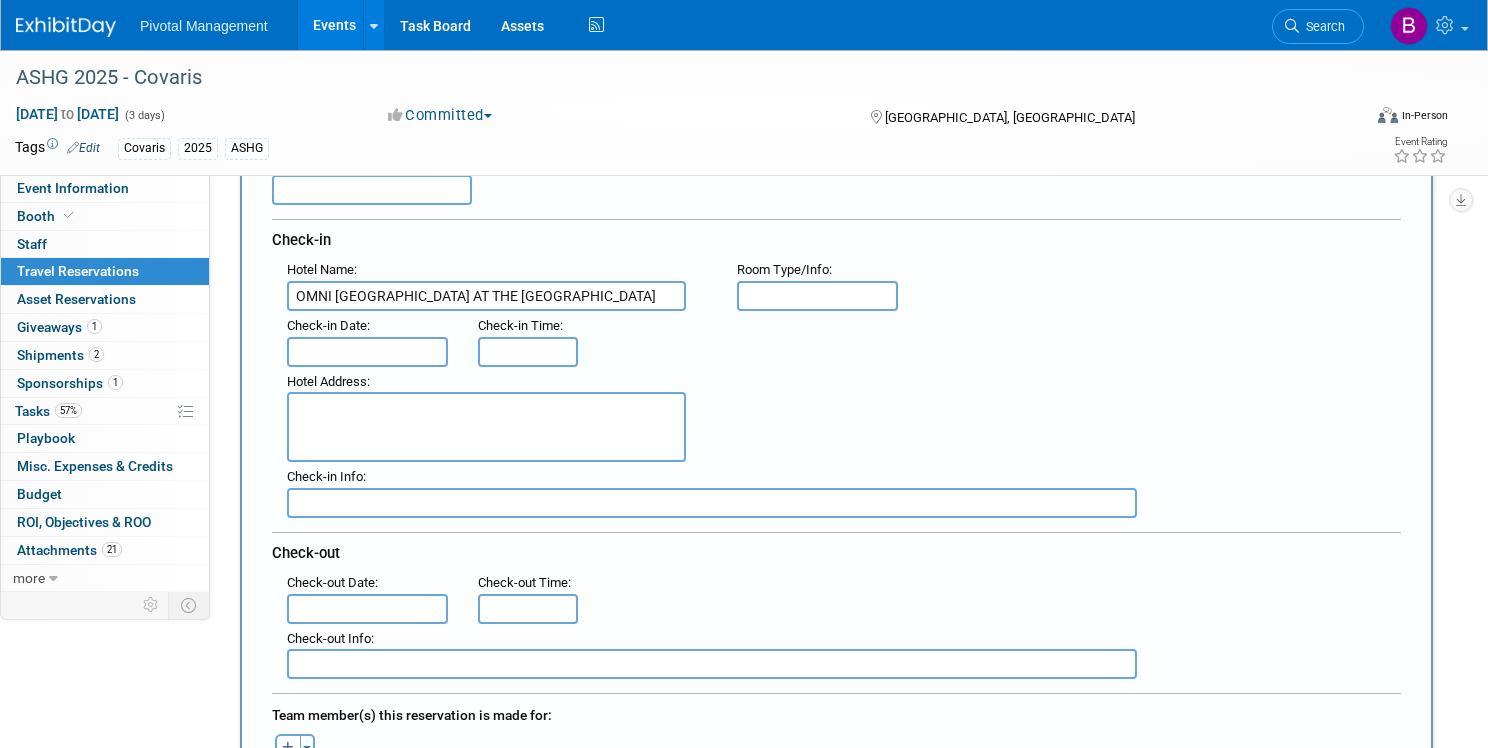 type on "OMNI BOSTON HOTEL AT THE SEAPORT" 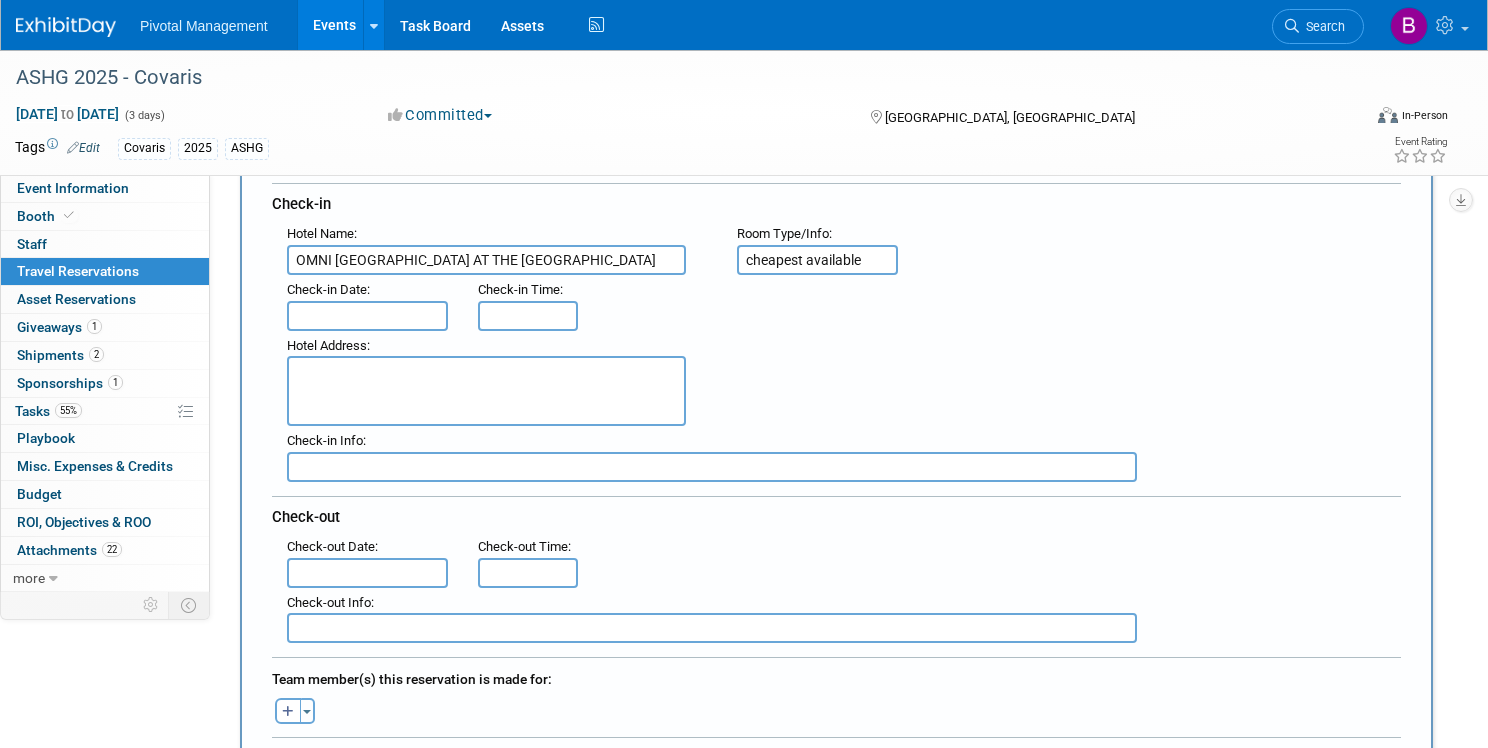 type on "cheapest available" 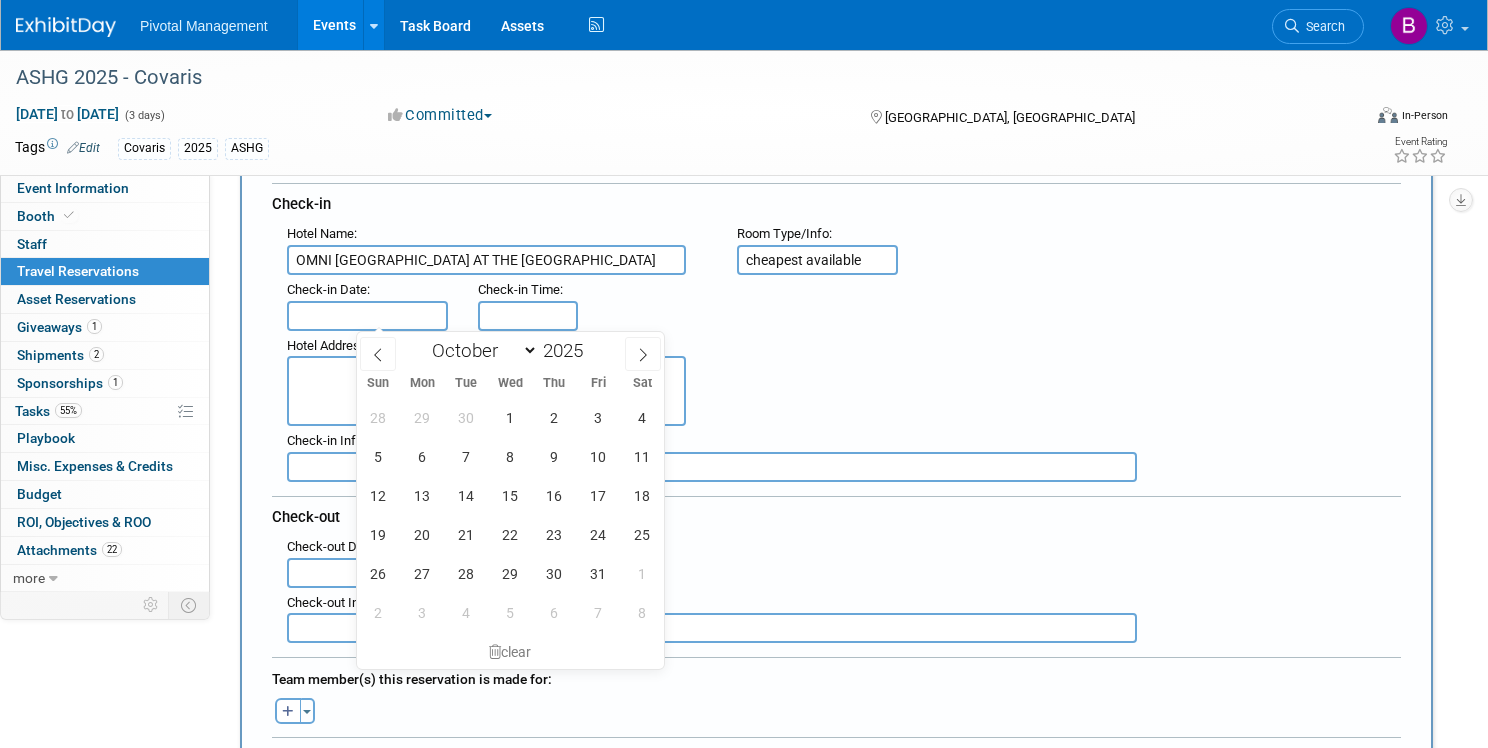 click at bounding box center (367, 316) 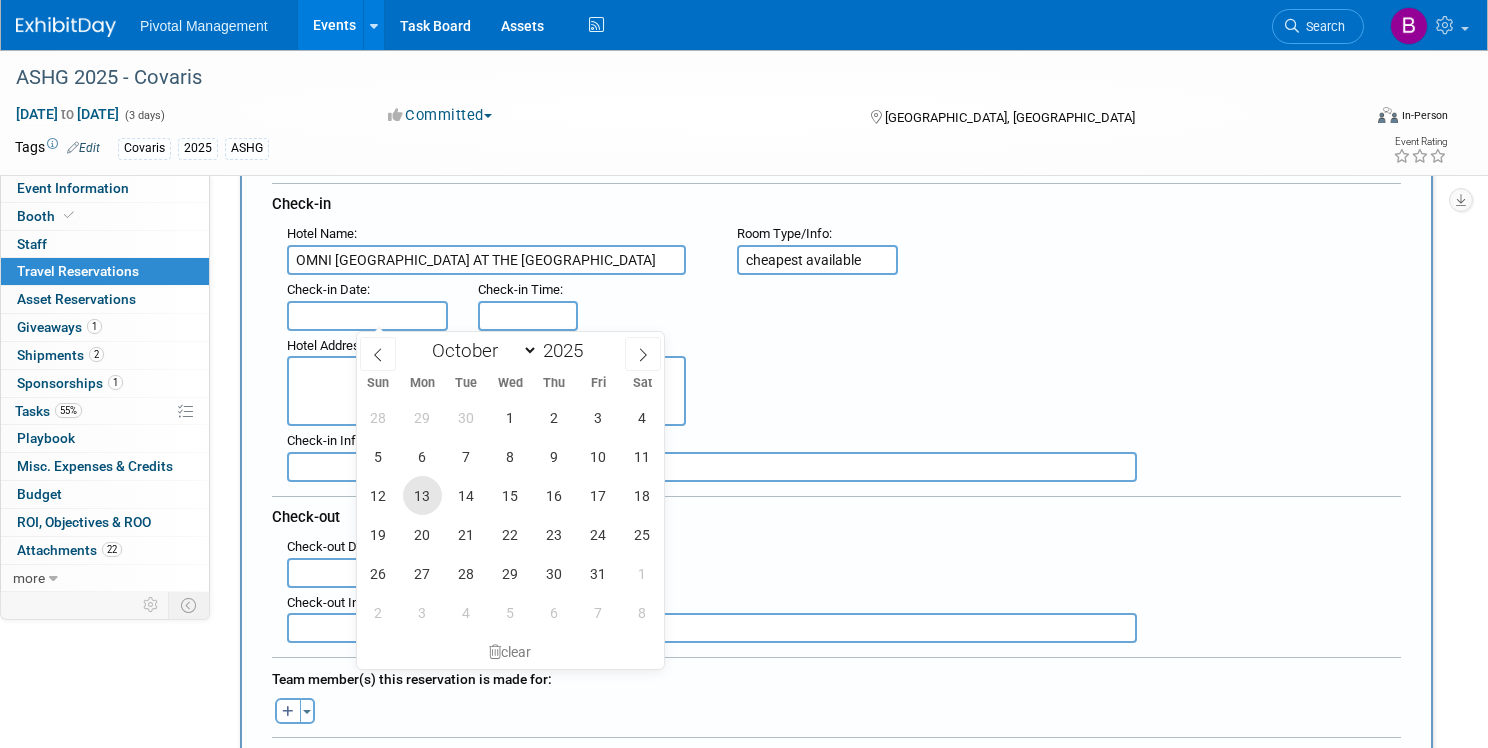 click on "13" at bounding box center [422, 495] 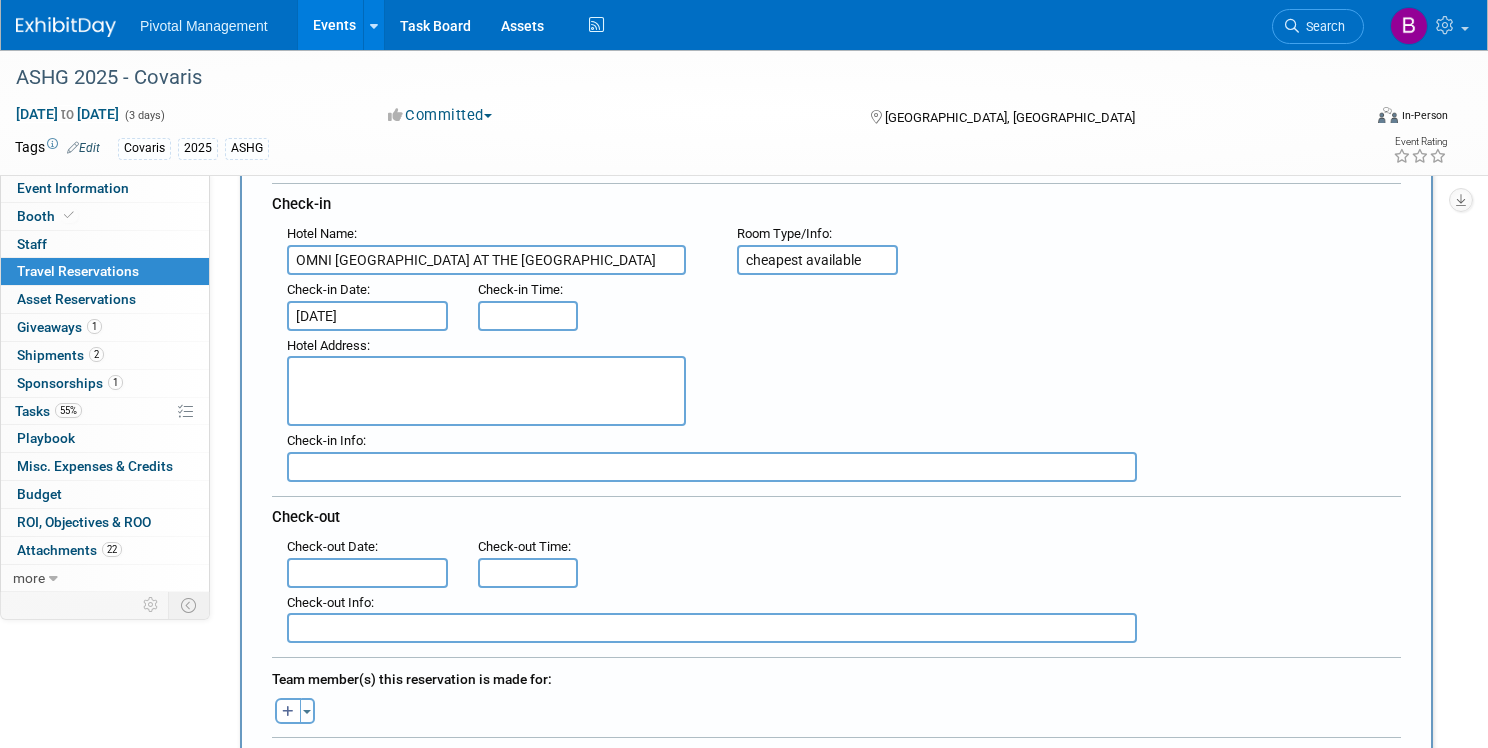 type on "3:00 PM" 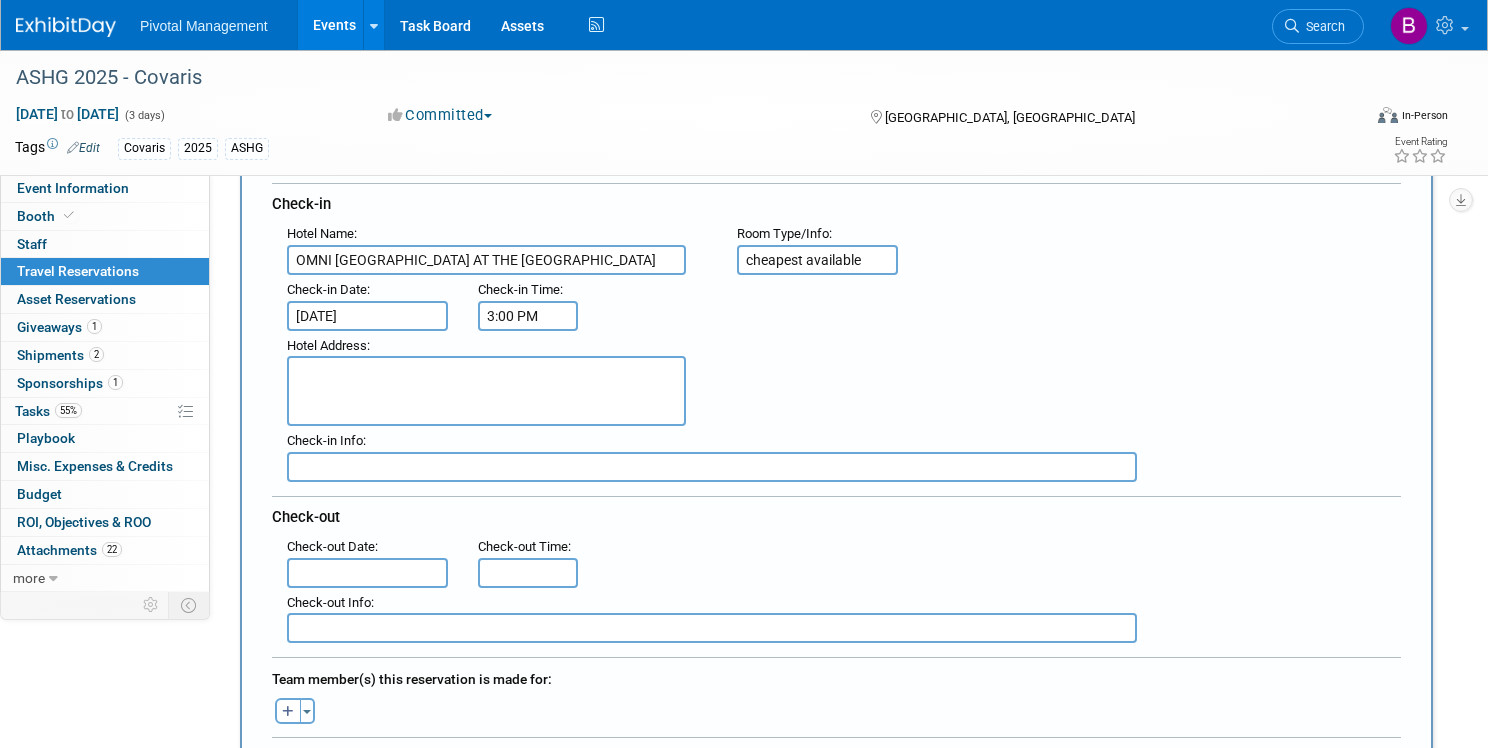 click on "3:00 PM" at bounding box center [528, 316] 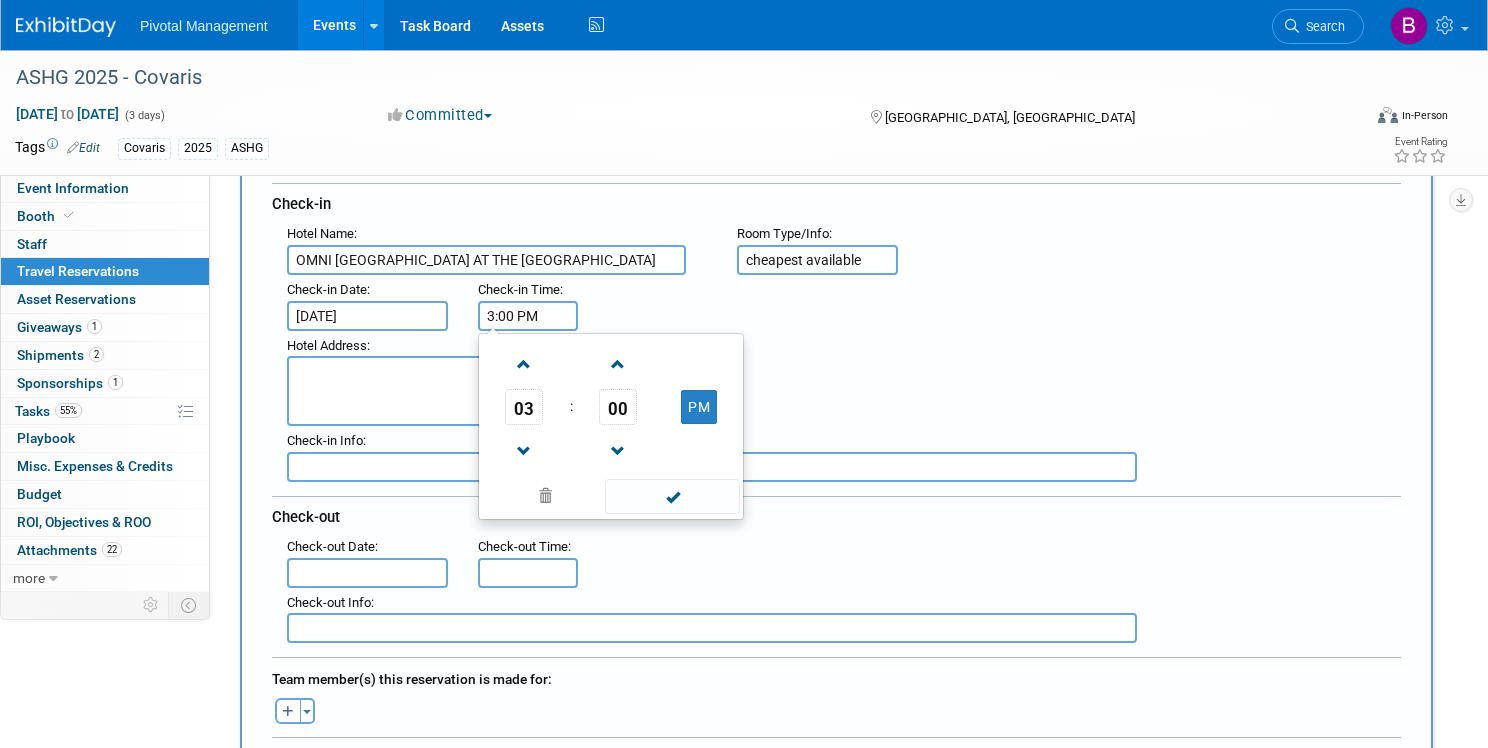 click on "[DATE]" at bounding box center (367, 316) 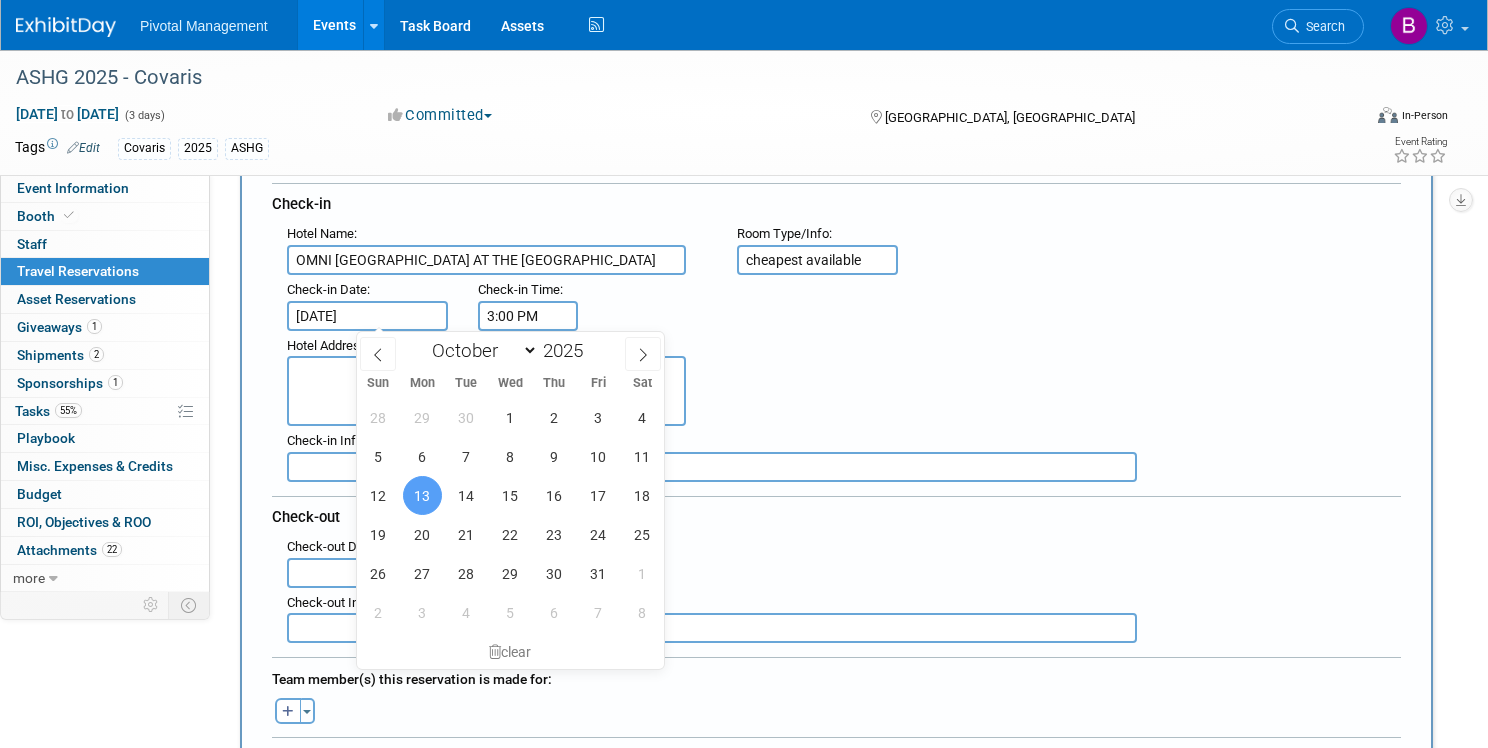 click on "Hotel Address :" at bounding box center [497, 379] 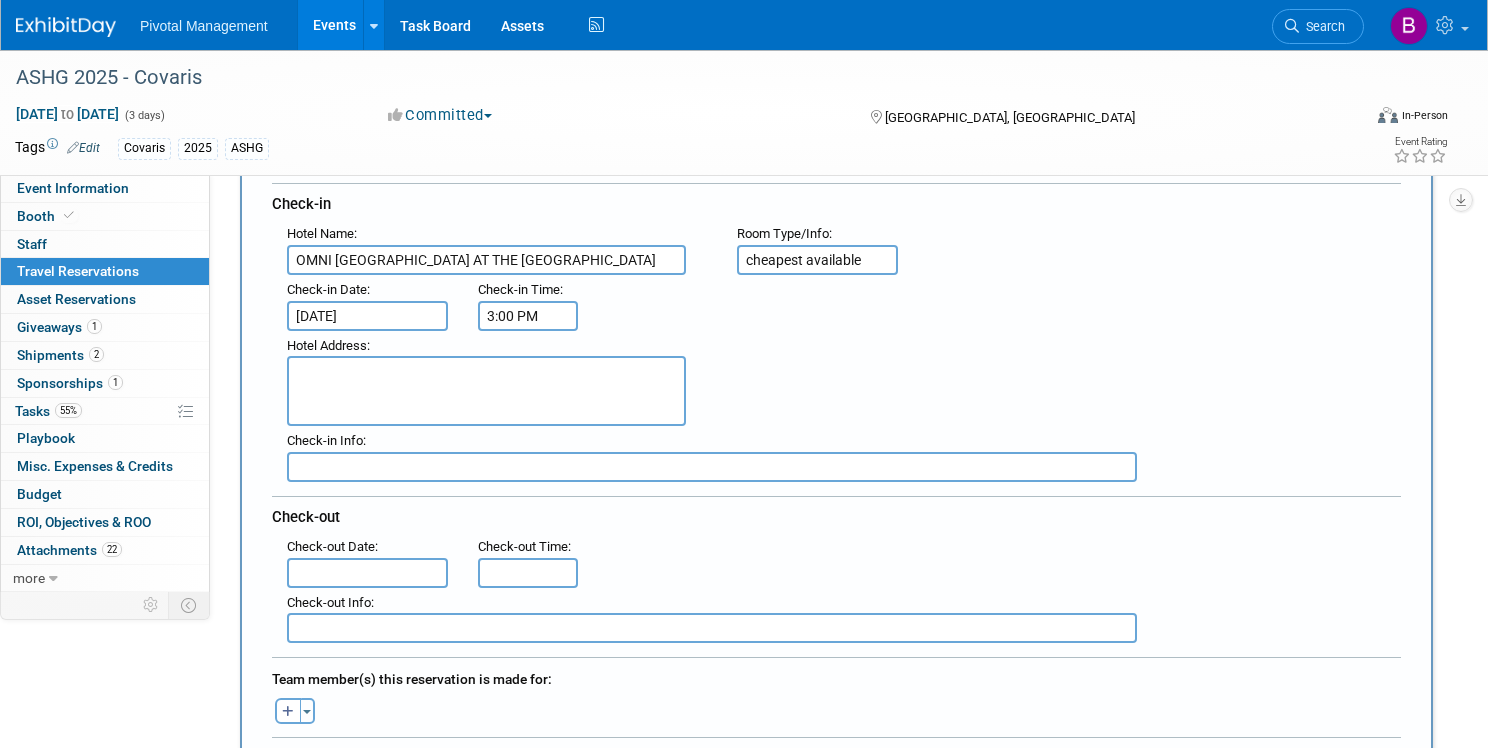 click on "3:00 PM" at bounding box center (528, 316) 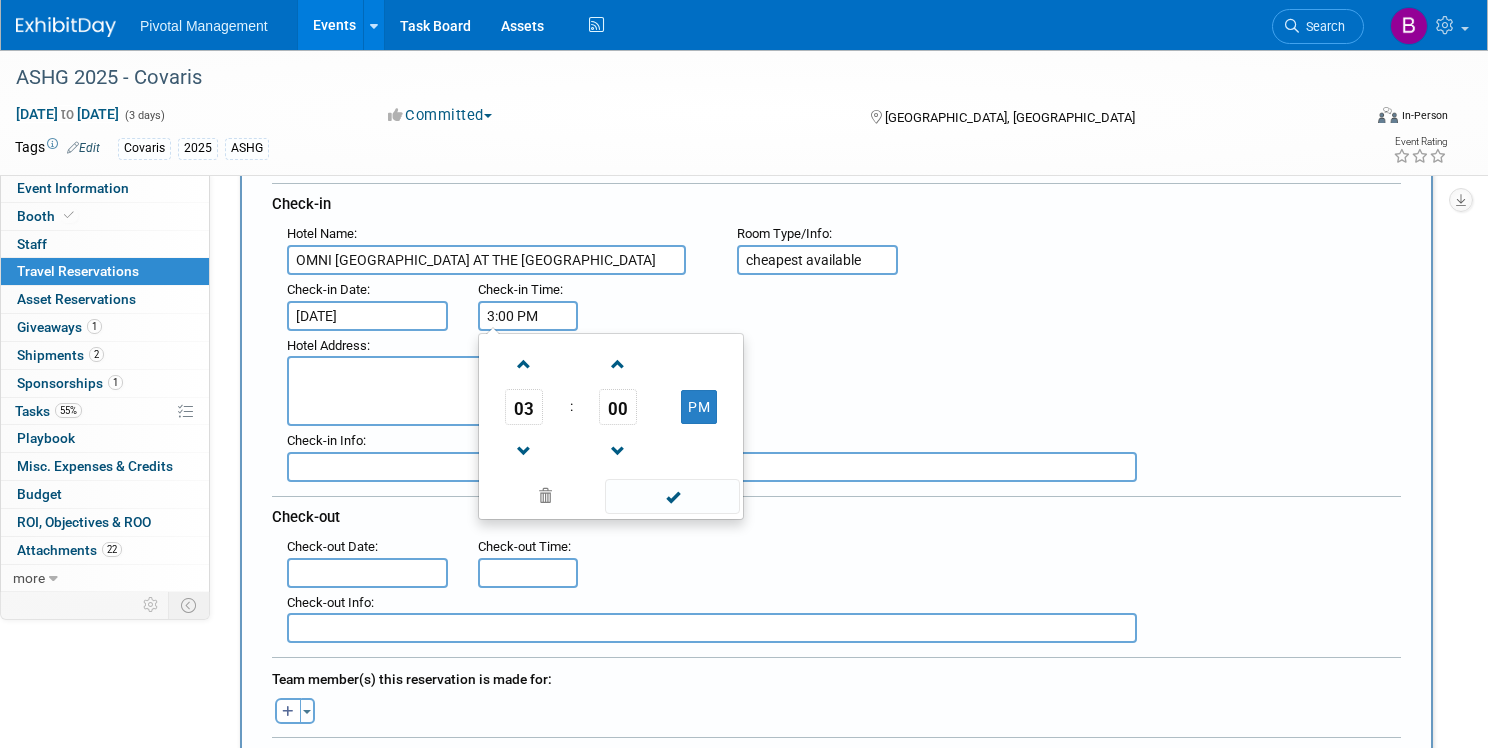 click on "3:00 PM" at bounding box center (528, 316) 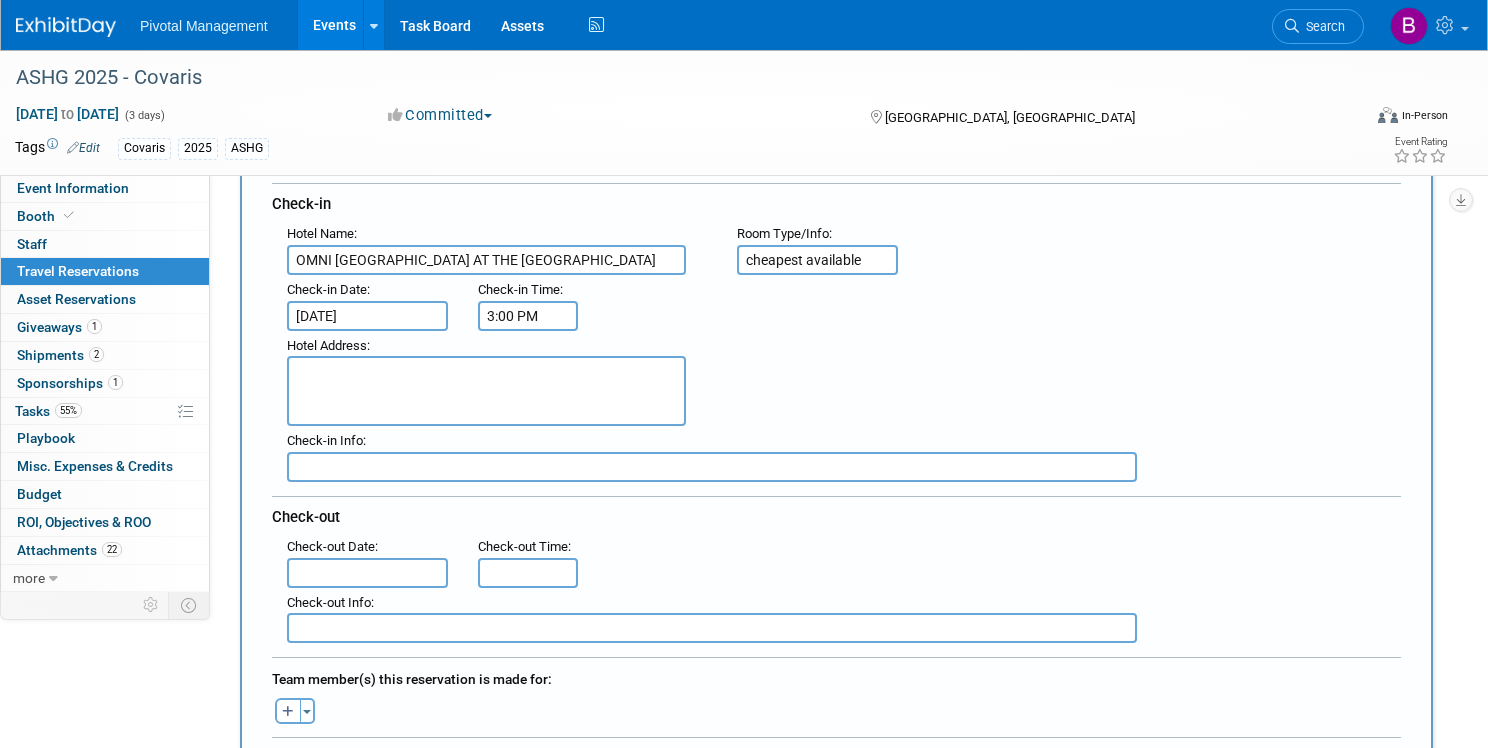 click on ":
Check-in Date :
Oct 13, 2025
Check-in Time :
3:00 PM" at bounding box center [844, 303] 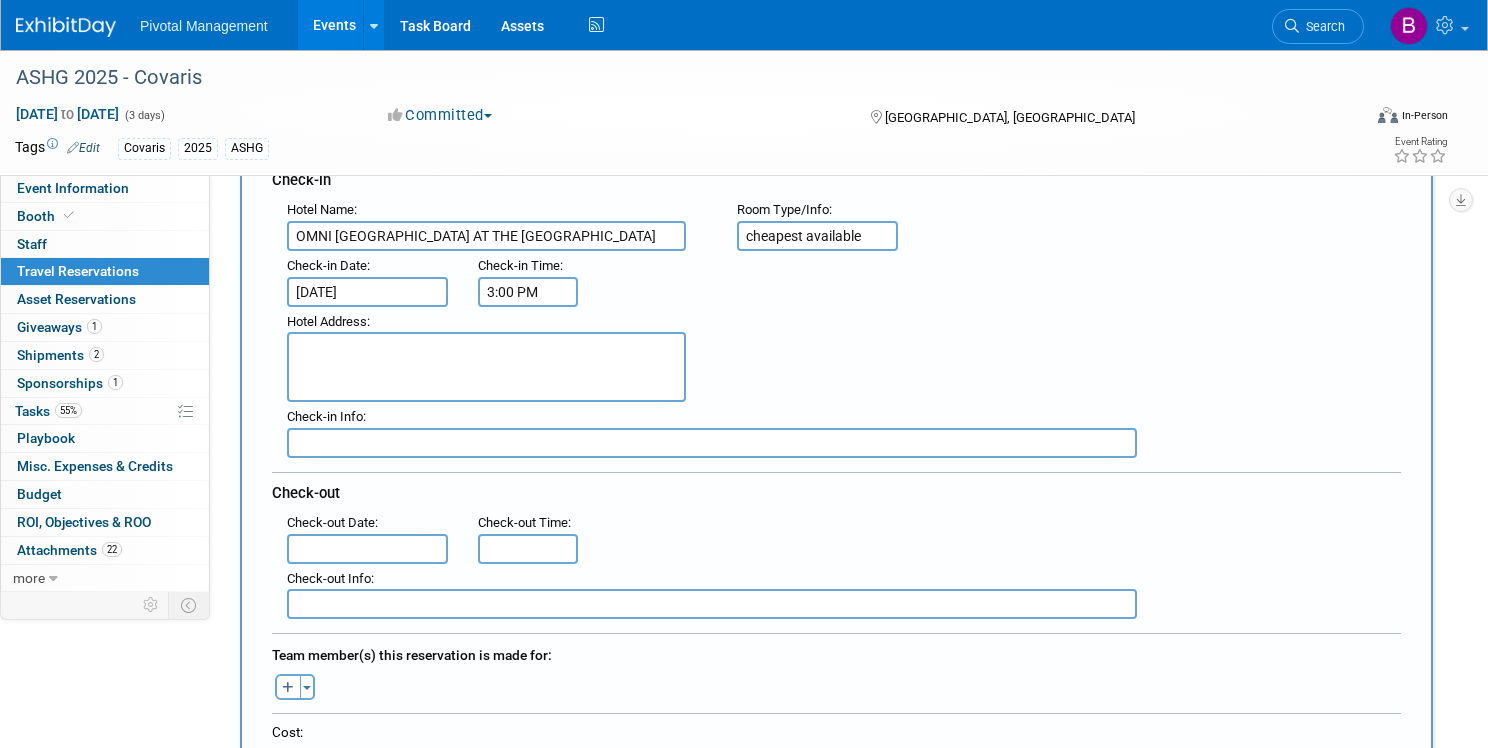scroll, scrollTop: 249, scrollLeft: 0, axis: vertical 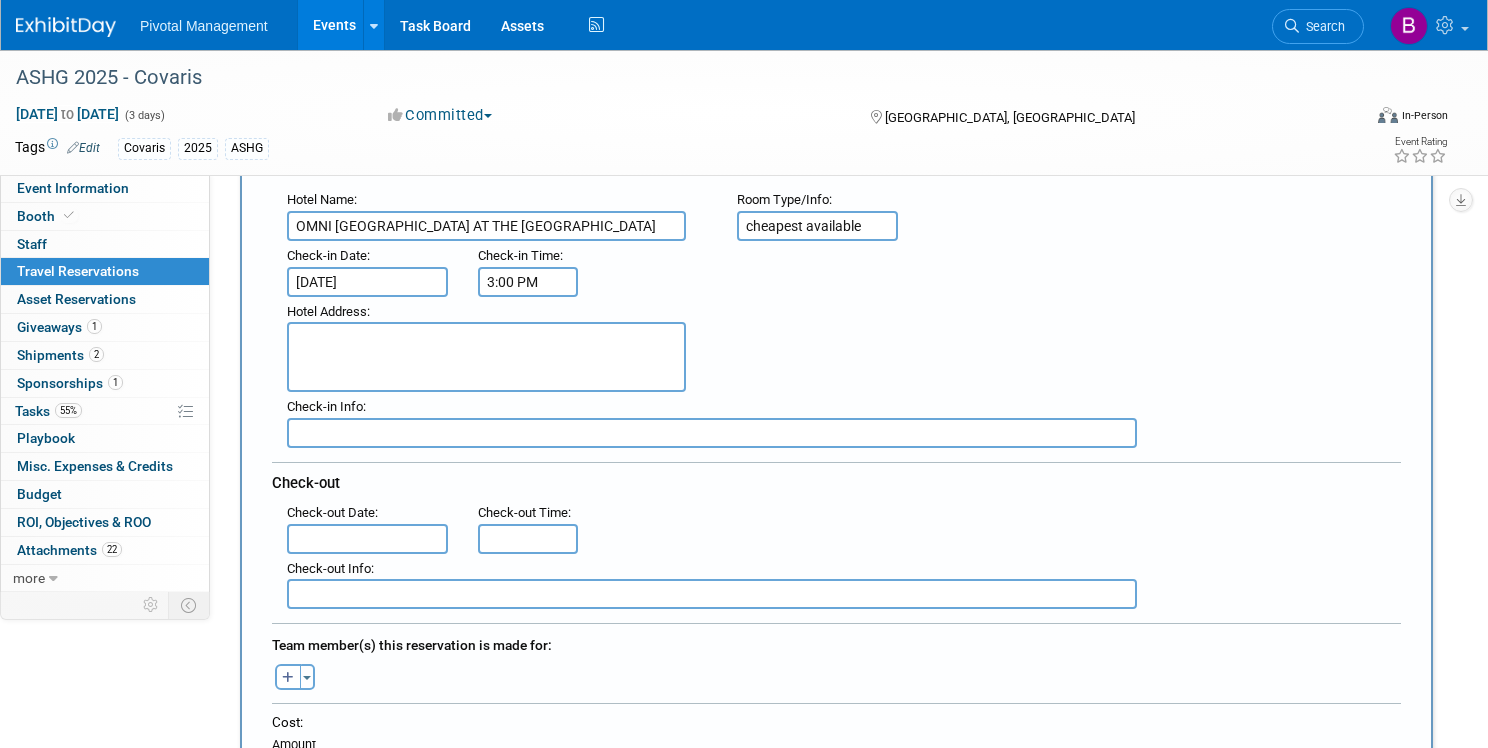 click at bounding box center (486, 357) 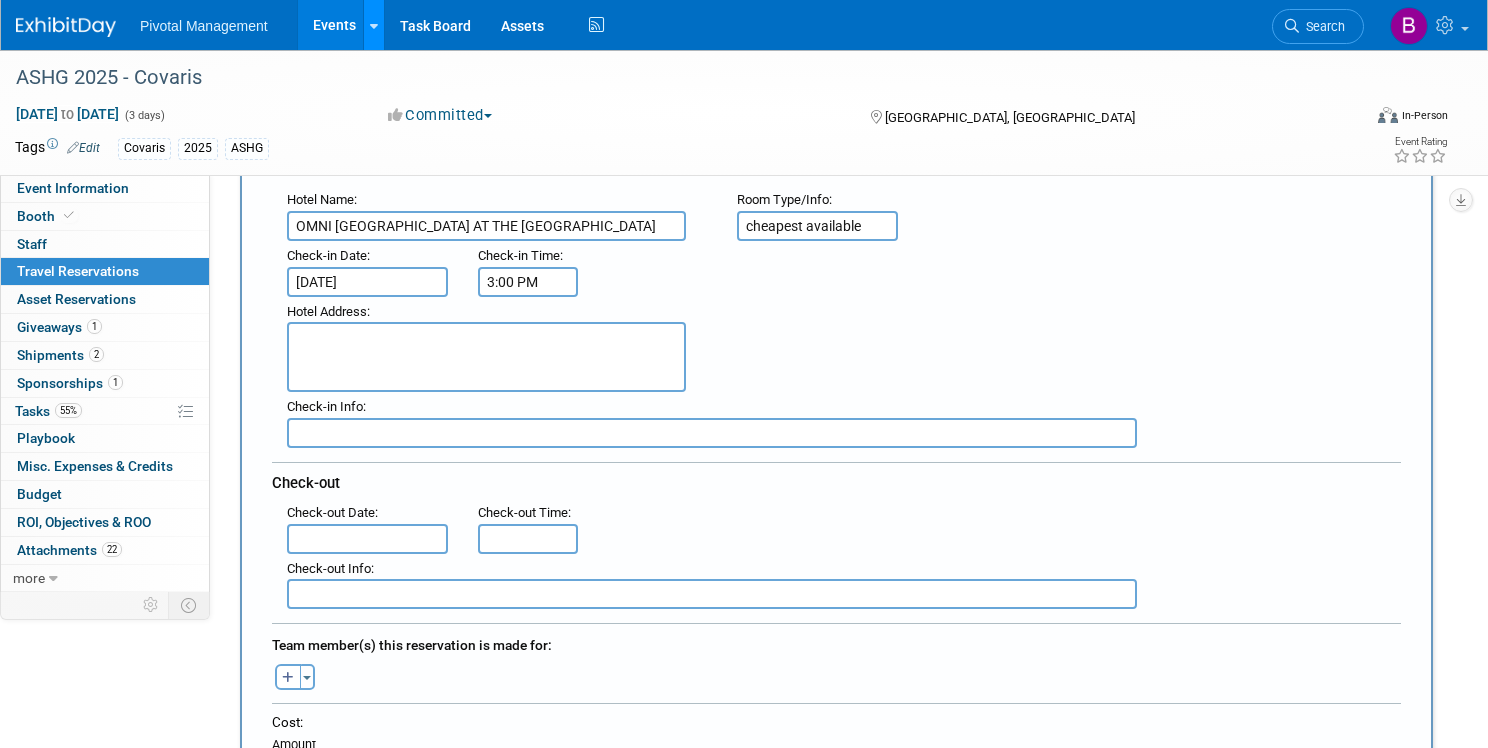 paste on "450 Summer Street
Boston, MA 02210" 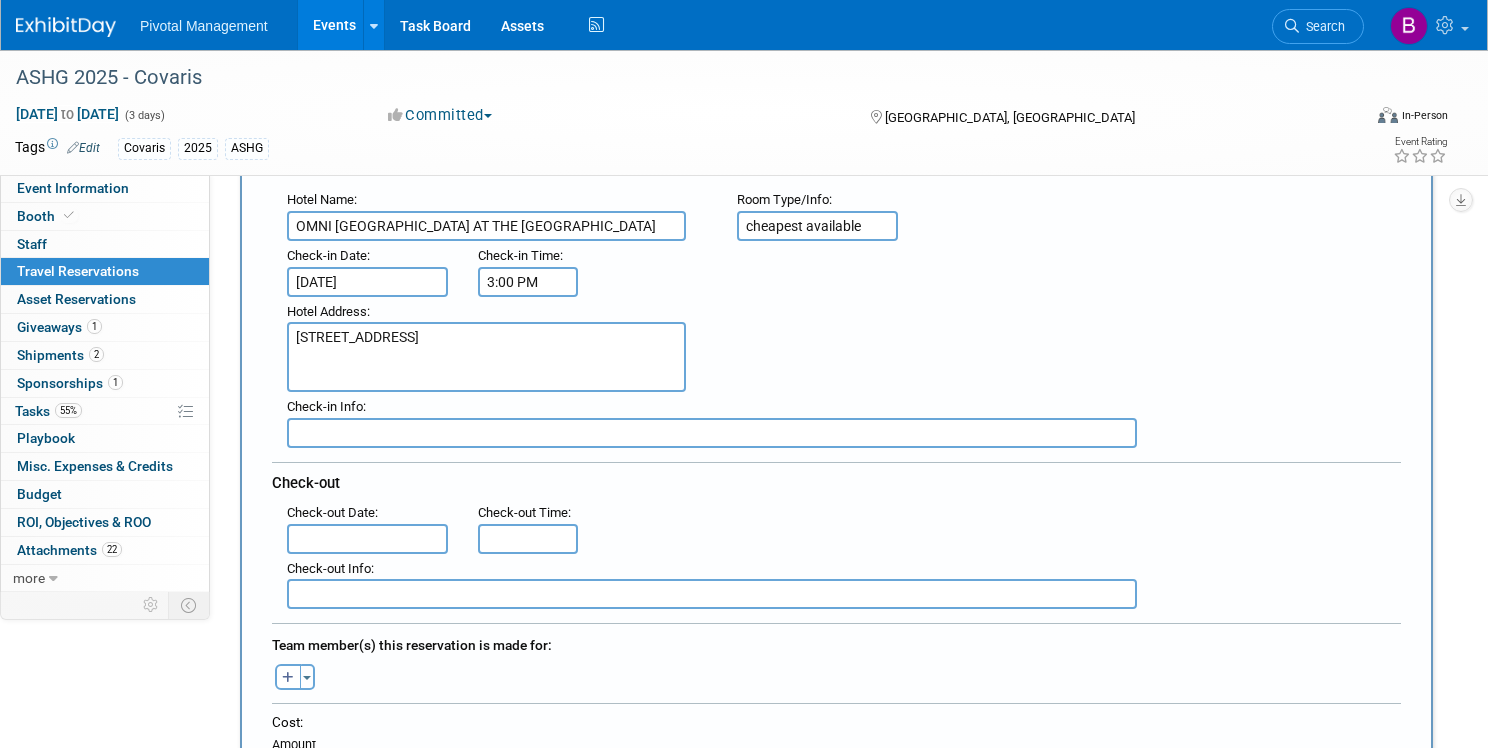 scroll, scrollTop: 15, scrollLeft: 0, axis: vertical 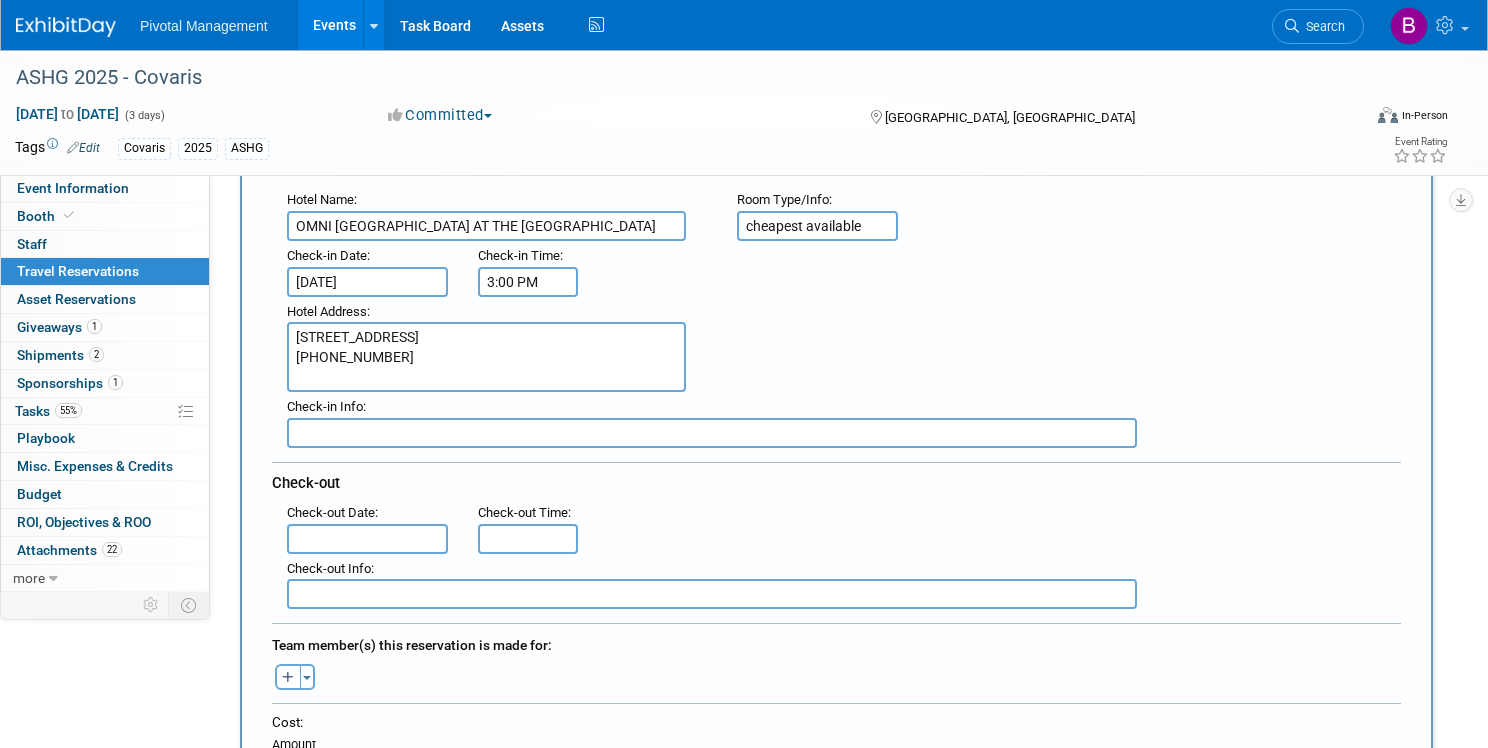 click on "450 Summer Street
Boston, MA 02210
617-476-6664" at bounding box center [486, 357] 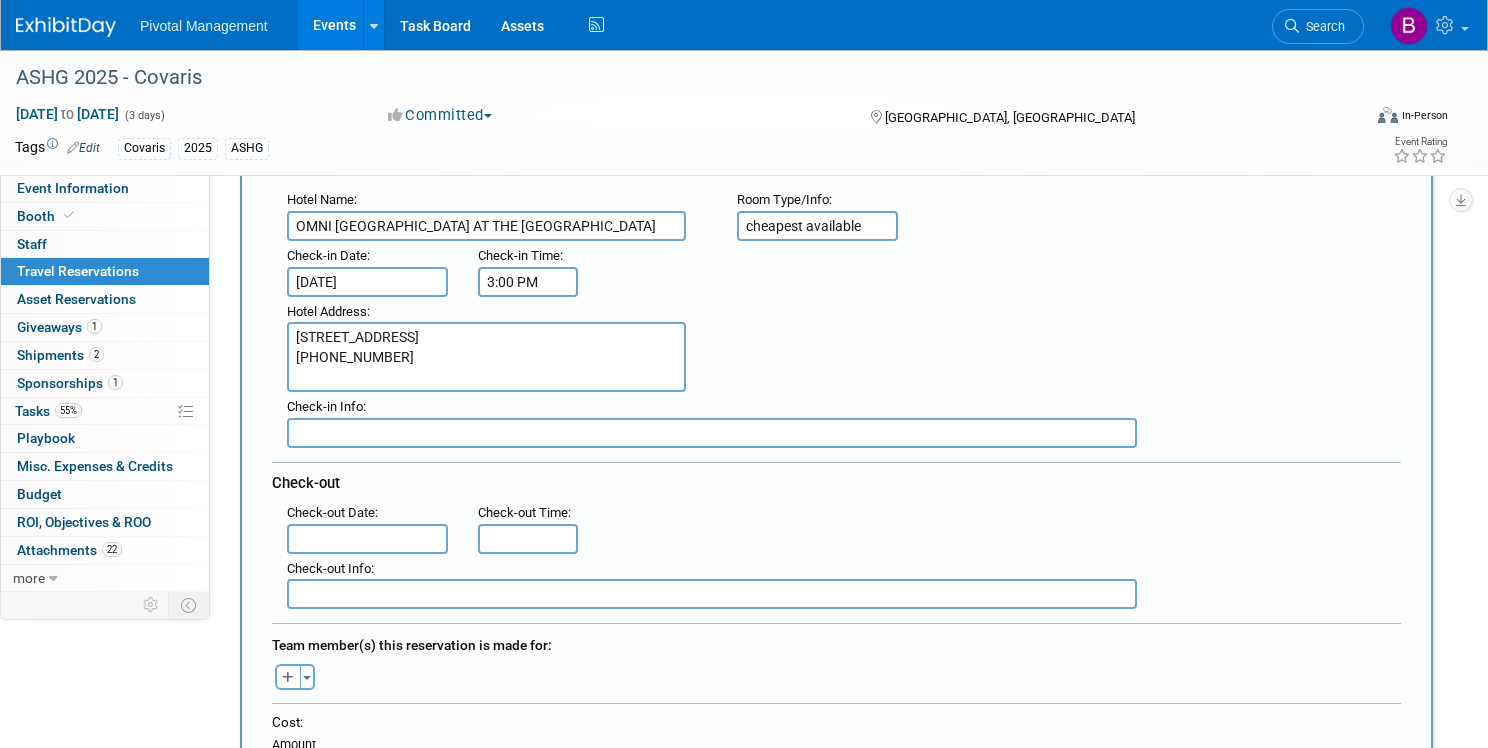 paste on "OMNI BOSTON HOTEL AT THE SEAPORT" 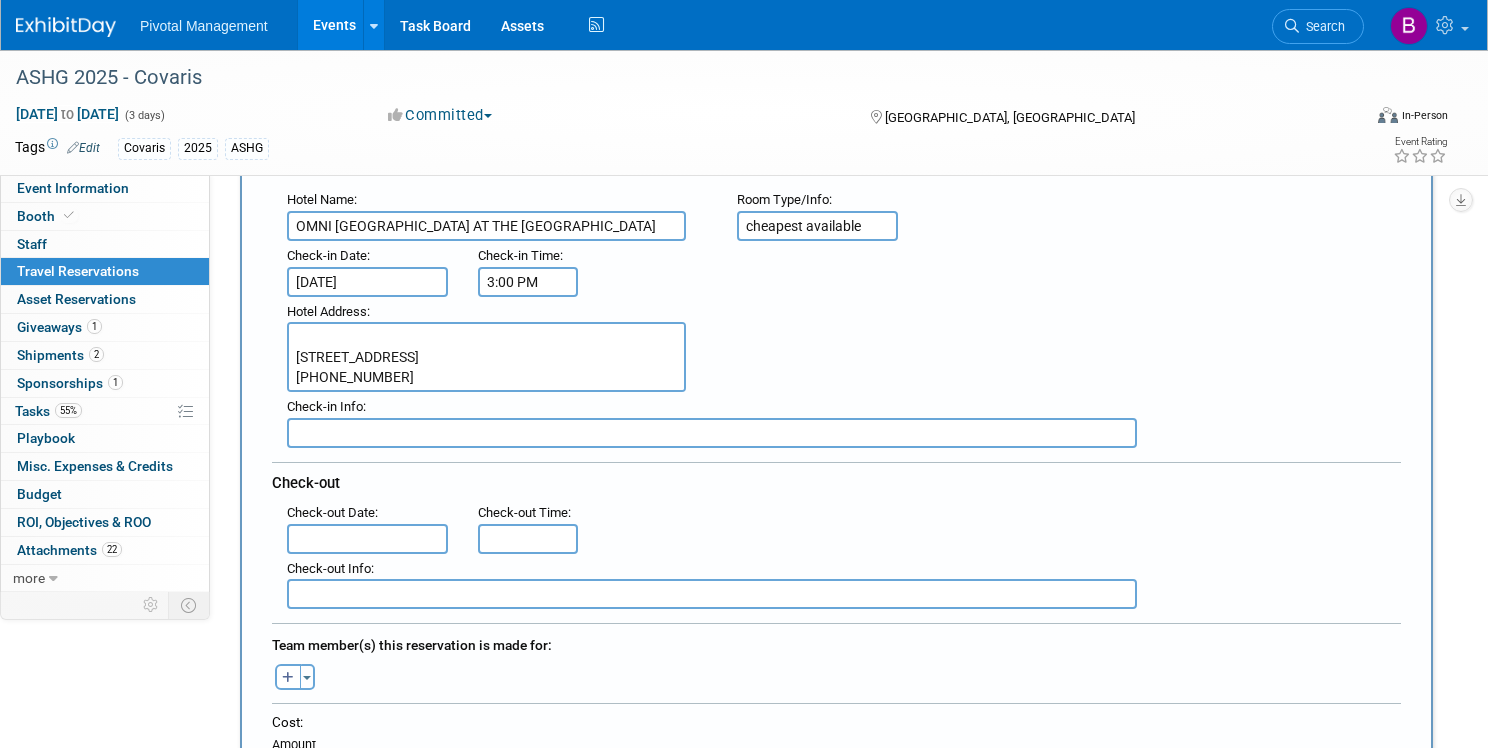 paste on "OMNI BOSTON HOTEL AT THE SEAPORT" 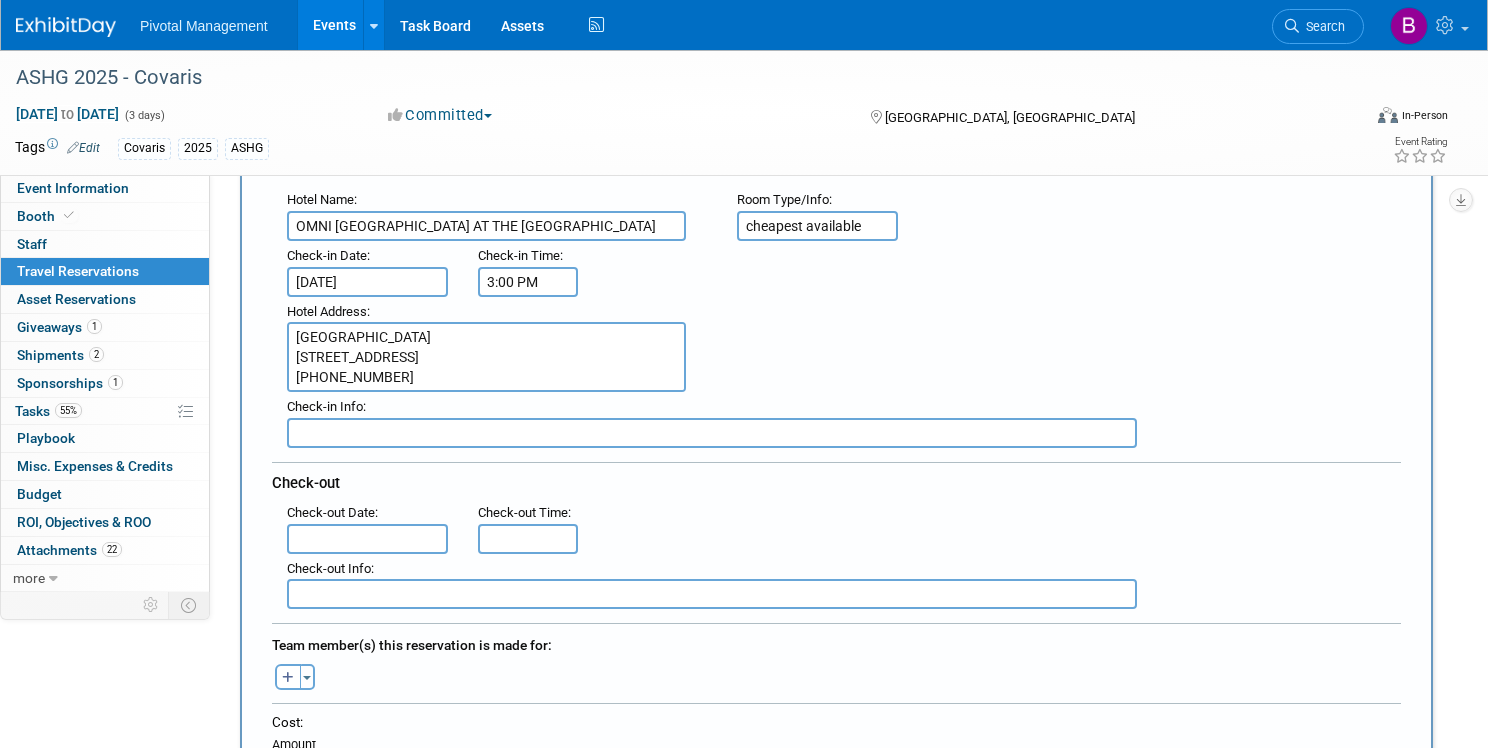 scroll, scrollTop: 80, scrollLeft: 0, axis: vertical 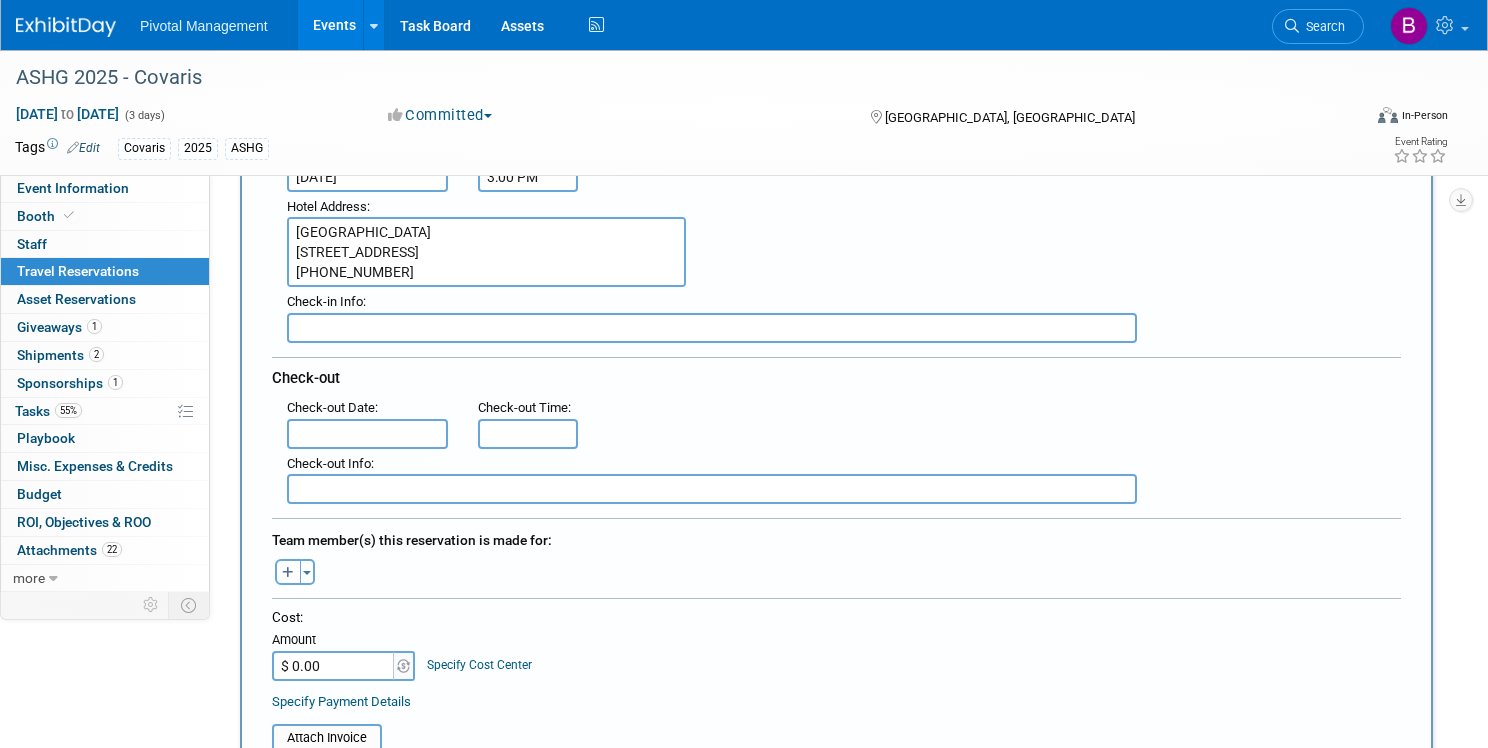 click at bounding box center [367, 434] 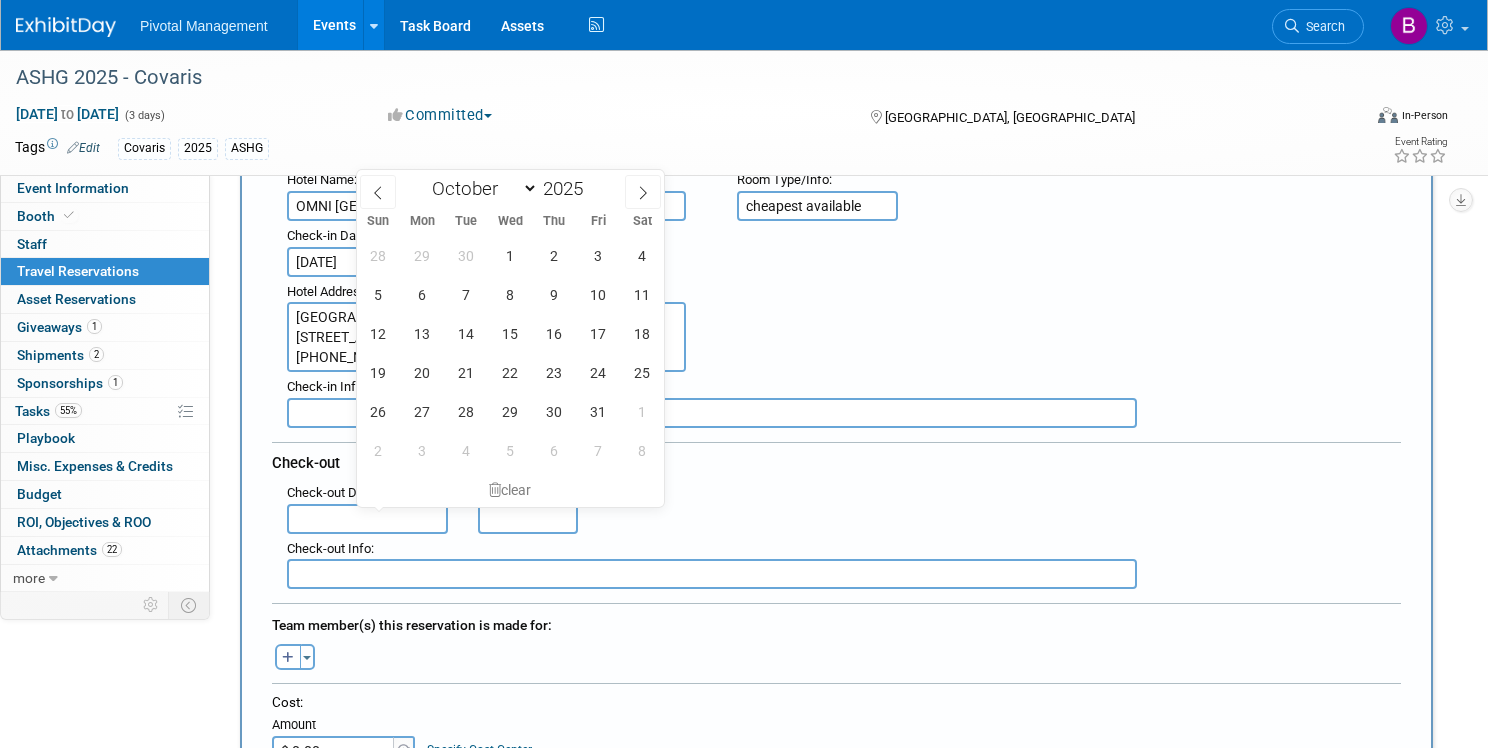 scroll, scrollTop: 265, scrollLeft: 0, axis: vertical 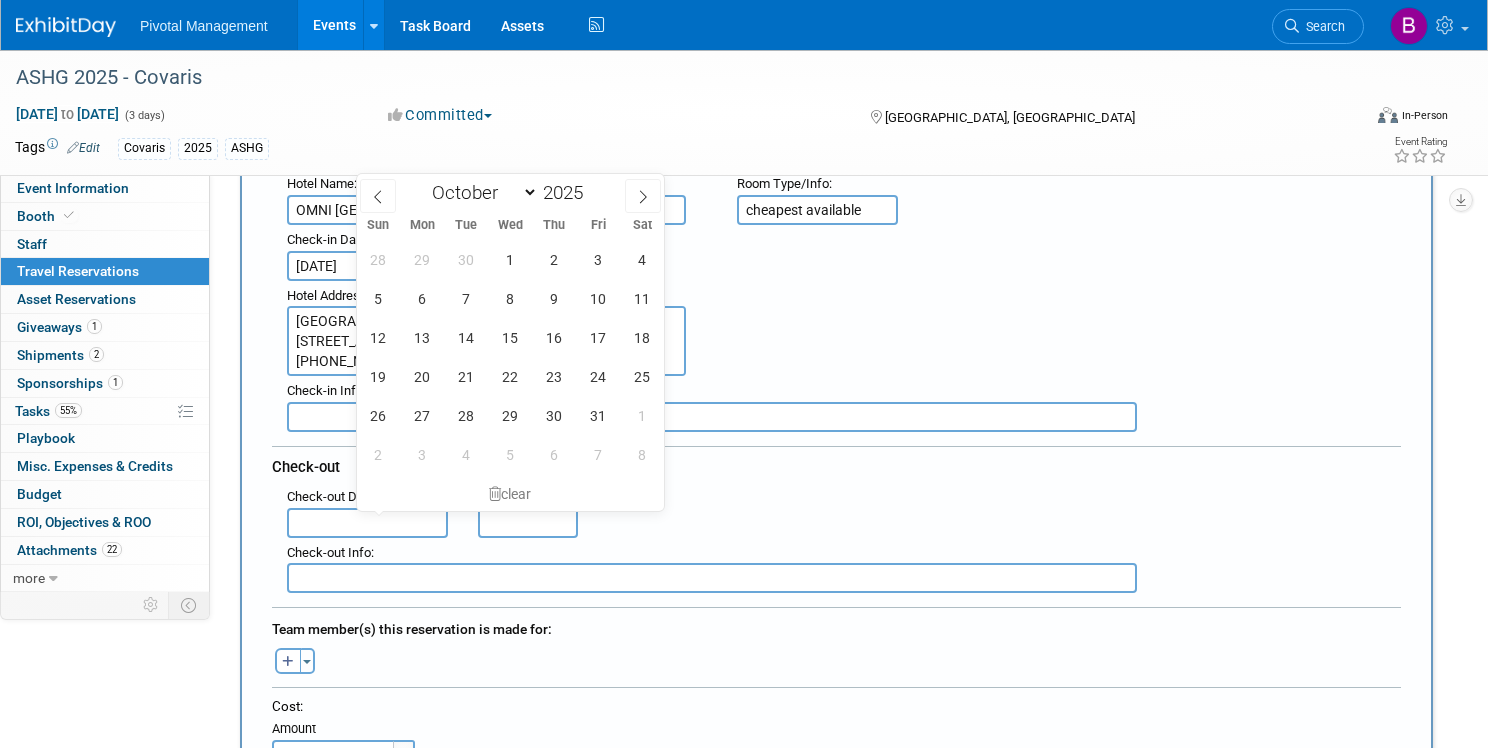 click on "Booking Confirmation Number:
Check-in
Hotel Name :
OMNI BOSTON HOTEL AT THE SEAPORT
Flight Number :
Room Type/Info : : Check-in Date" at bounding box center (836, 326) 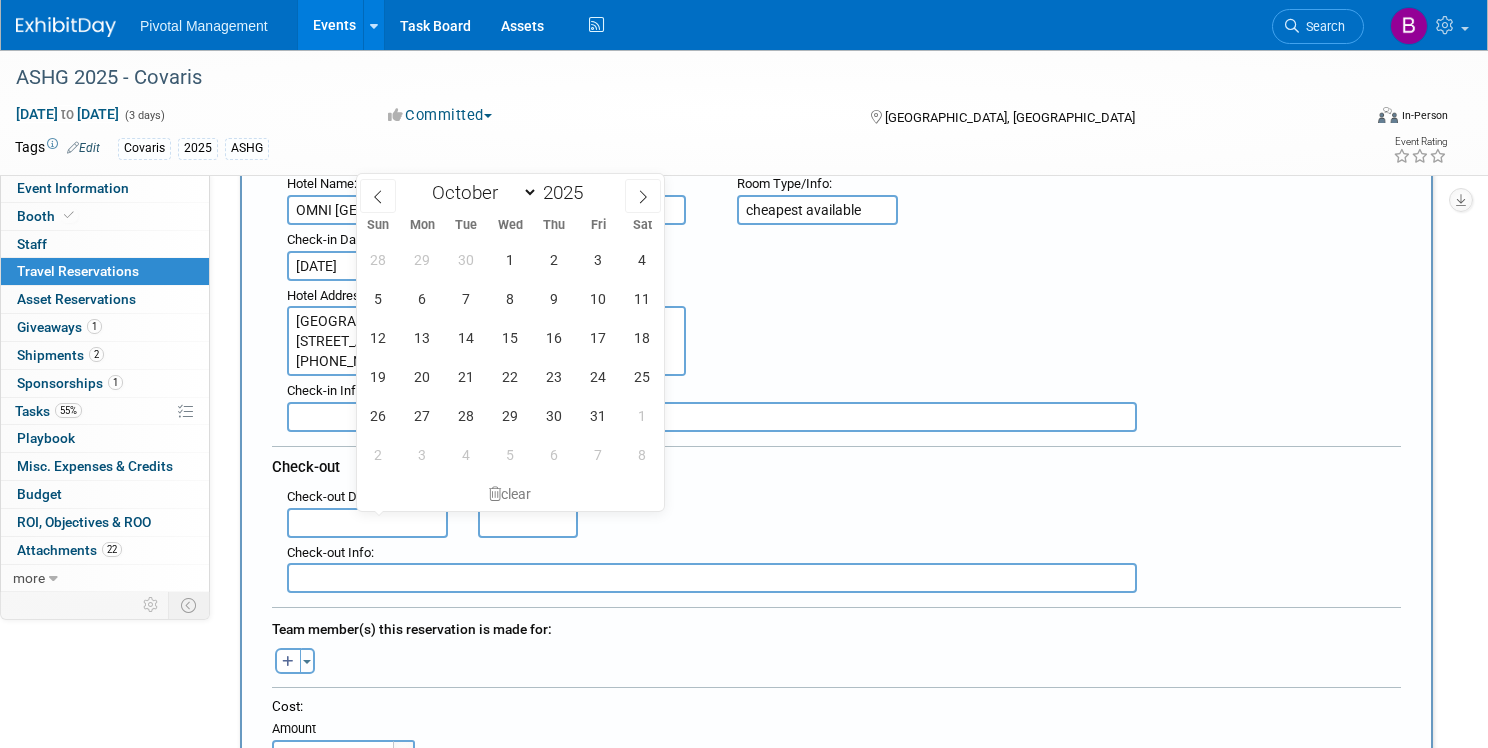 click at bounding box center [367, 523] 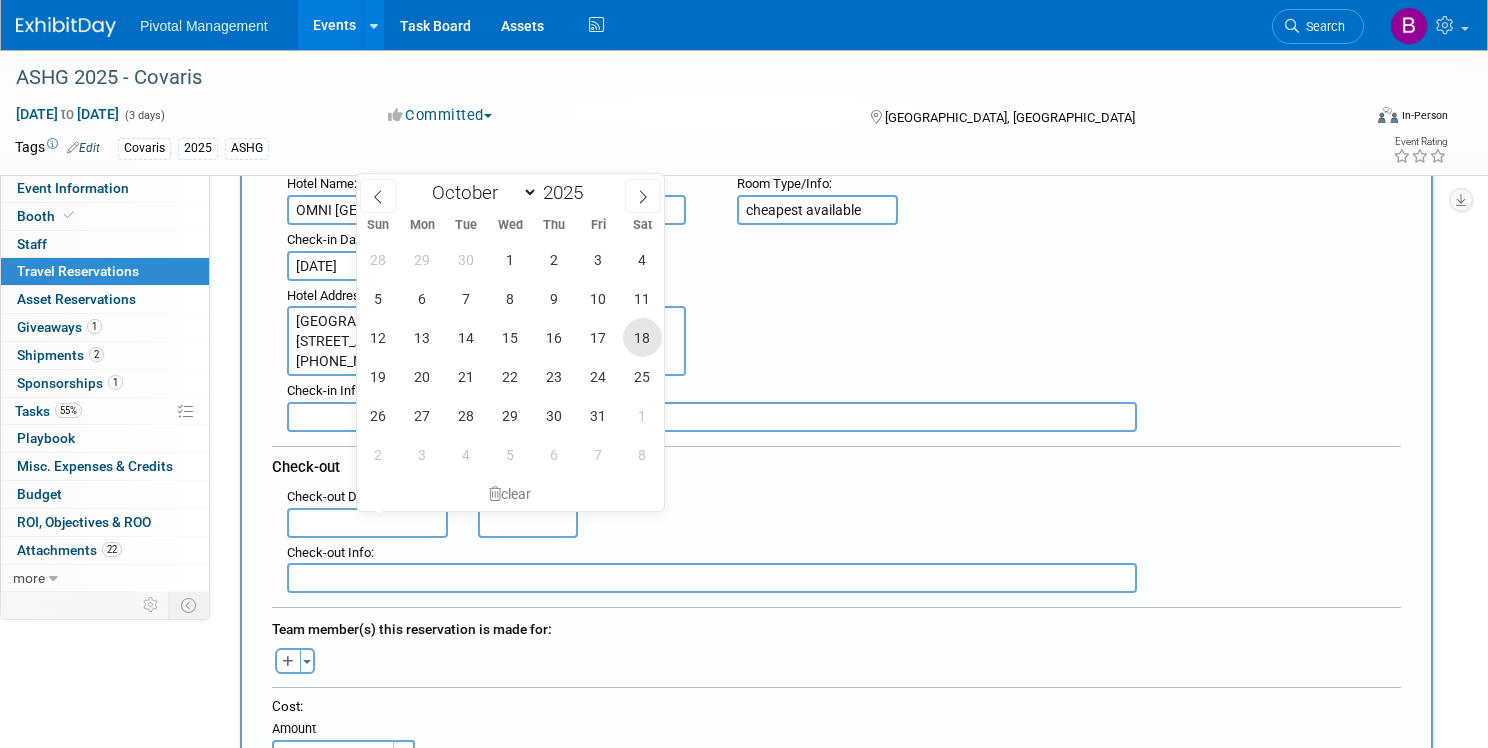 click on "18" at bounding box center (642, 337) 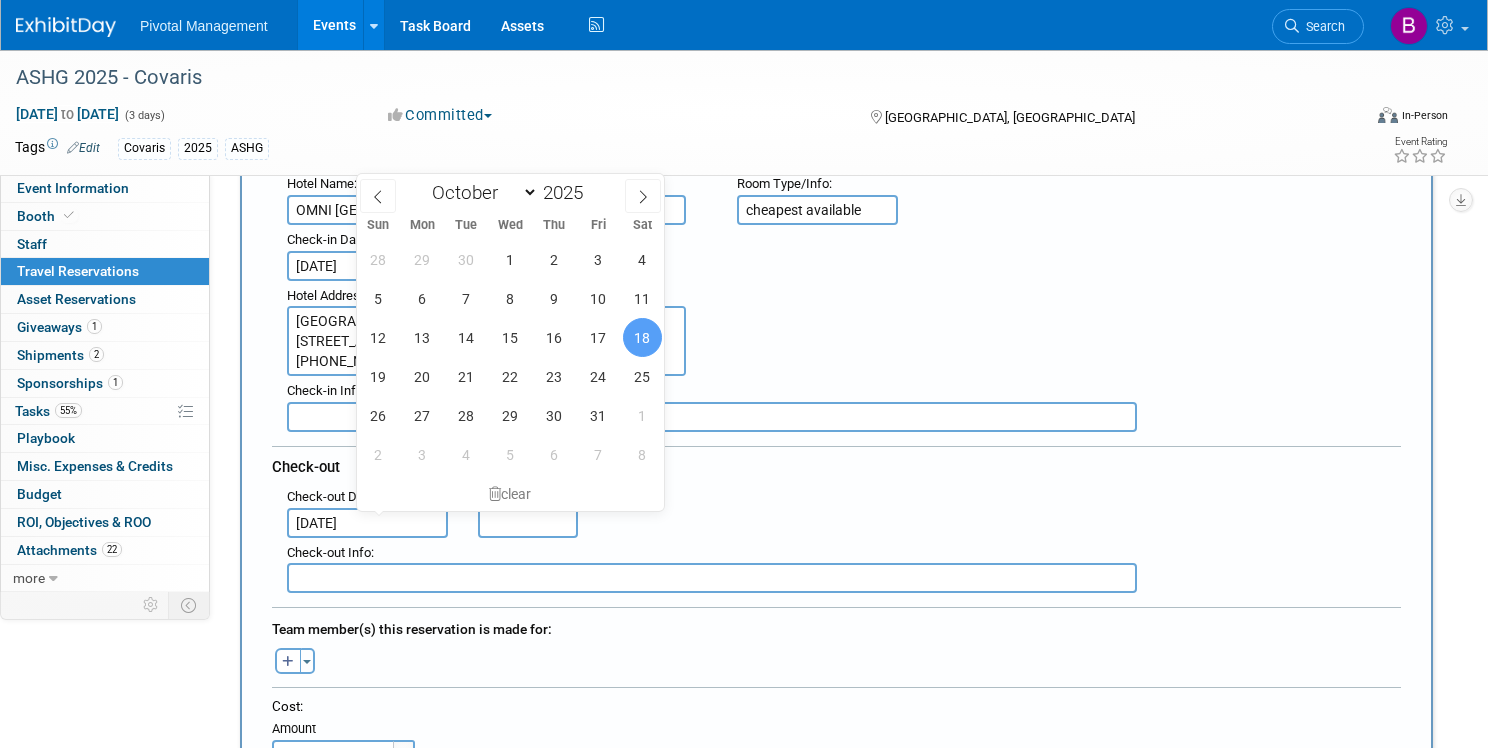 click at bounding box center [712, 417] 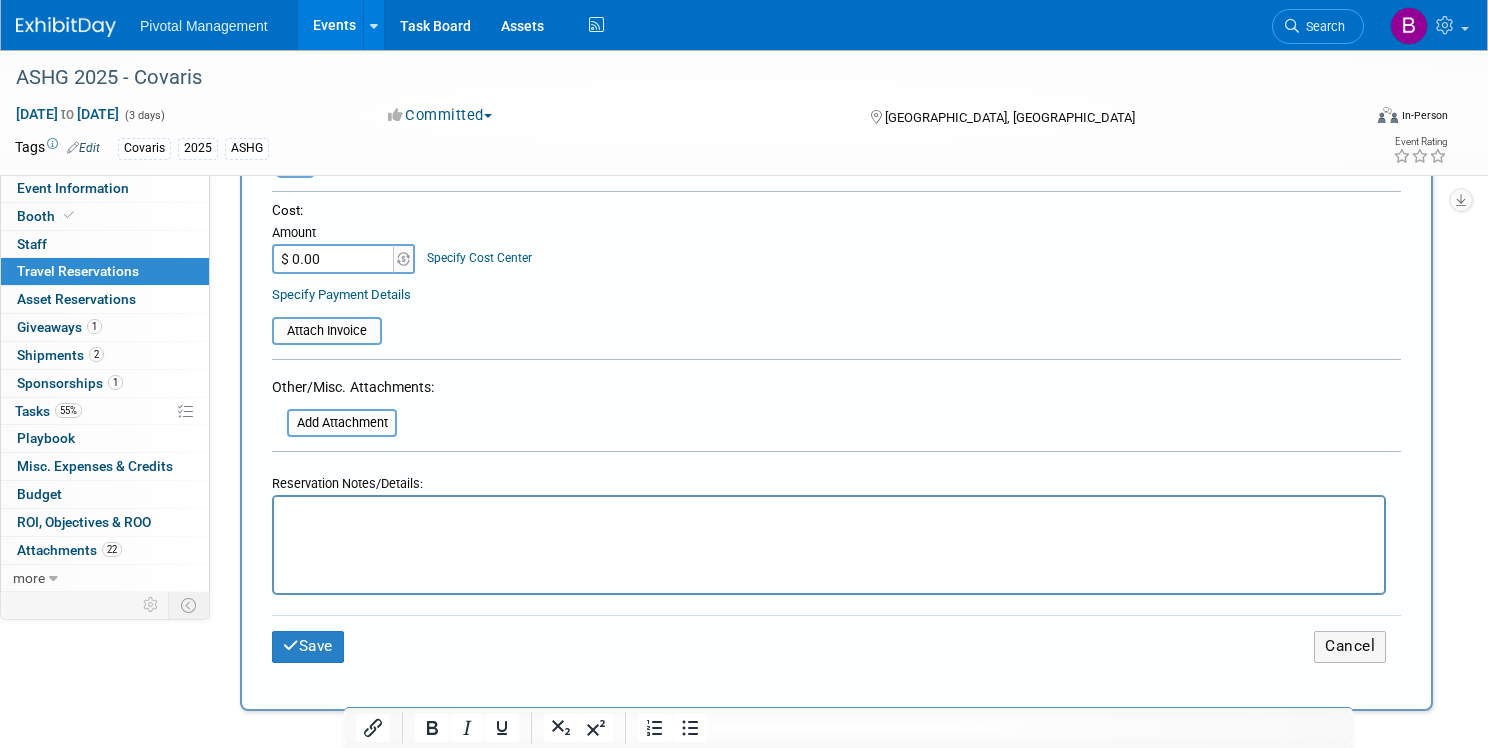 scroll, scrollTop: 786, scrollLeft: 0, axis: vertical 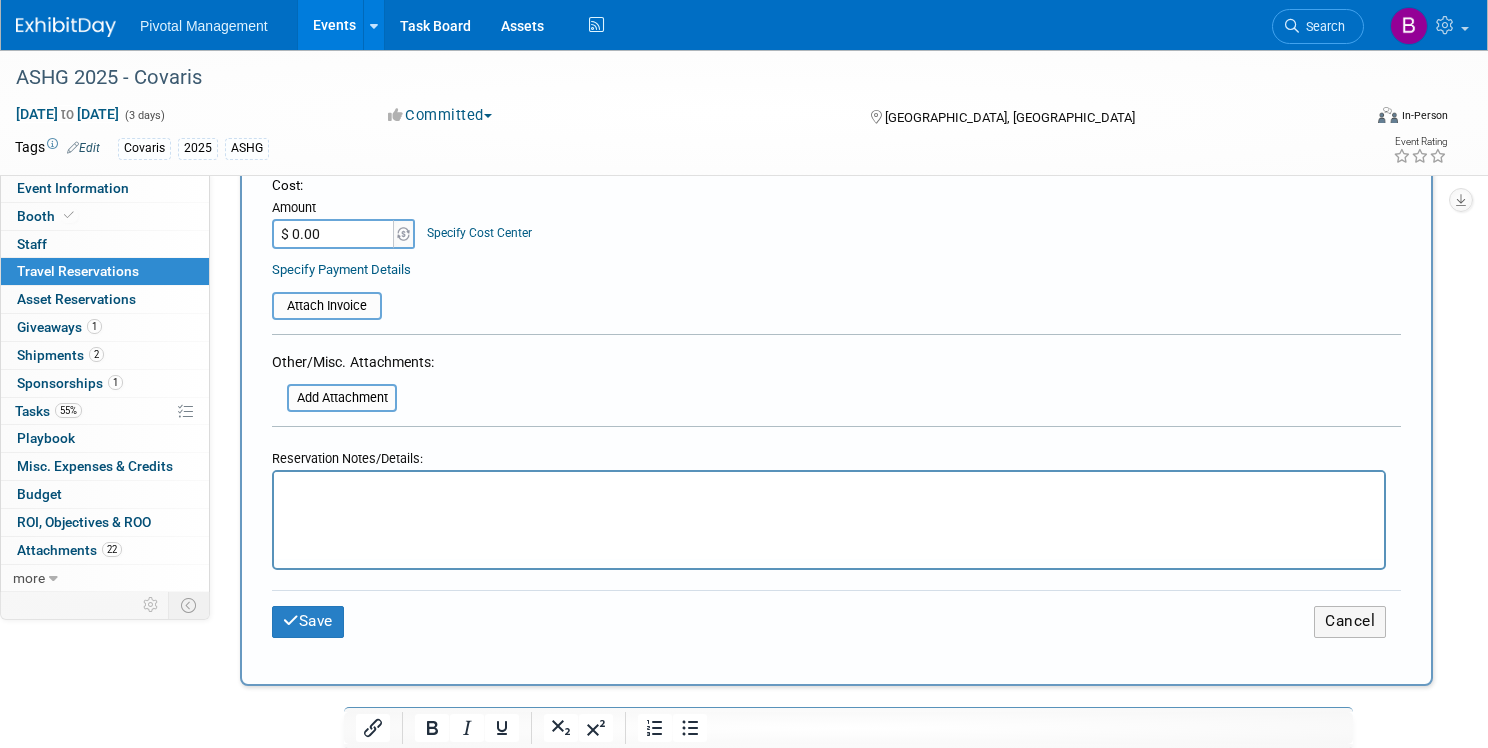 click at bounding box center [829, 486] 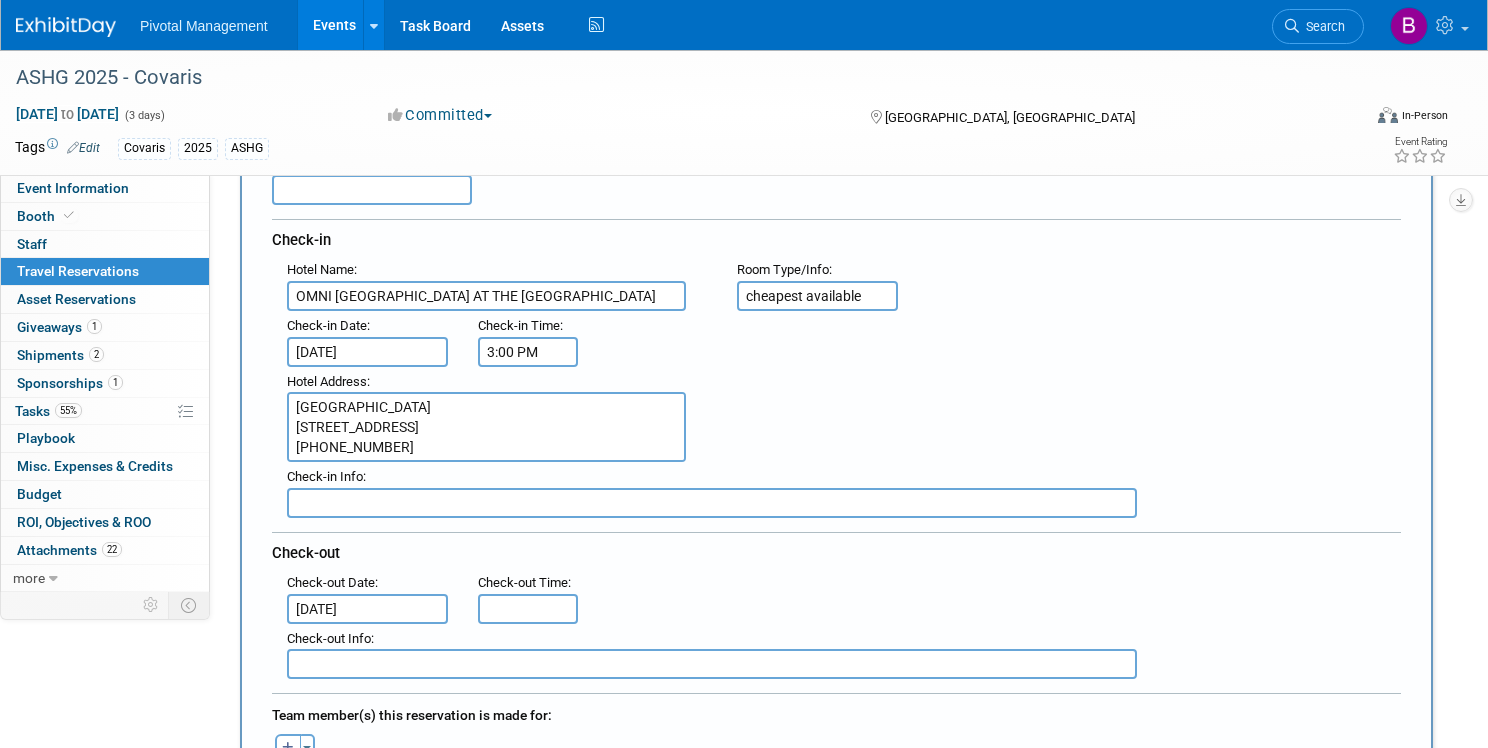scroll, scrollTop: 153, scrollLeft: 0, axis: vertical 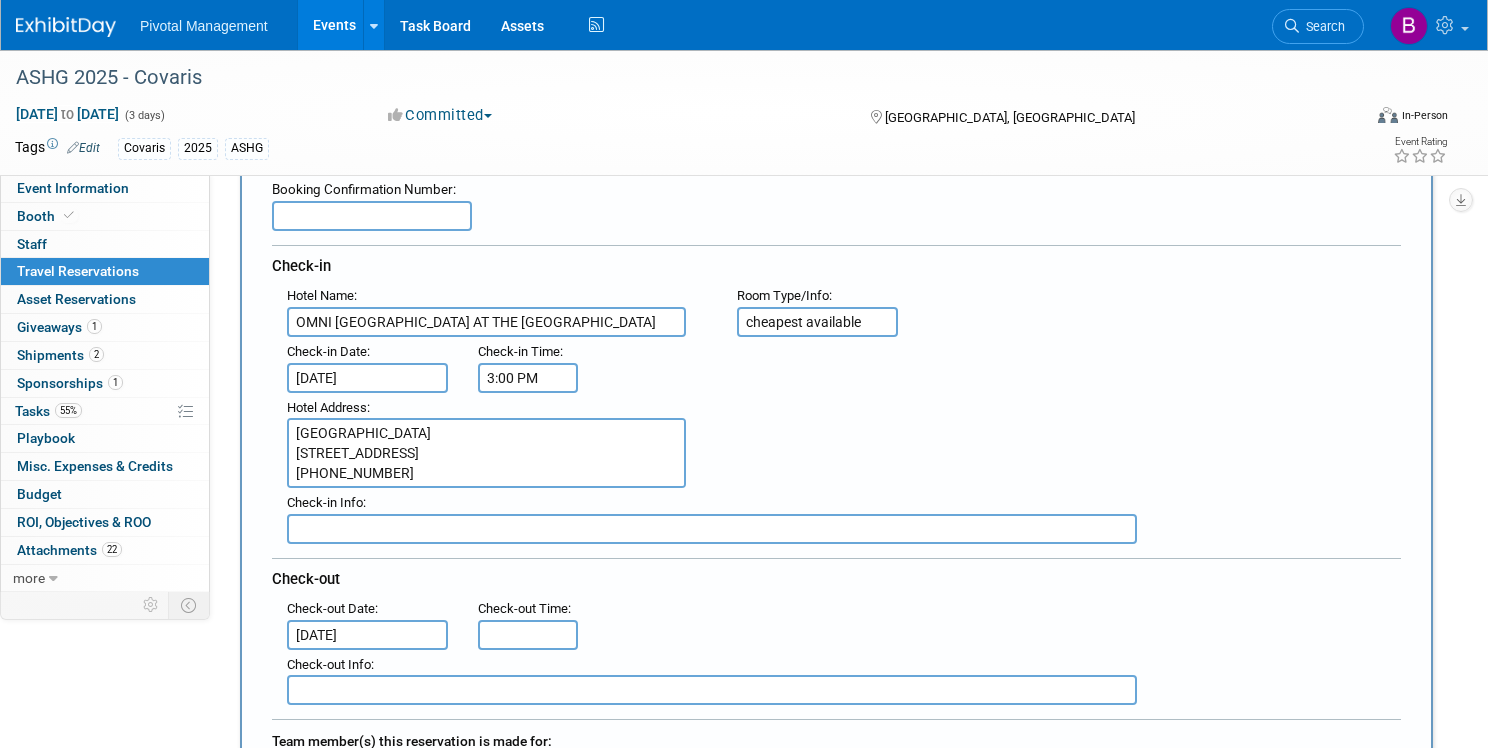click at bounding box center [372, 216] 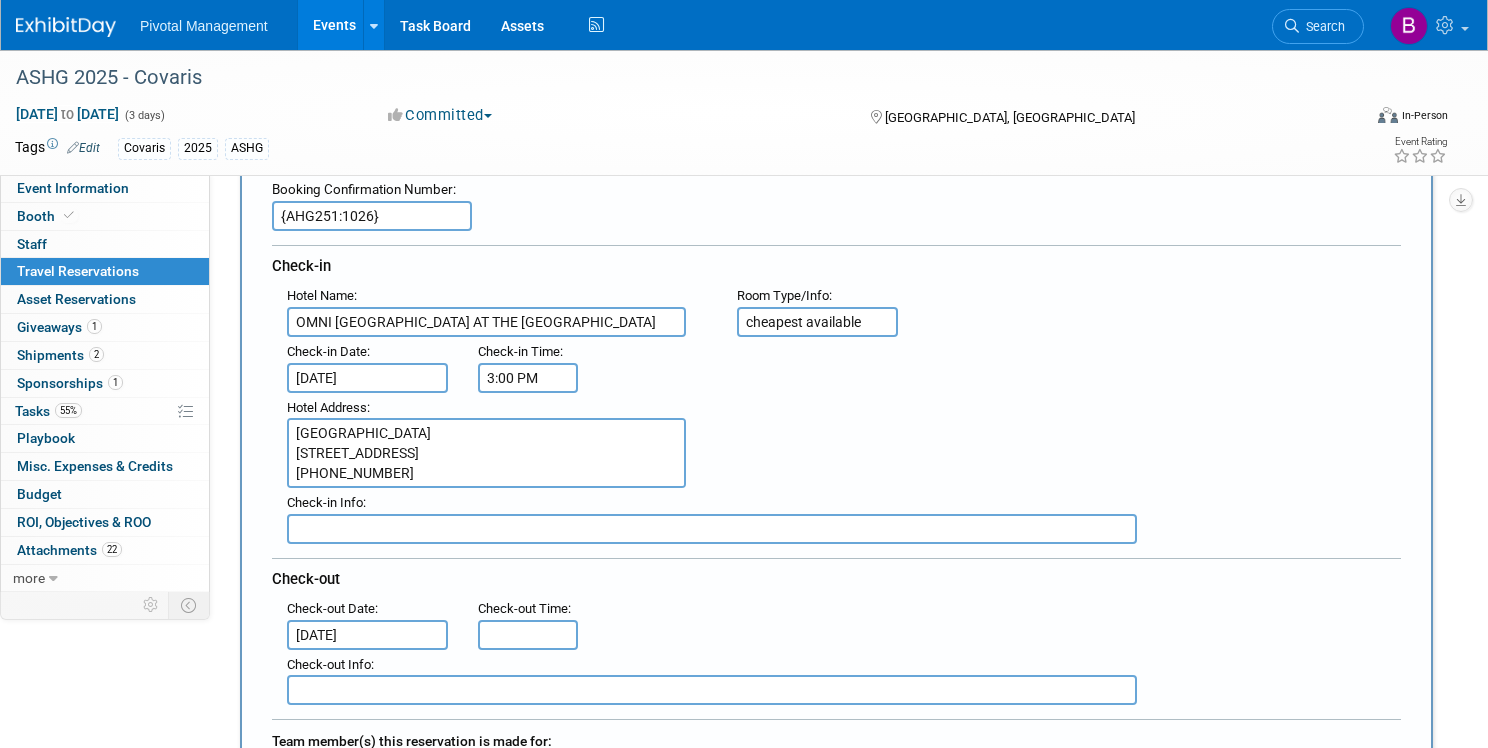 click on "{AHG251:1026}" at bounding box center (372, 216) 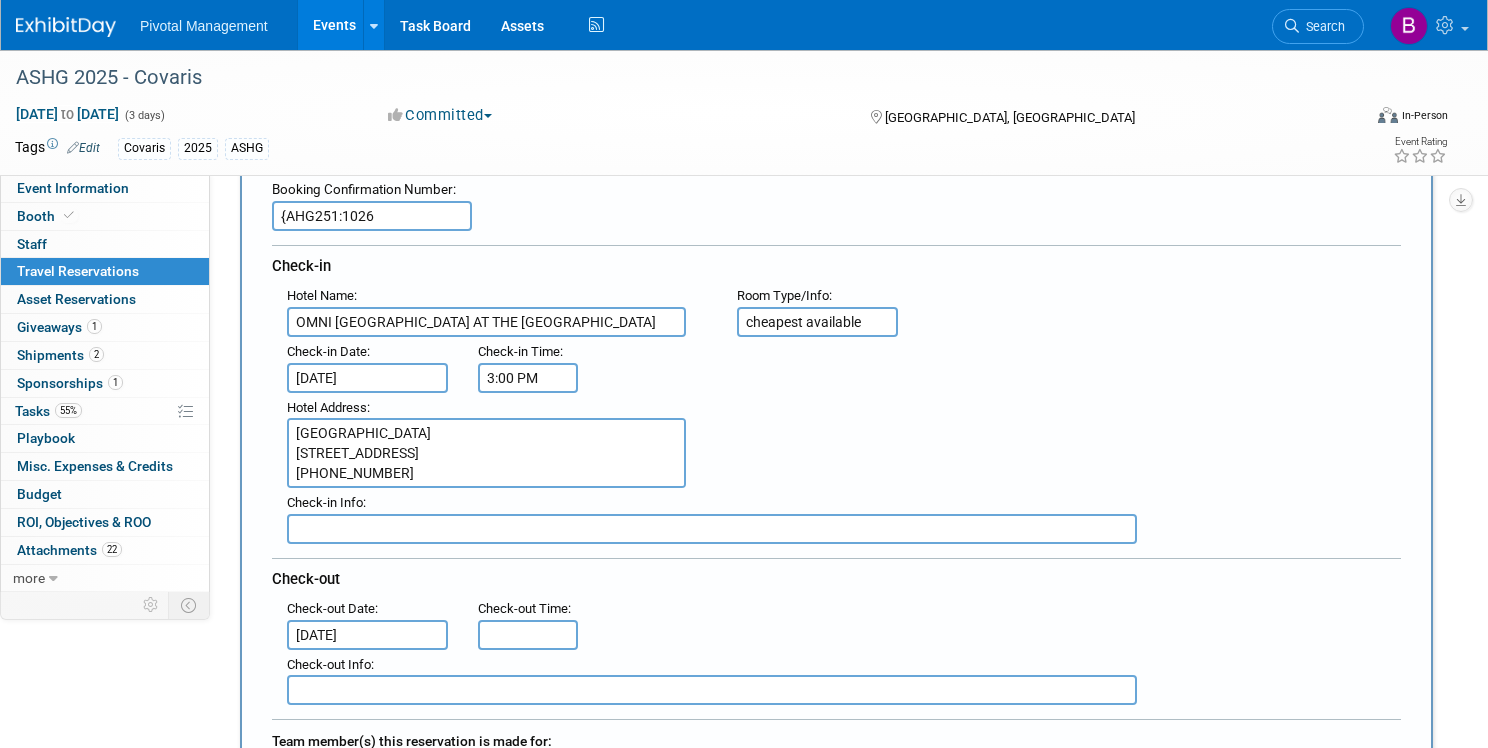 click on "{AHG251:1026" at bounding box center (372, 216) 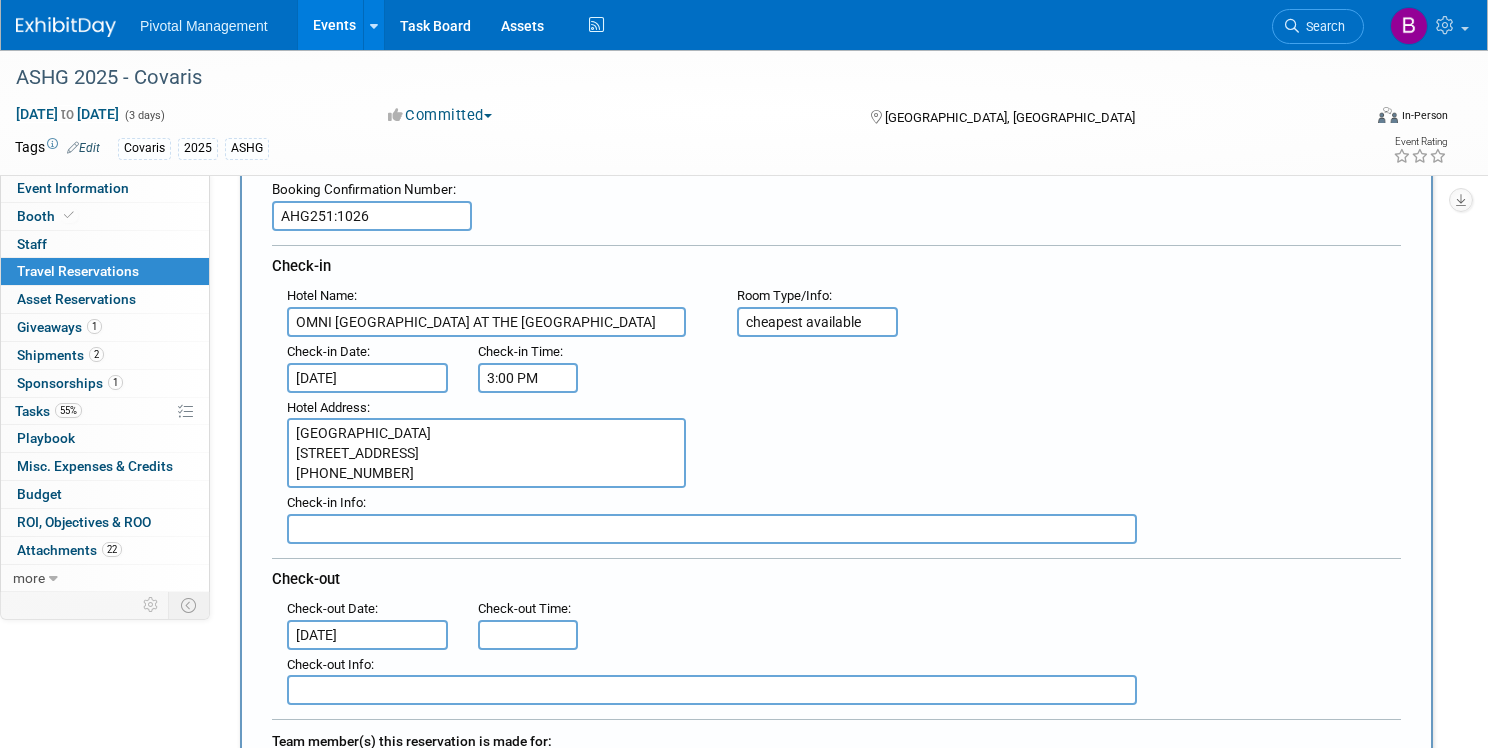 type on "AHG251:1026" 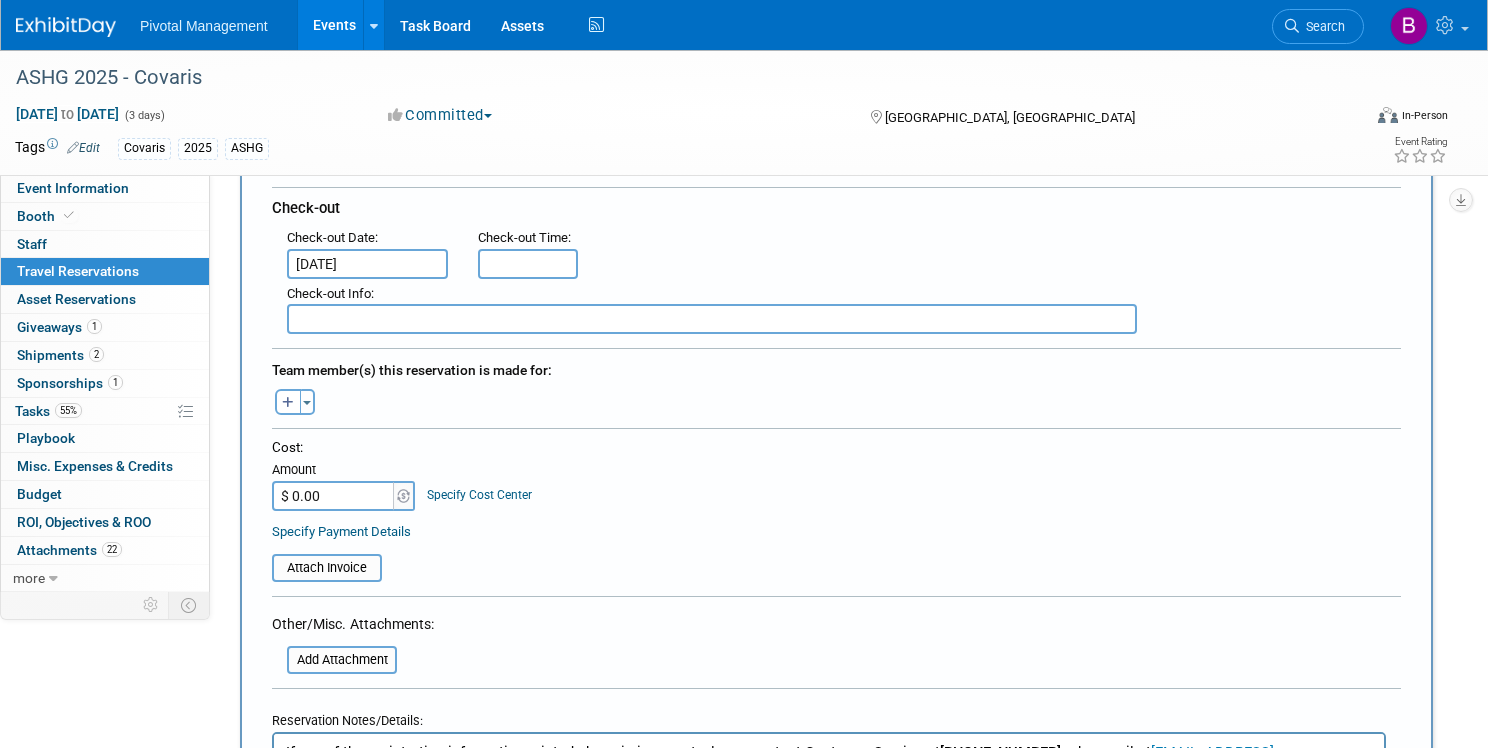 scroll, scrollTop: 504, scrollLeft: 0, axis: vertical 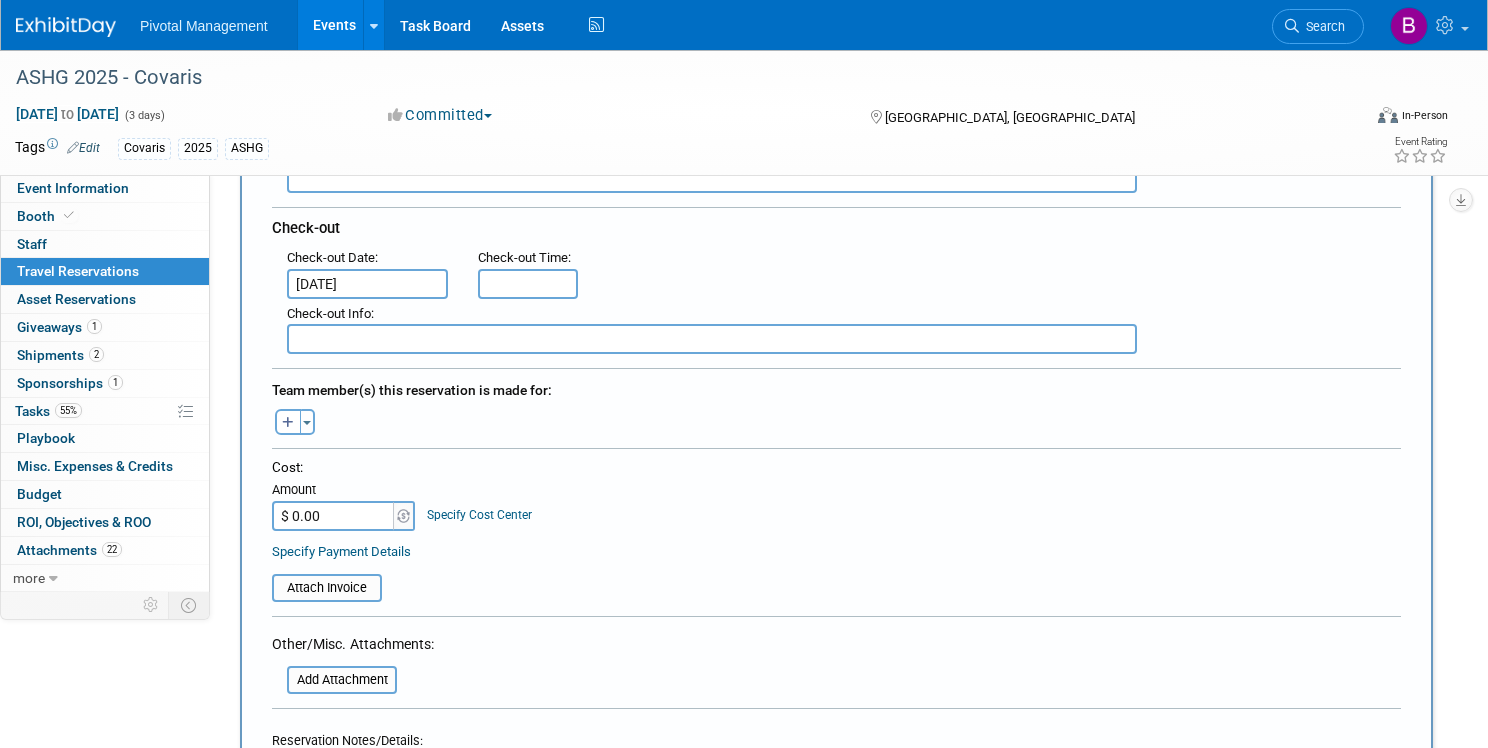 type on "11:00 AM" 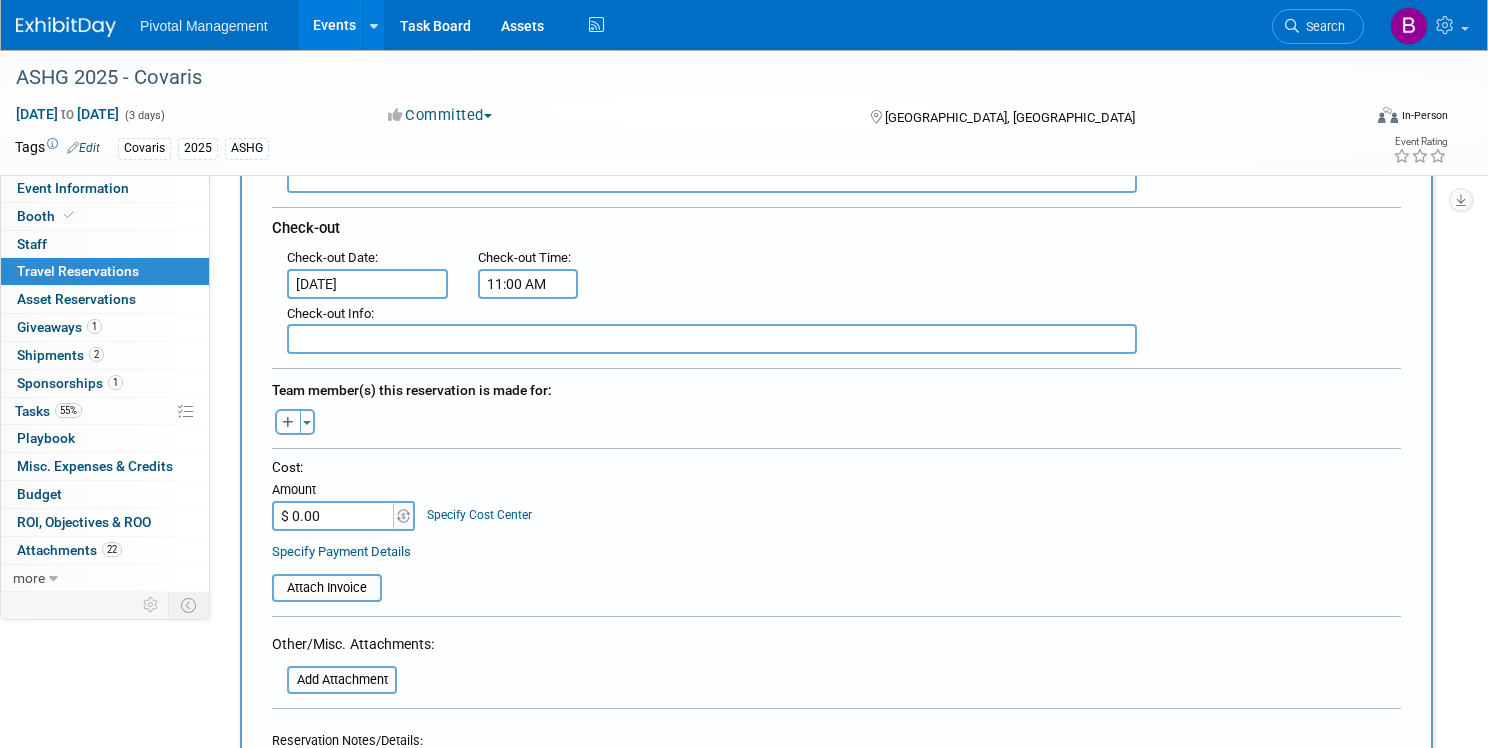 click on "11:00 AM" at bounding box center (528, 284) 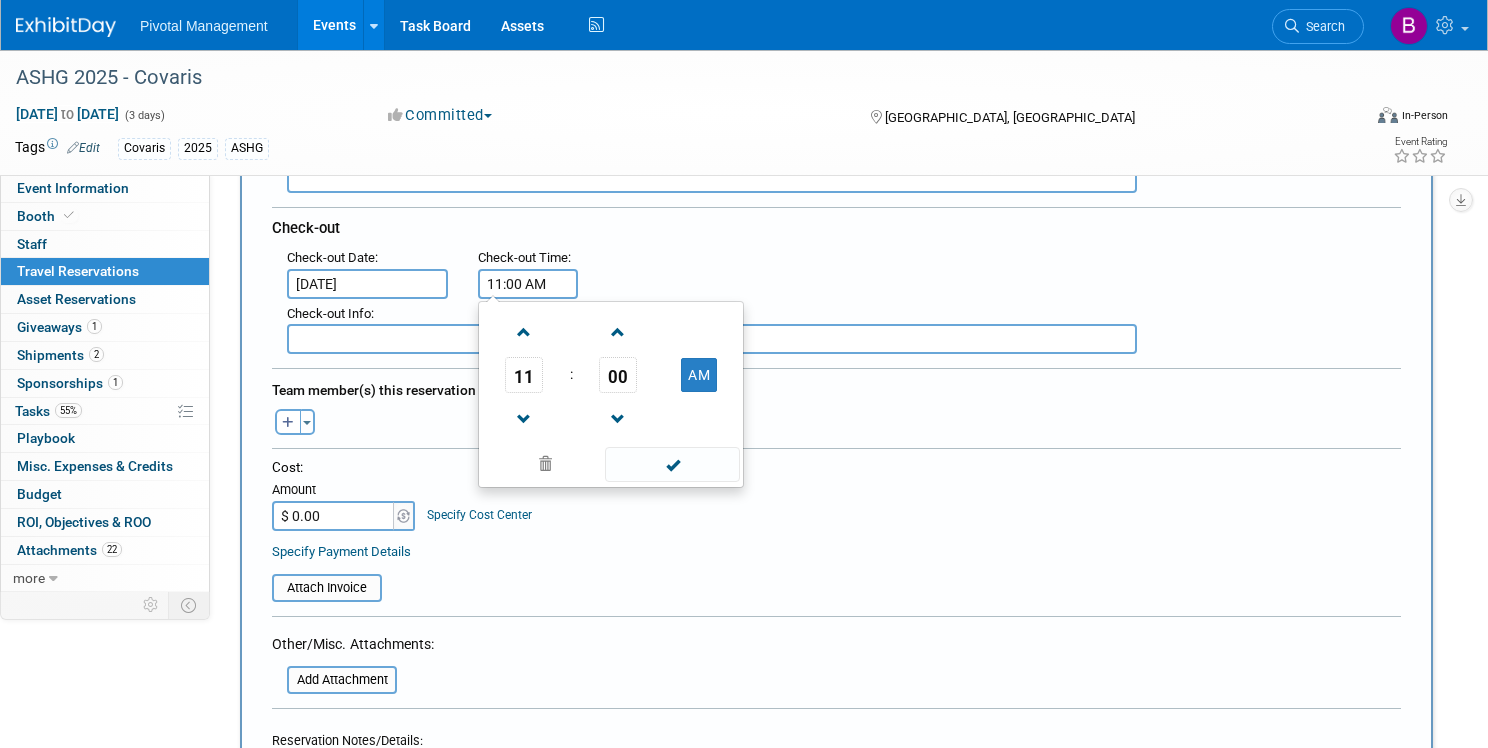 click on "11:00 AM" at bounding box center [528, 284] 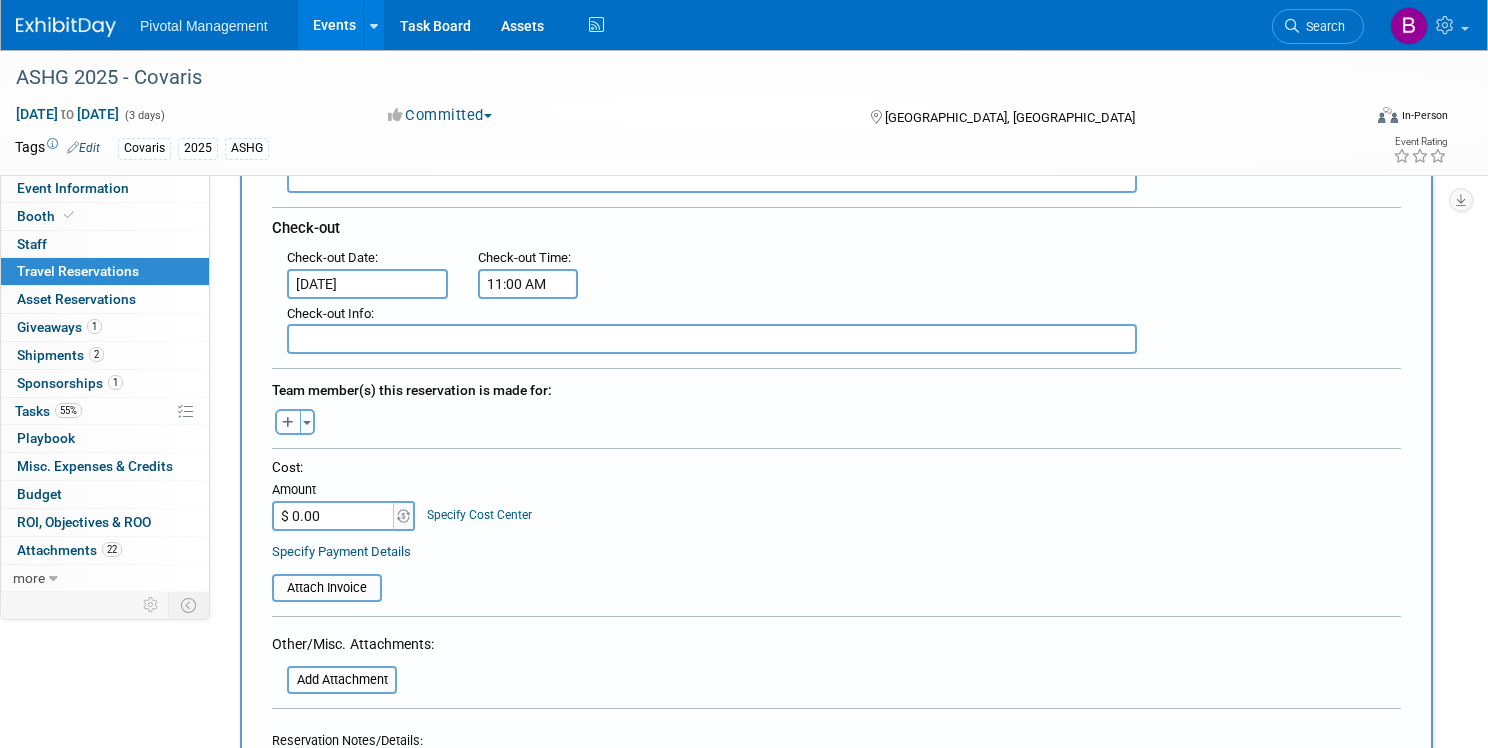 click on "Check-out Time :
11:00 AM" at bounding box center (525, 271) 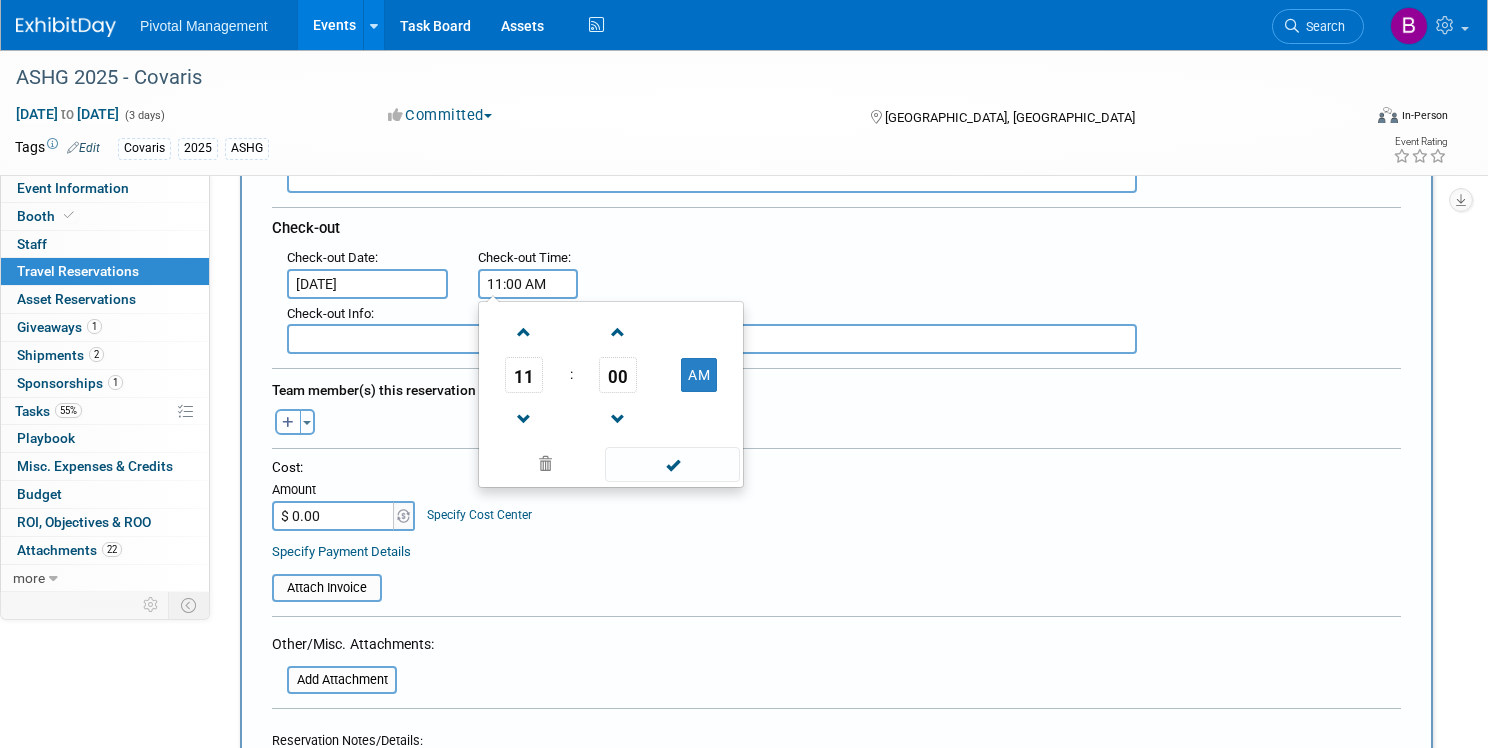 click on "11:00 AM" at bounding box center (528, 284) 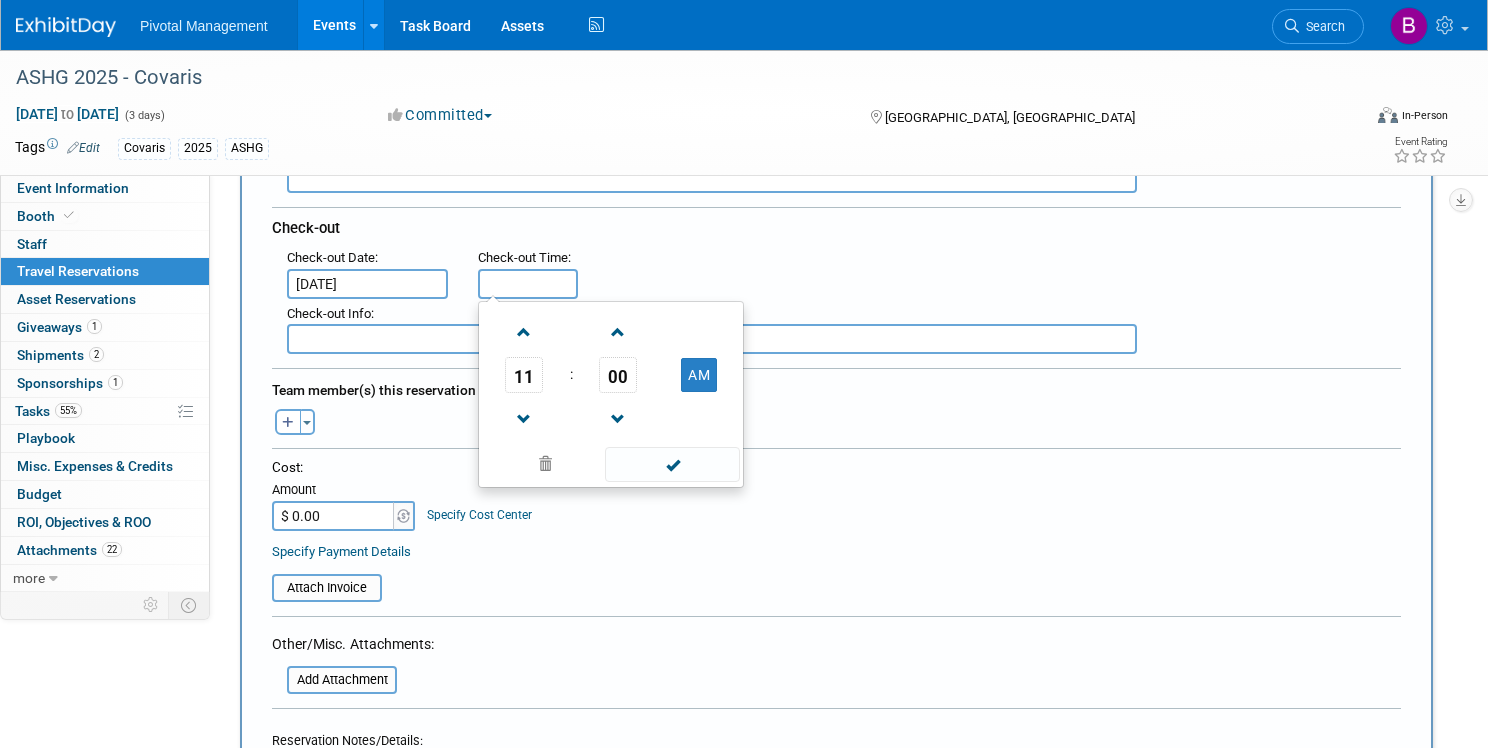 type 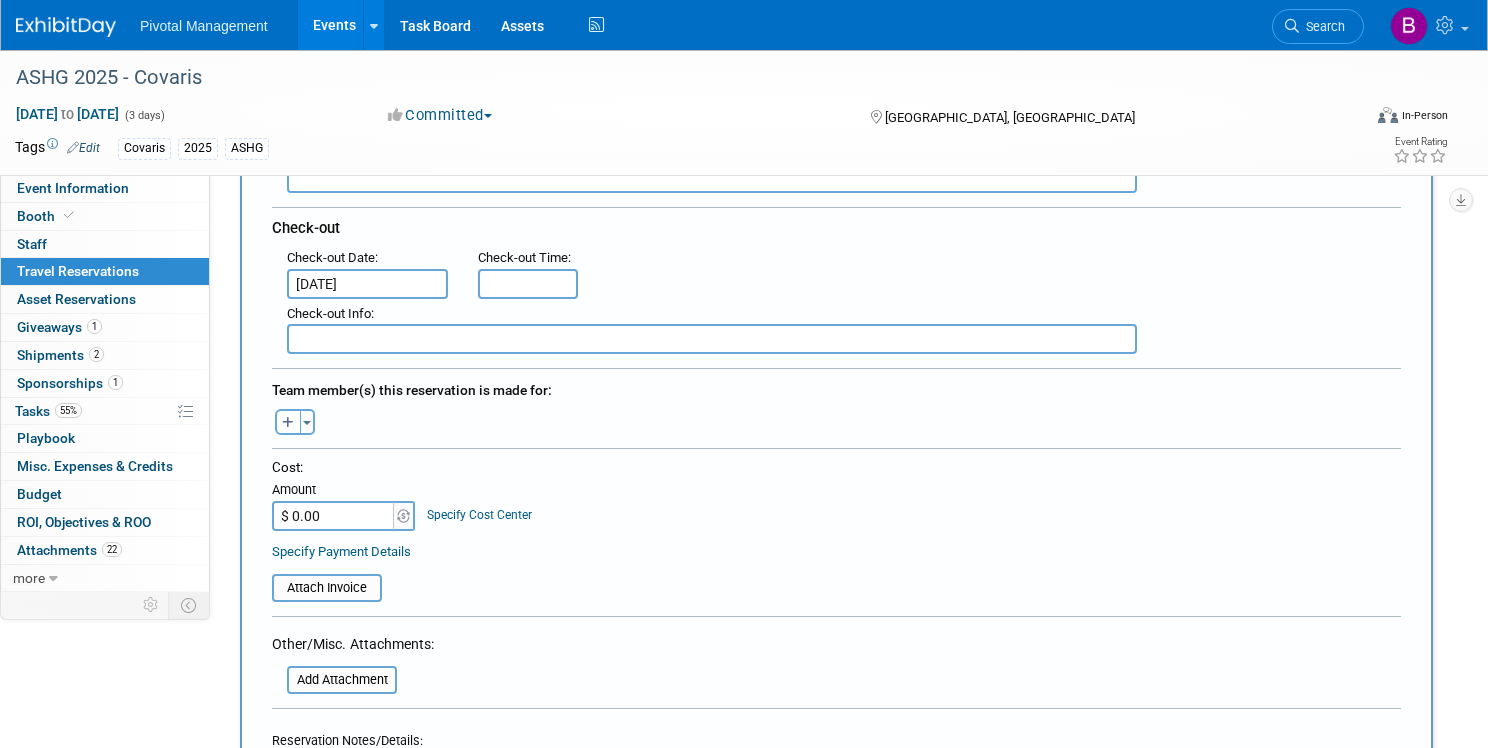click on "Check-out" at bounding box center (836, 225) 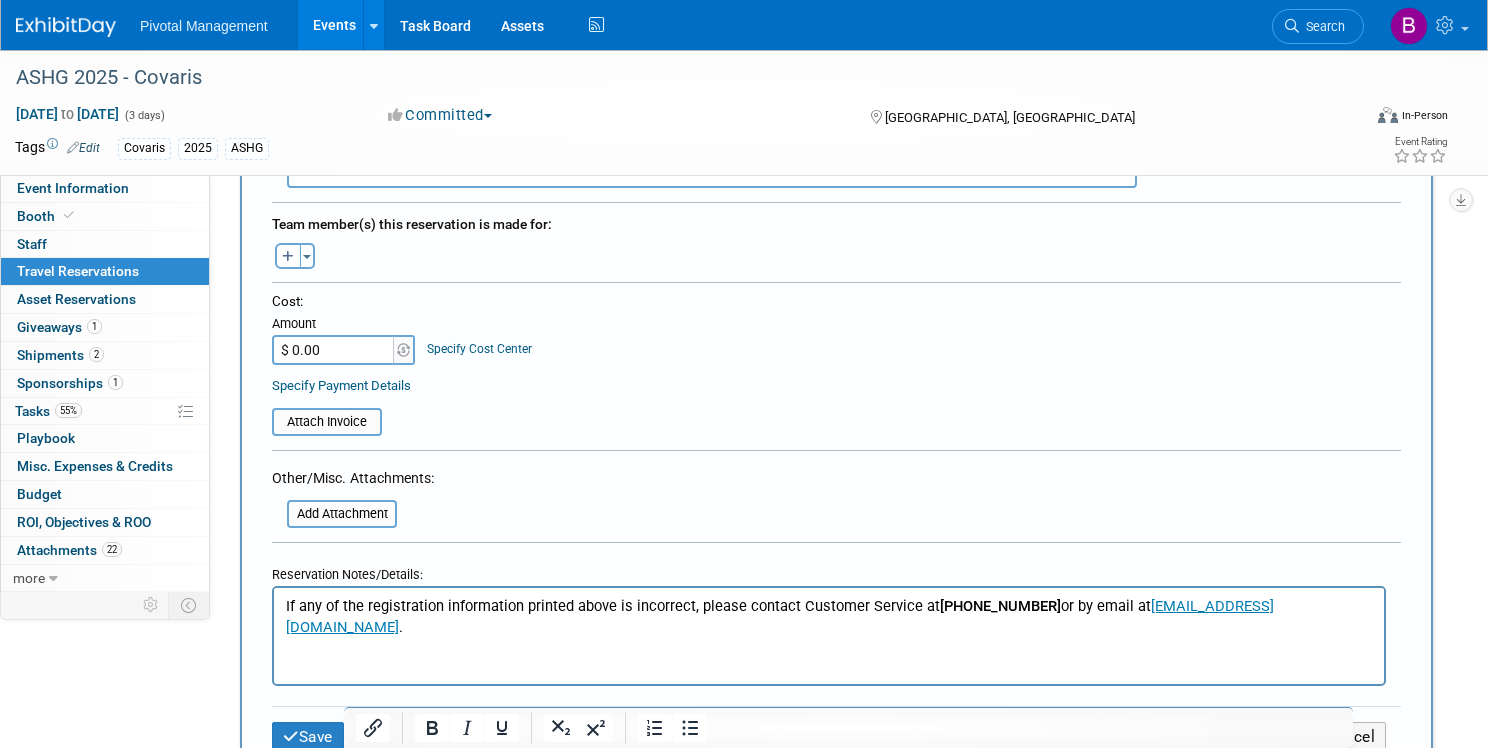scroll, scrollTop: 672, scrollLeft: 0, axis: vertical 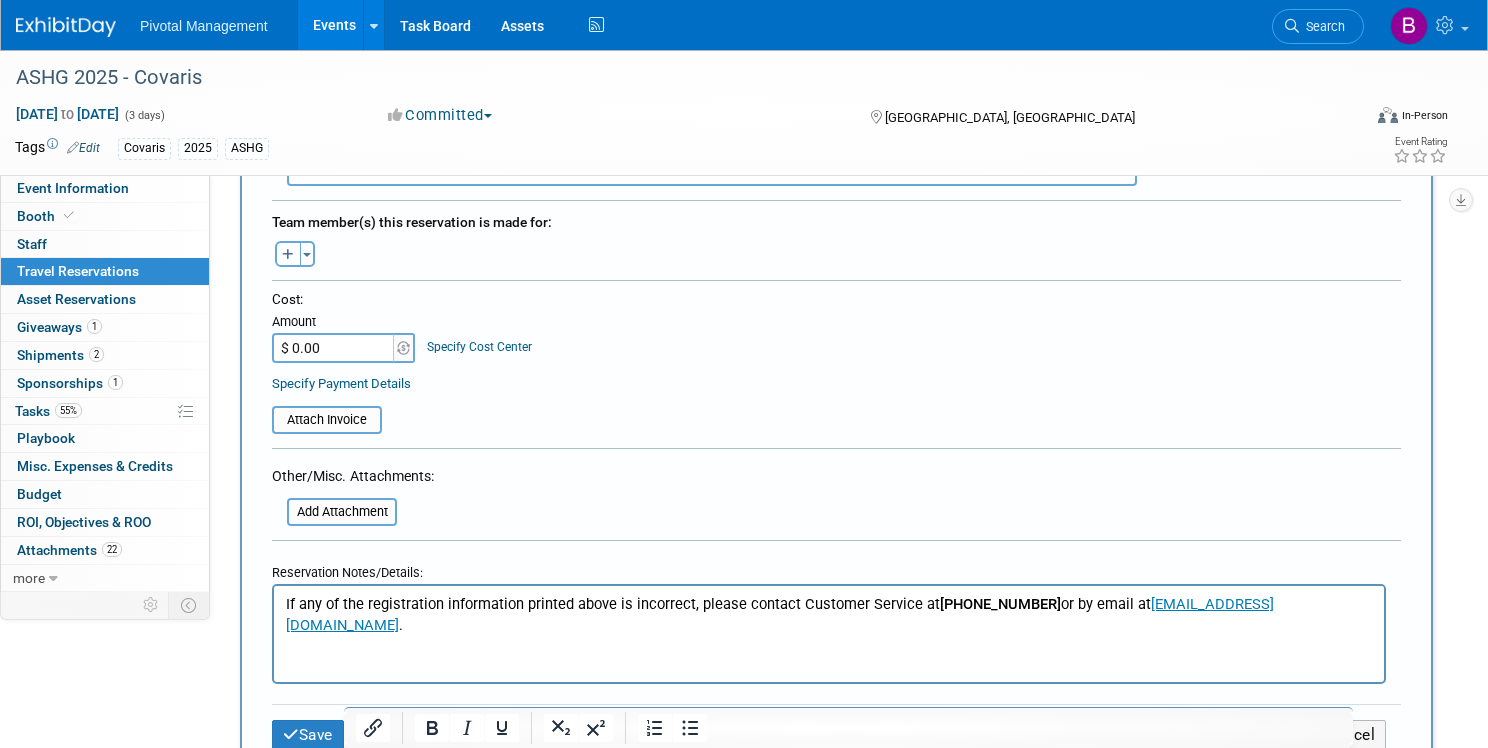 click at bounding box center [288, 254] 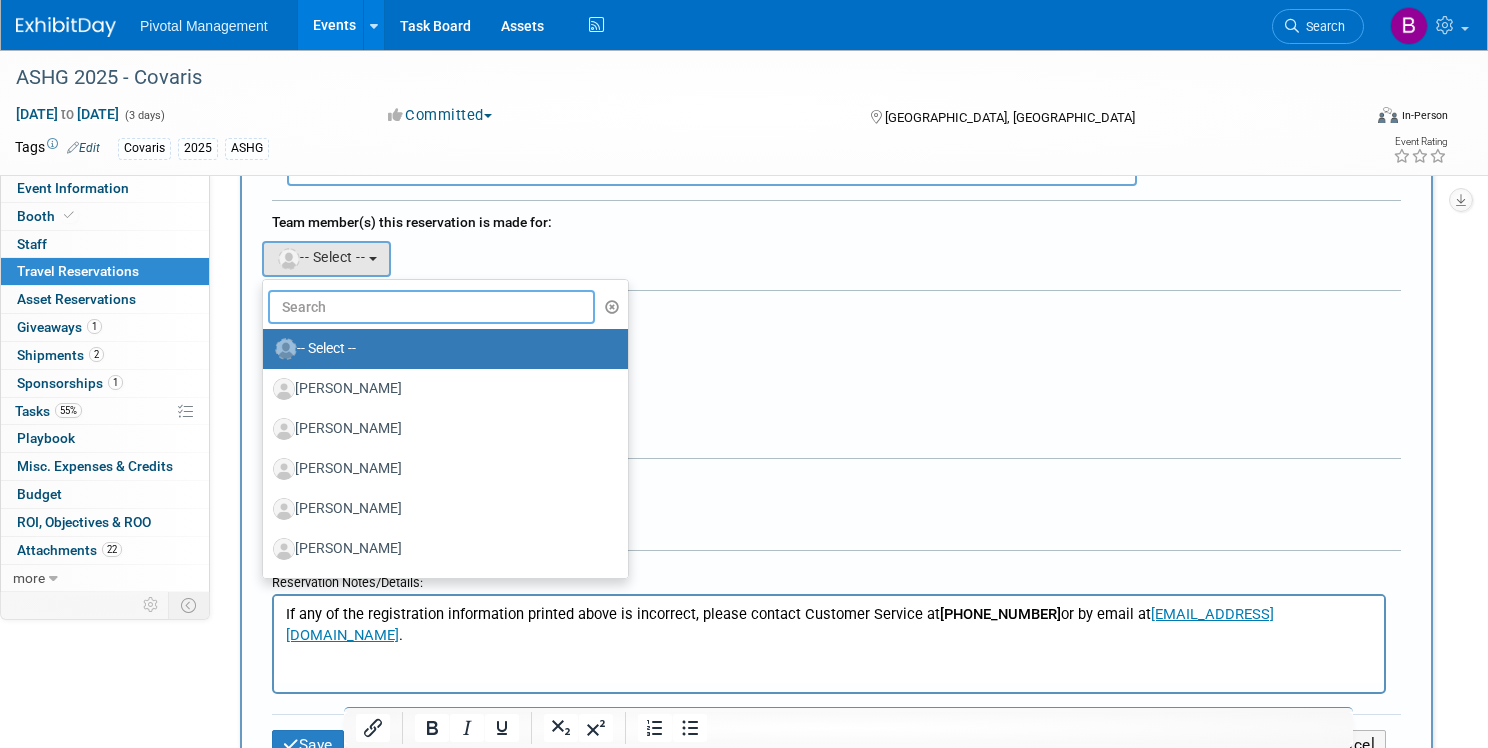 click at bounding box center (431, 307) 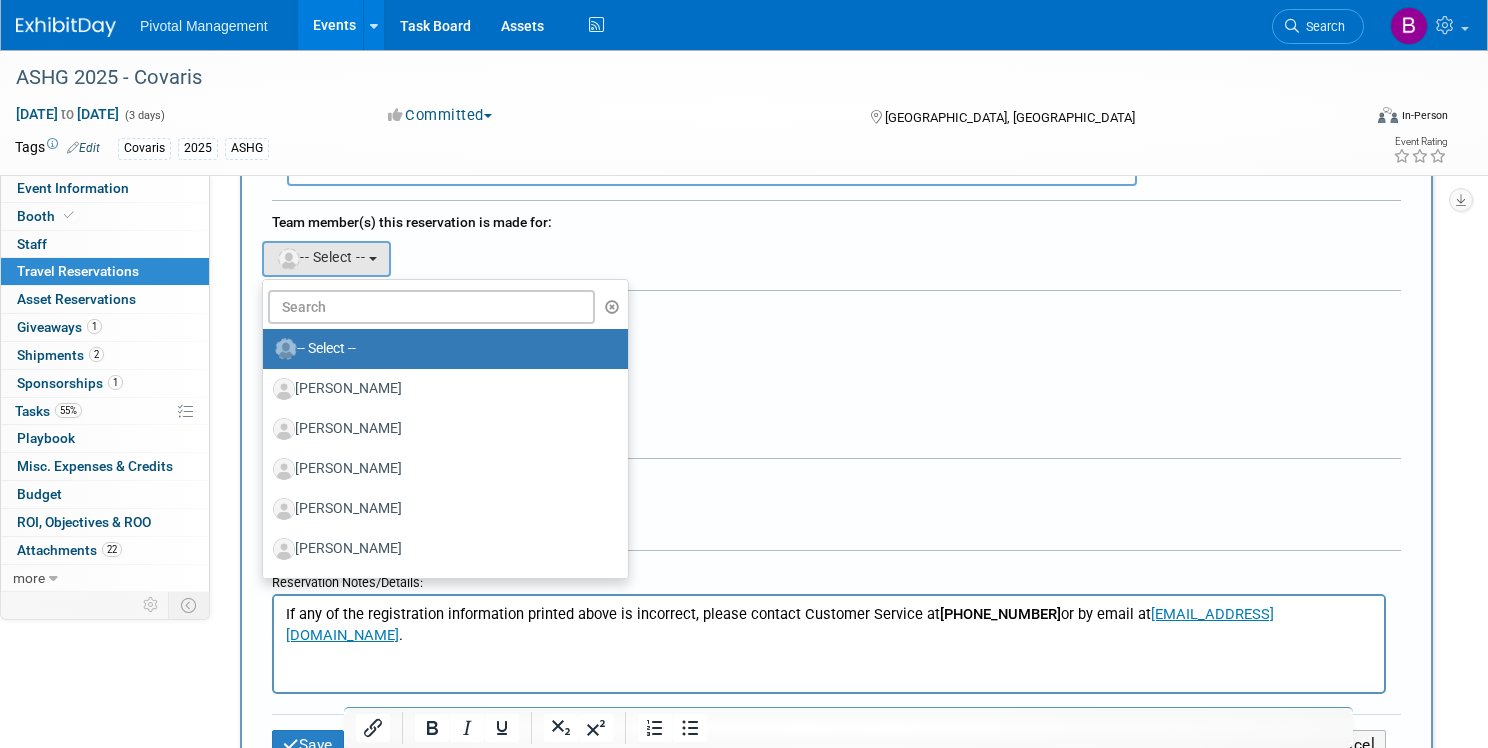 click on "Team member(s) this reservation is made for:" at bounding box center [836, 220] 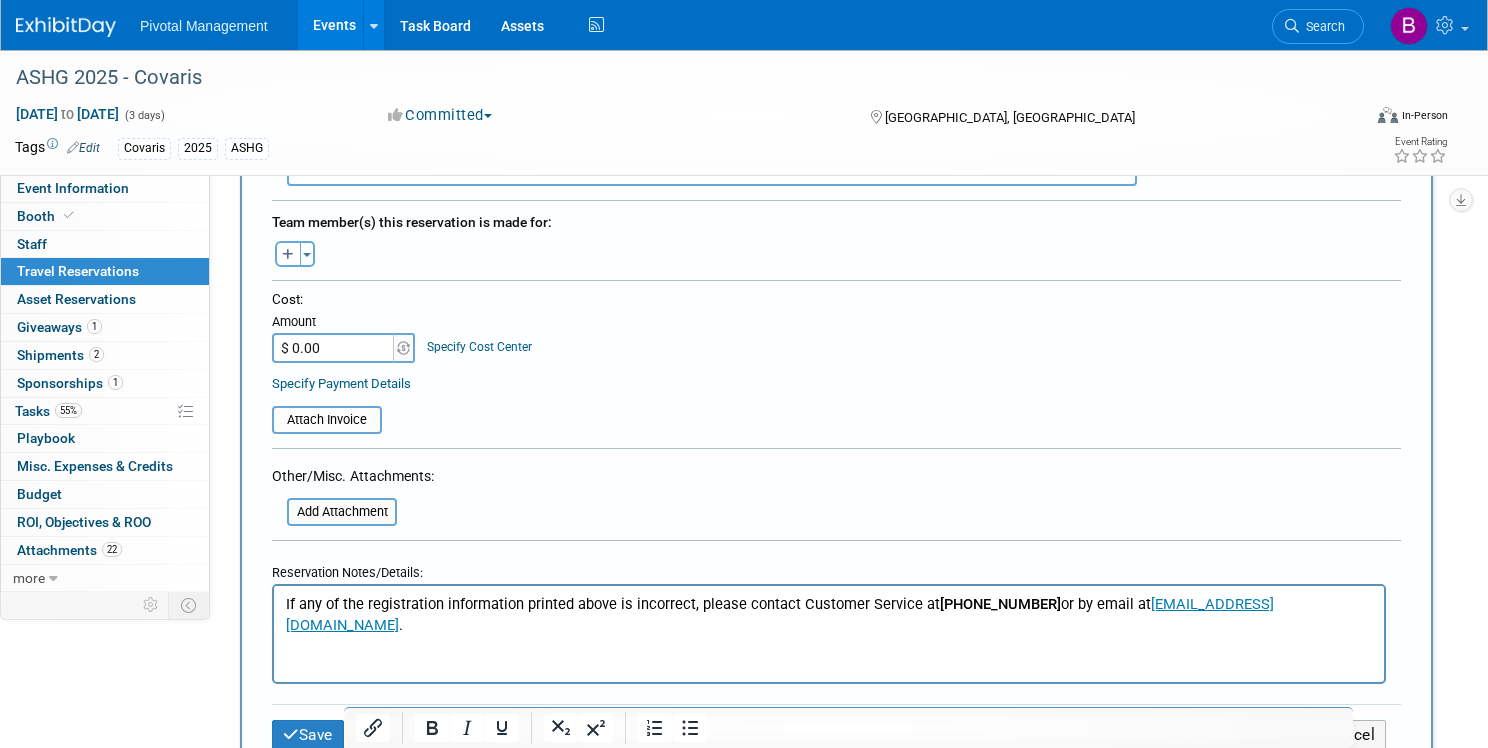 scroll, scrollTop: 708, scrollLeft: 0, axis: vertical 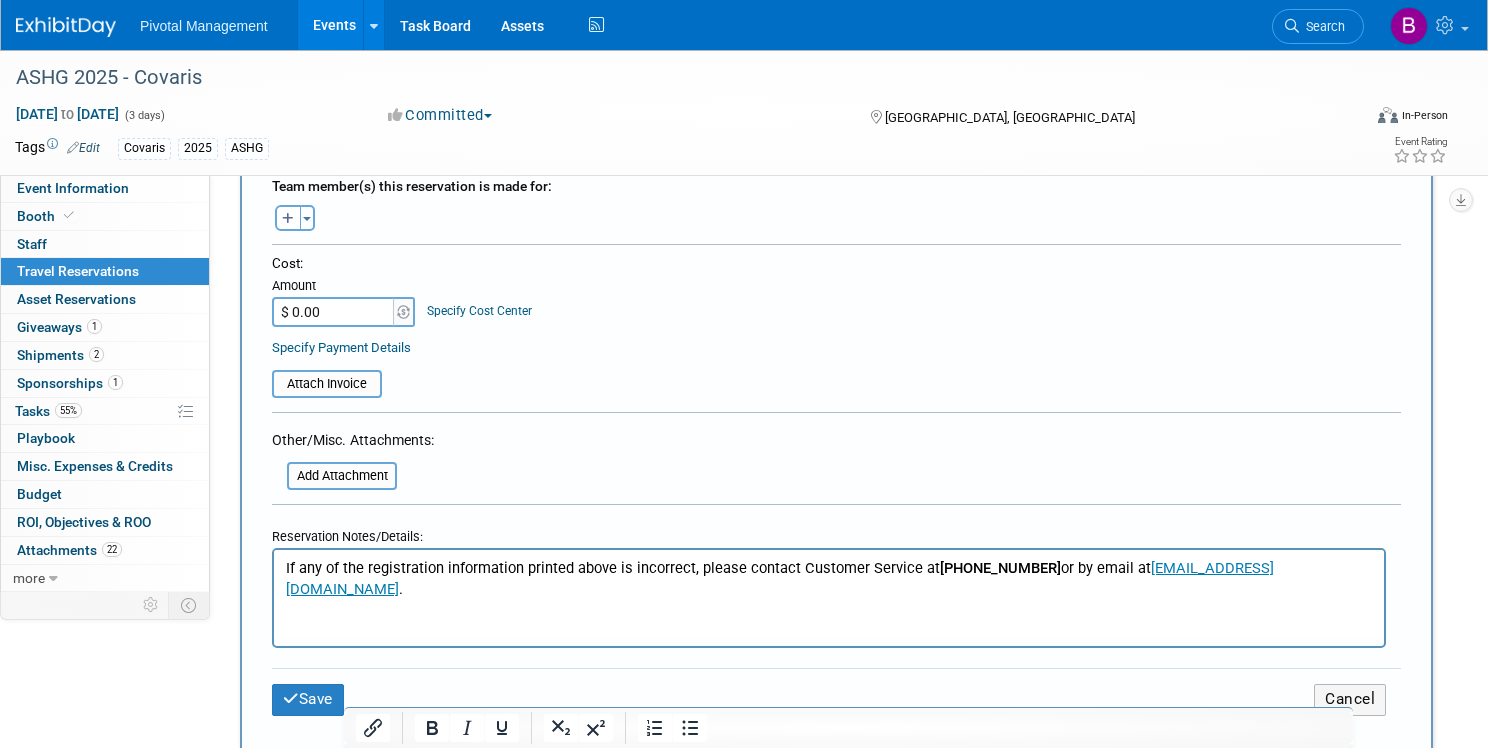 click on "$ 0.00" at bounding box center (334, 312) 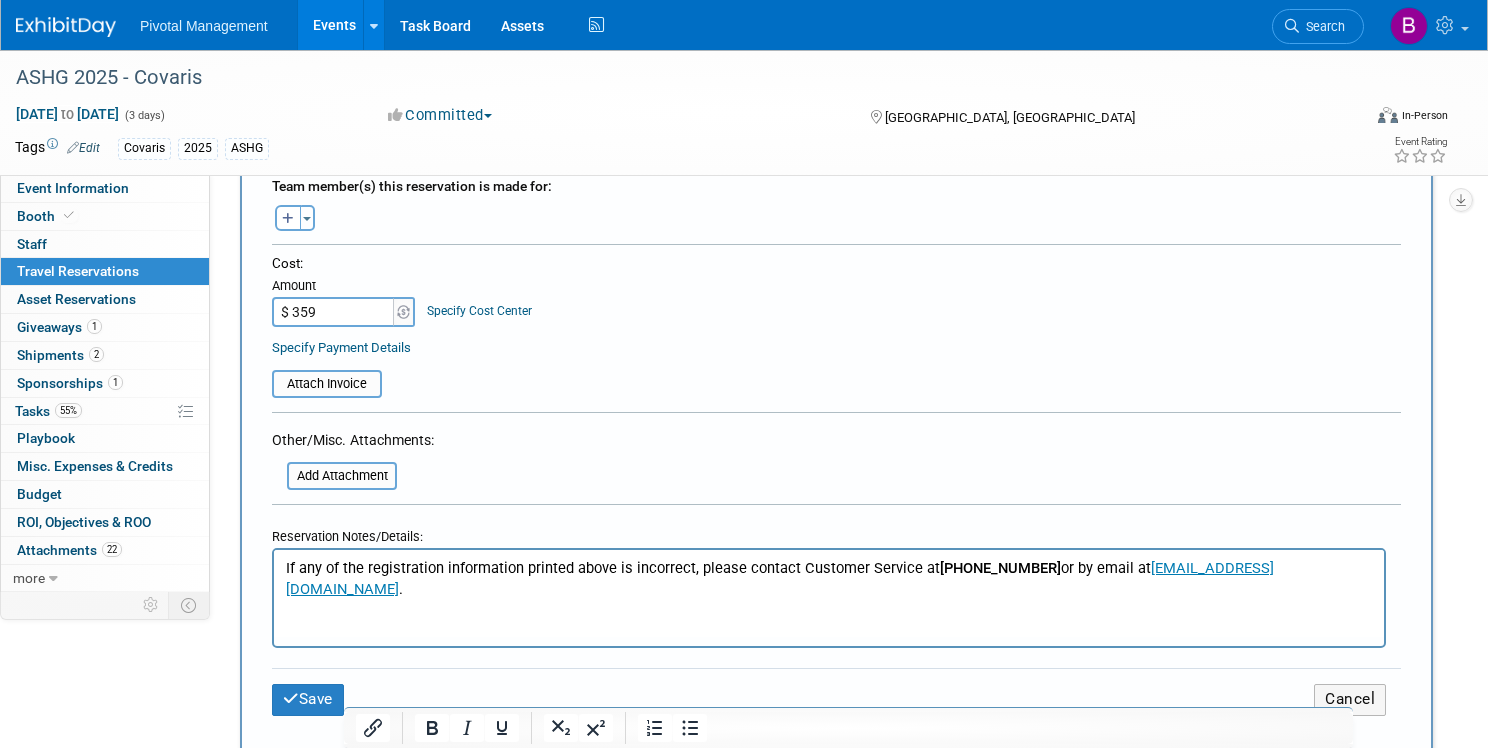 type on "$ 359.00" 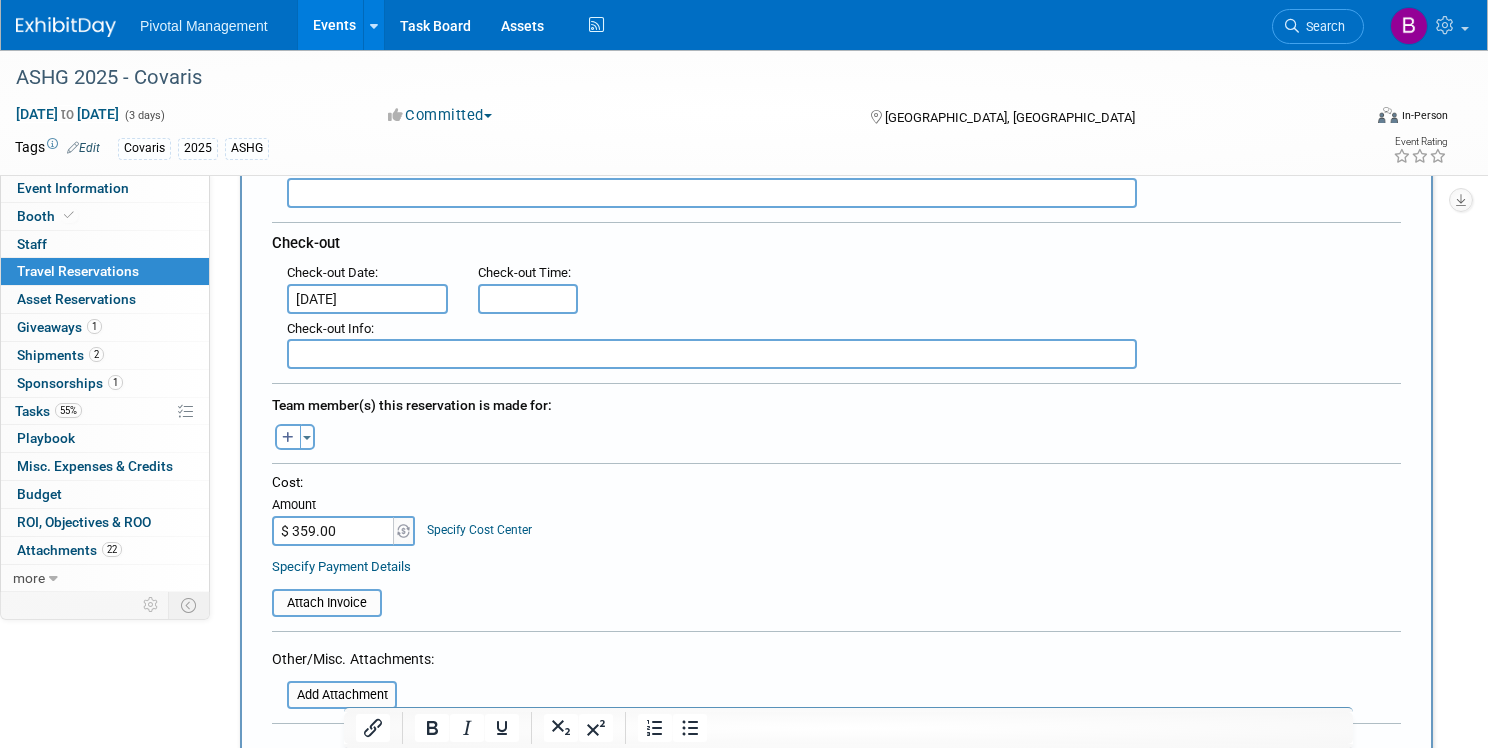 scroll, scrollTop: 650, scrollLeft: 0, axis: vertical 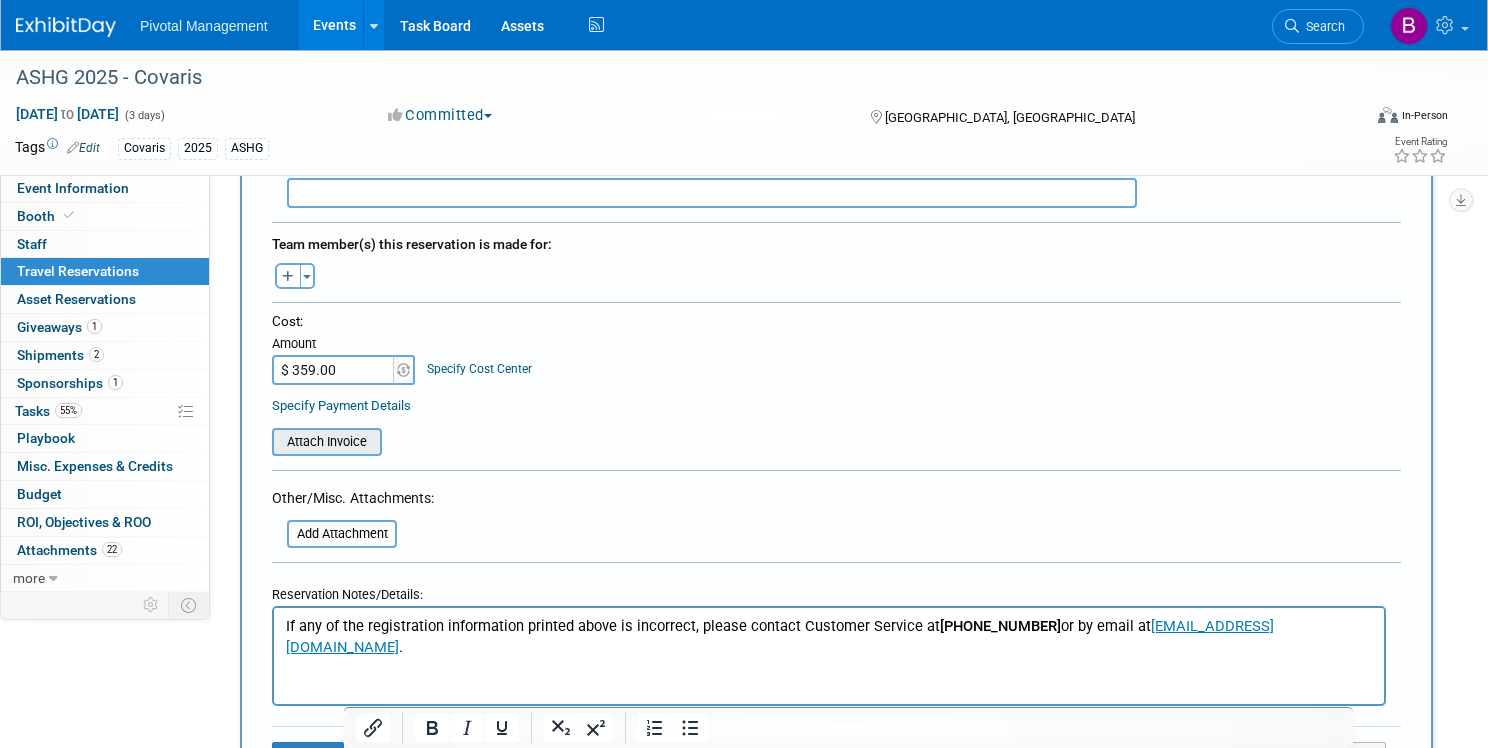 click at bounding box center [261, 442] 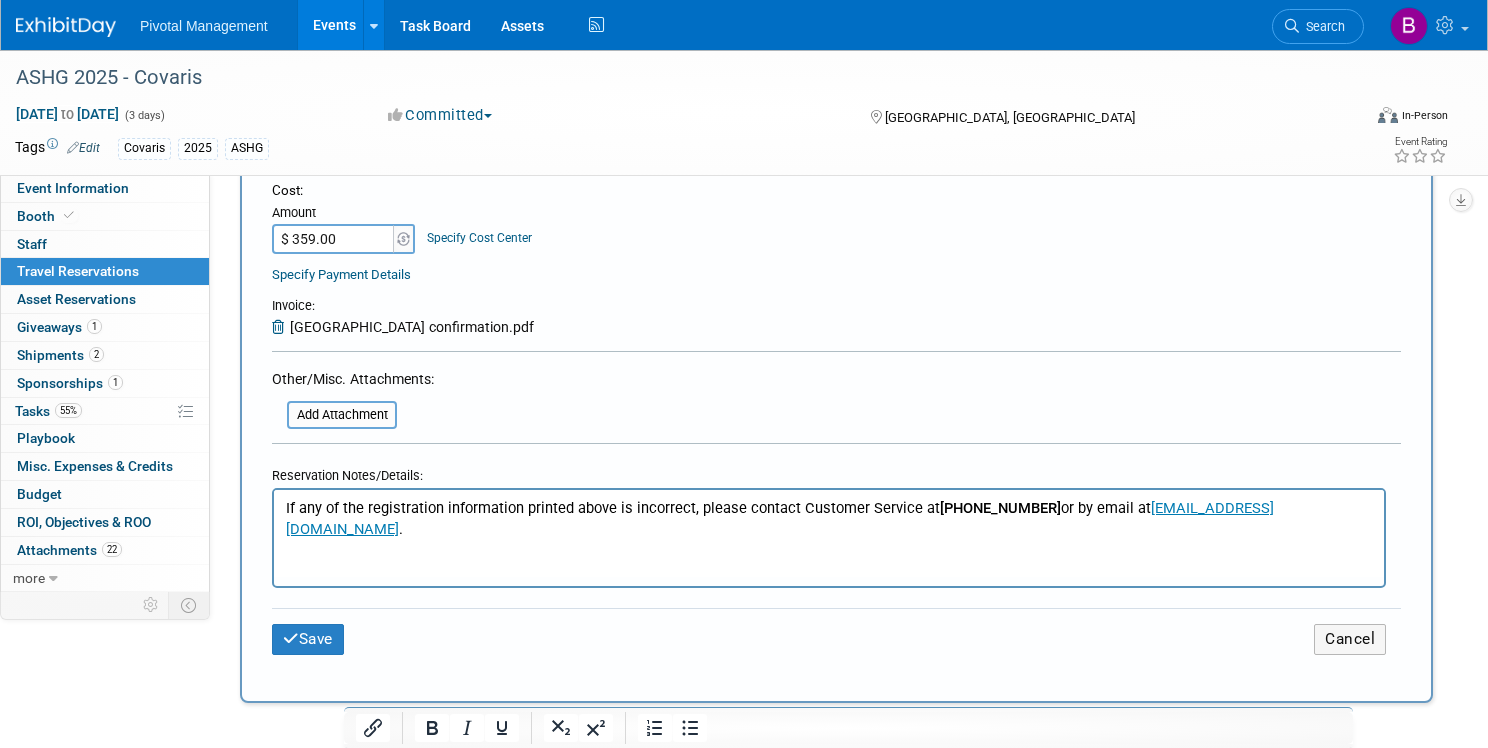 scroll, scrollTop: 789, scrollLeft: 0, axis: vertical 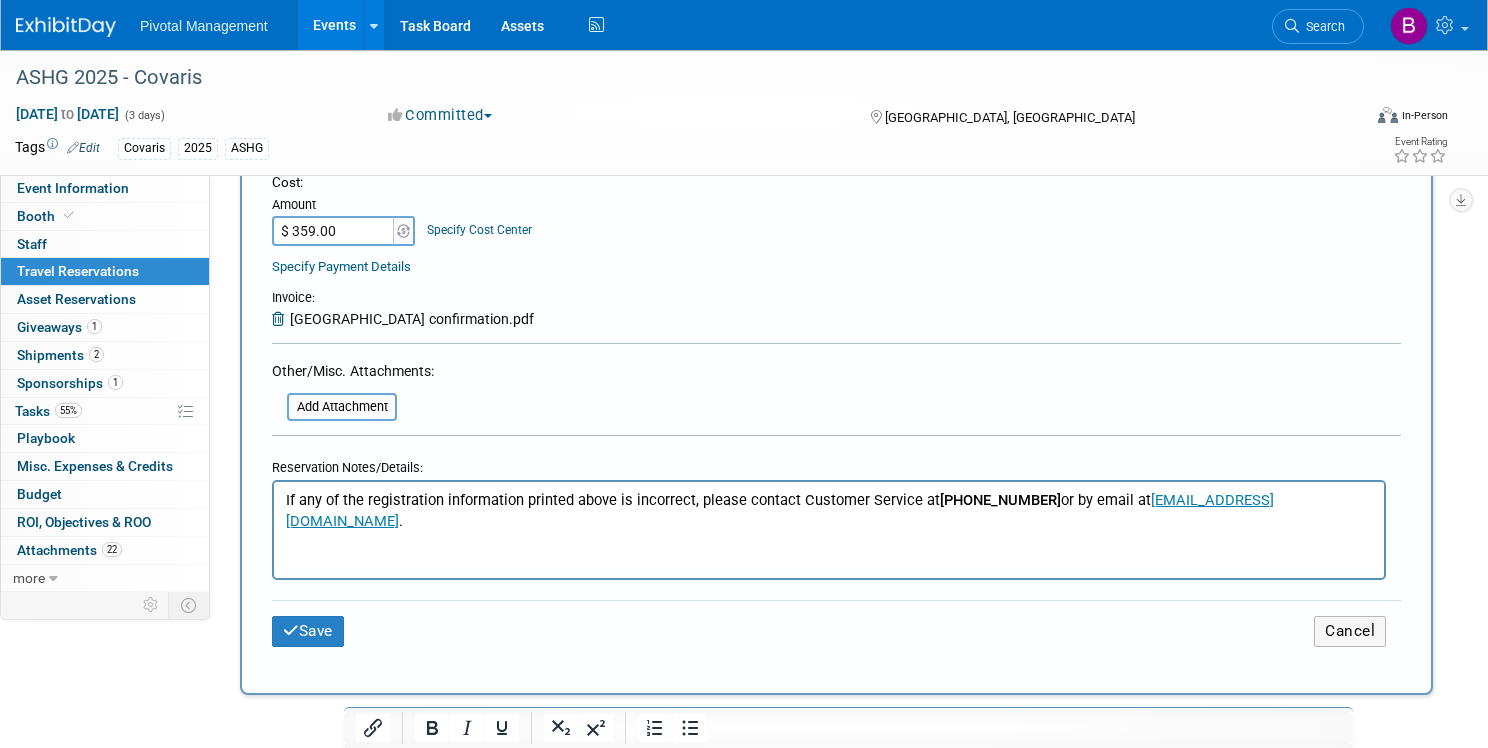 click on "If any of the registration information printed above is incorrect, please contact Customer Service at  864-208-2101  or by email at  ahgexh@maritz.com ." at bounding box center [829, 509] 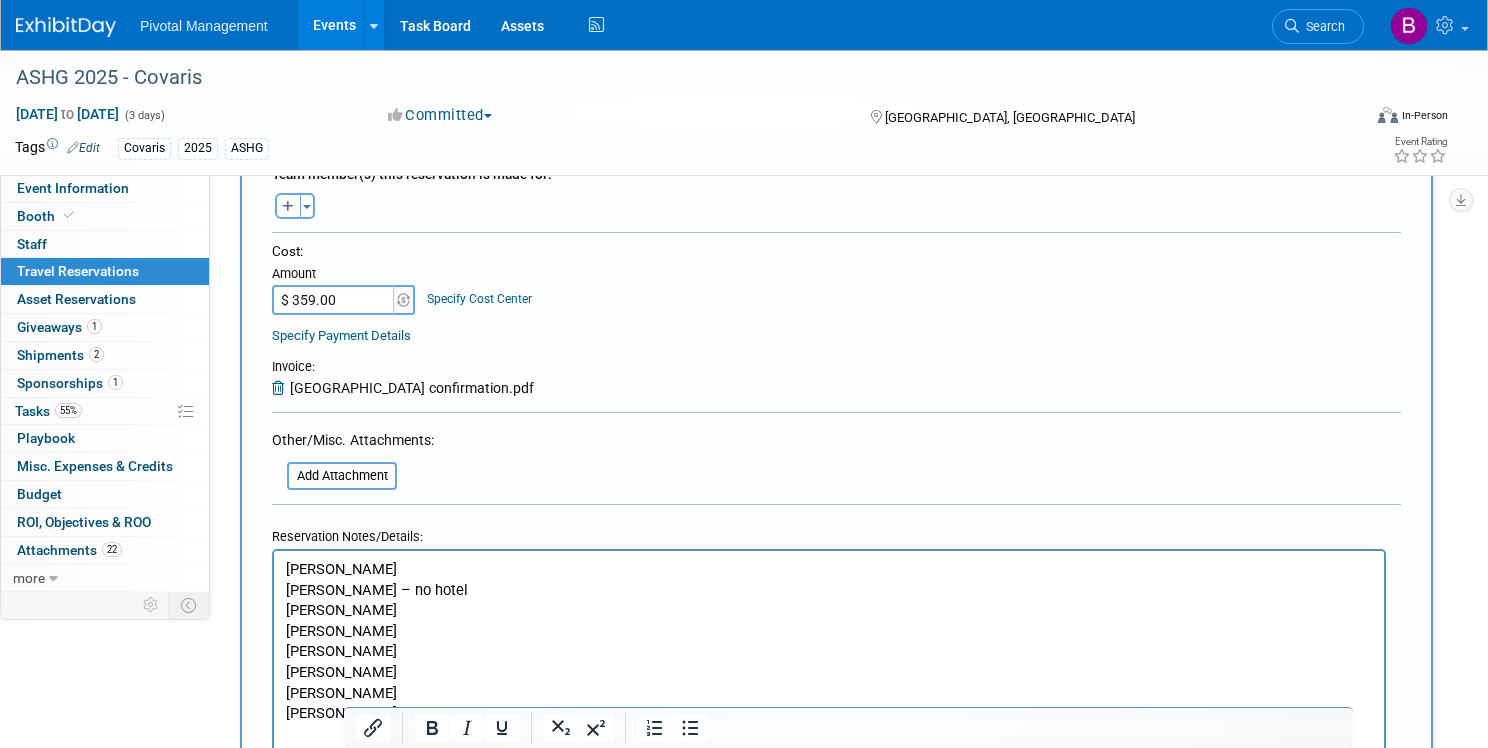 scroll, scrollTop: 579, scrollLeft: 0, axis: vertical 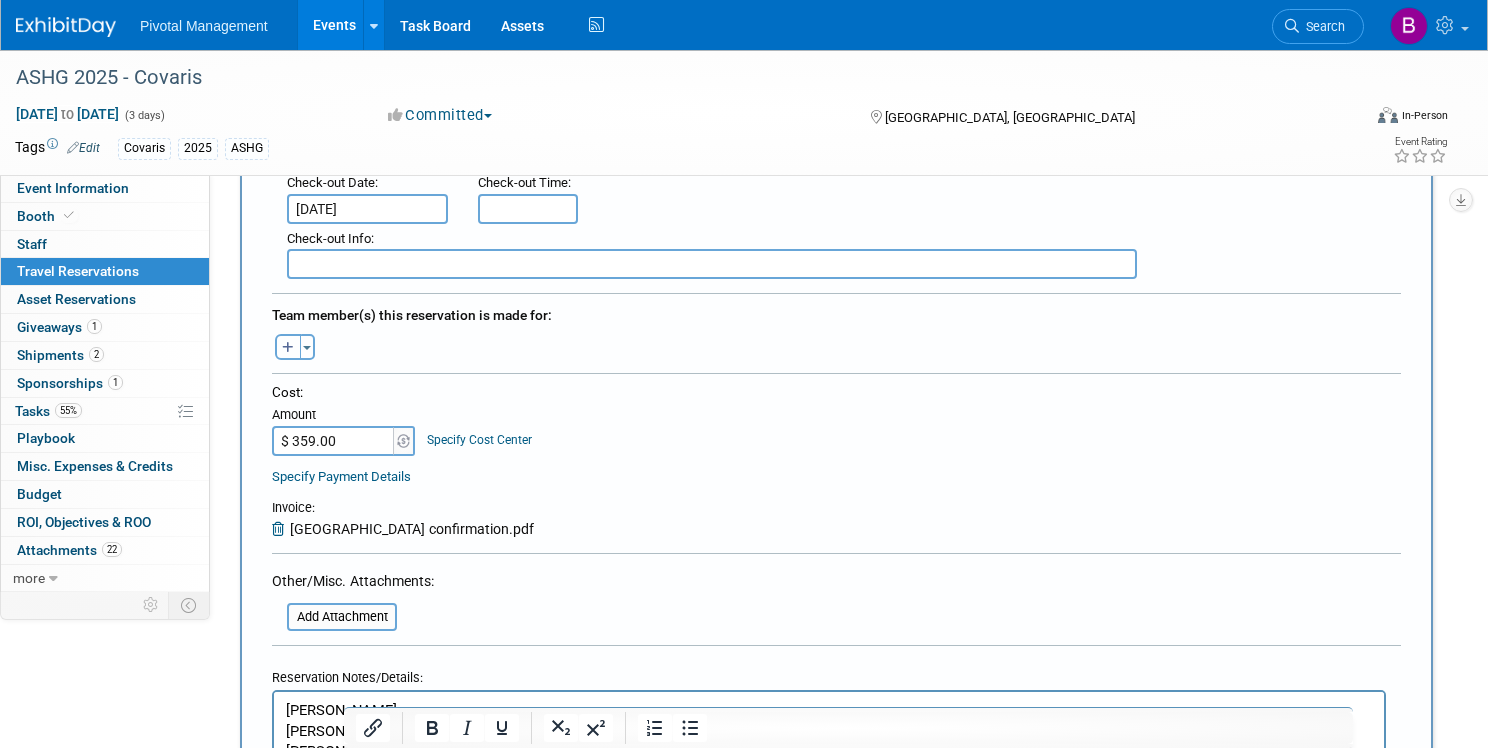 click at bounding box center (288, 347) 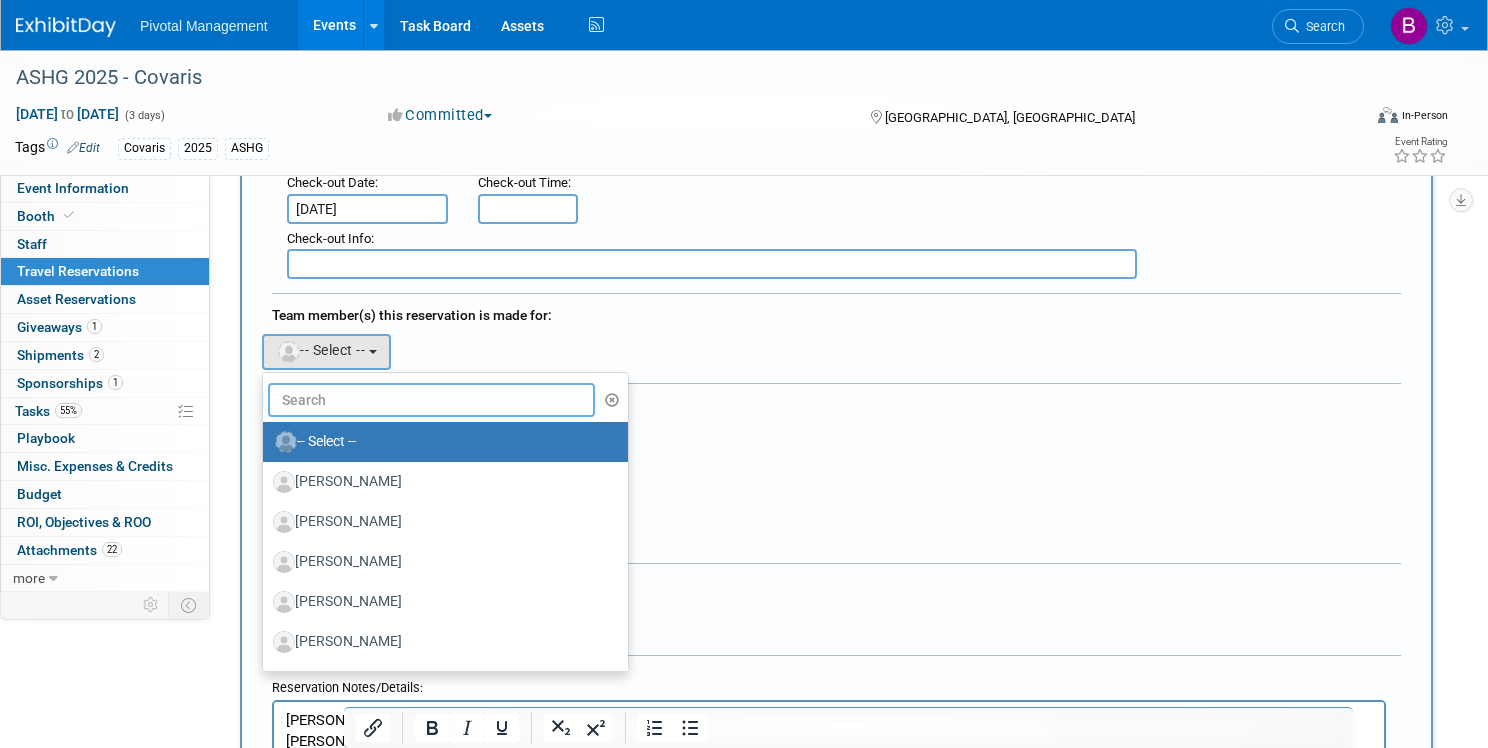 click at bounding box center [431, 400] 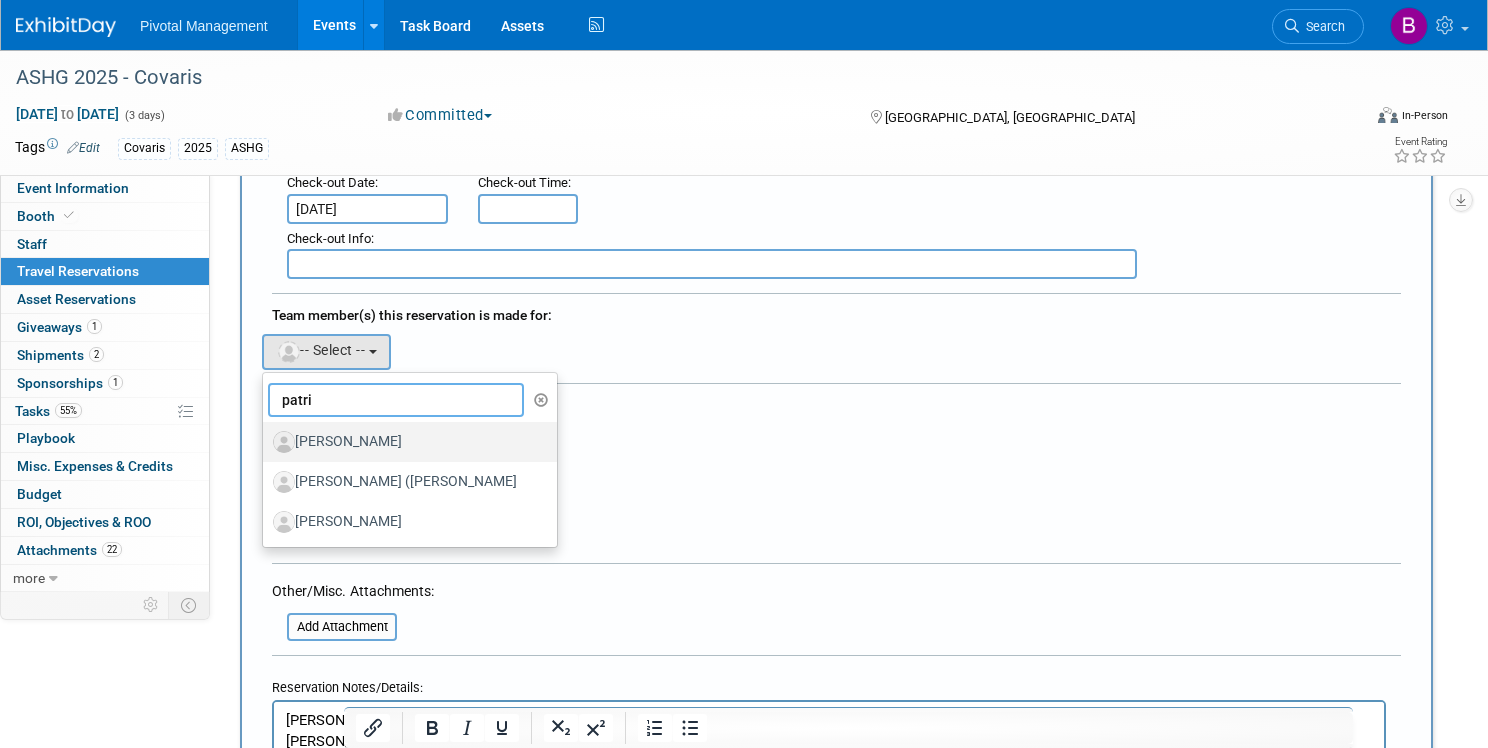 type on "patri" 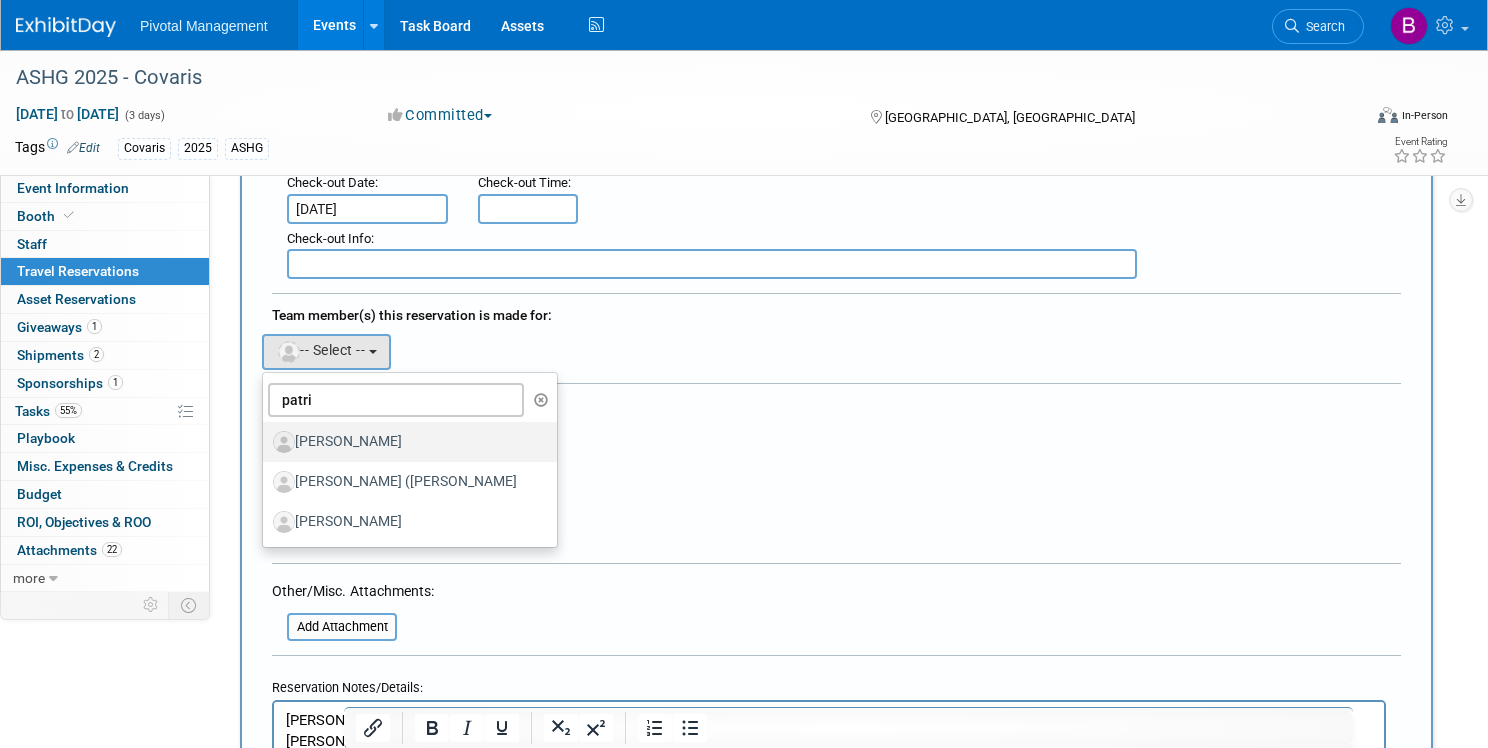 click on "[PERSON_NAME]" at bounding box center [405, 442] 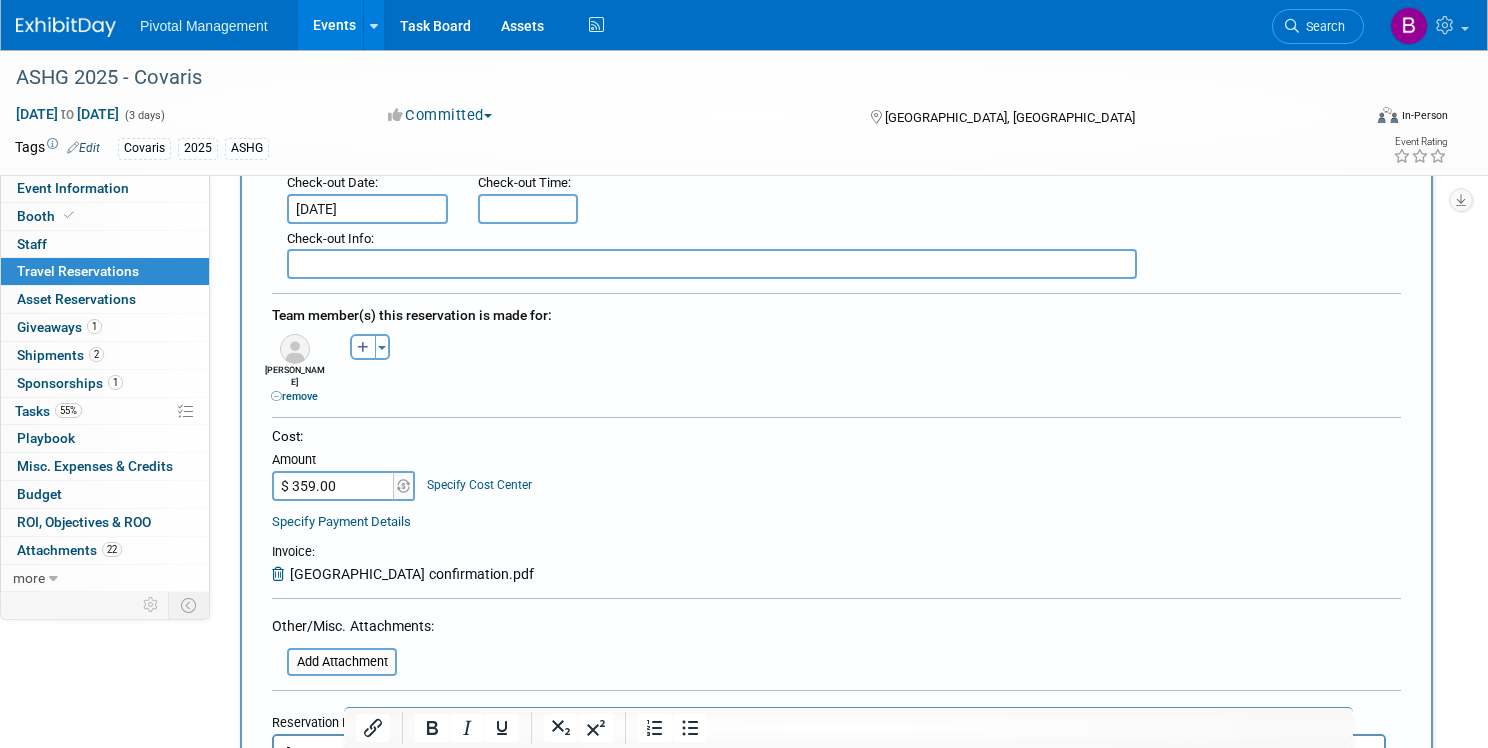 click at bounding box center [363, 347] 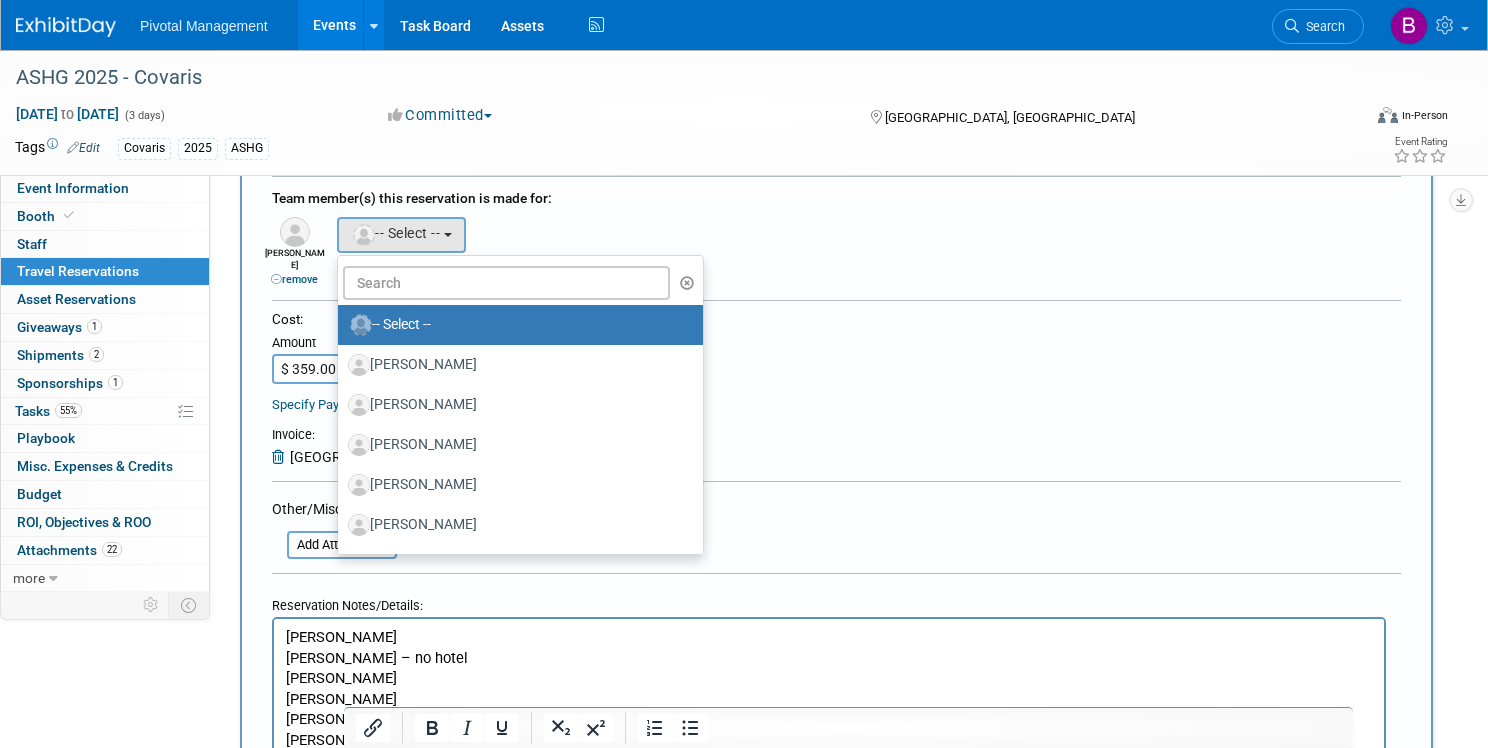 scroll, scrollTop: 692, scrollLeft: 0, axis: vertical 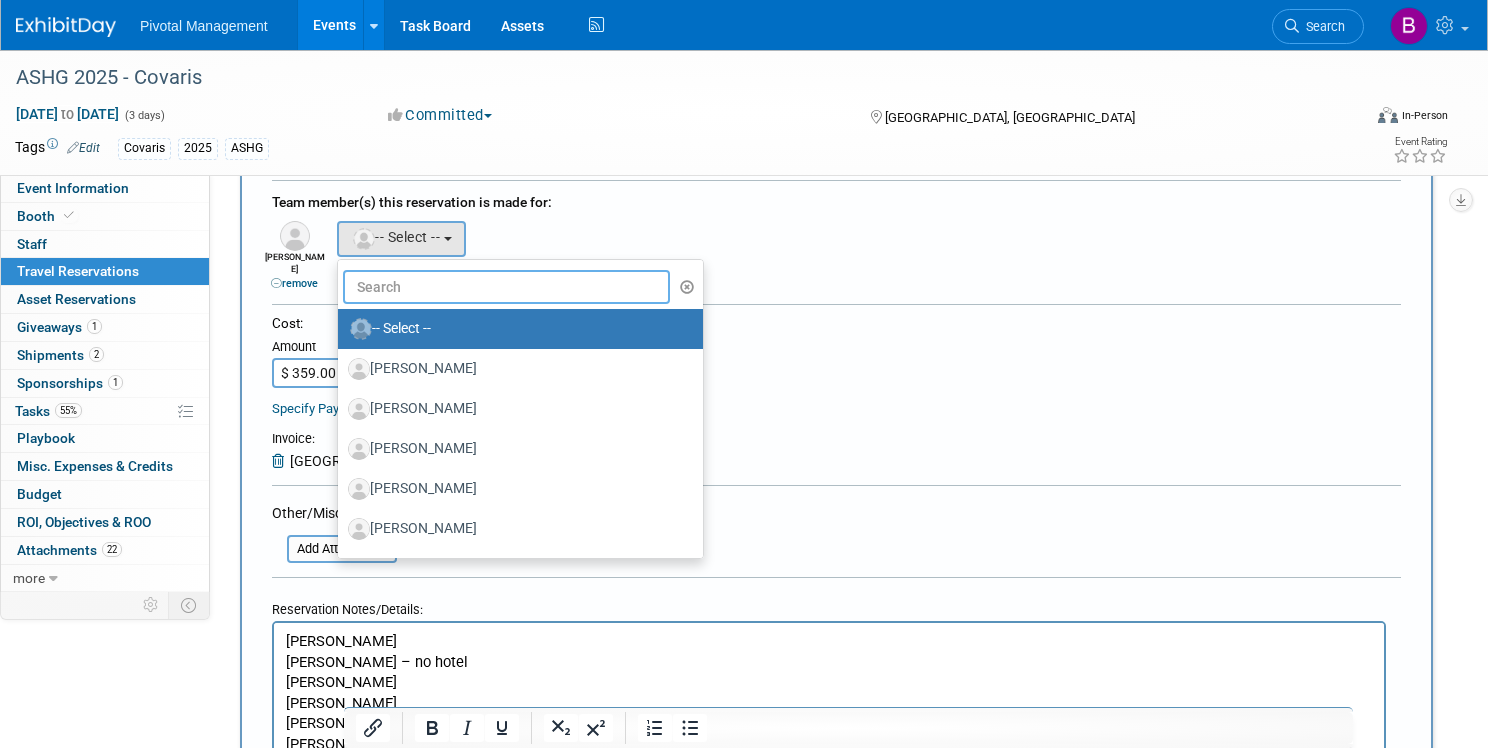 click at bounding box center (506, 287) 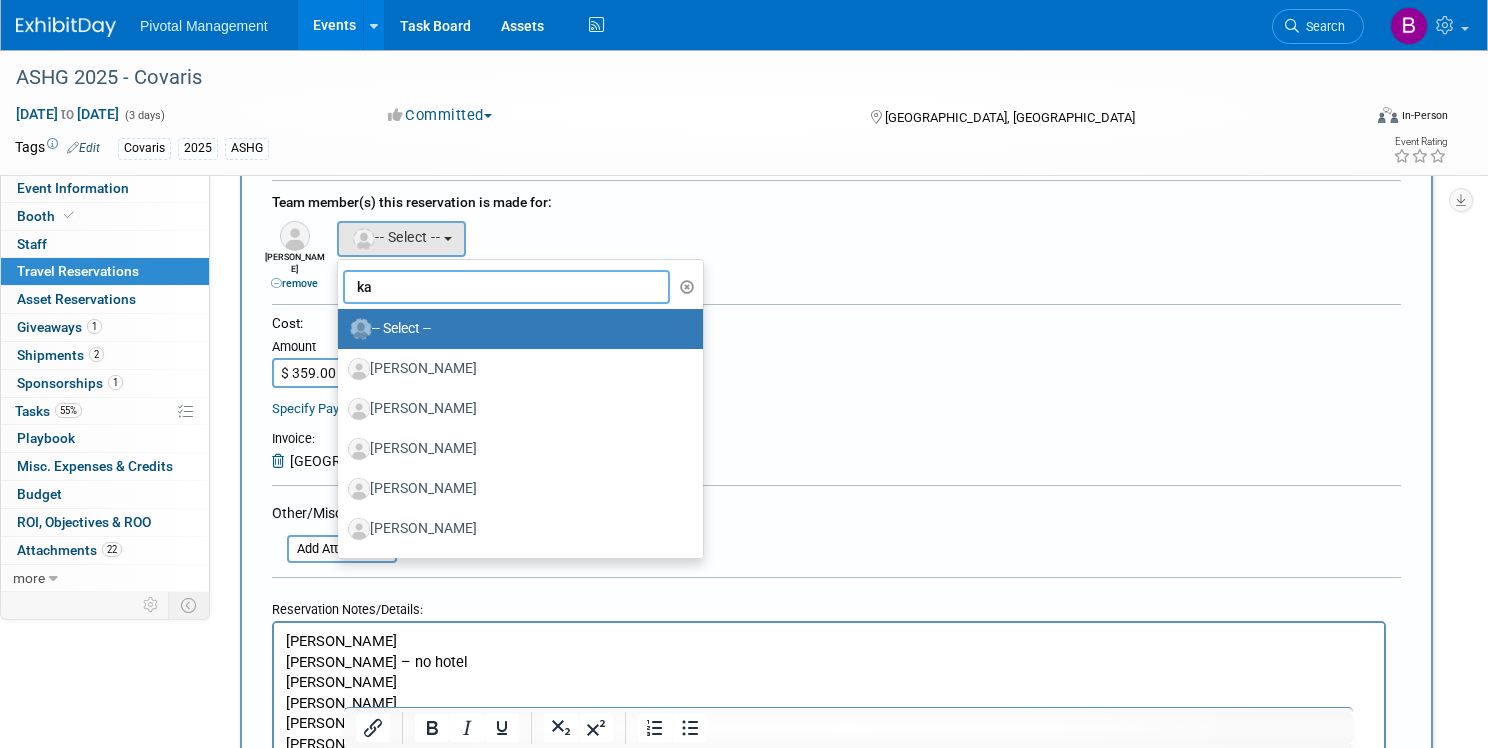 type on "k" 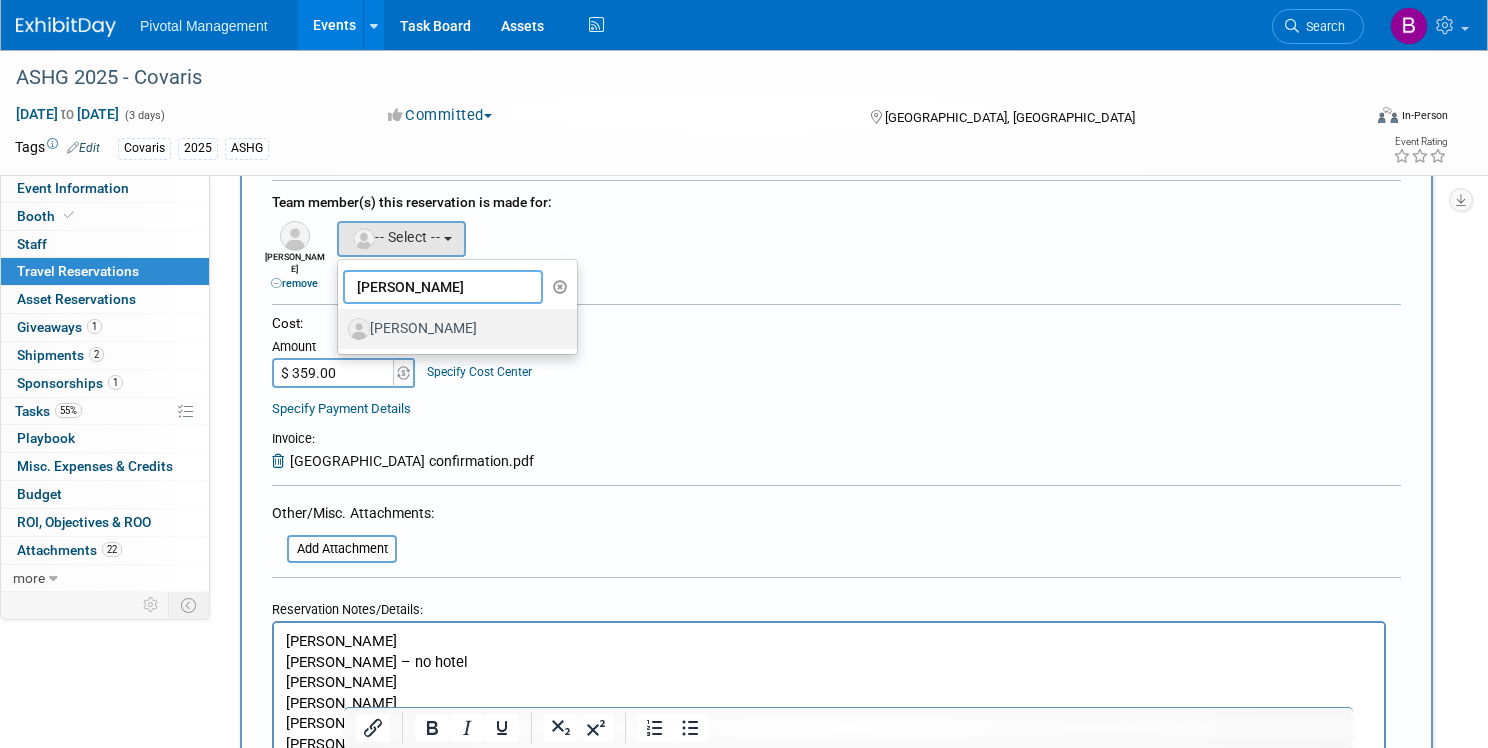 type on "jared" 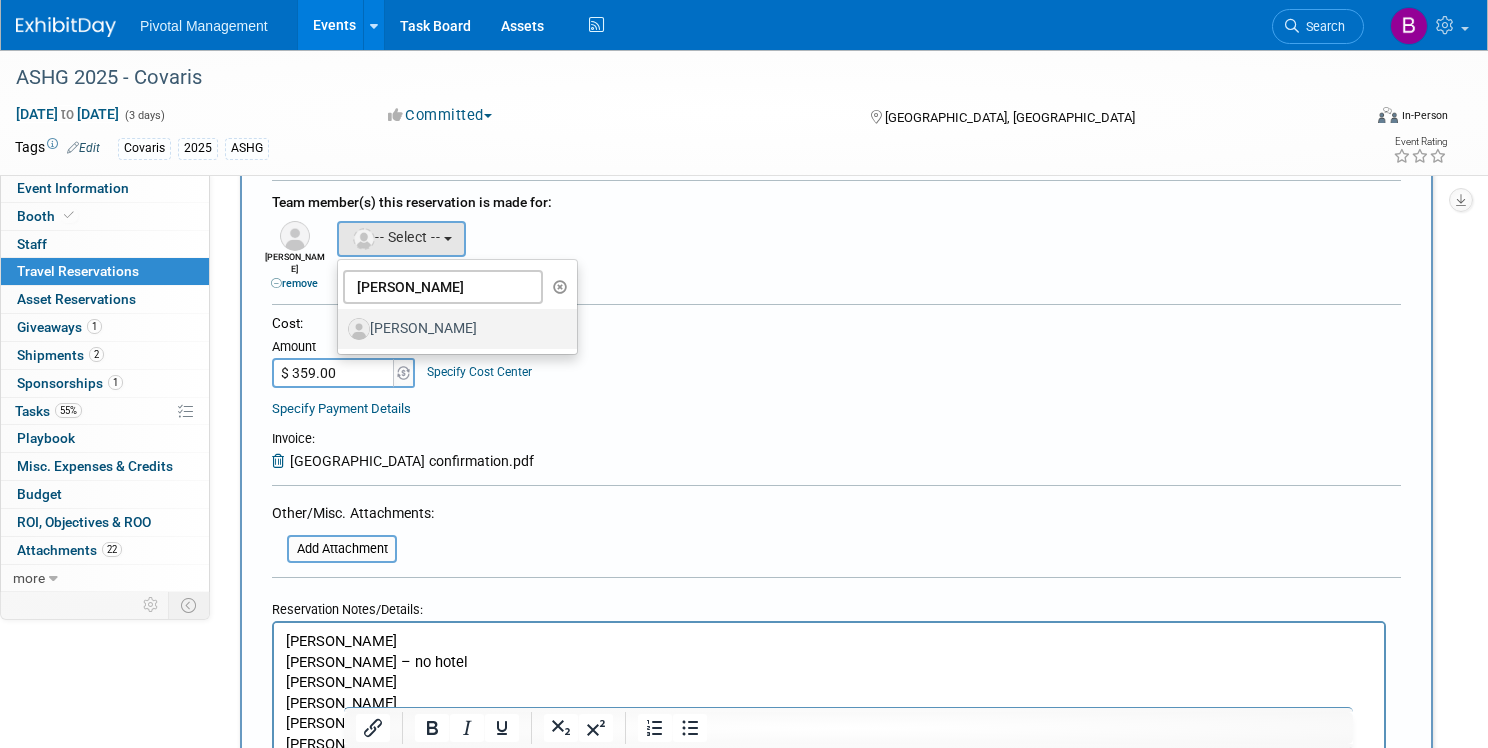 click on "[PERSON_NAME]" at bounding box center (452, 329) 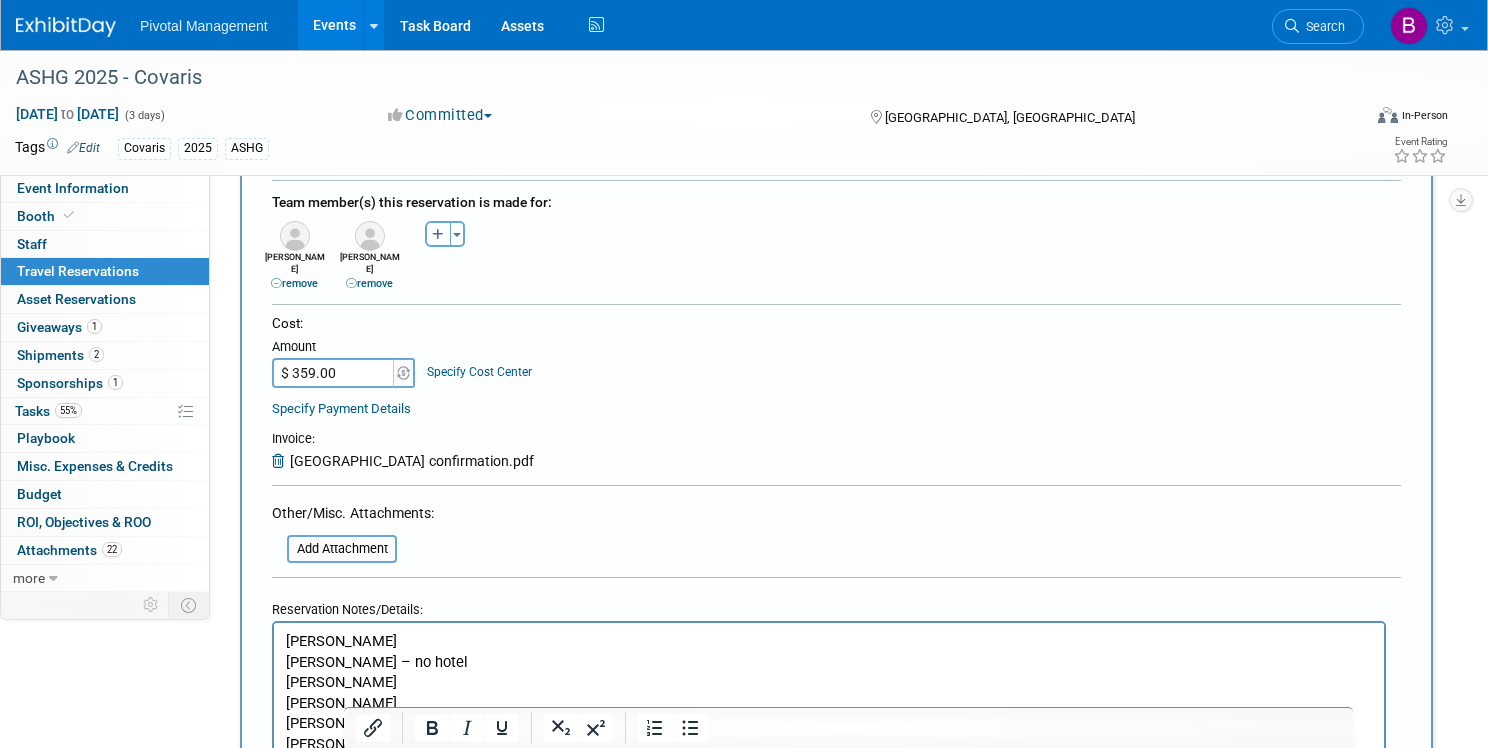 click at bounding box center [438, 235] 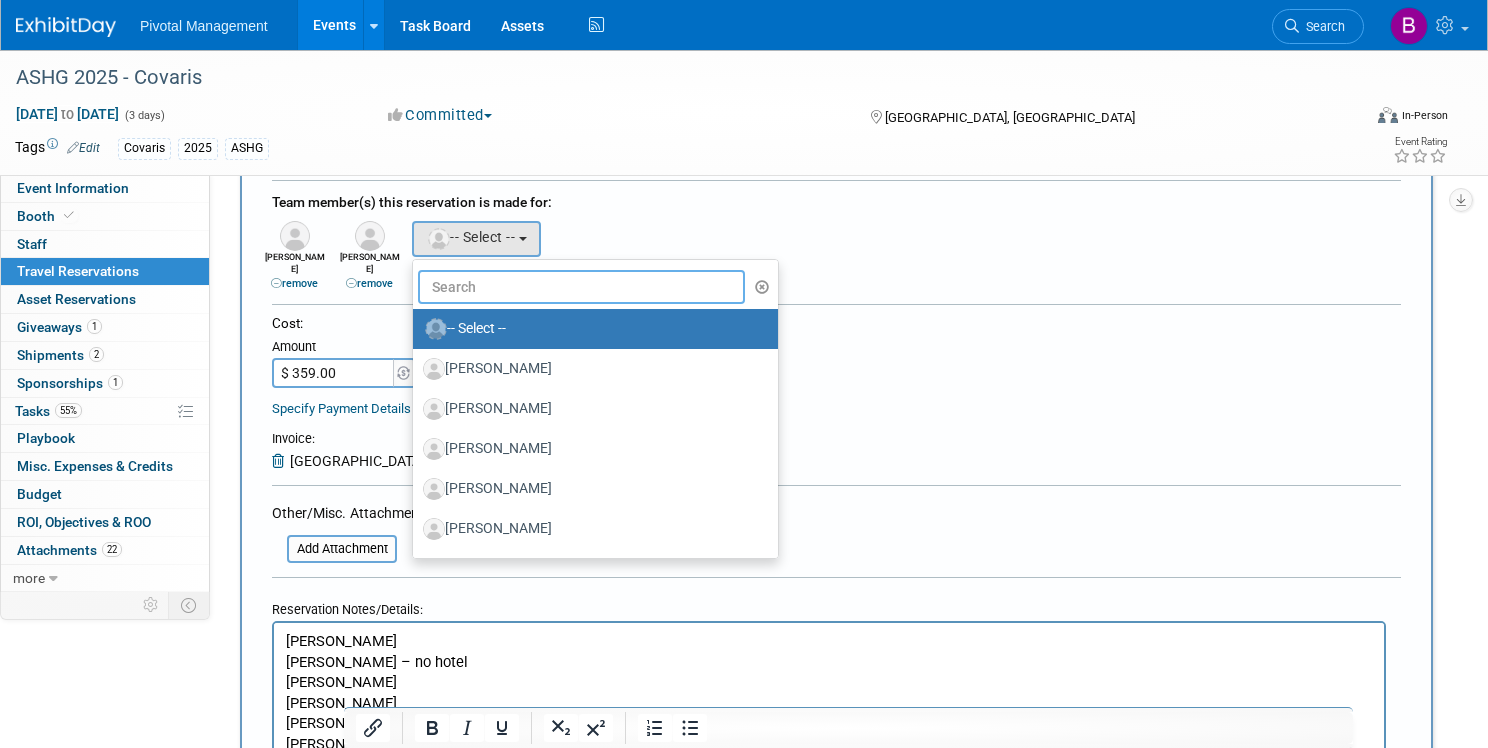 click at bounding box center (581, 287) 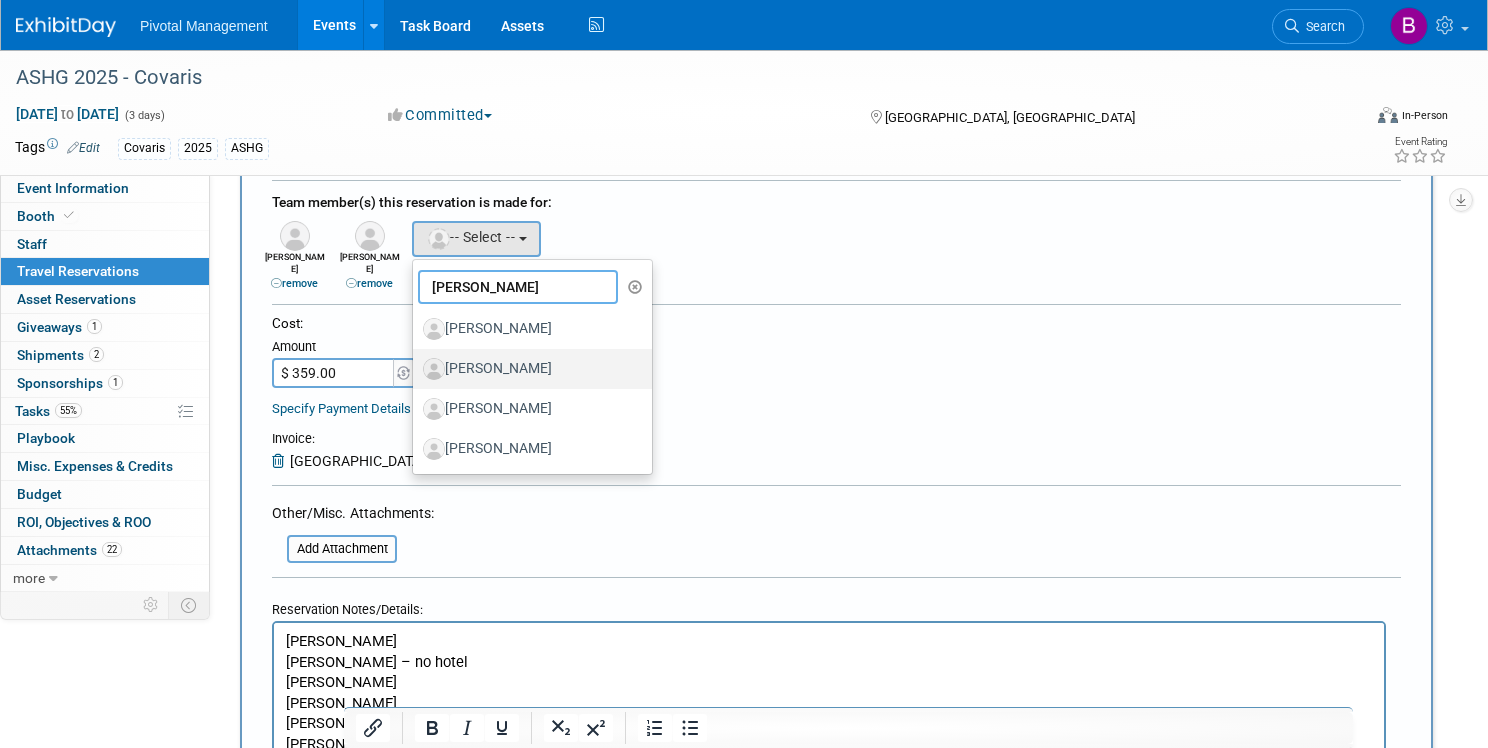 type on "robert" 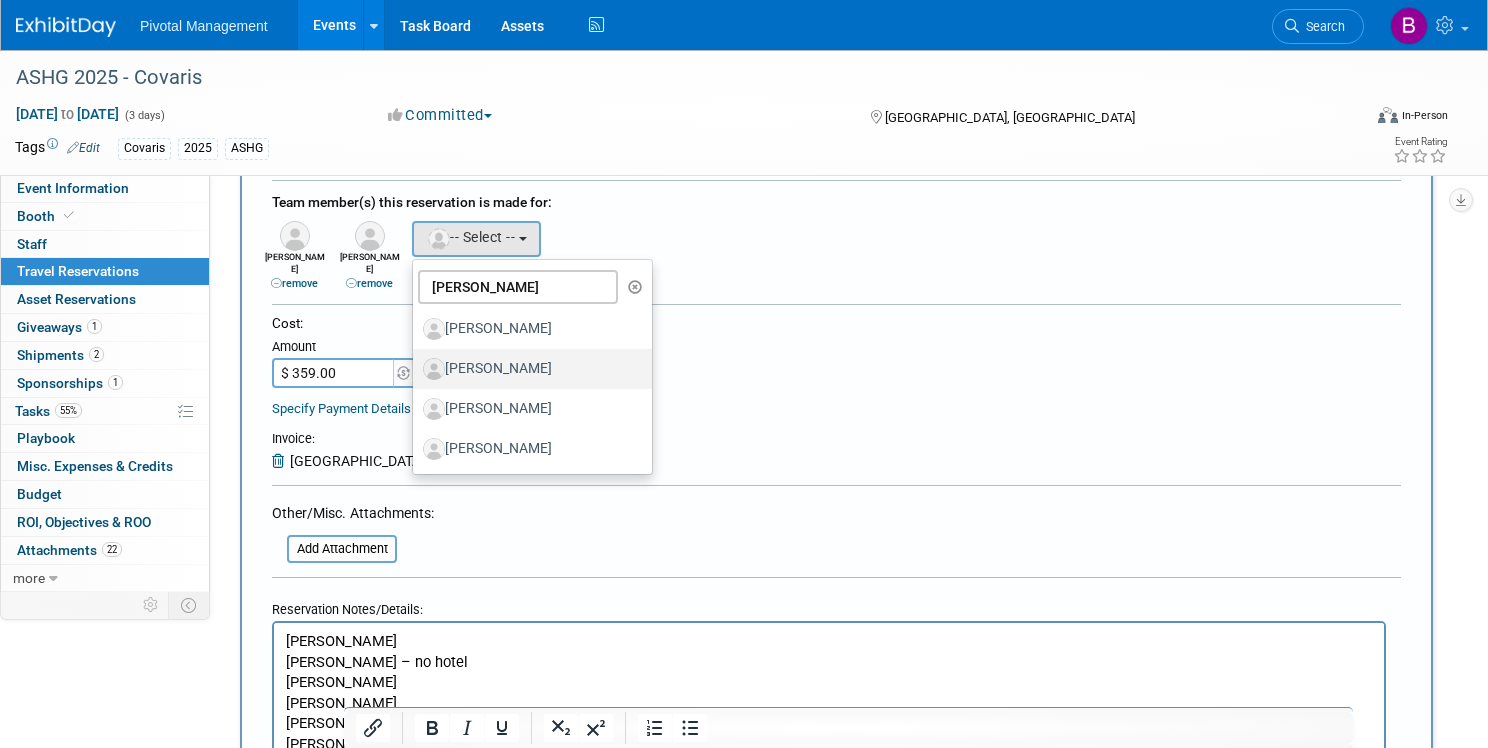 click on "[PERSON_NAME]" at bounding box center [527, 369] 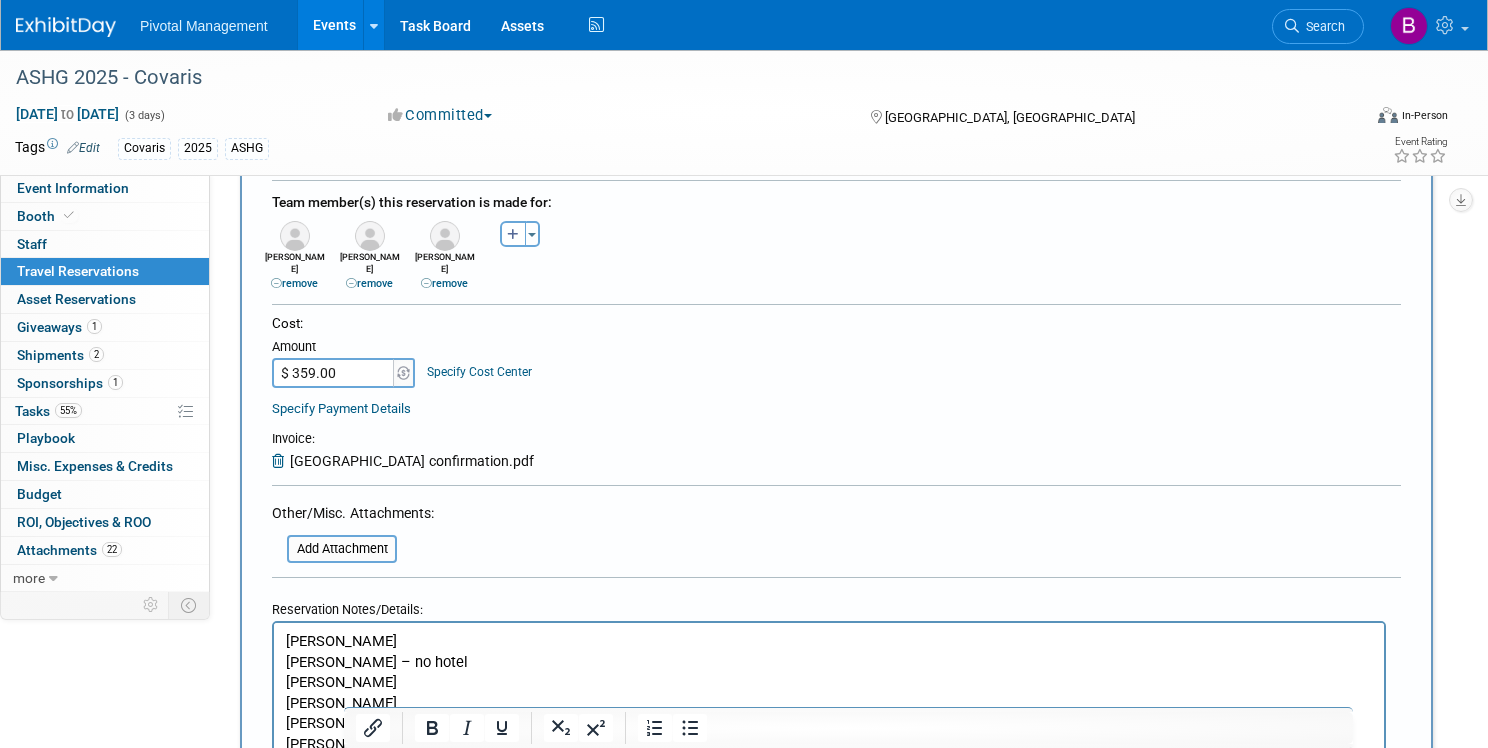 click on "remove" at bounding box center (444, 283) 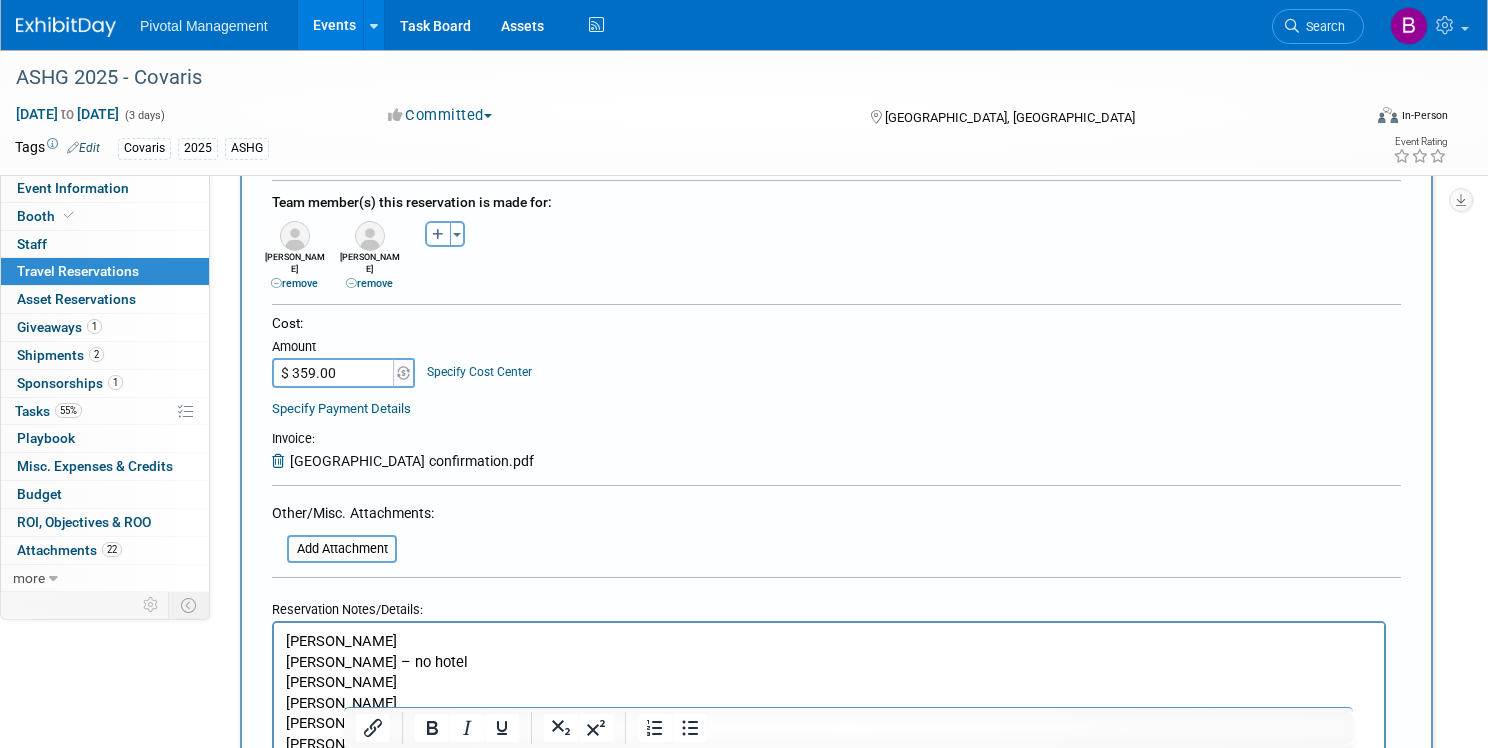 click at bounding box center (438, 235) 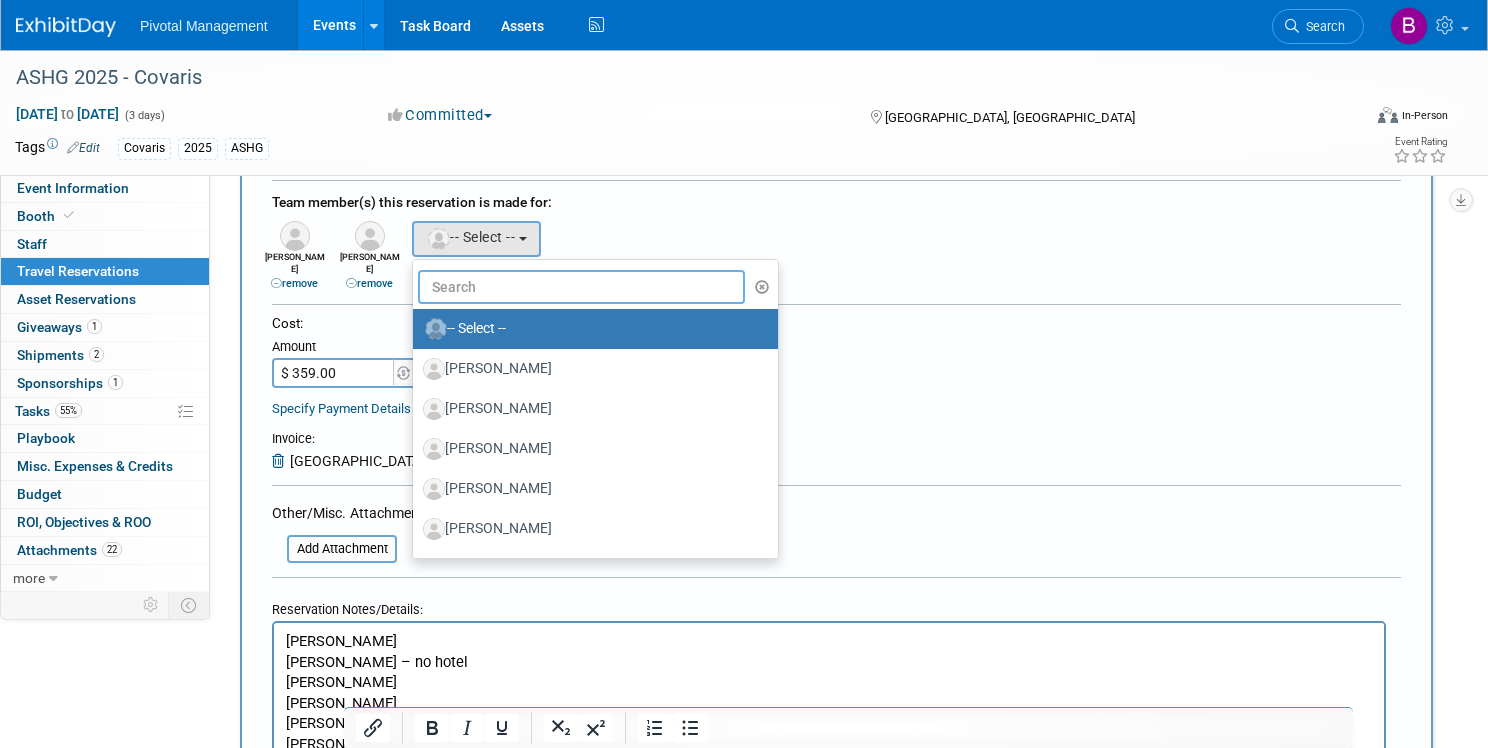 click on "-- Select --
Adam Carcella
Adam Chetakian
Aida Kalantari
Al Martin
Alec Nielson
Alex Moore
Ali Glaser
Amy Hamilton
(me)" at bounding box center [595, 409] 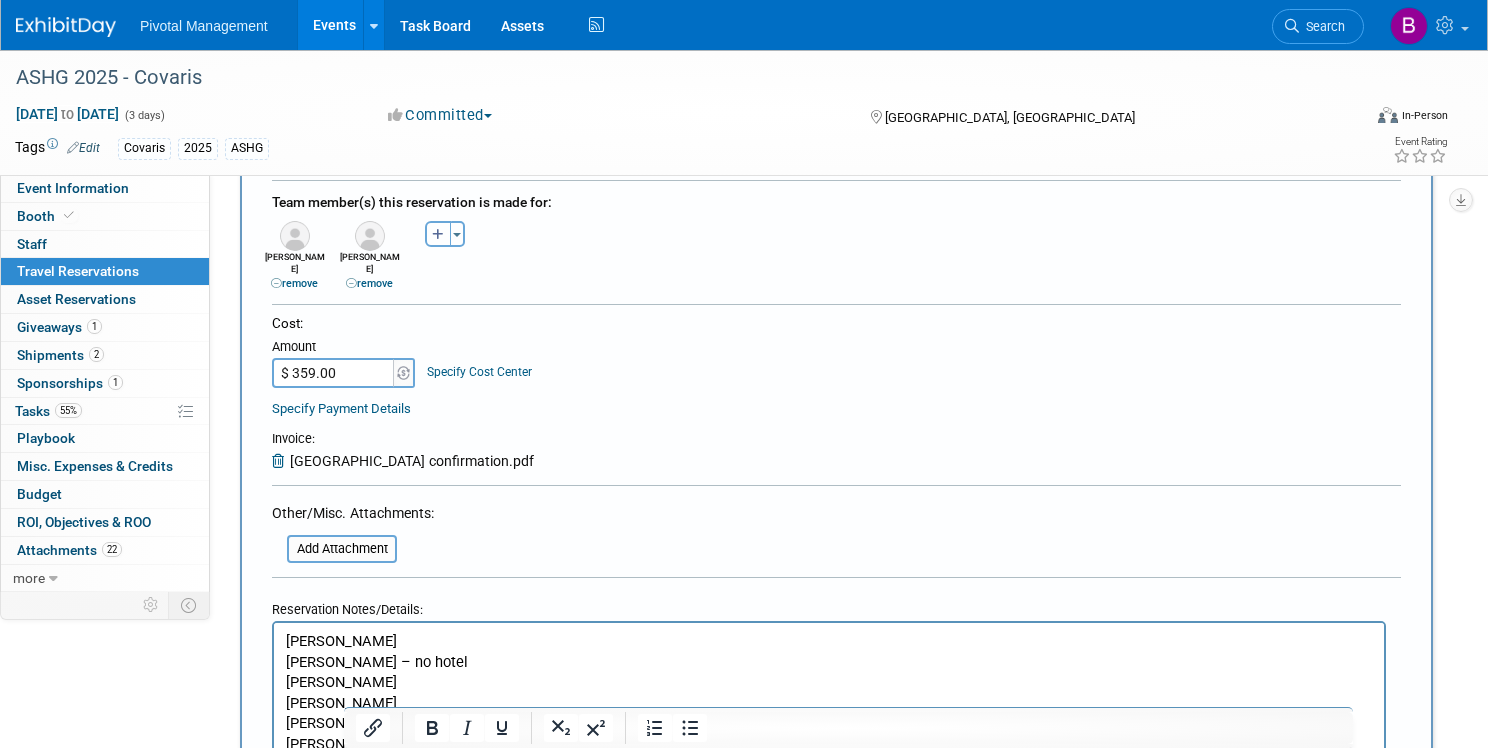 click at bounding box center (438, 235) 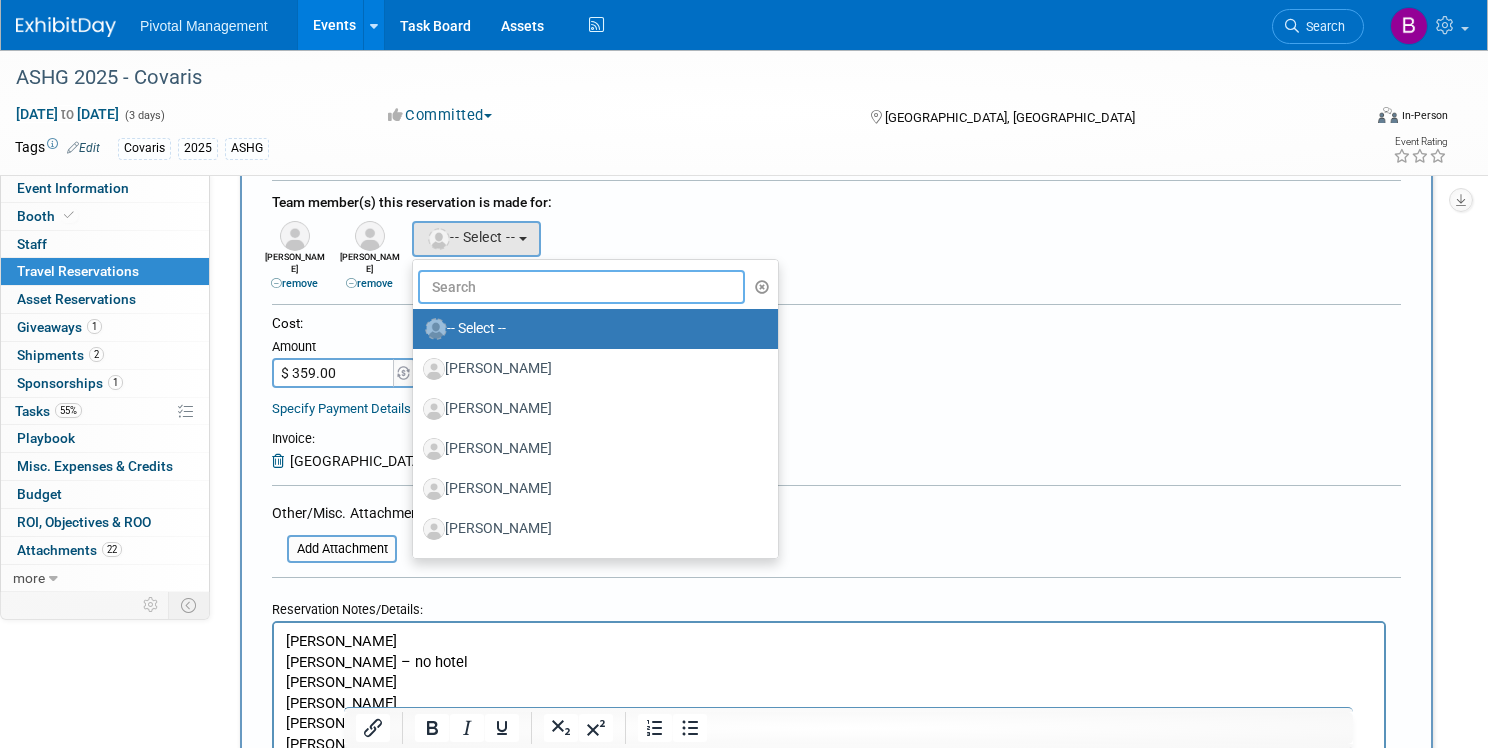 click at bounding box center [581, 287] 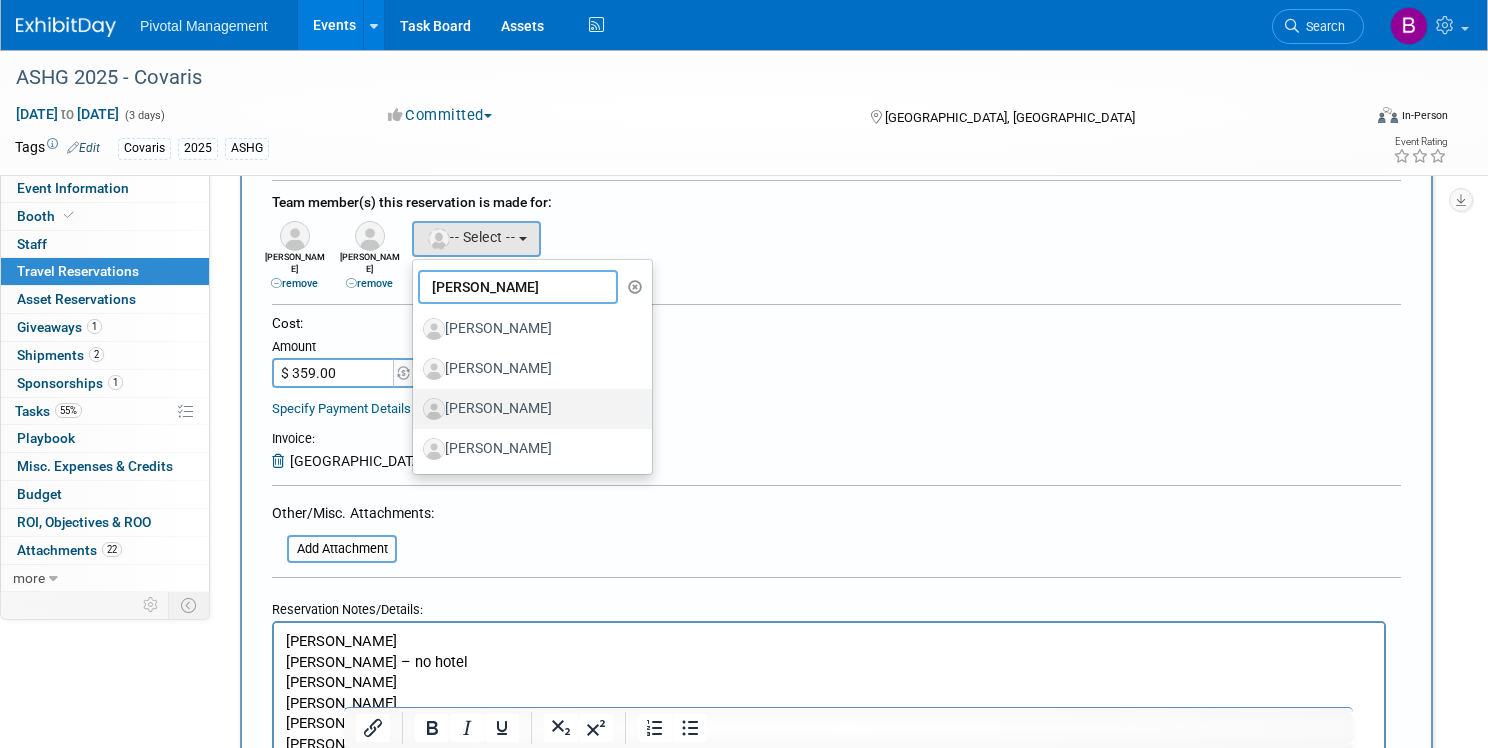 type on "robert" 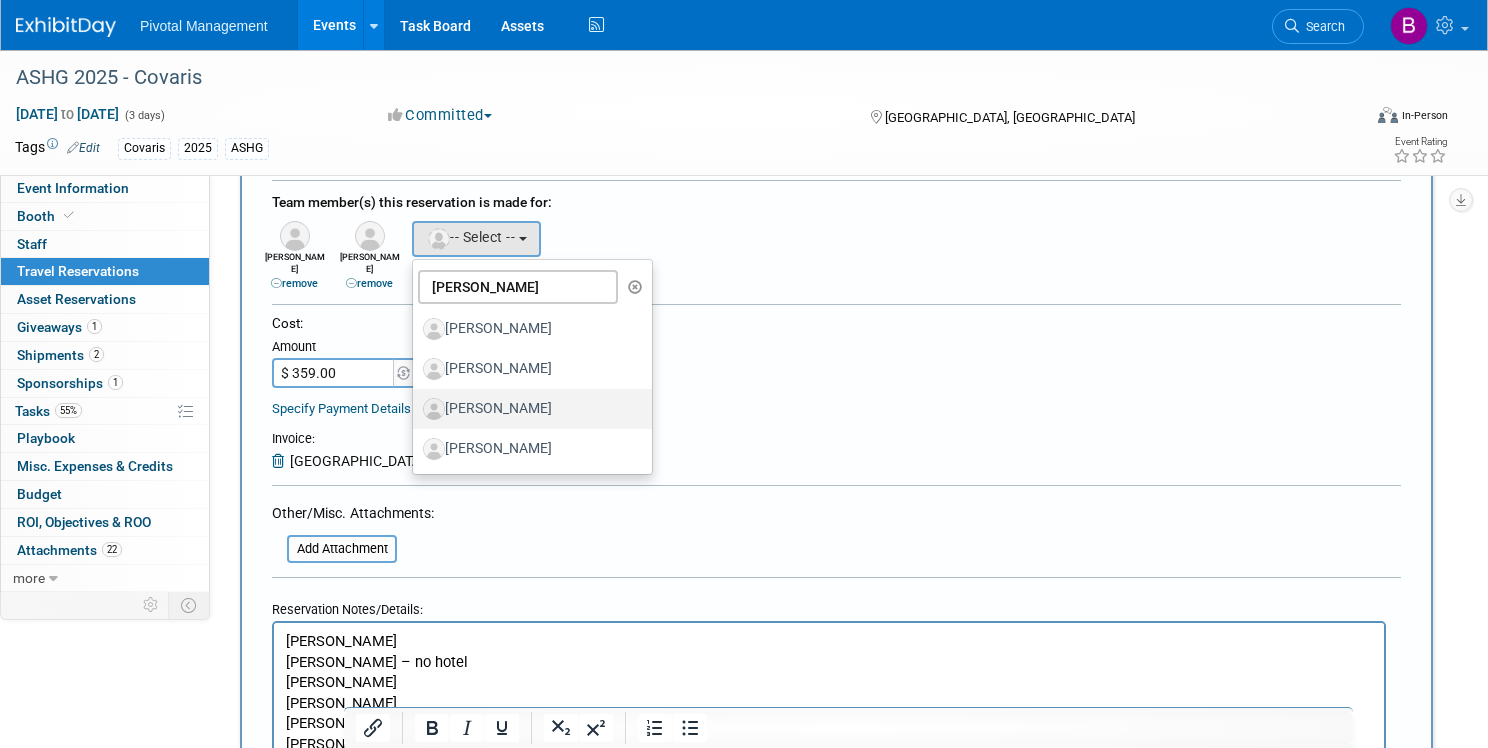 click on "[PERSON_NAME]" at bounding box center [527, 409] 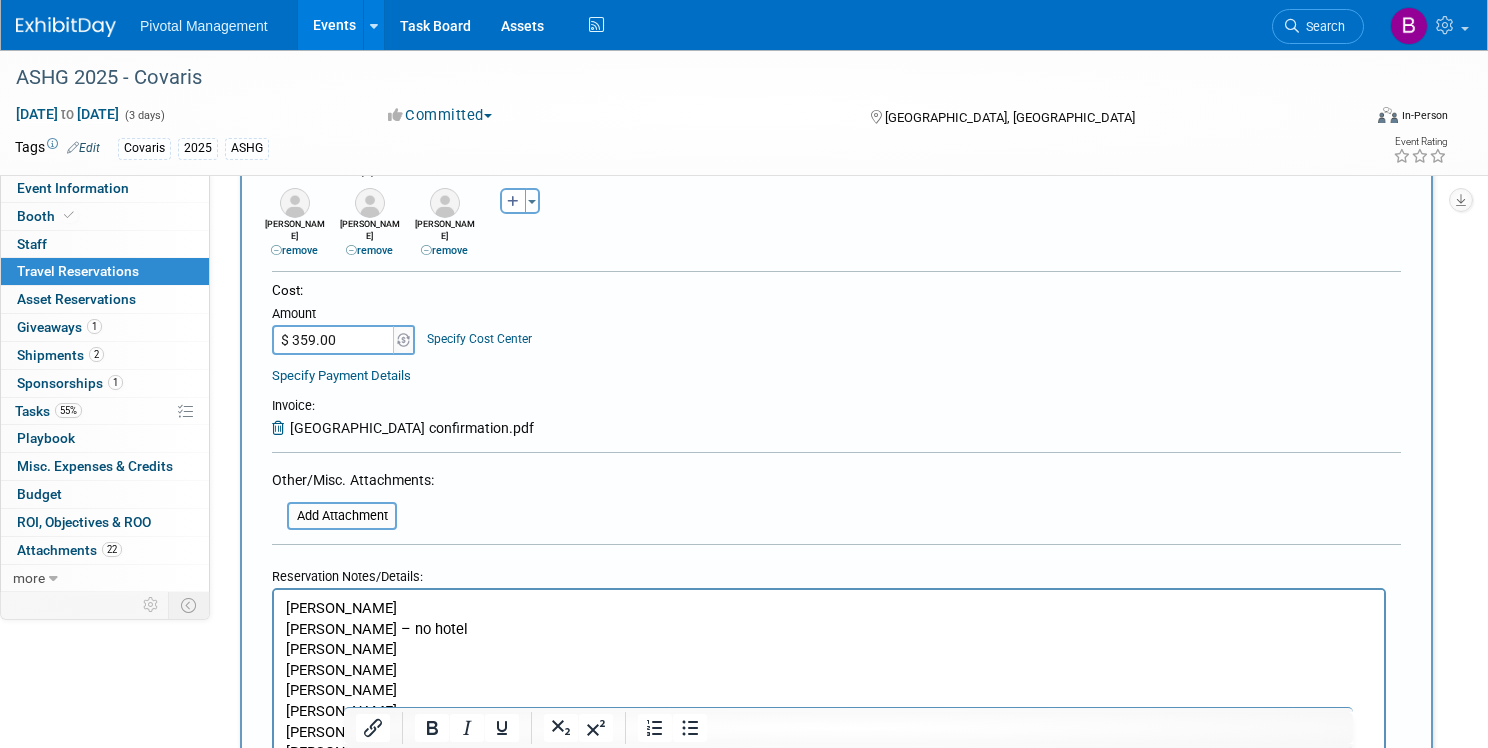 scroll, scrollTop: 713, scrollLeft: 0, axis: vertical 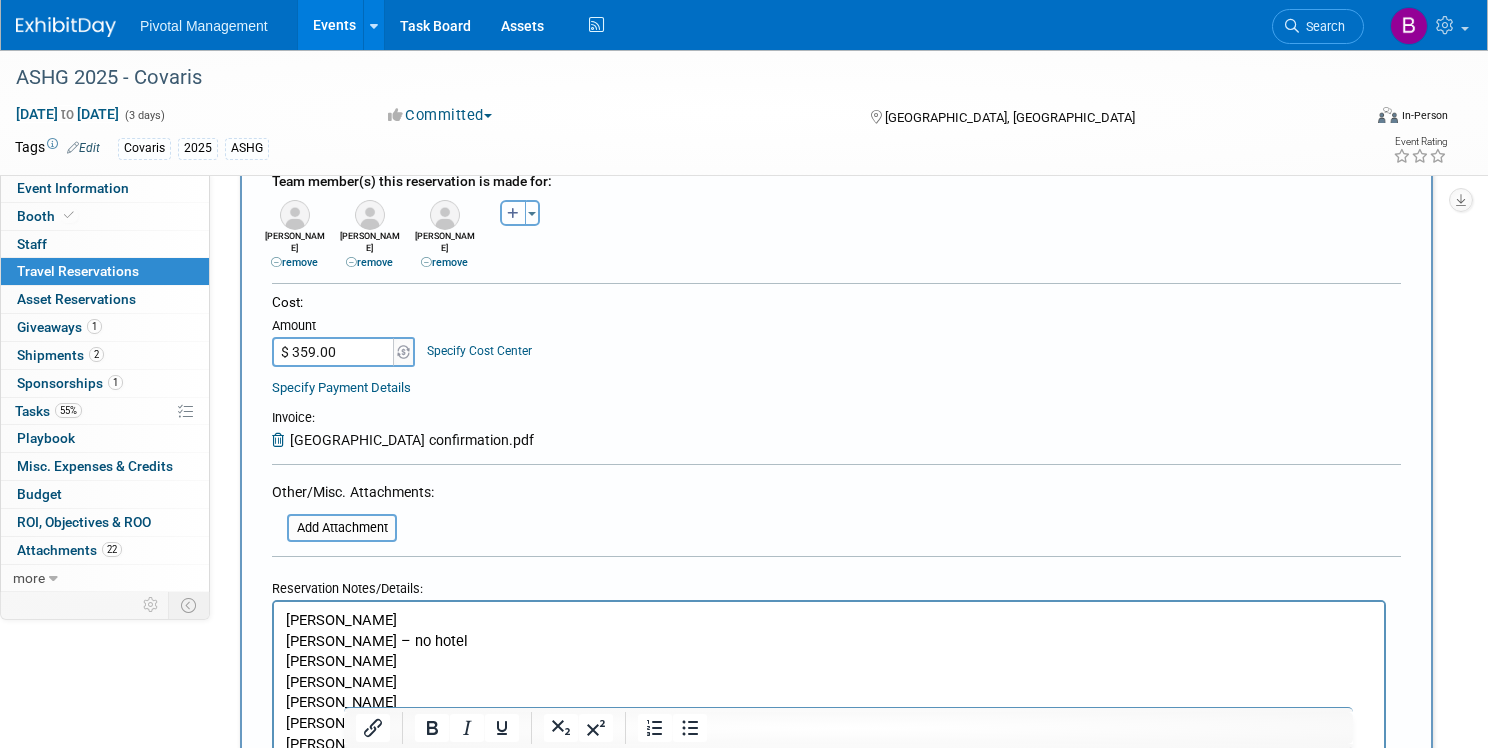 click at bounding box center [513, 214] 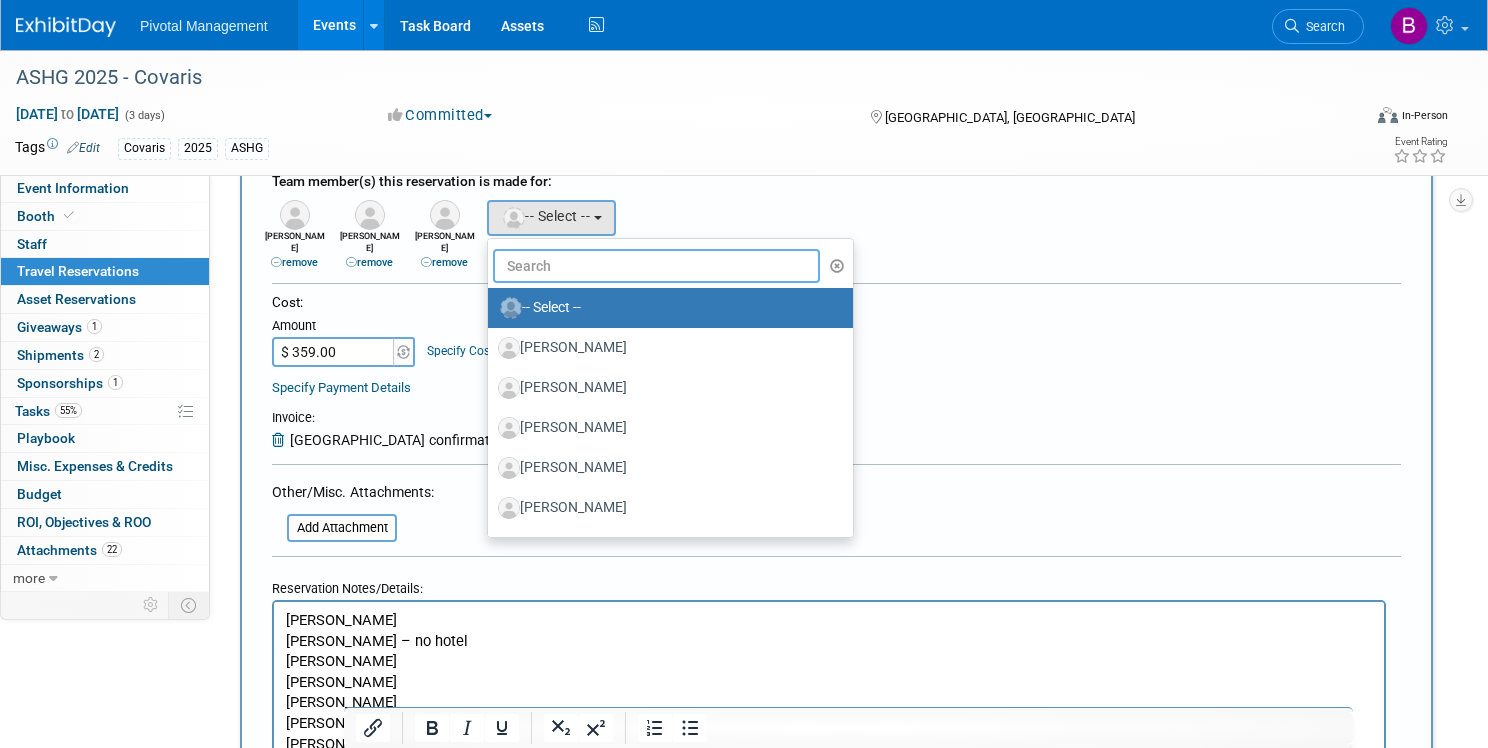 click at bounding box center (656, 266) 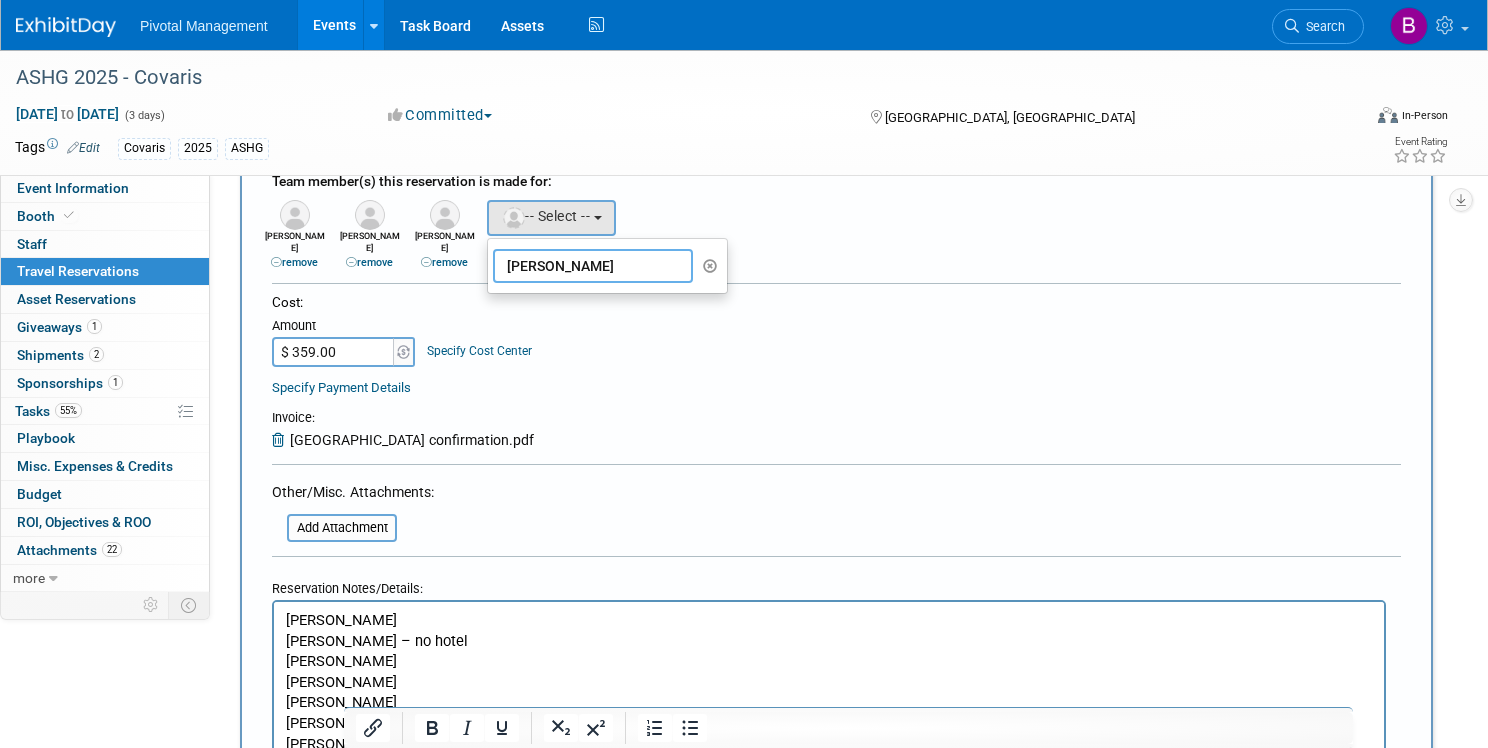 type on "david" 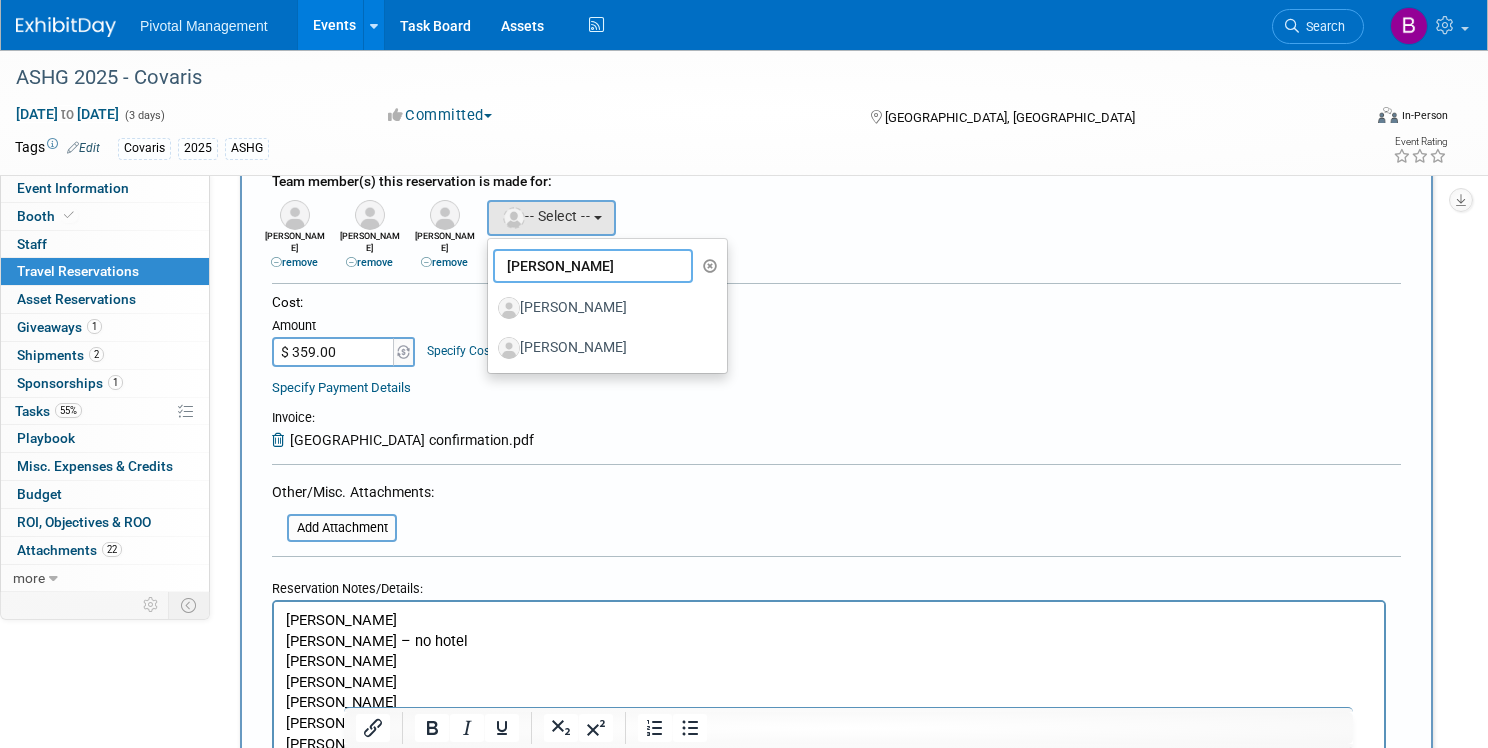 click on "david" at bounding box center (593, 266) 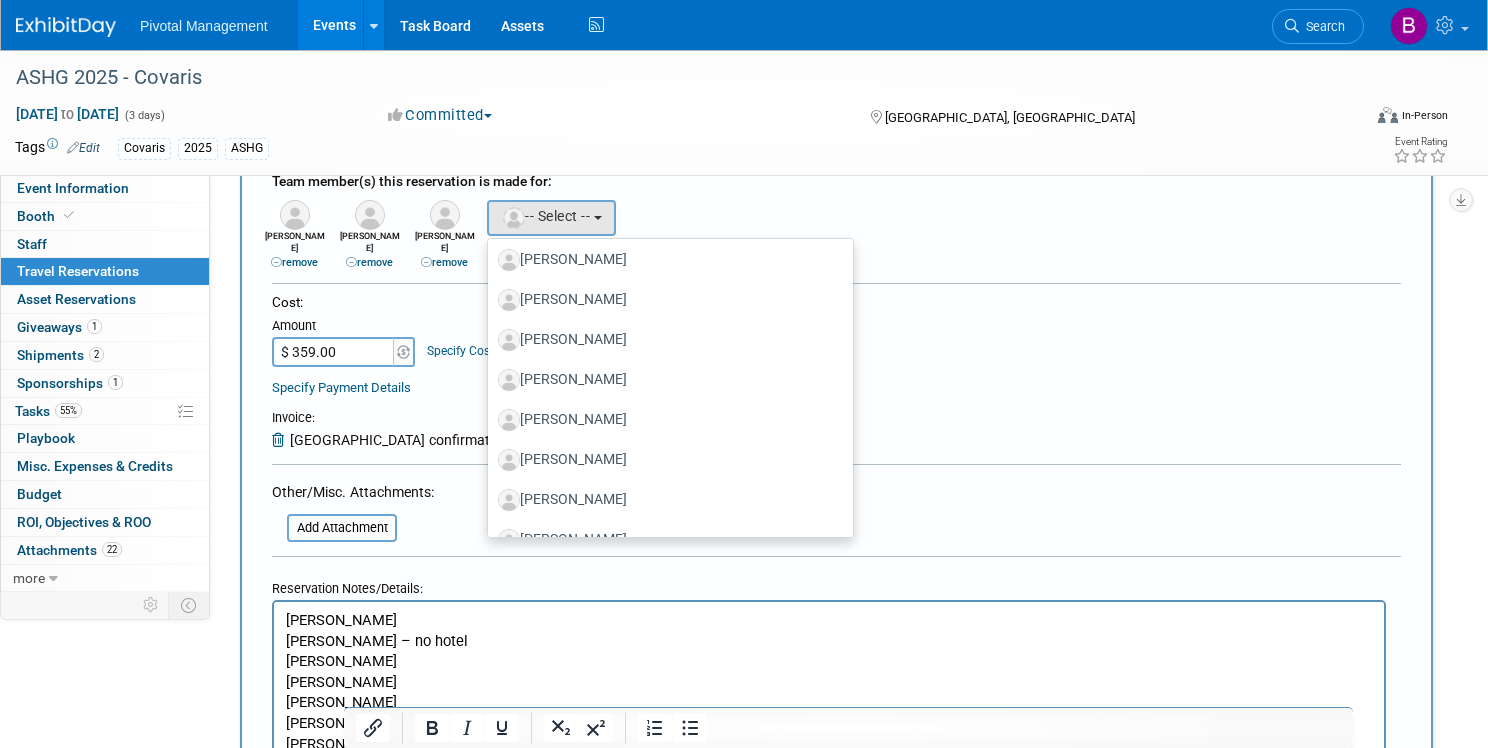 scroll, scrollTop: 260, scrollLeft: 0, axis: vertical 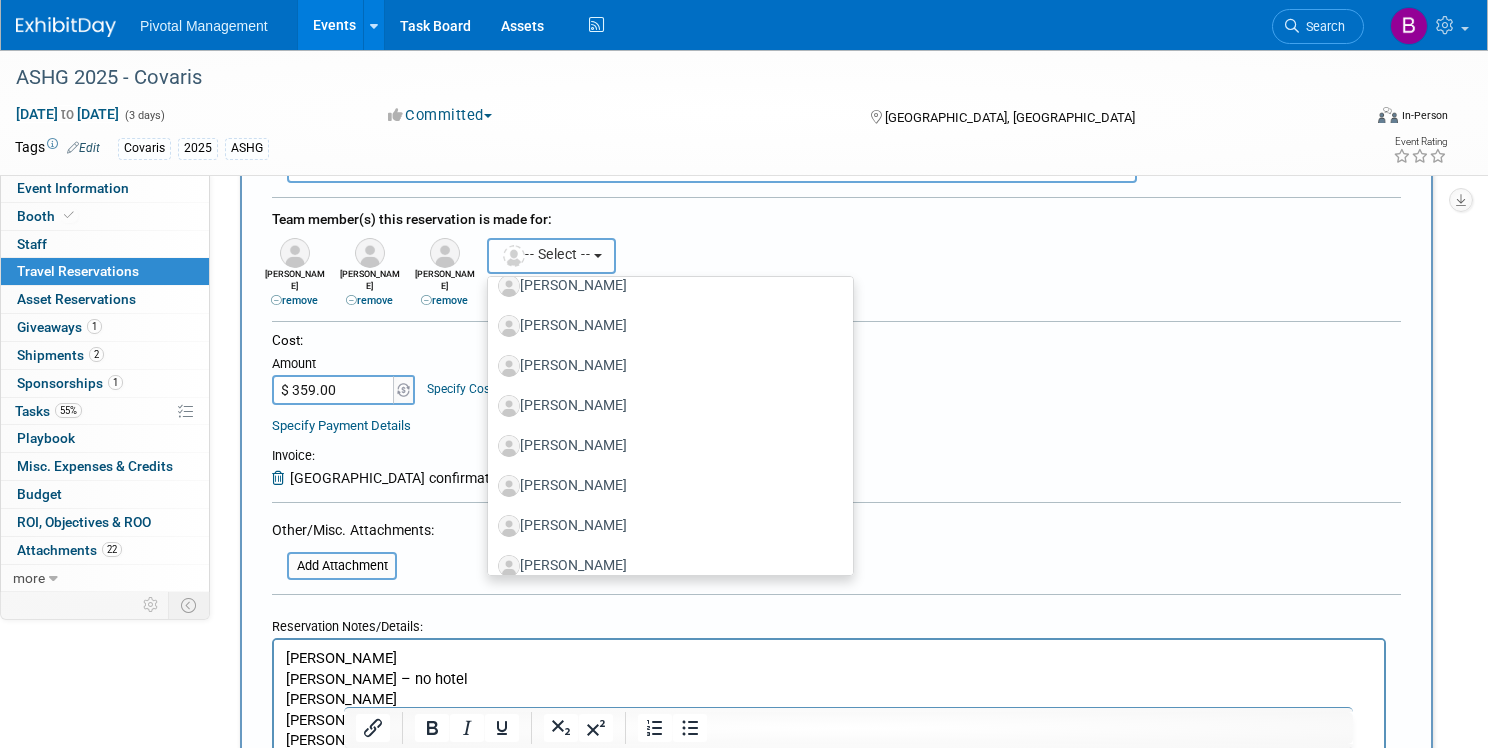click on "-- Select --" at bounding box center [551, 256] 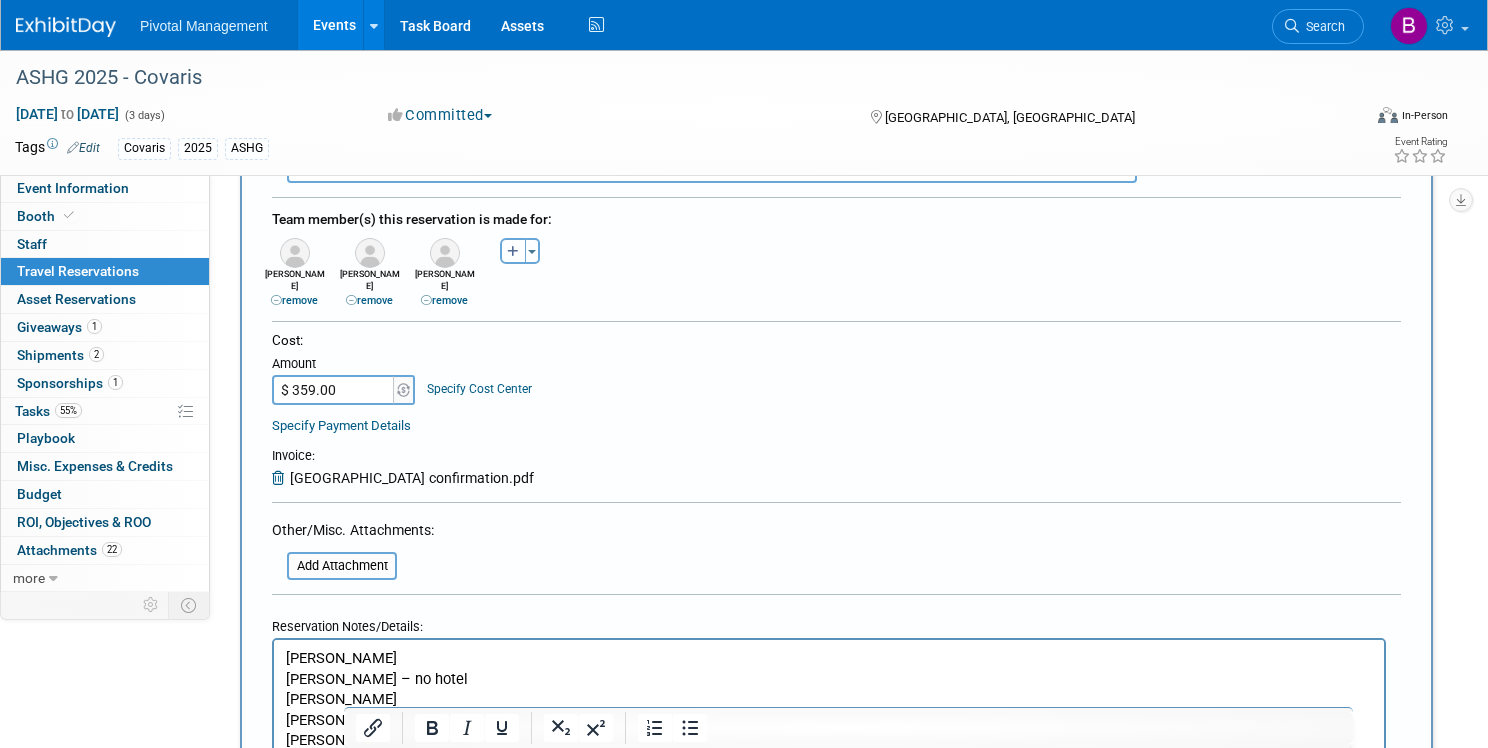 click at bounding box center [513, 252] 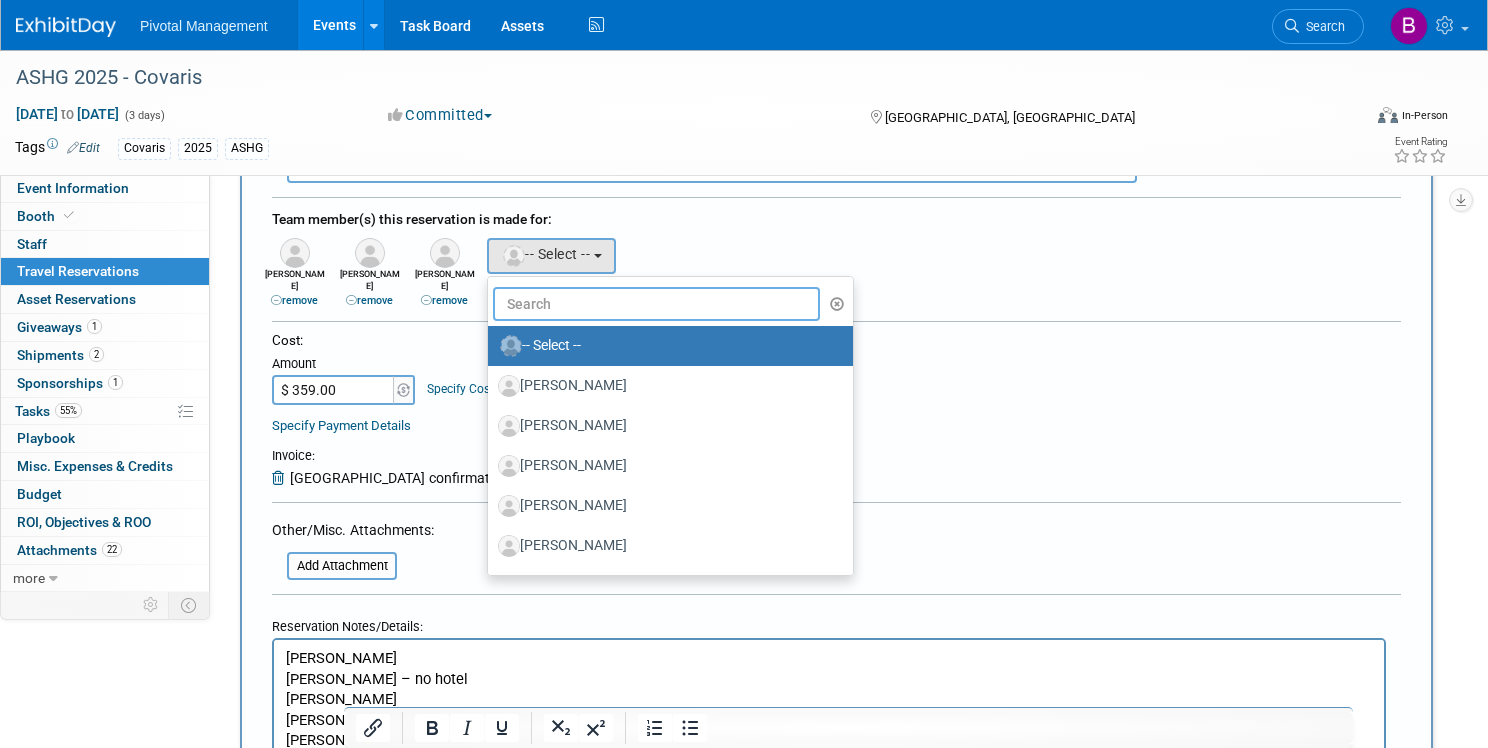 click at bounding box center [656, 304] 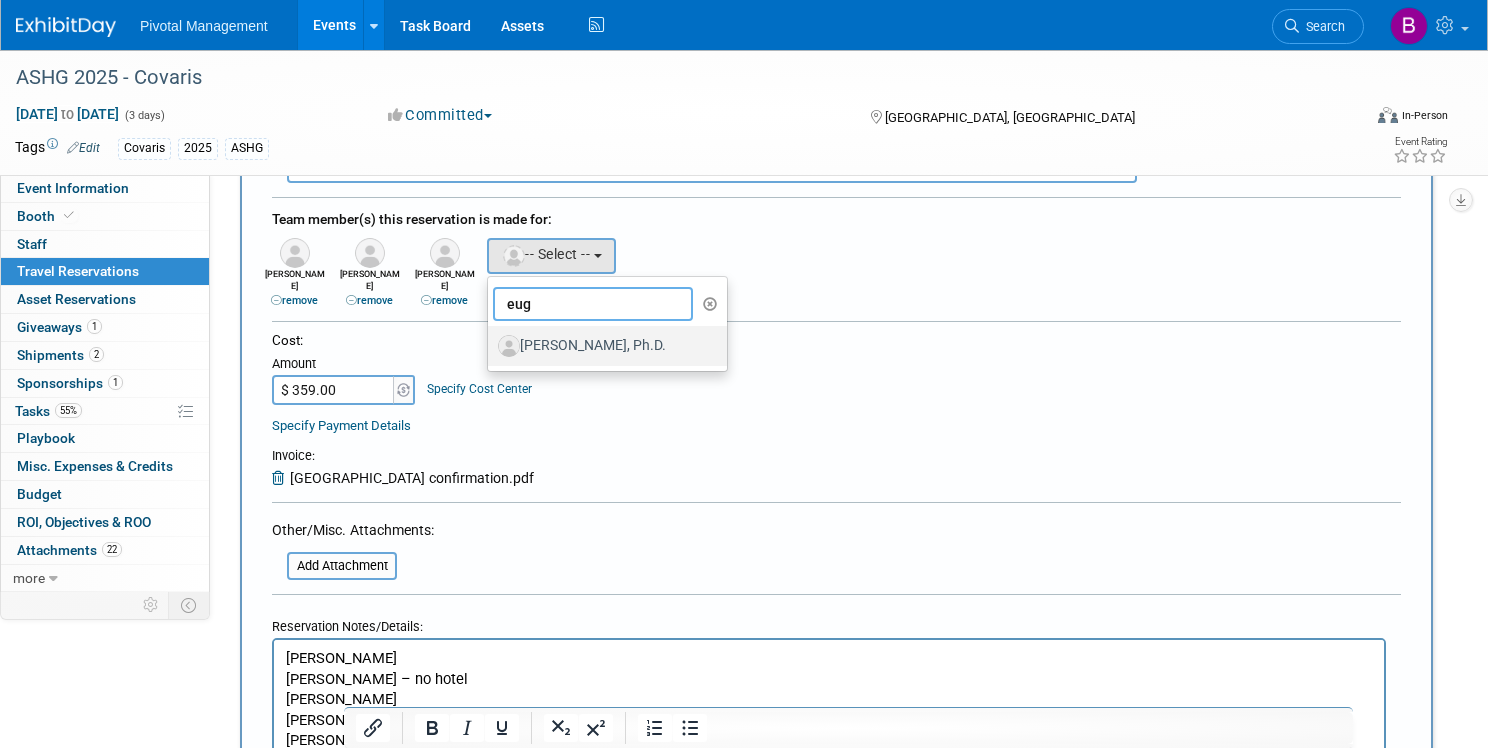 type on "eug" 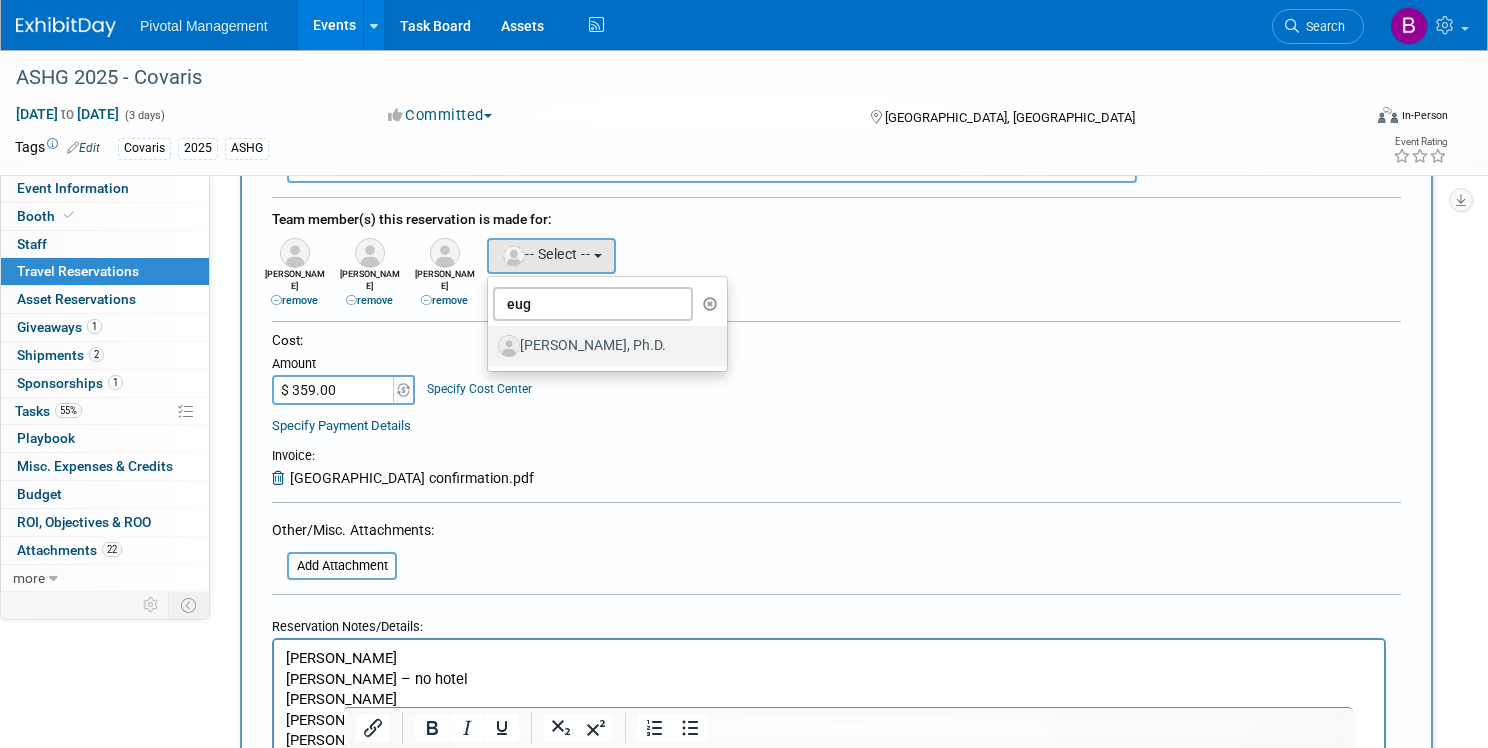 click on "[PERSON_NAME], Ph.D." at bounding box center (602, 346) 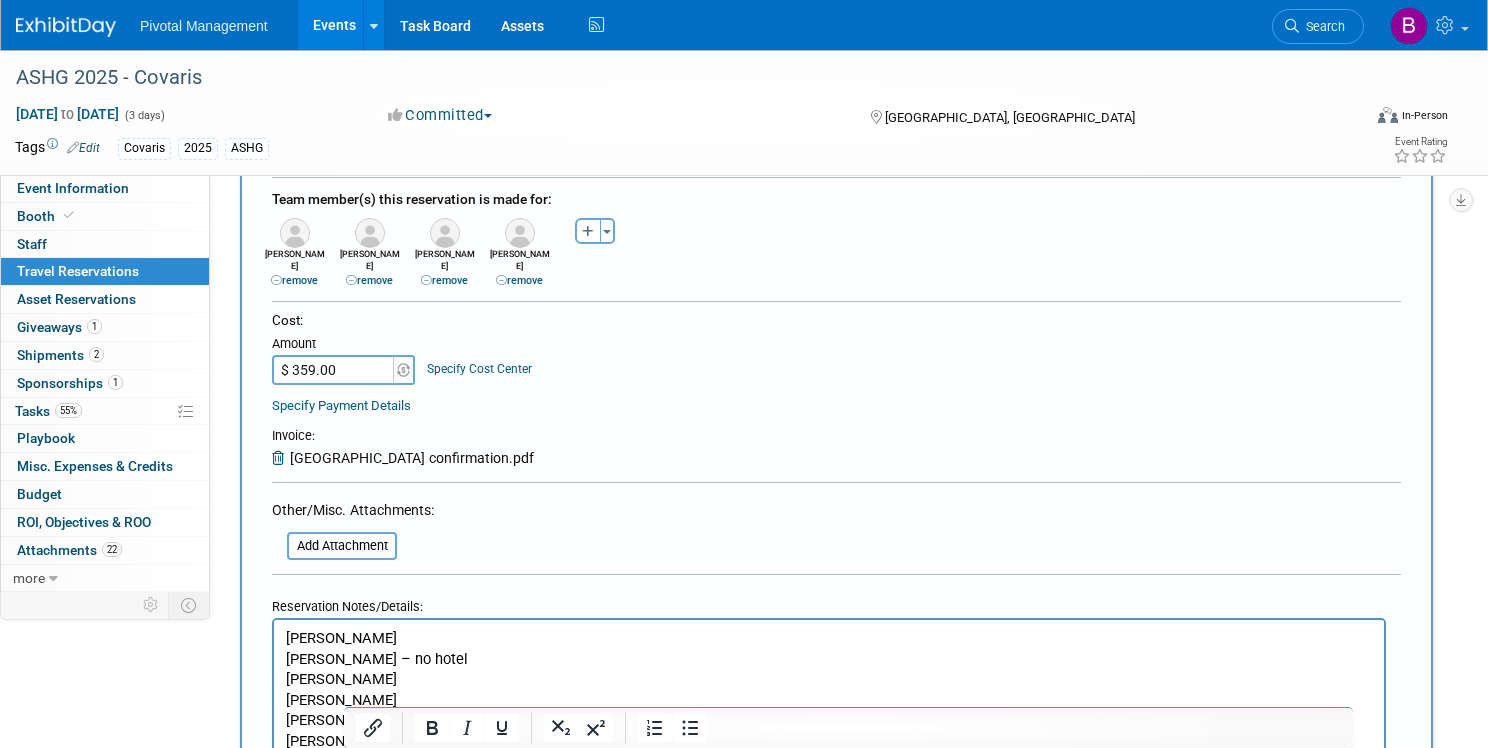 scroll, scrollTop: 652, scrollLeft: 0, axis: vertical 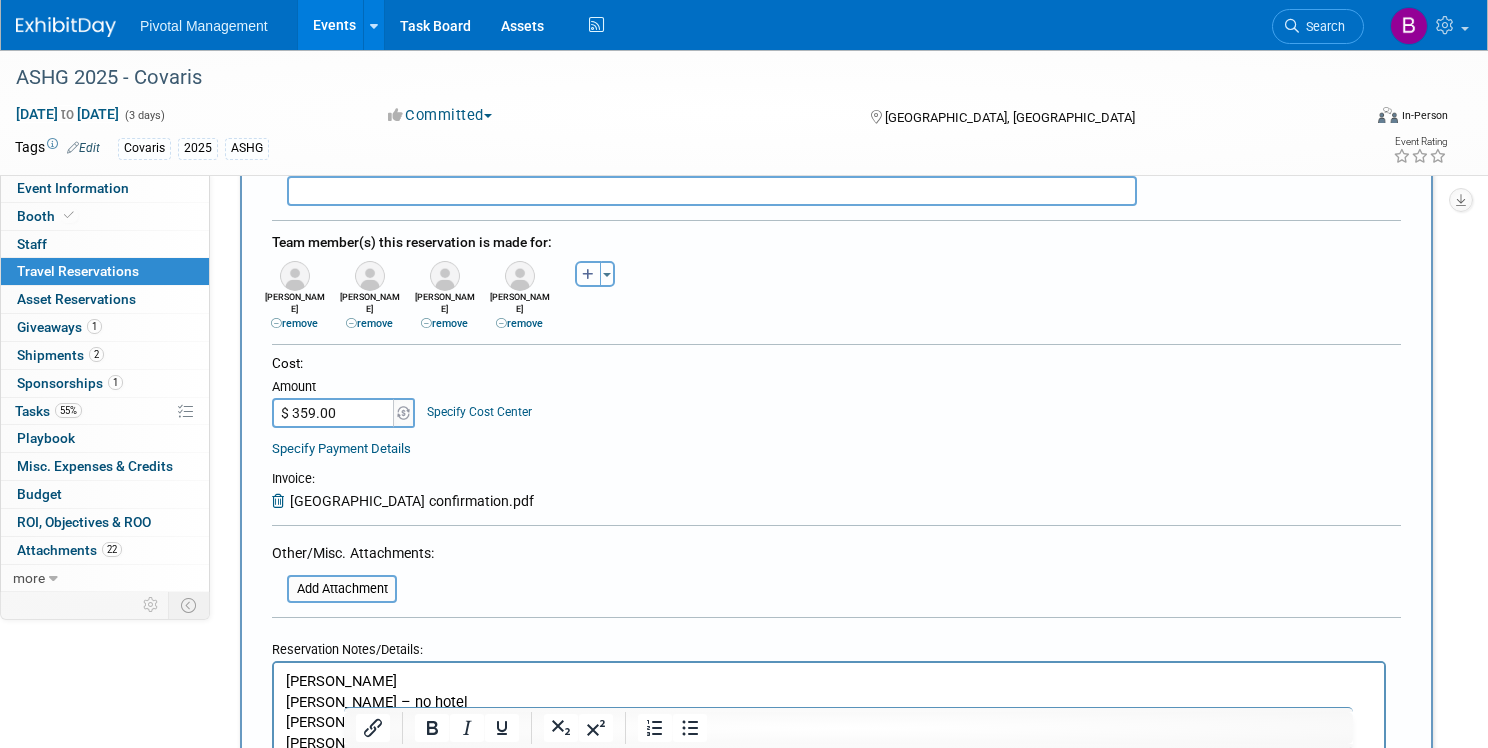 click at bounding box center [588, 275] 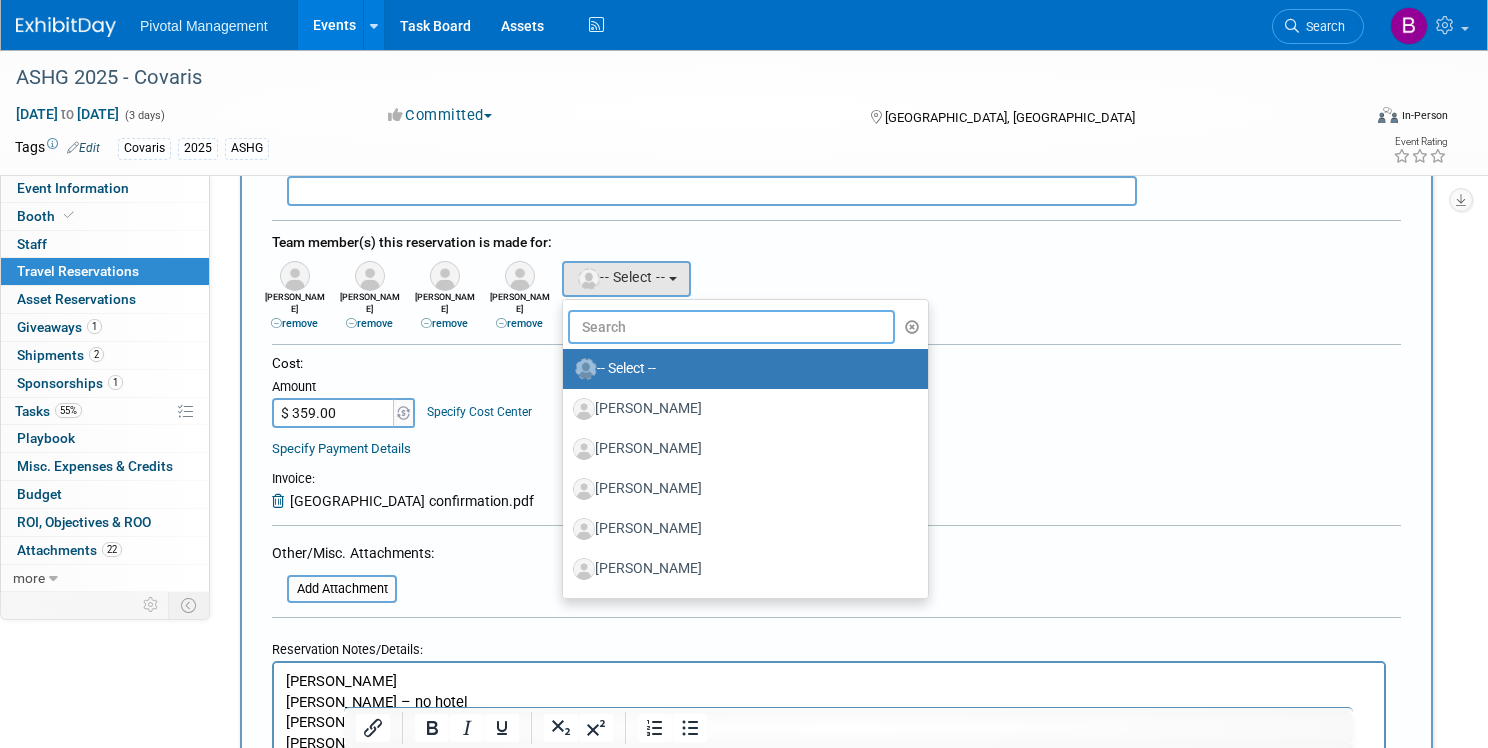 click at bounding box center [731, 327] 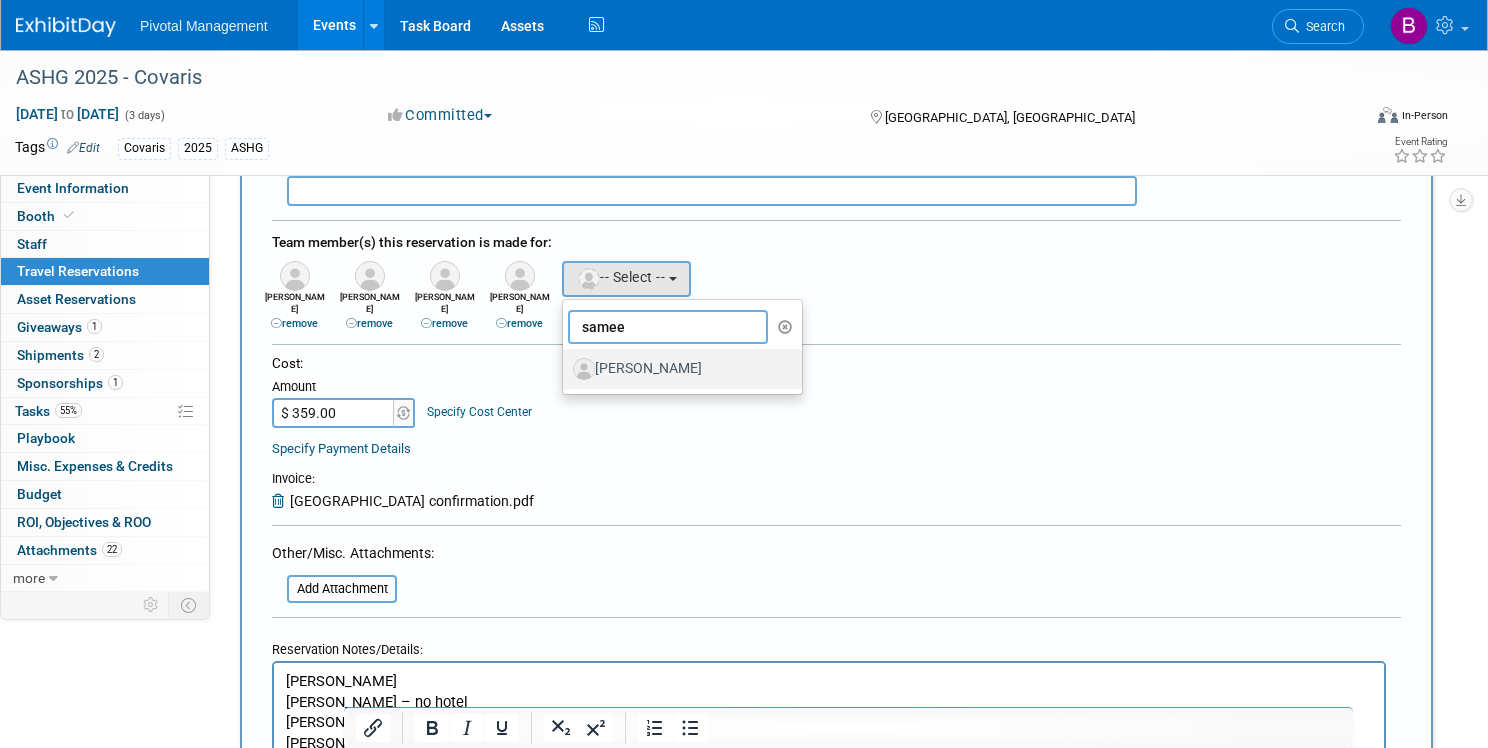 type on "samee" 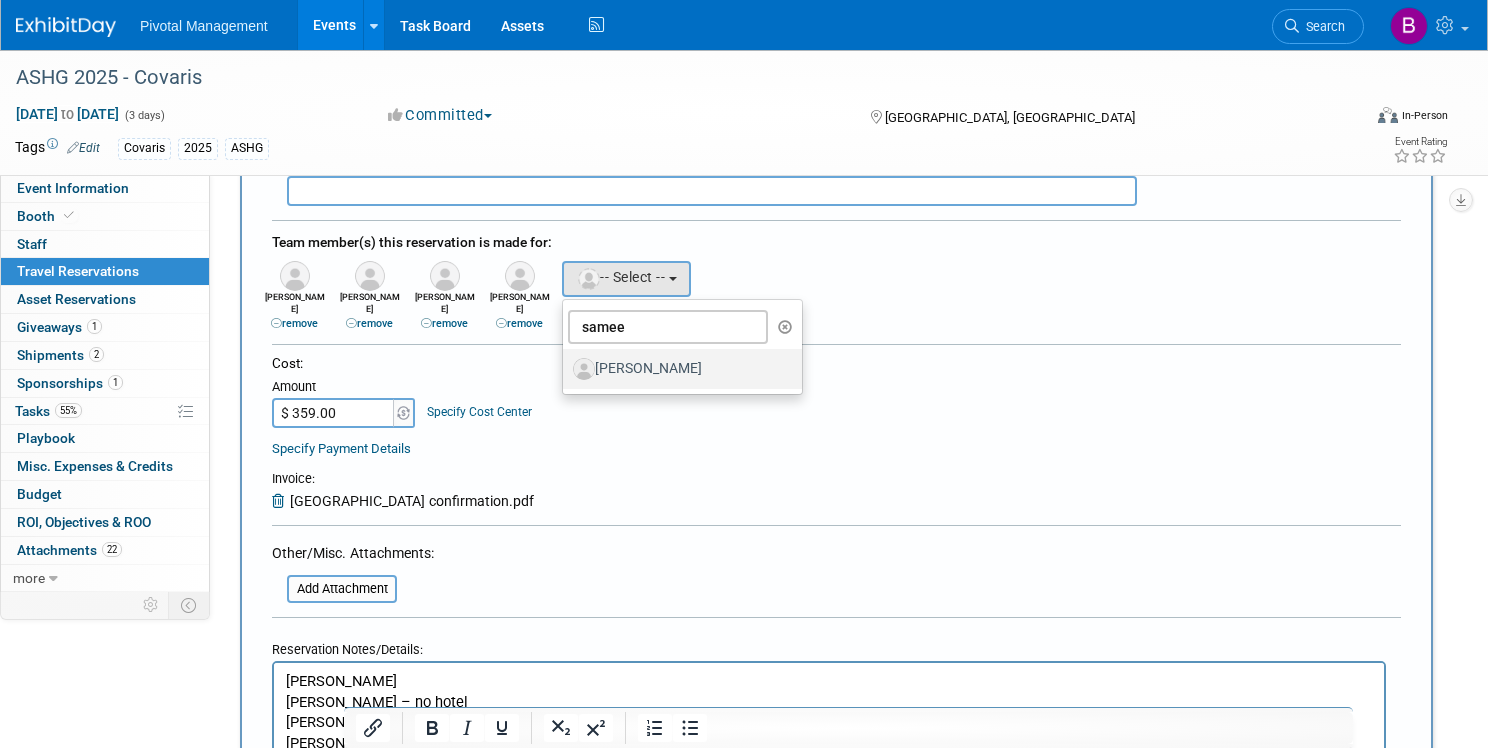 click on "[PERSON_NAME]" at bounding box center [677, 369] 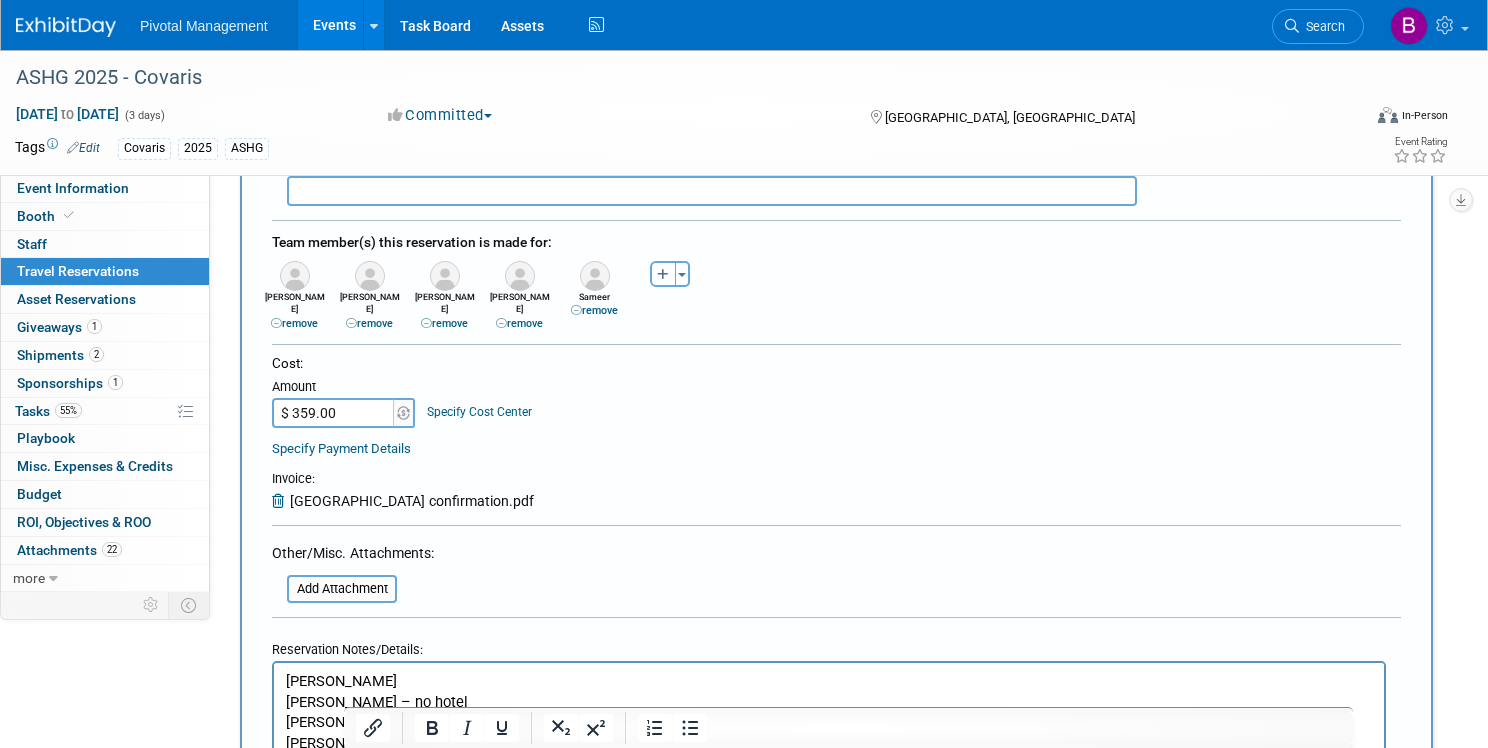 click at bounding box center (663, 274) 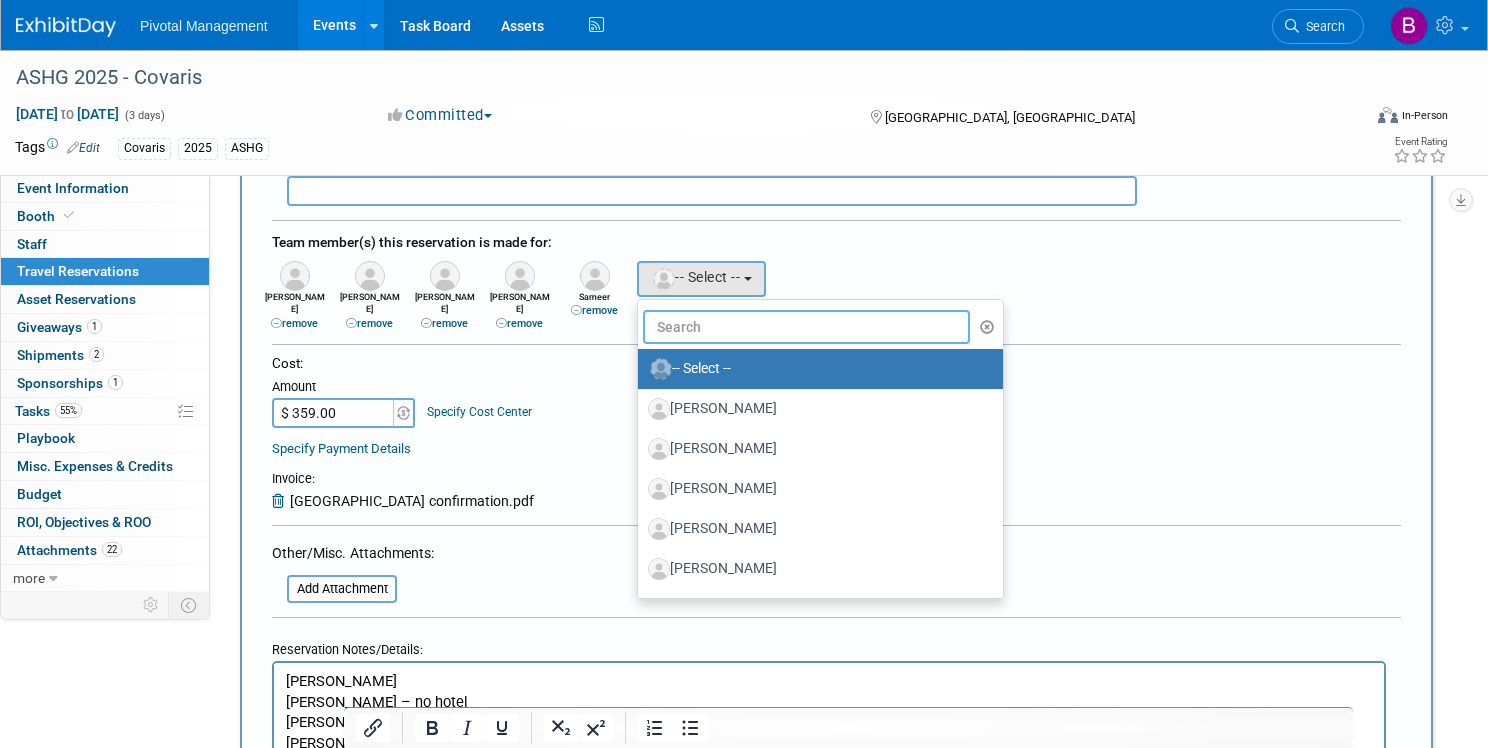 click at bounding box center (806, 327) 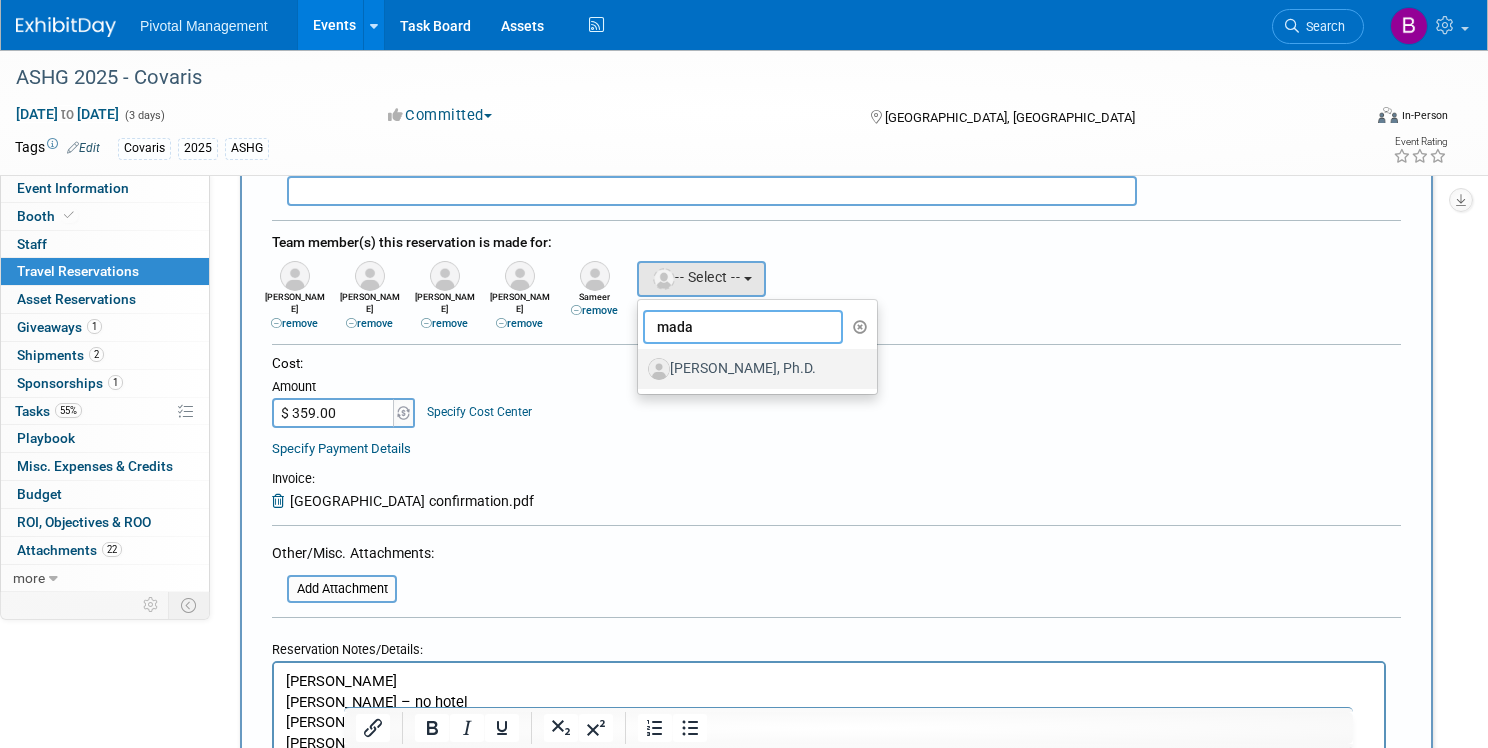 type on "mada" 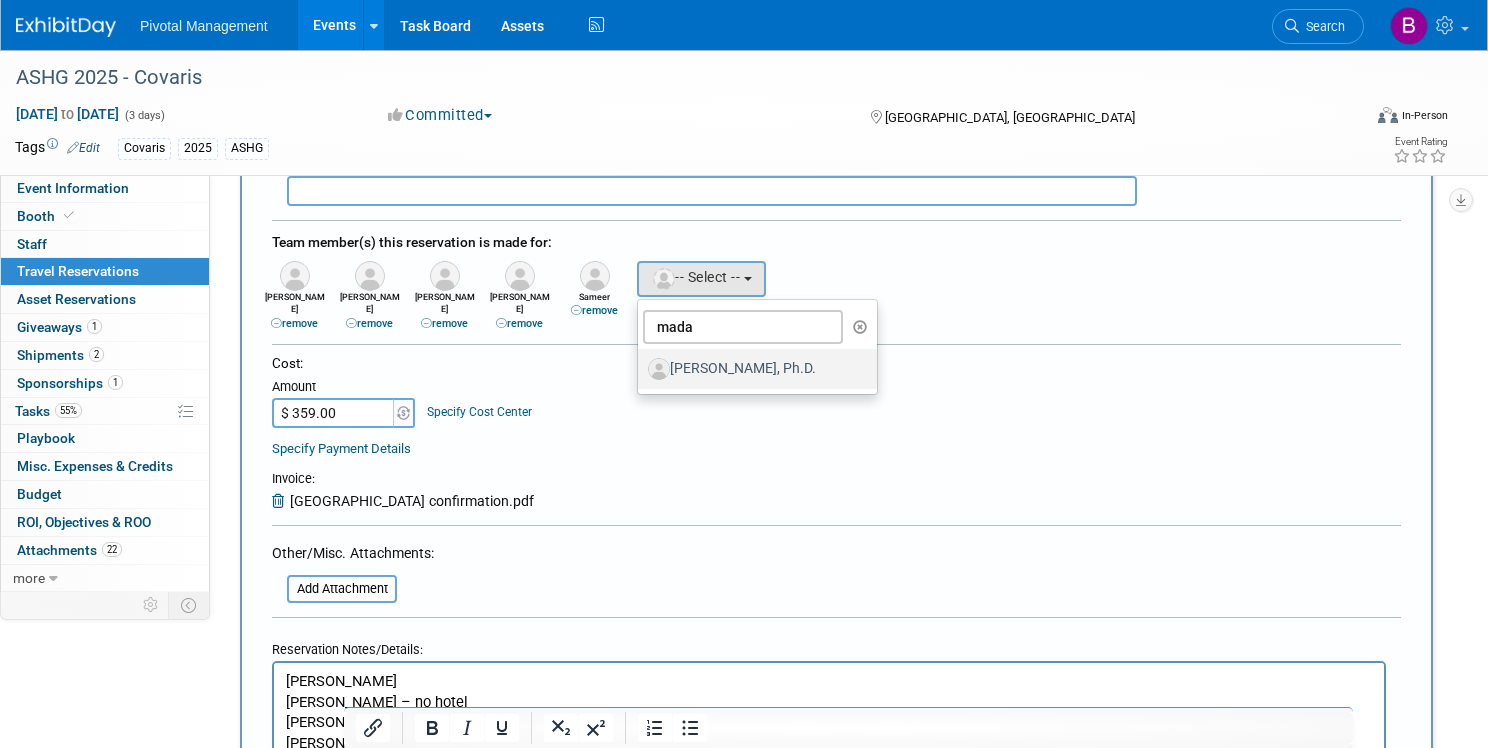 click on "[PERSON_NAME], Ph.D." at bounding box center [752, 369] 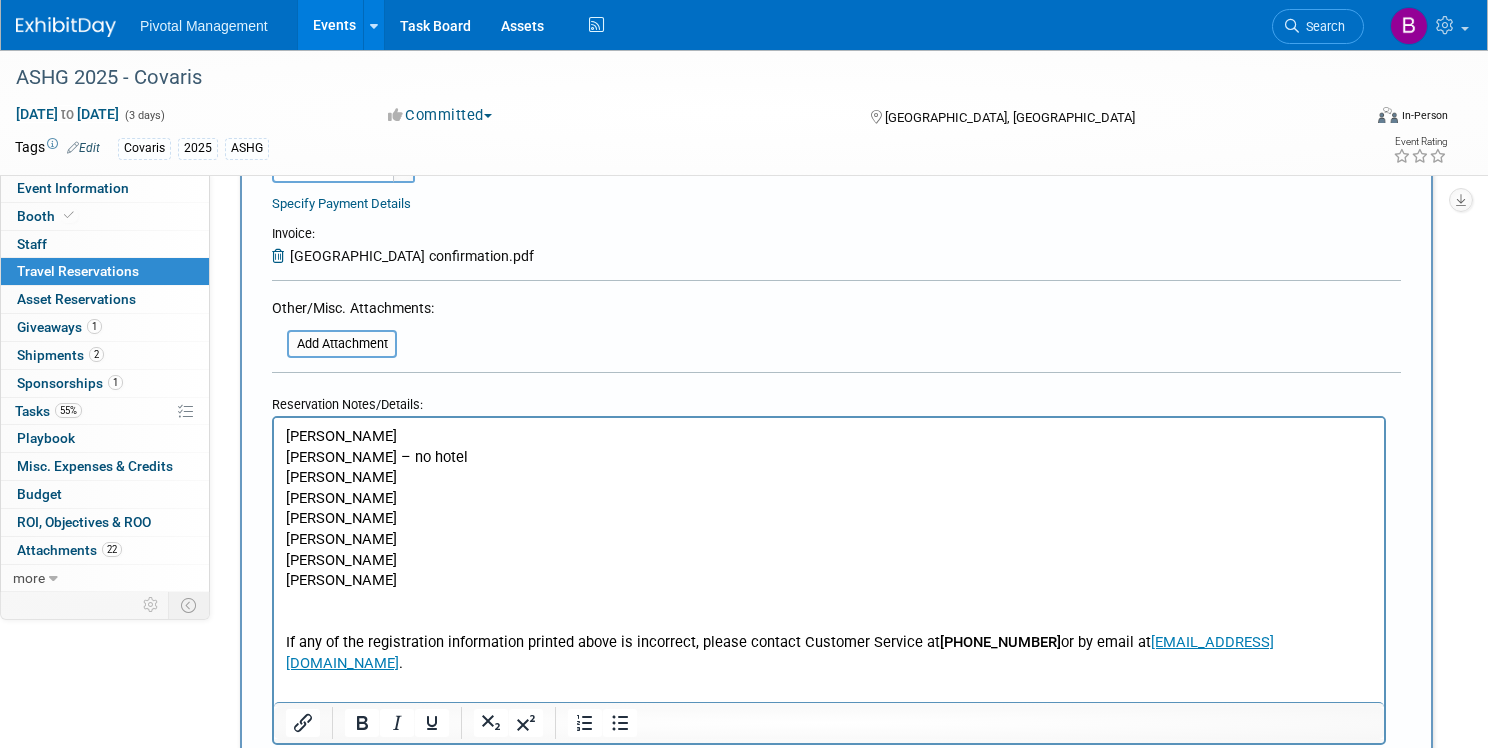 scroll, scrollTop: 926, scrollLeft: 0, axis: vertical 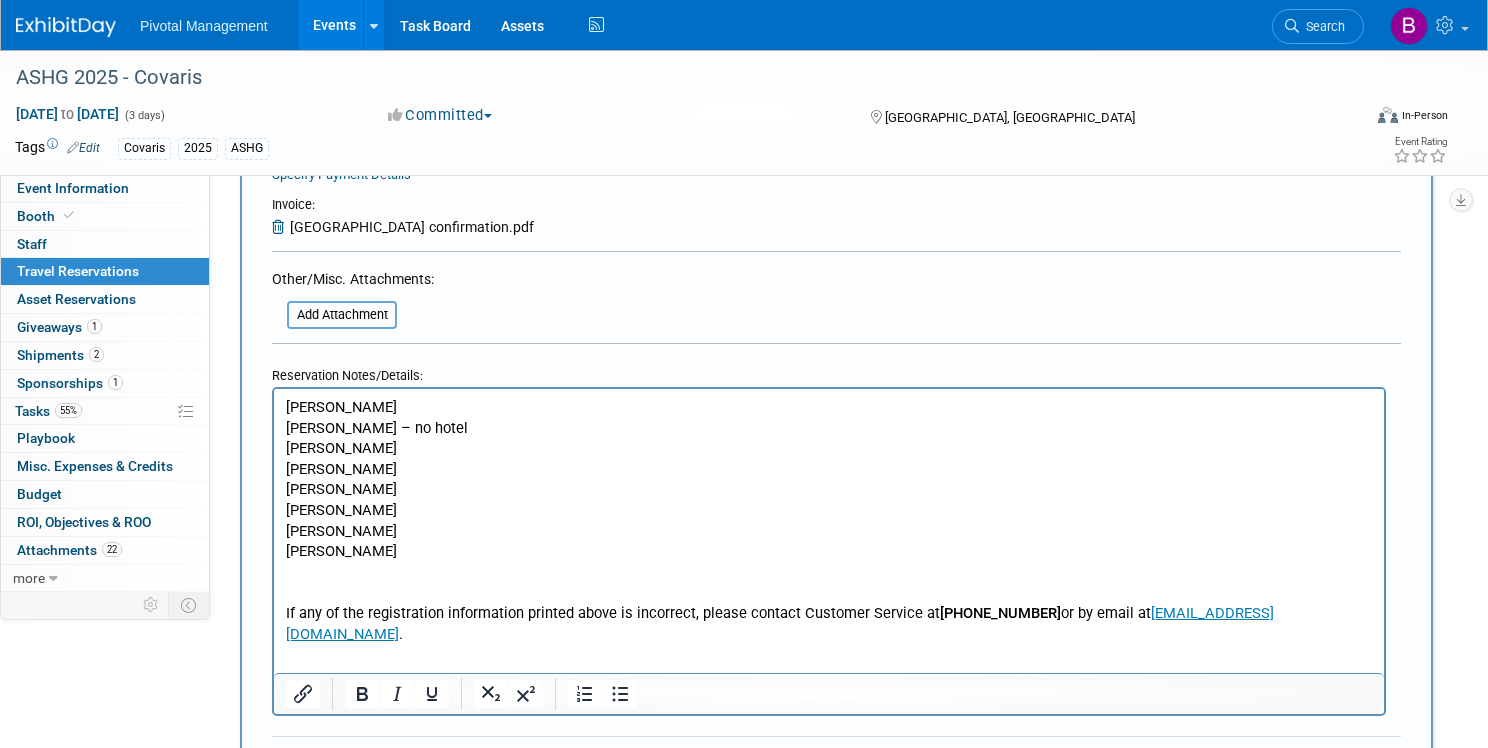 click on "Pati Duggart" at bounding box center [829, 407] 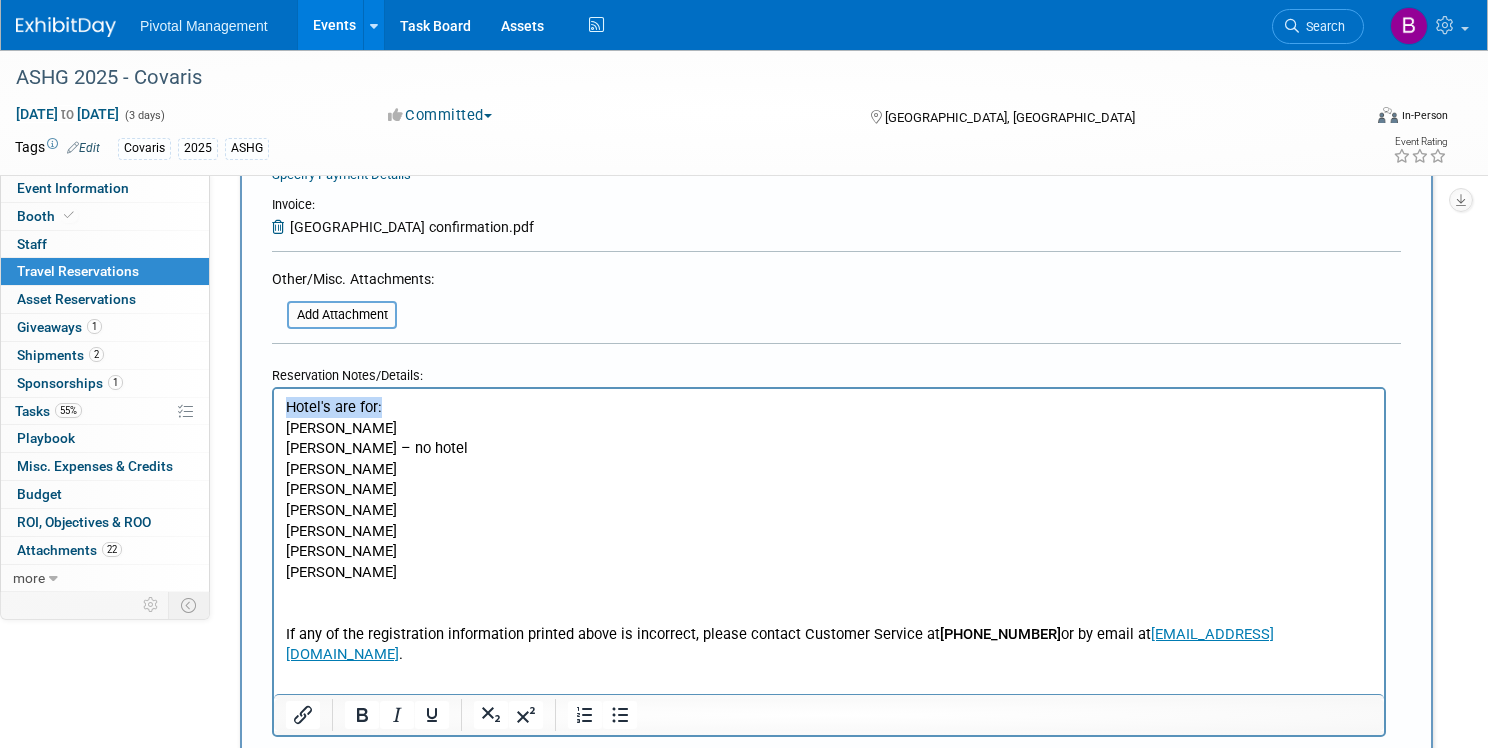drag, startPoint x: 392, startPoint y: 404, endPoint x: 275, endPoint y: 403, distance: 117.00427 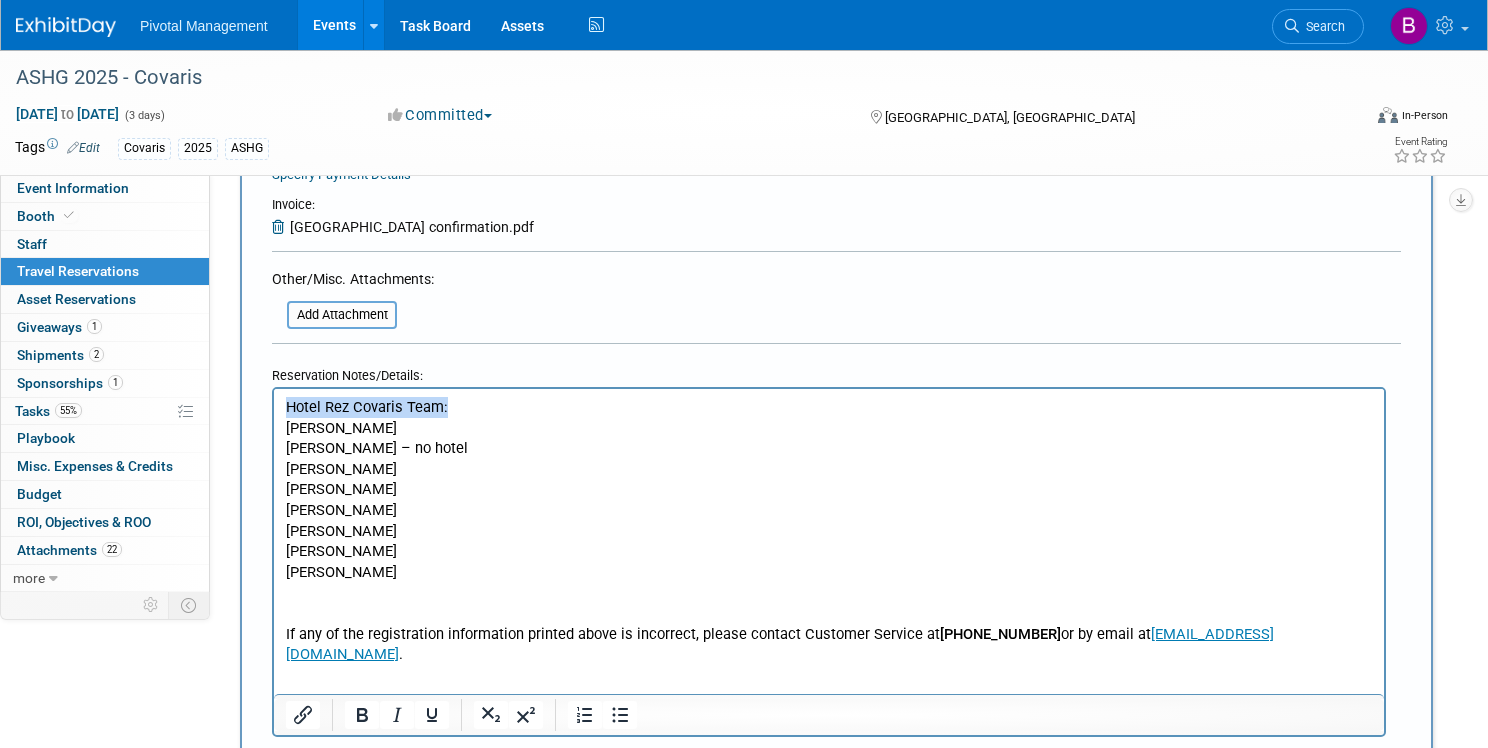 drag, startPoint x: 450, startPoint y: 406, endPoint x: 252, endPoint y: 406, distance: 198 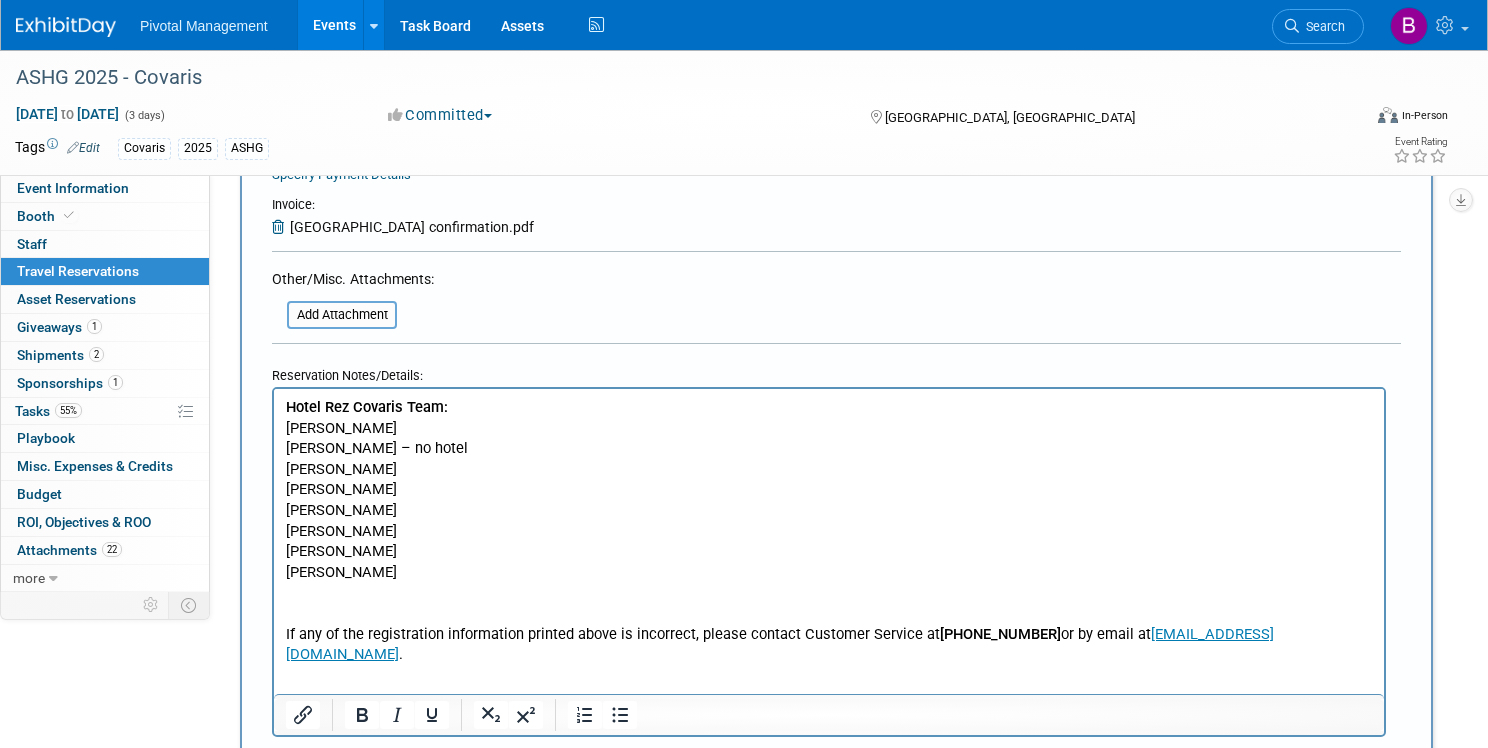 click on "Robert Riegelhaupt – no hotel" at bounding box center (829, 448) 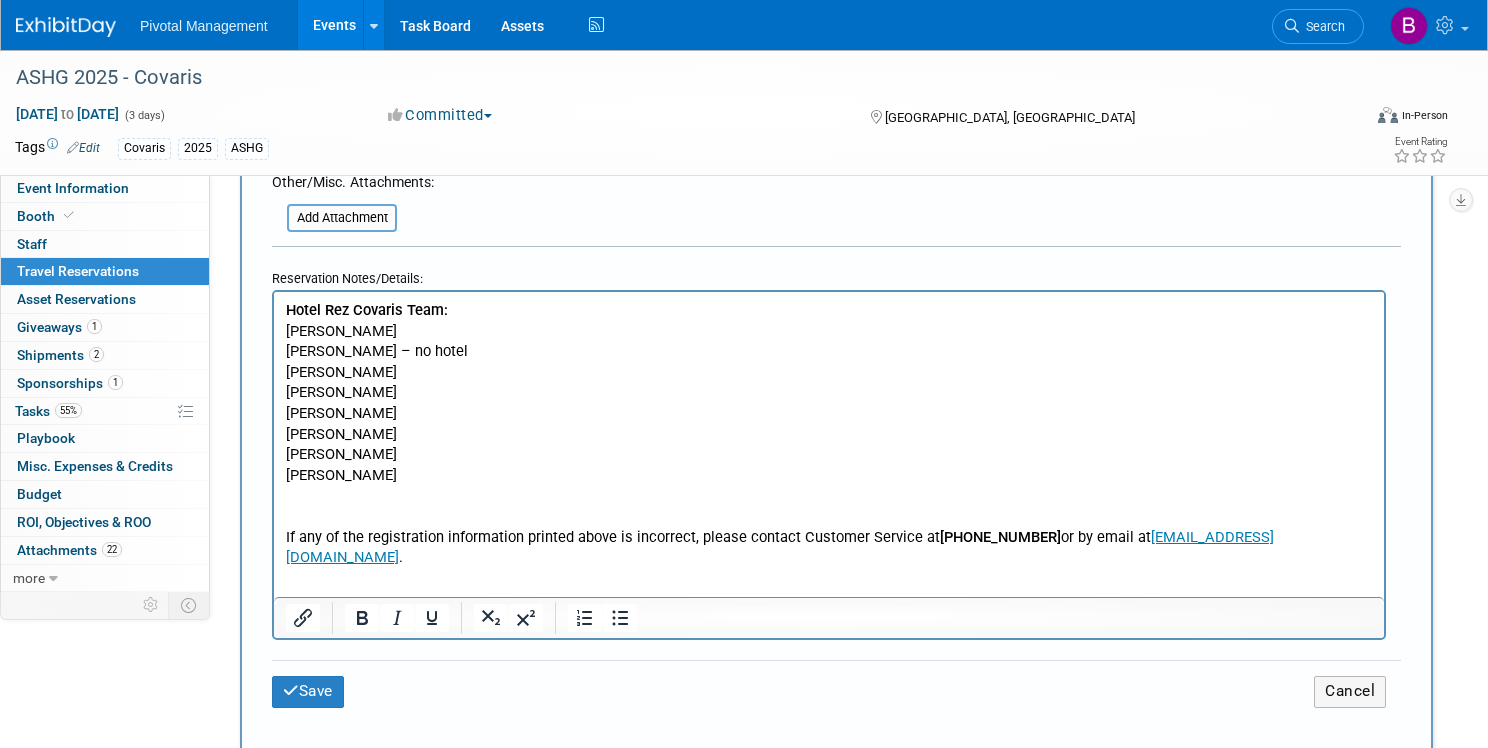 scroll, scrollTop: 1024, scrollLeft: 0, axis: vertical 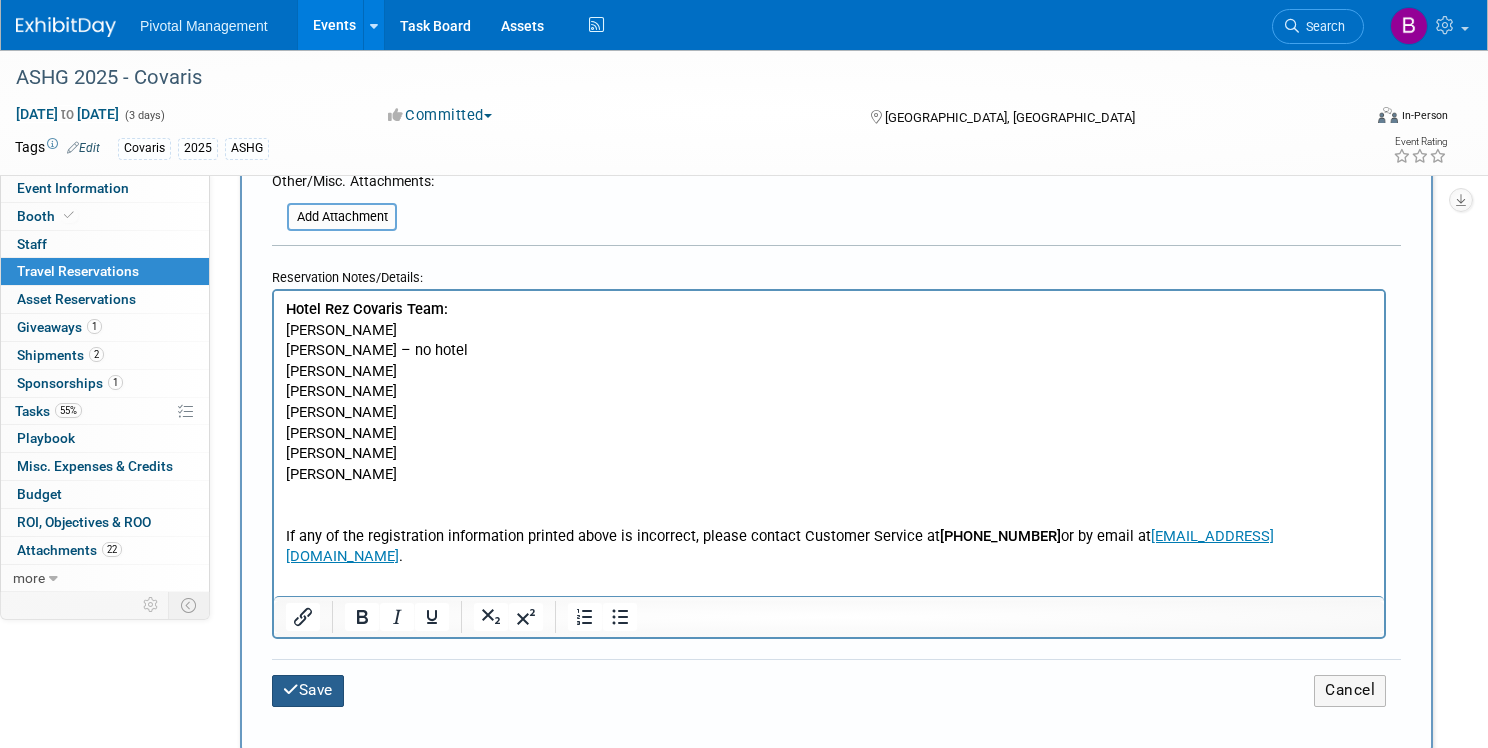 click on "Save" at bounding box center (308, 690) 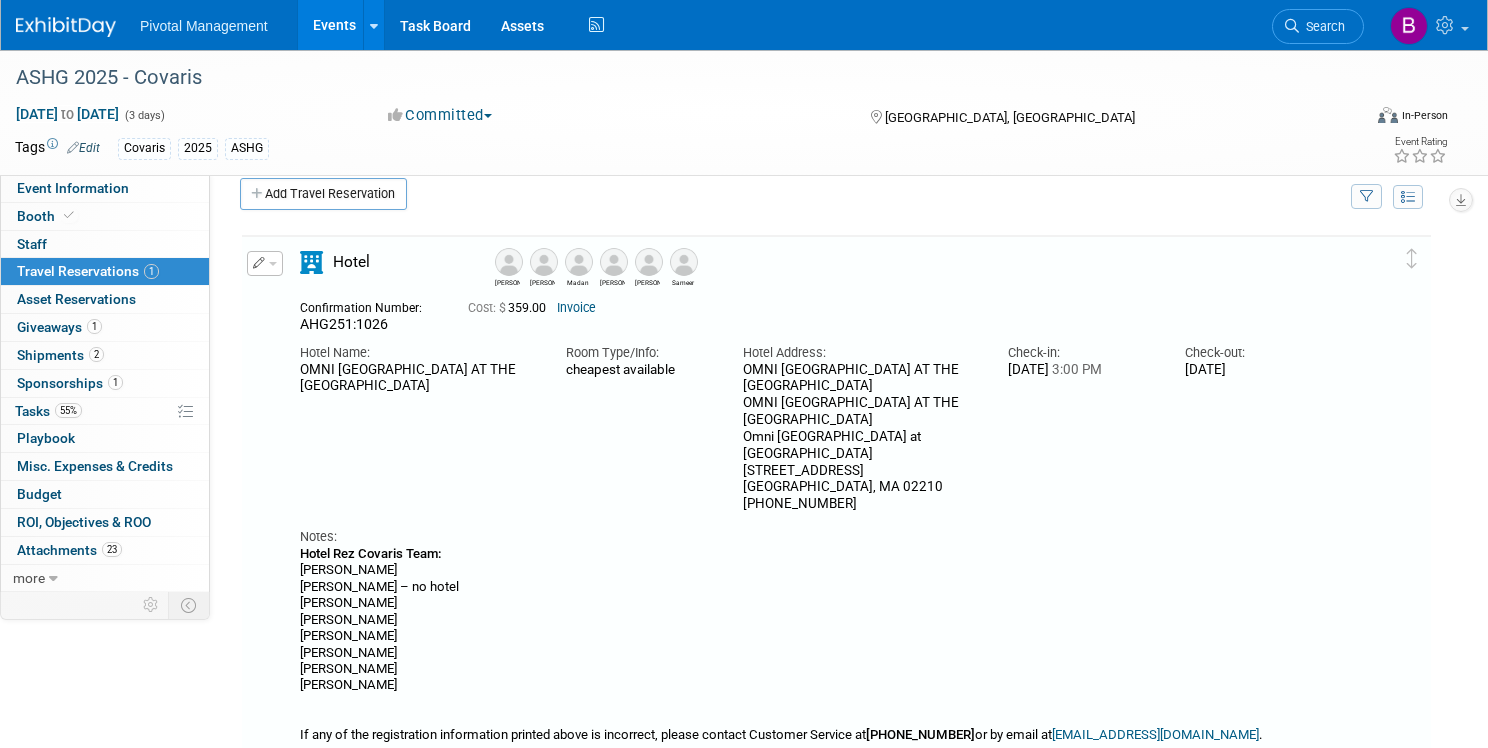 scroll, scrollTop: 11, scrollLeft: 0, axis: vertical 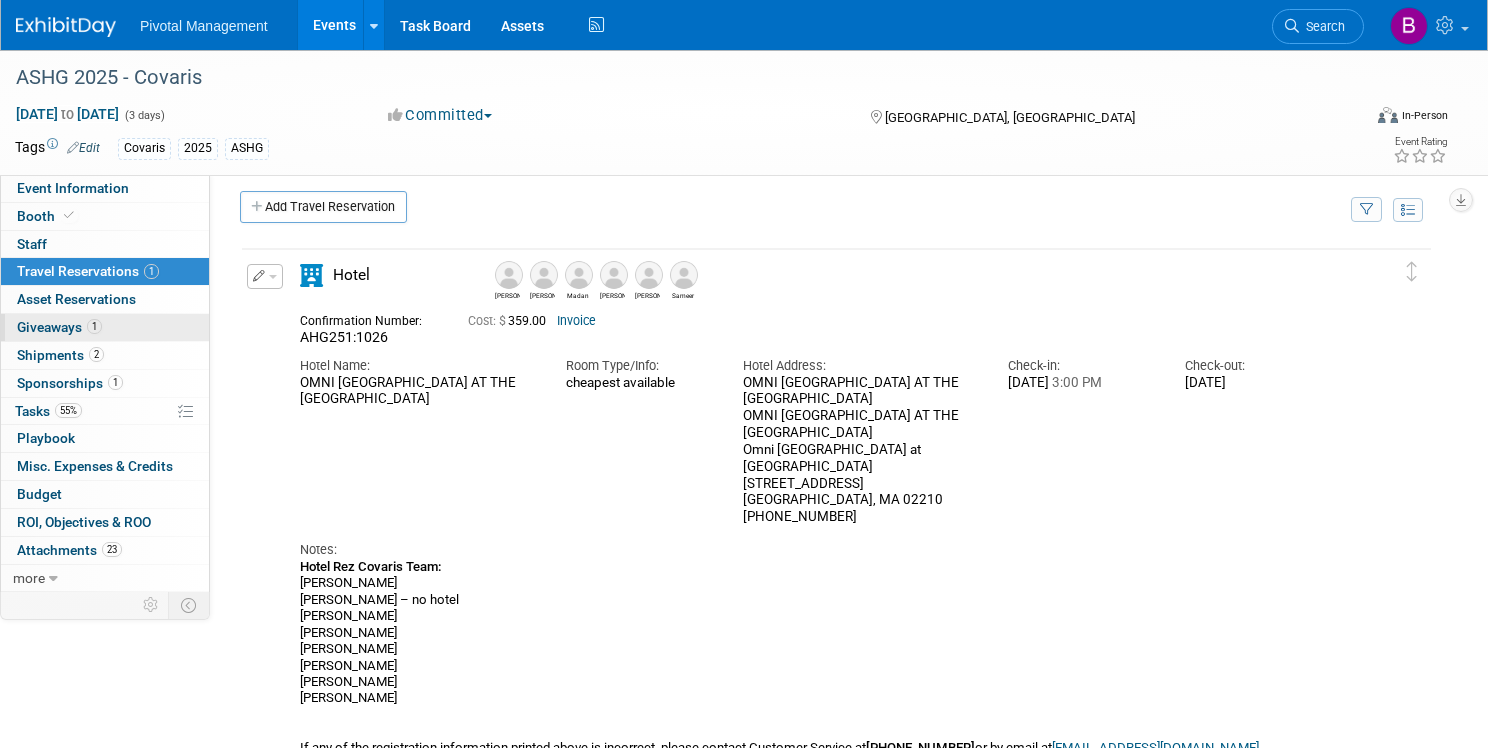 click on "1
Giveaways 1" at bounding box center (105, 327) 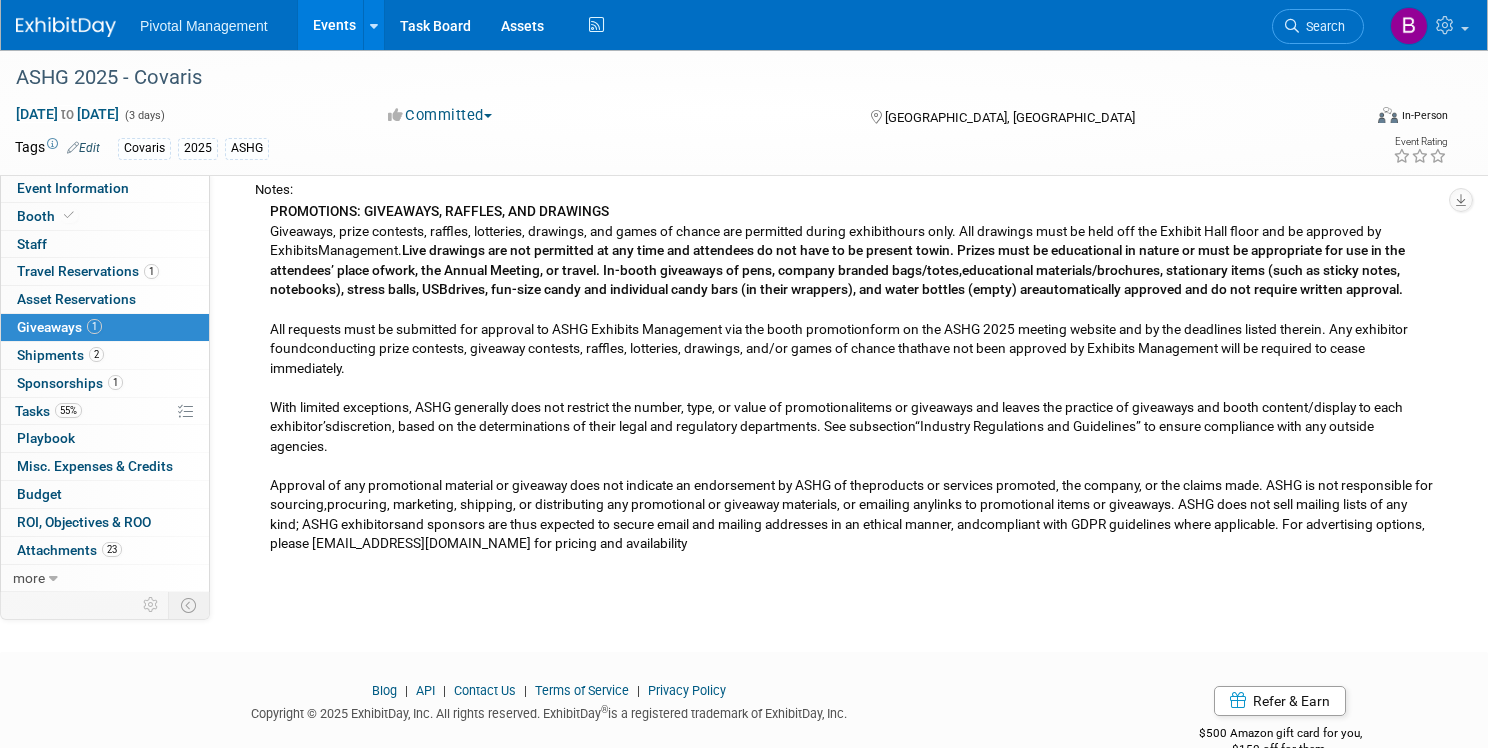 scroll, scrollTop: 191, scrollLeft: 0, axis: vertical 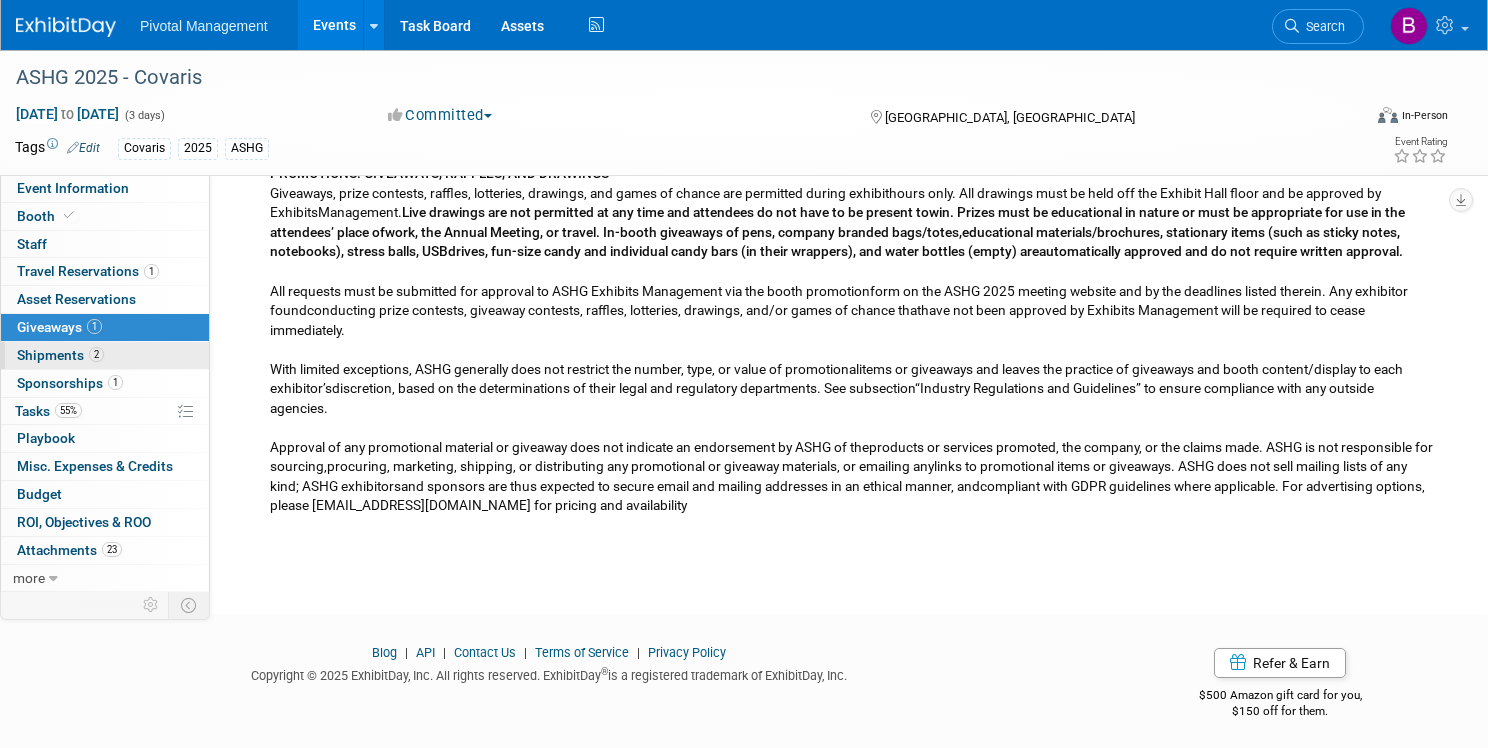 click on "2
Shipments 2" at bounding box center (105, 355) 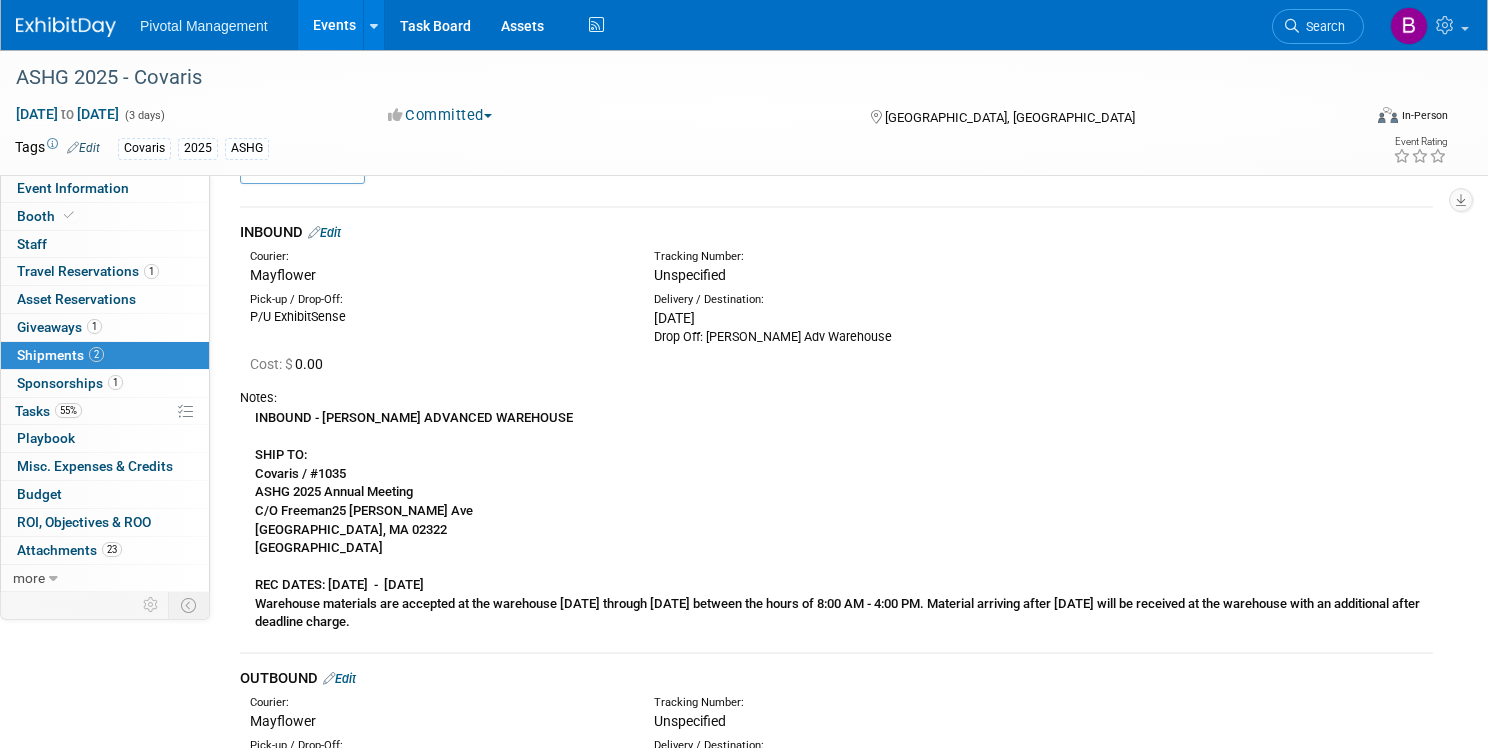 scroll, scrollTop: 0, scrollLeft: 0, axis: both 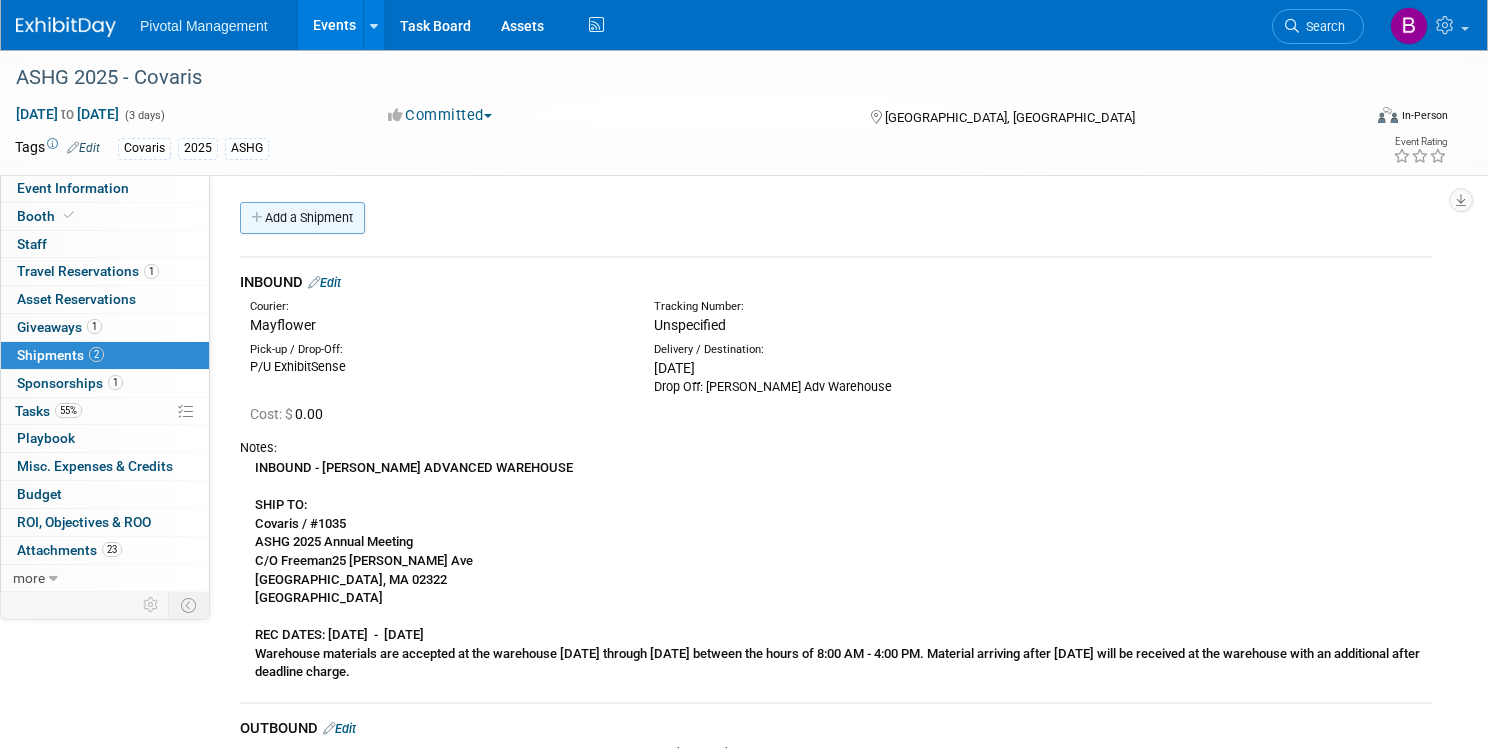 click on "Add a Shipment" at bounding box center [302, 218] 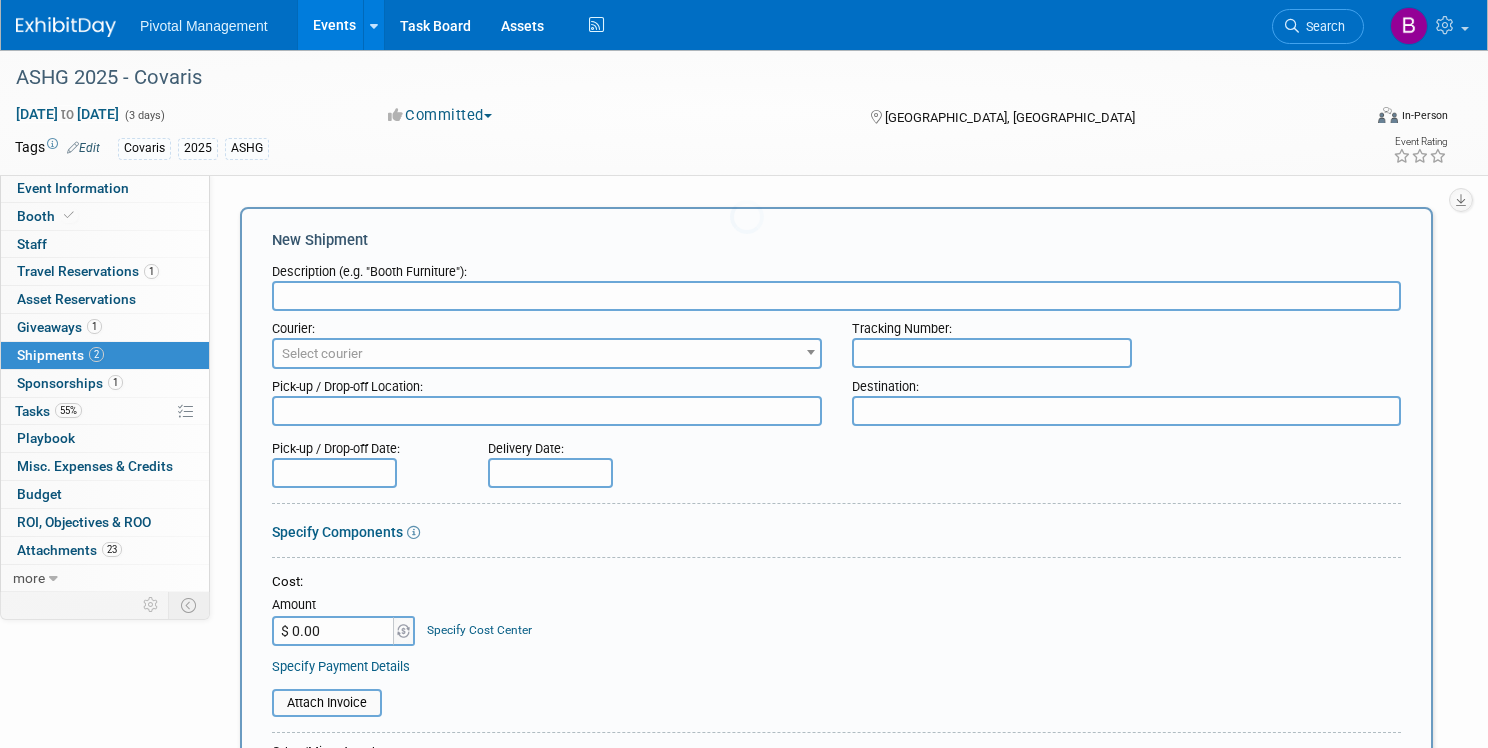 scroll, scrollTop: 0, scrollLeft: 0, axis: both 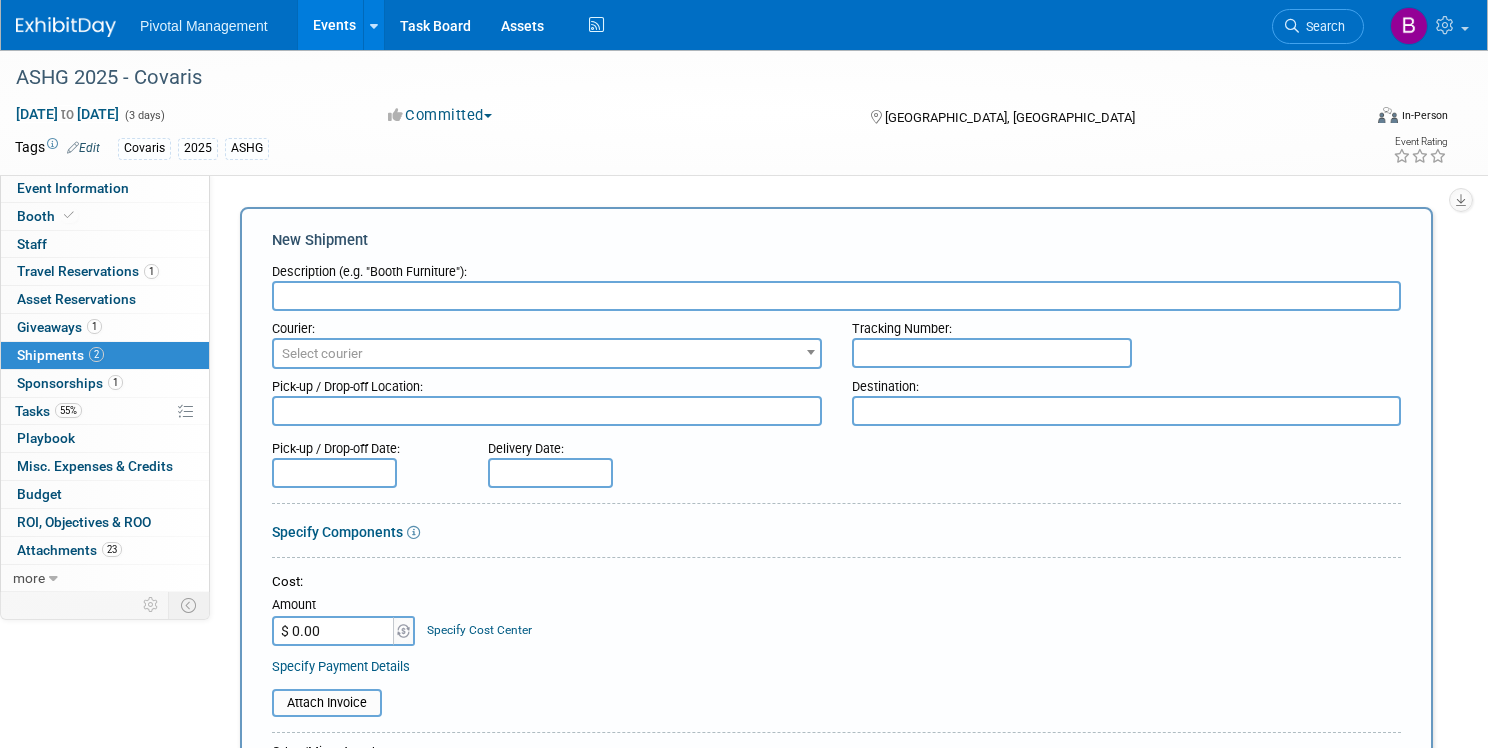 type on "A" 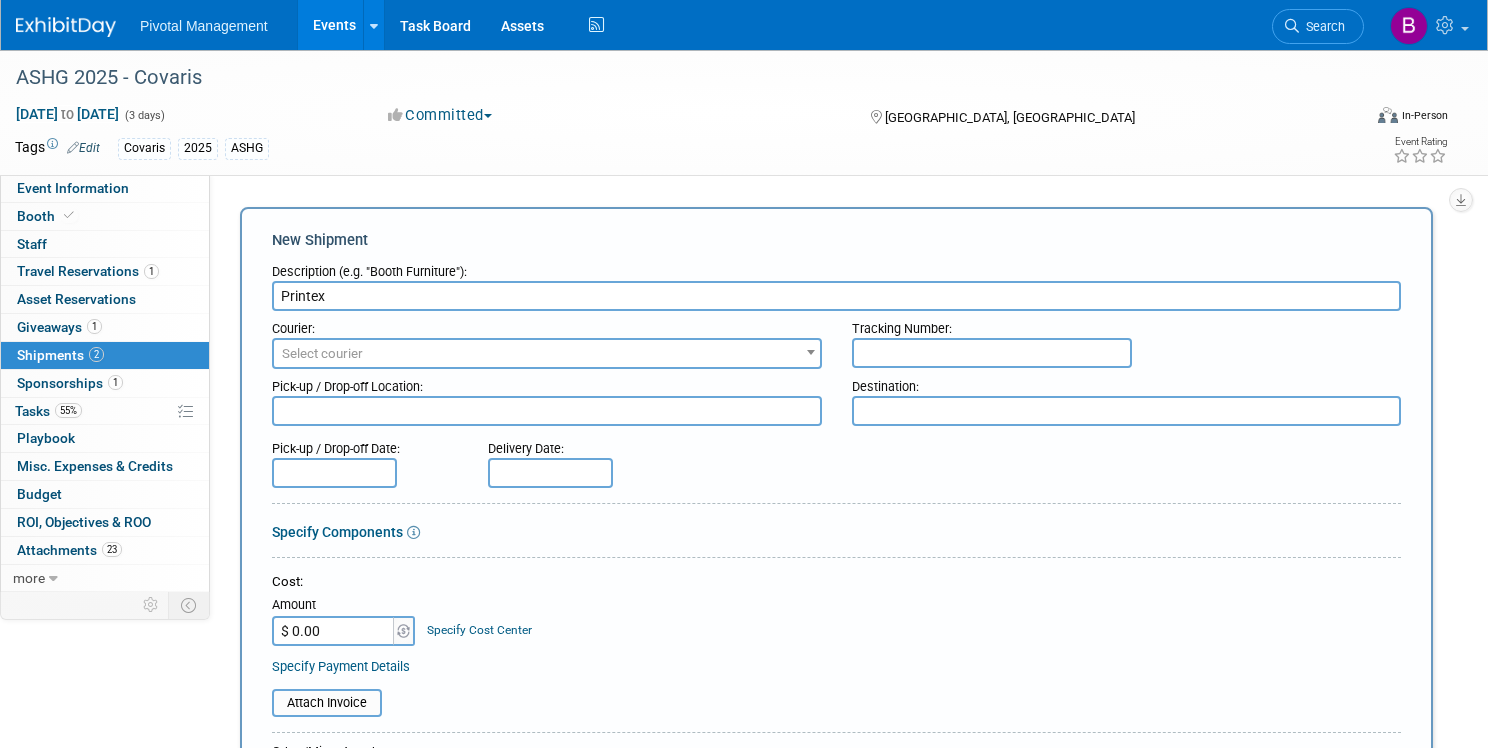 type on "Printex" 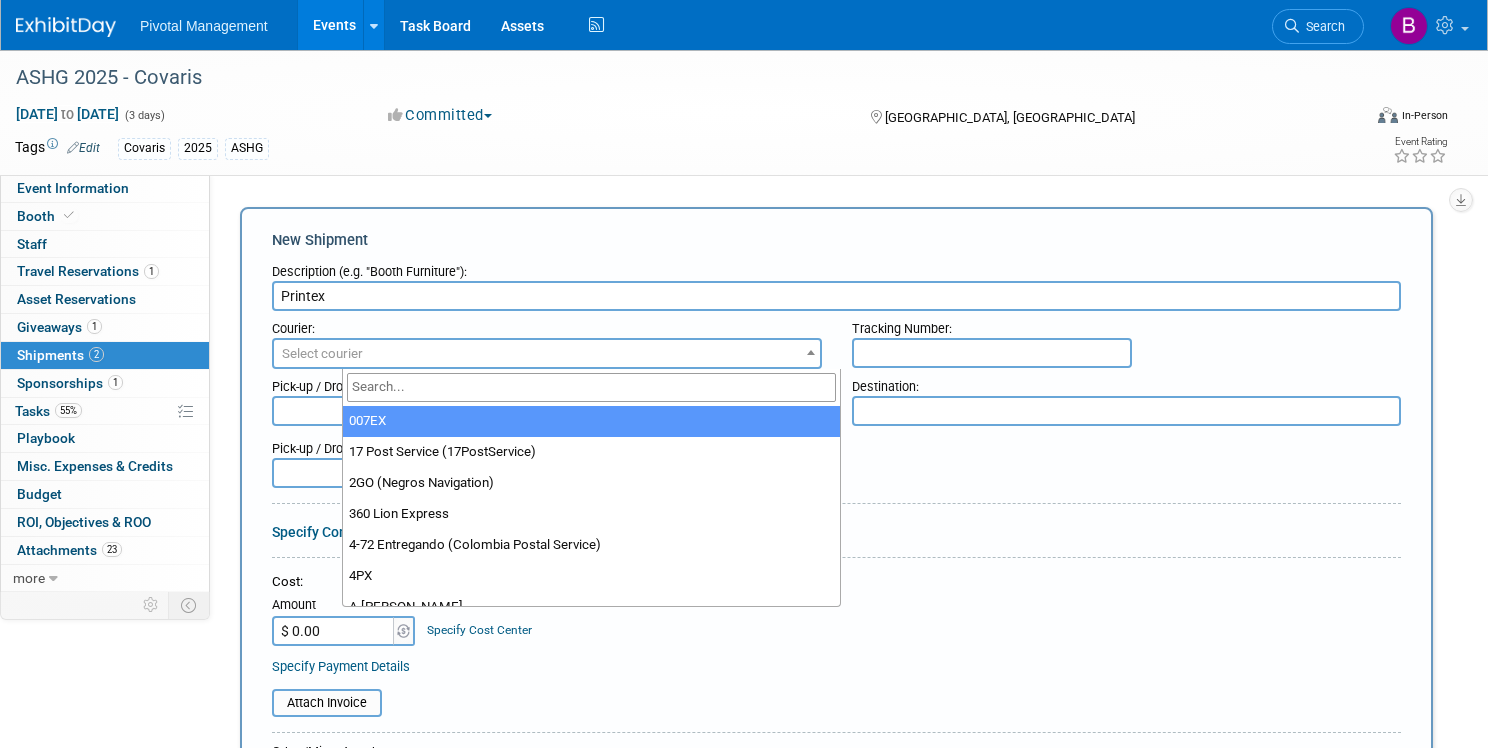 click on "Select courier" at bounding box center [322, 353] 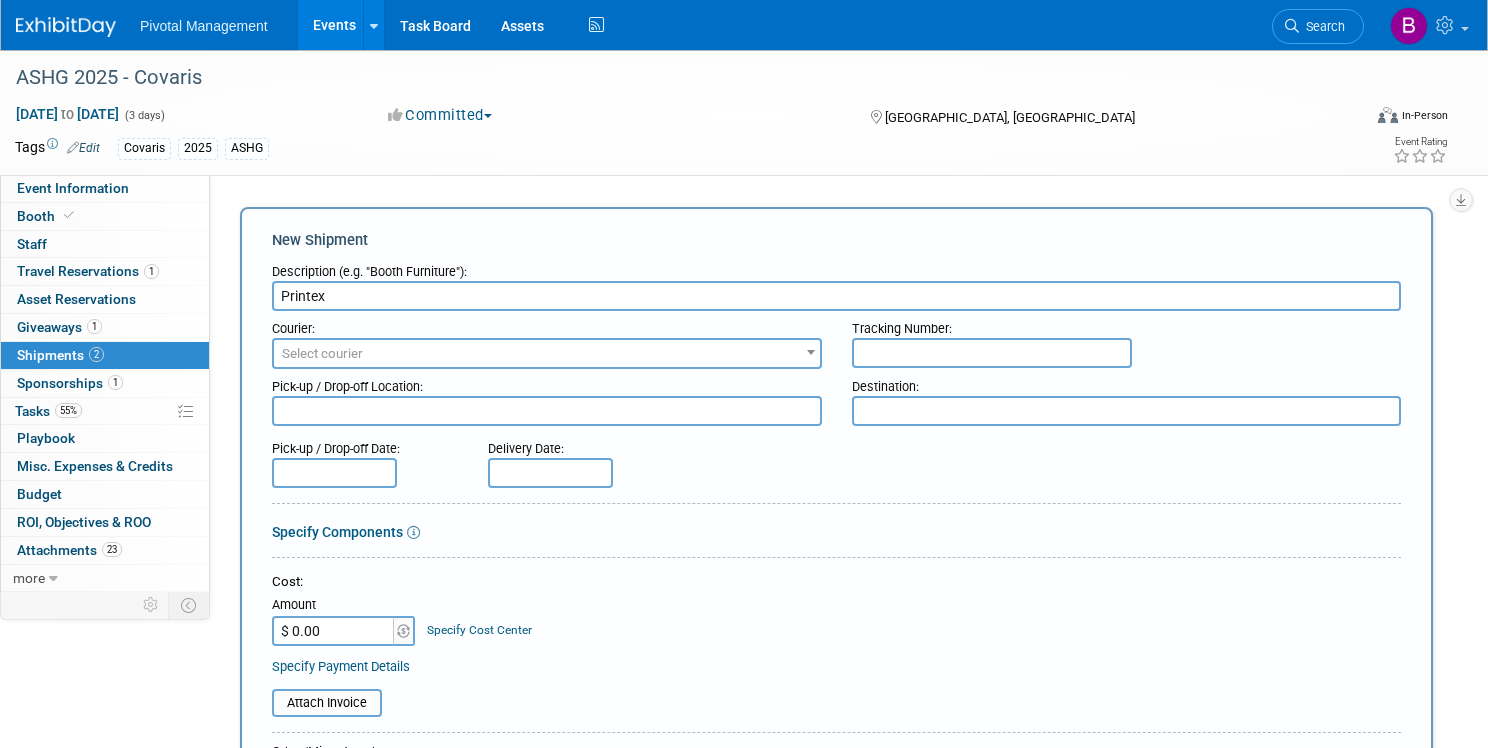 click at bounding box center [547, 411] 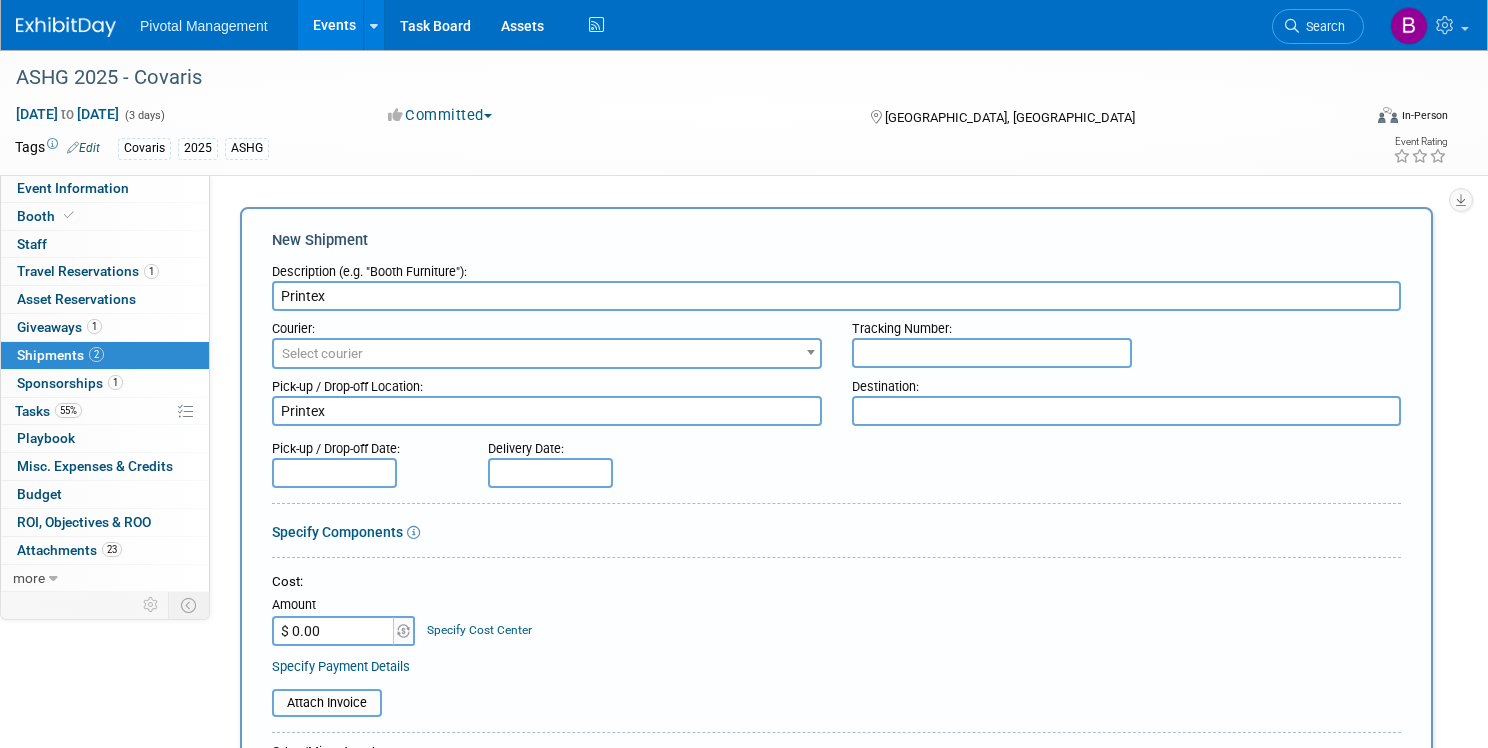 type on "Printex" 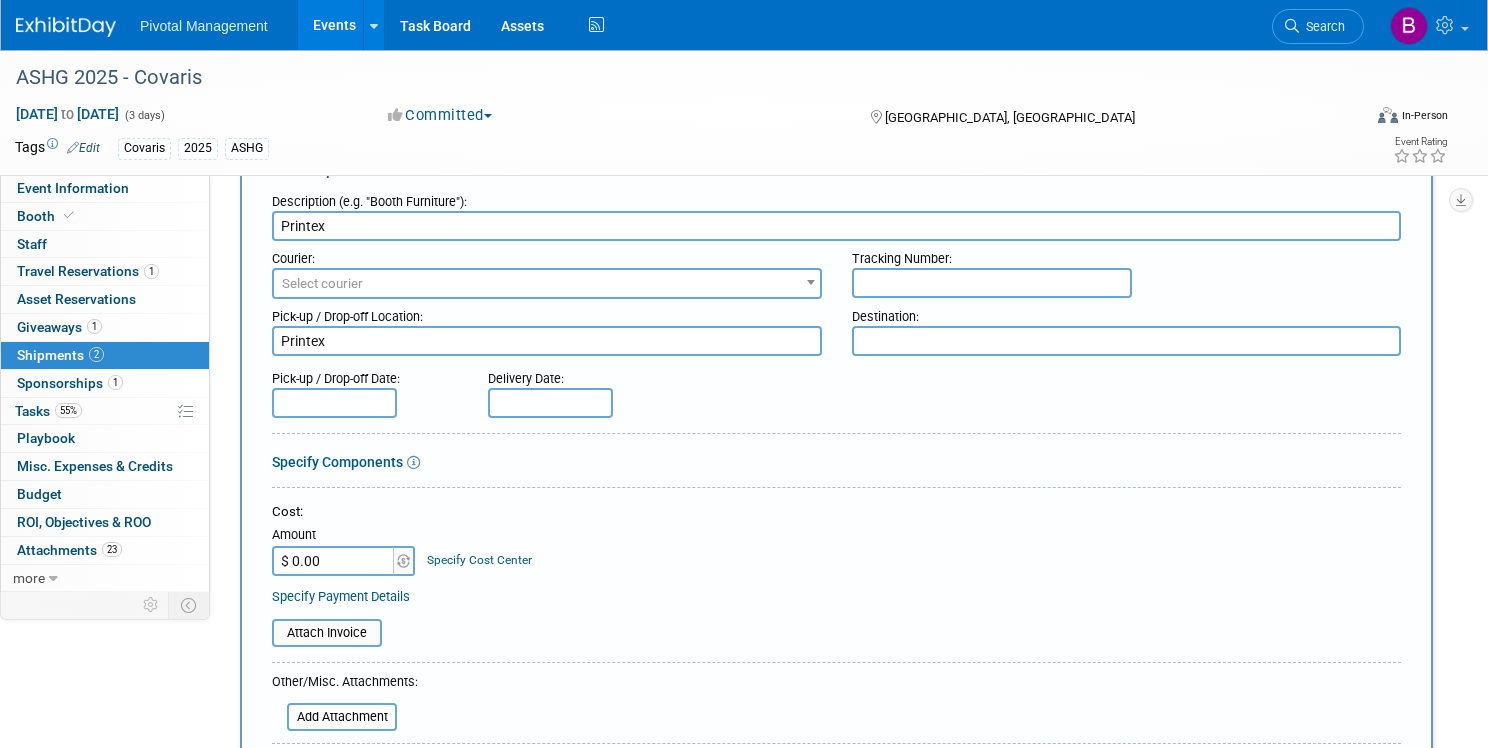scroll, scrollTop: 83, scrollLeft: 0, axis: vertical 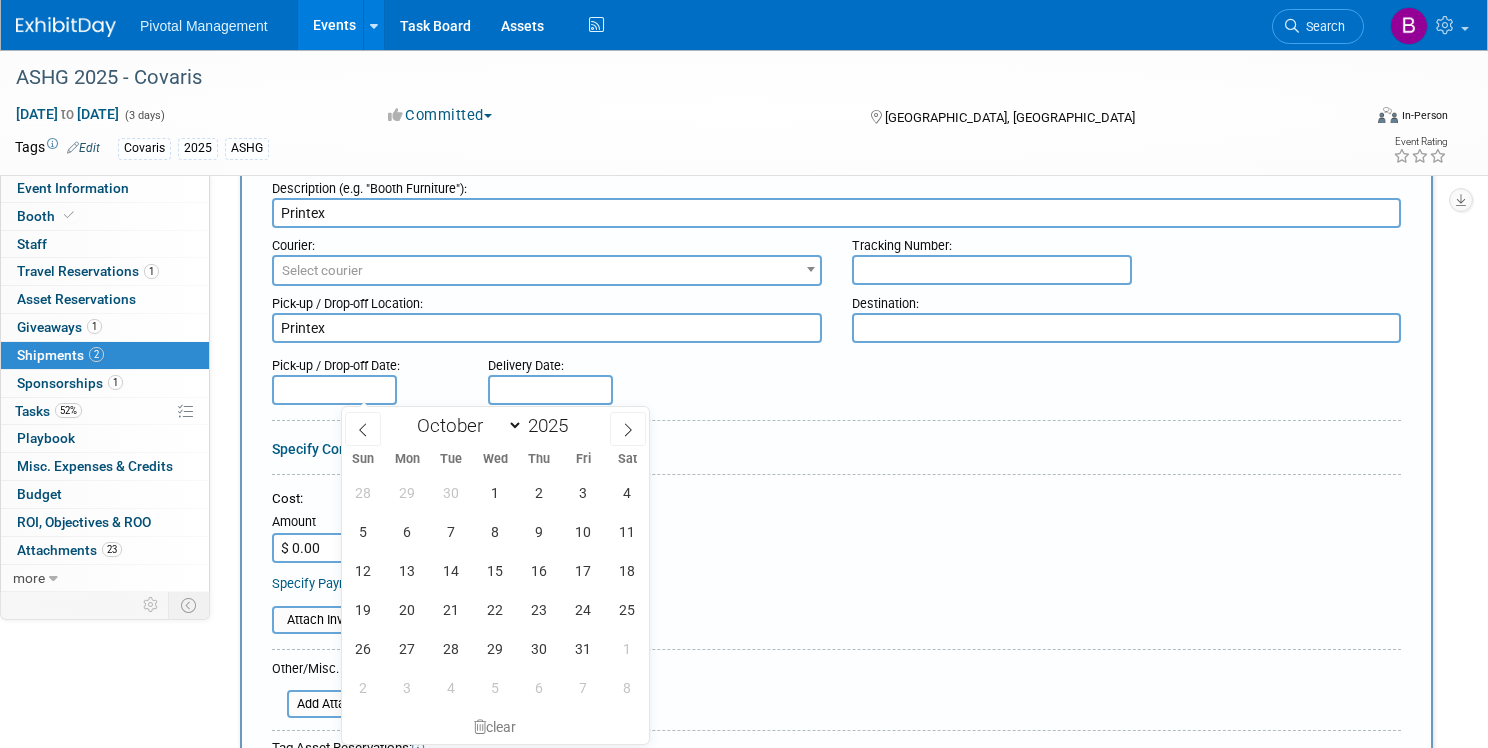 click at bounding box center (334, 390) 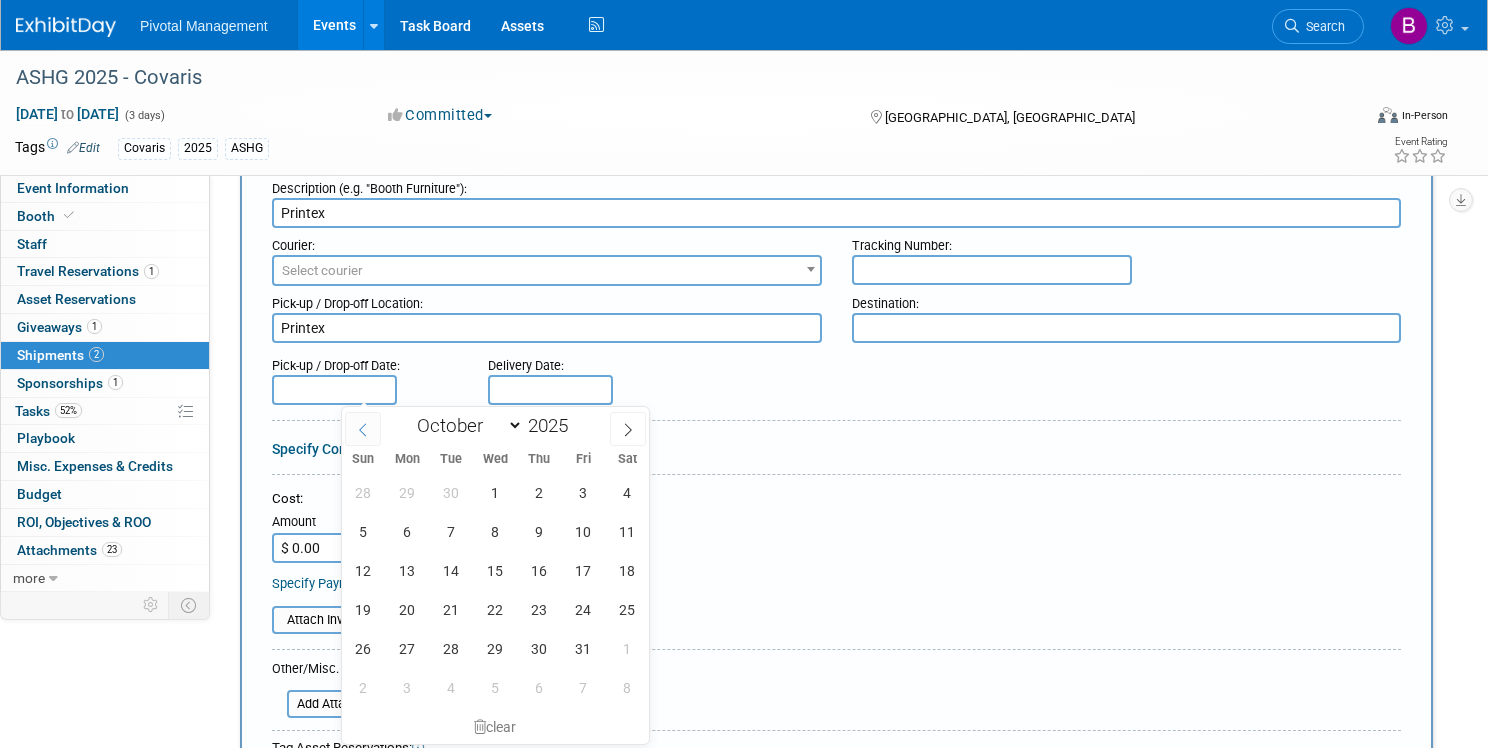 click at bounding box center [363, 429] 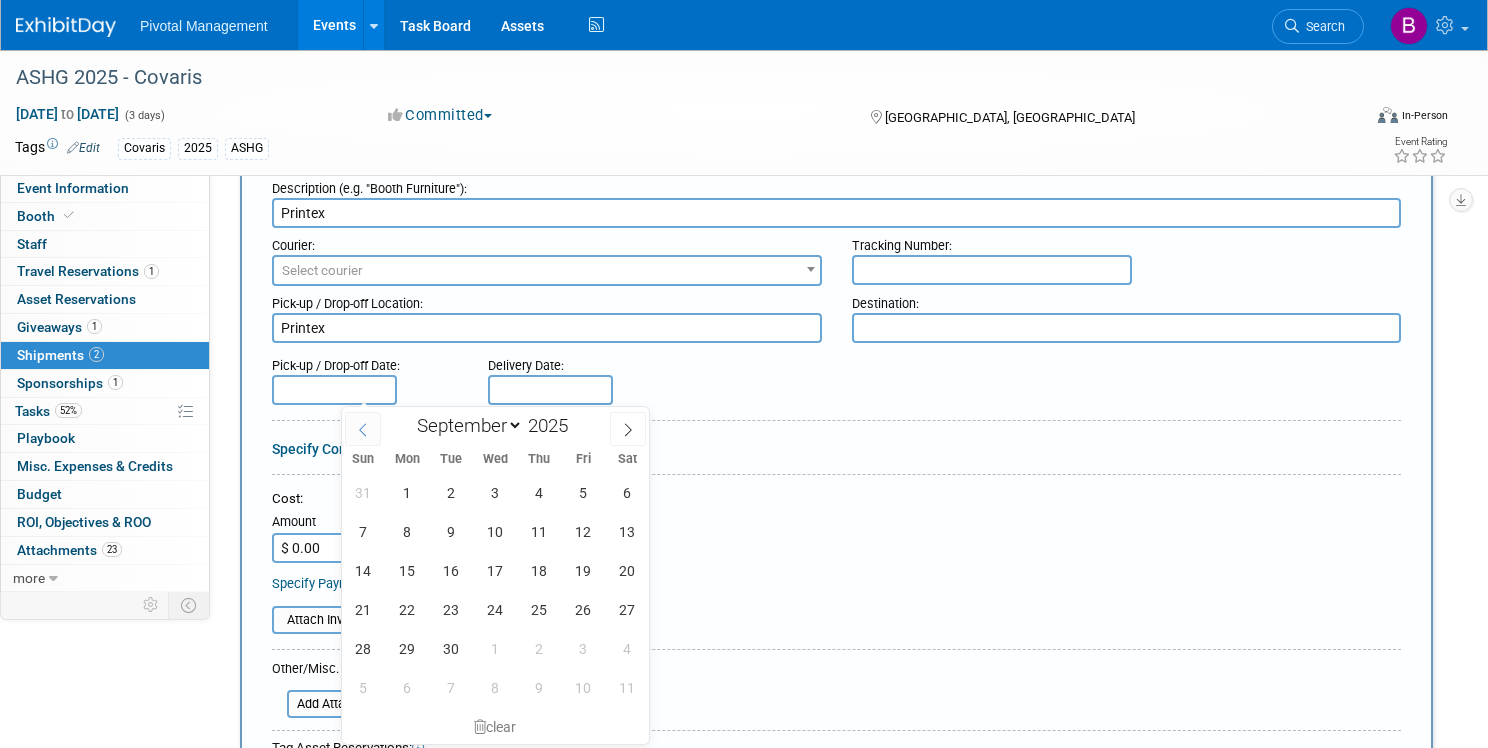 click at bounding box center (363, 429) 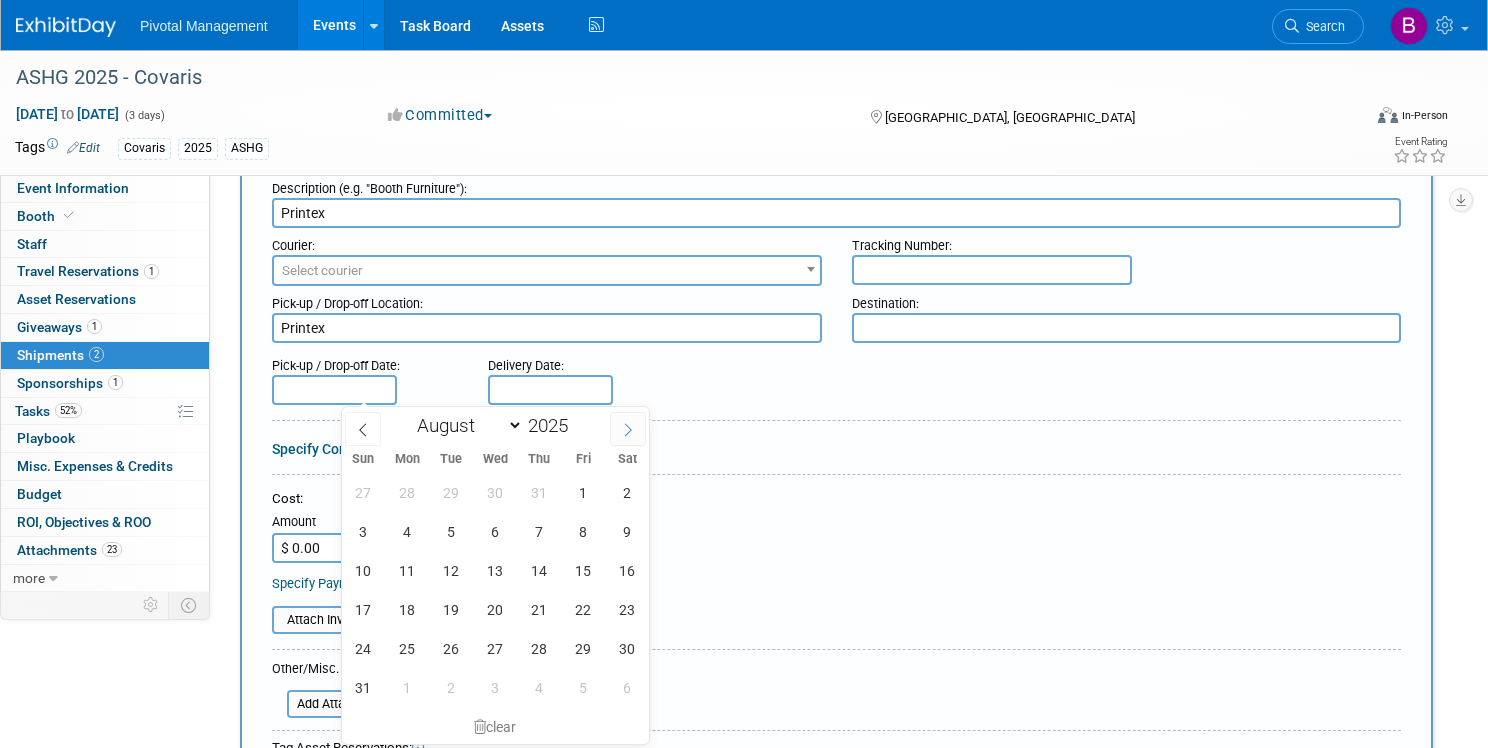 click 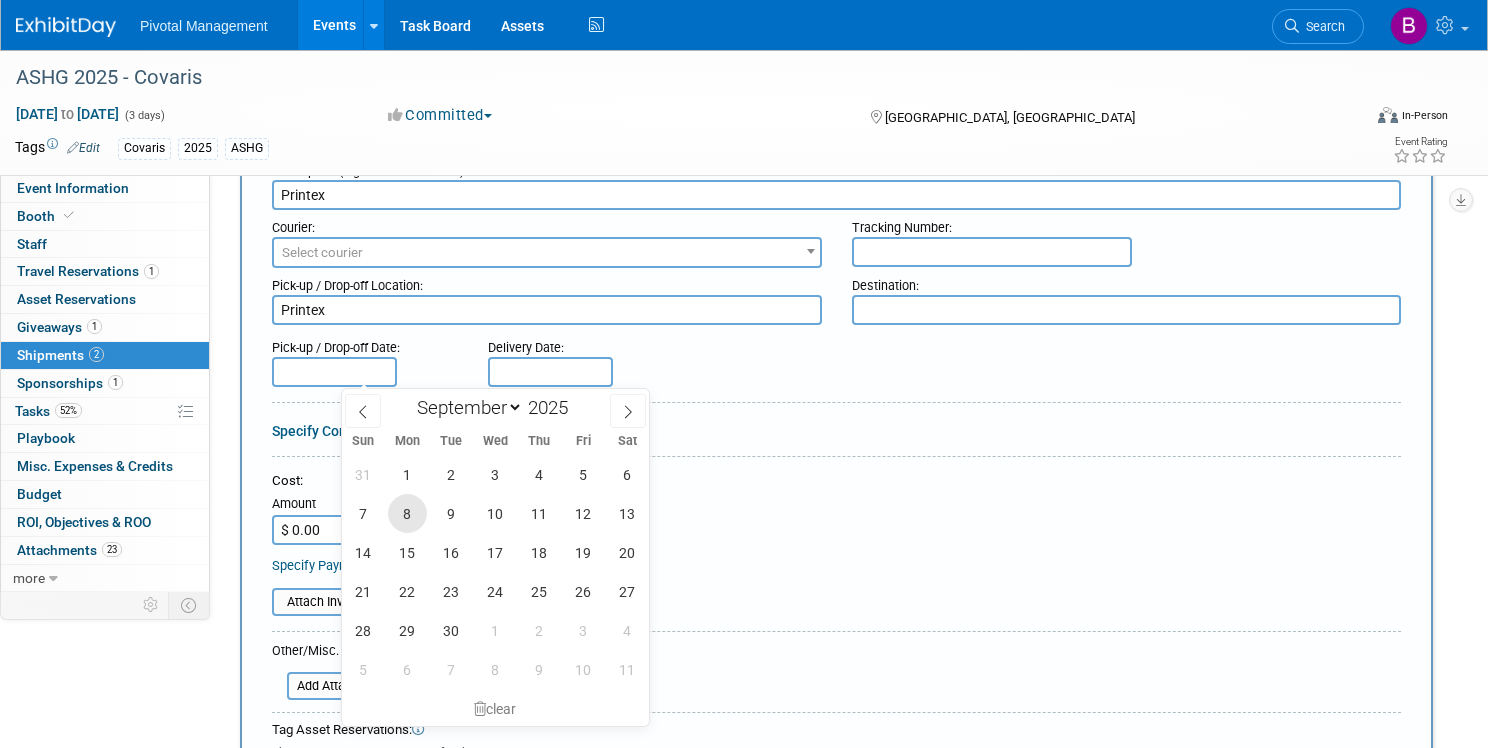 scroll, scrollTop: 107, scrollLeft: 0, axis: vertical 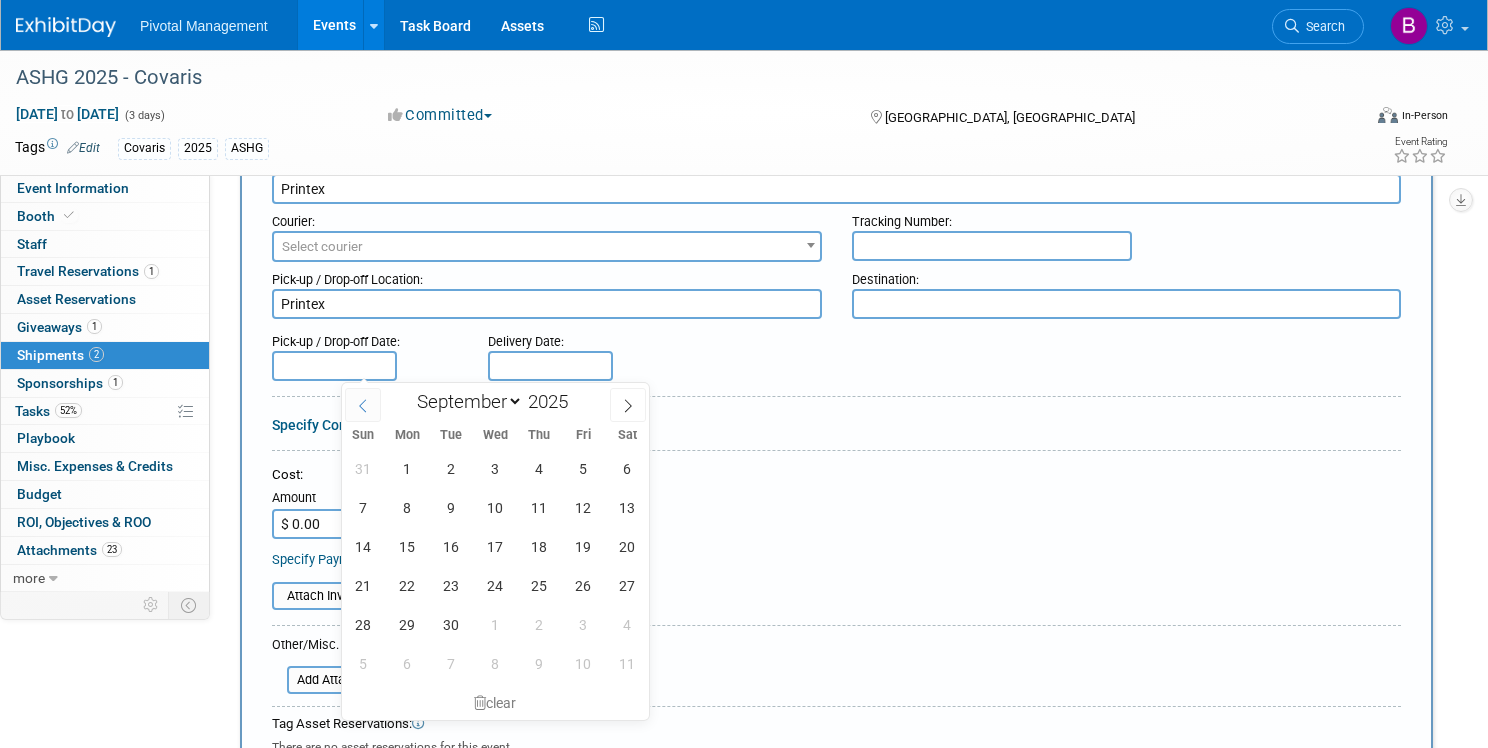 click 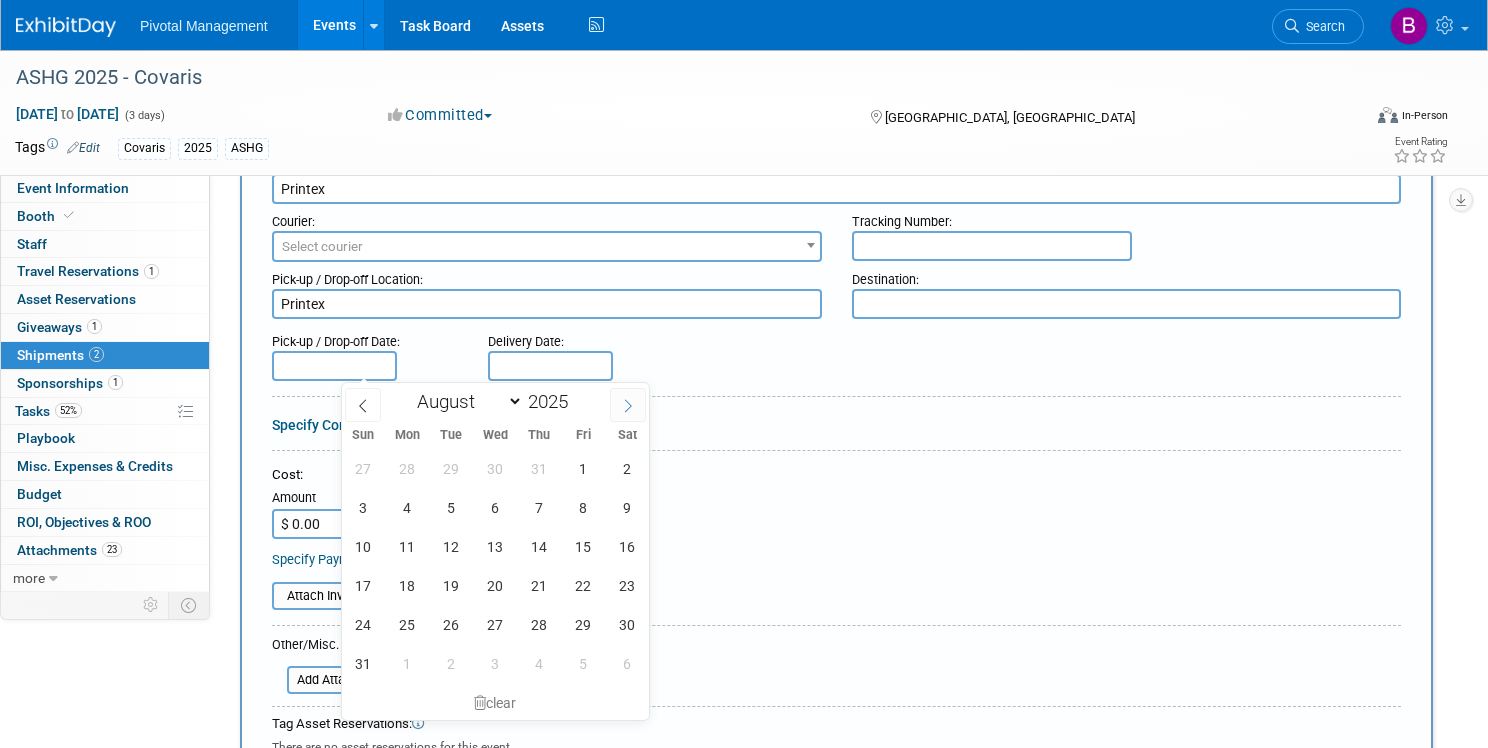 click at bounding box center (628, 405) 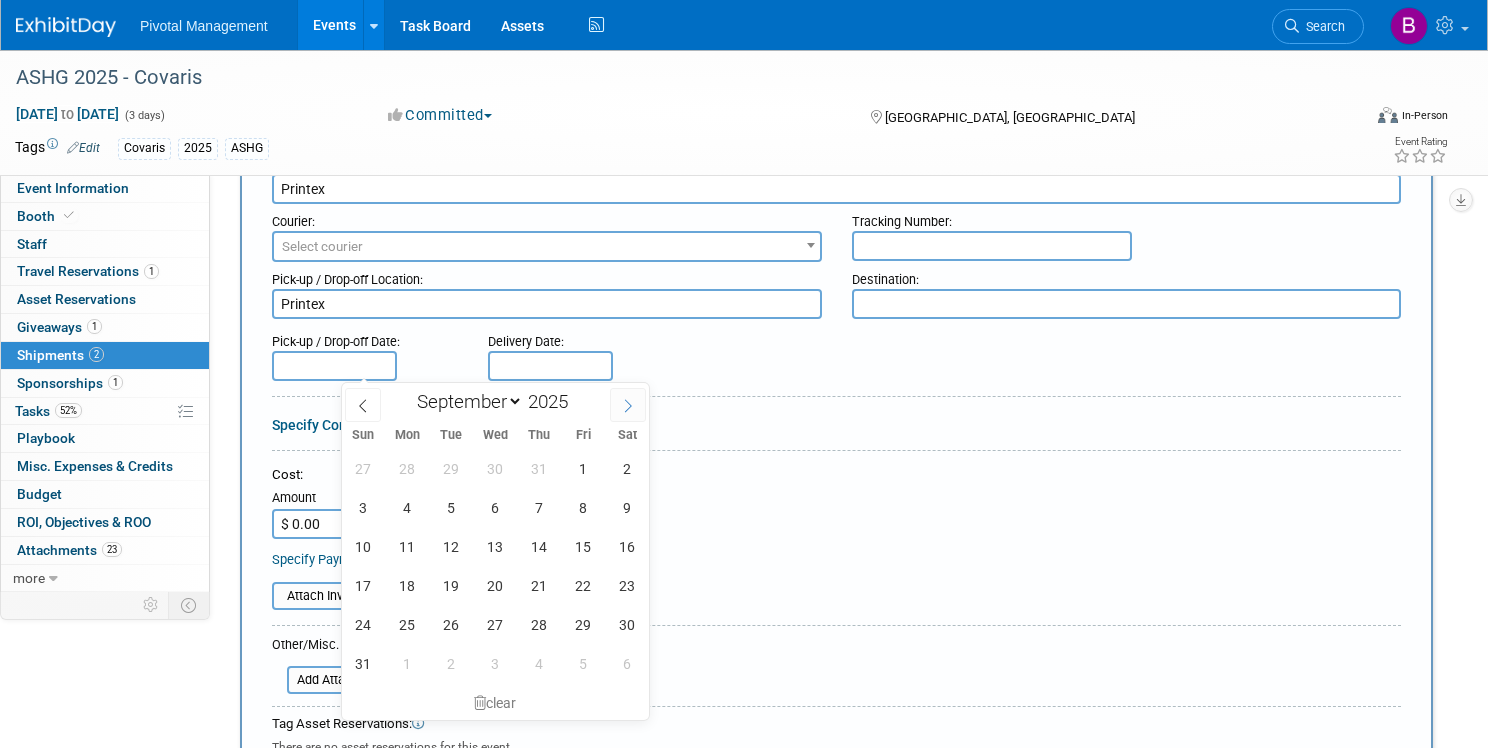 click at bounding box center [628, 405] 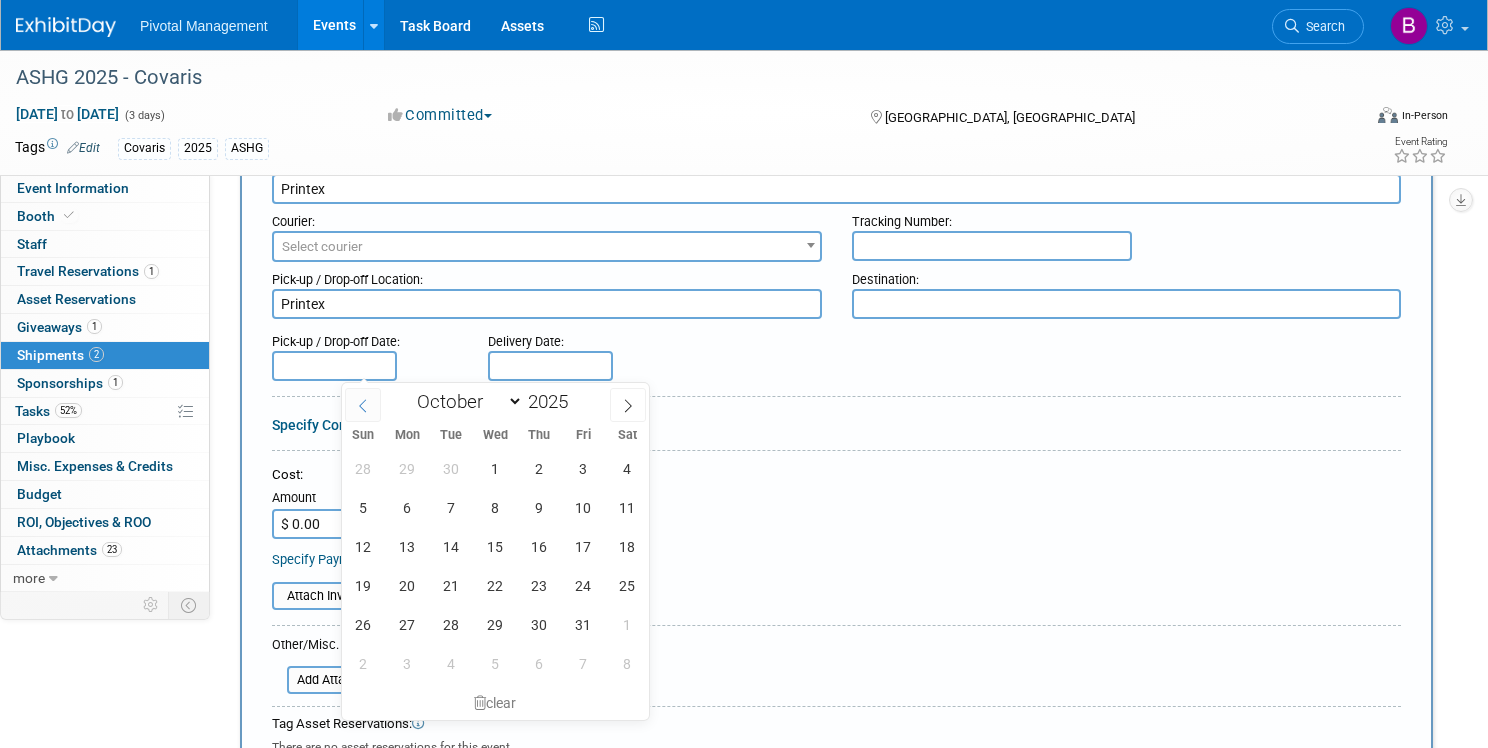 click 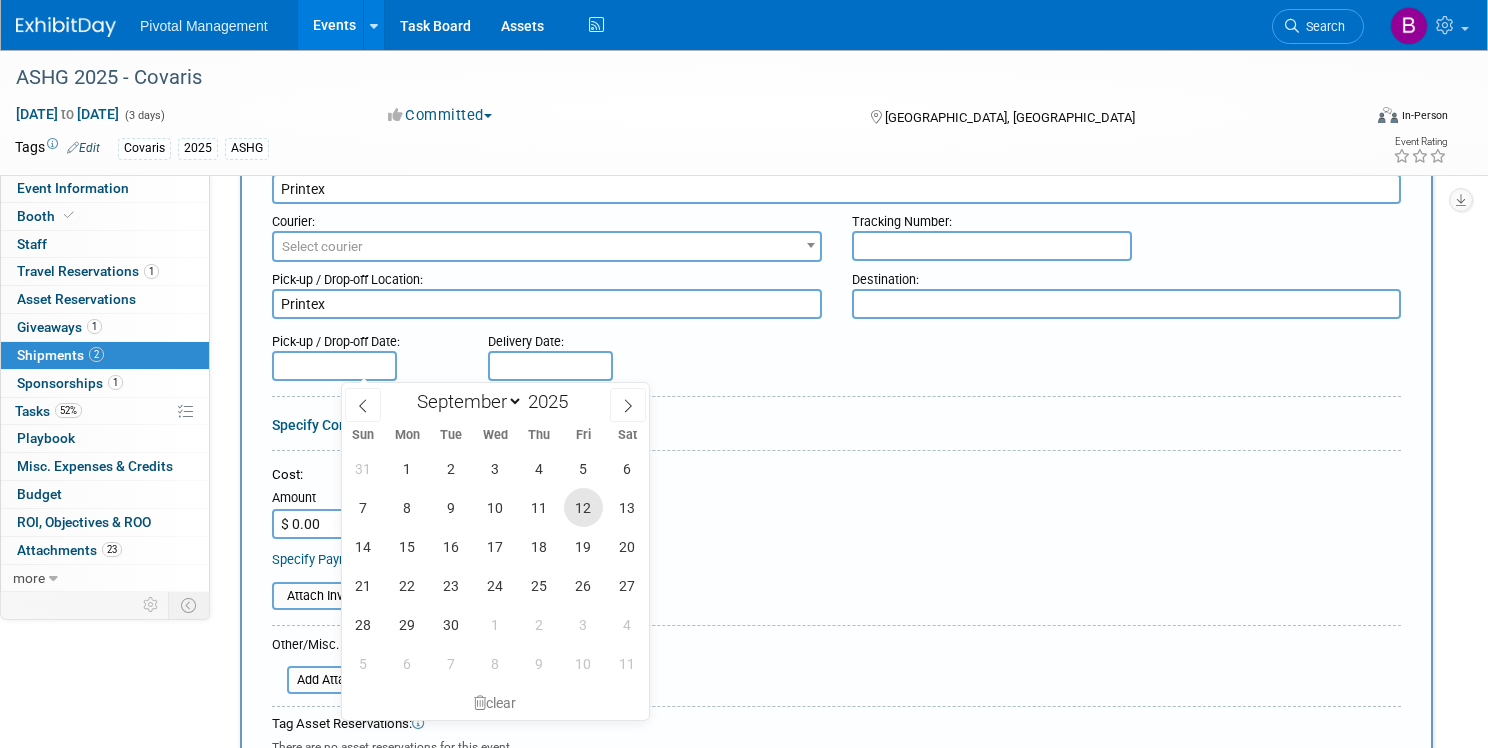 click on "12" at bounding box center [583, 507] 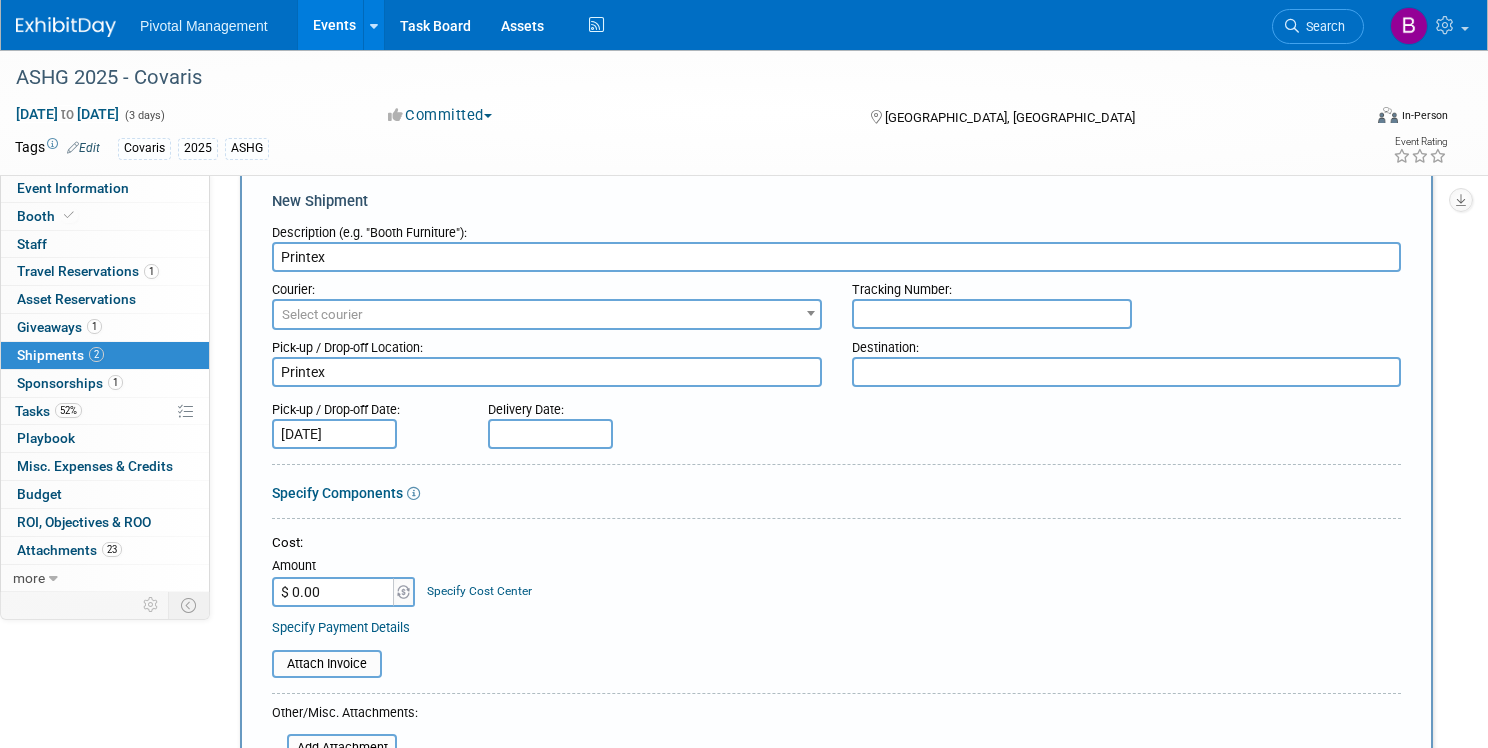 scroll, scrollTop: 32, scrollLeft: 0, axis: vertical 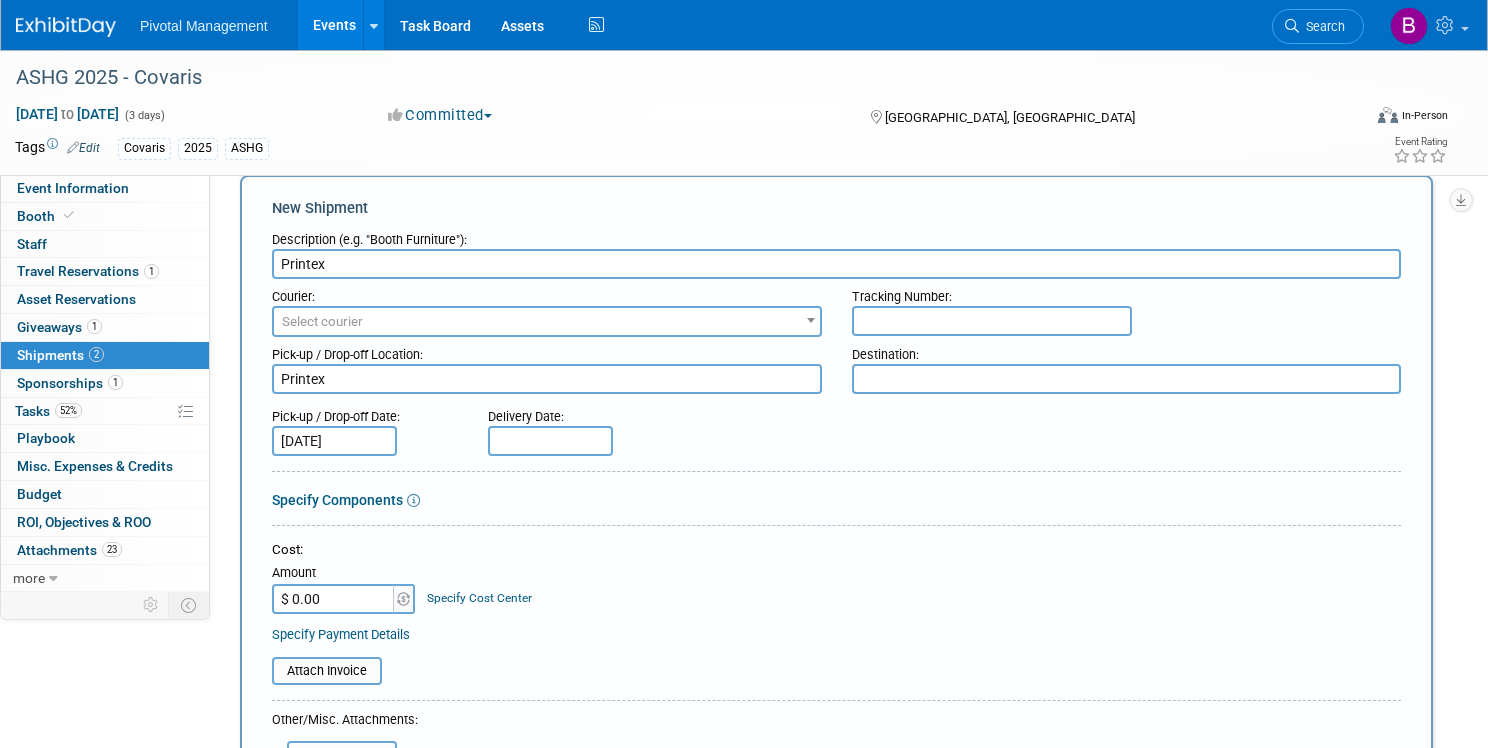 click on "Printex" at bounding box center (547, 379) 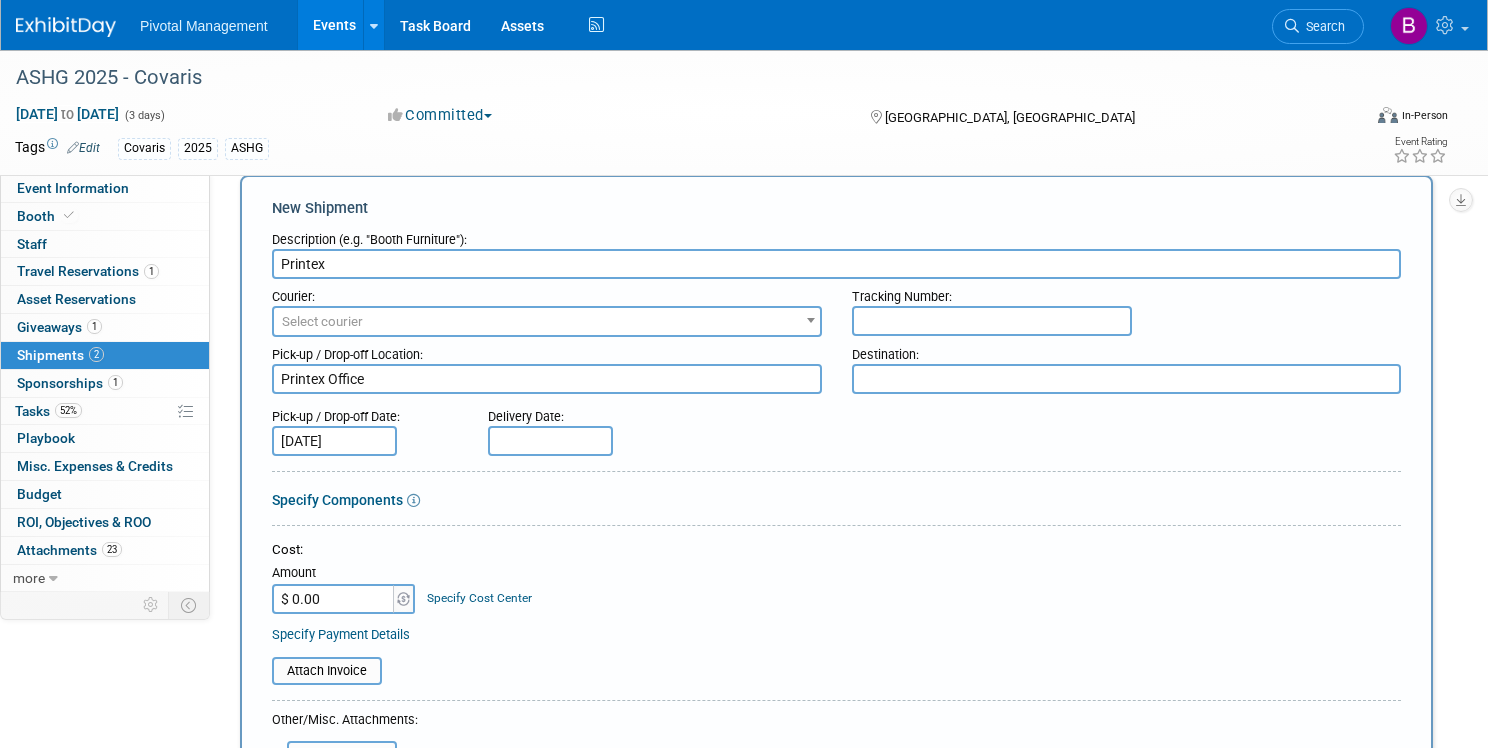 type on "Printex Office" 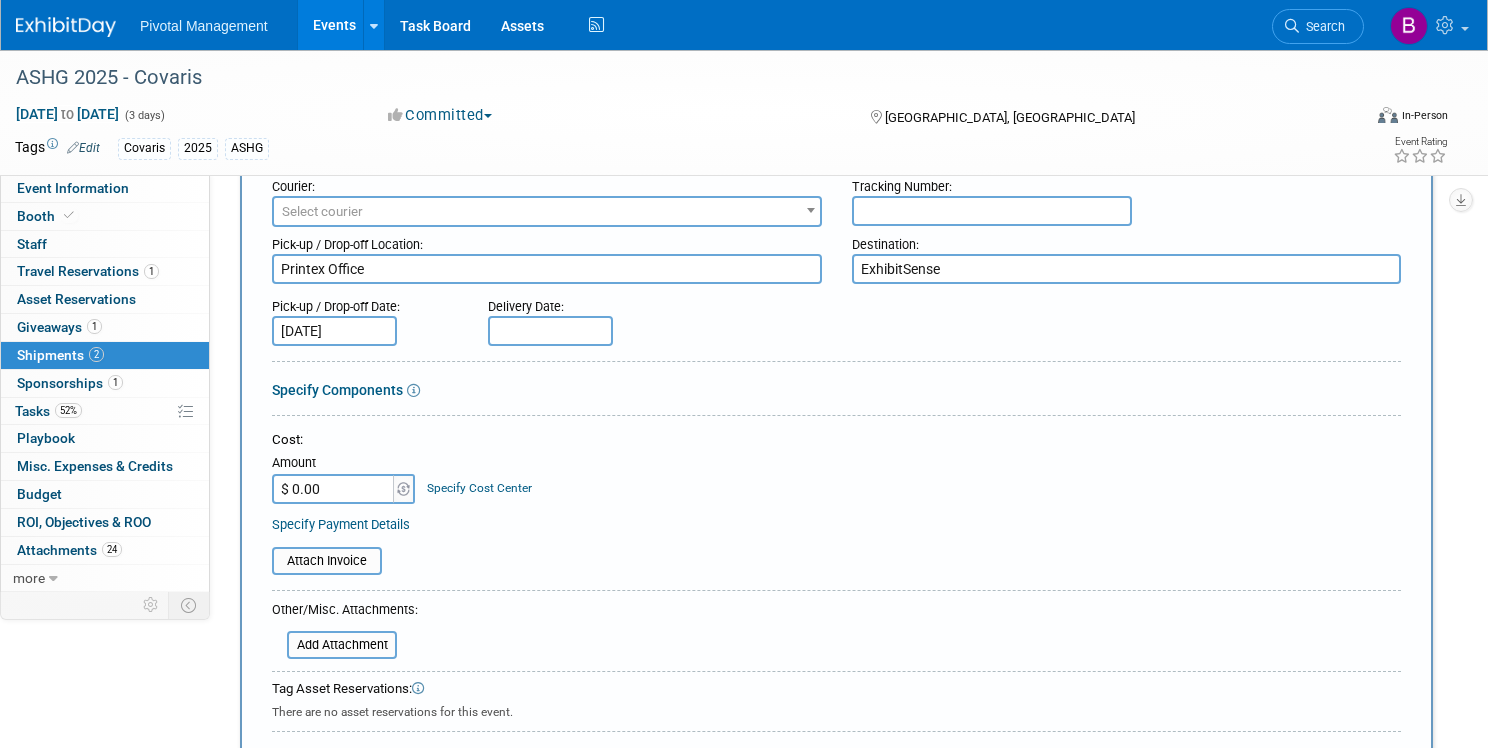 scroll, scrollTop: 151, scrollLeft: 0, axis: vertical 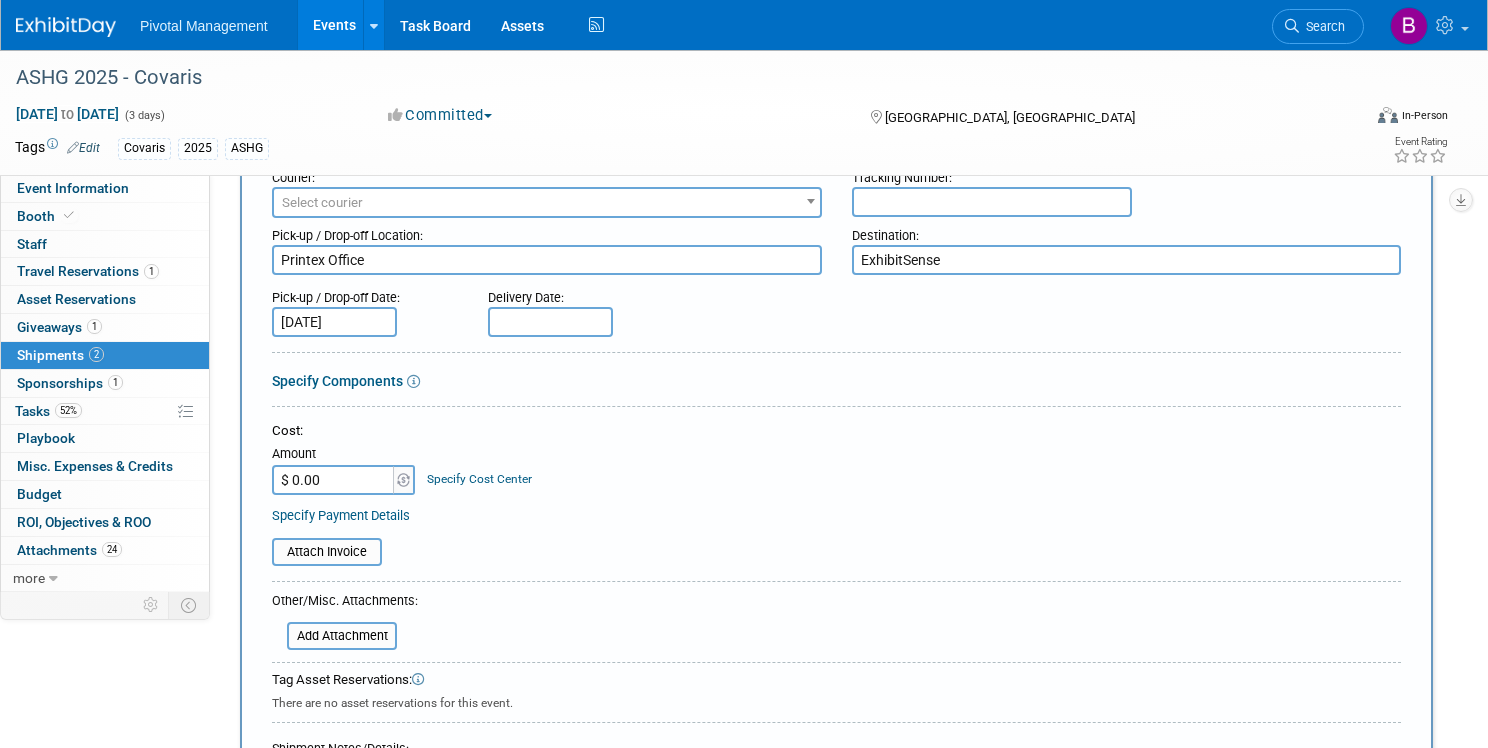 type on "ExhibitSense" 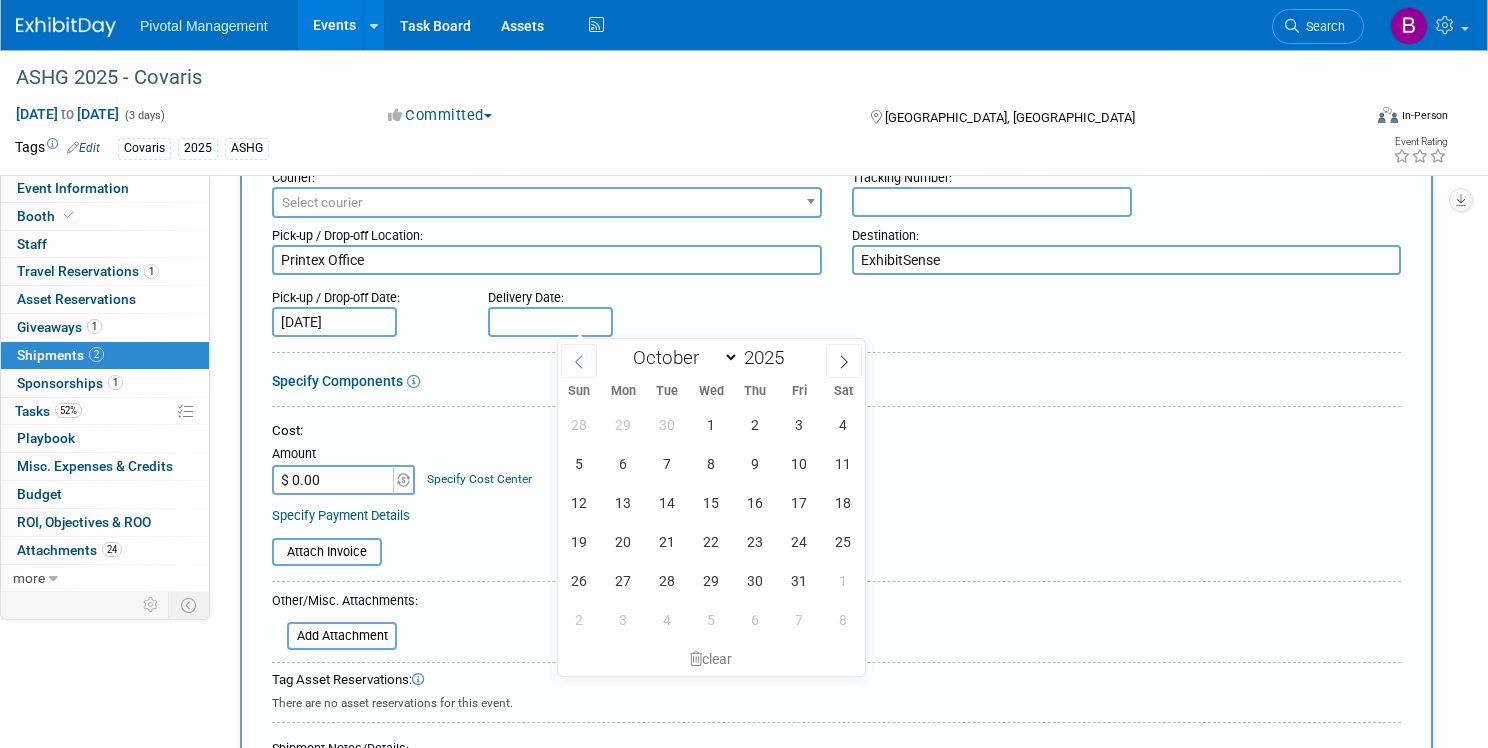 click 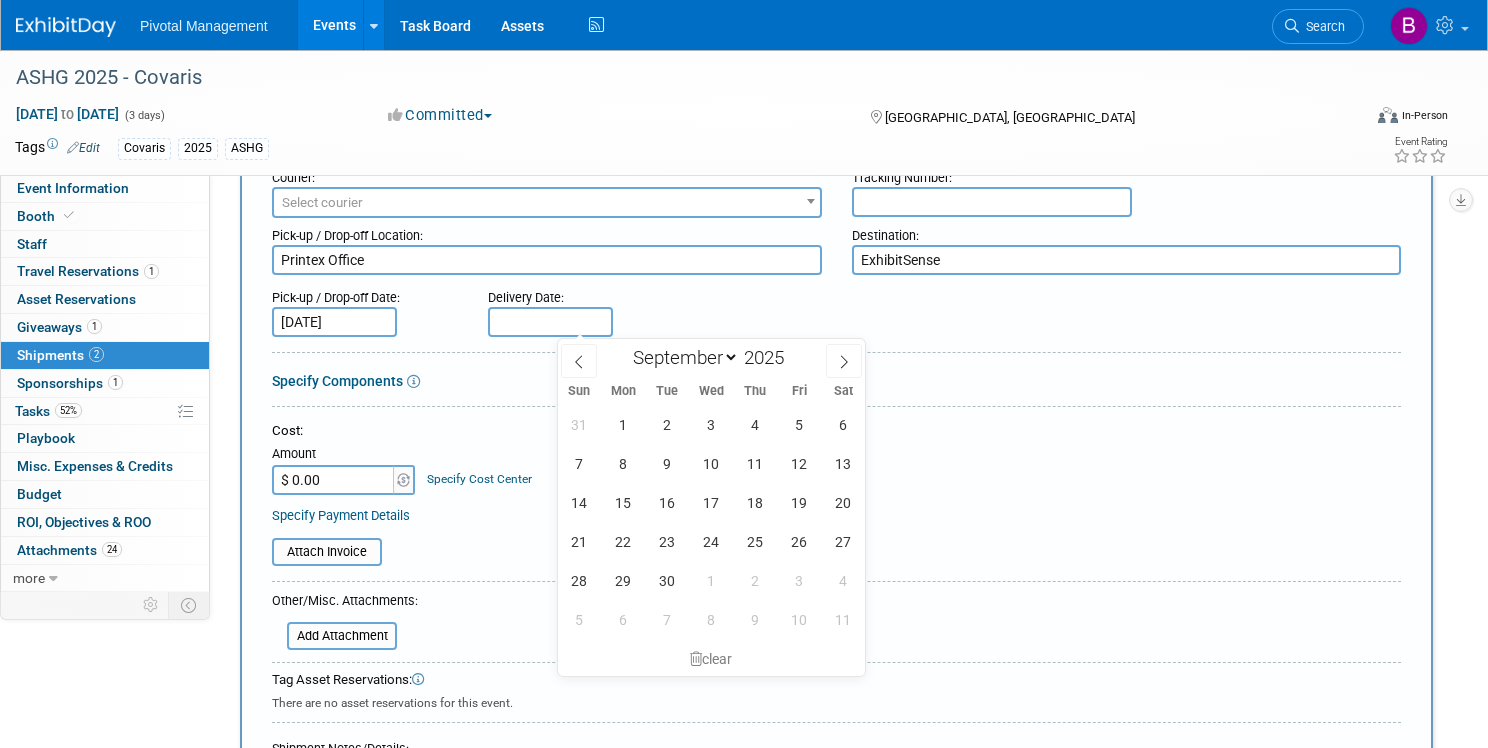 click on "Sep 12, 2025" at bounding box center (334, 322) 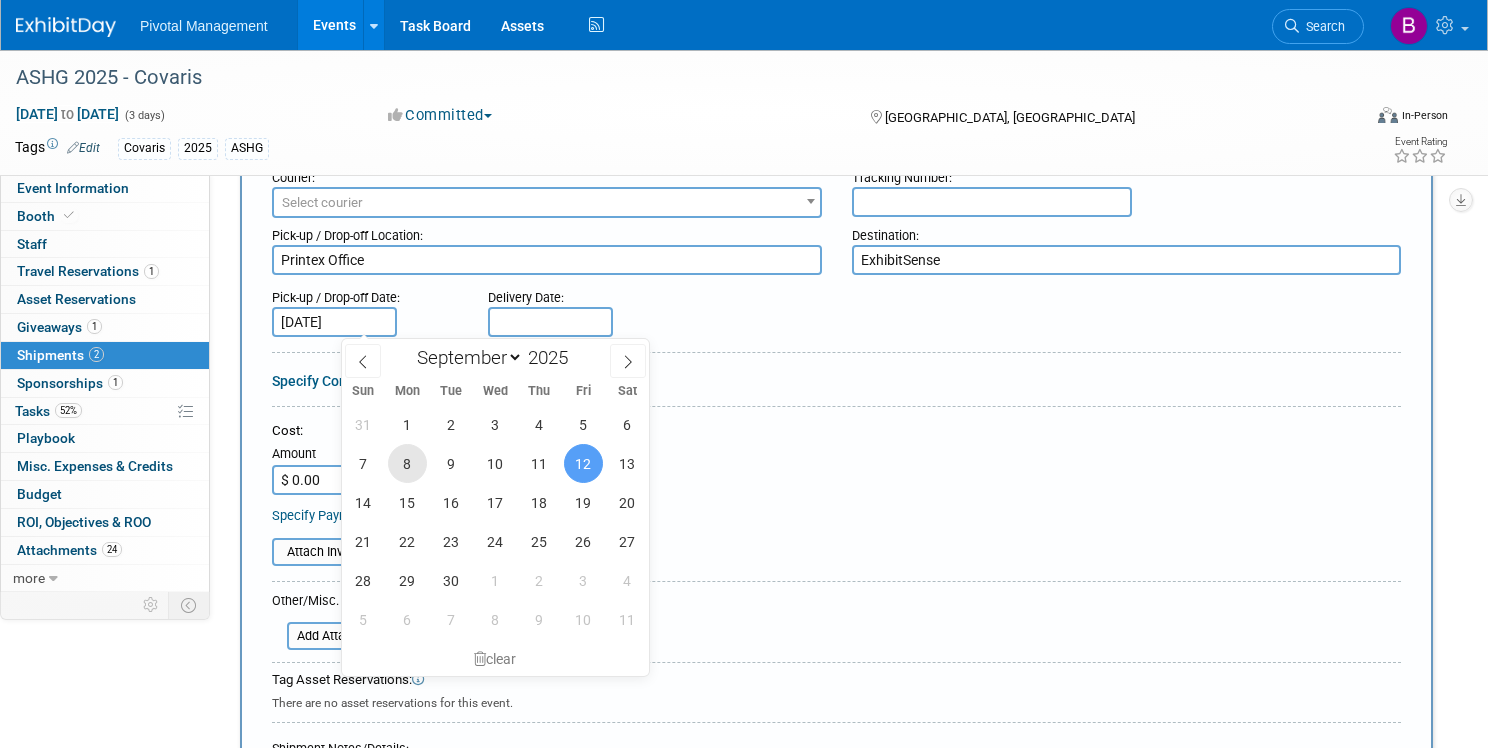 click on "8" at bounding box center (407, 463) 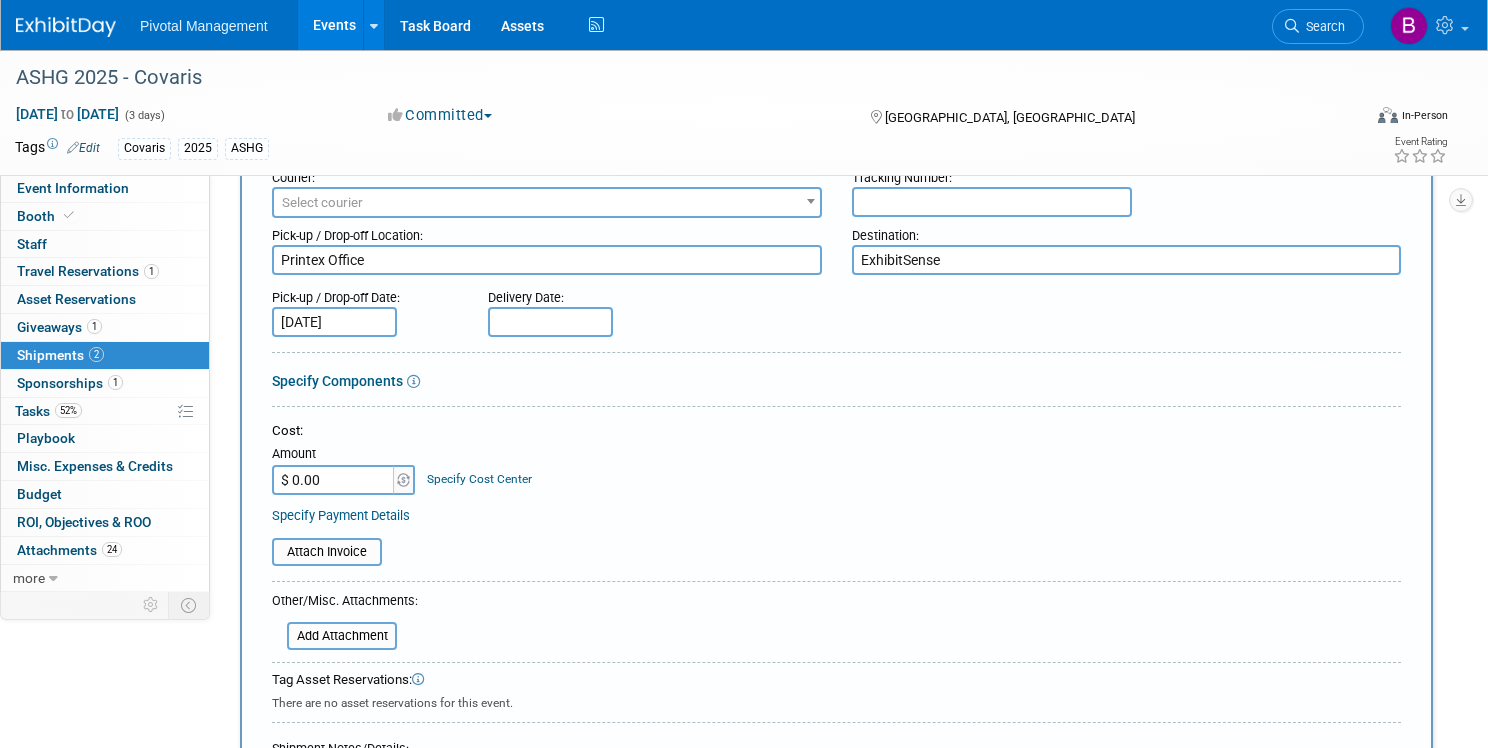 click at bounding box center (550, 322) 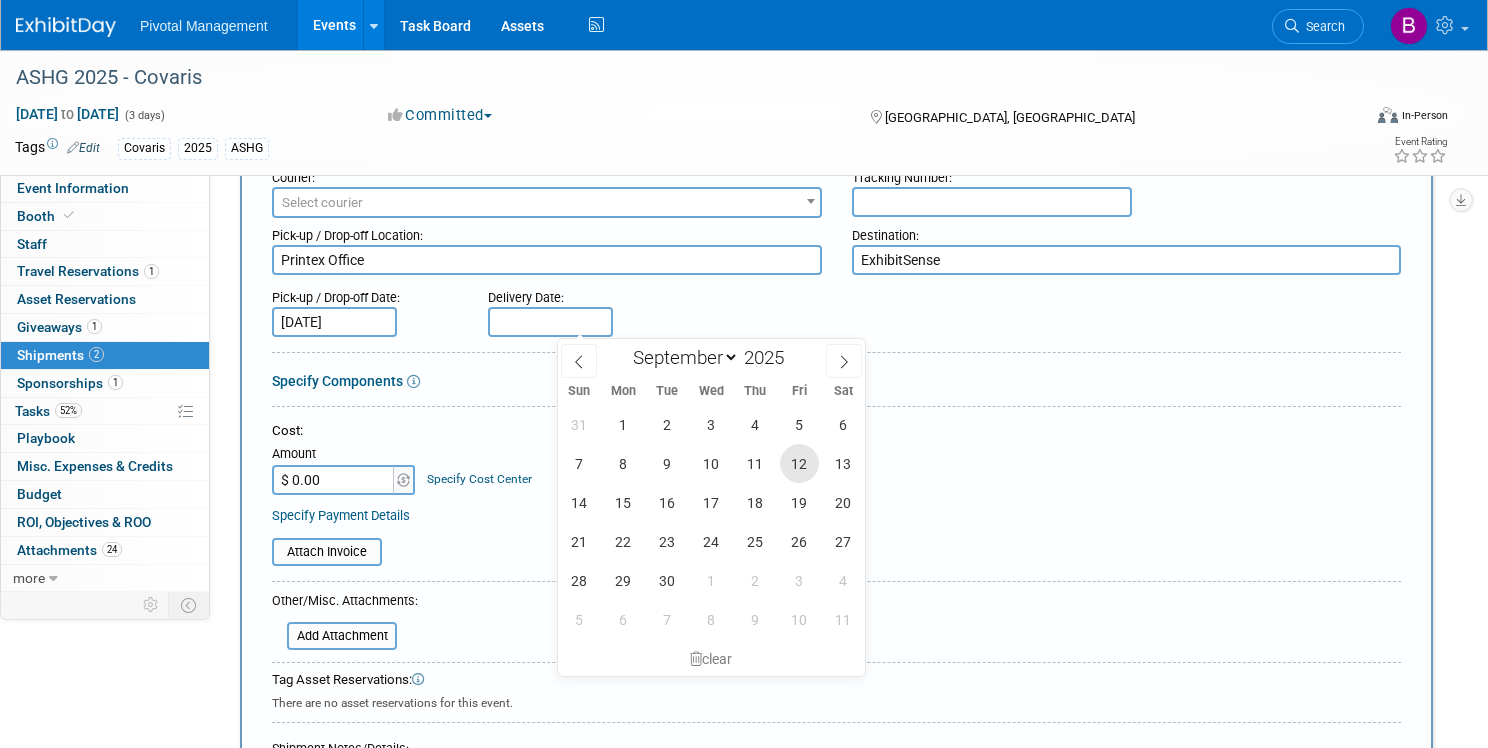 click on "12" at bounding box center [799, 463] 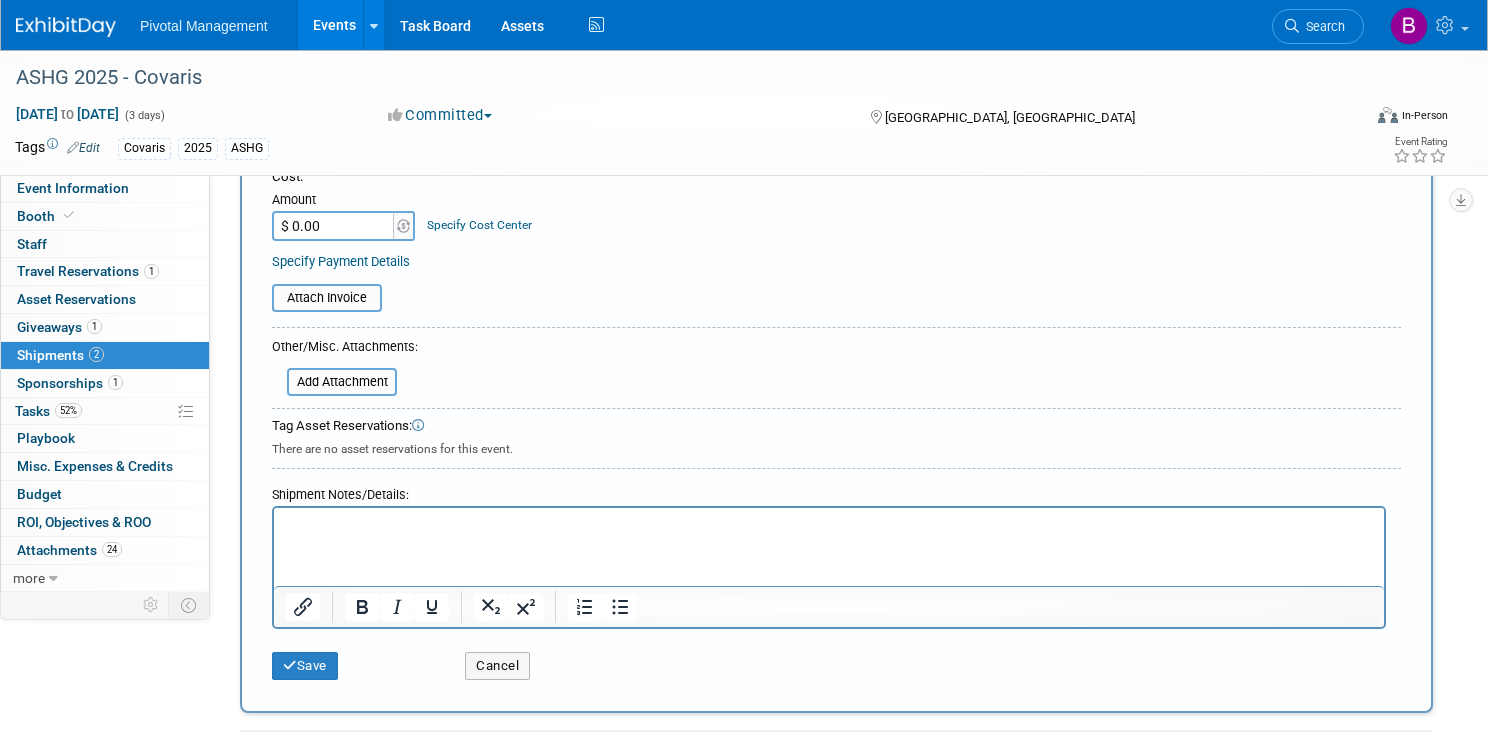 scroll, scrollTop: 428, scrollLeft: 0, axis: vertical 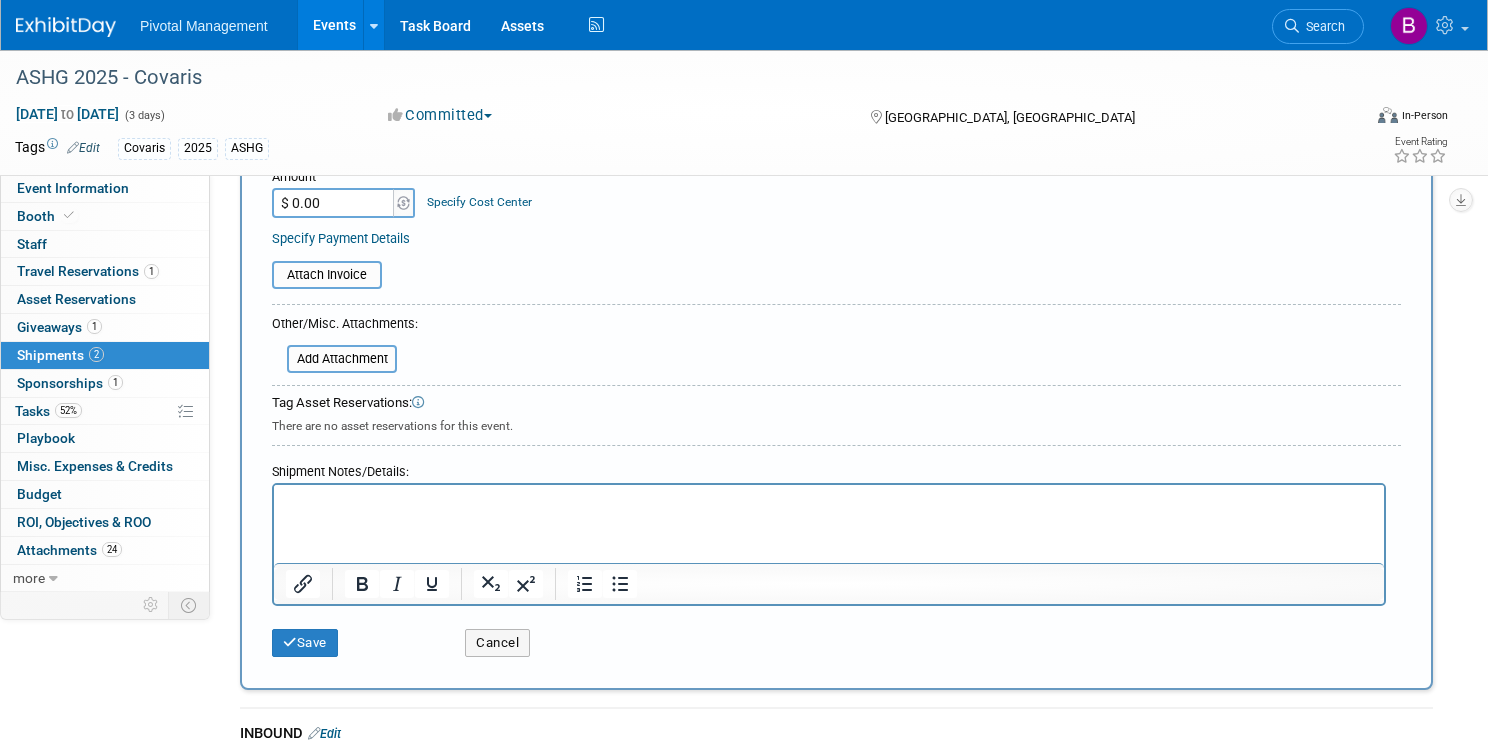 click at bounding box center (829, 503) 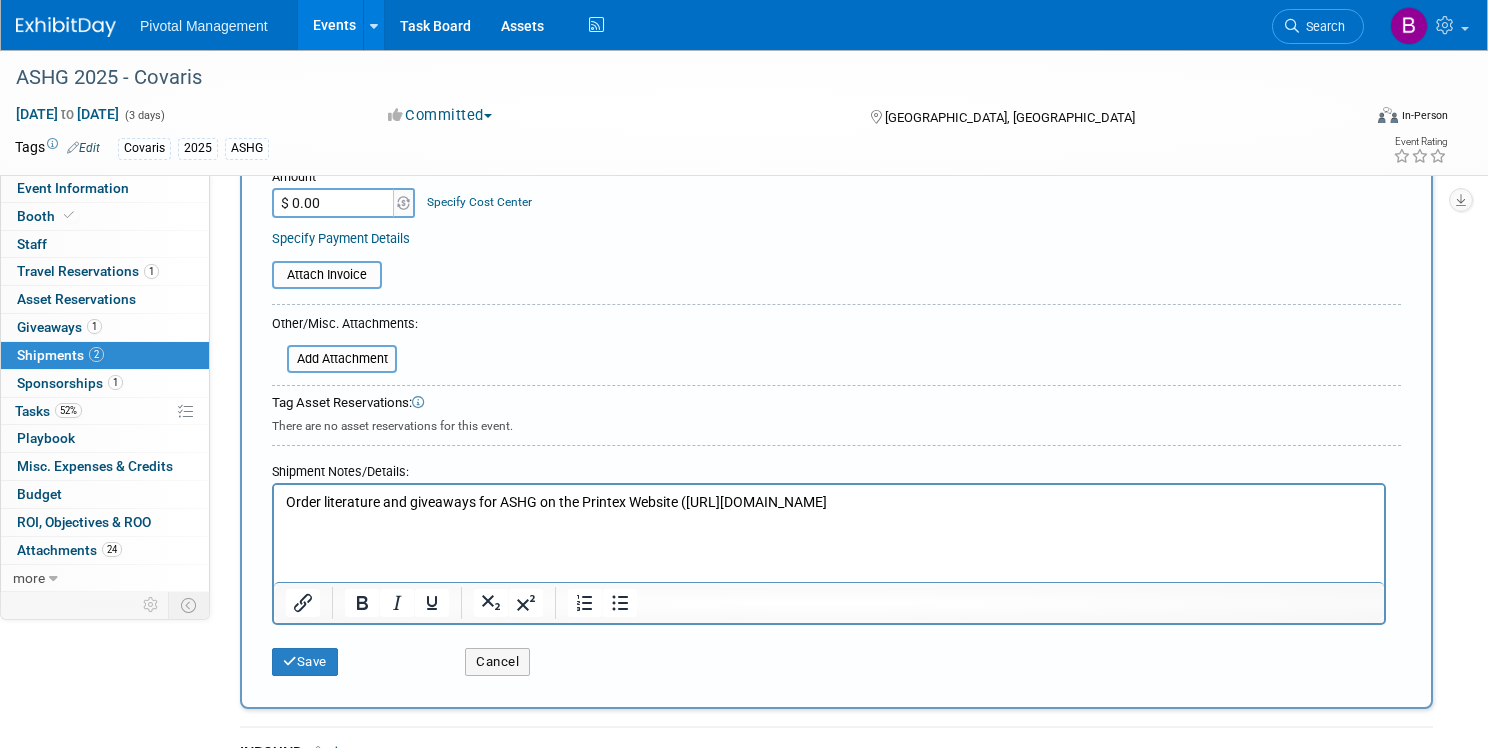 click on "Order literature and giveaways for ASHG on the Printex Website (https://orders.printex-inc.com/cgi-bin/XebraWeb.exe?WebStoreViewCatalogGroup&sessionID=pa1ye2r&spi=1000002&CATALOG_GROUP_KEY=2023-02-13T18%3A22%3A22%3A053" at bounding box center (829, 503) 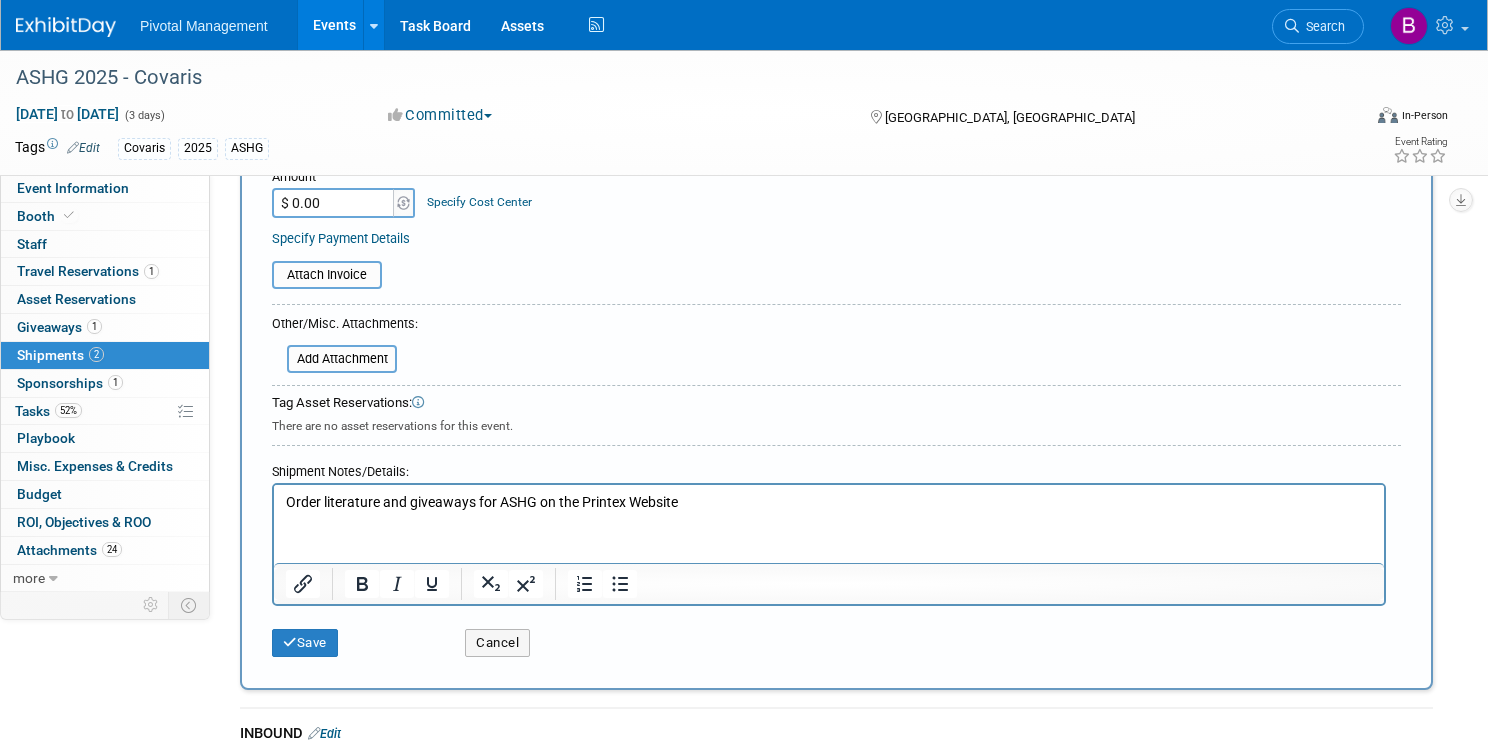 drag, startPoint x: 578, startPoint y: 505, endPoint x: 711, endPoint y: 509, distance: 133.06013 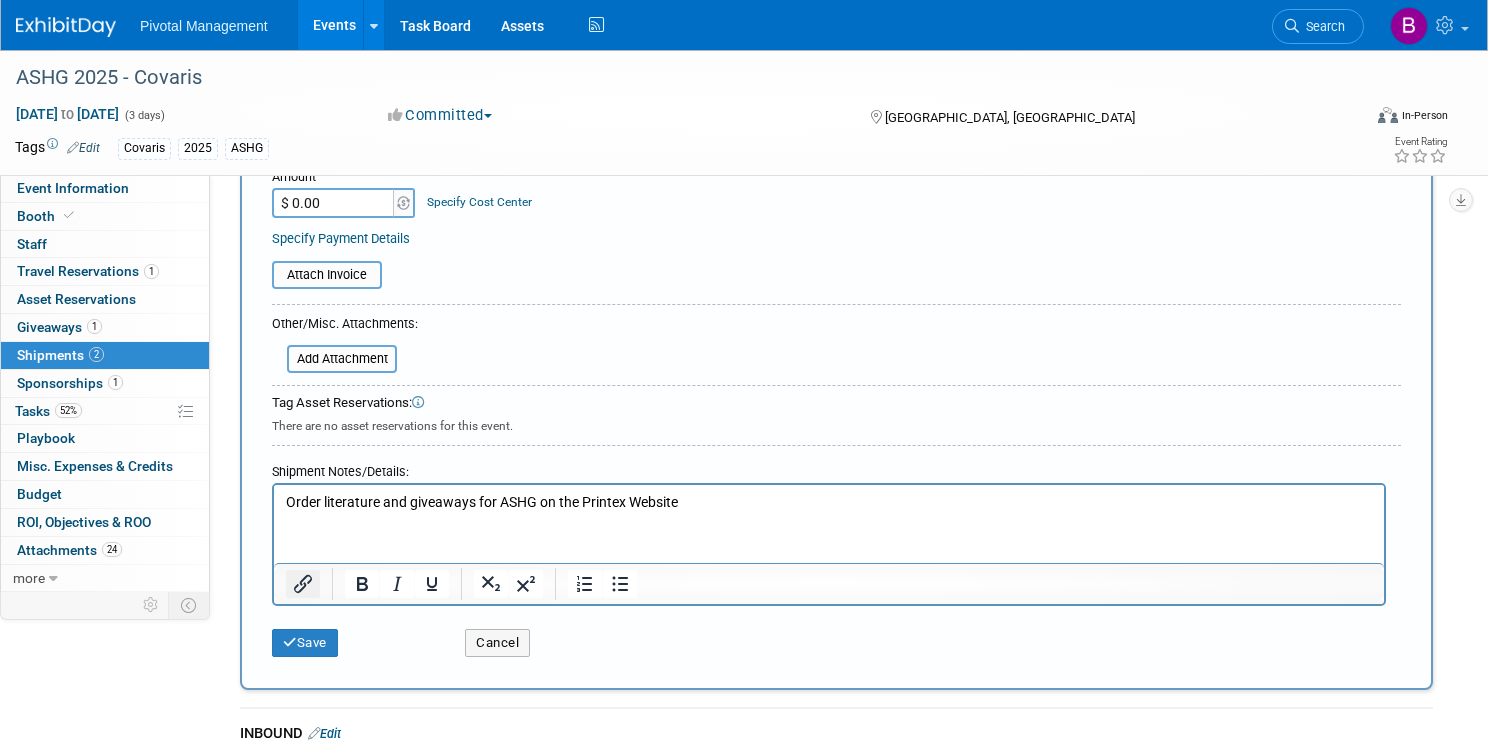 click 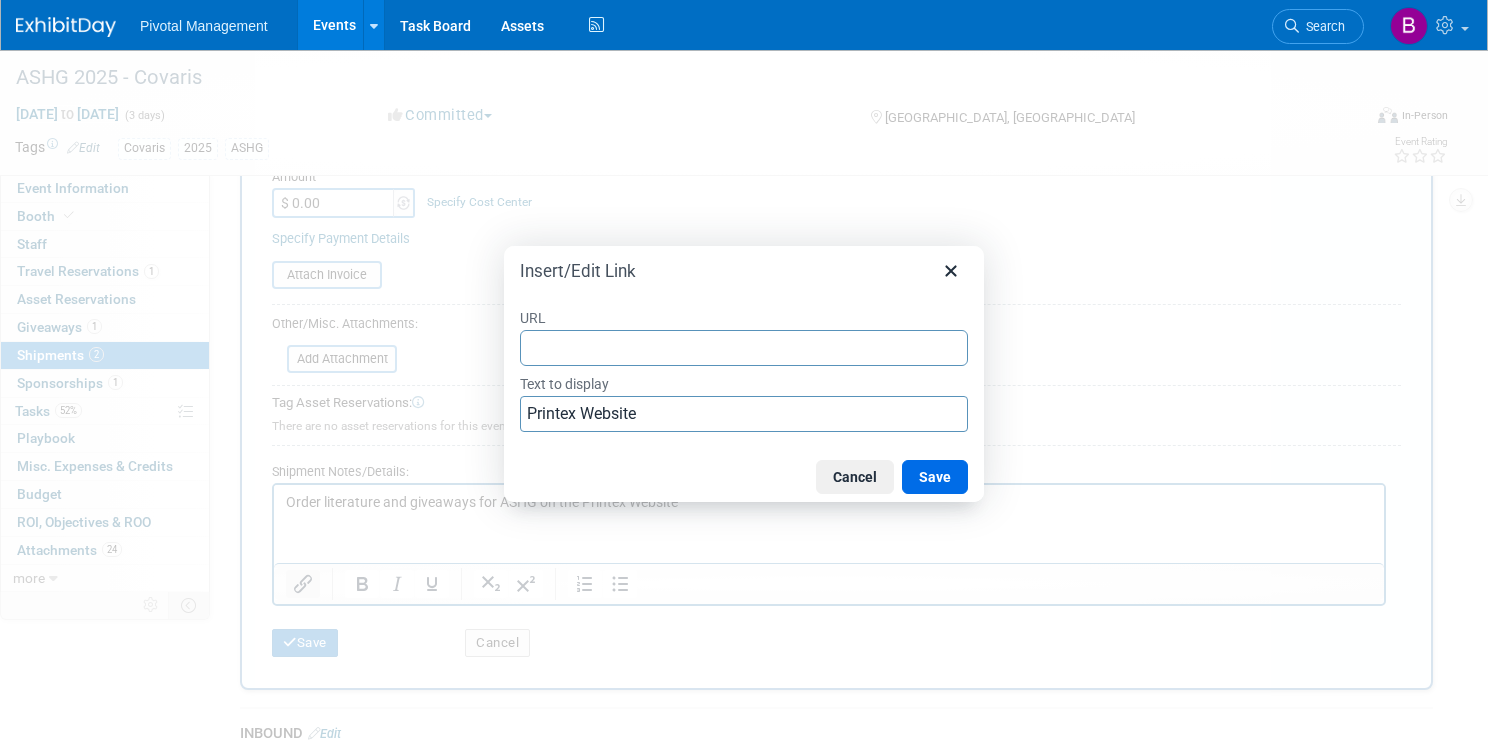 type on "https://orders.printex-inc.com/cgi-bin/XebraWeb.exe?WebStoreViewCatalogGroup&sessionID=pa1ye2r&spi=1000002&CATALOG_GROUP_KEY=2023-02-13T18%3A22%3A22%3A053" 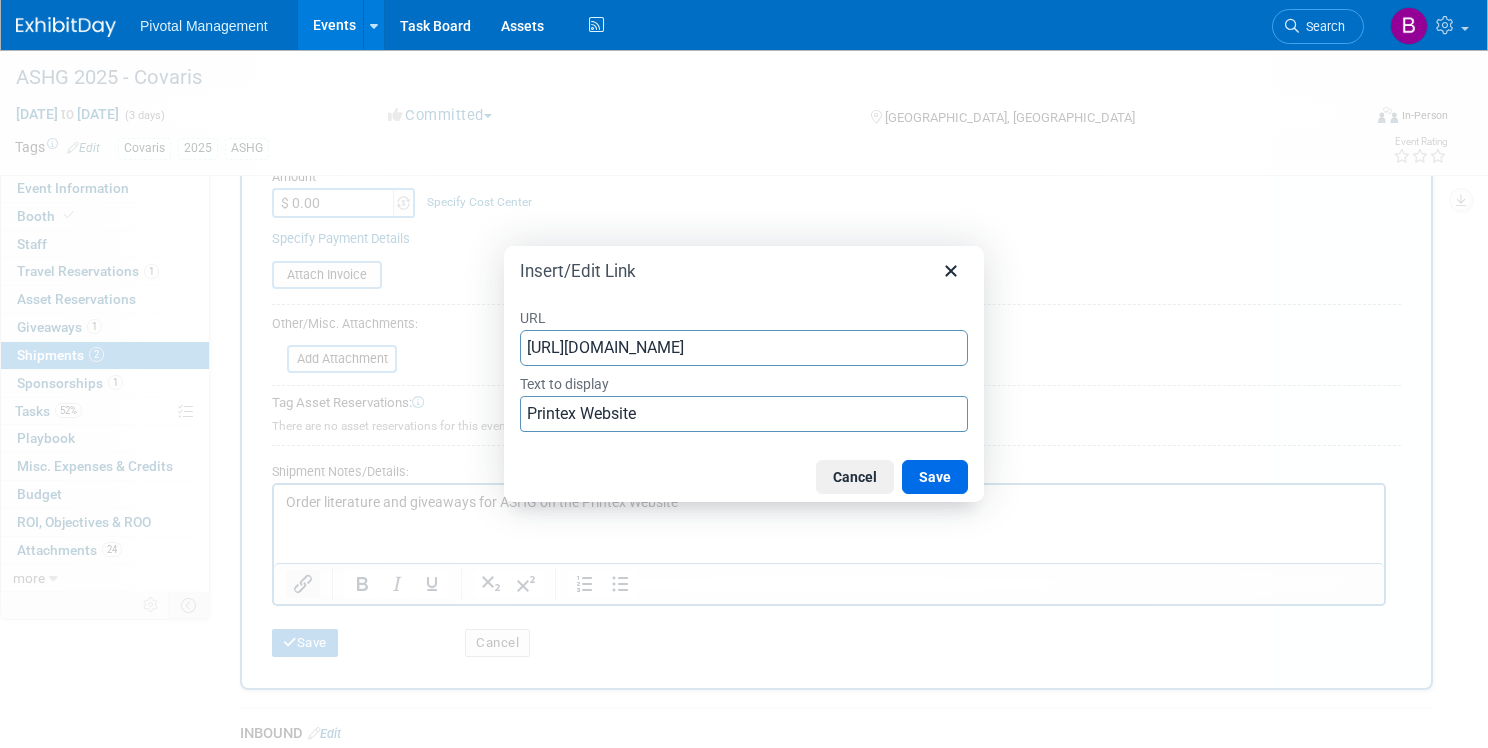 scroll, scrollTop: 0, scrollLeft: 845, axis: horizontal 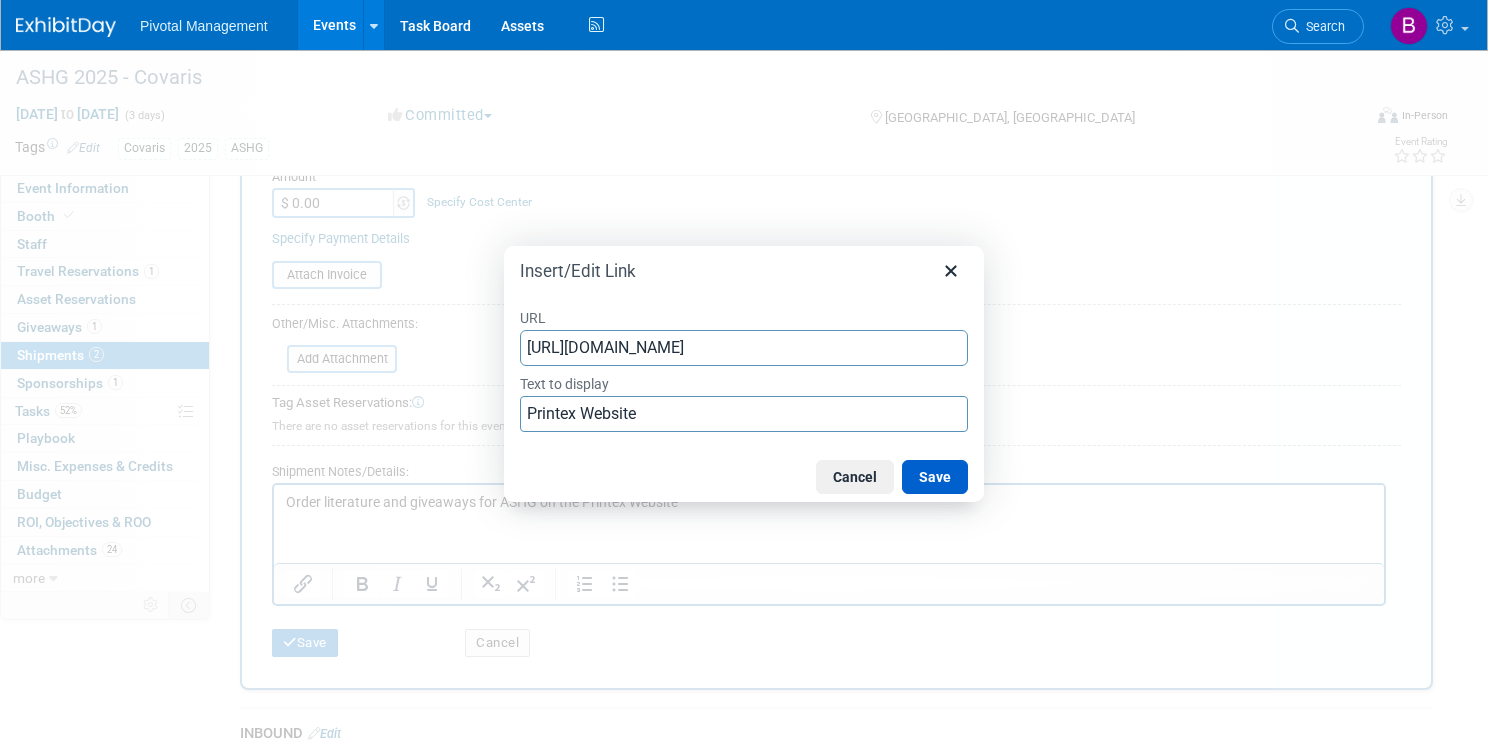 click on "Save" at bounding box center [935, 477] 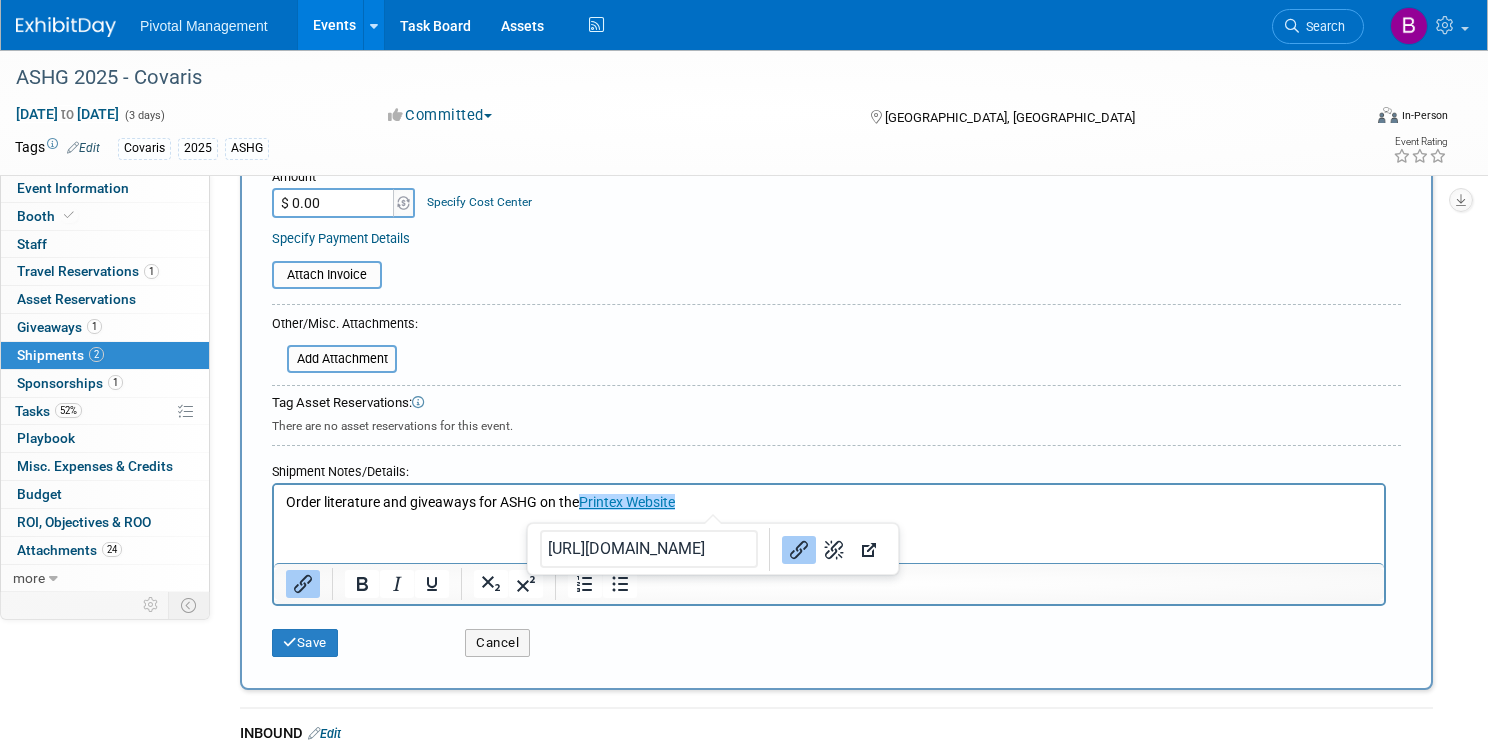 click on "Order literature and giveaways for ASHG on the  Printex Website" at bounding box center (829, 503) 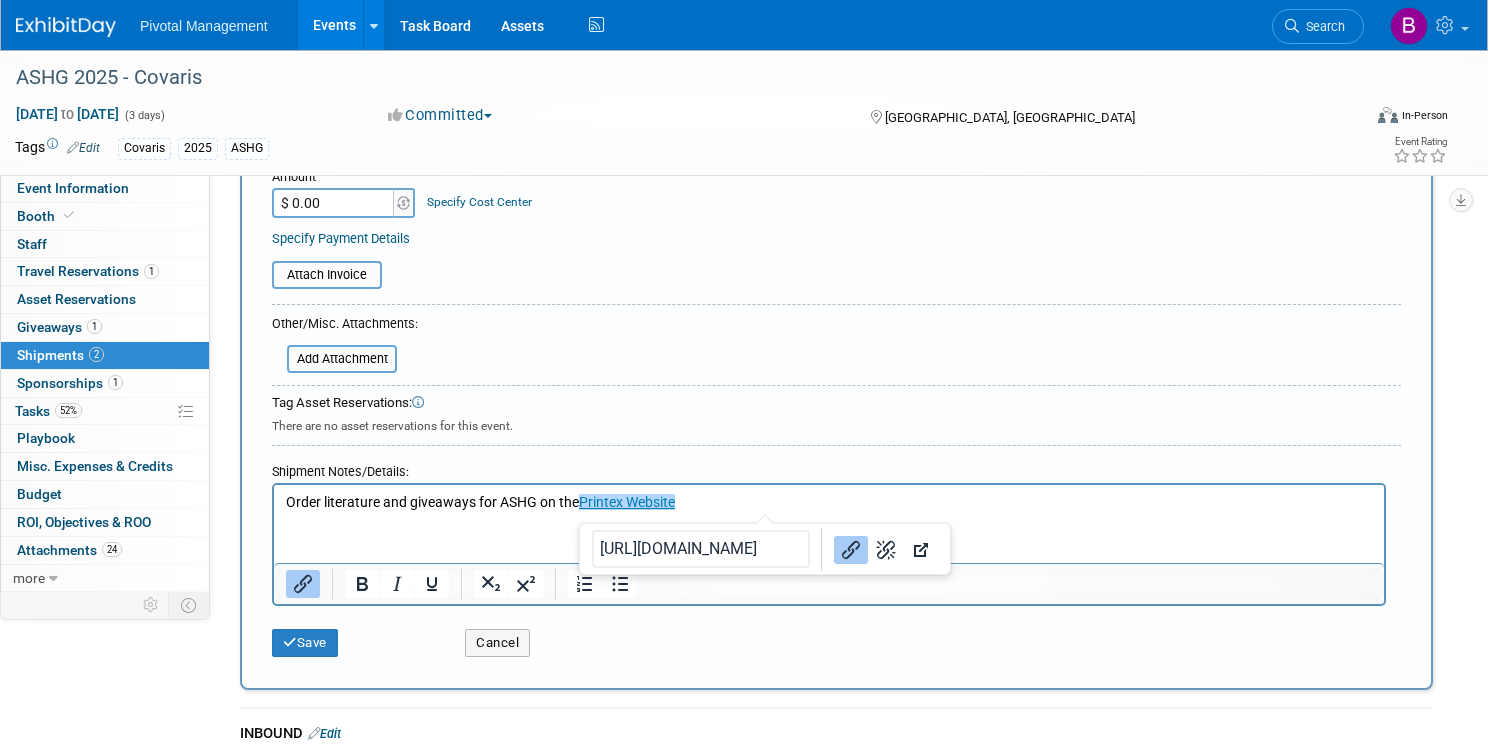 click on "Order literature and giveaways for ASHG on the  Printex Website ﻿" at bounding box center (829, 503) 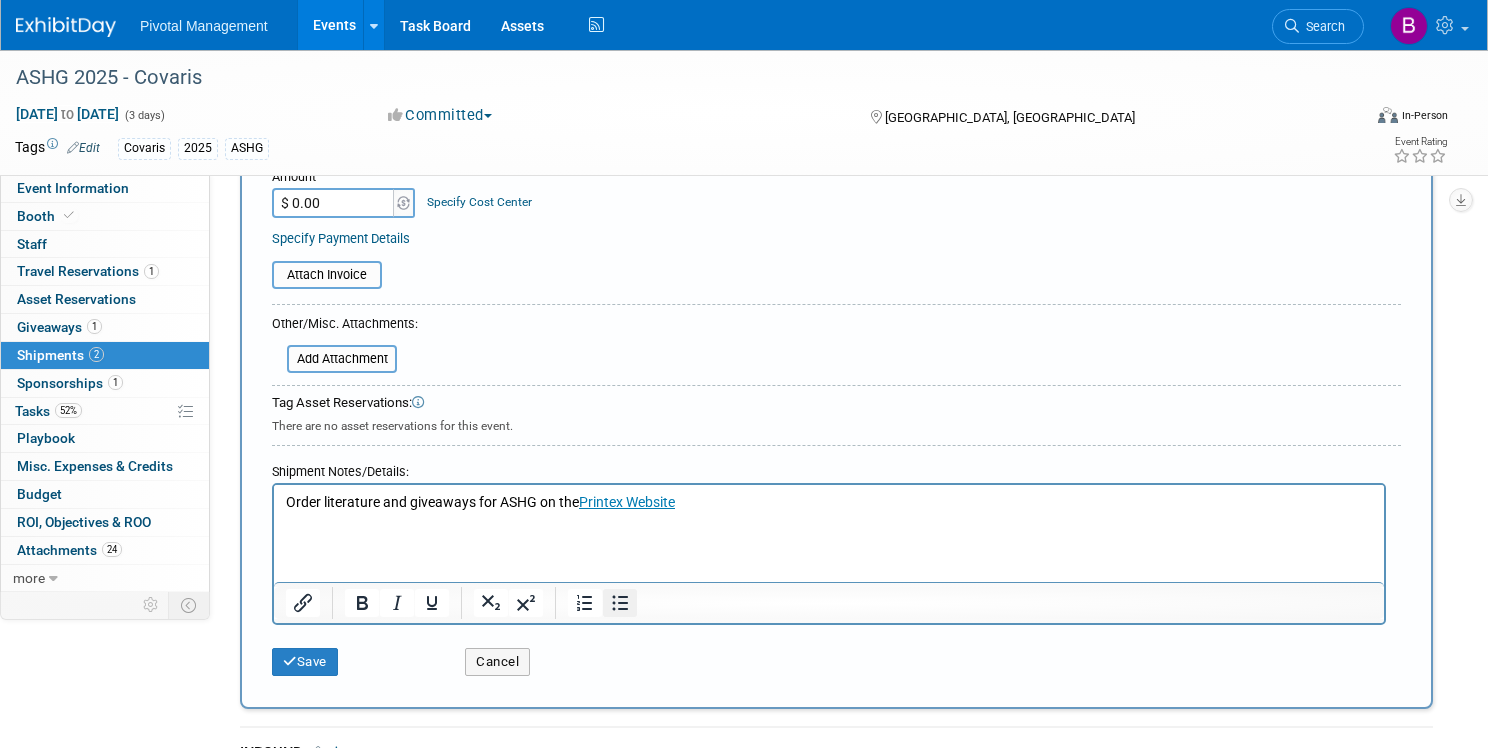 click 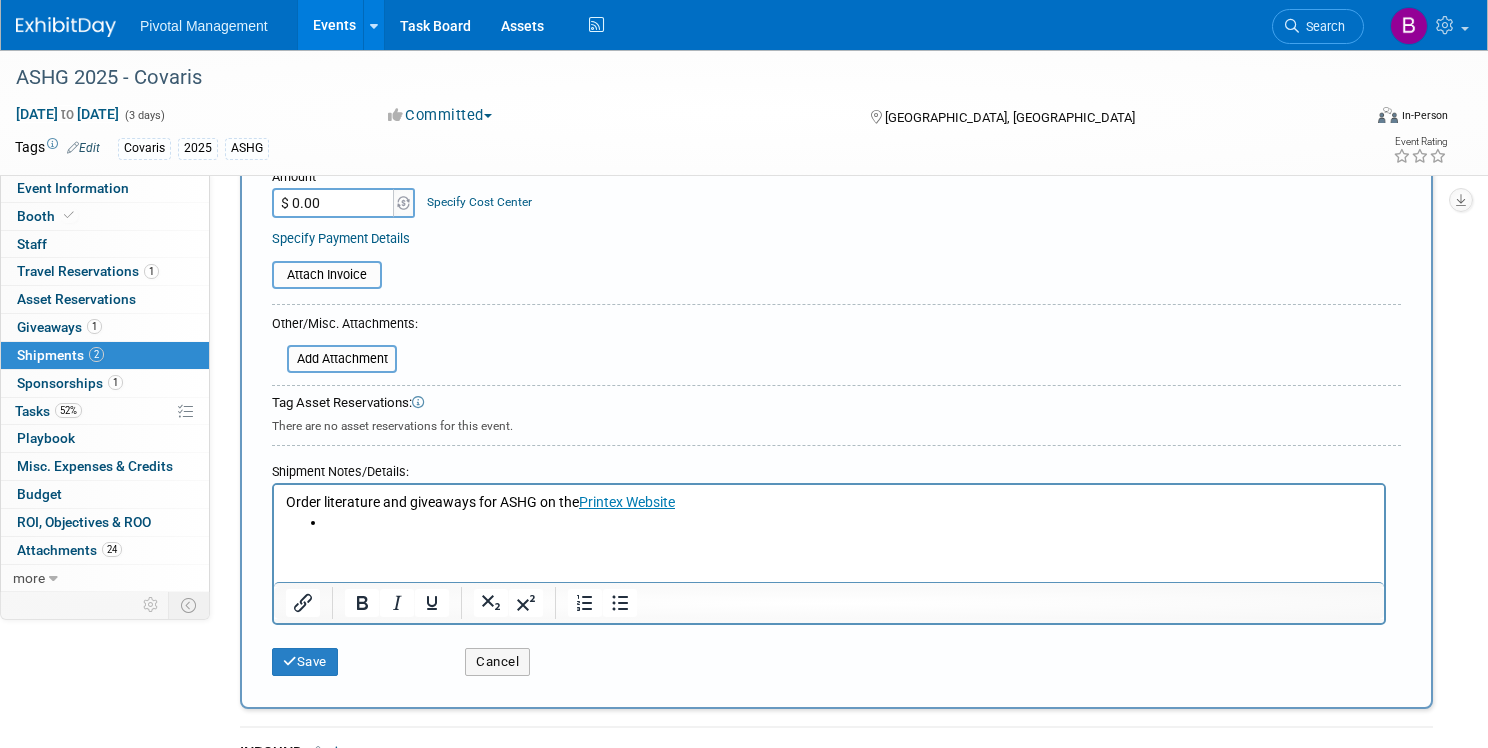 click on "Order literature and giveaways for ASHG on the  Printex Website ﻿" at bounding box center (829, 503) 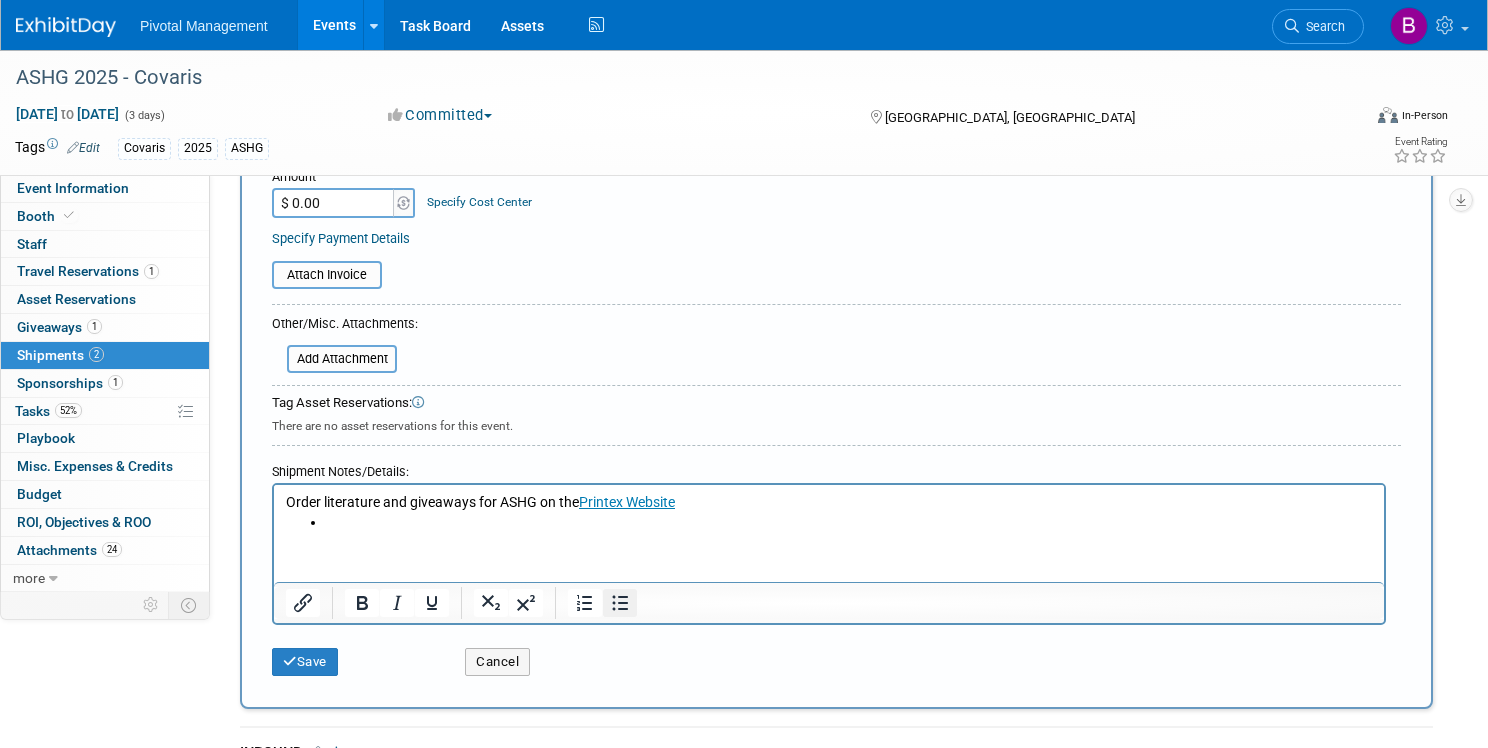 click 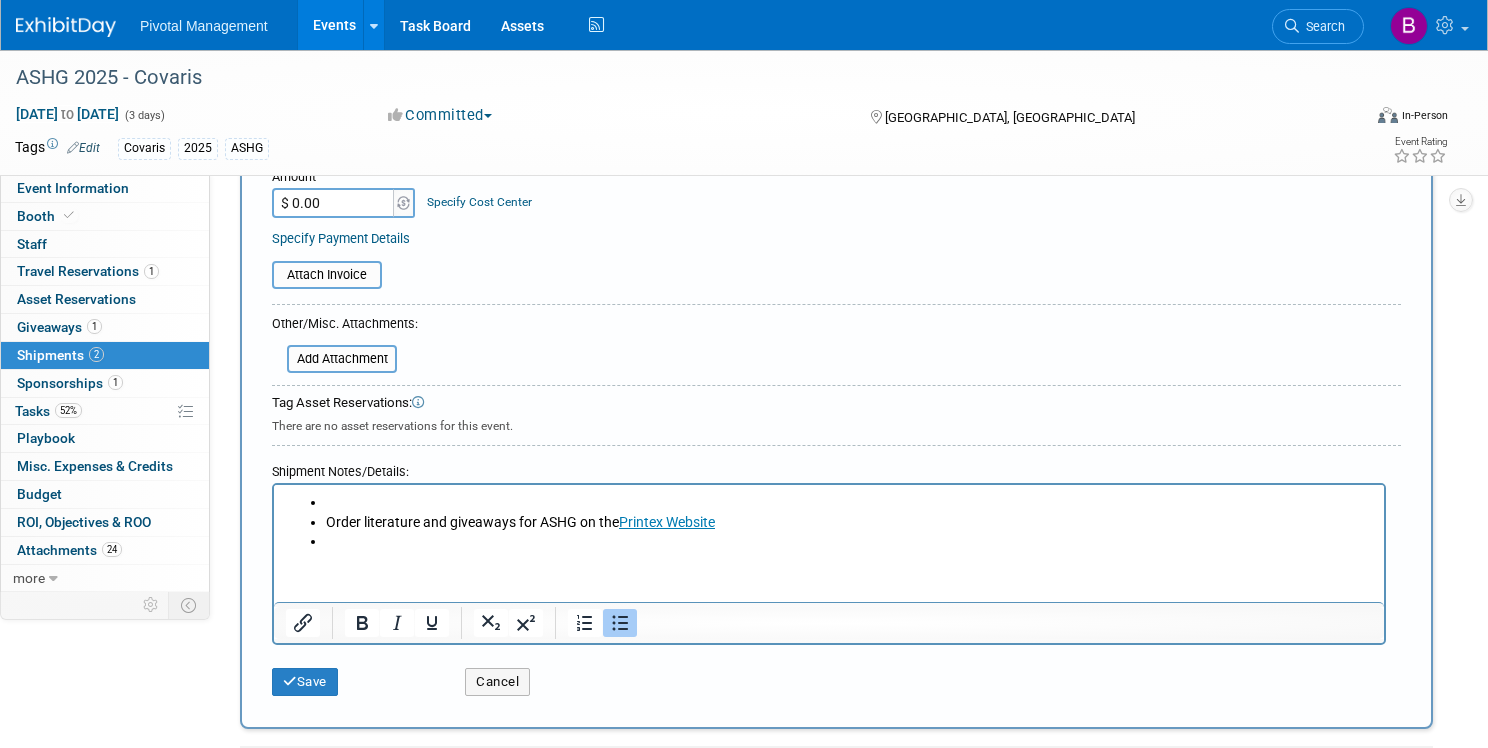 click at bounding box center (849, 503) 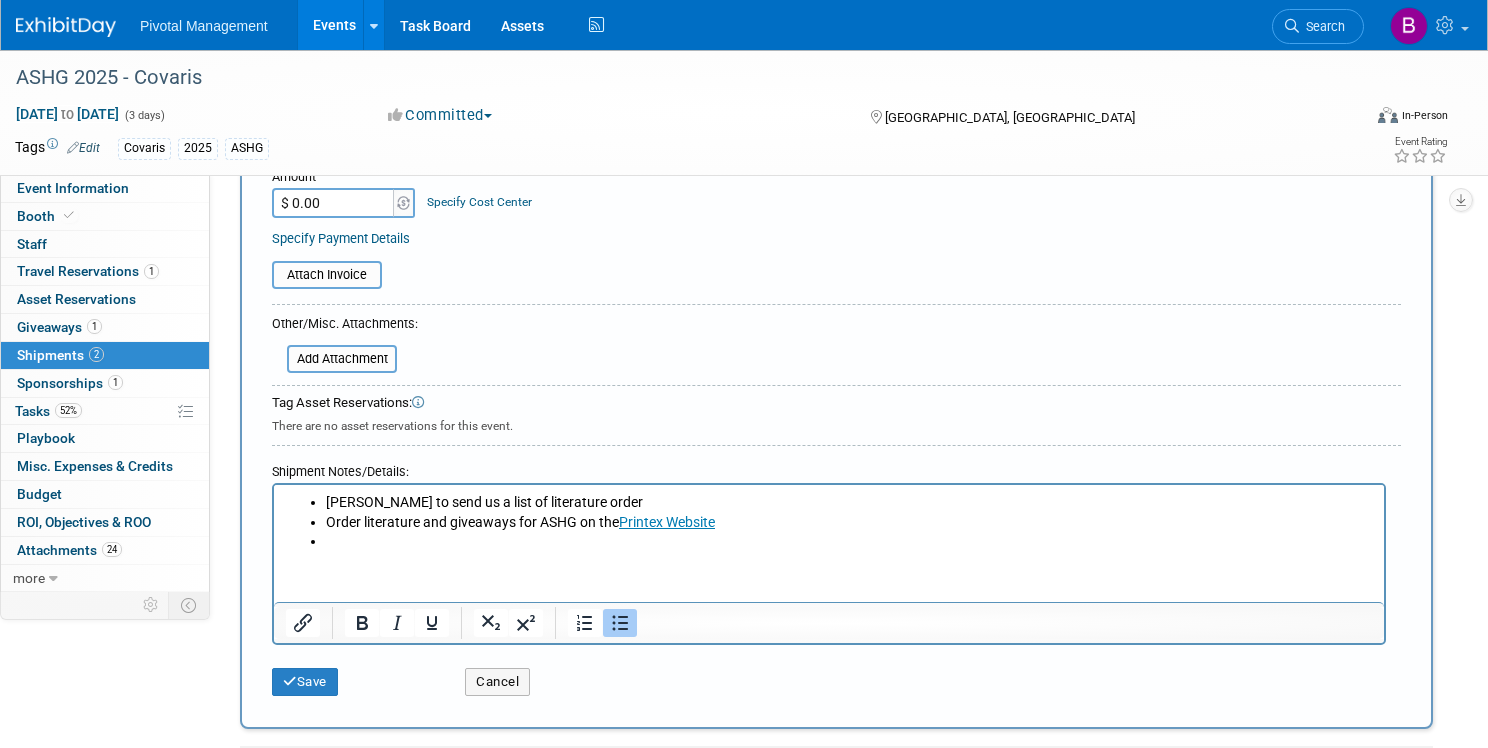 click at bounding box center (849, 542) 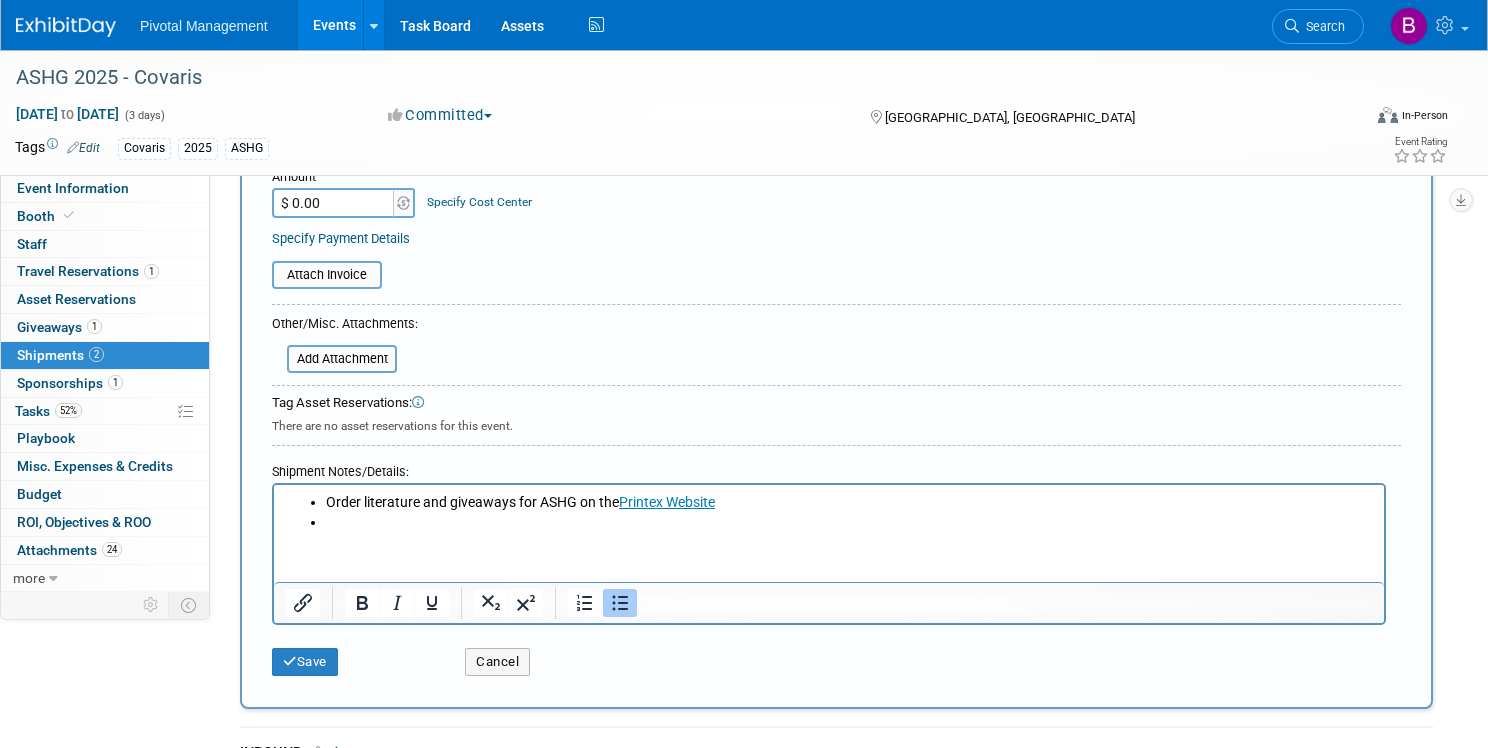 click at bounding box center [849, 523] 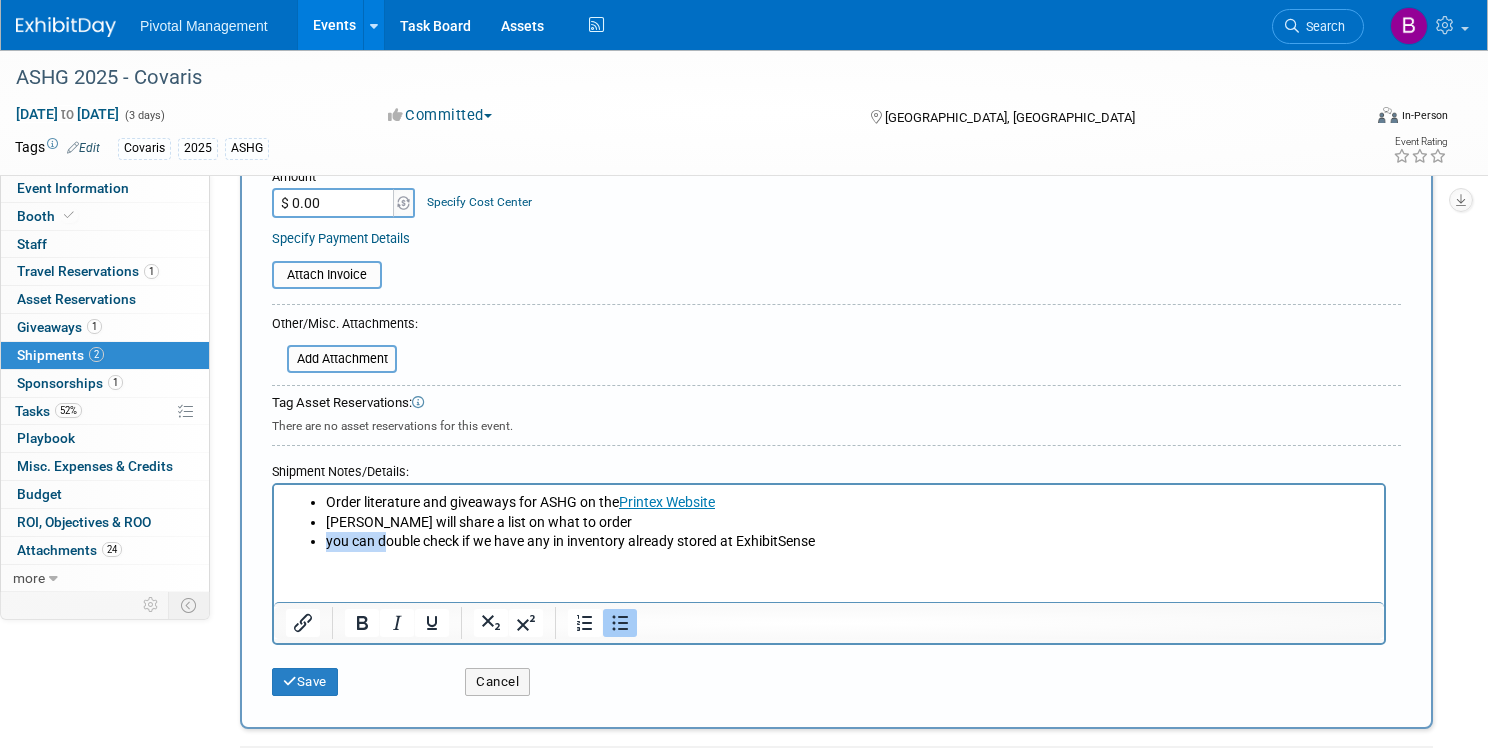 drag, startPoint x: 382, startPoint y: 544, endPoint x: 326, endPoint y: 541, distance: 56.0803 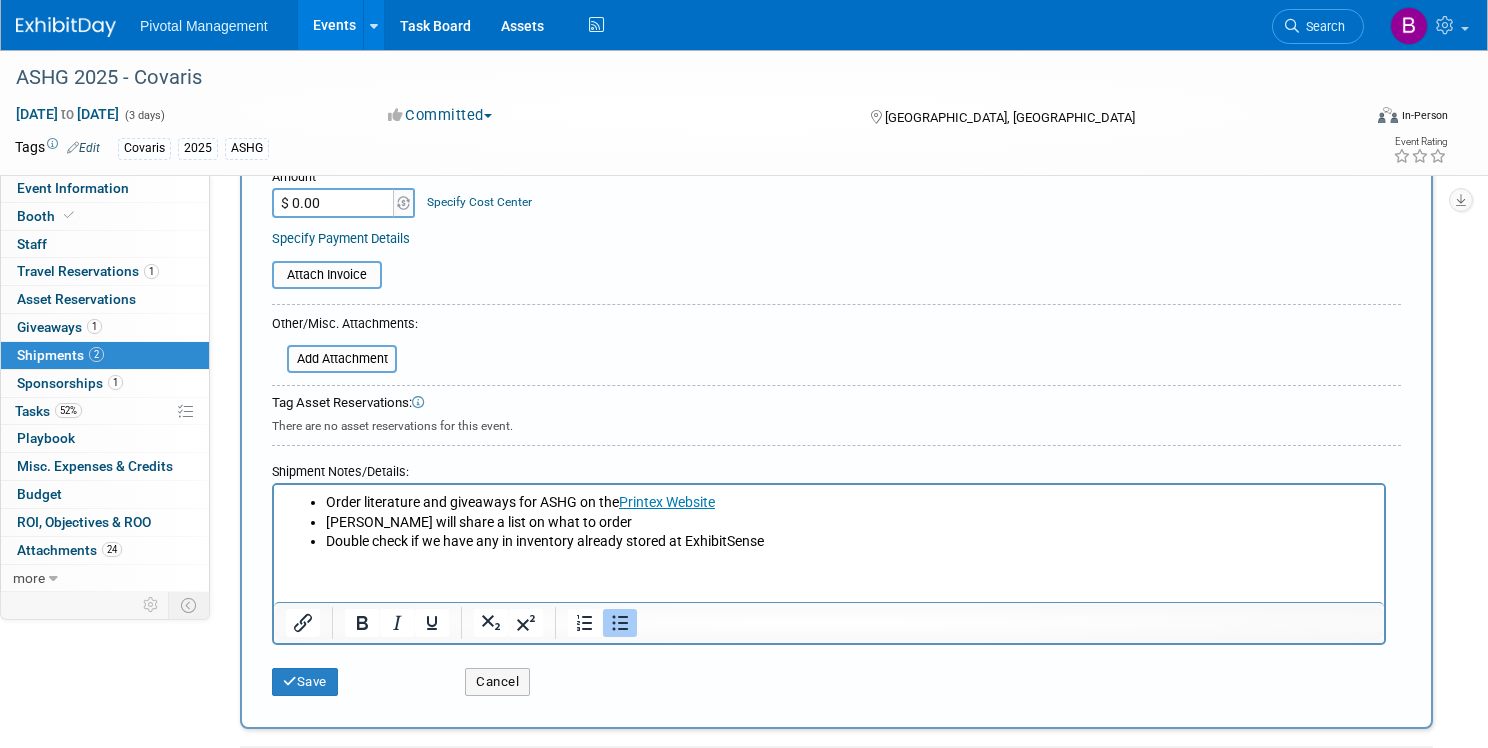 click on "Double check if we have any in inventory already stored at ExhibitSense" at bounding box center (849, 542) 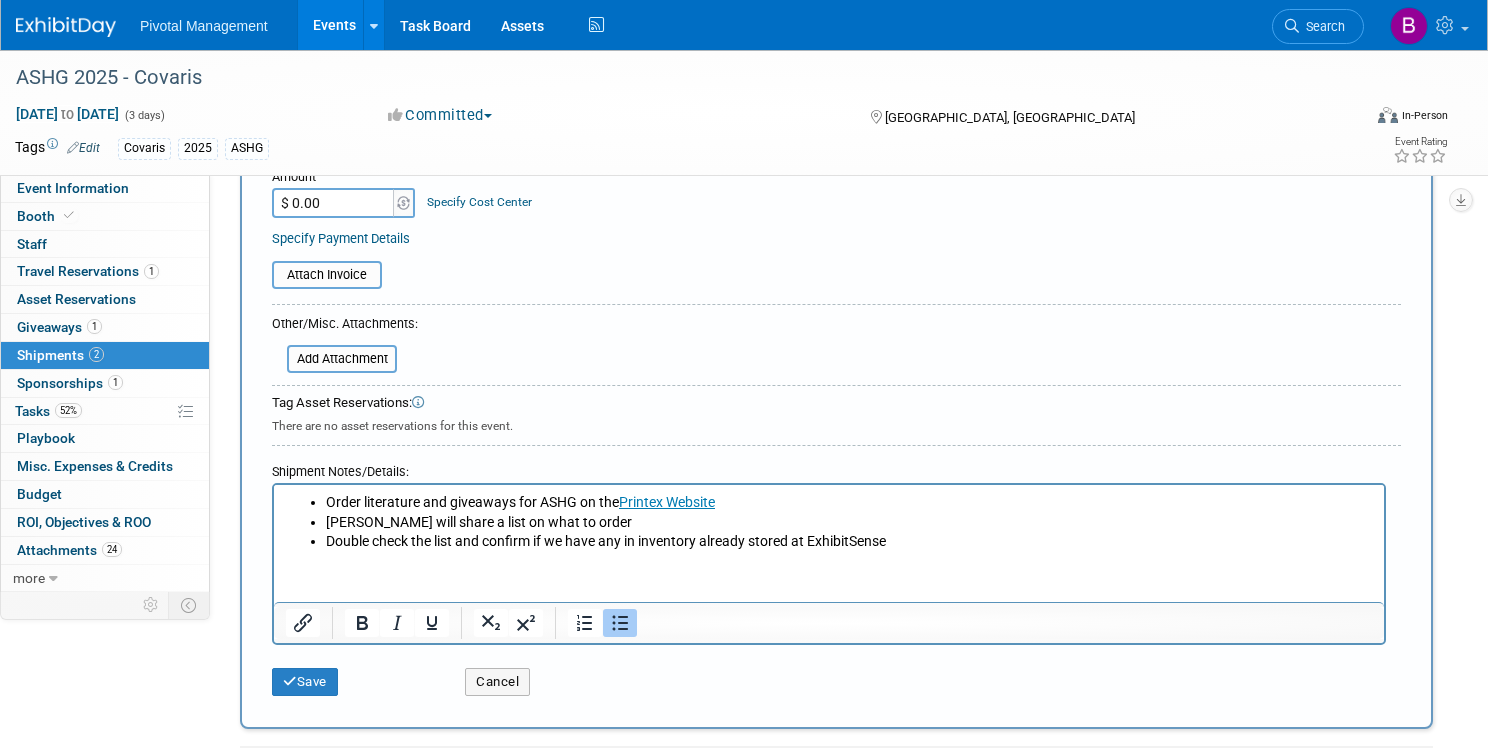 click on "Order literature and giveaways for ASHG on the  Printex Website  Elisabeth will share a list on what to order  Double check the list and confirm if we have any in inventory already stored at ExhibitSense" at bounding box center [829, 518] 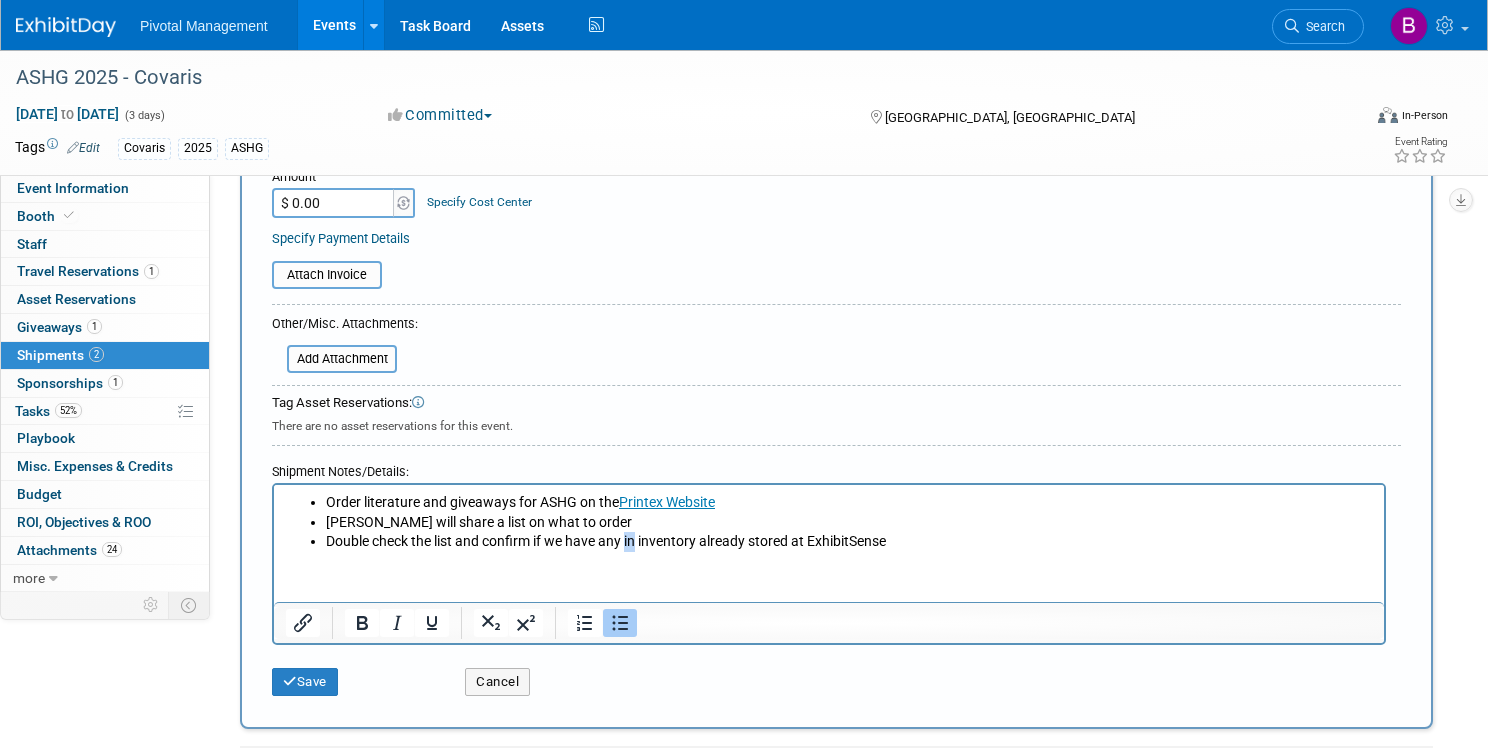 click on "Double check the list and confirm if we have any in inventory already stored at ExhibitSense" at bounding box center (849, 542) 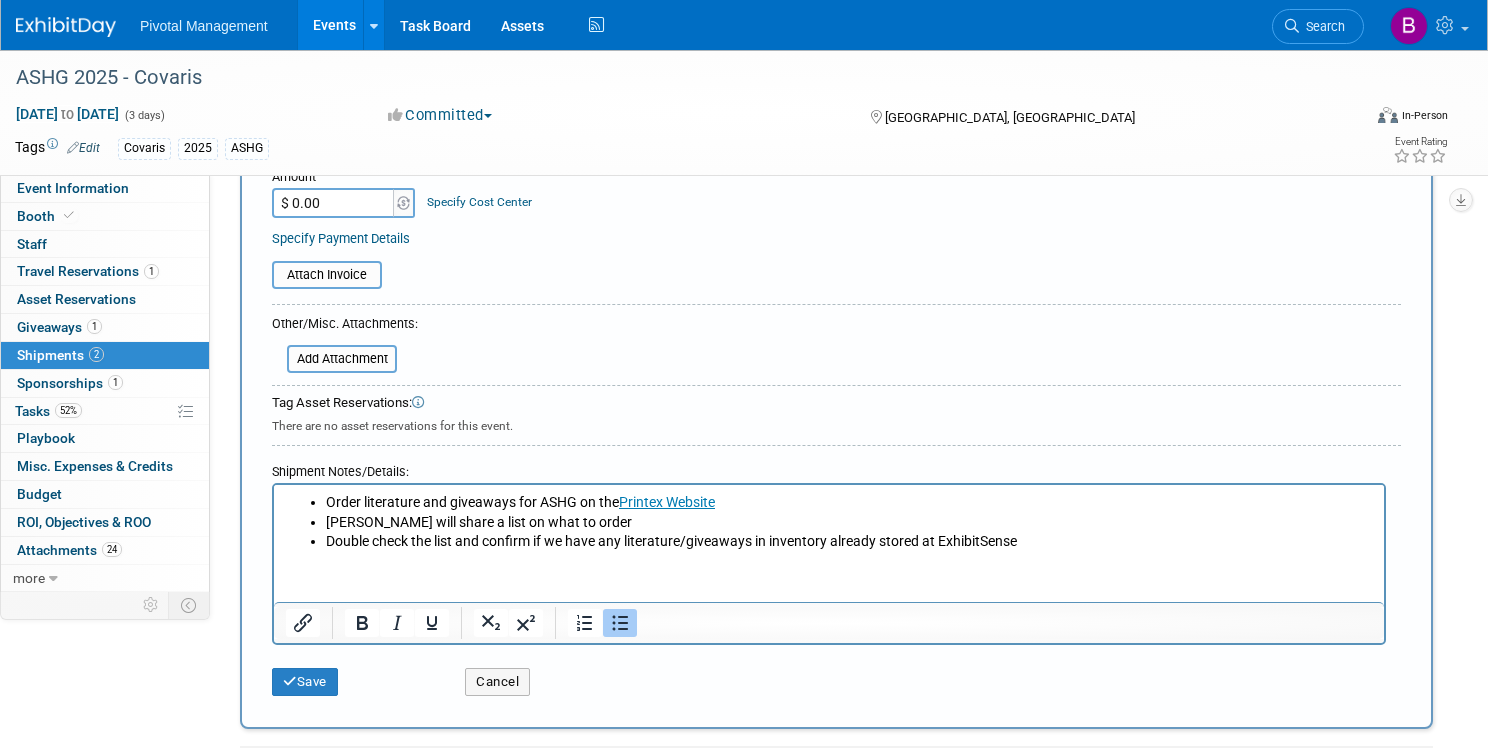click on "Order literature and giveaways for ASHG on the  Printex Website  Elisabeth will share a list on what to order  Double check the list and confirm if we have any literature/giveaways in inventory already stored at ExhibitSense" at bounding box center [829, 518] 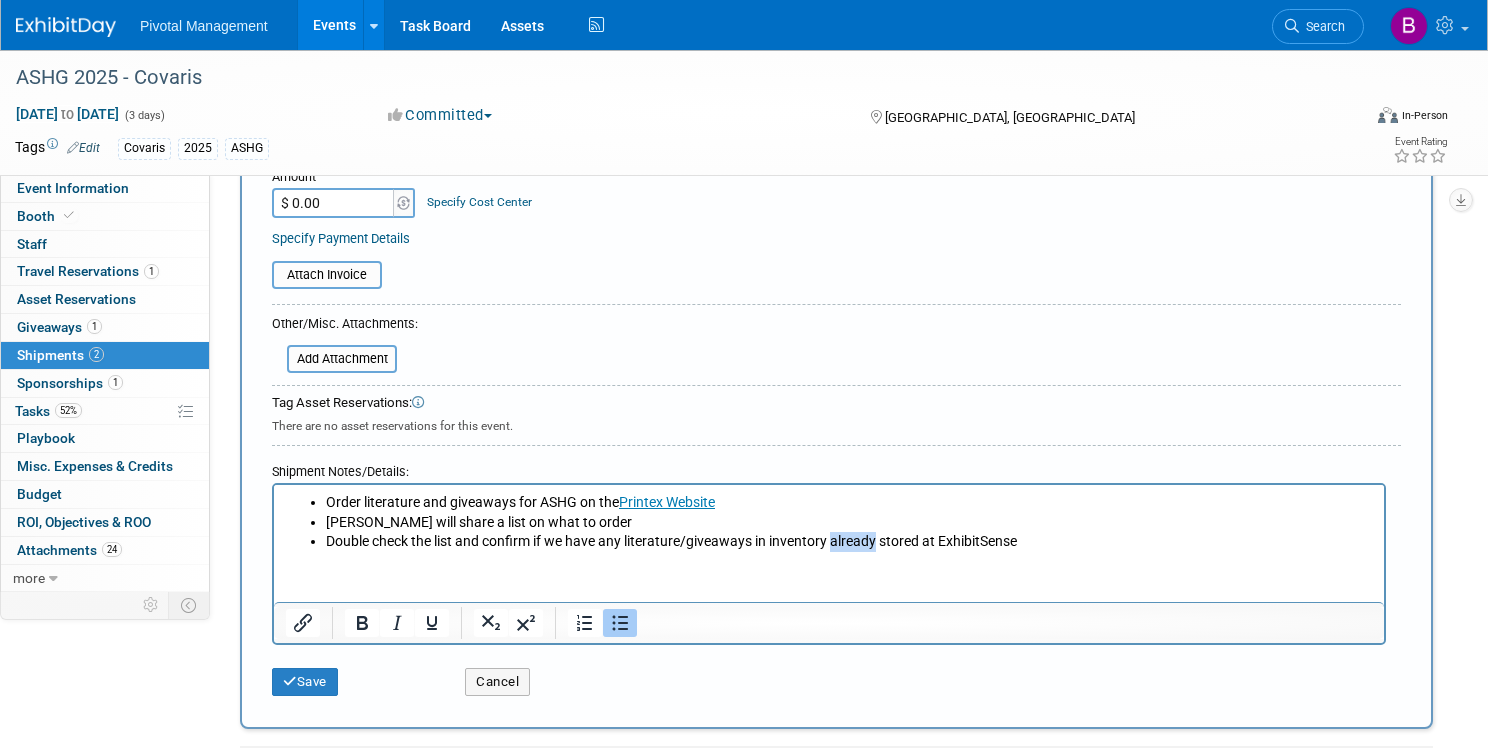 click on "Double check the list and confirm if we have any literature/giveaways in inventory already stored at ExhibitSense" at bounding box center [849, 542] 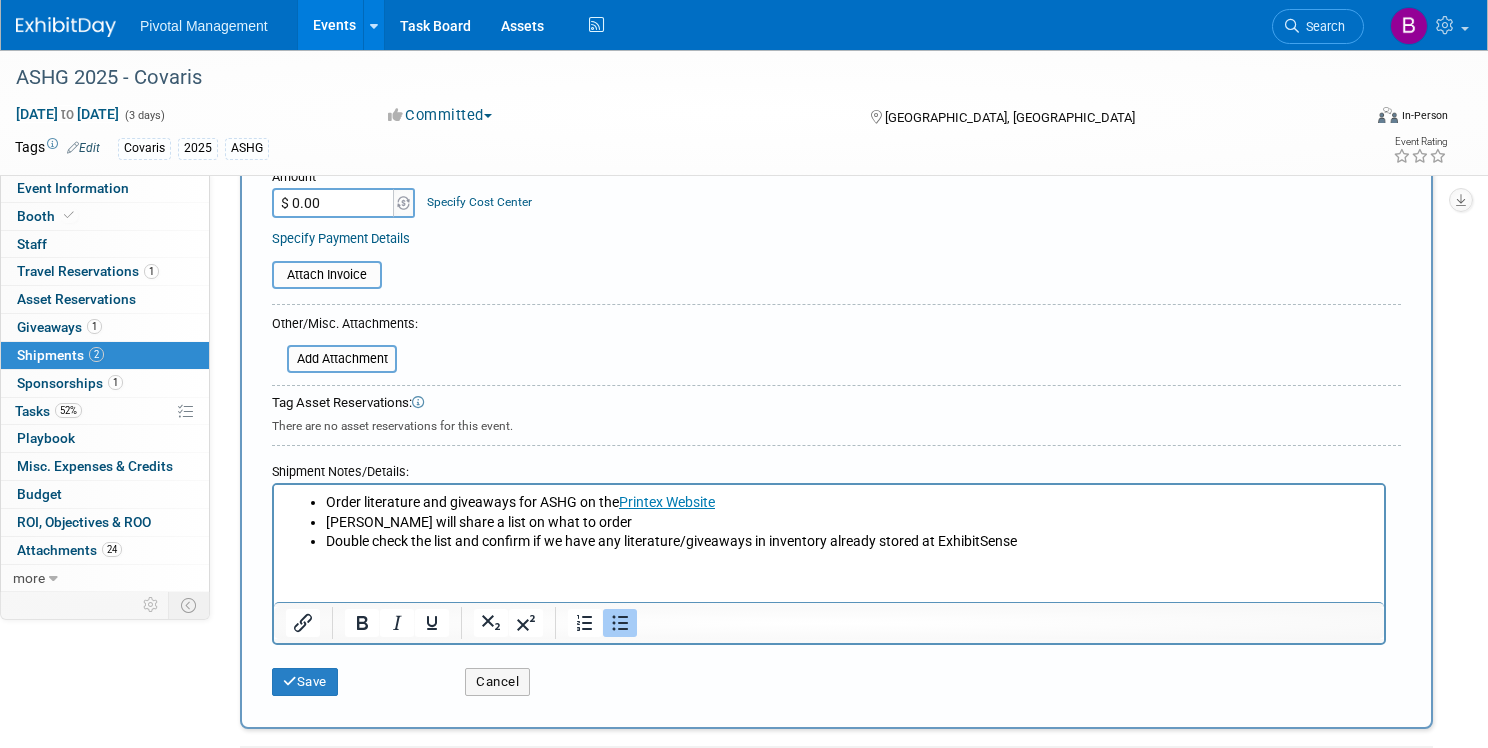 click on "Double check the list and confirm if we have any literature/giveaways in inventory already stored at ExhibitSense" at bounding box center [849, 542] 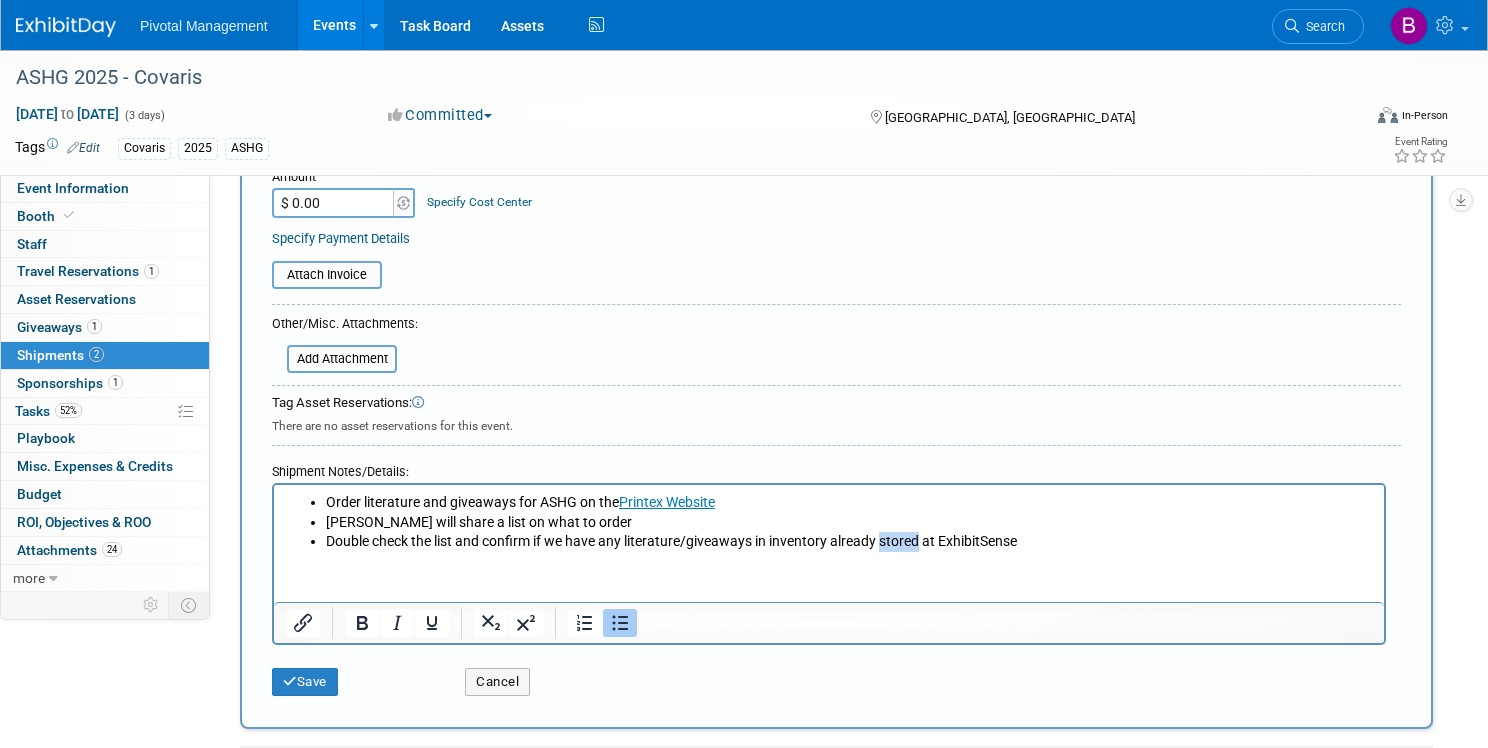 click on "Double check the list and confirm if we have any literature/giveaways in inventory already stored at ExhibitSense" at bounding box center [849, 542] 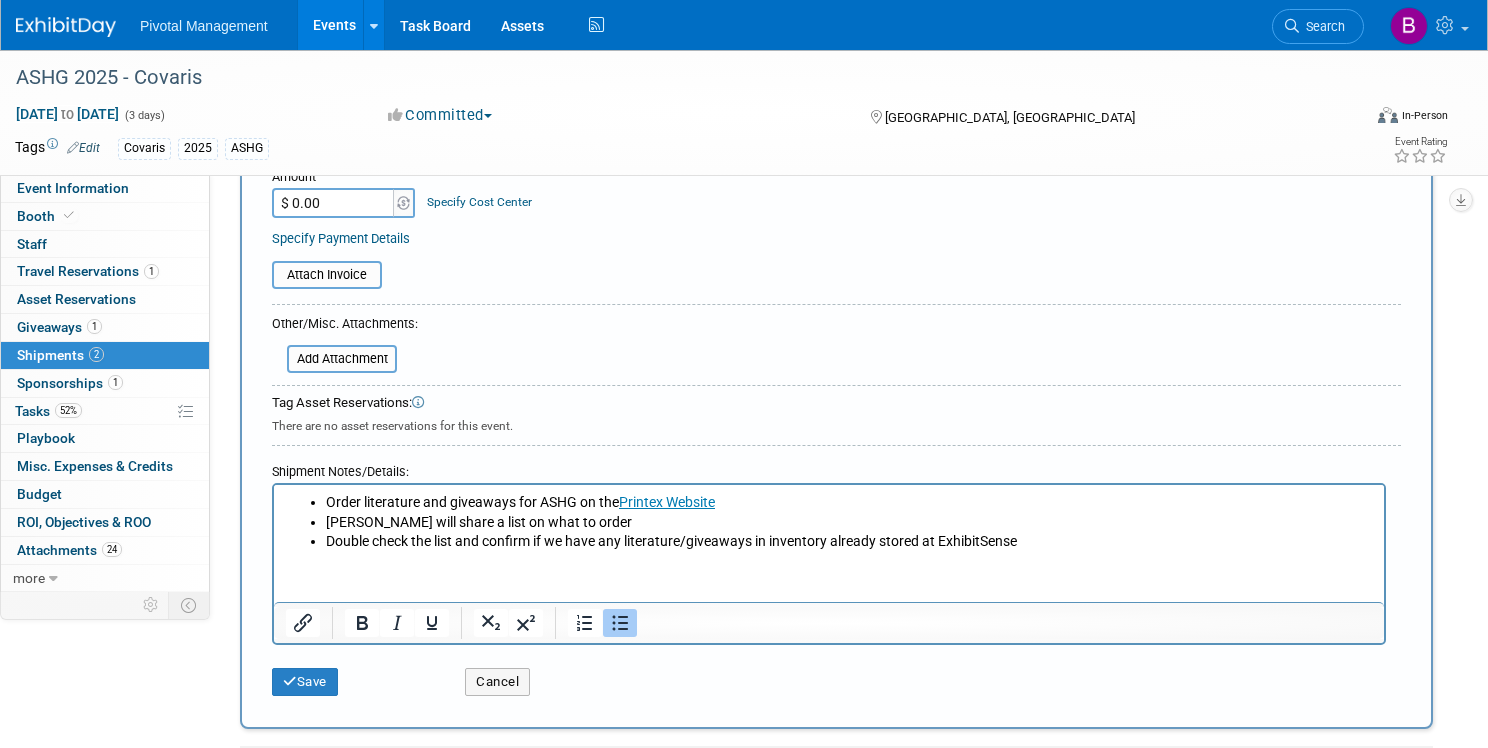 click on "Double check the list and confirm if we have any literature/giveaways in inventory already stored at ExhibitSense" at bounding box center (849, 542) 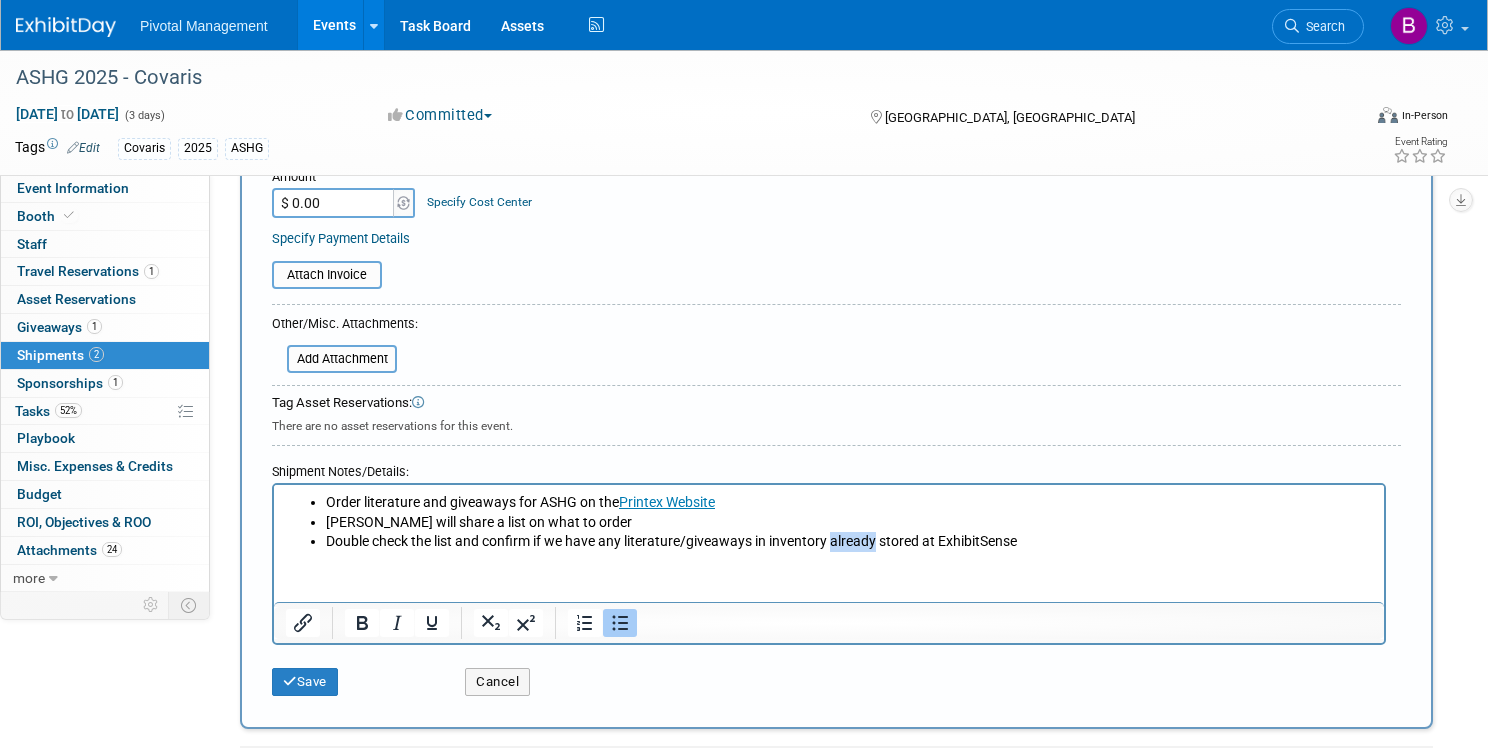 click on "Double check the list and confirm if we have any literature/giveaways in inventory already stored at ExhibitSense" at bounding box center [849, 542] 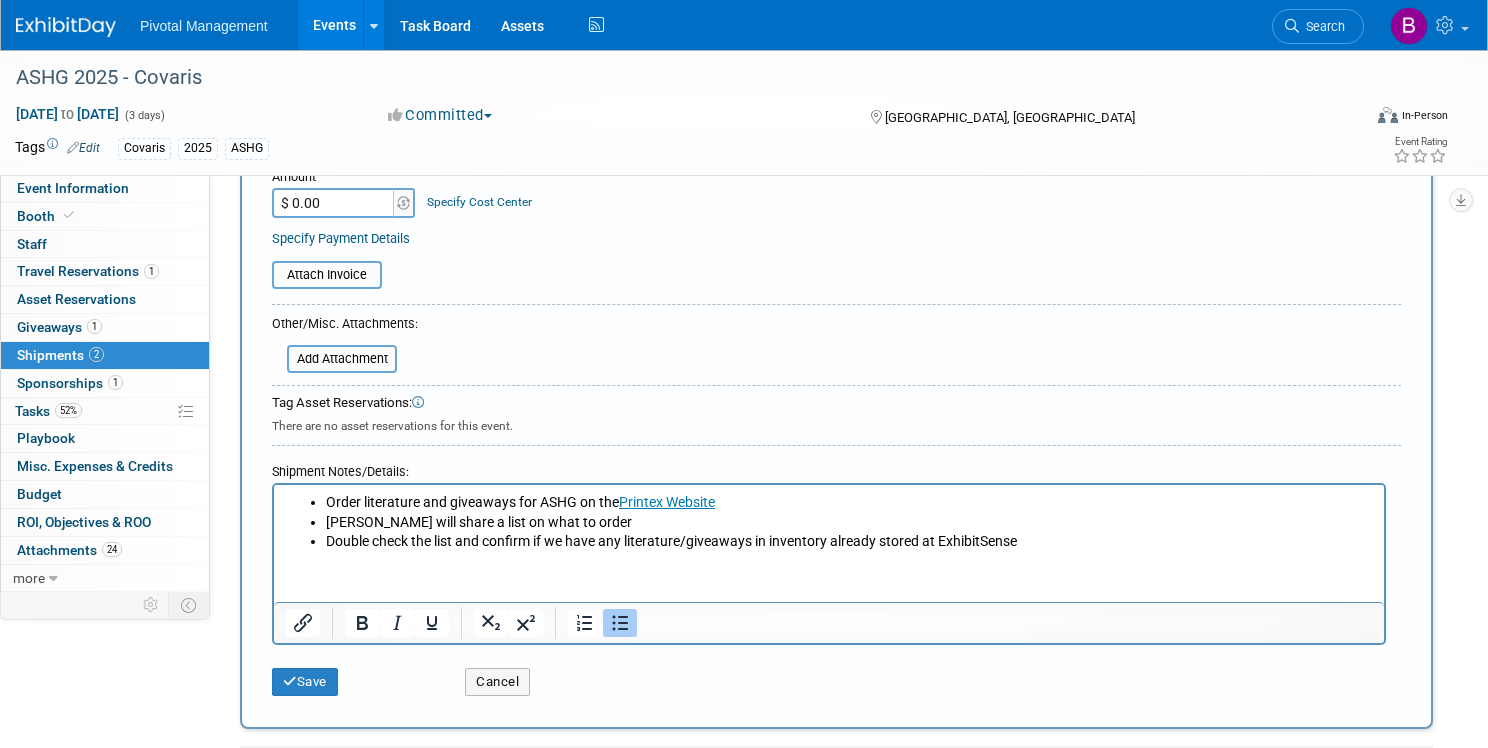 click on "Double check the list and confirm if we have any literature/giveaways in inventory already stored at ExhibitSense" at bounding box center (849, 542) 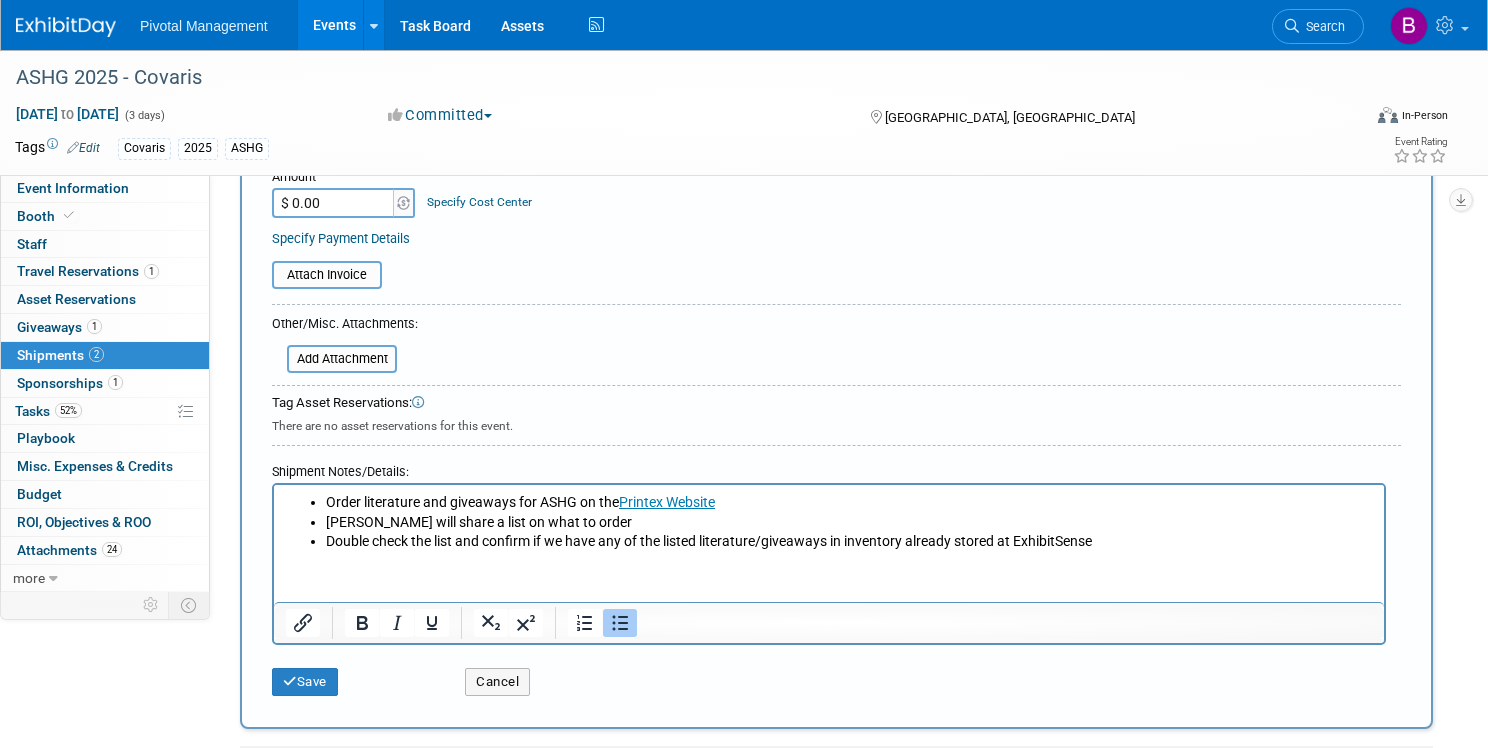 click on "Double check the list and confirm if we have any of the listed literature/giveaways in inventory already stored at ExhibitSense" at bounding box center [849, 542] 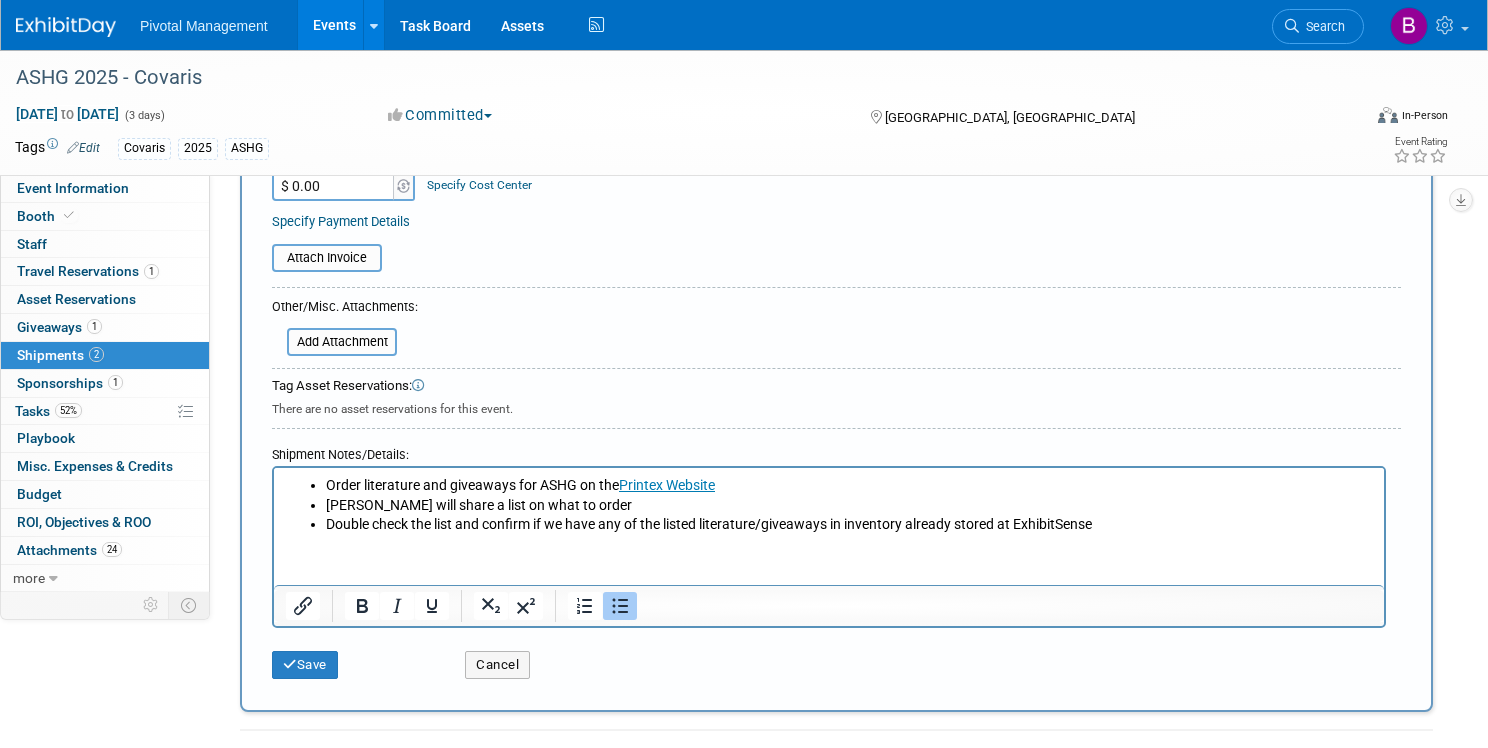 scroll, scrollTop: 450, scrollLeft: 0, axis: vertical 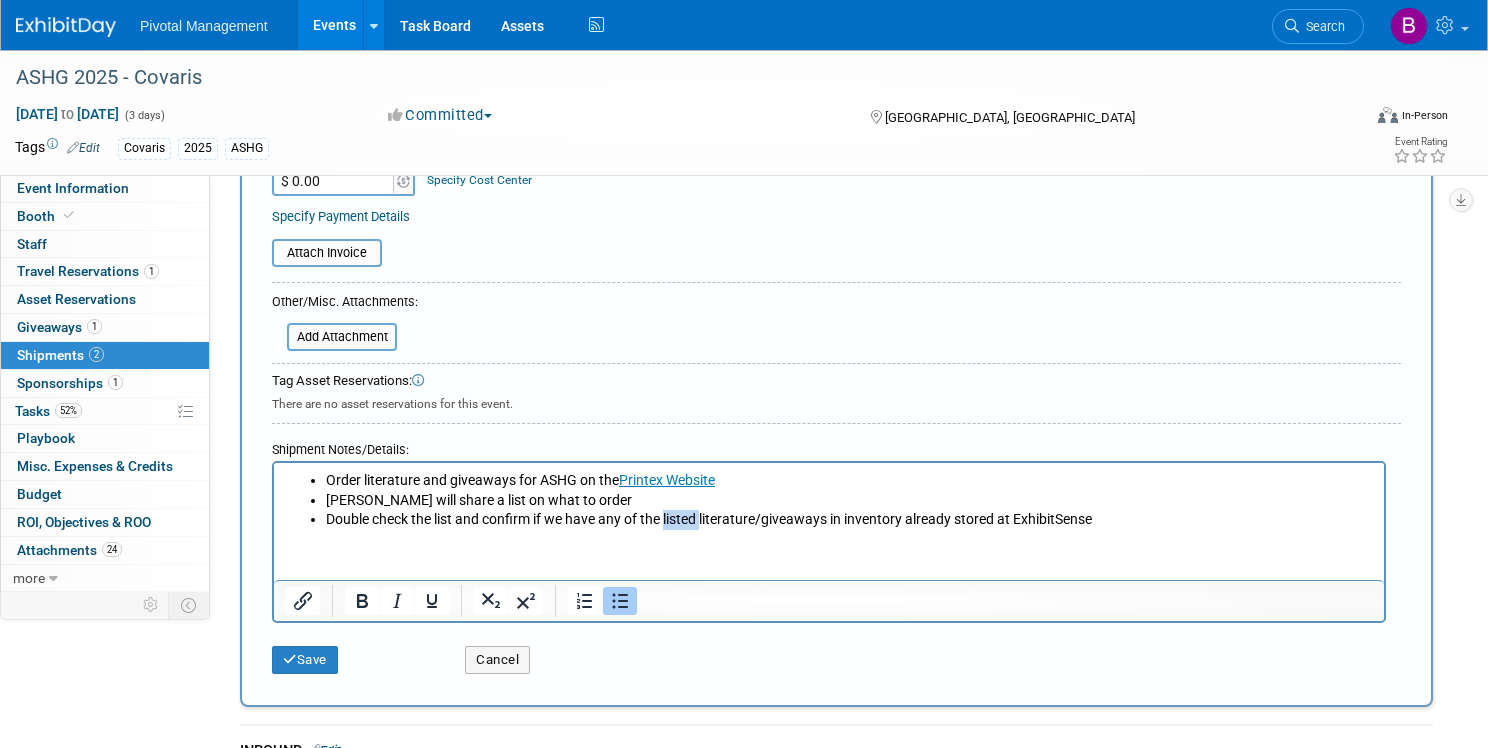 drag, startPoint x: 706, startPoint y: 523, endPoint x: 667, endPoint y: 522, distance: 39.012817 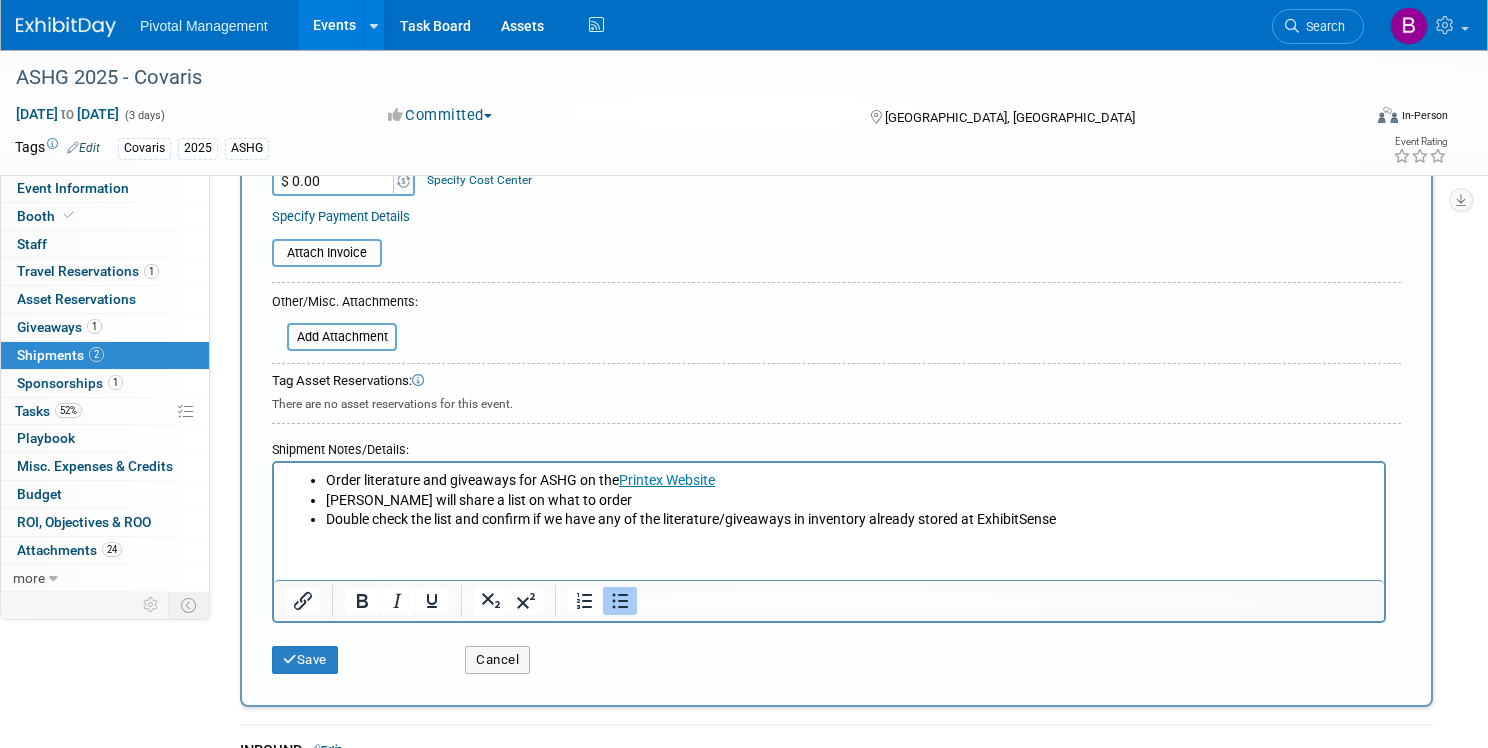 click on "Order literature and giveaways for ASHG on the  Printex Website  Elisabeth will share a list on what to order  Double check the list and confirm if we have any of the literature/giveaways in inventory already stored at ExhibitSense" at bounding box center [829, 496] 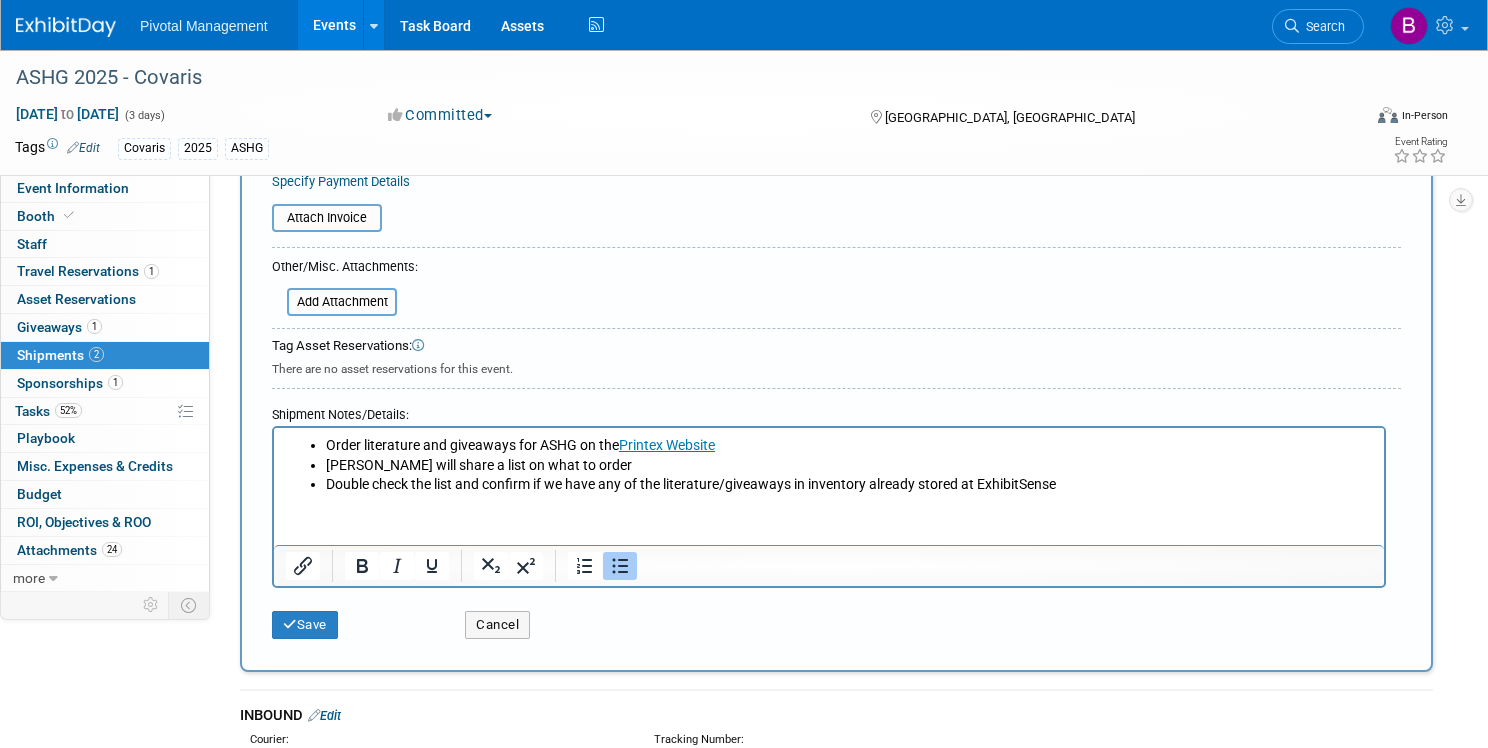 scroll, scrollTop: 478, scrollLeft: 0, axis: vertical 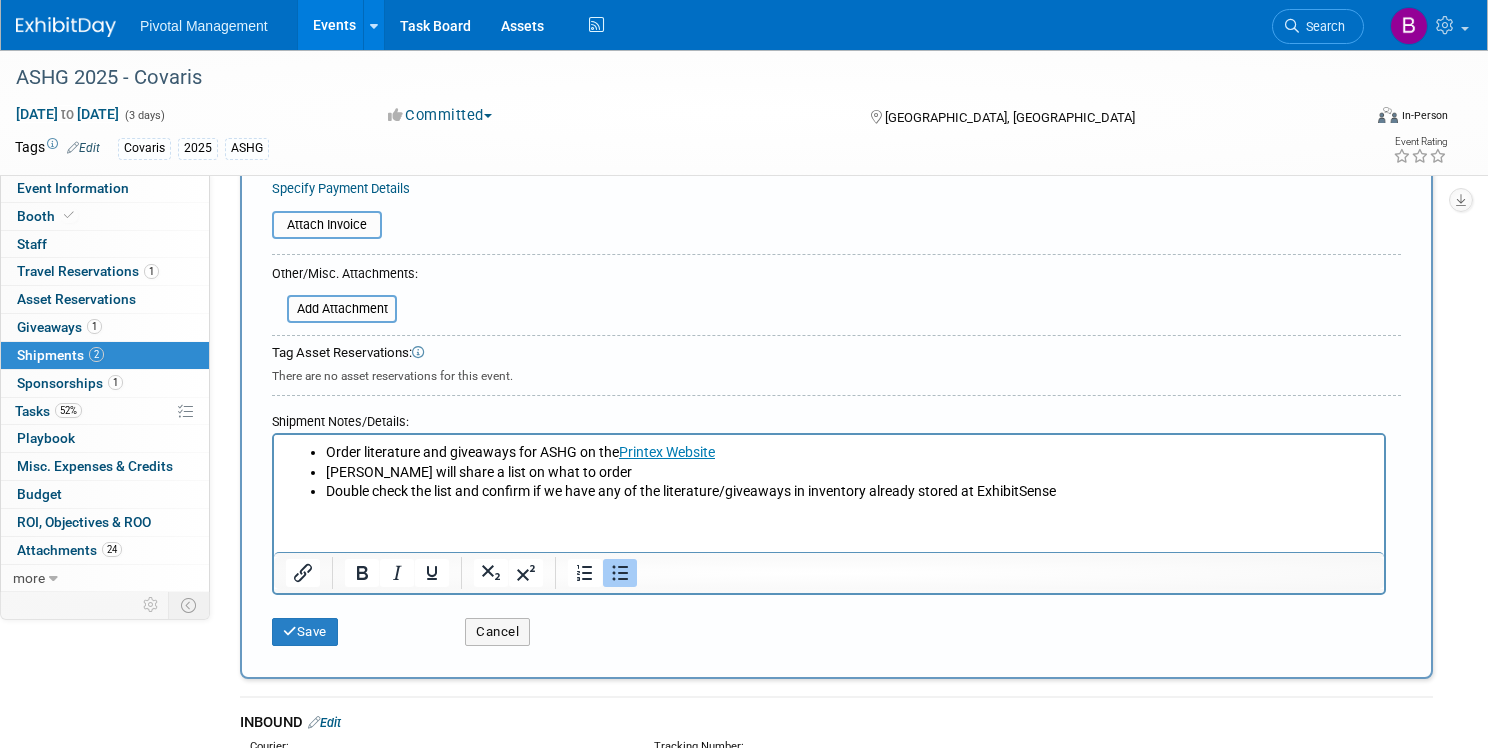 click on "Double check the list and confirm if we have any of the literature/giveaways in inventory already stored at ExhibitSense" at bounding box center (849, 492) 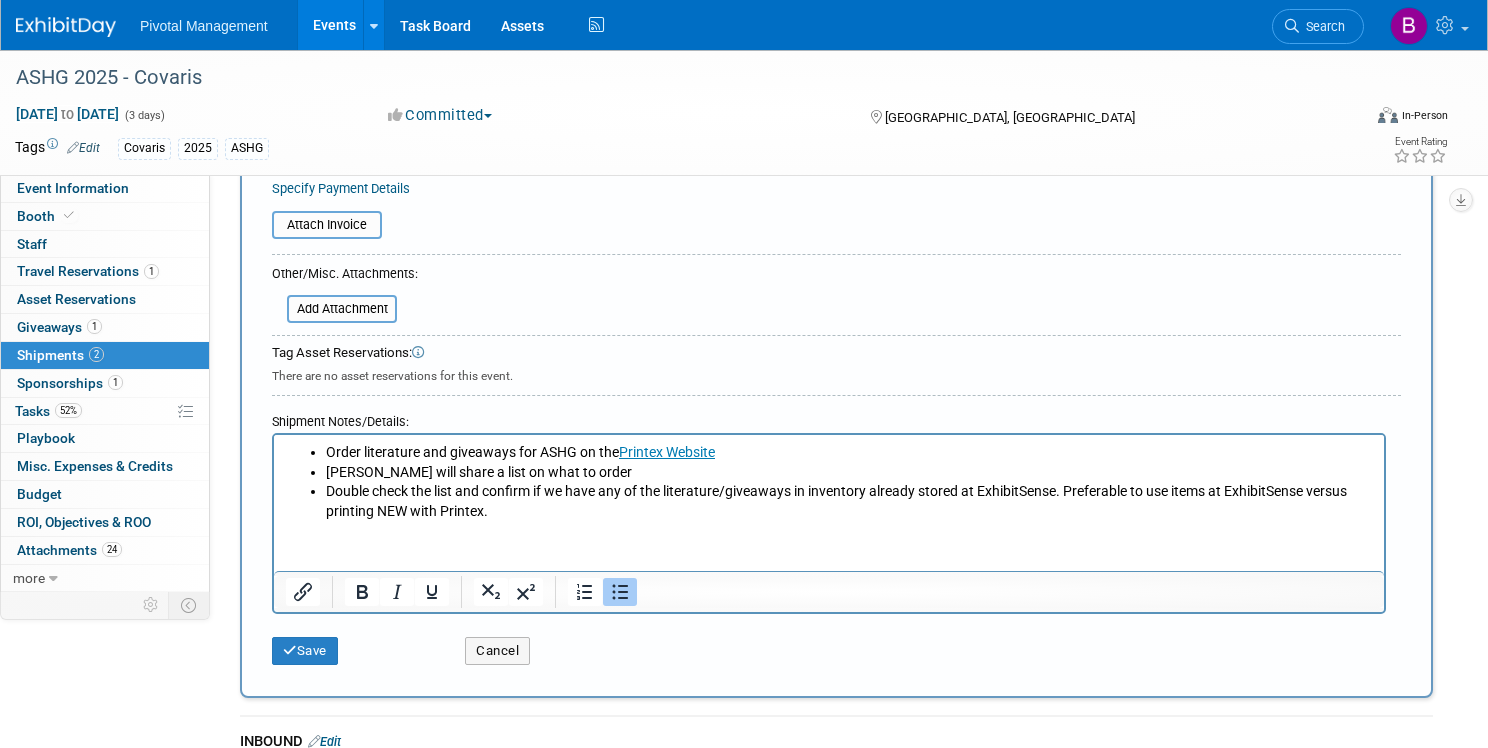 drag, startPoint x: 1064, startPoint y: 518, endPoint x: 318, endPoint y: 486, distance: 746.68604 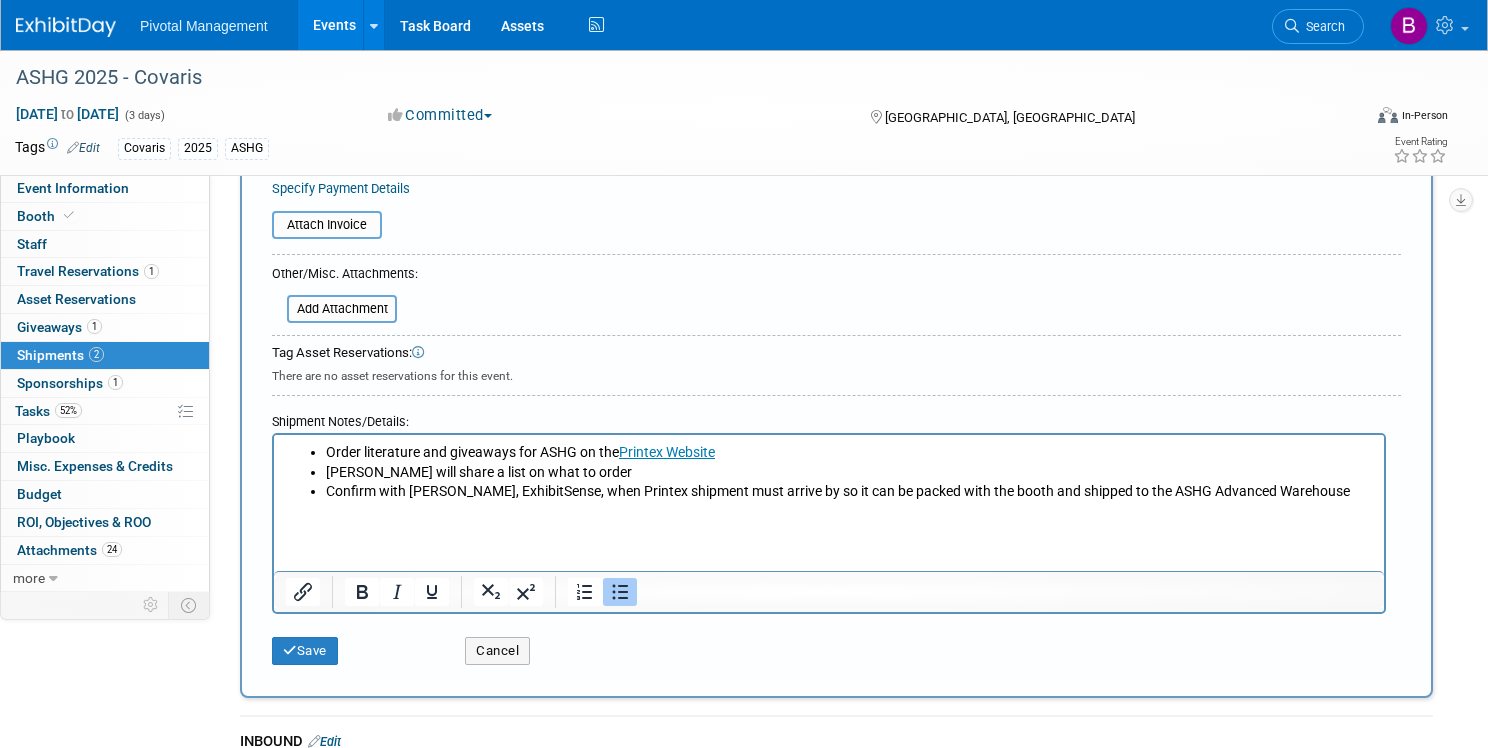 click on "Order literature and giveaways for ASHG on the  Printex Website  Elisabeth will share a list on what to order  Confirm with Lisa, ExhibitSense, when Printex shipment must arrive by so it can be packed with the booth and shipped to the ASHG Advanced Warehouse" at bounding box center [829, 468] 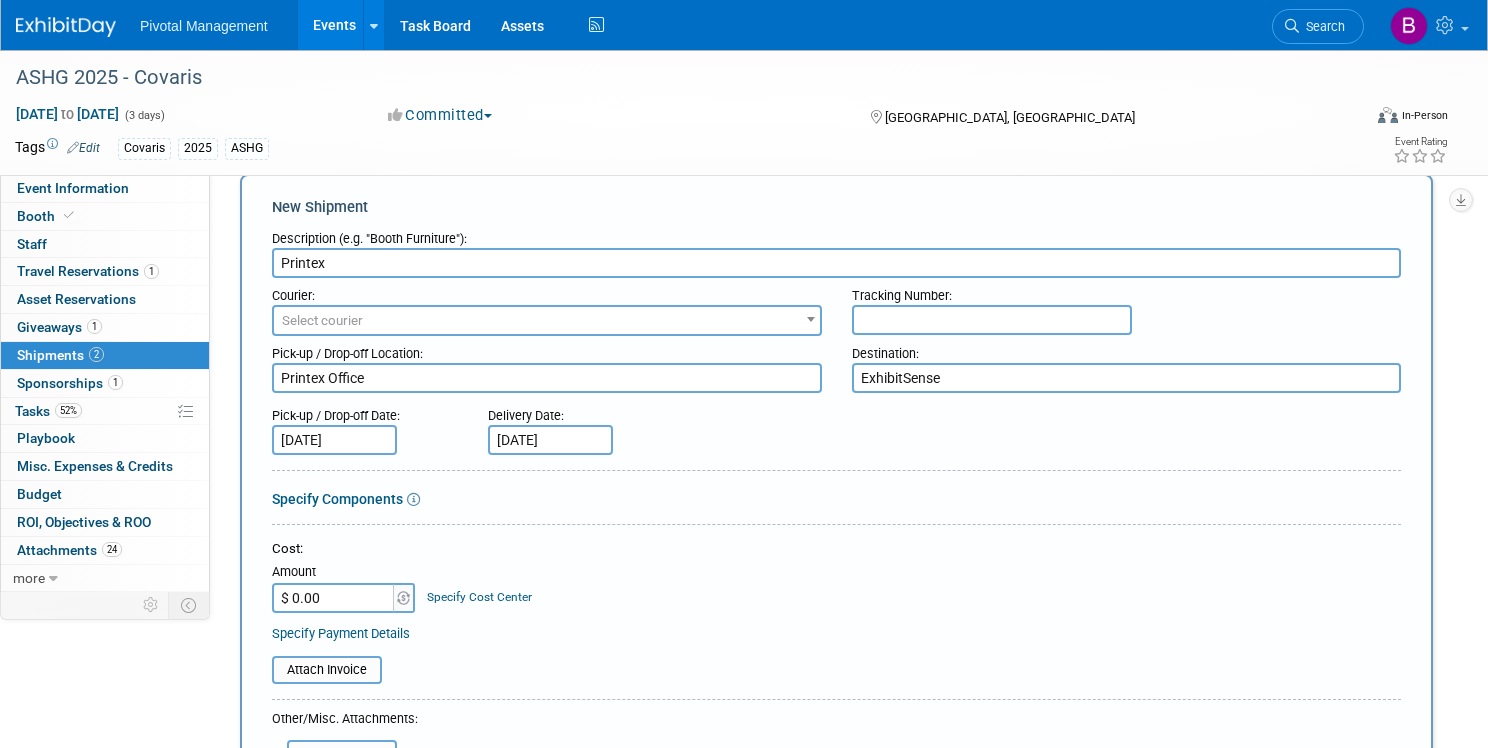 scroll, scrollTop: 4, scrollLeft: 0, axis: vertical 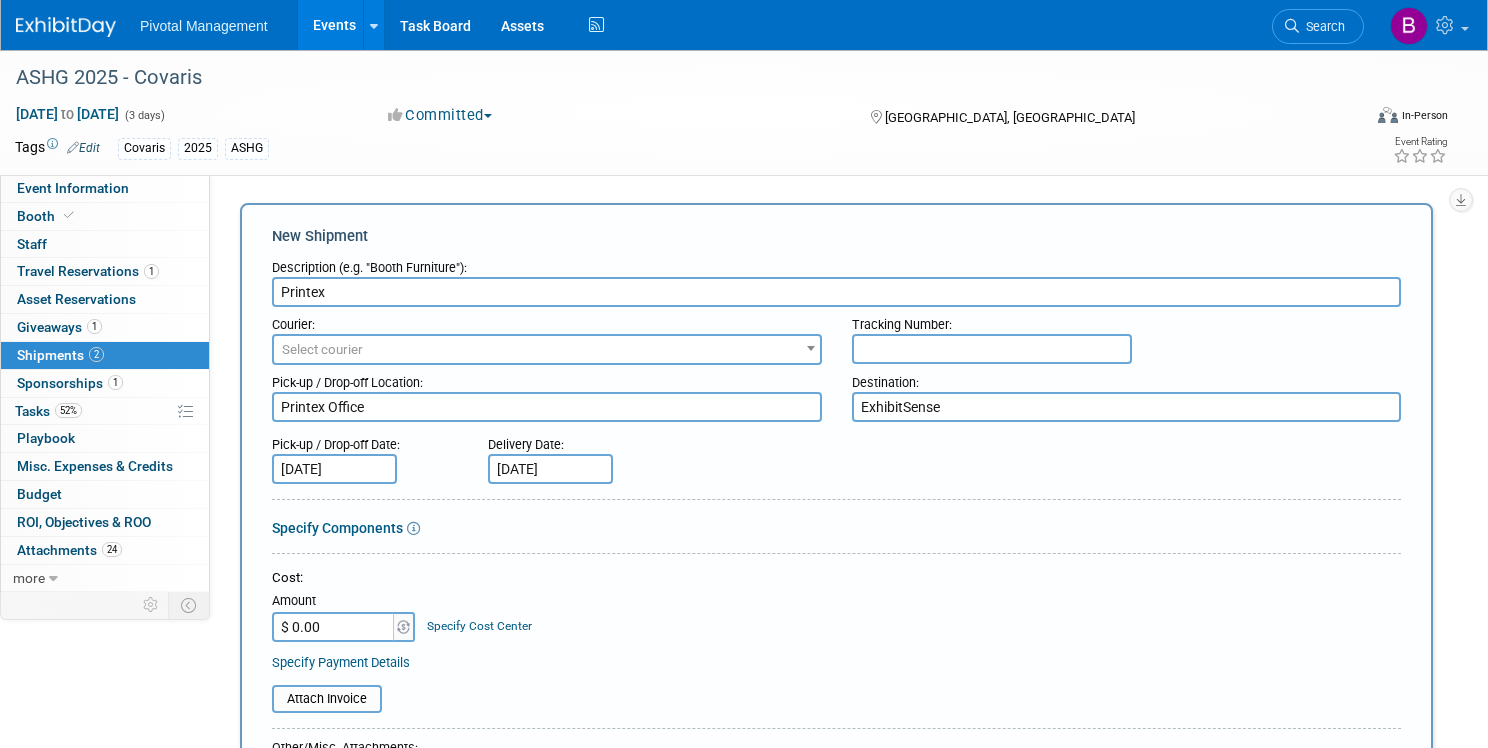 click on "Printex" at bounding box center (836, 292) 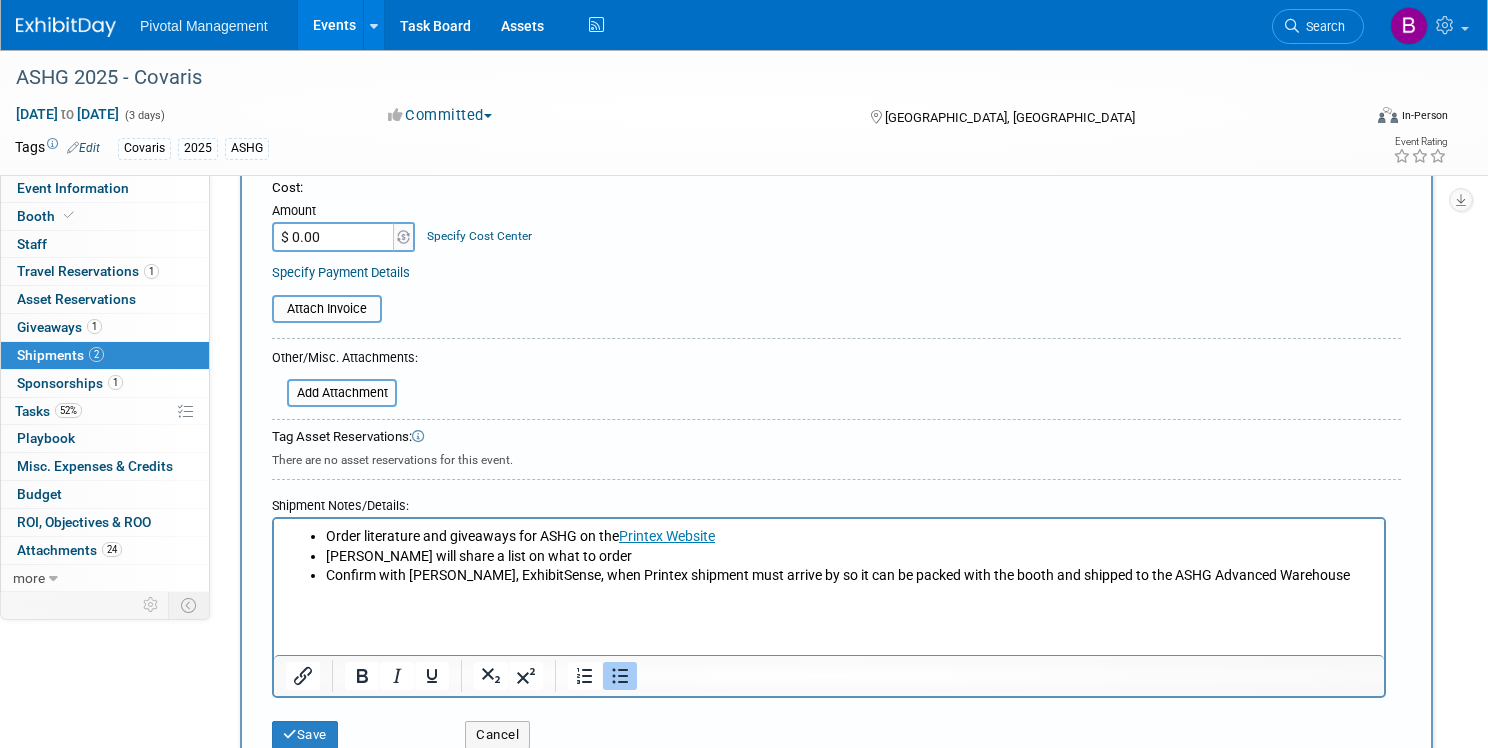 scroll, scrollTop: 416, scrollLeft: 0, axis: vertical 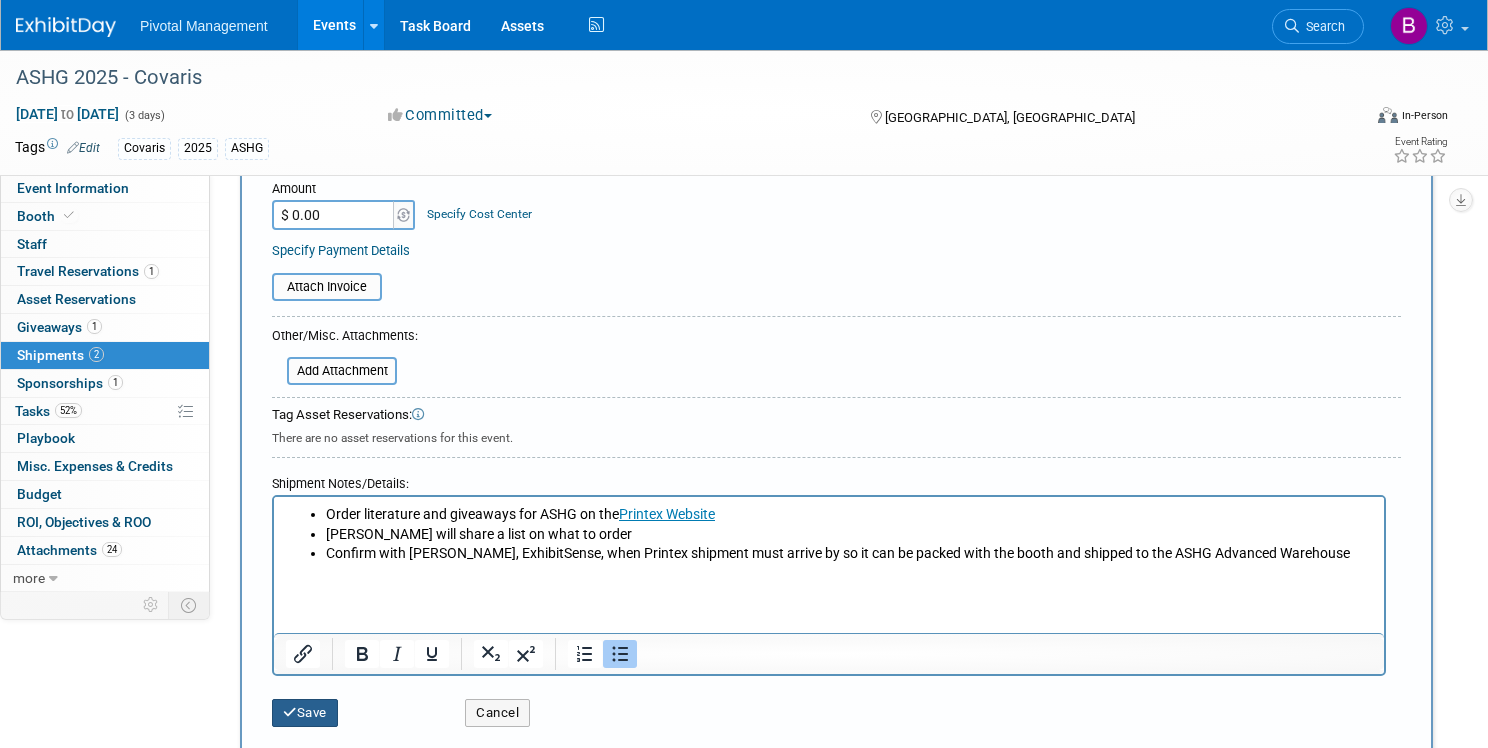 type on "Printex Order - Literature and Giveaways" 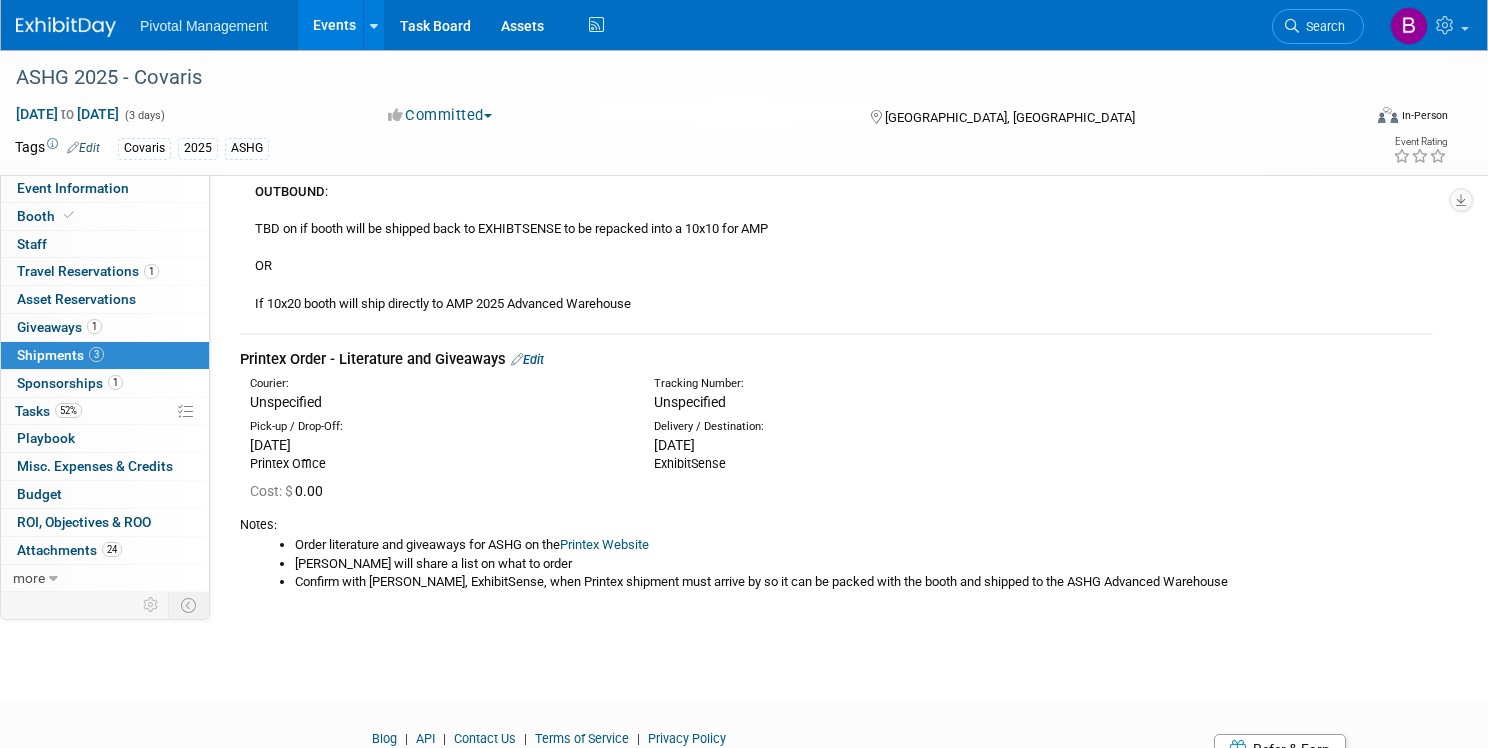 scroll, scrollTop: 720, scrollLeft: 0, axis: vertical 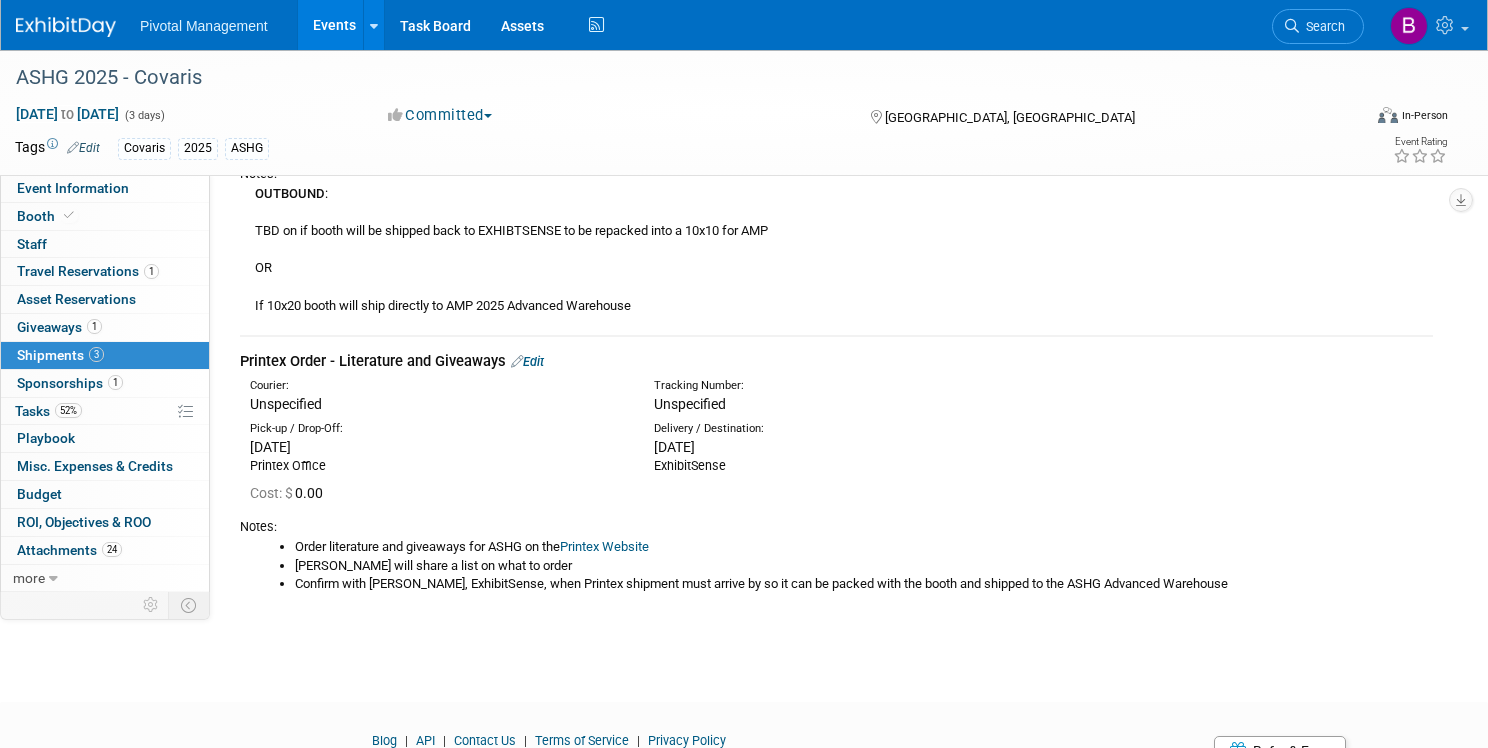 drag, startPoint x: 1257, startPoint y: 592, endPoint x: 360, endPoint y: 532, distance: 899.00446 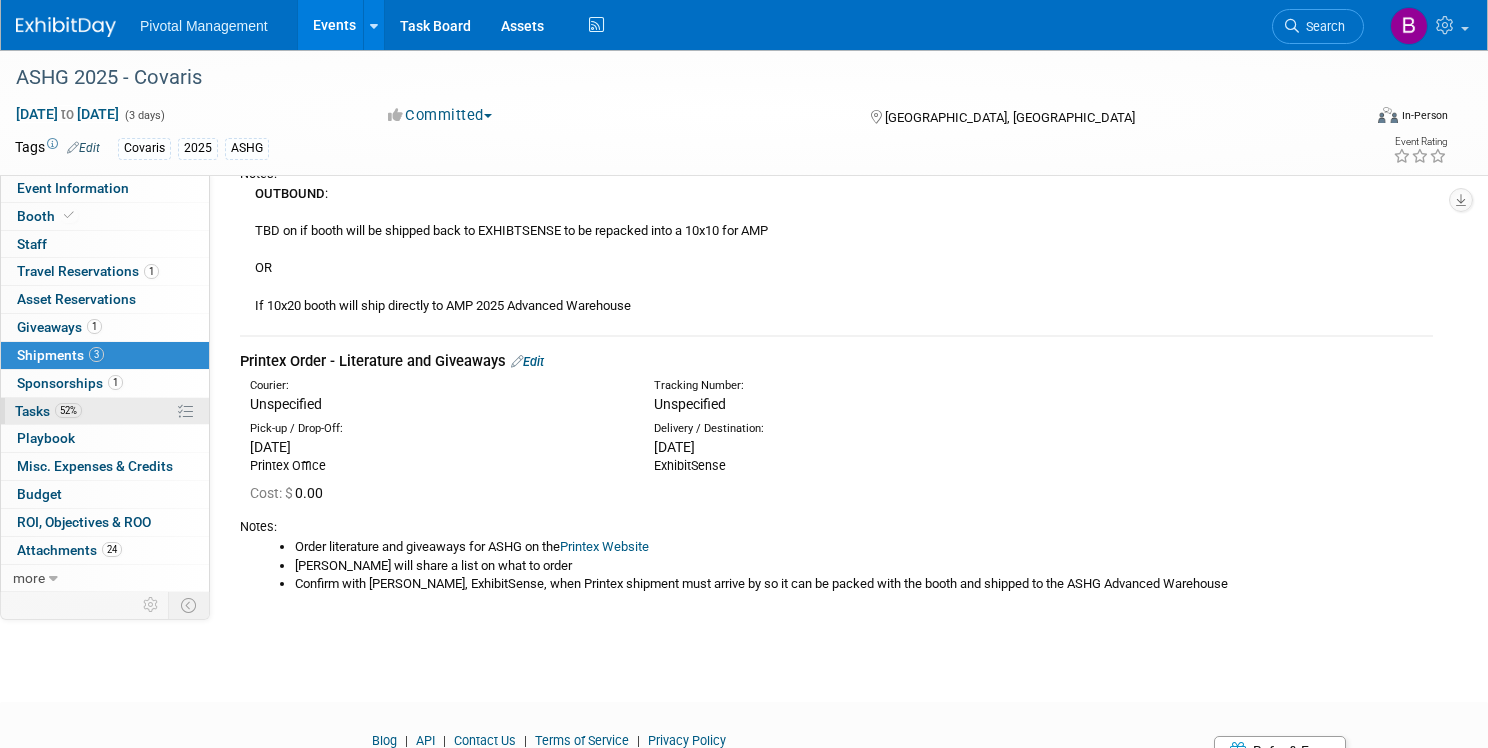 click on "52%
Tasks 52%" at bounding box center (105, 411) 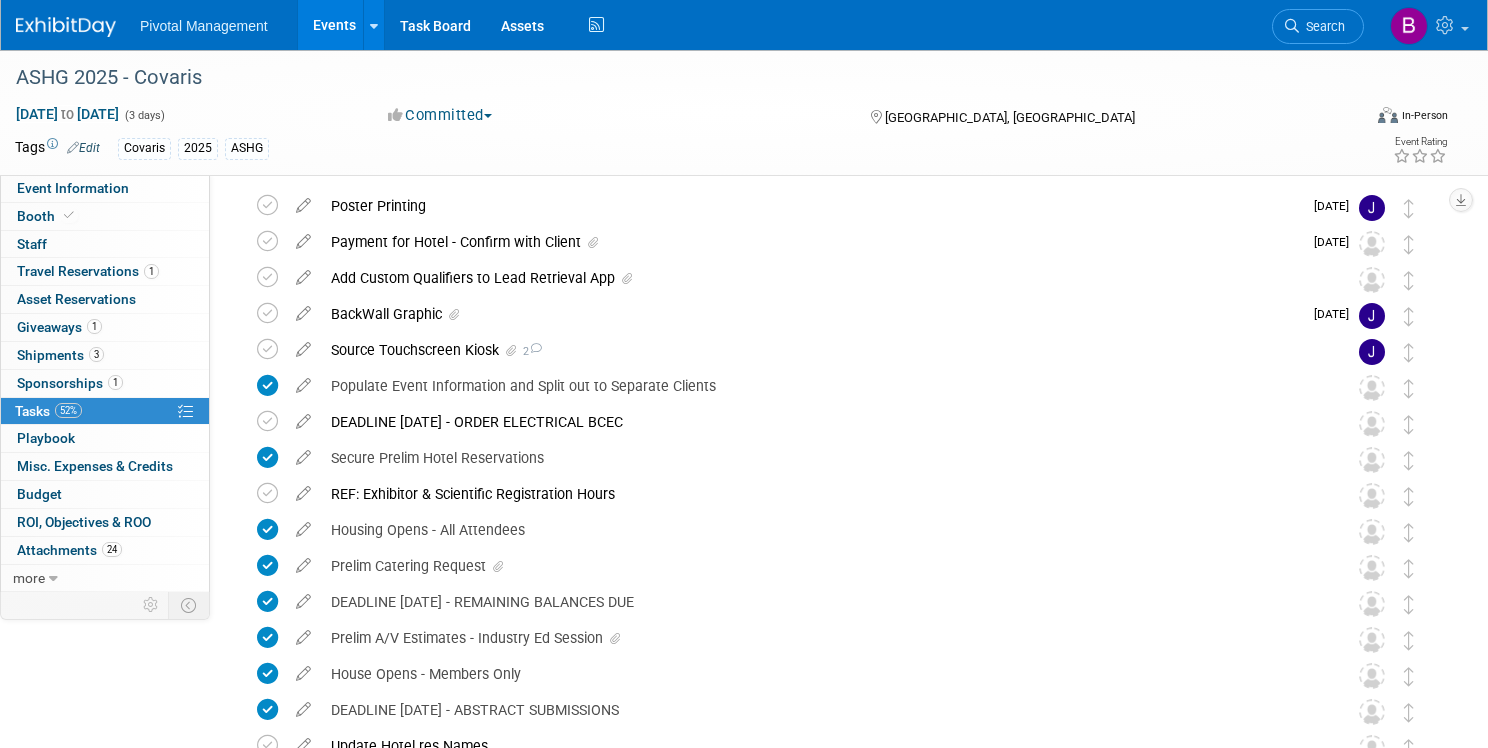 scroll, scrollTop: 0, scrollLeft: 0, axis: both 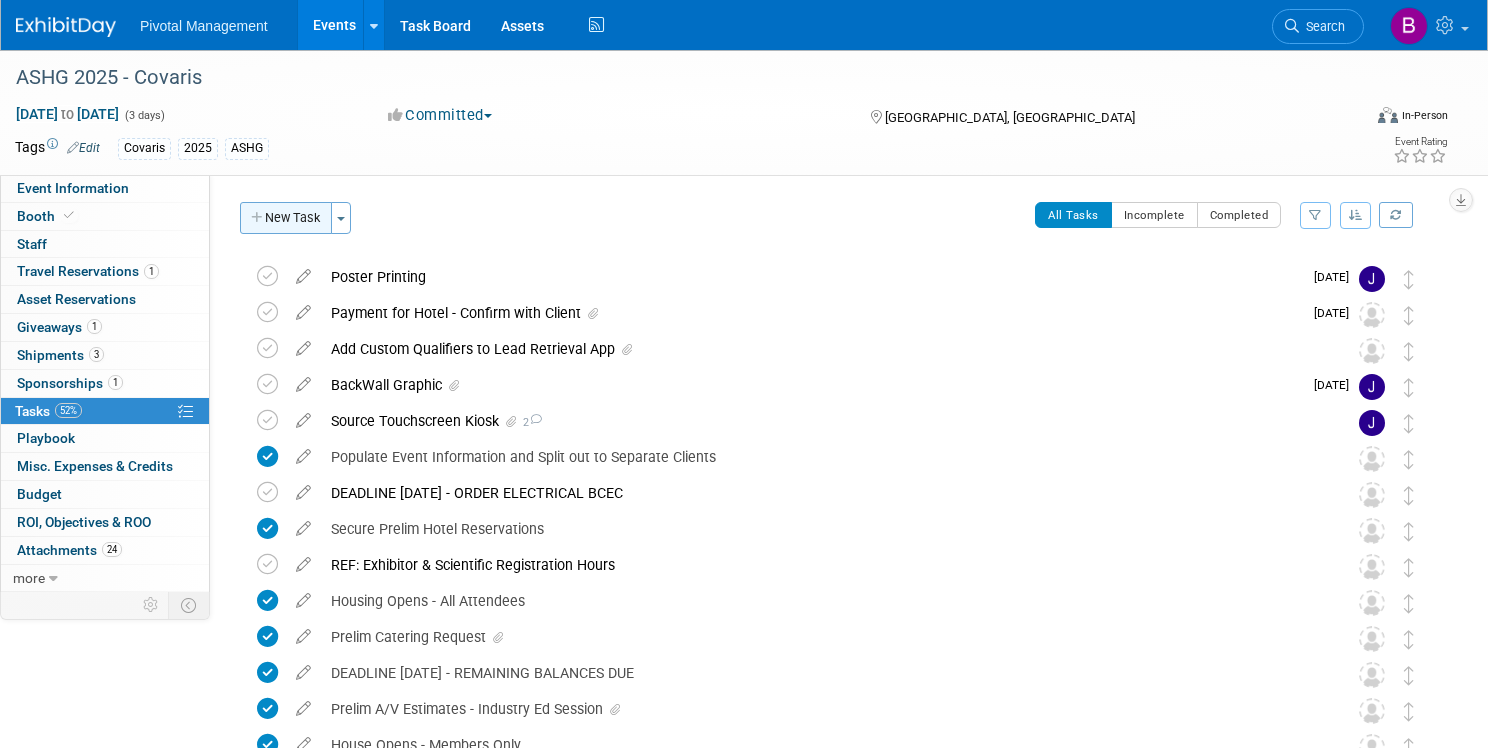 click on "New Task" at bounding box center (286, 218) 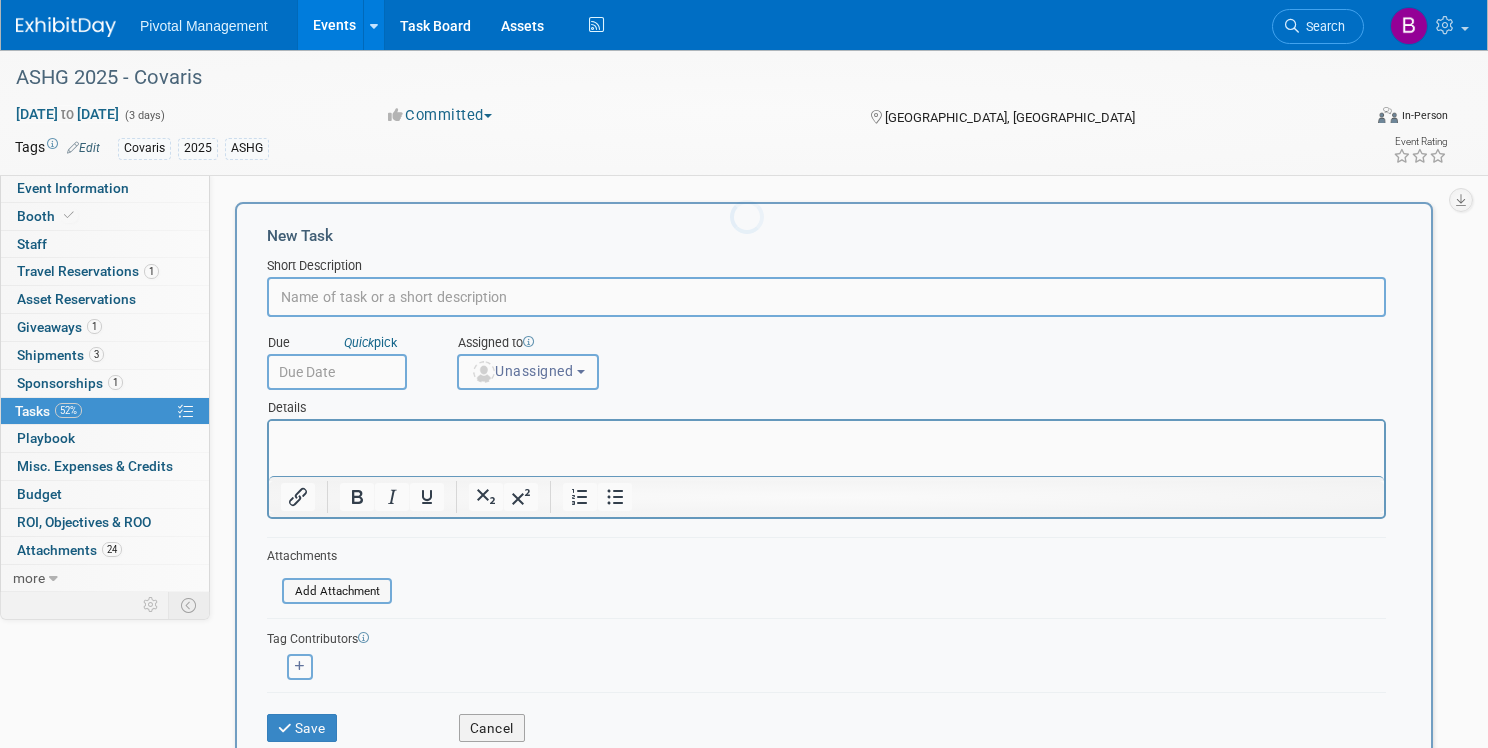 scroll, scrollTop: 0, scrollLeft: 0, axis: both 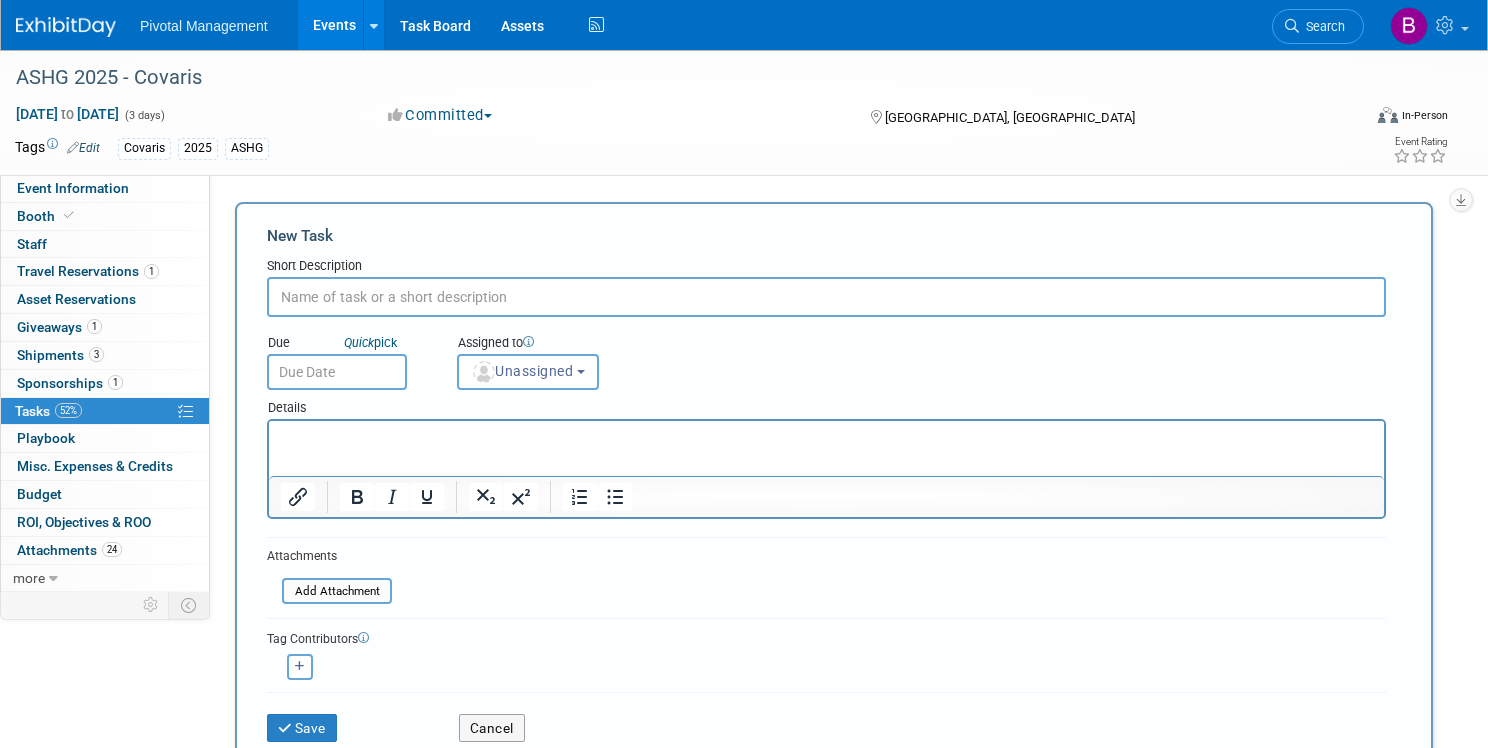 click at bounding box center [826, 297] 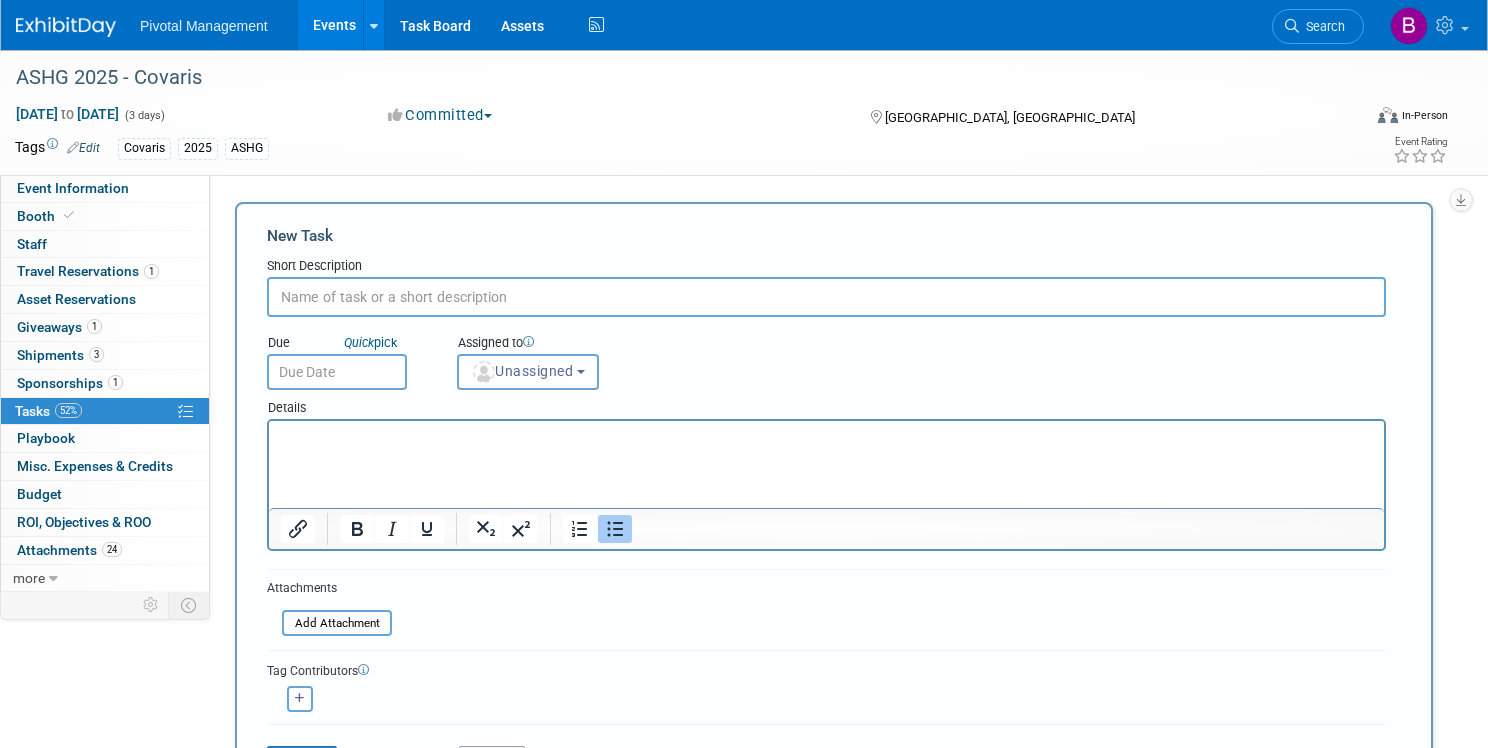 scroll, scrollTop: 0, scrollLeft: 0, axis: both 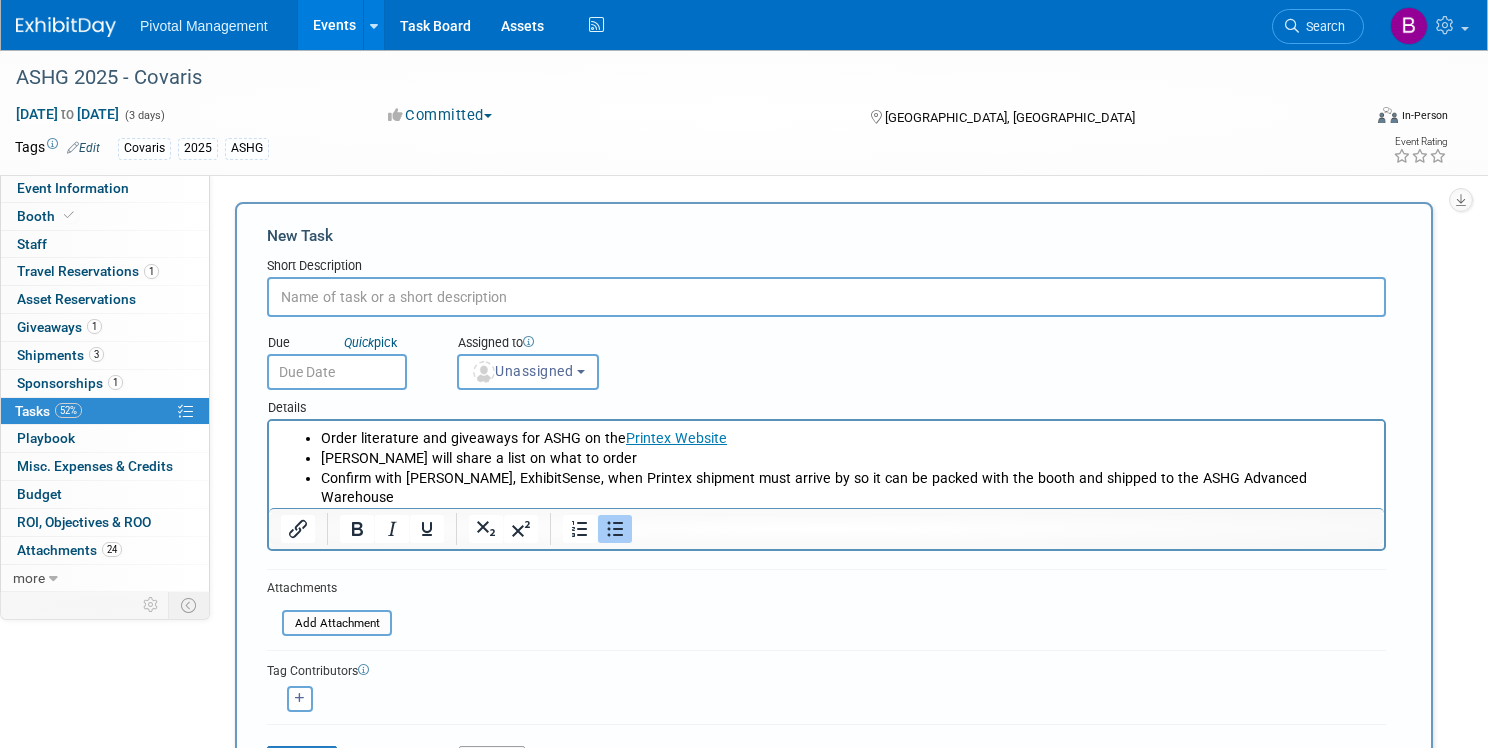 click at bounding box center (826, 297) 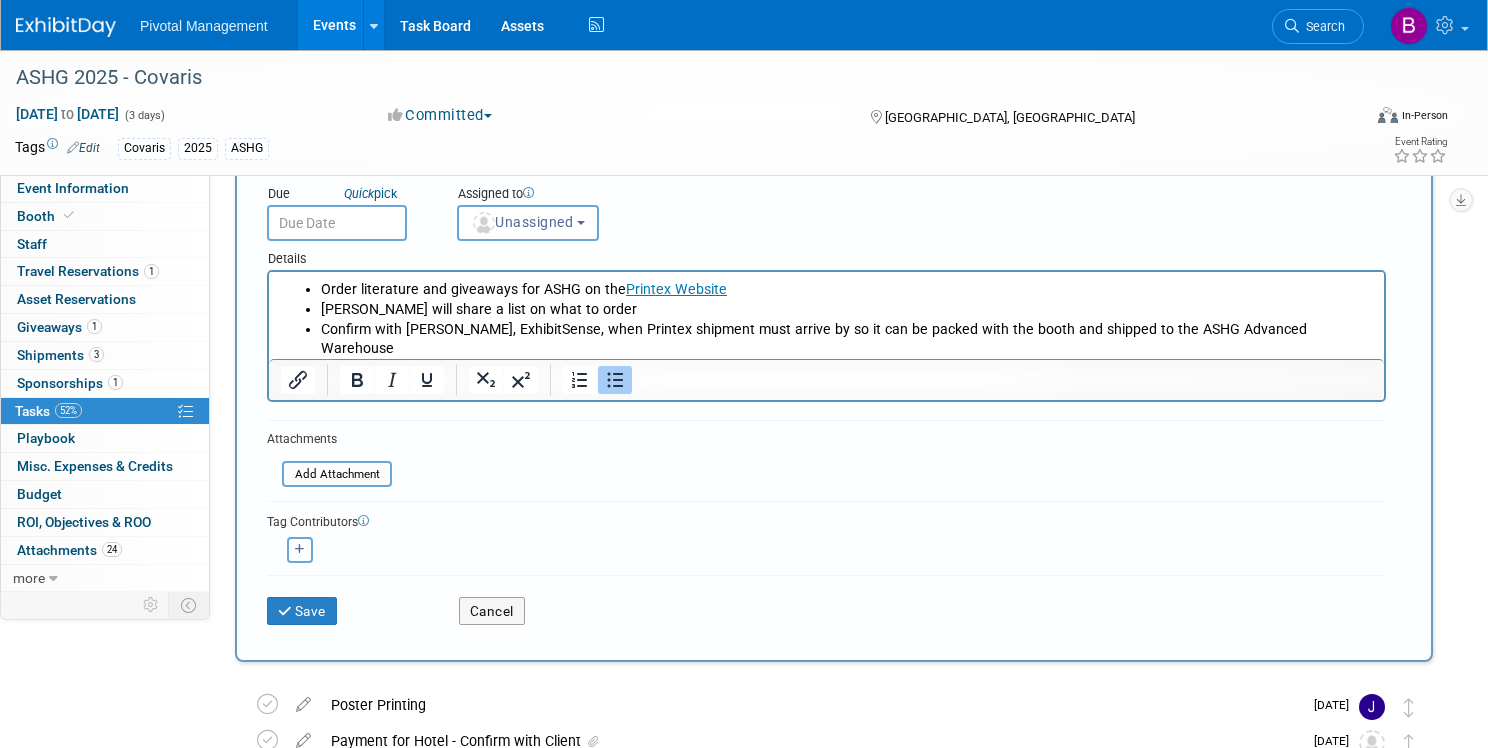 scroll, scrollTop: 163, scrollLeft: 0, axis: vertical 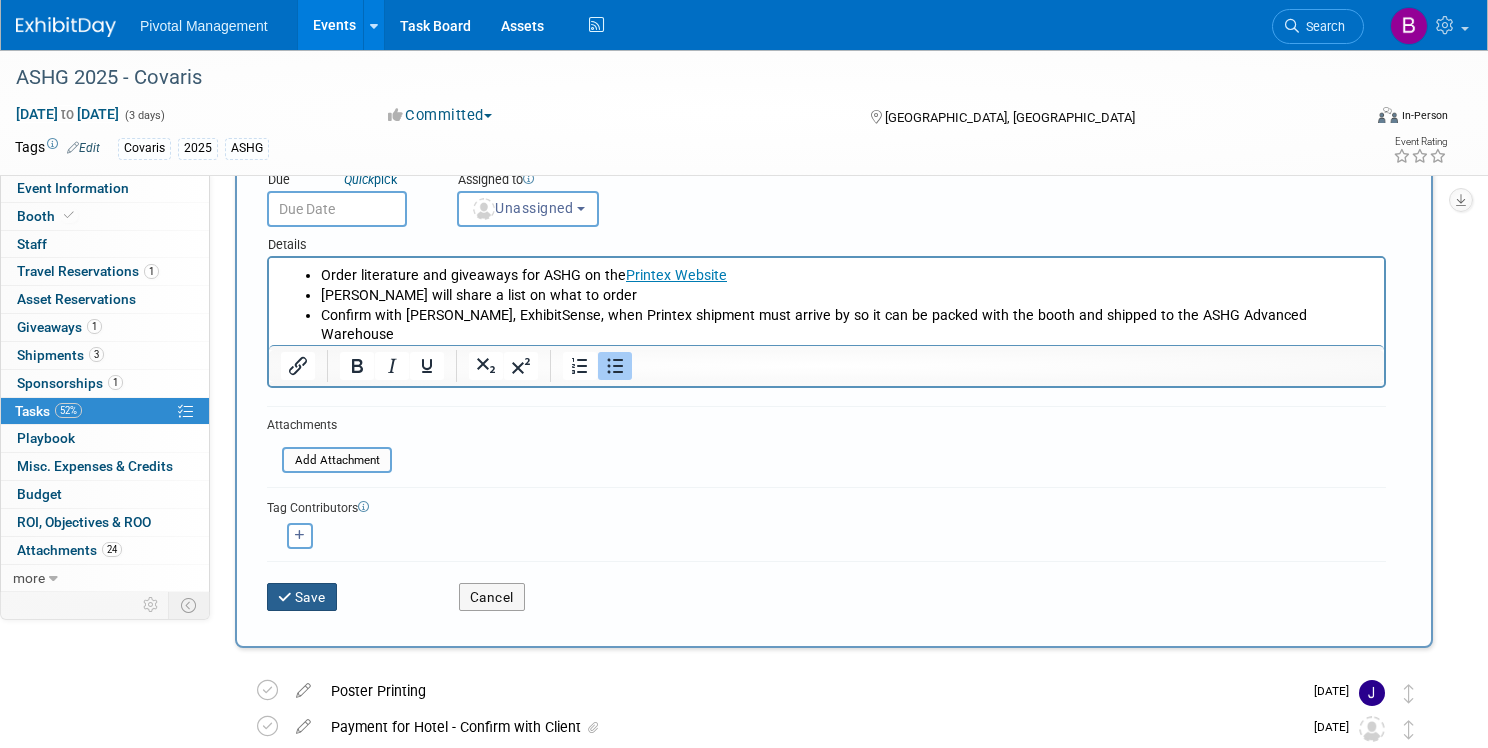 type on "Printex Order - Literature and Giveaways" 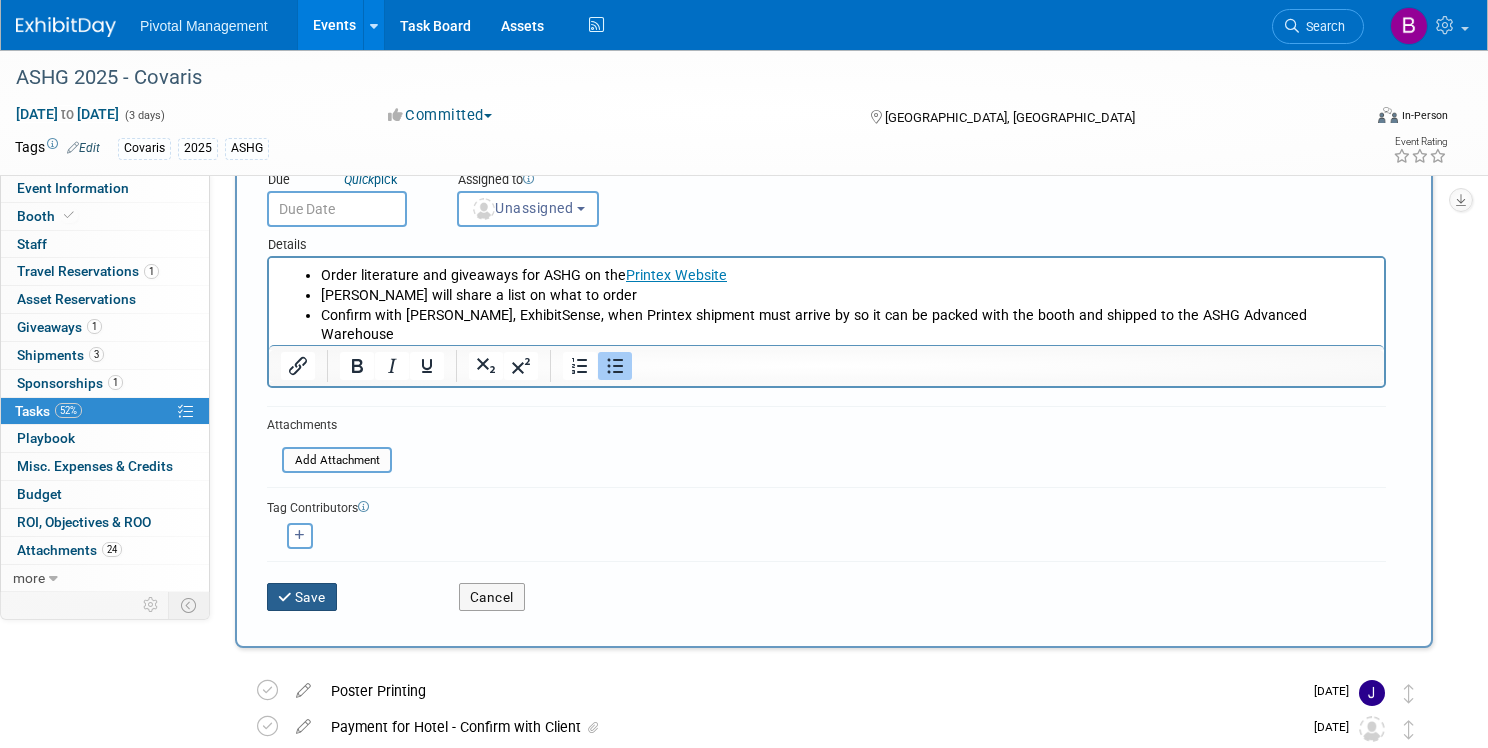 click on "Save" at bounding box center (302, 597) 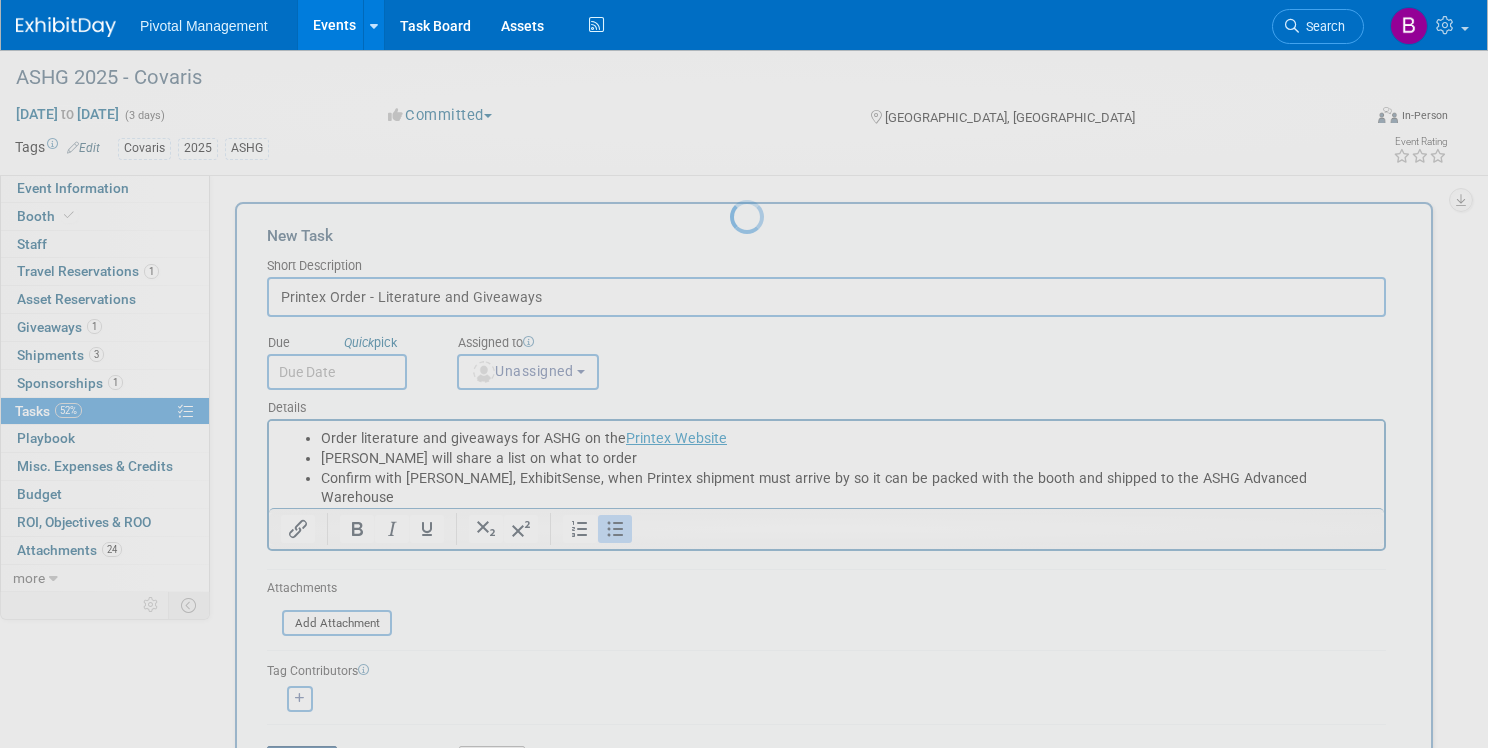 scroll, scrollTop: 0, scrollLeft: 0, axis: both 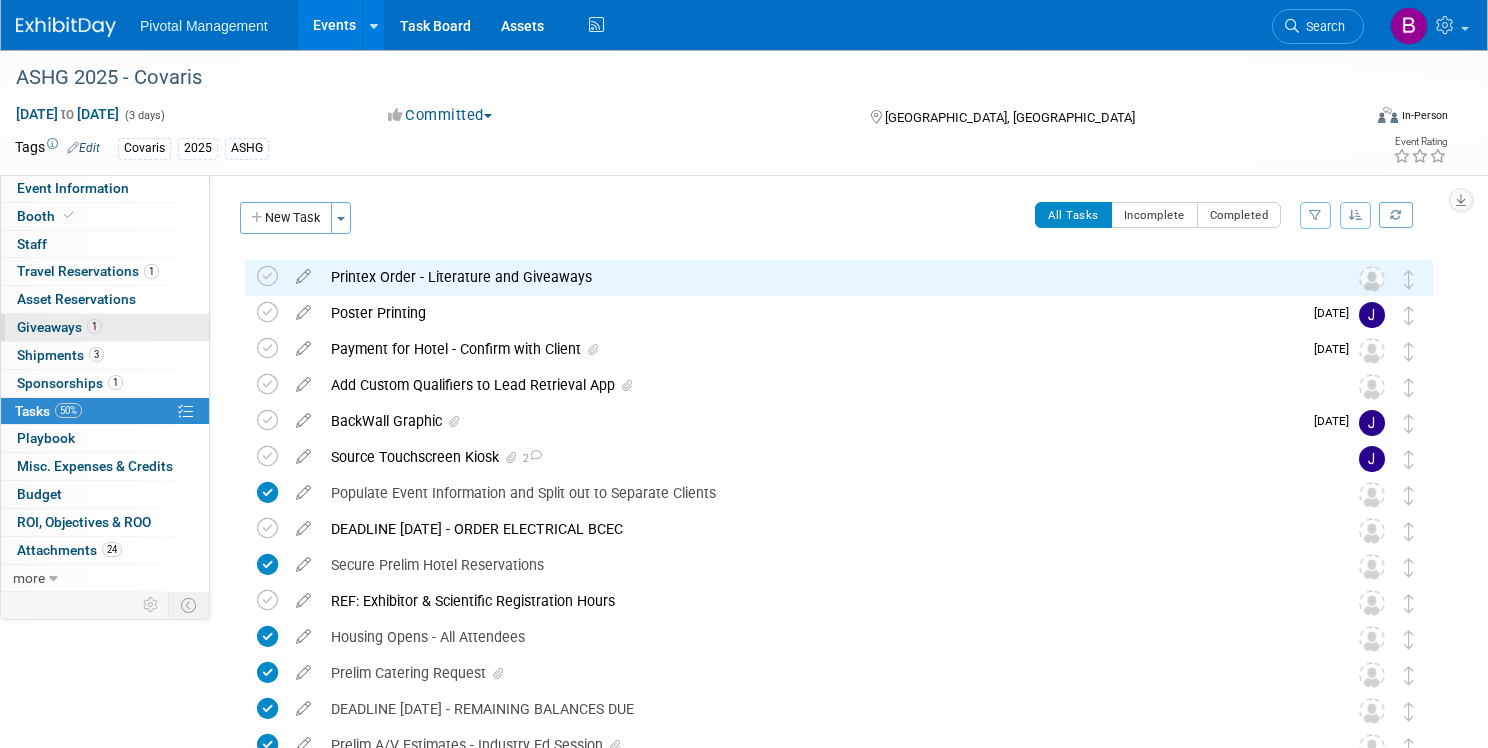 click on "1
Giveaways 1" at bounding box center (105, 327) 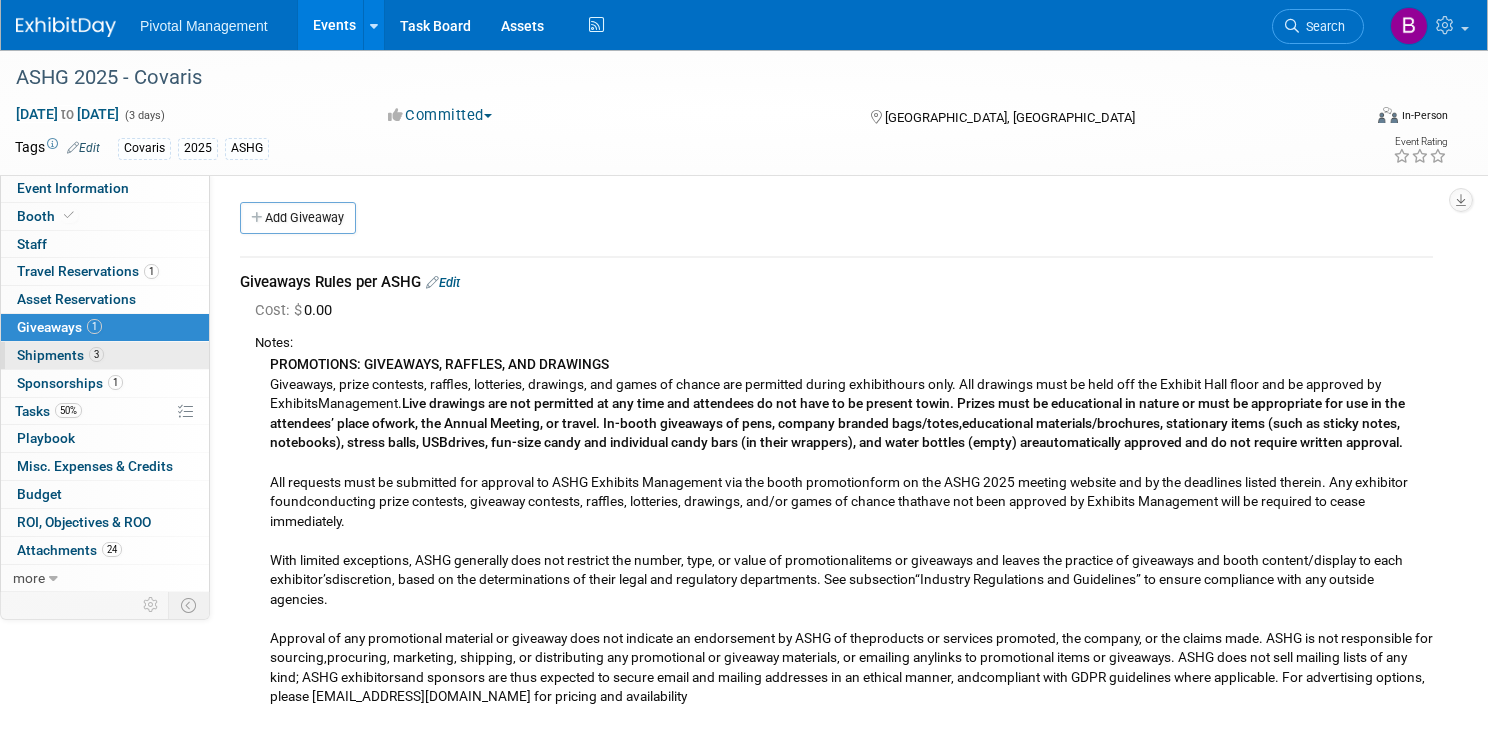 click on "3
Shipments 3" at bounding box center [105, 355] 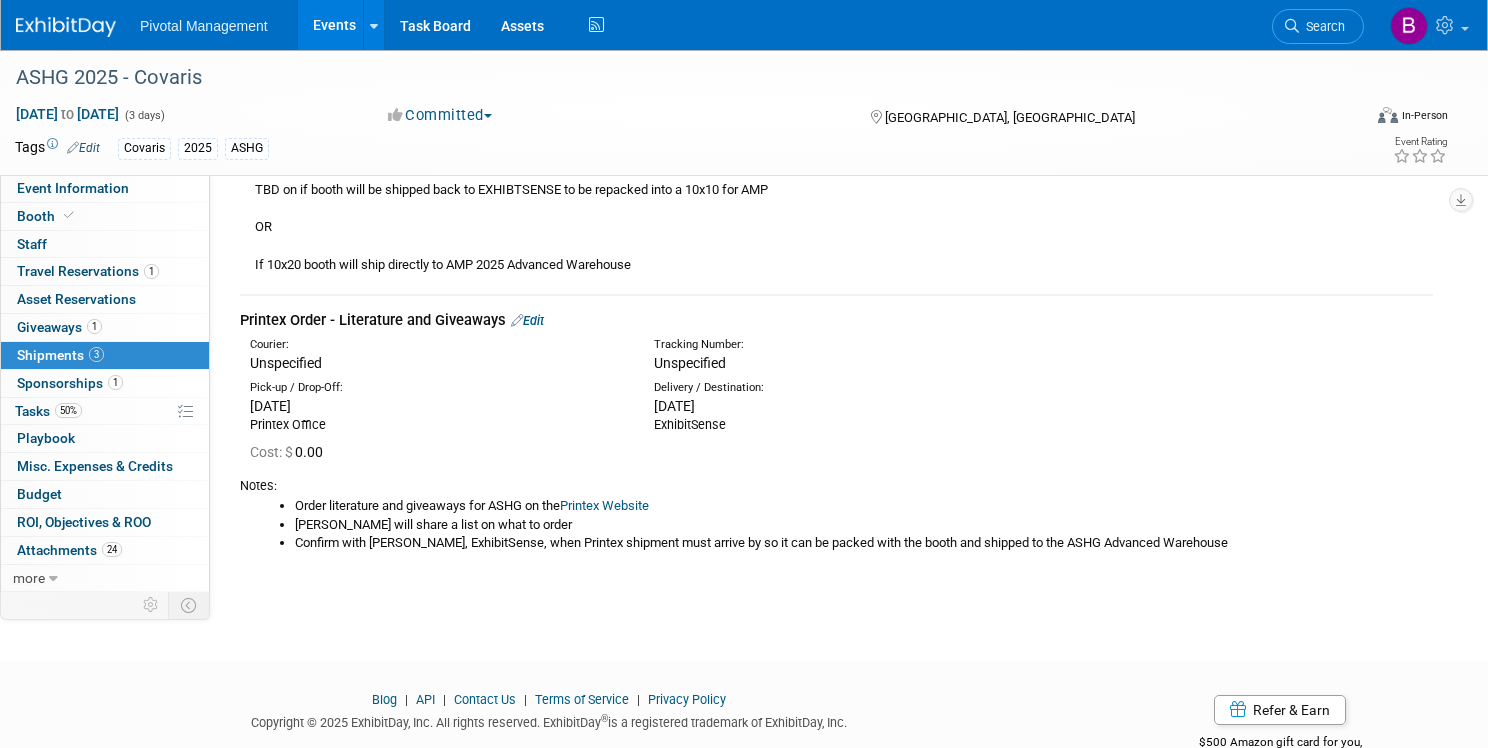 scroll, scrollTop: 773, scrollLeft: 0, axis: vertical 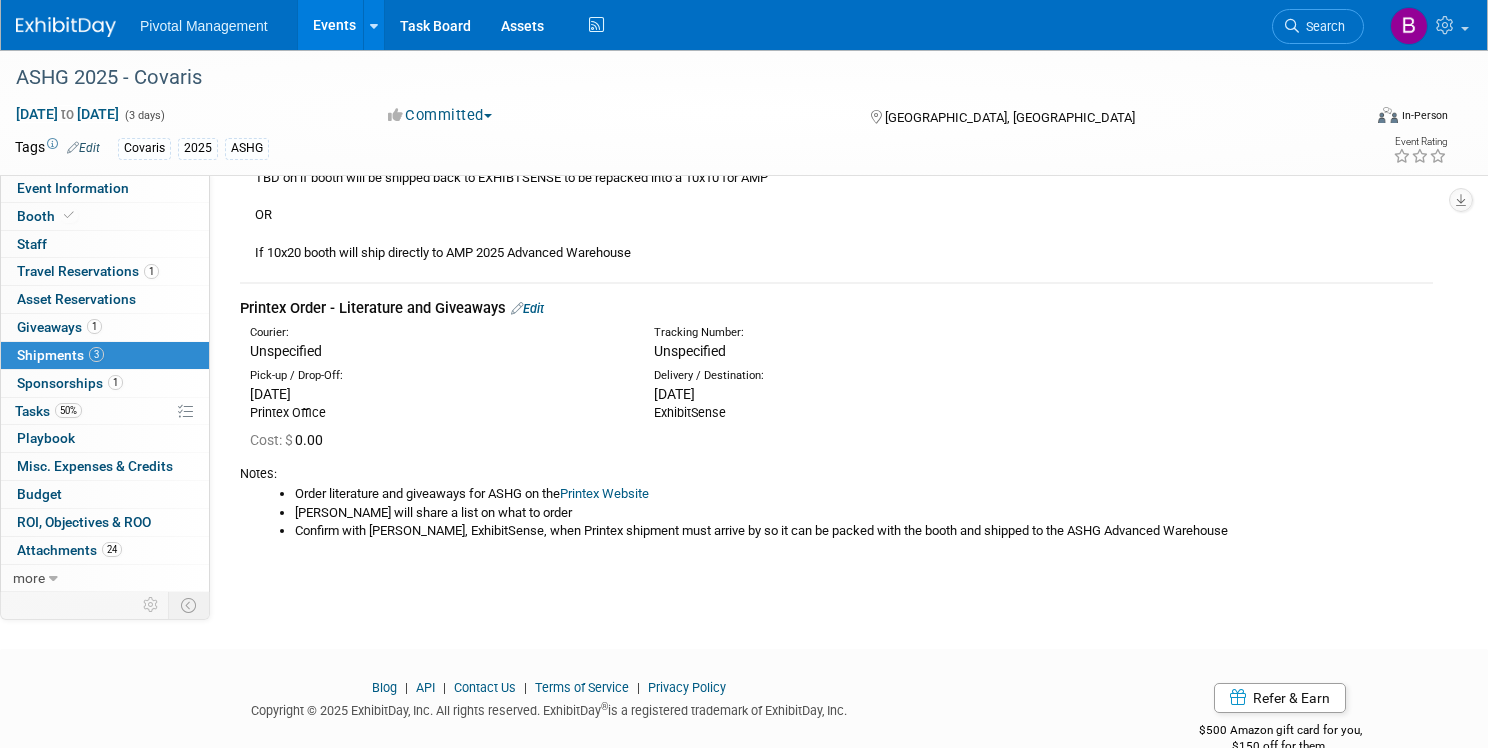 drag, startPoint x: 317, startPoint y: 392, endPoint x: 471, endPoint y: 397, distance: 154.08115 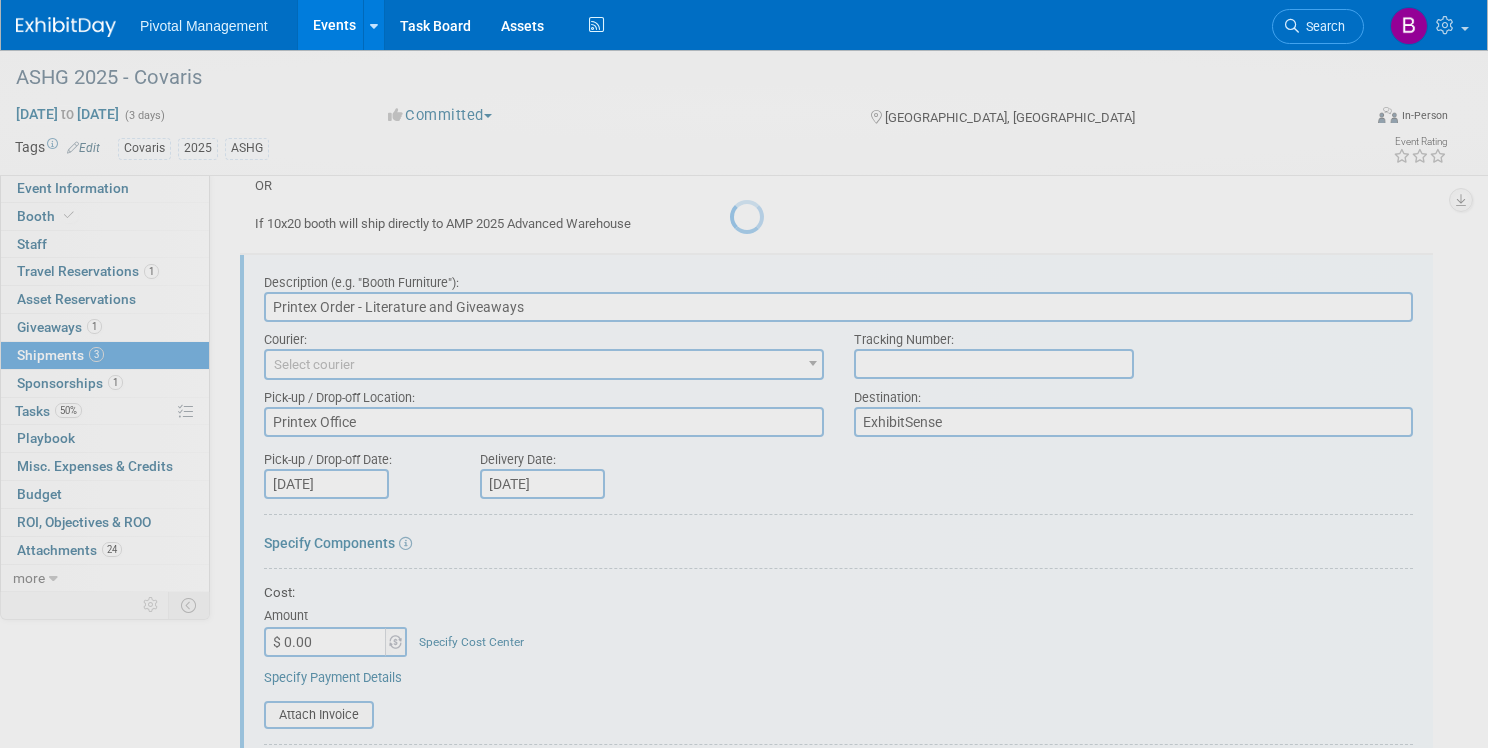 scroll, scrollTop: 0, scrollLeft: 0, axis: both 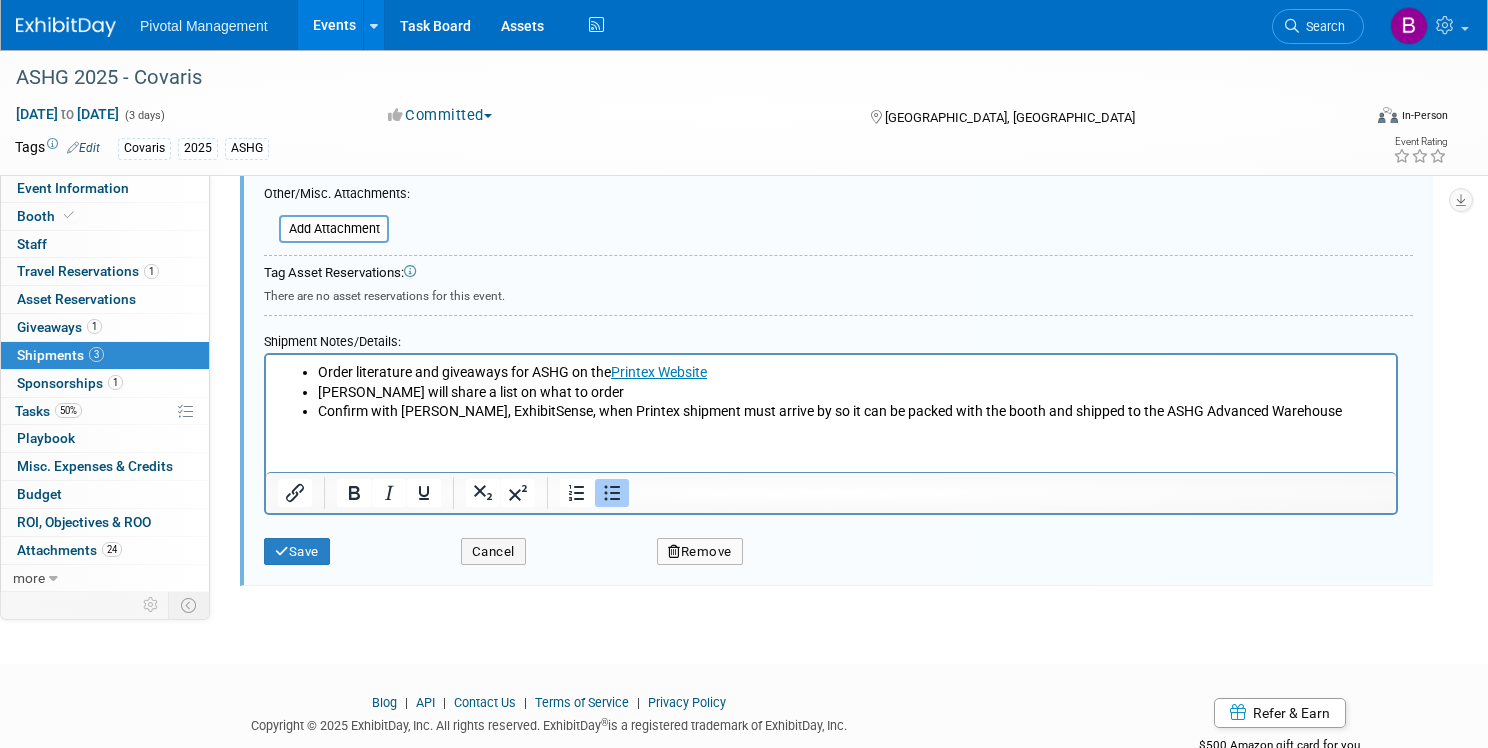 click on "Confirm with Lisa, ExhibitSense, when Printex shipment must arrive by so it can be packed with the booth and shipped to the ASHG Advanced Warehouse" at bounding box center (851, 411) 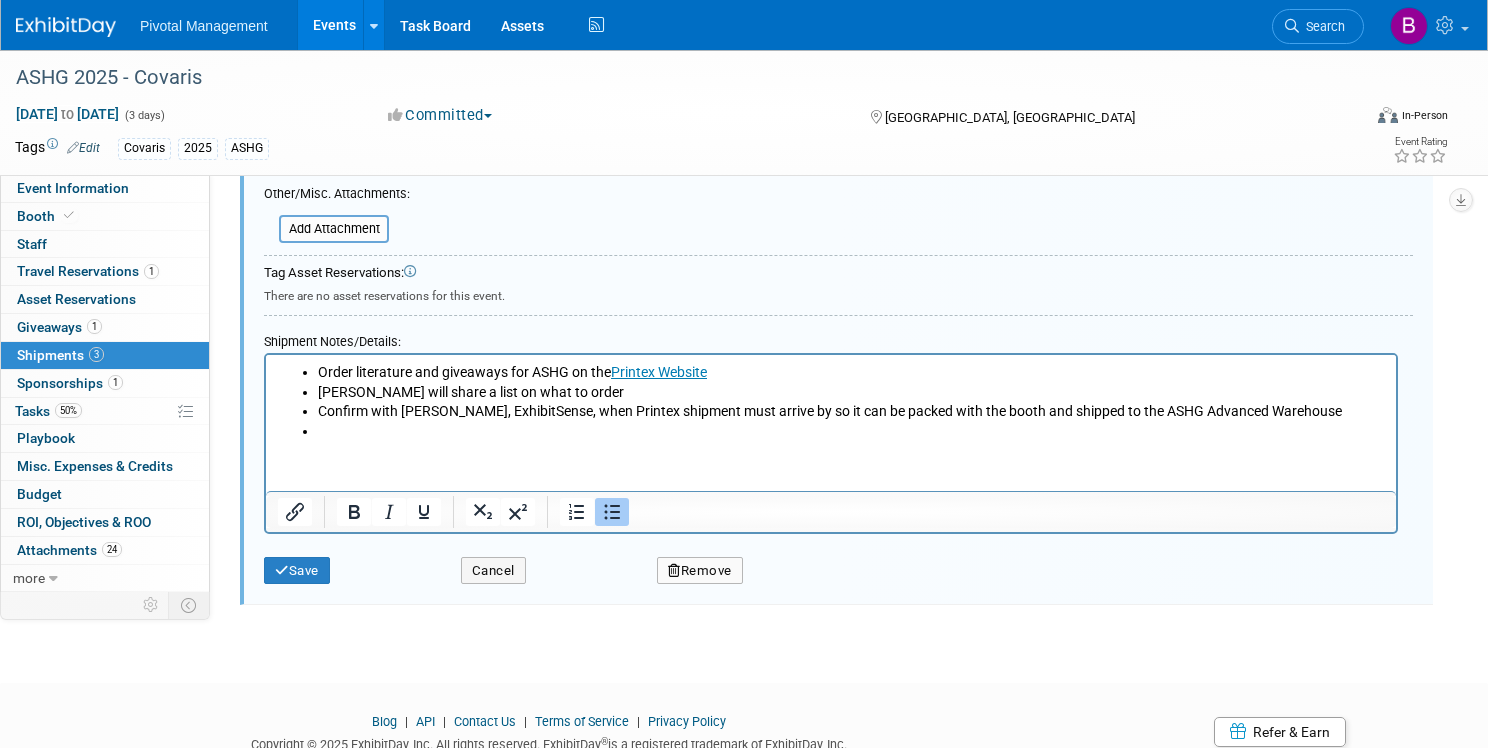 type 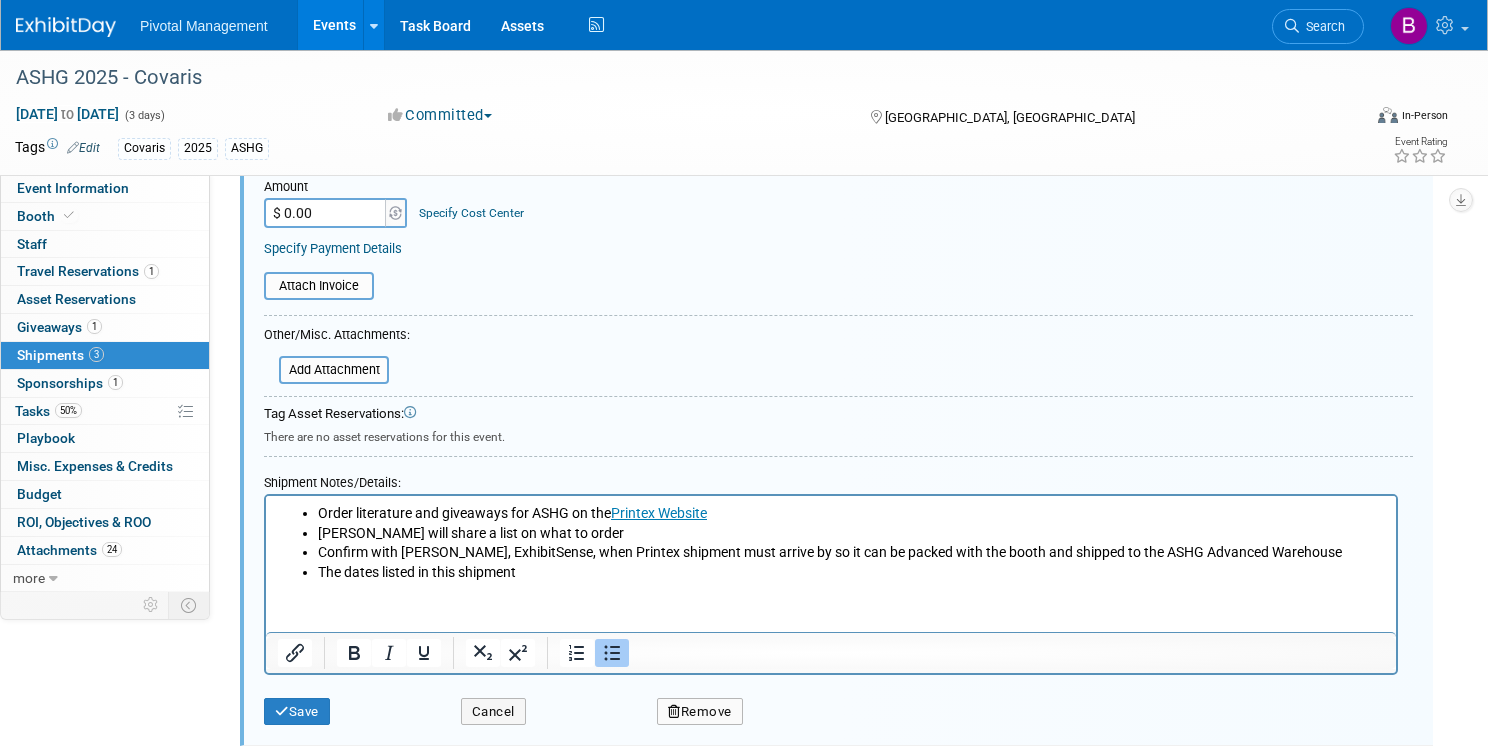 scroll, scrollTop: 1223, scrollLeft: 0, axis: vertical 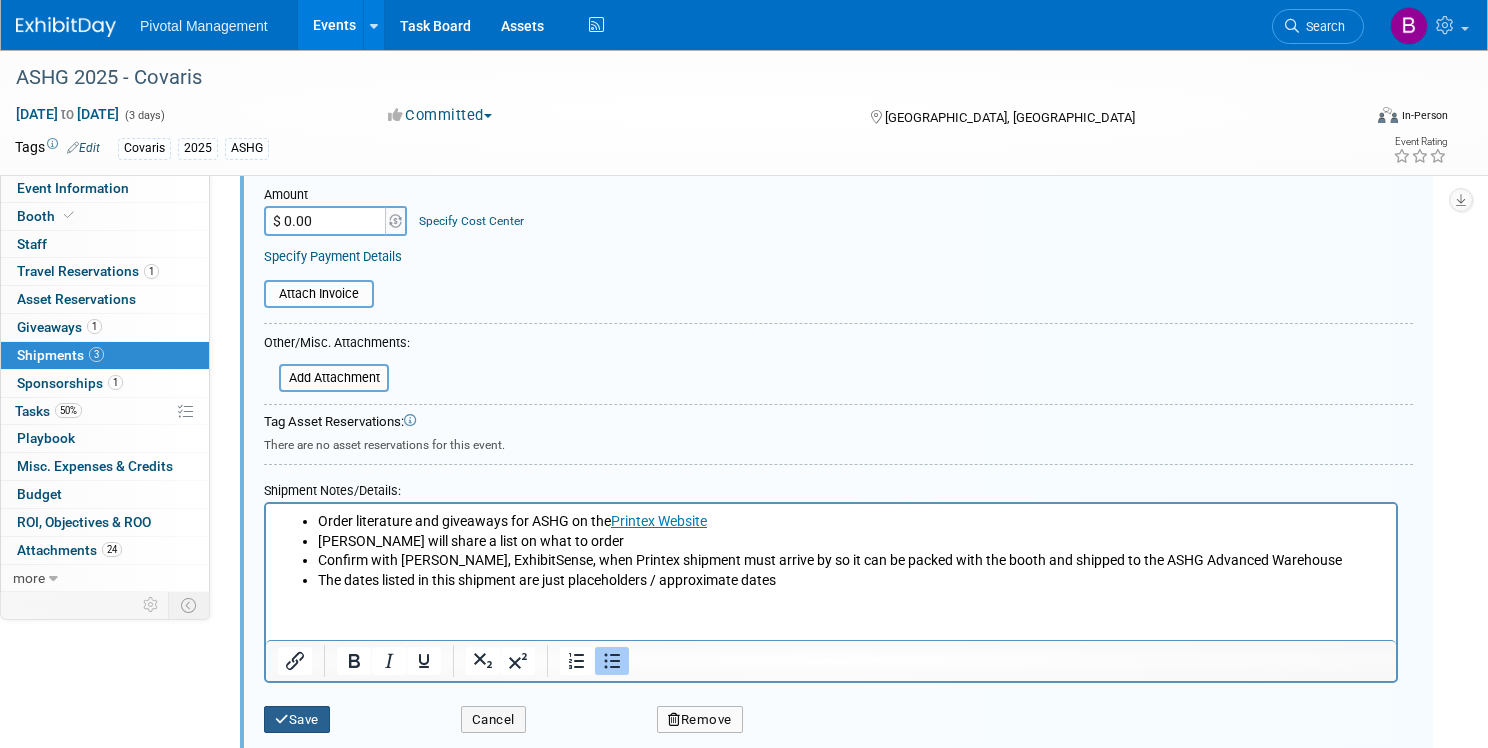 click at bounding box center (282, 719) 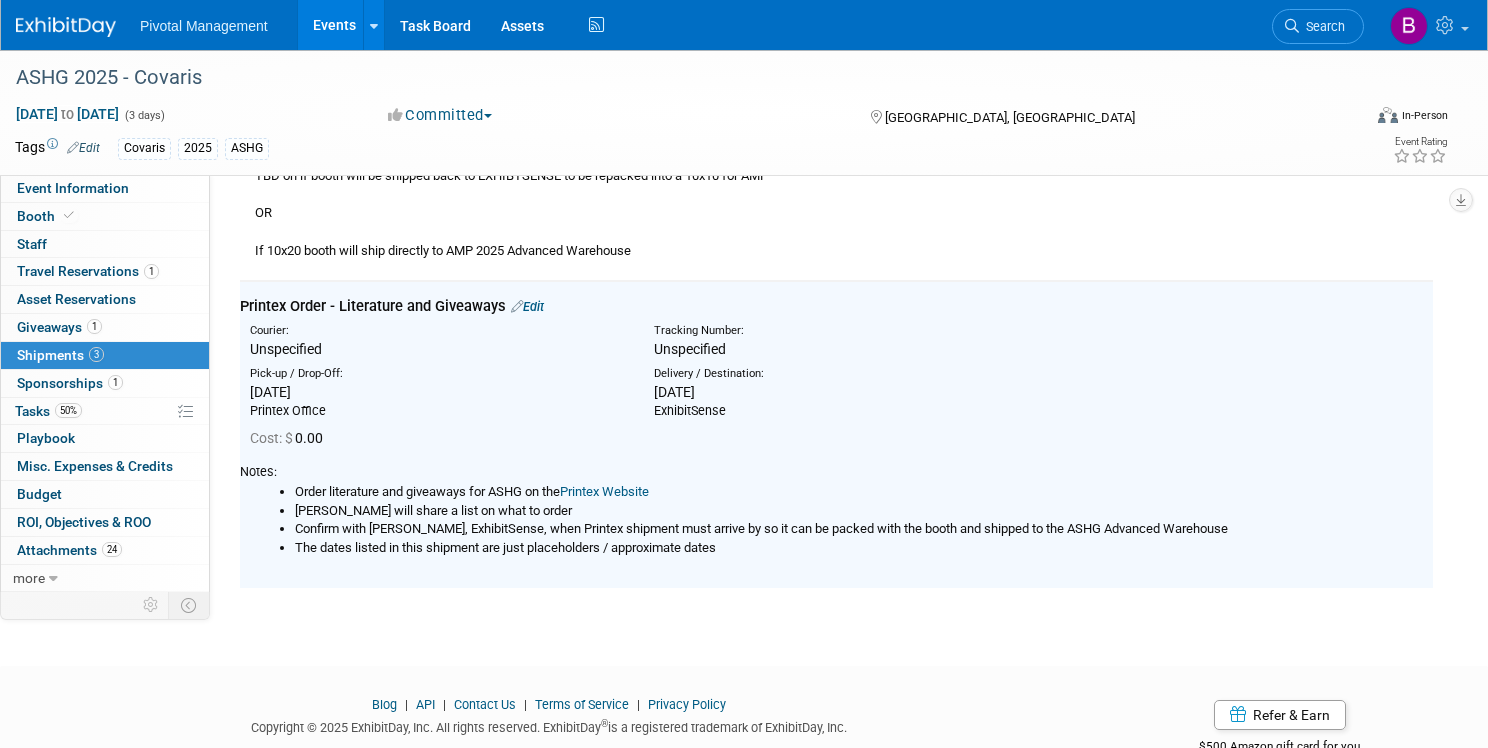 scroll, scrollTop: 751, scrollLeft: 0, axis: vertical 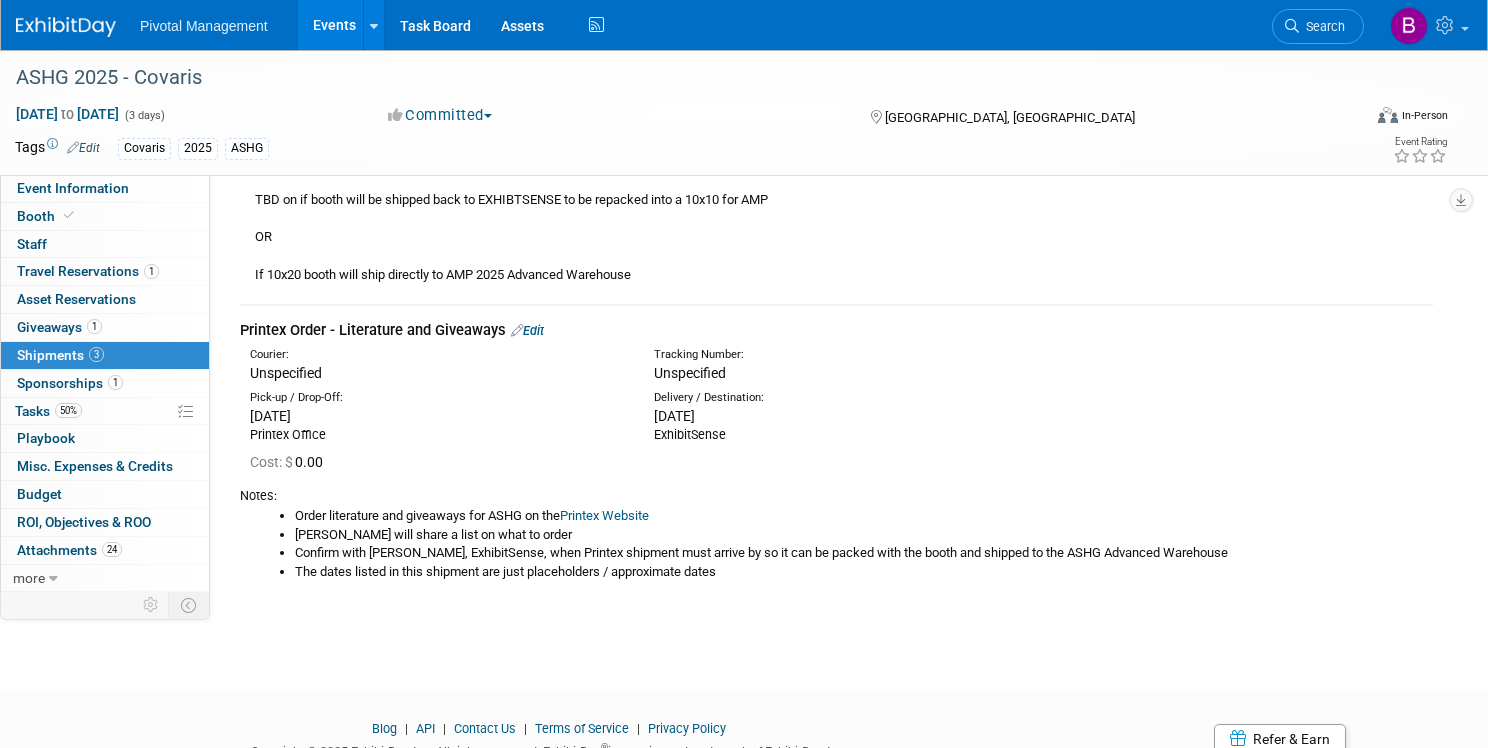 drag, startPoint x: 318, startPoint y: 417, endPoint x: 446, endPoint y: 419, distance: 128.01562 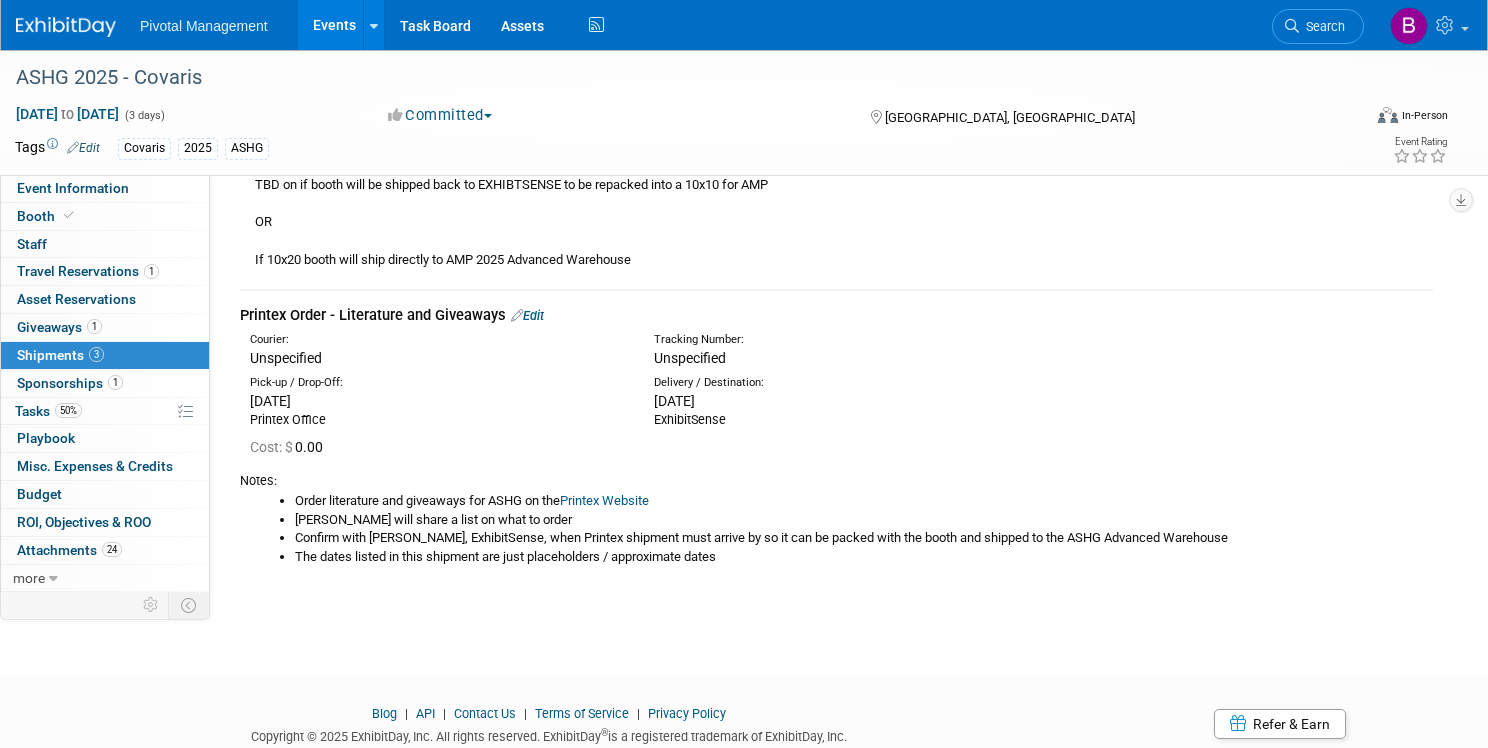 scroll, scrollTop: 768, scrollLeft: 0, axis: vertical 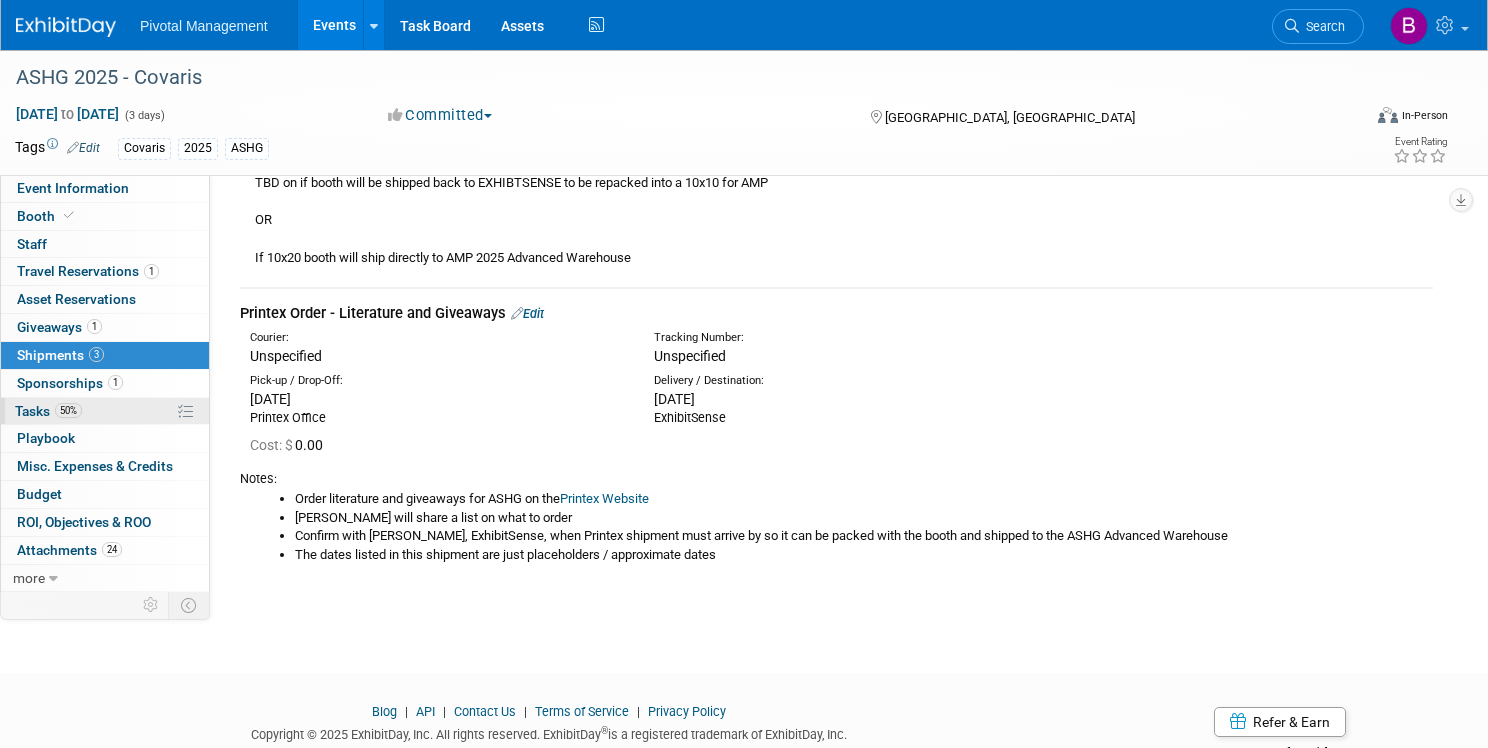 click on "Tasks 50%" at bounding box center [48, 411] 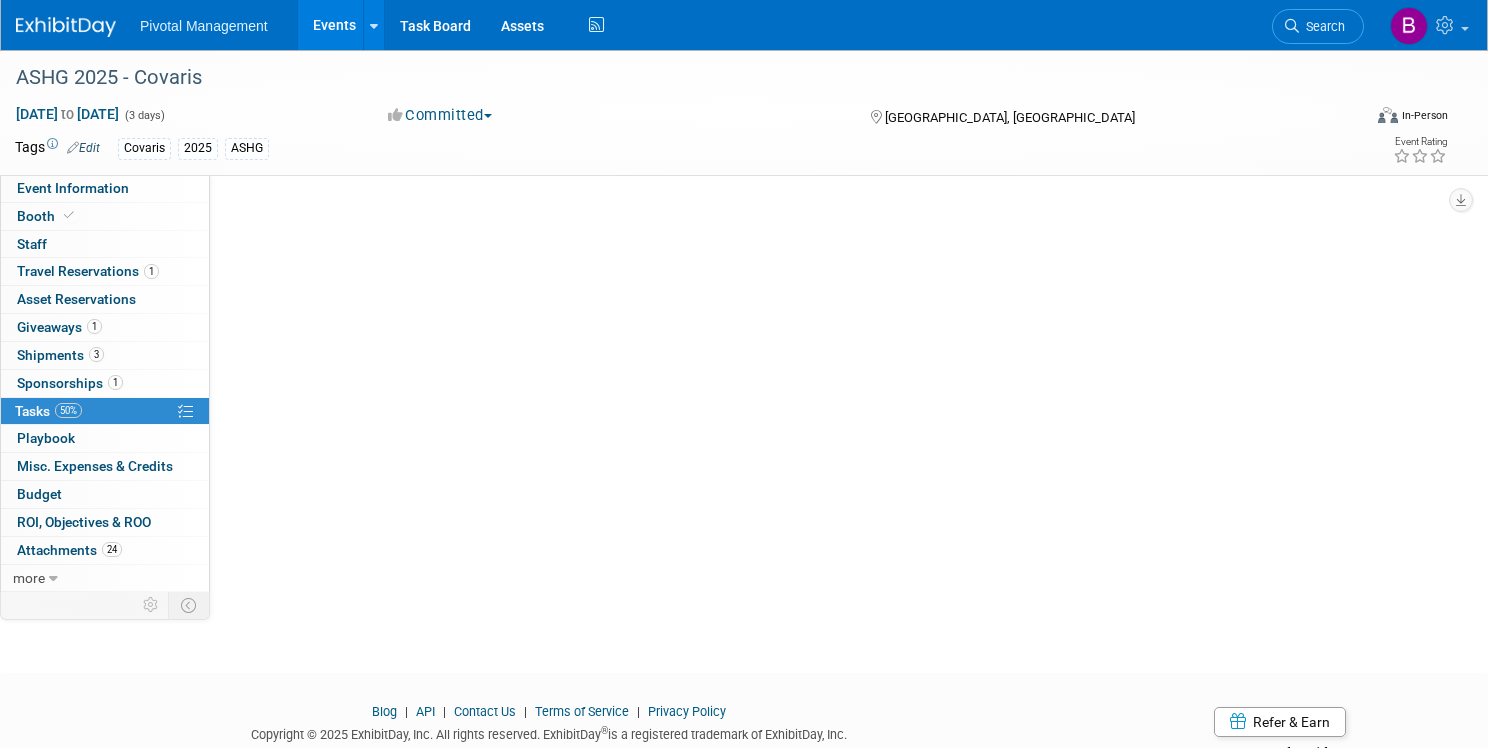 scroll, scrollTop: 0, scrollLeft: 0, axis: both 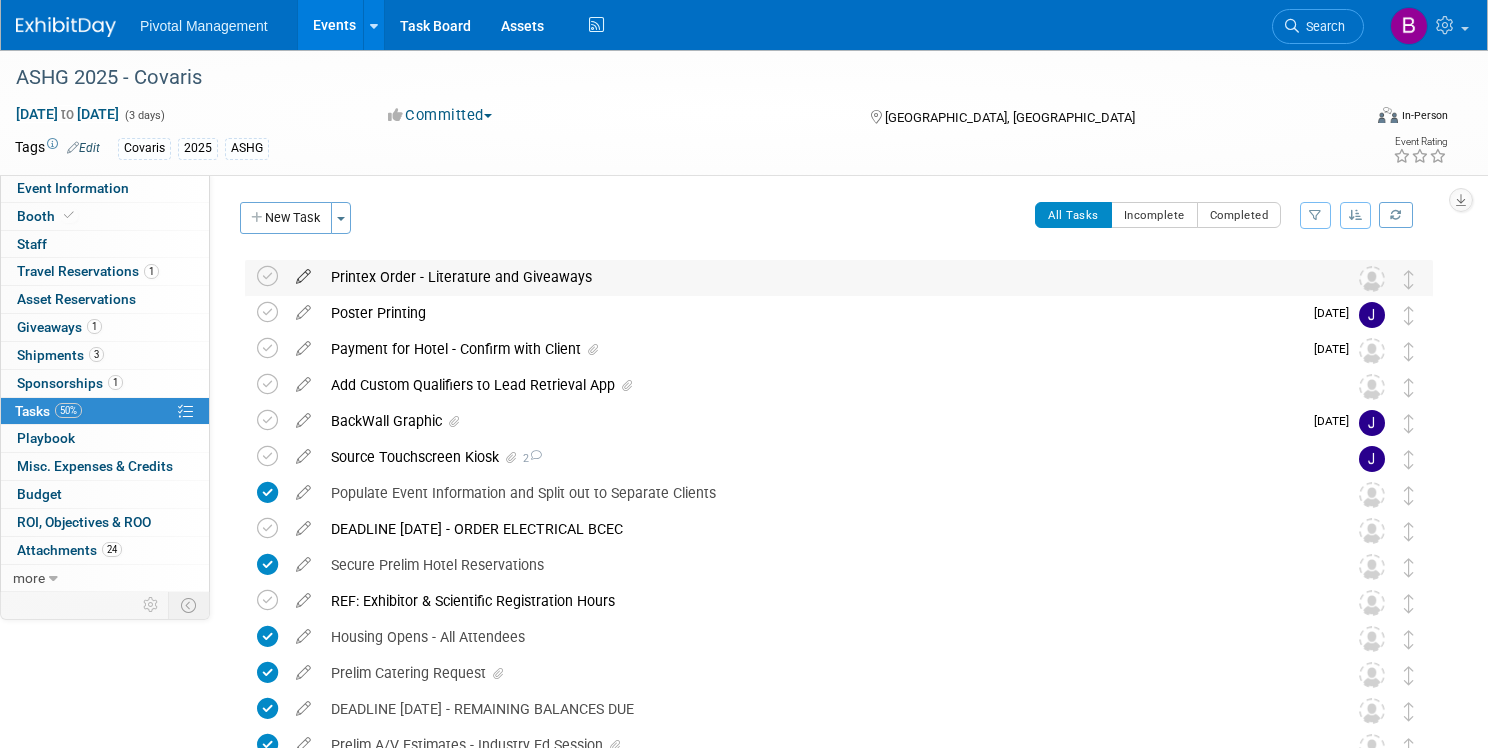 click at bounding box center (303, 272) 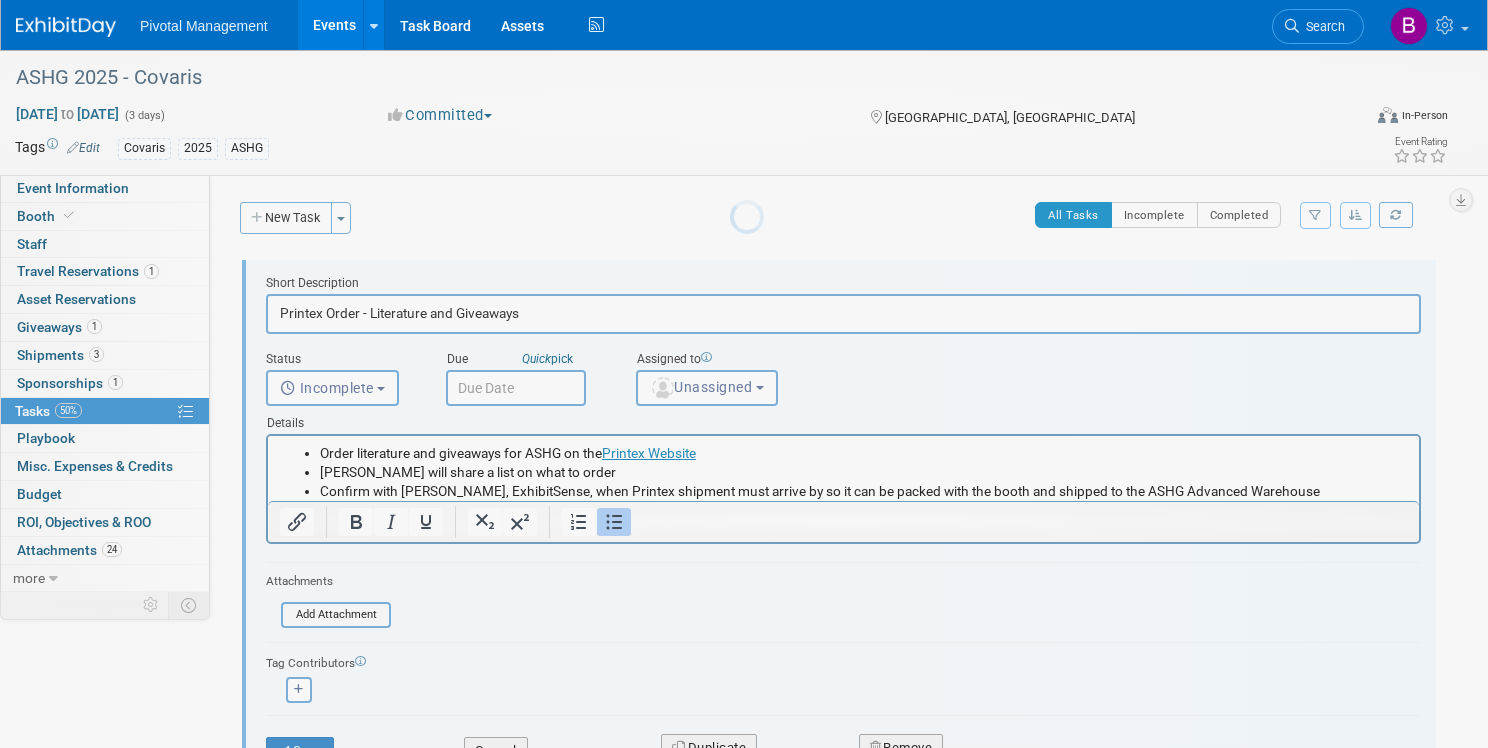 scroll, scrollTop: 0, scrollLeft: 0, axis: both 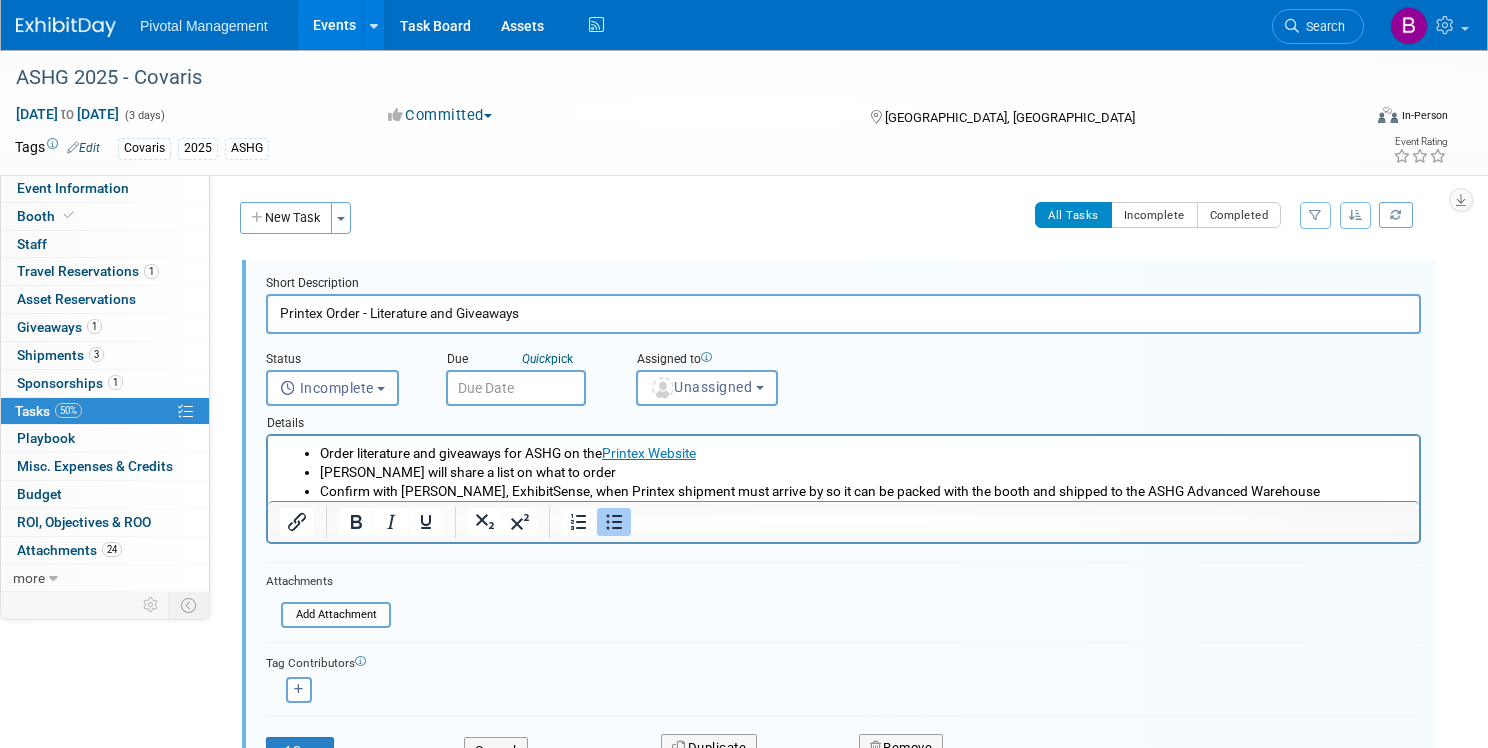 click at bounding box center [516, 388] 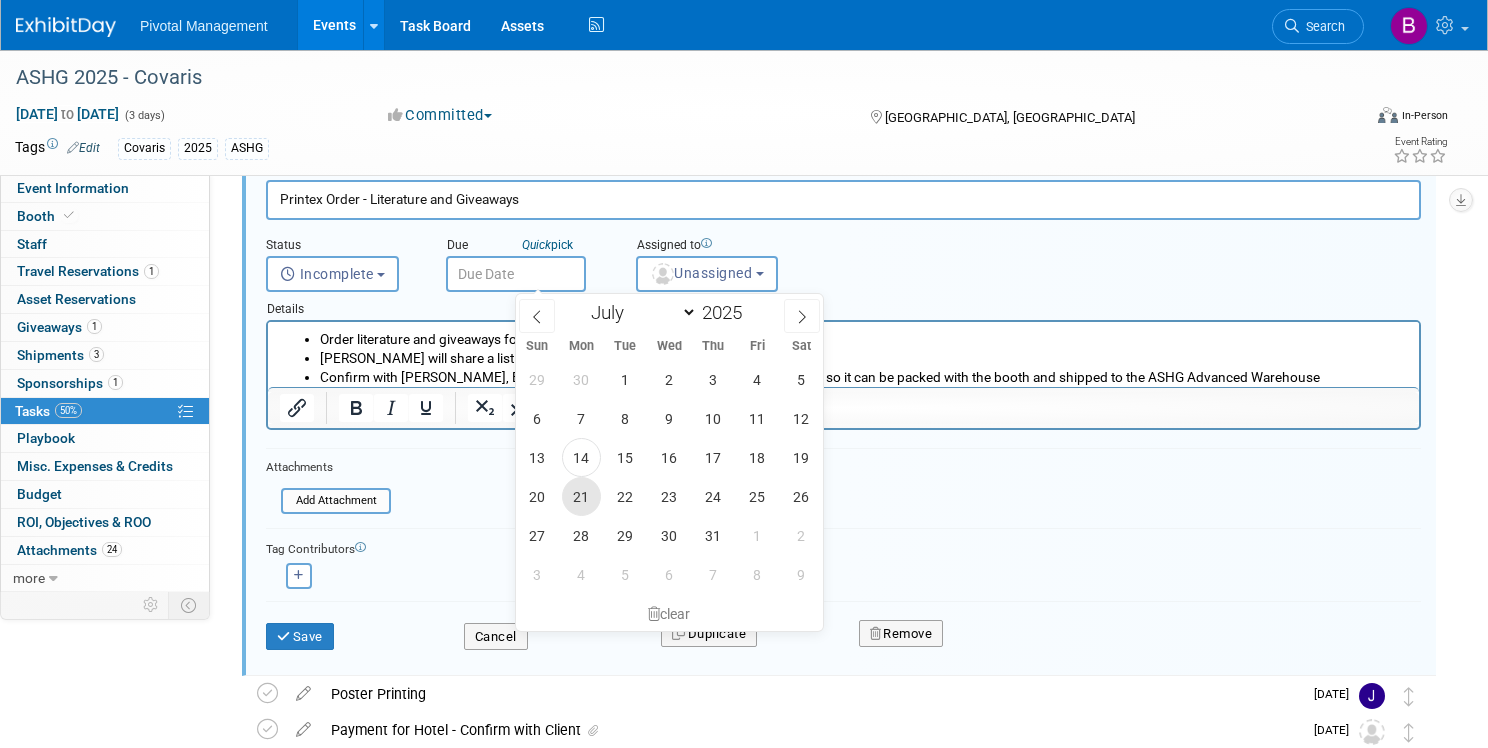 scroll, scrollTop: 121, scrollLeft: 0, axis: vertical 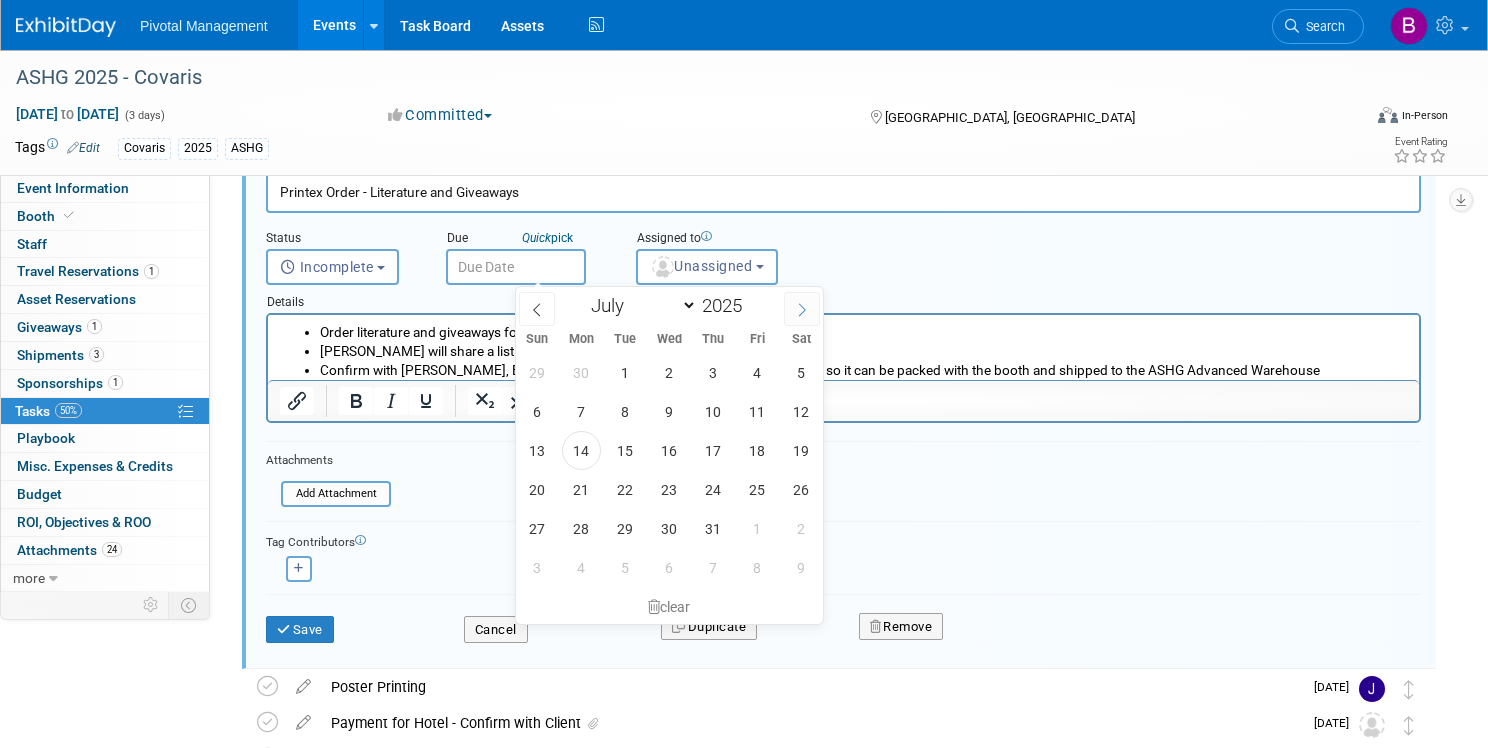 click at bounding box center [802, 309] 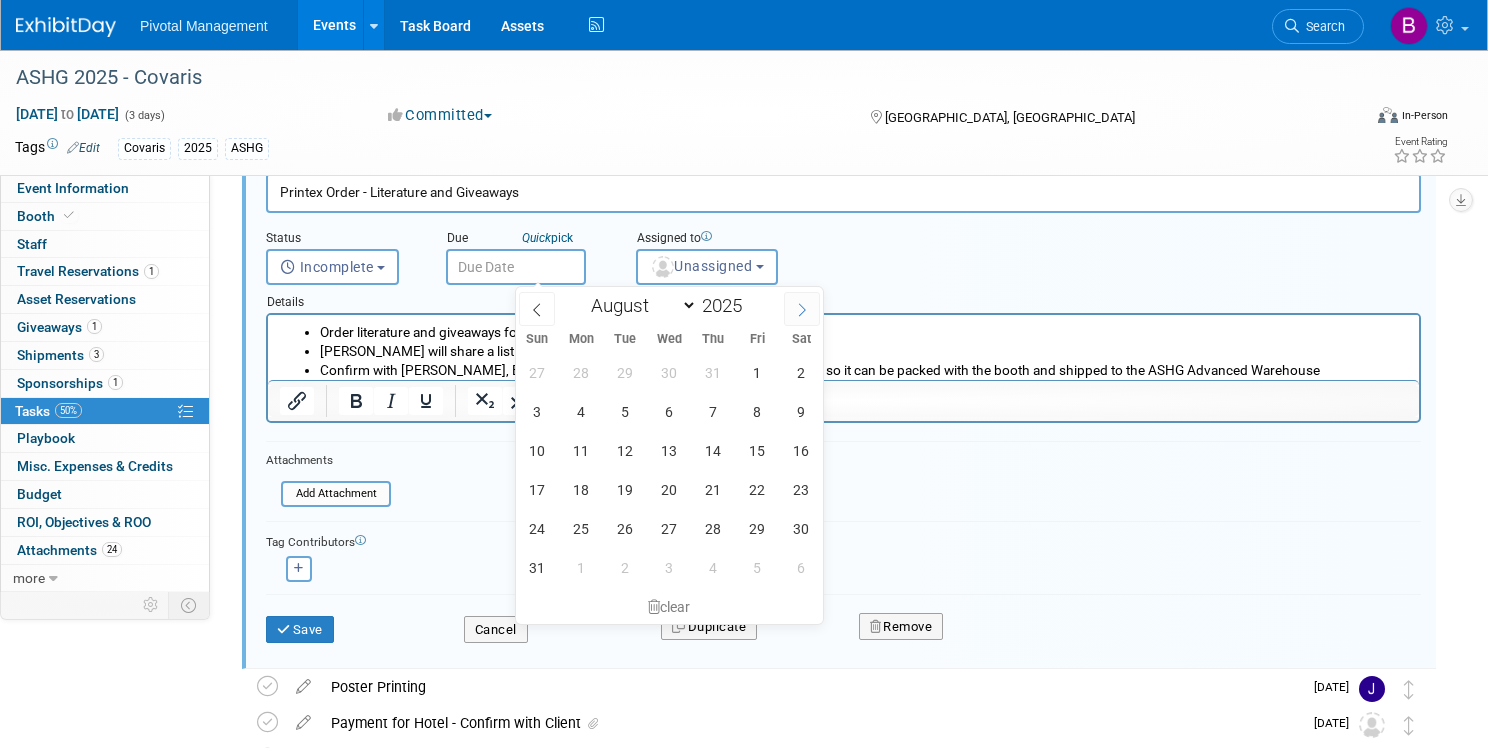 click at bounding box center (802, 309) 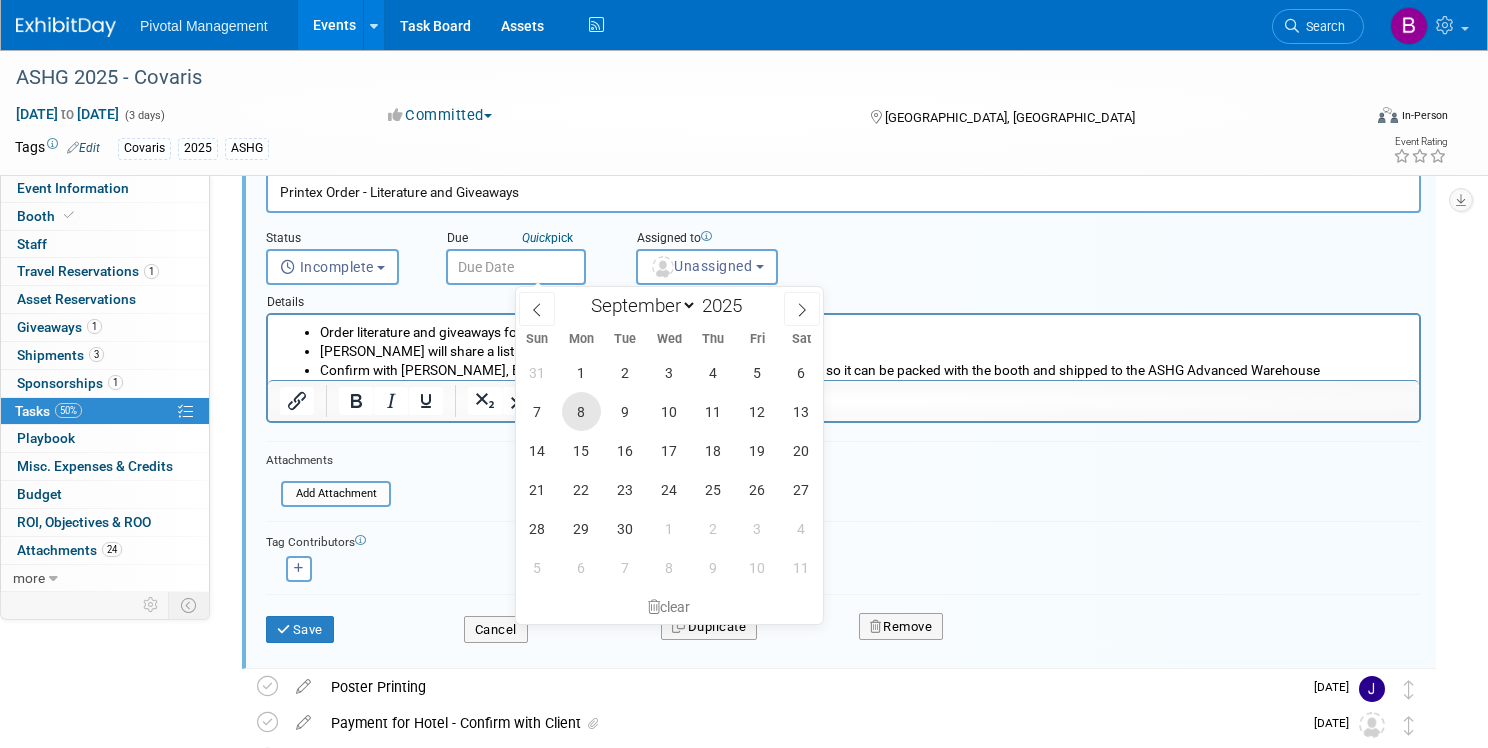 click on "8" at bounding box center (581, 411) 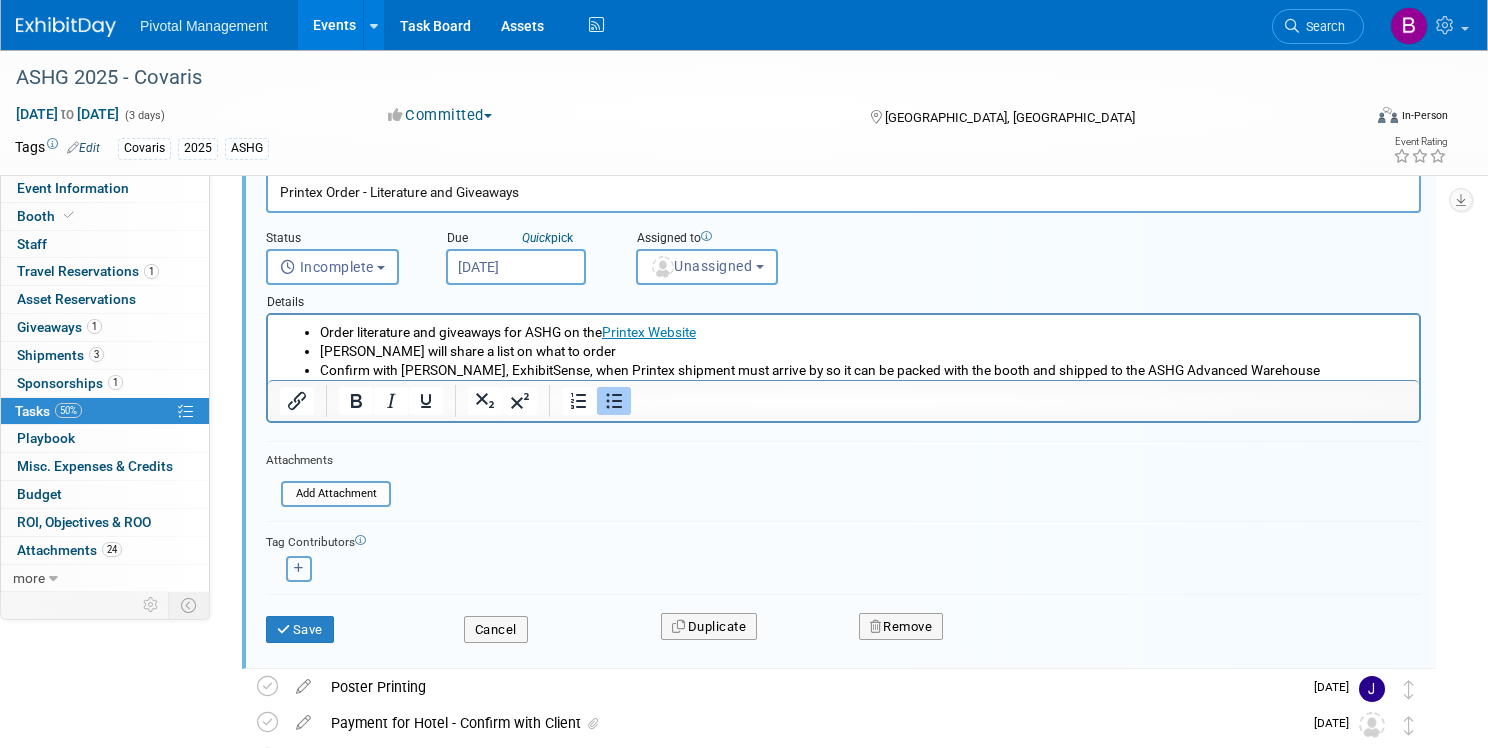 click at bounding box center [299, 568] 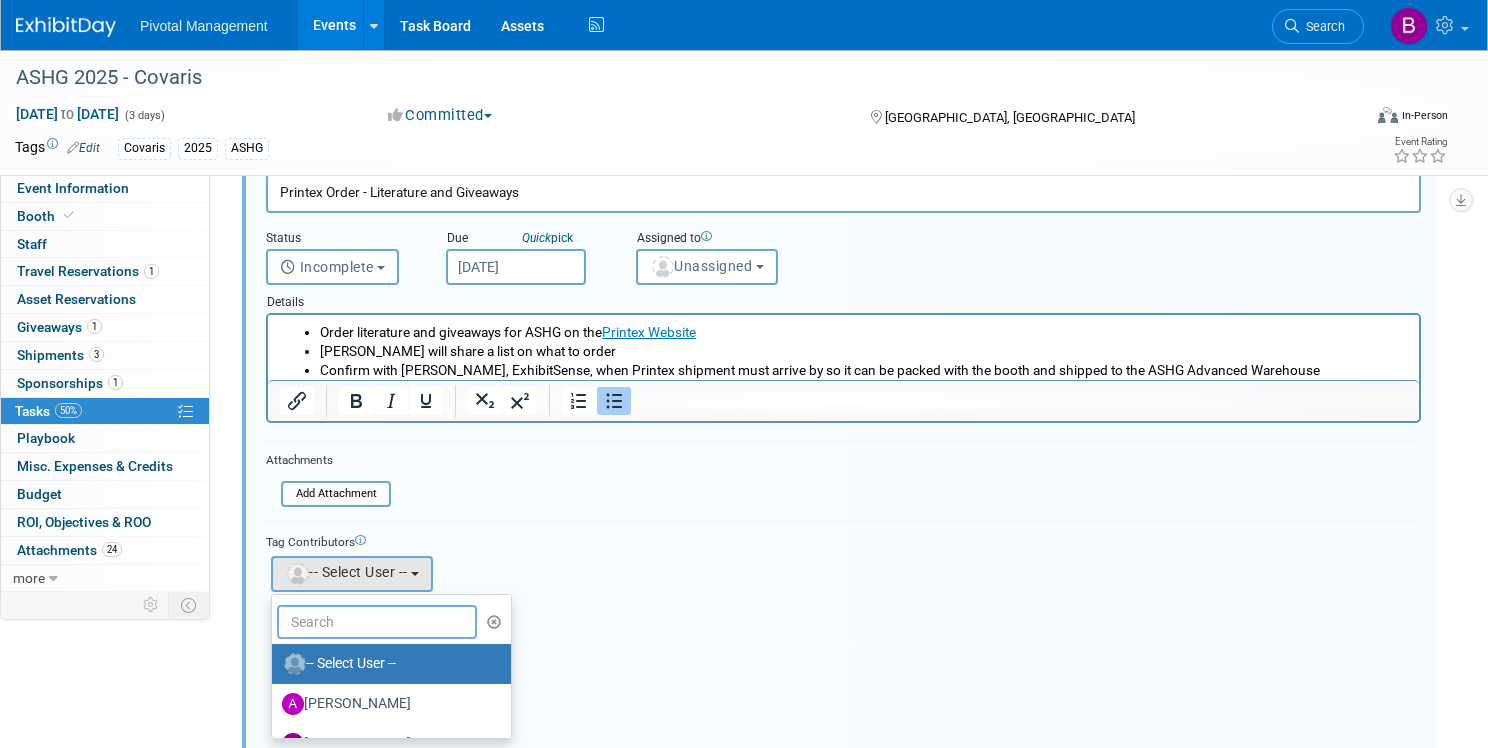 click at bounding box center (377, 622) 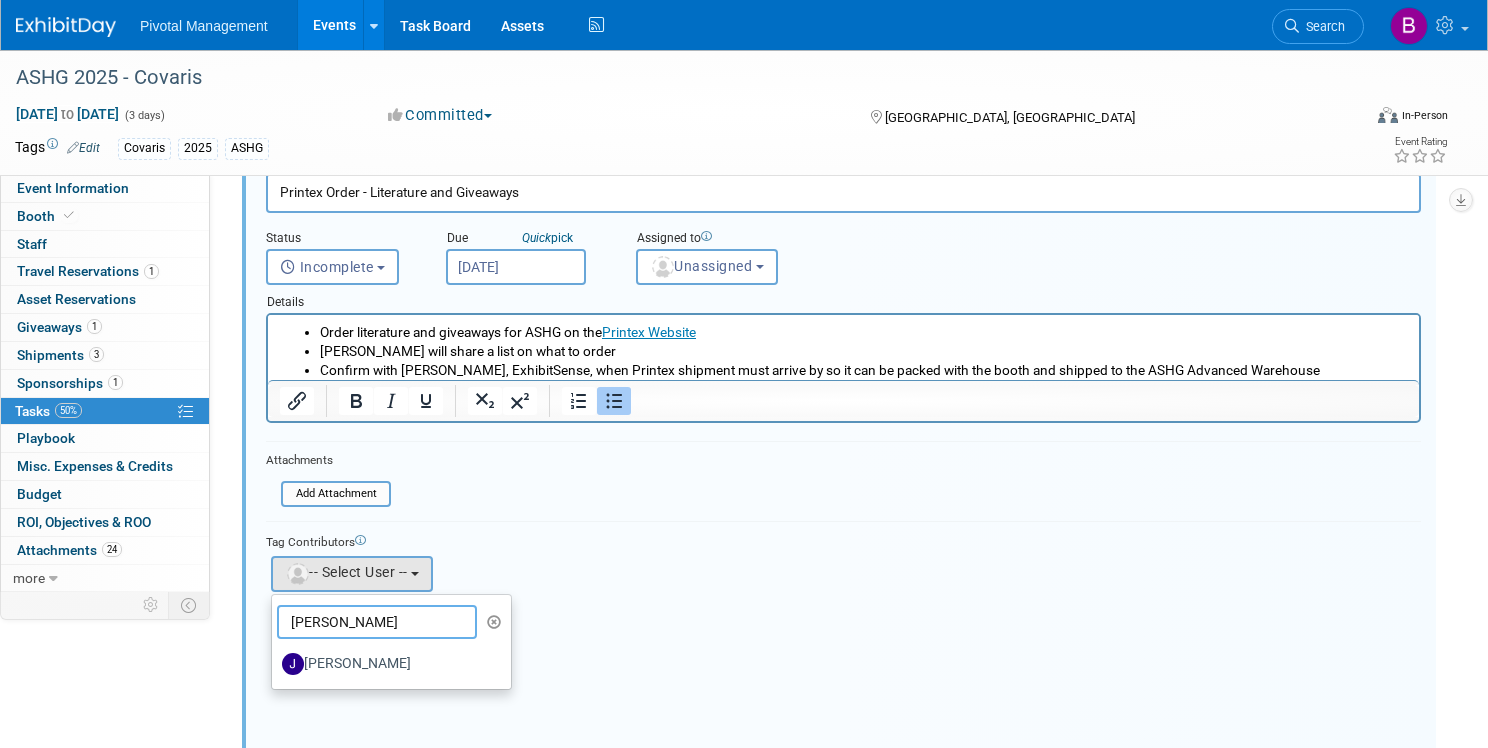 click on "jess" at bounding box center [377, 622] 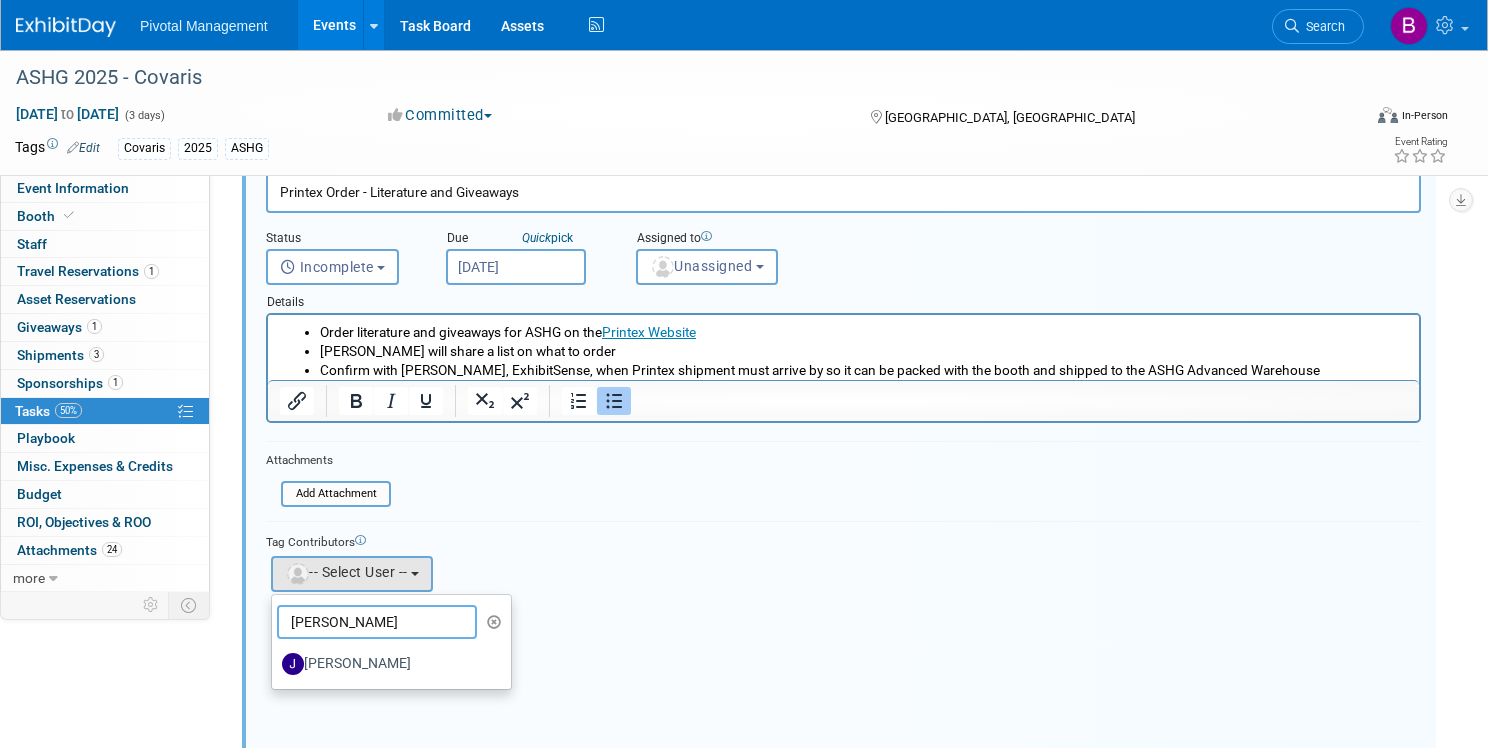 click on "jess" at bounding box center [377, 622] 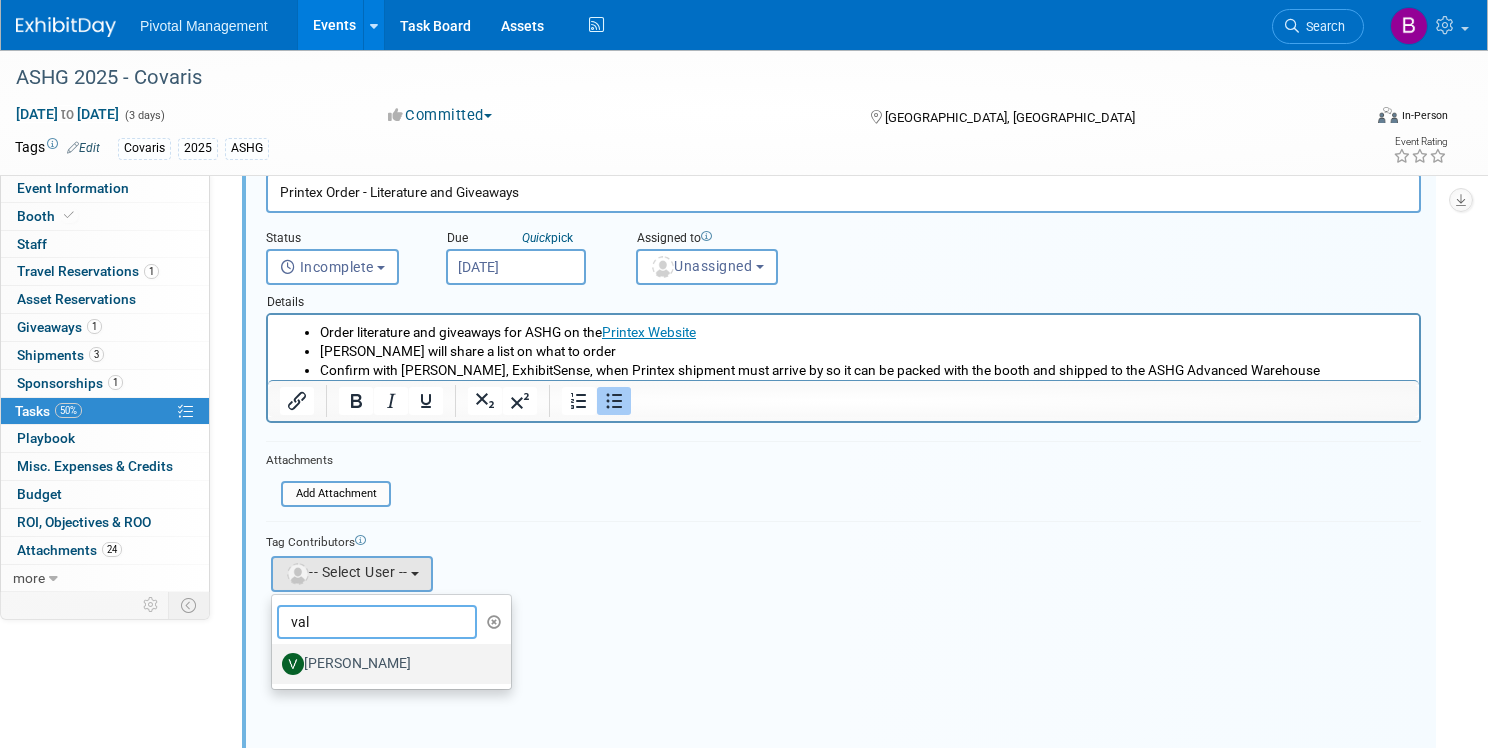 type on "val" 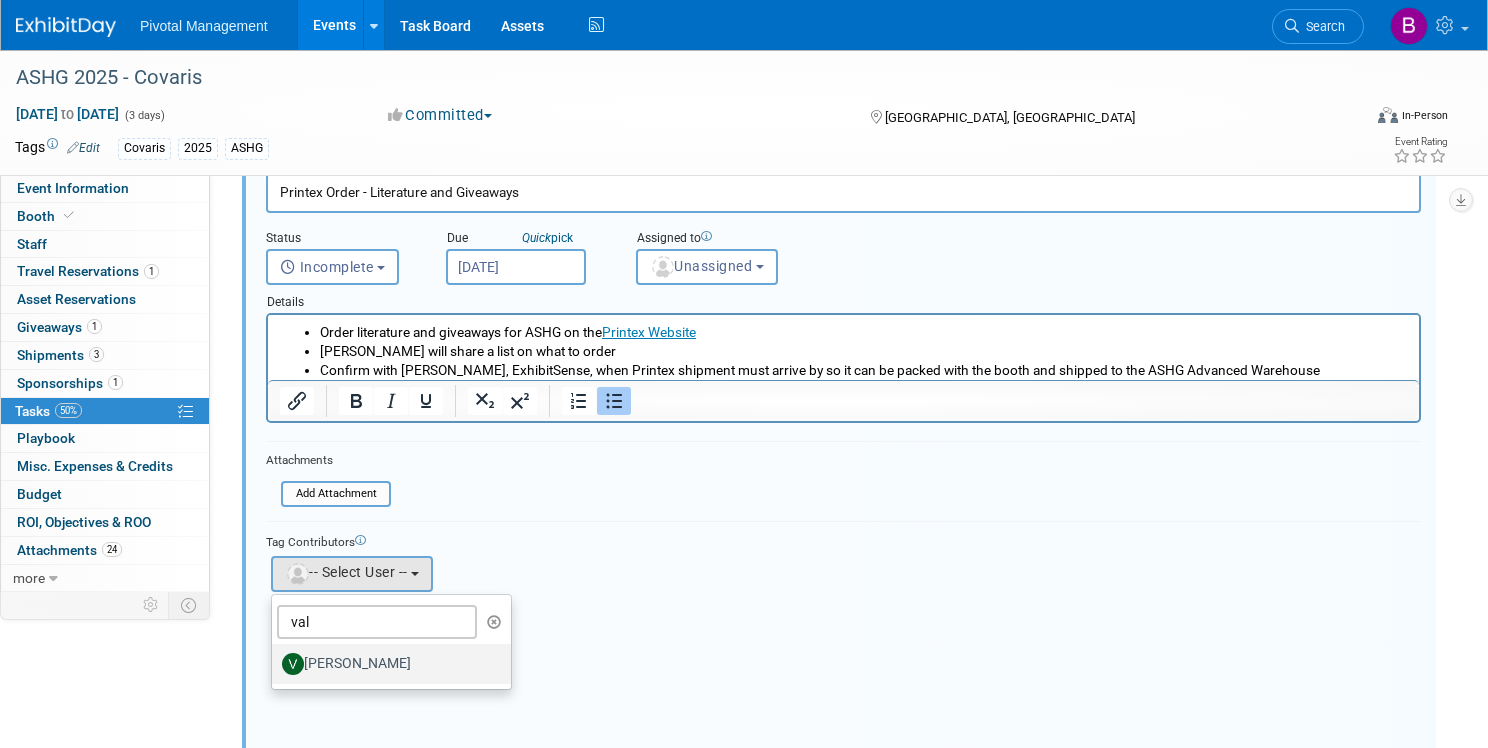 click on "[PERSON_NAME]" at bounding box center (386, 664) 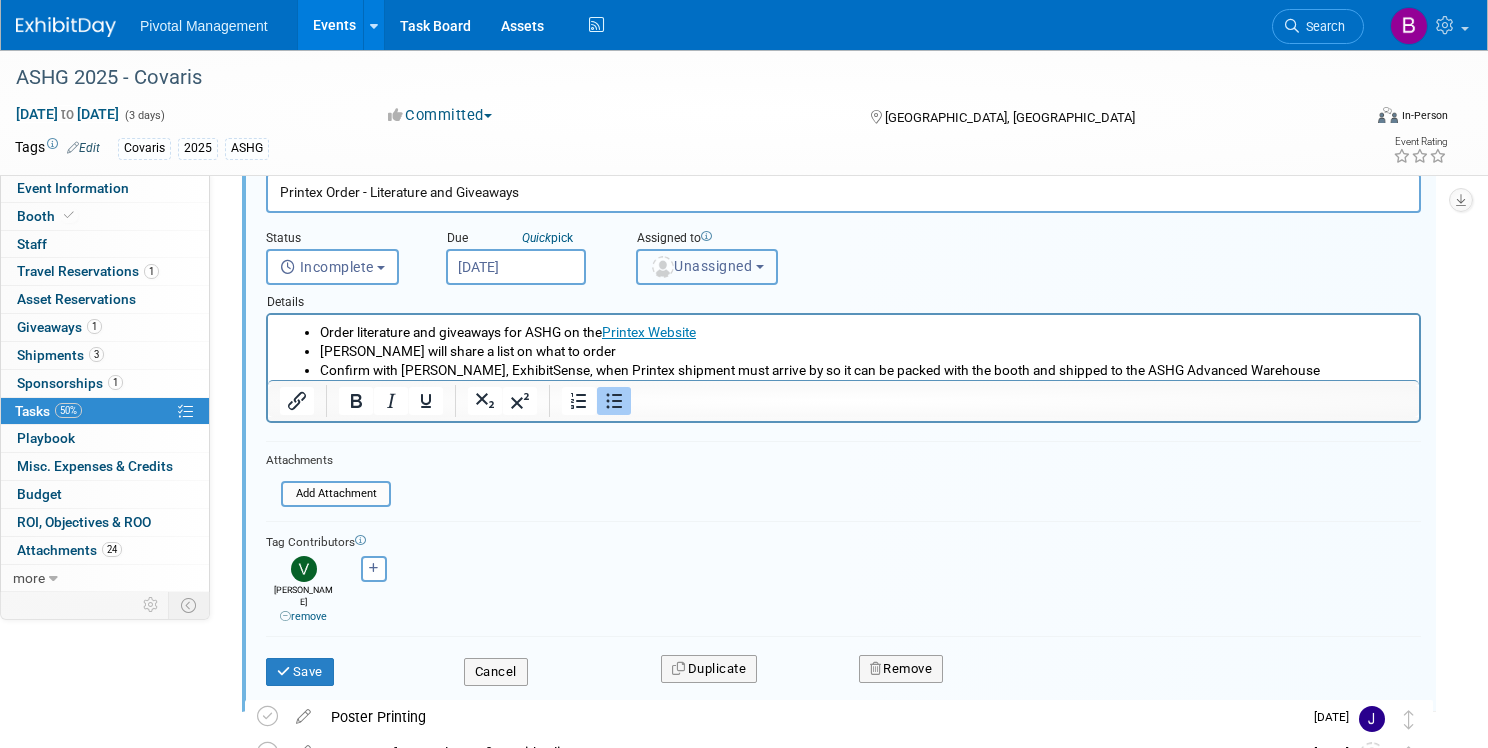 click on "Unassigned" at bounding box center [701, 266] 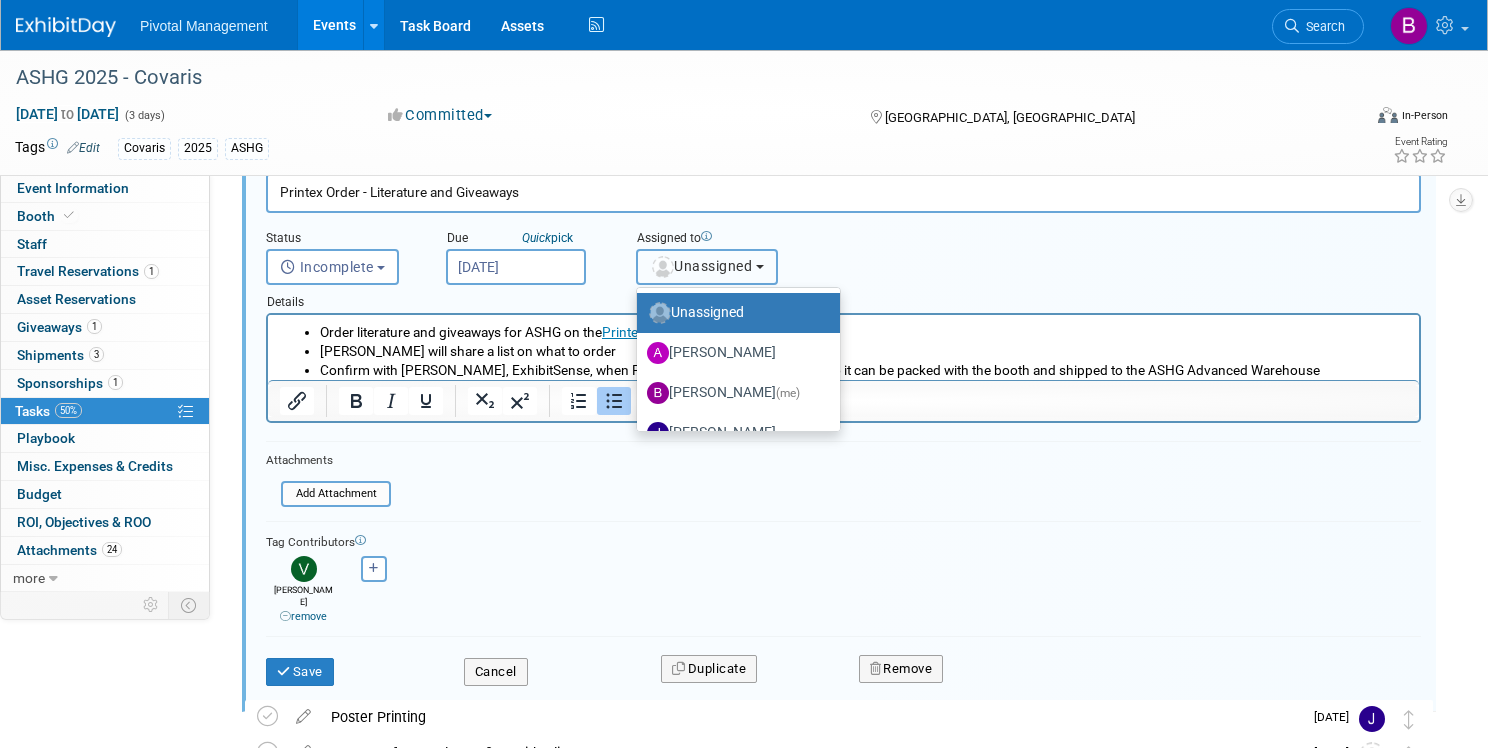 type 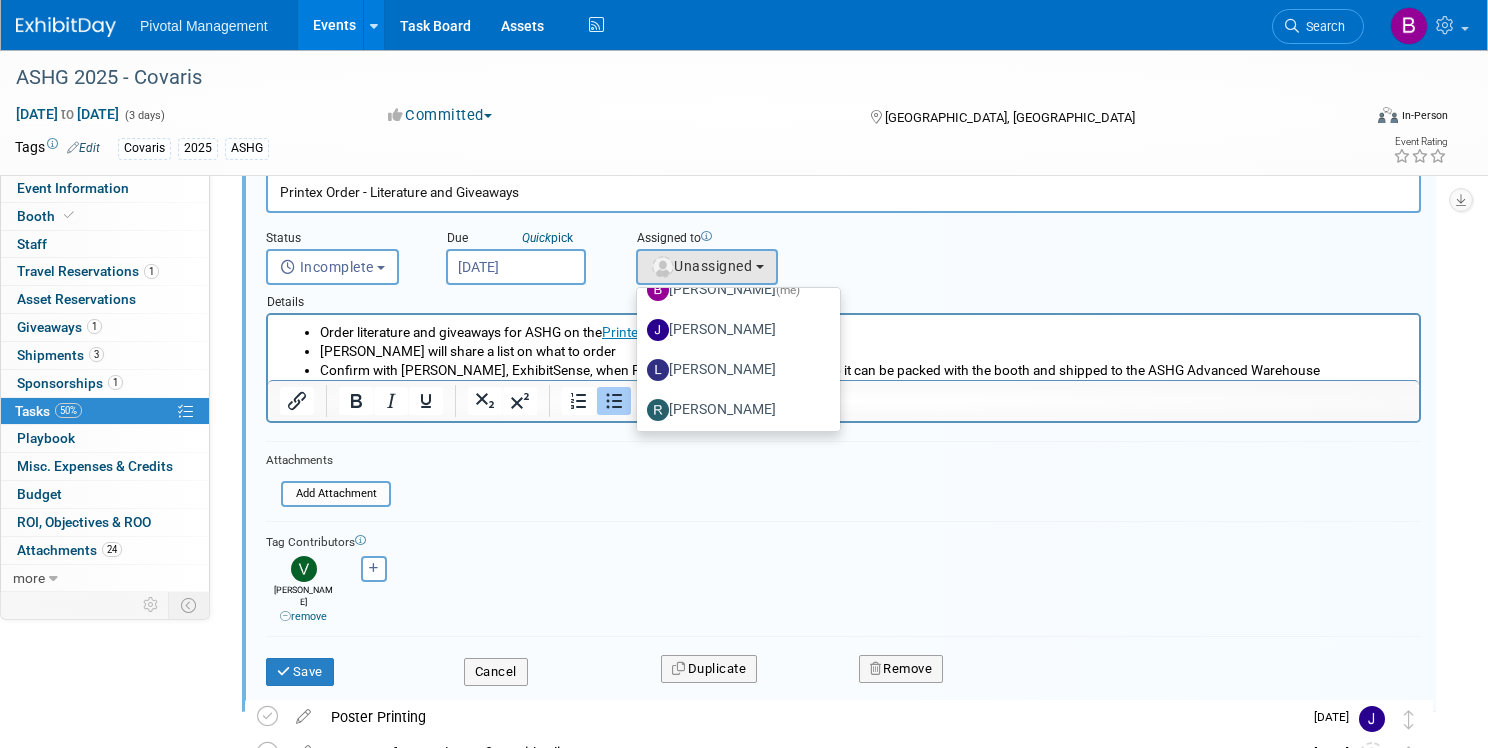 scroll, scrollTop: 138, scrollLeft: 0, axis: vertical 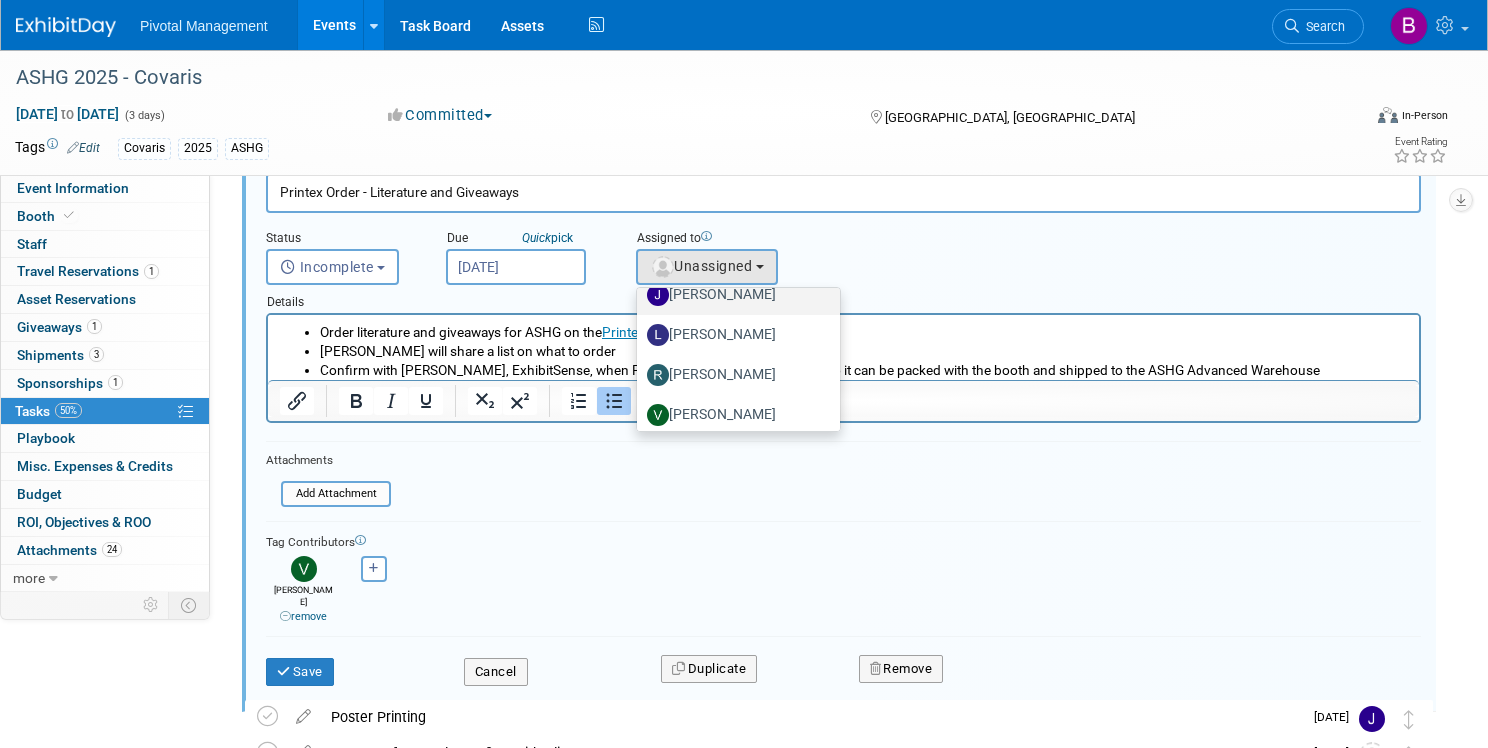 click on "[PERSON_NAME]" at bounding box center (733, 295) 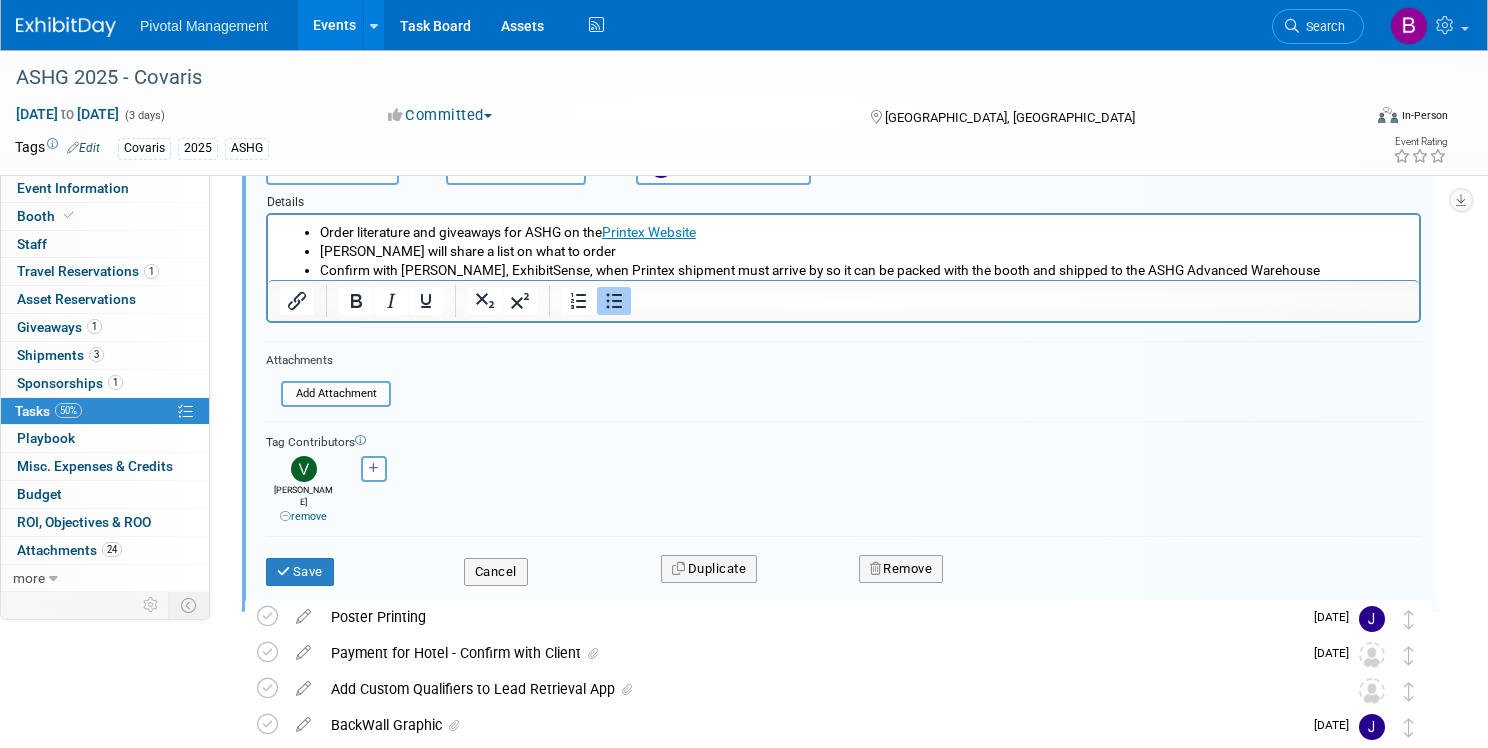 scroll, scrollTop: 265, scrollLeft: 0, axis: vertical 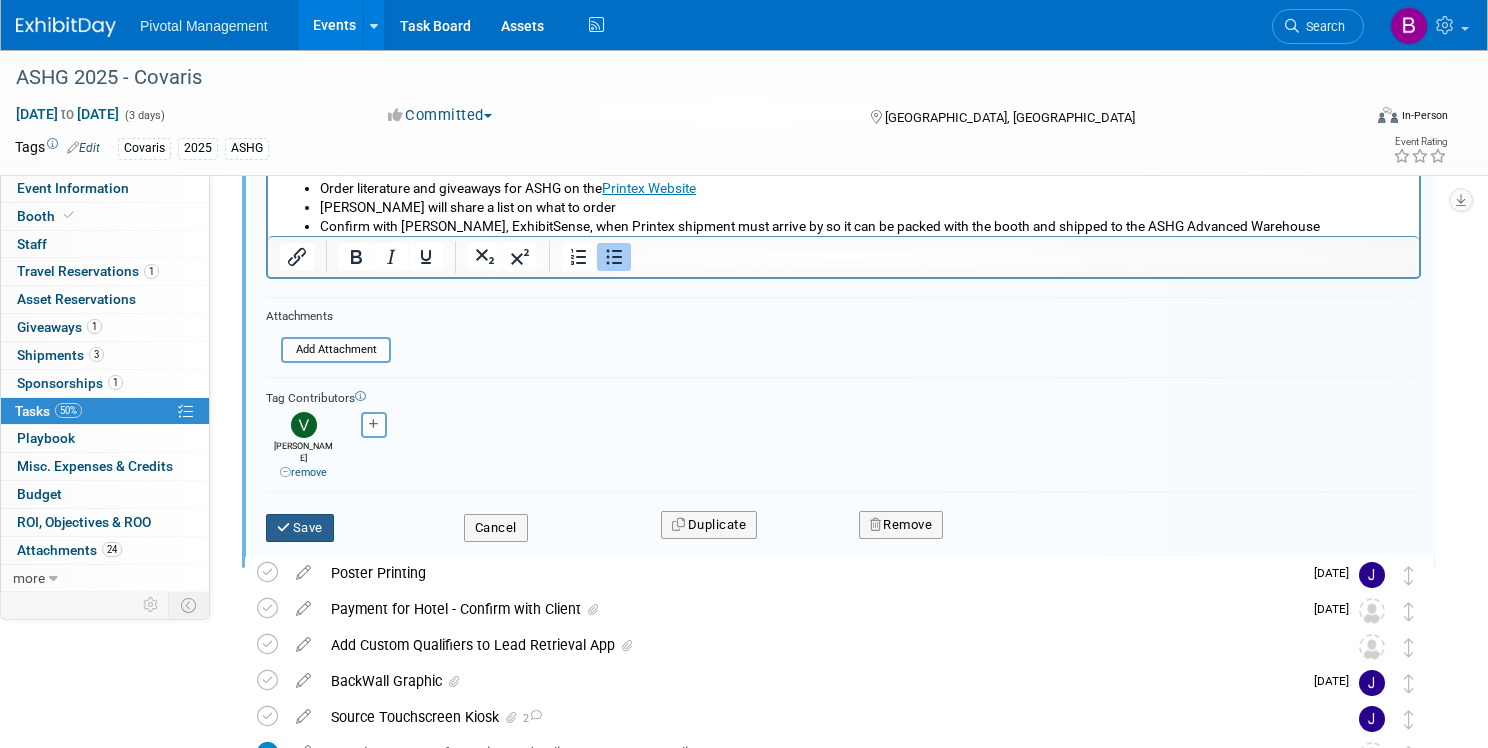 click on "Save" at bounding box center [300, 528] 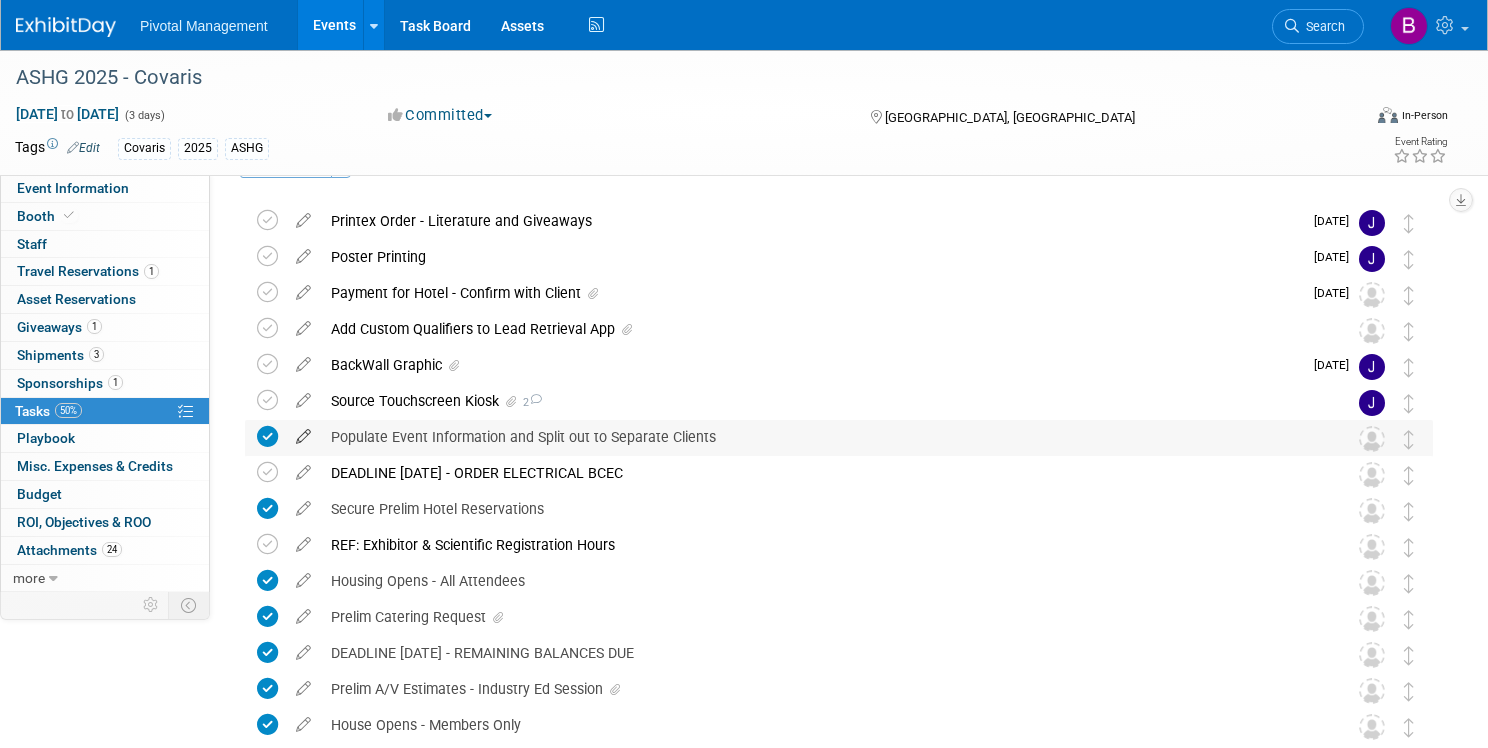 scroll, scrollTop: 69, scrollLeft: 0, axis: vertical 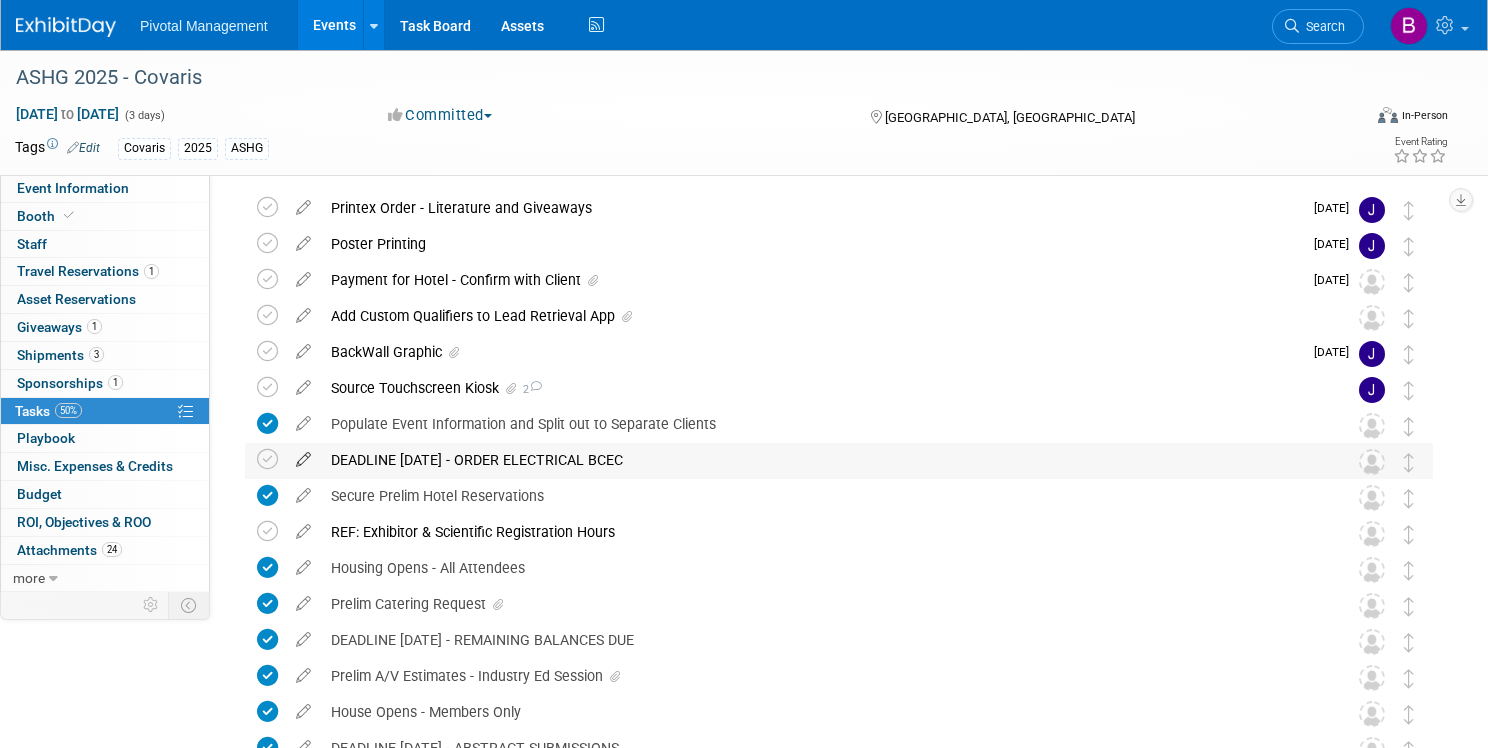 click at bounding box center (303, 455) 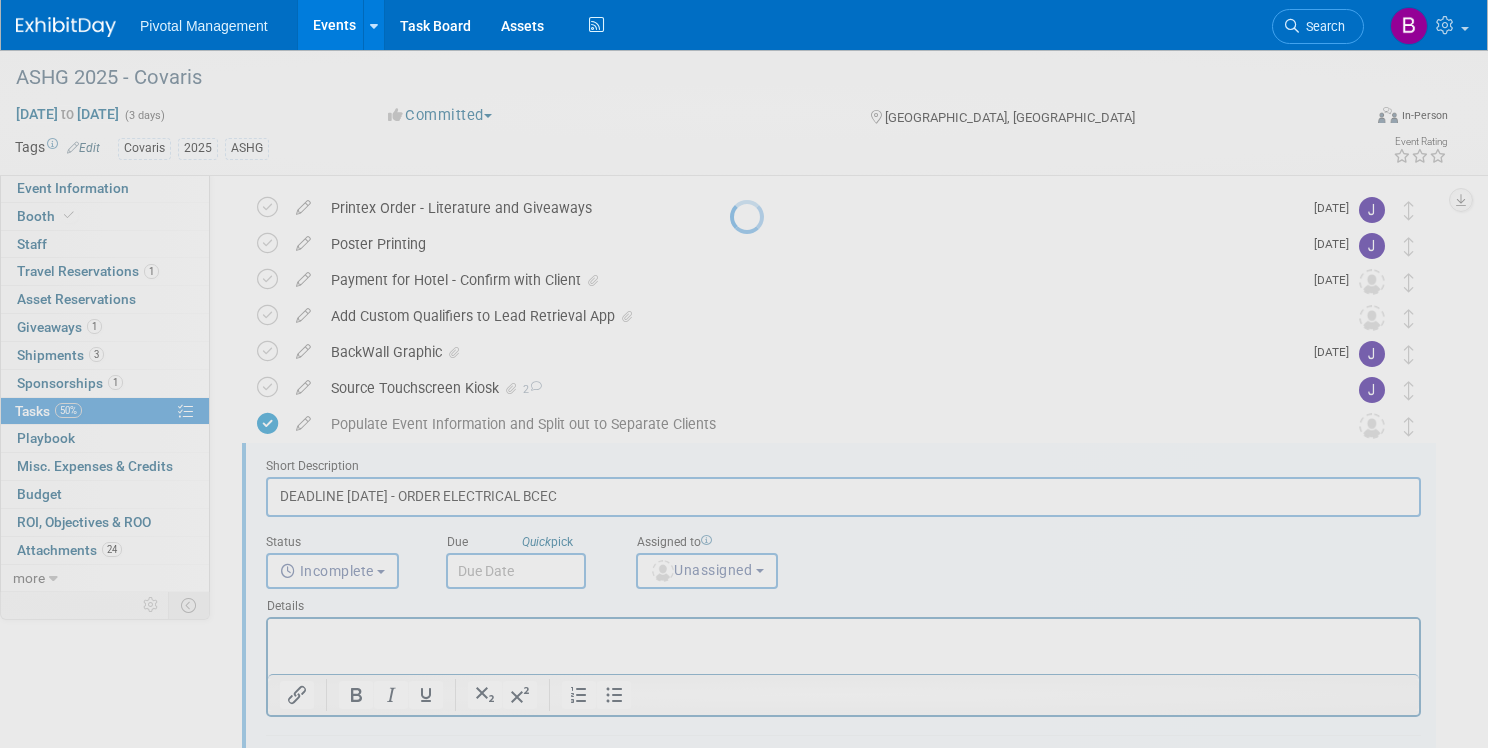 scroll, scrollTop: 0, scrollLeft: 0, axis: both 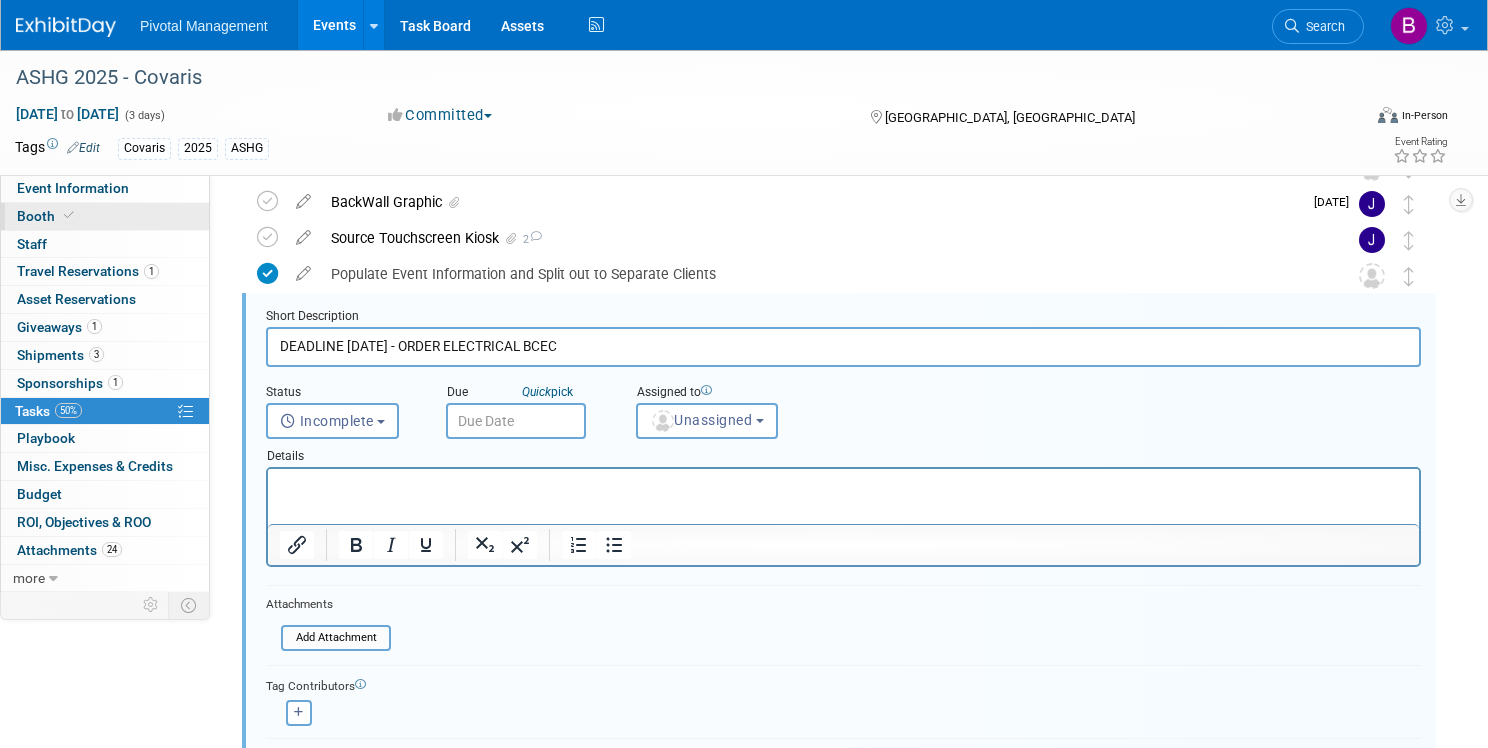 click on "Booth" at bounding box center [105, 216] 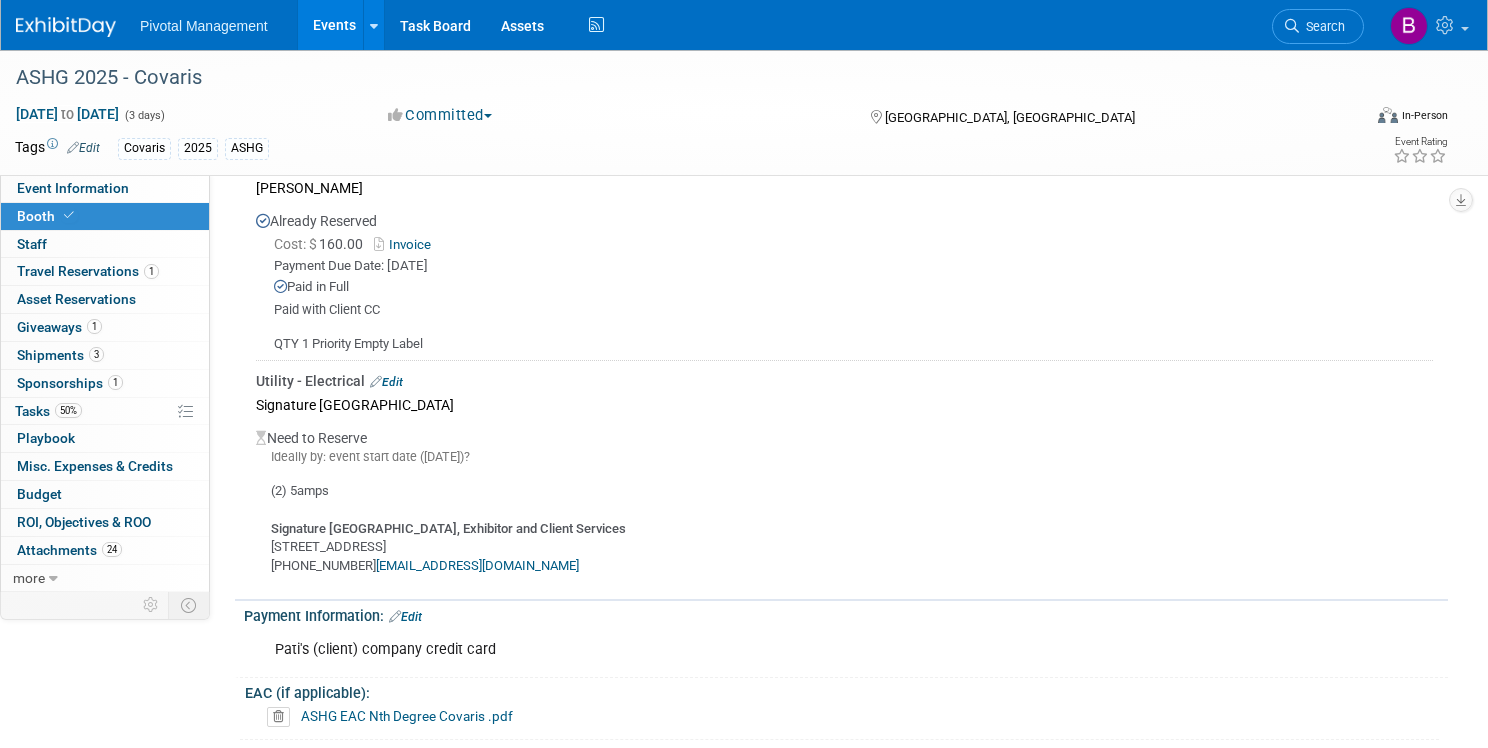 scroll, scrollTop: 3088, scrollLeft: 0, axis: vertical 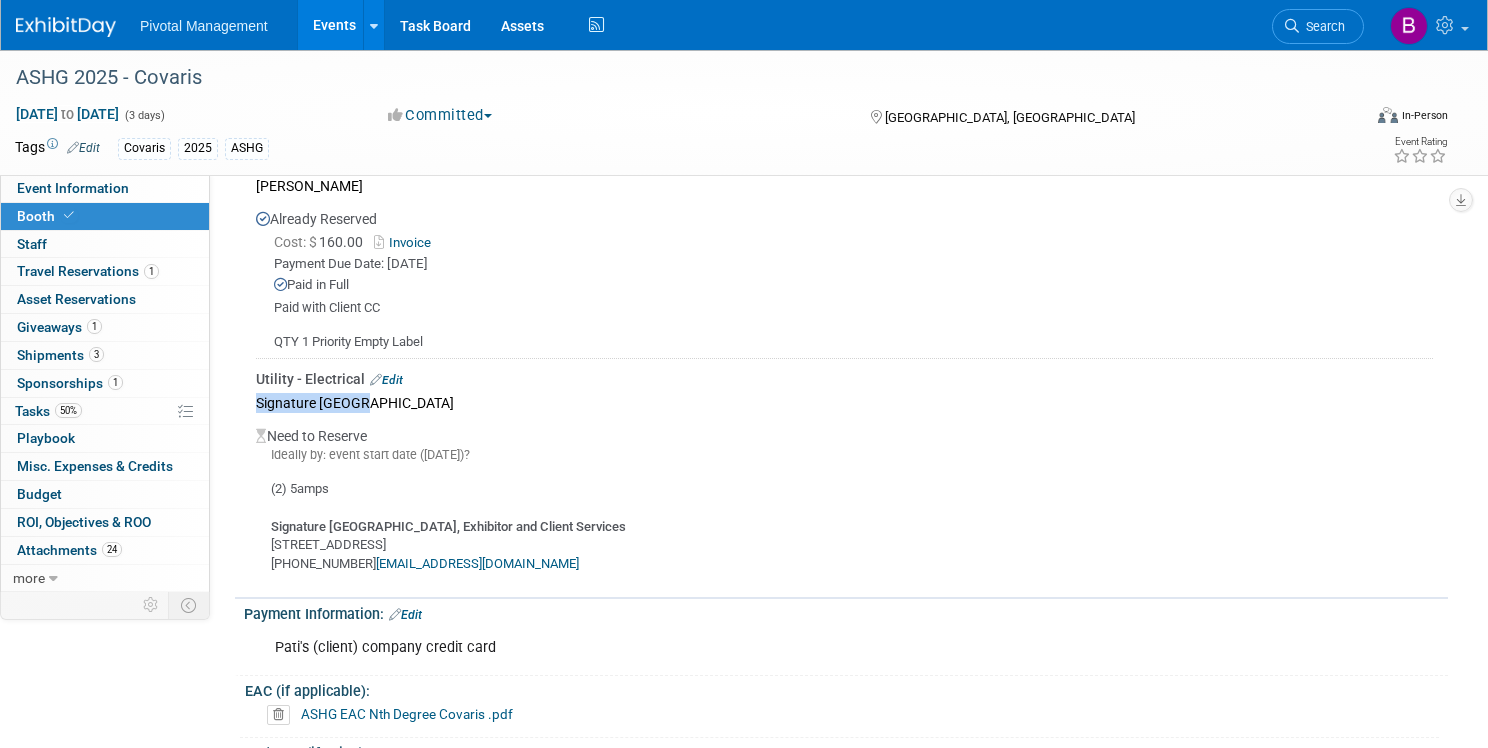 drag, startPoint x: 444, startPoint y: 402, endPoint x: 325, endPoint y: 399, distance: 119.03781 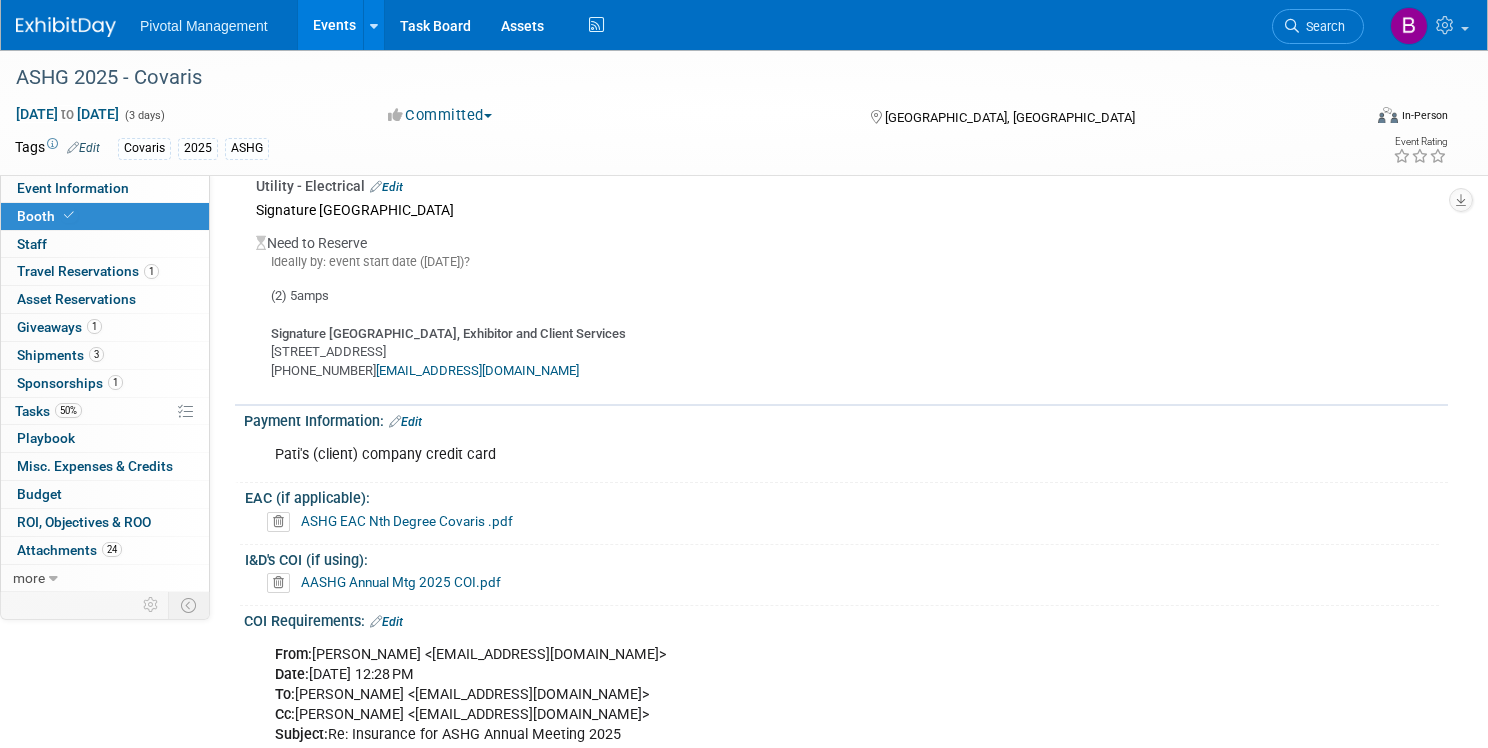 scroll, scrollTop: 3240, scrollLeft: 0, axis: vertical 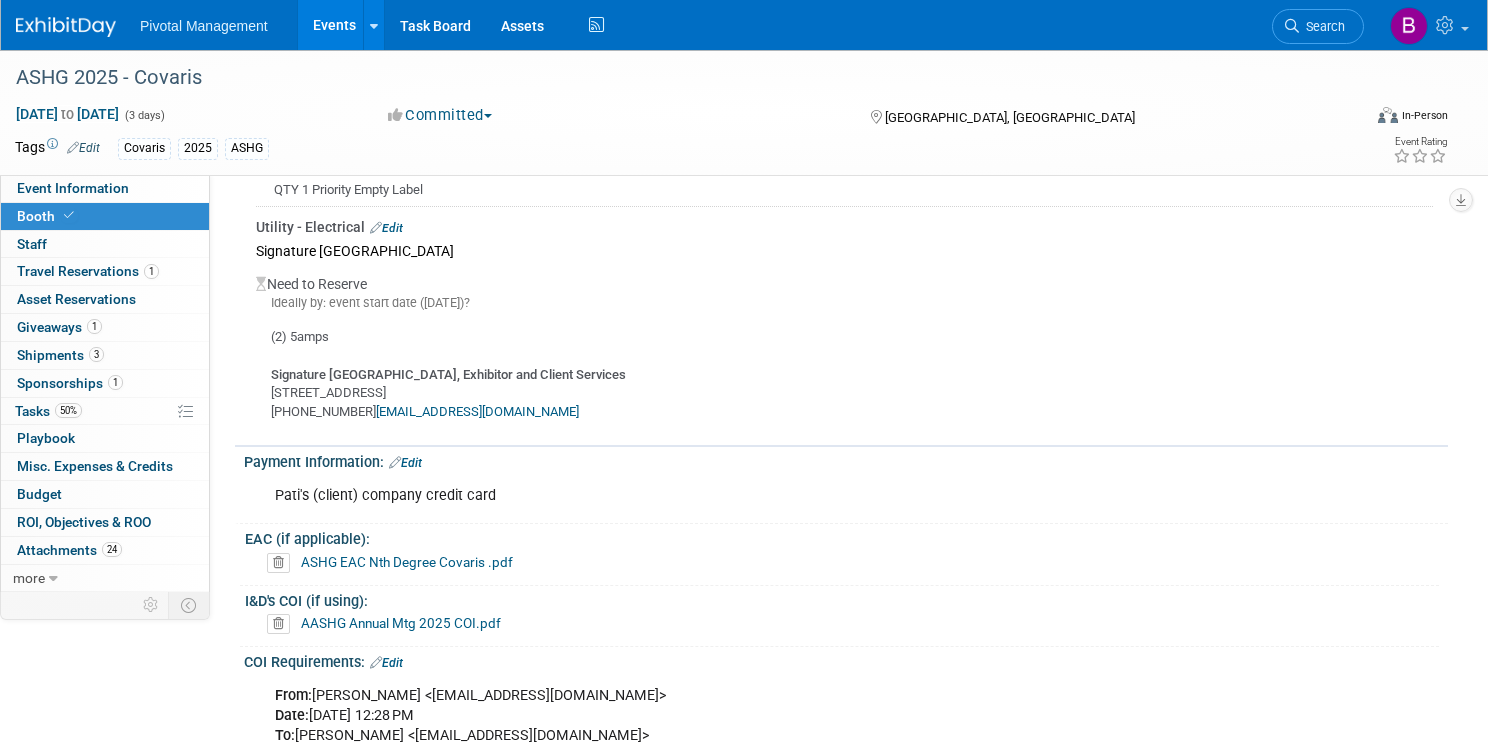 click on "Edit" at bounding box center [386, 228] 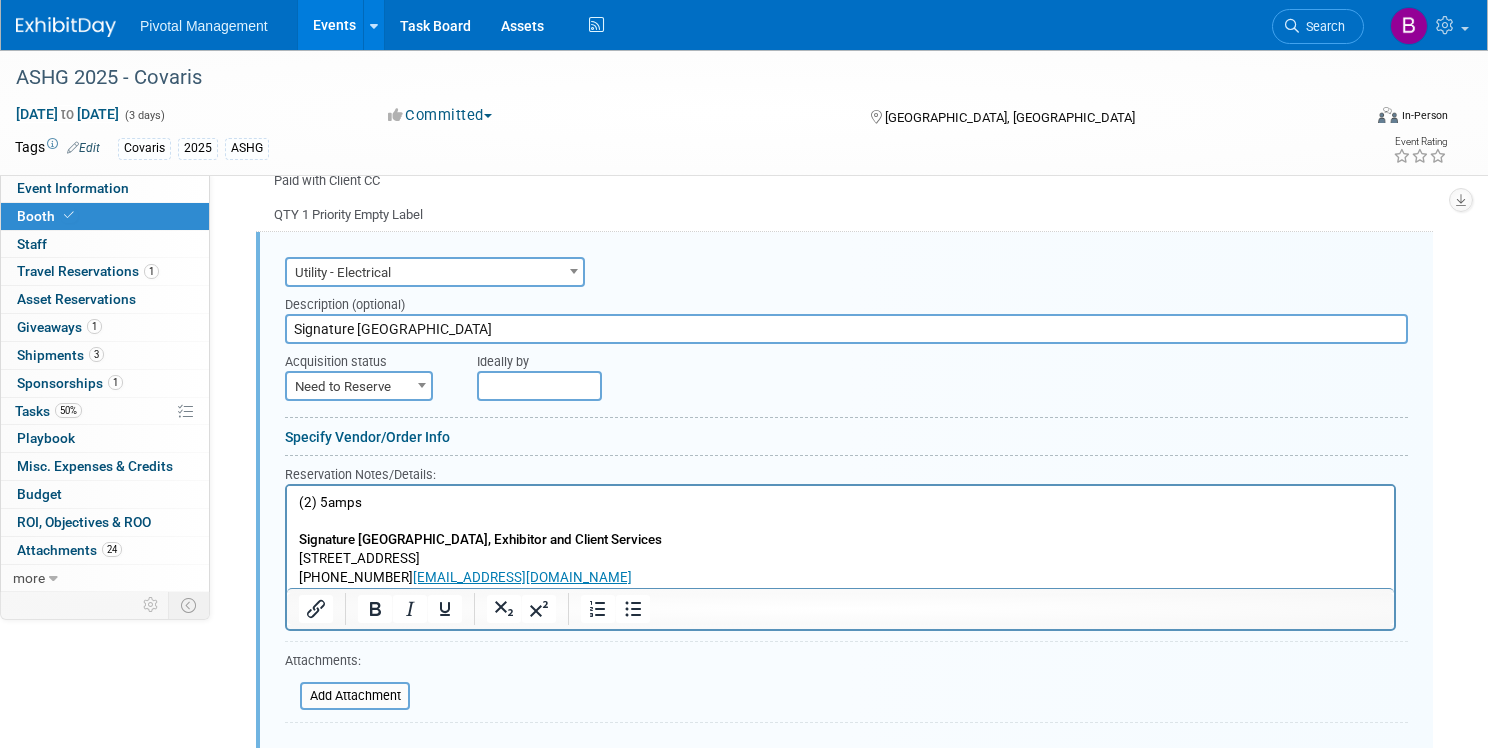 scroll, scrollTop: 3214, scrollLeft: 0, axis: vertical 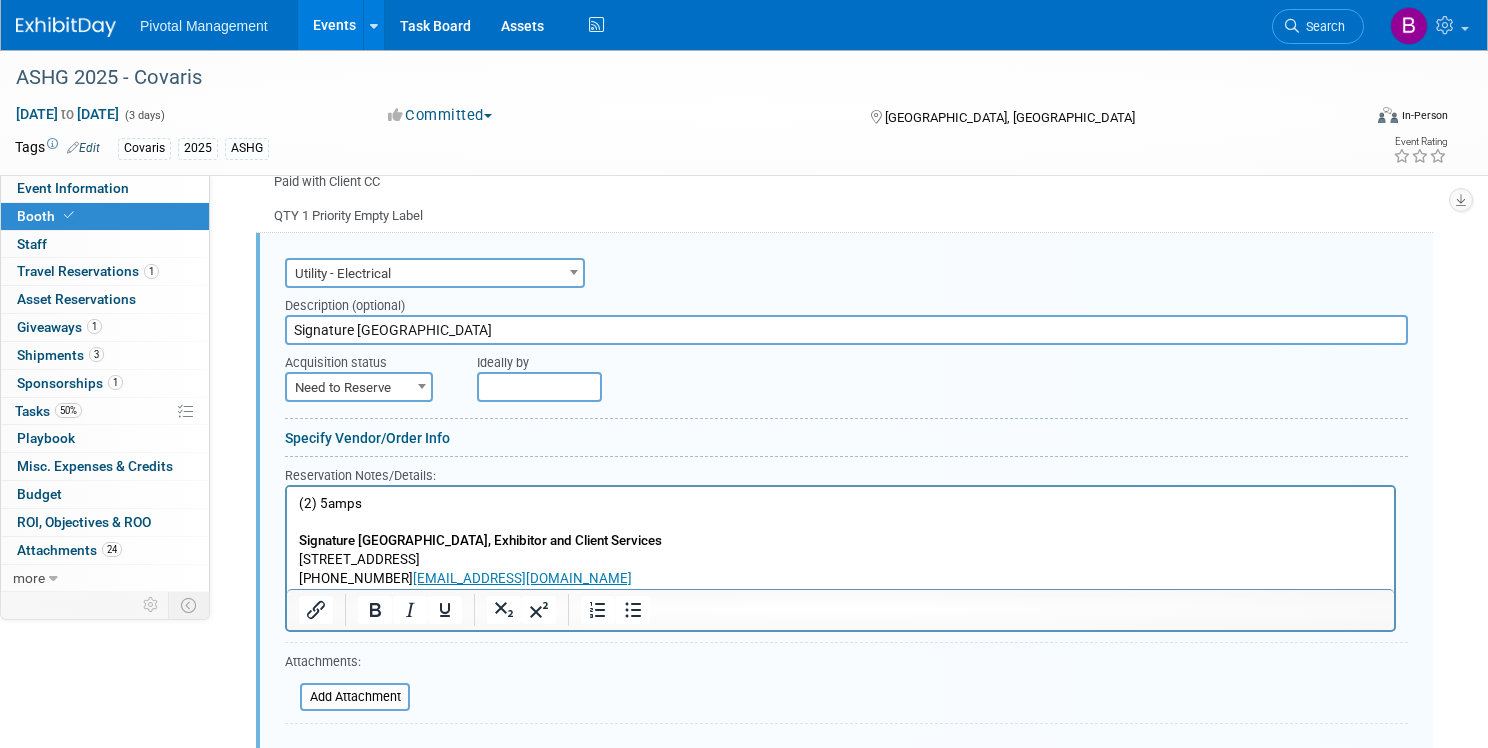 click on "(2) 5amps  Signature Boston, Exhibitor and Client Services 415 Summer Street, Boston MA 02210 617-954-2230 CustomerService@massconvention.com" at bounding box center (841, 542) 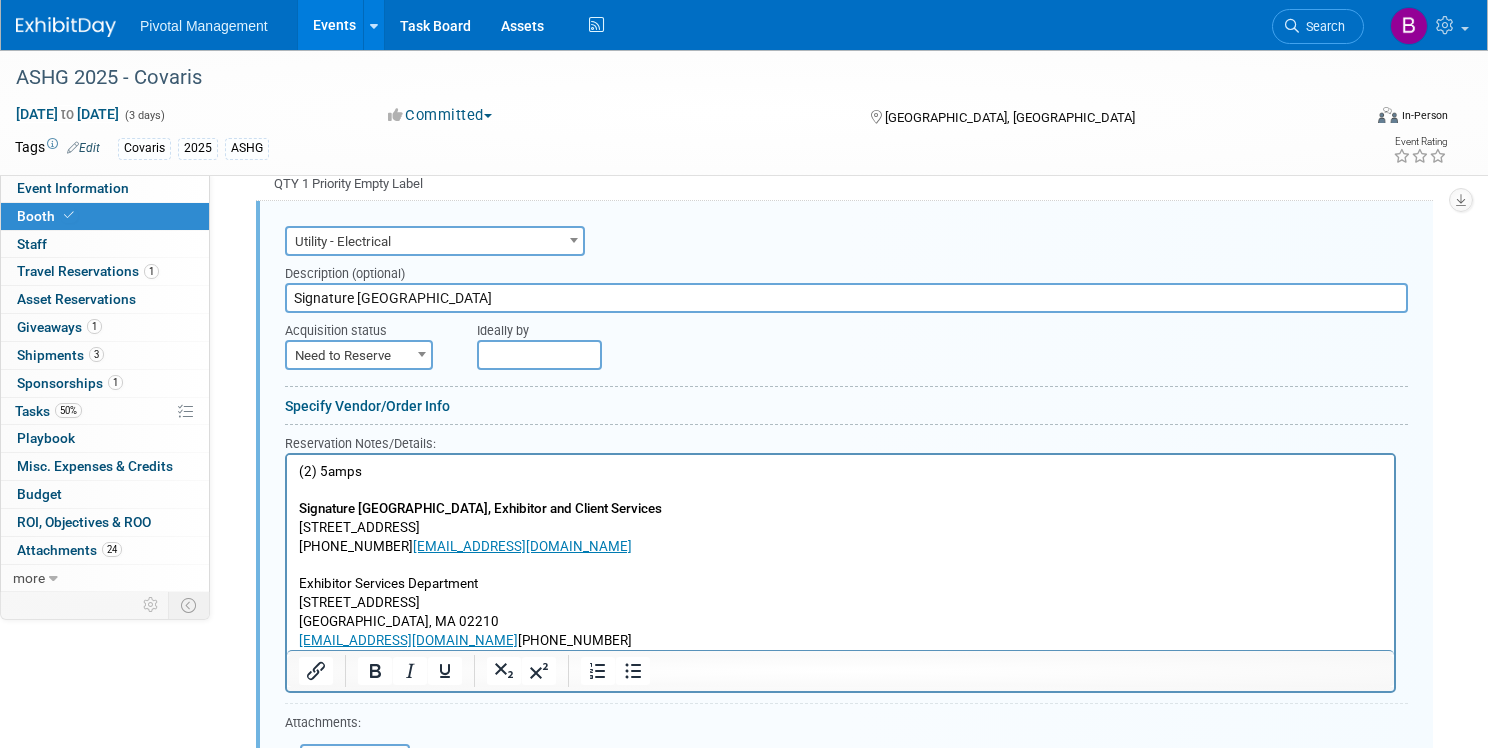 scroll, scrollTop: 3251, scrollLeft: 0, axis: vertical 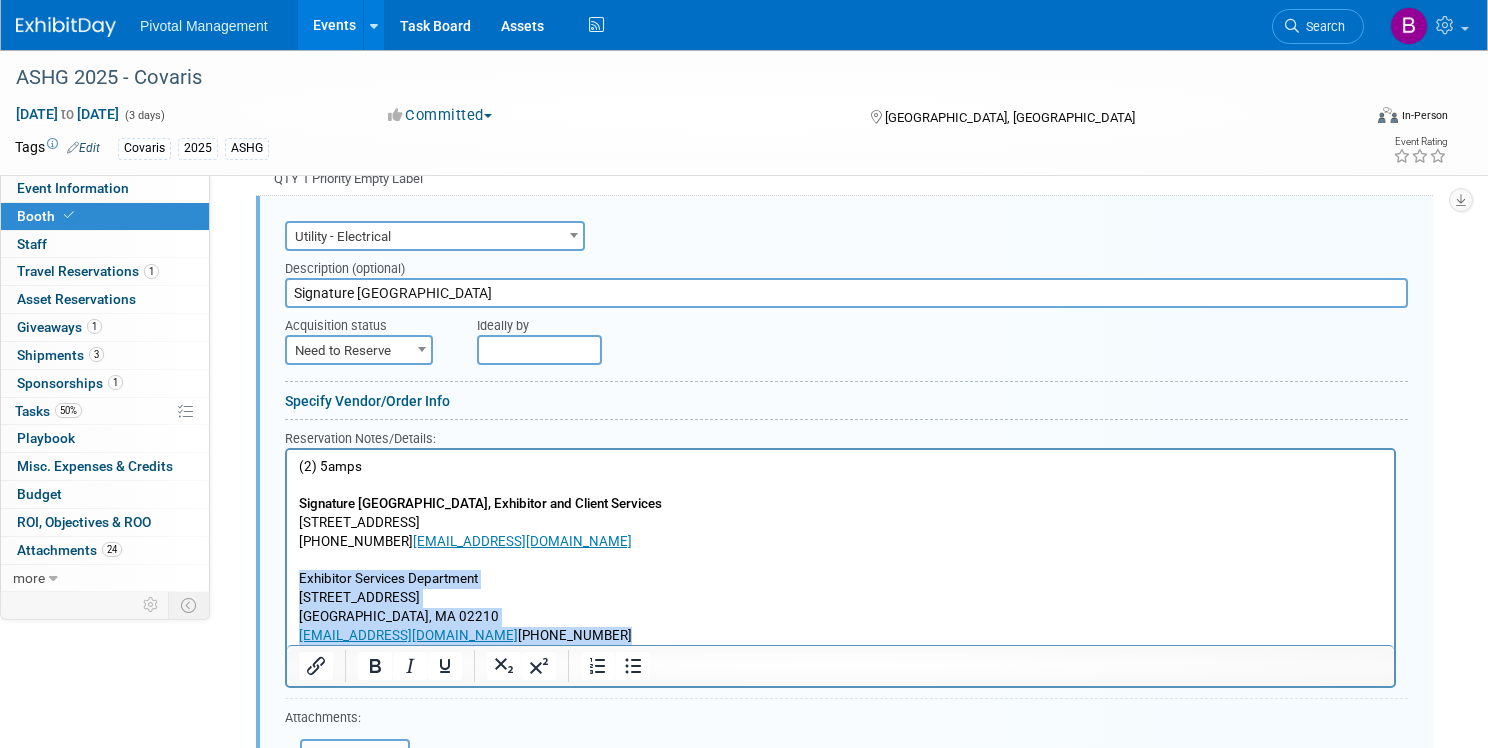 drag, startPoint x: 649, startPoint y: 635, endPoint x: 298, endPoint y: 583, distance: 354.83093 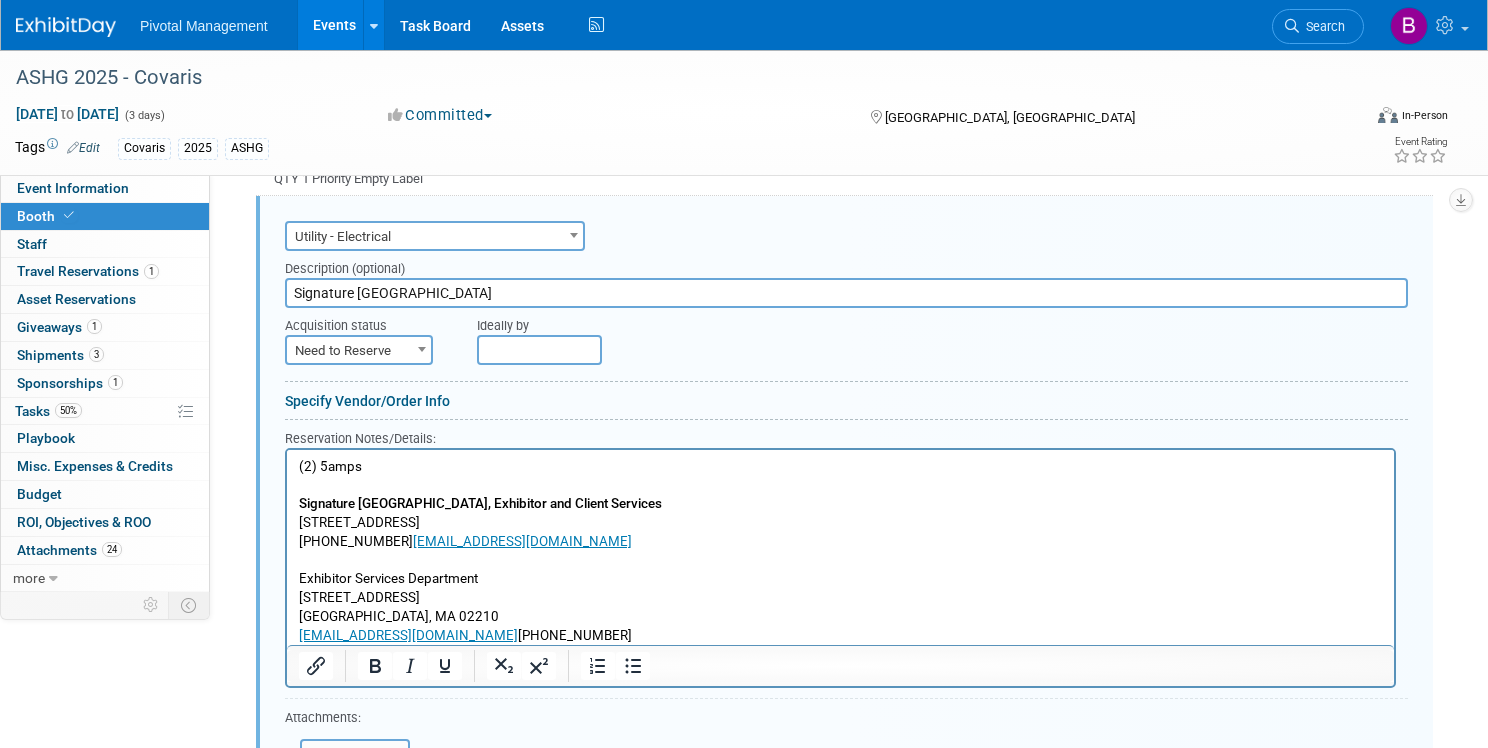 scroll, scrollTop: 0, scrollLeft: 0, axis: both 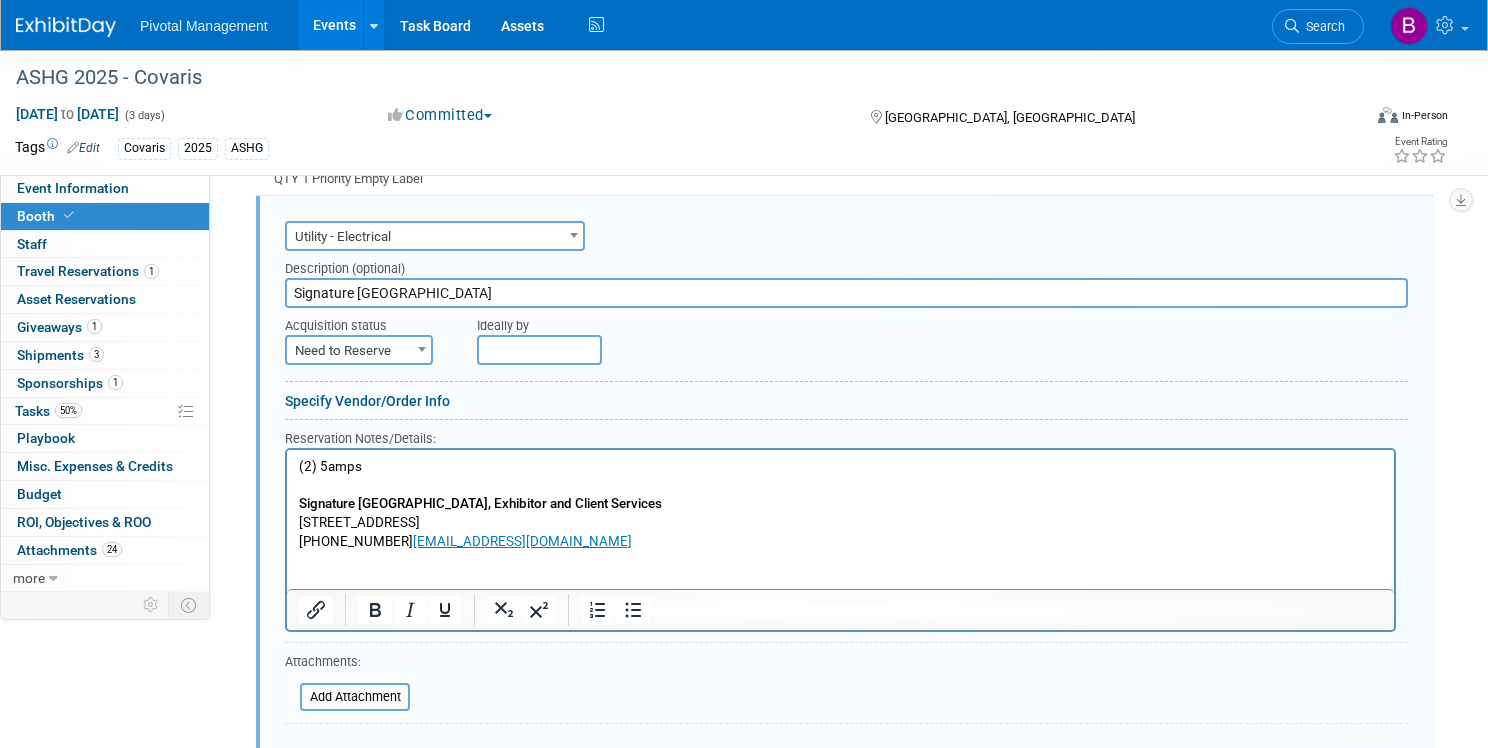 click on "(2) 5amps  Signature Boston, Exhibitor and Client Services 415 Summer Street, Boston MA 02210 617-954-2230 CustomerService@massconvention.com" at bounding box center [841, 505] 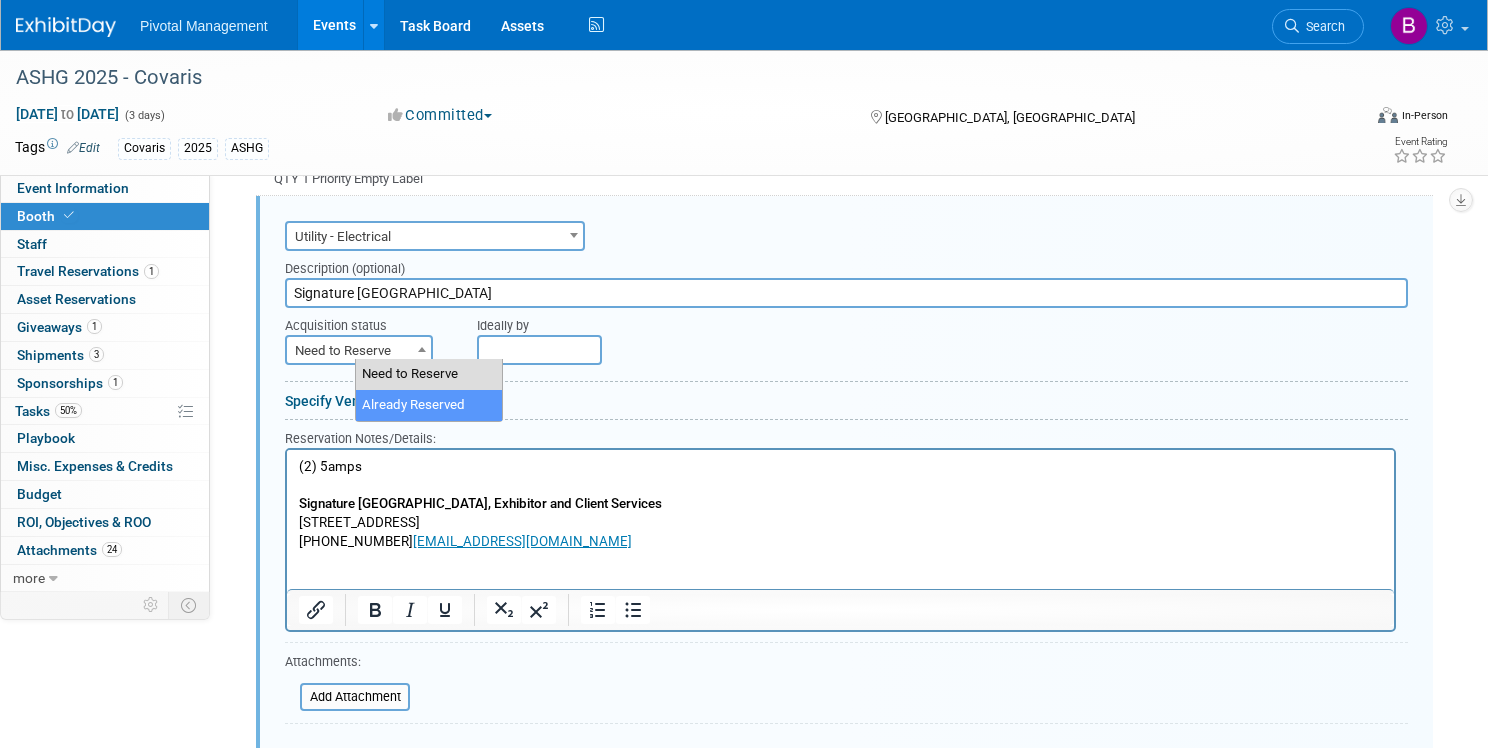 select on "2" 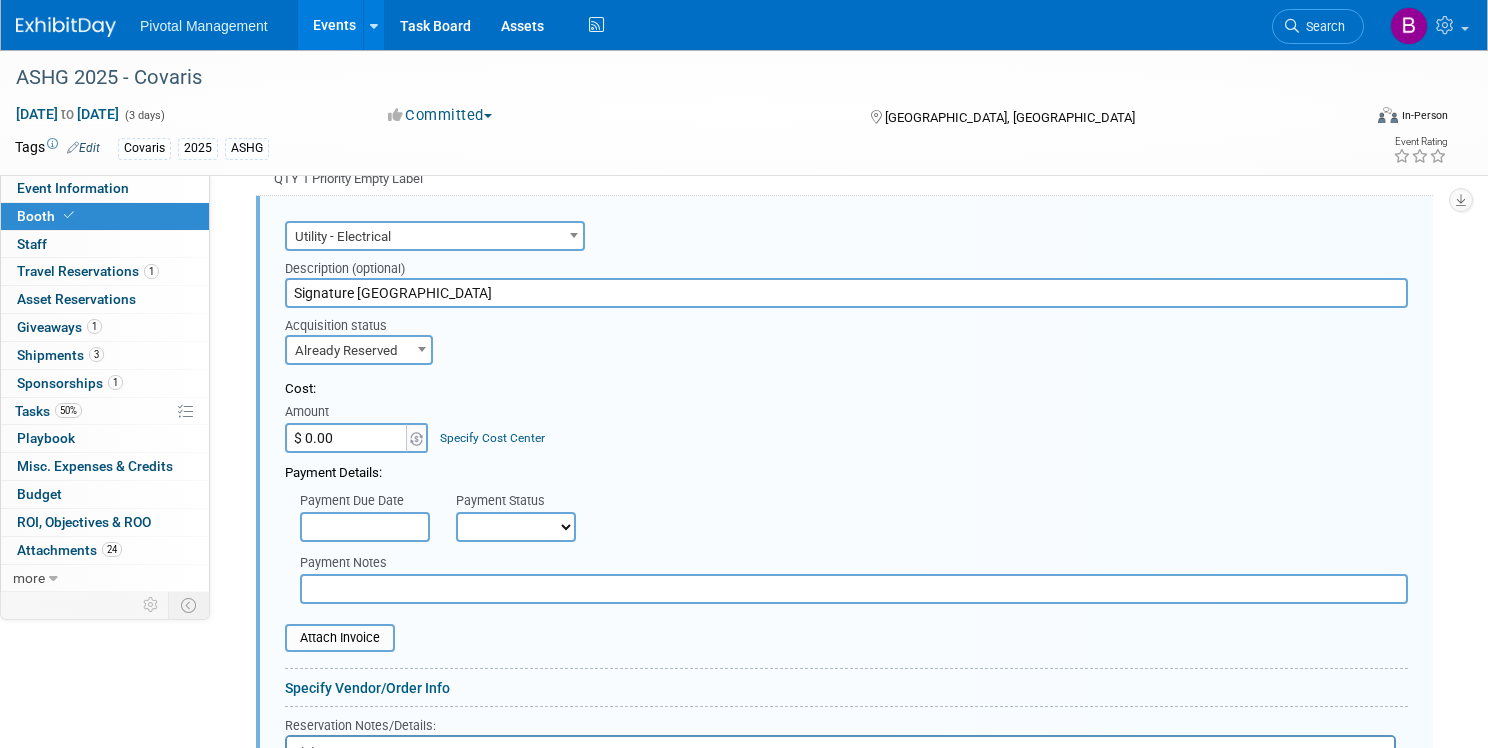 click on "$ 0.00" at bounding box center [347, 438] 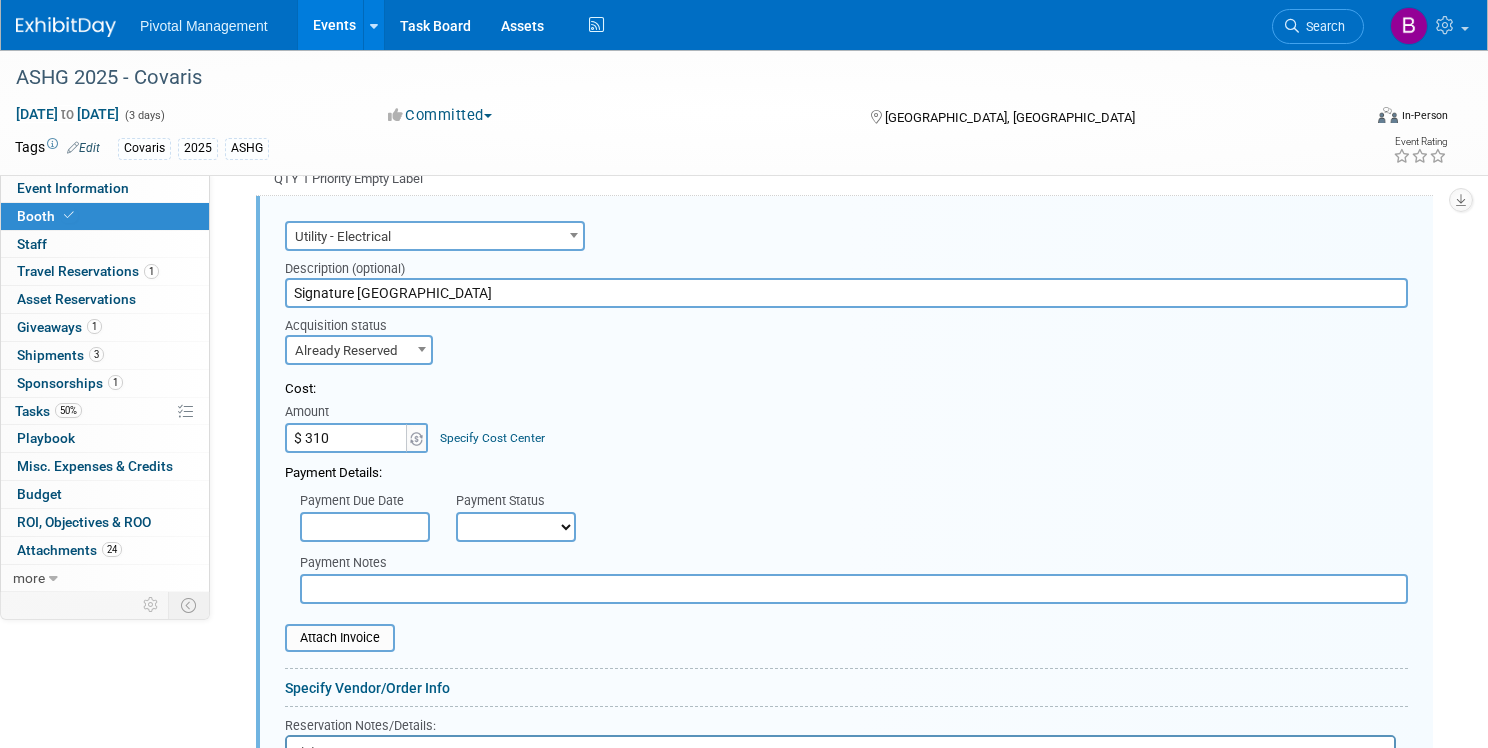 type on "$ 310.00" 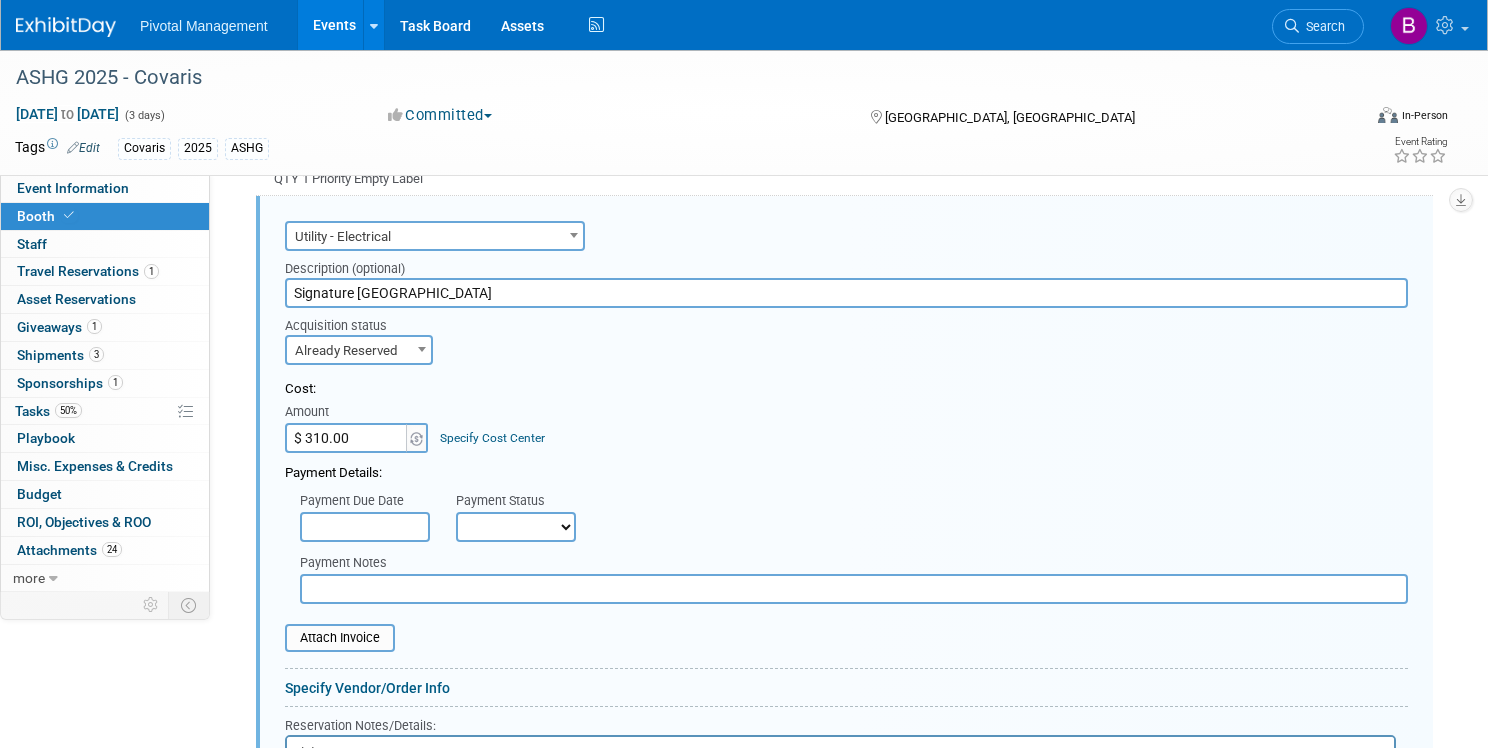 click at bounding box center [365, 527] 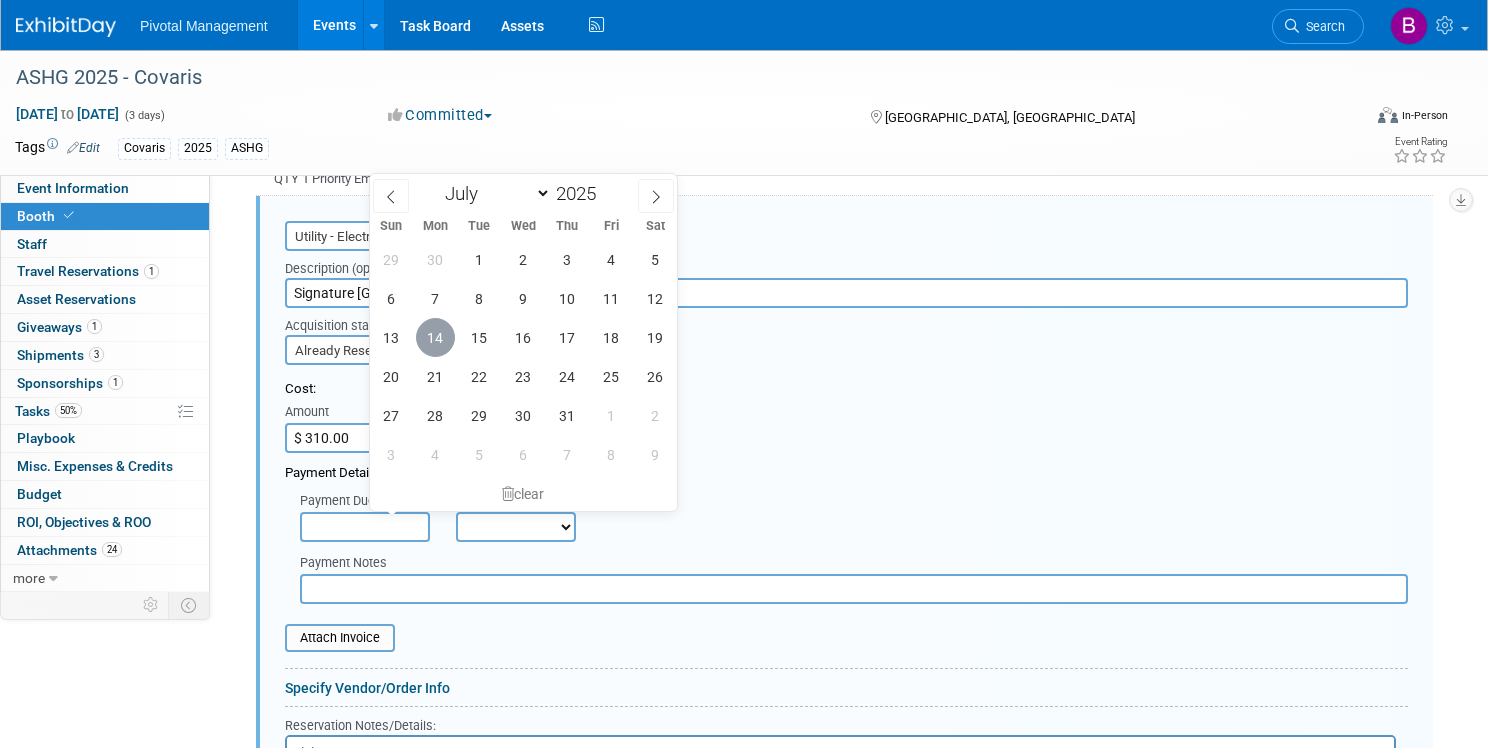 click on "14" at bounding box center [435, 337] 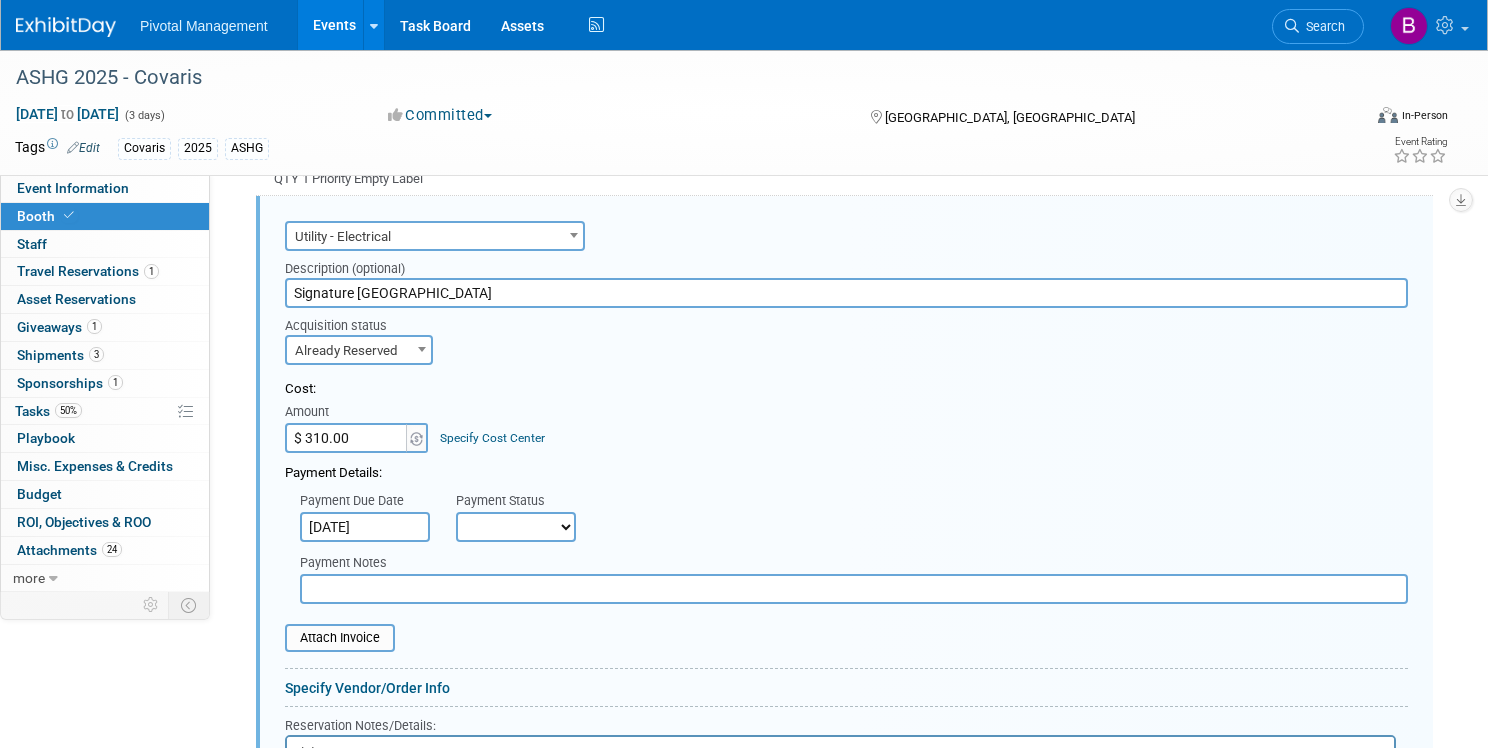 click on "Not Paid Yet
Partially Paid
Paid in Full" at bounding box center (516, 527) 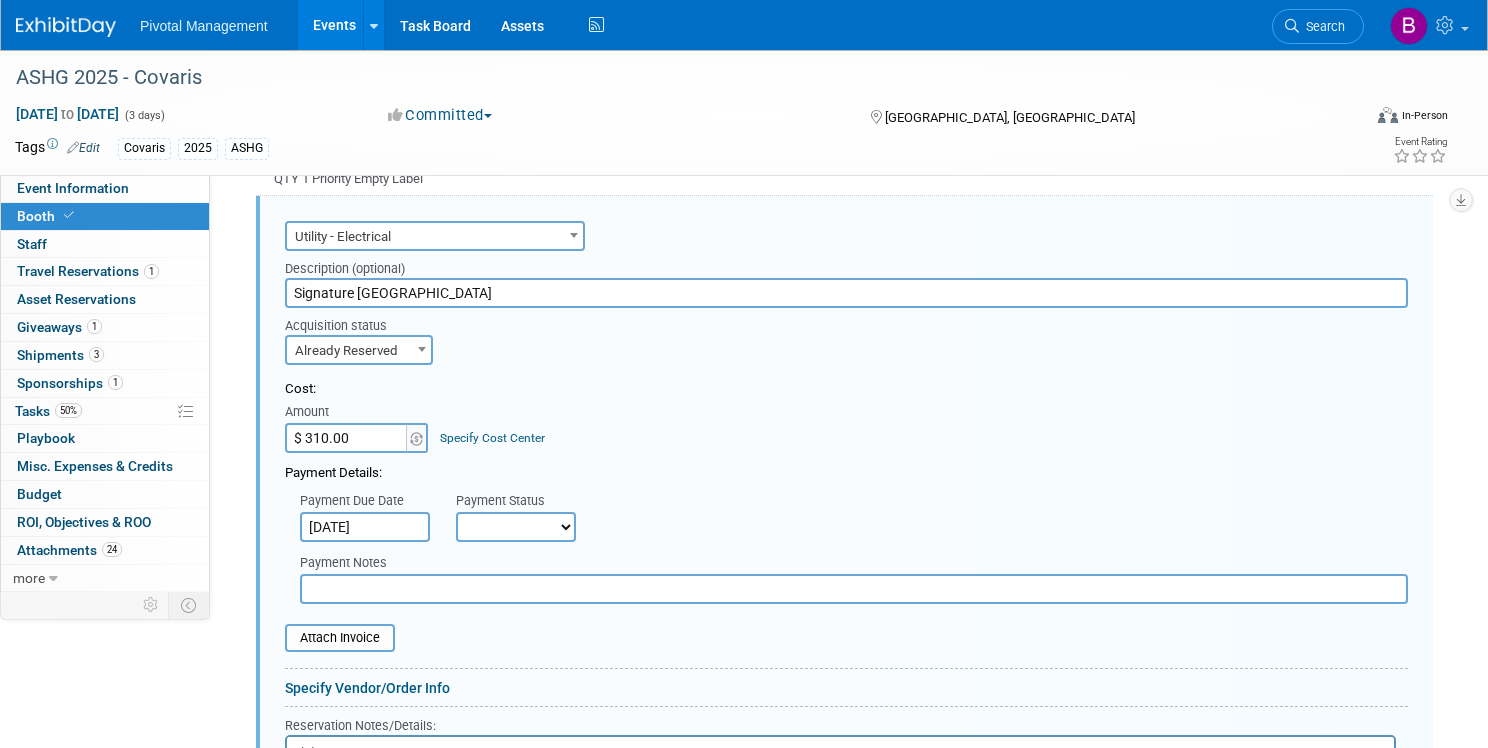 select on "1" 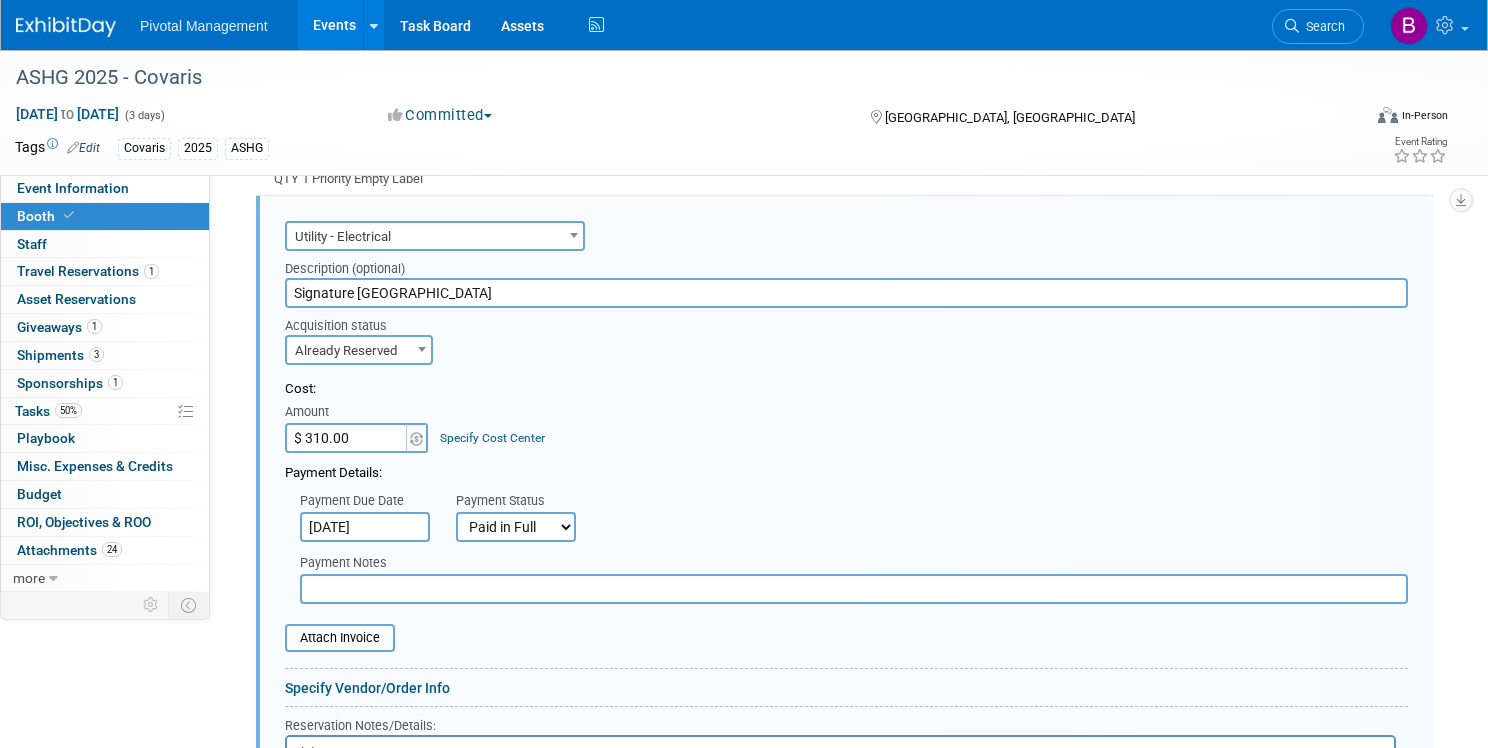 click at bounding box center (854, 589) 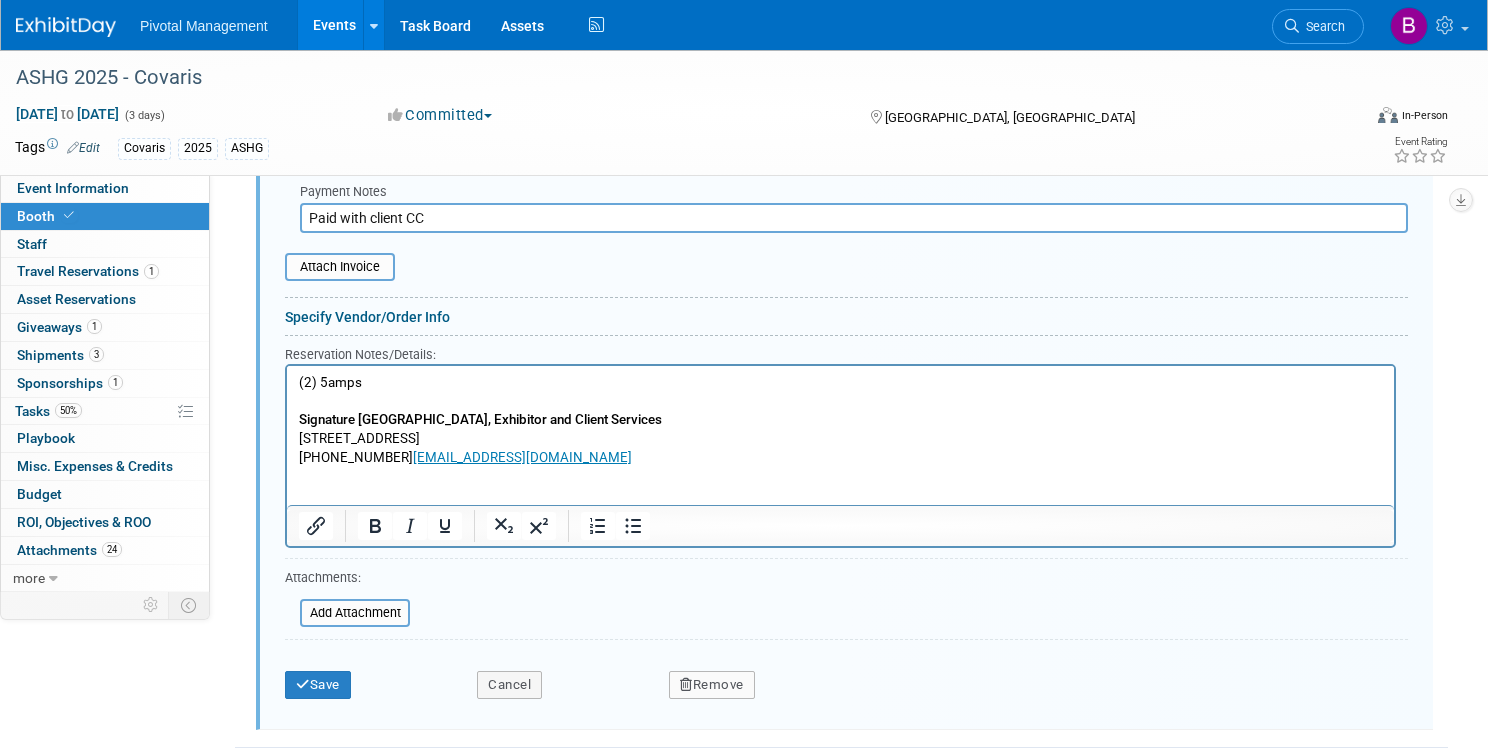scroll, scrollTop: 3626, scrollLeft: 0, axis: vertical 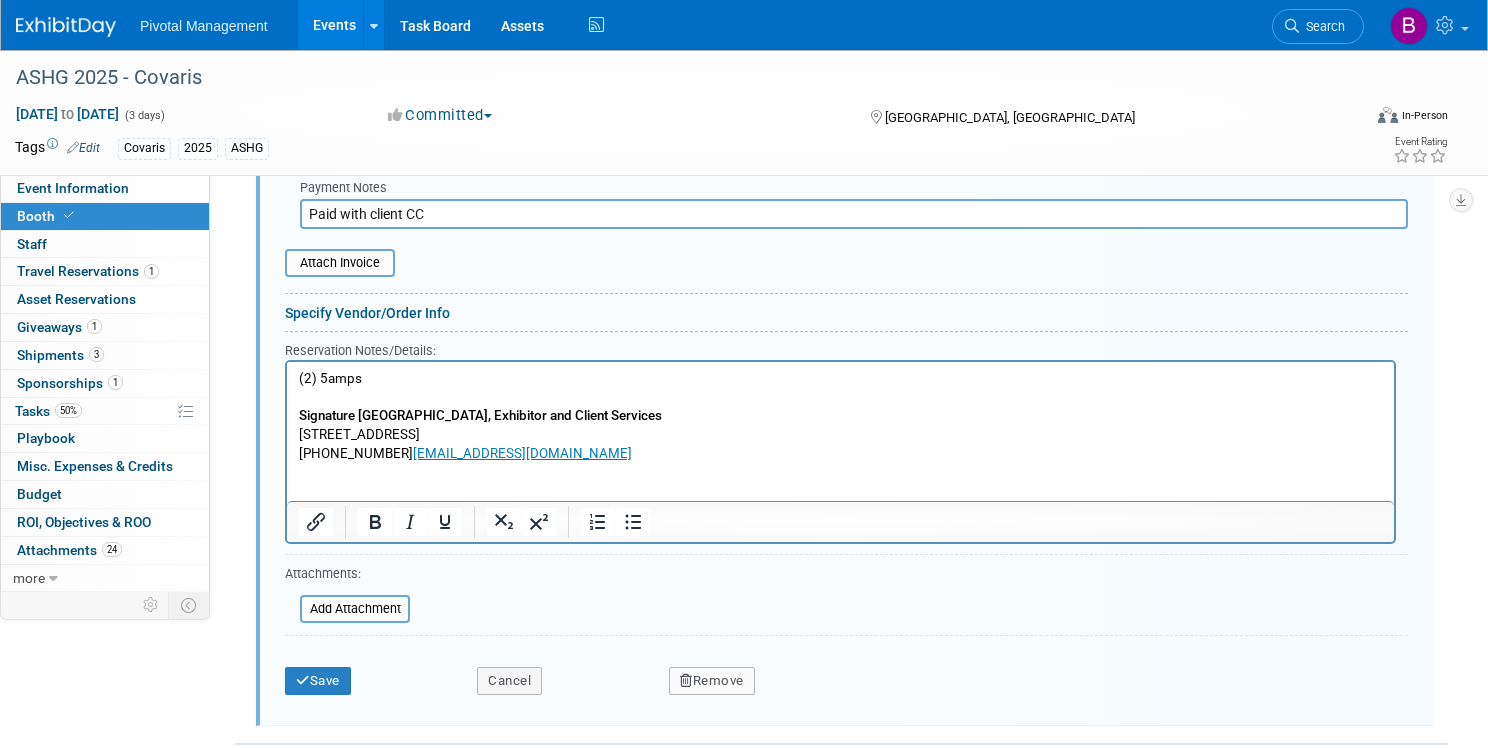 type on "Paid with client CC" 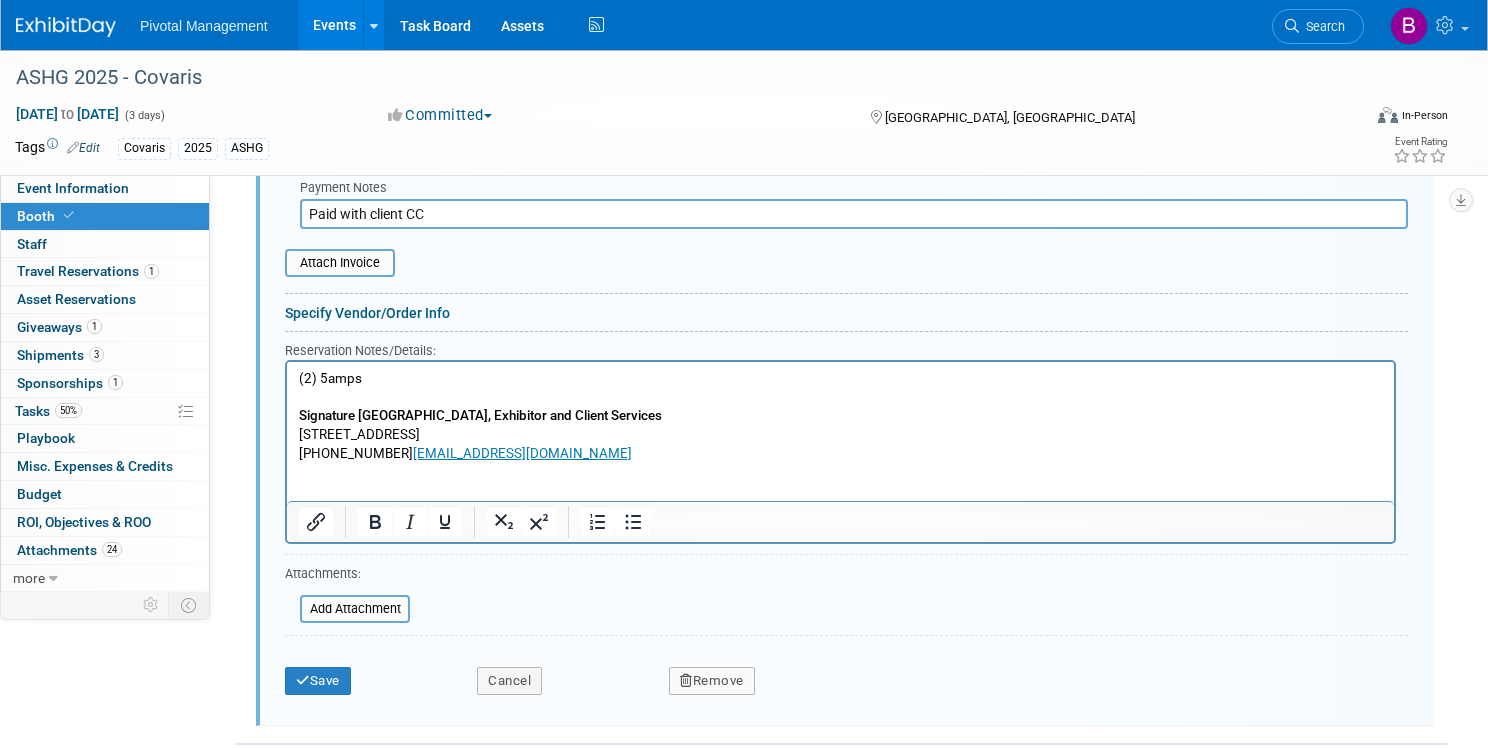 click on "Save
Cancel
Remove" at bounding box center (846, 674) 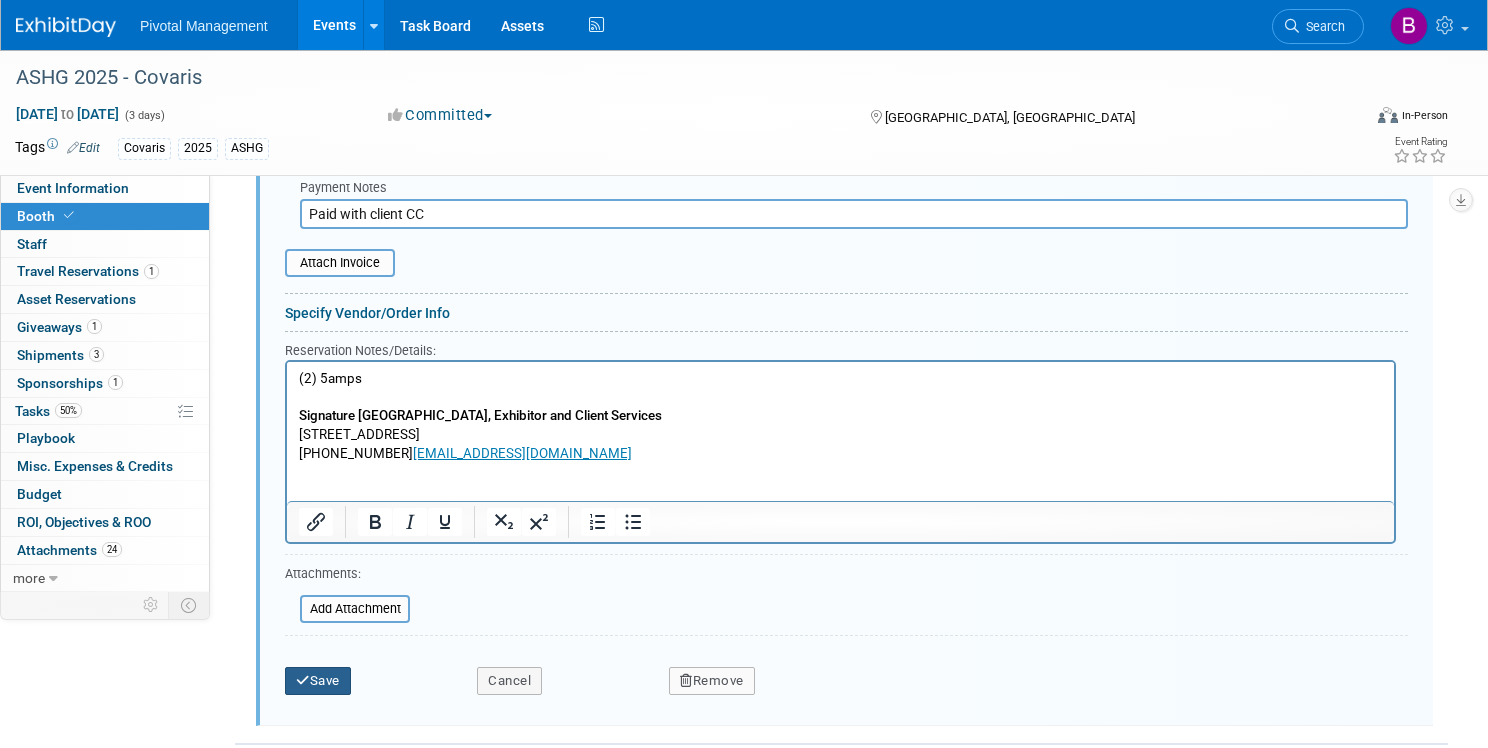 click on "Save" at bounding box center [318, 681] 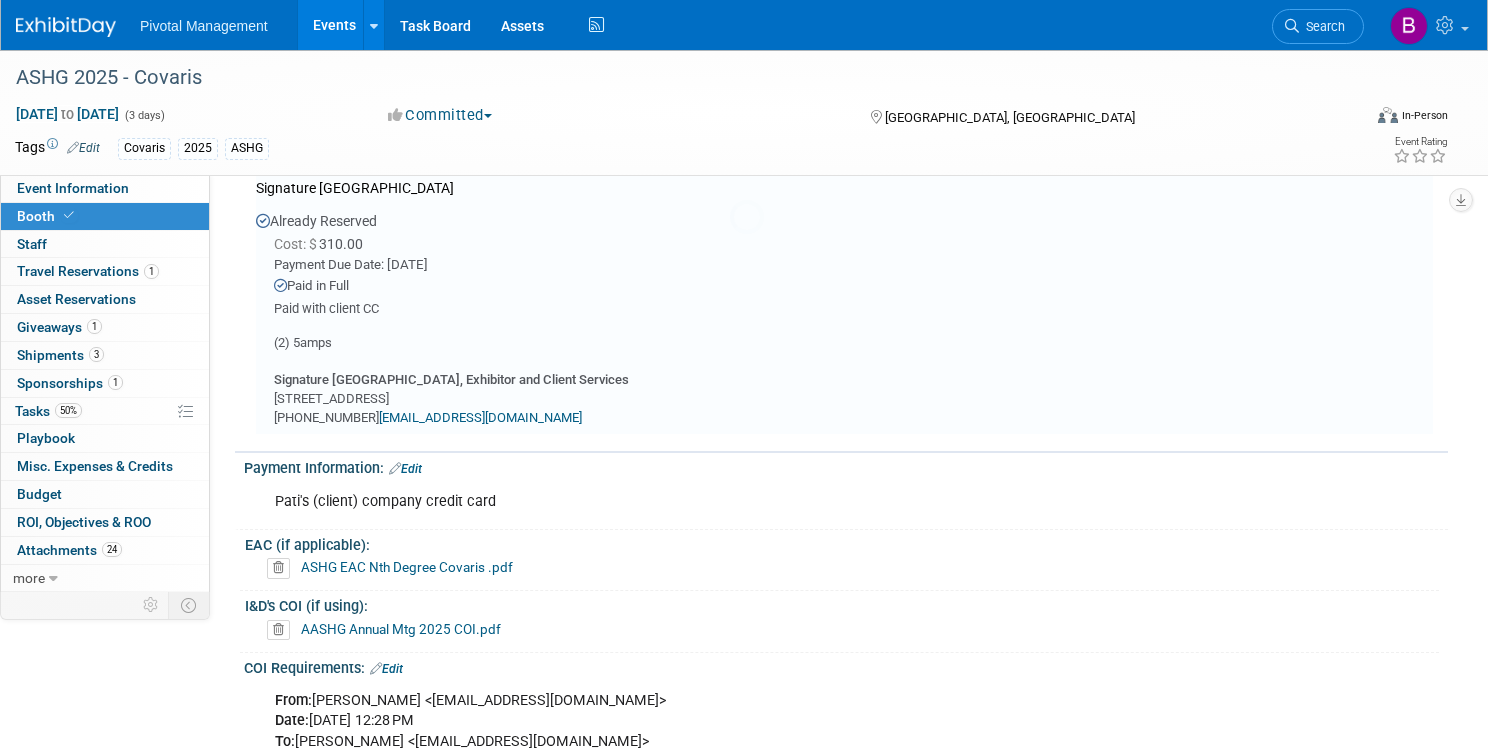 scroll, scrollTop: 3214, scrollLeft: 0, axis: vertical 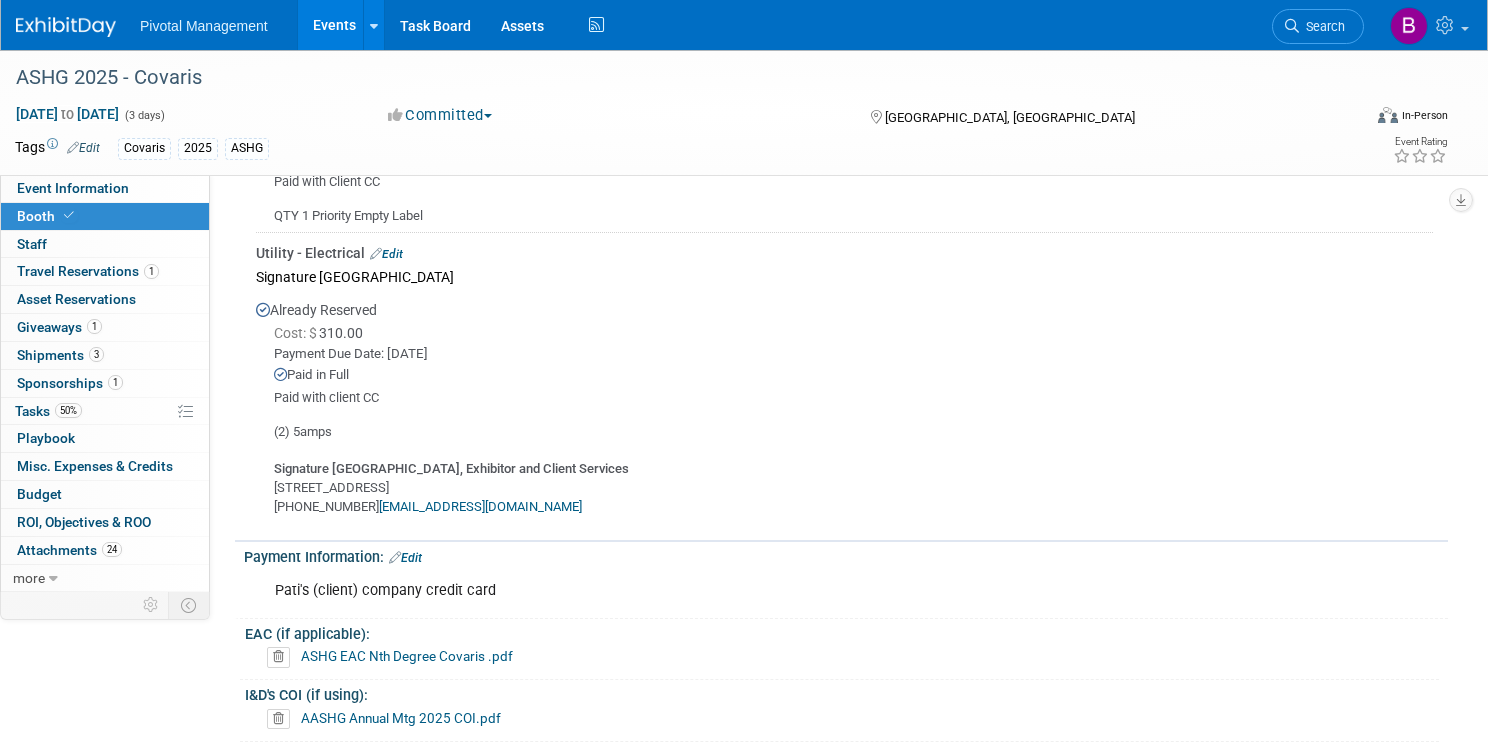 click on "Edit" at bounding box center (386, 254) 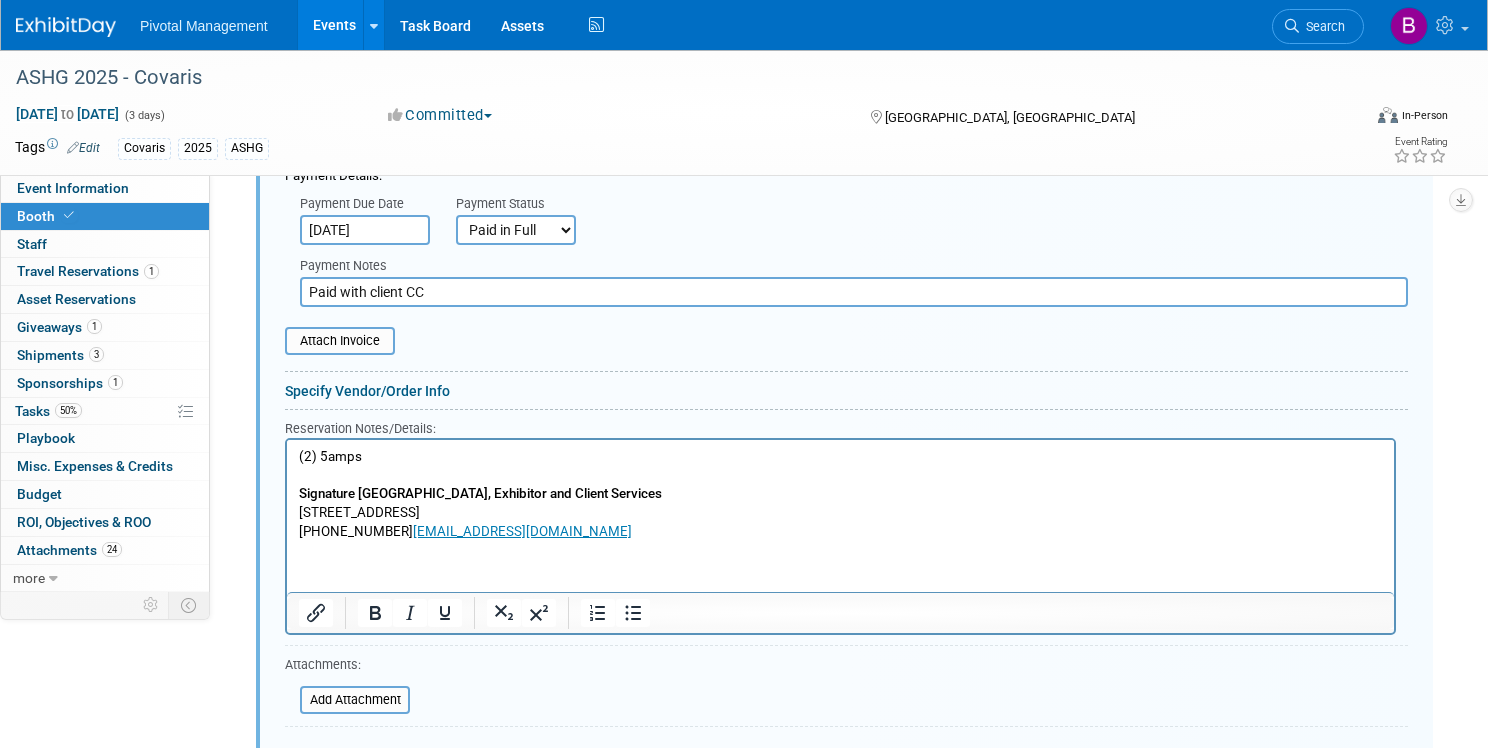 scroll, scrollTop: 3569, scrollLeft: 0, axis: vertical 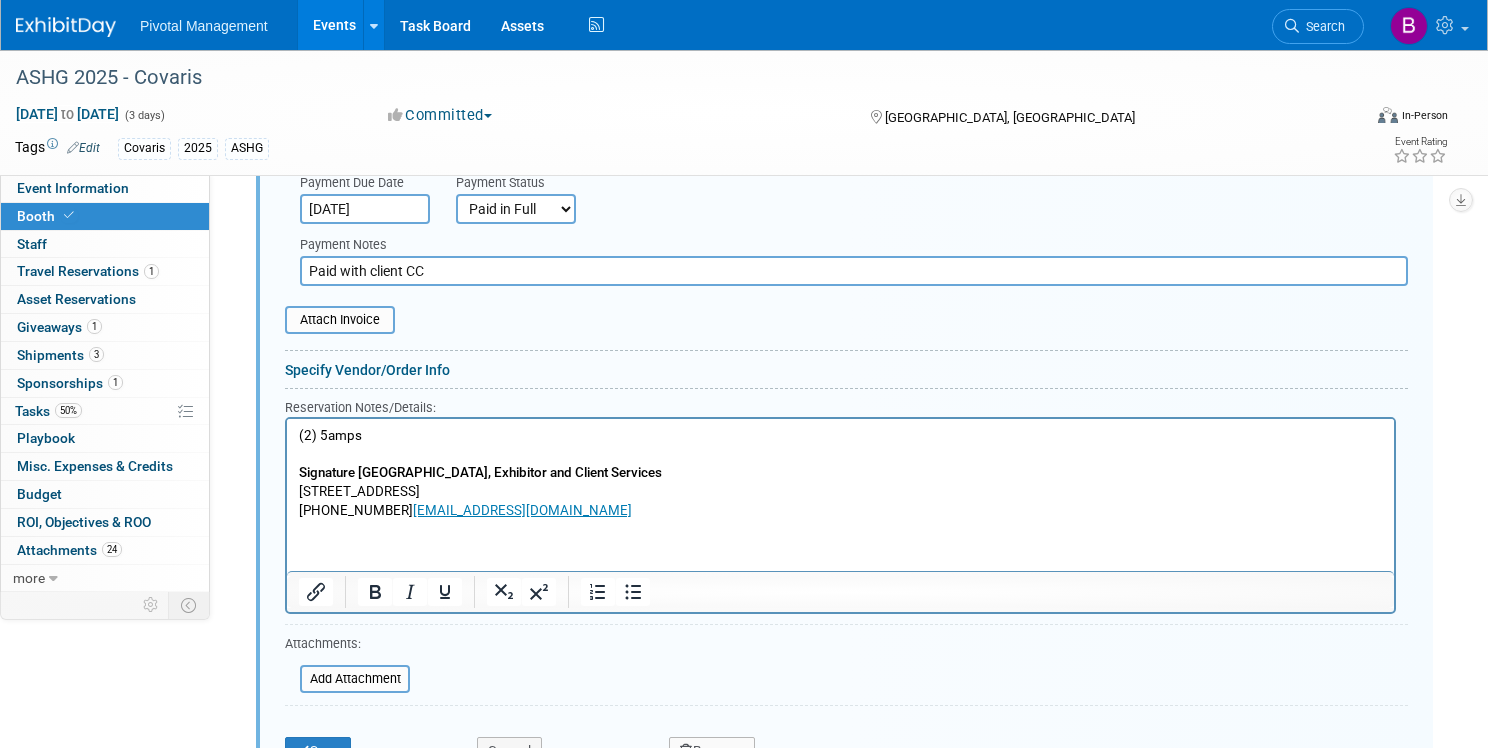click on "(2) 5amps  Signature Boston, Exhibitor and Client Services 415 Summer Street, Boston MA 02210 617-954-2230 CustomerService@massconvention.com" at bounding box center (841, 474) 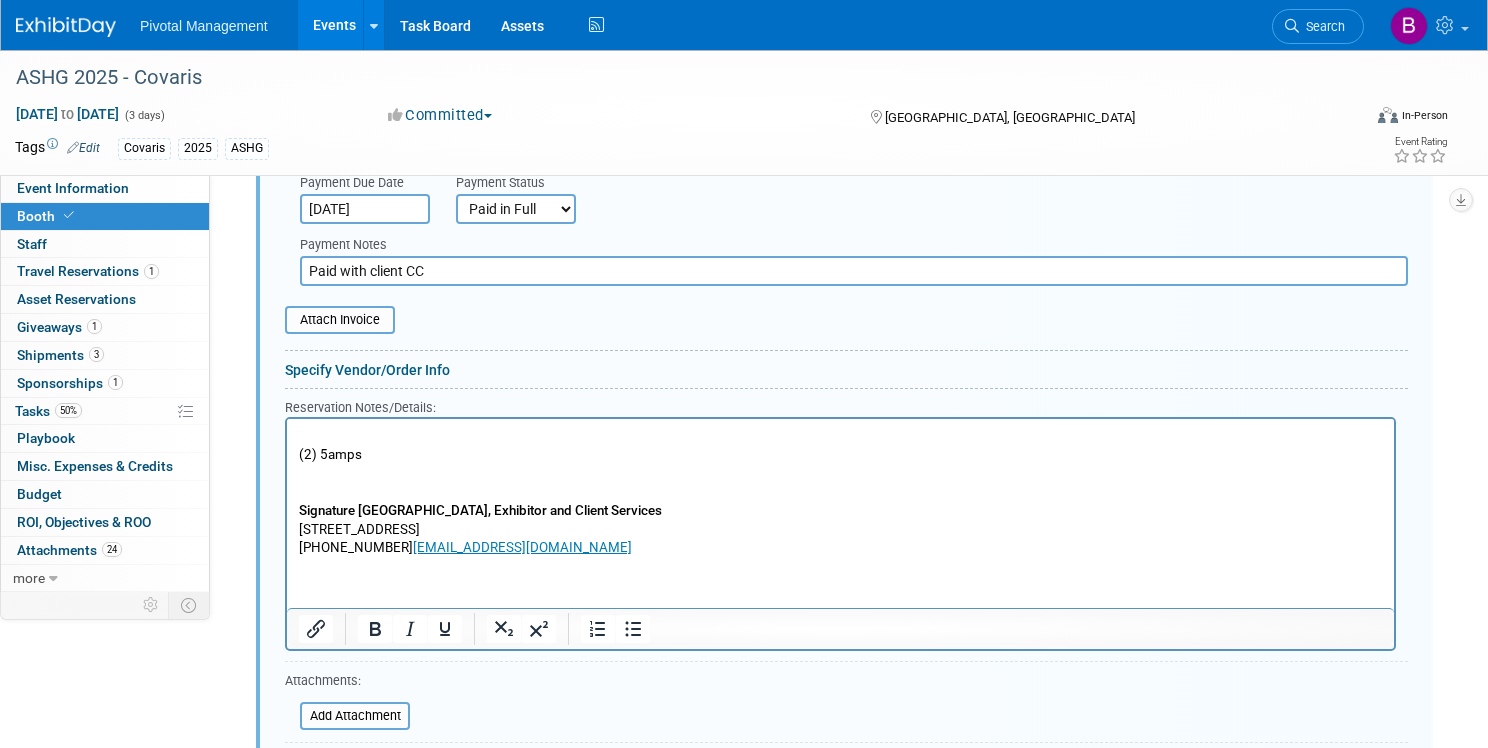 type 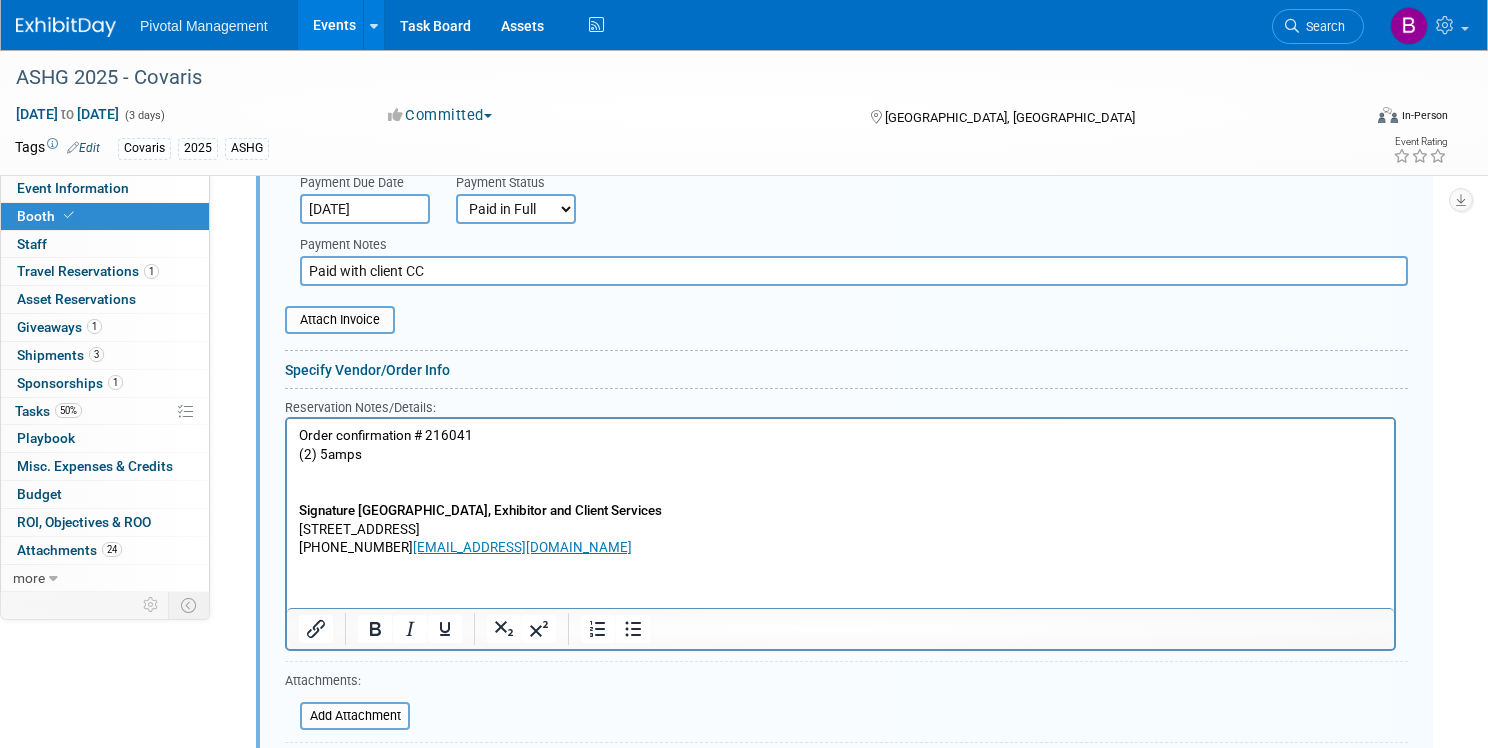 click on "Order confirmation # 216041" at bounding box center (841, 436) 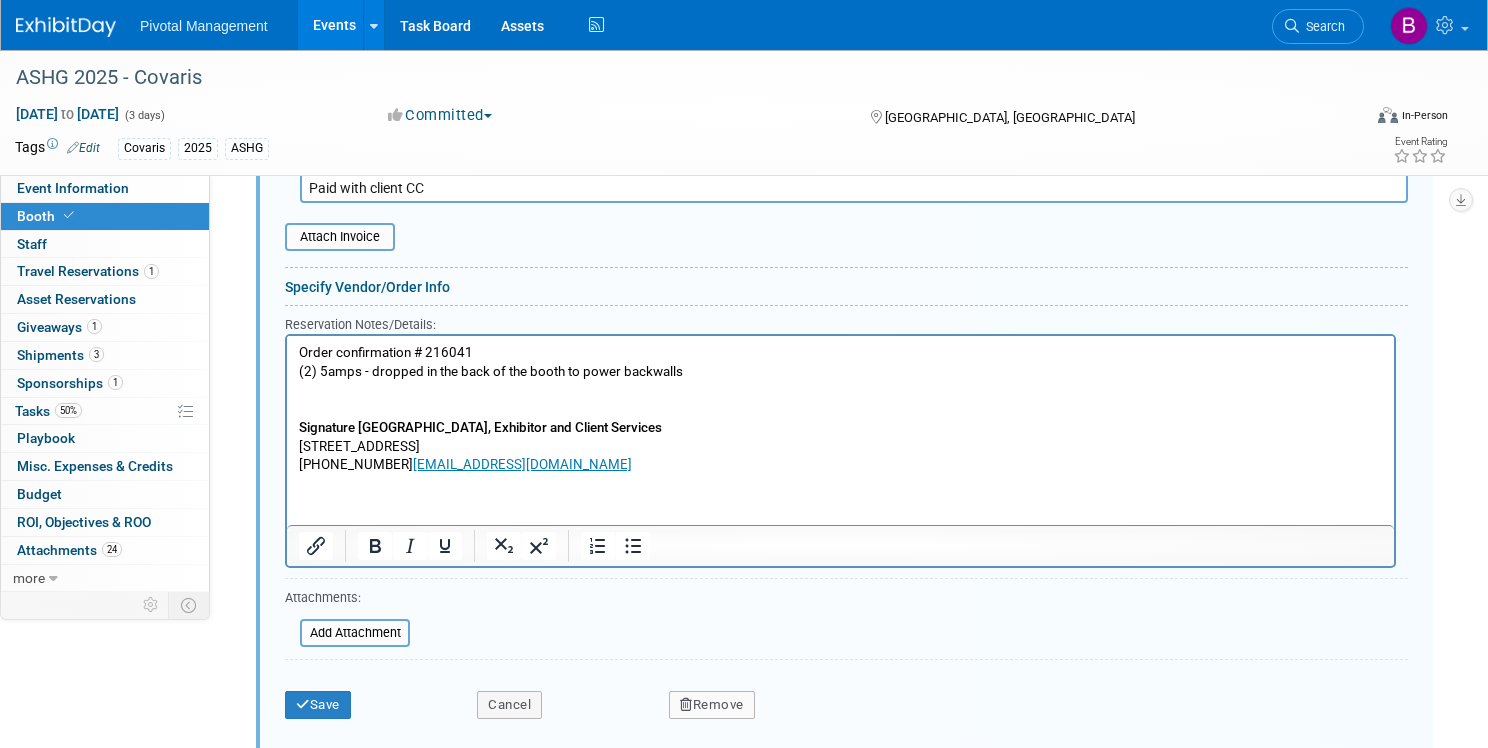 scroll, scrollTop: 3658, scrollLeft: 0, axis: vertical 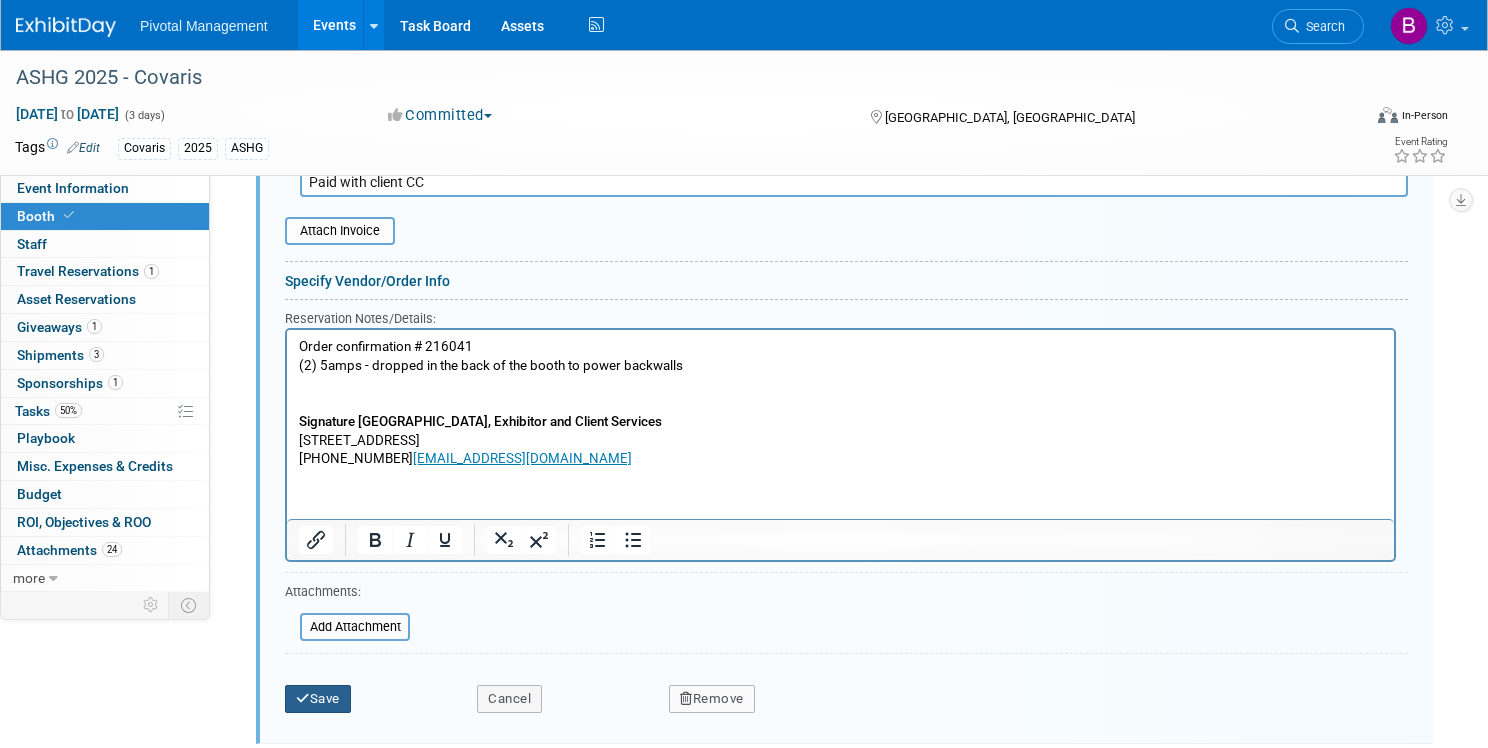 click on "Save" at bounding box center [318, 699] 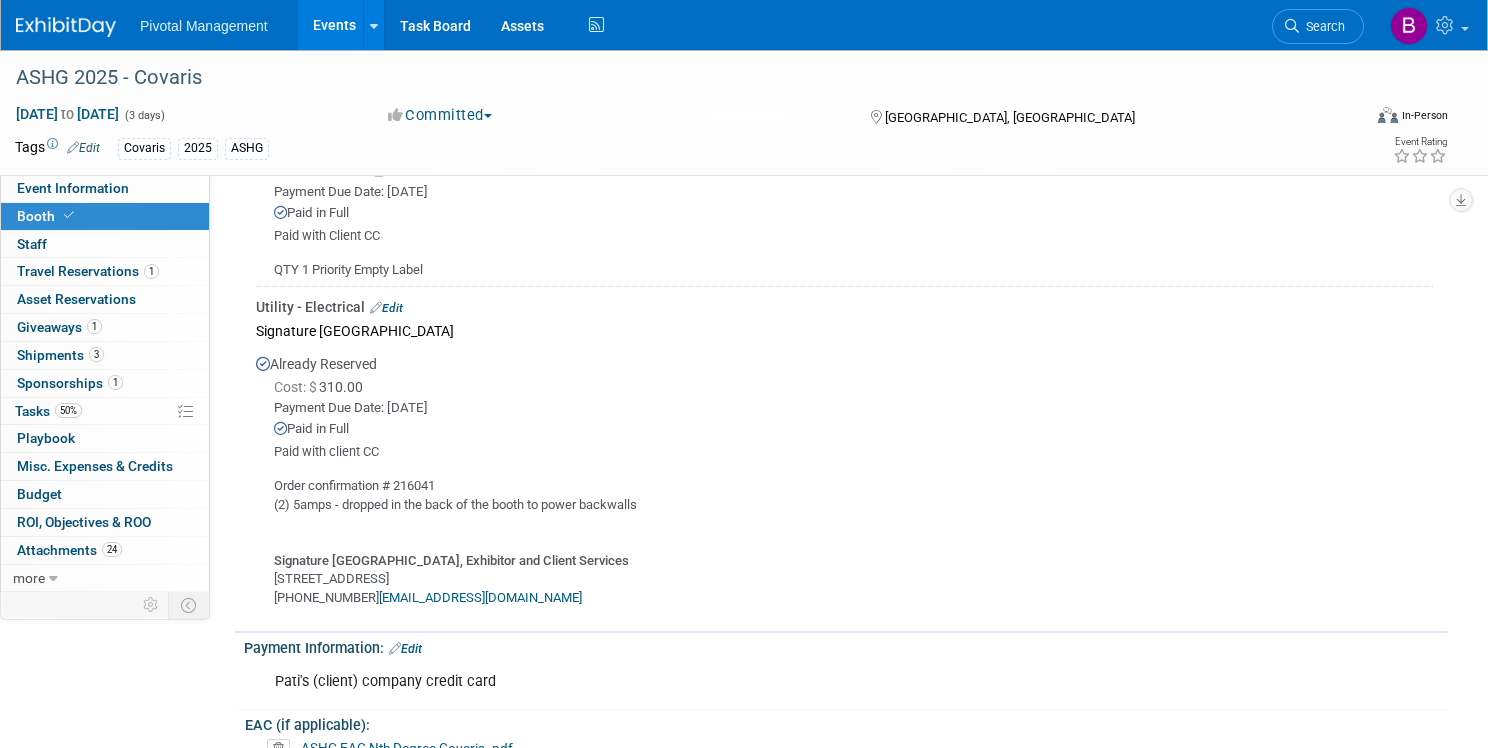 scroll, scrollTop: 3154, scrollLeft: 0, axis: vertical 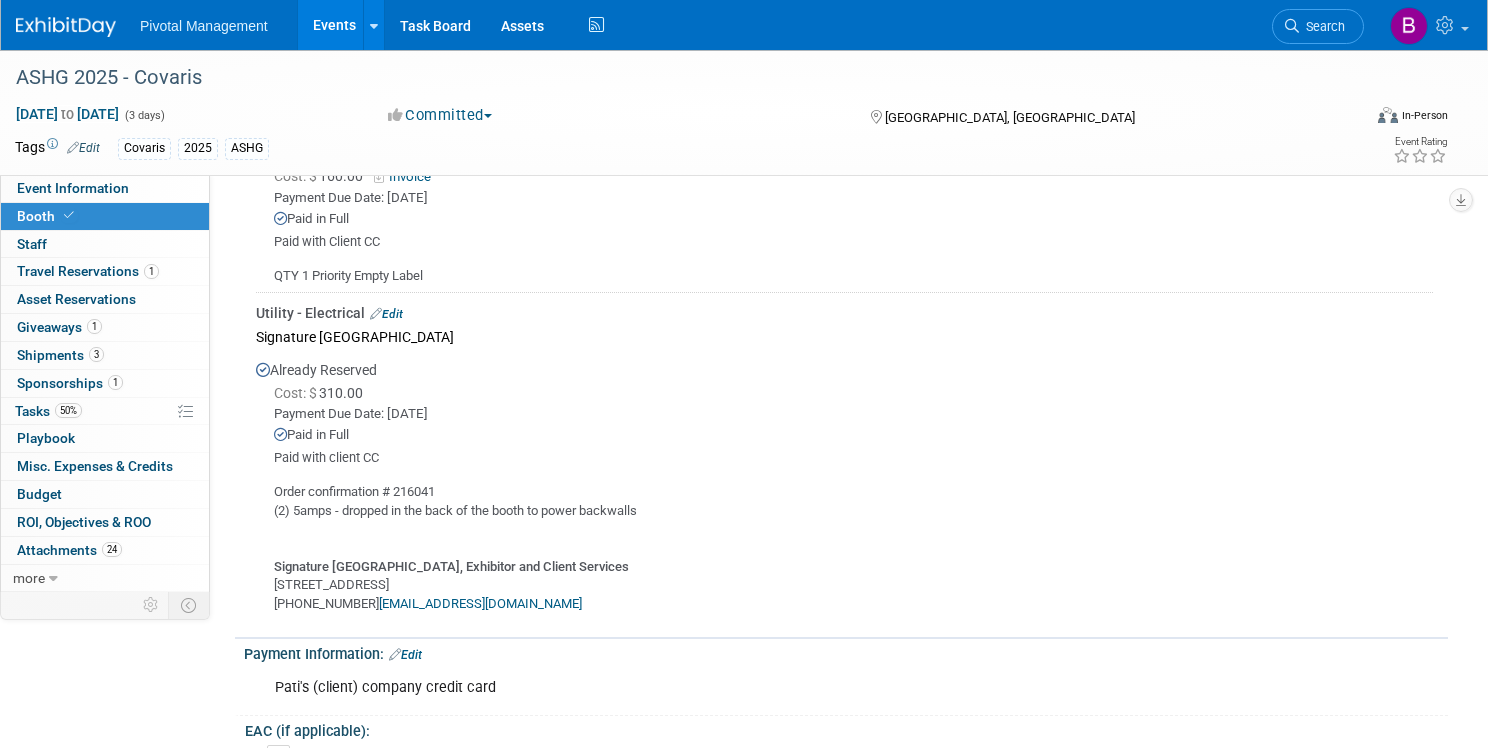 click on "Edit" at bounding box center [386, 314] 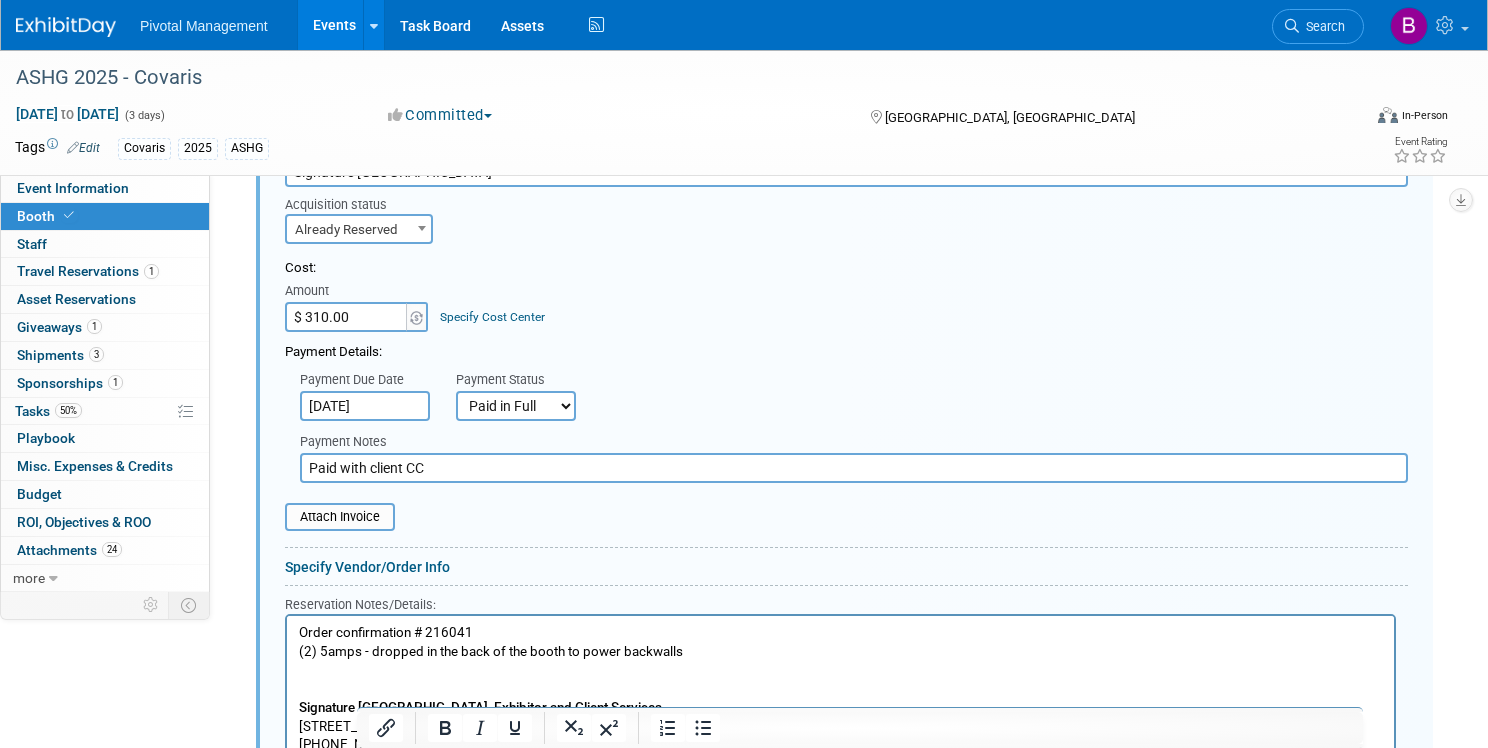 scroll, scrollTop: 3486, scrollLeft: 0, axis: vertical 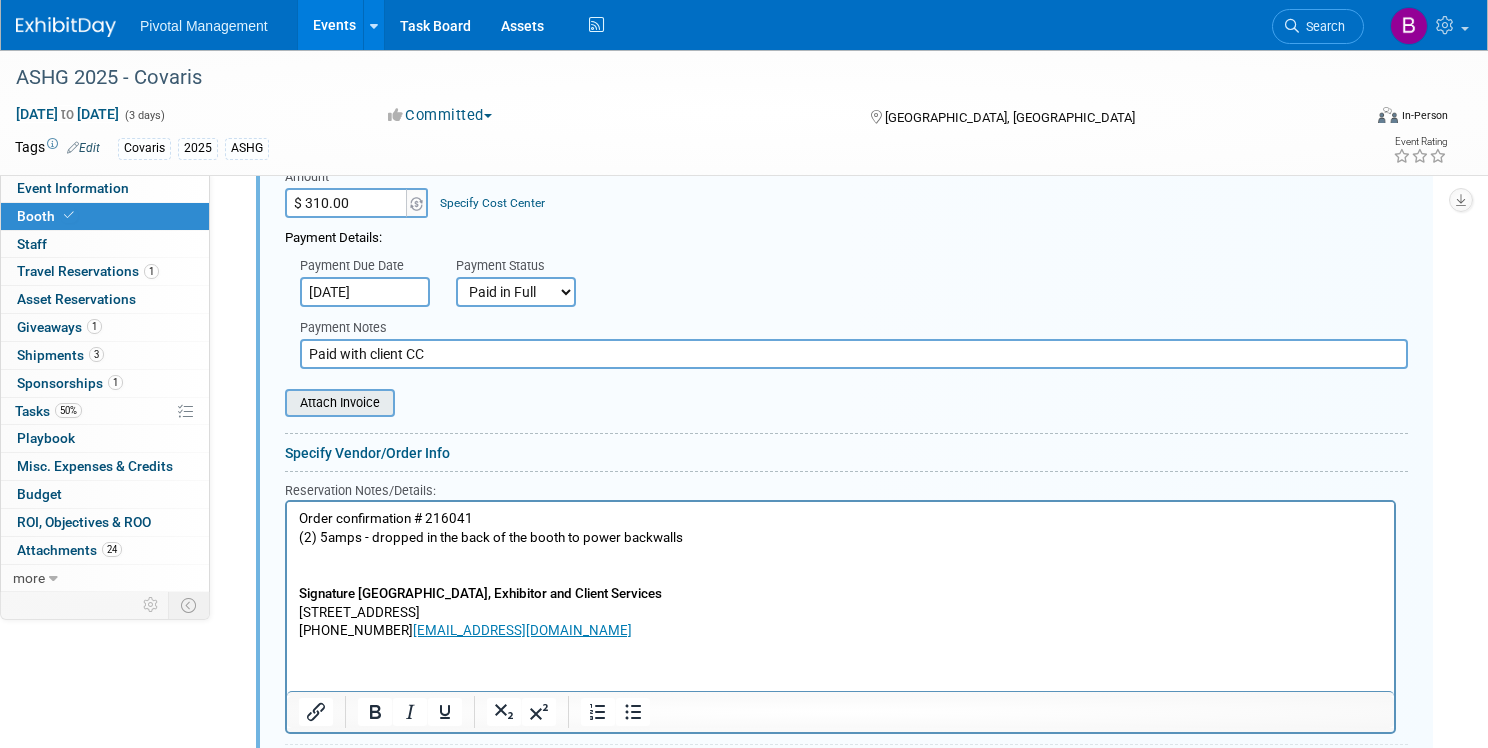 click at bounding box center (274, 403) 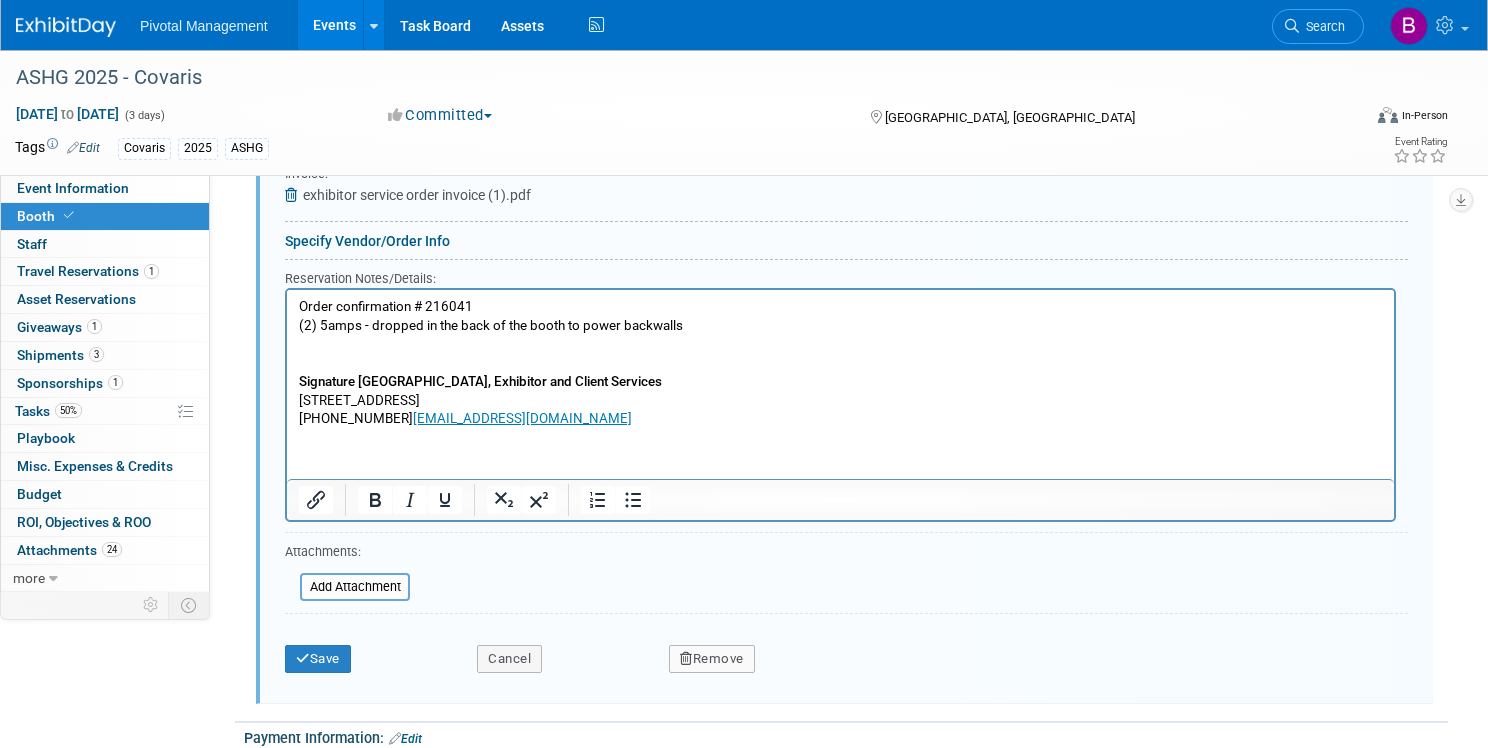 scroll, scrollTop: 3712, scrollLeft: 0, axis: vertical 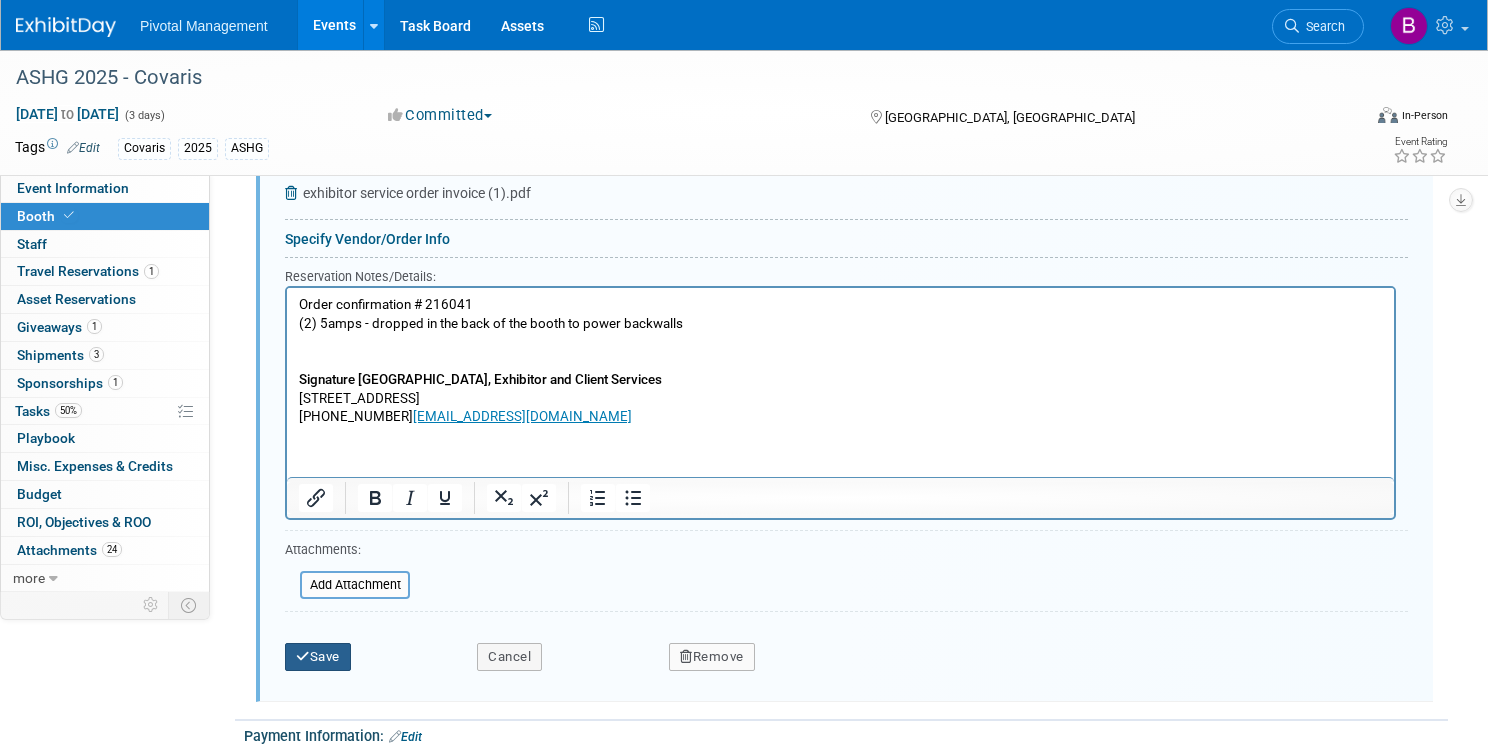 click at bounding box center [303, 656] 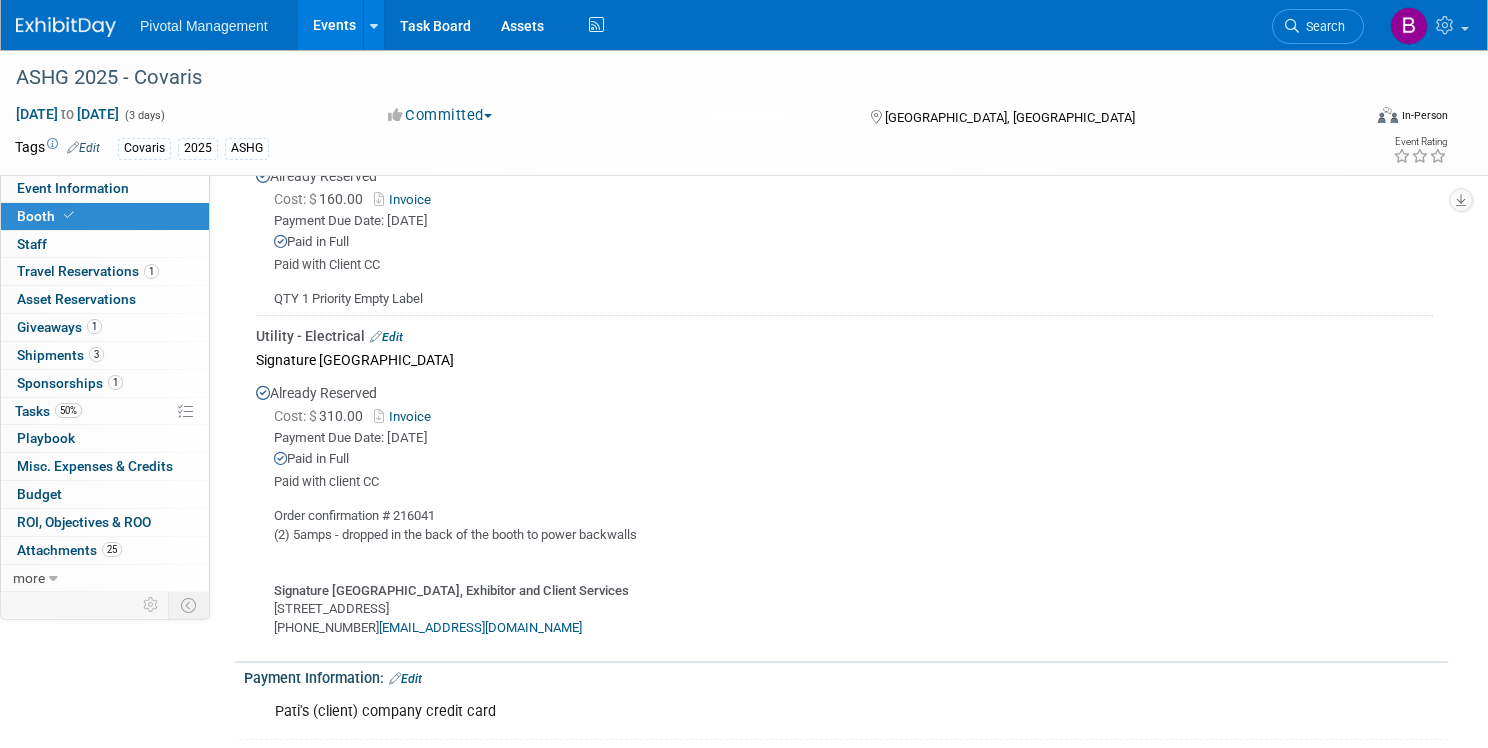 scroll, scrollTop: 3136, scrollLeft: 0, axis: vertical 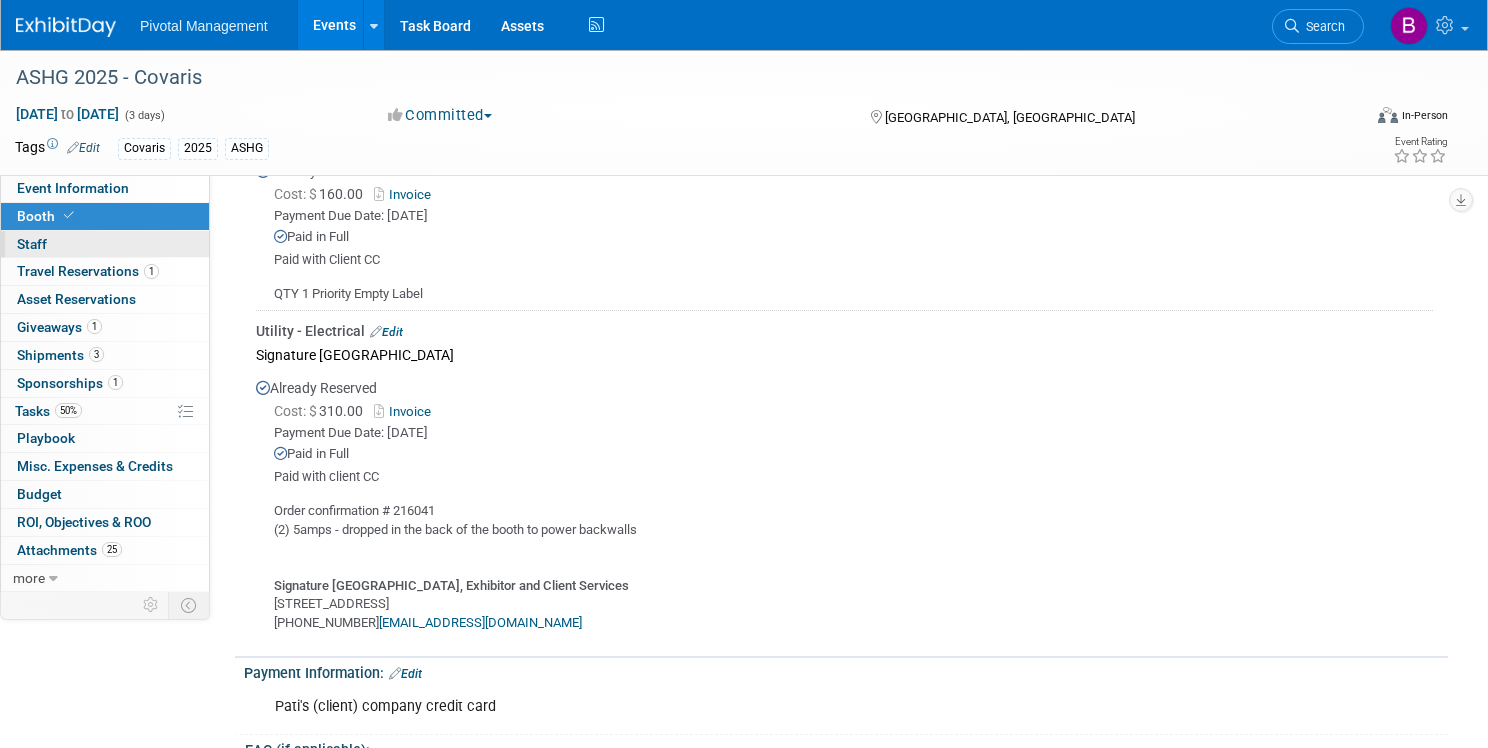 click on "0
Staff 0" at bounding box center (105, 244) 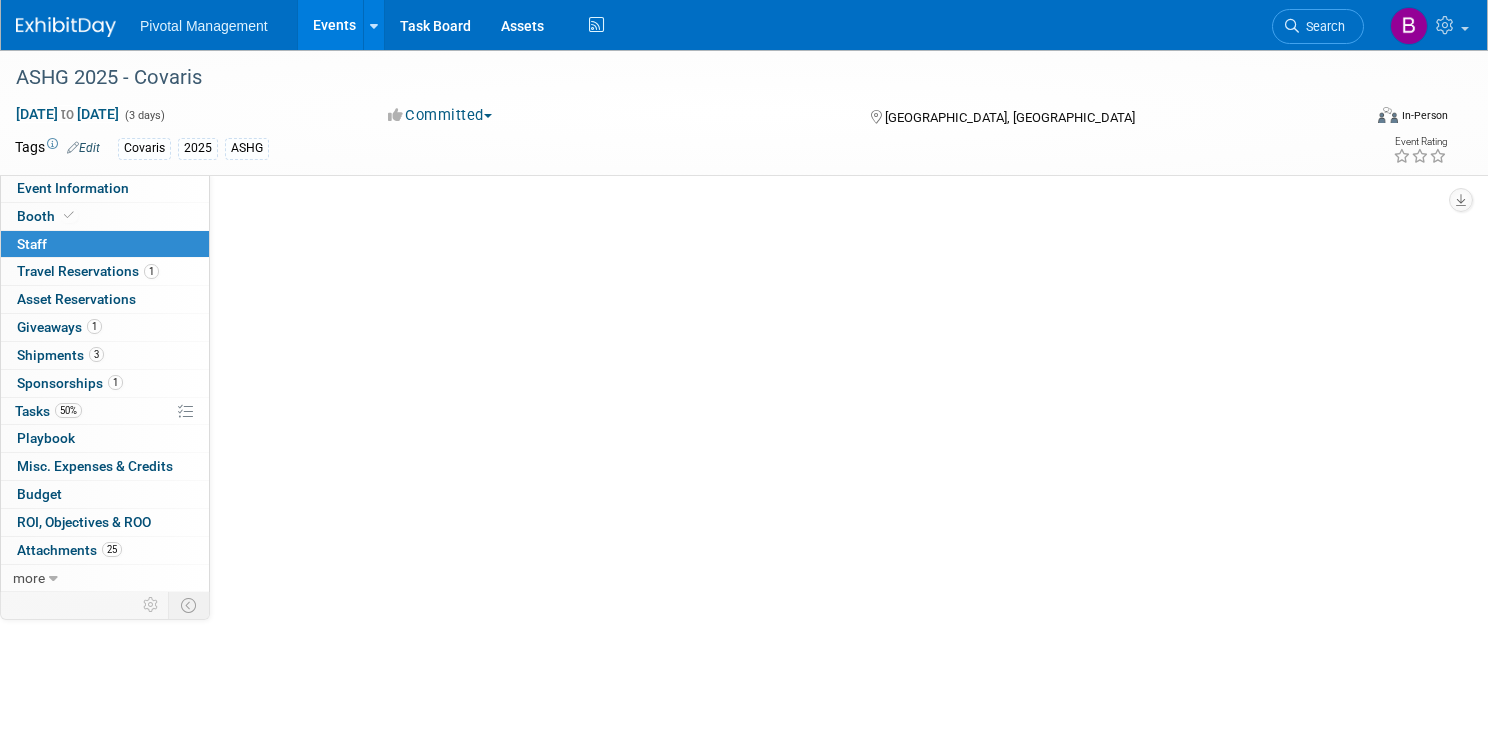 scroll, scrollTop: 0, scrollLeft: 0, axis: both 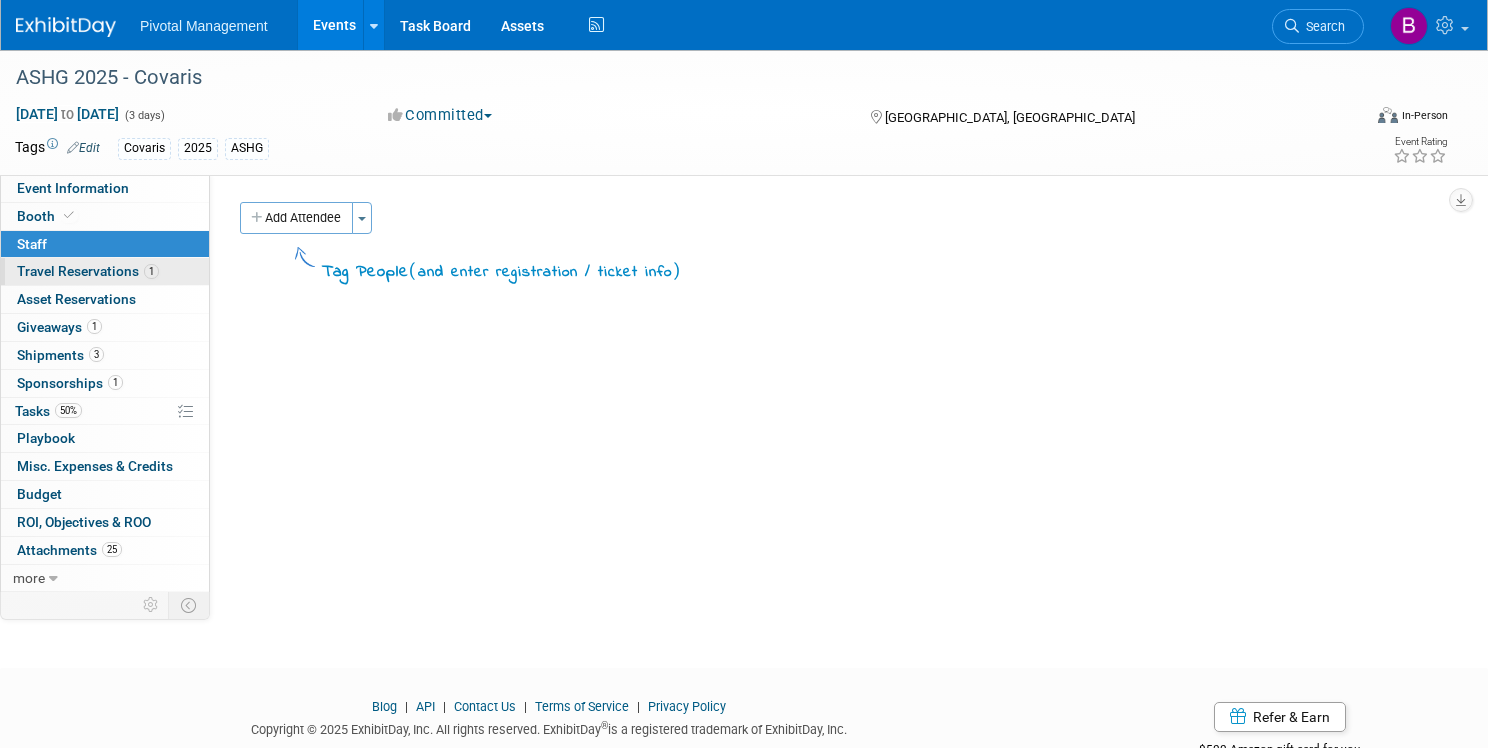 click on "1" at bounding box center [151, 271] 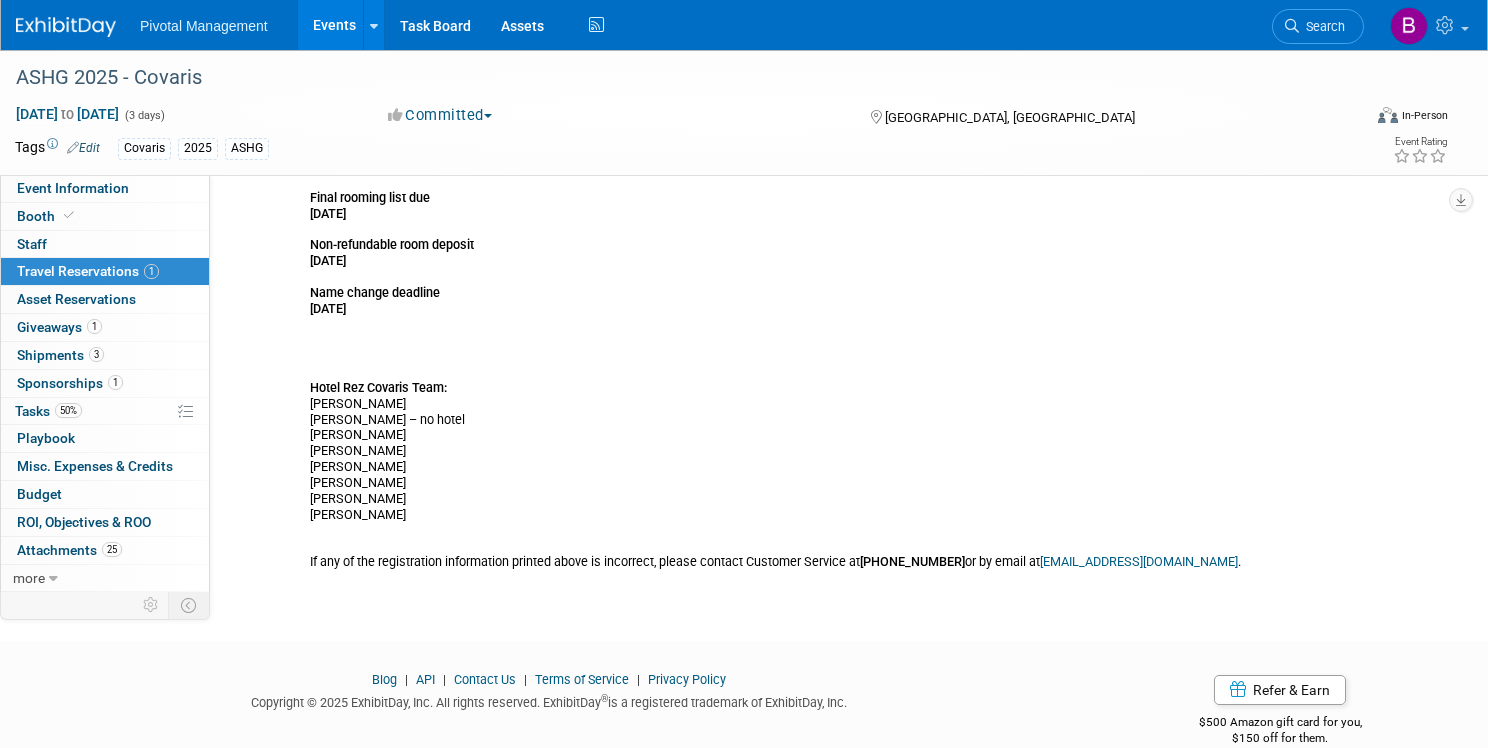 scroll, scrollTop: 388, scrollLeft: 0, axis: vertical 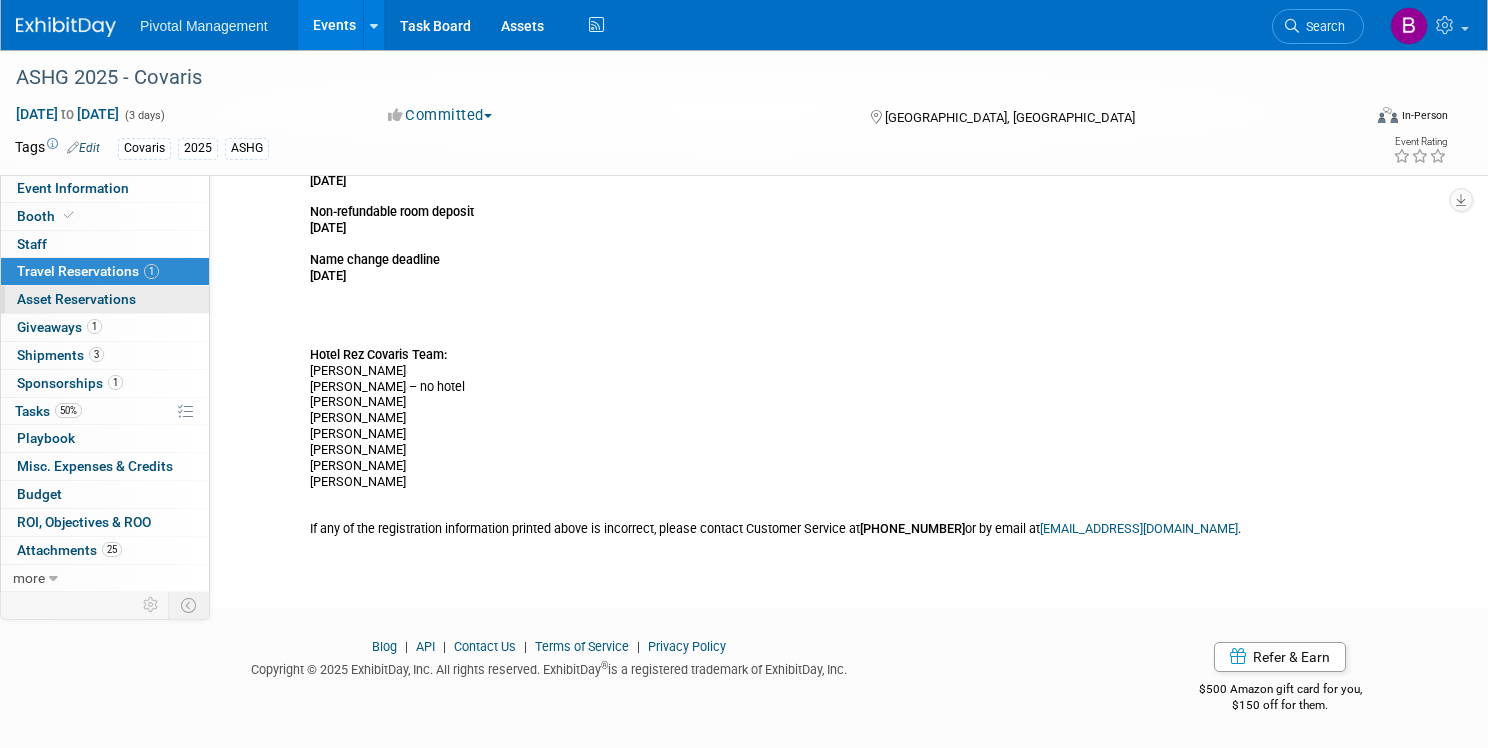 click on "0
Asset Reservations 0" at bounding box center (105, 299) 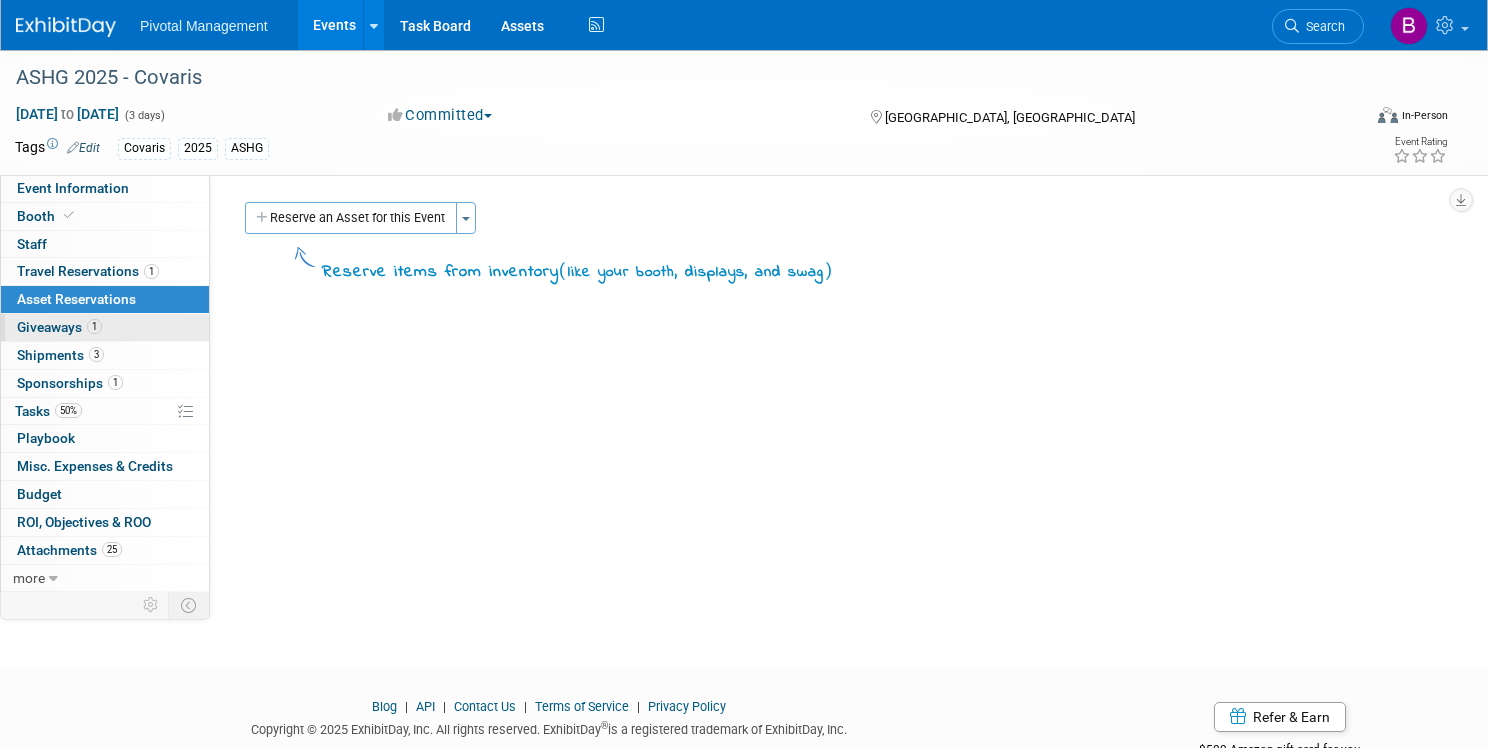 click on "1
Giveaways 1" at bounding box center (105, 327) 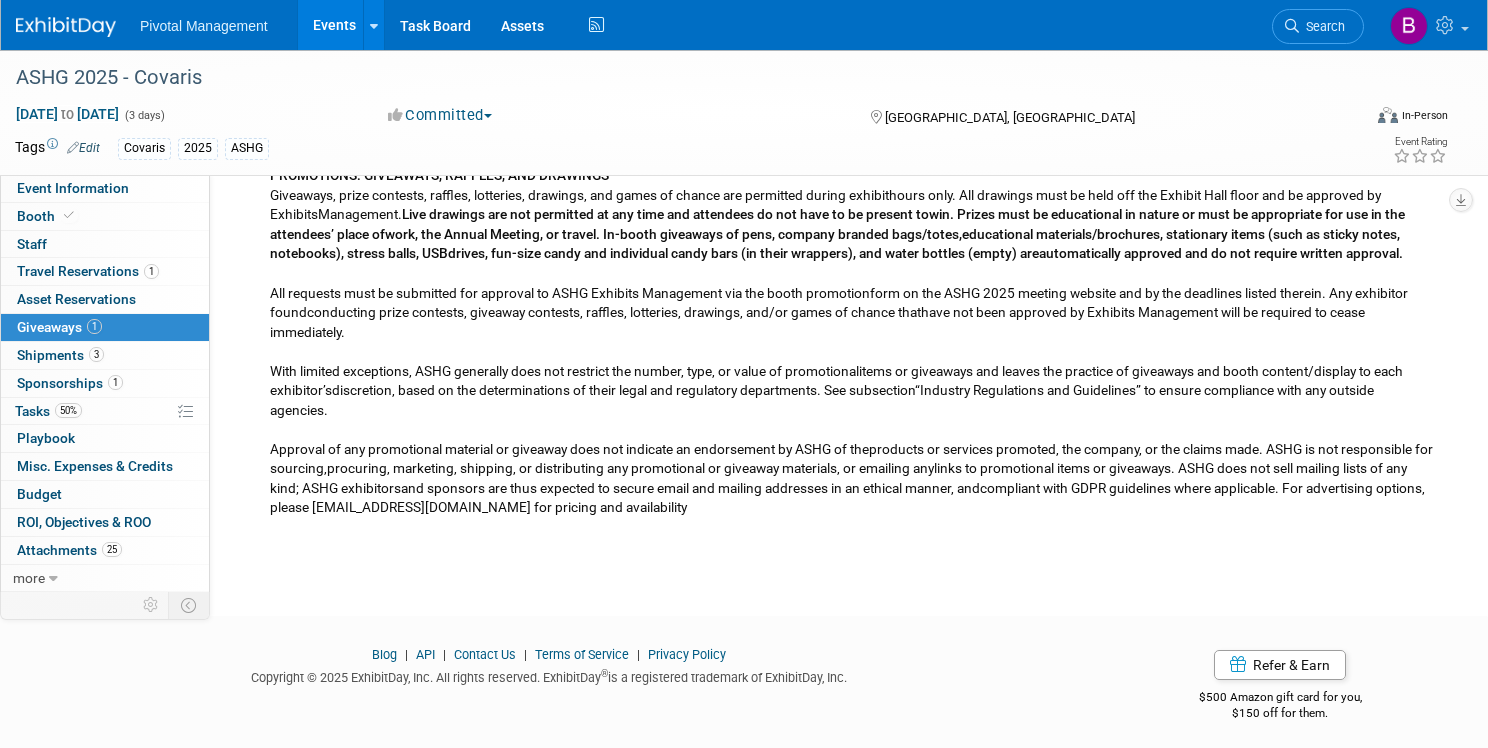scroll, scrollTop: 216, scrollLeft: 0, axis: vertical 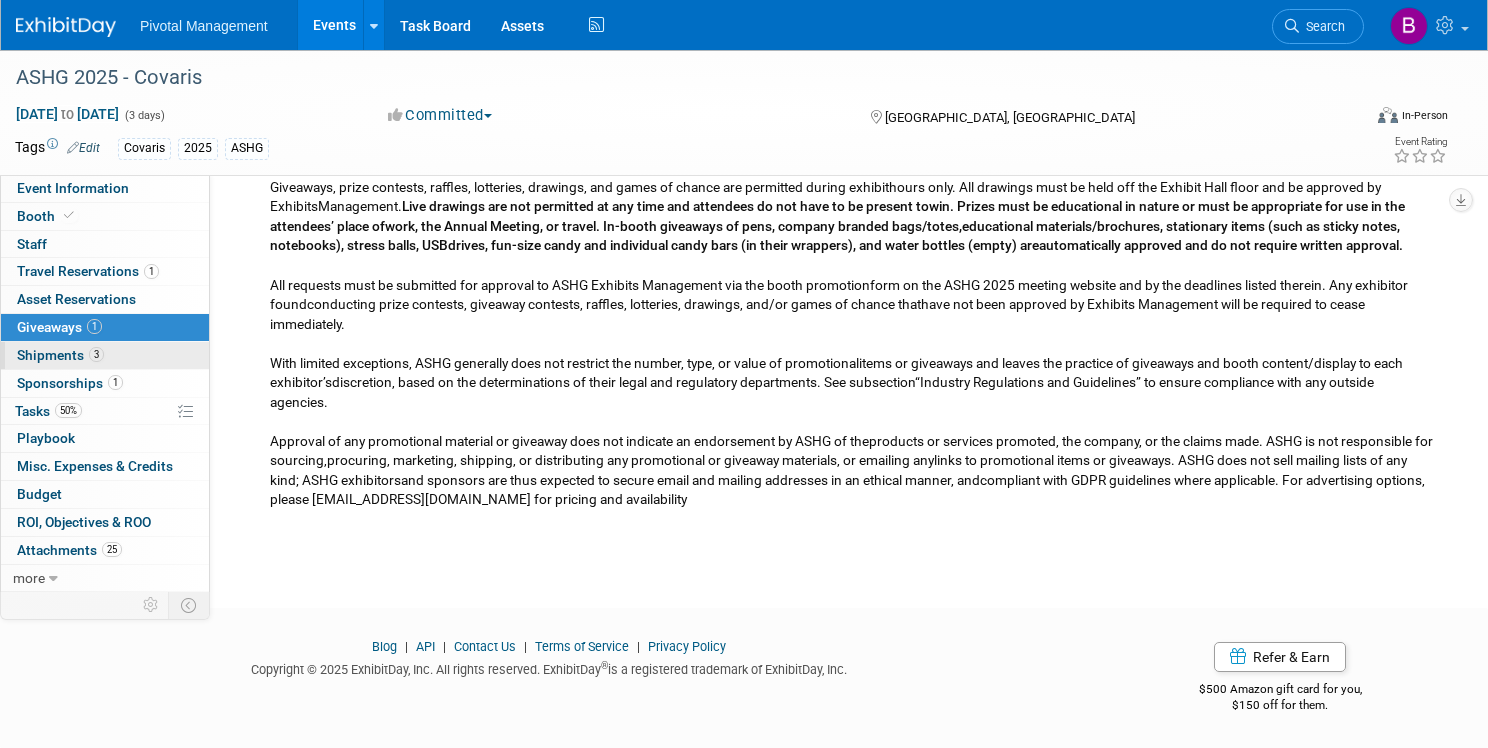 click on "3
Shipments 3" at bounding box center (105, 355) 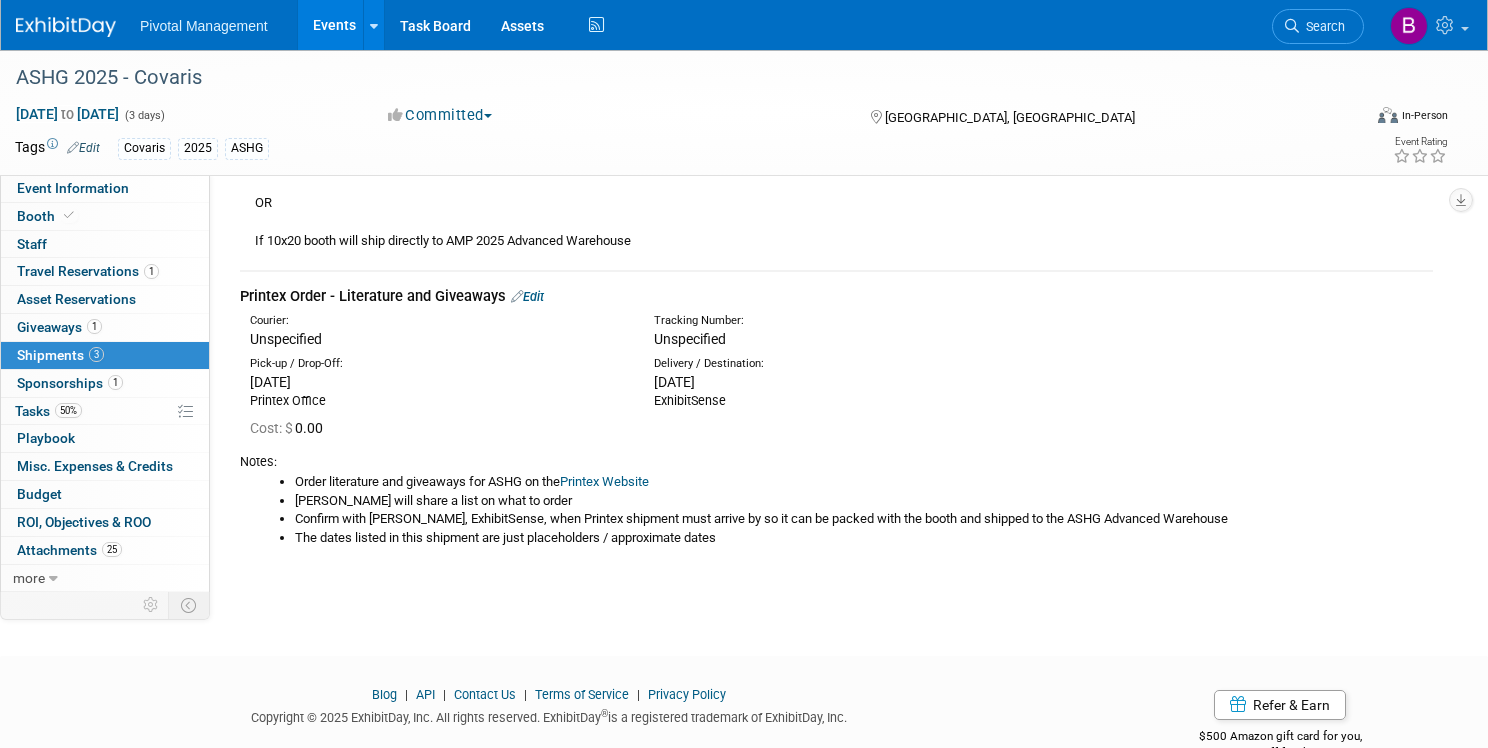 scroll, scrollTop: 833, scrollLeft: 0, axis: vertical 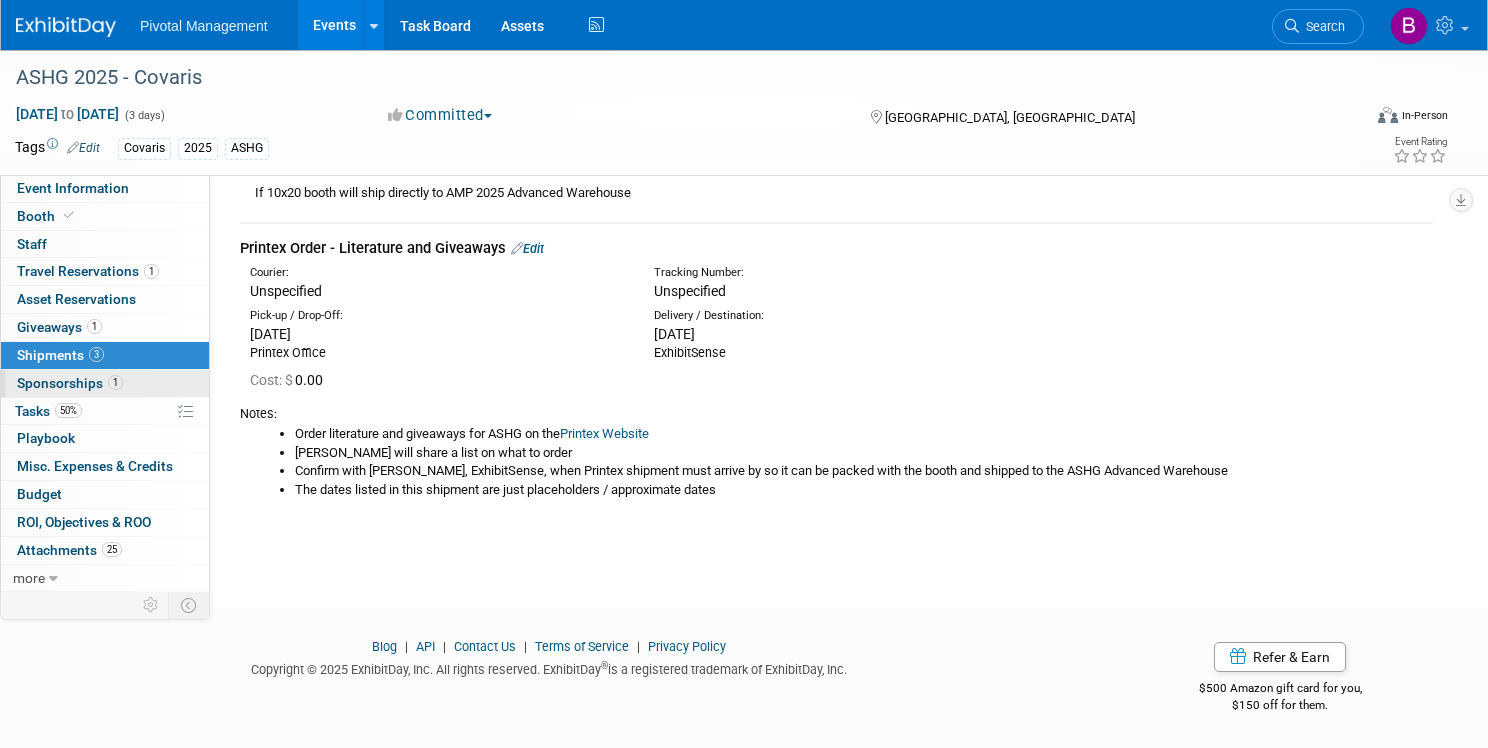 click on "1" at bounding box center (115, 382) 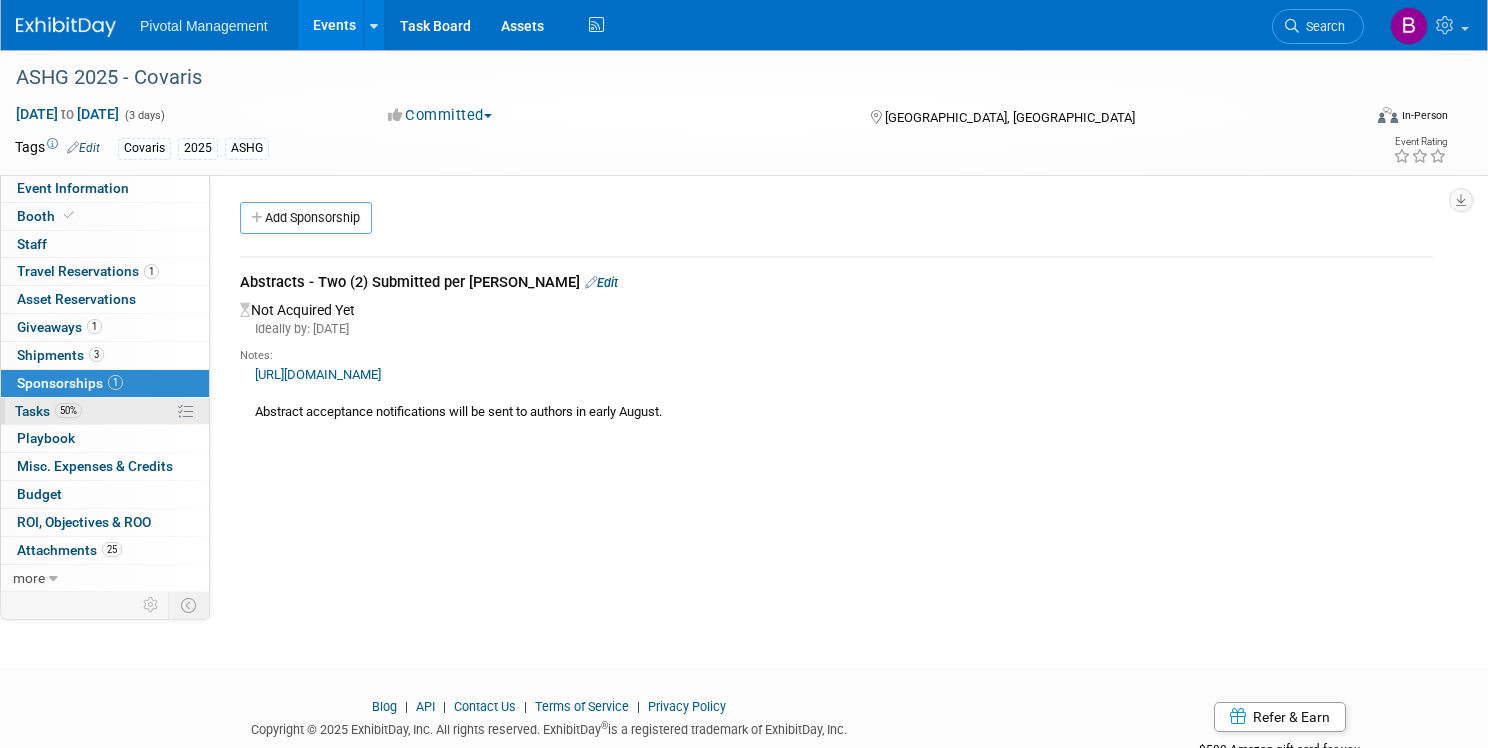 click on "50%
Tasks 50%" at bounding box center [105, 411] 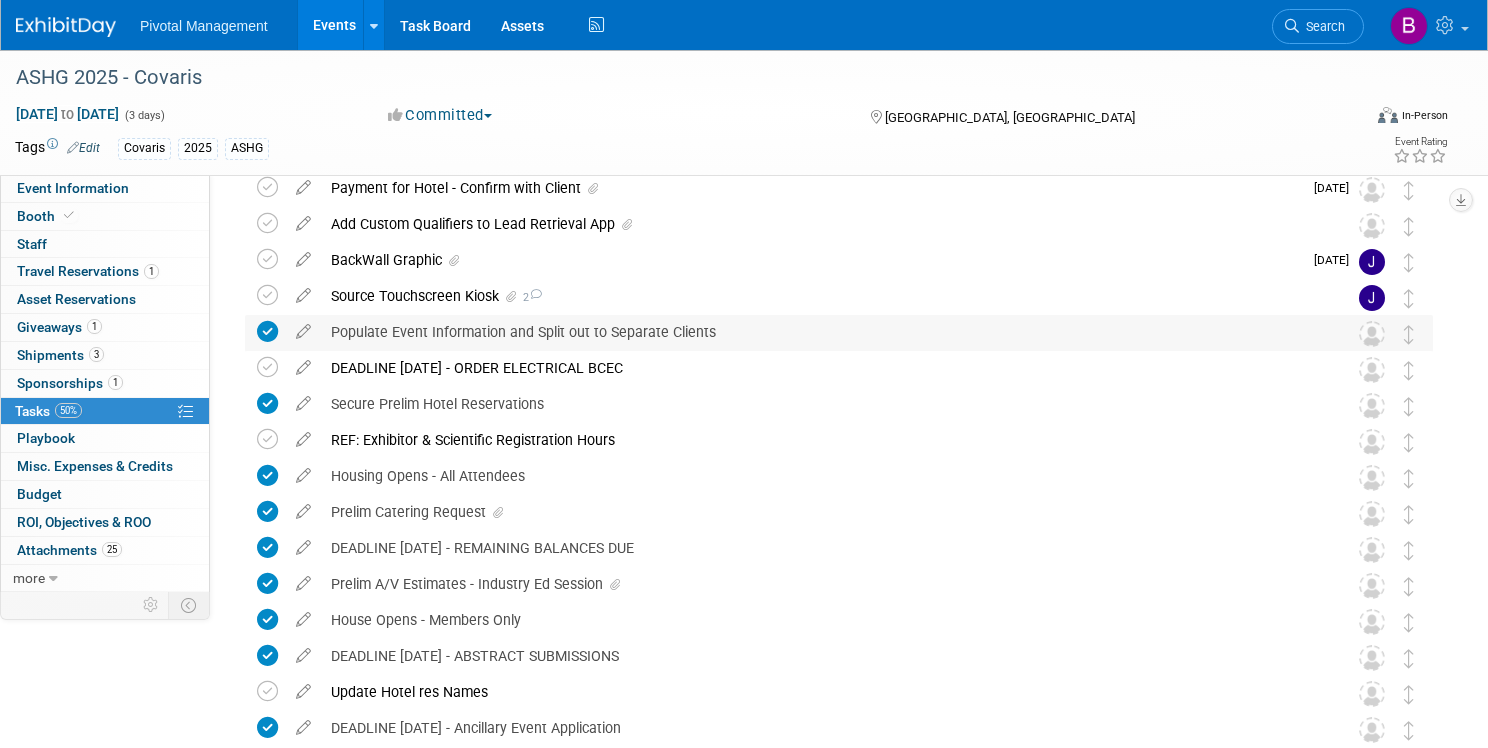 scroll, scrollTop: 175, scrollLeft: 0, axis: vertical 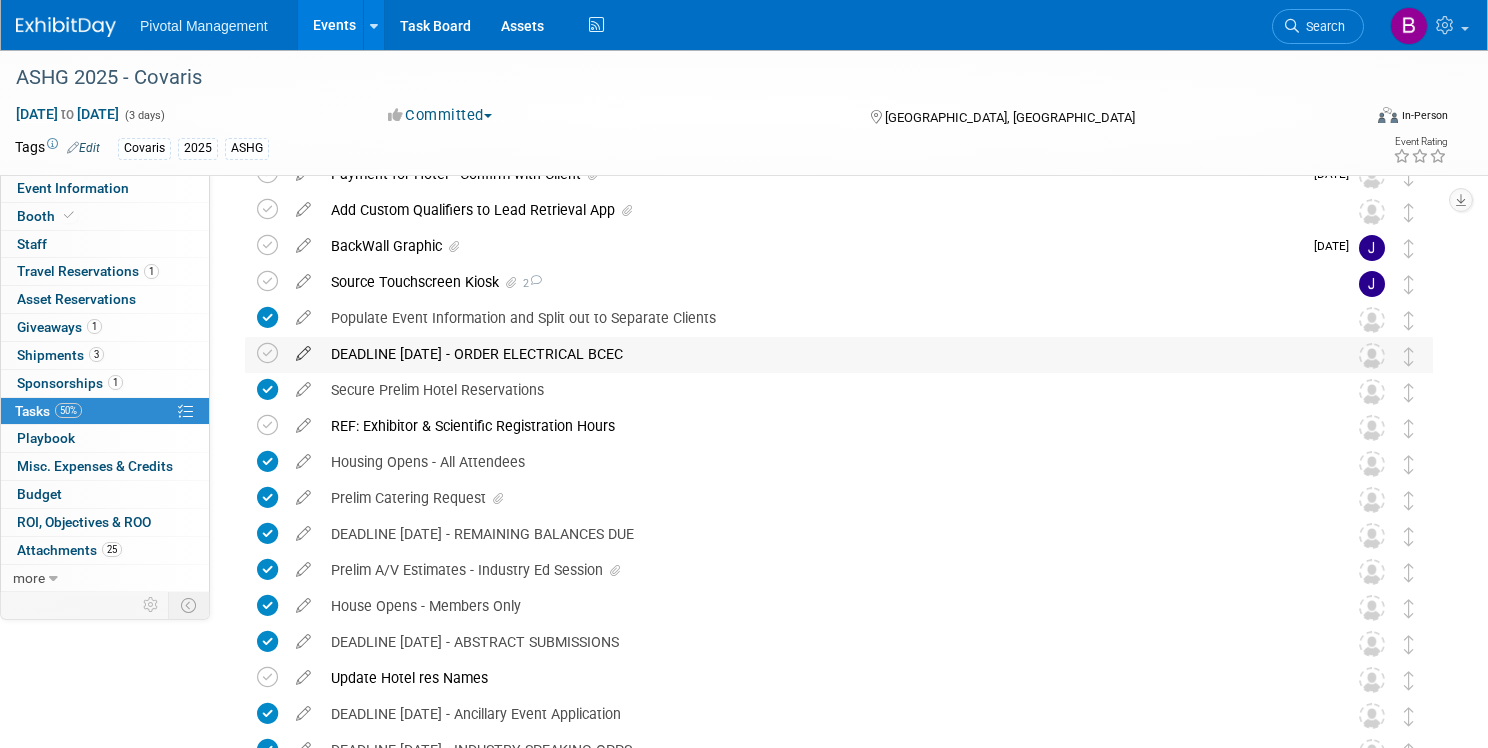 click at bounding box center [303, 349] 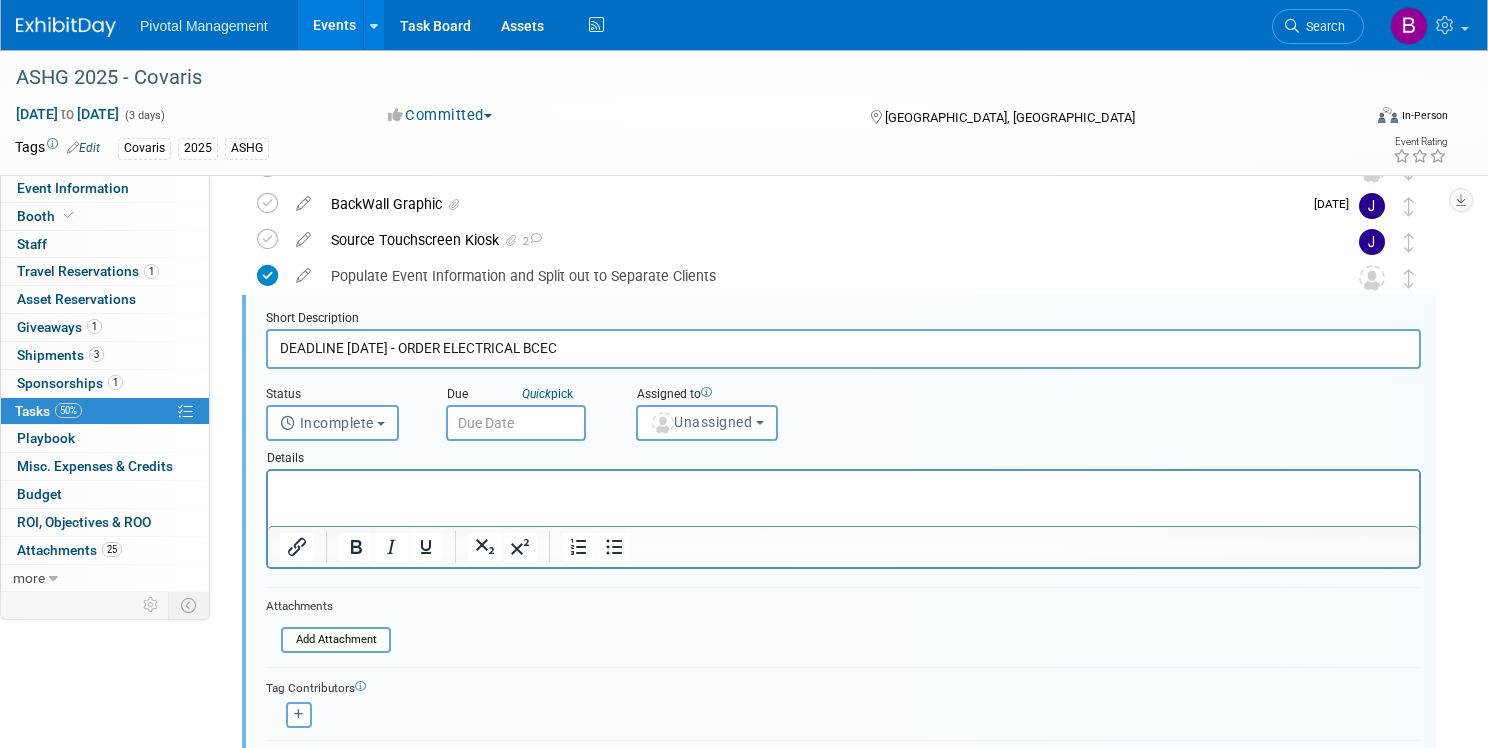 scroll, scrollTop: 219, scrollLeft: 0, axis: vertical 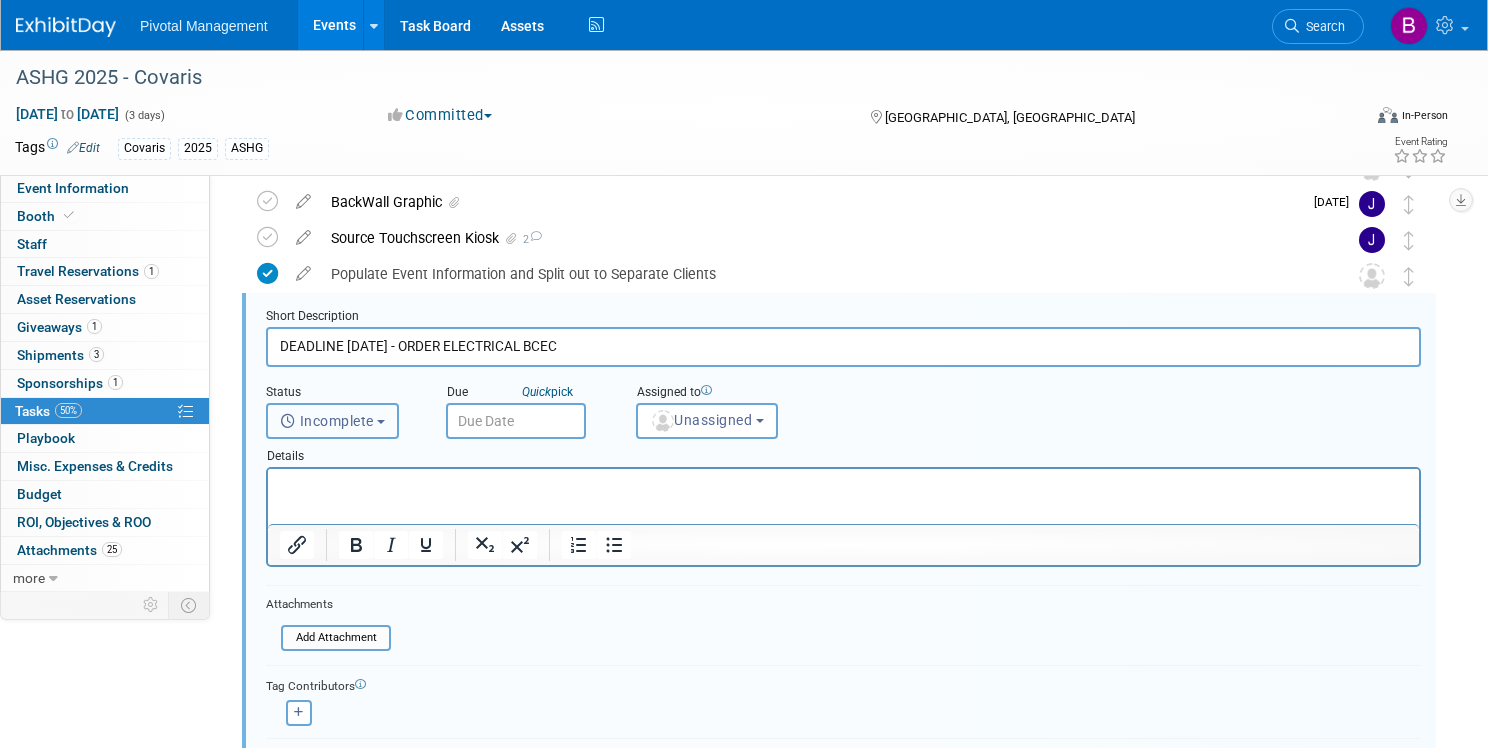 click on "Incomplete" at bounding box center (332, 421) 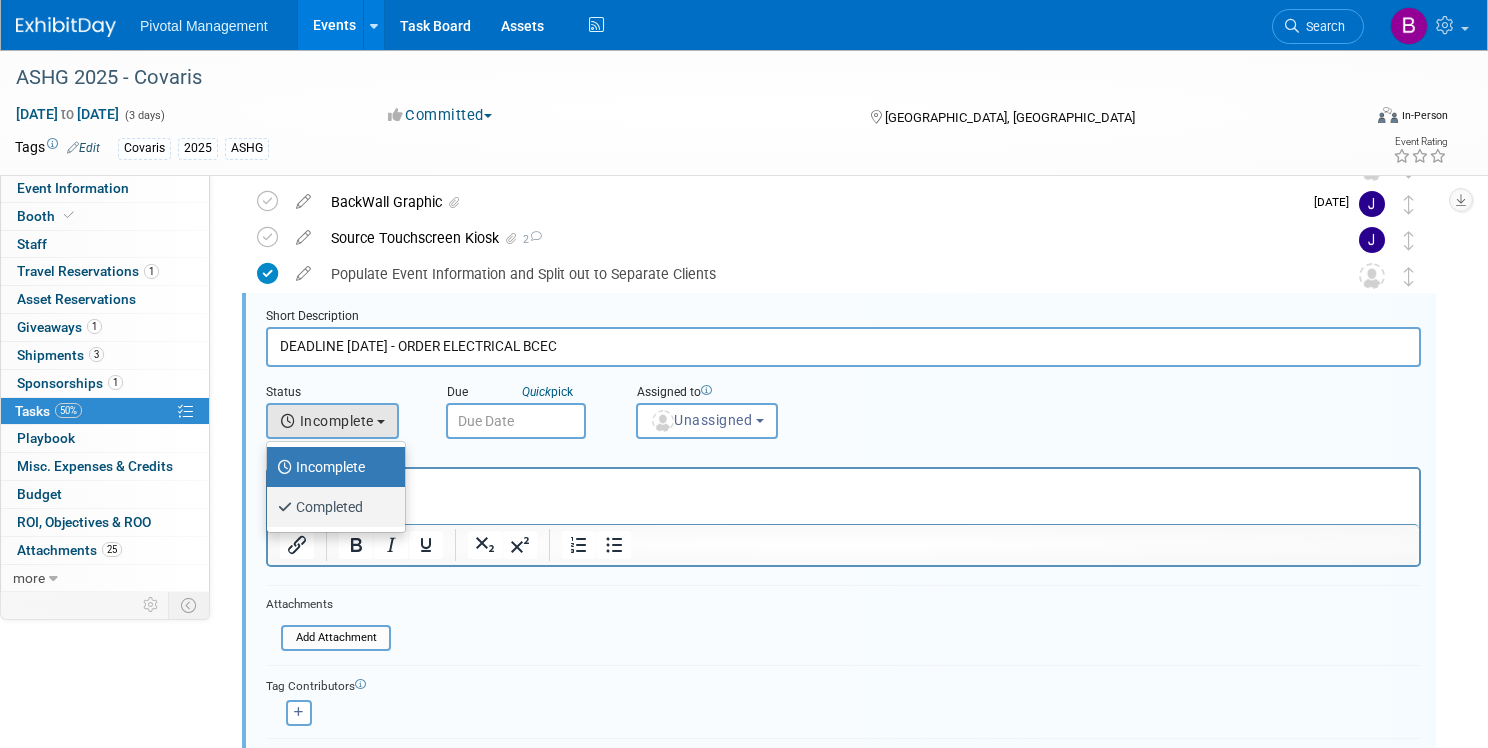 click on "Completed" at bounding box center [331, 507] 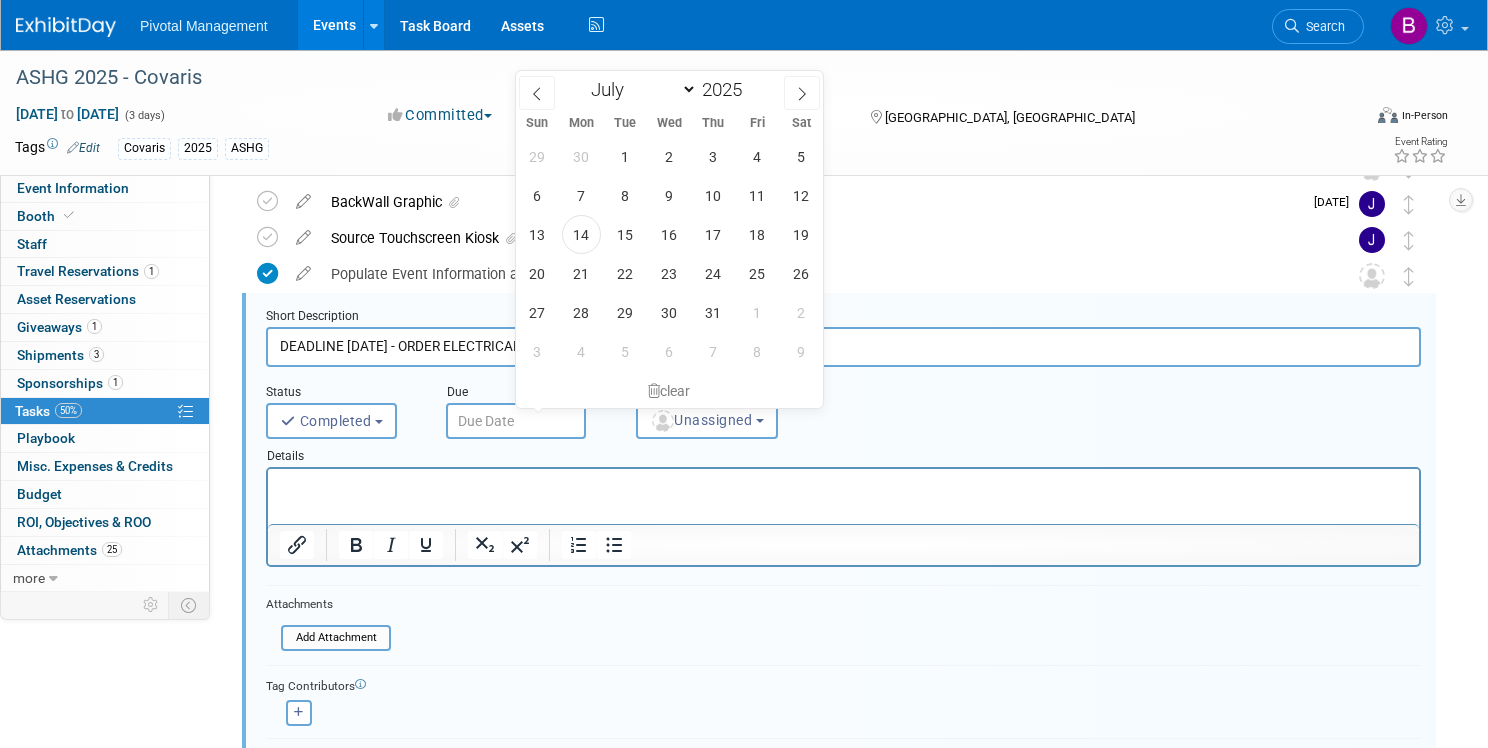 click at bounding box center [516, 421] 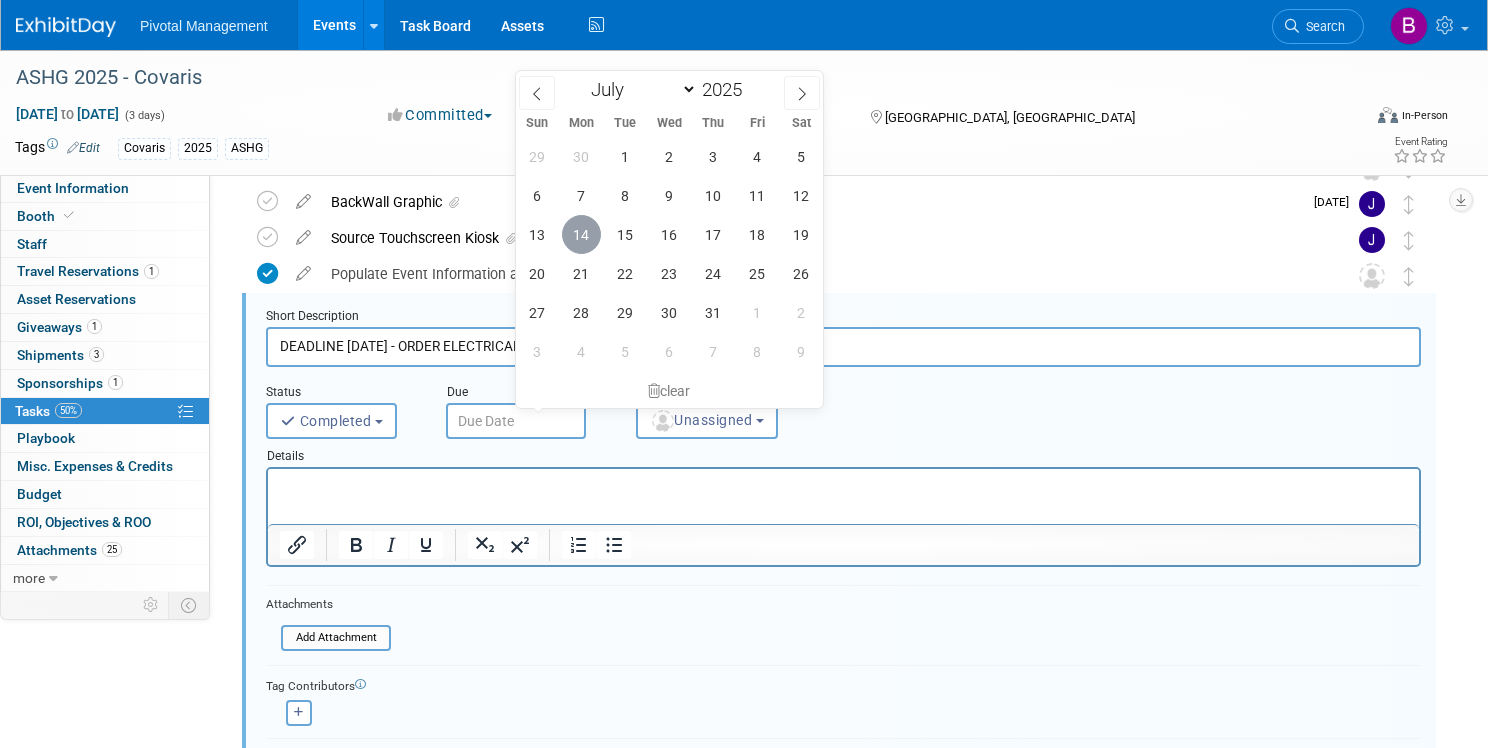 click on "14" at bounding box center (581, 234) 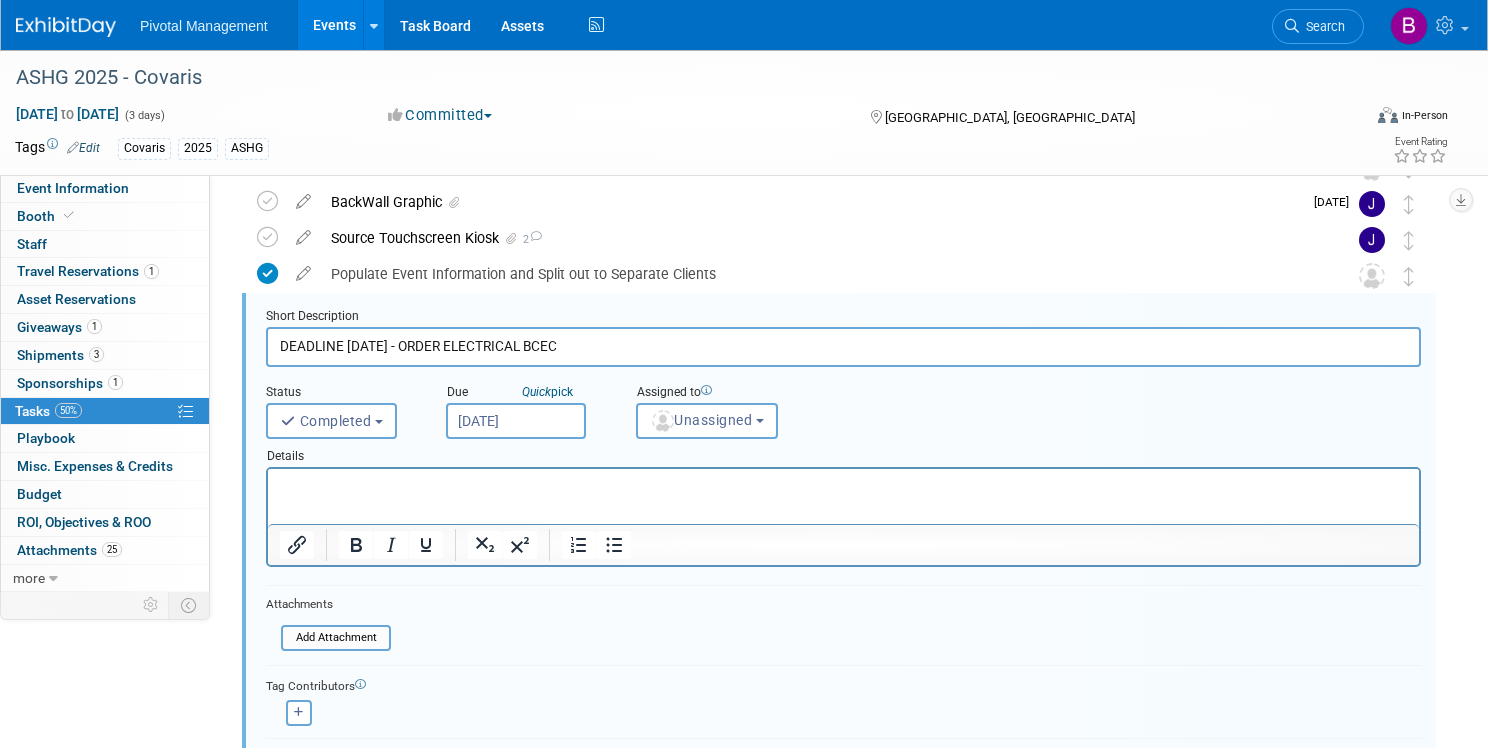 click at bounding box center [843, 482] 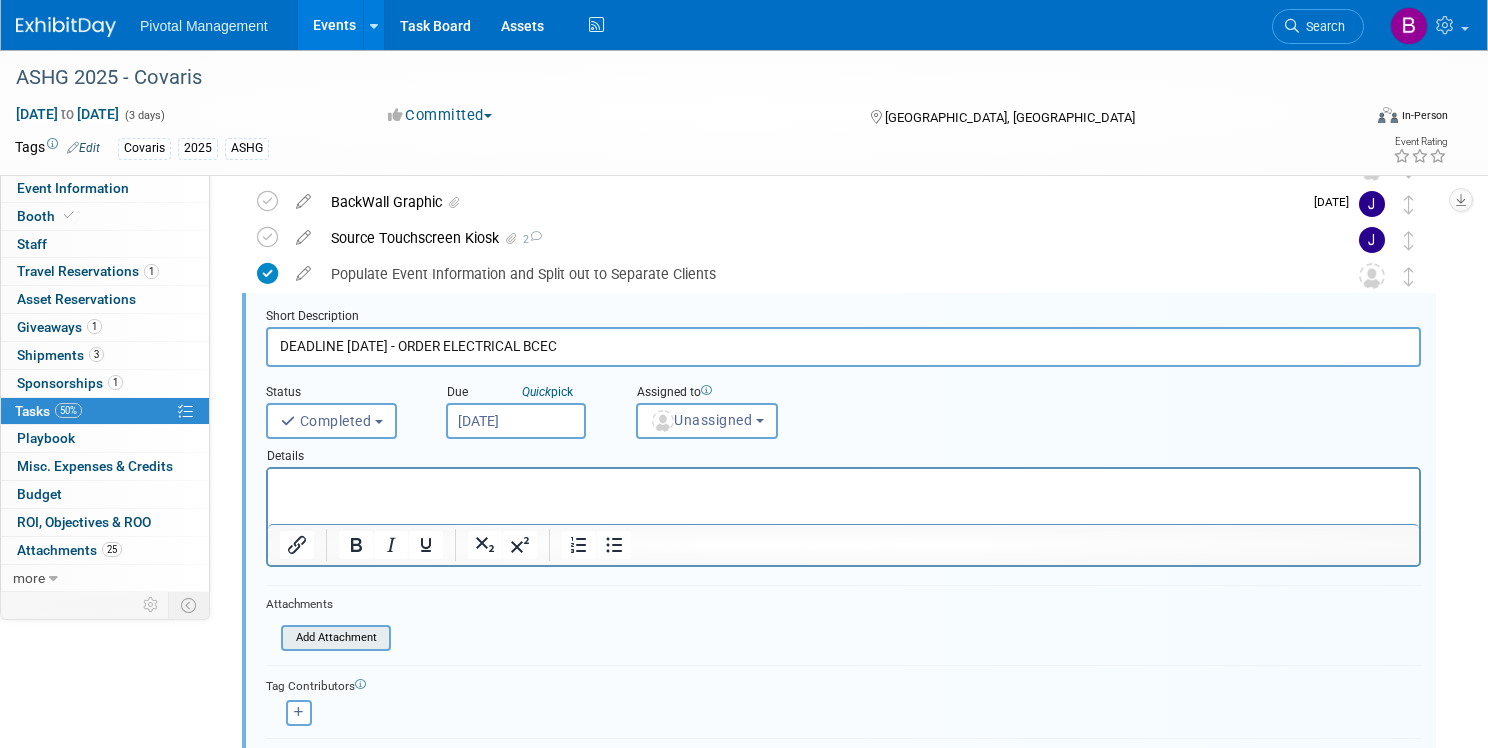 click at bounding box center (287, 638) 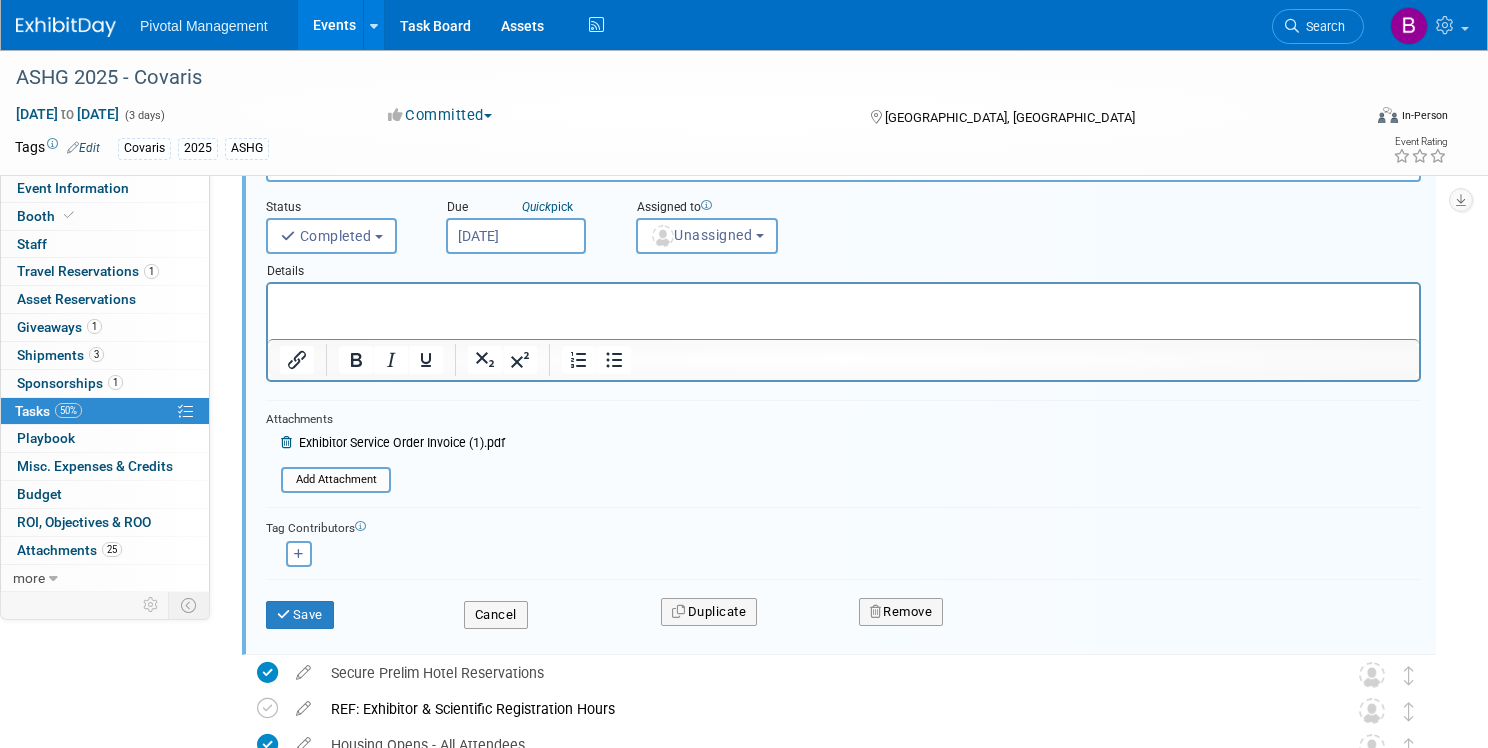 scroll, scrollTop: 436, scrollLeft: 0, axis: vertical 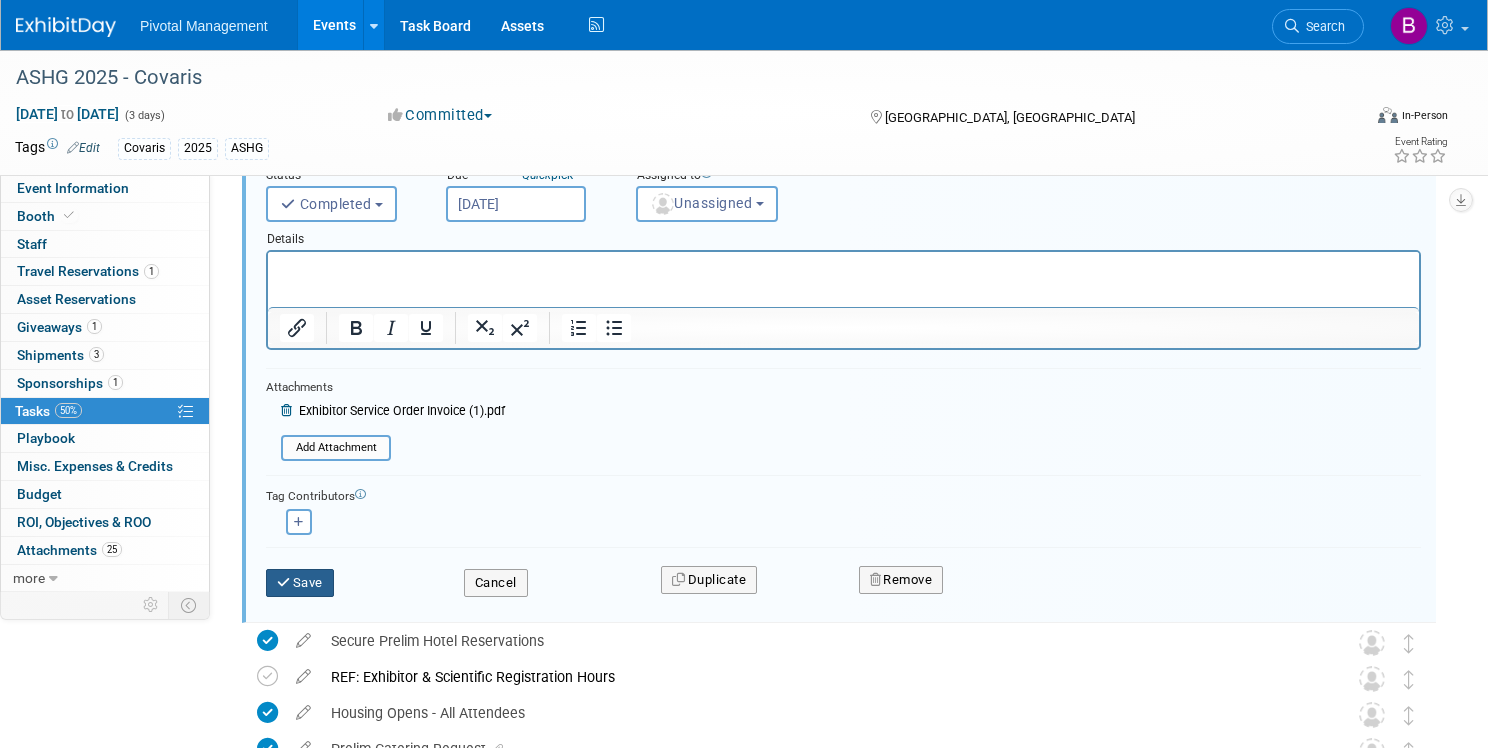 click on "Save" at bounding box center (300, 583) 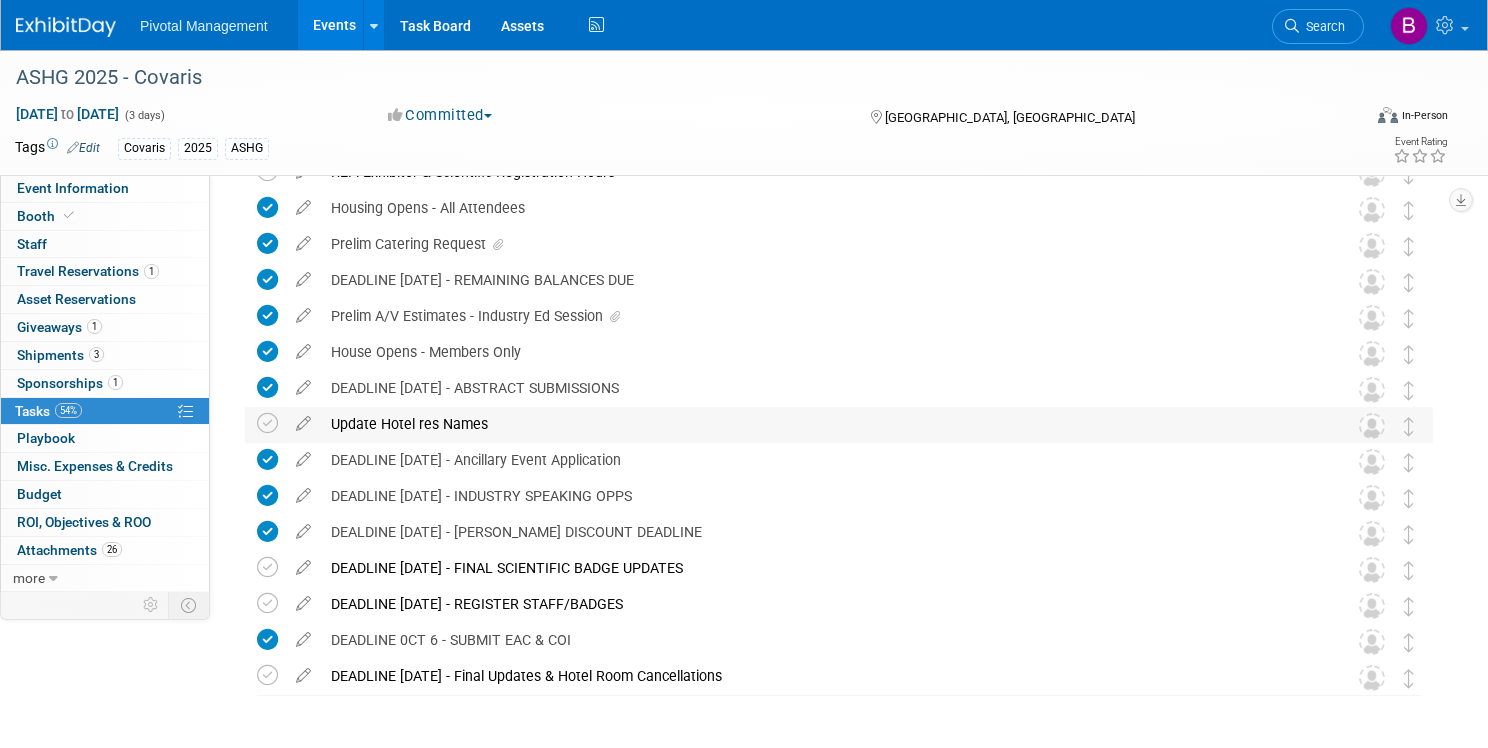 scroll, scrollTop: 453, scrollLeft: 0, axis: vertical 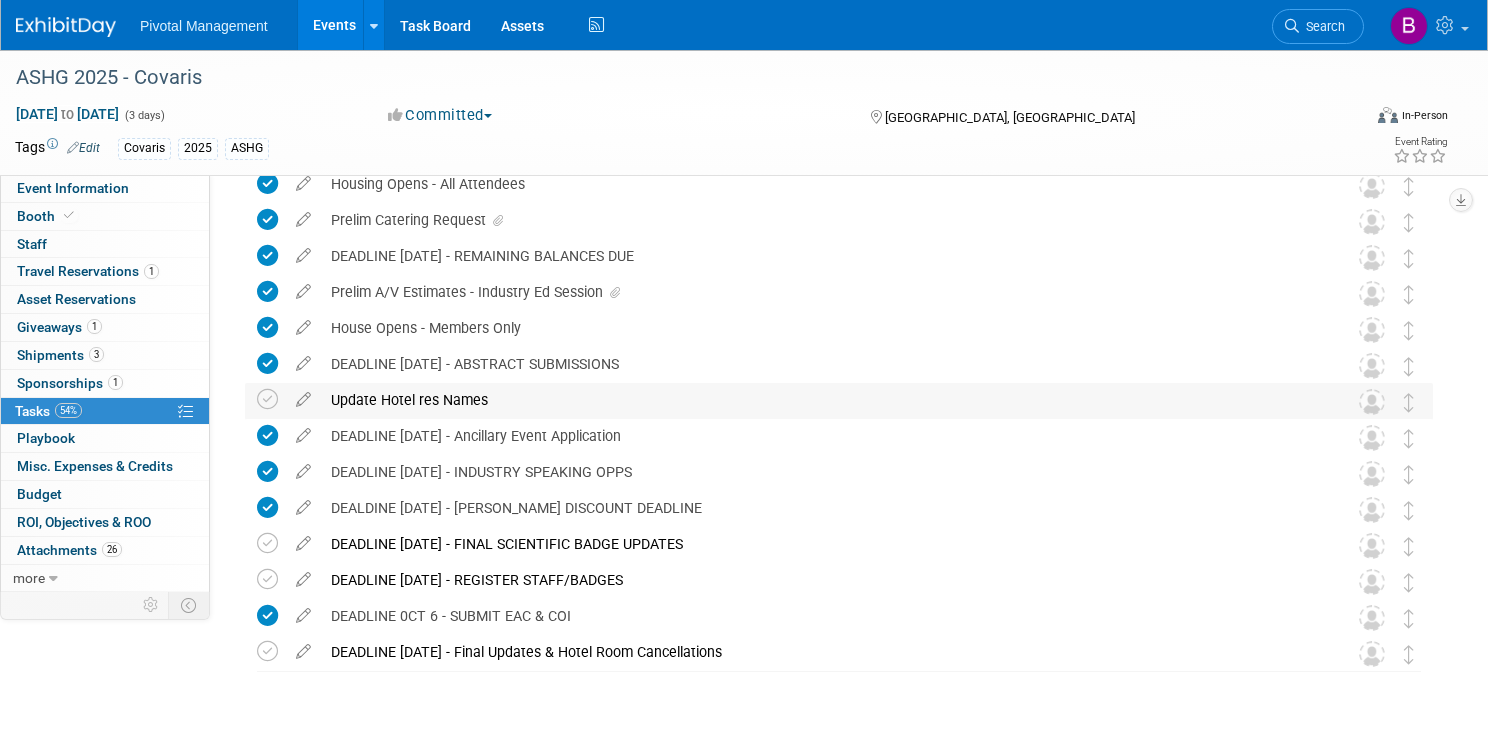 click on "Update Hotel res Names" at bounding box center [820, 400] 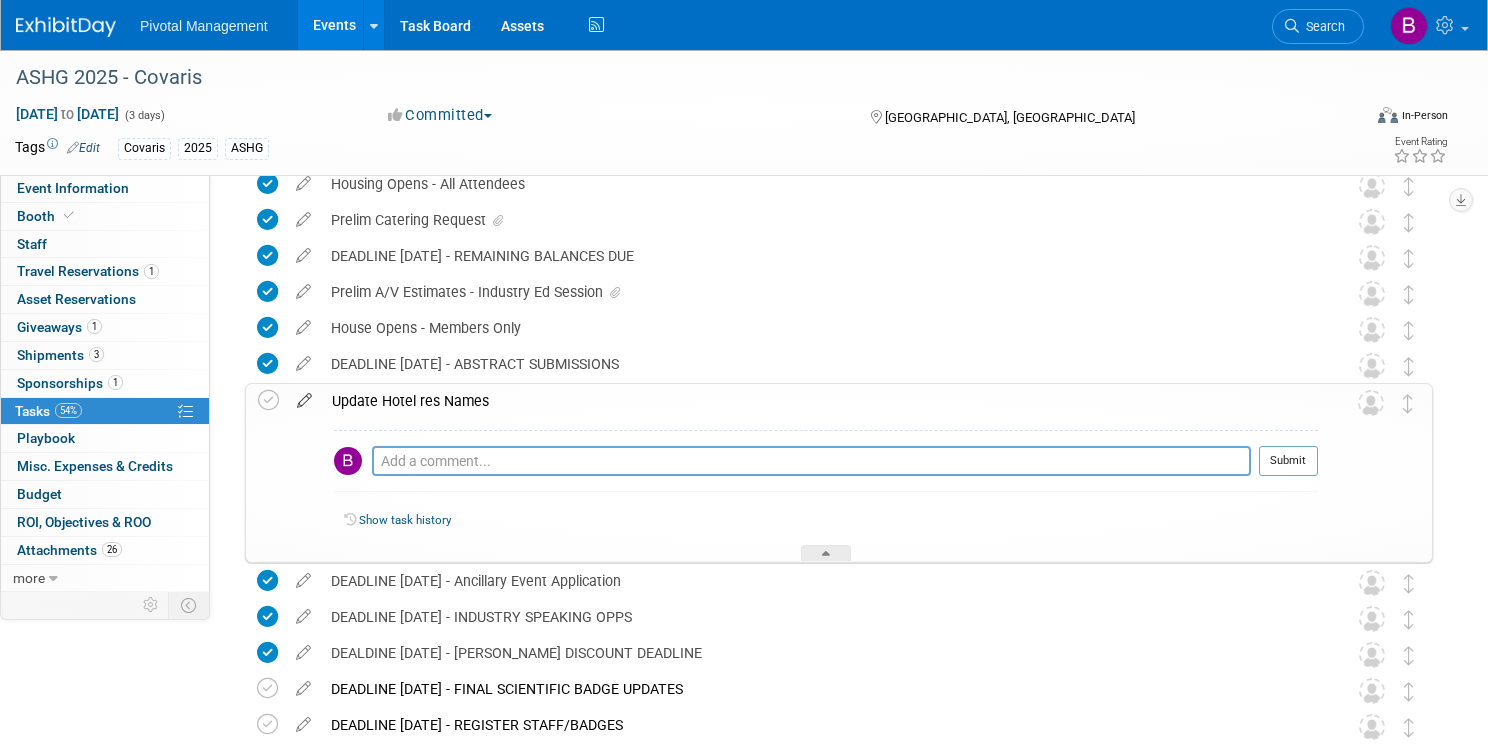 click at bounding box center (304, 396) 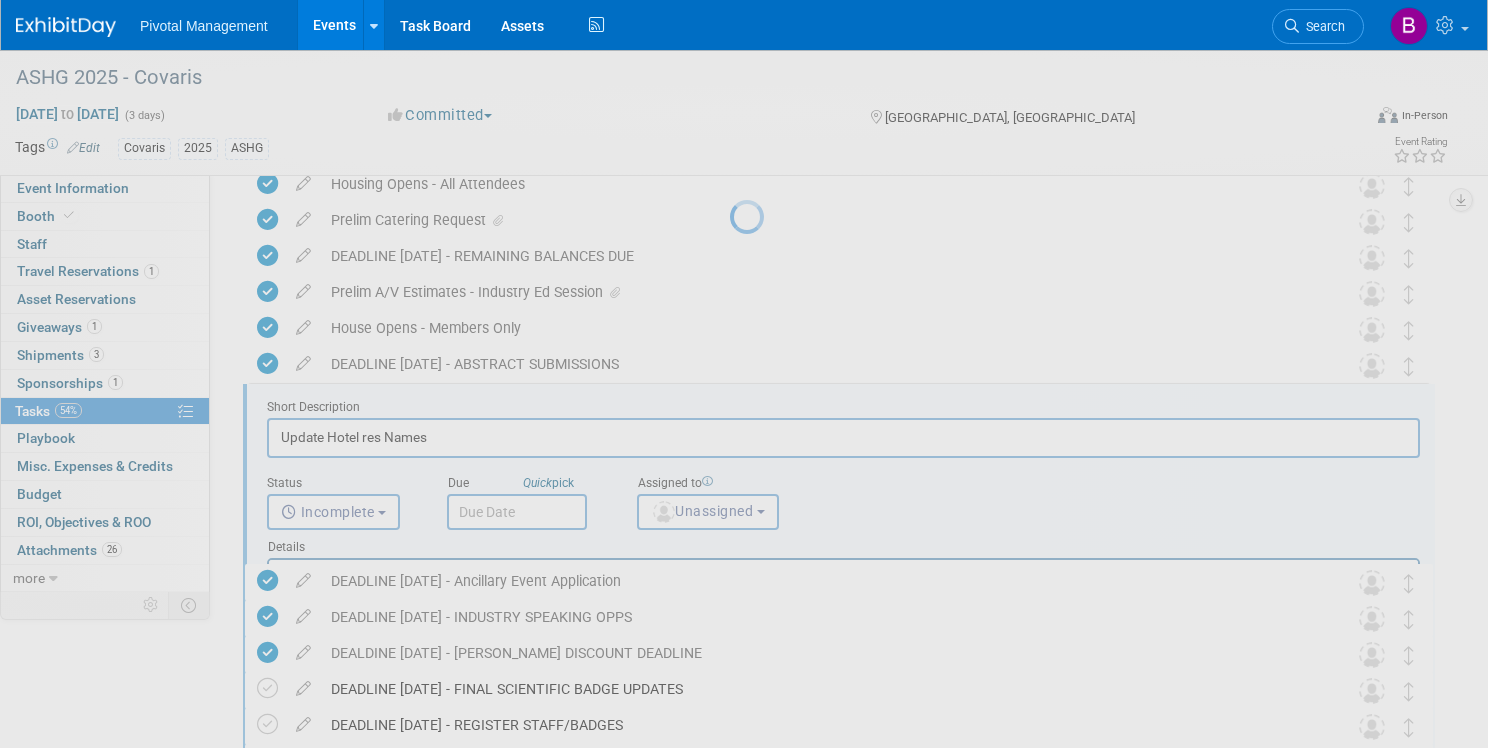 scroll, scrollTop: 0, scrollLeft: 0, axis: both 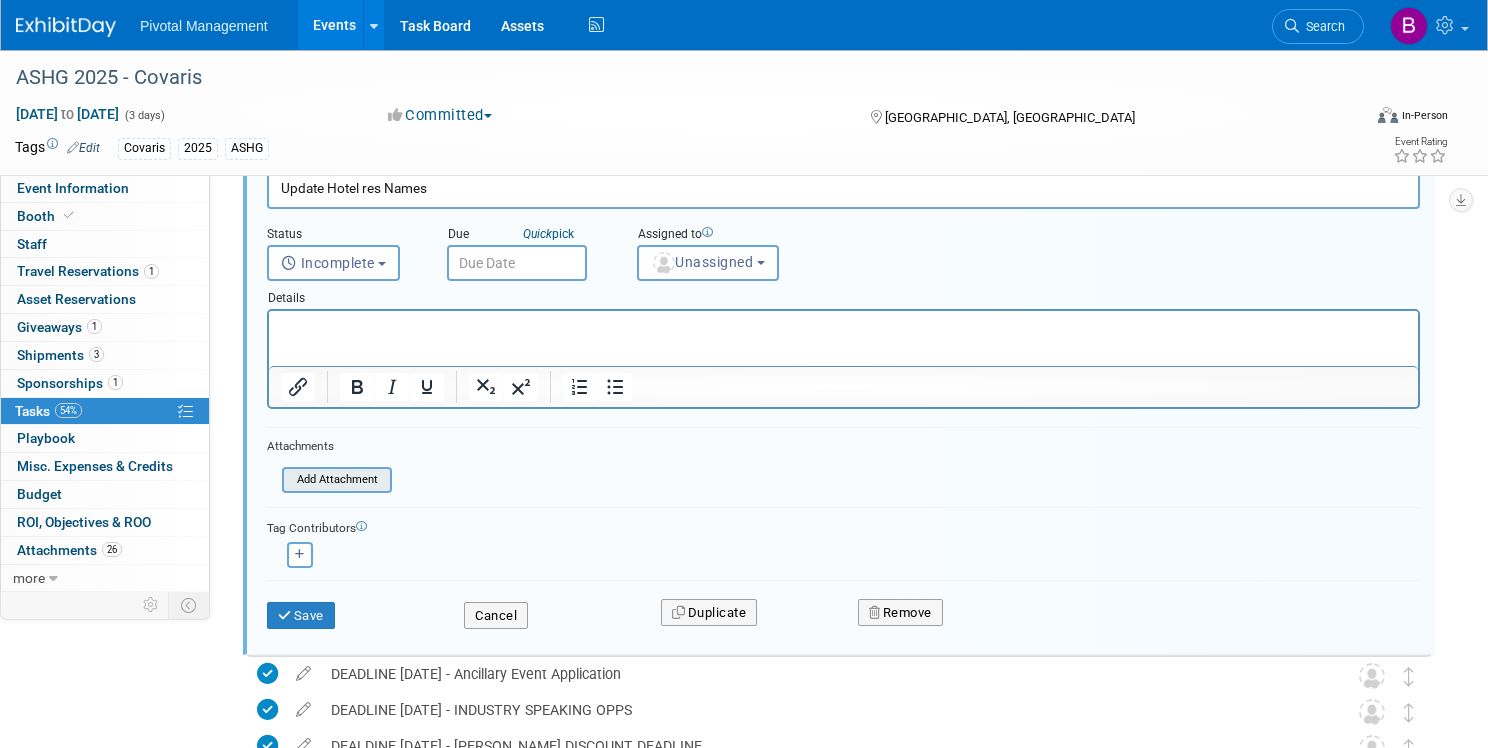 click at bounding box center (288, 480) 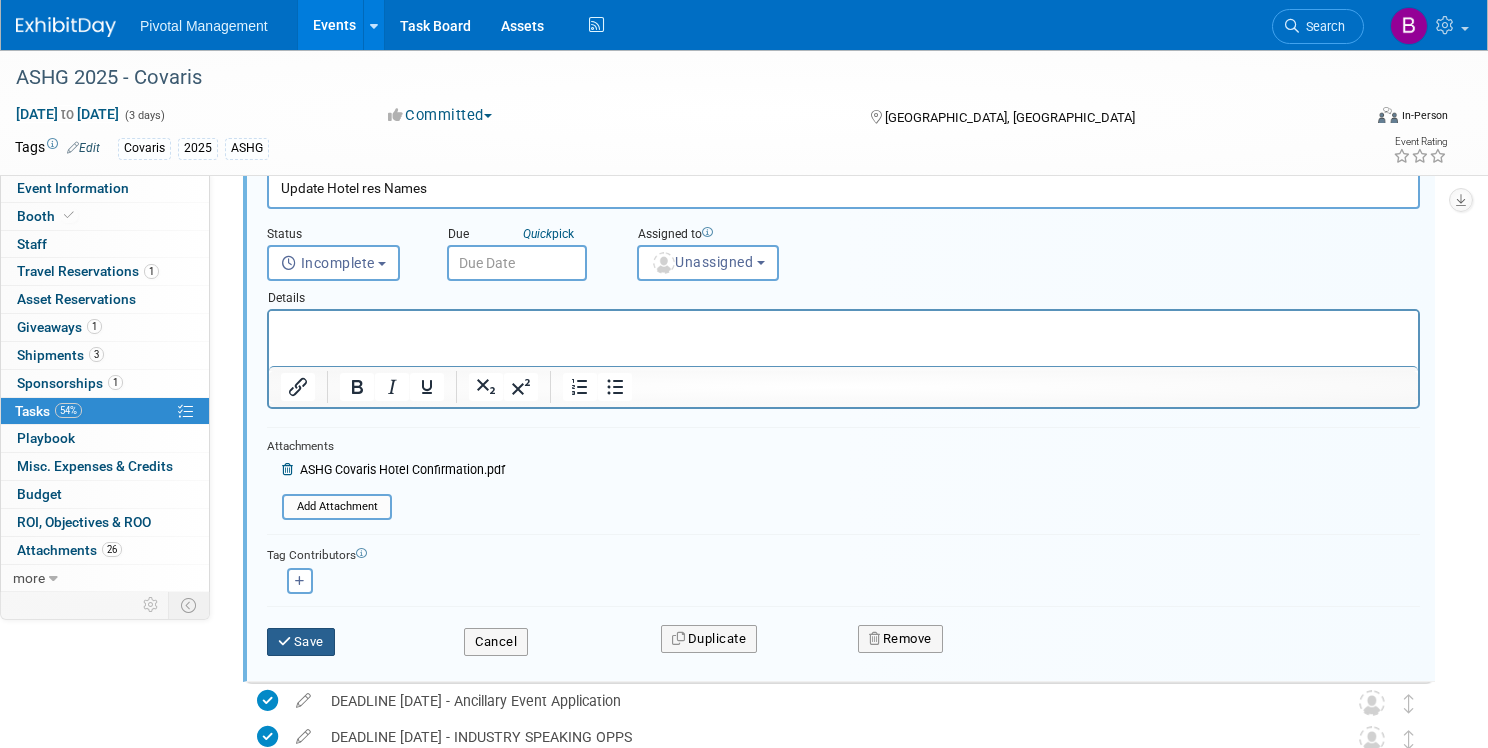 click on "Save" at bounding box center [301, 642] 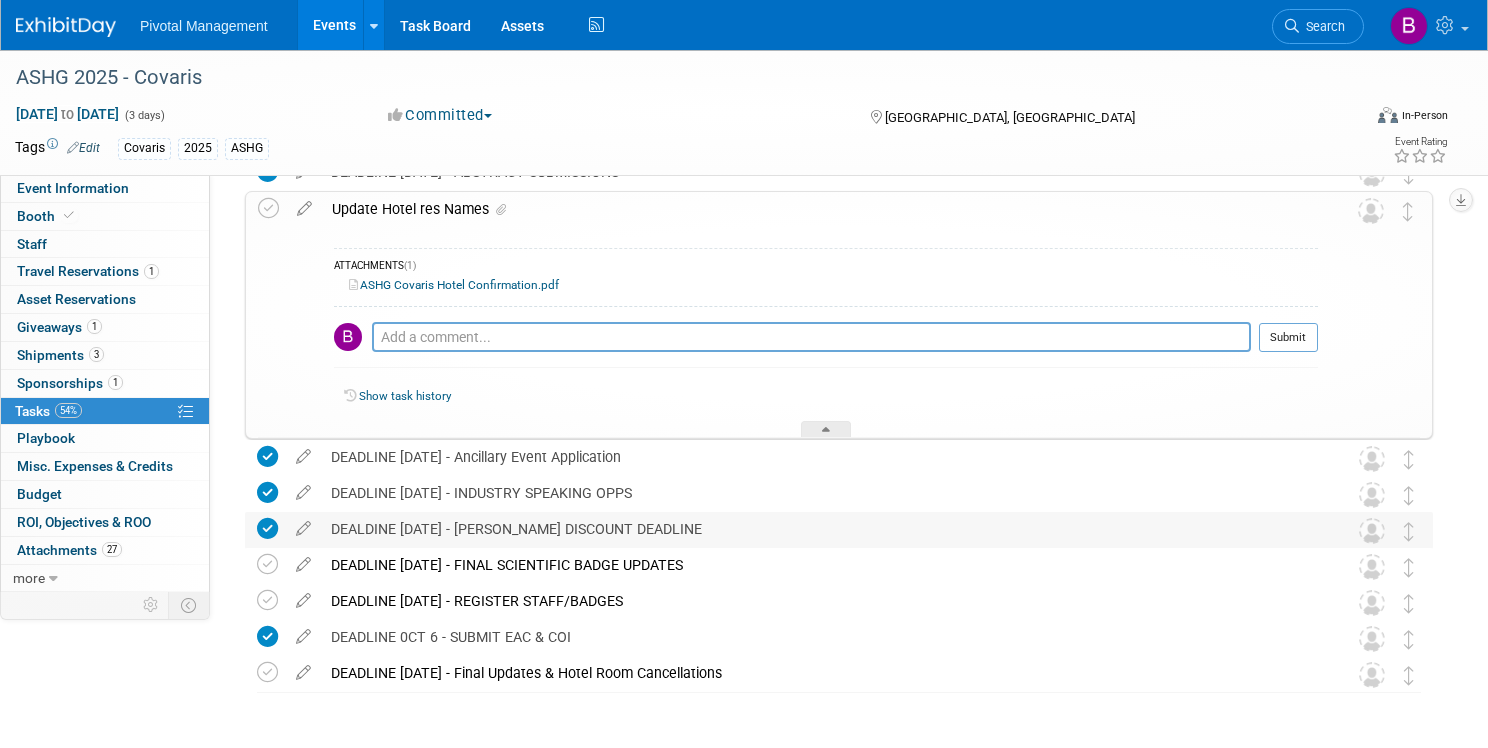 scroll, scrollTop: 643, scrollLeft: 0, axis: vertical 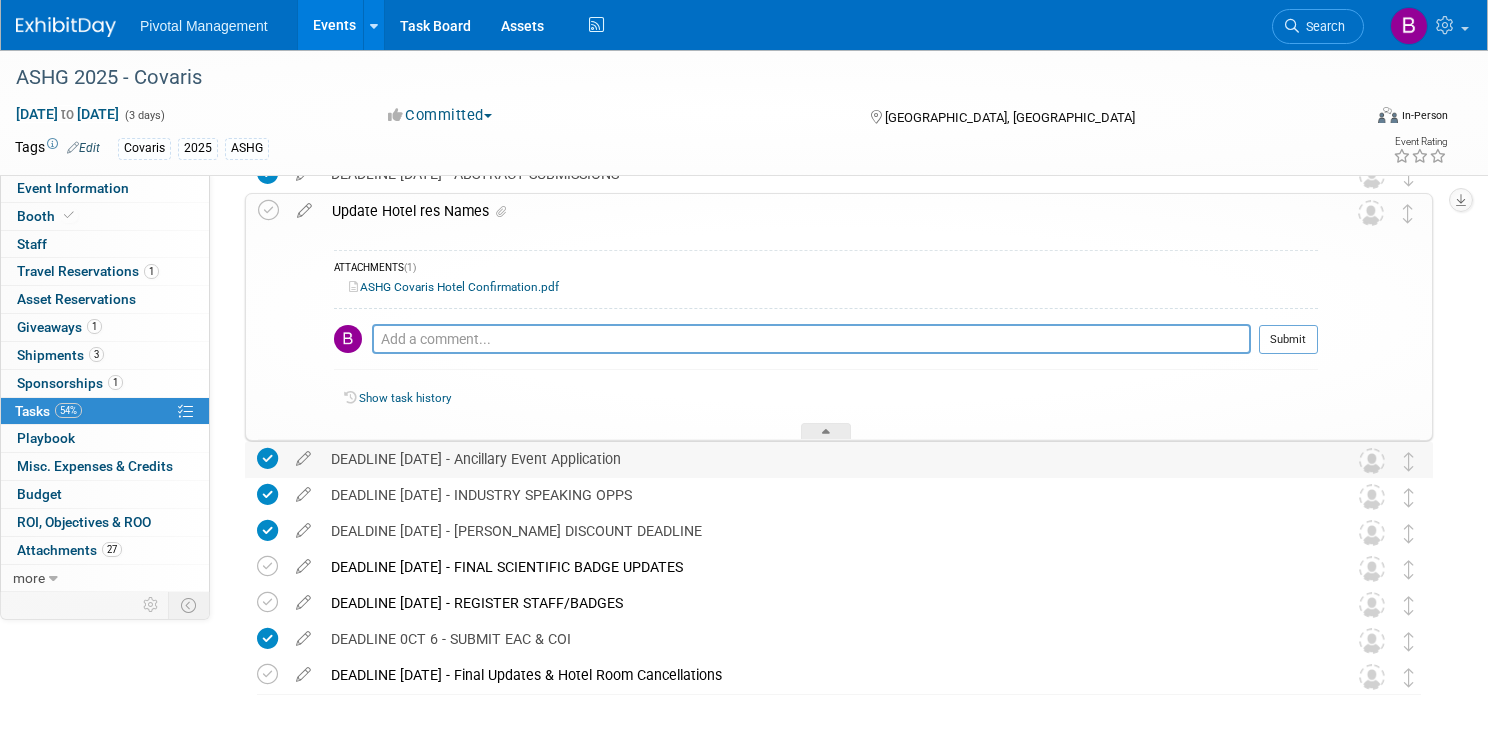 click on "DEADLINE JUNE 16 - Ancillary Event Application" at bounding box center (820, 459) 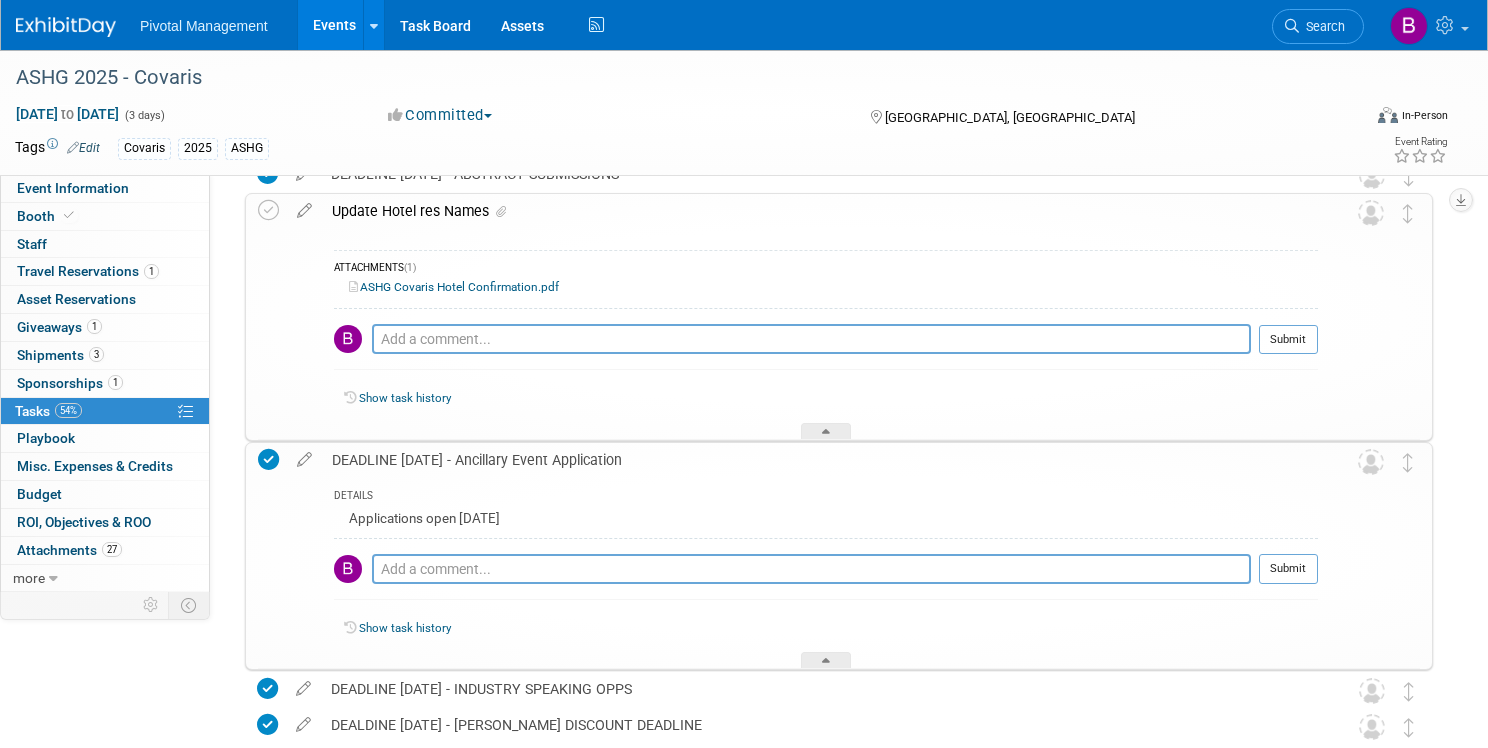 scroll, scrollTop: 666, scrollLeft: 0, axis: vertical 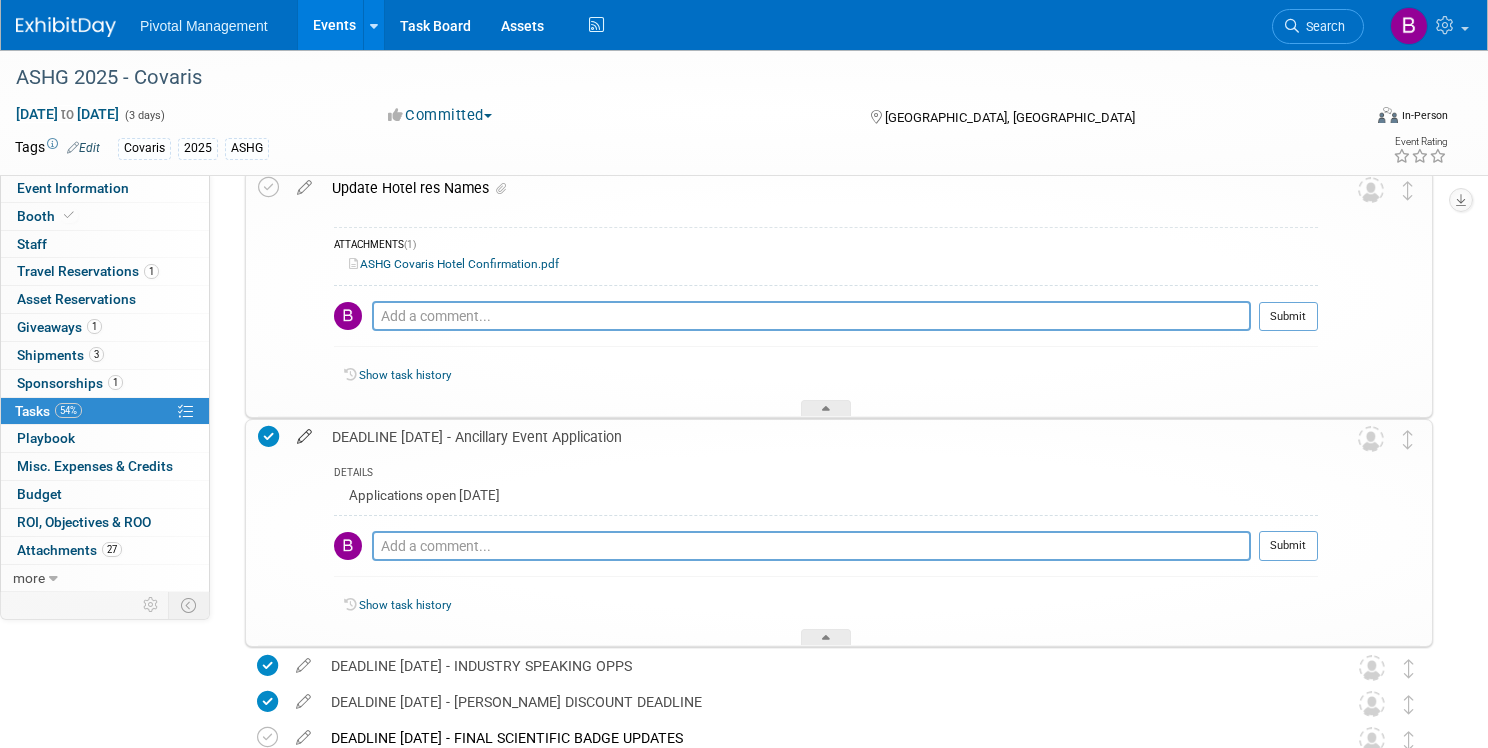 click at bounding box center [304, 432] 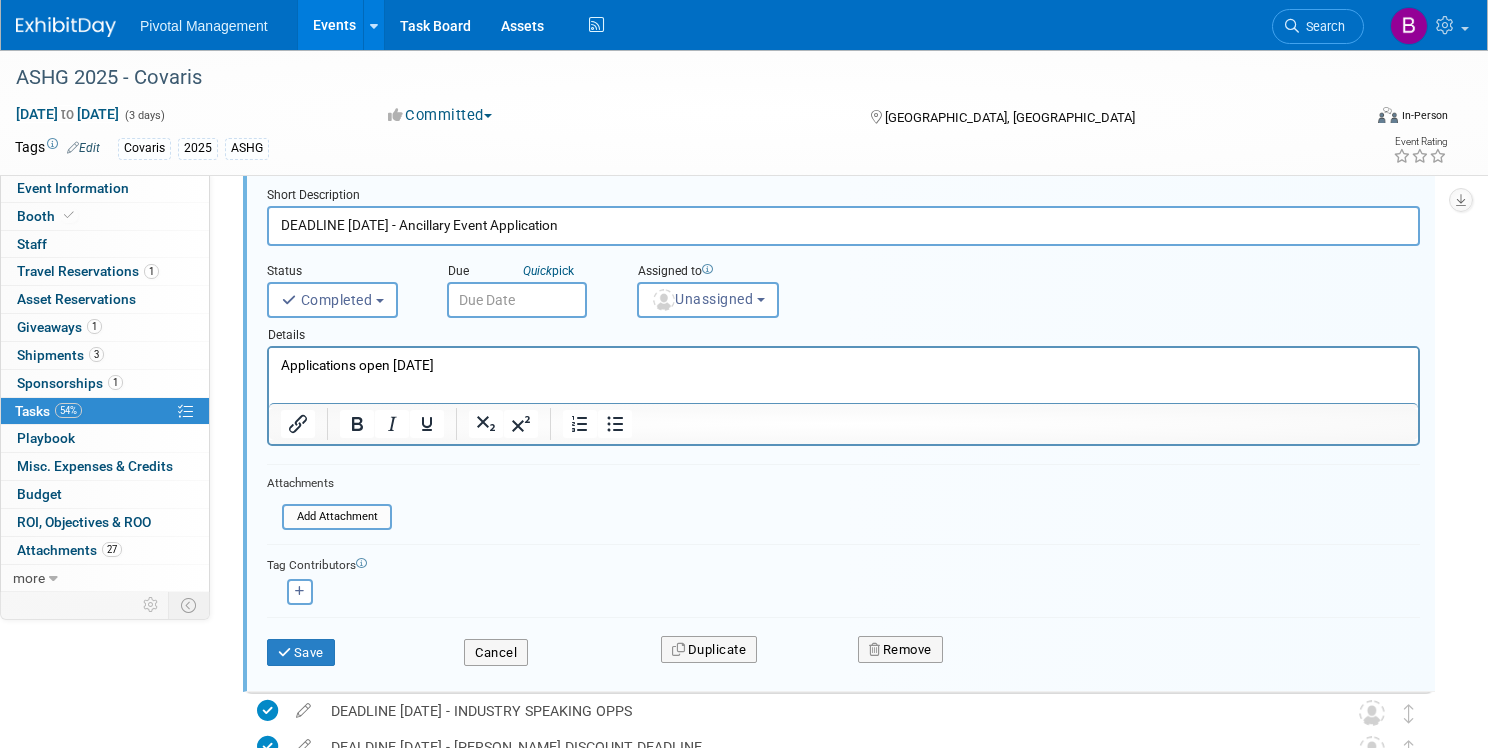 scroll, scrollTop: 915, scrollLeft: 0, axis: vertical 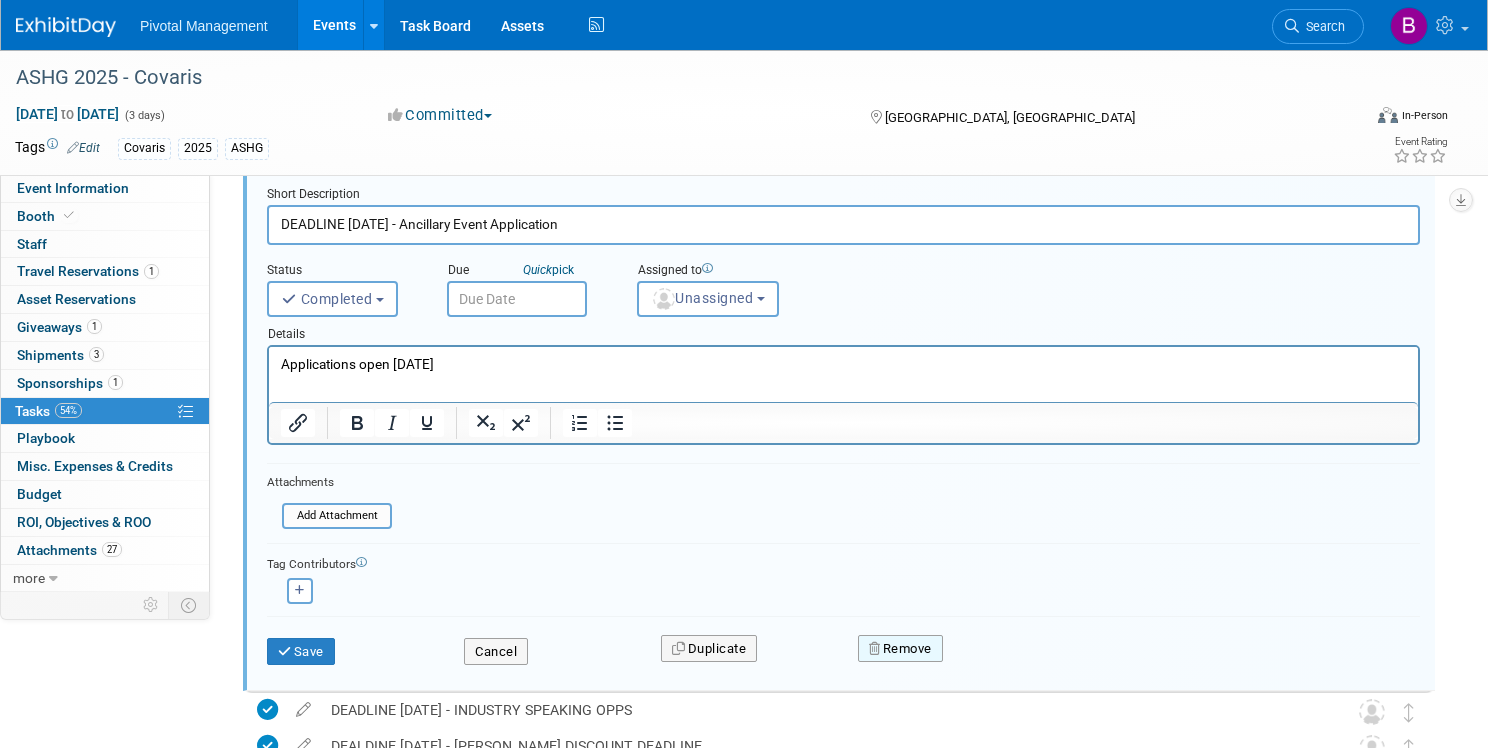 click on "Remove" at bounding box center [900, 649] 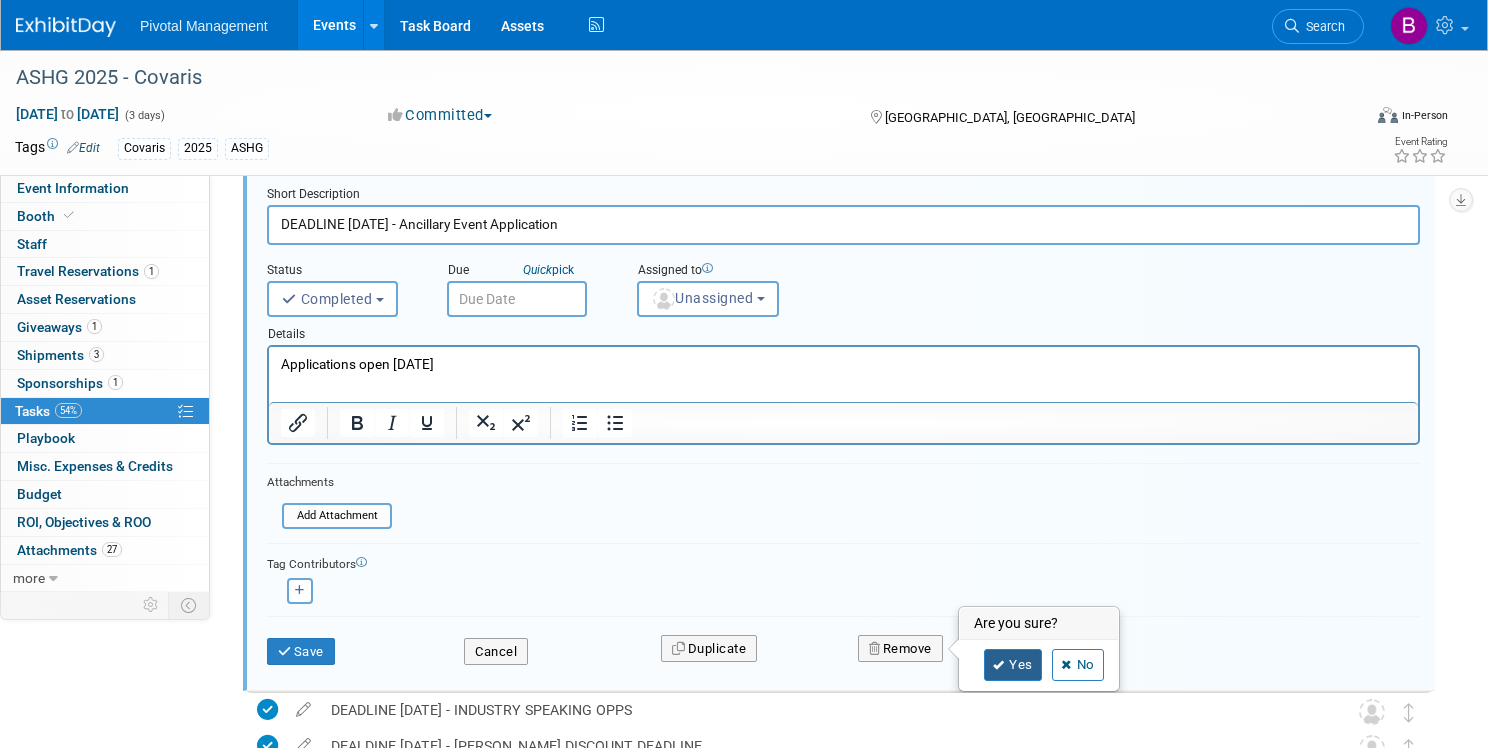 click on "Yes" at bounding box center [1013, 665] 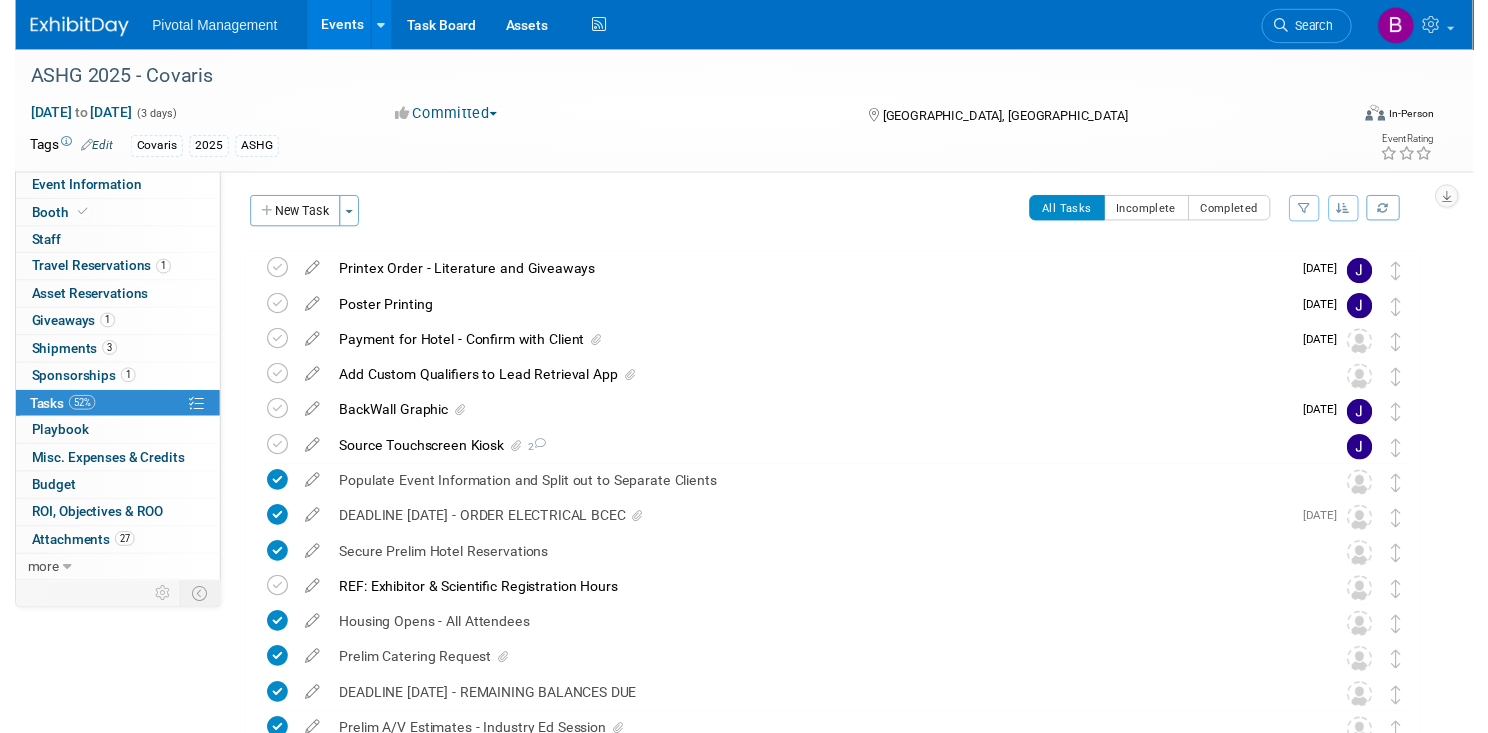 scroll, scrollTop: 0, scrollLeft: 0, axis: both 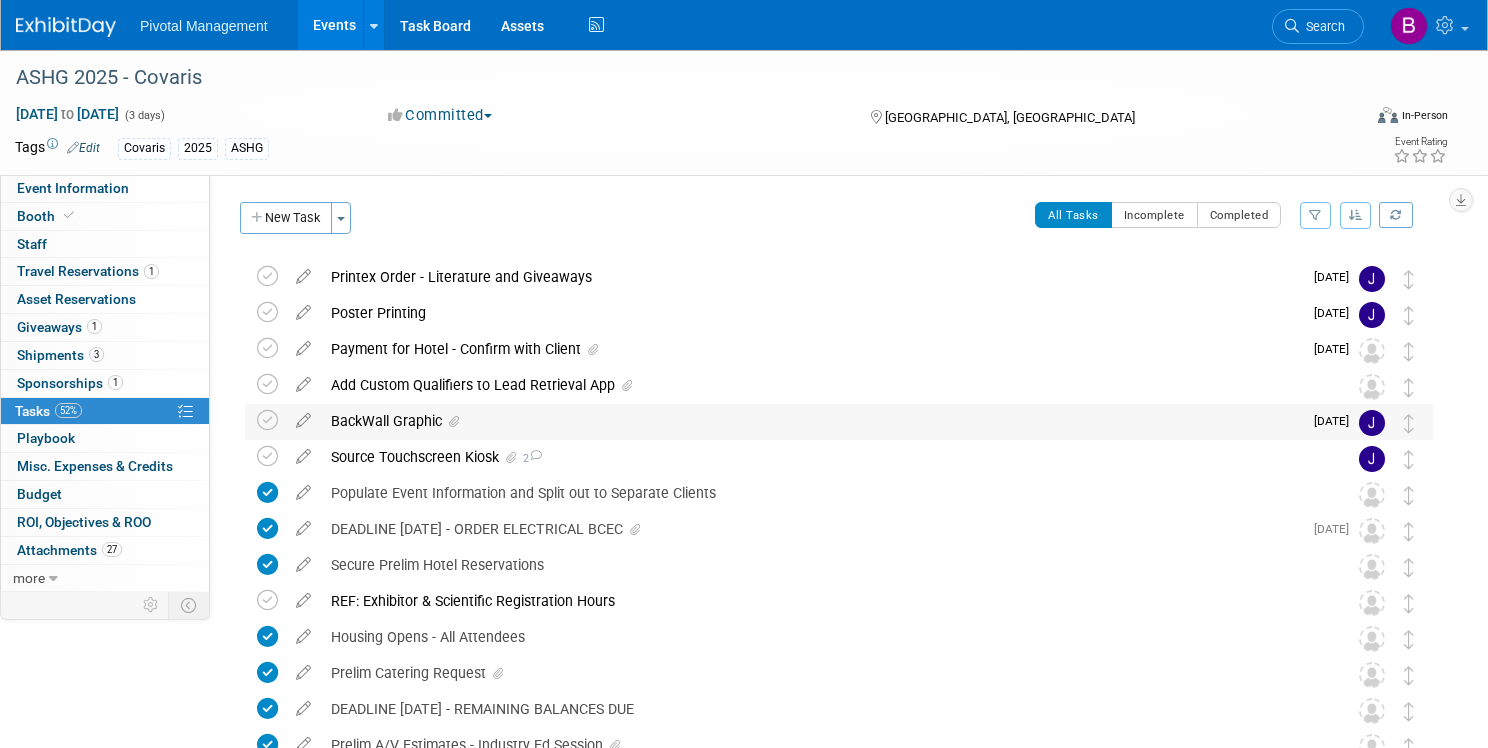 click on "BackWall Graphic" at bounding box center (811, 421) 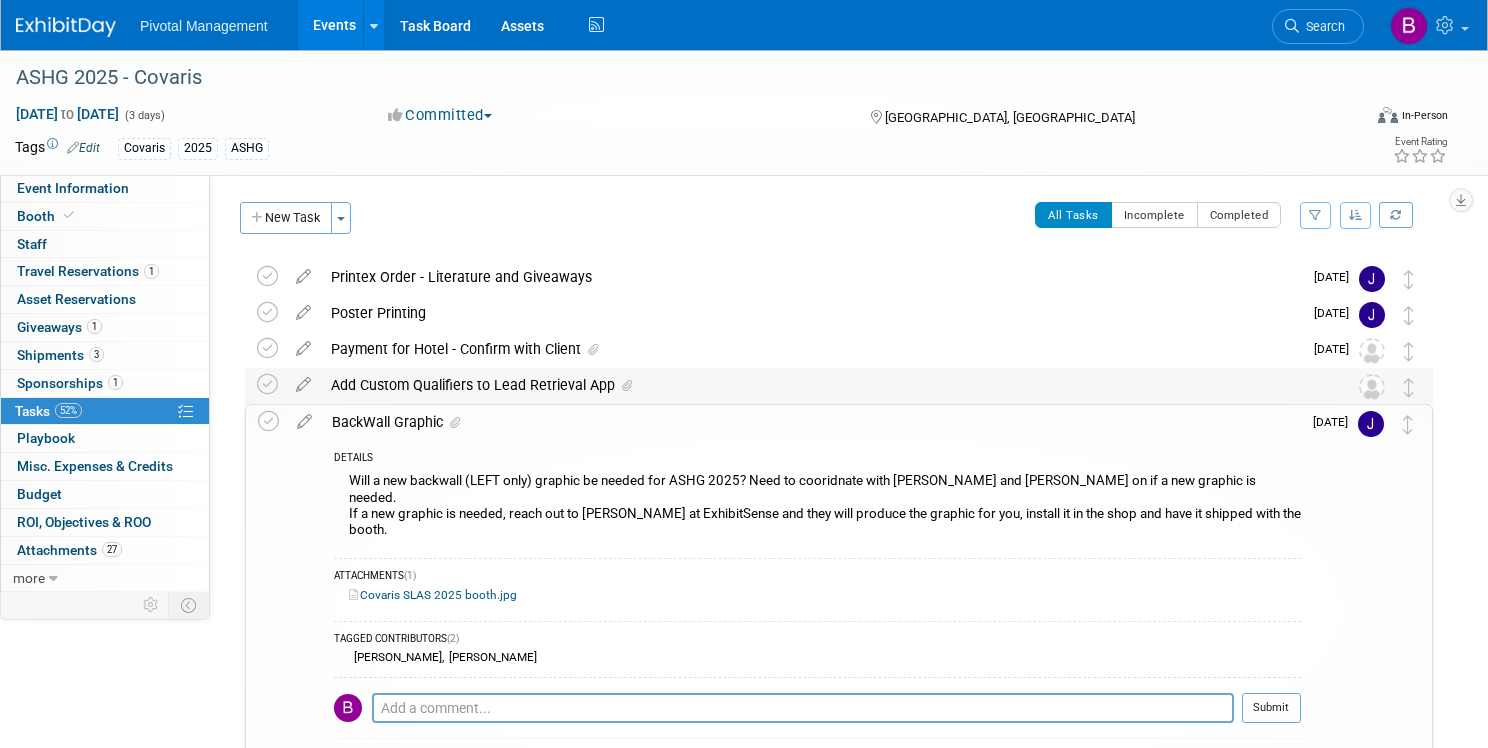 click on "Add Custom Qualifiers to Lead Retrieval App" at bounding box center (820, 385) 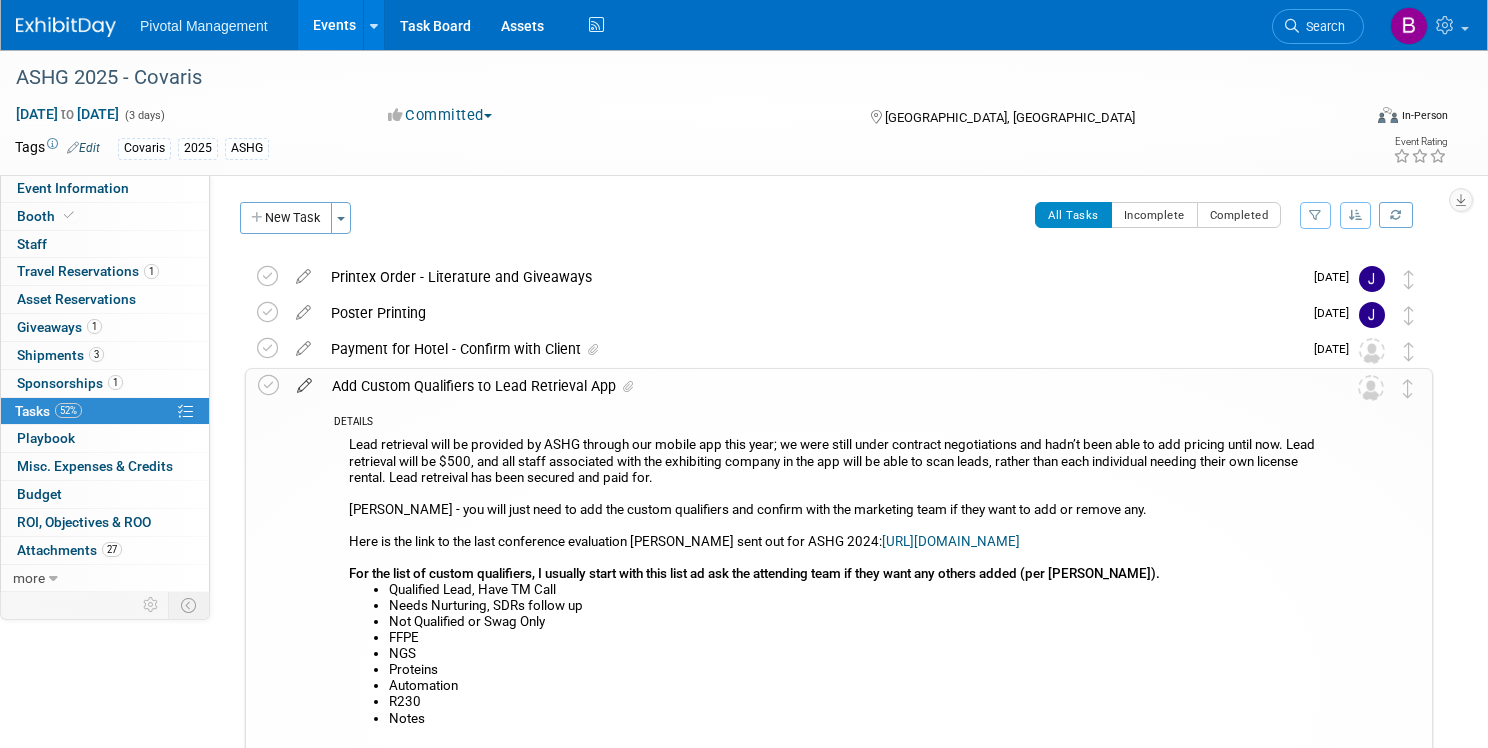 click at bounding box center (304, 381) 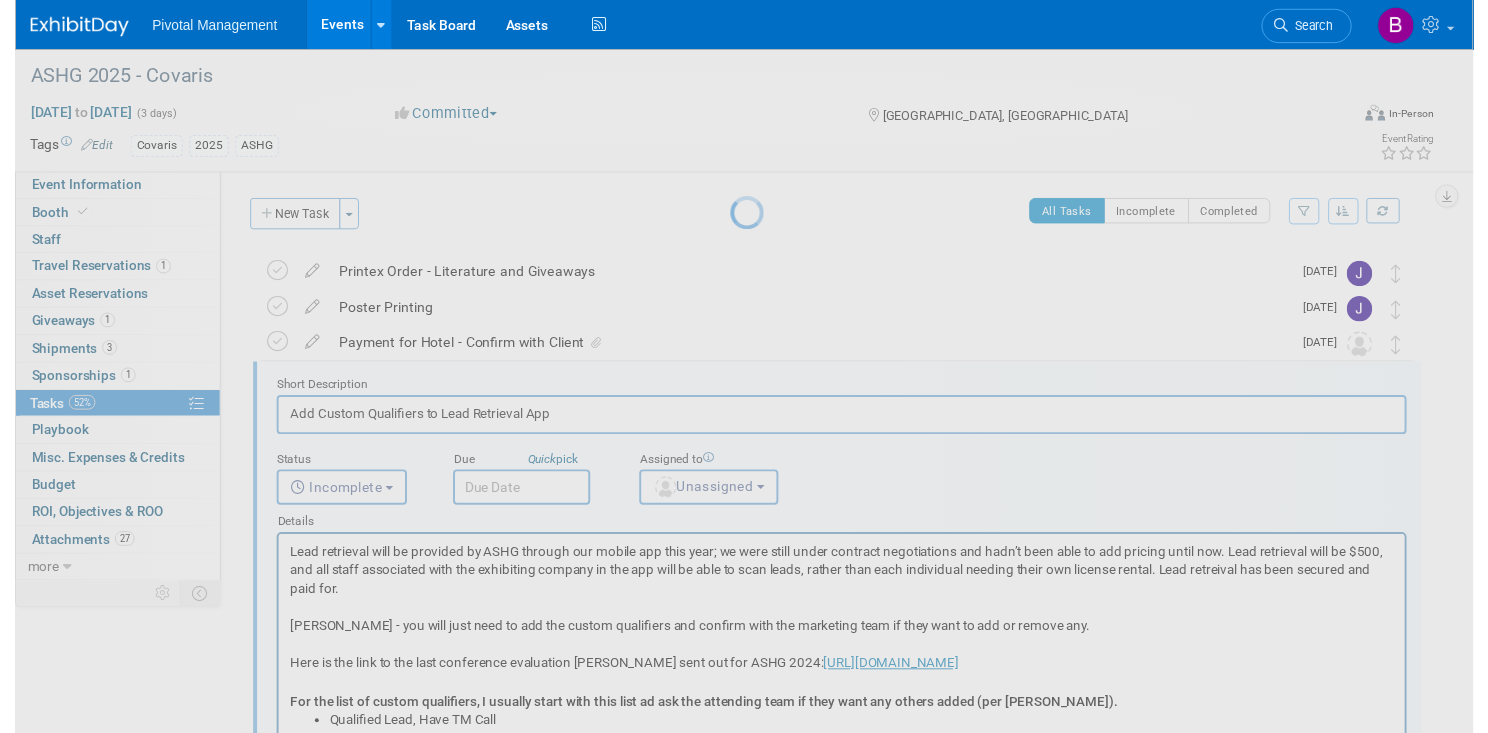 scroll, scrollTop: 0, scrollLeft: 0, axis: both 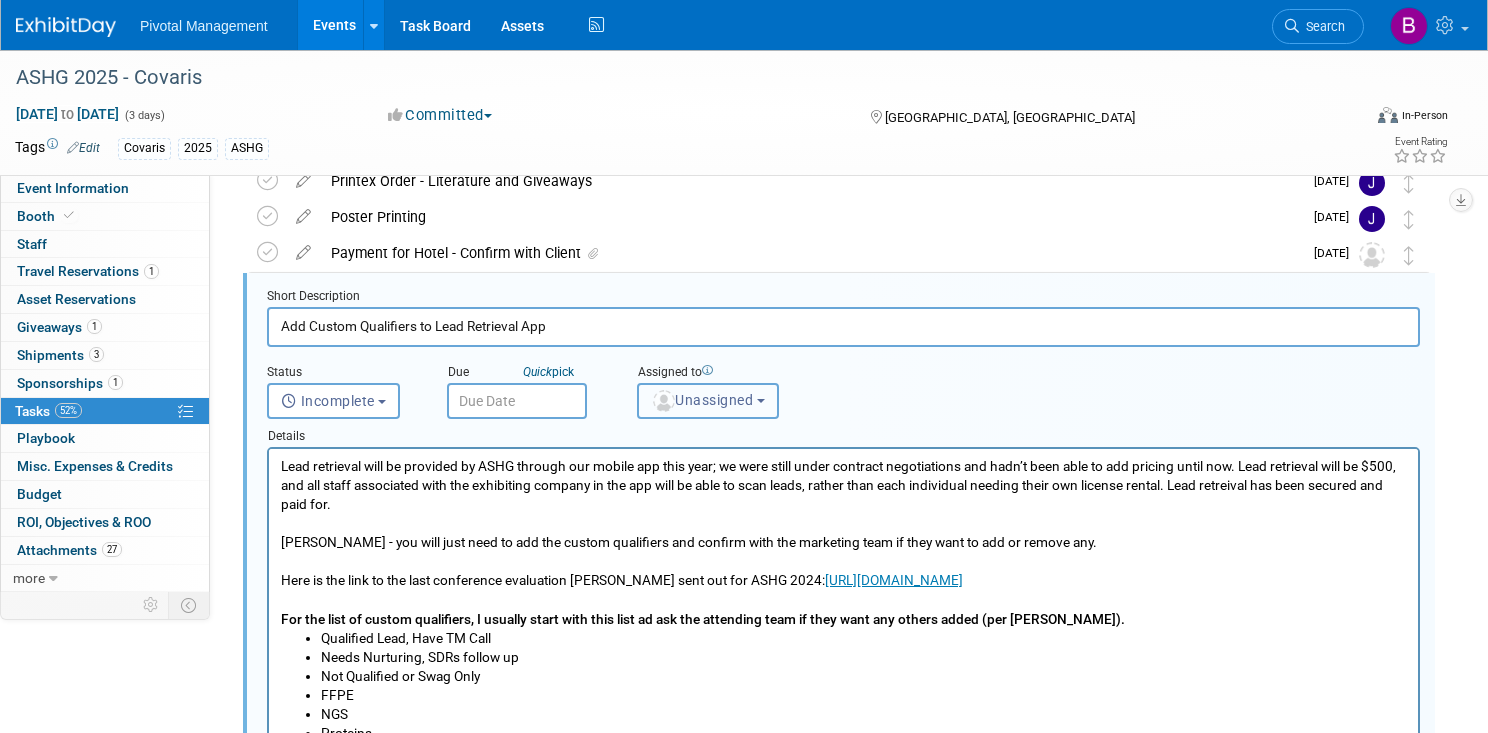 click at bounding box center [664, 401] 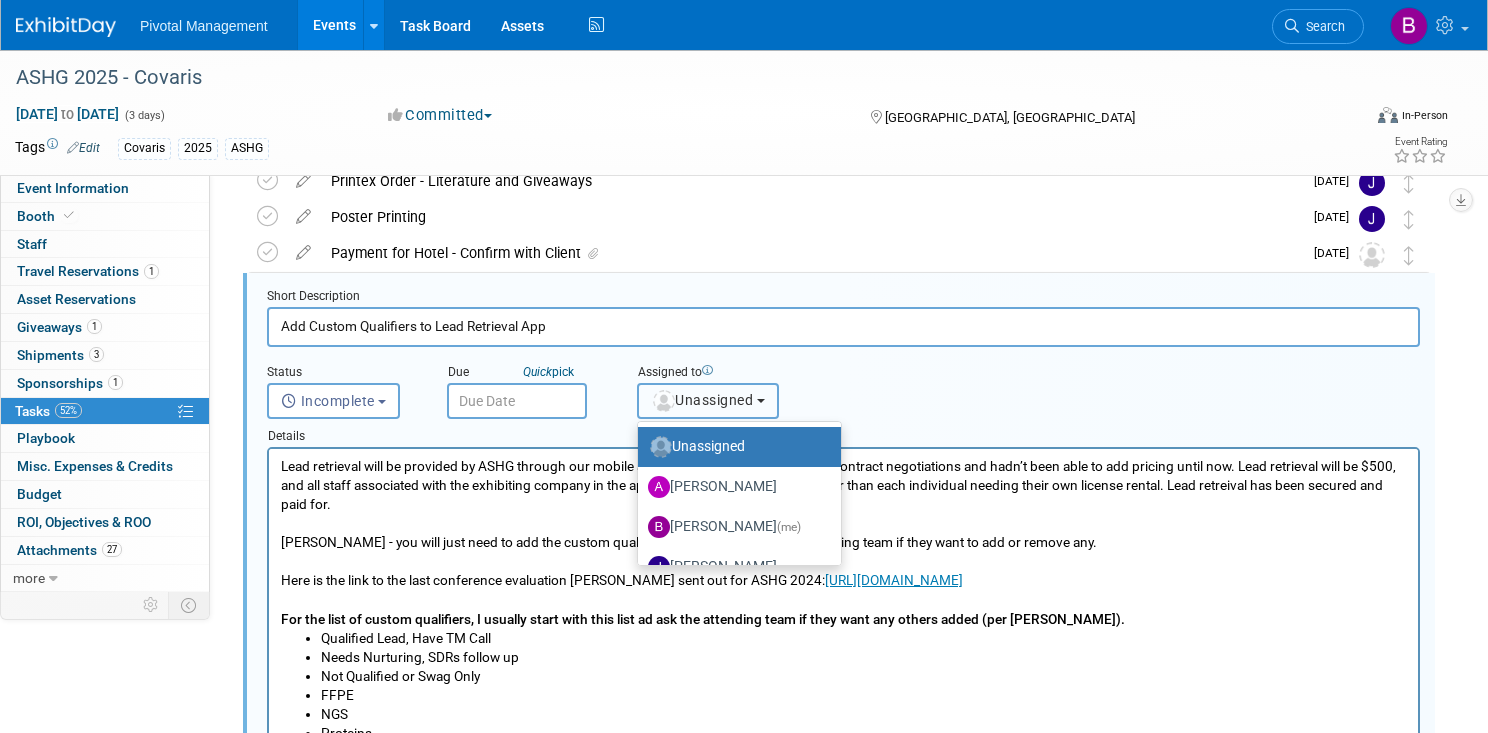 type 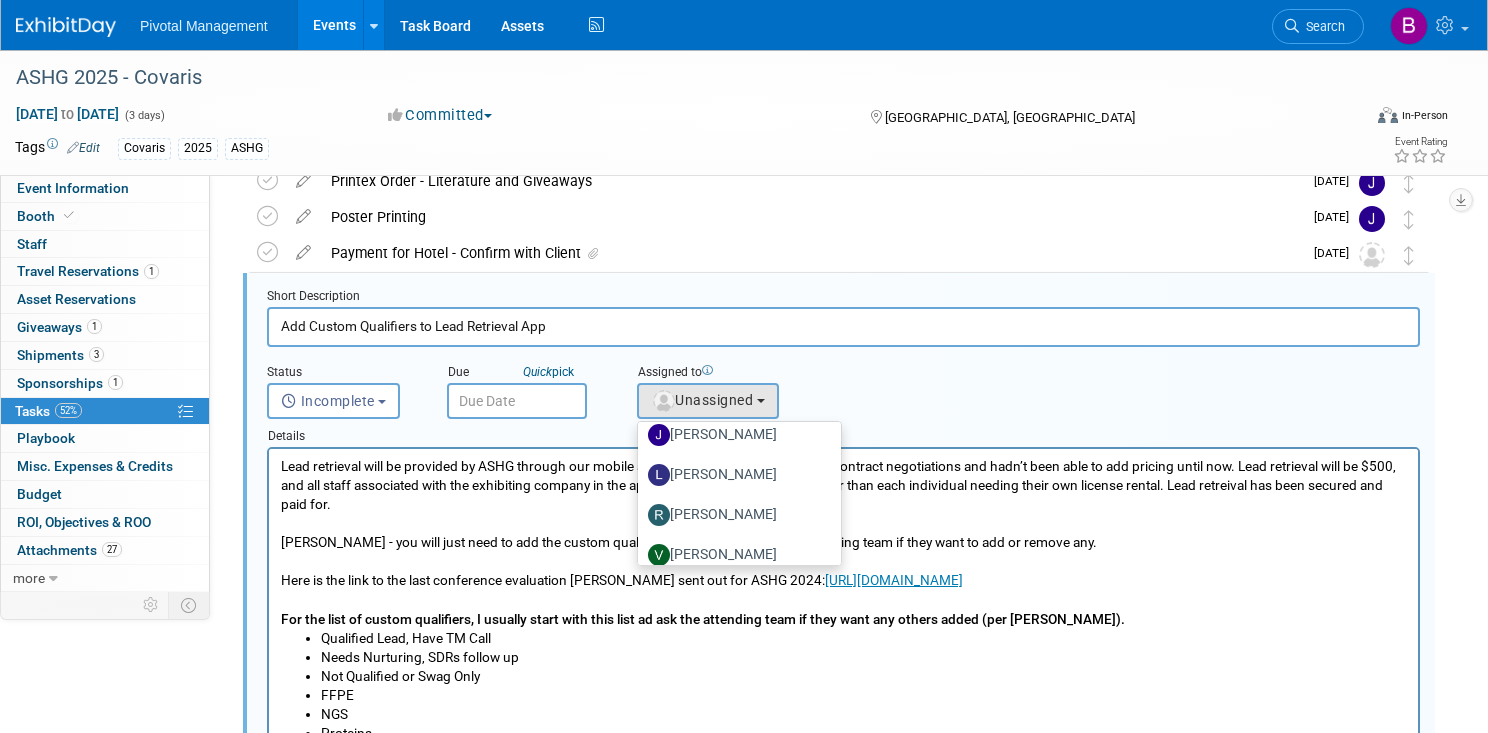 scroll, scrollTop: 137, scrollLeft: 0, axis: vertical 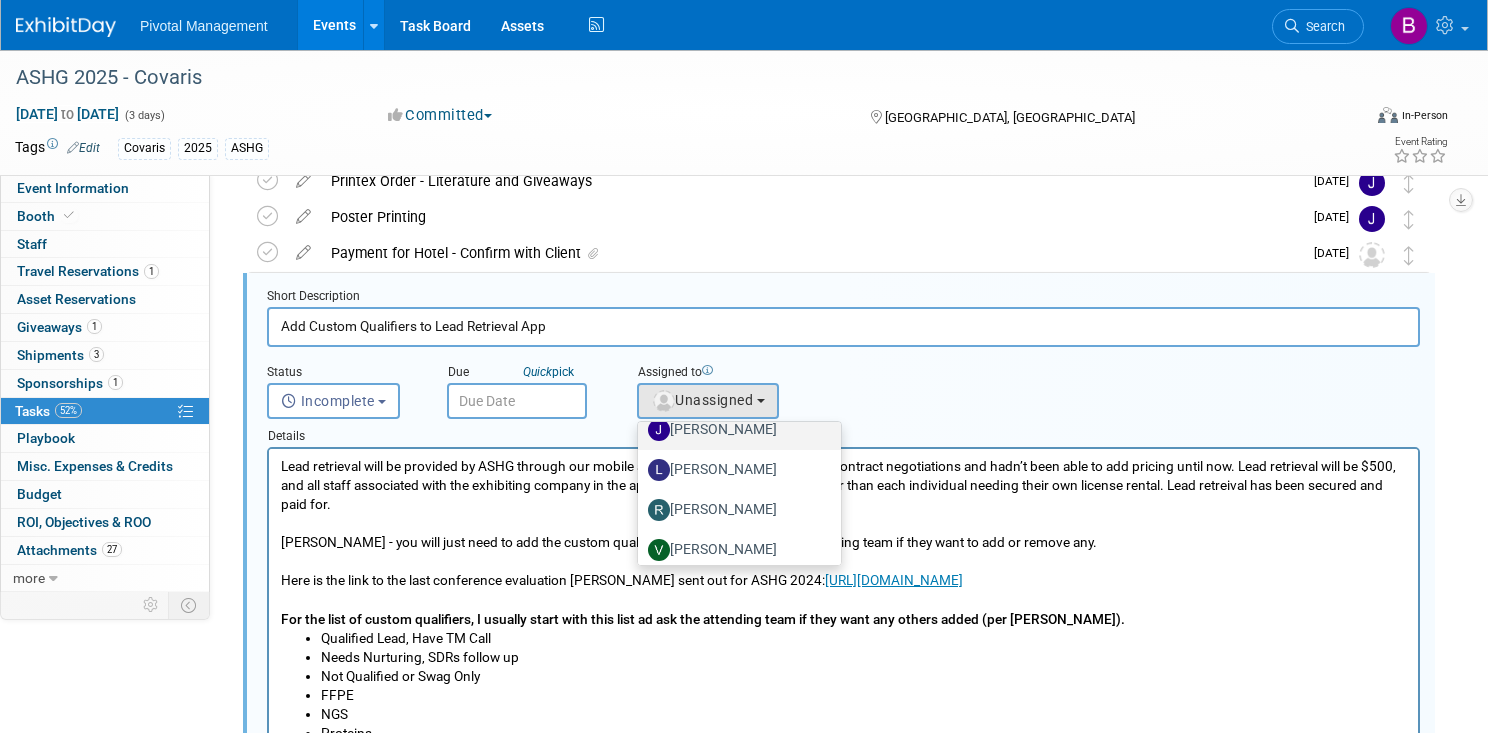 click on "[PERSON_NAME]" at bounding box center [734, 430] 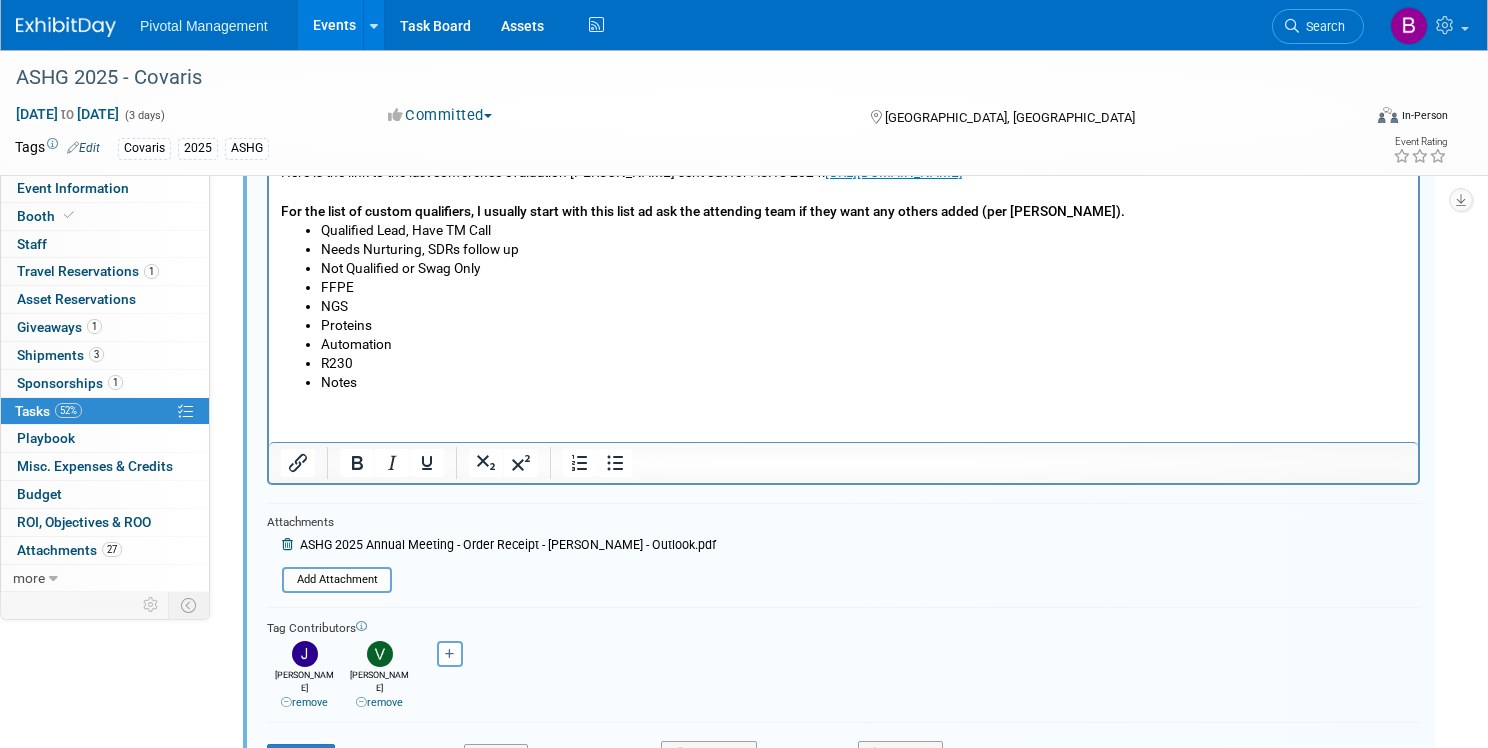 scroll, scrollTop: 545, scrollLeft: 0, axis: vertical 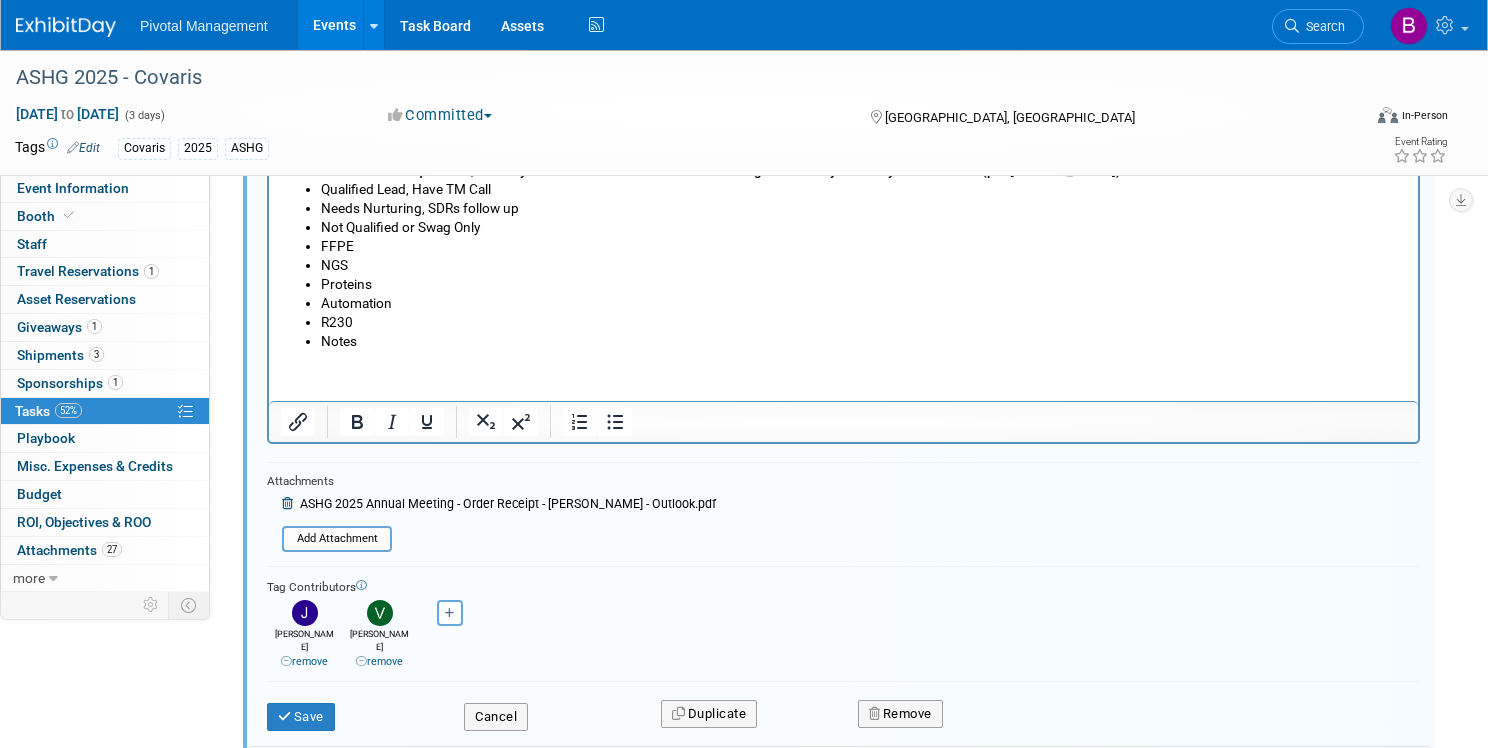 click on "remove" at bounding box center (304, 661) 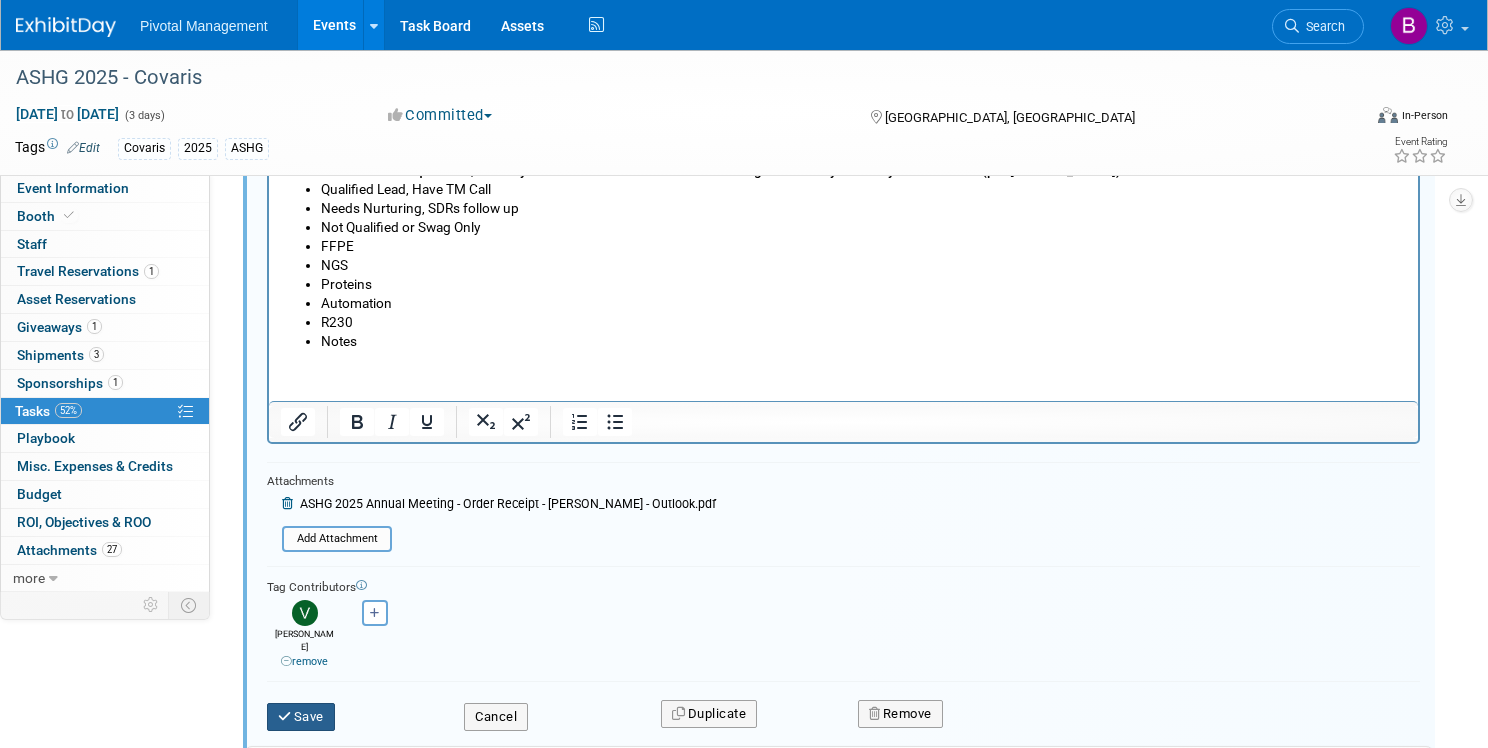 click on "Save" at bounding box center (301, 717) 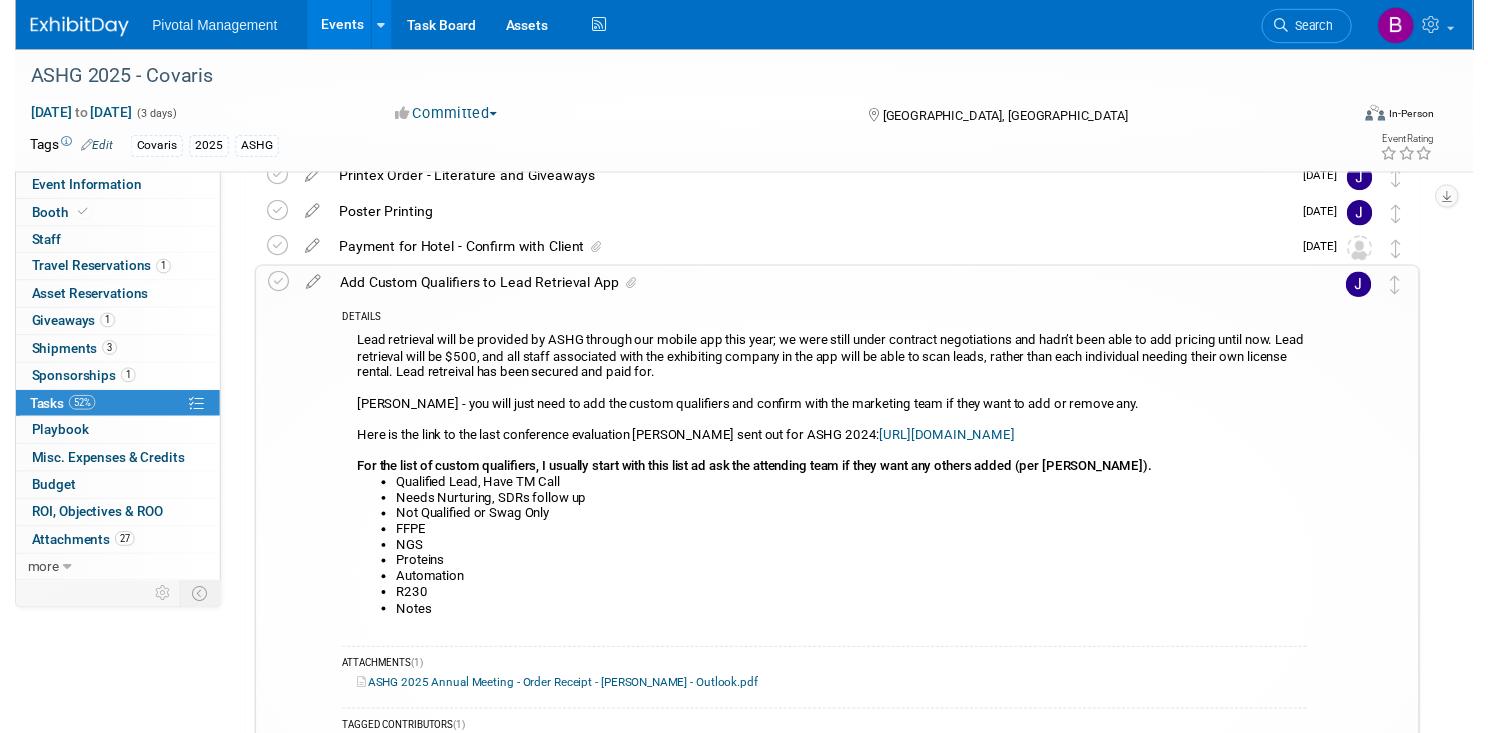 scroll, scrollTop: 95, scrollLeft: 0, axis: vertical 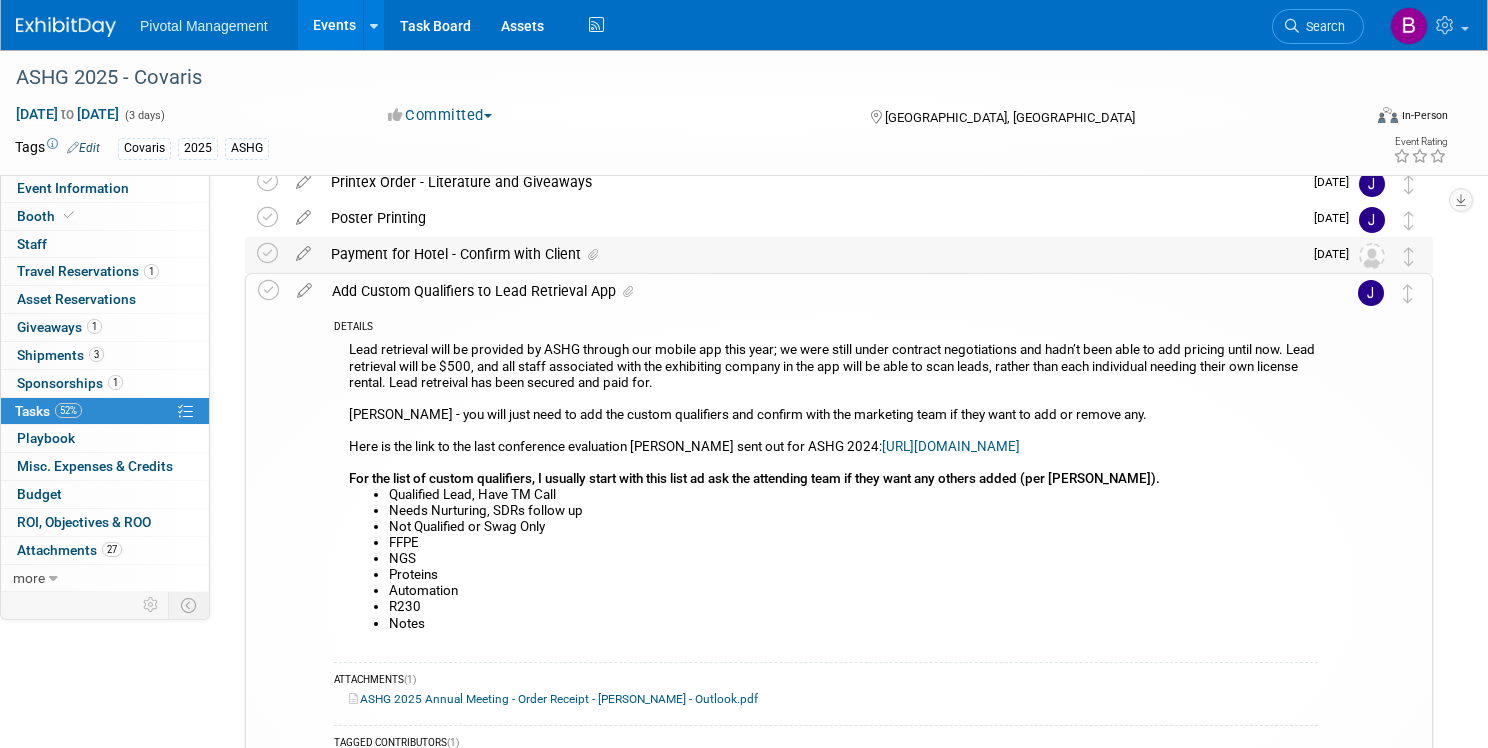 click on "Payment for Hotel - Confirm with Client" at bounding box center [811, 254] 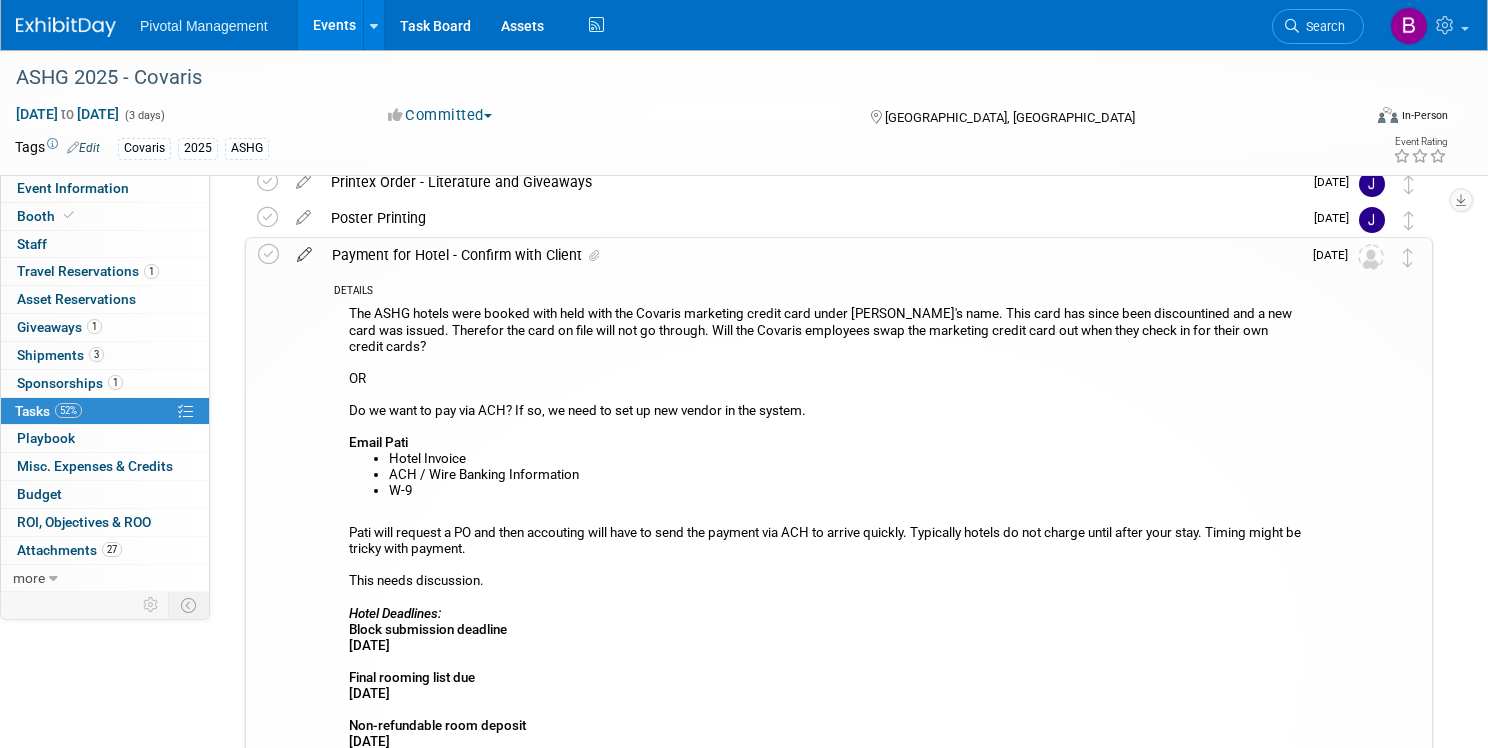 click at bounding box center [304, 250] 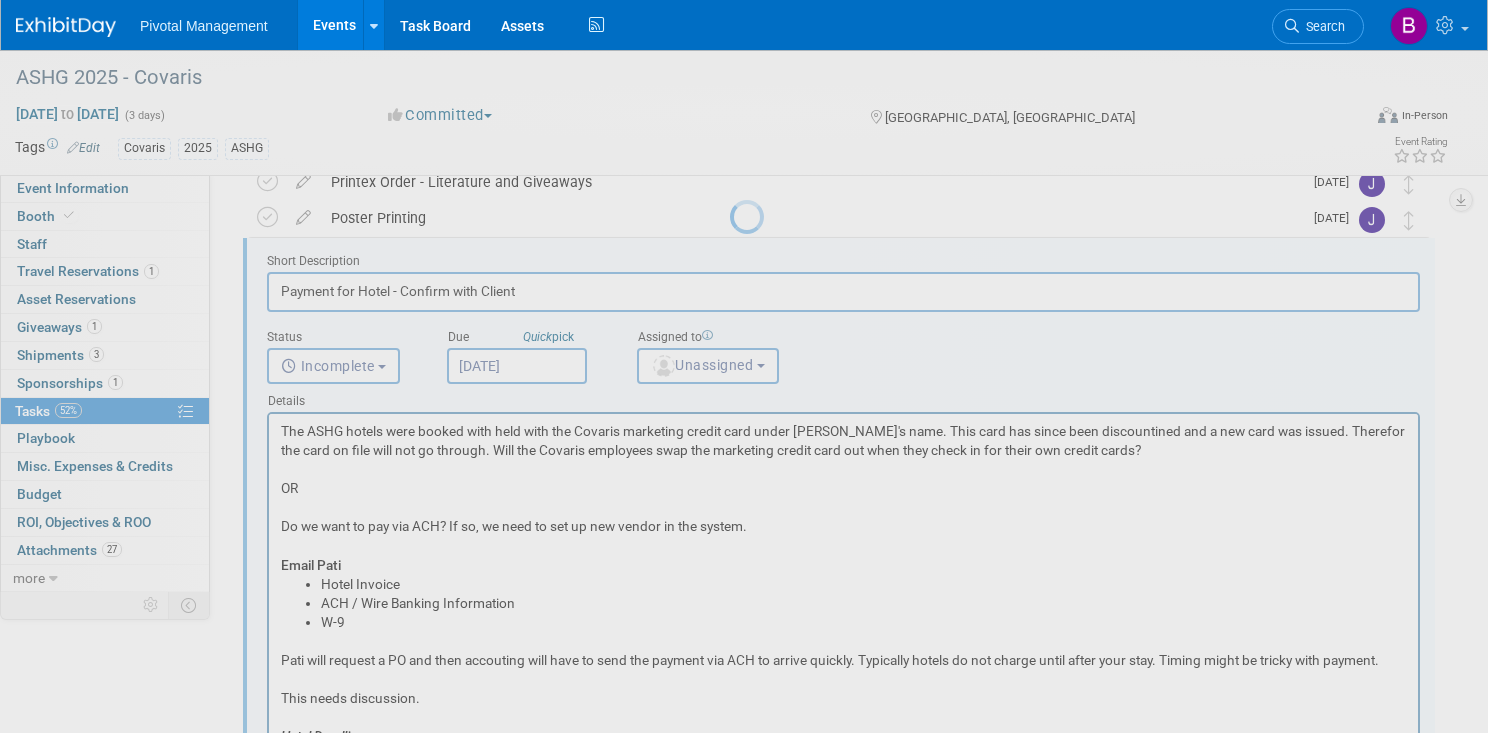 scroll, scrollTop: 0, scrollLeft: 0, axis: both 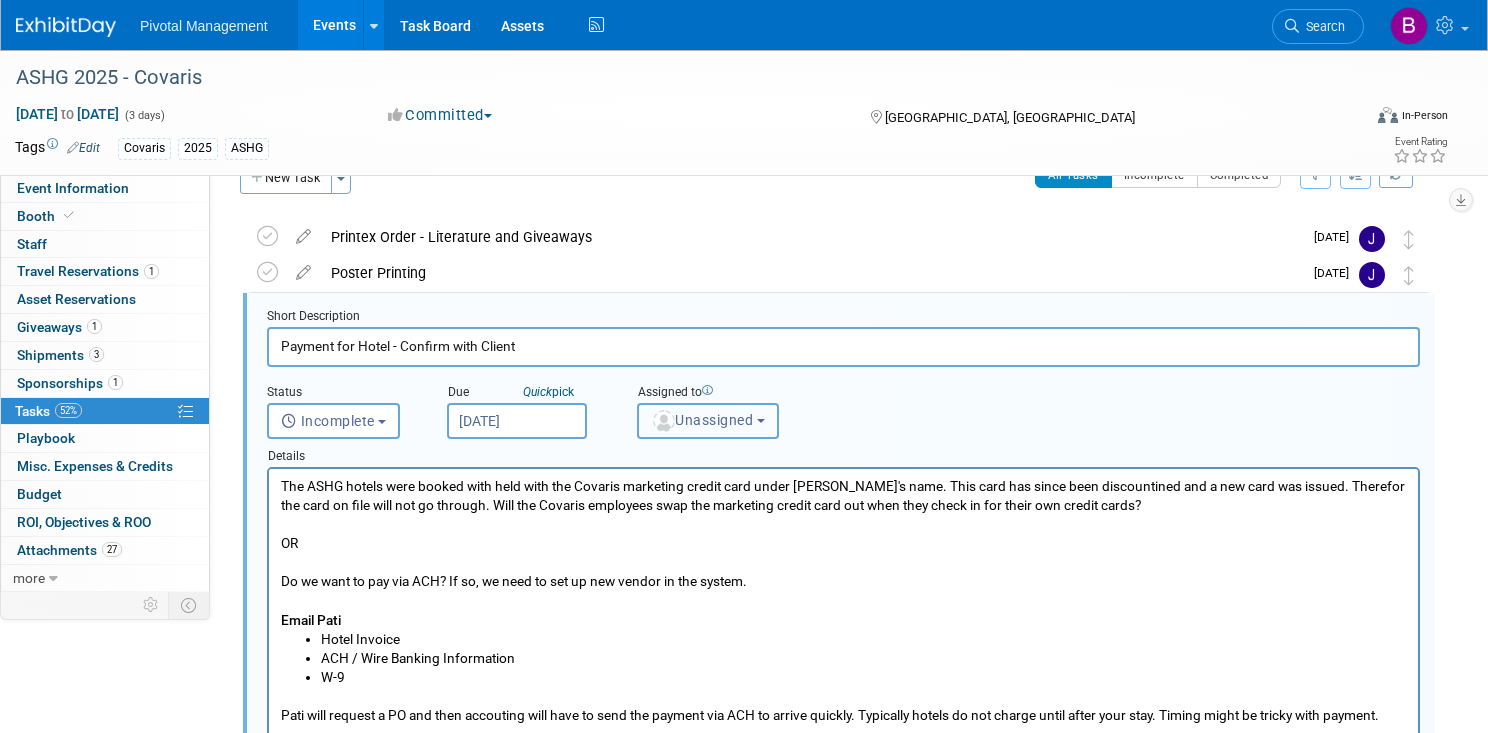 click on "Unassigned" at bounding box center [708, 421] 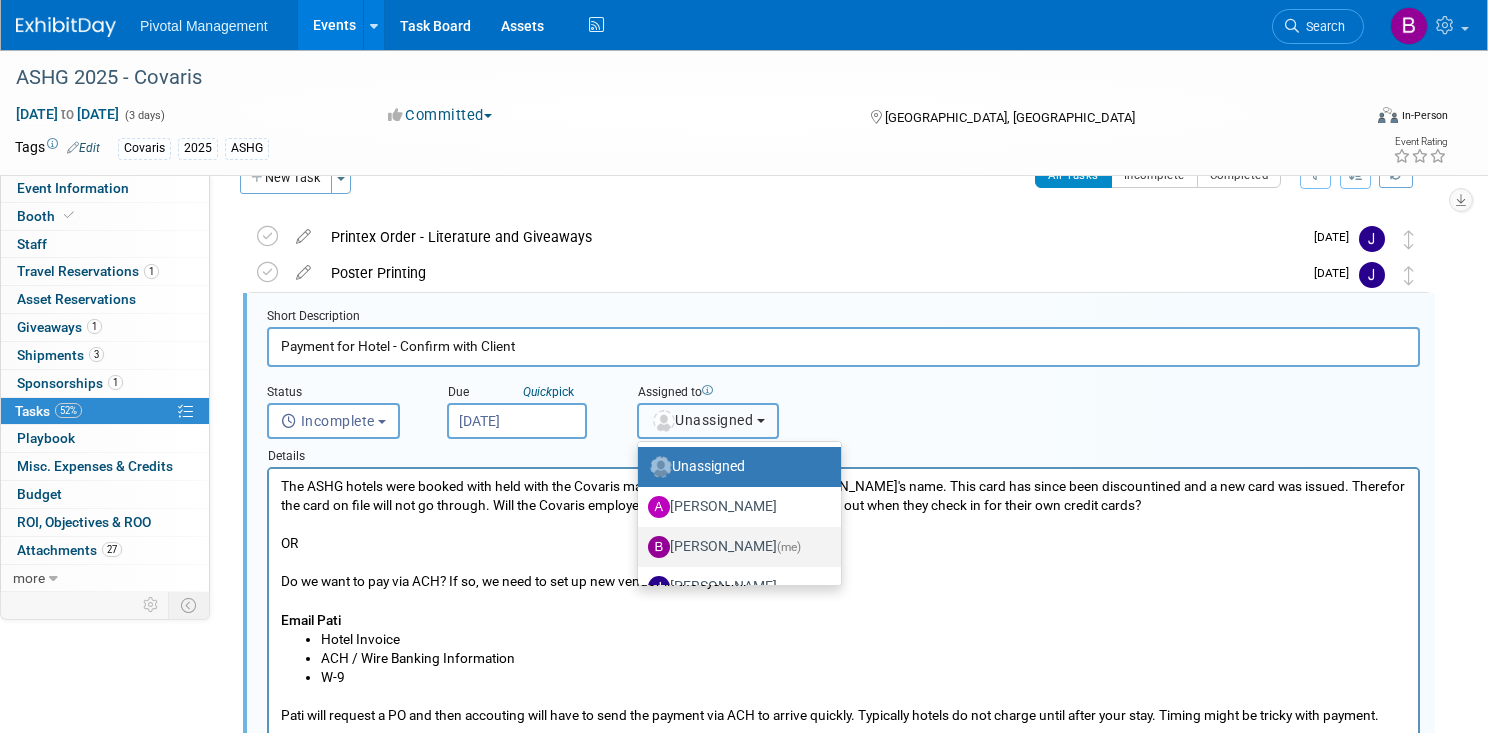 scroll, scrollTop: 92, scrollLeft: 0, axis: vertical 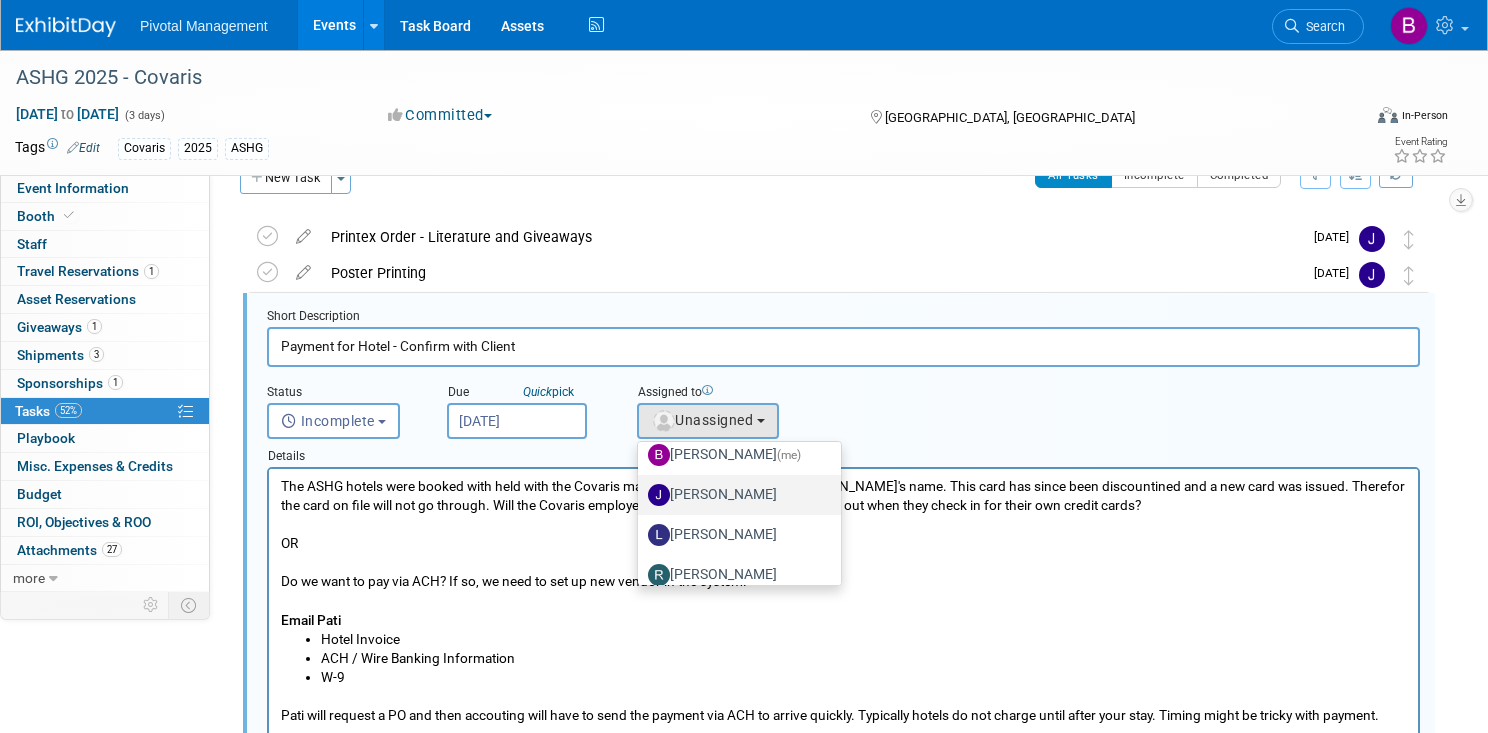 click on "[PERSON_NAME]" at bounding box center (734, 495) 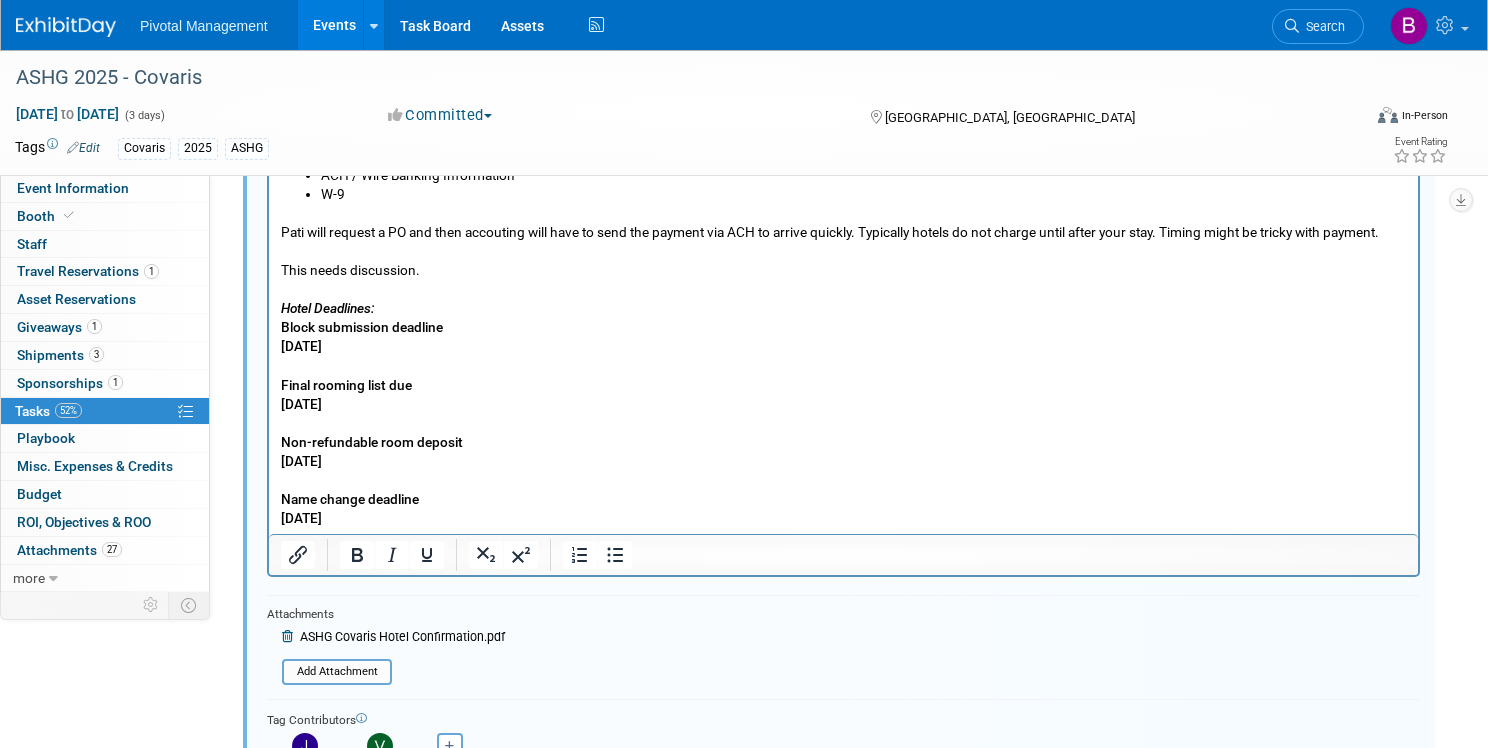 scroll, scrollTop: 521, scrollLeft: 0, axis: vertical 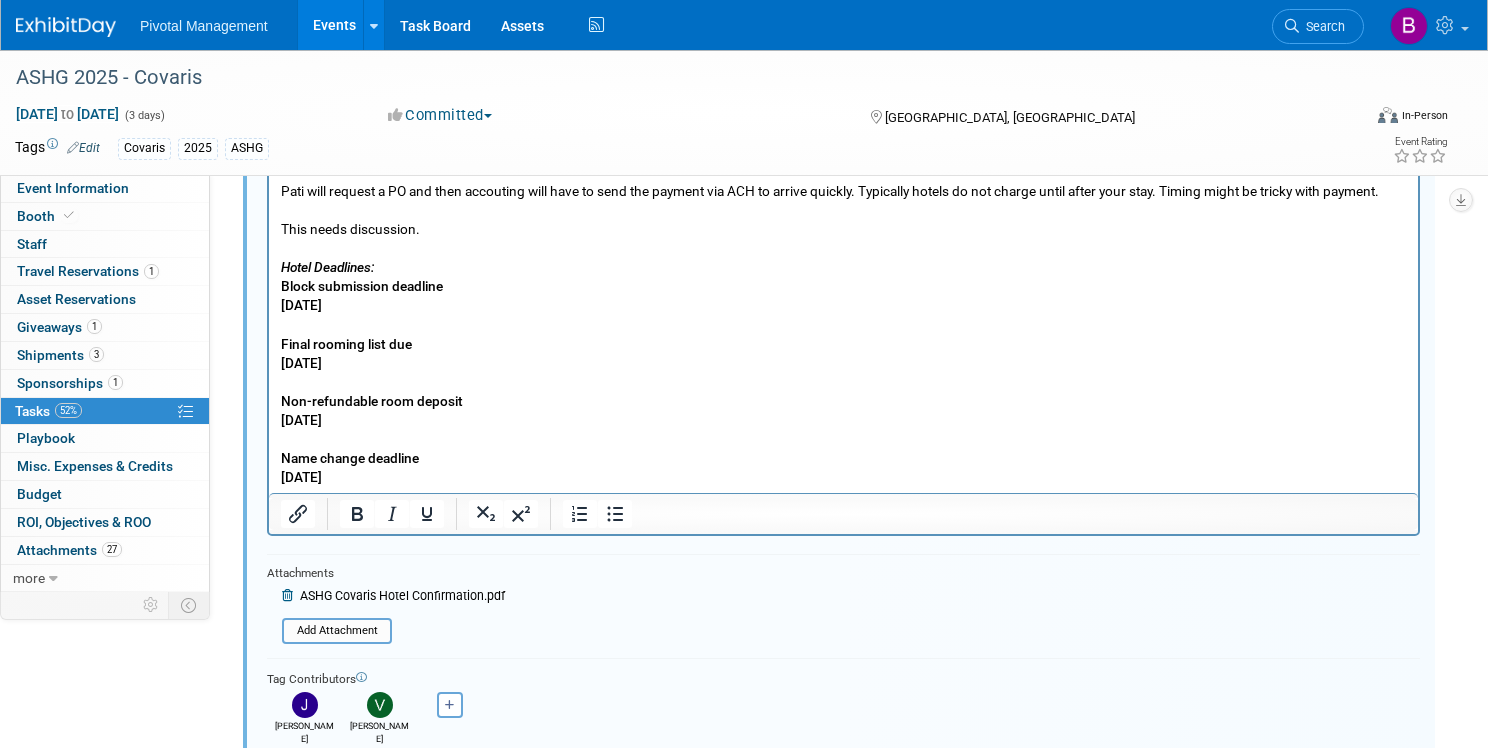 click on "remove" at bounding box center [304, 753] 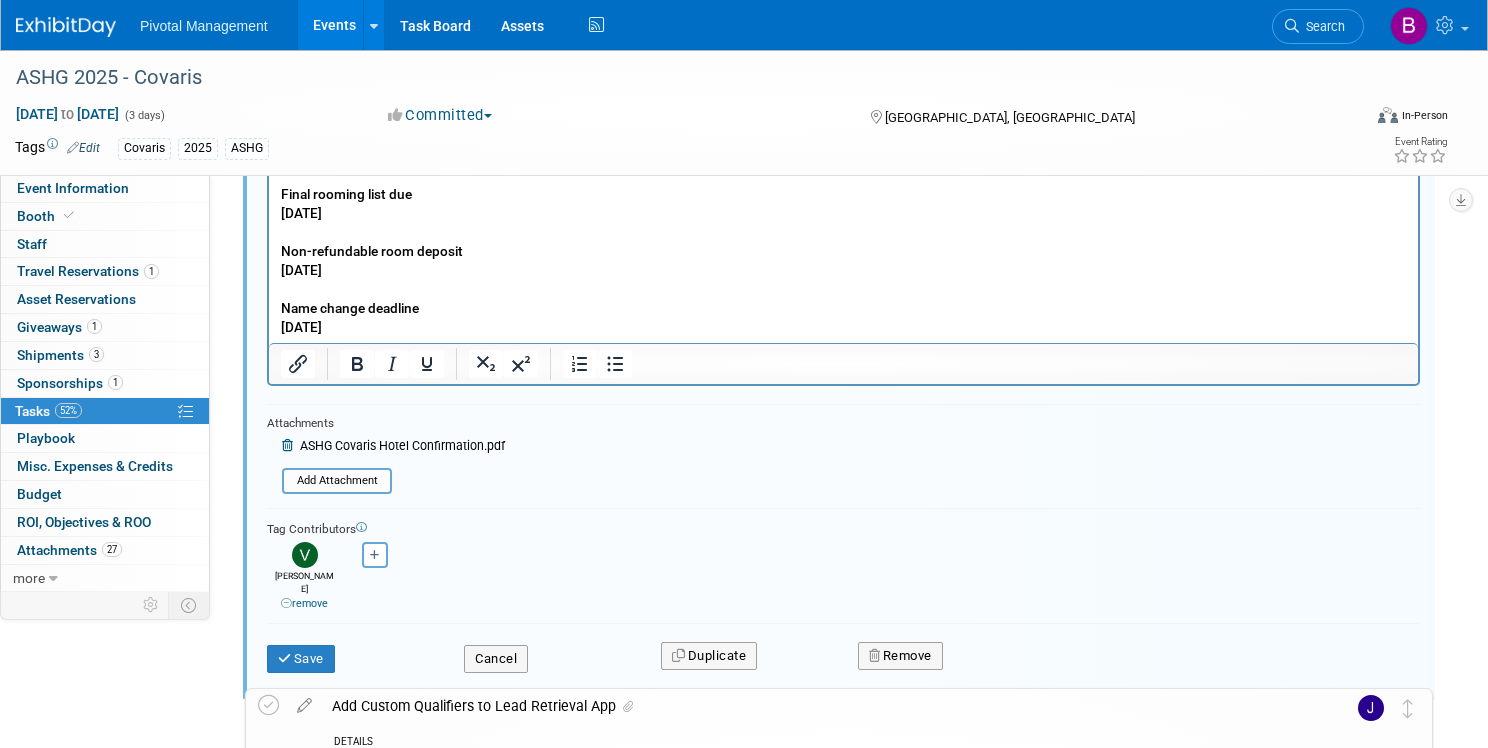 scroll, scrollTop: 706, scrollLeft: 0, axis: vertical 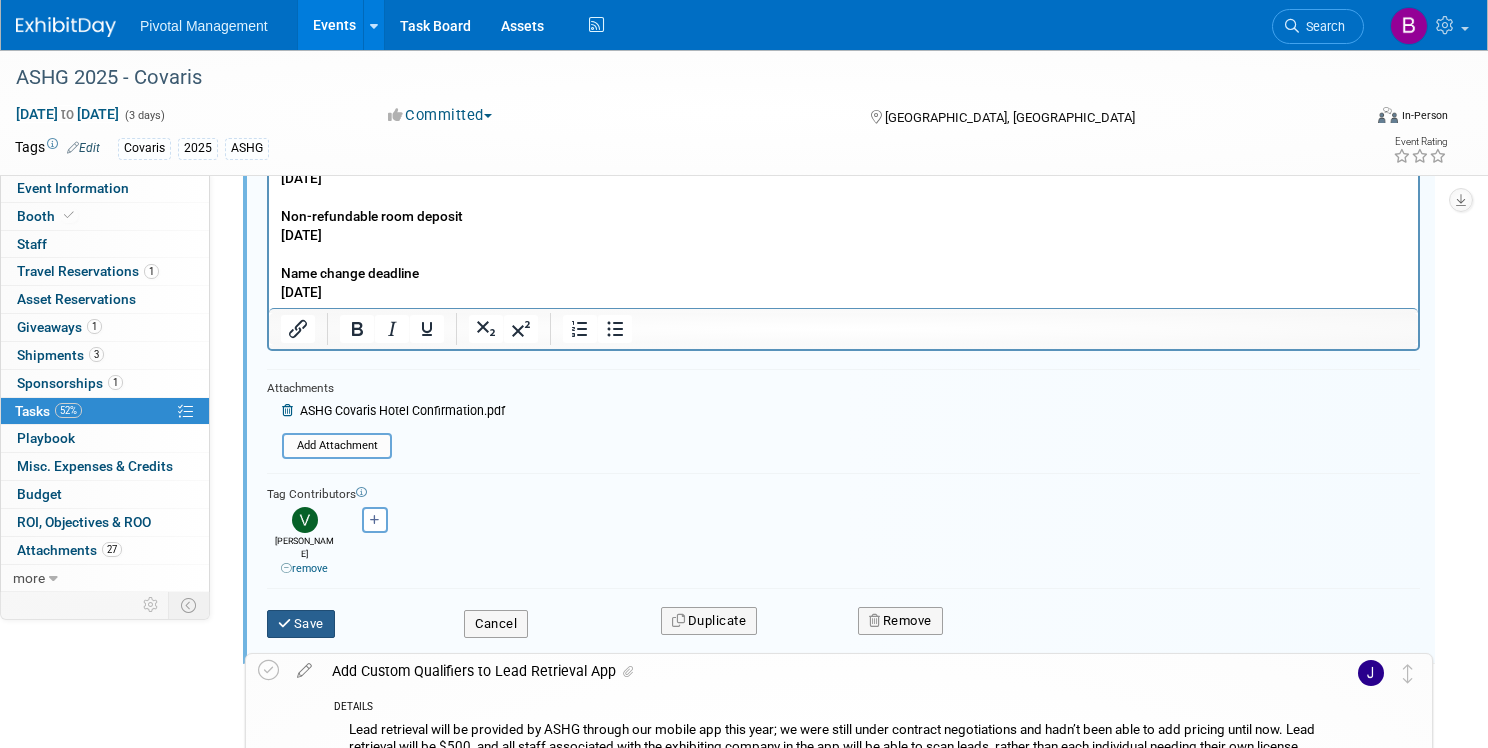 click on "Save" at bounding box center [301, 624] 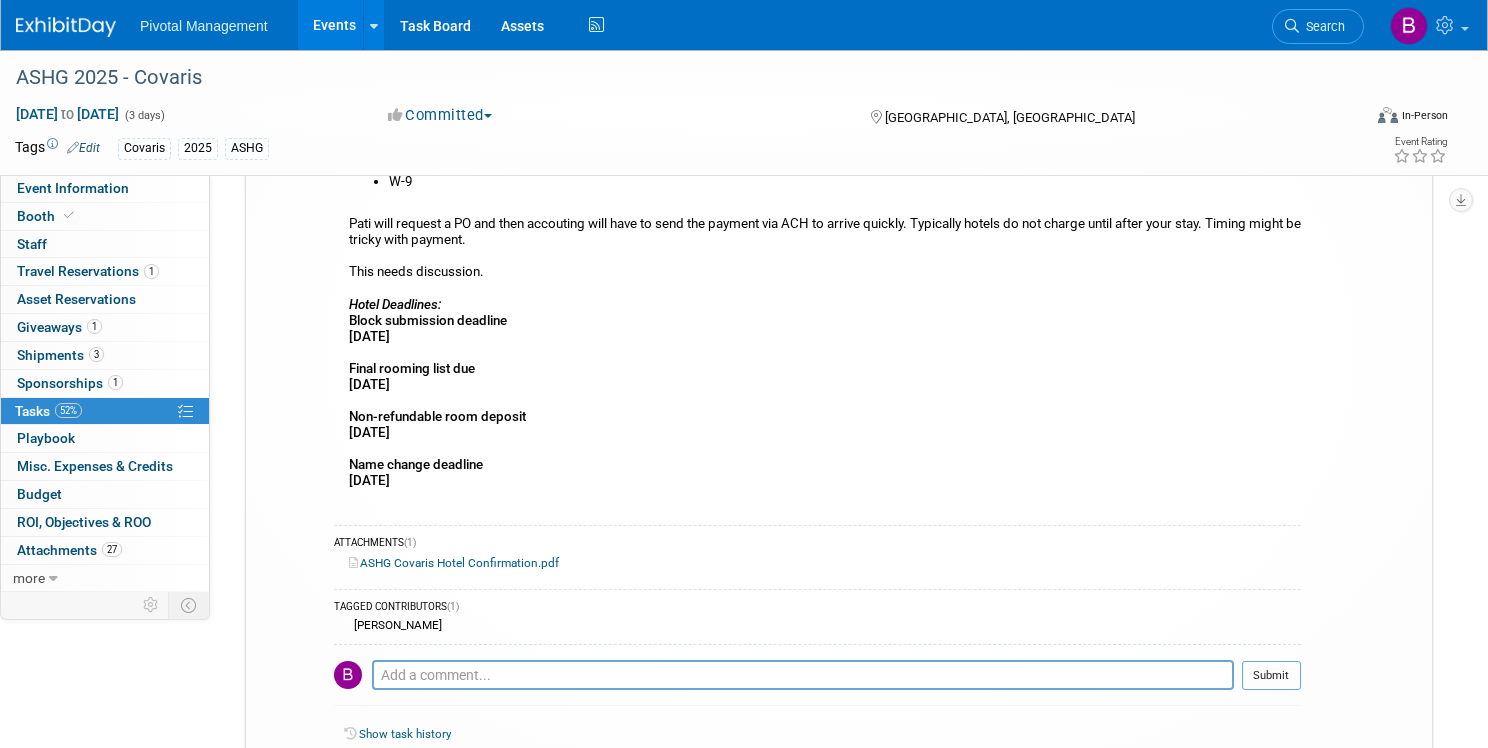 scroll, scrollTop: 0, scrollLeft: 0, axis: both 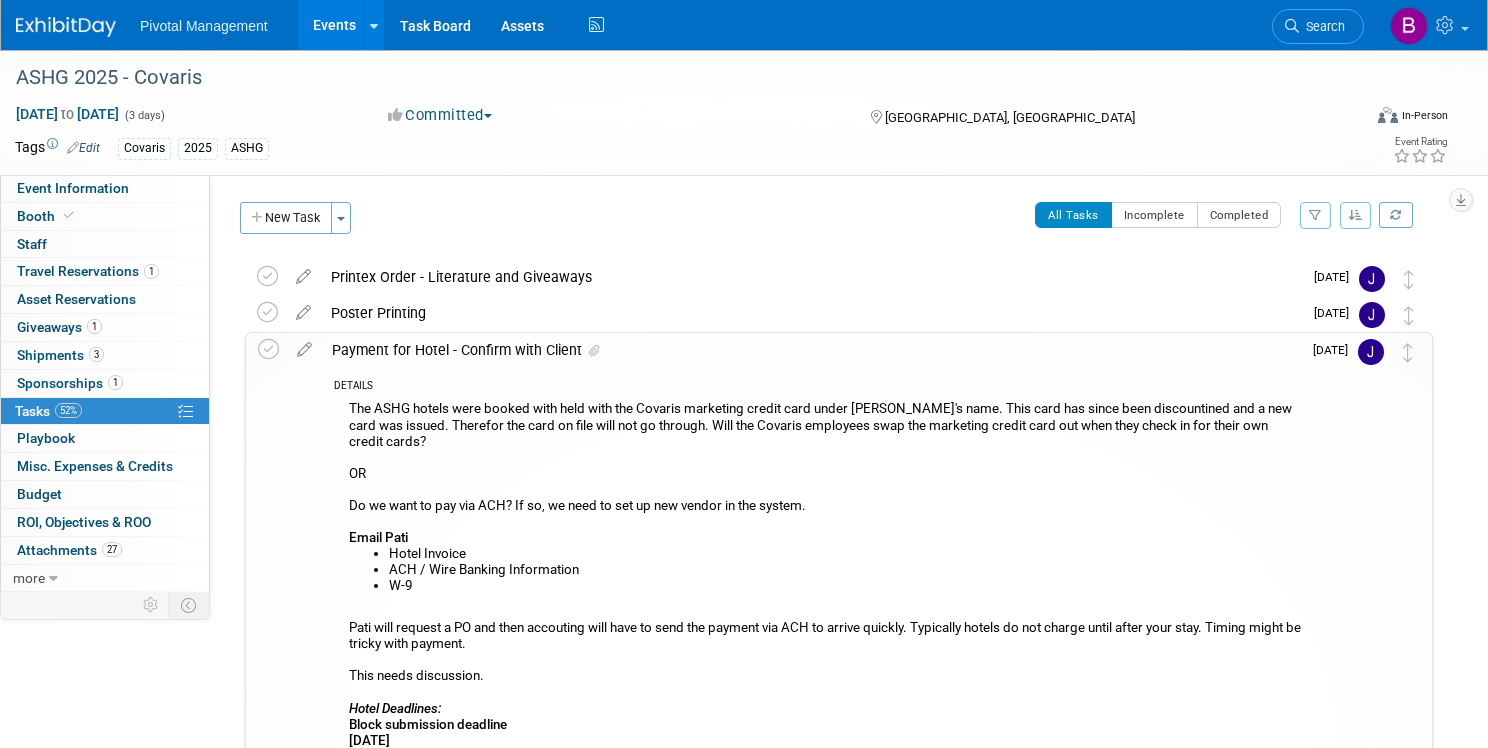 click on "Payment for Hotel - Confirm with Client" at bounding box center (811, 350) 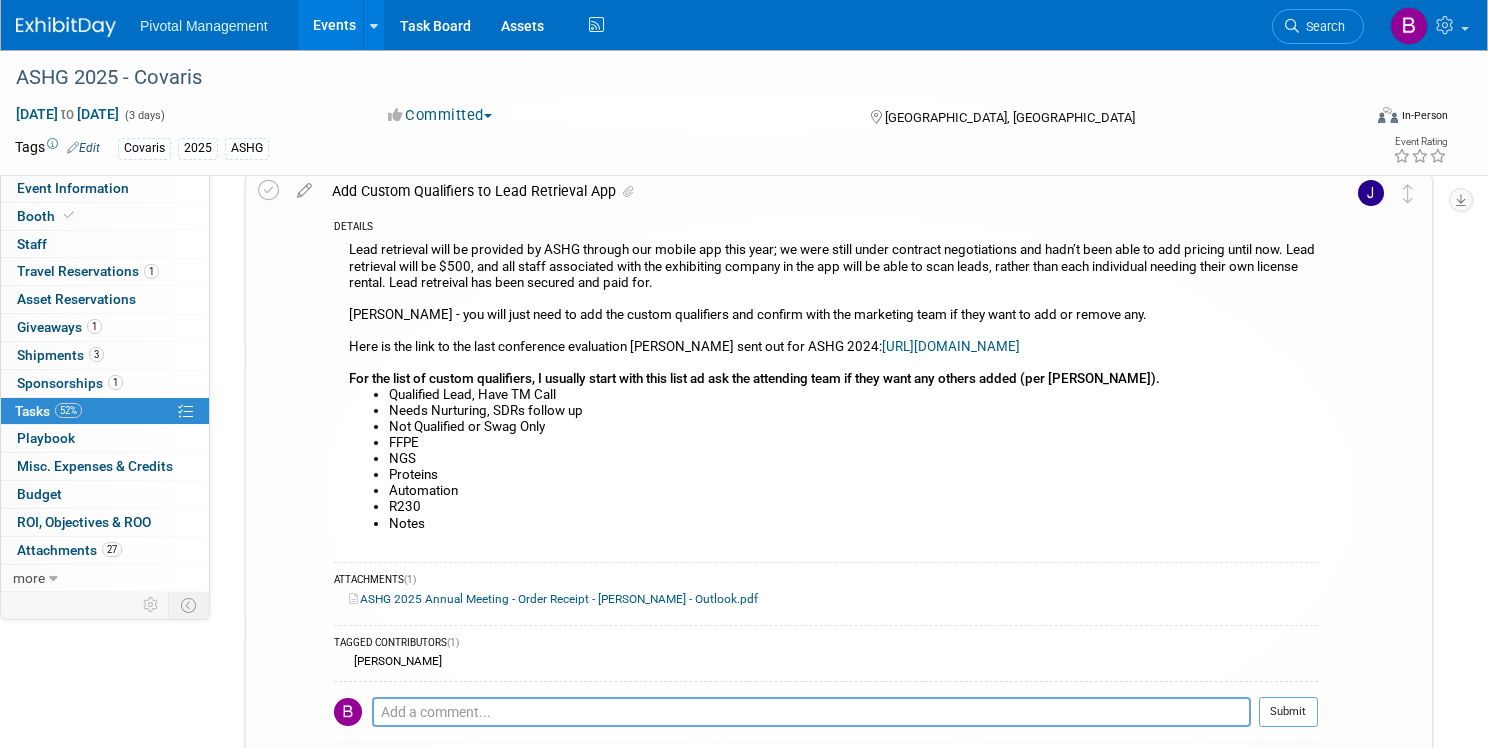 scroll, scrollTop: 175, scrollLeft: 0, axis: vertical 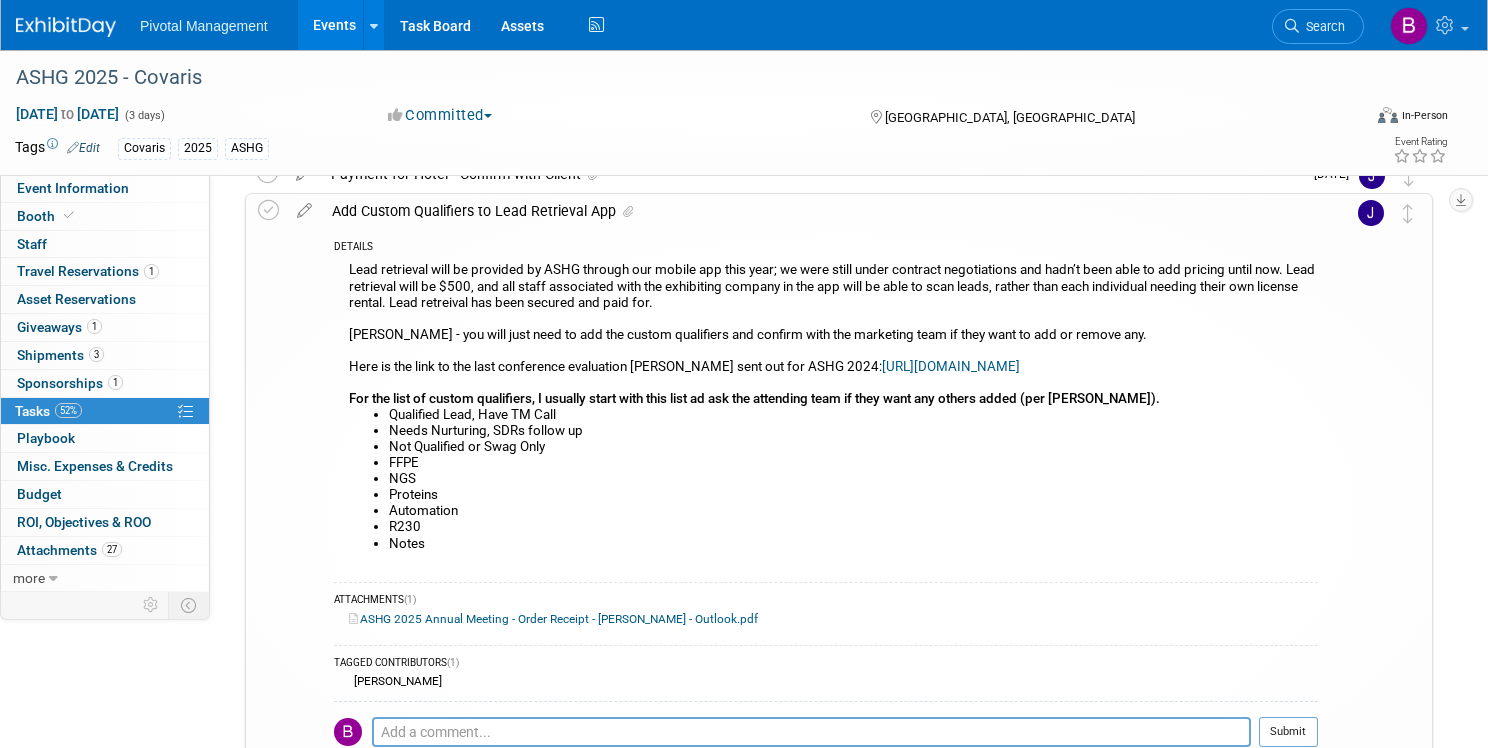 click on "Add Custom Qualifiers to Lead Retrieval App" at bounding box center [820, 211] 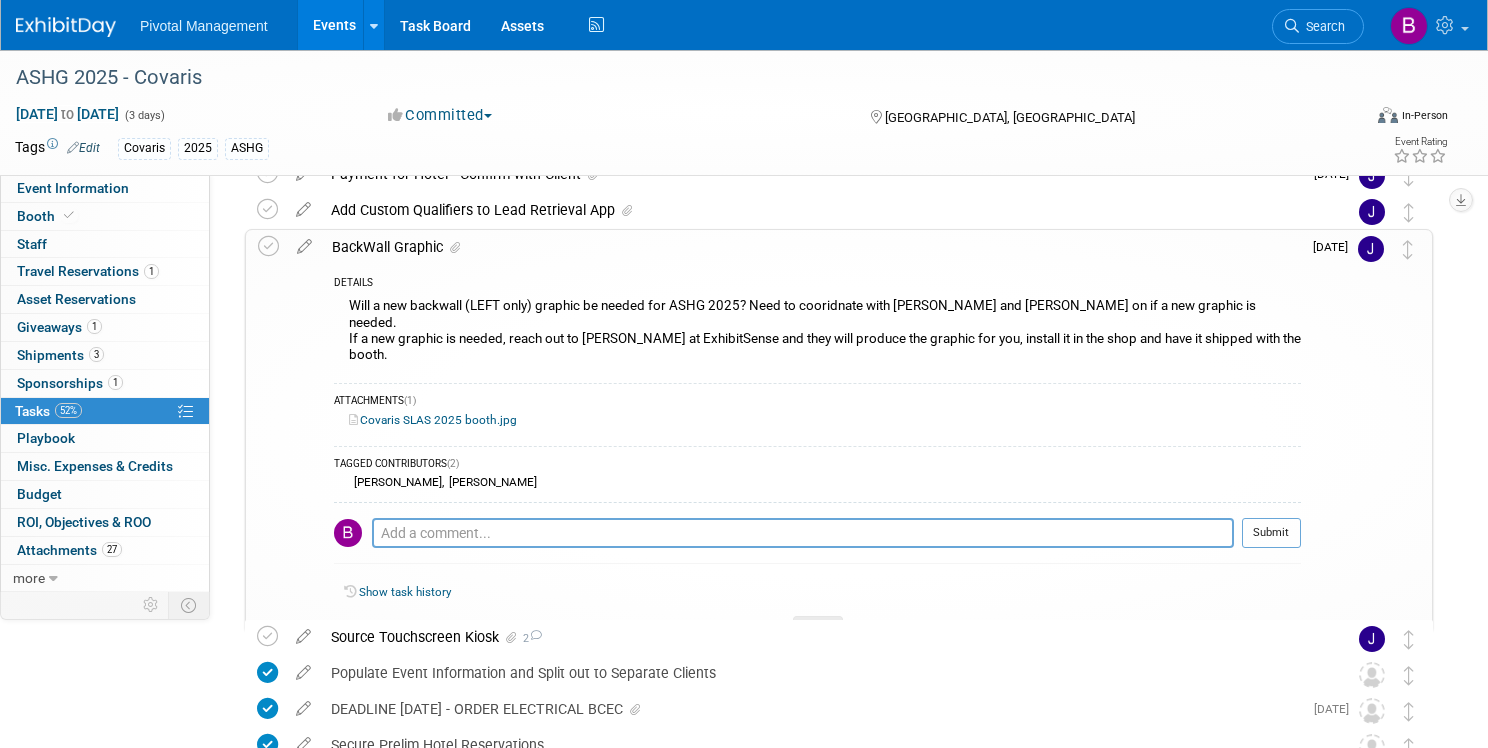 click on "BackWall Graphic" at bounding box center [811, 247] 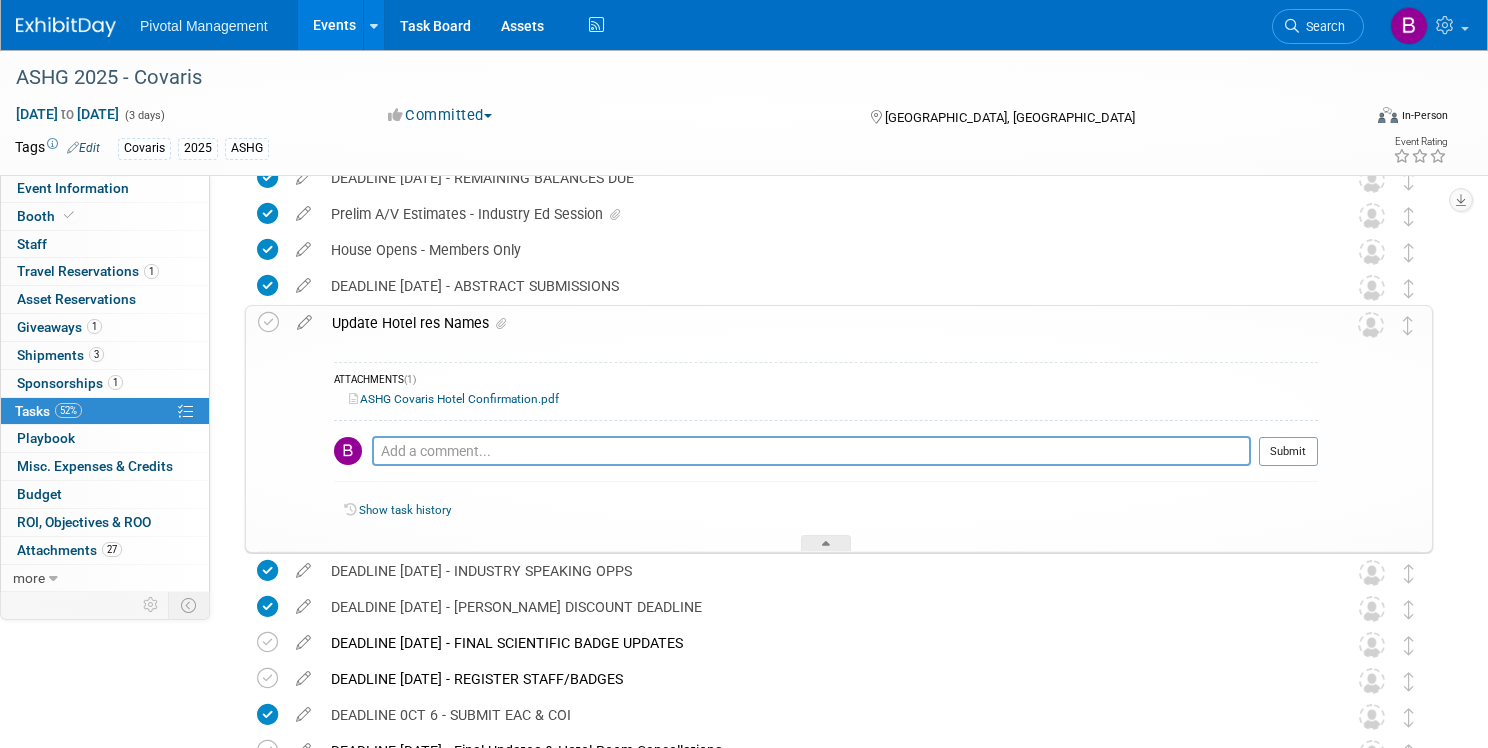 click on "Update Hotel res Names" at bounding box center [820, 323] 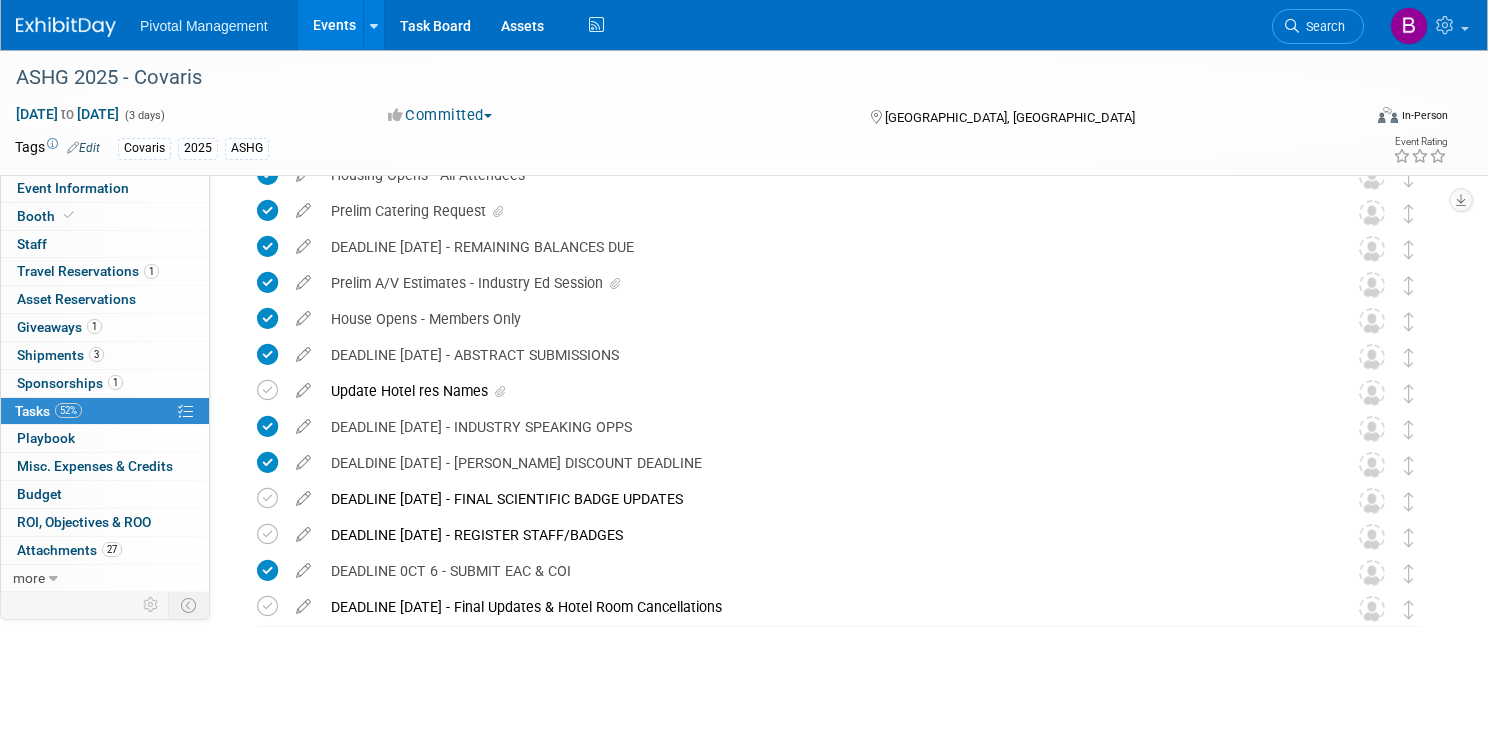 click on "Update Hotel res Names" at bounding box center (820, 391) 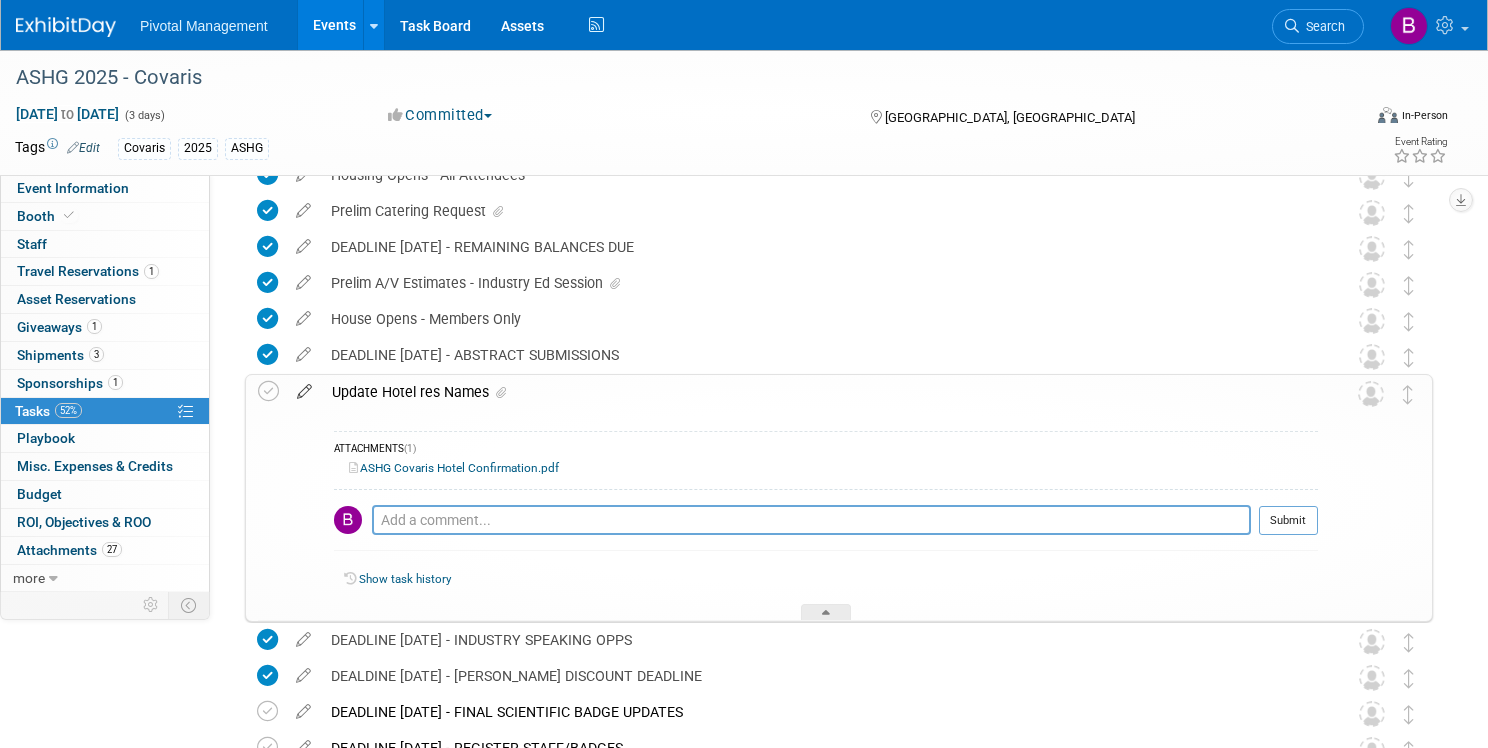 click at bounding box center [304, 387] 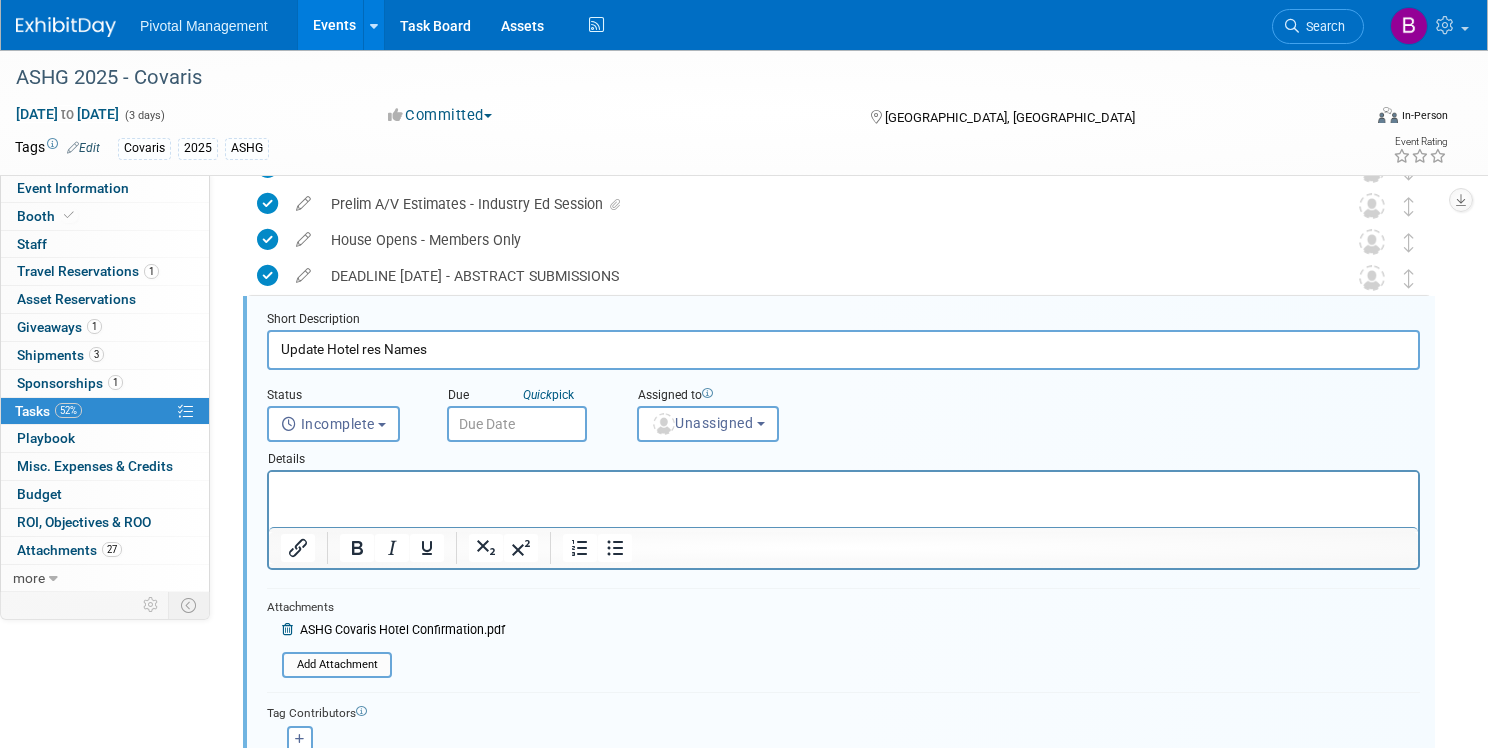 scroll, scrollTop: 544, scrollLeft: 0, axis: vertical 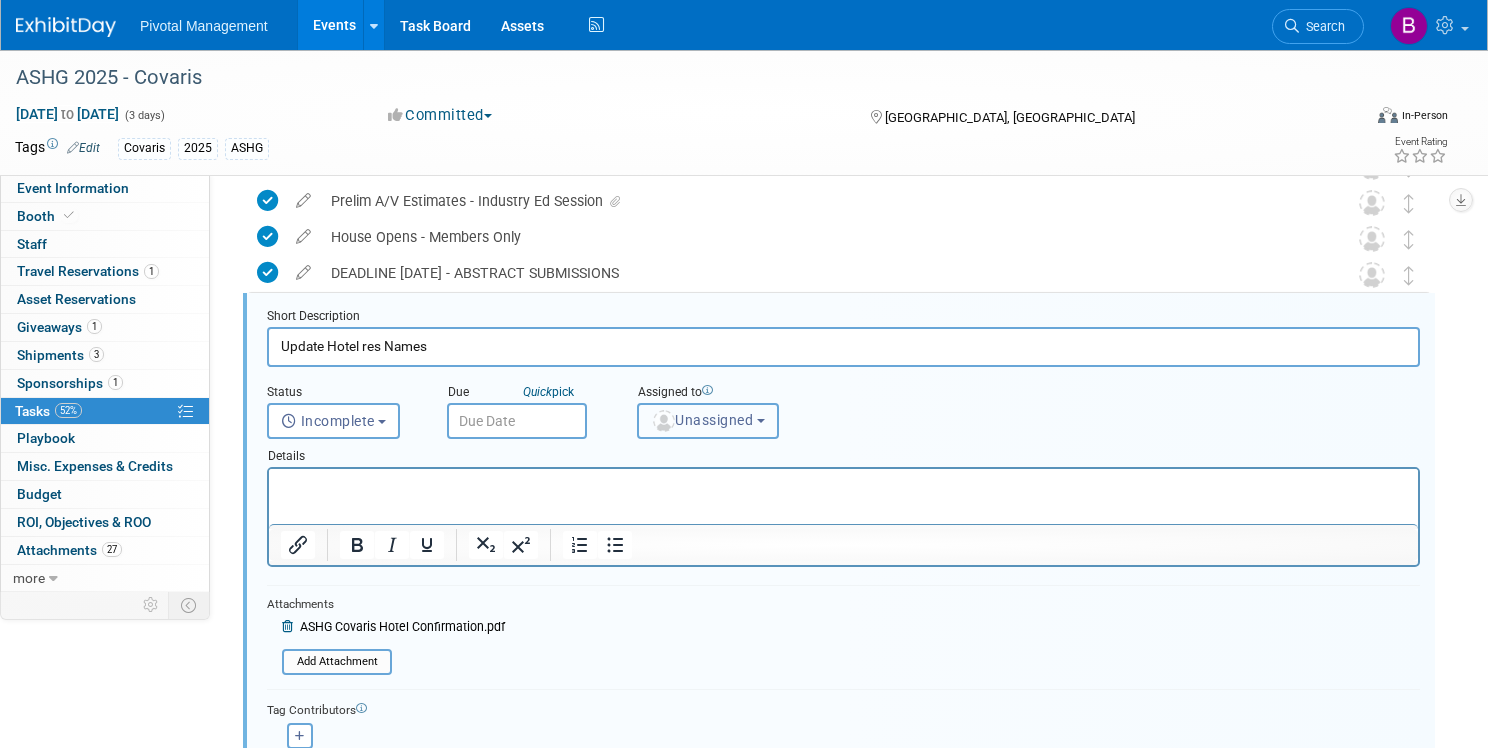 click on "Unassigned" at bounding box center [702, 420] 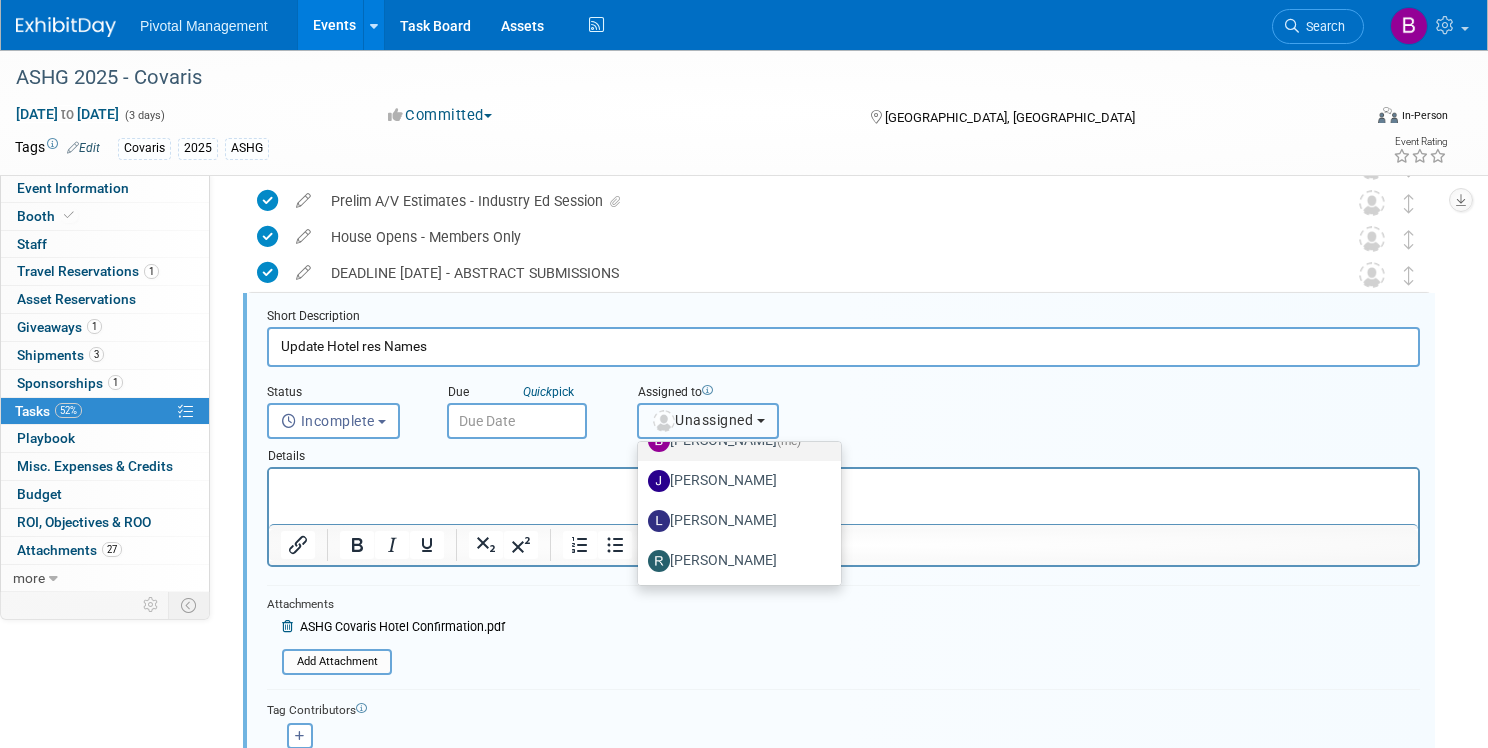 scroll, scrollTop: 110, scrollLeft: 0, axis: vertical 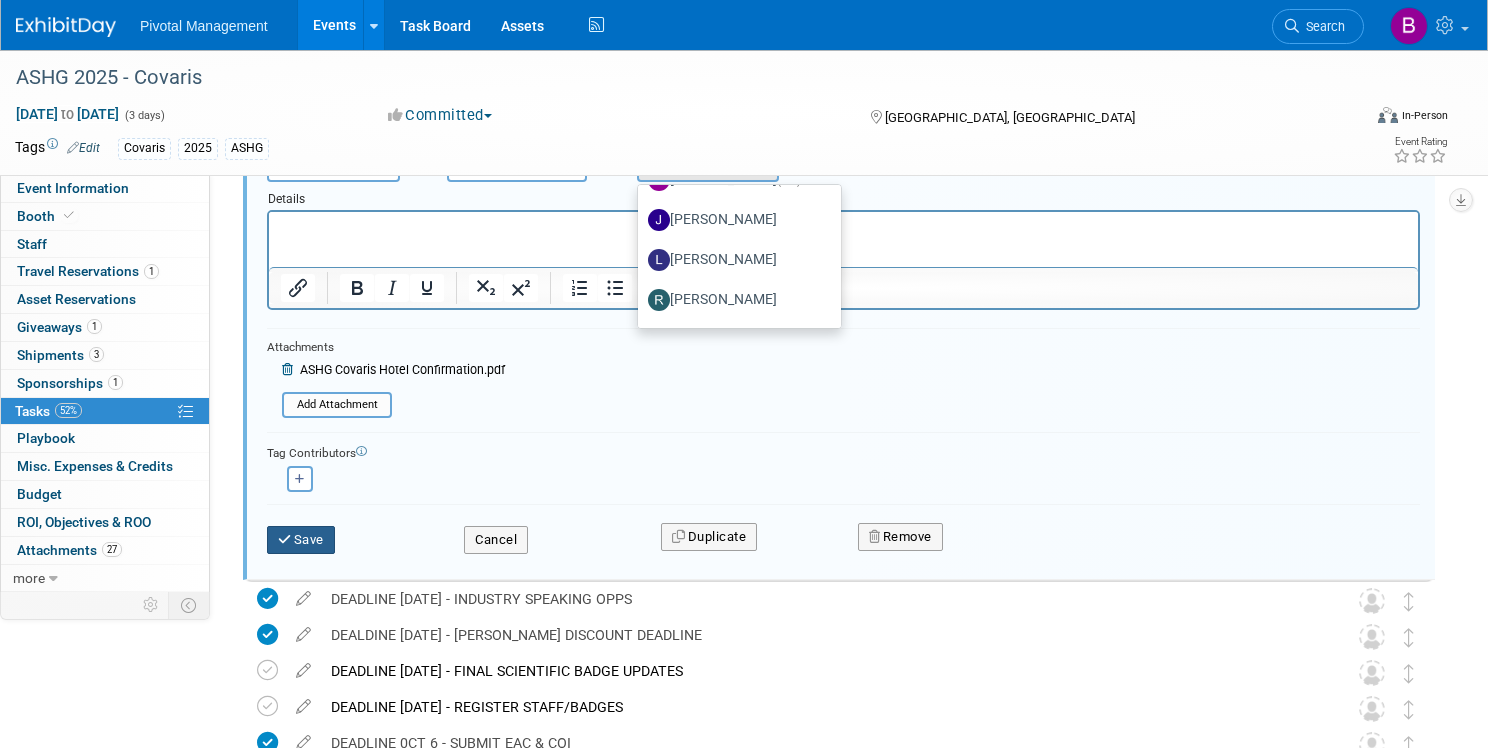 click on "Save" at bounding box center [301, 540] 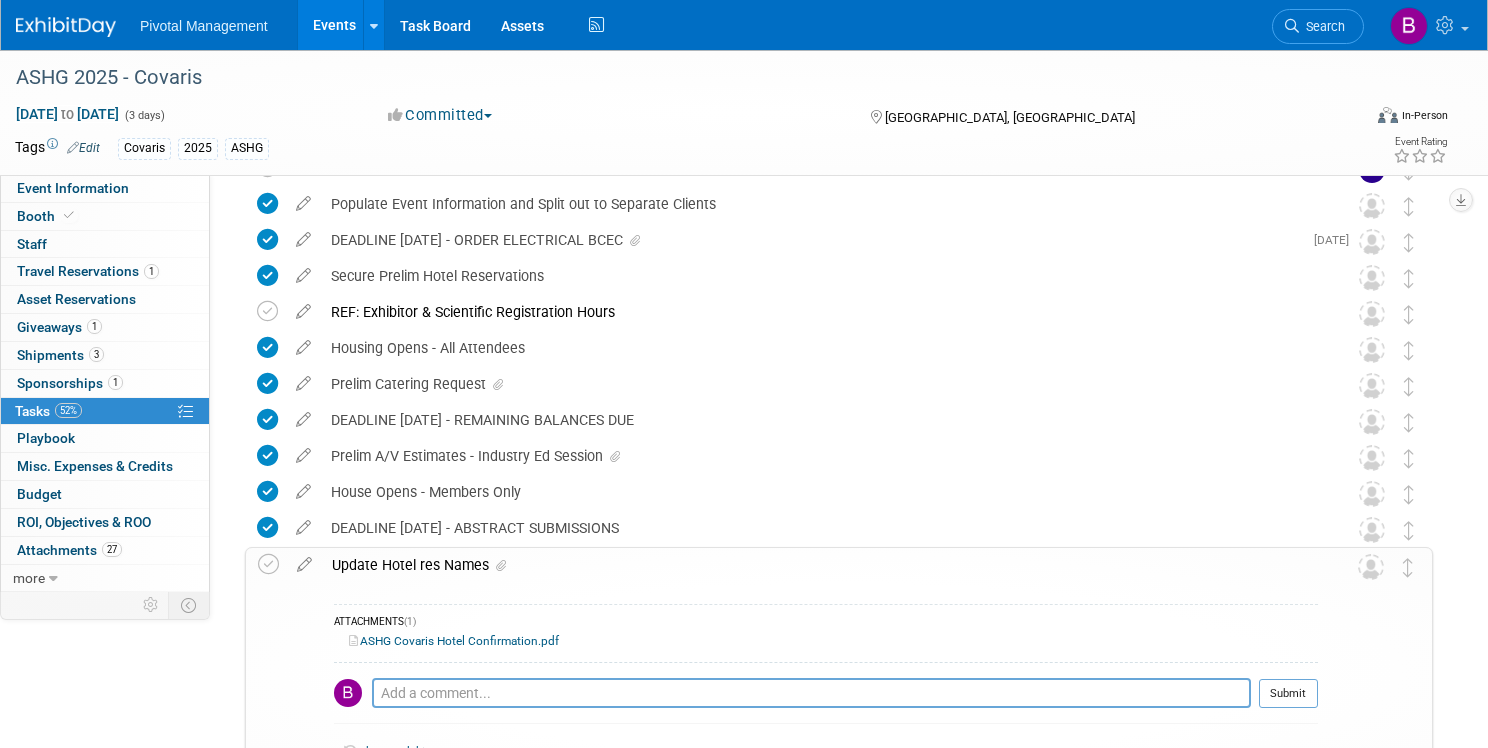 scroll, scrollTop: 0, scrollLeft: 0, axis: both 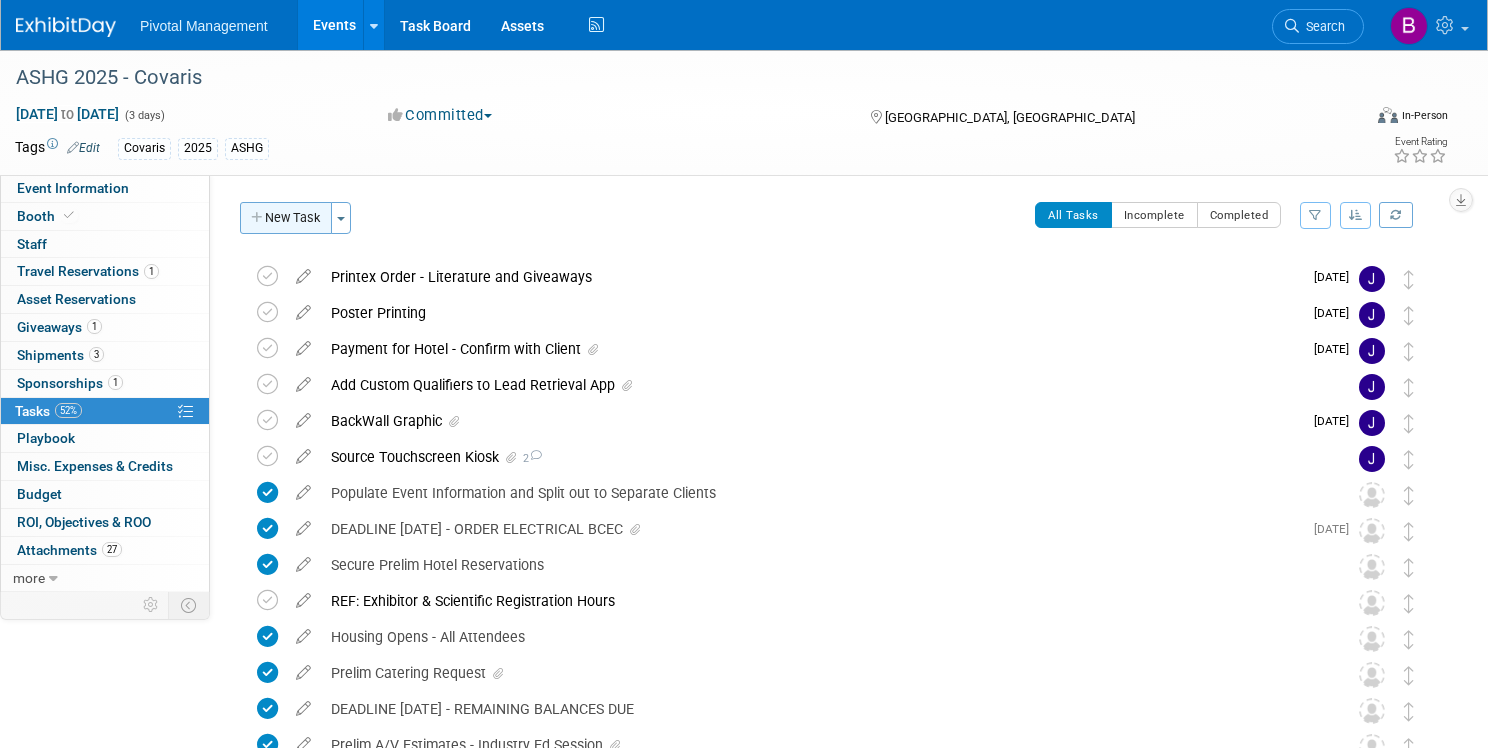 click on "New Task" at bounding box center (286, 218) 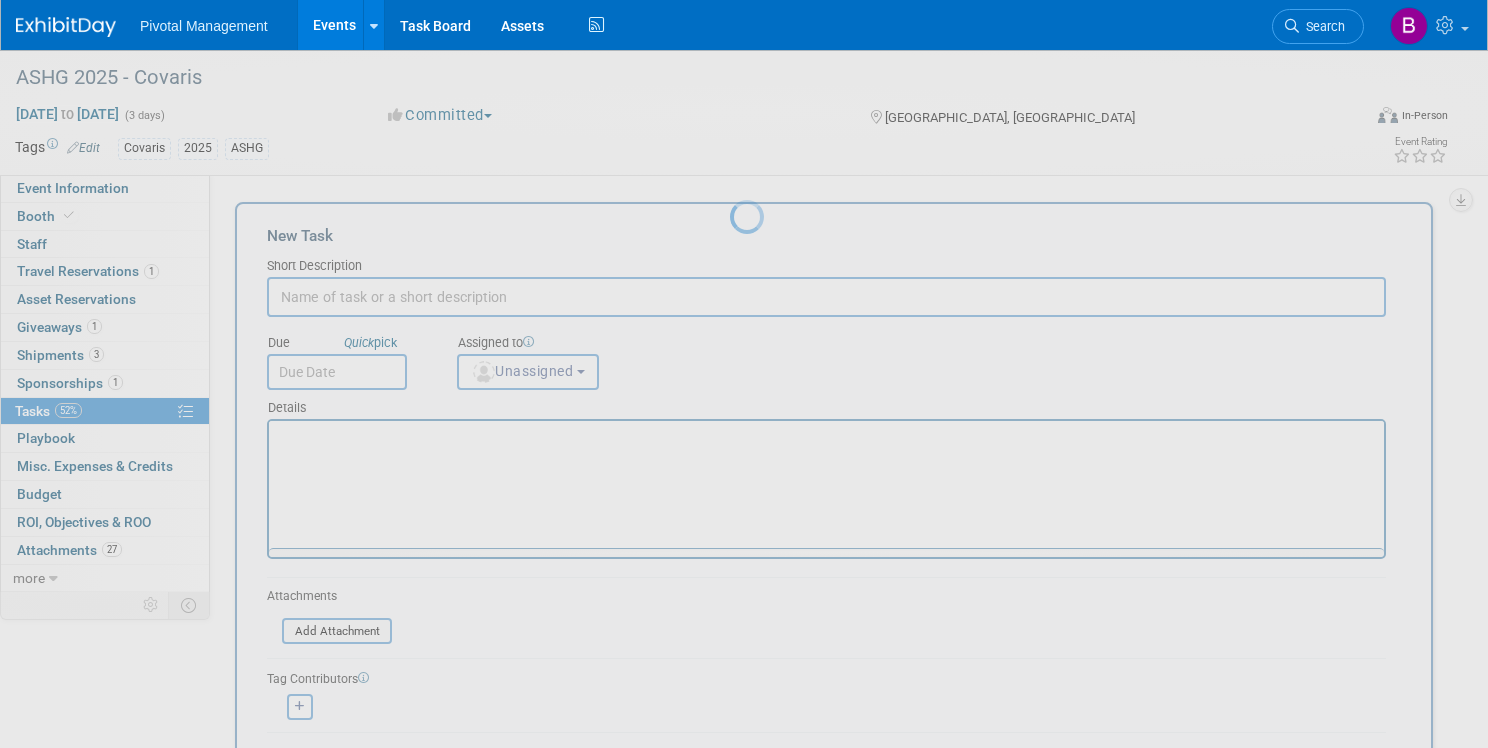 scroll, scrollTop: 0, scrollLeft: 0, axis: both 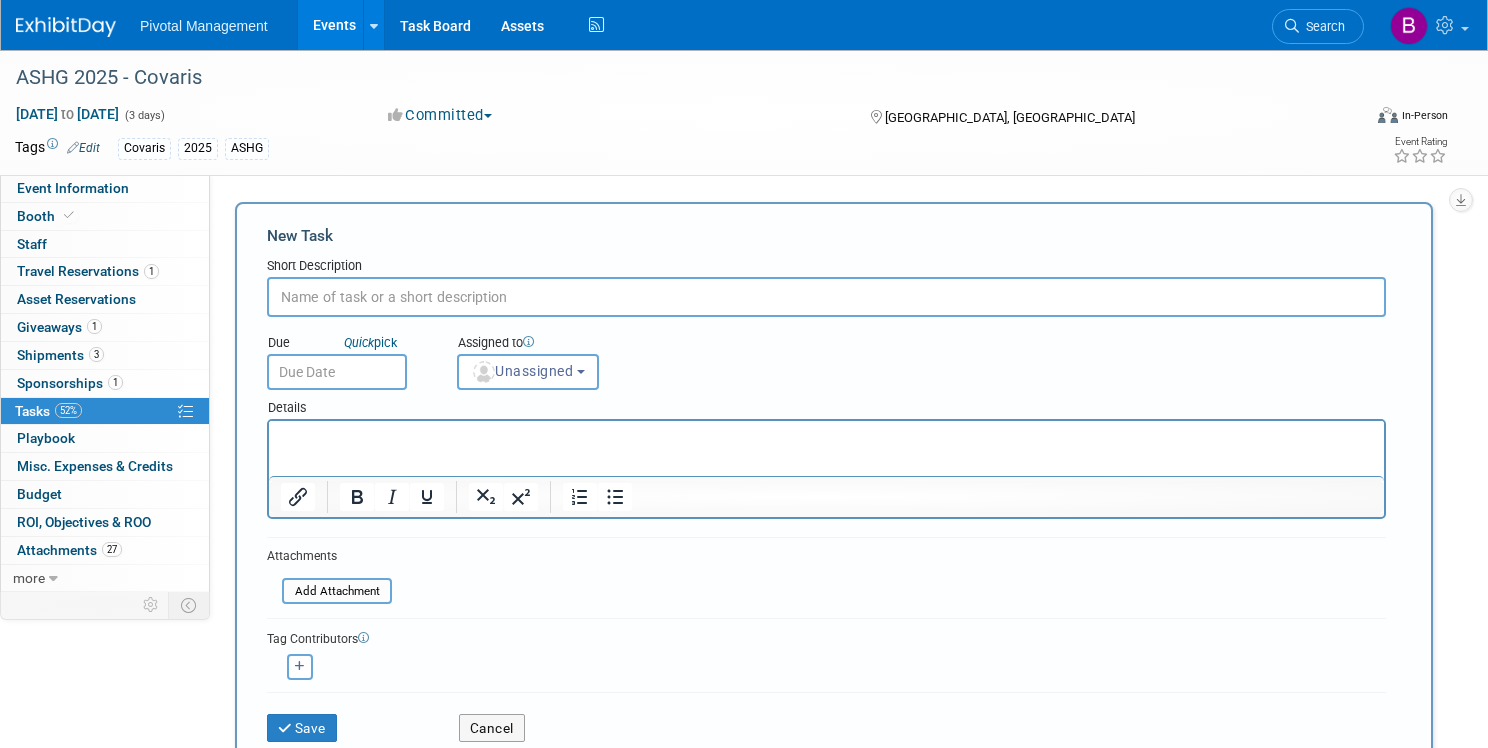 click on "Due  Quick  pick
Assigned to
<img src="https://www.exhibitday.com/Images/Unassigned-User-Icon.png" style="width: 22px; height: 22px; border-radius: 11px; margin-top: 2px; margin-bottom: 2px; margin-left: 2px;" />  Unassigned" at bounding box center [826, 353] 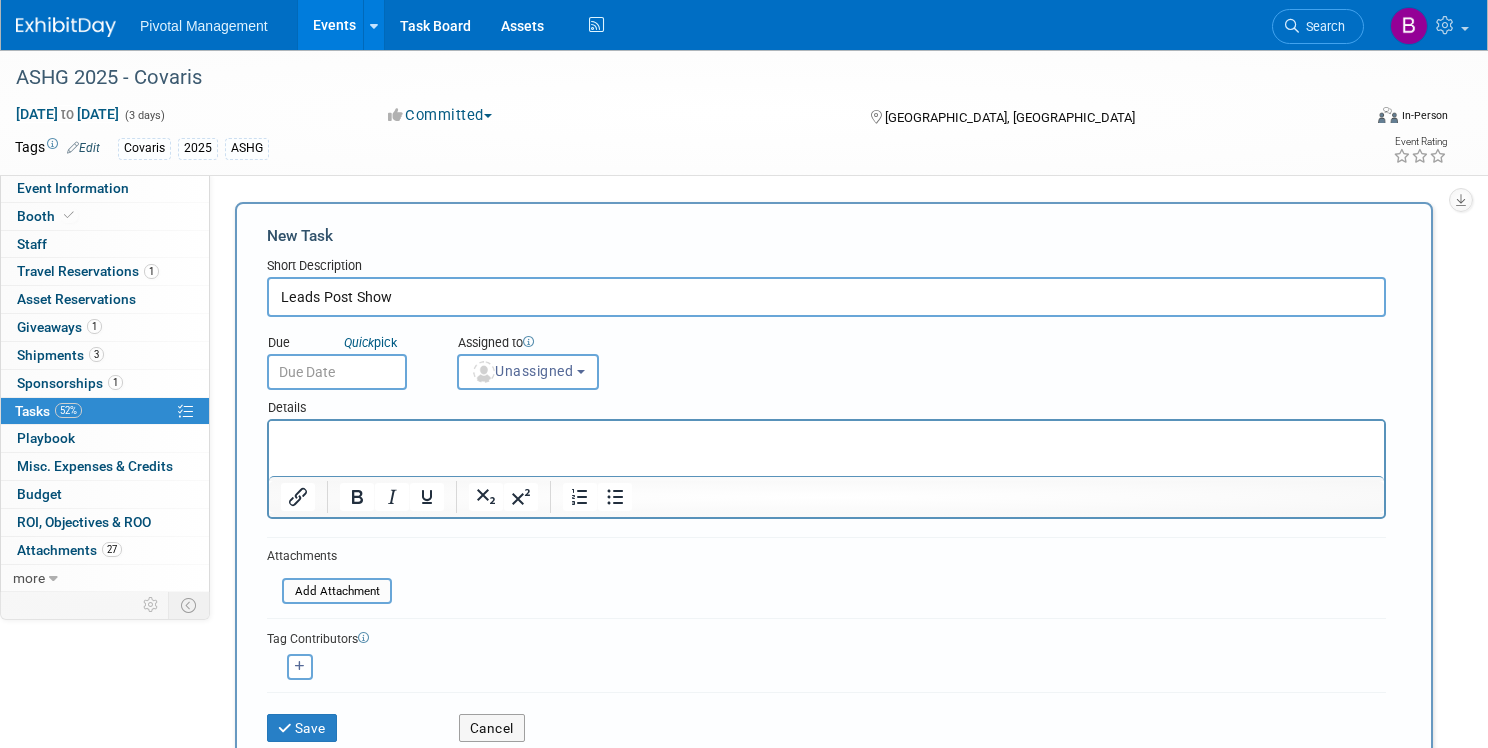 type on "Leads Post Show" 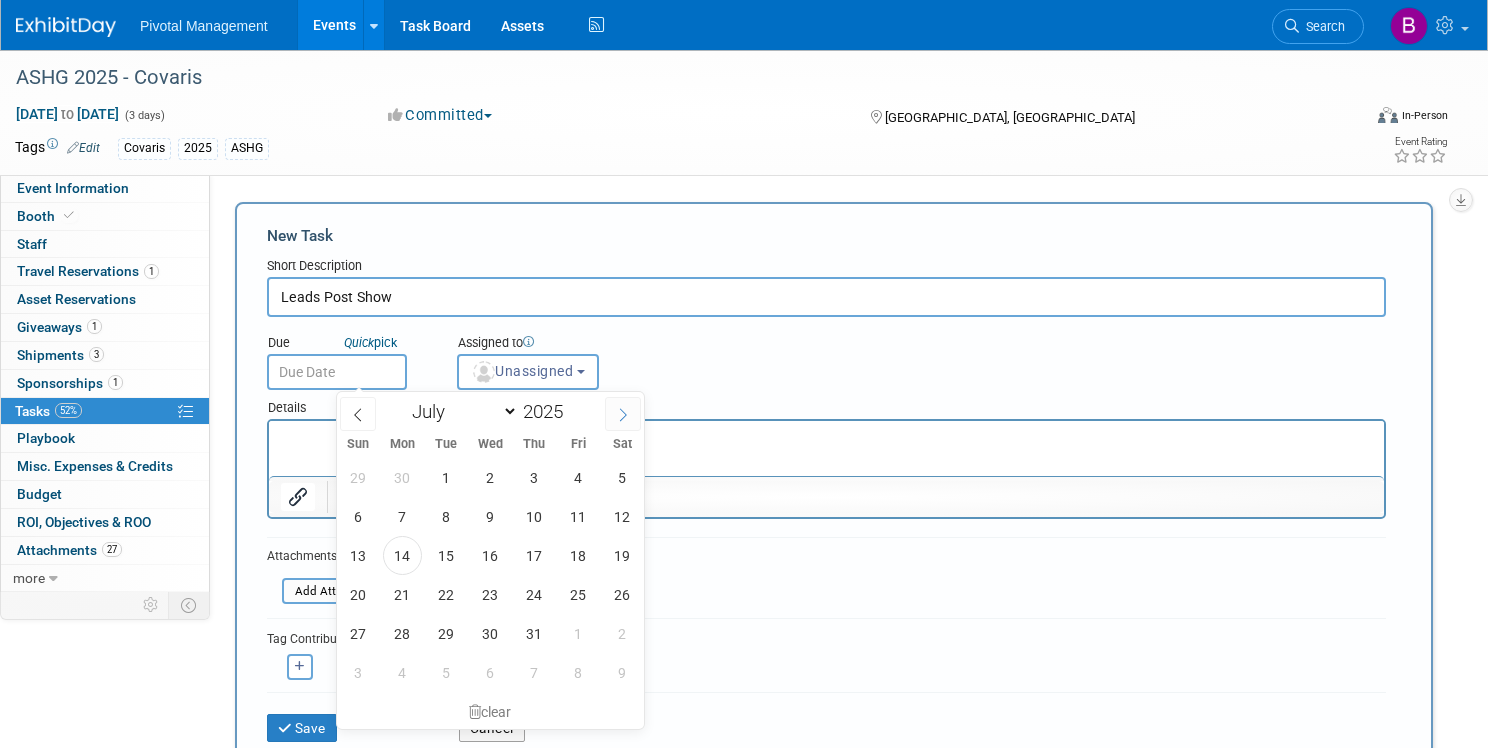 click 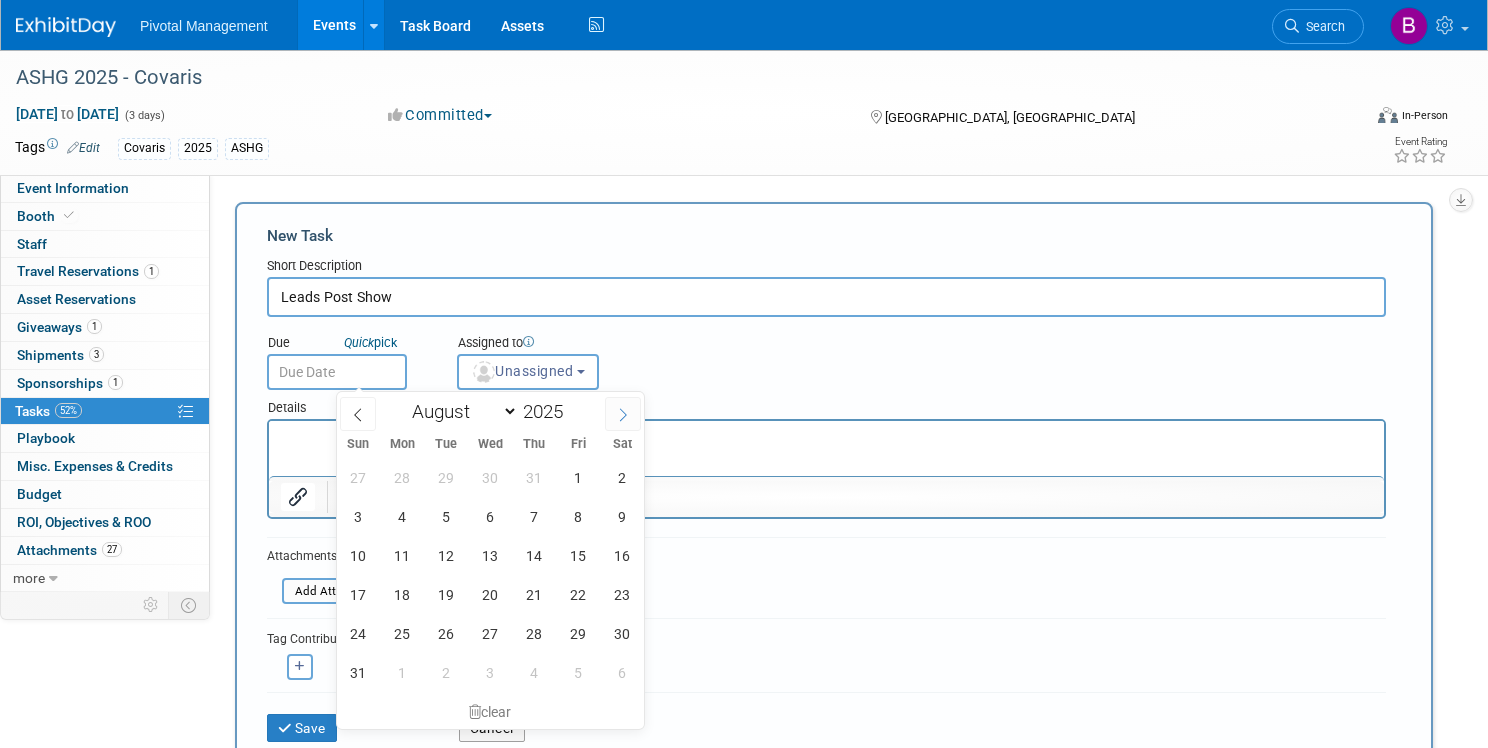 click 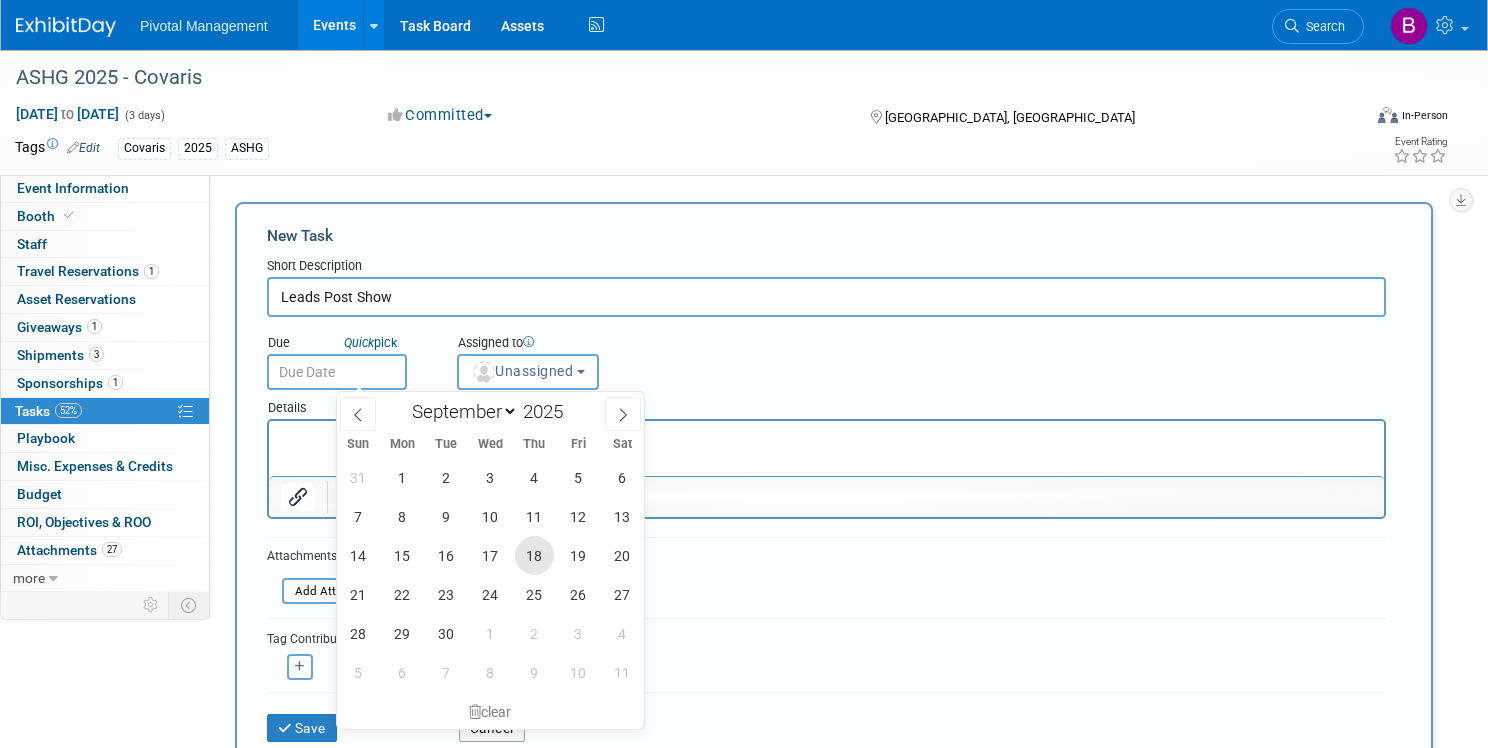 click on "18" at bounding box center [534, 555] 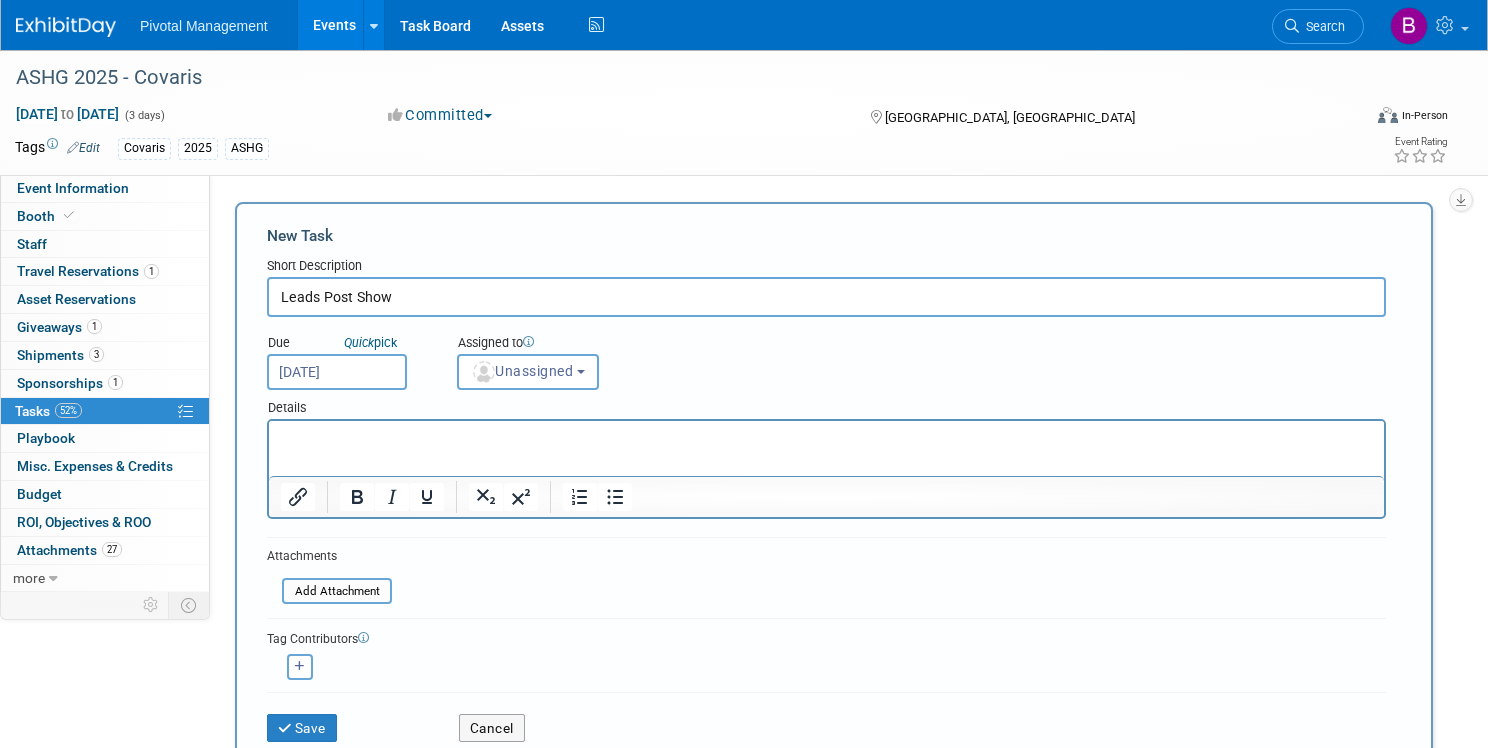 click on "Assigned to
<img src="https://www.exhibitday.com/Images/Unassigned-User-Icon.png" style="width: 22px; height: 22px; border-radius: 11px; margin-top: 2px; margin-bottom: 2px; margin-left: 2px;" />  Unassigned
<img src="https://www.exhibitday.com/Images/A.jpg" style="width: 22px; height: 22px; border-radius: 11px; margin-top: 2px; margin-bottom: 2px; margin-left: 0px;" />  Ashley Keating" at bounding box center [585, 357] 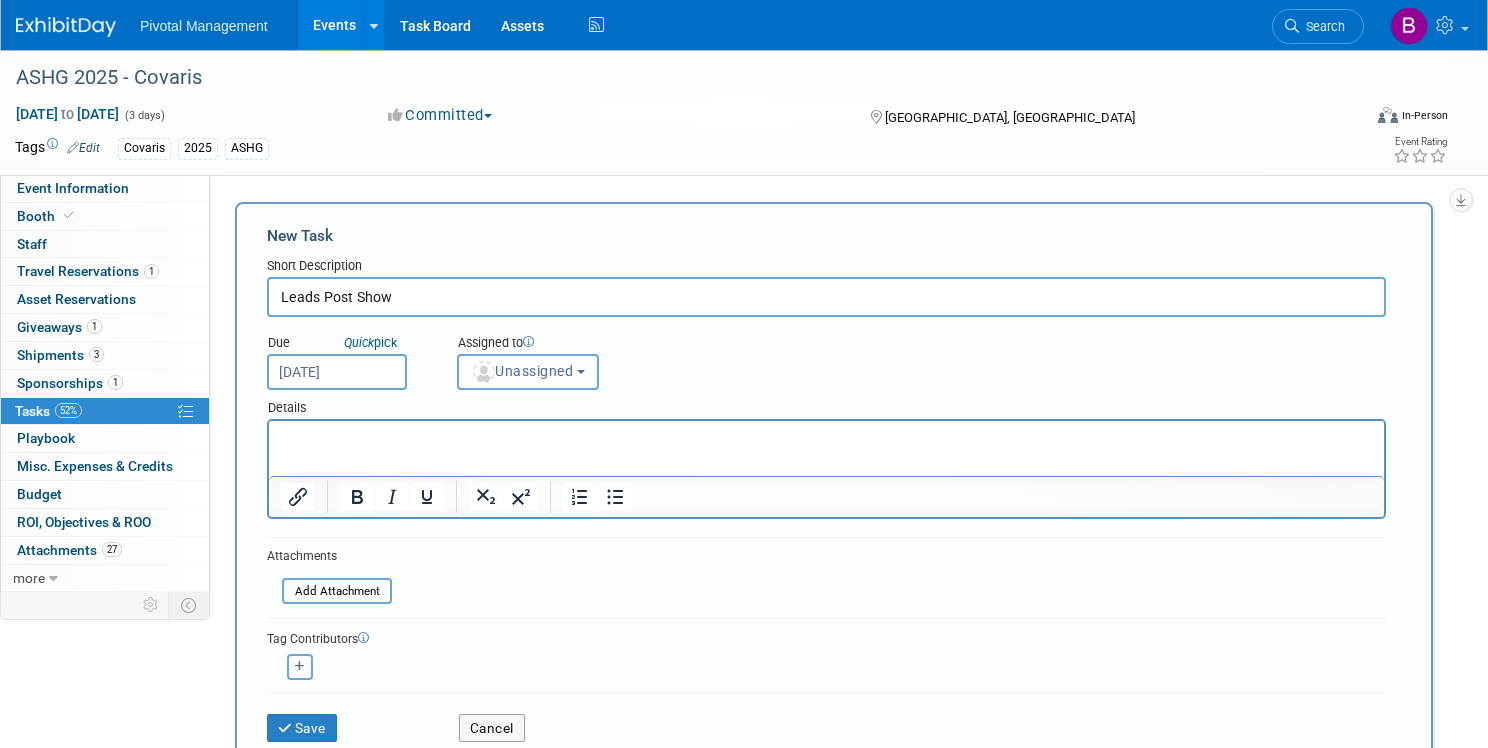 click on "Unassigned" at bounding box center (522, 371) 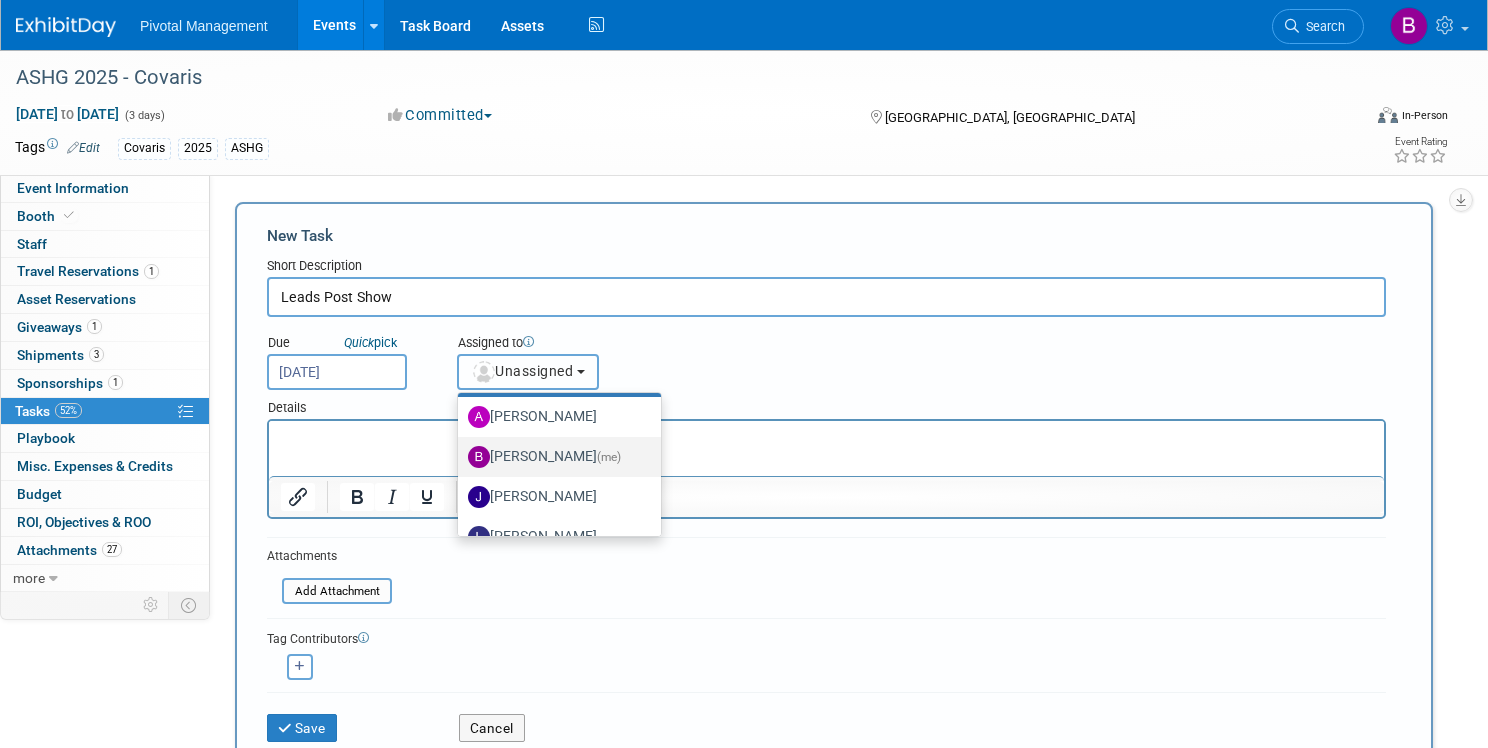 scroll, scrollTop: 38, scrollLeft: 0, axis: vertical 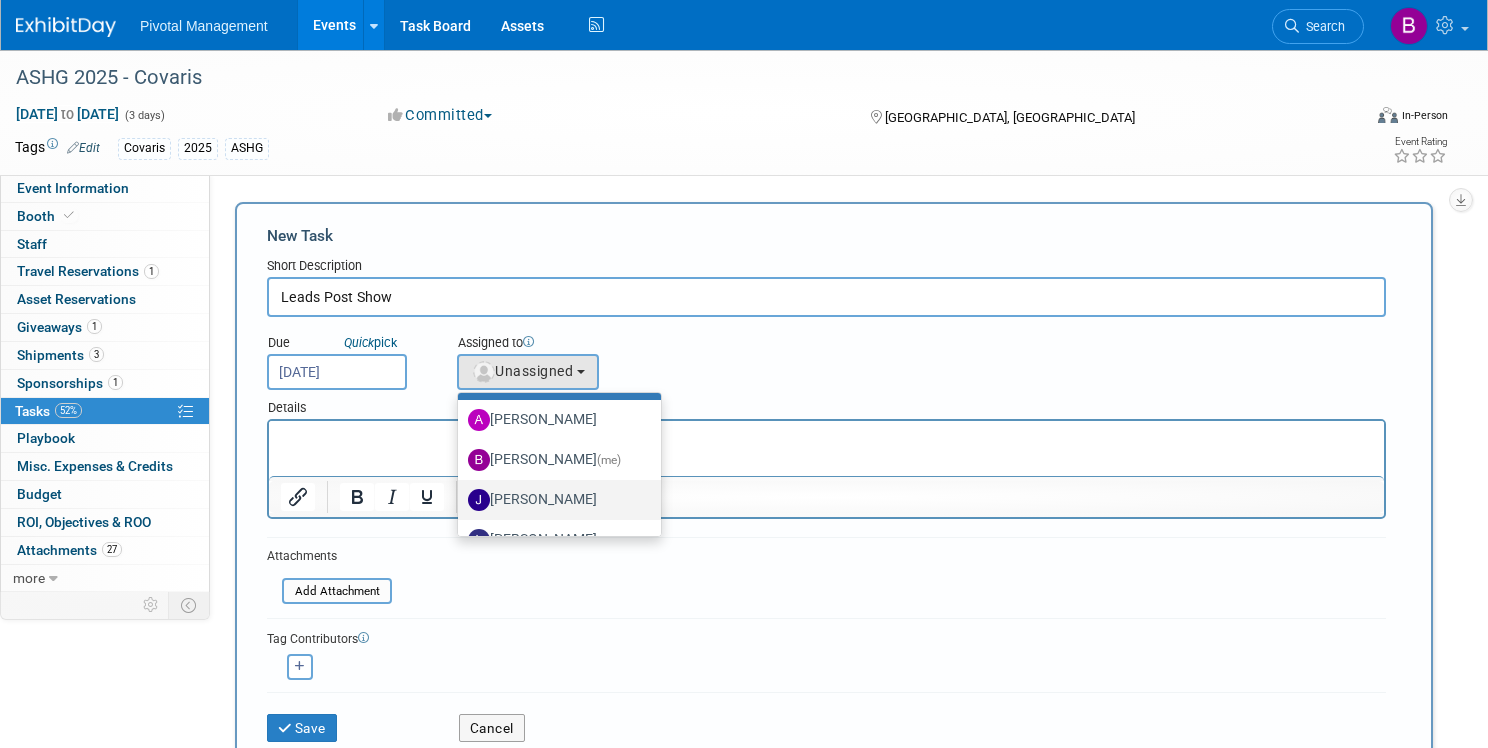 click on "[PERSON_NAME]" at bounding box center [554, 500] 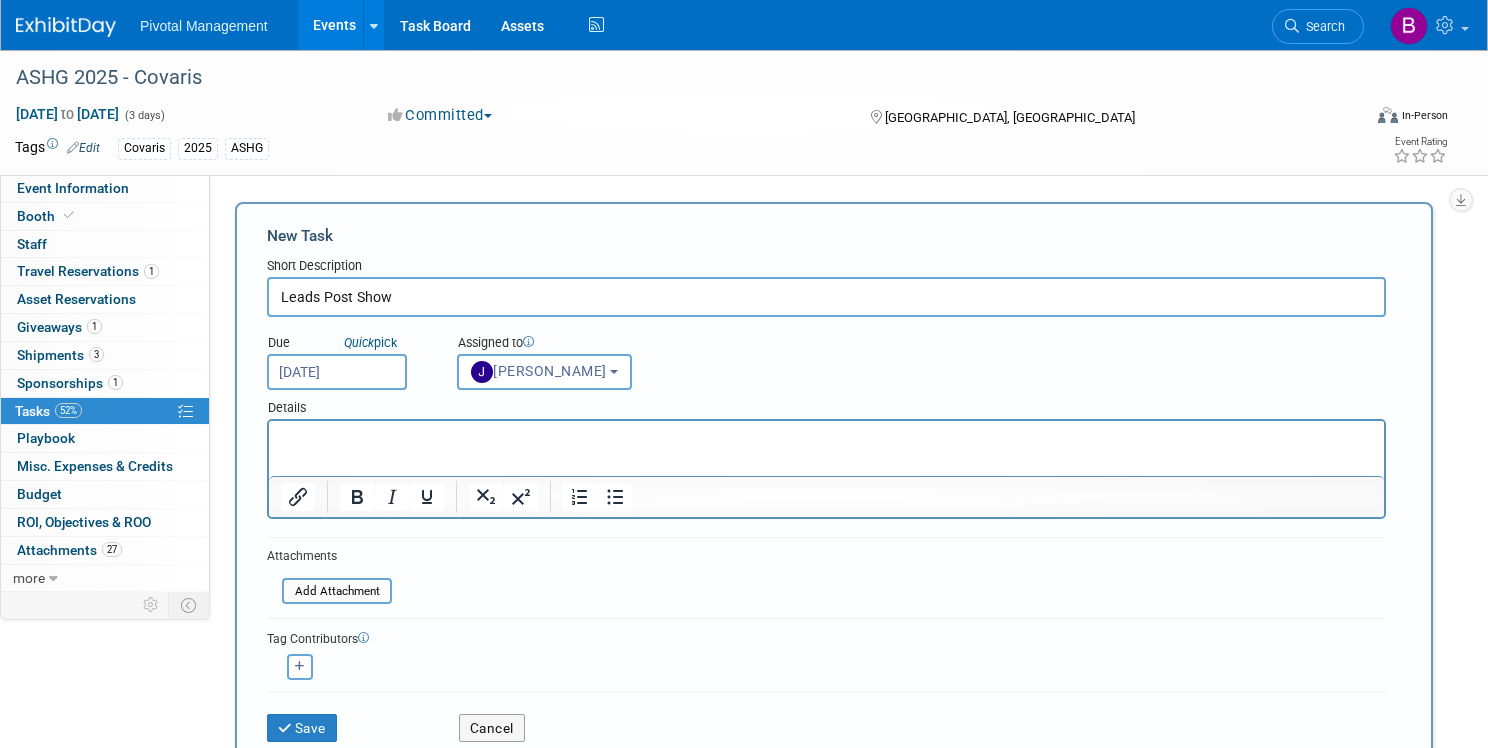 click at bounding box center (827, 439) 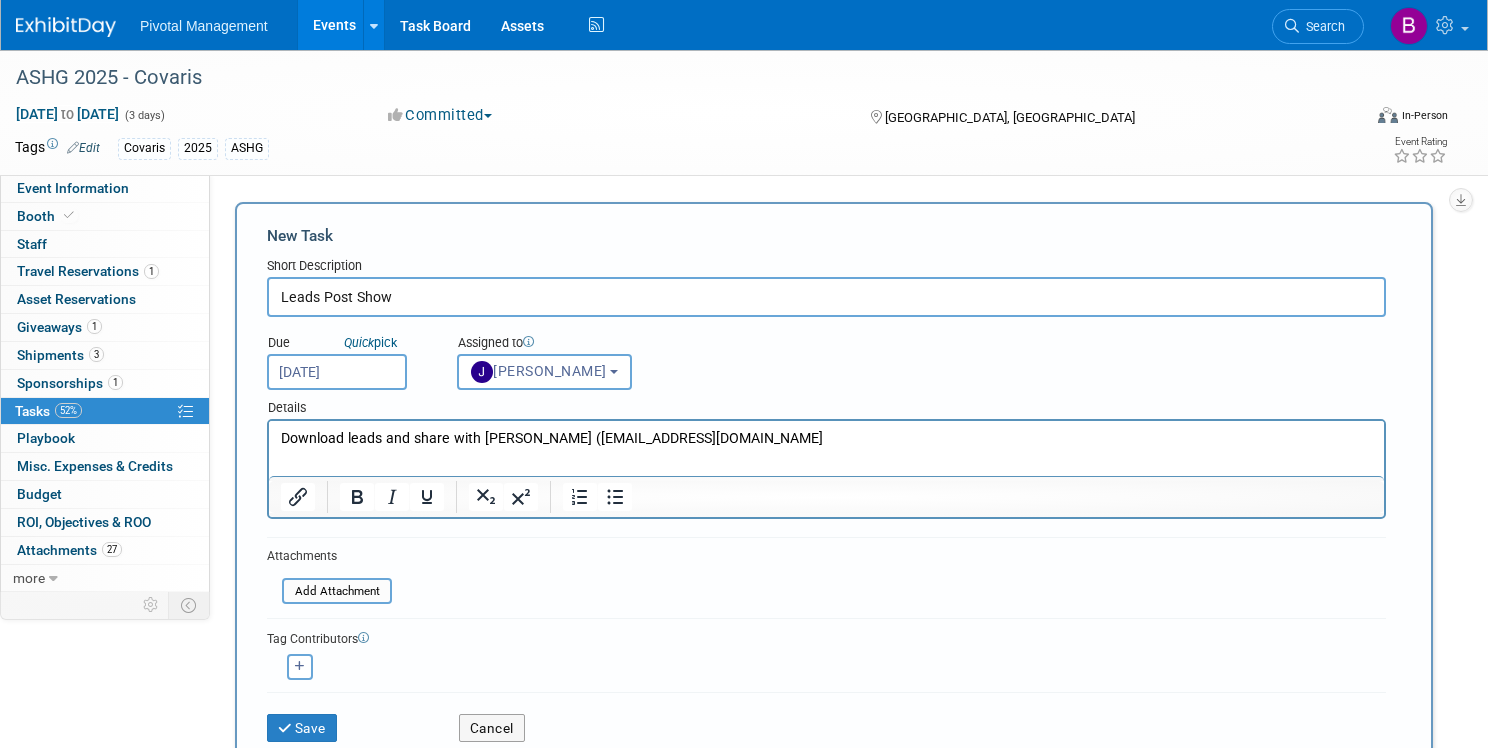 click on "Download leads and share with Laura Clark (lclark@covaris.com" at bounding box center (827, 439) 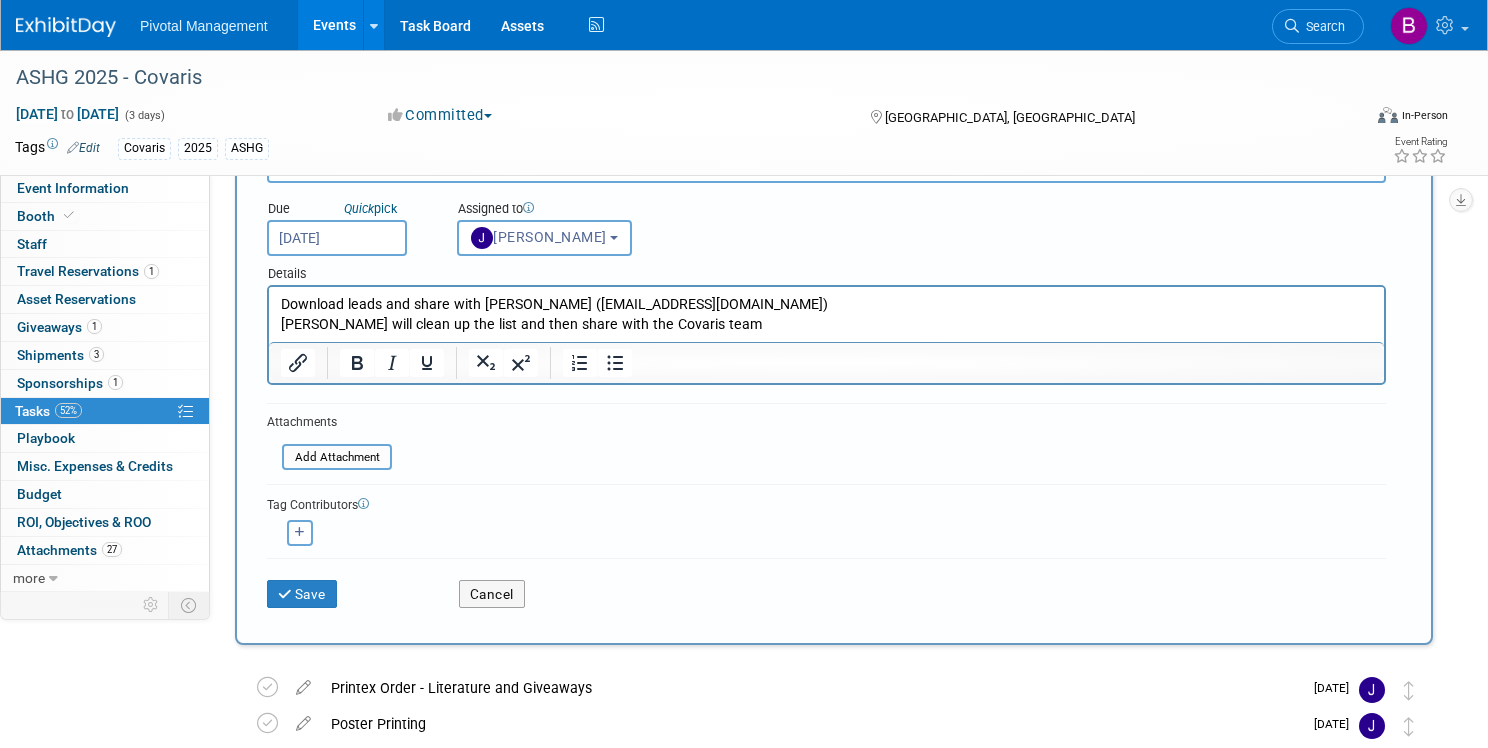 scroll, scrollTop: 138, scrollLeft: 0, axis: vertical 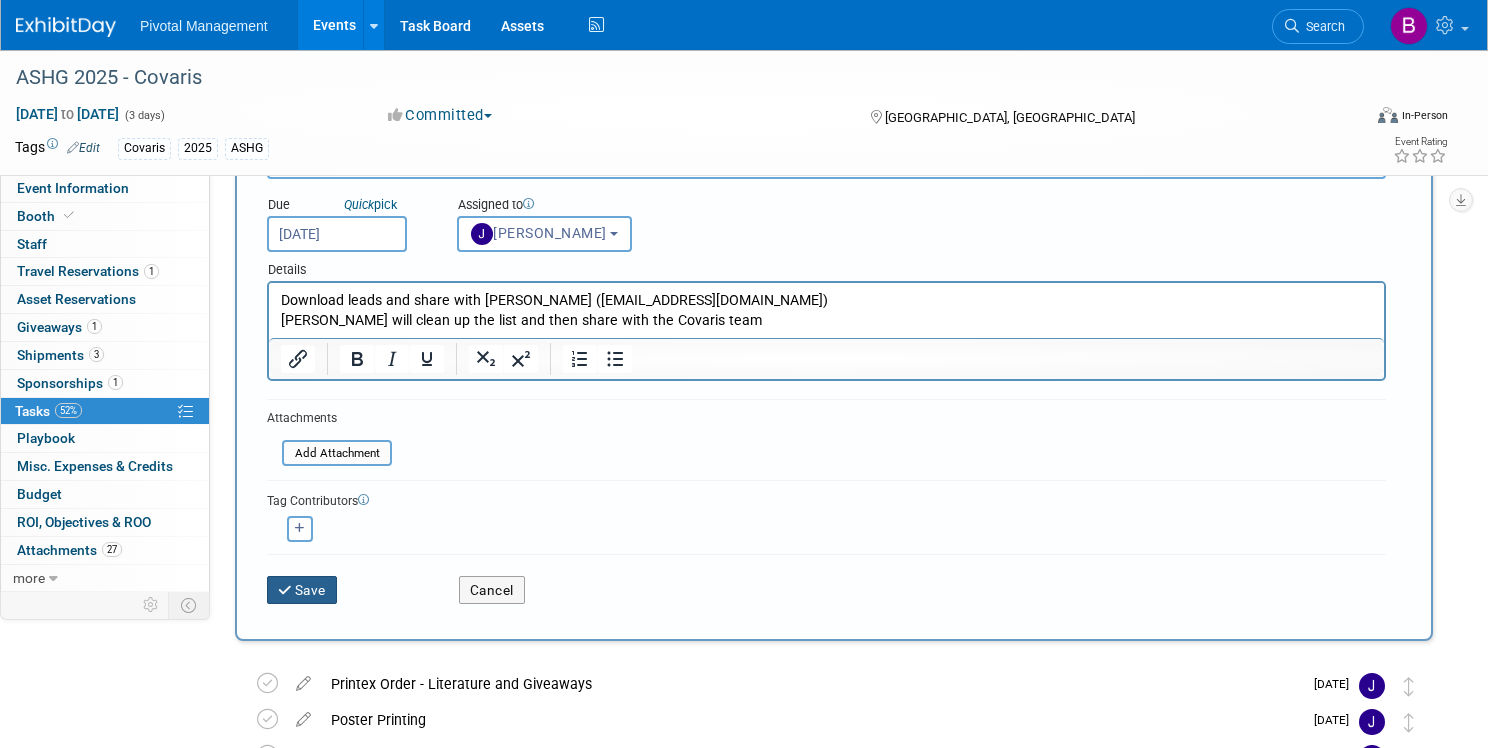 click on "Save" at bounding box center (302, 590) 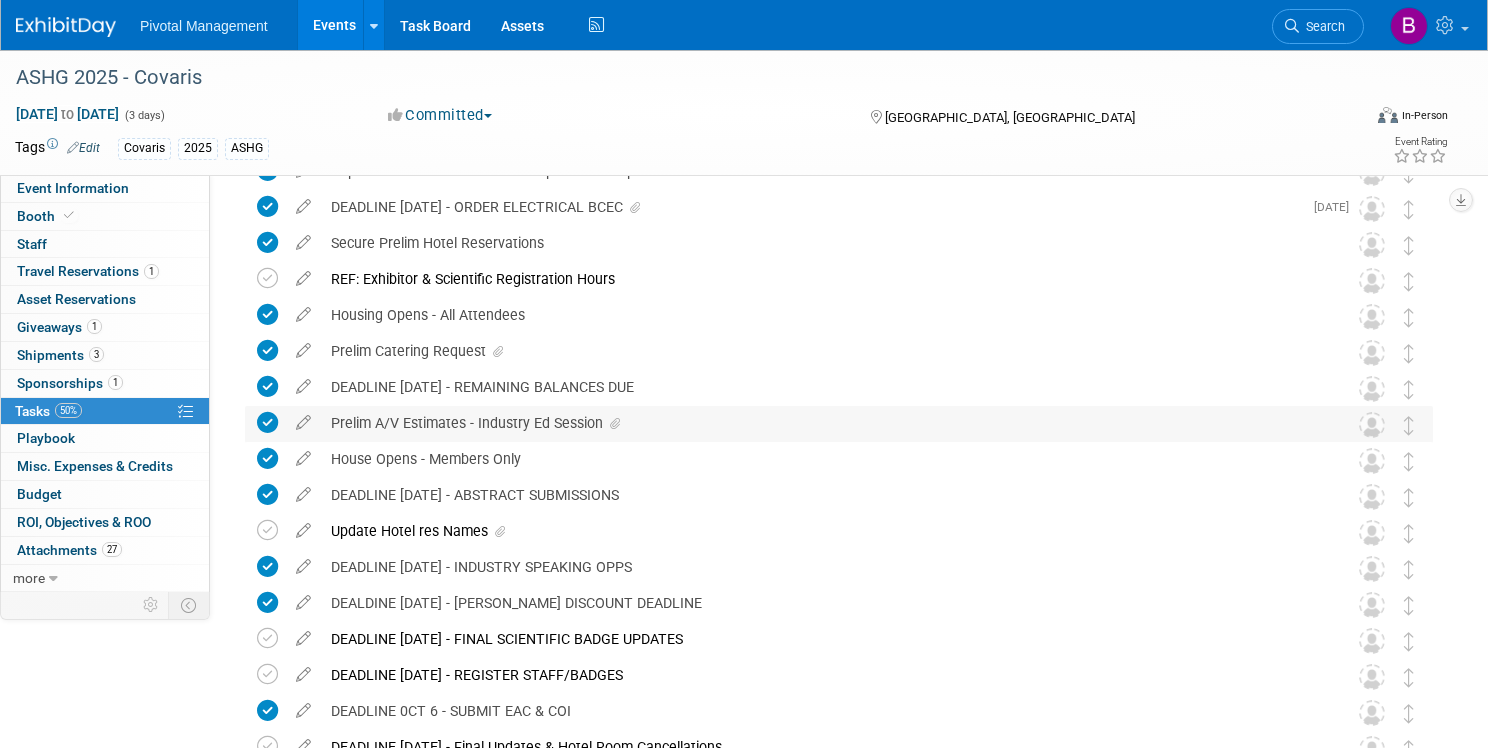 scroll, scrollTop: 419, scrollLeft: 0, axis: vertical 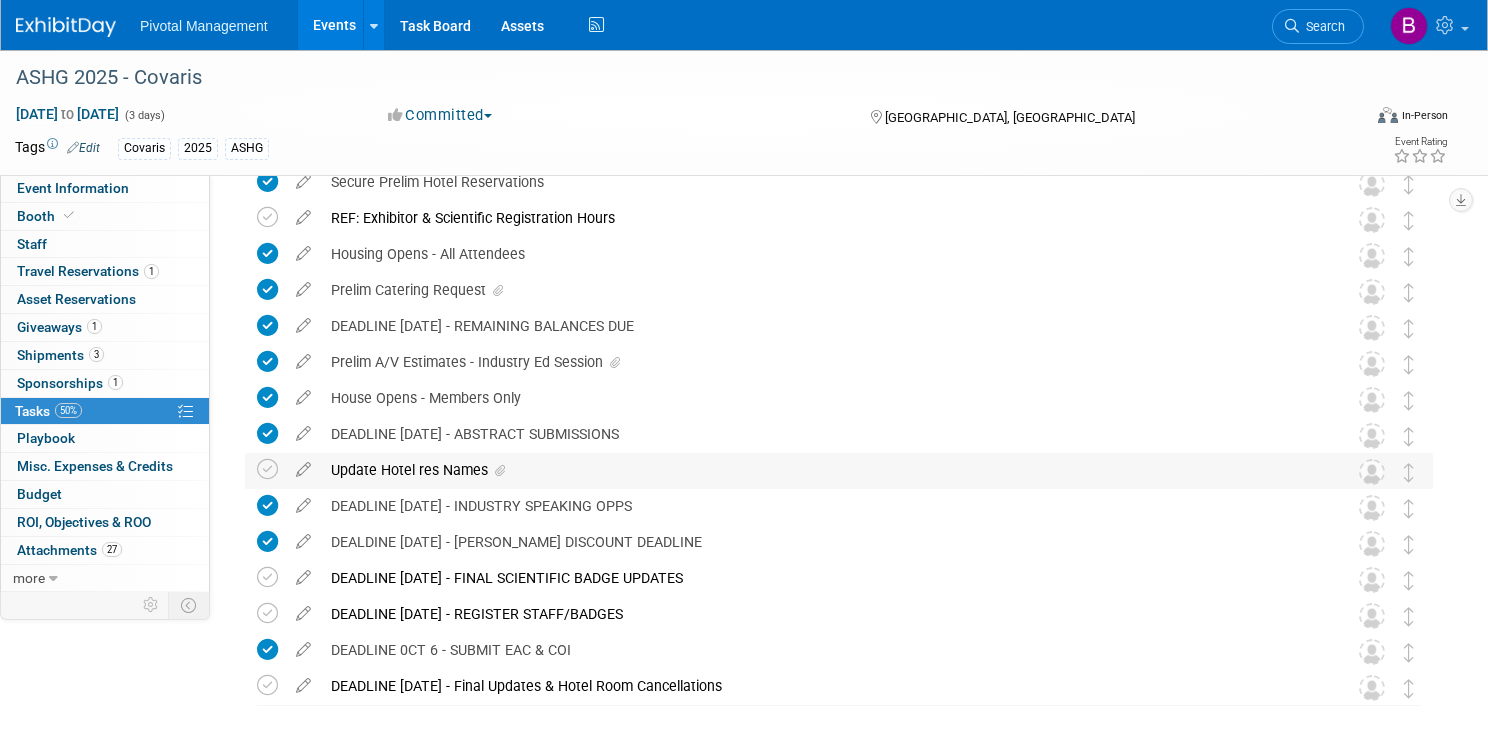 click on "Update Hotel res Names" at bounding box center (820, 470) 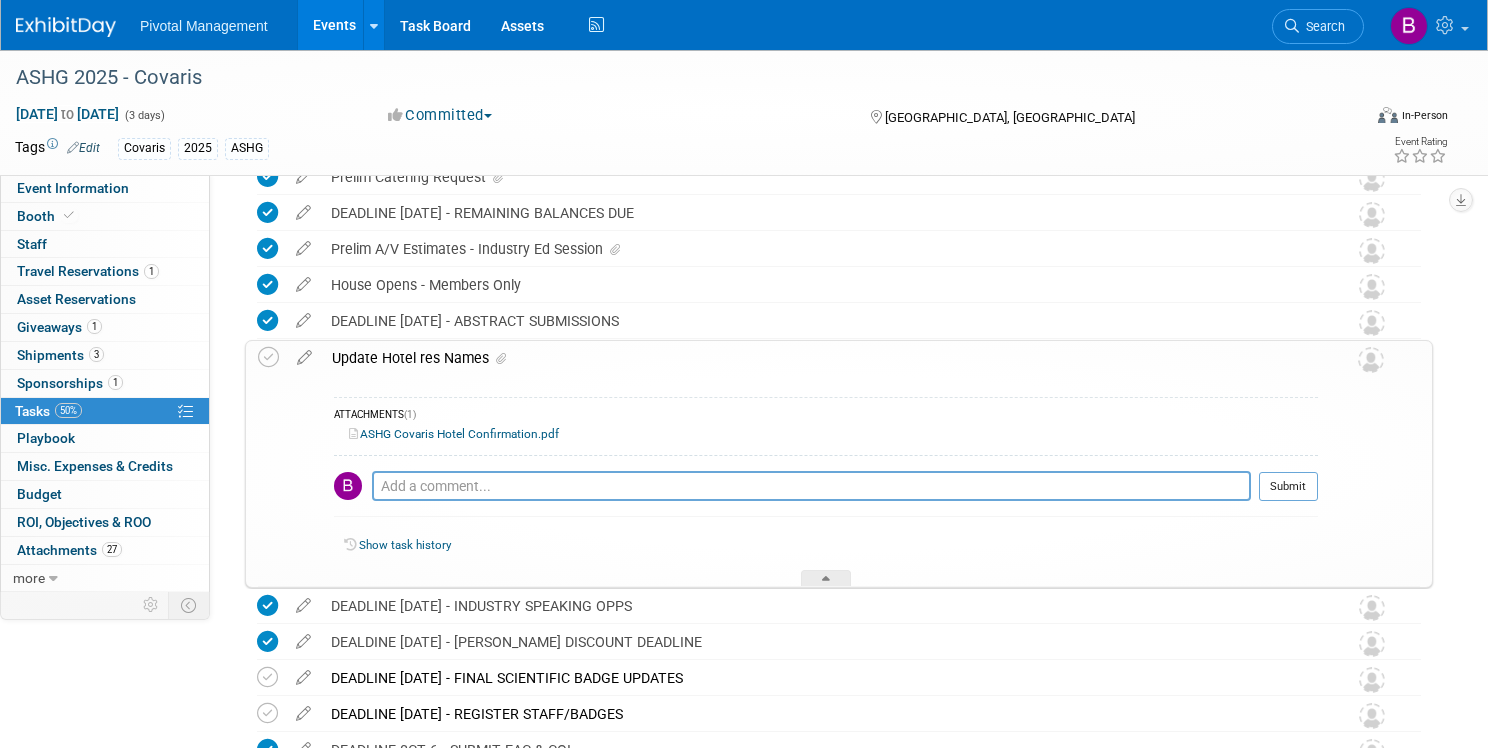 scroll, scrollTop: 531, scrollLeft: 0, axis: vertical 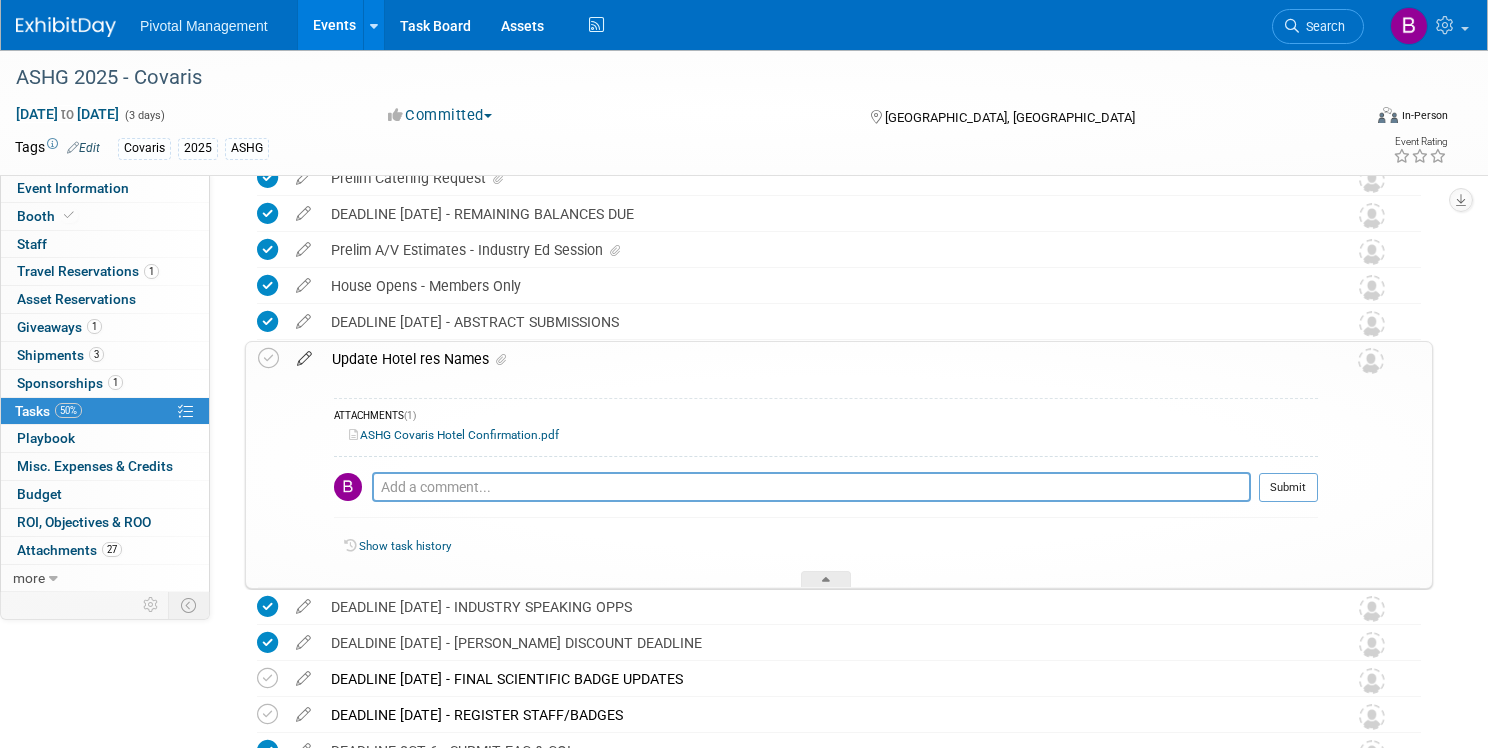 click at bounding box center (304, 354) 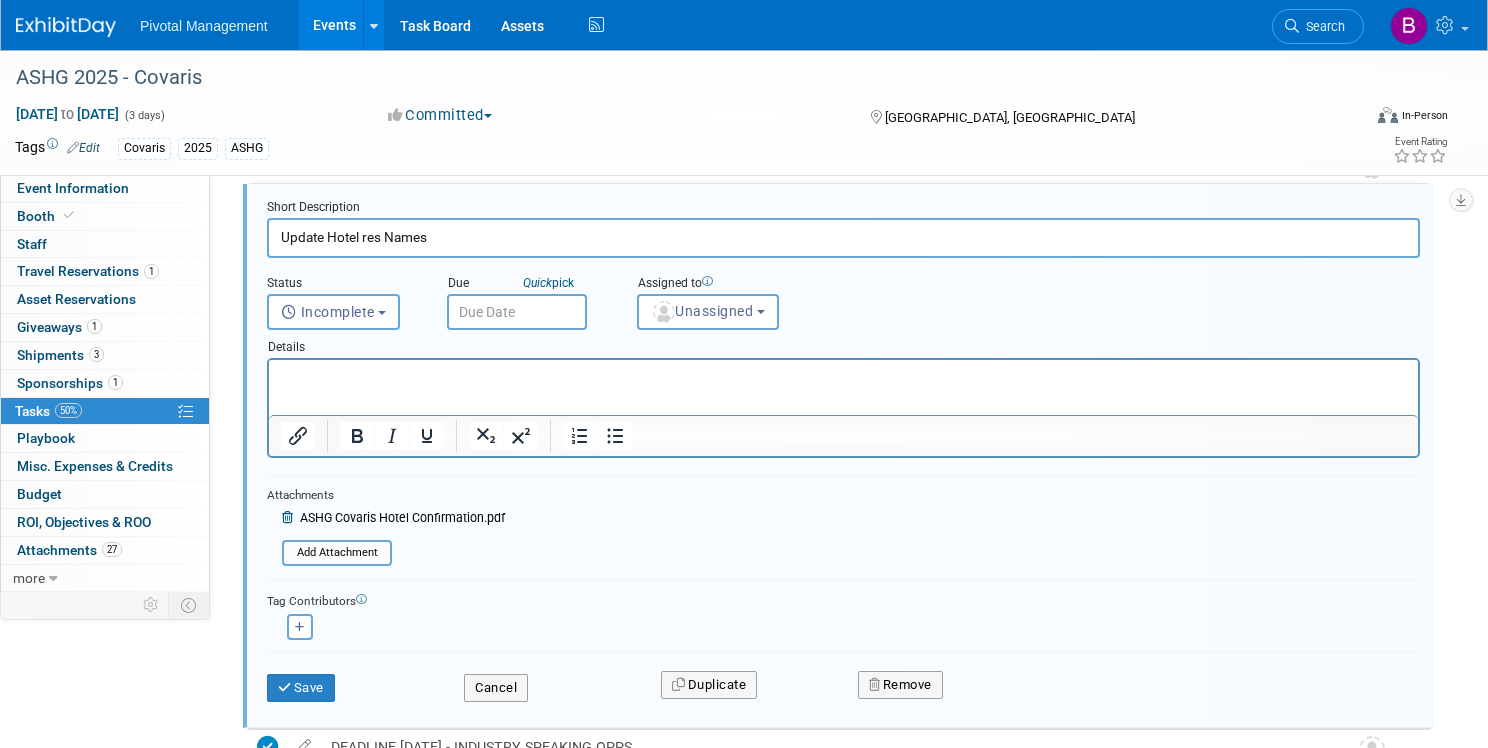 scroll, scrollTop: 690, scrollLeft: 0, axis: vertical 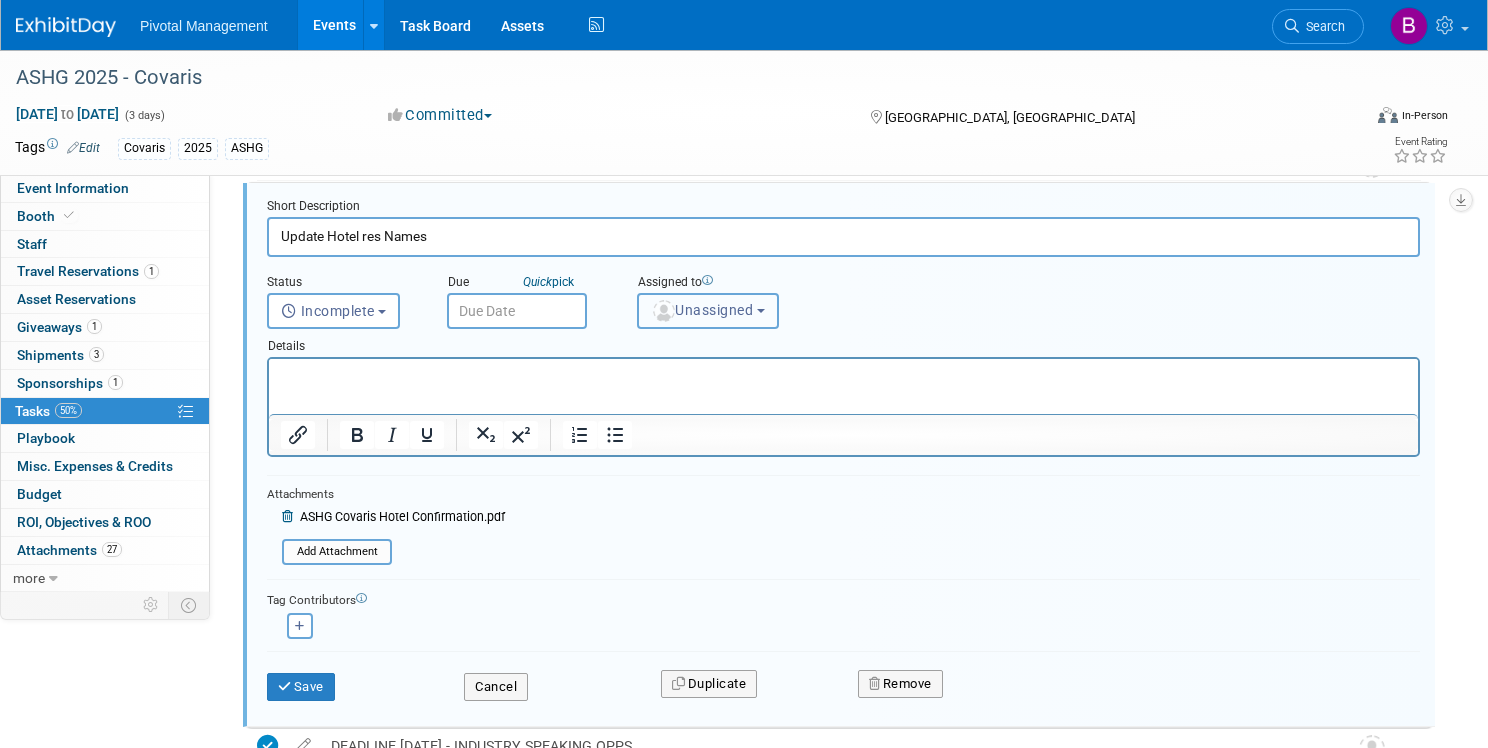 click on "Unassigned" at bounding box center [702, 310] 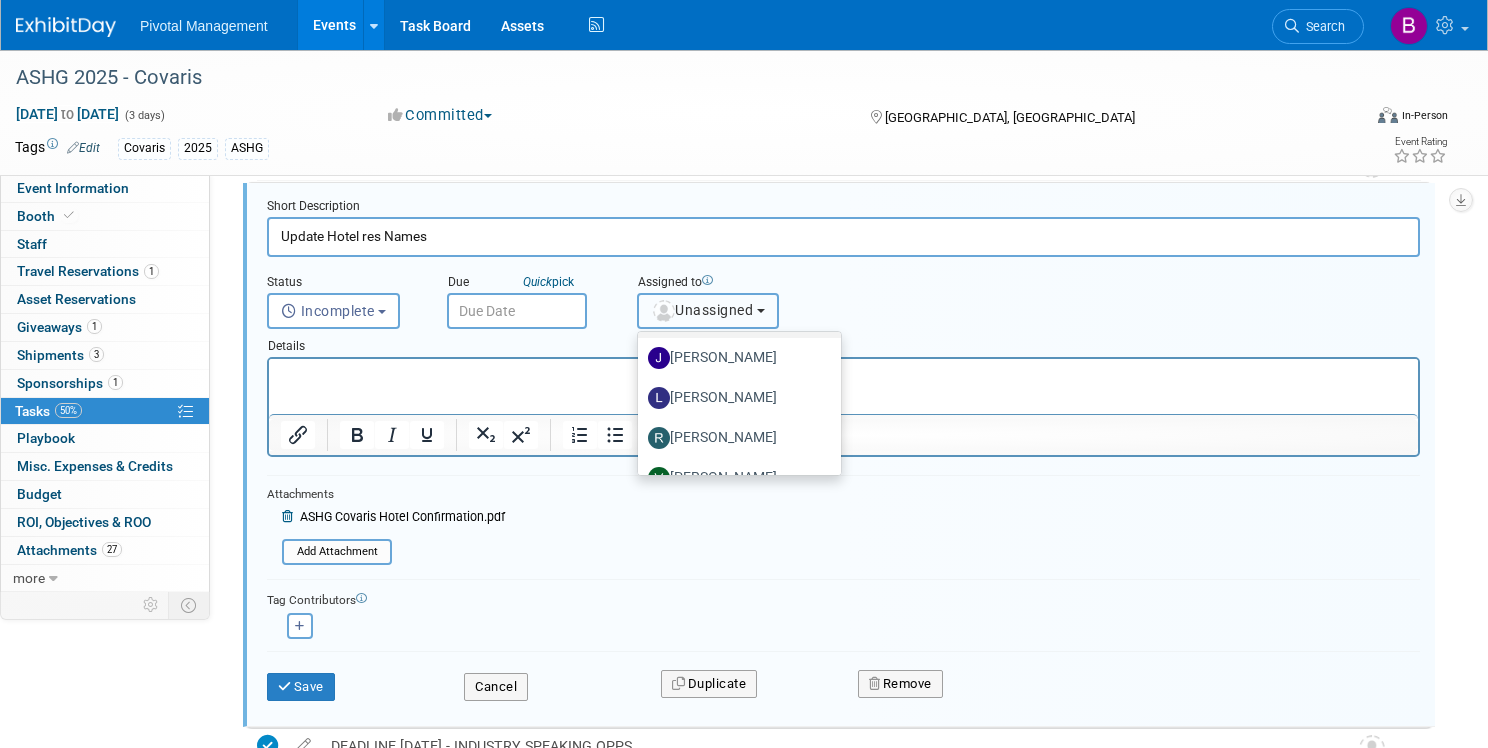 scroll, scrollTop: 131, scrollLeft: 0, axis: vertical 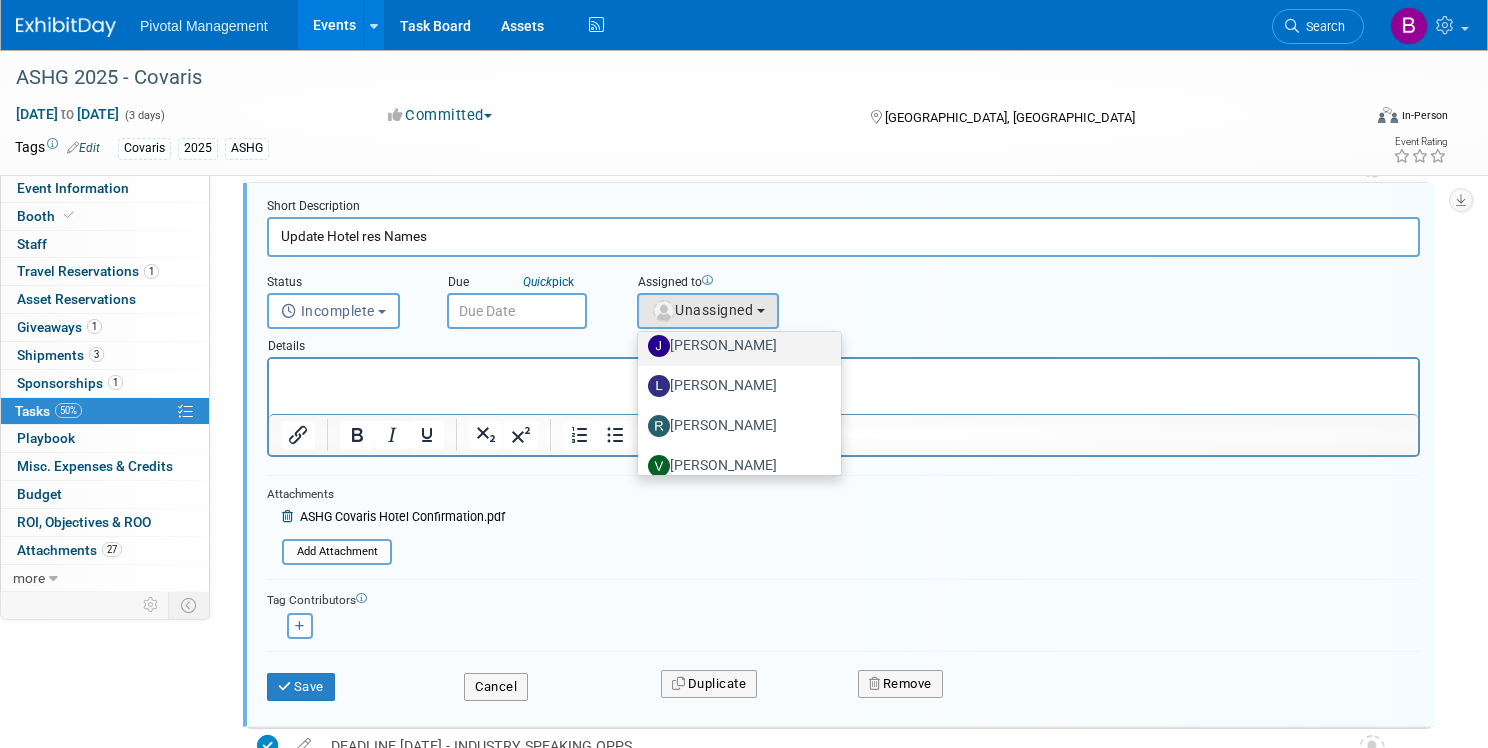 click on "[PERSON_NAME]" at bounding box center (734, 346) 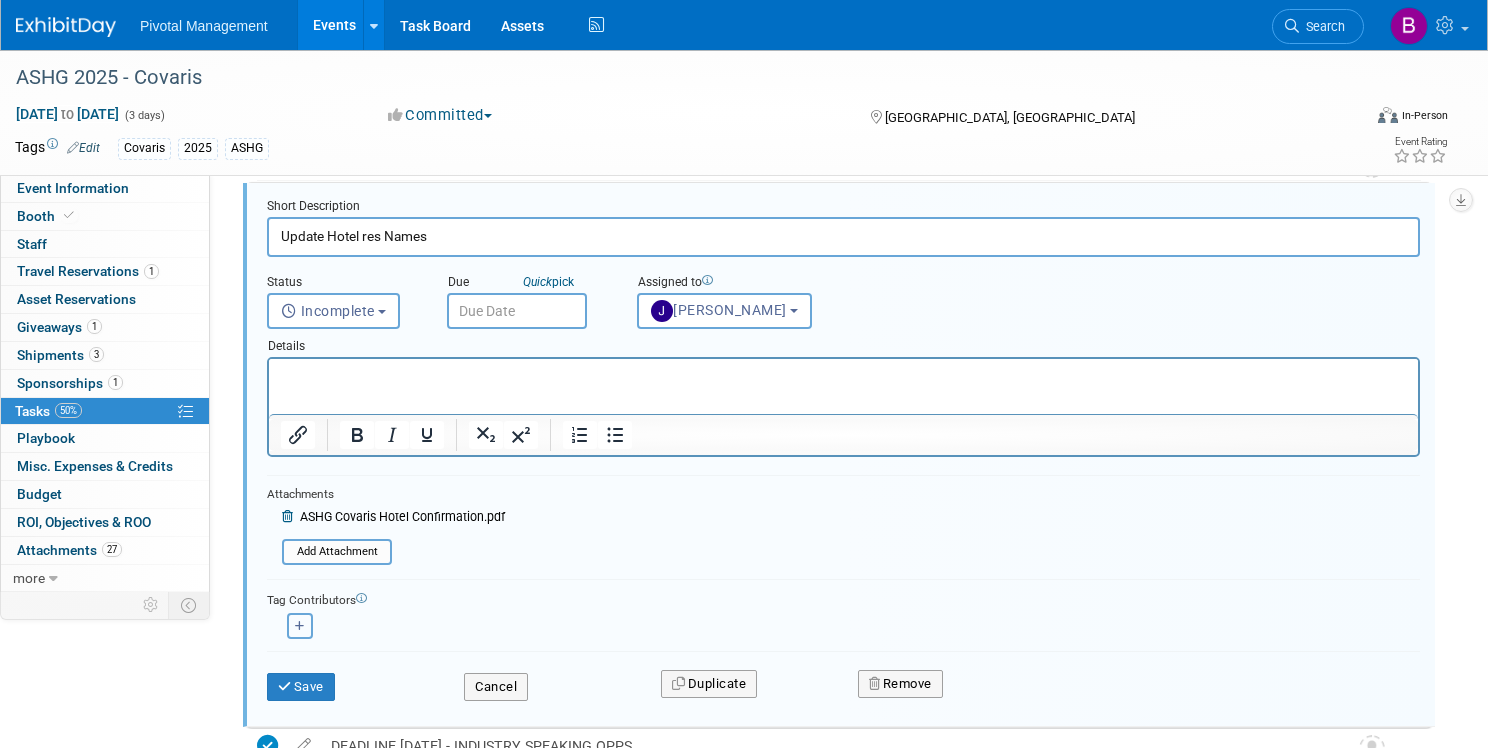 click at bounding box center [300, 626] 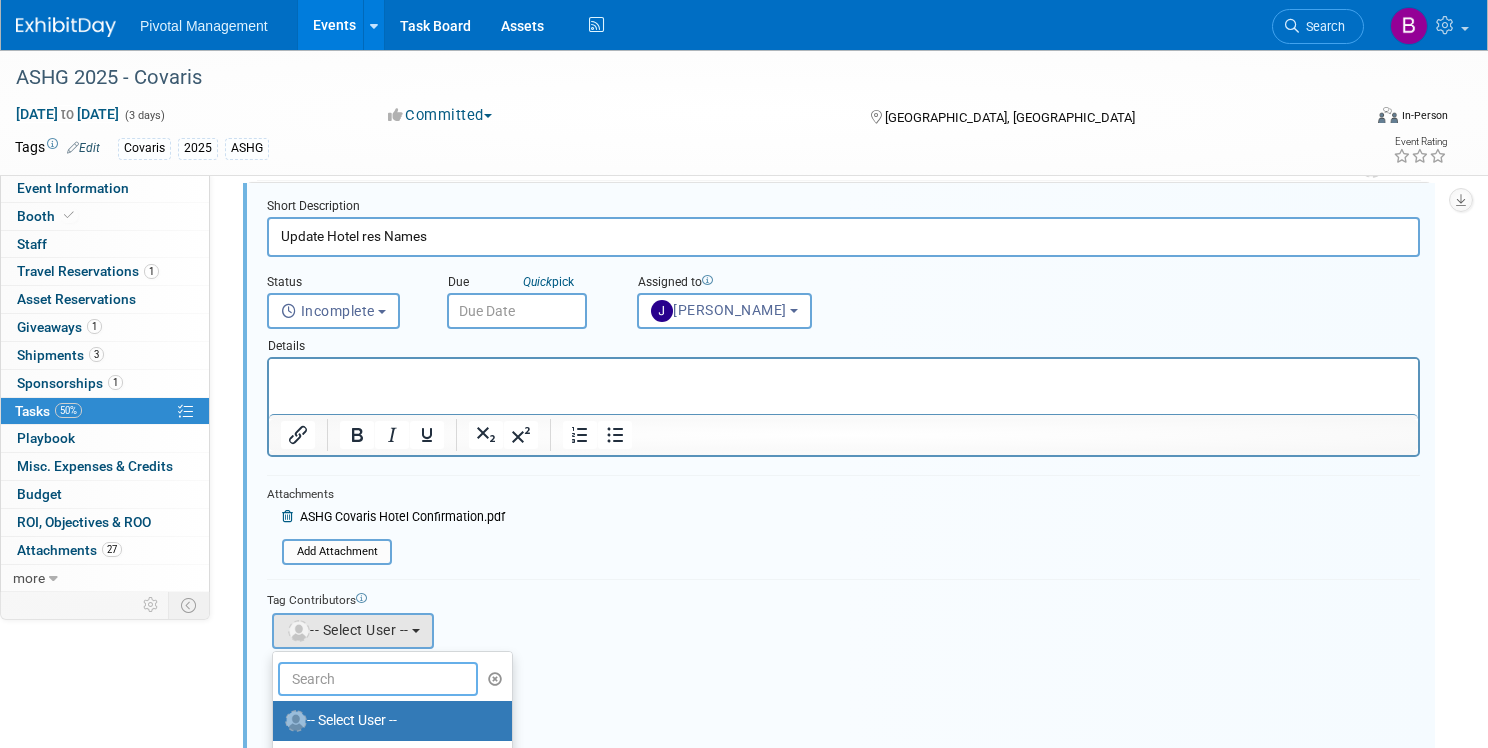 click at bounding box center (378, 679) 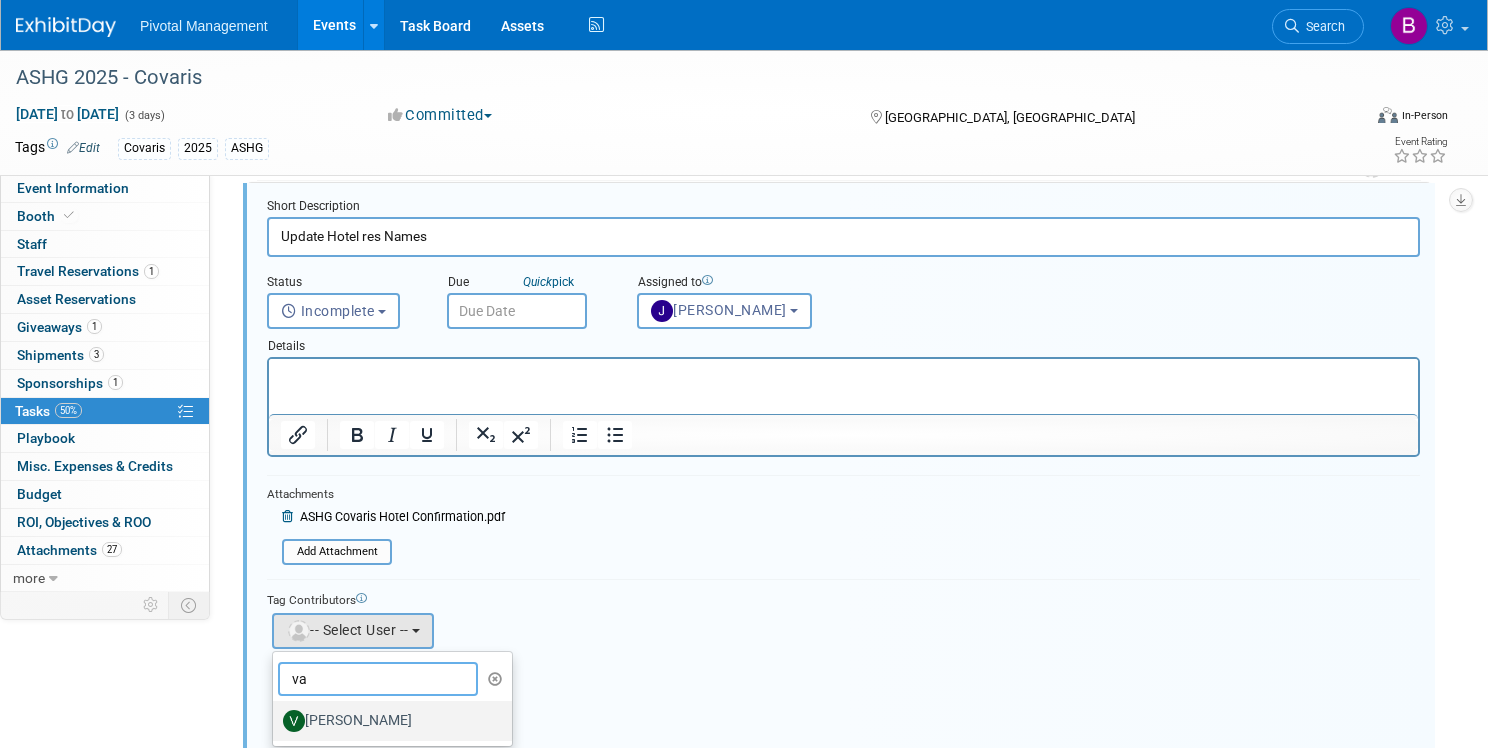 type on "va" 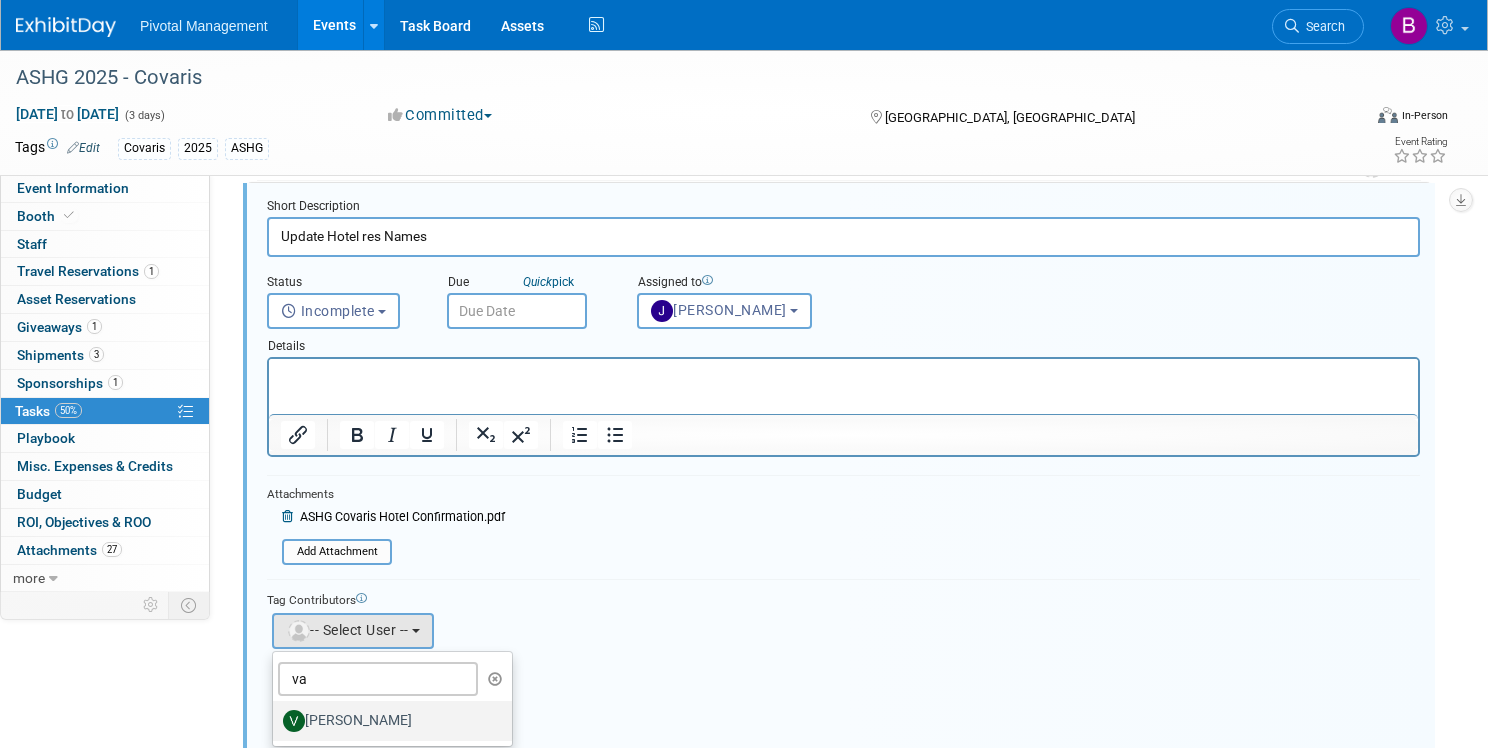 click on "[PERSON_NAME]" at bounding box center (387, 721) 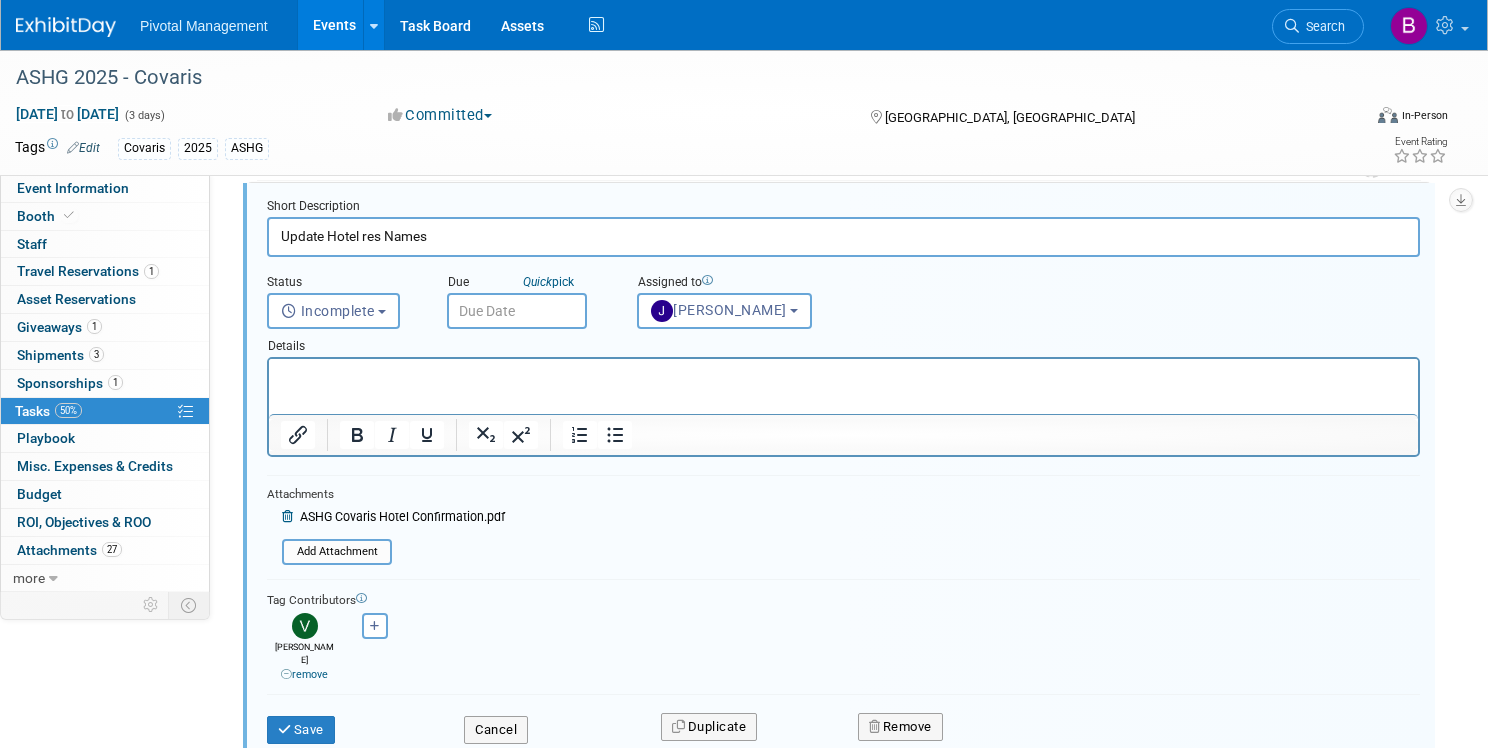 click at bounding box center [844, 376] 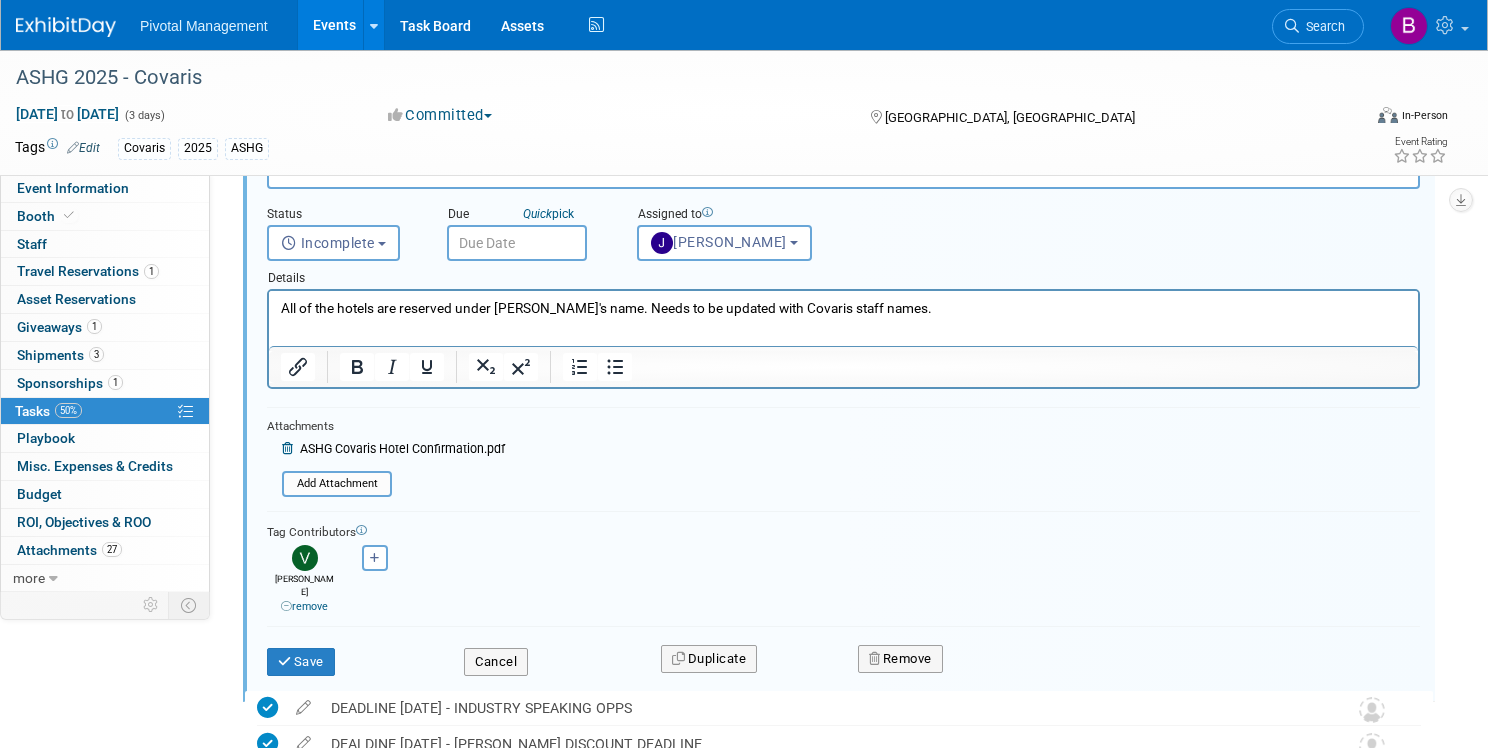 scroll, scrollTop: 767, scrollLeft: 0, axis: vertical 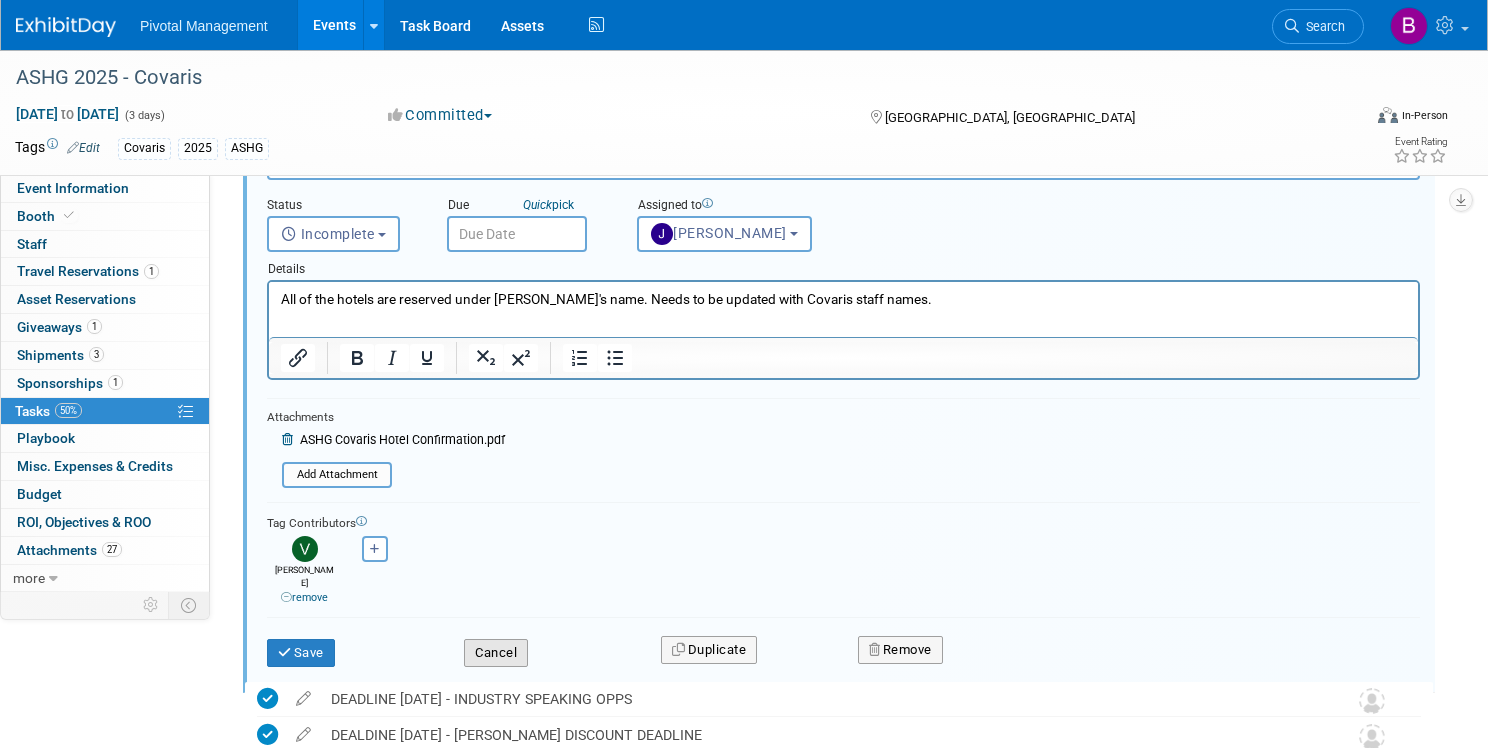click on "Cancel" at bounding box center (496, 653) 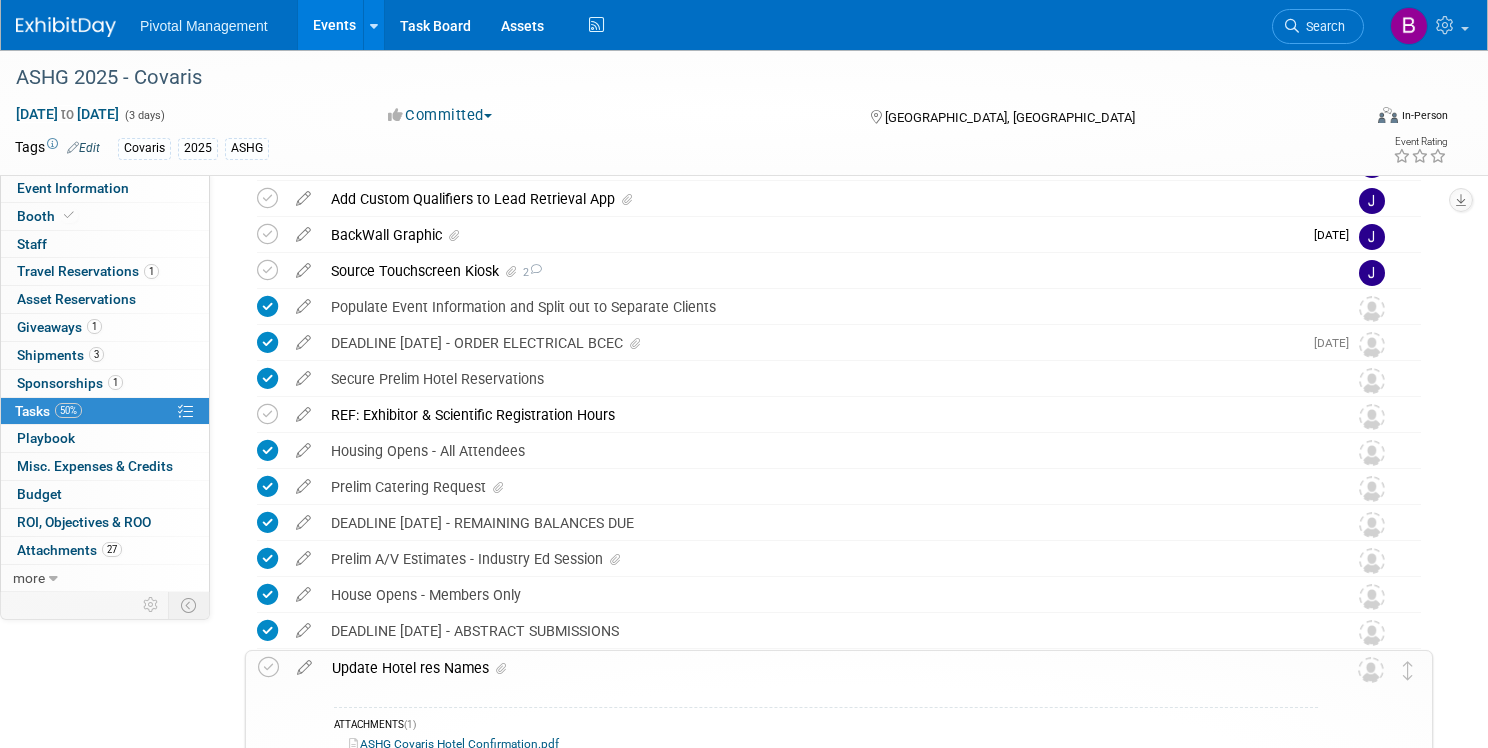scroll, scrollTop: 0, scrollLeft: 0, axis: both 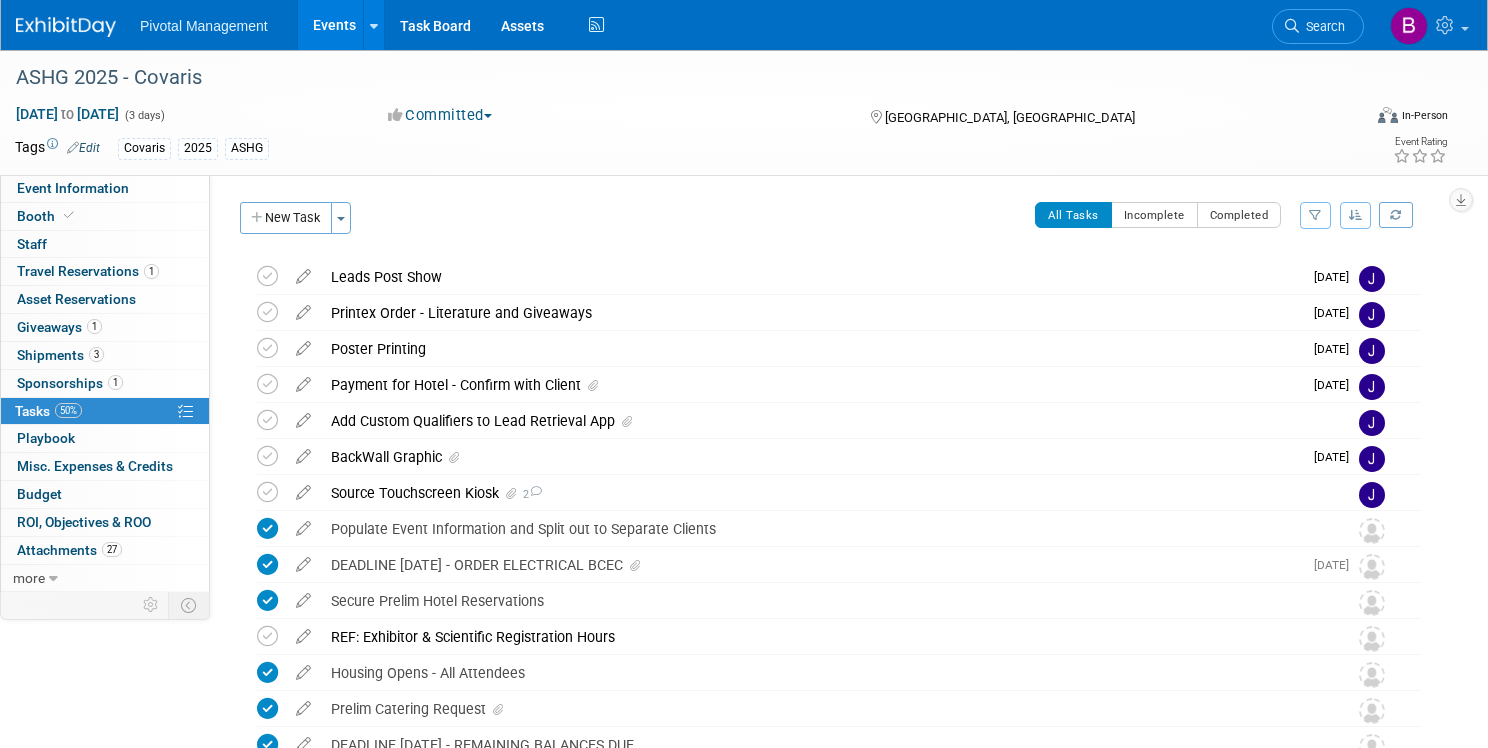 click on "Pivotal Management
Events
Add Event
Bulk Upload Events
Shareable Event Boards
Recently Viewed Events:
ASHG 2025 - Covaris
Boston, MA
Oct 15, 2025  to  Oct 17, 2025
Alzheimer's Assoc. International Conference (AAIC) 2025 - Olink
Toronto, Canada
Jul 27, 2025  to  Jul 31, 2025
AMP 2025- Covaris
Boston, MA
Nov 11, 2025  to  Nov 15, 2025
Task Board
Assets
Activity Feed" at bounding box center [374, 25] 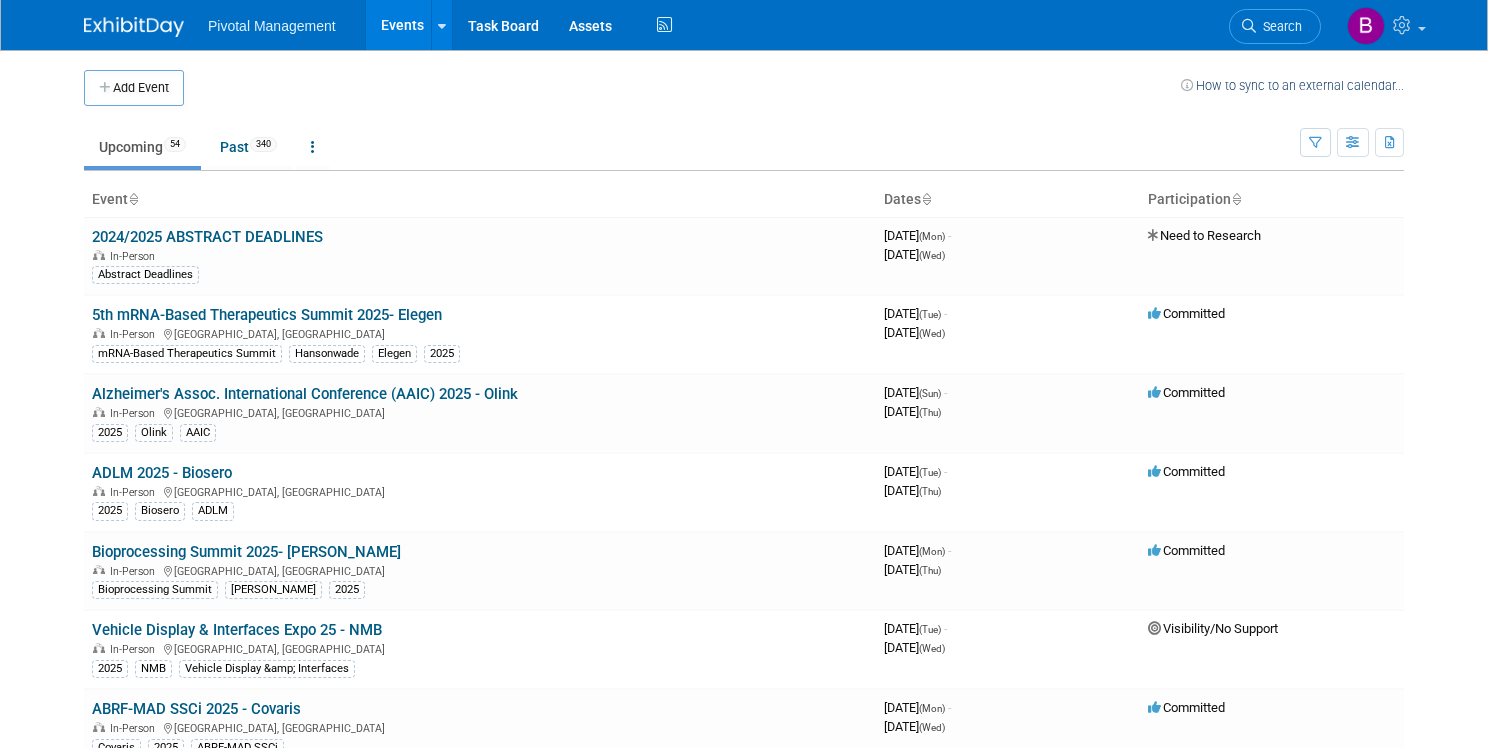 scroll, scrollTop: 0, scrollLeft: 0, axis: both 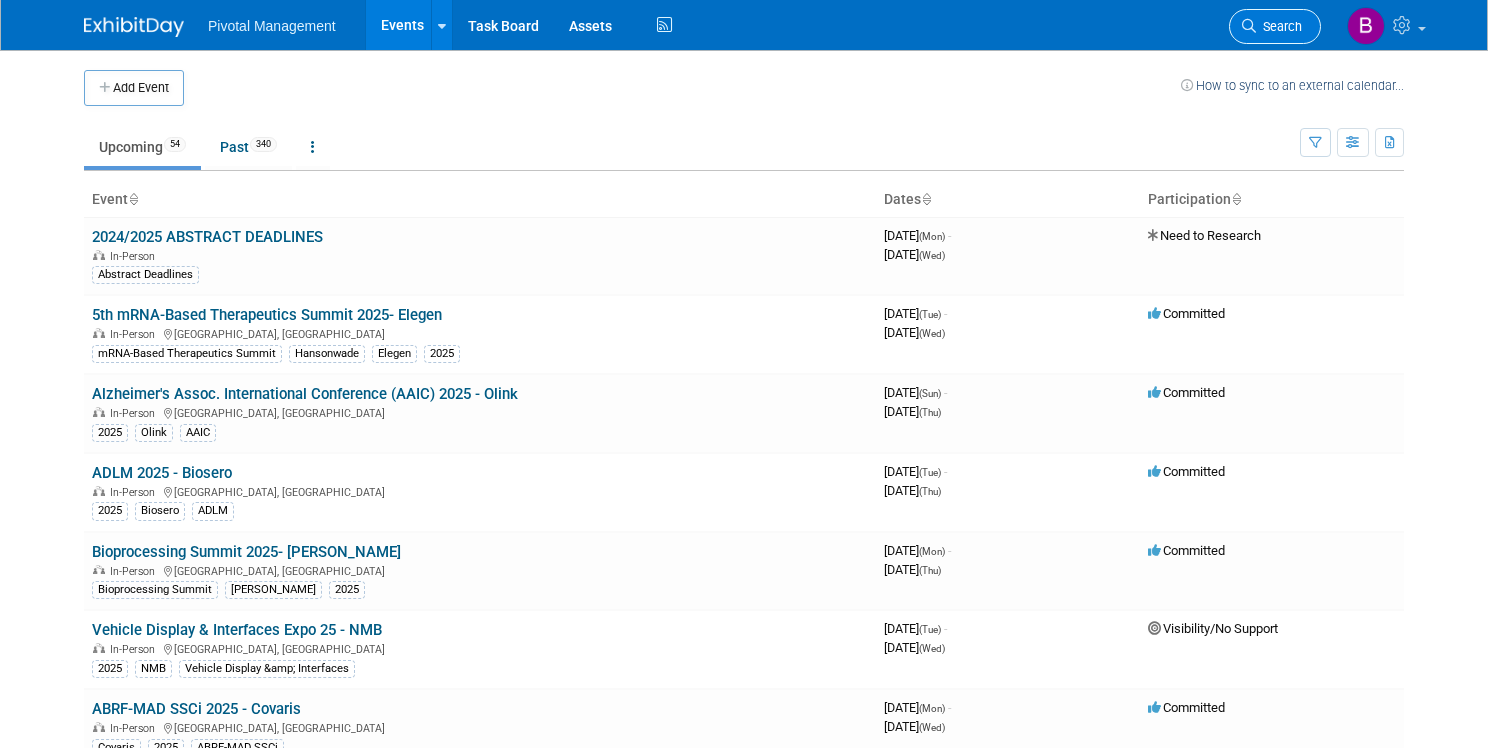 click on "Search" at bounding box center (1279, 26) 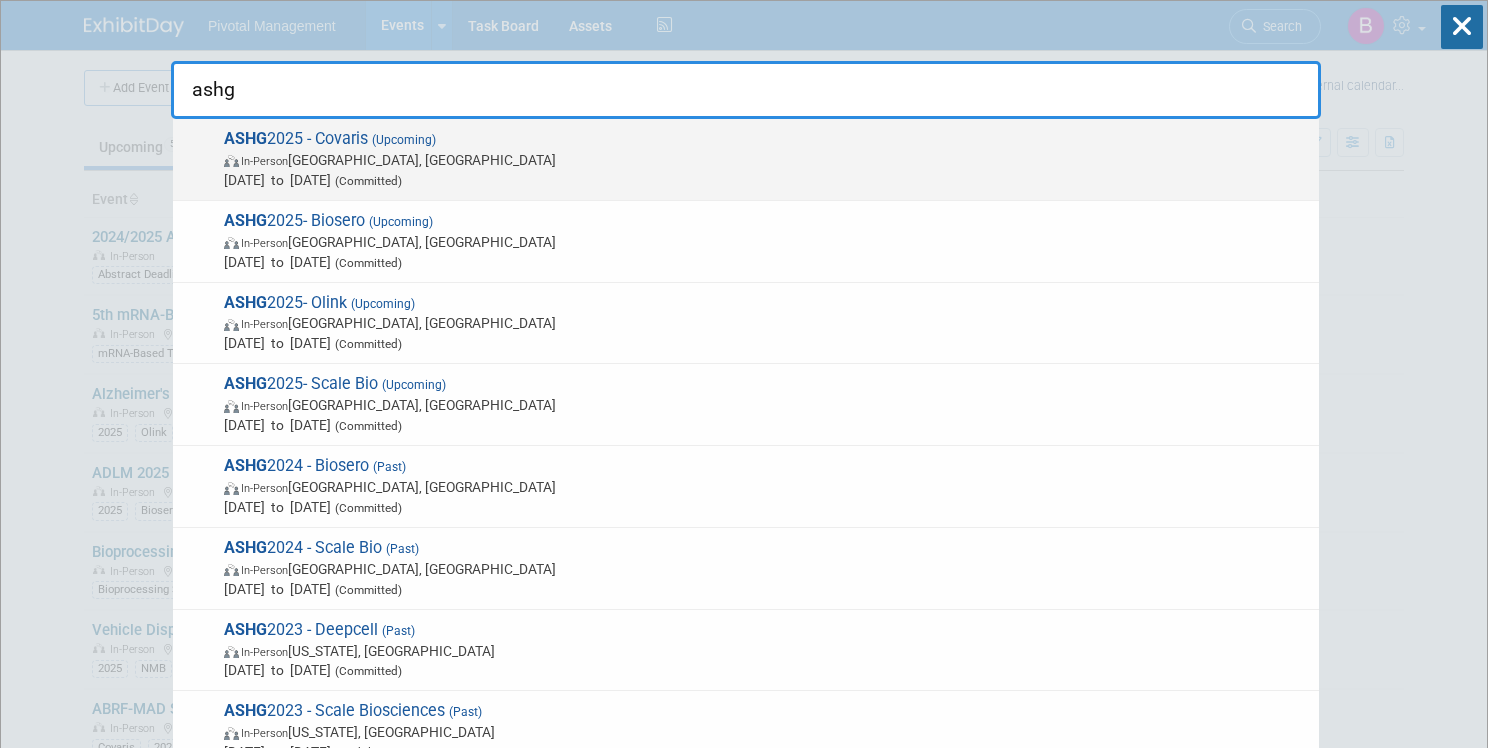 type on "ashg" 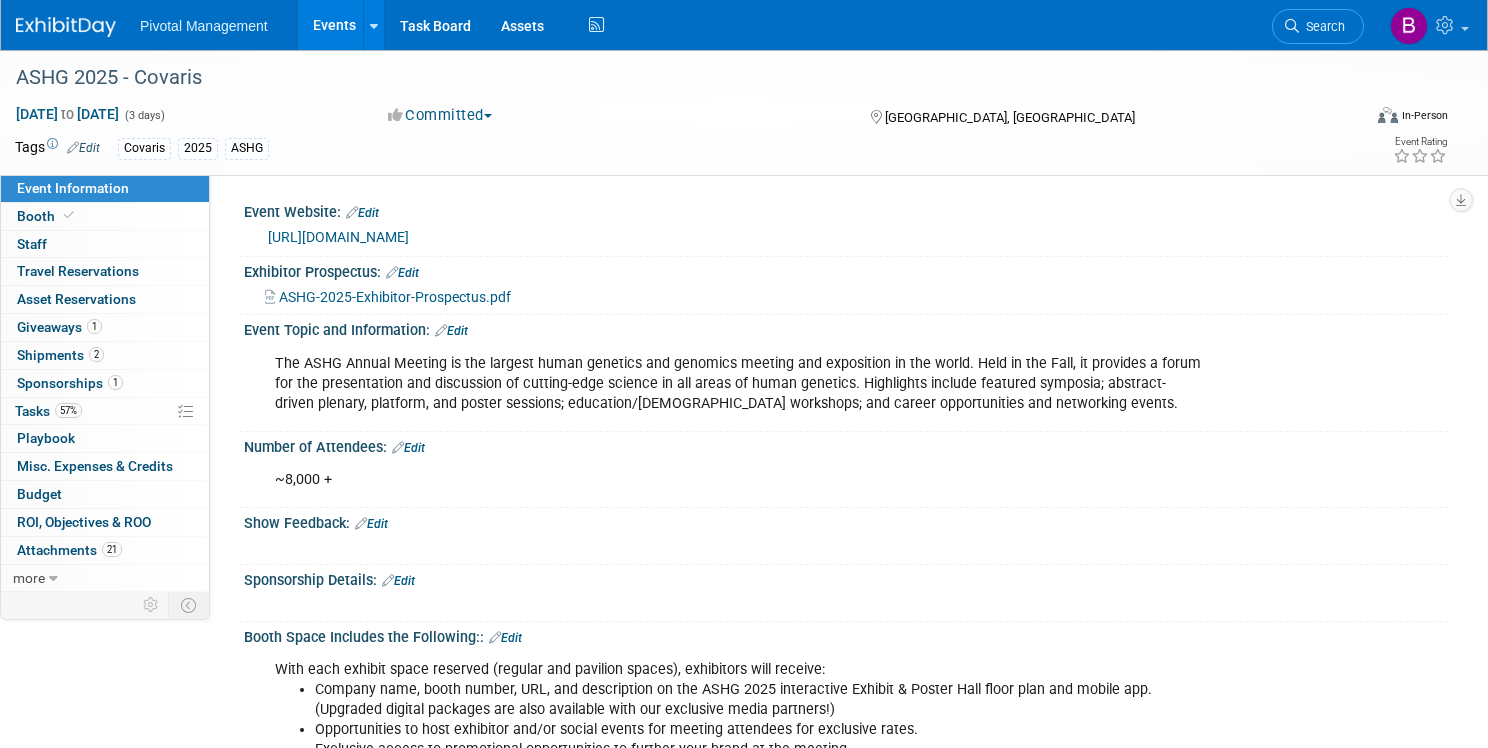 scroll, scrollTop: 0, scrollLeft: 0, axis: both 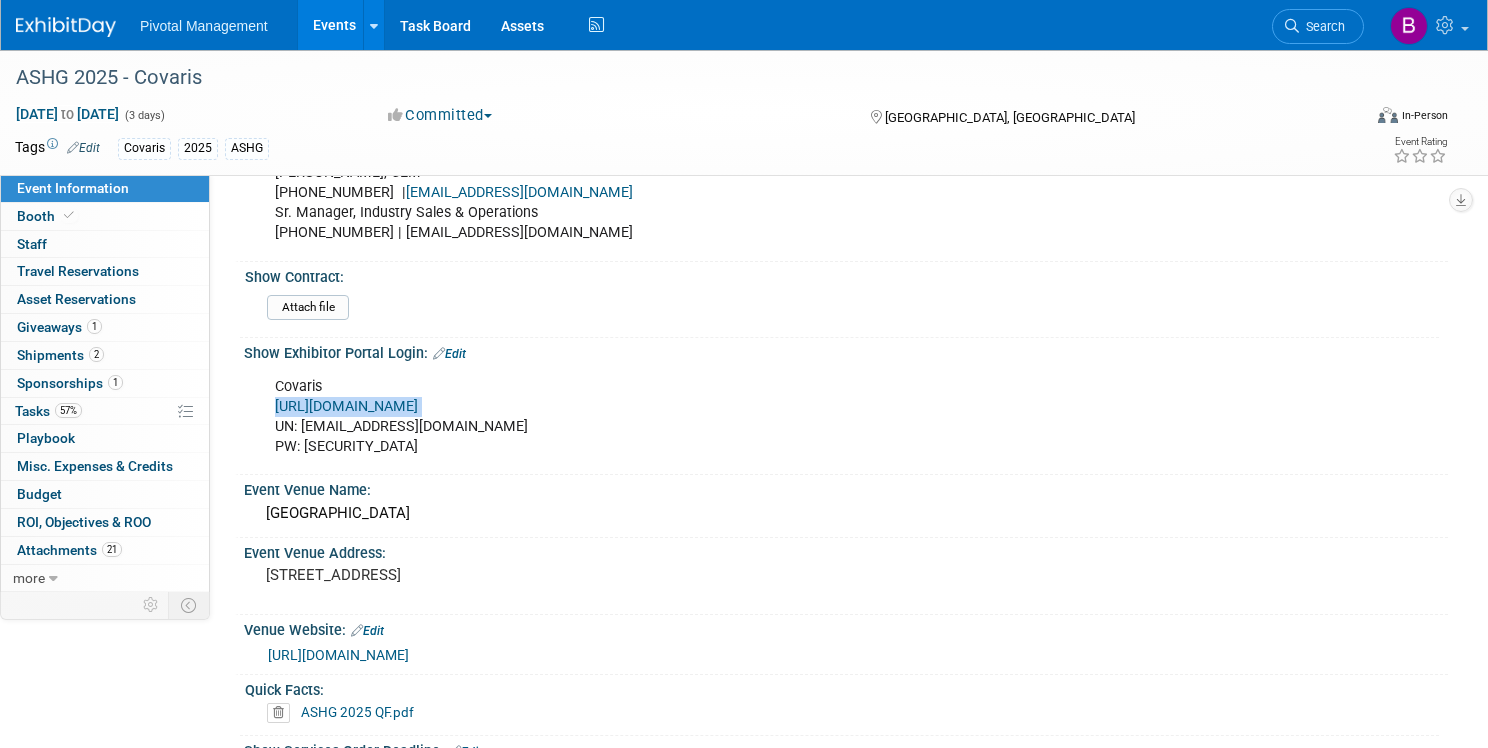 drag, startPoint x: 617, startPoint y: 423, endPoint x: 339, endPoint y: 424, distance: 278.0018 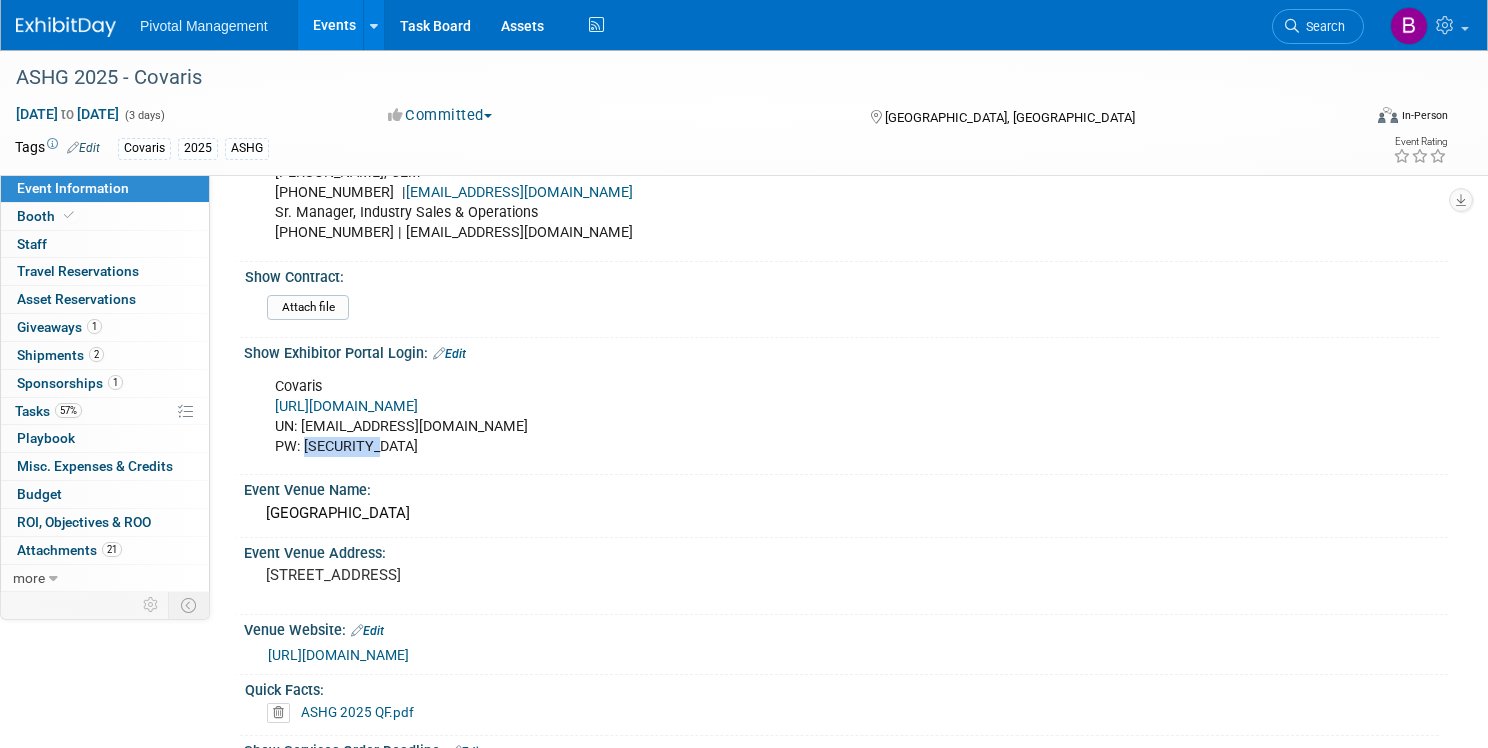 drag, startPoint x: 443, startPoint y: 469, endPoint x: 373, endPoint y: 468, distance: 70.00714 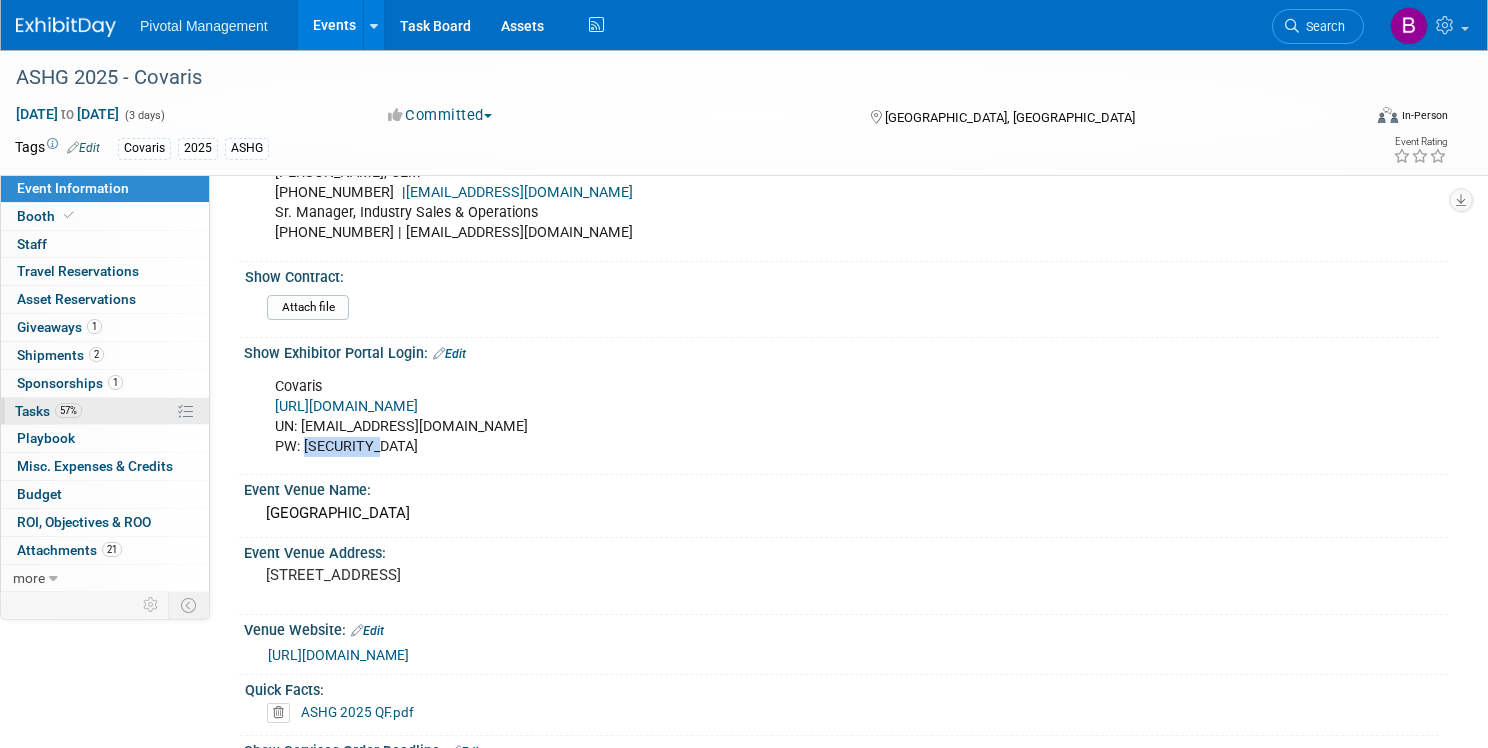 click on "57%
Tasks 57%" at bounding box center (105, 411) 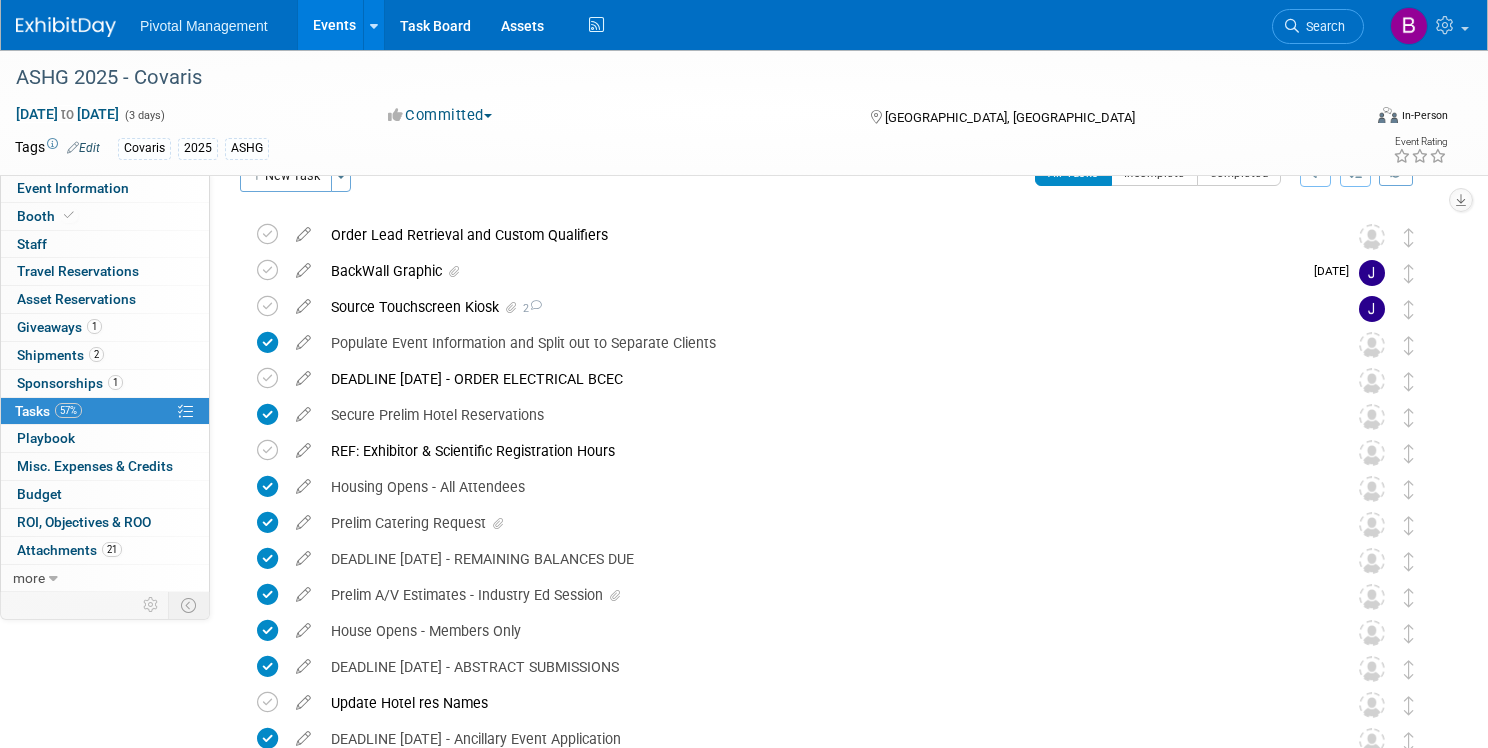 scroll, scrollTop: 0, scrollLeft: 0, axis: both 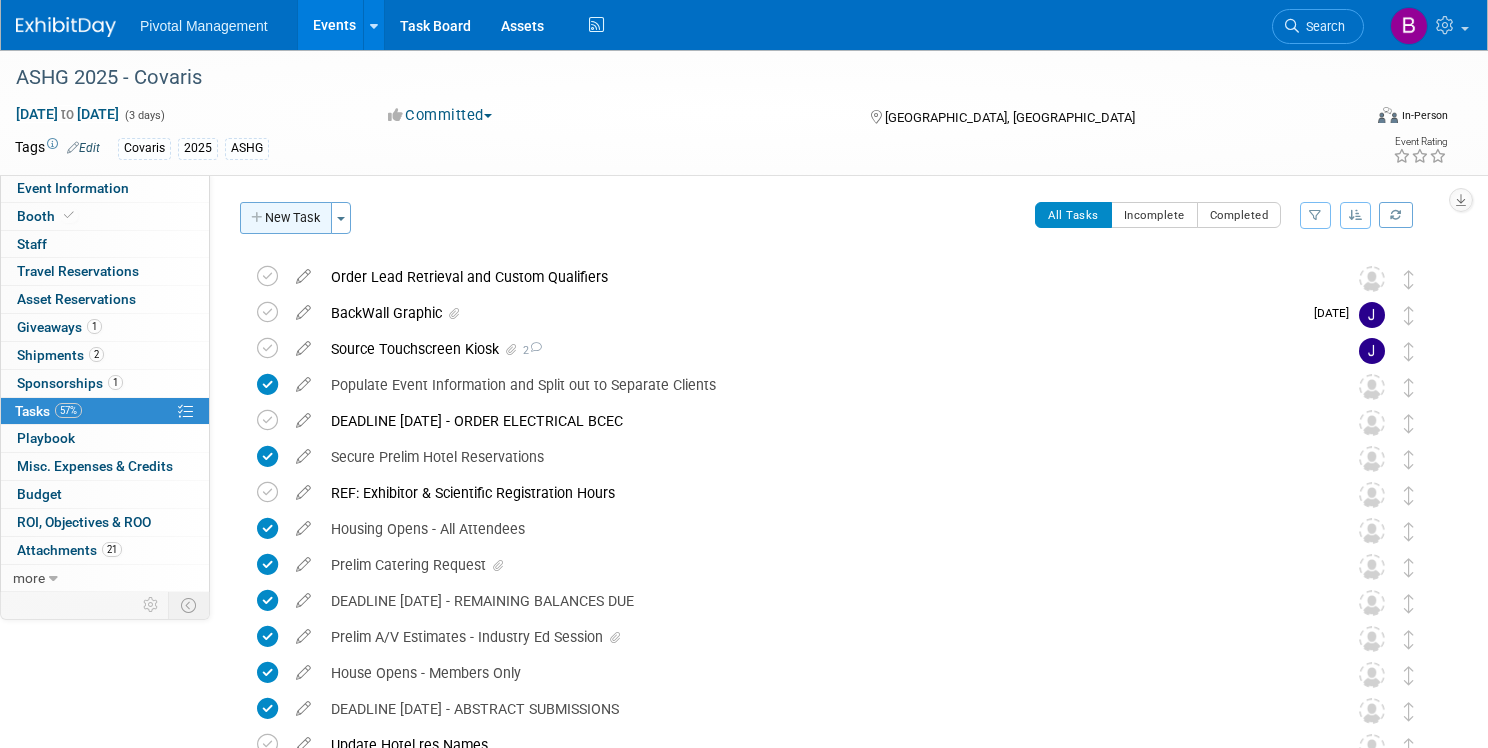 click on "New Task" at bounding box center (286, 218) 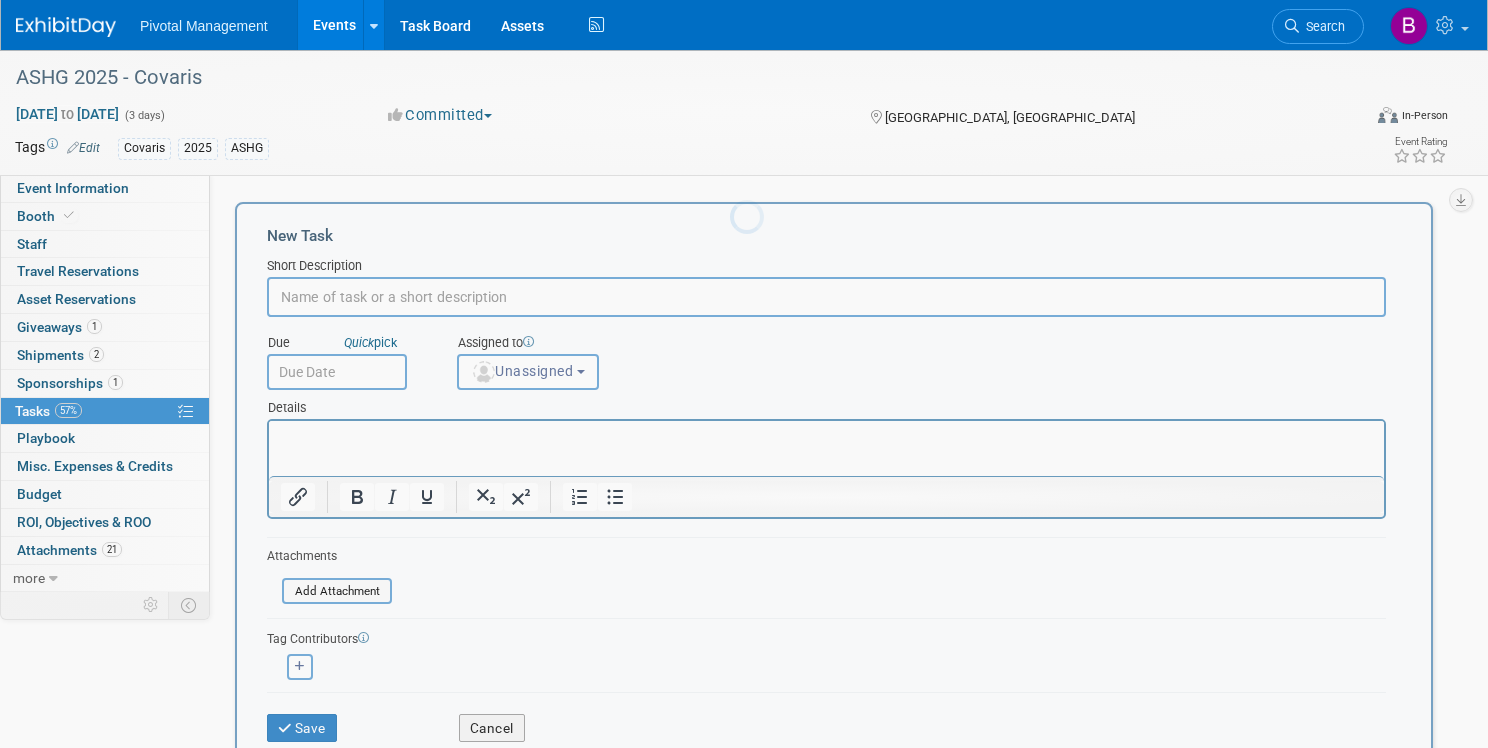 scroll, scrollTop: 0, scrollLeft: 0, axis: both 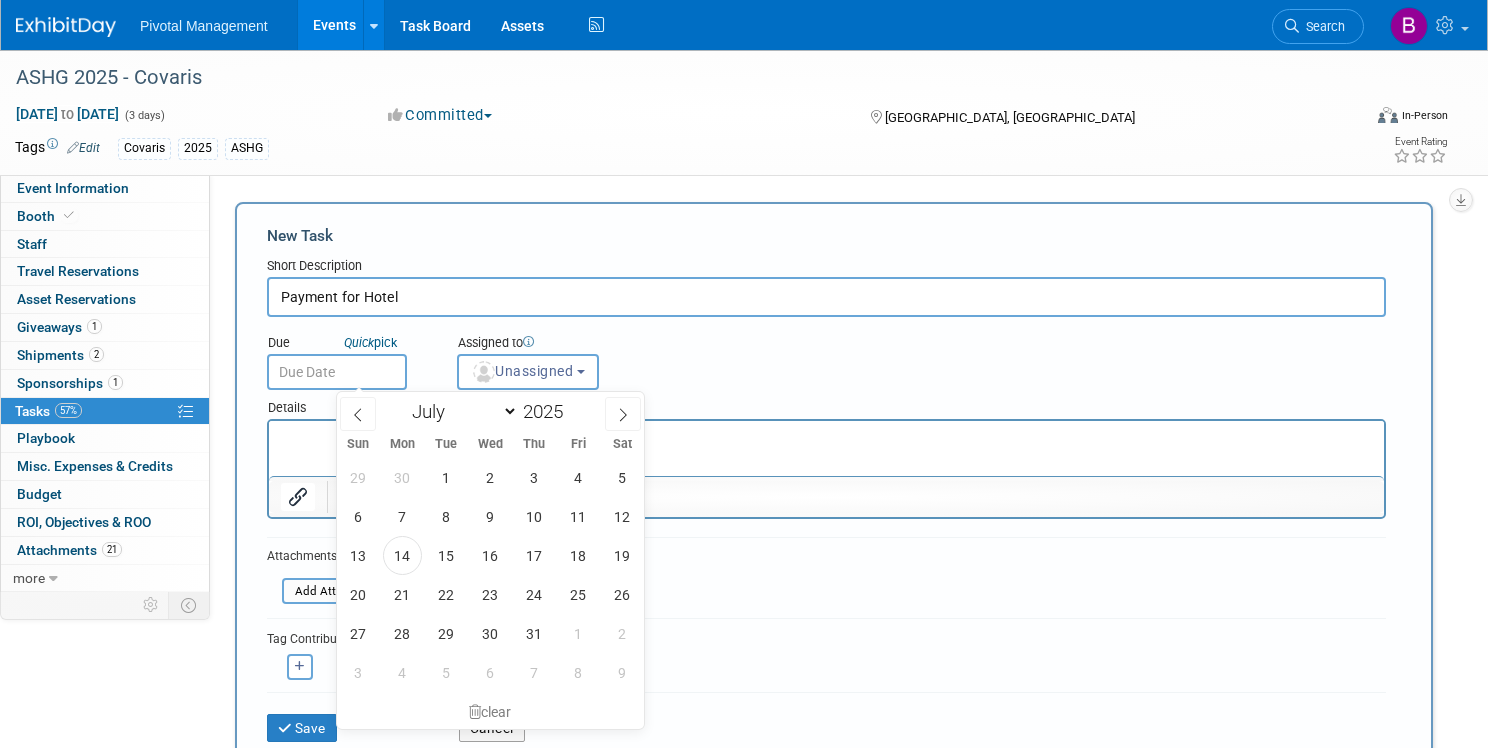 click at bounding box center (826, 435) 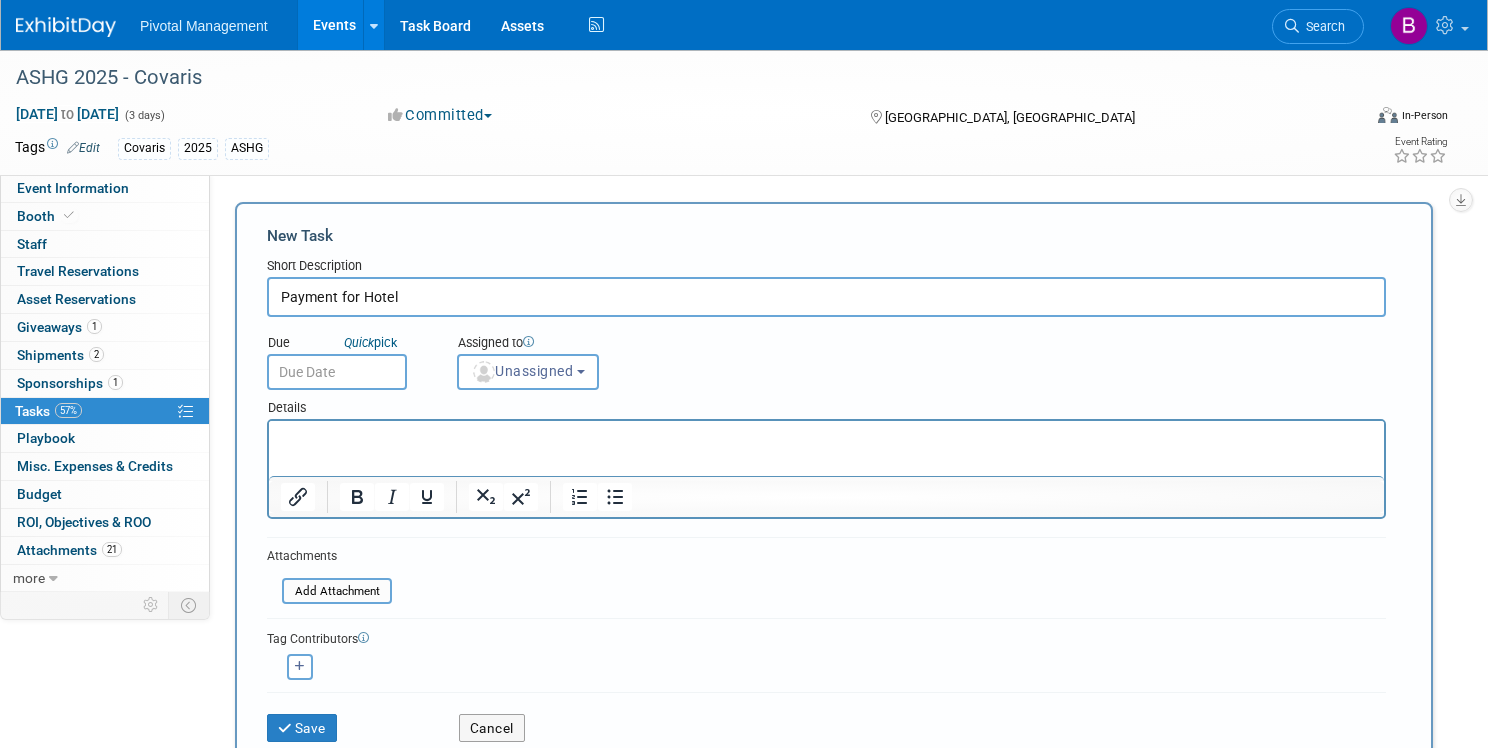click on "Payment for Hotel" at bounding box center (826, 297) 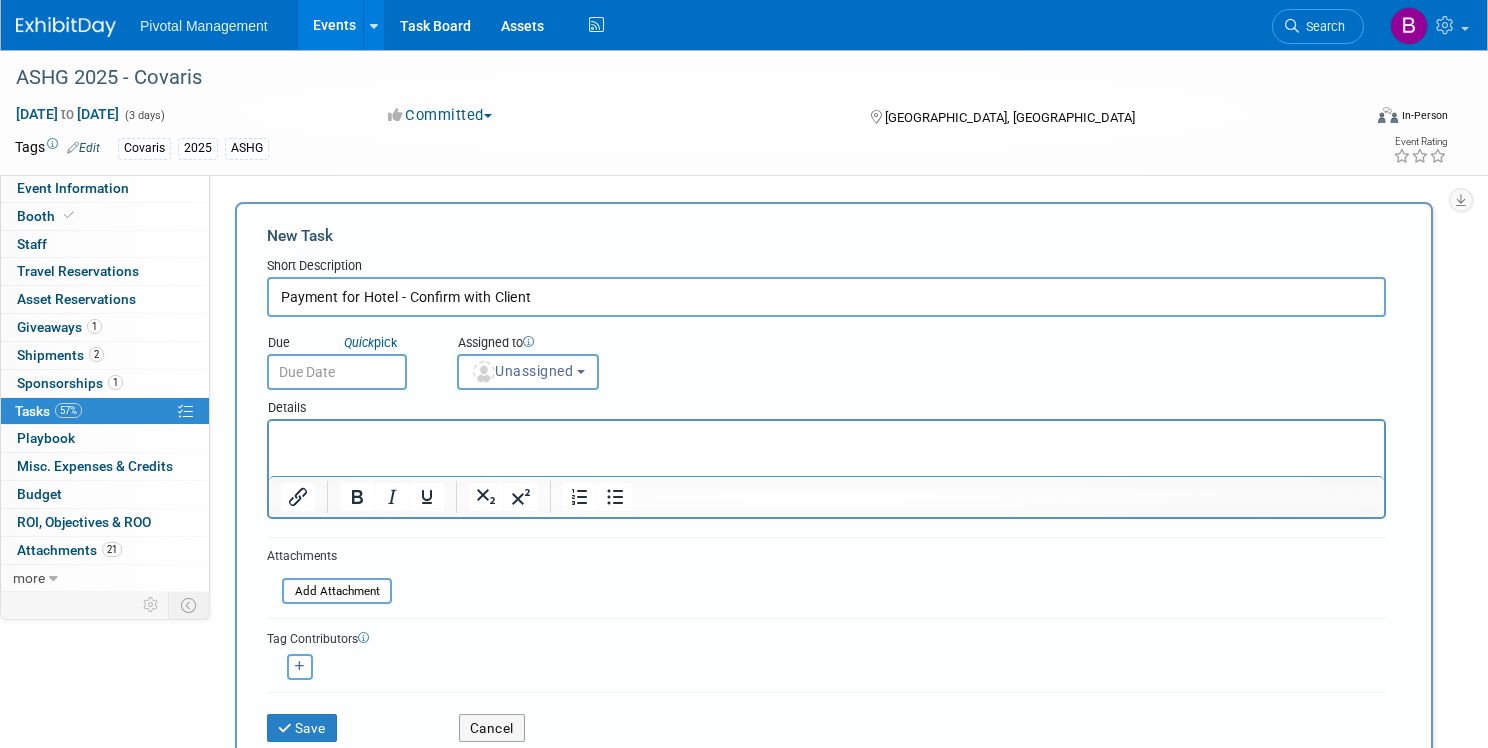 type on "Payment for Hotel - Confirm with Client" 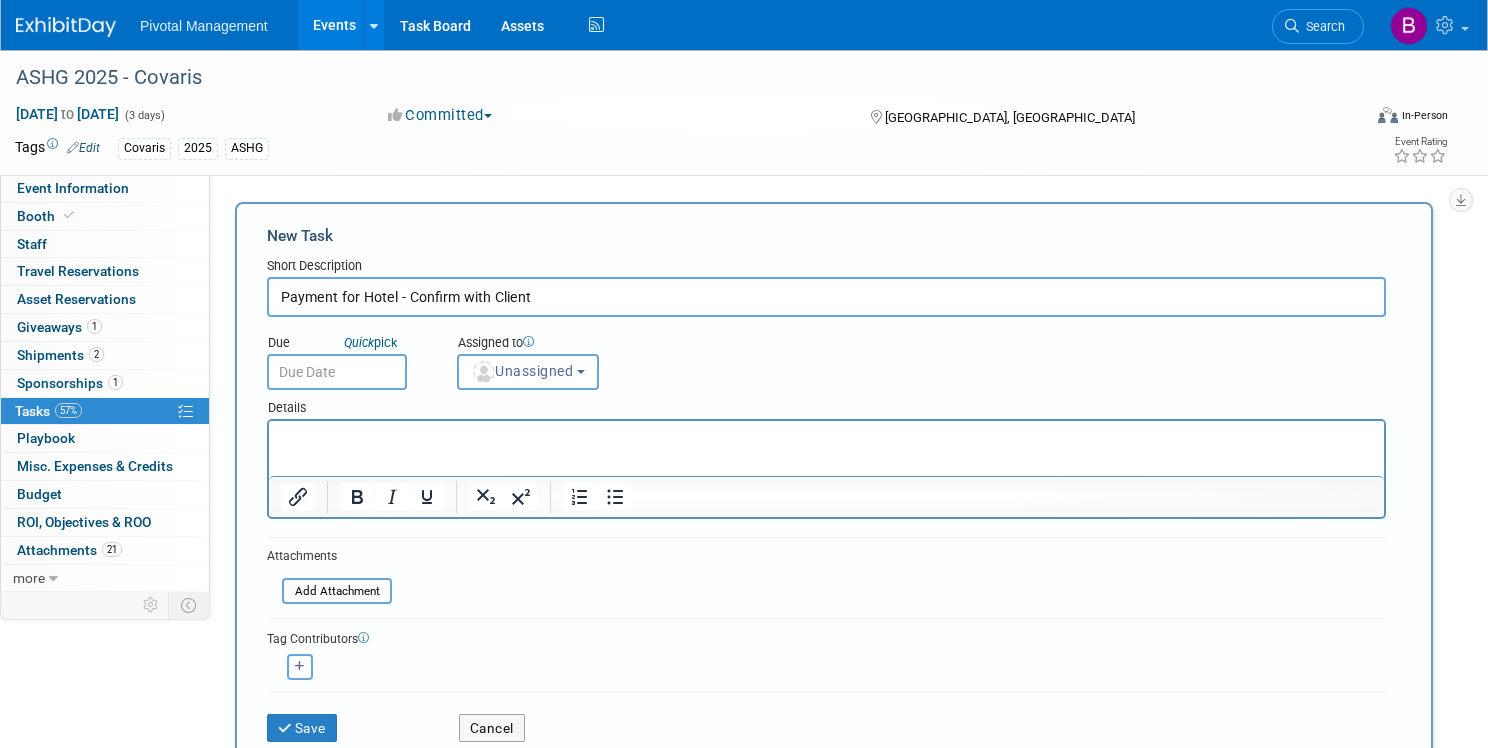 click at bounding box center [826, 435] 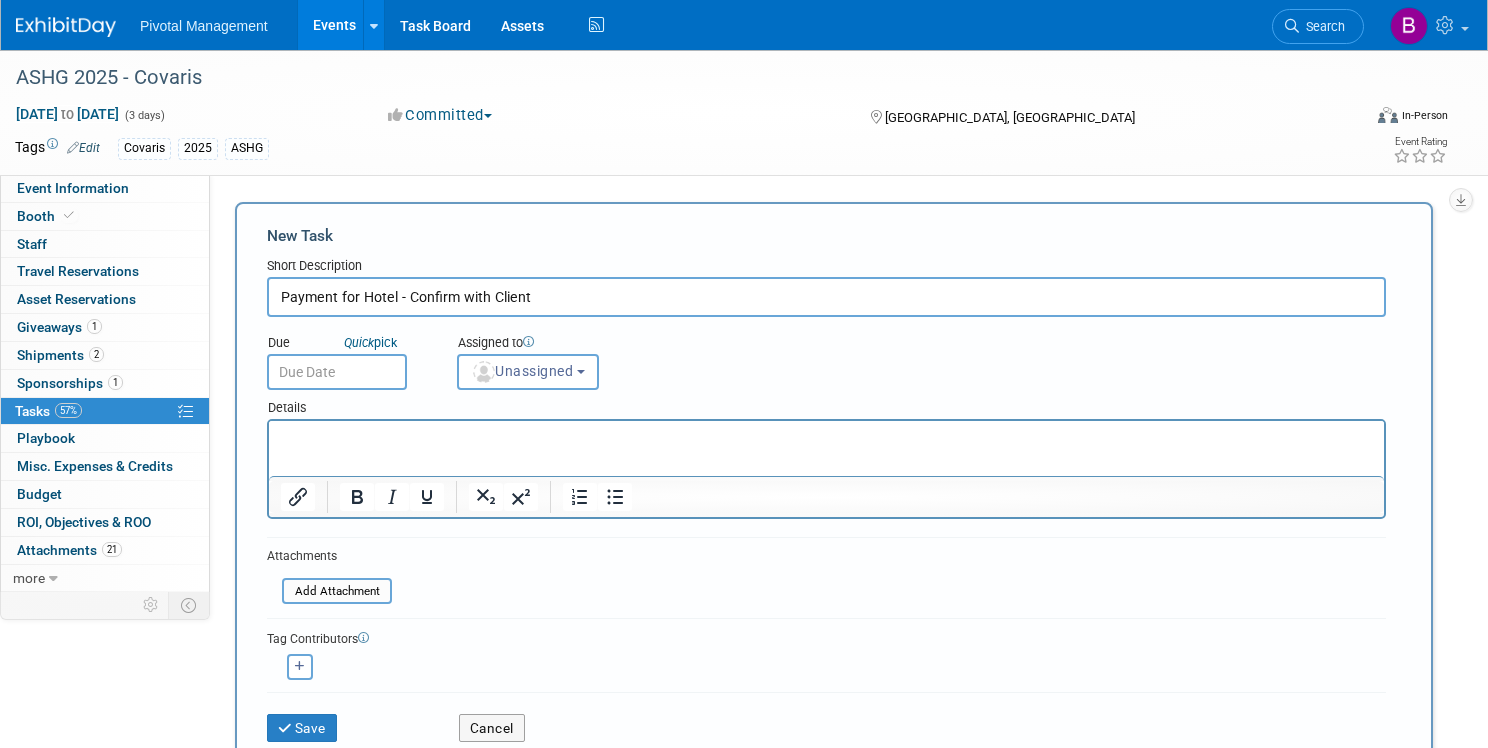 type 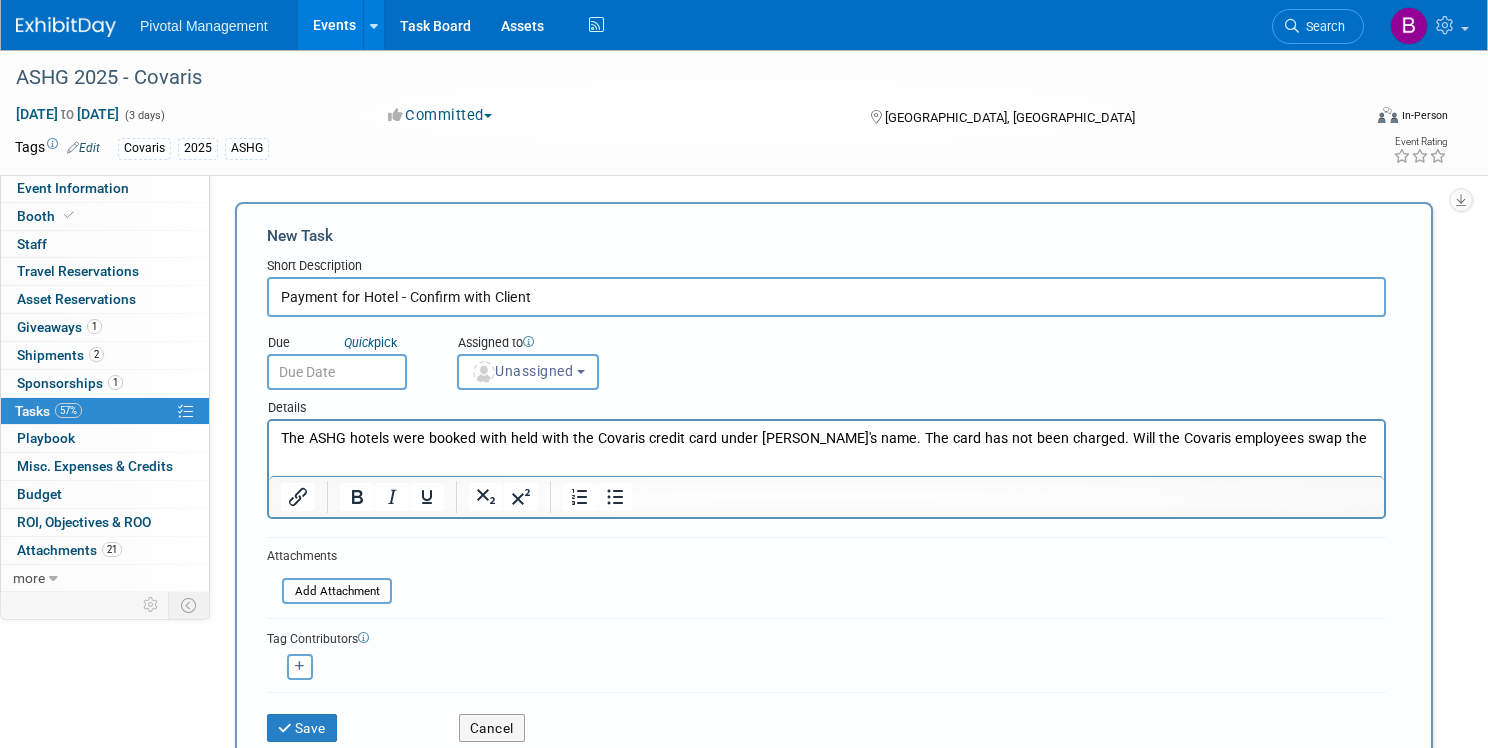 click on "The ASHG hotels were booked with held with the Covaris credit card under Pati's name. The card has not been charged. Will the Covaris employees swap the" at bounding box center (827, 439) 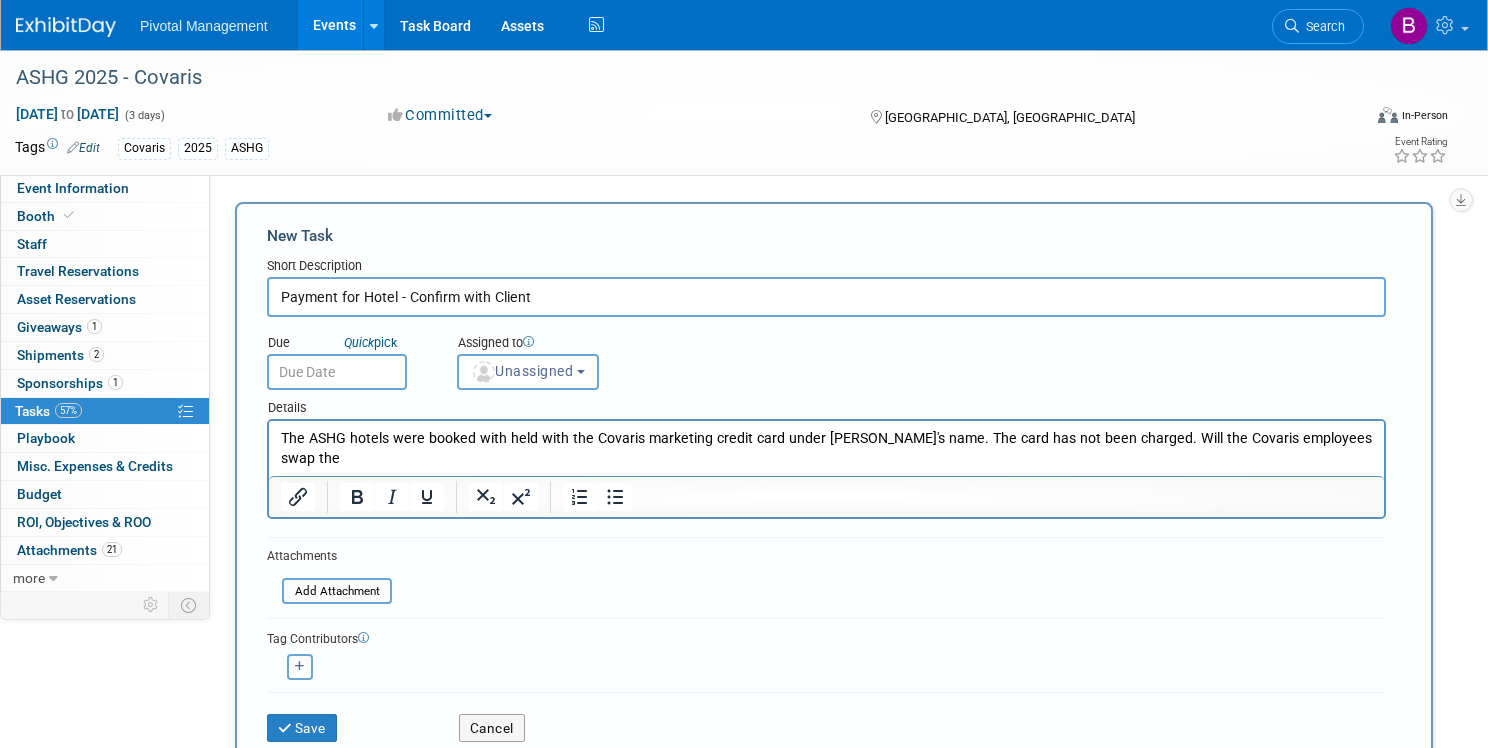 click on "The ASHG hotels were booked with held with the Covaris marketing credit card under Pati's name. The card has not been charged. Will the Covaris employees swap the" at bounding box center (827, 449) 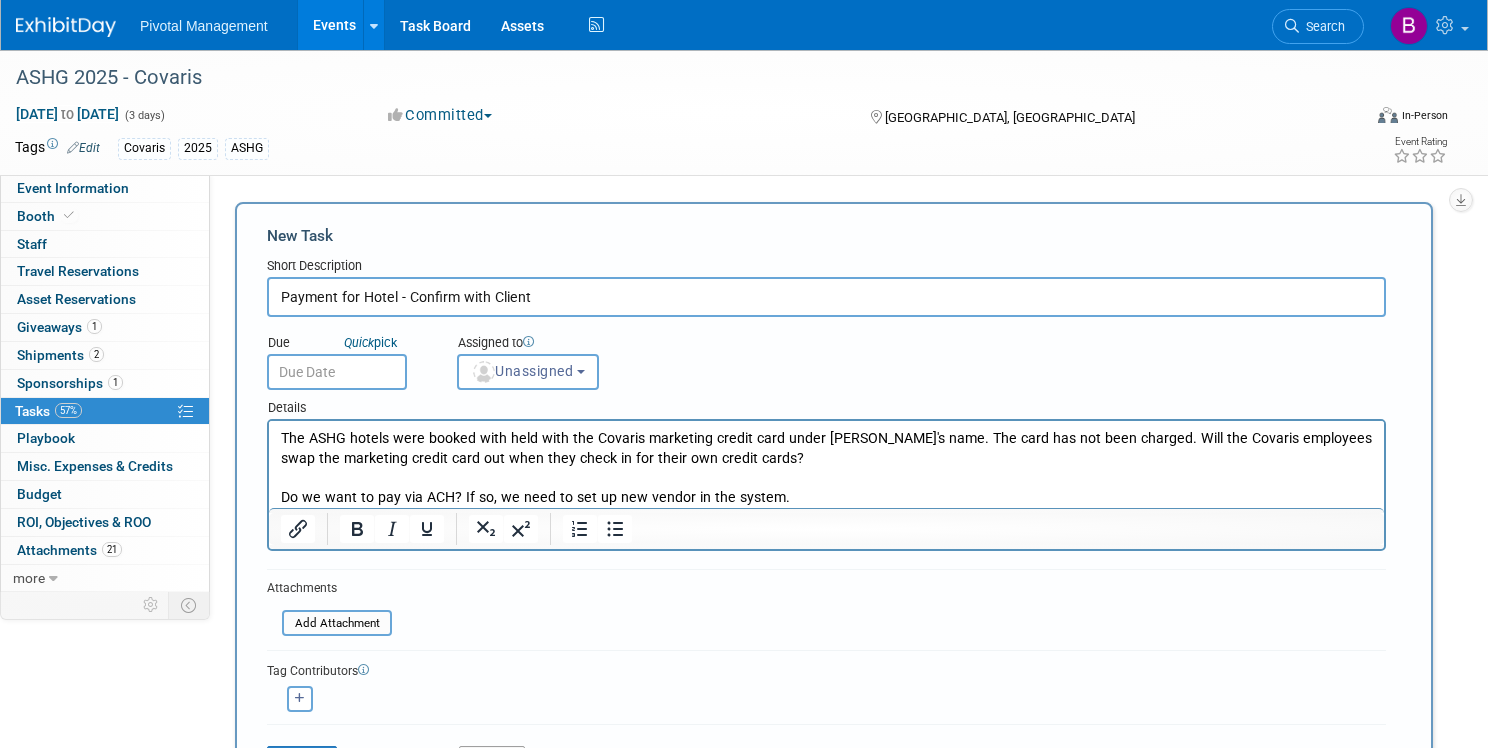 scroll, scrollTop: 0, scrollLeft: 0, axis: both 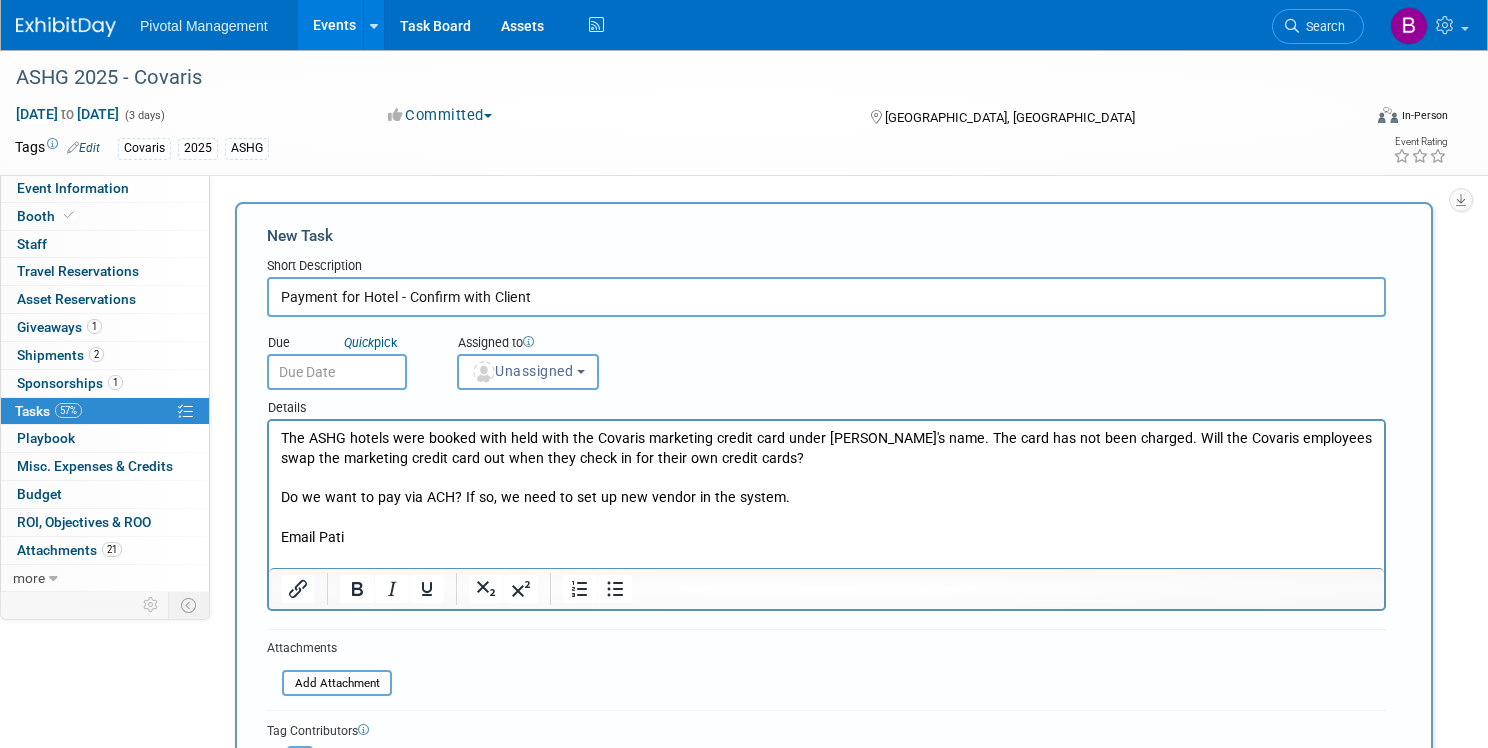 click at bounding box center [271, 683] 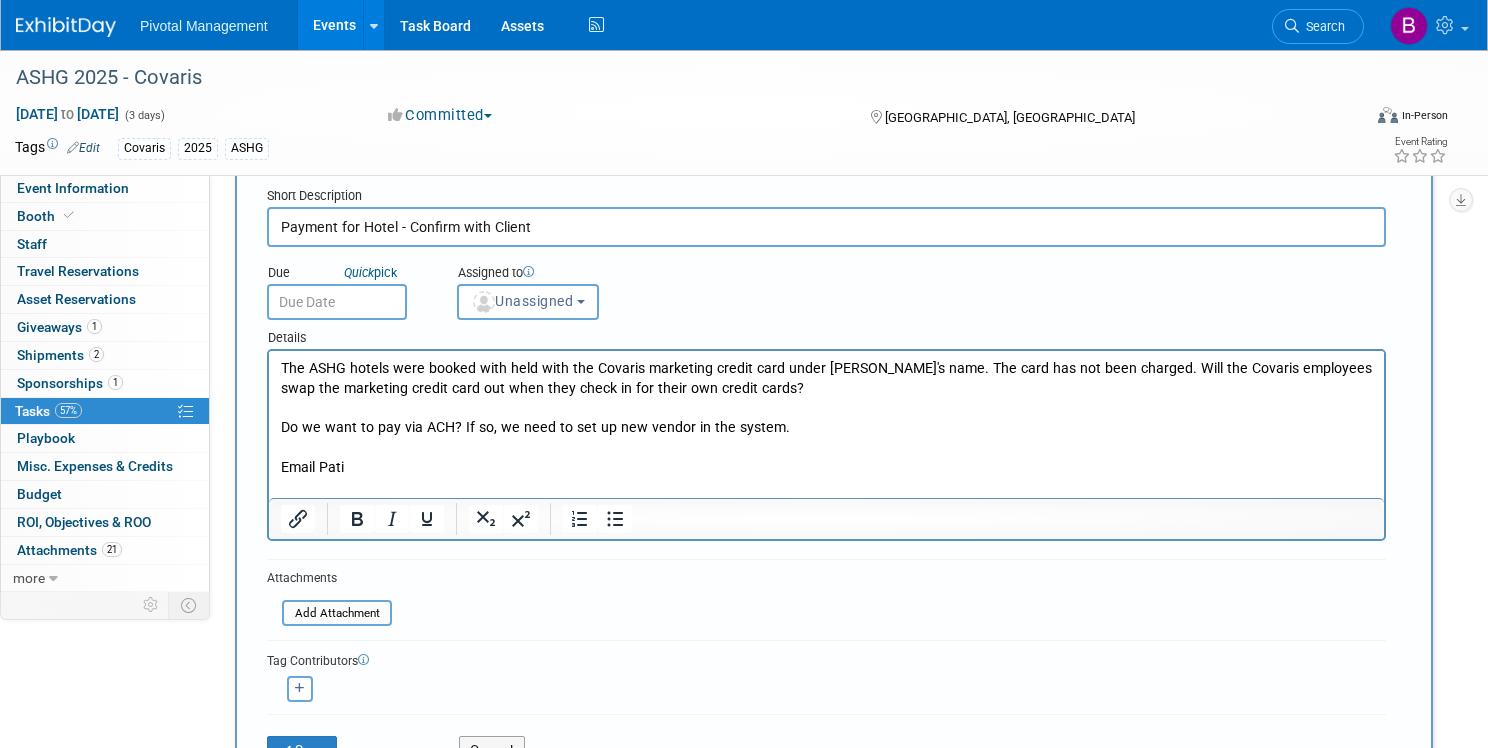 scroll, scrollTop: 73, scrollLeft: 0, axis: vertical 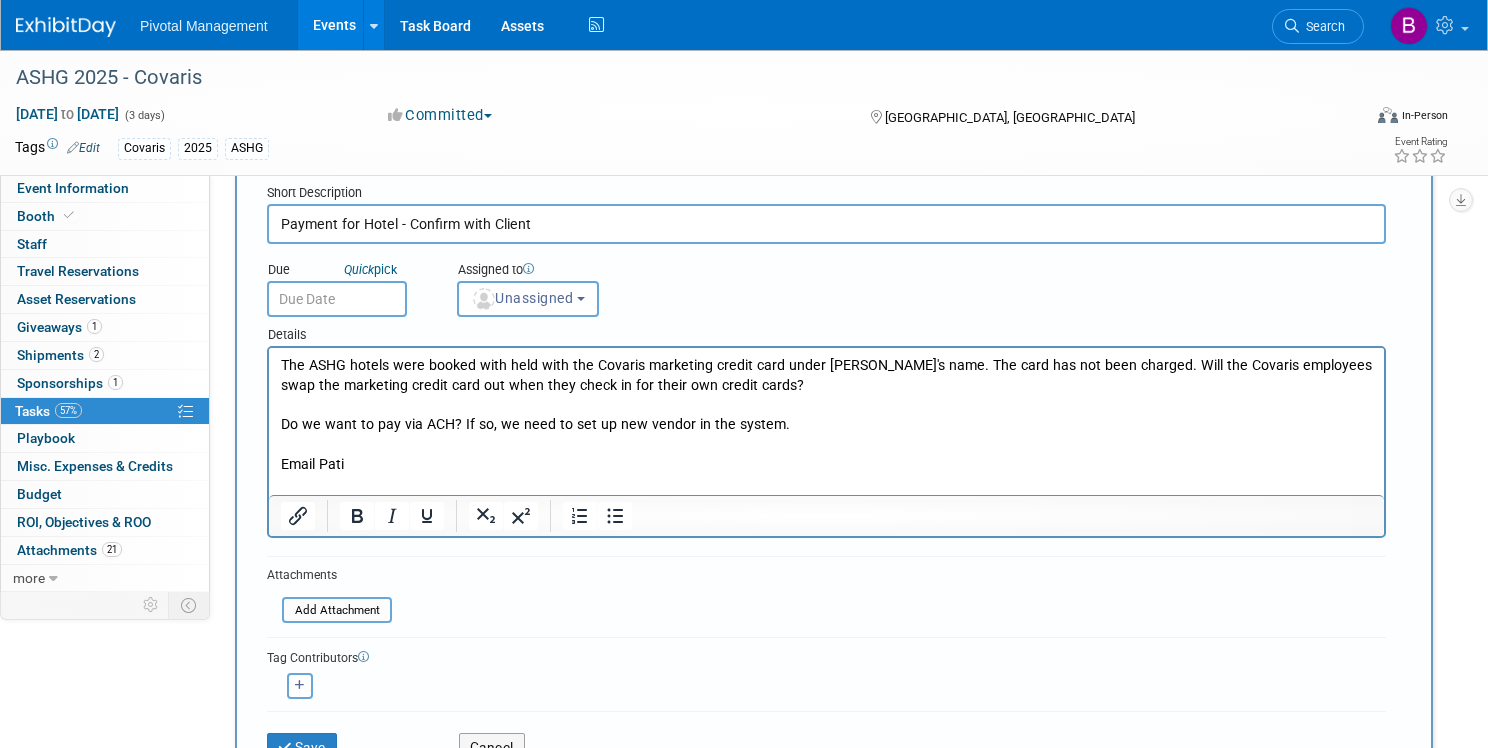 click at bounding box center [827, 485] 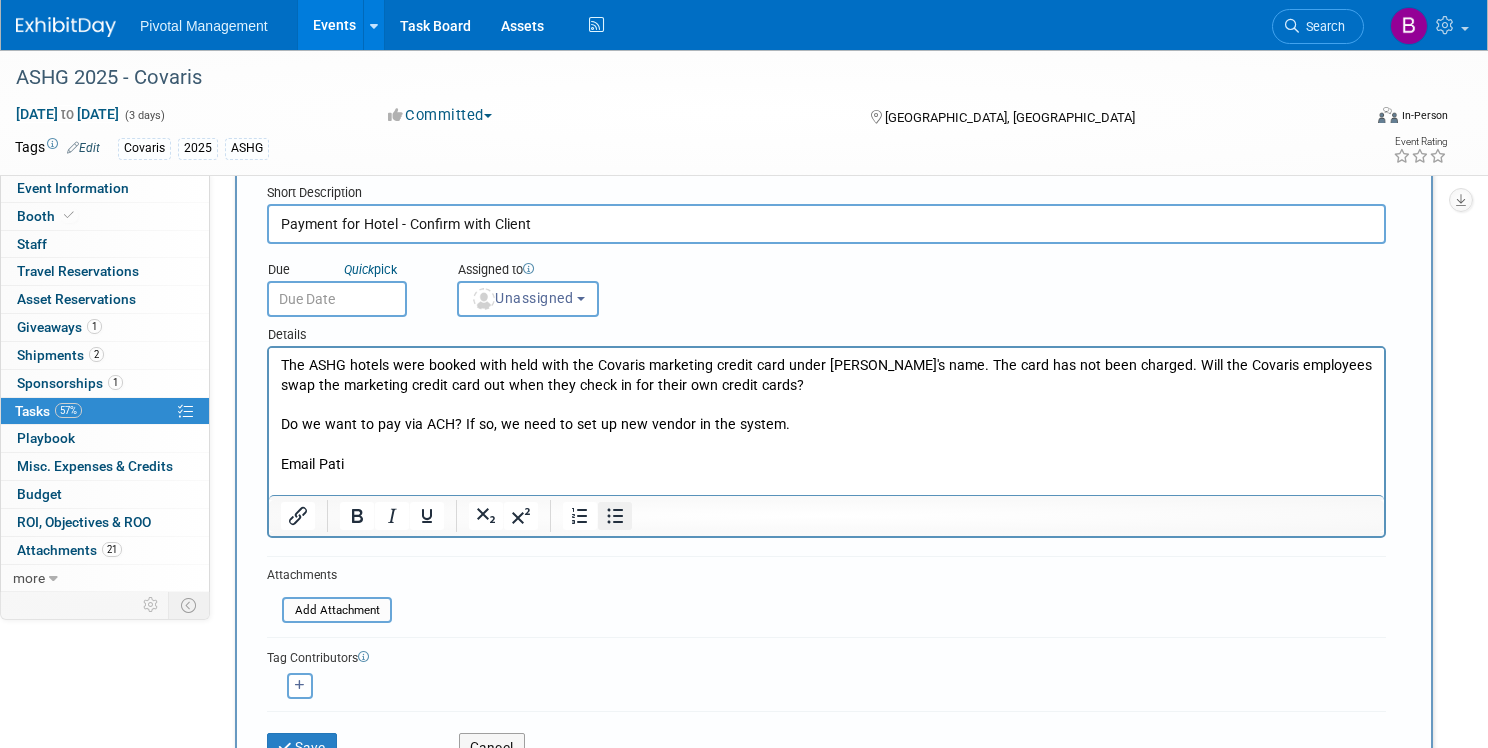 click 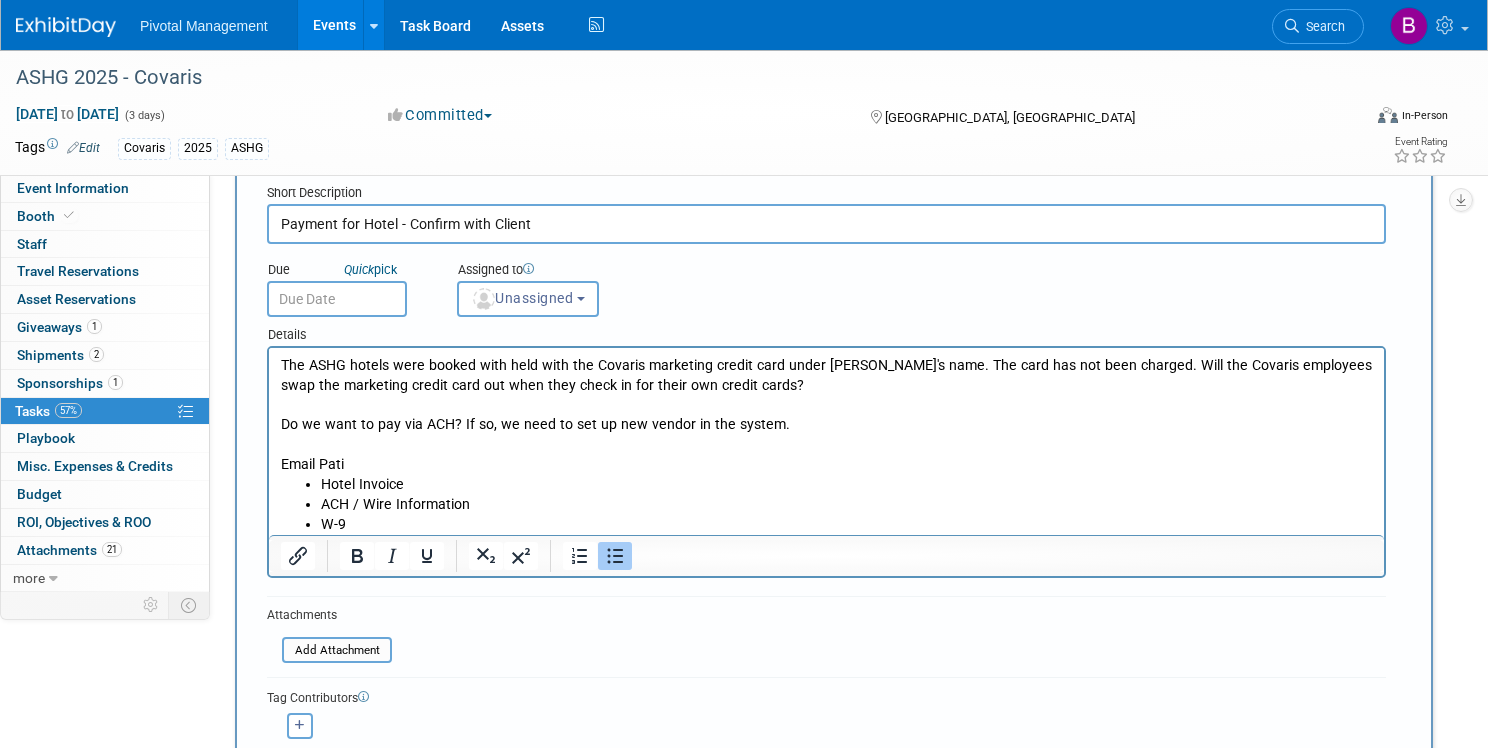 click on "ACH / Wire Information" at bounding box center [847, 505] 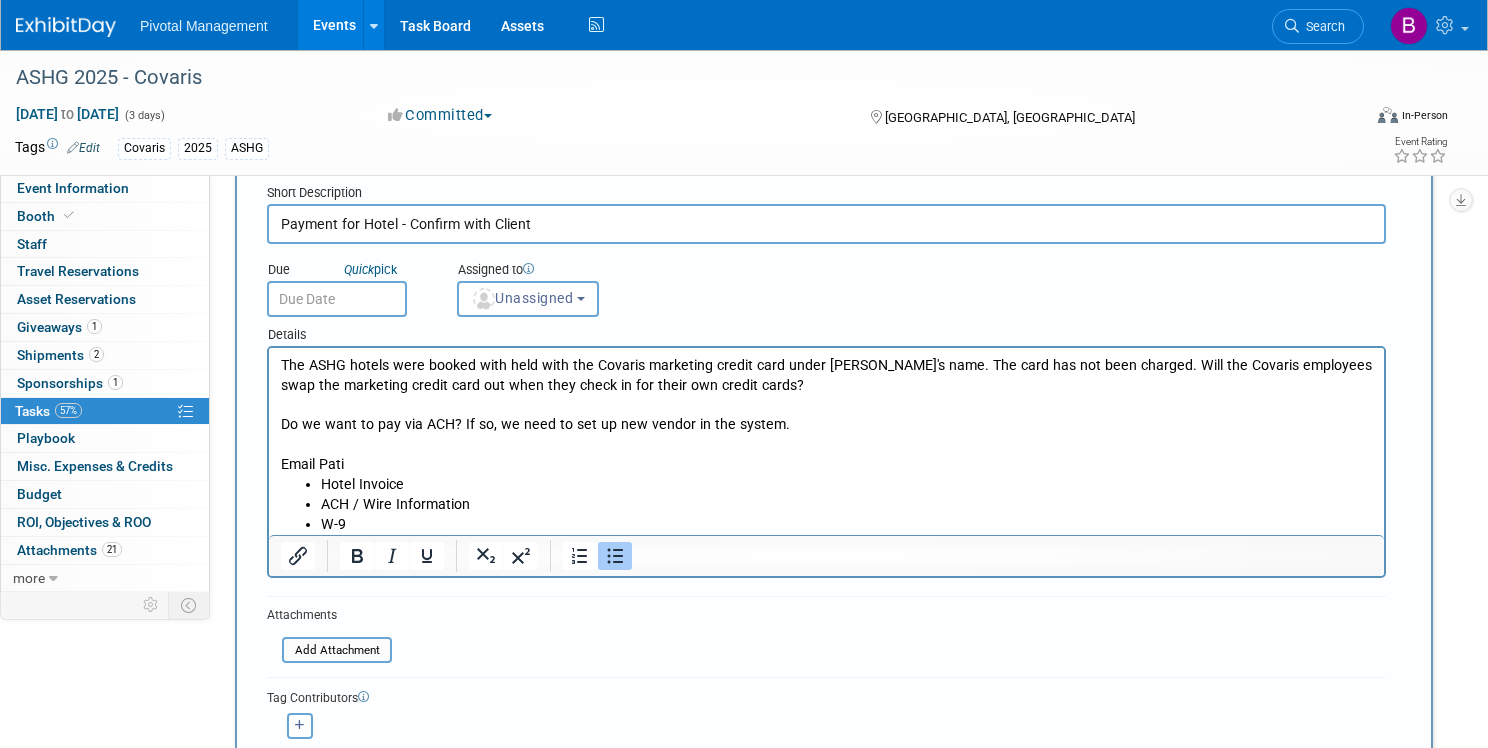 drag, startPoint x: 551, startPoint y: 516, endPoint x: 479, endPoint y: 504, distance: 72.99315 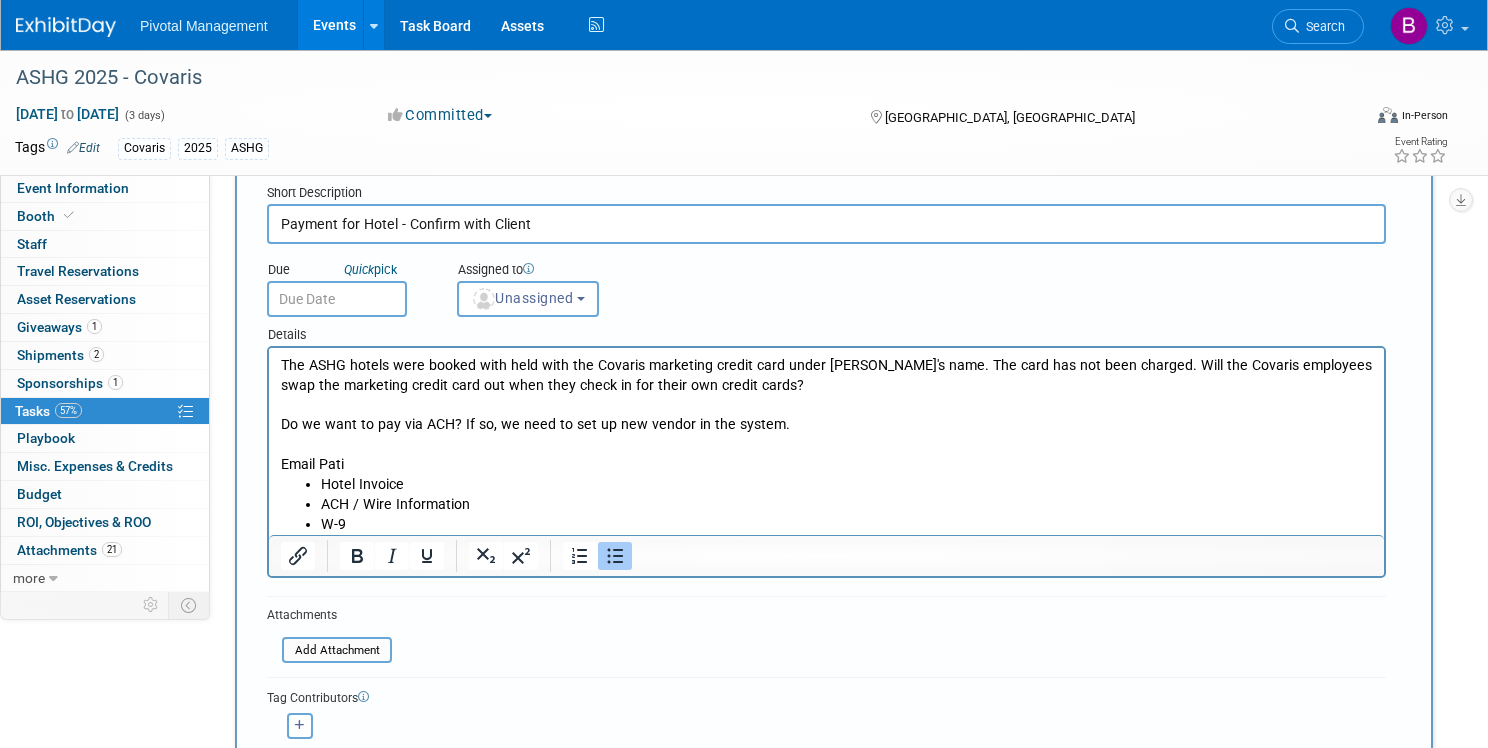 click on "Hotel Invoice  ACH / Wire Information  W-9" at bounding box center (827, 504) 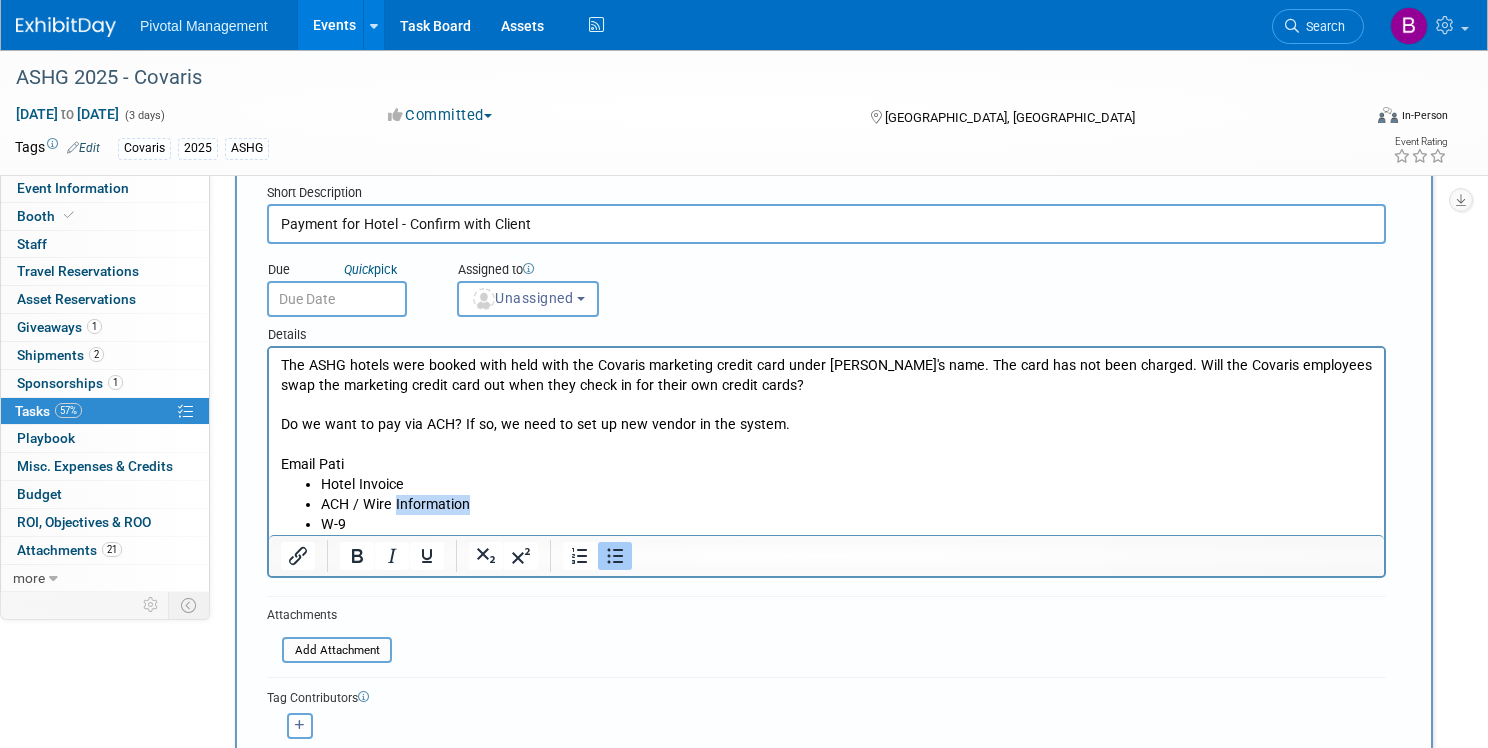 click on "ACH / Wire Information" at bounding box center [847, 505] 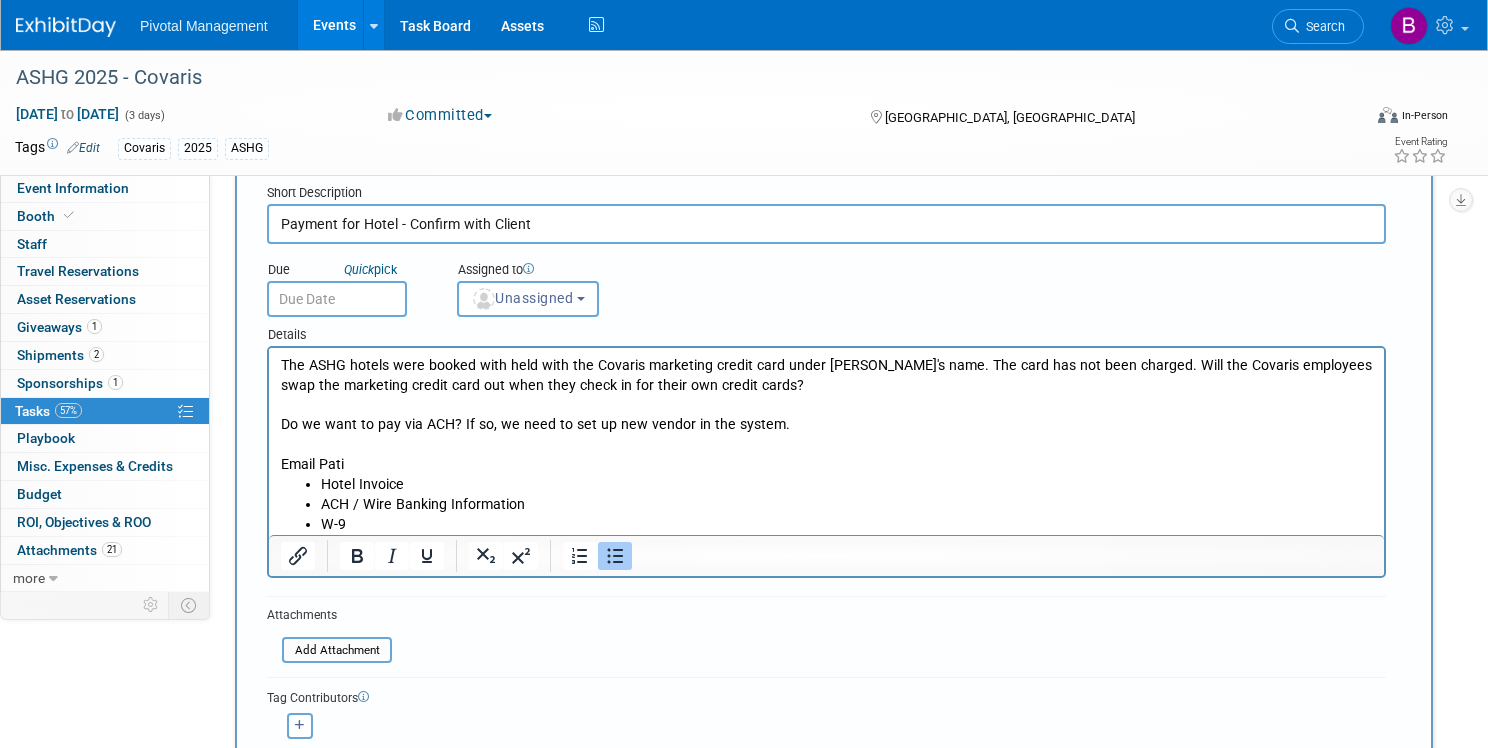click on "W-9" at bounding box center (847, 525) 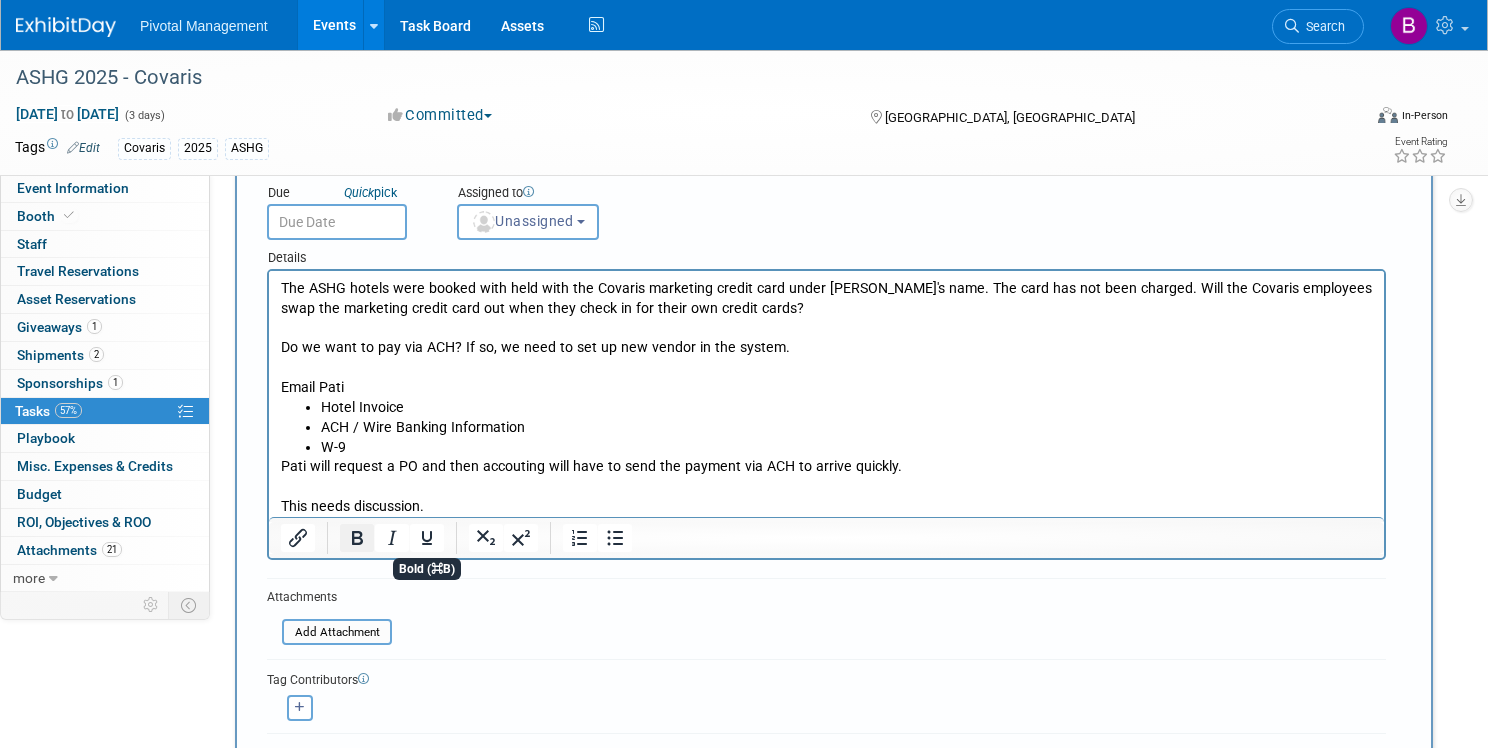 scroll, scrollTop: 174, scrollLeft: 0, axis: vertical 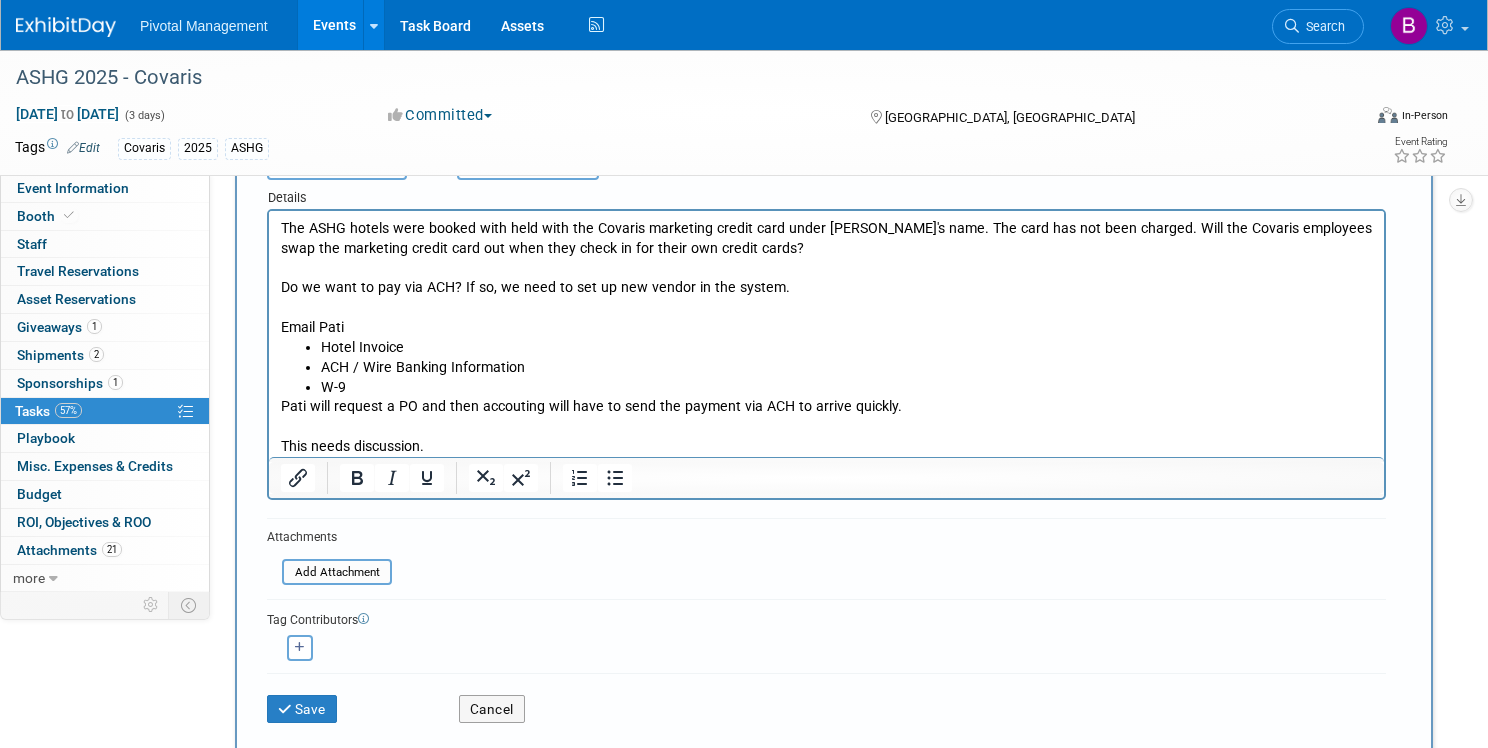 click on "This needs discussion." at bounding box center [827, 437] 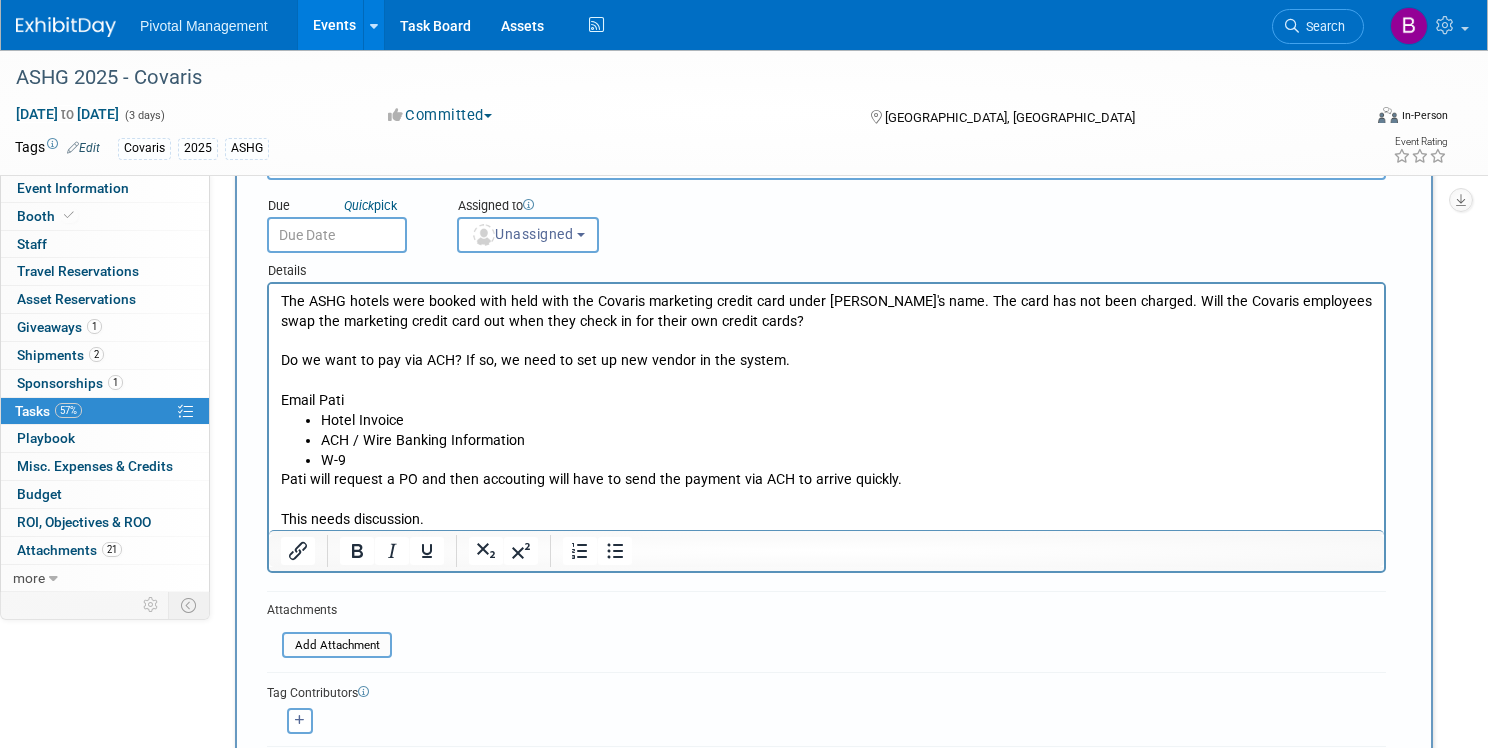 scroll, scrollTop: 132, scrollLeft: 0, axis: vertical 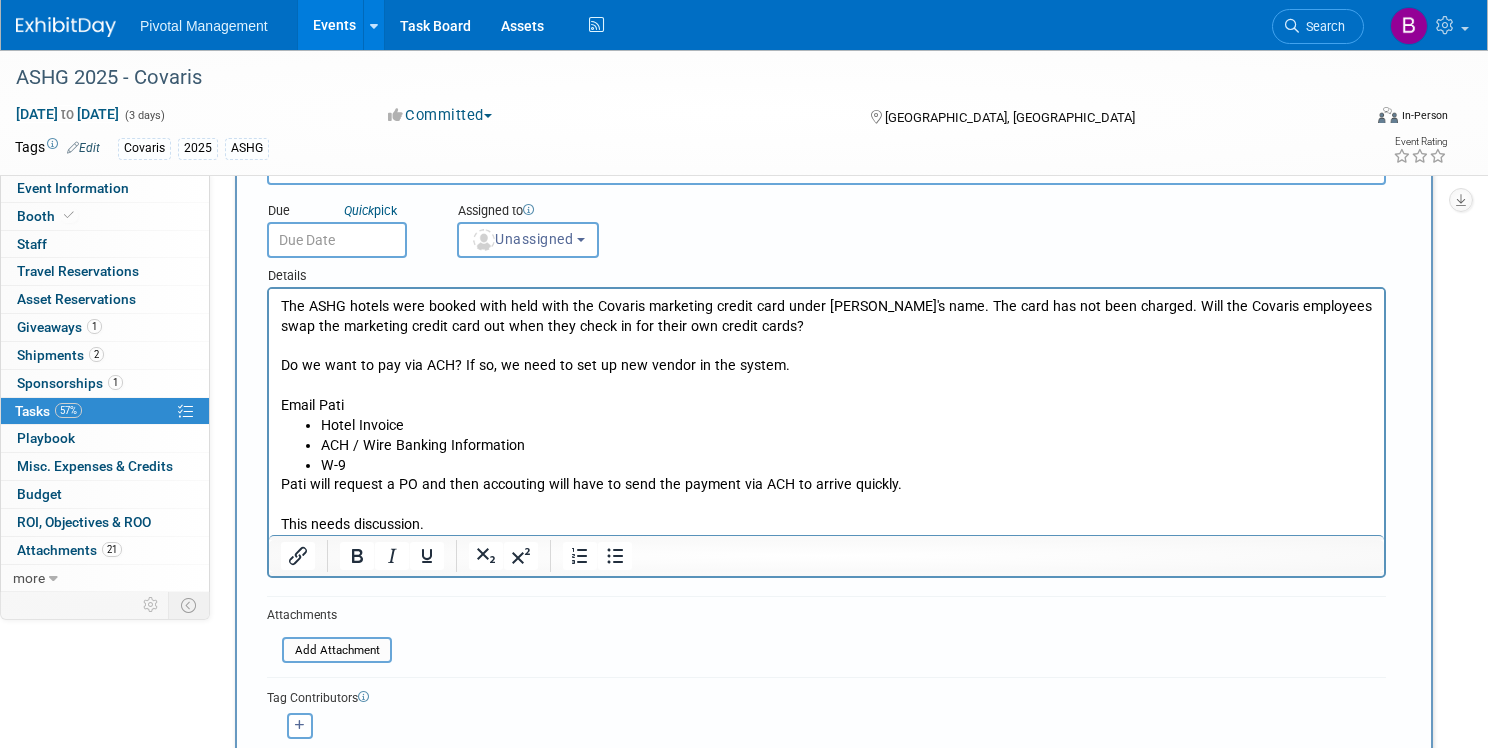 click on "This needs discussion." at bounding box center (827, 515) 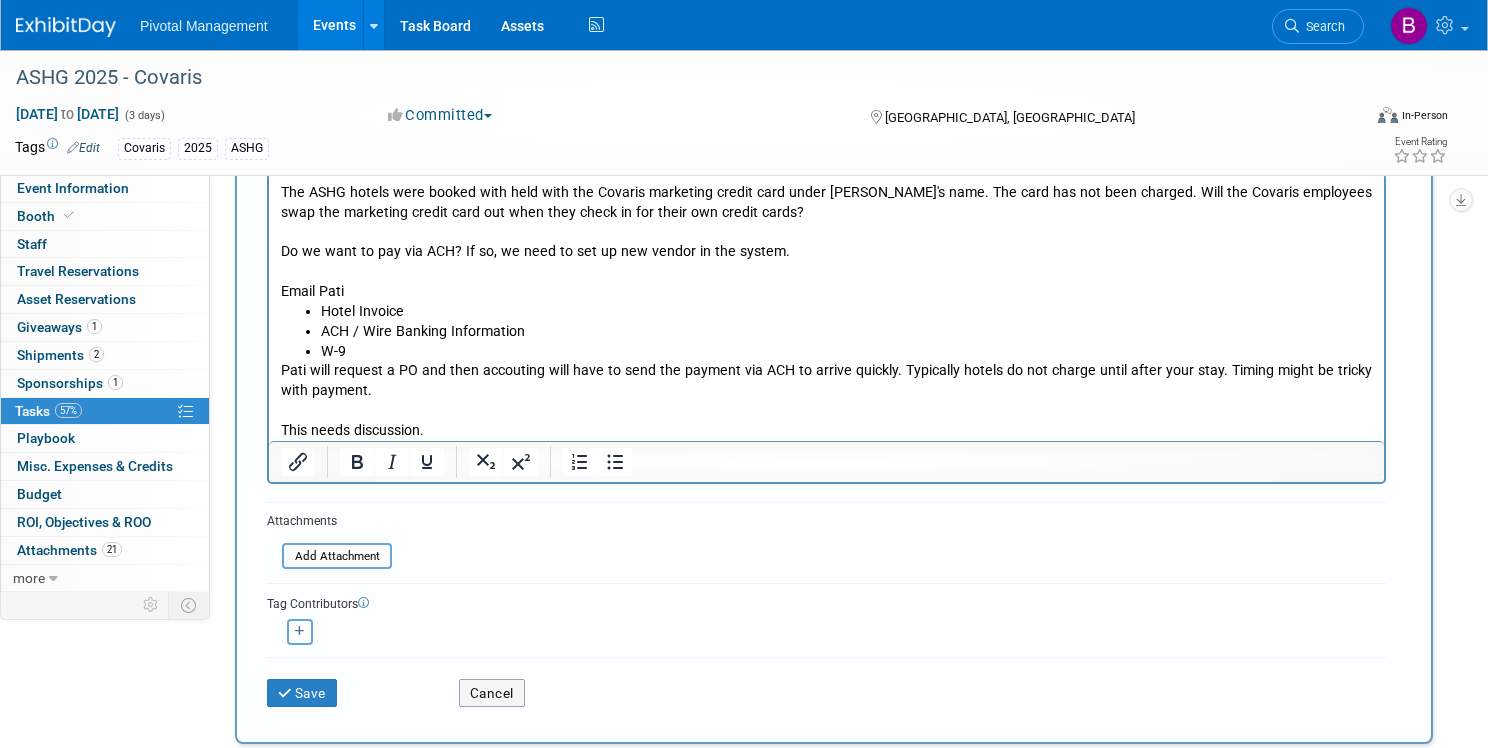 scroll, scrollTop: 254, scrollLeft: 0, axis: vertical 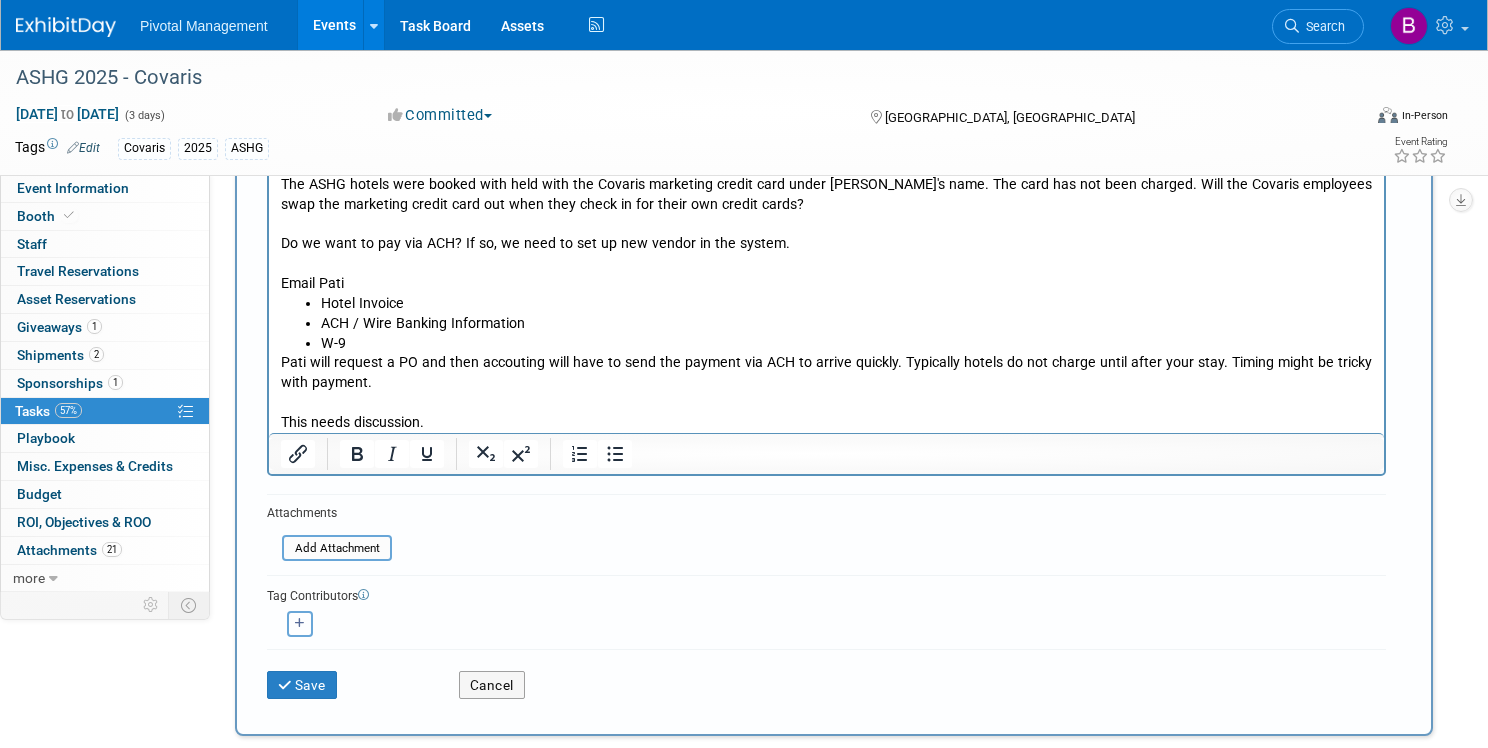 click at bounding box center [300, 623] 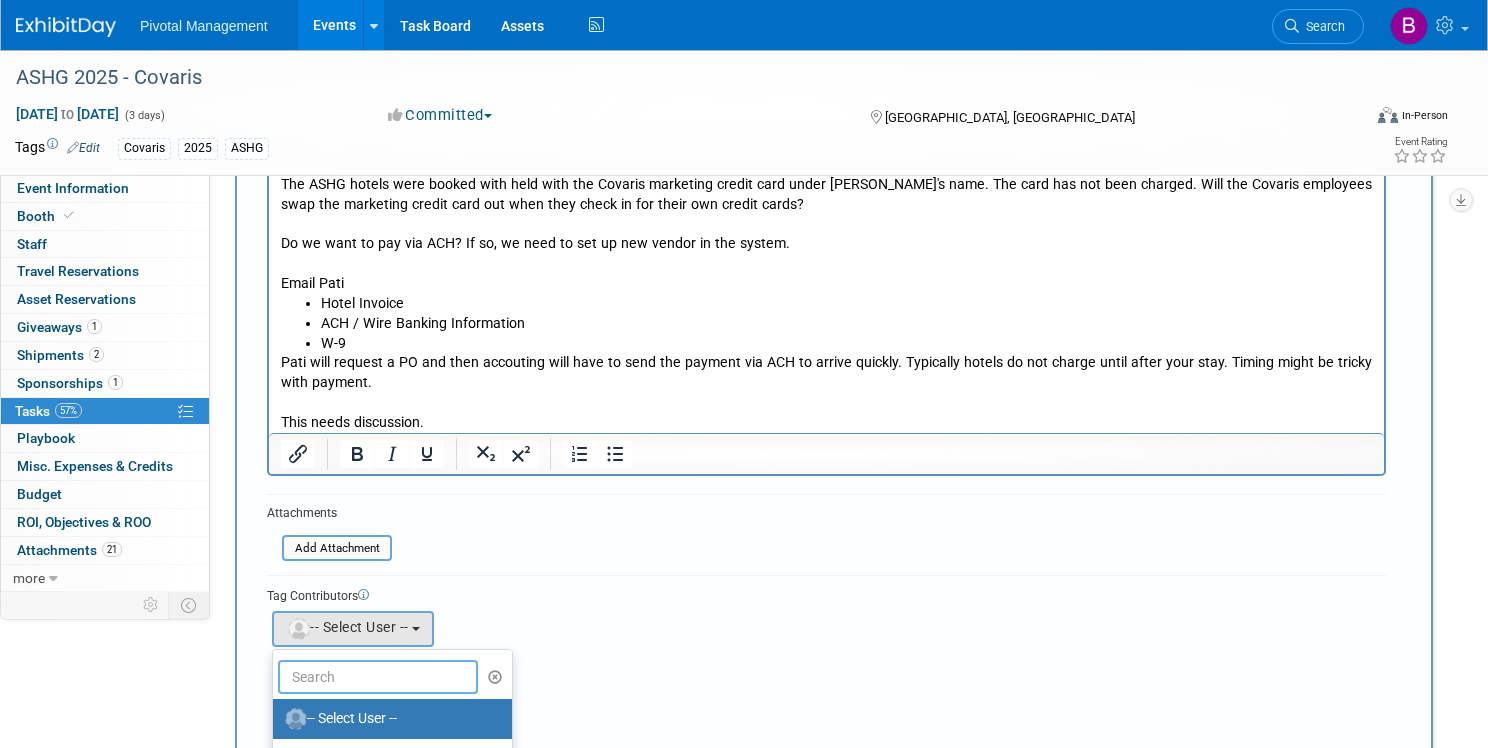 click at bounding box center [378, 677] 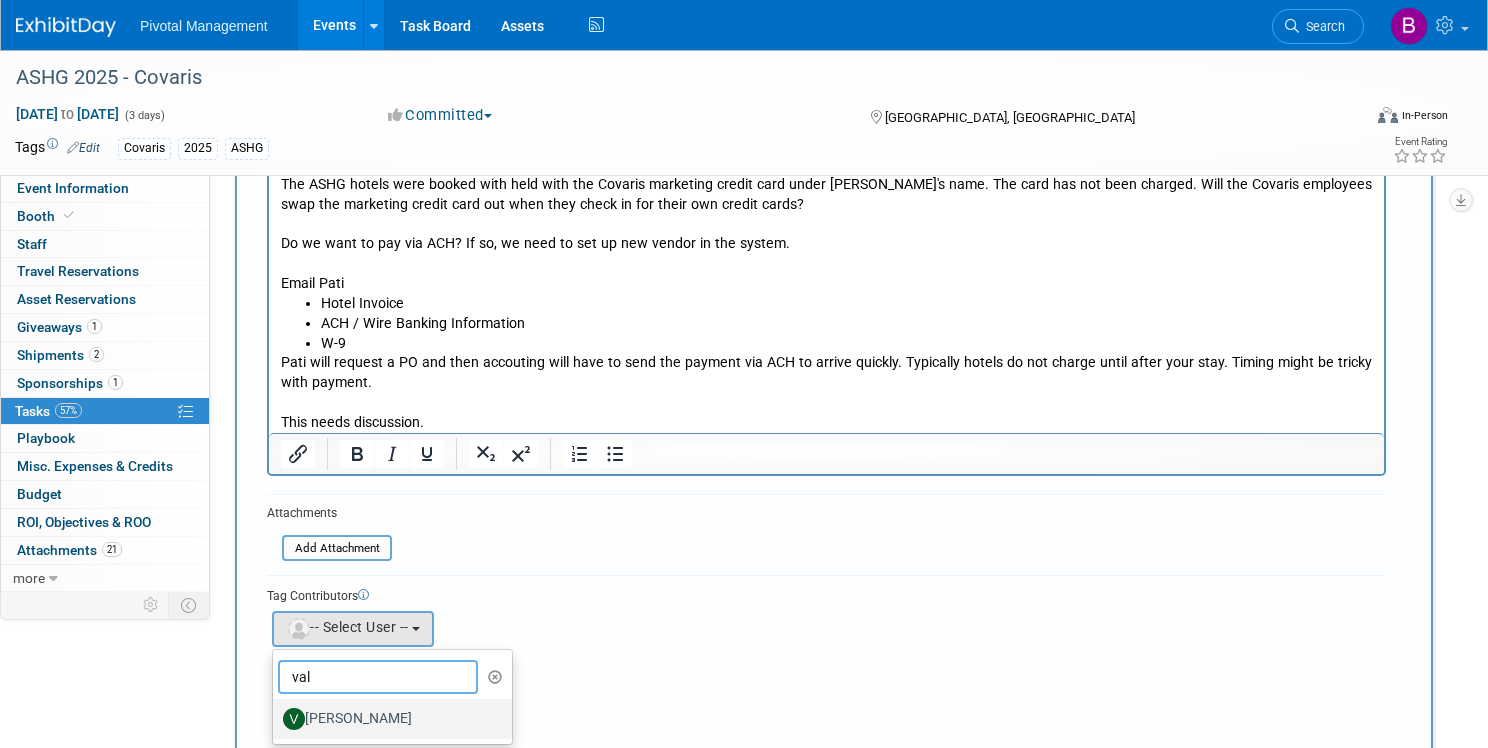 type on "val" 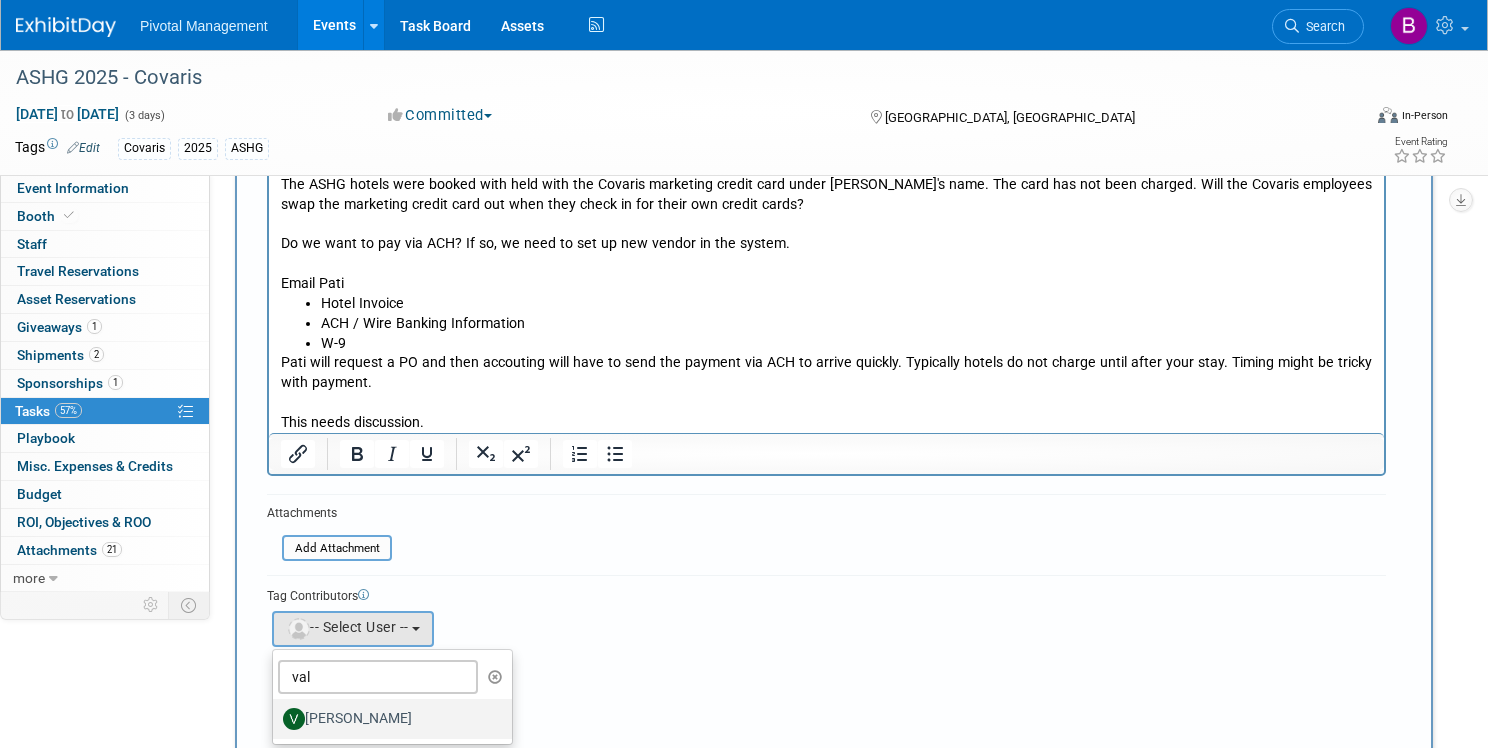 click on "[PERSON_NAME]" at bounding box center (387, 719) 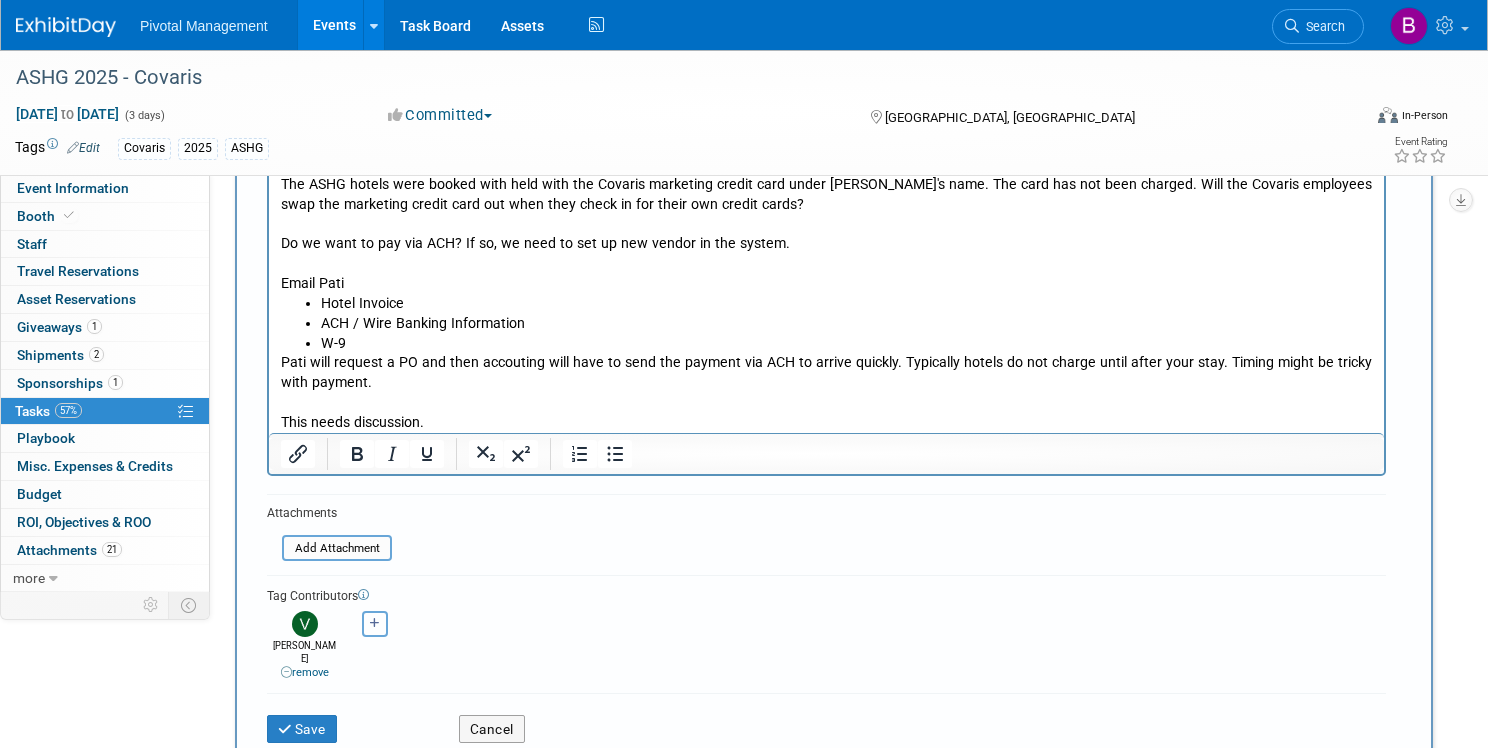 click at bounding box center (375, 624) 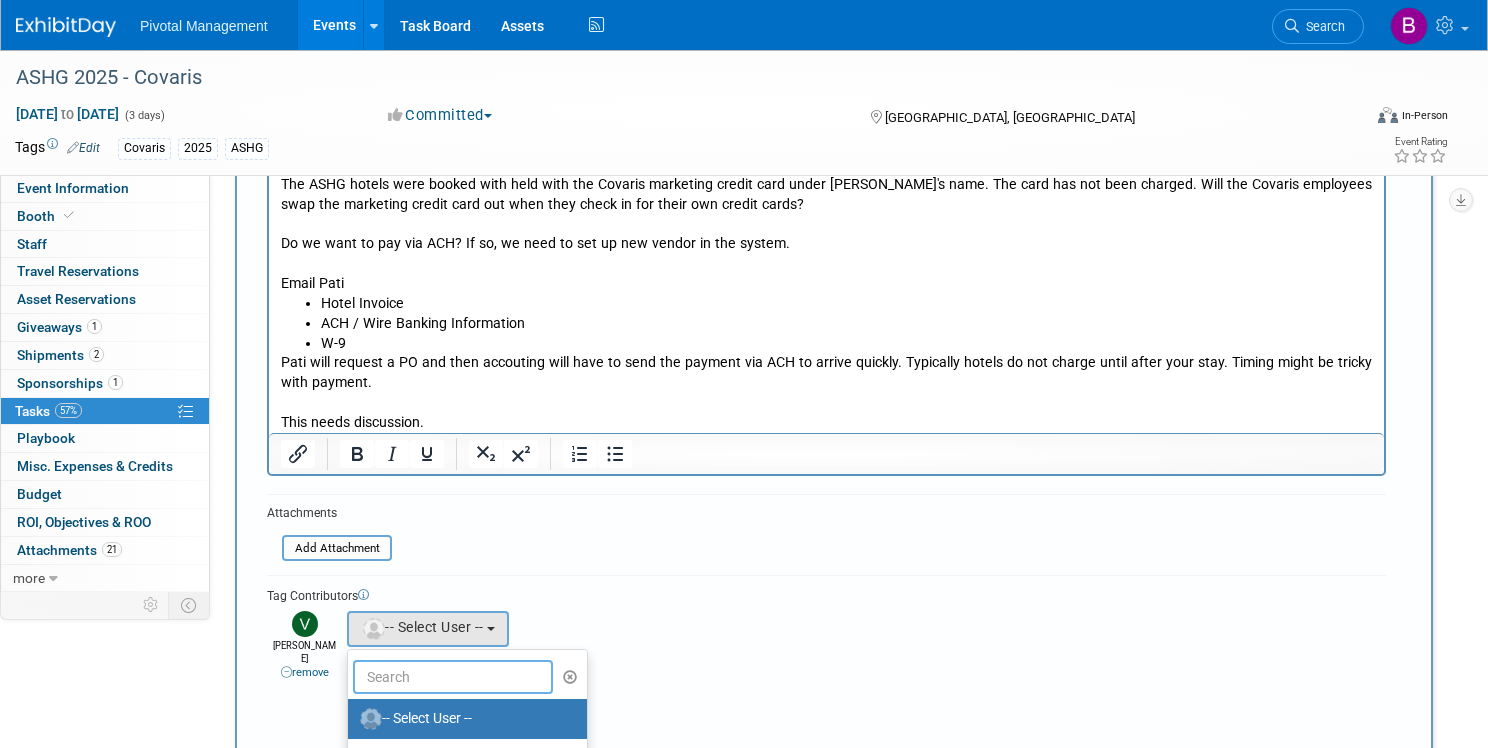 click at bounding box center [453, 677] 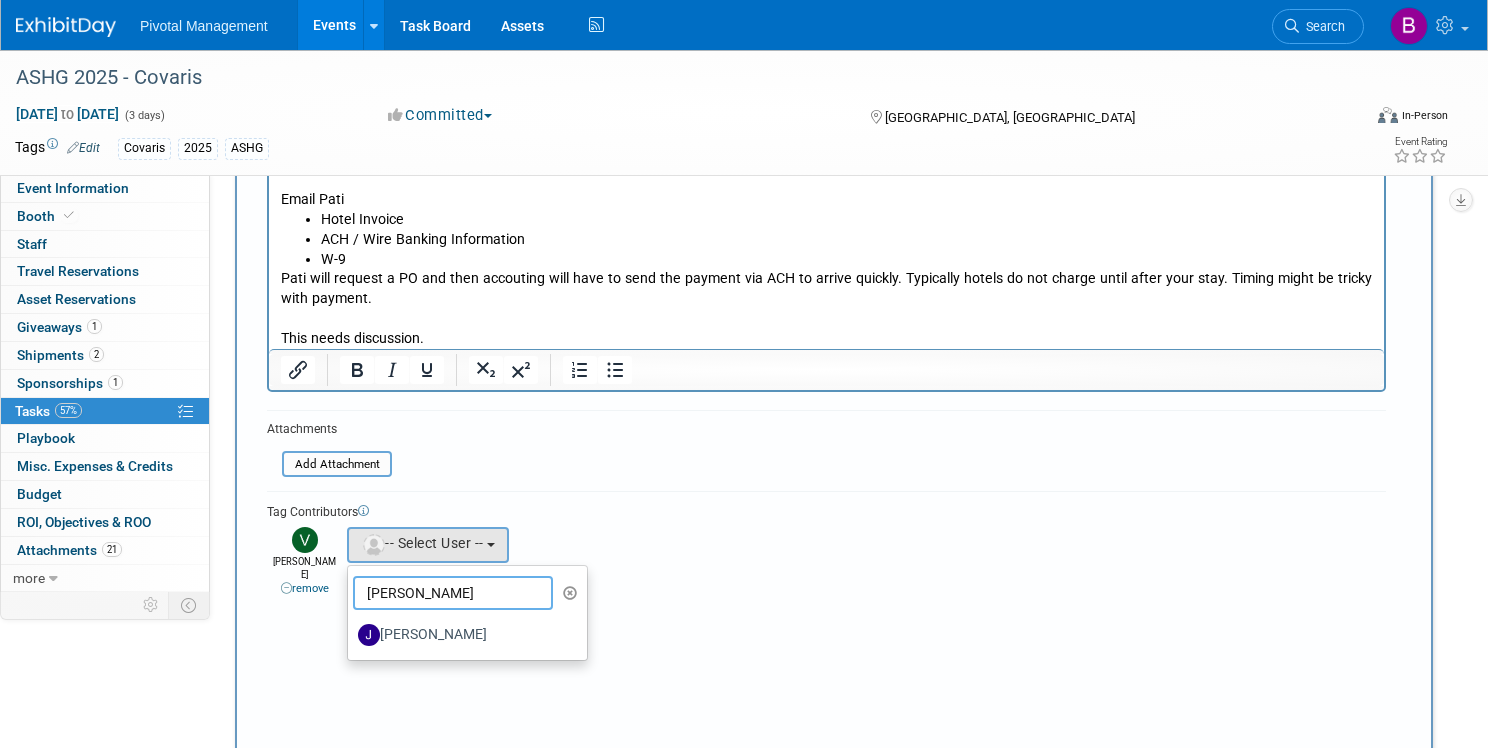 scroll, scrollTop: 345, scrollLeft: 0, axis: vertical 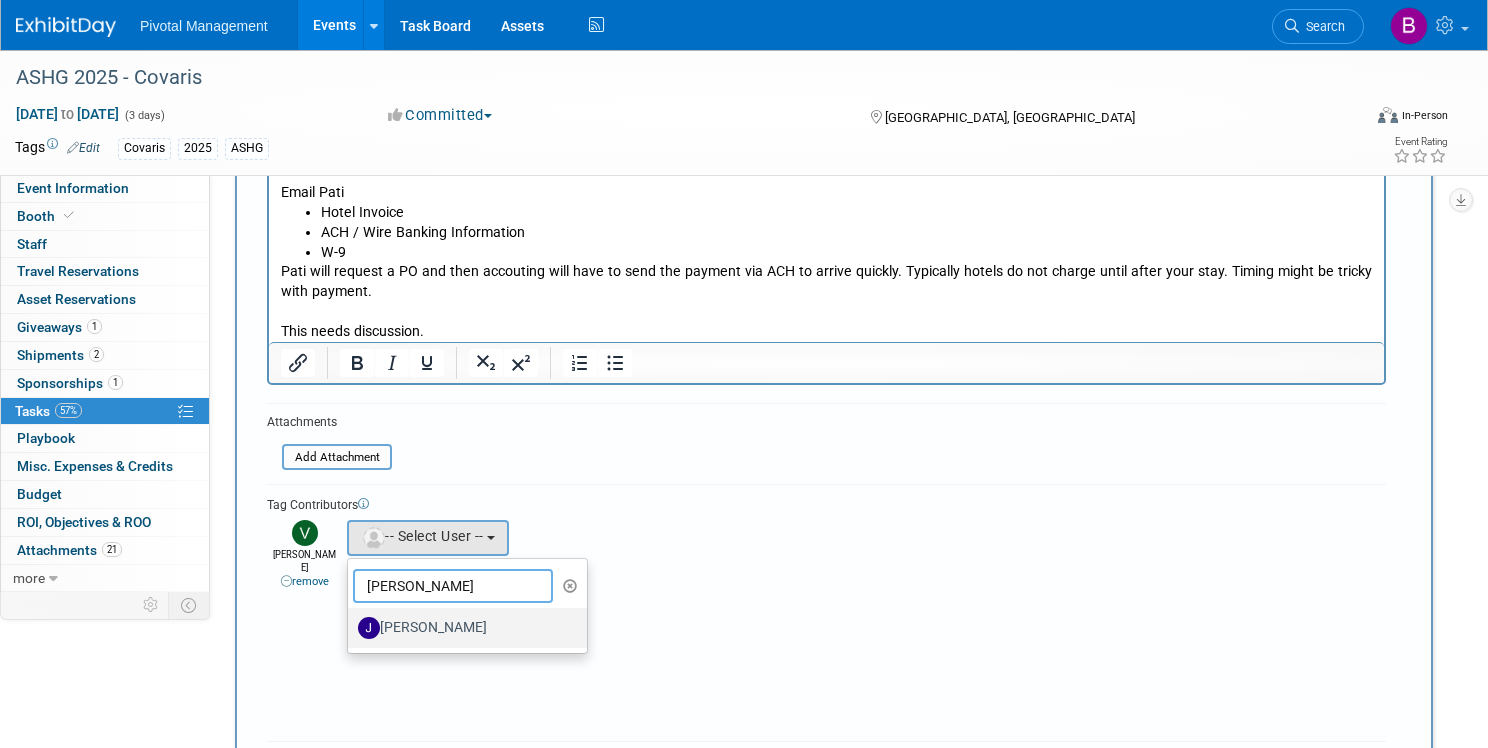 type on "jess" 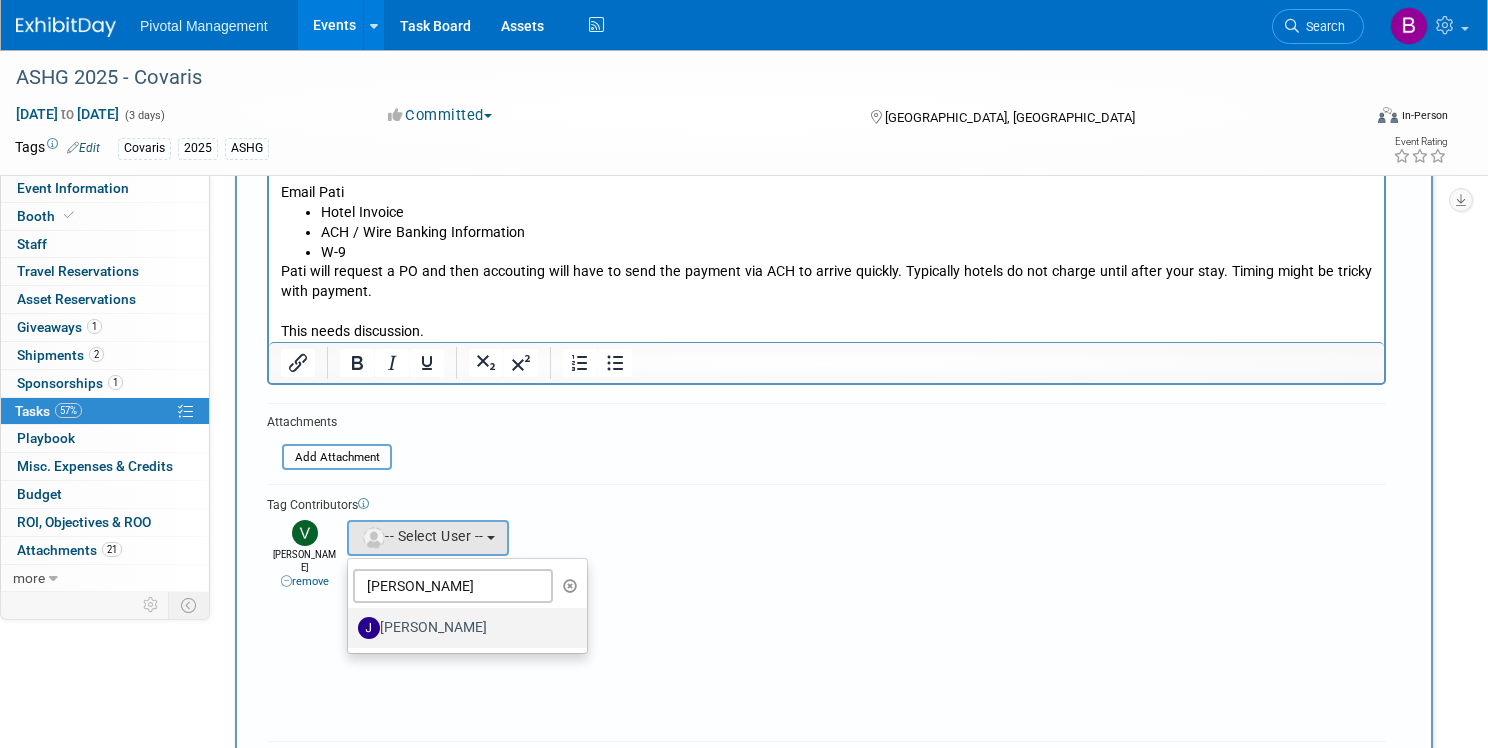 click on "[PERSON_NAME]" at bounding box center [462, 628] 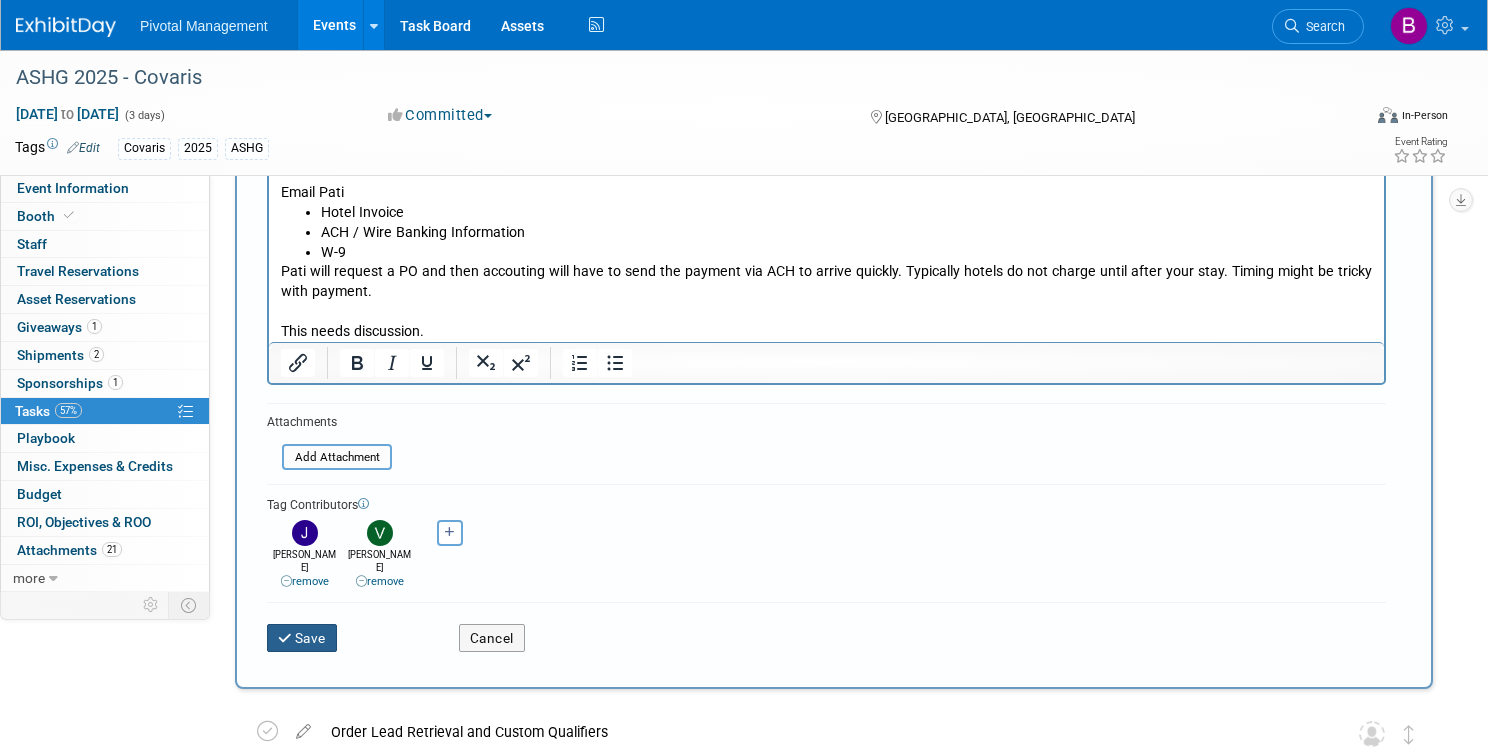 click on "Save" at bounding box center (302, 638) 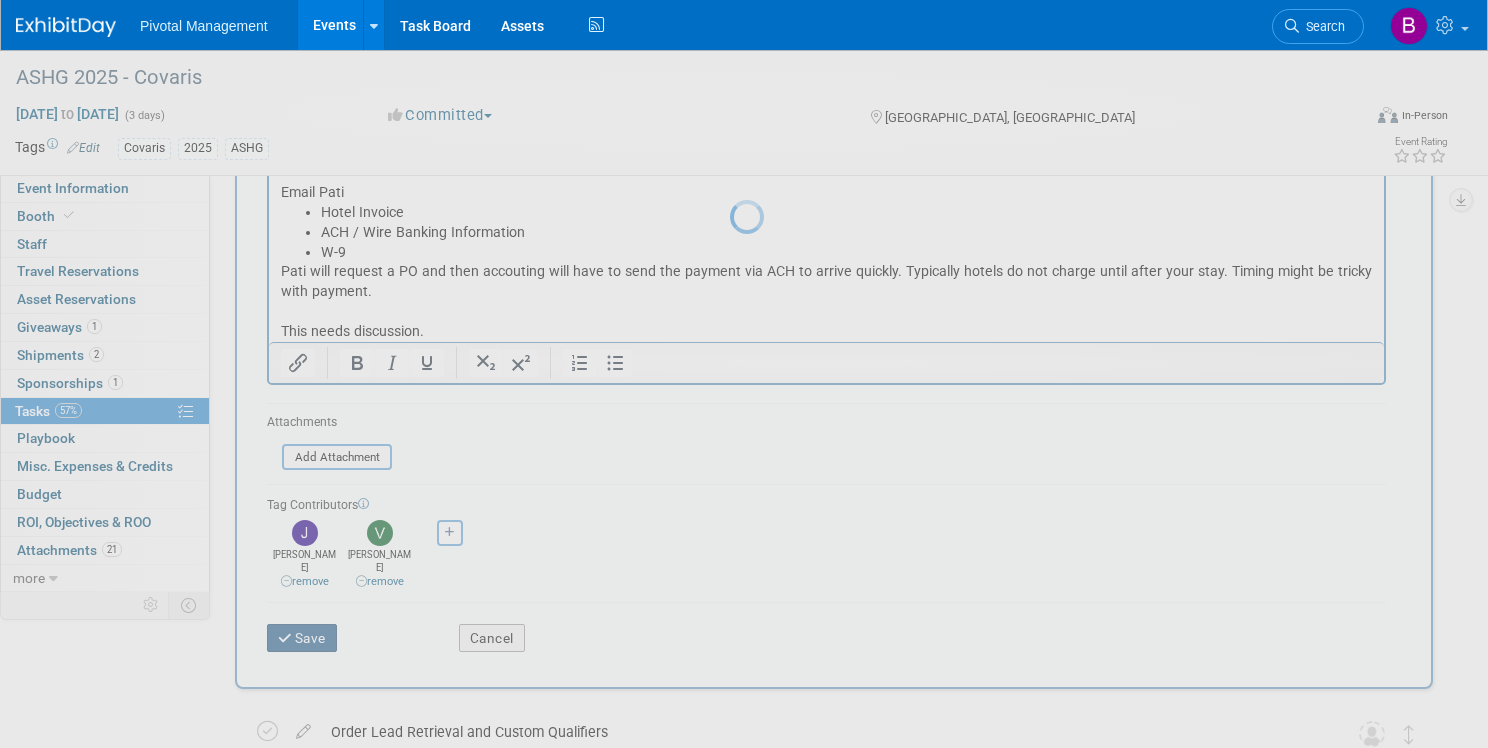 scroll, scrollTop: 0, scrollLeft: 0, axis: both 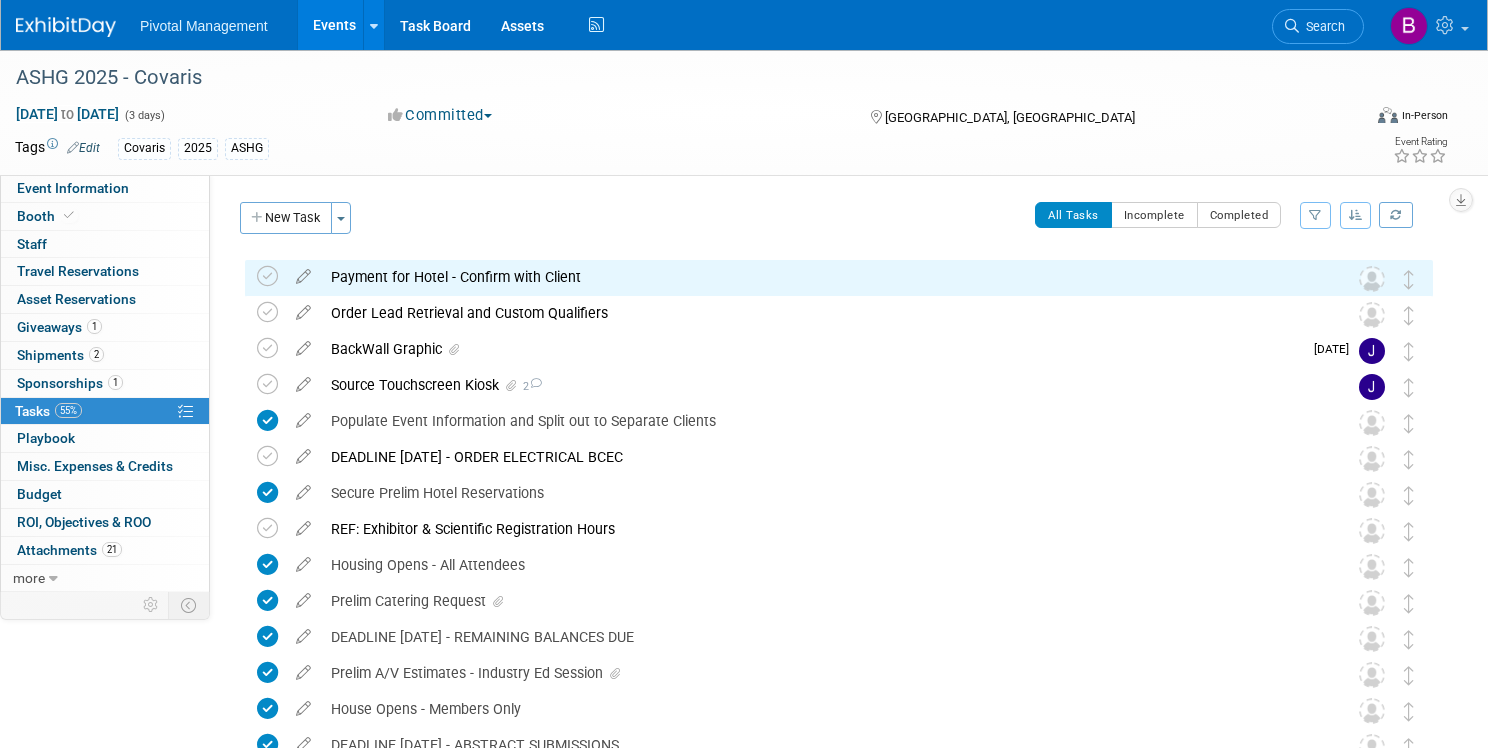 click on "Payment for Hotel - Confirm with Client" at bounding box center (820, 277) 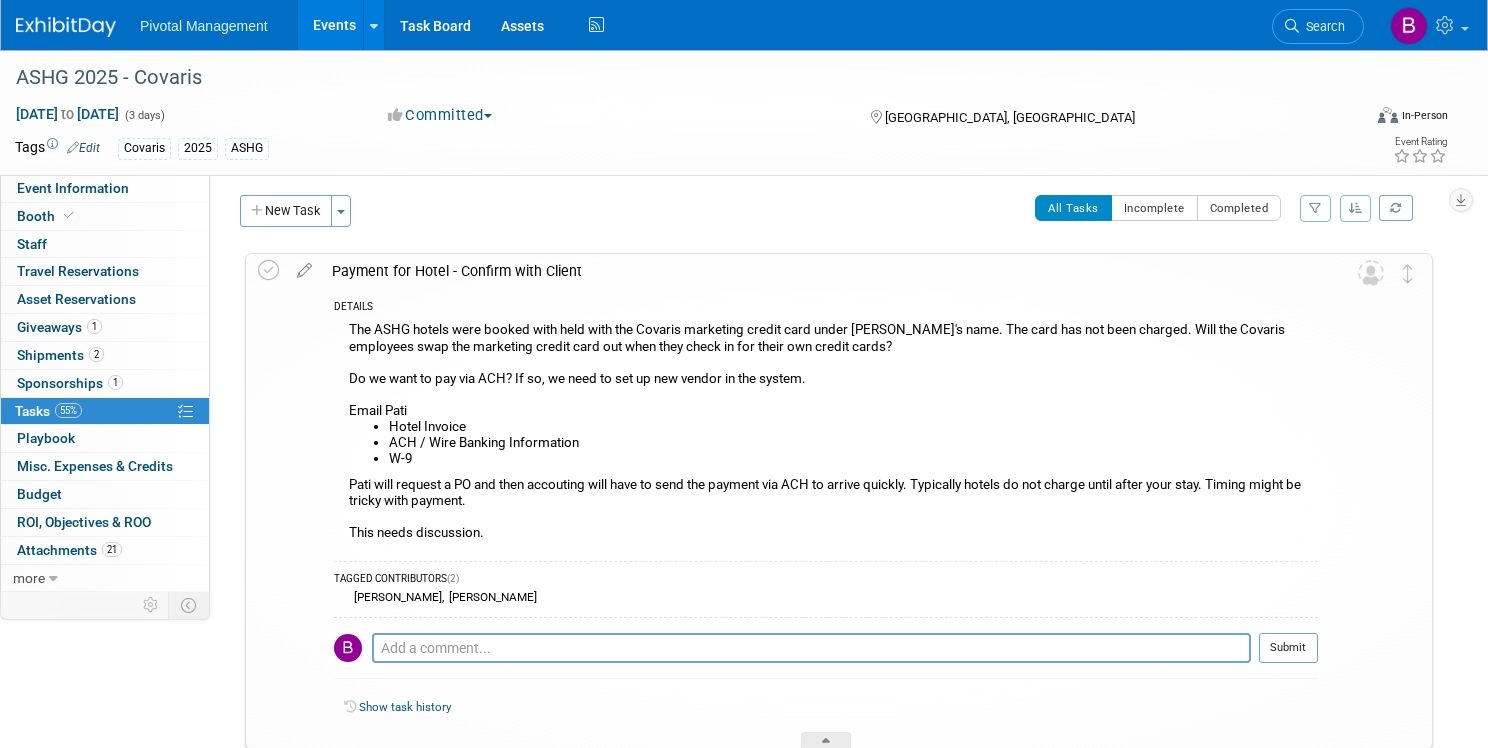 scroll, scrollTop: 5, scrollLeft: 0, axis: vertical 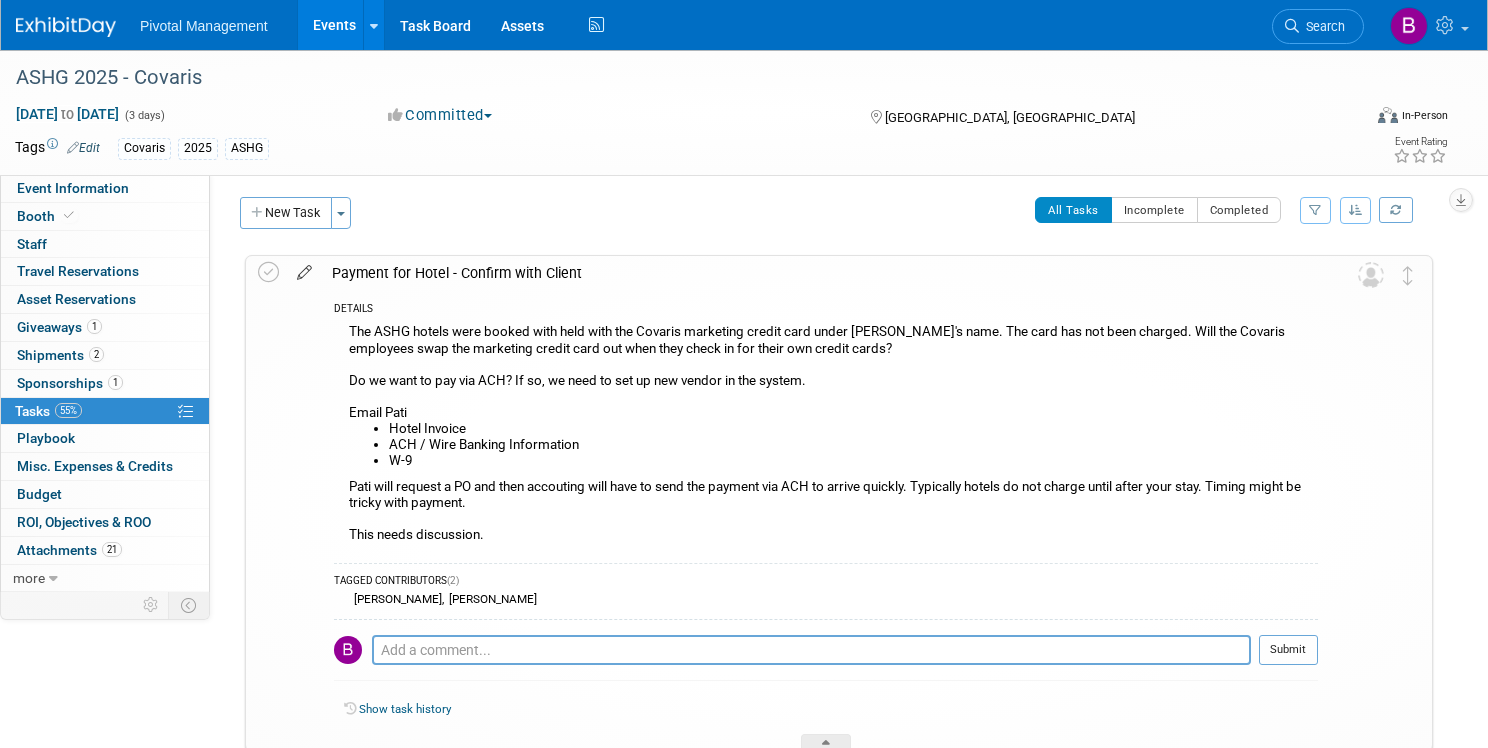 click at bounding box center [304, 268] 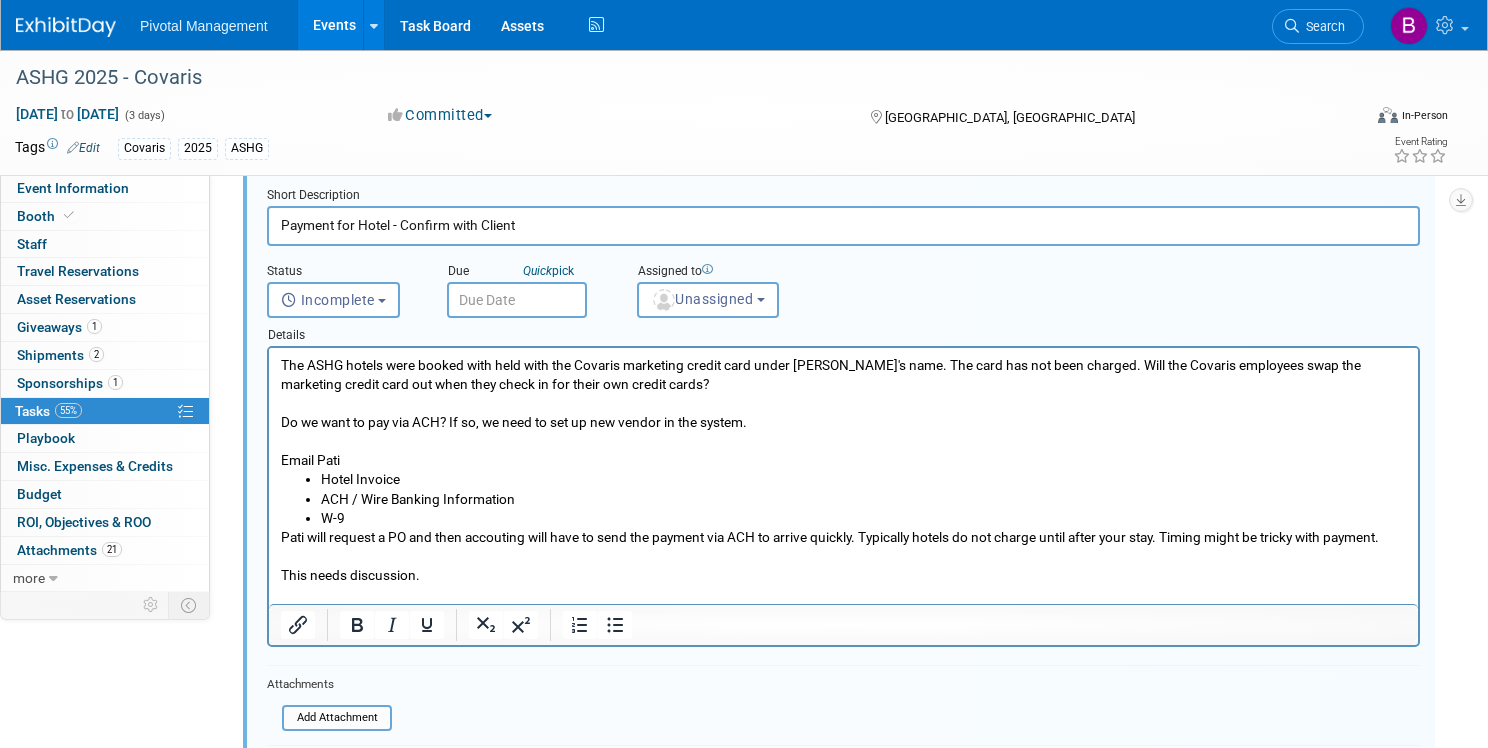 scroll, scrollTop: 86, scrollLeft: 0, axis: vertical 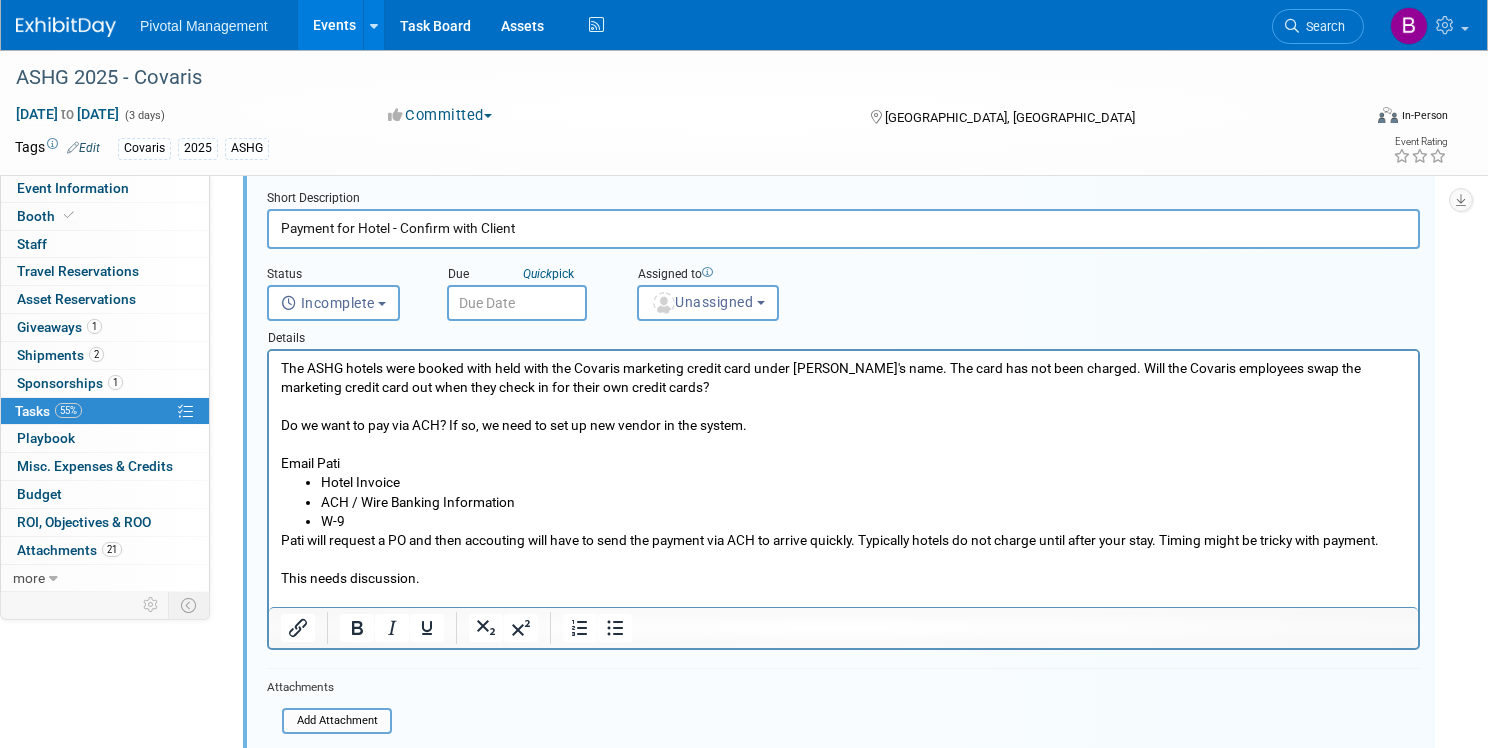 click on "The ASHG hotels were booked with held with the Covaris marketing credit card under Pati's name. The card has not been charged. Will the Covaris employees swap the marketing credit card out when they check in for their own credit cards? Do we want to pay via ACH? If so, we need to set up new vendor in the system.  Email Pati" at bounding box center [844, 416] 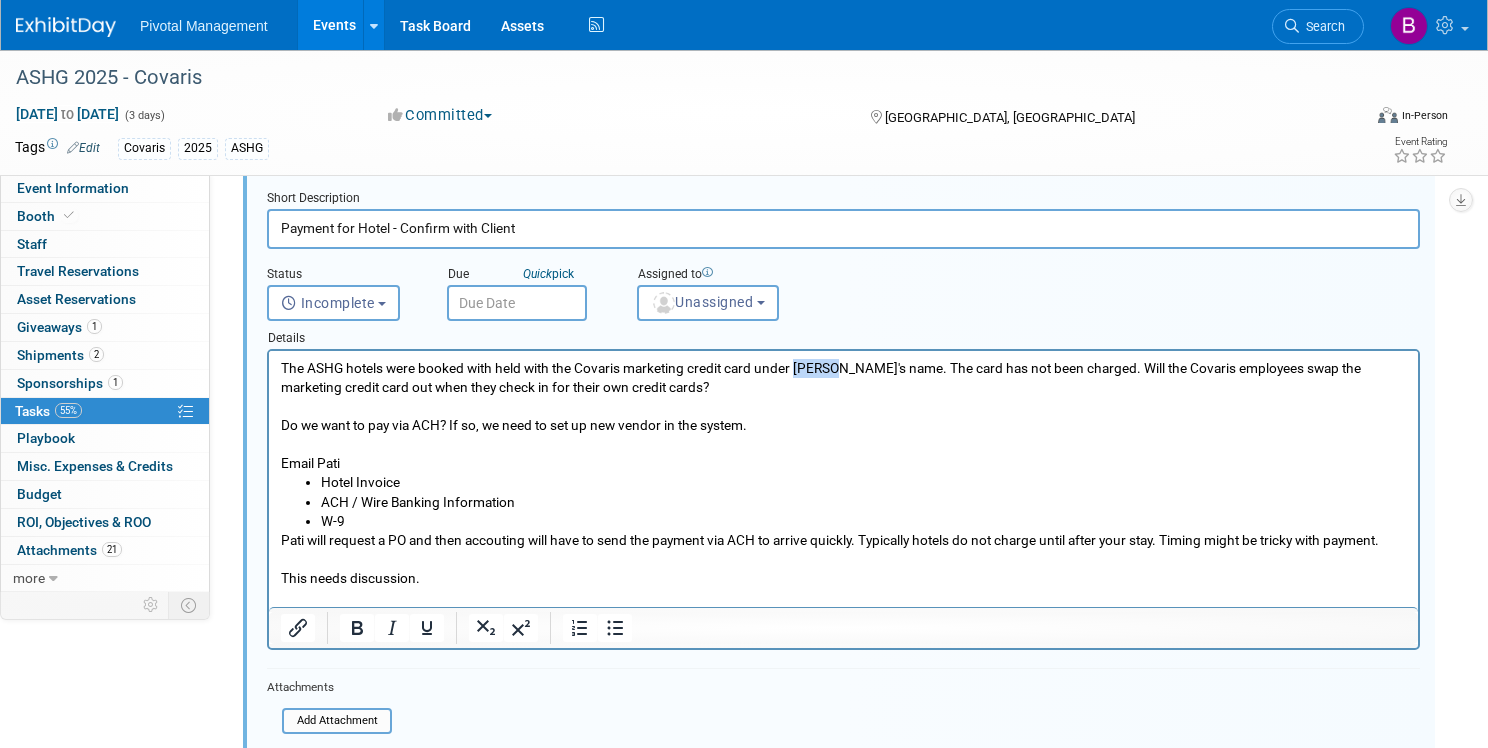 click on "The ASHG hotels were booked with held with the Covaris marketing credit card under Pati's name. The card has not been charged. Will the Covaris employees swap the marketing credit card out when they check in for their own credit cards? Do we want to pay via ACH? If so, we need to set up new vendor in the system.  Email Pati" at bounding box center (844, 416) 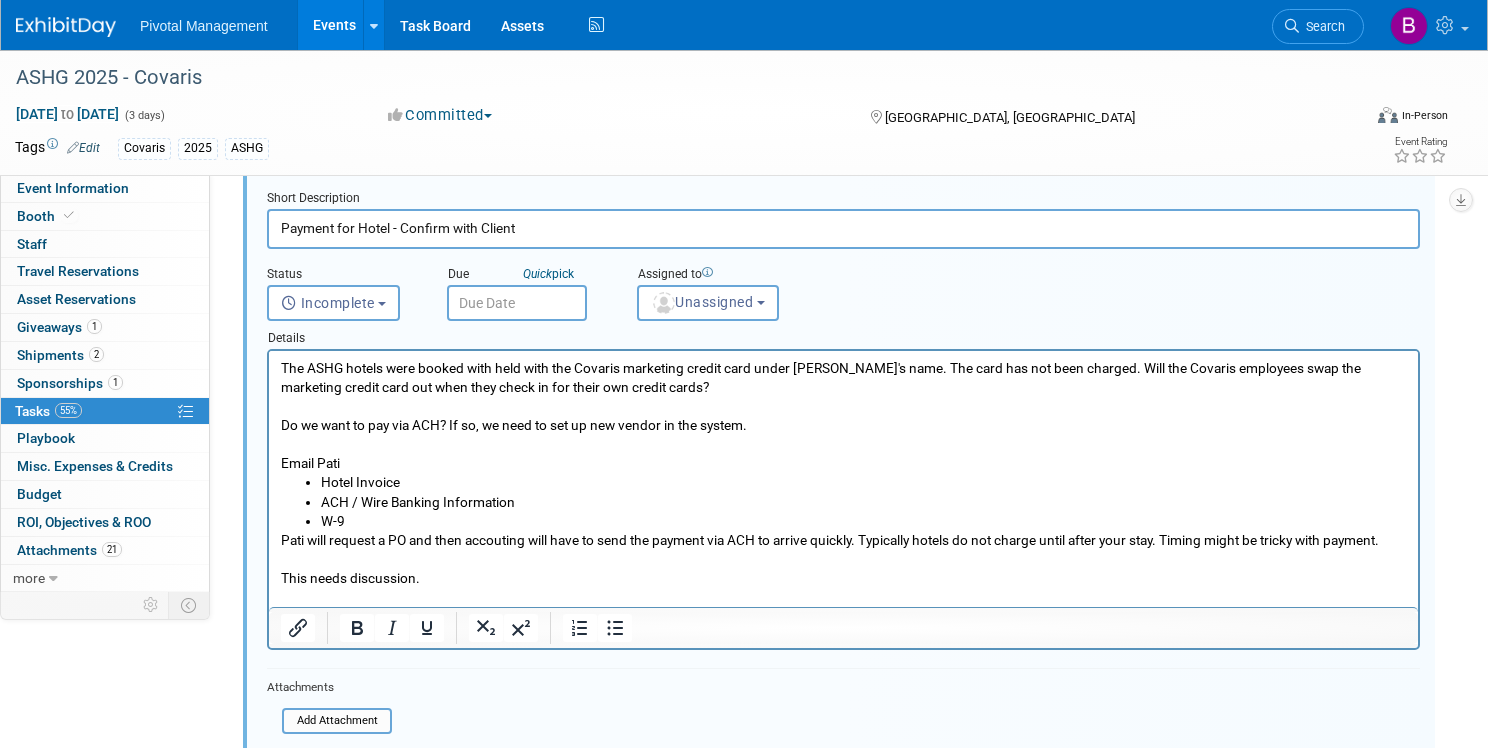 click on "The ASHG hotels were booked with held with the Covaris marketing credit card under Laura's name. The card has not been charged. Will the Covaris employees swap the marketing credit card out when they check in for their own credit cards? Do we want to pay via ACH? If so, we need to set up new vendor in the system.  Email Pati" at bounding box center [844, 416] 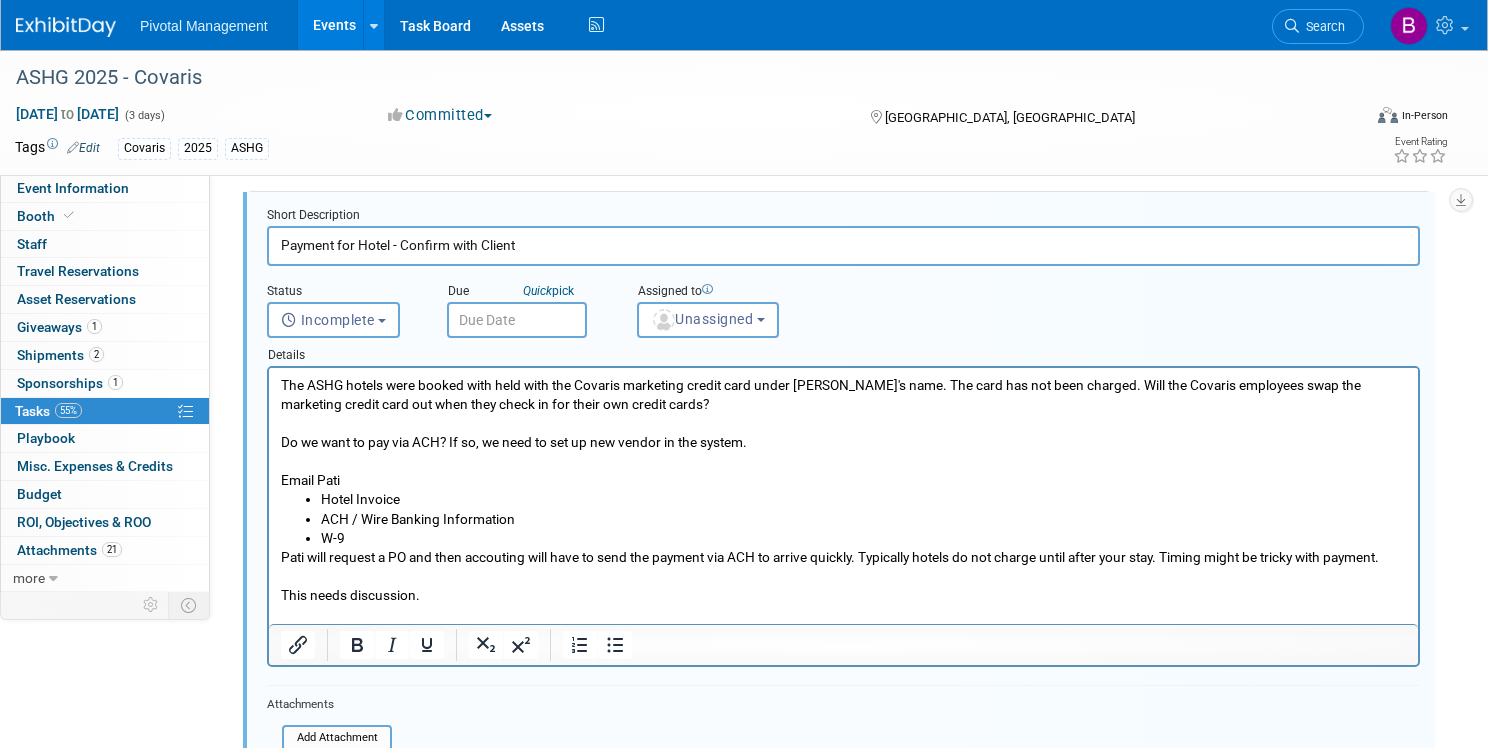 scroll, scrollTop: 66, scrollLeft: 0, axis: vertical 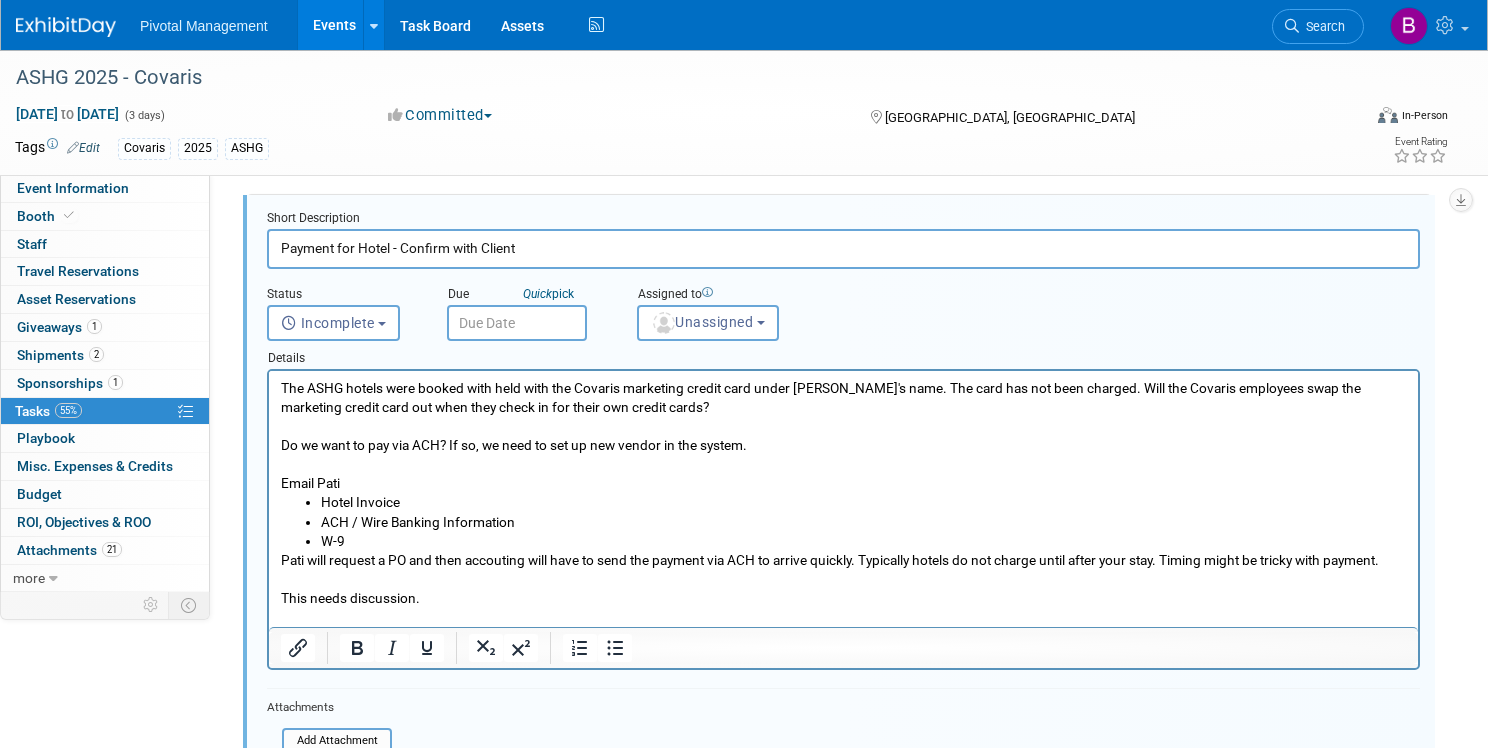 click on "The ASHG hotels were booked with held with the Covaris marketing credit card under Laura's name. The card has not been charged. Will the Covaris employees swap the marketing credit card out when they check in for their own credit cards? Do we want to pay via ACH? If so, we need to set up new vendor in the system.  Email Pati" at bounding box center [844, 436] 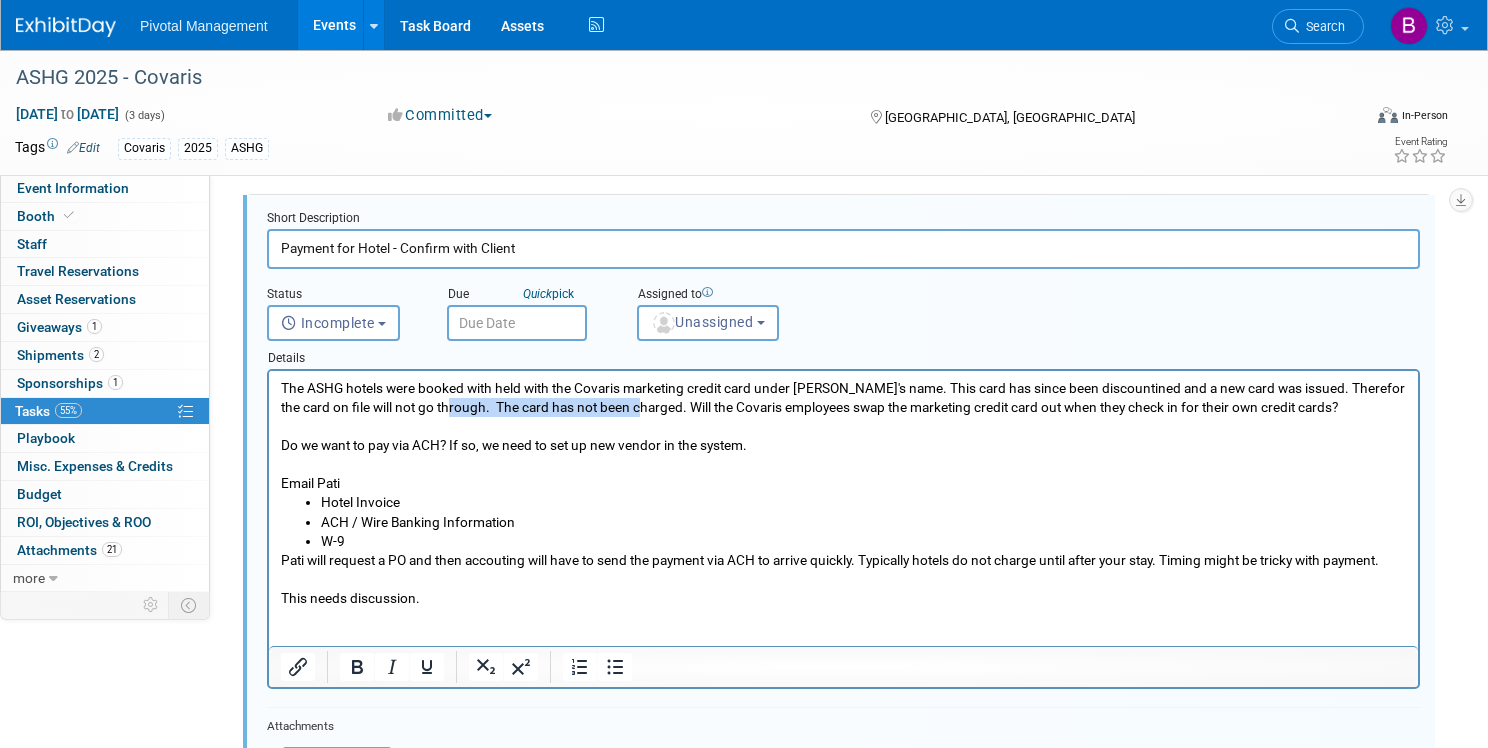 drag, startPoint x: 747, startPoint y: 408, endPoint x: 554, endPoint y: 412, distance: 193.04144 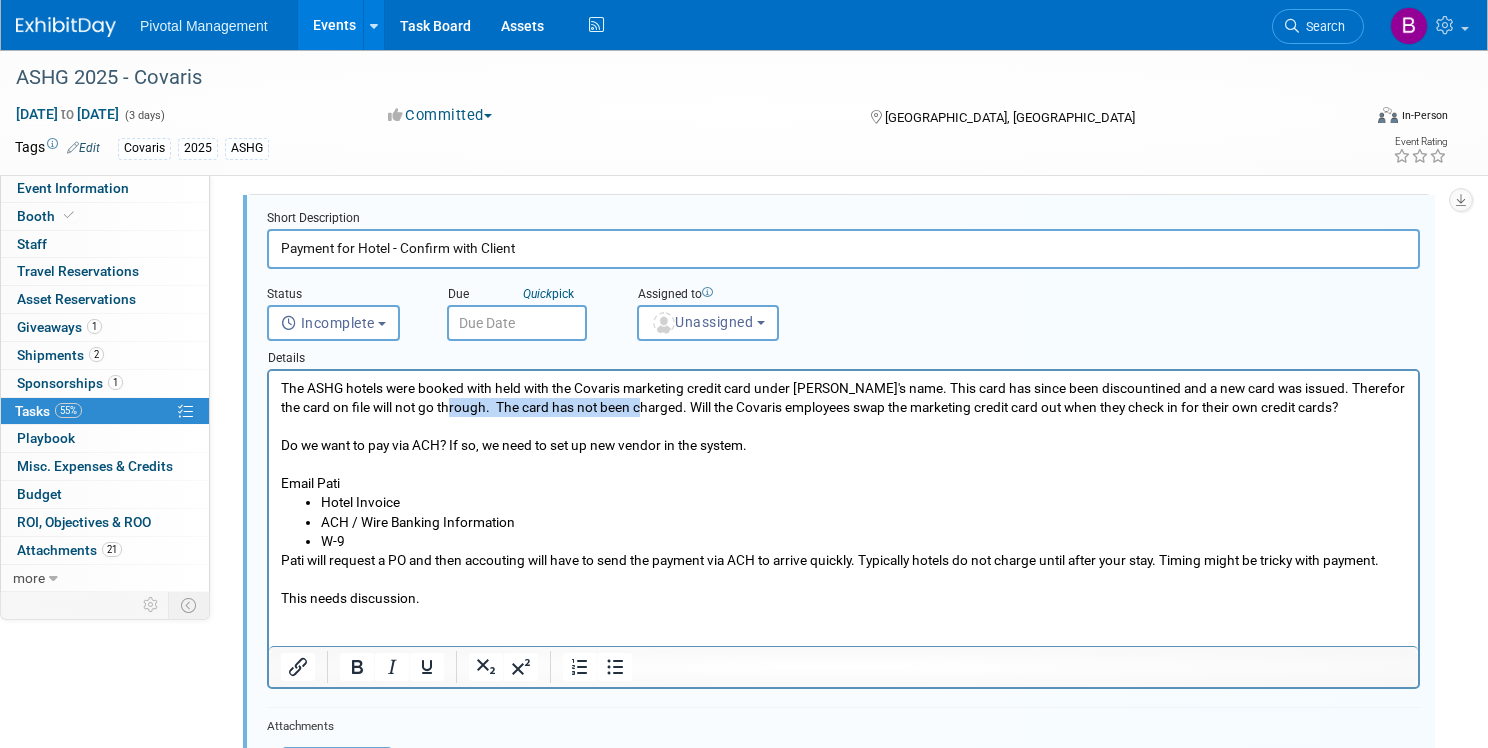 click on "The ASHG hotels were booked with held with the Covaris marketing credit card under Laura's name. This card has since been discountined and a new card was issued. Therefor the card on file will not go through.  The card has not been charged. Will the Covaris employees swap the marketing credit card out when they check in for their own credit cards? Do we want to pay via ACH? If so, we need to set up new vendor in the system.  Email Pati" at bounding box center (844, 436) 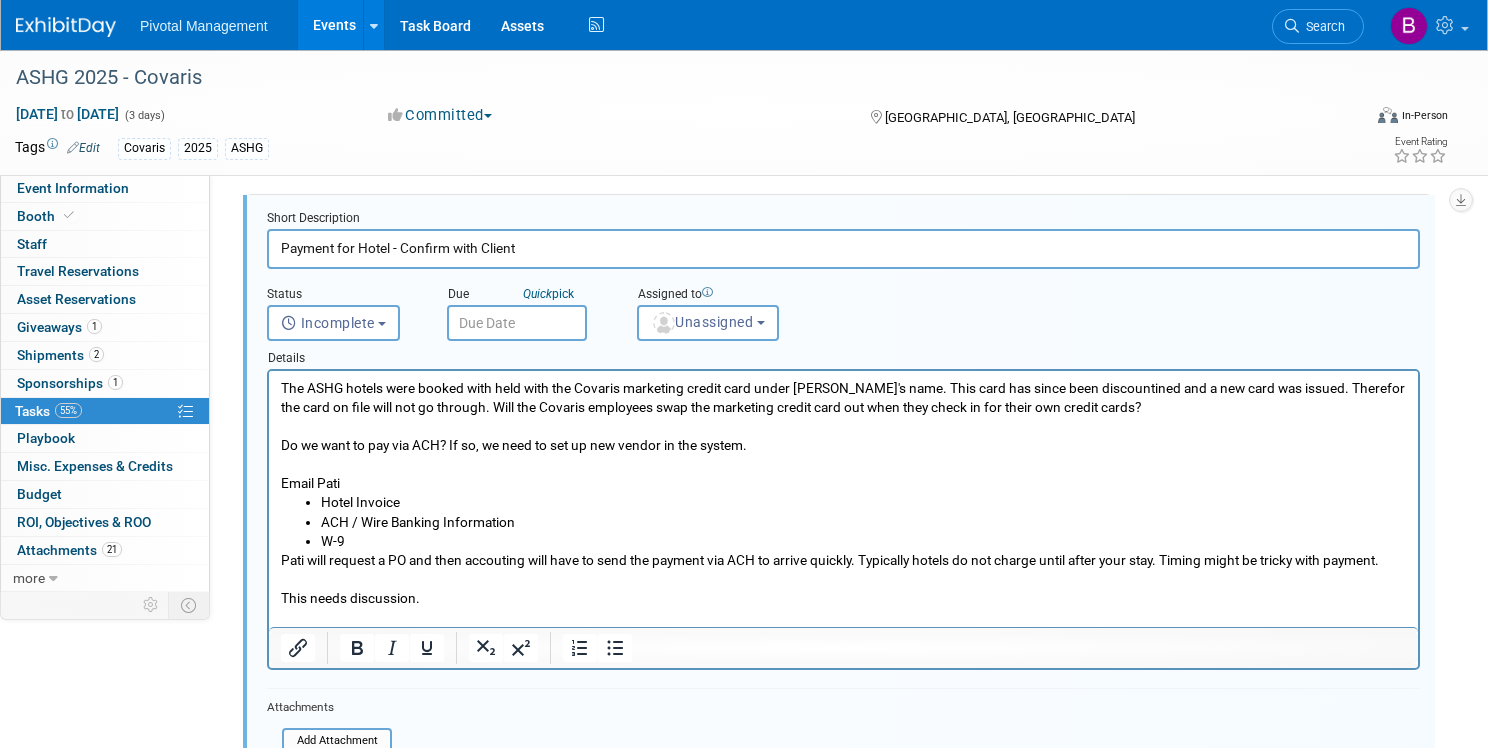click on "The ASHG hotels were booked with held with the Covaris marketing credit card under Laura's name. This card has since been discountined and a new card was issued. Therefor the card on file will not go through. Will the Covaris employees swap the marketing credit card out when they check in for their own credit cards? Do we want to pay via ACH? If so, we need to set up new vendor in the system.  Email Pati" at bounding box center (844, 436) 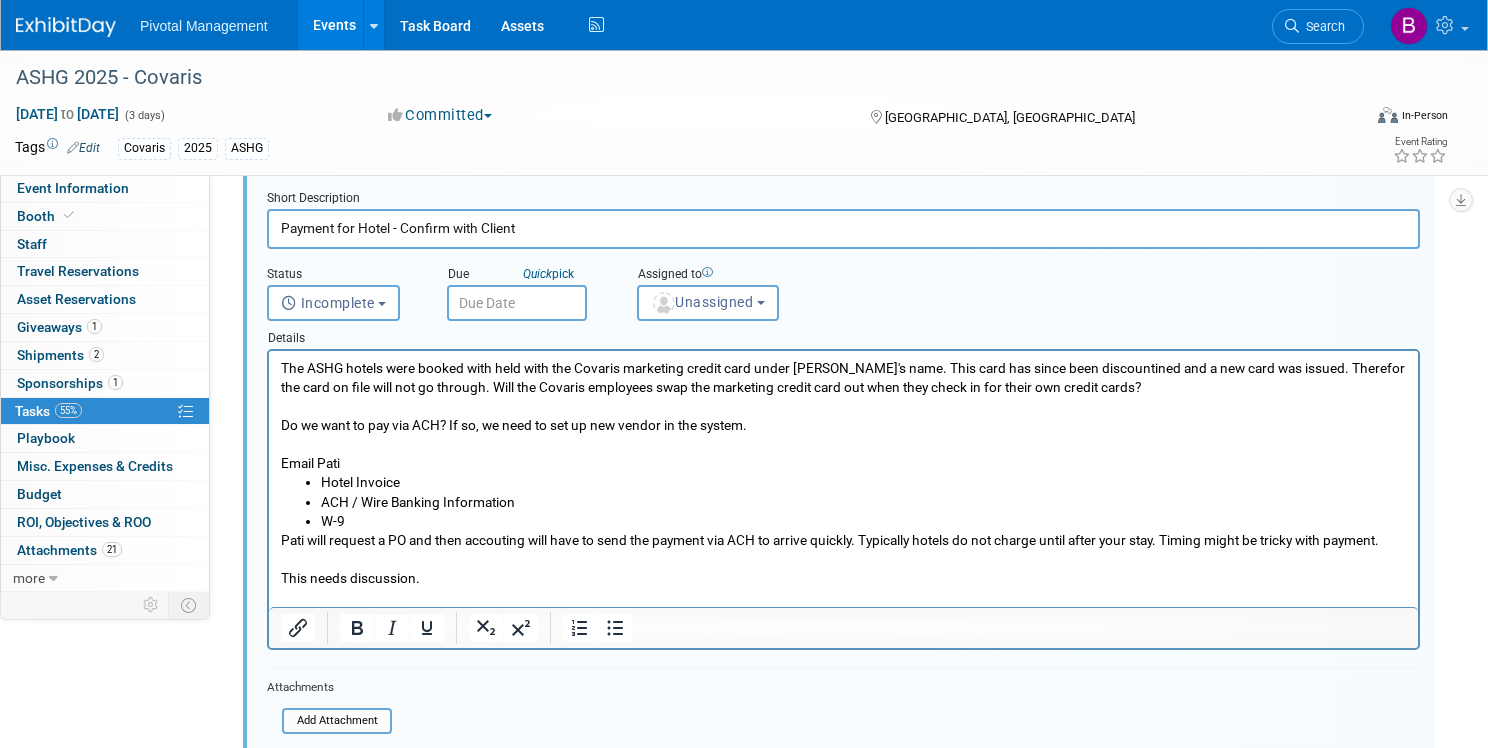 scroll, scrollTop: 97, scrollLeft: 0, axis: vertical 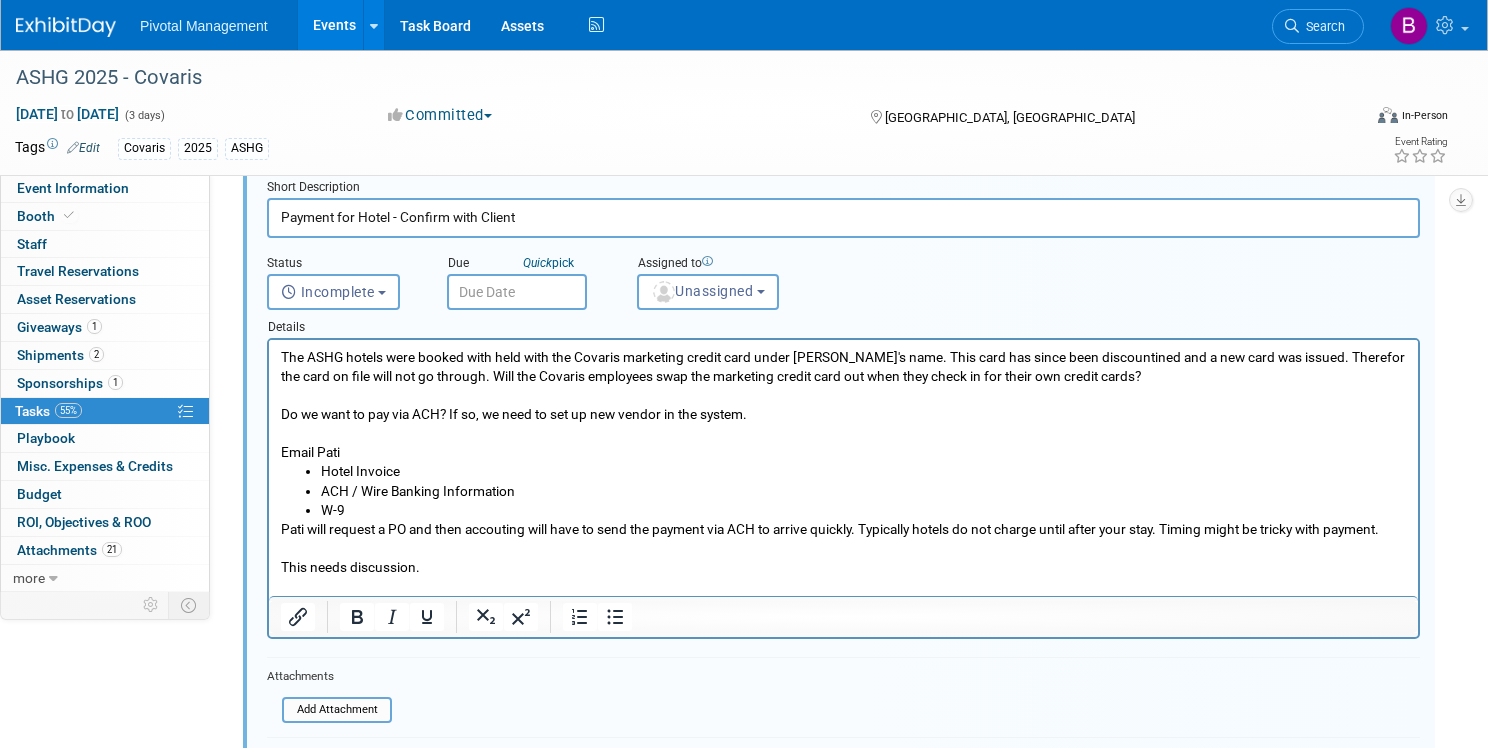 click on "The ASHG hotels were booked with held with the Covaris marketing credit card under Laura's name. This card has since been discountined and a new card was issued. Therefor the card on file will not go through. Will the Covaris employees swap the marketing credit card out when they check in for their own credit cards? Do we want to pay via ACH? If so, we need to set up new vendor in the system.  Email Pati" at bounding box center (844, 405) 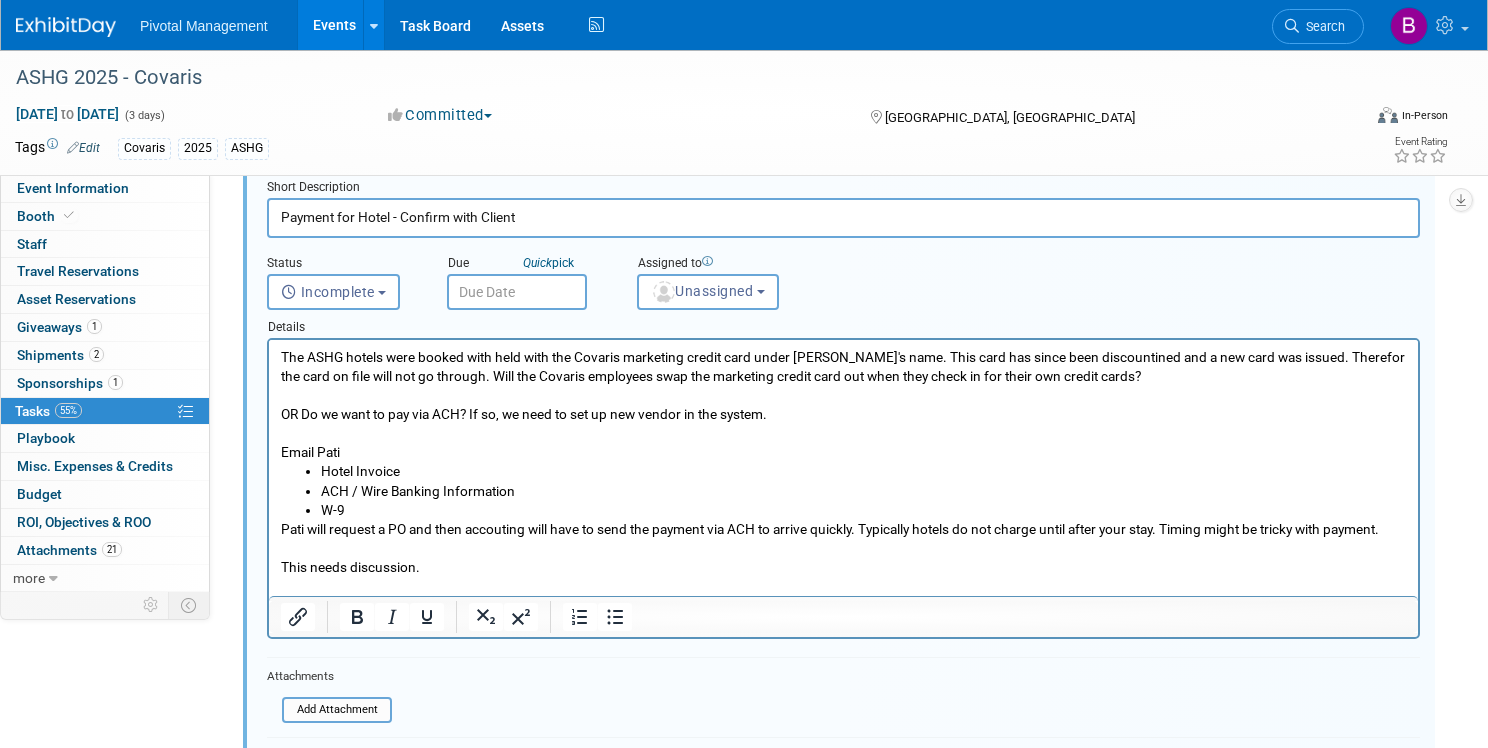click on "The ASHG hotels were booked with held with the Covaris marketing credit card under Laura's name. This card has since been discountined and a new card was issued. Therefor the card on file will not go through. Will the Covaris employees swap the marketing credit card out when they check in for their own credit cards? OR Do we want to pay via ACH? If so, we need to set up new vendor in the system.  Email Pati" at bounding box center (844, 405) 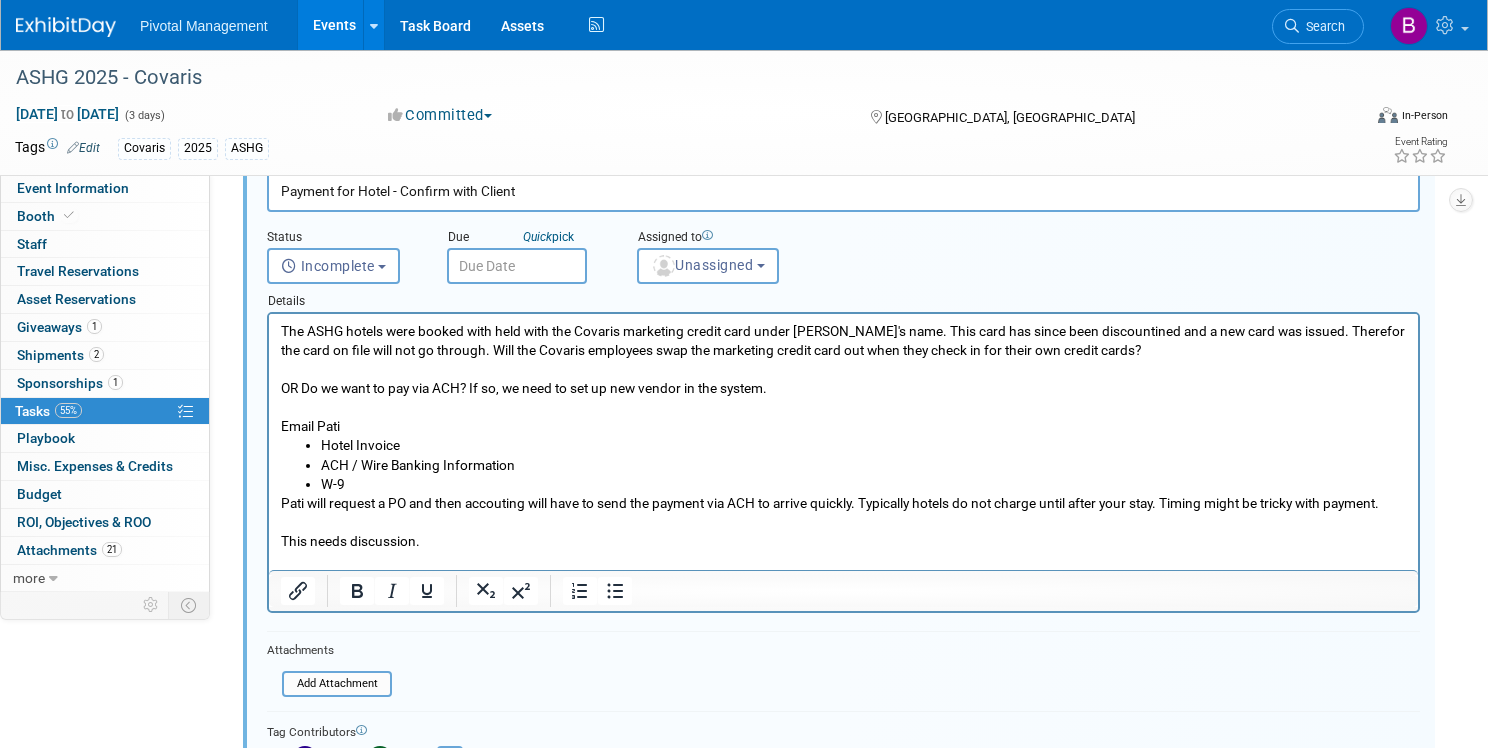 scroll, scrollTop: 125, scrollLeft: 0, axis: vertical 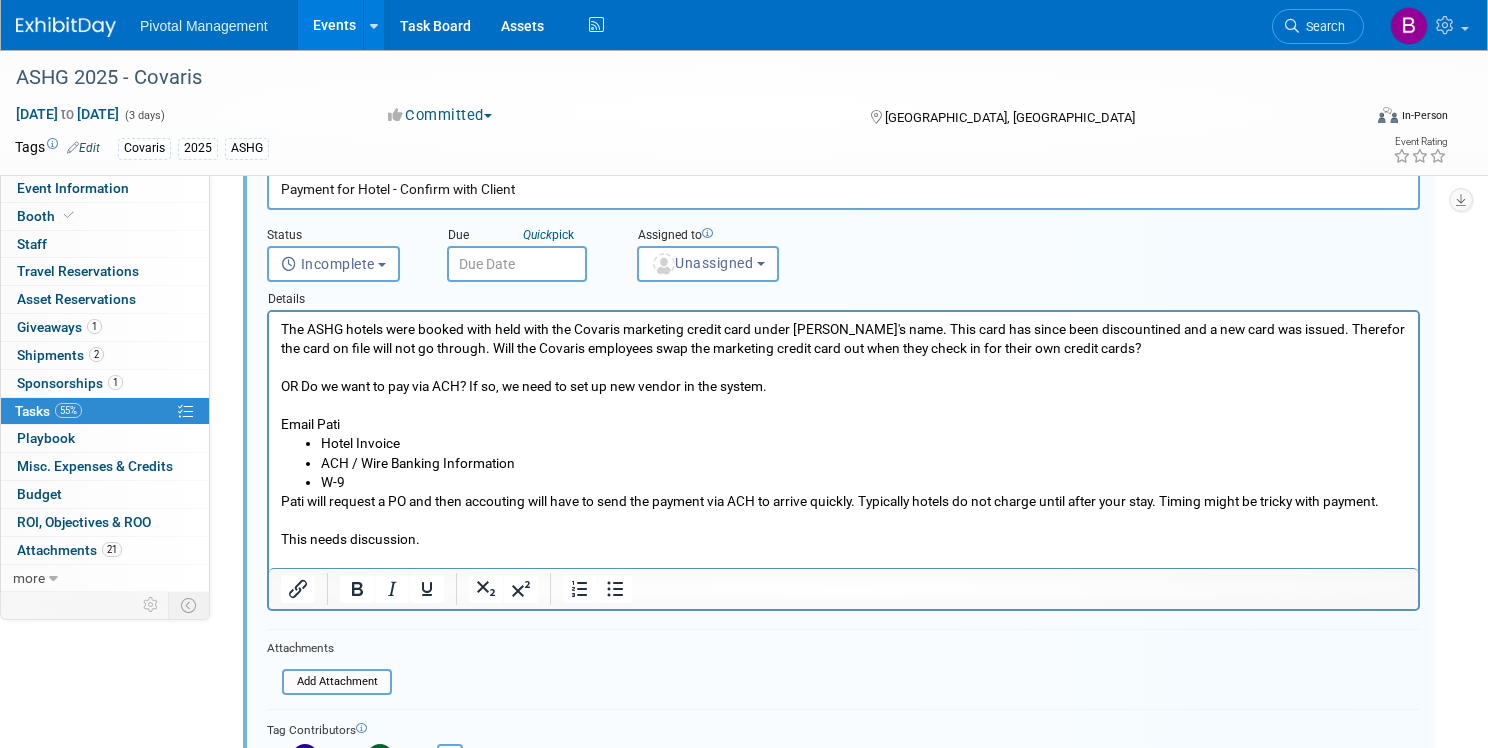 click on "The ASHG hotels were booked with held with the Covaris marketing credit card under Laura's name. This card has since been discountined and a new card was issued. Therefor the card on file will not go through. Will the Covaris employees swap the marketing credit card out when they check in for their own credit cards? OR Do we want to pay via ACH? If so, we need to set up new vendor in the system.  Email Pati" at bounding box center (844, 377) 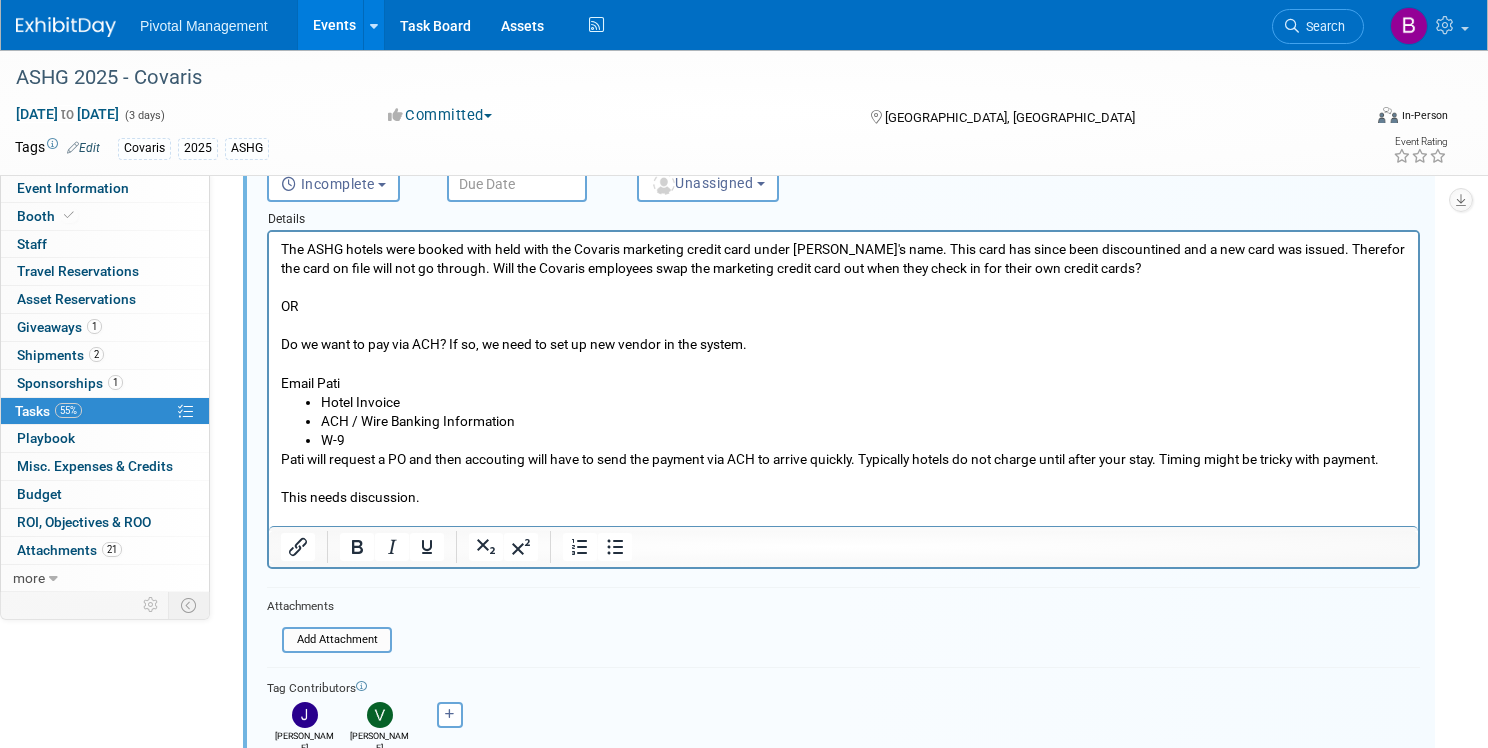 click on "Do we want to pay via ACH? If so, we need to set up new vendor in the system.  Email Pati" at bounding box center (844, 363) 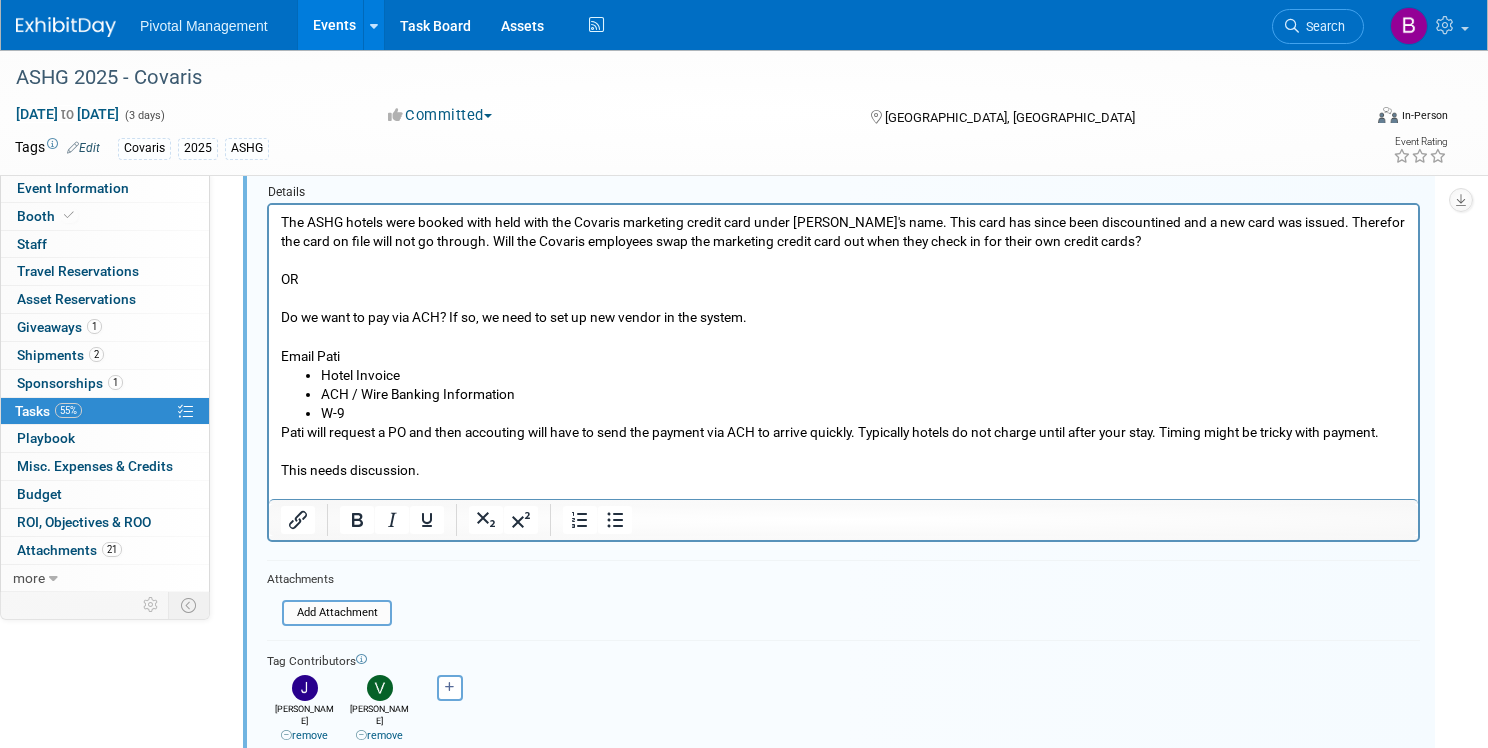 scroll, scrollTop: 239, scrollLeft: 0, axis: vertical 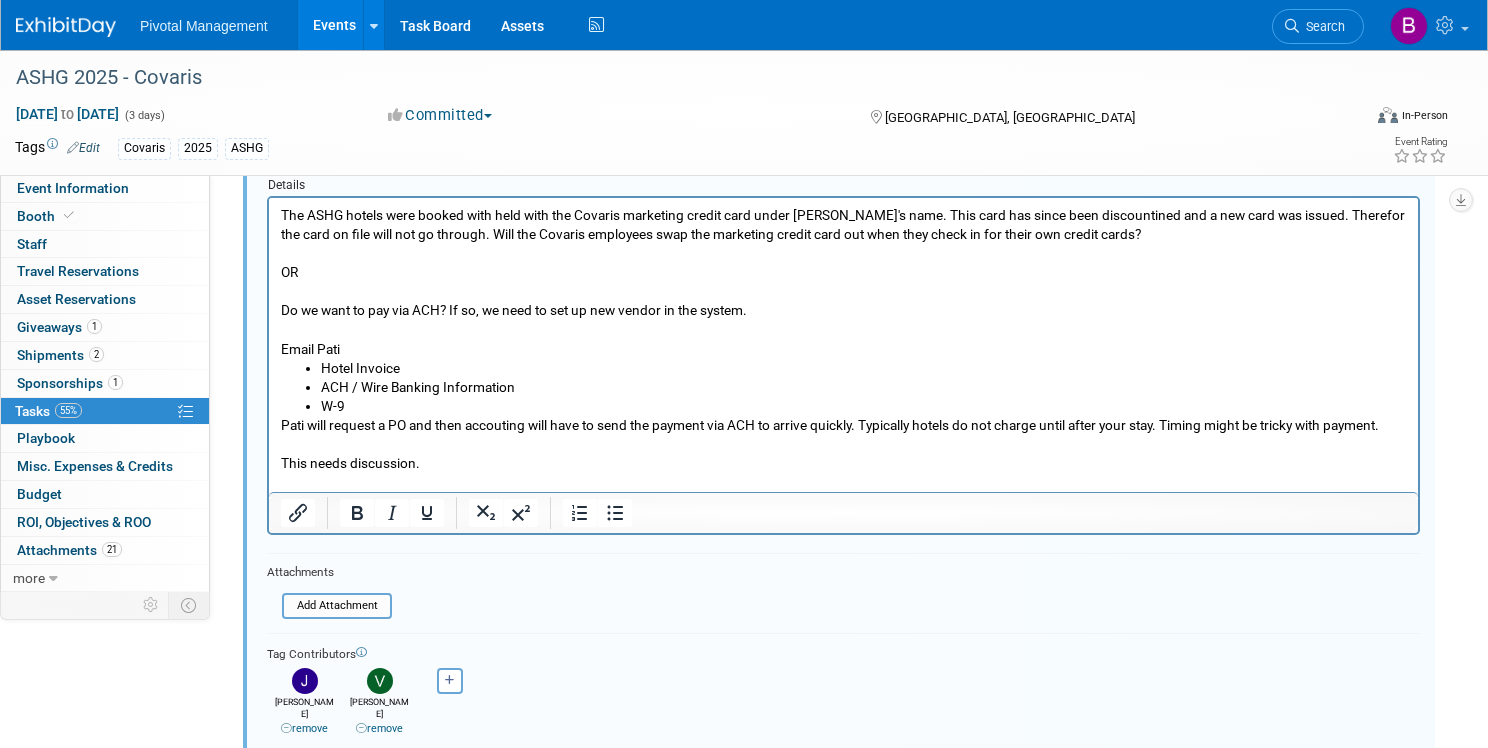 click on "Do we want to pay via ACH? If so, we need to set up new vendor in the system.  Email Pati" at bounding box center (844, 329) 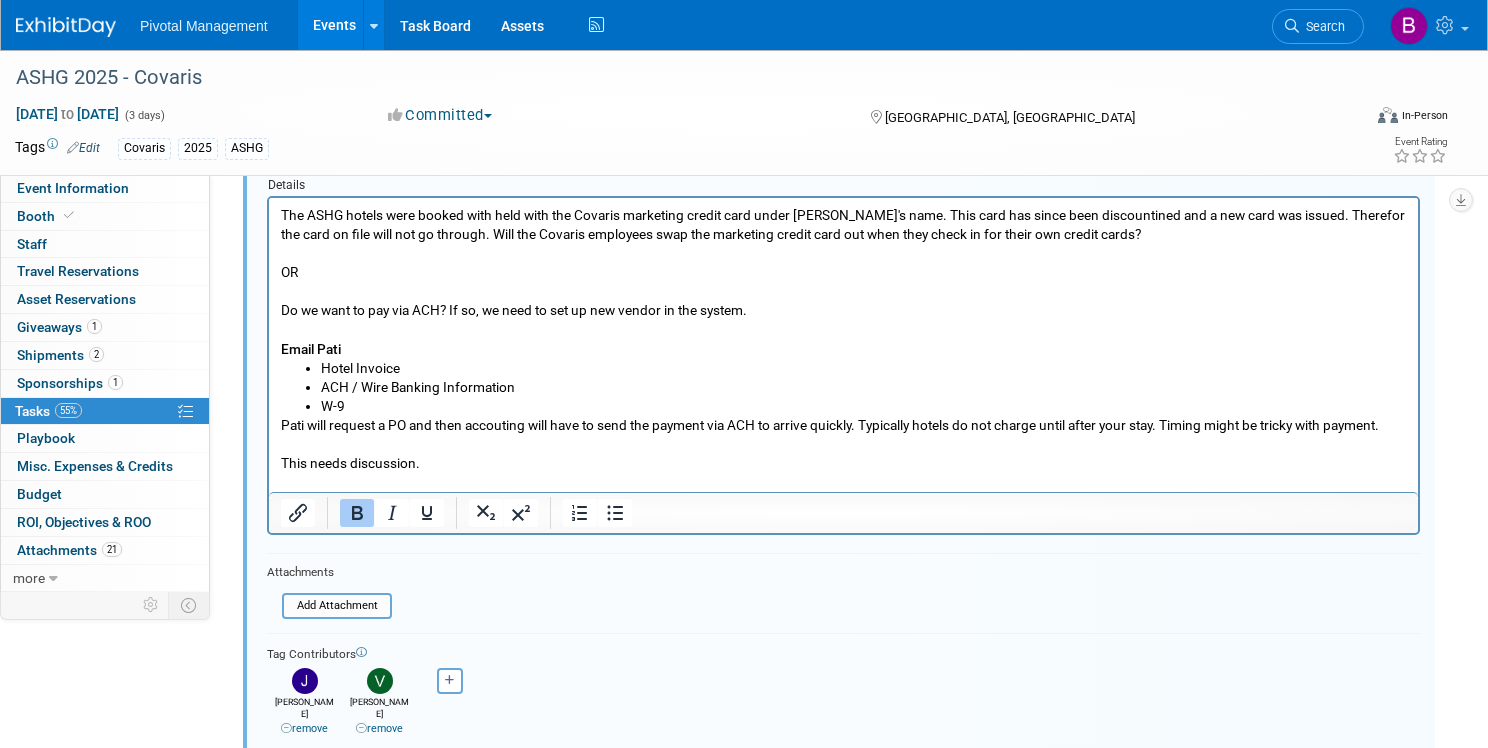 click on "Do we want to pay via ACH? If so, we need to set up new vendor in the system.  Email Pati" at bounding box center (844, 329) 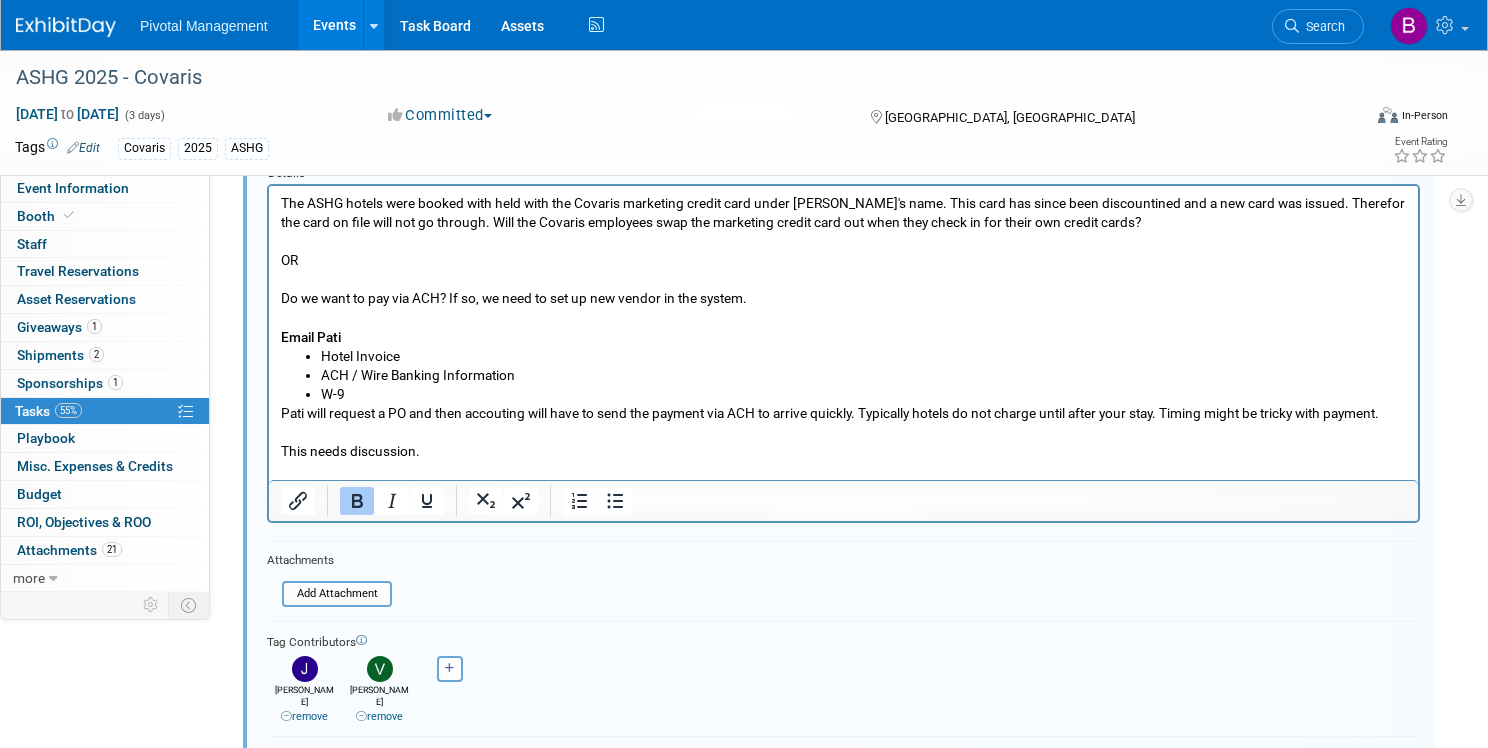 click on "W-9" at bounding box center (864, 394) 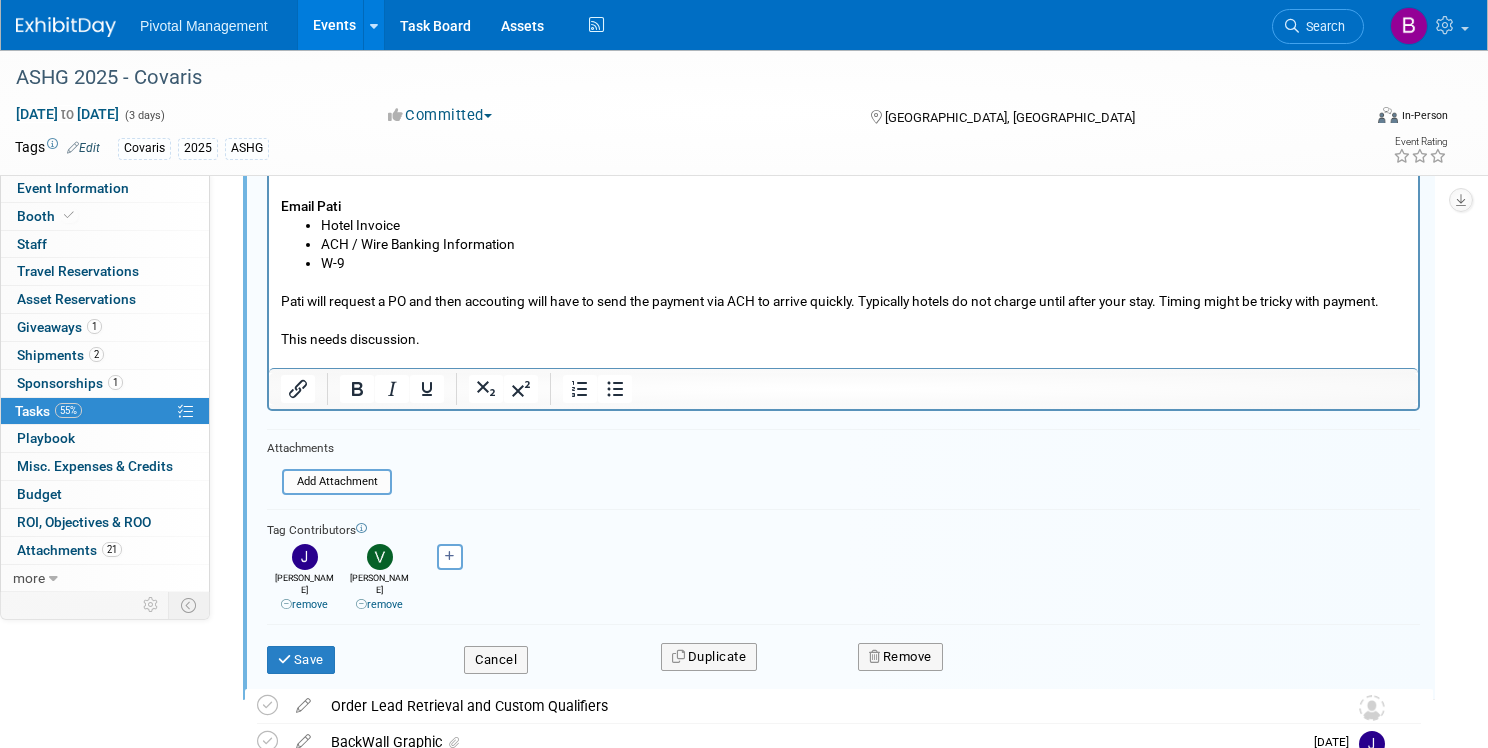 scroll, scrollTop: 388, scrollLeft: 0, axis: vertical 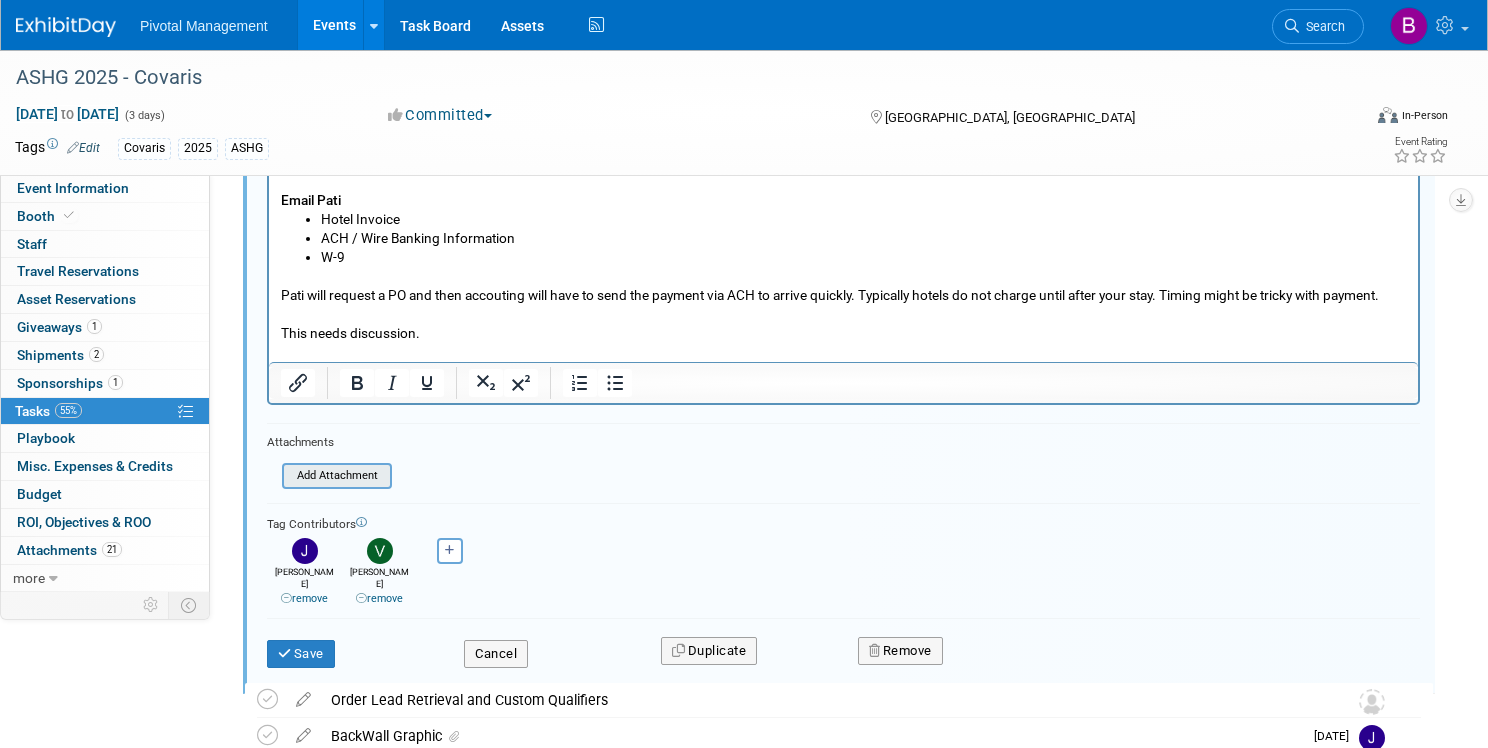 click at bounding box center [288, 476] 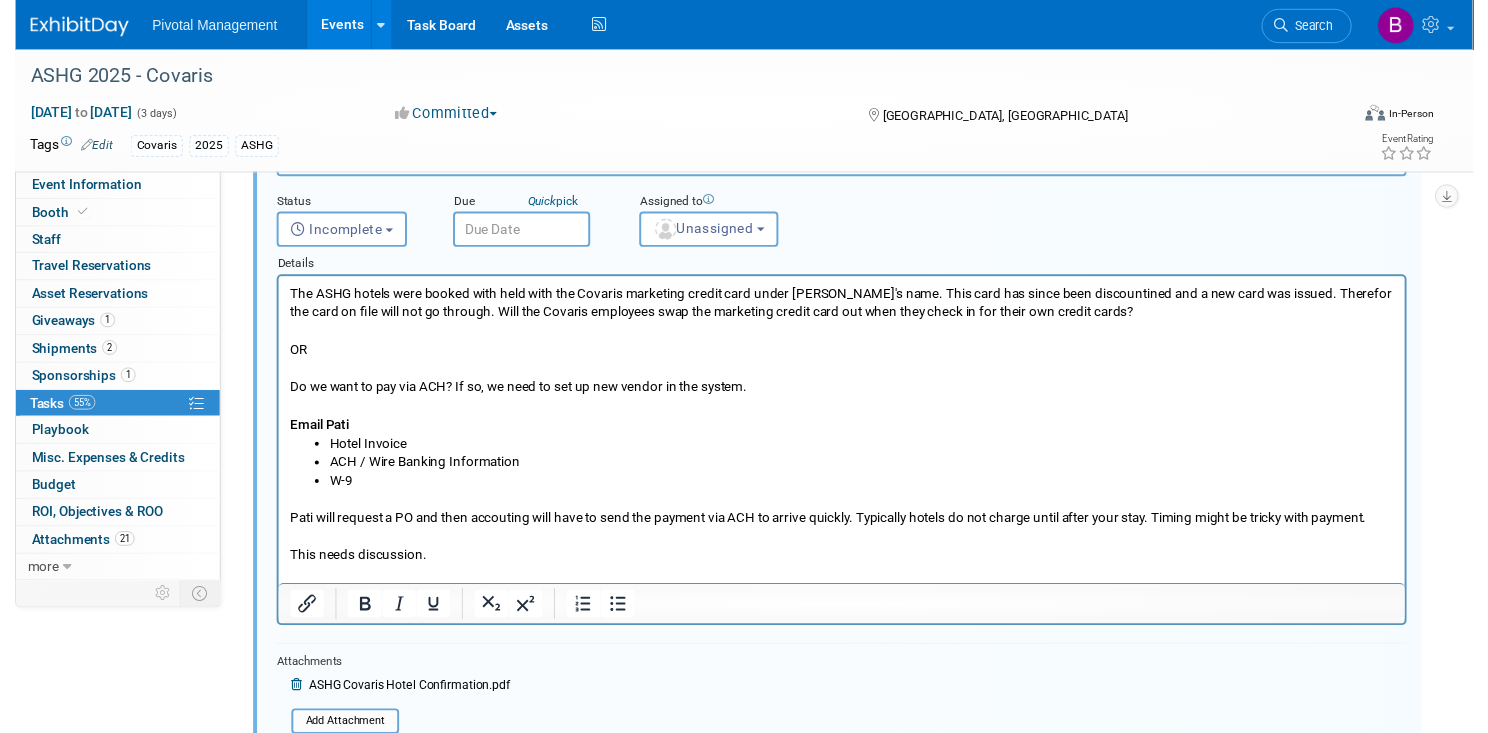 scroll, scrollTop: 13, scrollLeft: 0, axis: vertical 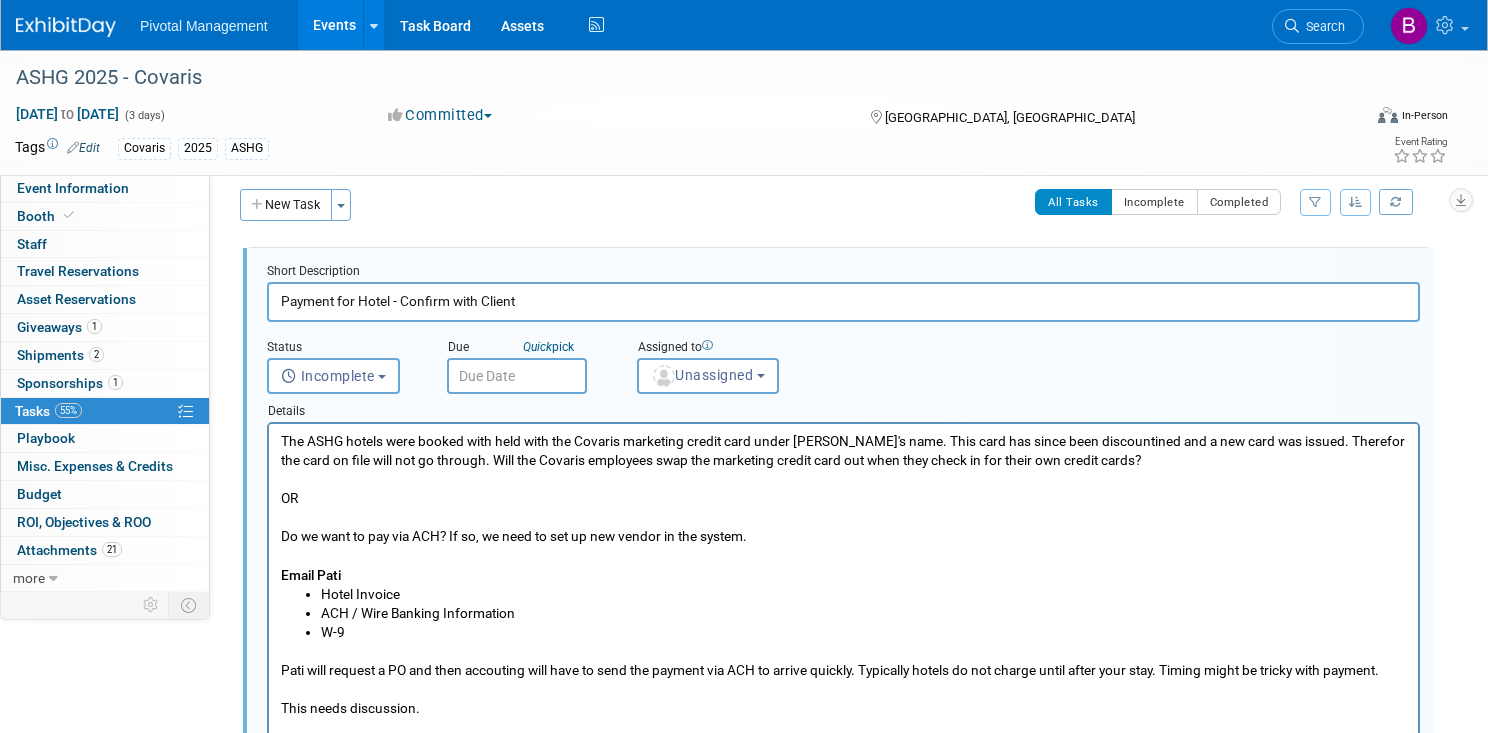 click at bounding box center [517, 376] 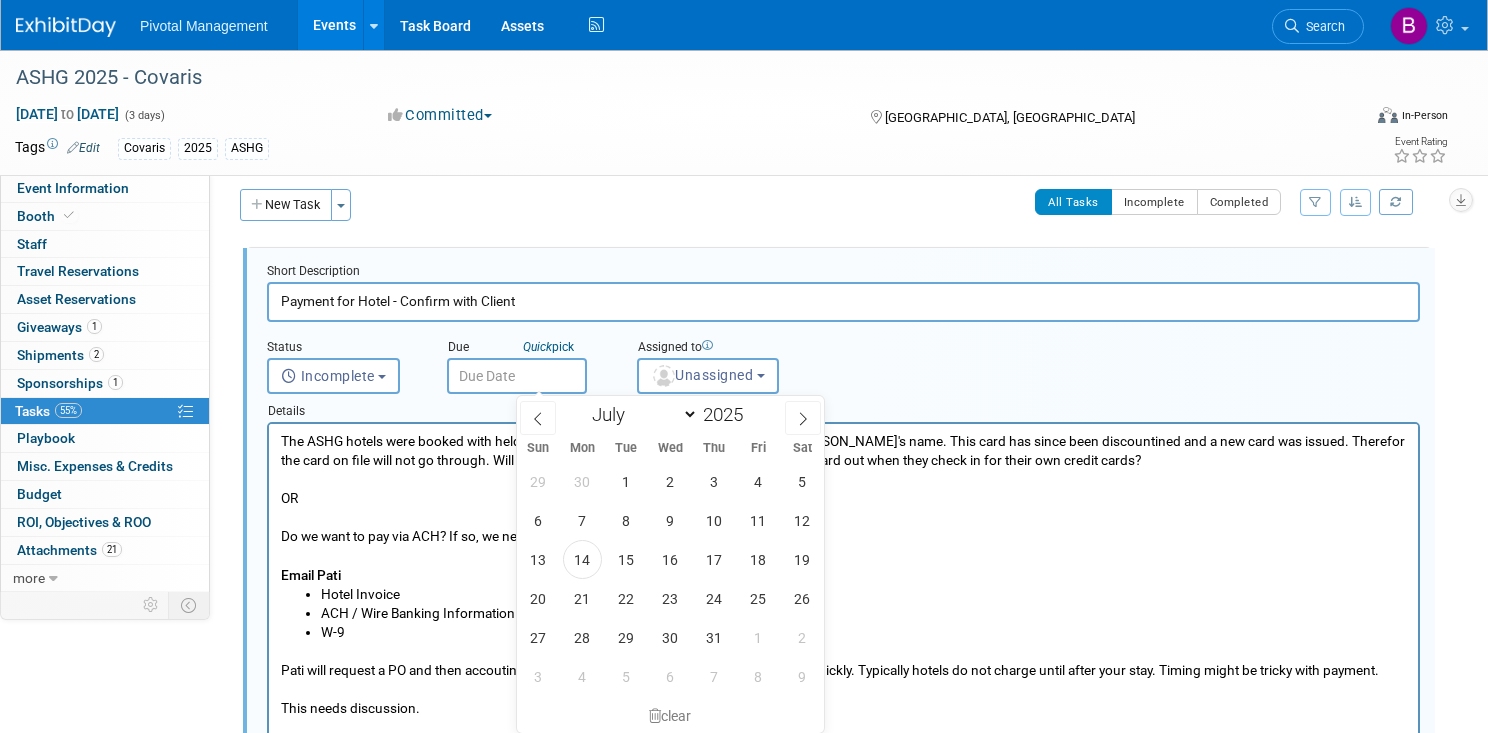 click at bounding box center (517, 376) 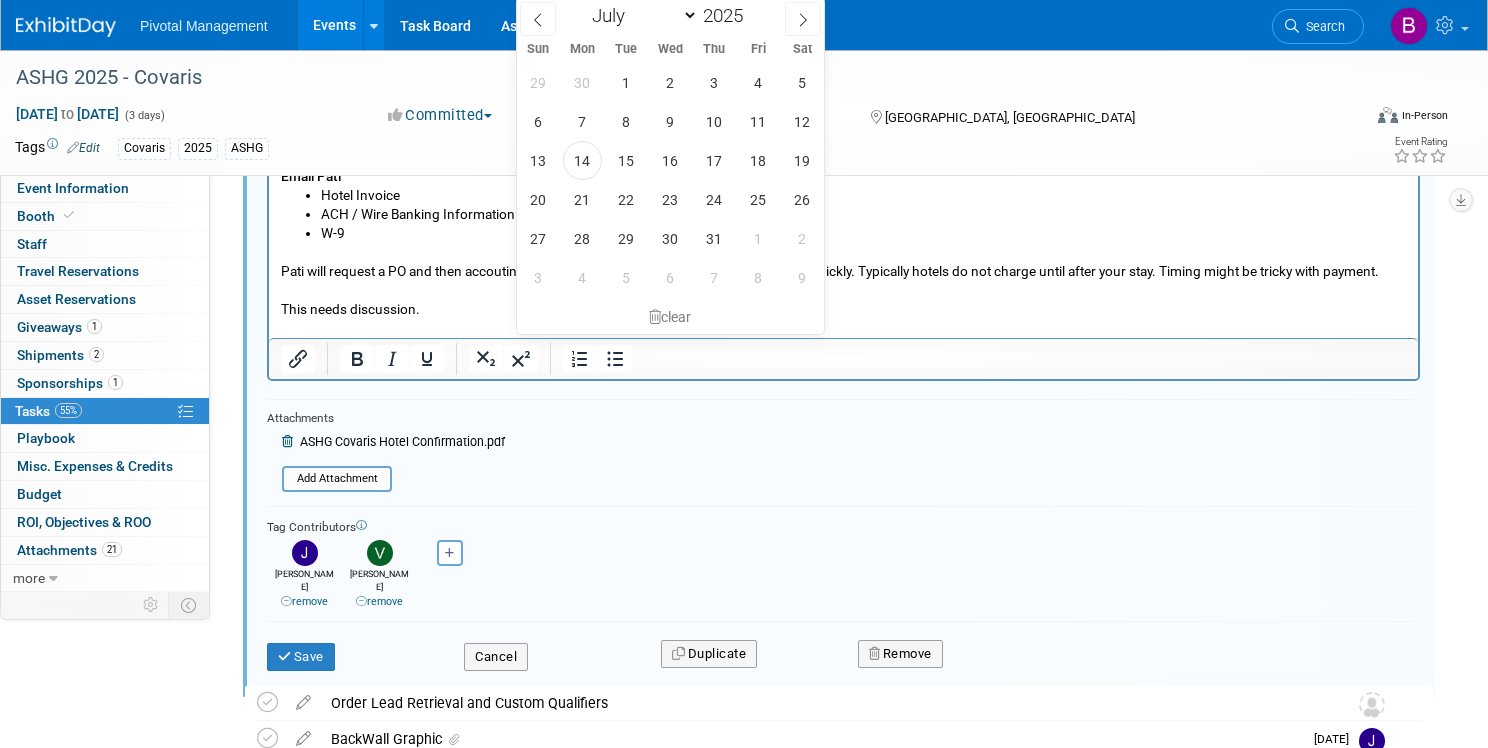 scroll, scrollTop: 422, scrollLeft: 0, axis: vertical 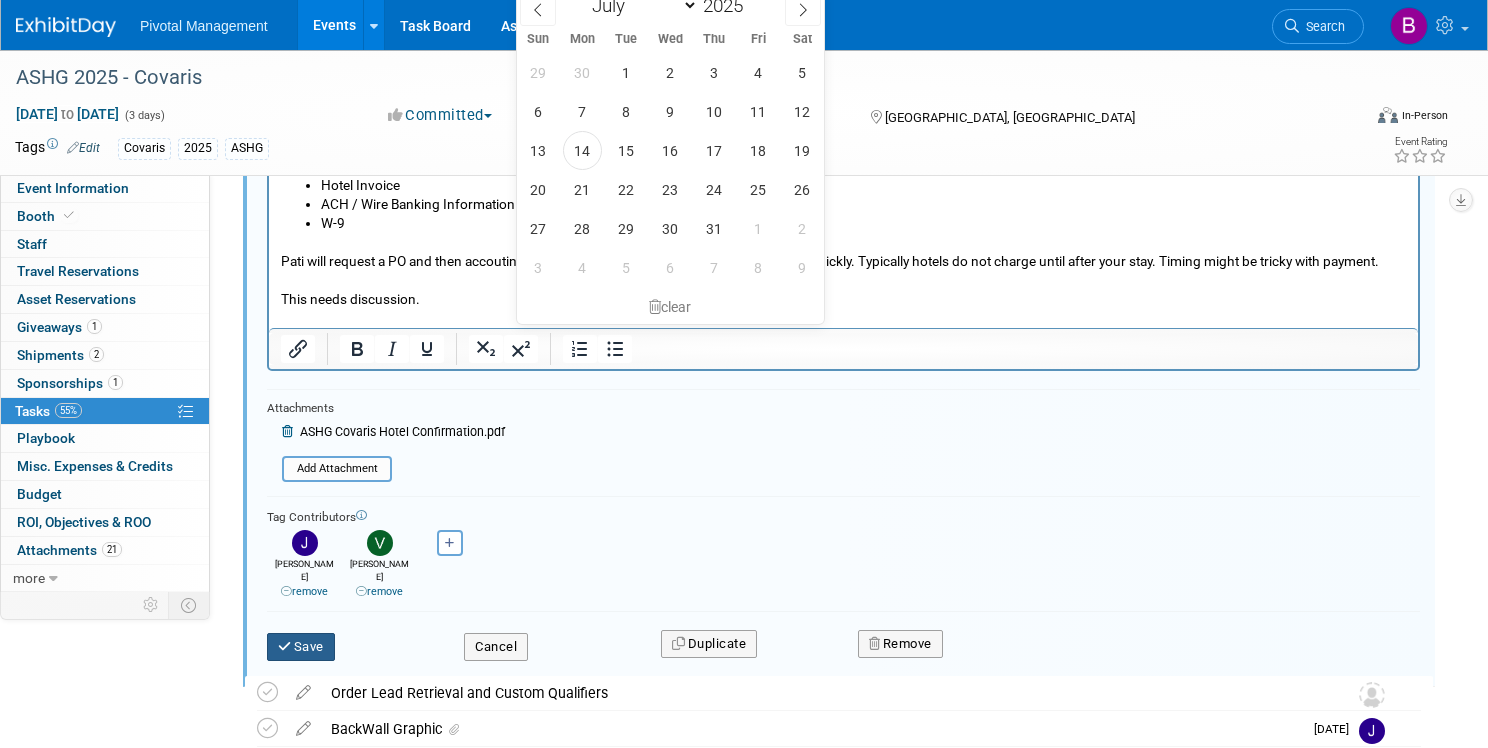 click on "Save" at bounding box center (301, 647) 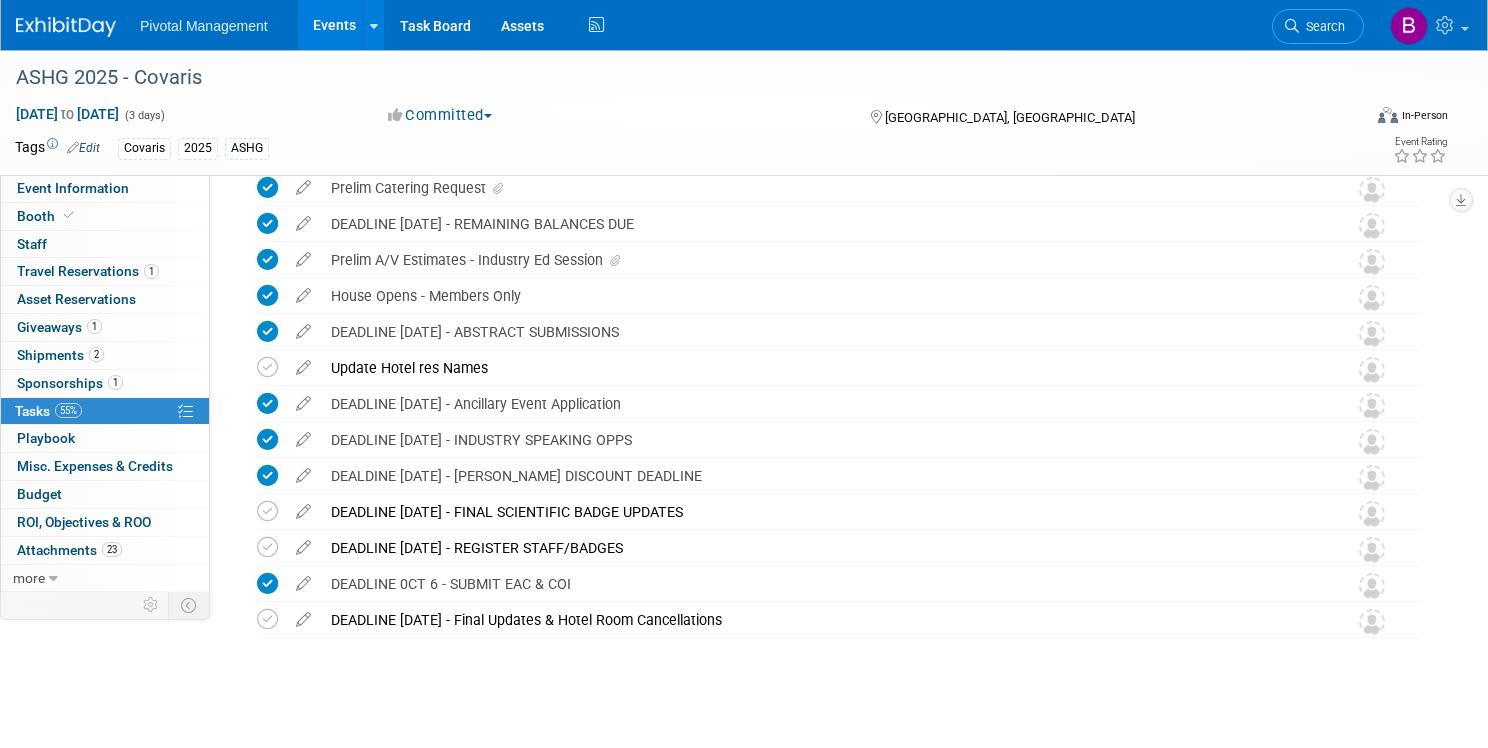 scroll, scrollTop: 1016, scrollLeft: 0, axis: vertical 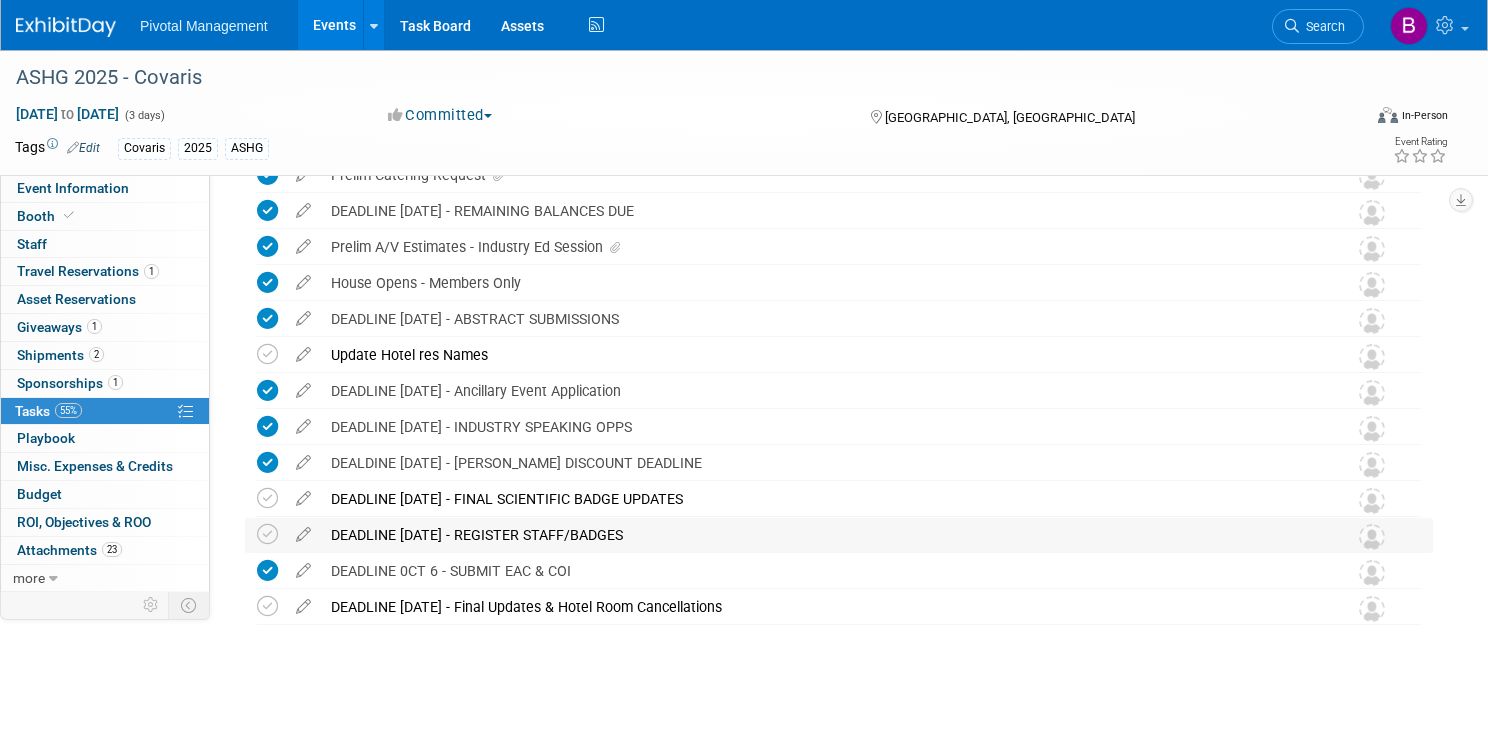 click on "DEADLINE SEPT 22 - REGISTER STAFF/BADGES" at bounding box center (820, 535) 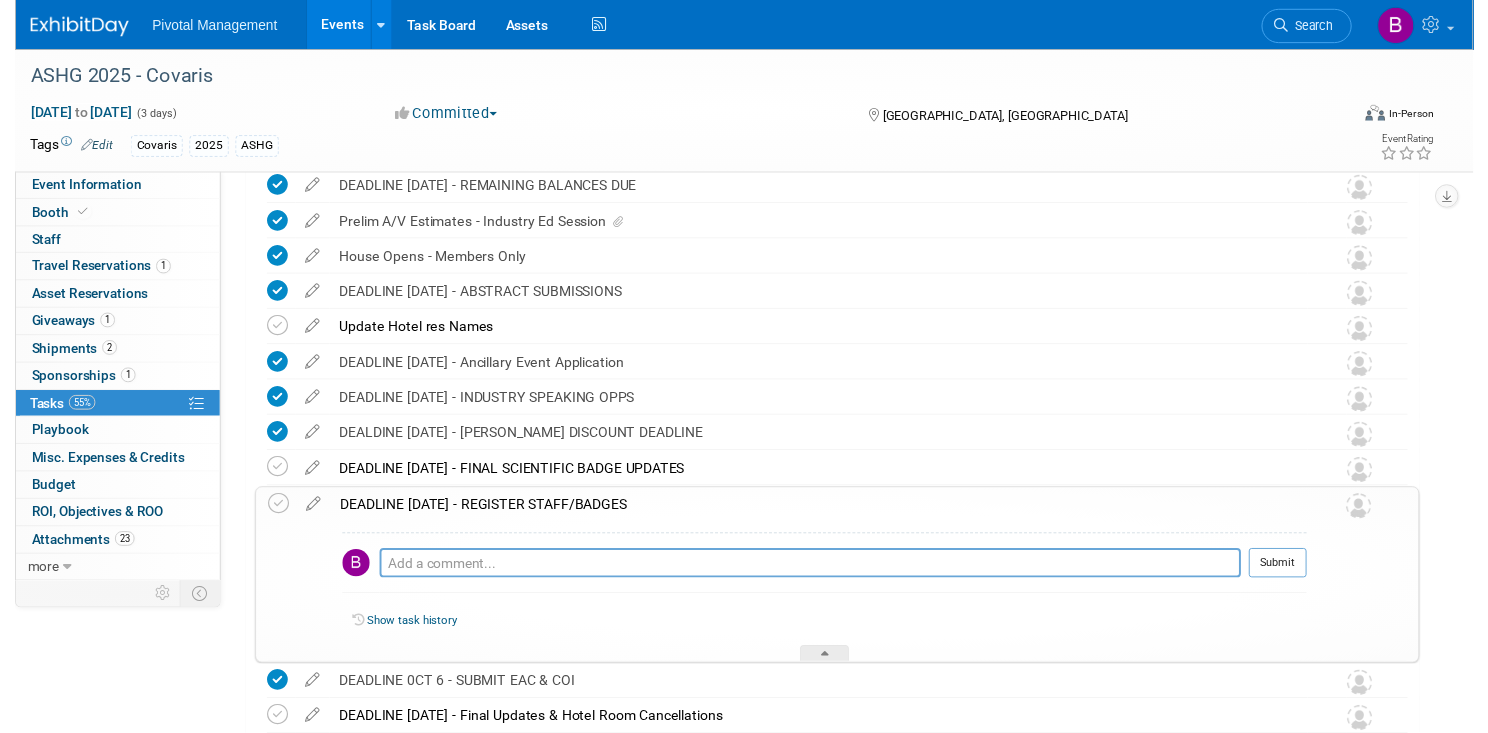 scroll, scrollTop: 1039, scrollLeft: 0, axis: vertical 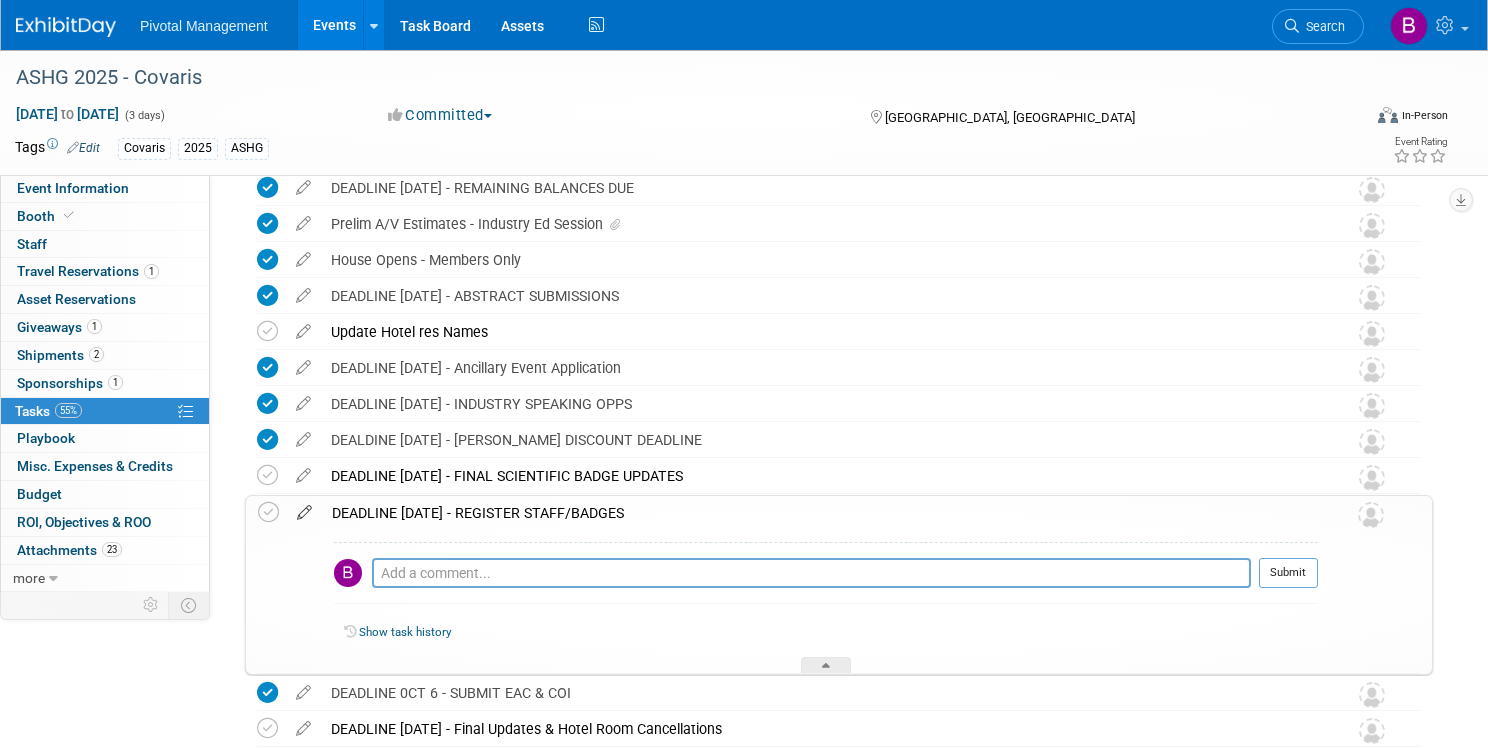 click at bounding box center (304, 508) 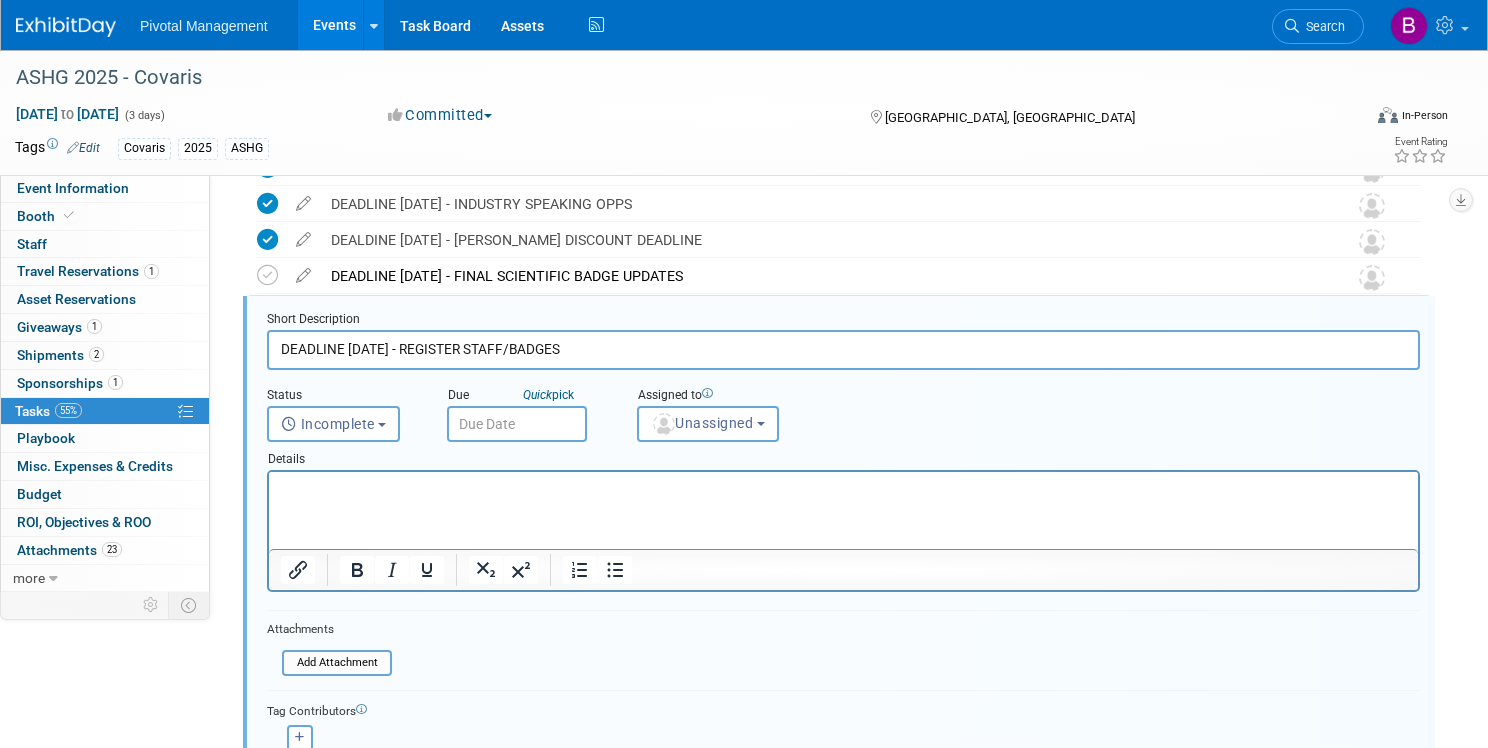 scroll, scrollTop: 1216, scrollLeft: 0, axis: vertical 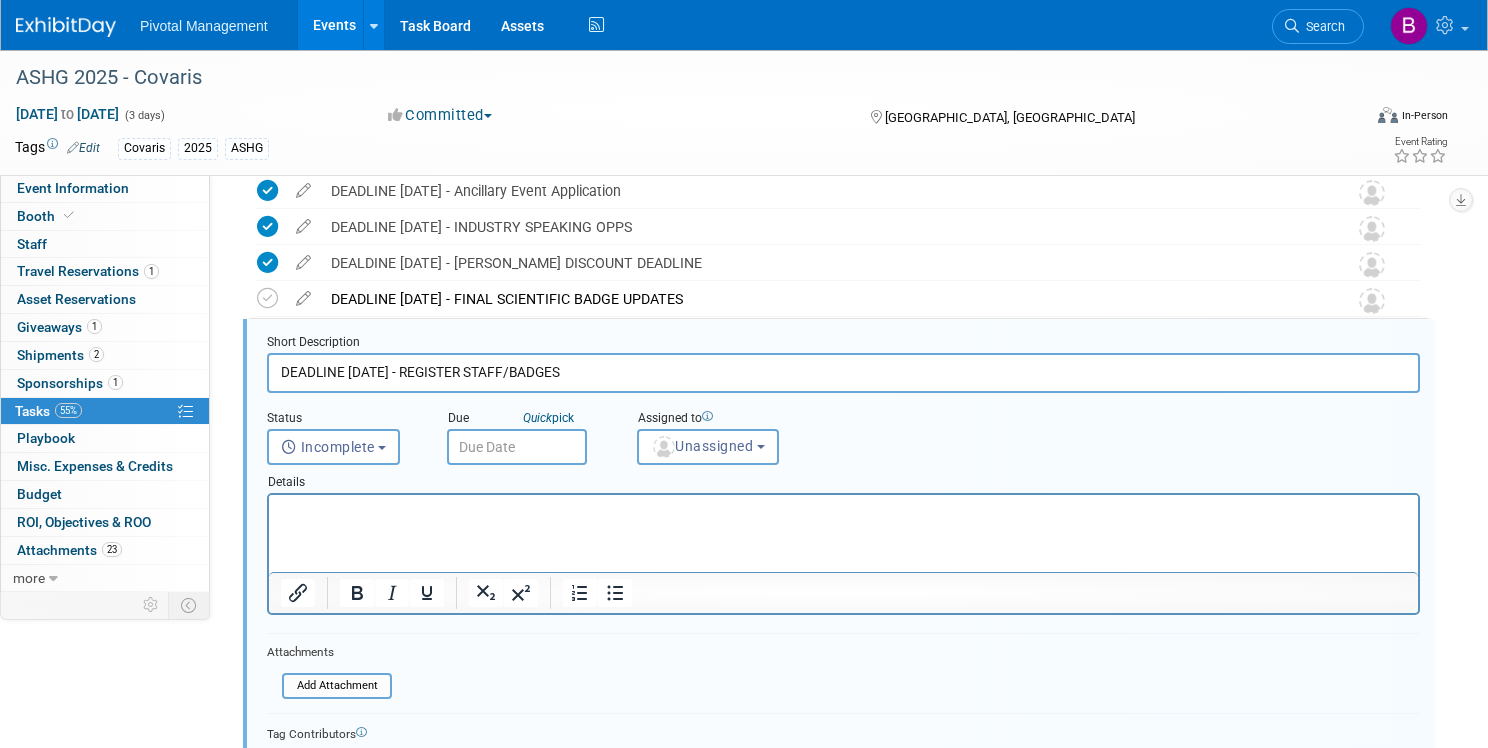 click at bounding box center (843, 508) 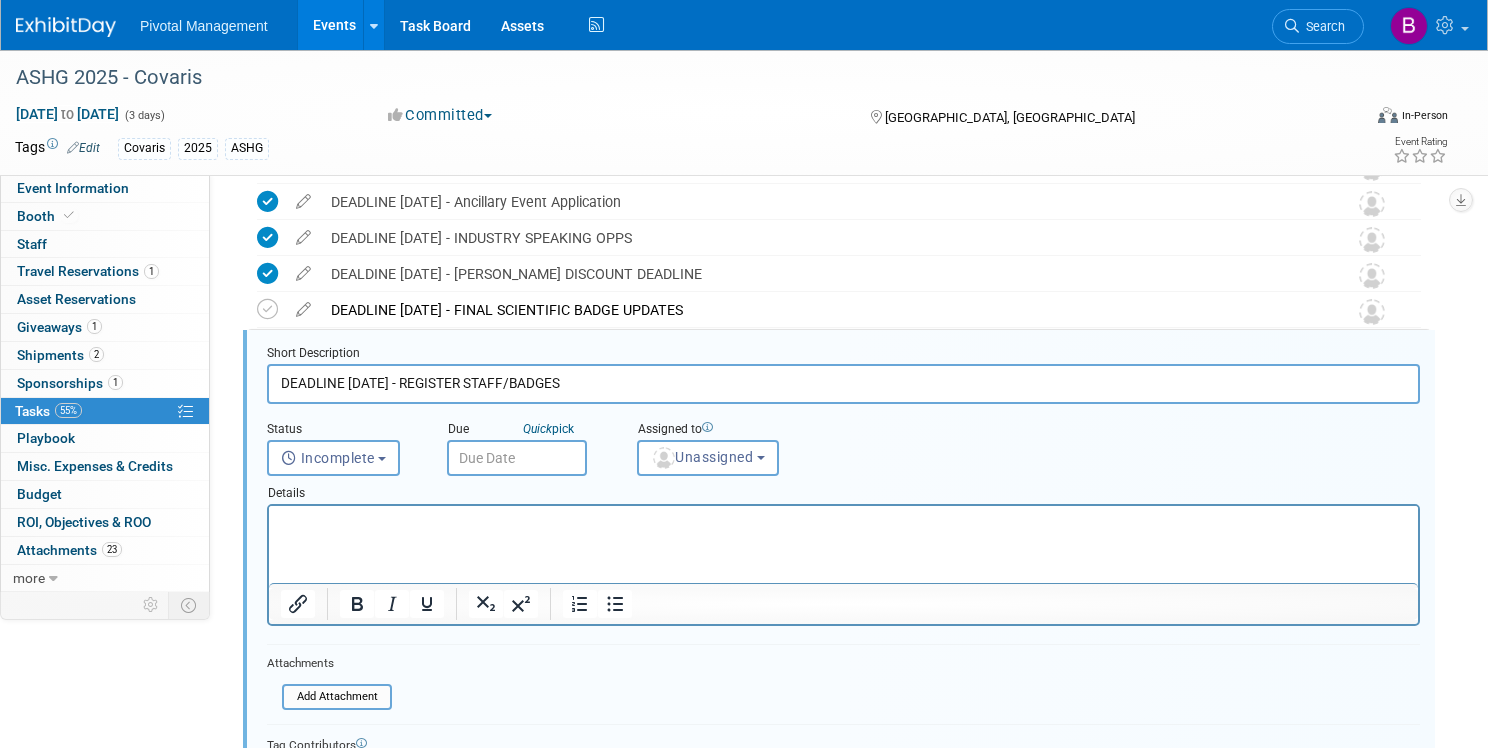 scroll, scrollTop: 1200, scrollLeft: 0, axis: vertical 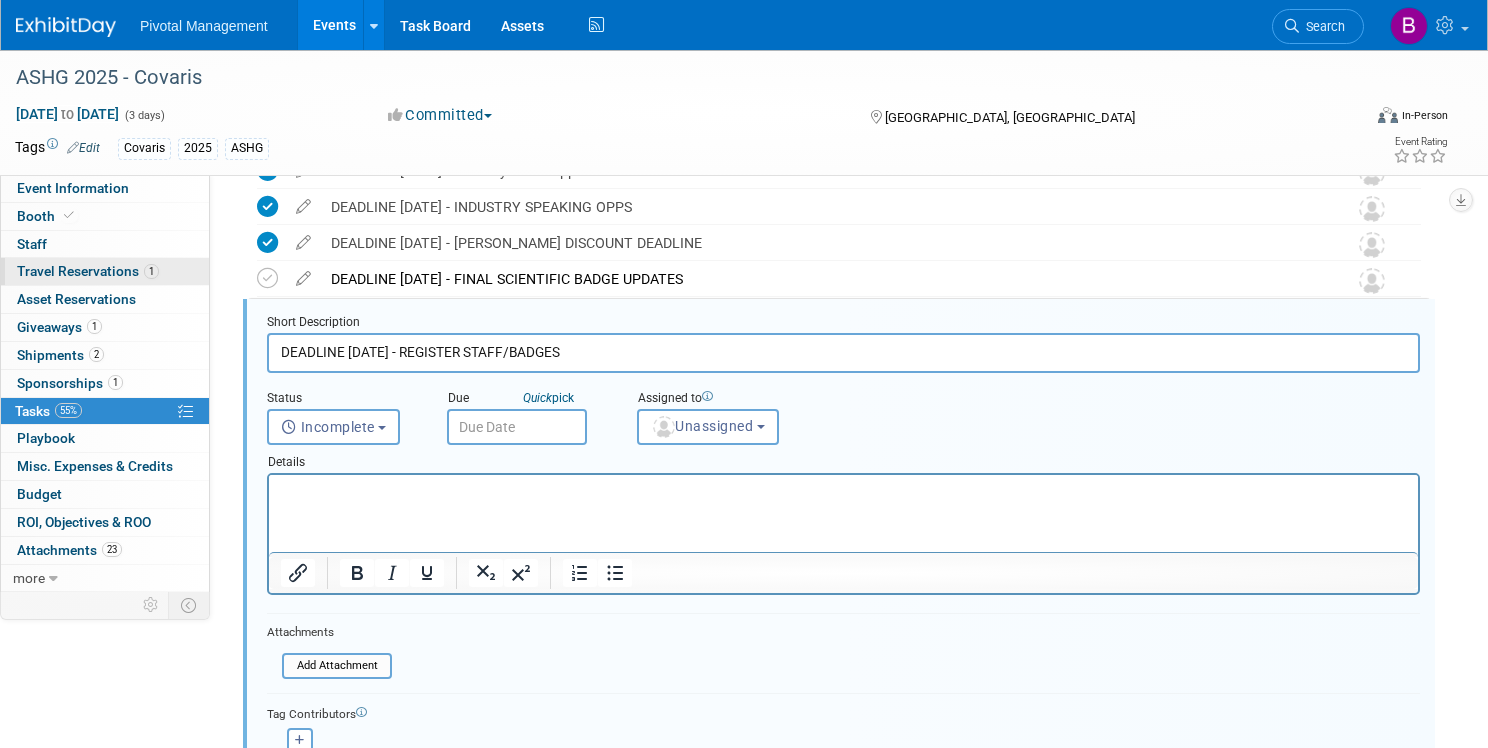 click on "Travel Reservations 1" at bounding box center (88, 271) 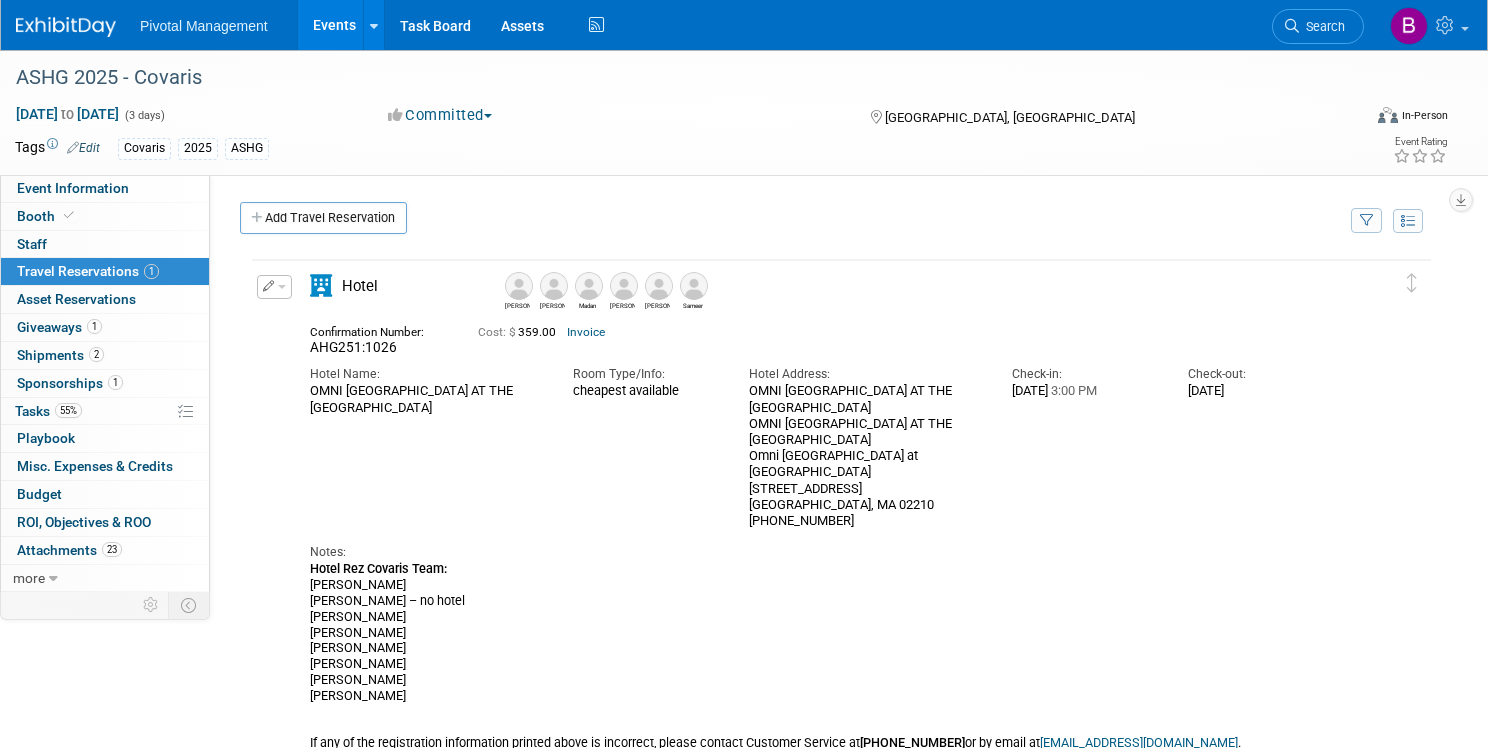 click at bounding box center (274, 287) 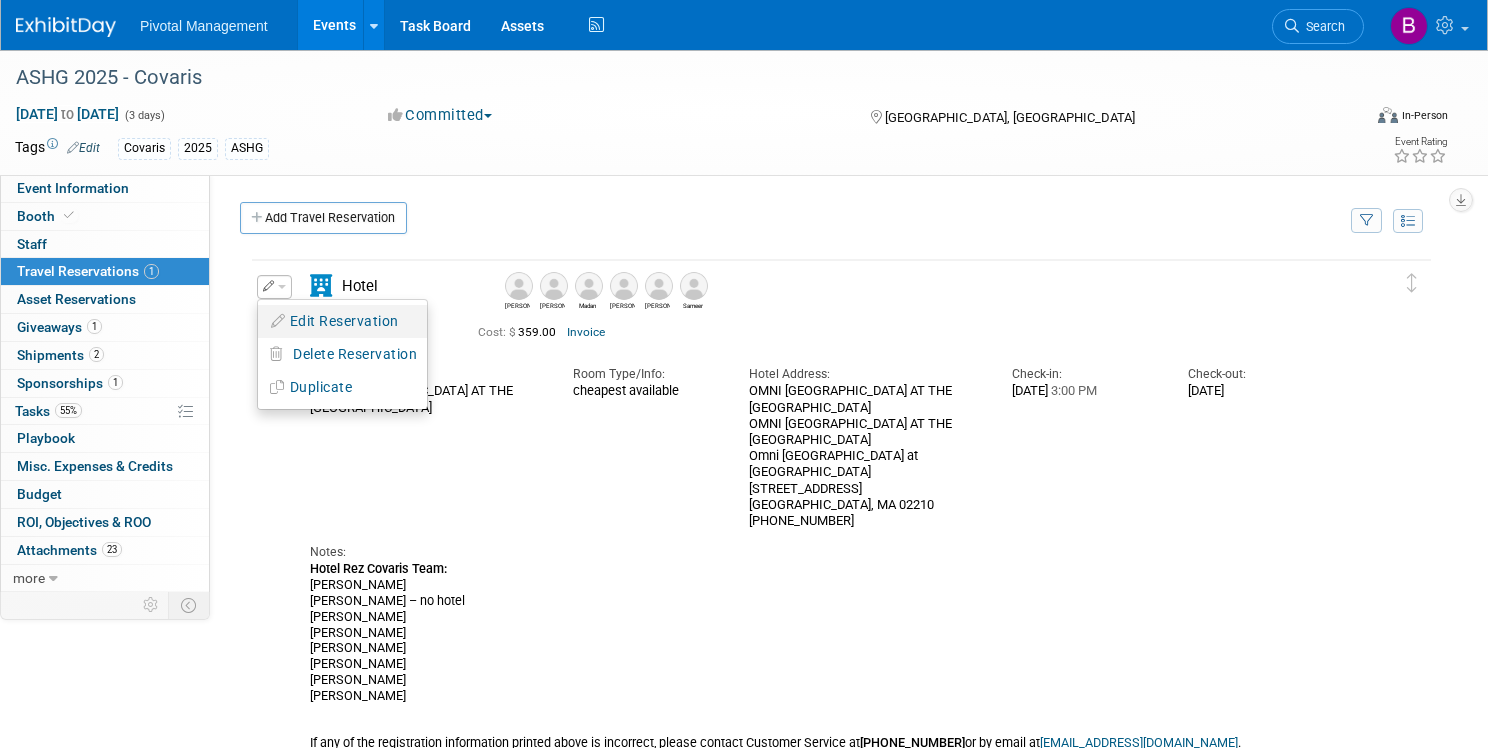 click on "Edit Reservation" at bounding box center (342, 321) 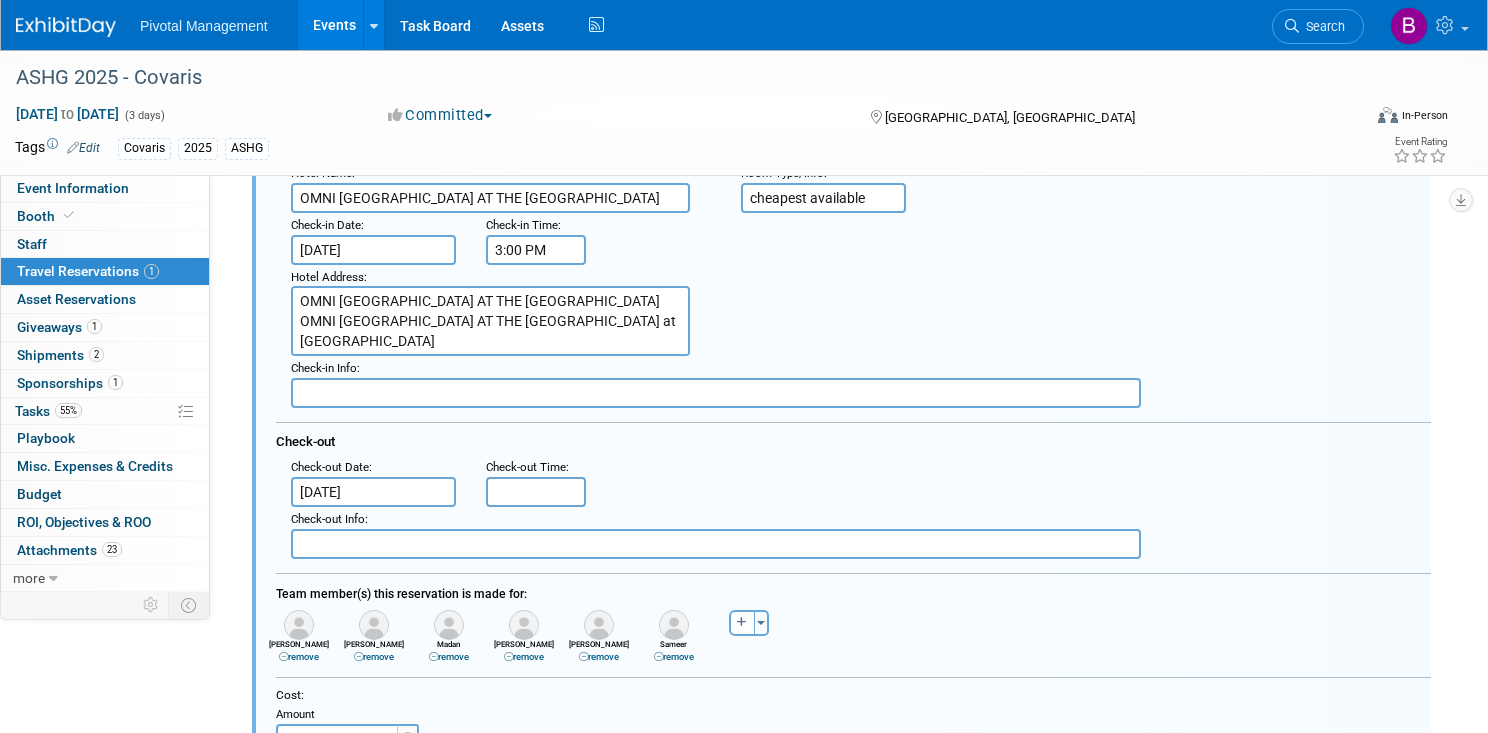 scroll, scrollTop: 269, scrollLeft: 0, axis: vertical 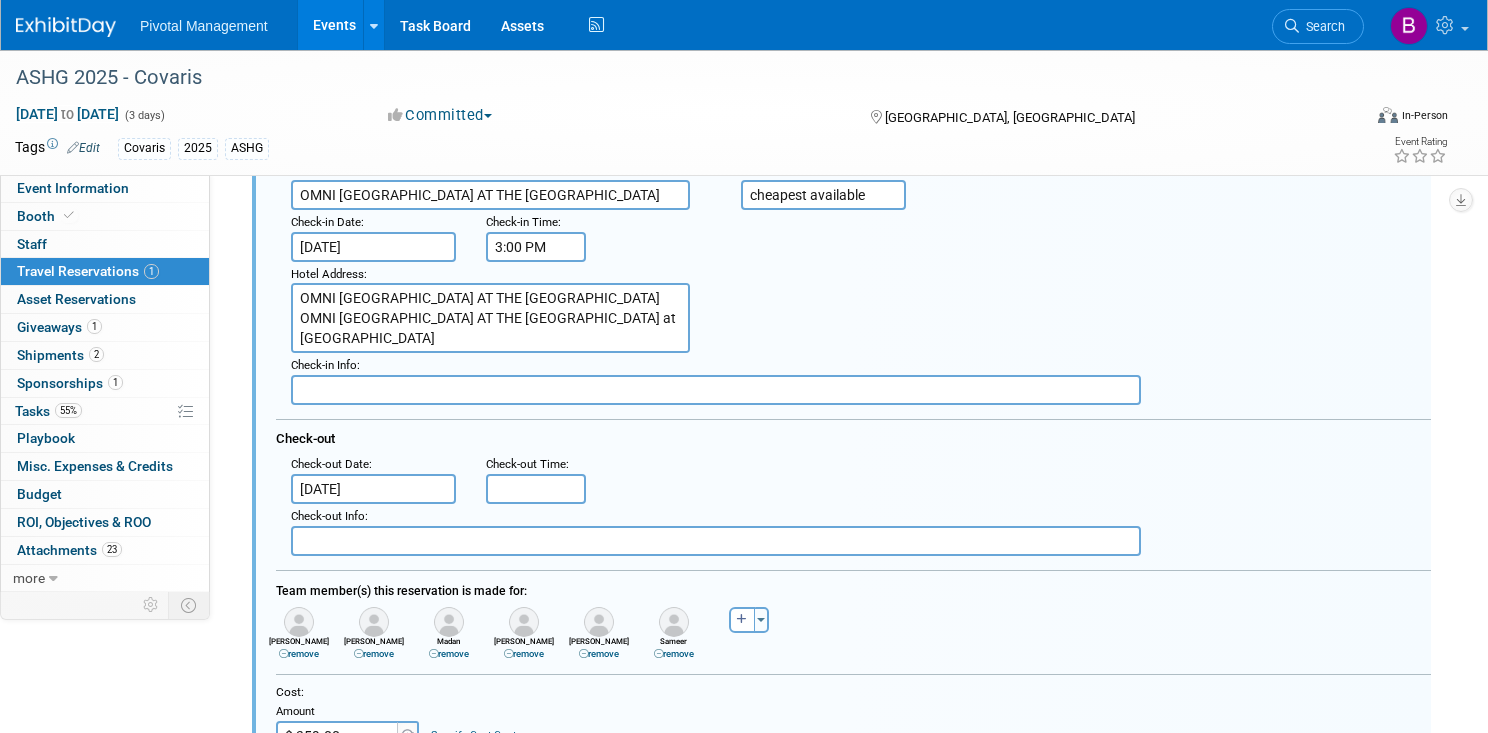 click on "OMNI BOSTON HOTEL AT THE SEAPORT
OMNI BOSTON HOTEL AT THE SEAPORT
Omni Boston Hotel at The Seaport
450 Summer Street
Boston, MA 02210
617-476-6664" at bounding box center [490, 318] 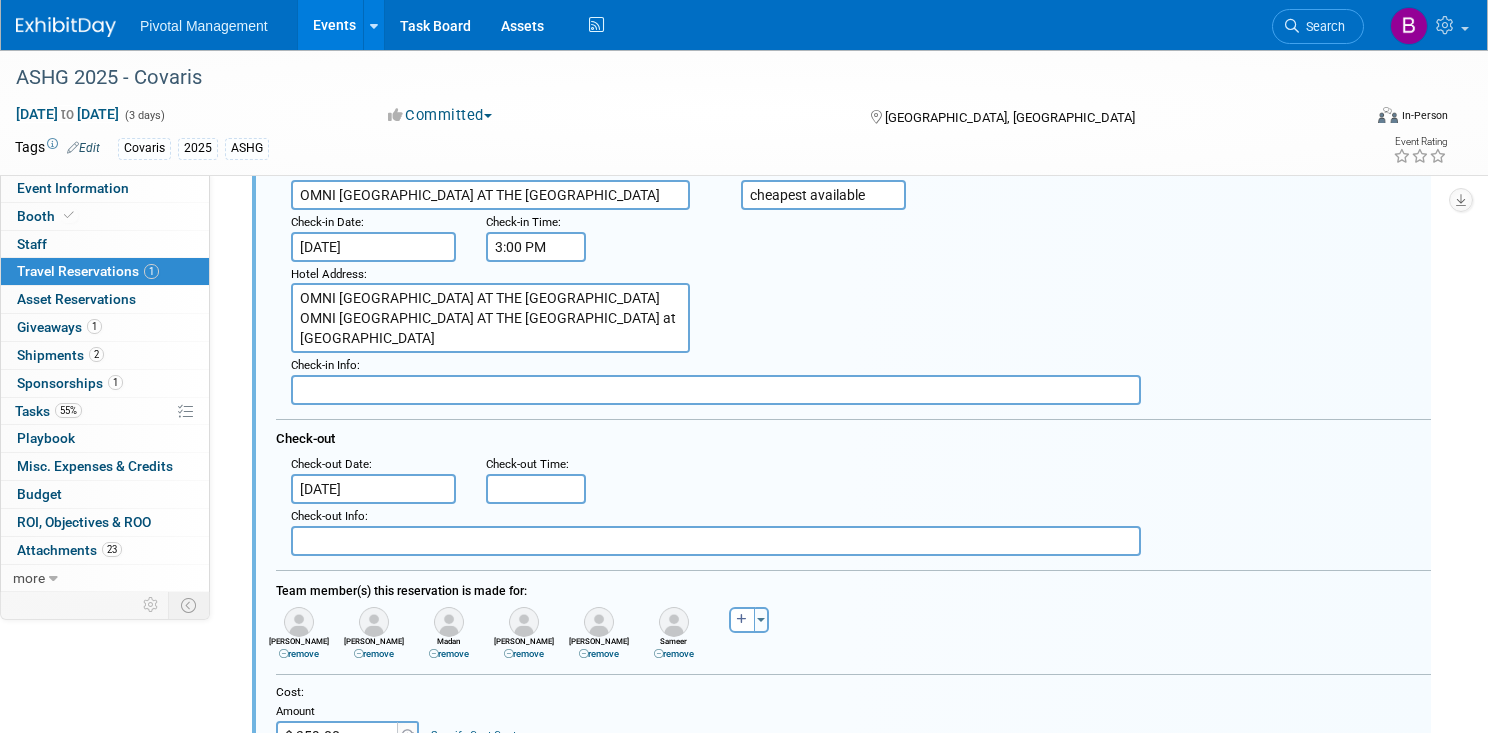 click on "OMNI BOSTON HOTEL AT THE SEAPORT
OMNI BOSTON HOTEL AT THE SEAPORT
Omni Boston Hotel at The Seaport
450 Summer Street
Boston, MA 02210
617-476-6664" at bounding box center [490, 318] 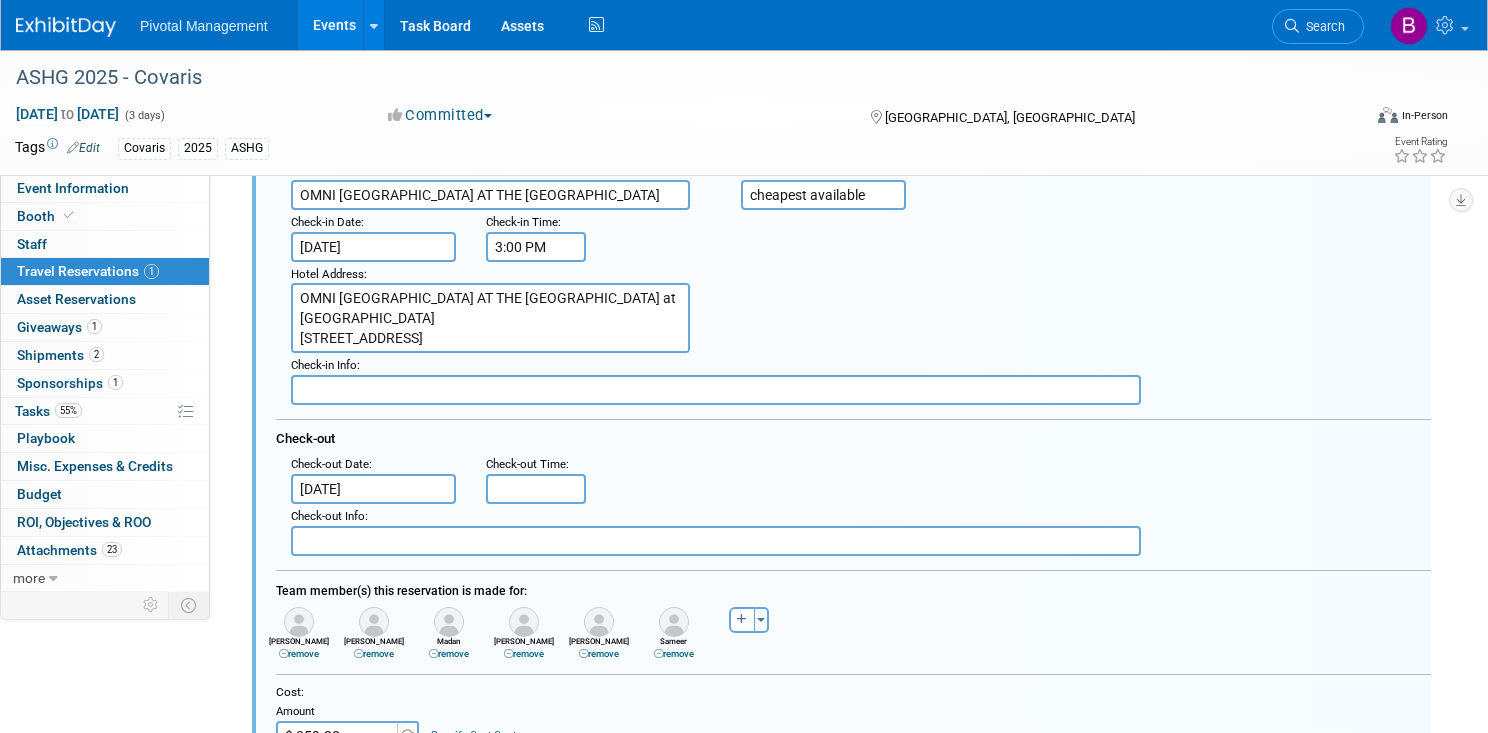 click on "OMNI BOSTON HOTEL AT THE SEAPORT
OMNI BOSTON HOTEL AT THE SEAPORT
Omni Boston Hotel at The Seaport
450 Summer Street
Boston, MA 02210
617-476-6664" at bounding box center [490, 318] 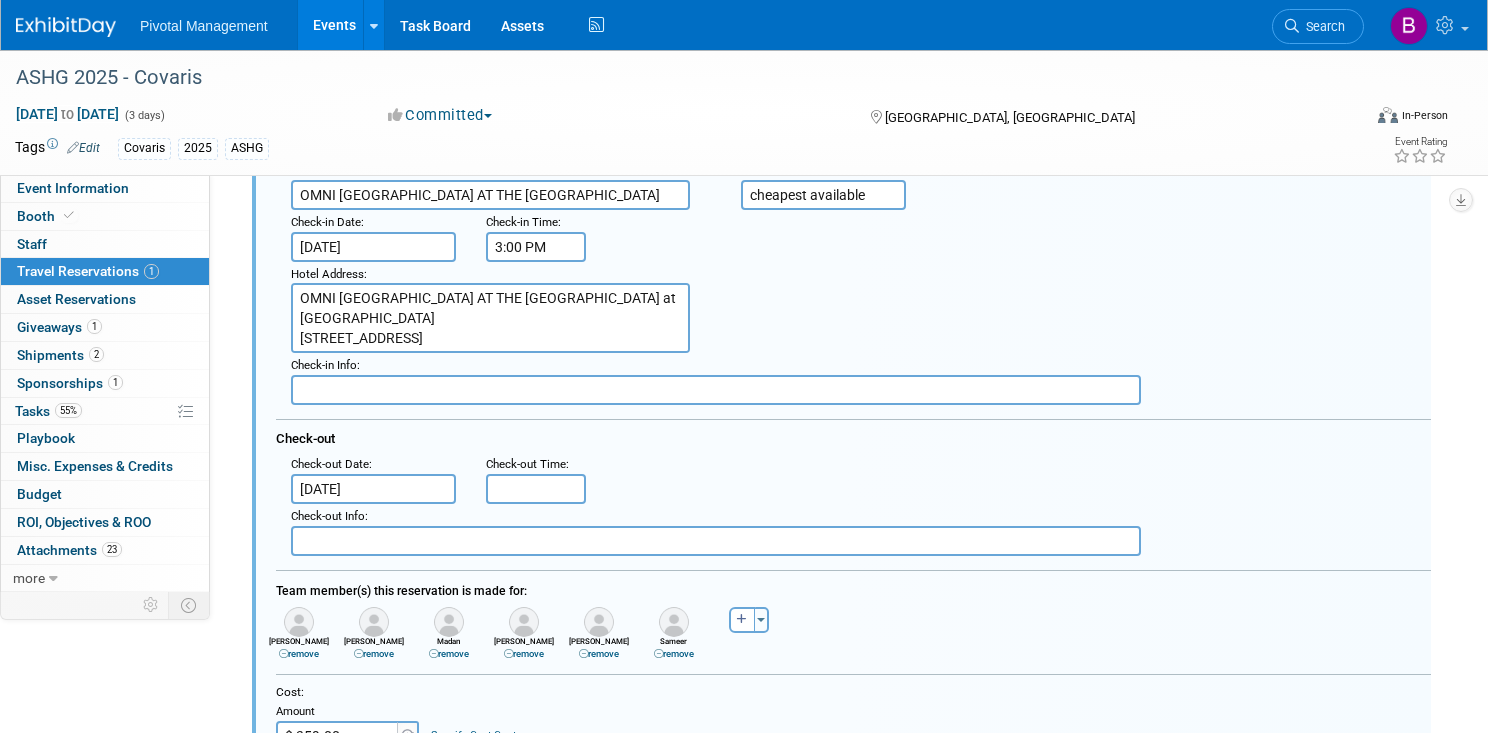 click on "OMNI BOSTON HOTEL AT THE SEAPORT
OMNI BOSTON HOTEL AT THE SEAPORT
Omni Boston Hotel at The Seaport
450 Summer Street
Boston, MA 02210
617-476-6664" at bounding box center [490, 318] 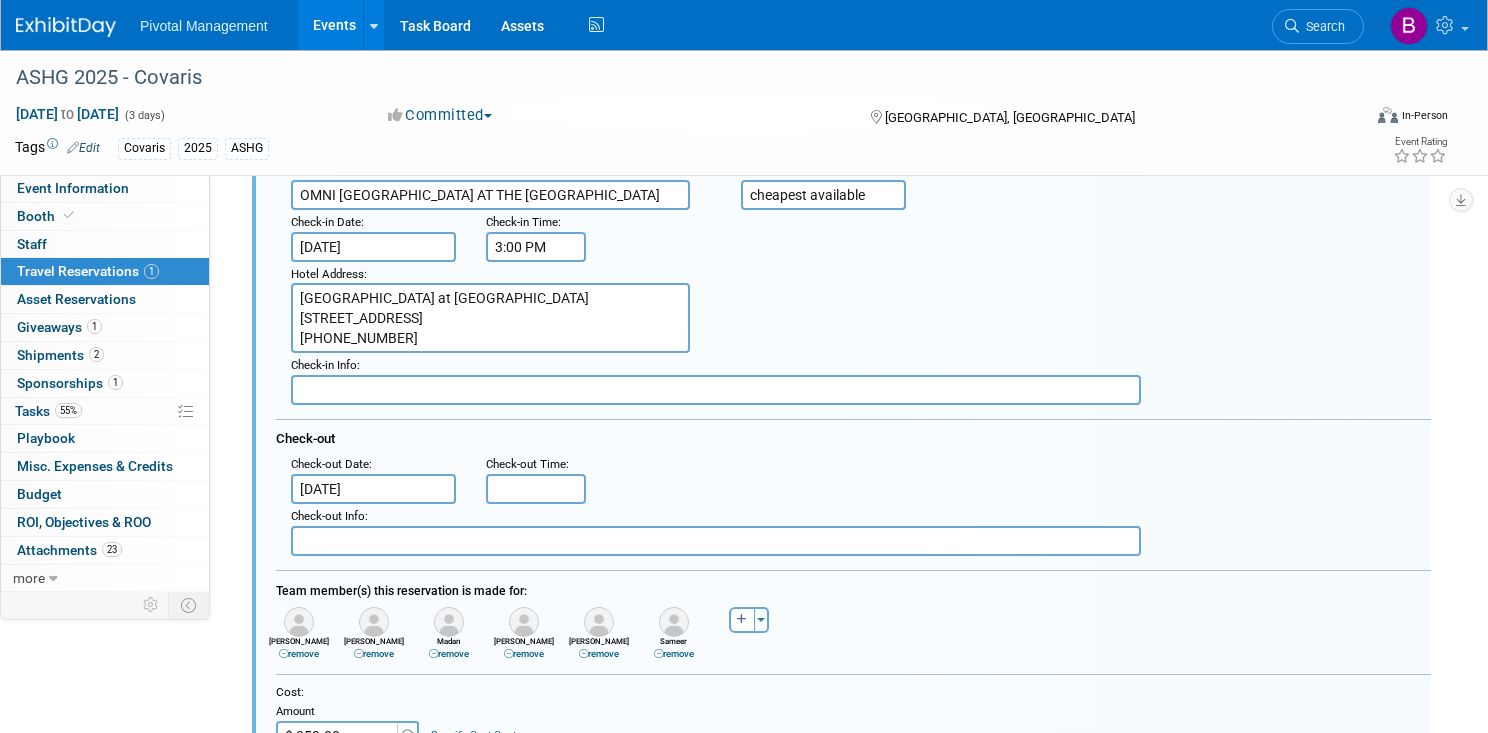 scroll, scrollTop: 20, scrollLeft: 0, axis: vertical 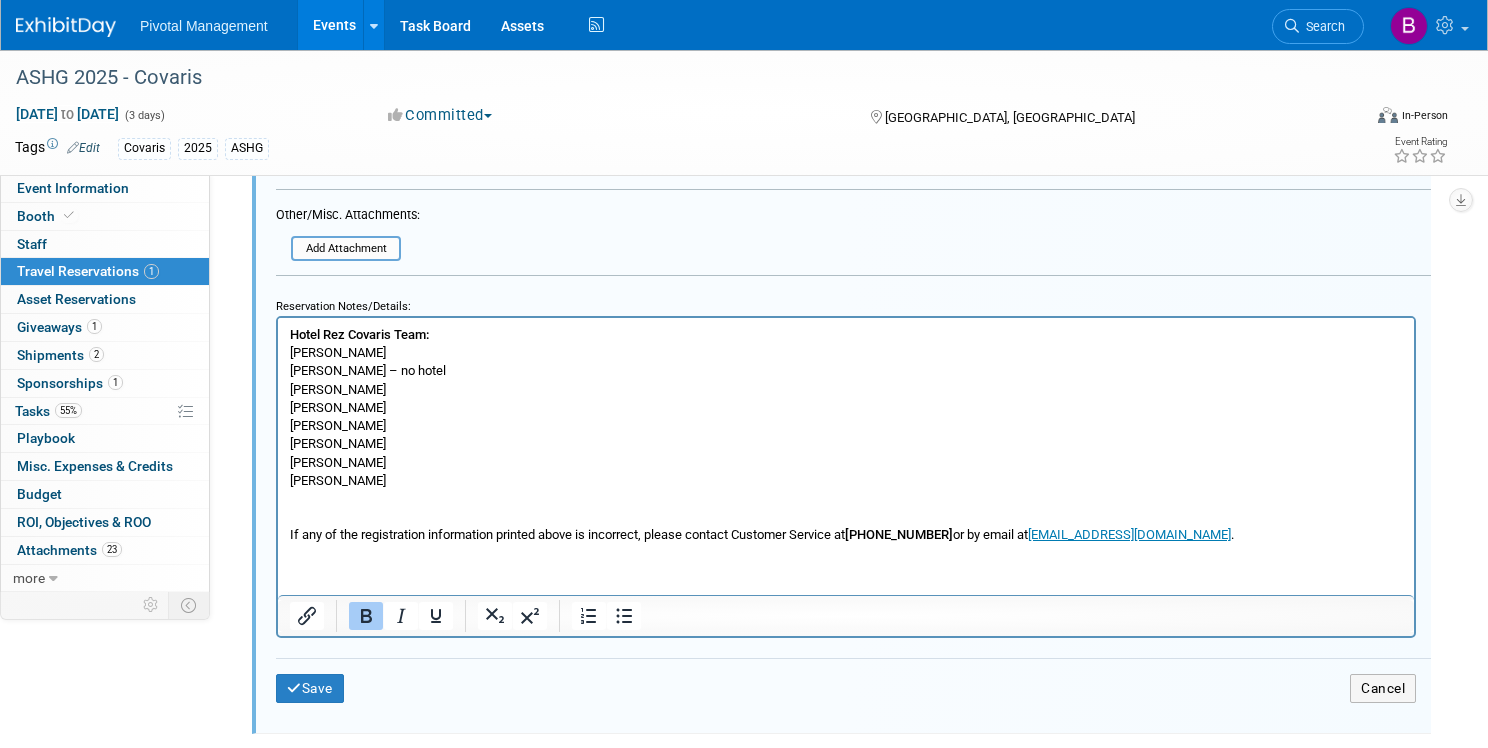 type on "Omni Boston Hotel at The Seaport
450 Summer Street
Boston, MA 02210
617-476-6664" 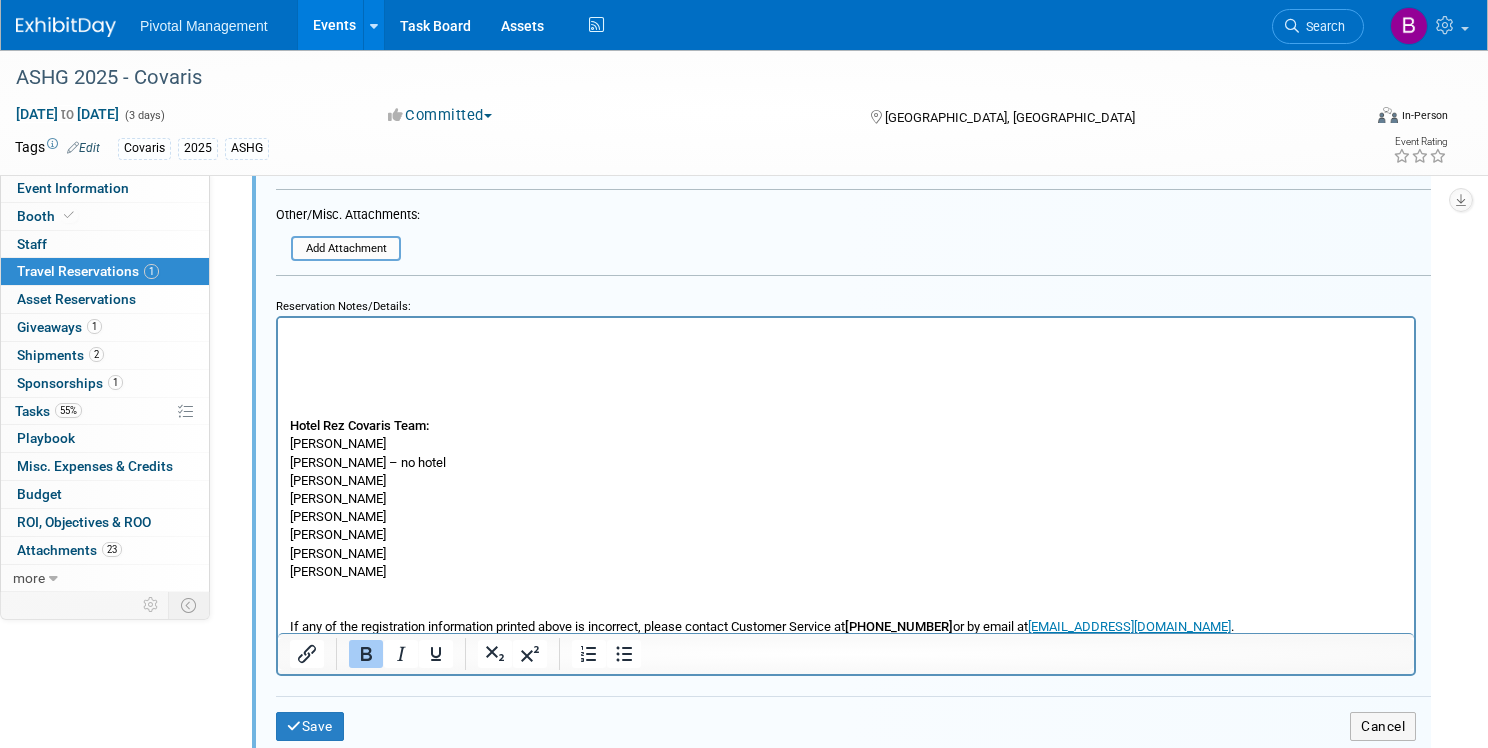 click at bounding box center (846, 335) 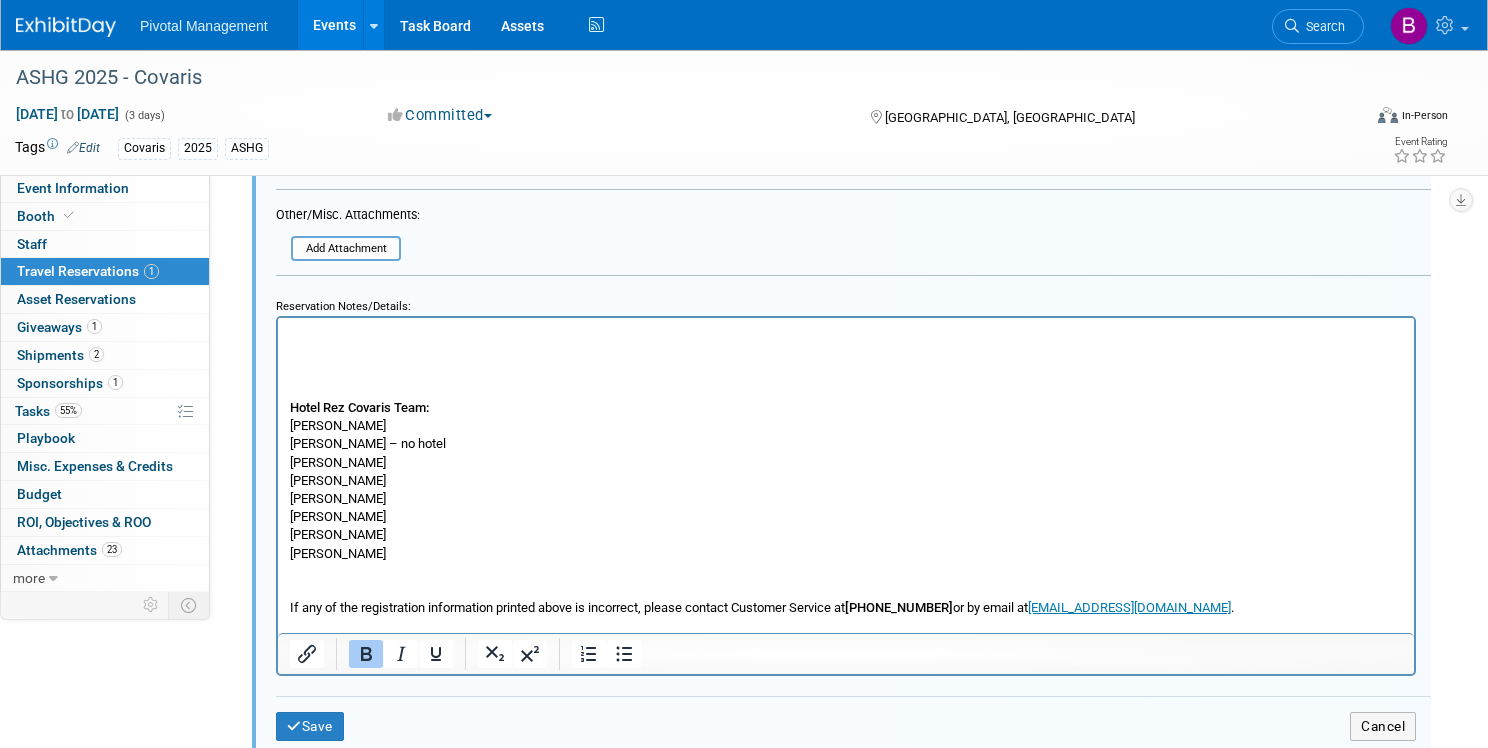 click at bounding box center [846, 335] 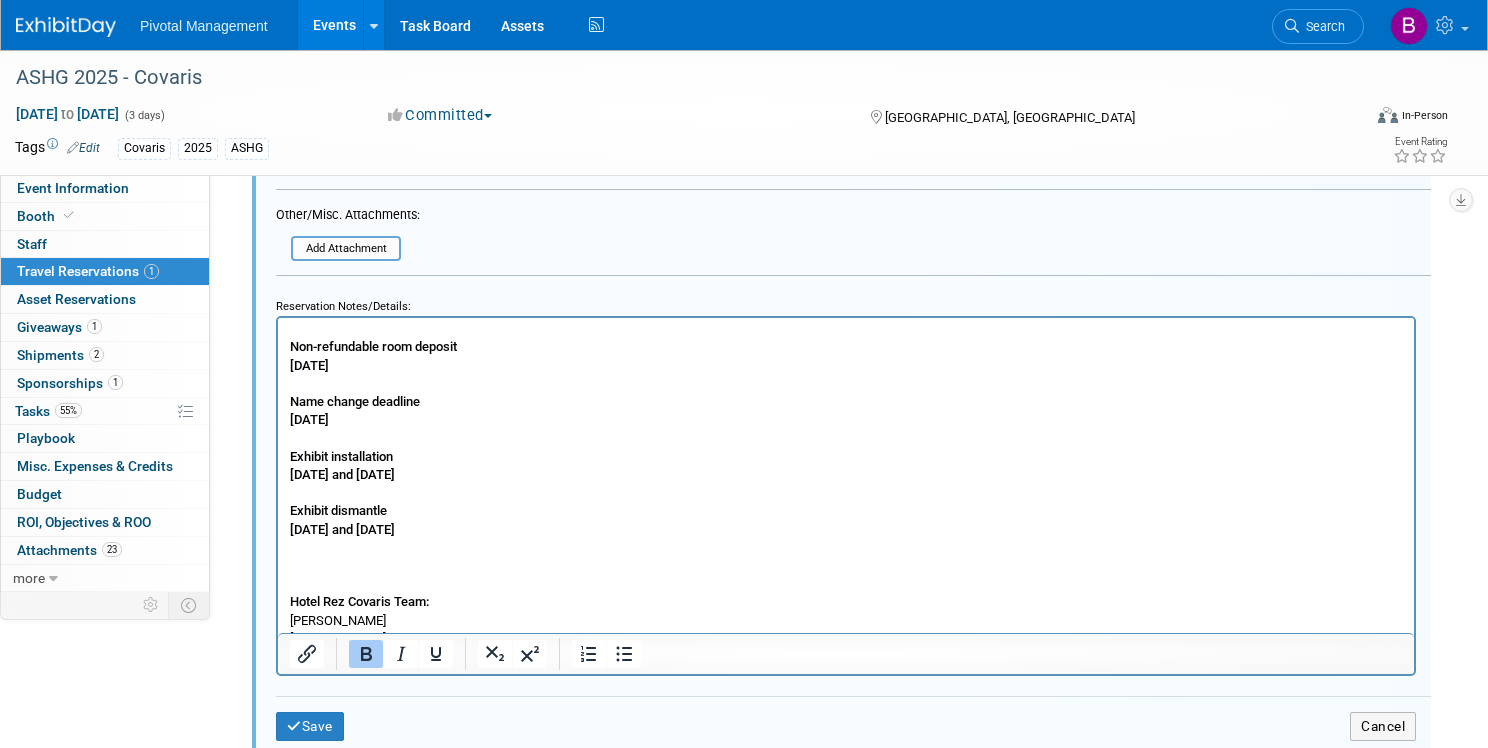 scroll, scrollTop: 100, scrollLeft: 0, axis: vertical 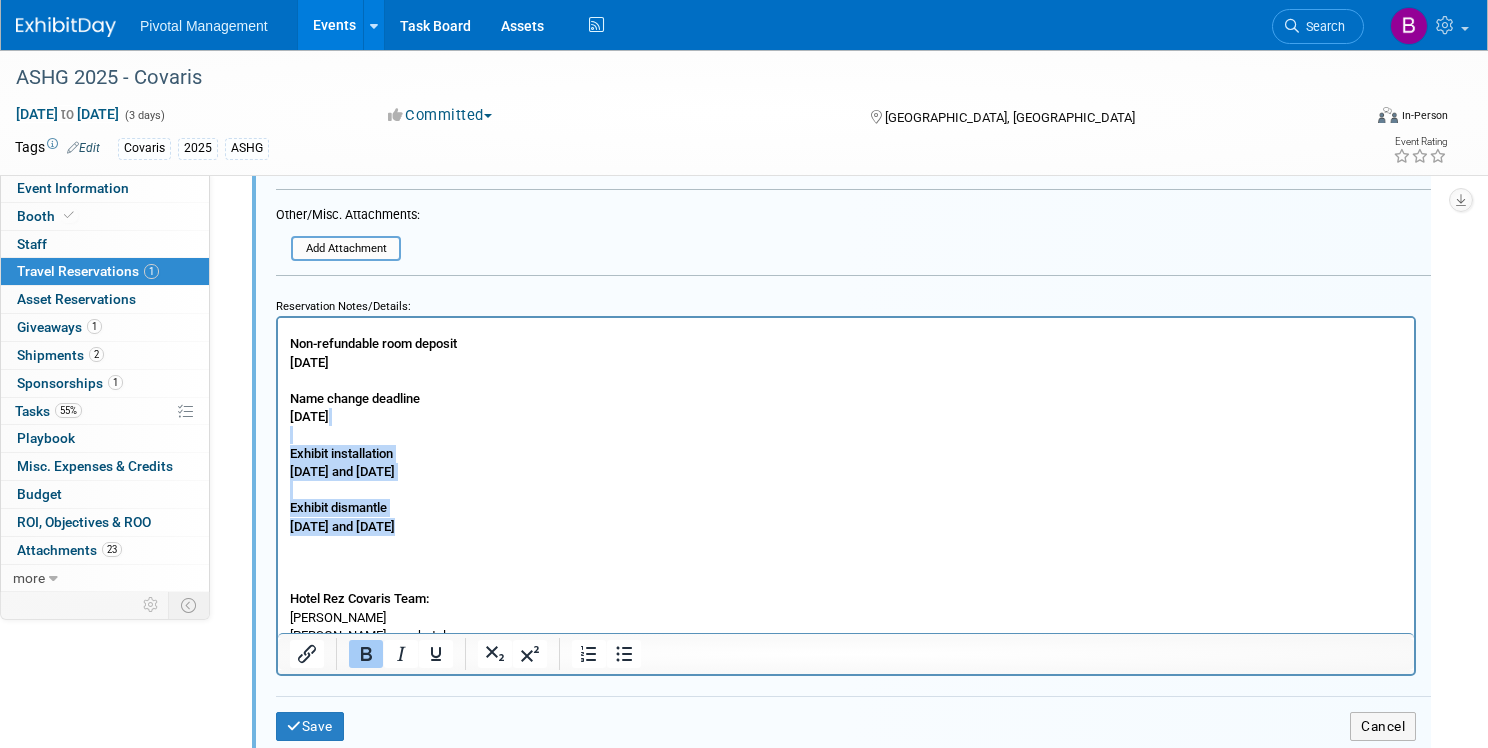 drag, startPoint x: 412, startPoint y: 521, endPoint x: 284, endPoint y: 440, distance: 151.47607 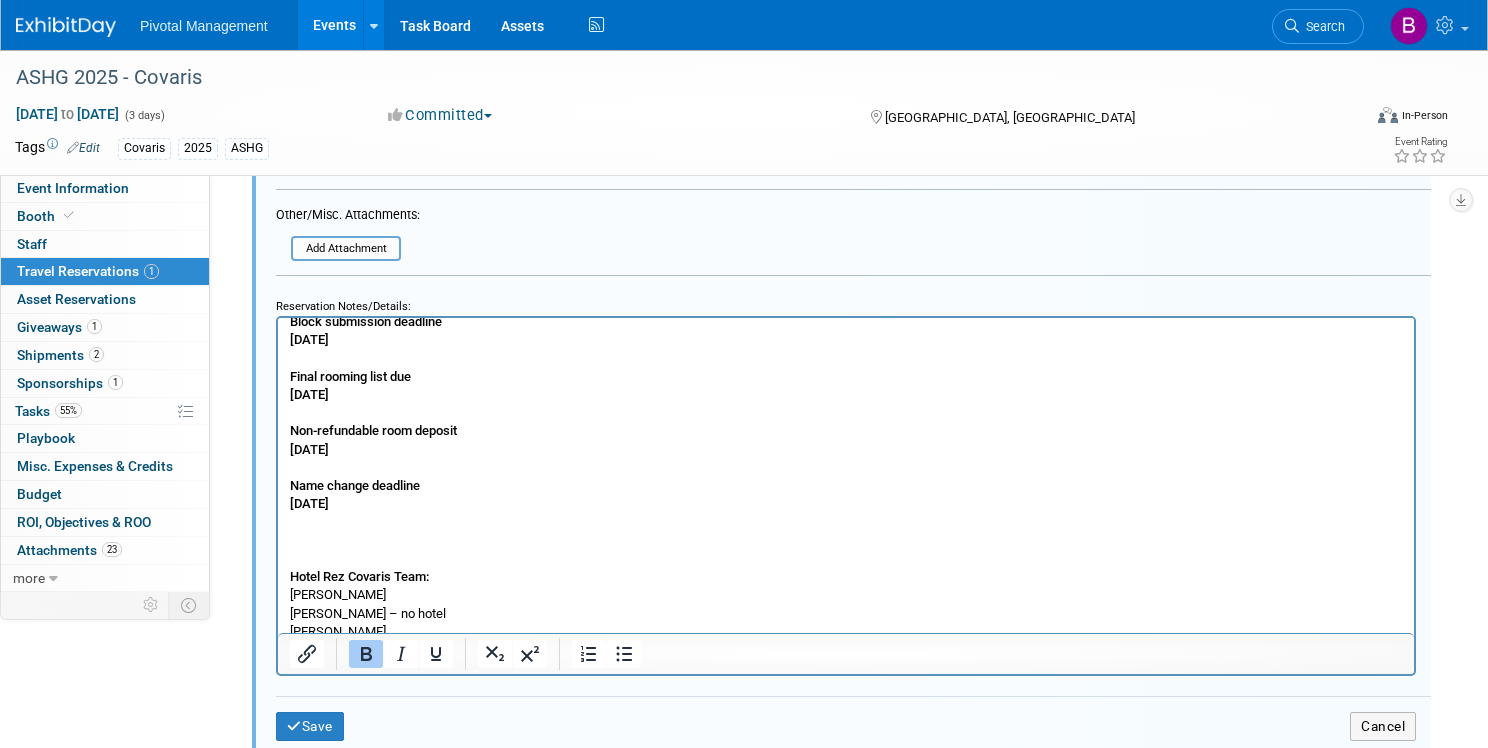scroll, scrollTop: 0, scrollLeft: 0, axis: both 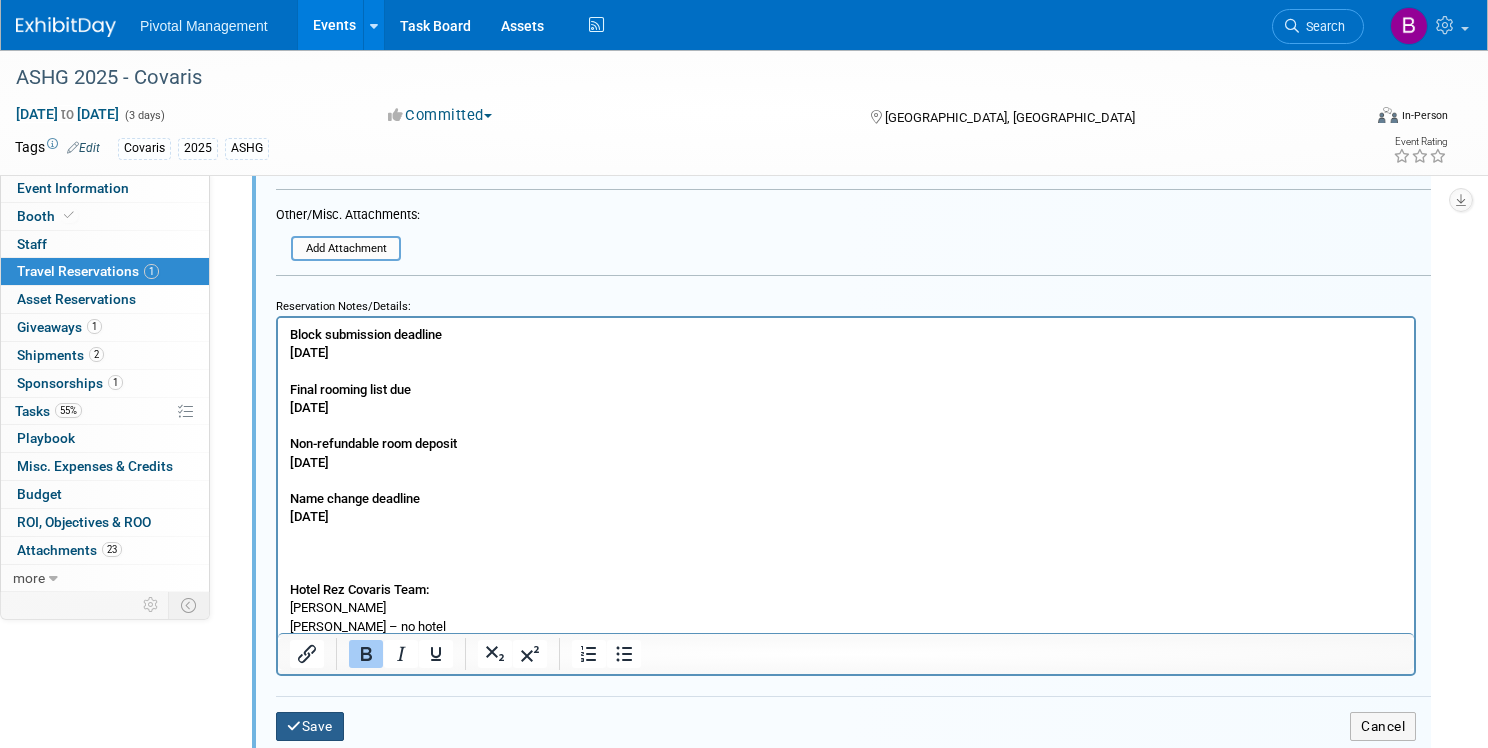 click on "Save" at bounding box center [310, 726] 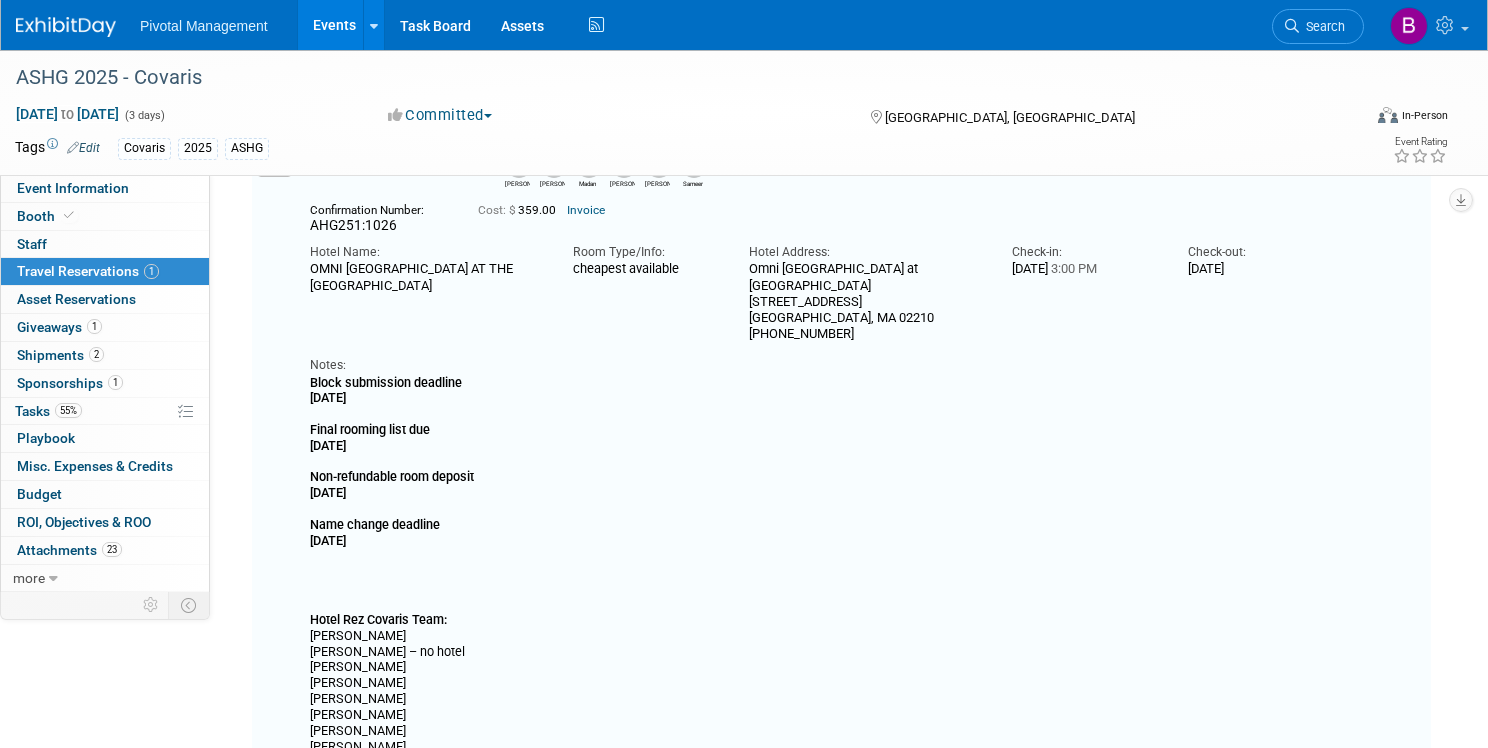 scroll, scrollTop: 126, scrollLeft: 0, axis: vertical 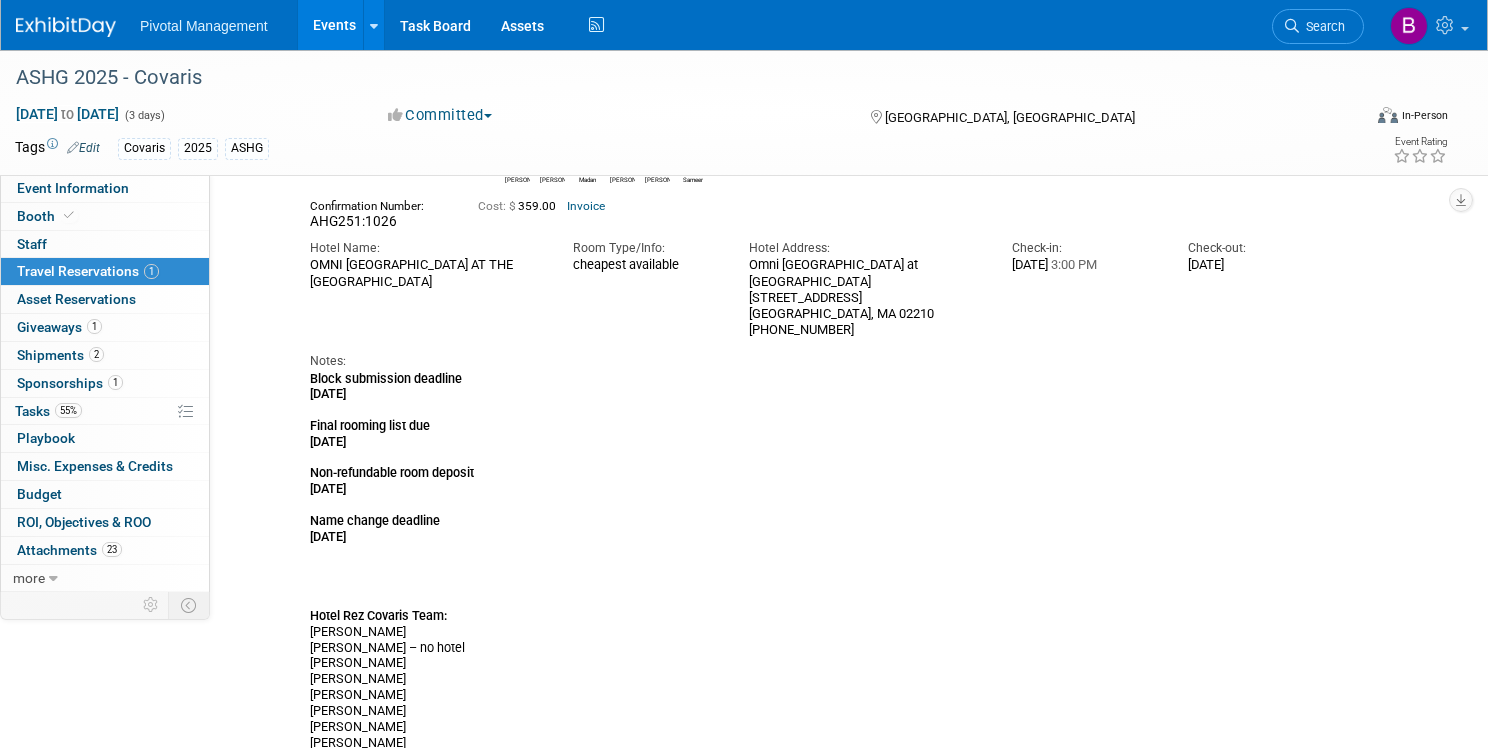 drag, startPoint x: 491, startPoint y: 380, endPoint x: 379, endPoint y: 363, distance: 113.28283 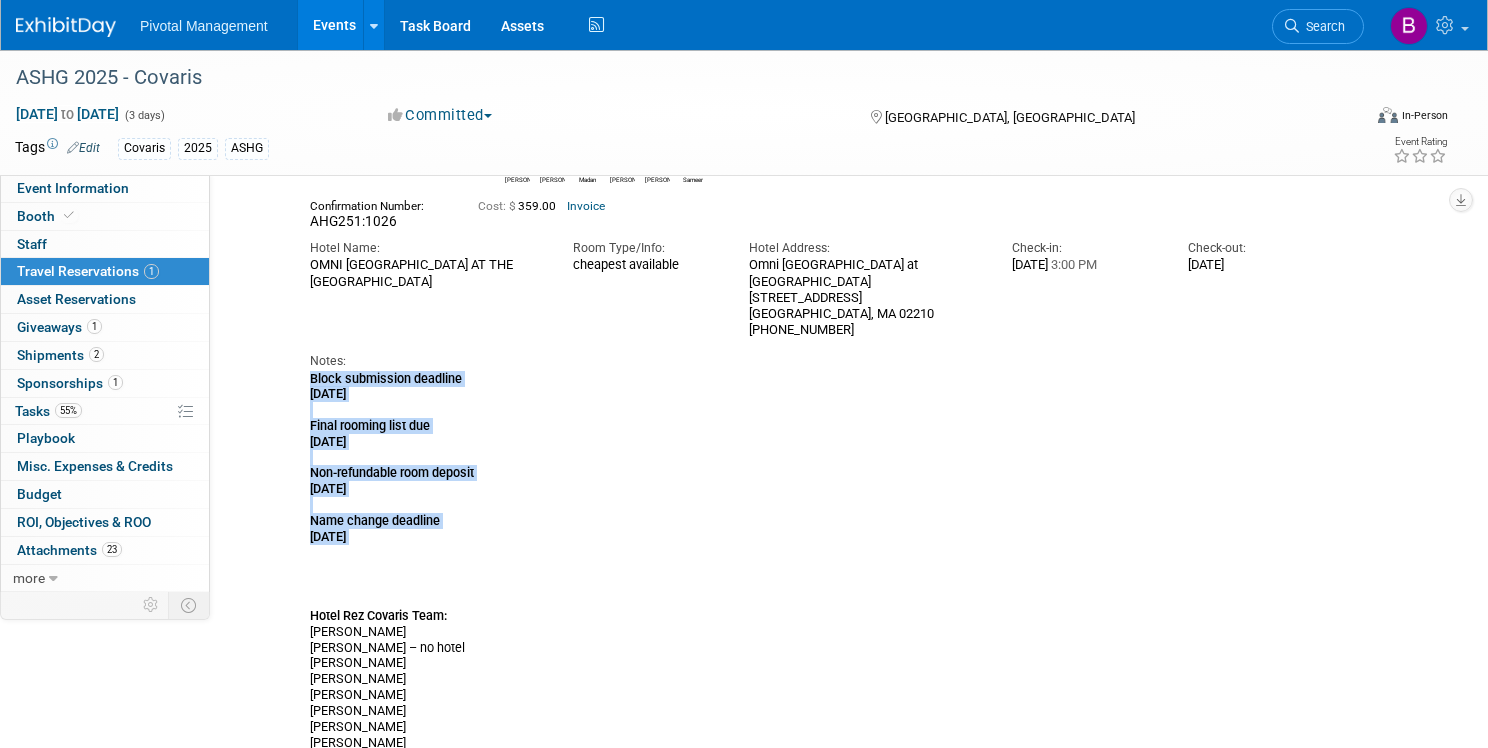 drag, startPoint x: 511, startPoint y: 530, endPoint x: 370, endPoint y: 365, distance: 217.03917 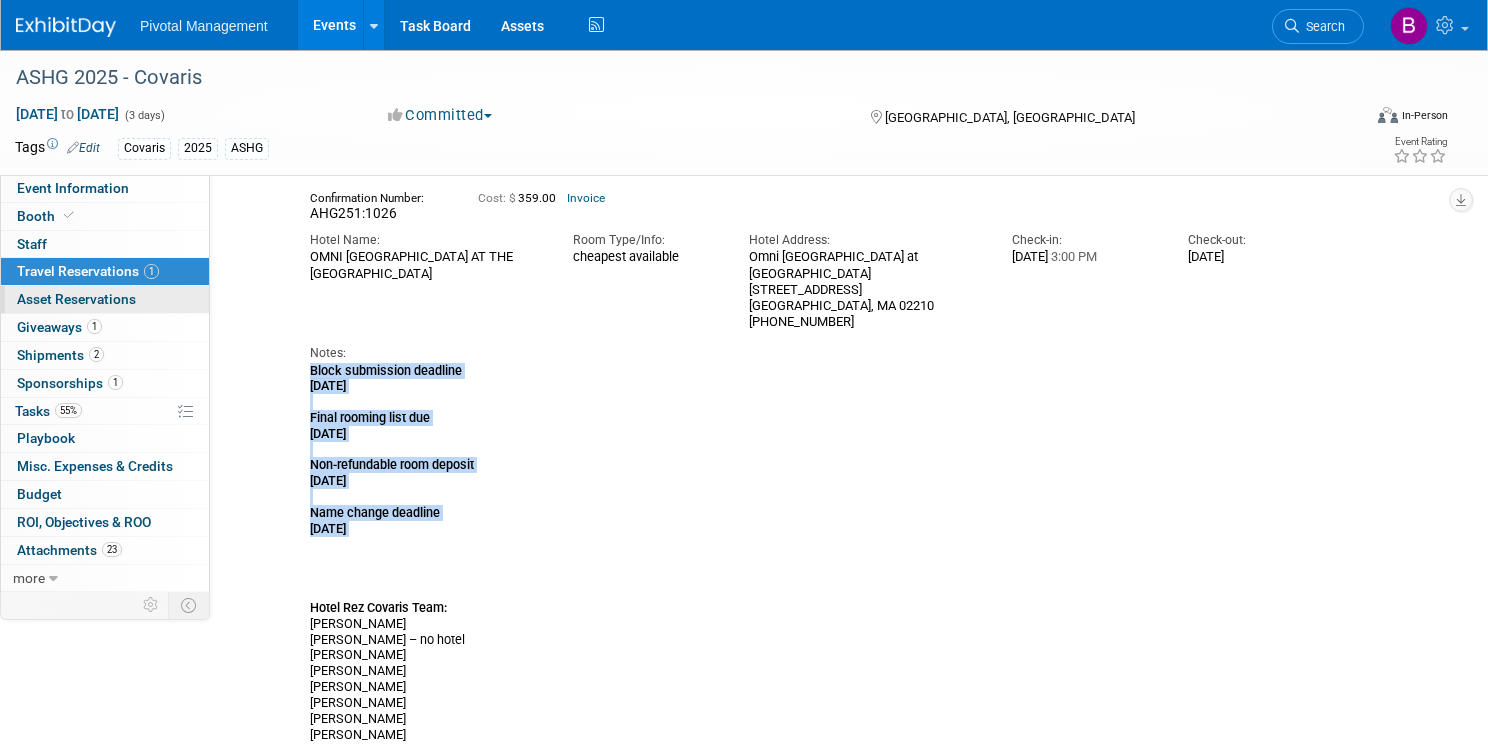 scroll, scrollTop: 130, scrollLeft: 0, axis: vertical 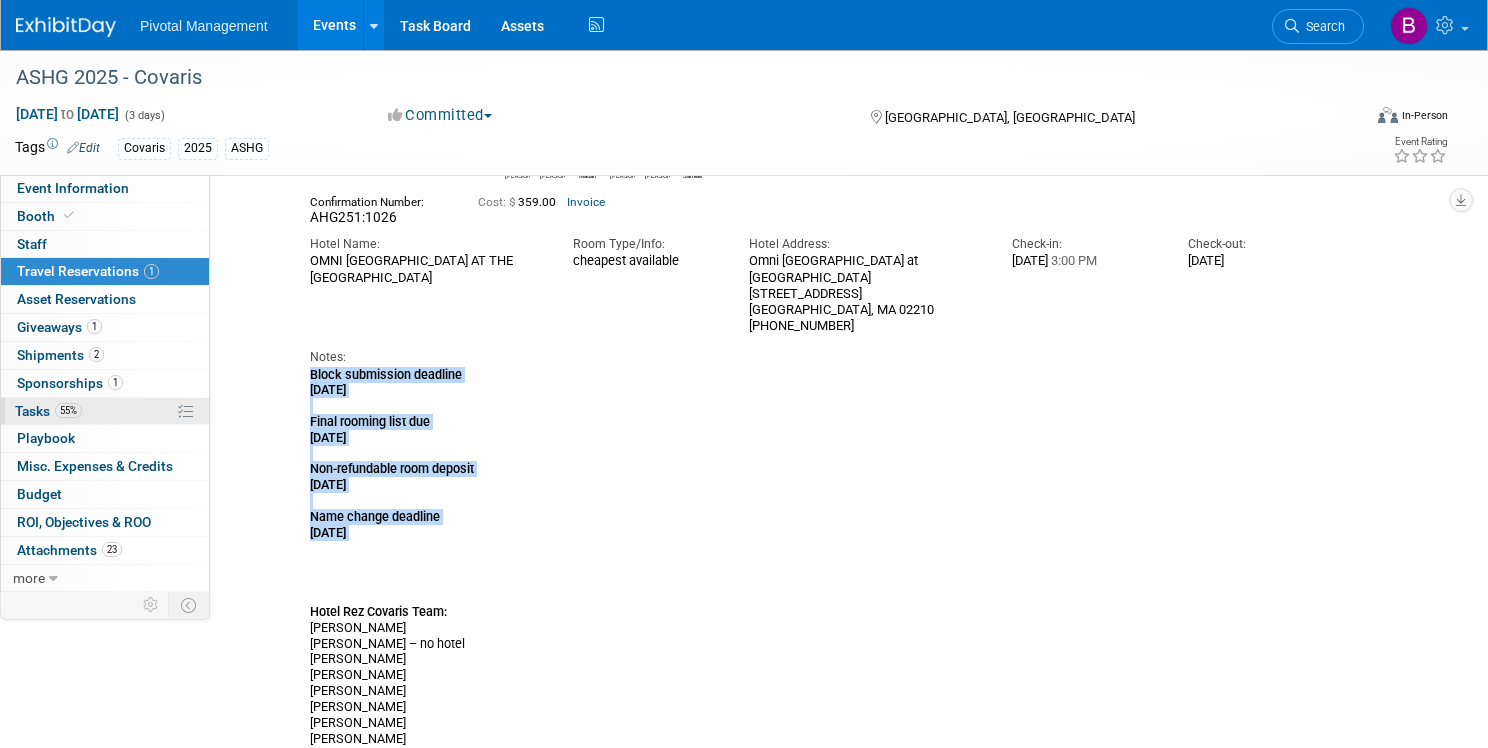 click on "55%" at bounding box center (68, 410) 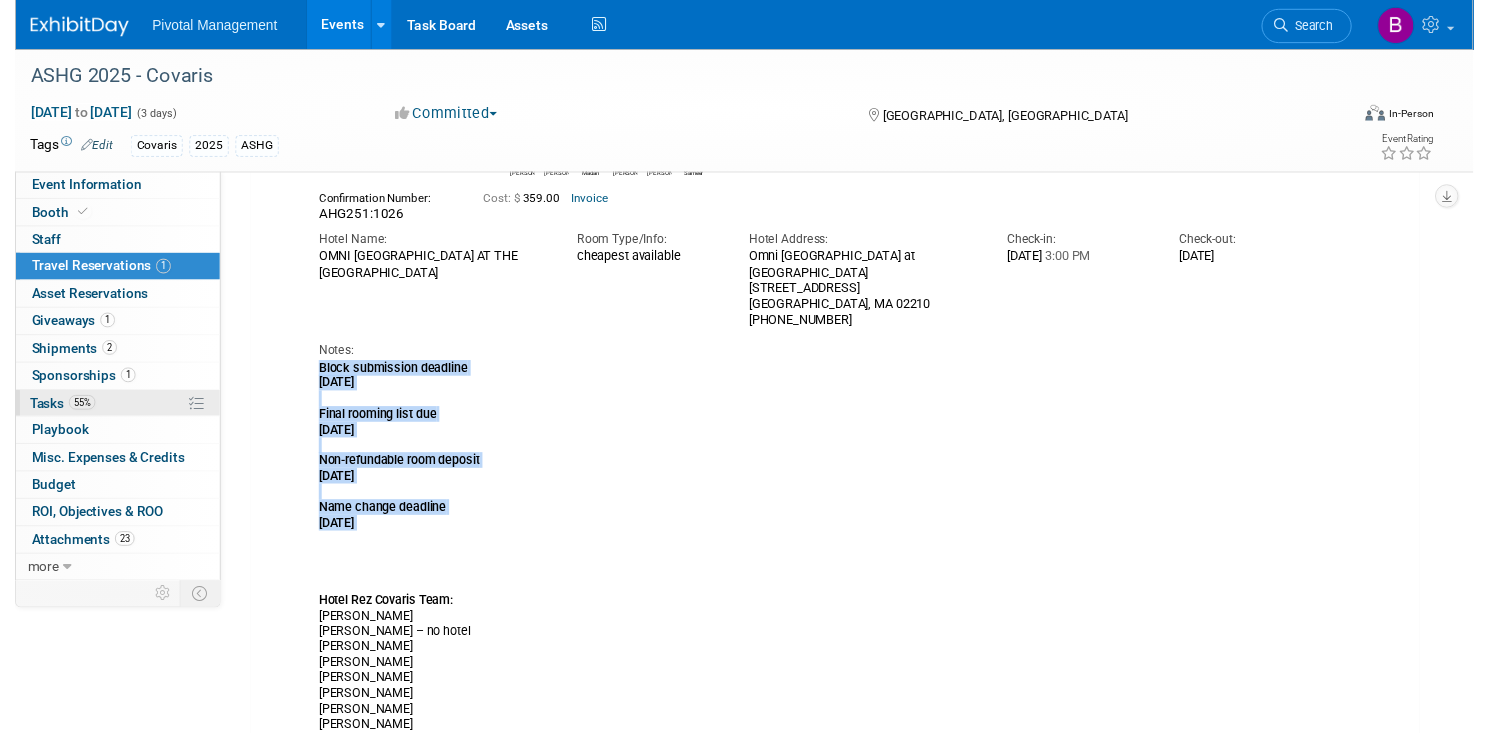 scroll, scrollTop: 0, scrollLeft: 0, axis: both 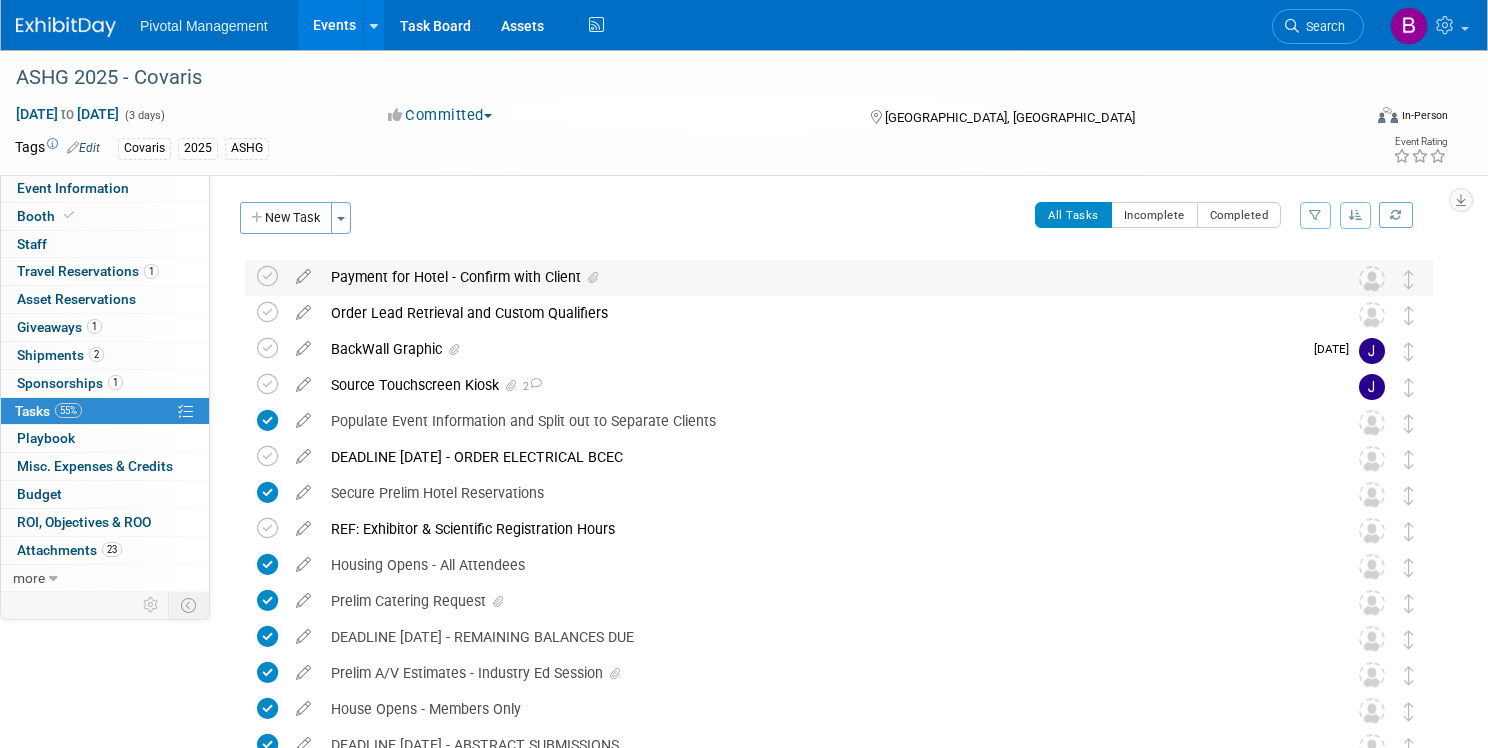 click on "Payment for Hotel - Confirm with Client" at bounding box center [820, 277] 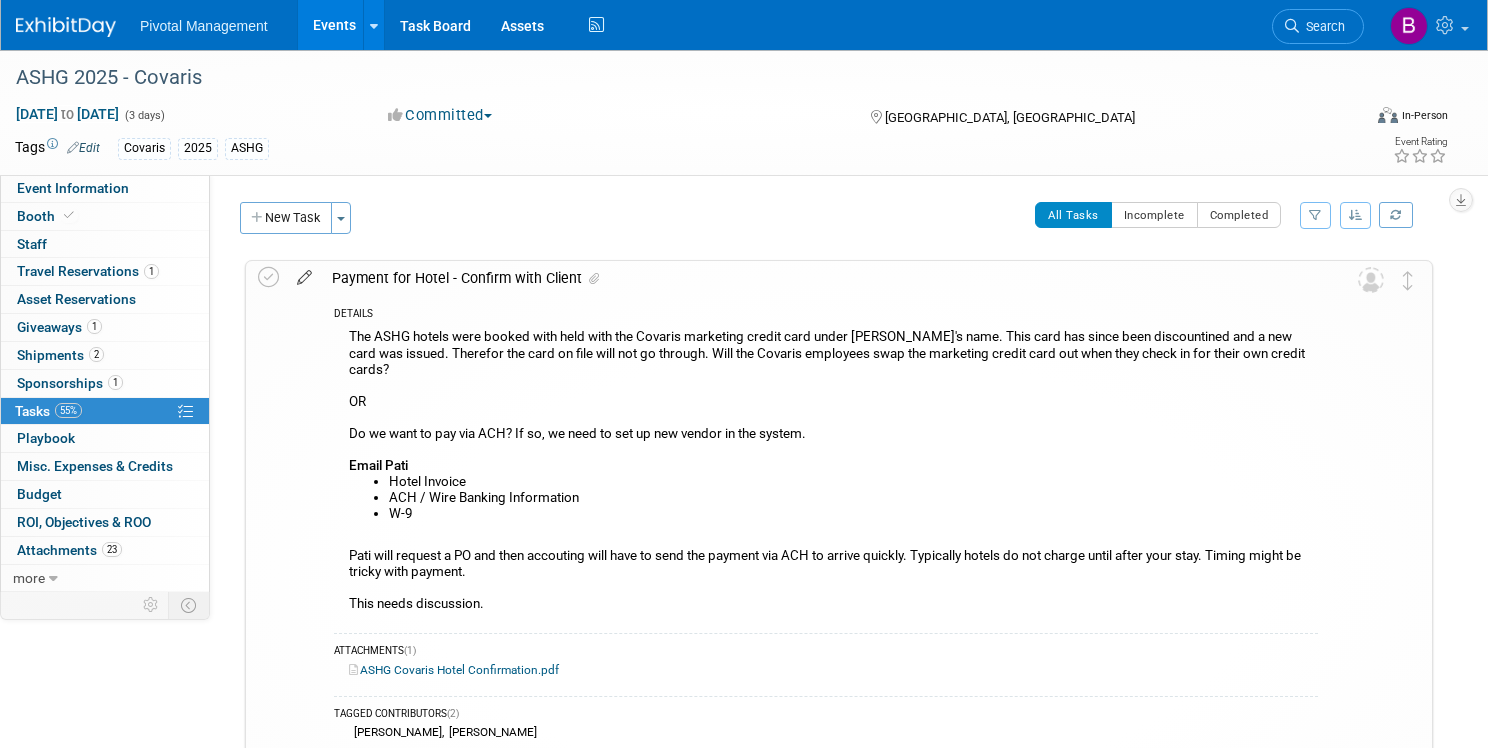 click at bounding box center (304, 273) 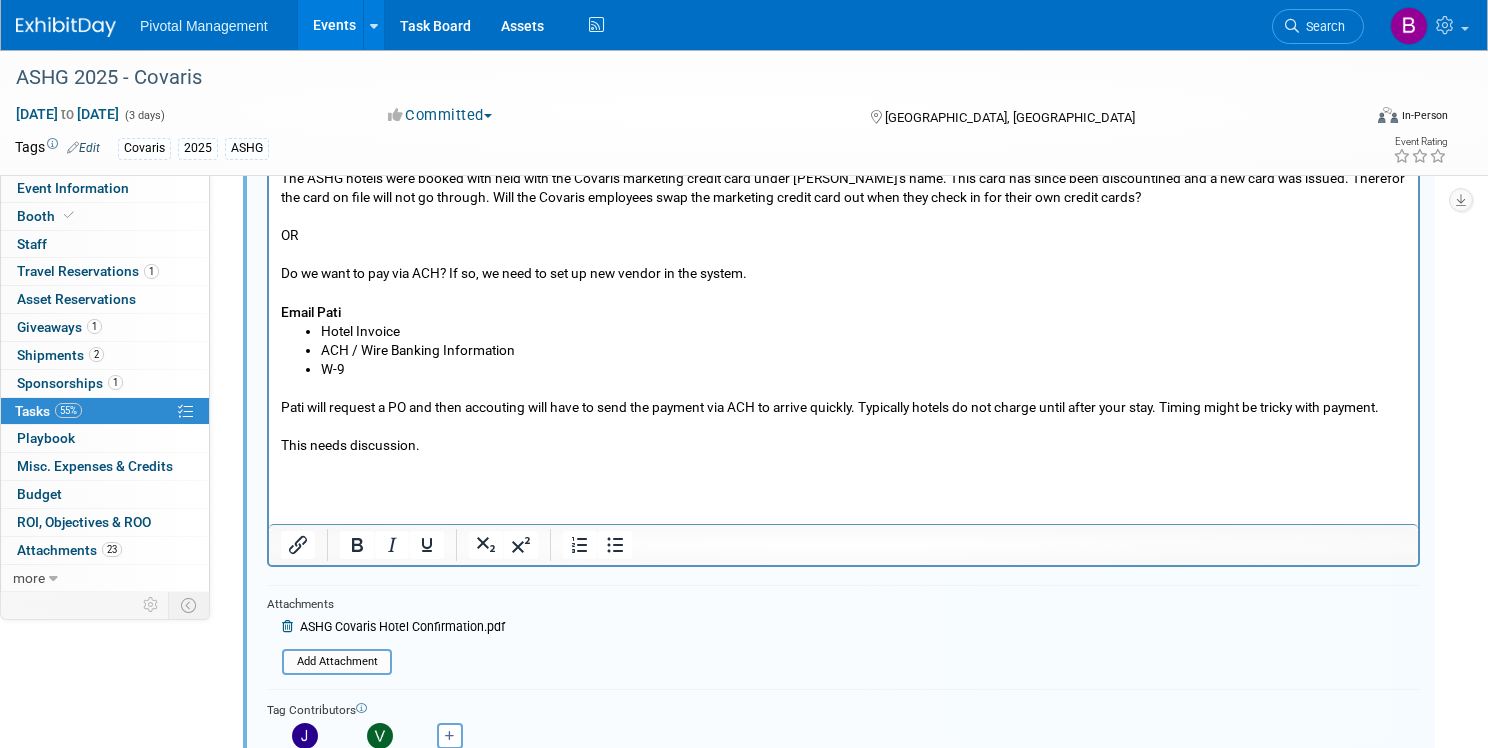 scroll, scrollTop: 315, scrollLeft: 0, axis: vertical 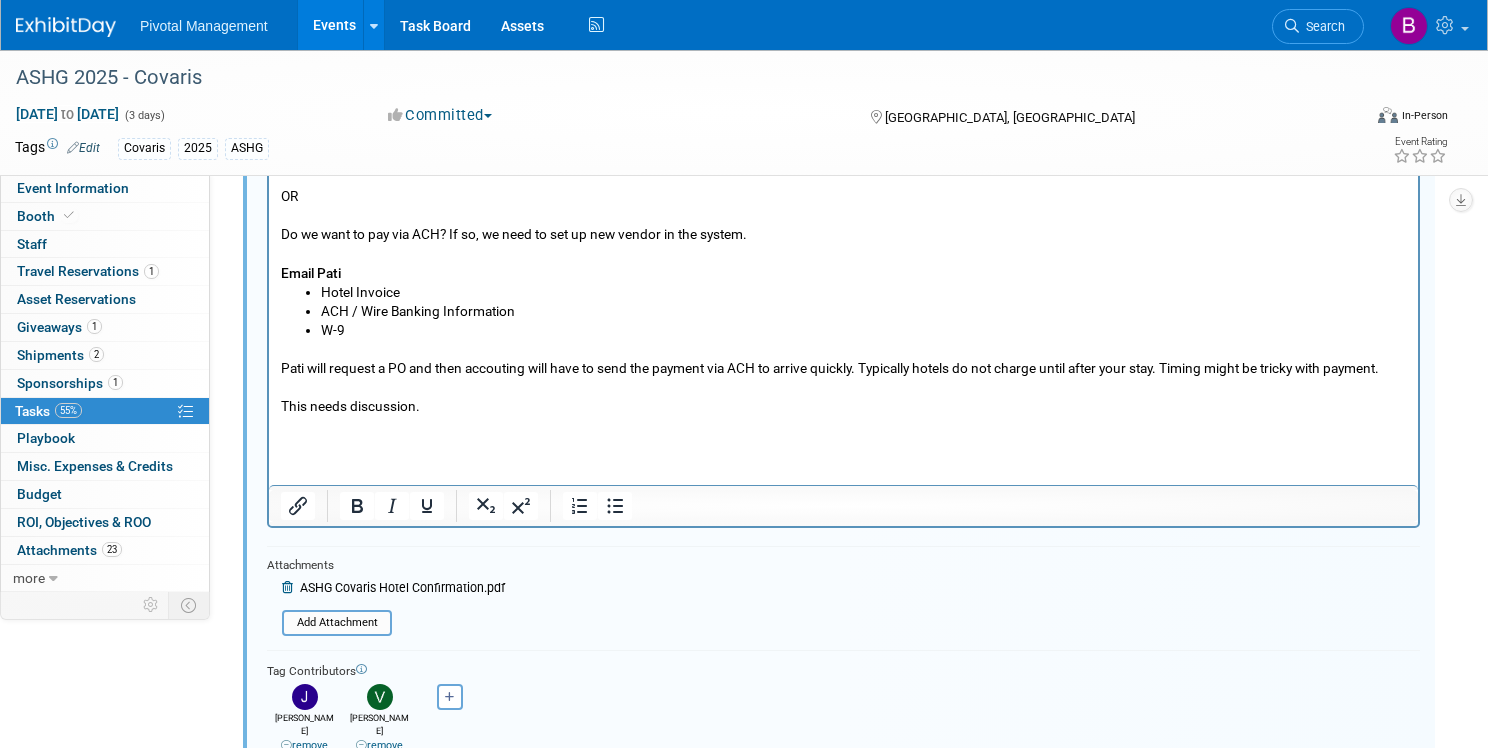 click on "Pati will request a PO and then accouting will have to send the payment via ACH to arrive quickly. Typically hotels do not charge until after your stay. Timing might be tricky with payment.  This needs discussion." at bounding box center [844, 378] 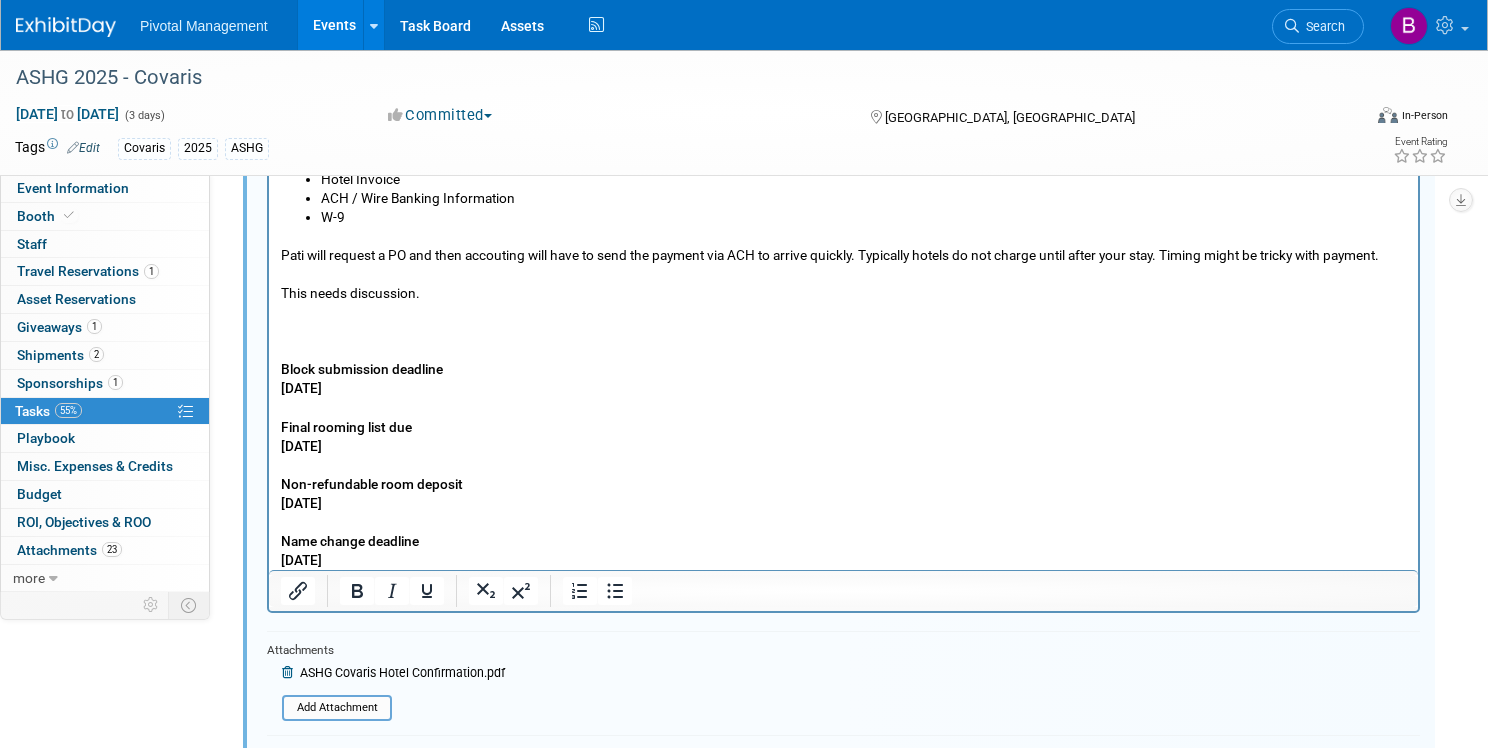 scroll, scrollTop: 390, scrollLeft: 0, axis: vertical 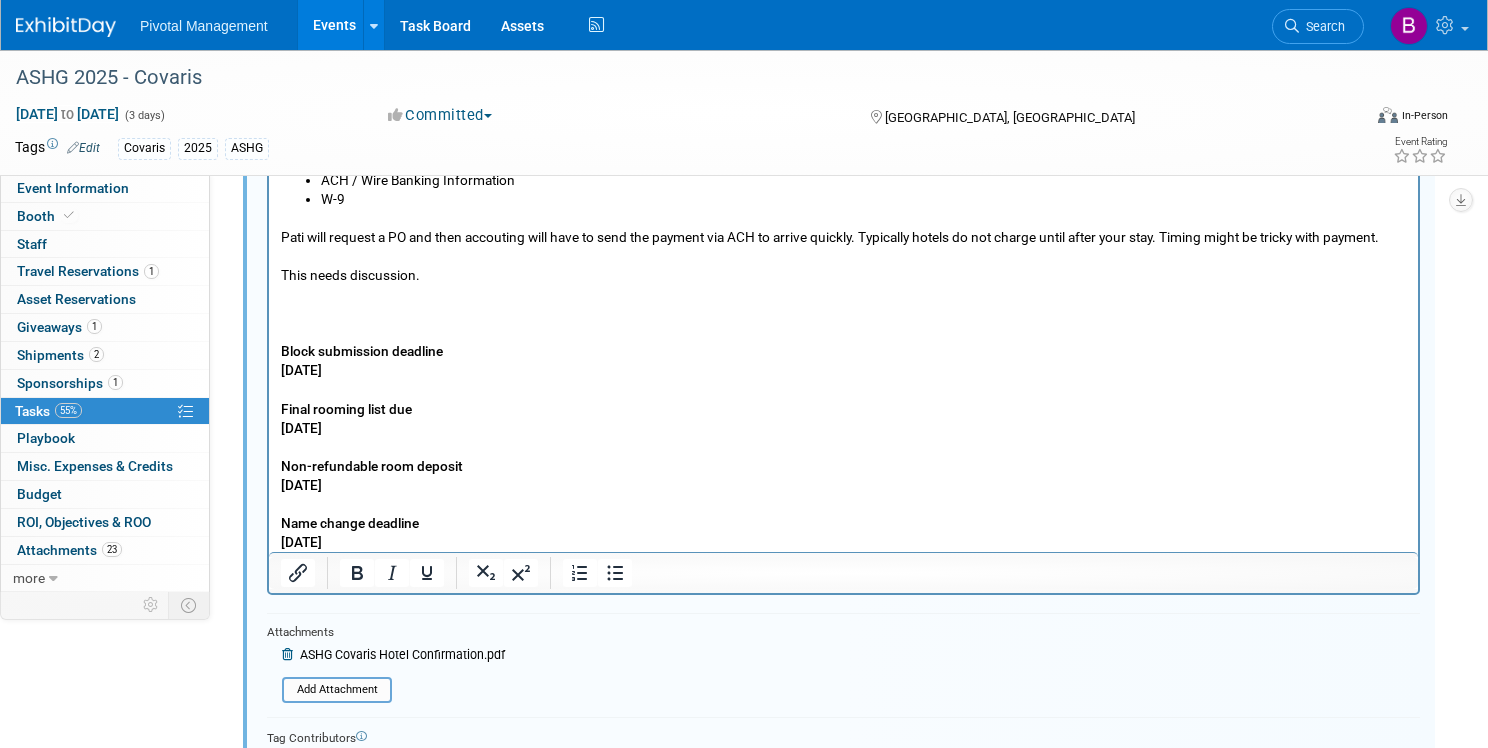 click at bounding box center (844, 332) 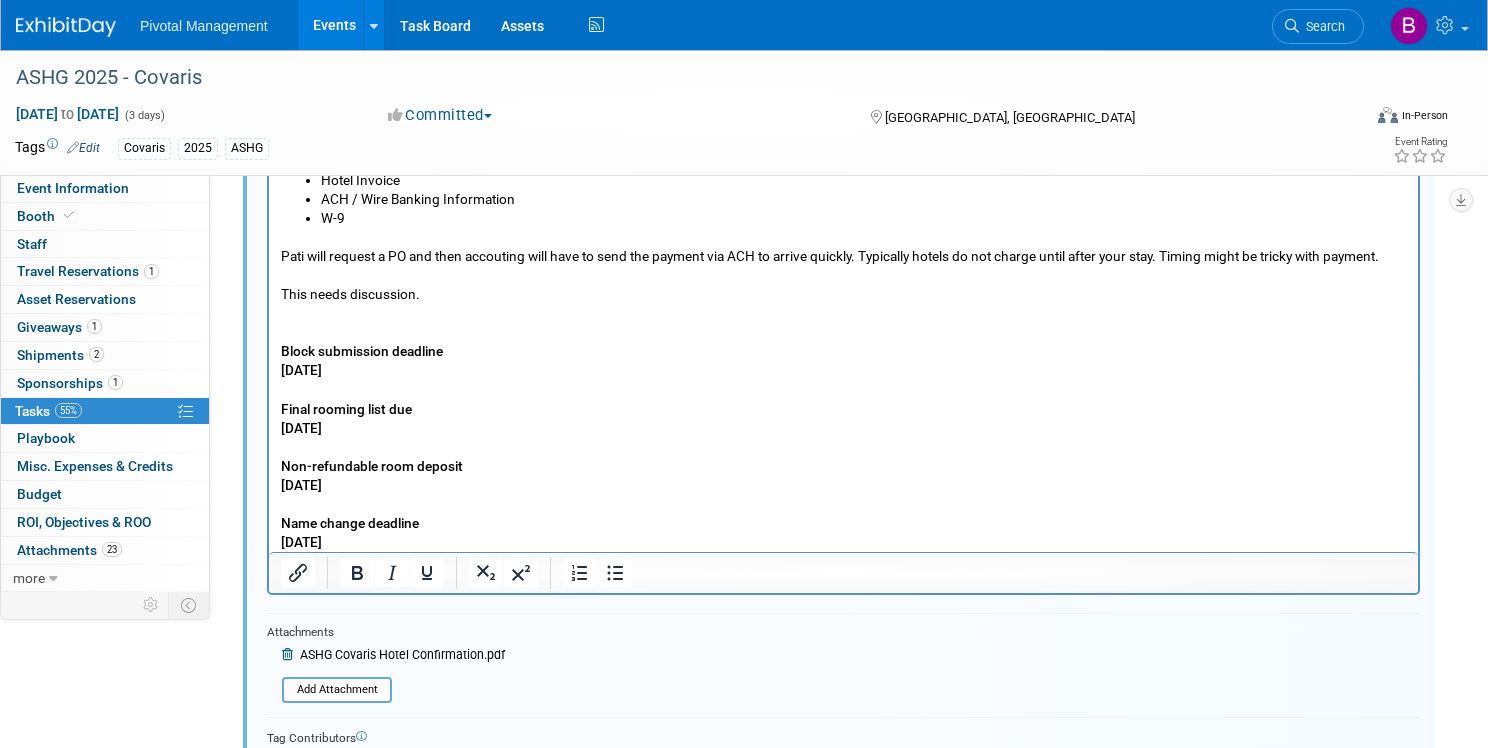 scroll, scrollTop: 56, scrollLeft: 0, axis: vertical 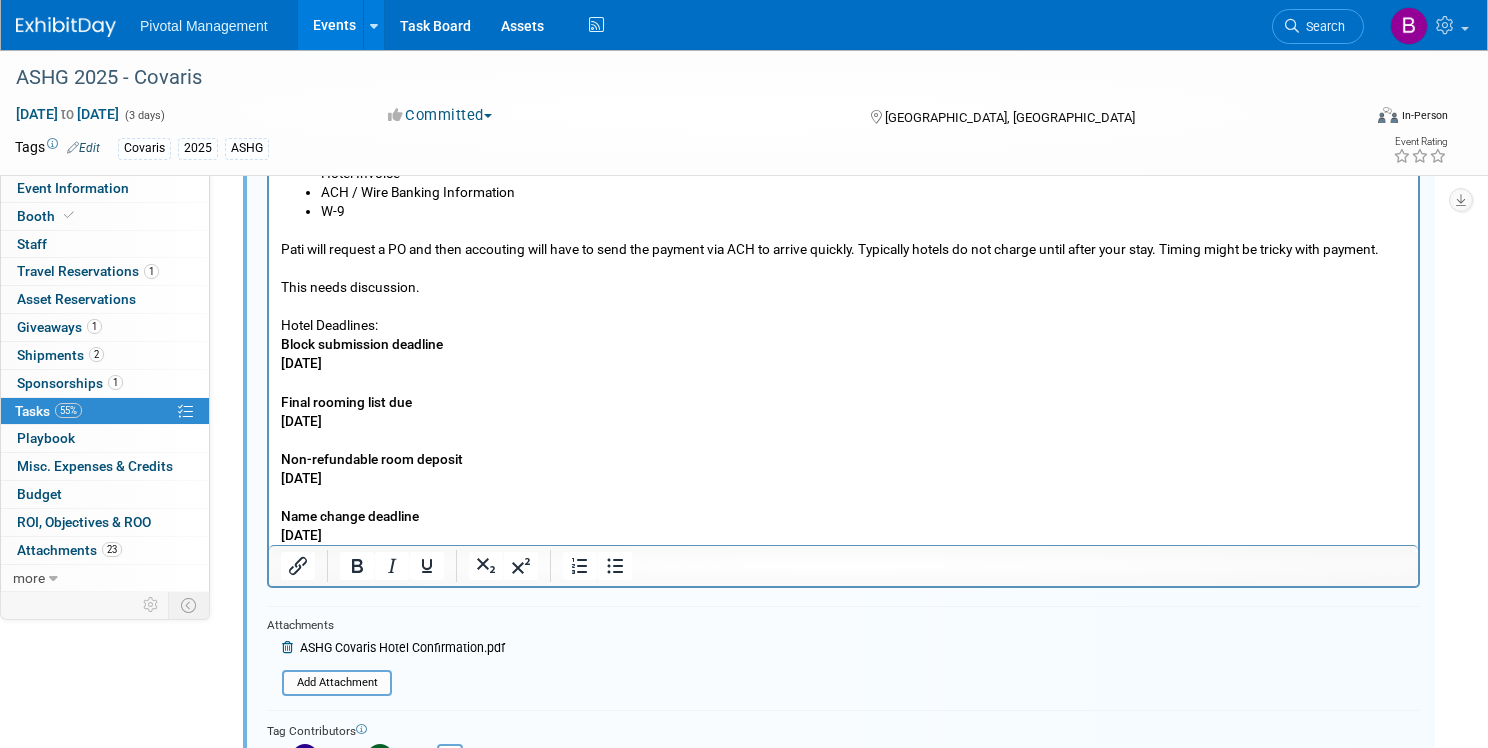 drag, startPoint x: 384, startPoint y: 326, endPoint x: 281, endPoint y: 326, distance: 103 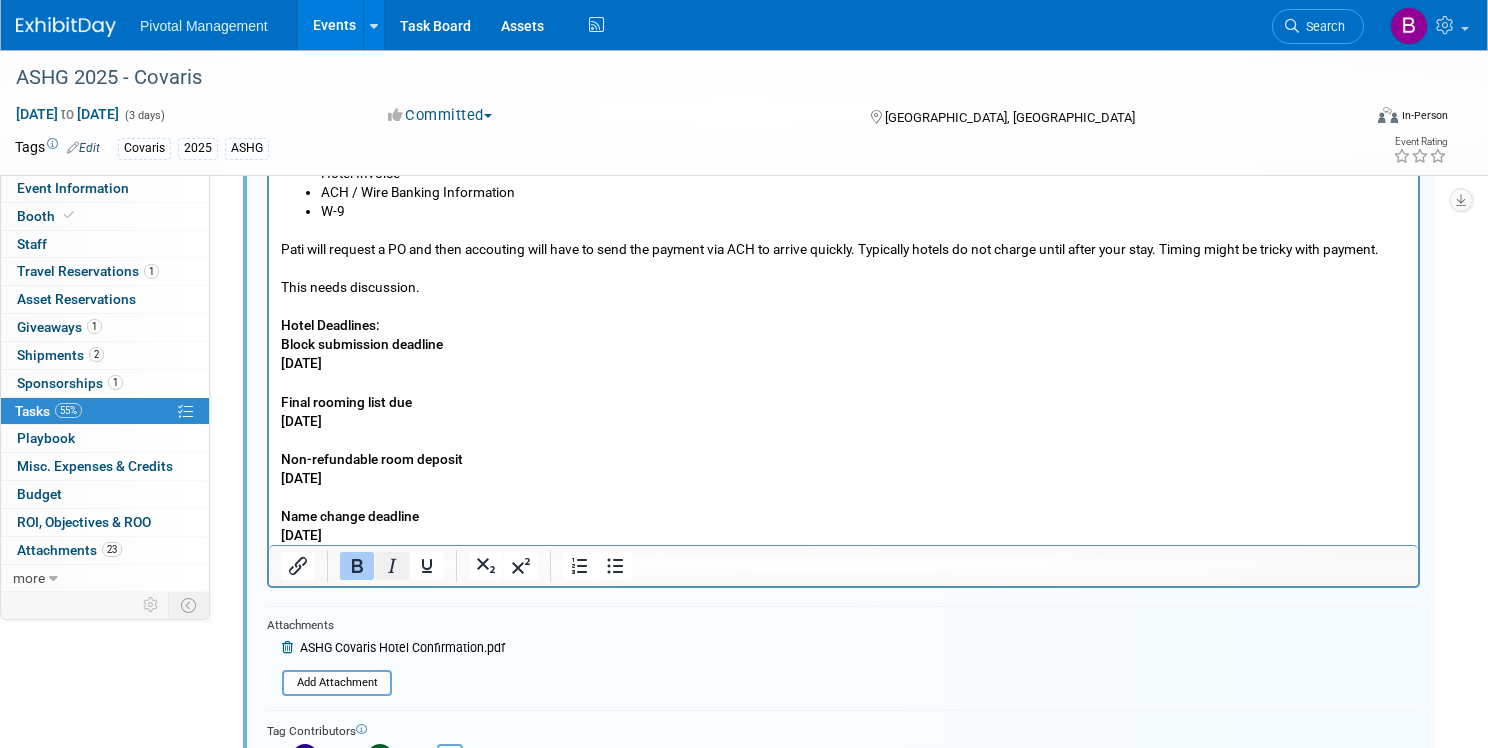 click 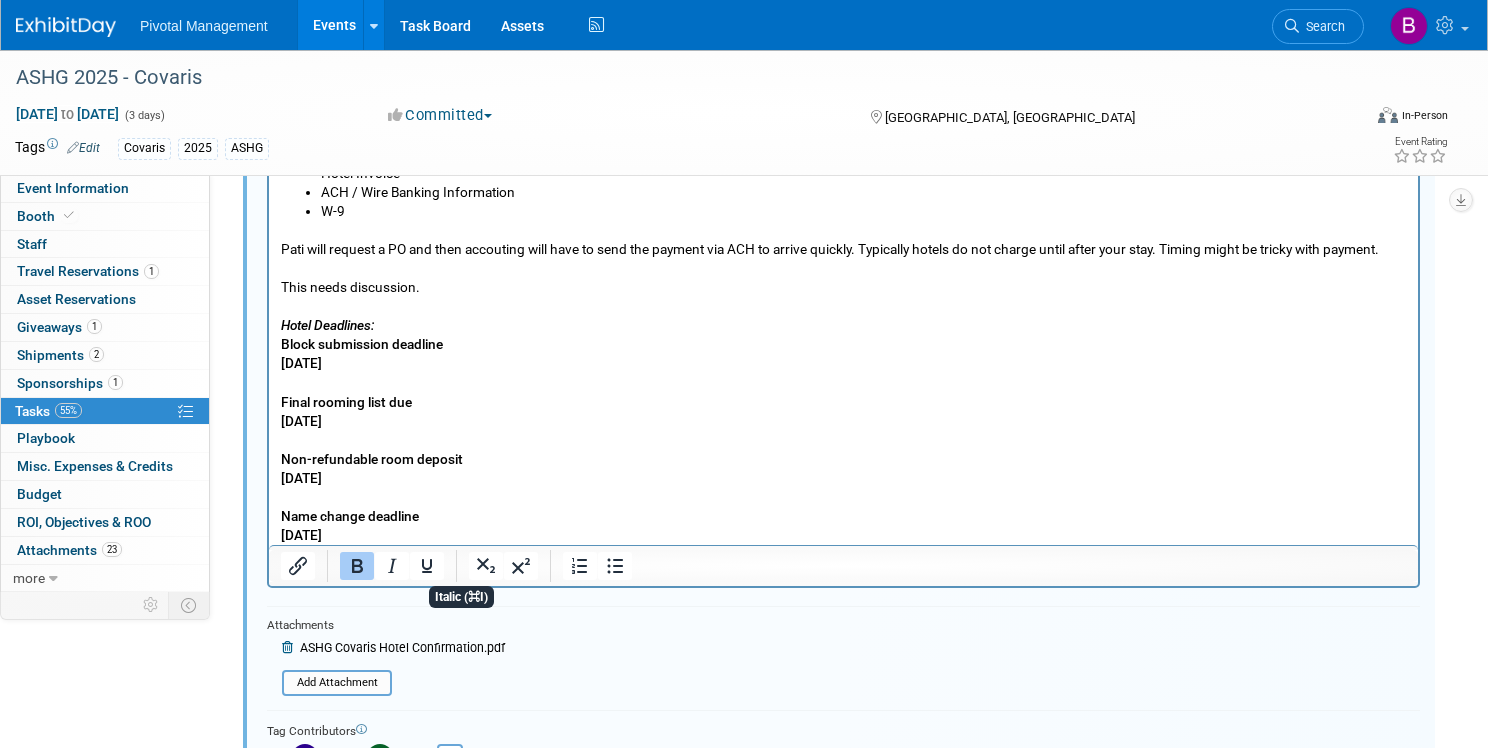 click on "Block submission deadline Monday August 25 Final rooming list due Friday August 29 Non-refundable room deposit Monday September 22 Name change deadline Friday September 26" at bounding box center (844, 440) 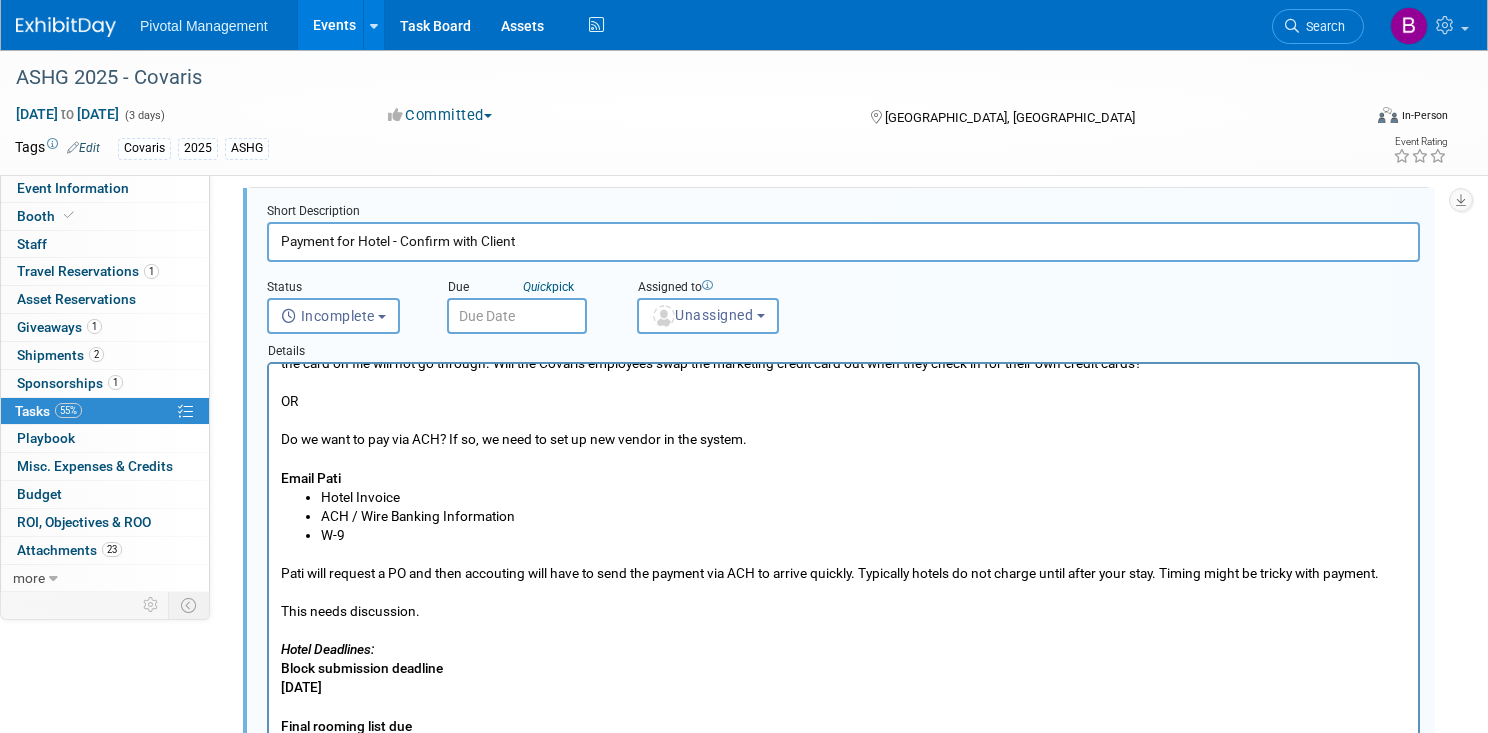 scroll, scrollTop: 67, scrollLeft: 0, axis: vertical 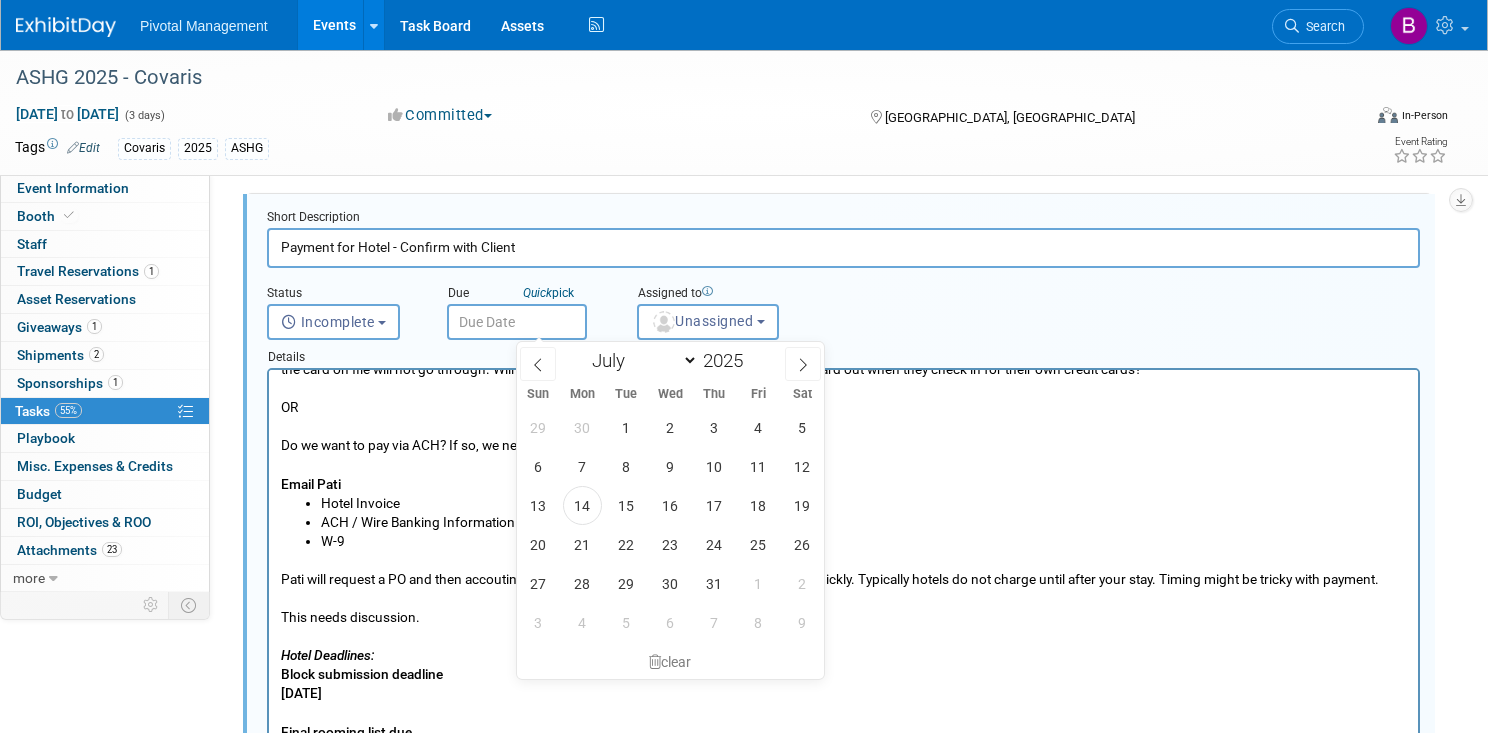 click at bounding box center [517, 322] 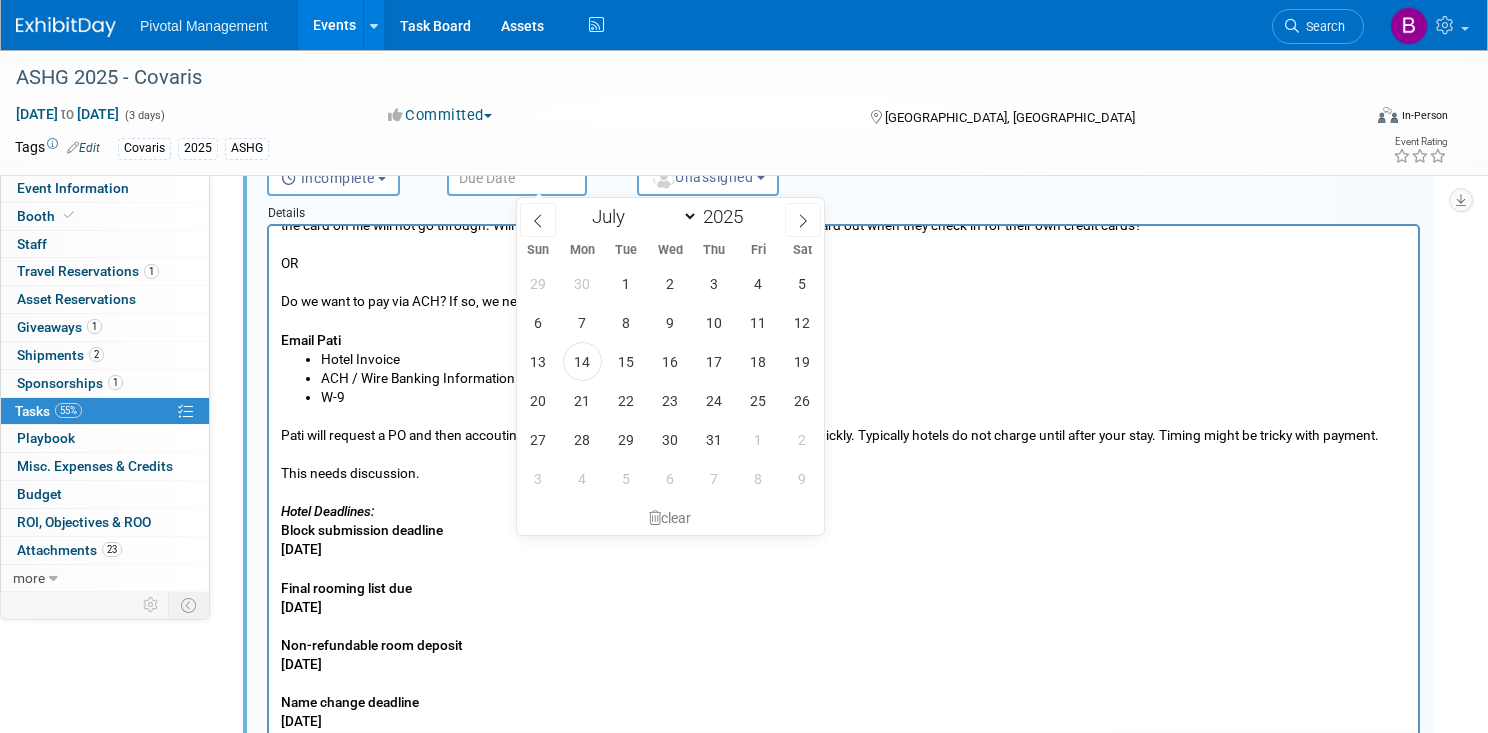 scroll, scrollTop: 220, scrollLeft: 0, axis: vertical 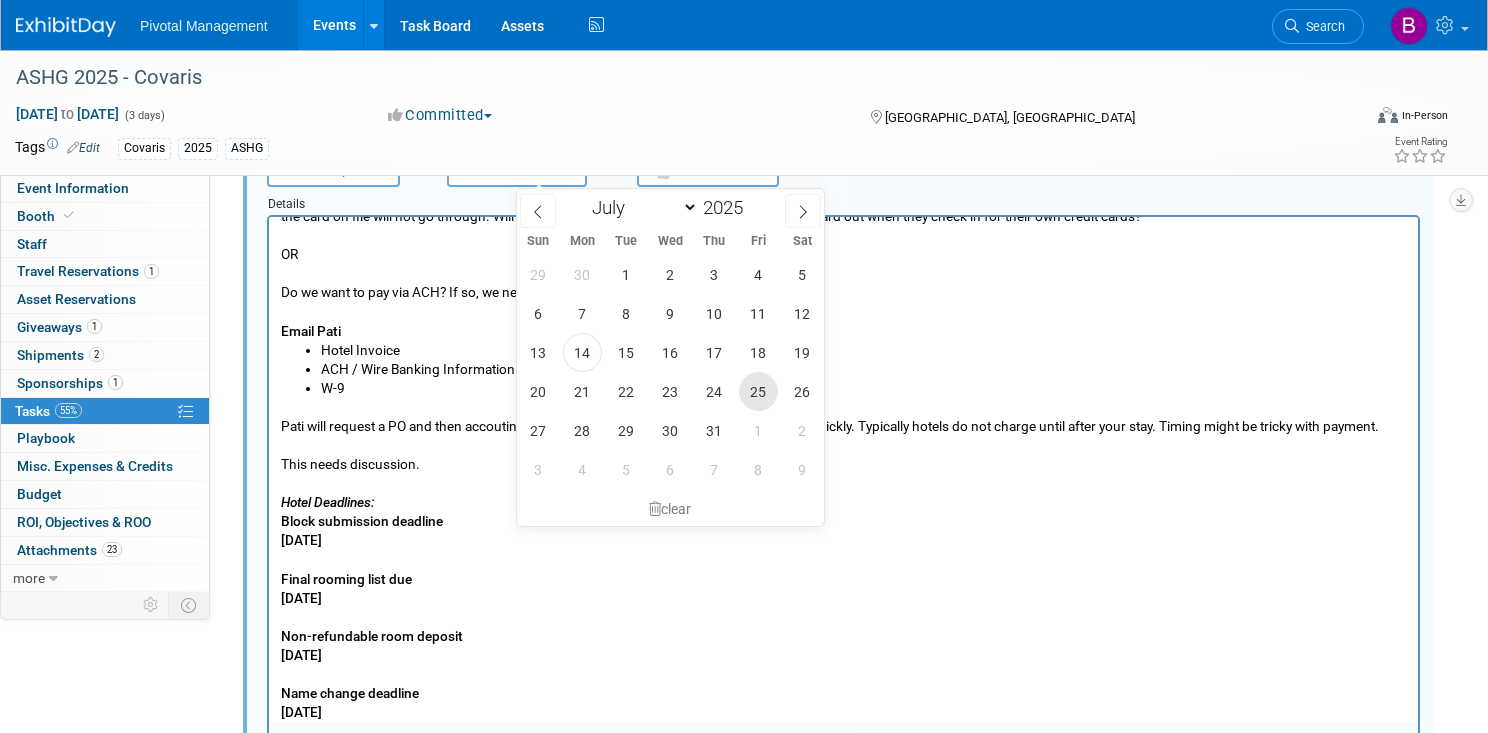 click on "25" at bounding box center (758, 391) 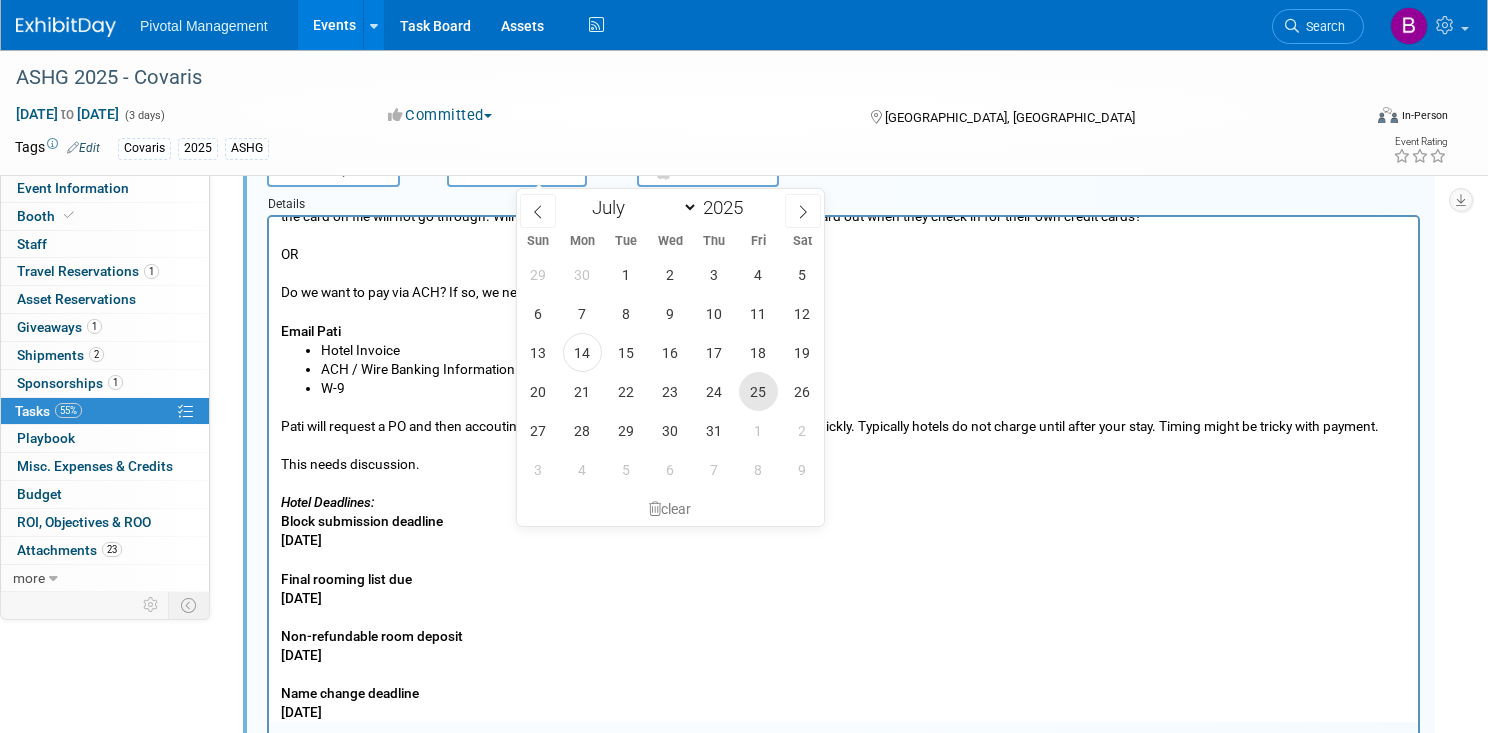 type on "Jul 25, 2025" 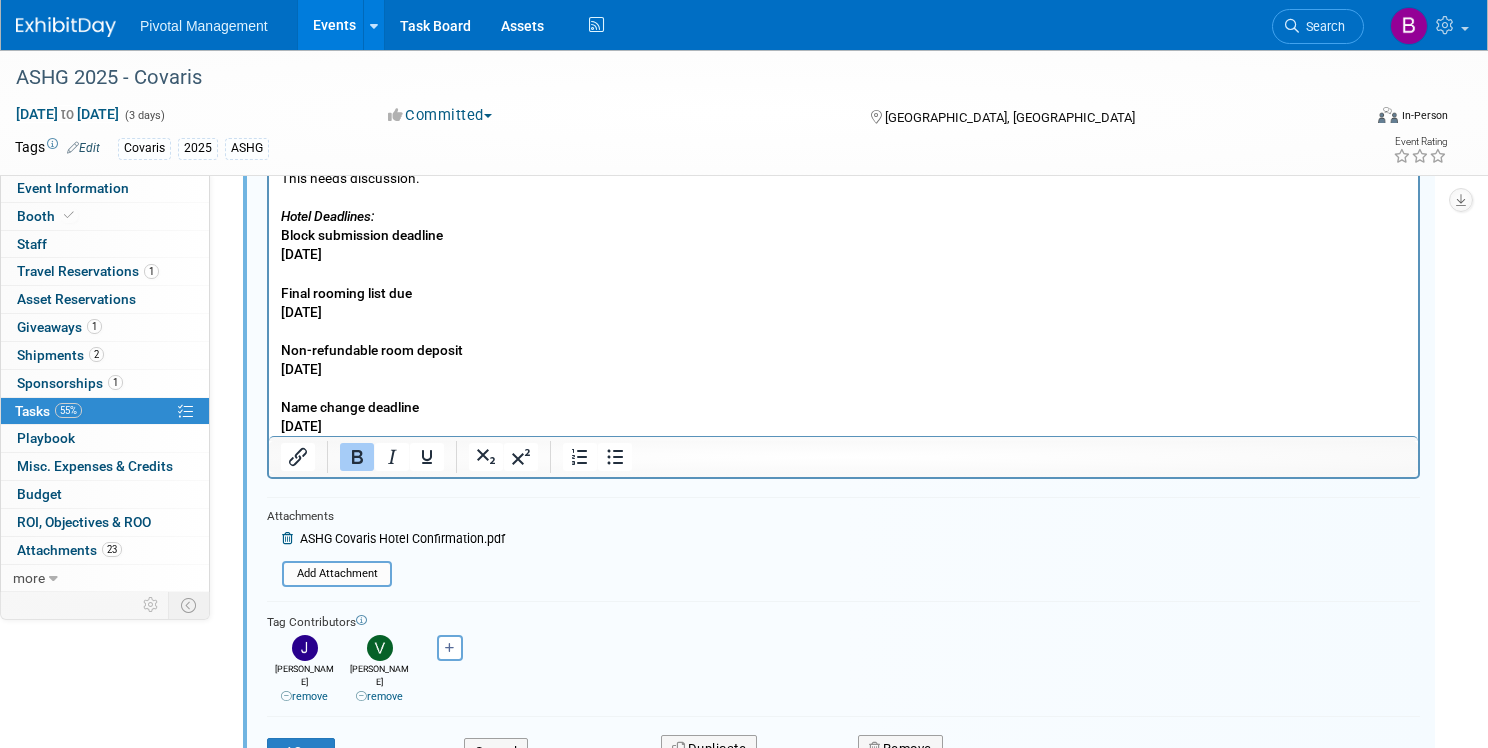 scroll, scrollTop: 523, scrollLeft: 0, axis: vertical 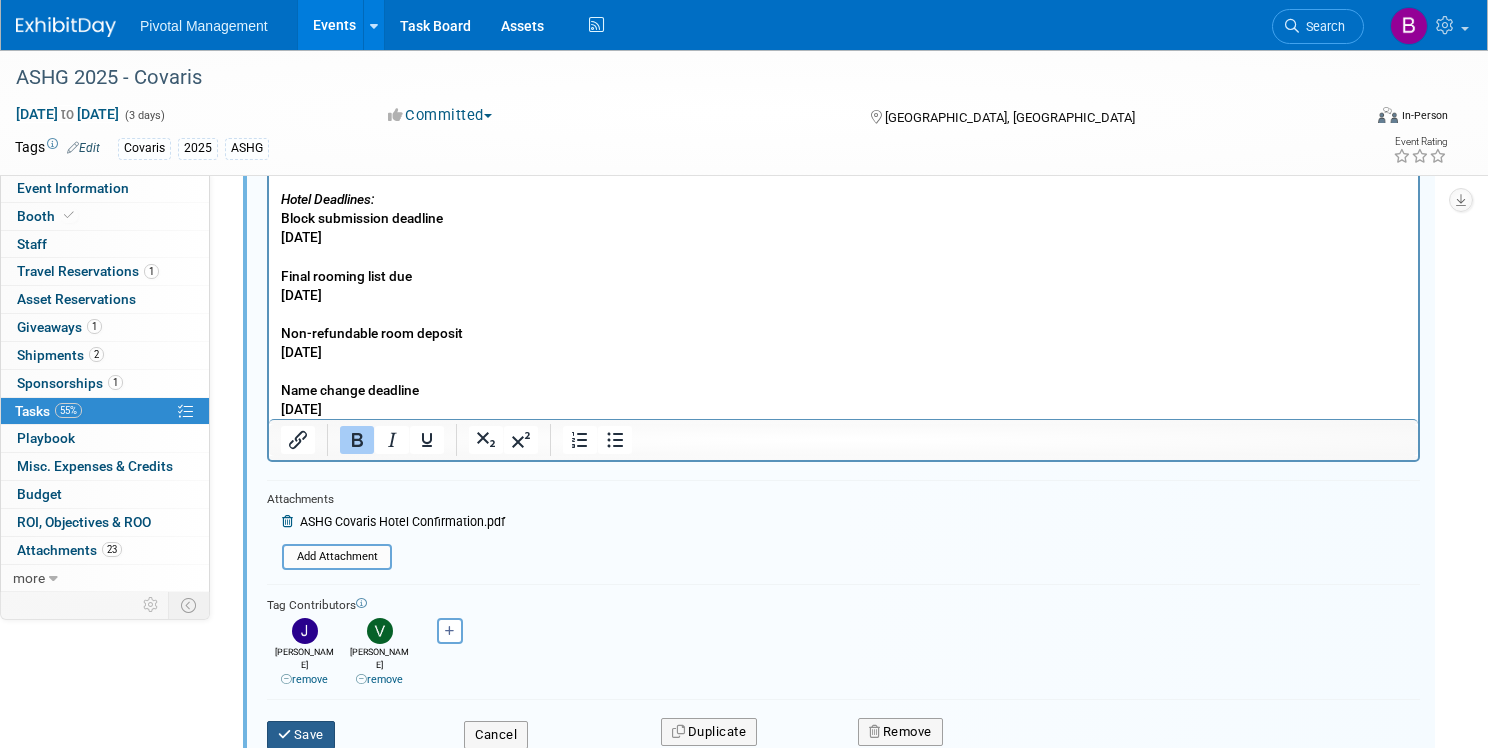 click on "Save" at bounding box center [301, 735] 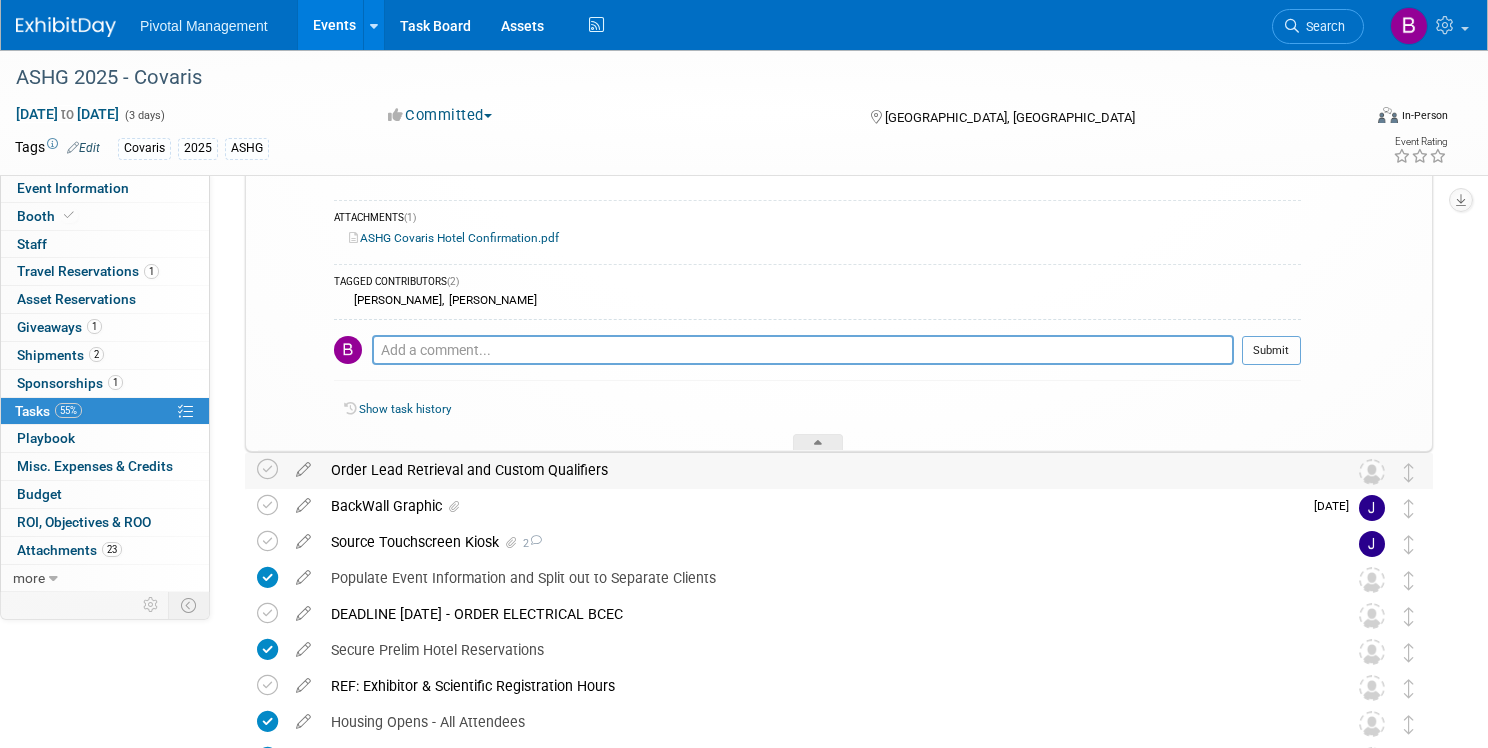 scroll, scrollTop: 673, scrollLeft: 0, axis: vertical 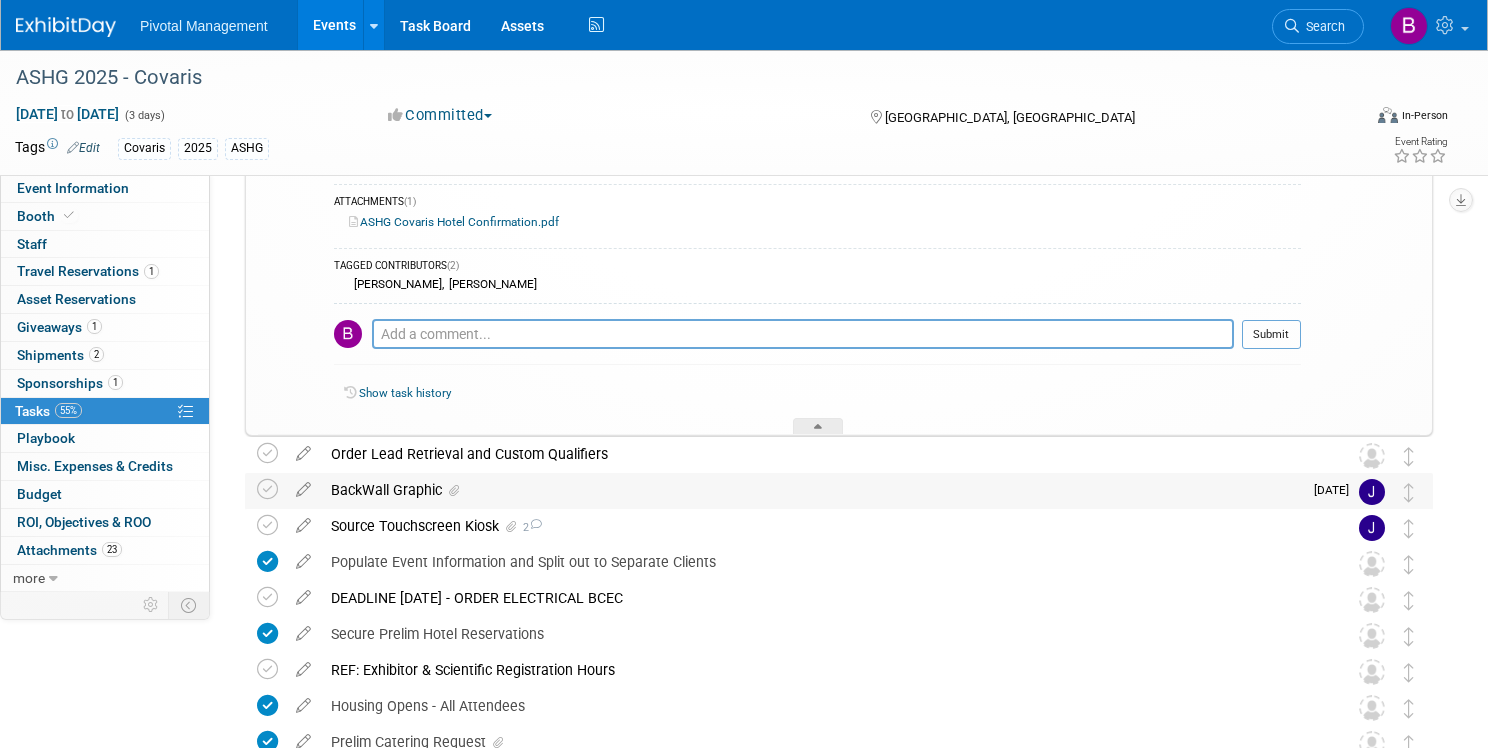 click on "BackWall Graphic" at bounding box center [811, 490] 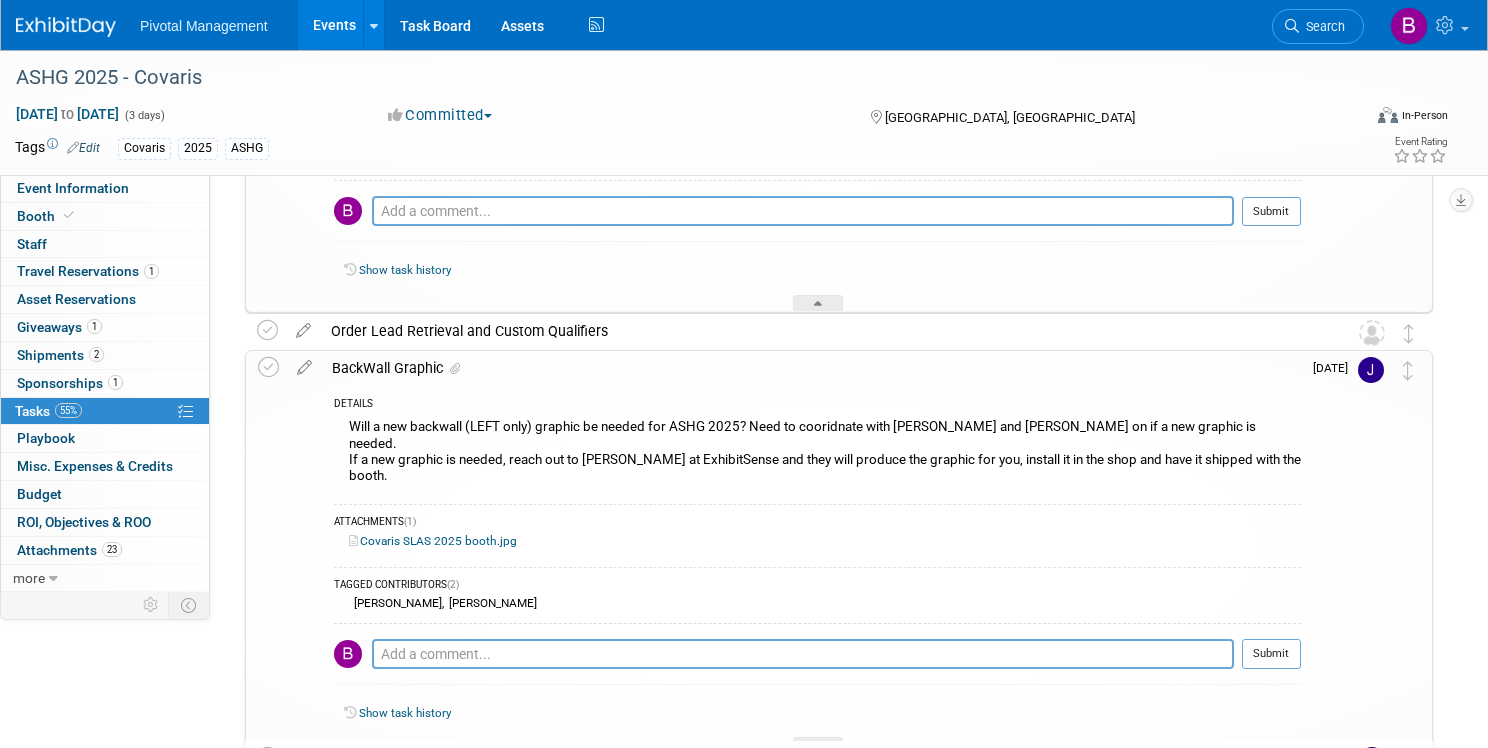 scroll, scrollTop: 798, scrollLeft: 0, axis: vertical 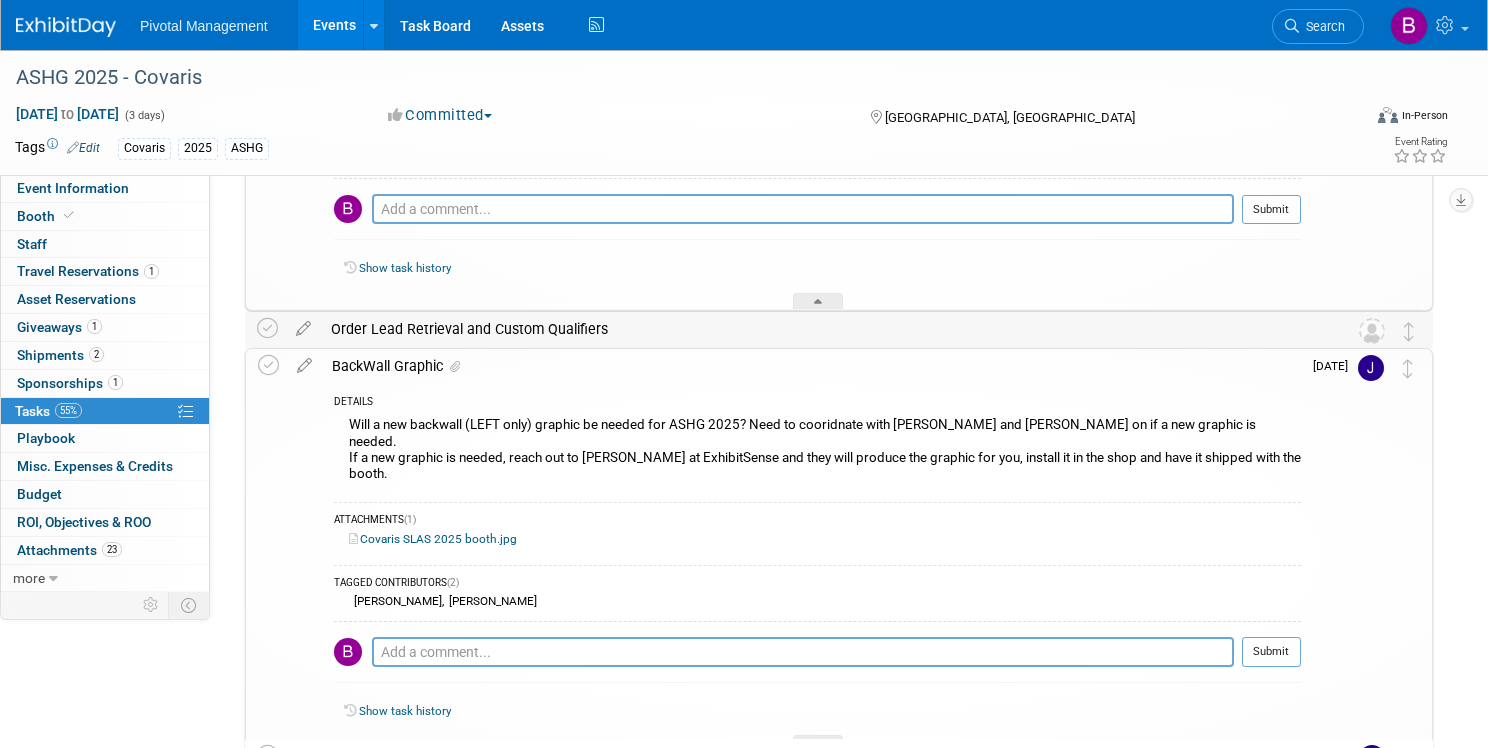 click on "Order Lead Retrieval and Custom Qualifiers" at bounding box center [820, 329] 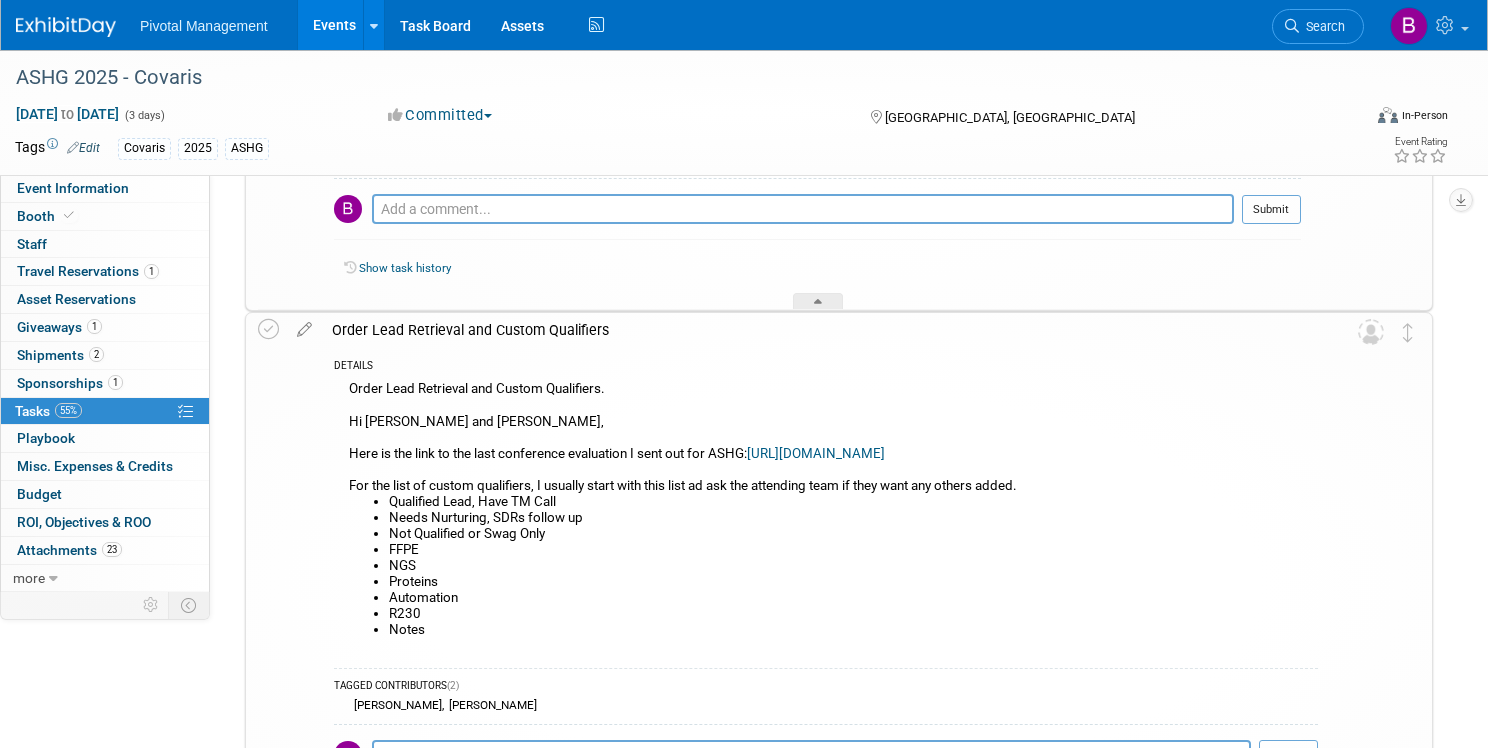 click on "Order Lead Retrieval and Custom Qualifiers" at bounding box center (820, 330) 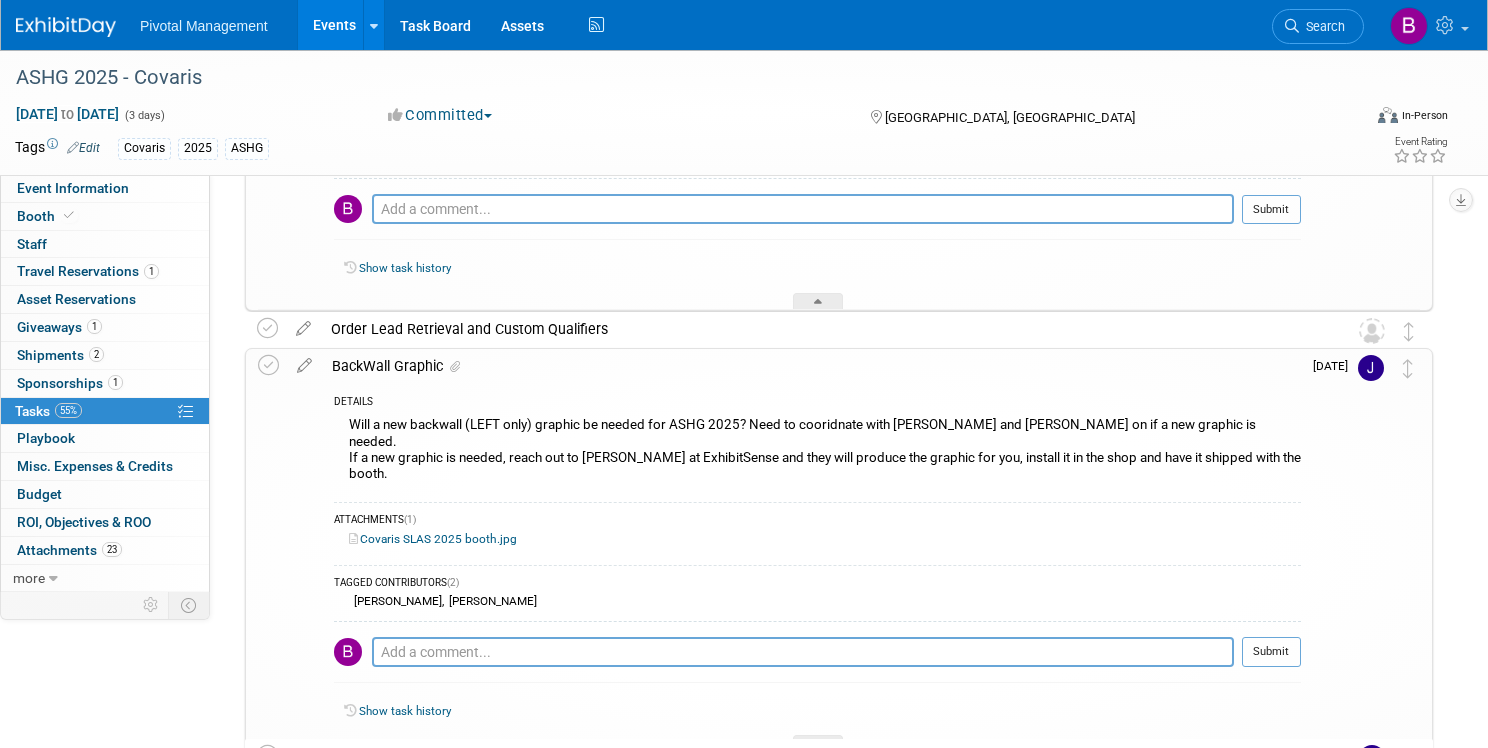 click on "BackWall Graphic" at bounding box center (811, 366) 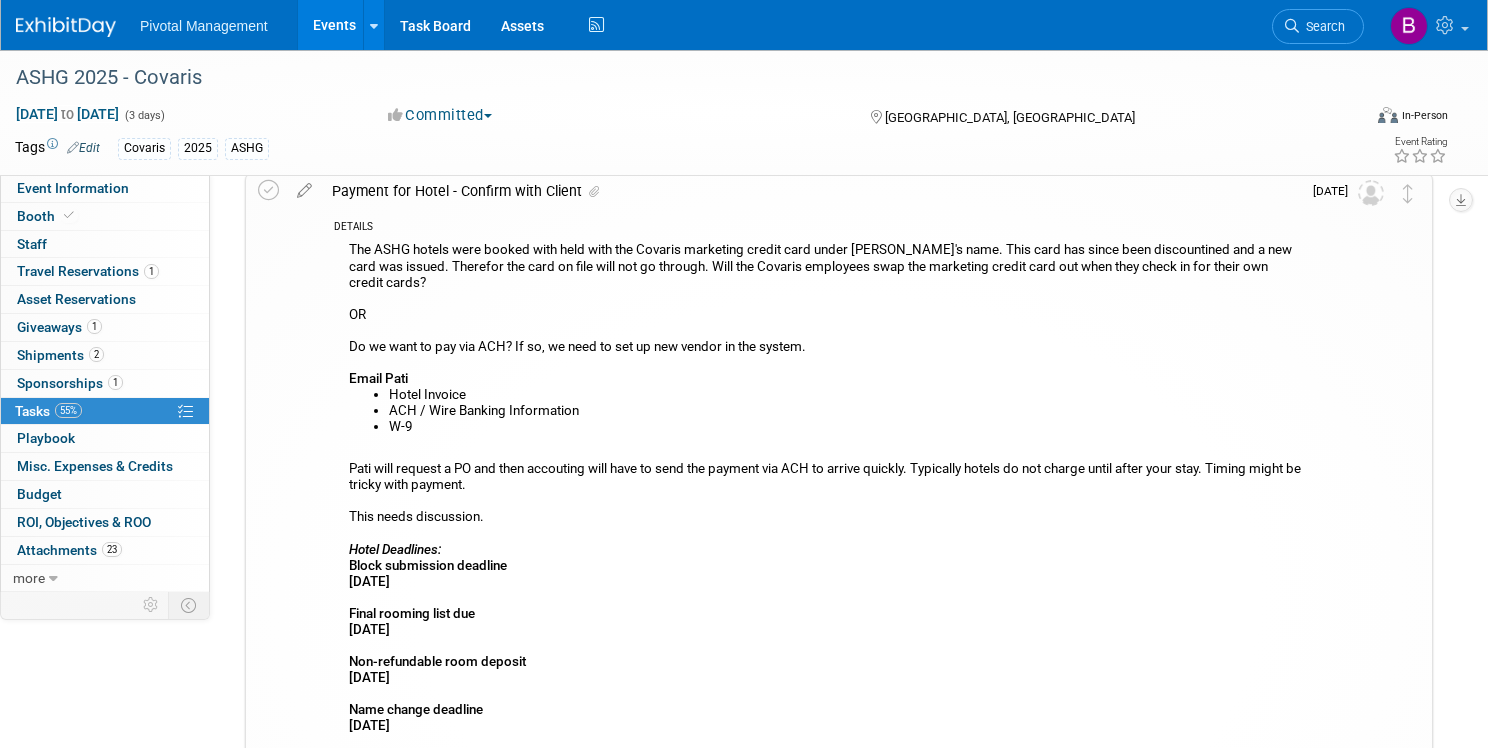 scroll, scrollTop: 0, scrollLeft: 0, axis: both 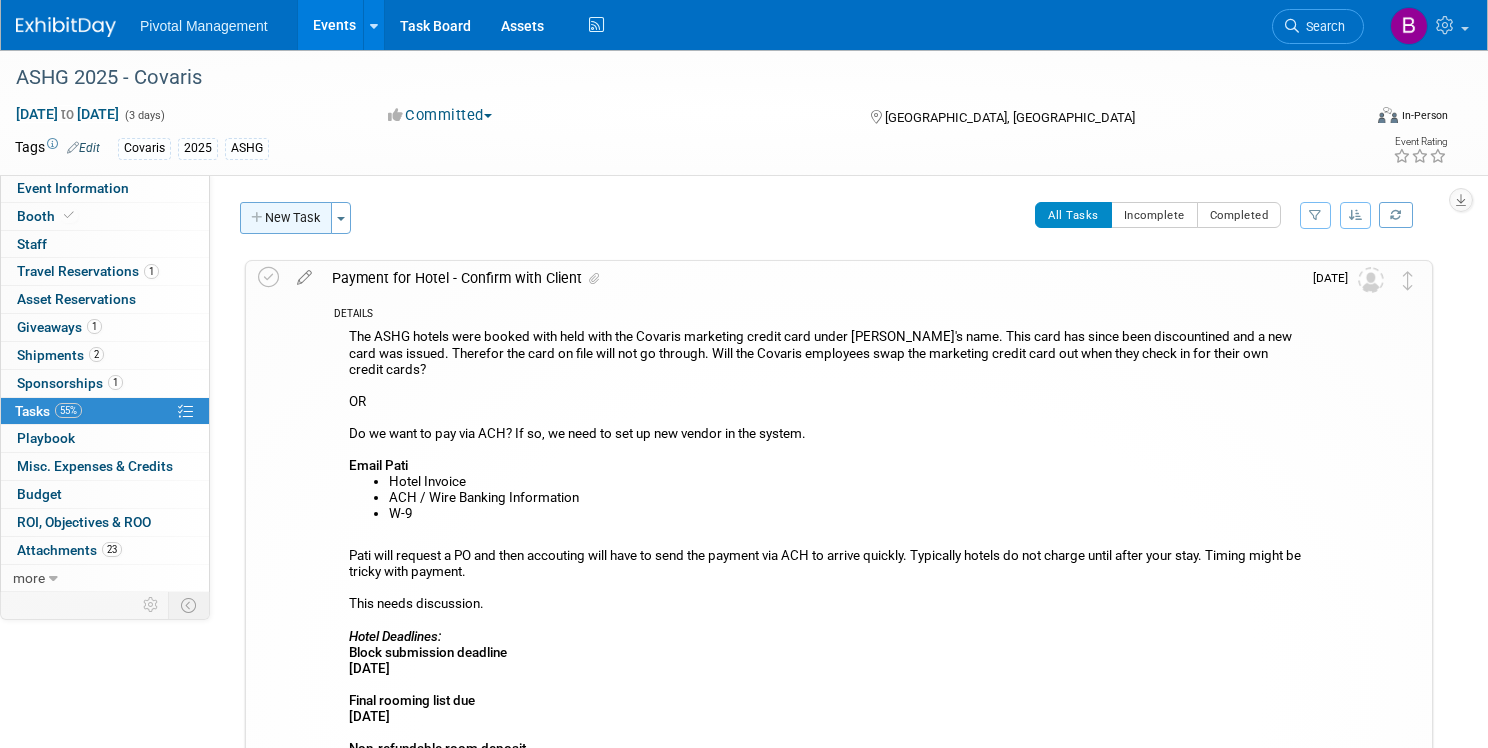 click on "New Task" at bounding box center (286, 218) 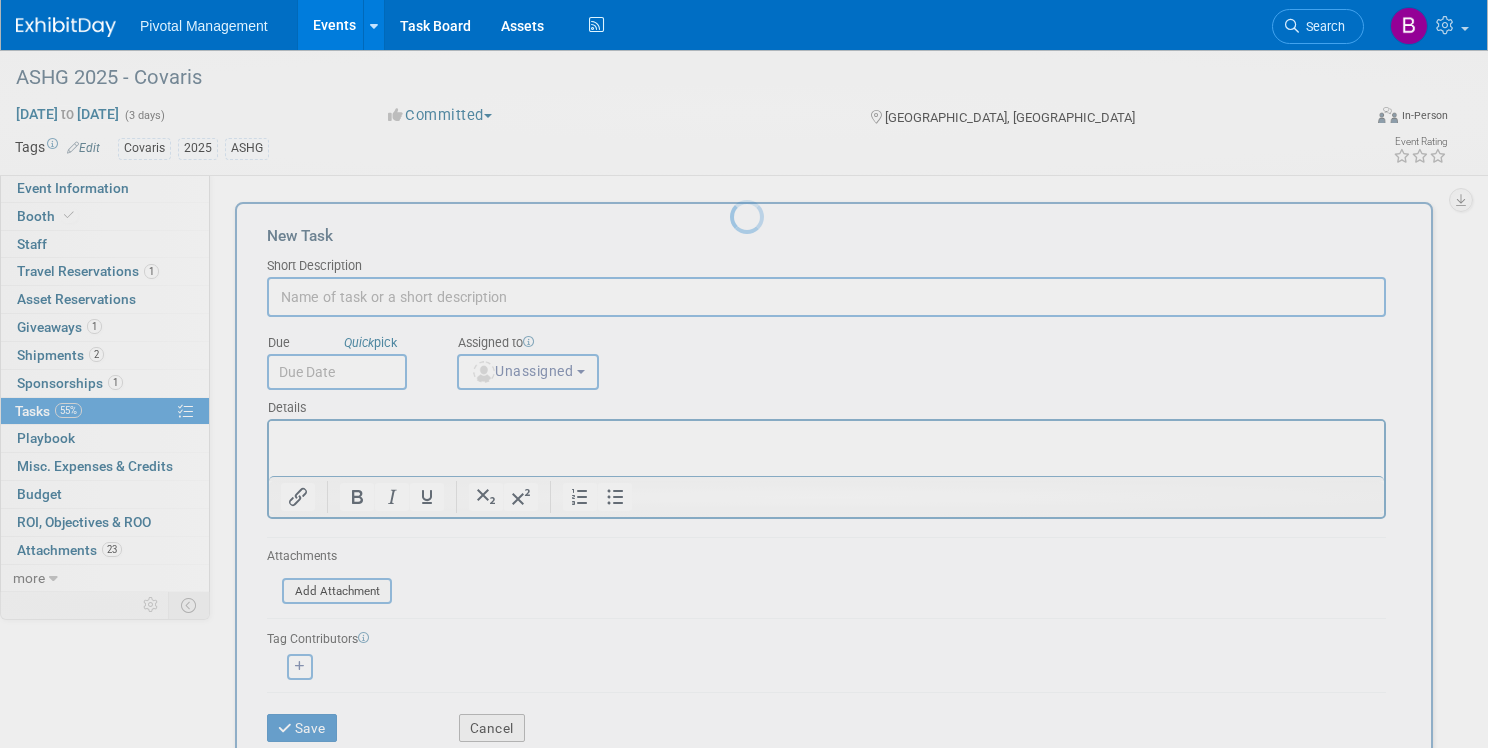 scroll, scrollTop: 0, scrollLeft: 0, axis: both 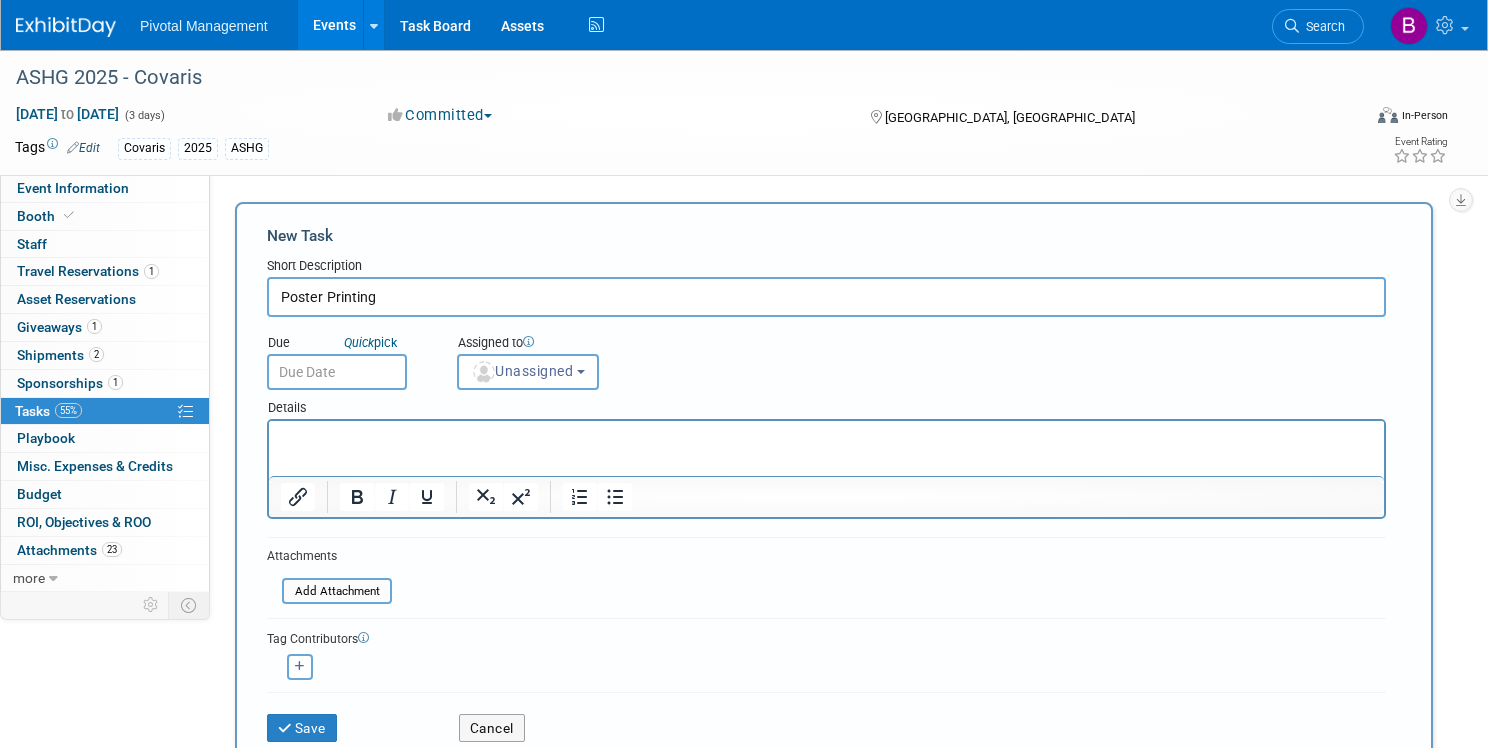 type on "Poster Printing" 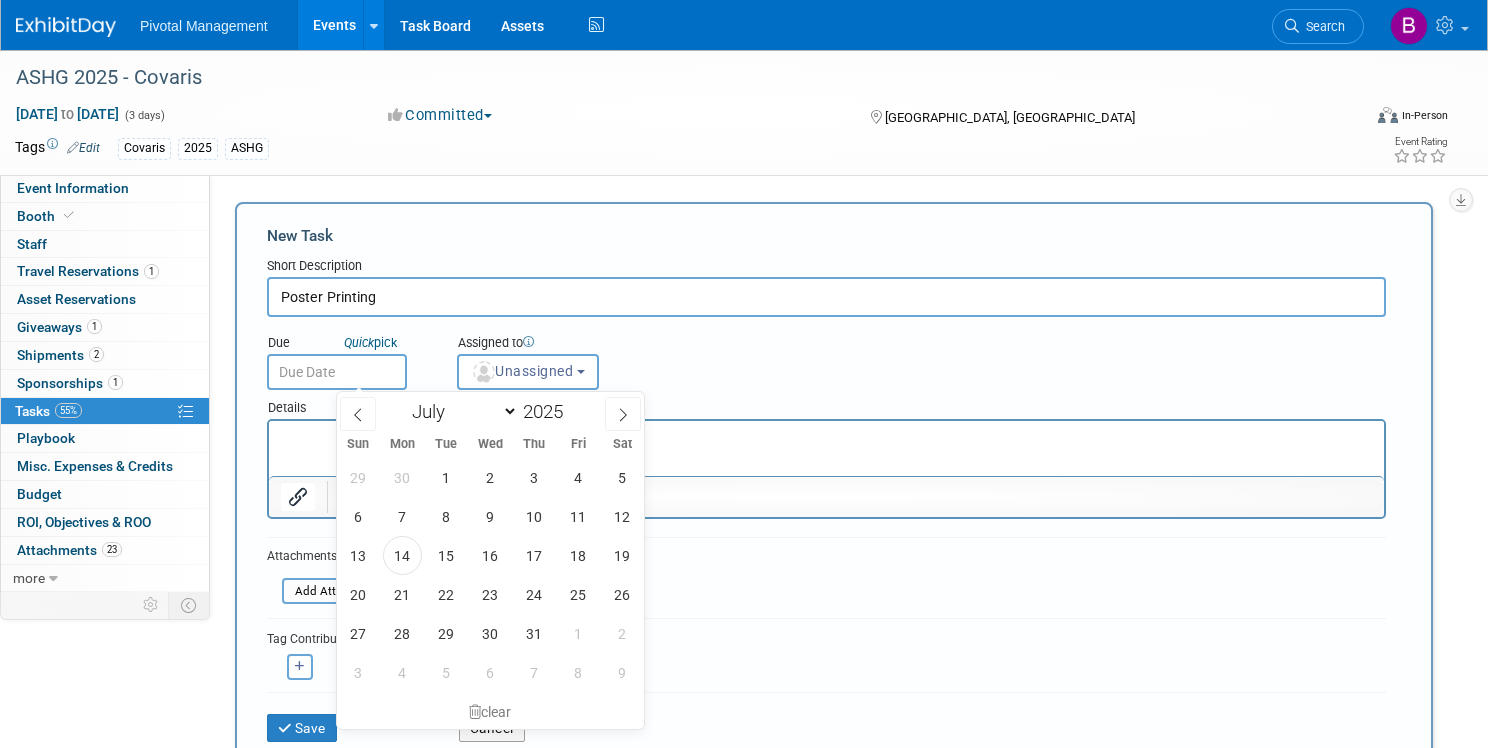 click at bounding box center [337, 372] 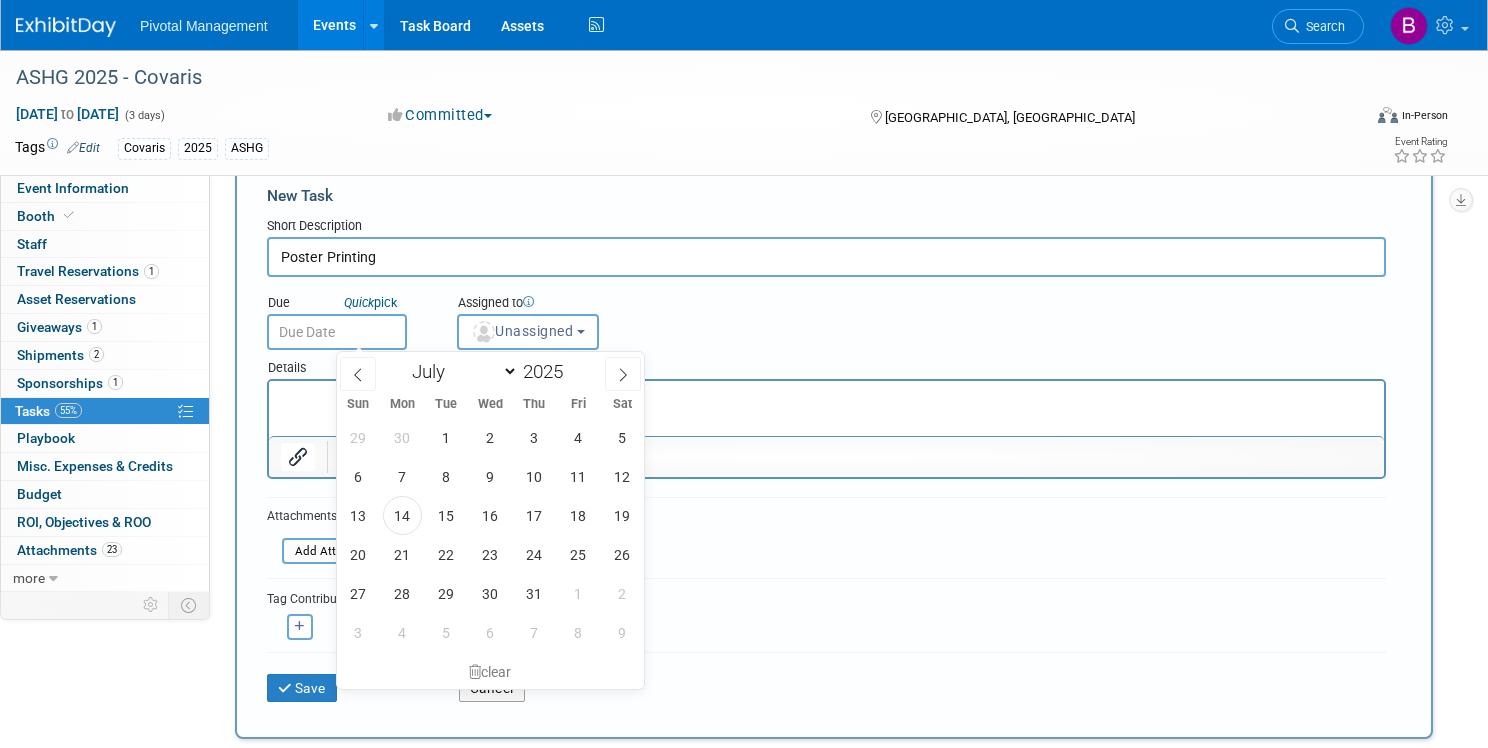 scroll, scrollTop: 49, scrollLeft: 0, axis: vertical 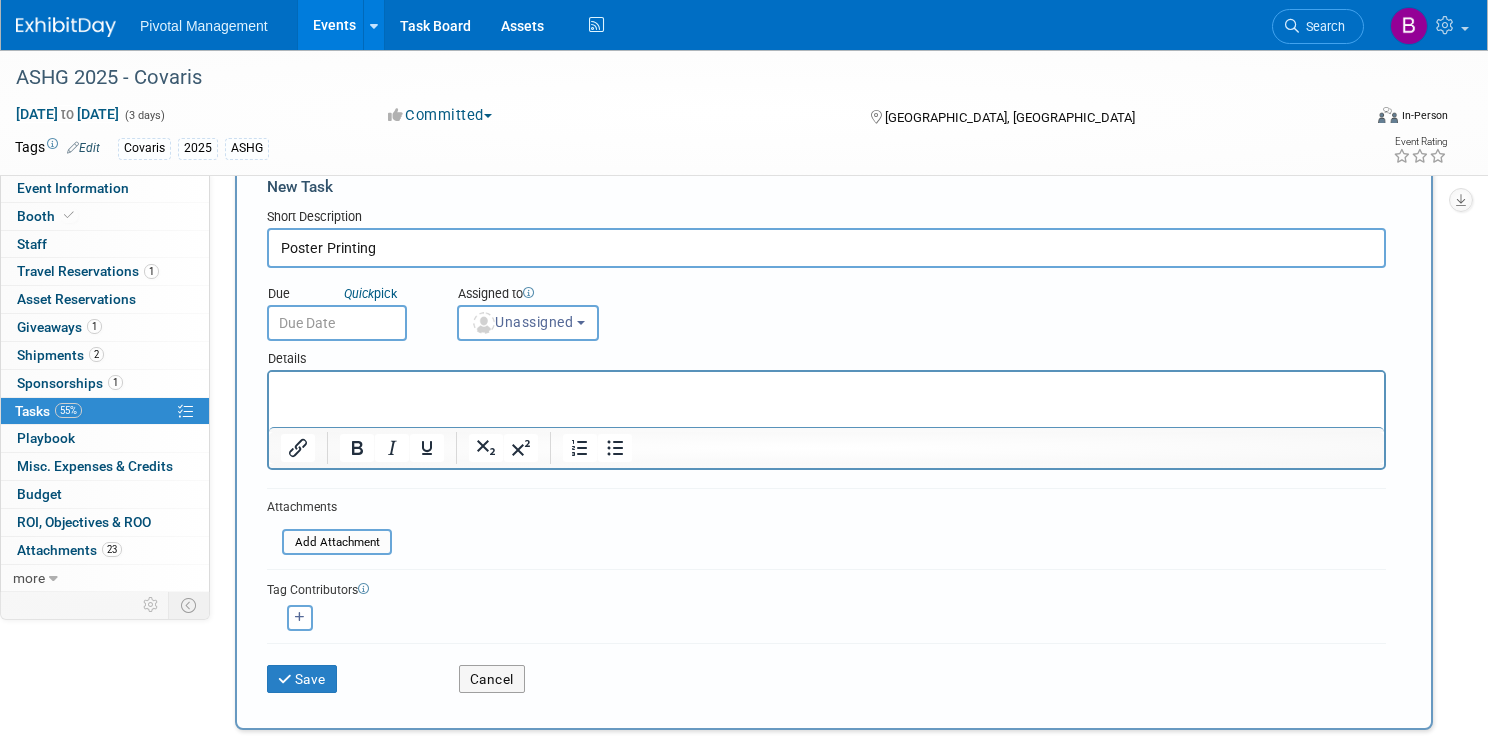 click on "Poster Printing" at bounding box center (826, 248) 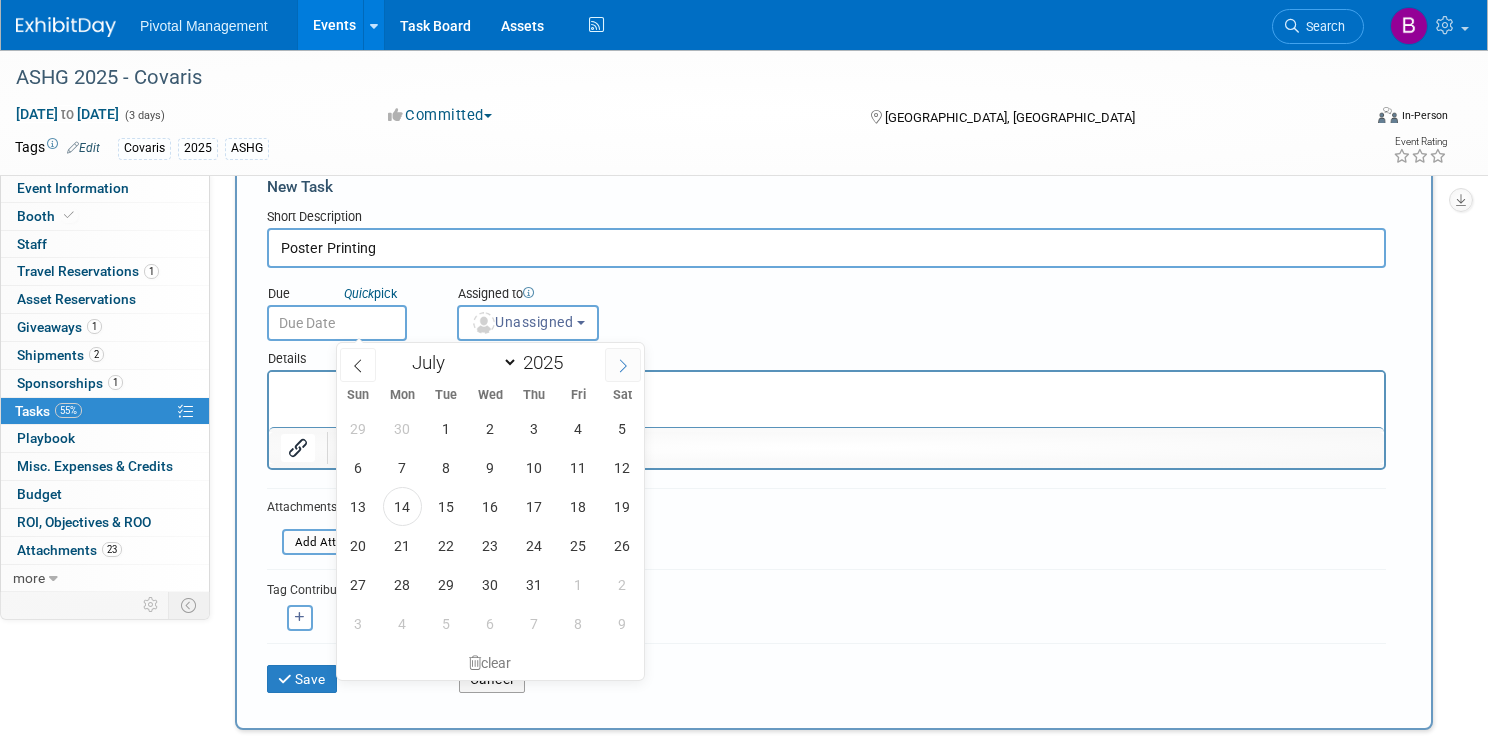 click at bounding box center [623, 365] 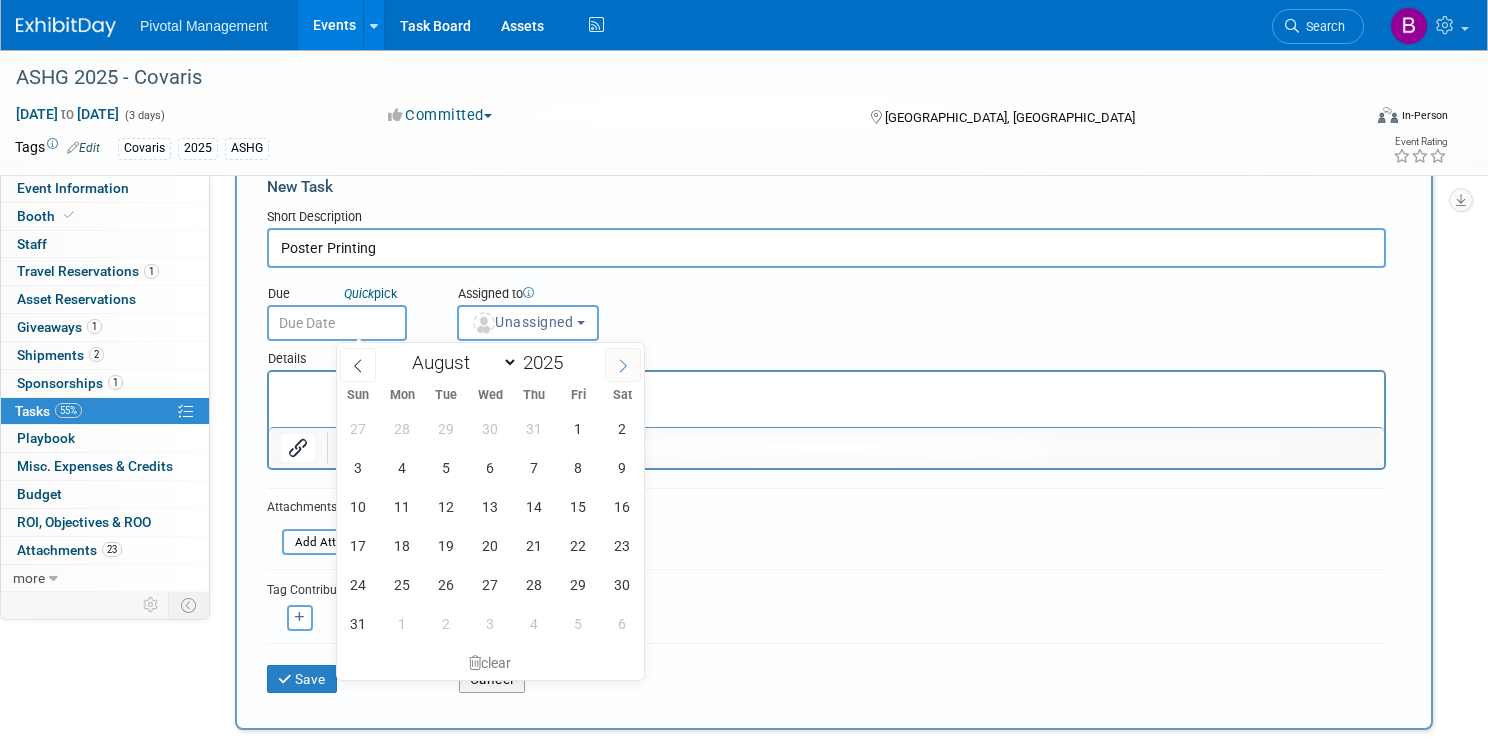 click at bounding box center (623, 365) 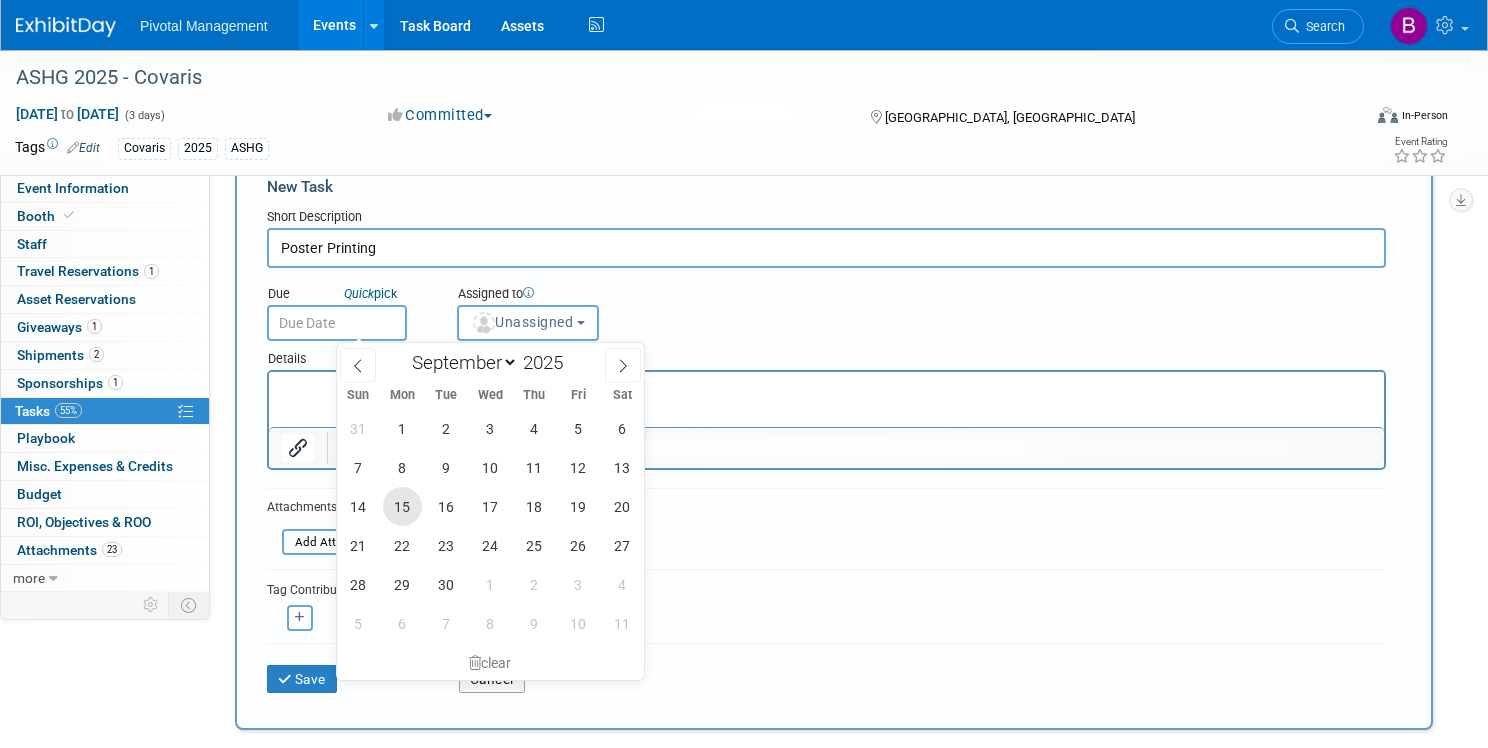 click on "15" at bounding box center (402, 506) 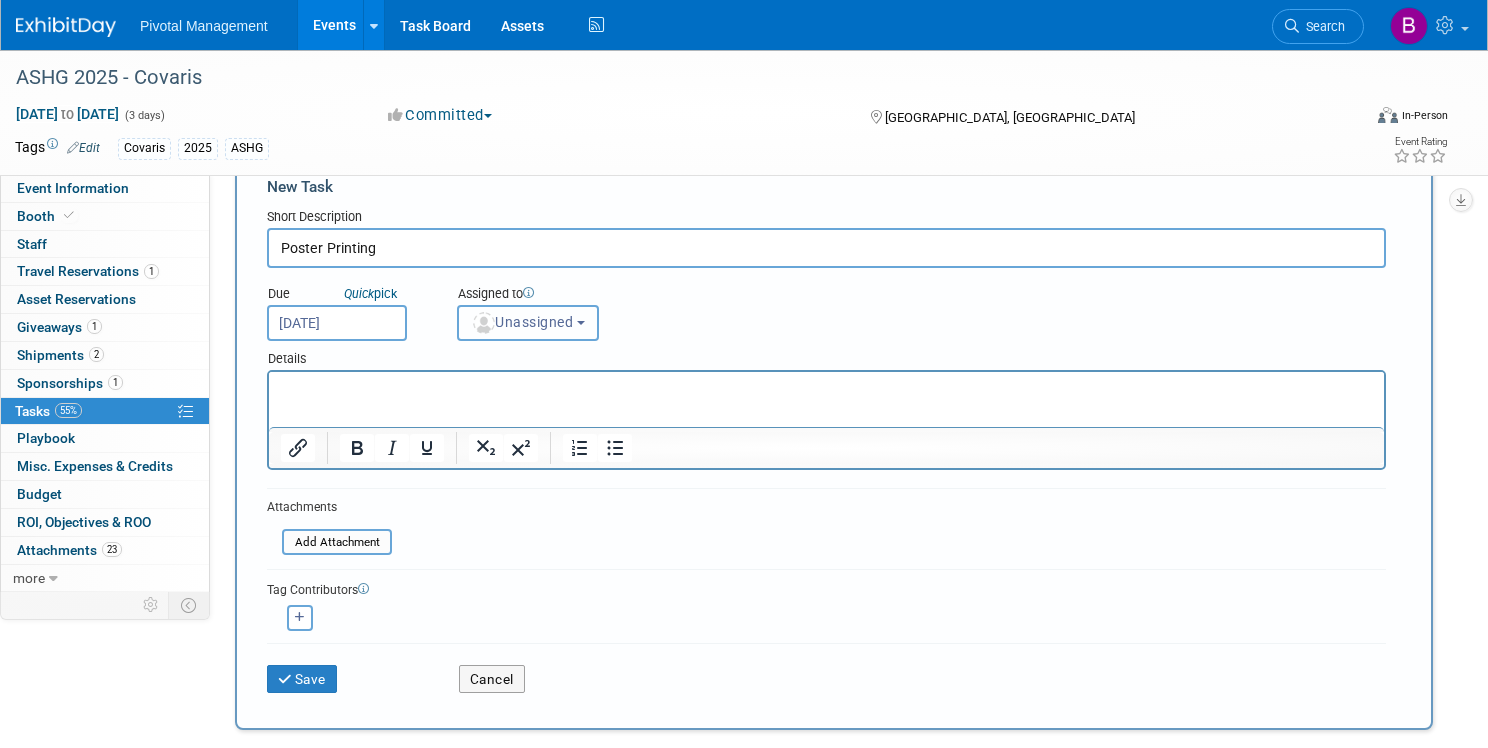 click on "Unassigned" at bounding box center (522, 322) 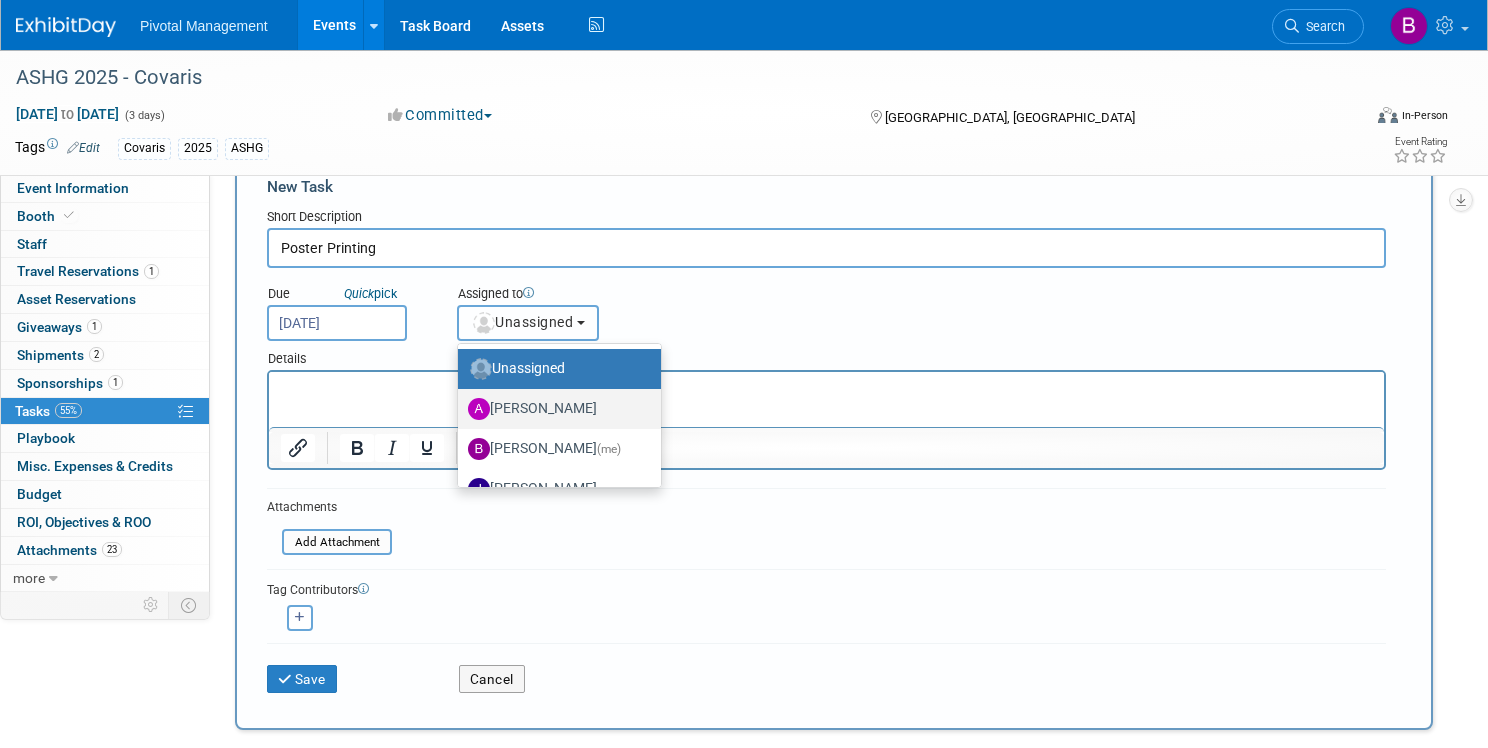 type 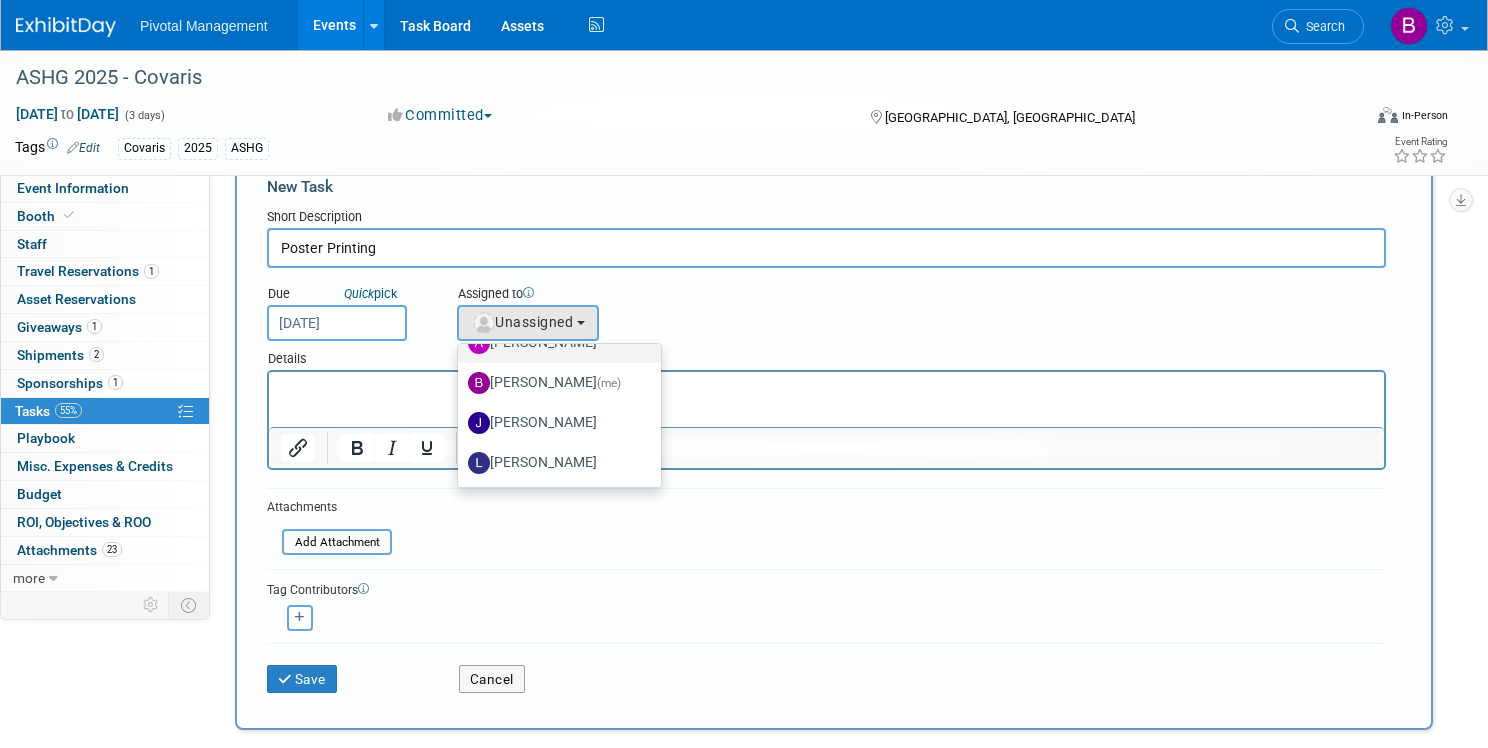 scroll, scrollTop: 63, scrollLeft: 0, axis: vertical 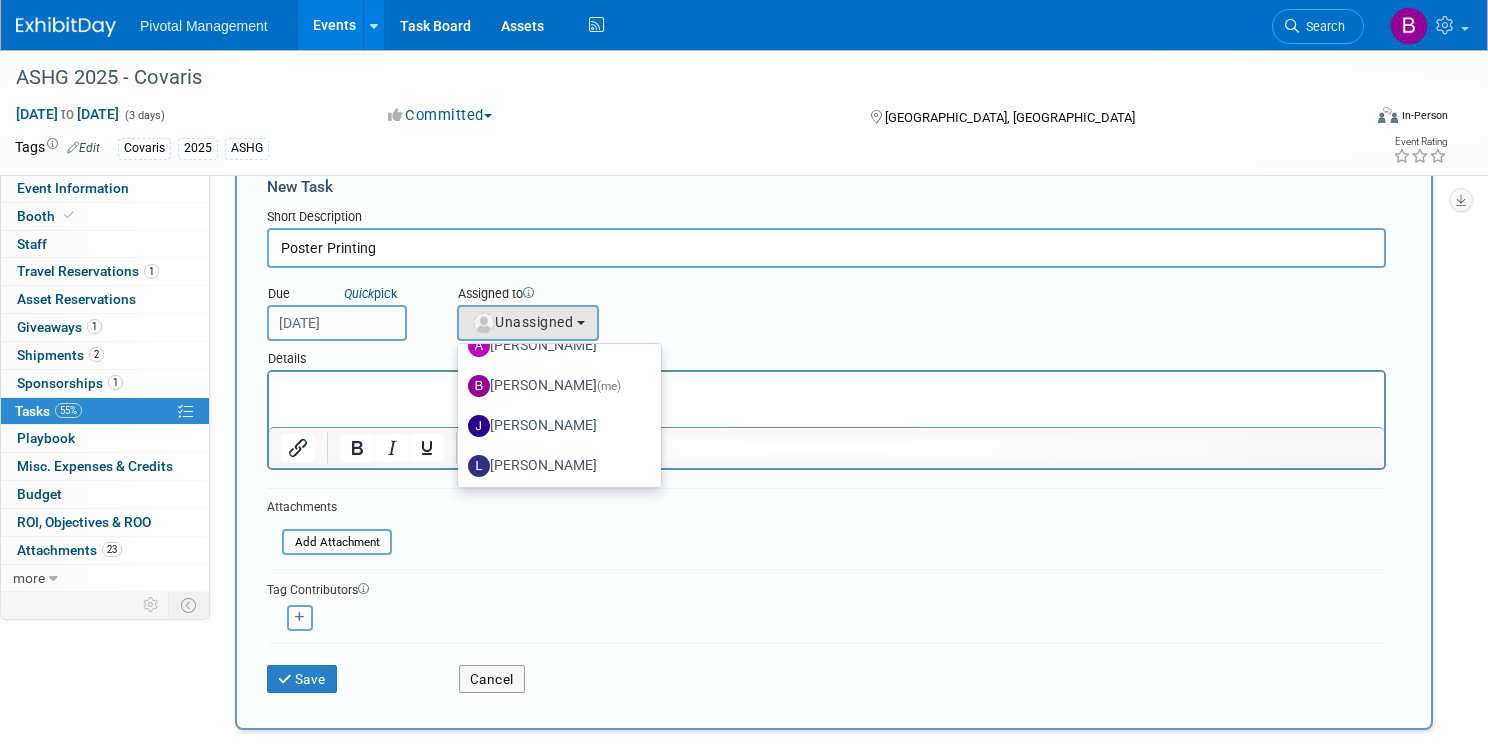 click at bounding box center (826, 386) 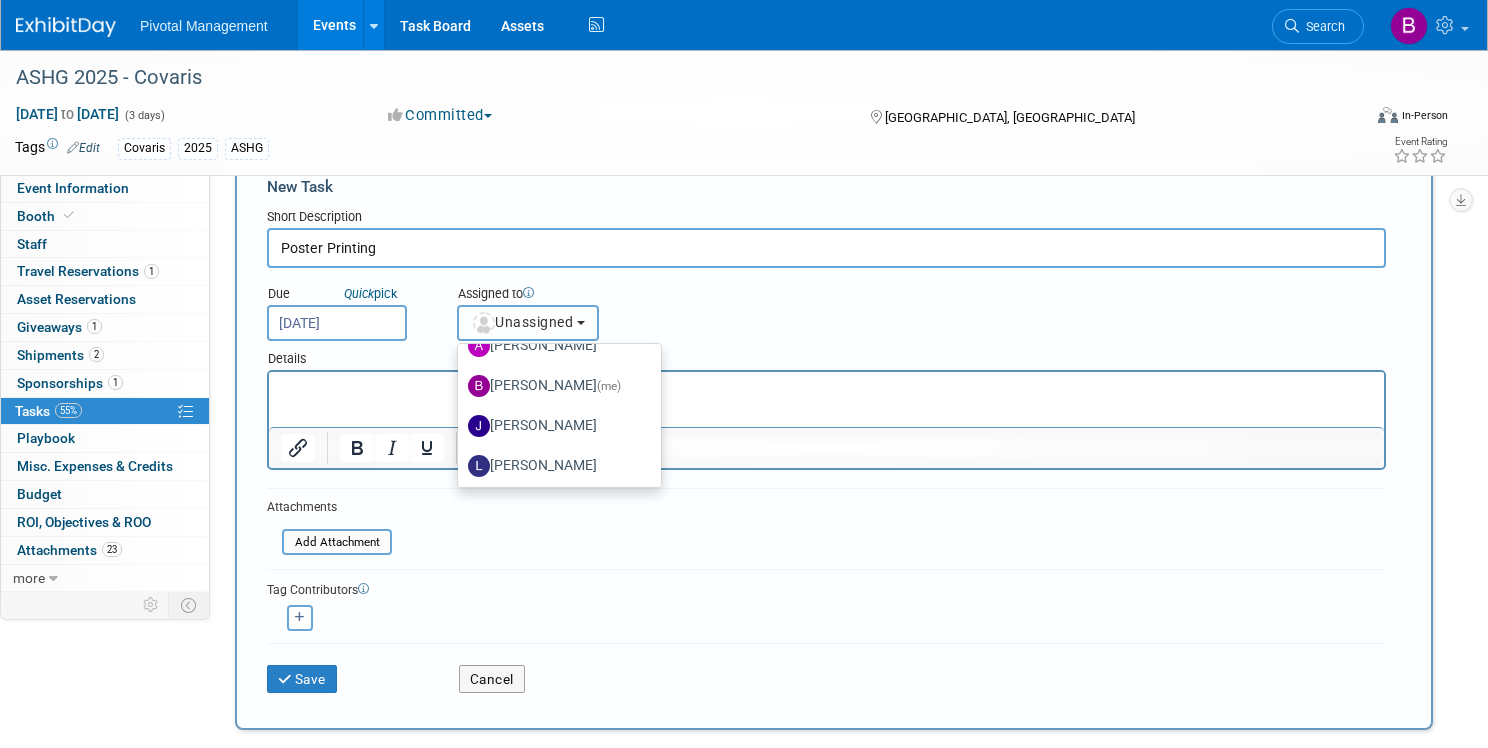 type 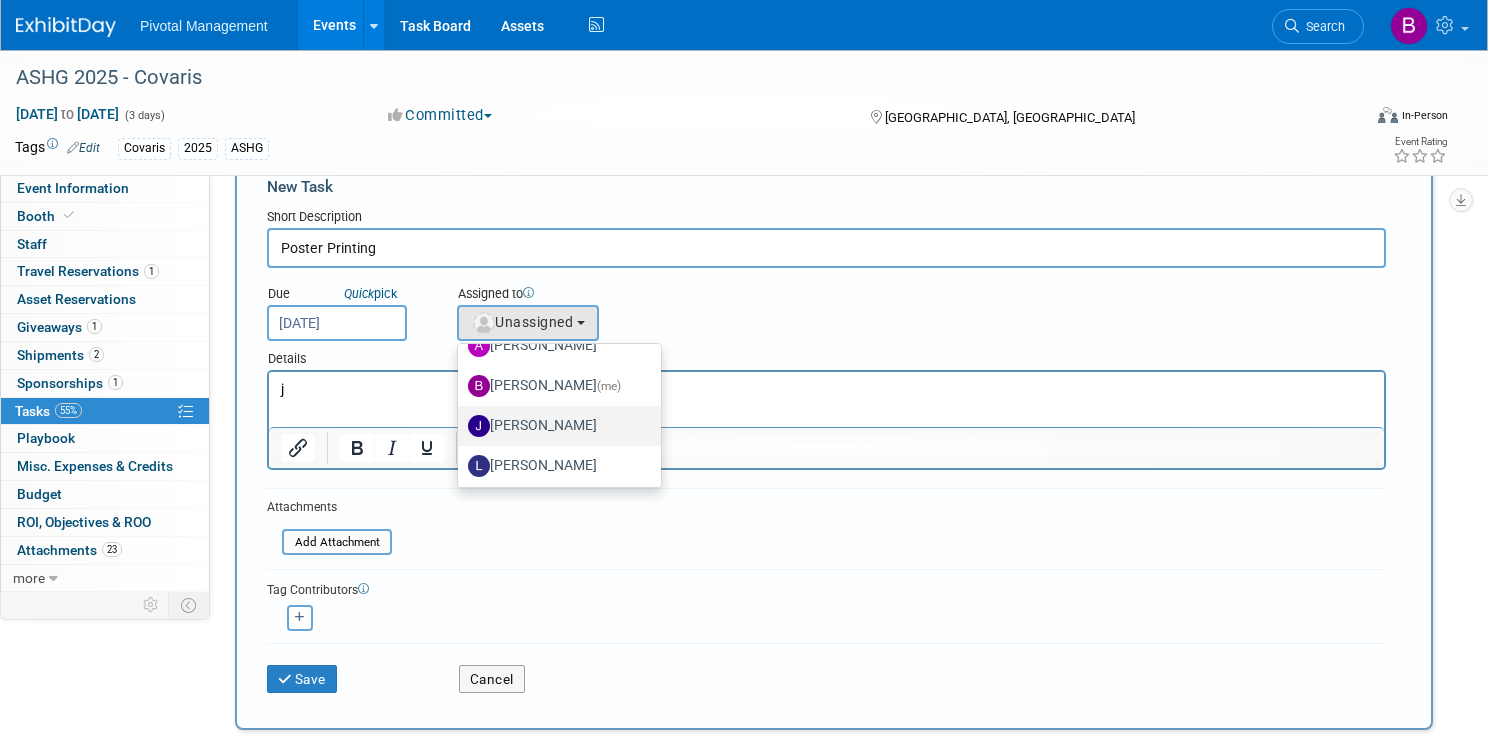 click on "[PERSON_NAME]" at bounding box center (554, 426) 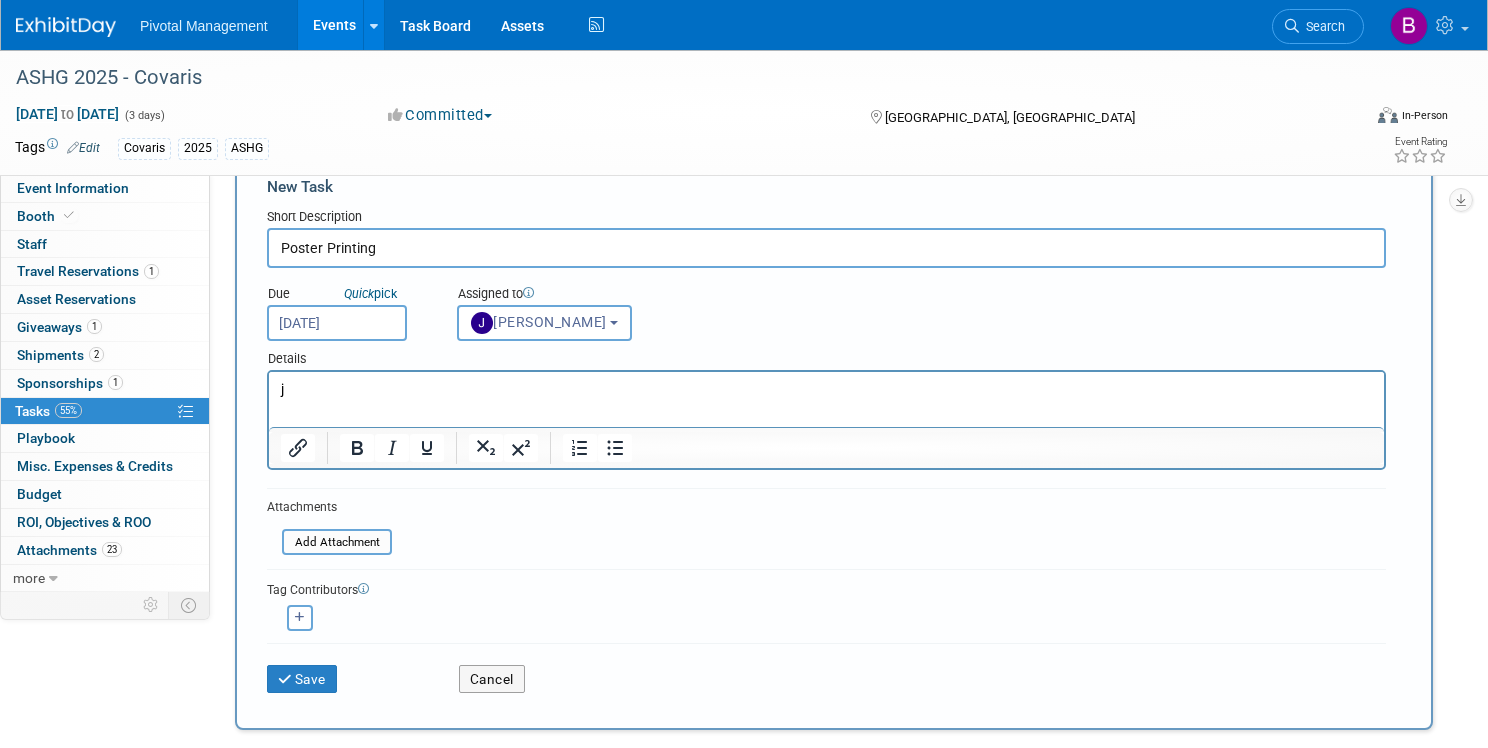 click on "j" at bounding box center (827, 390) 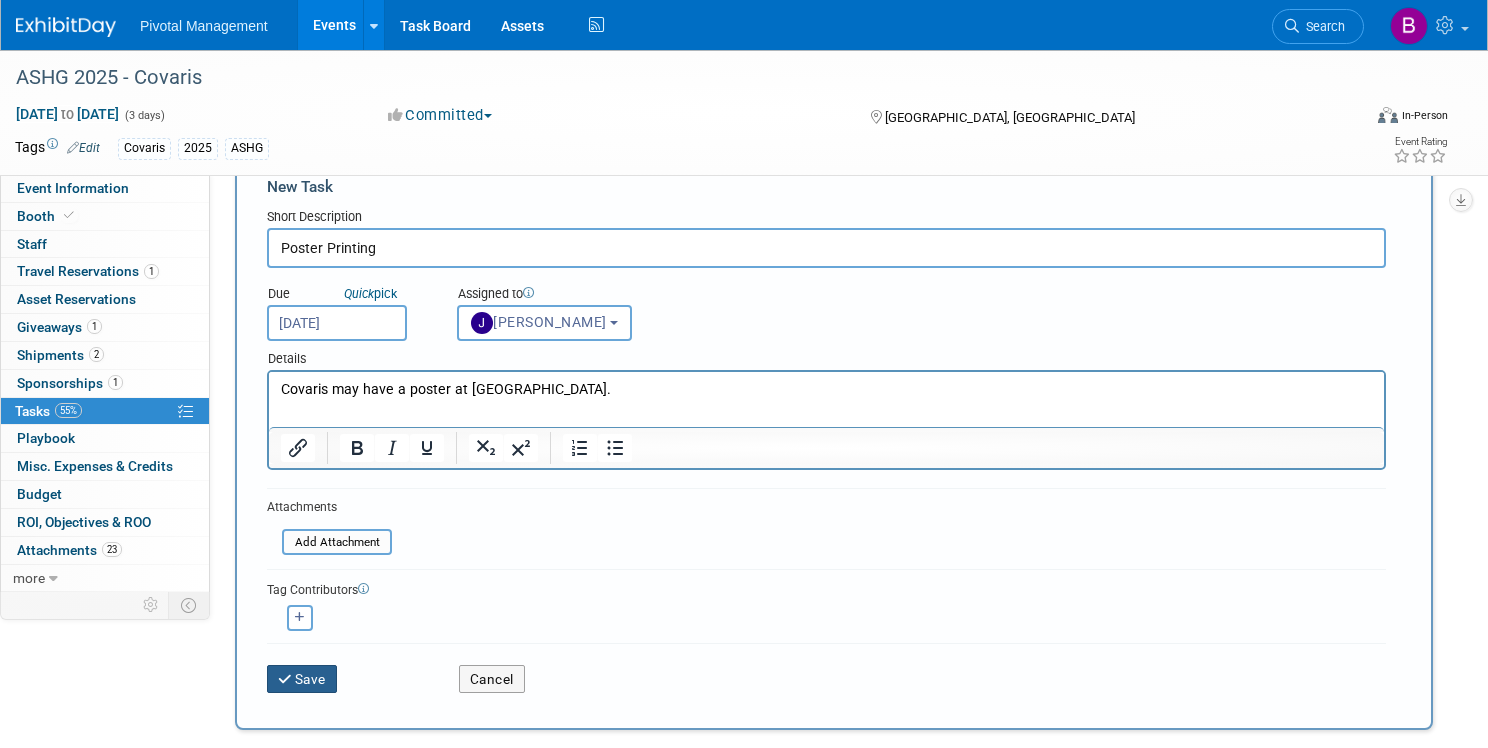 click on "Save" at bounding box center (302, 679) 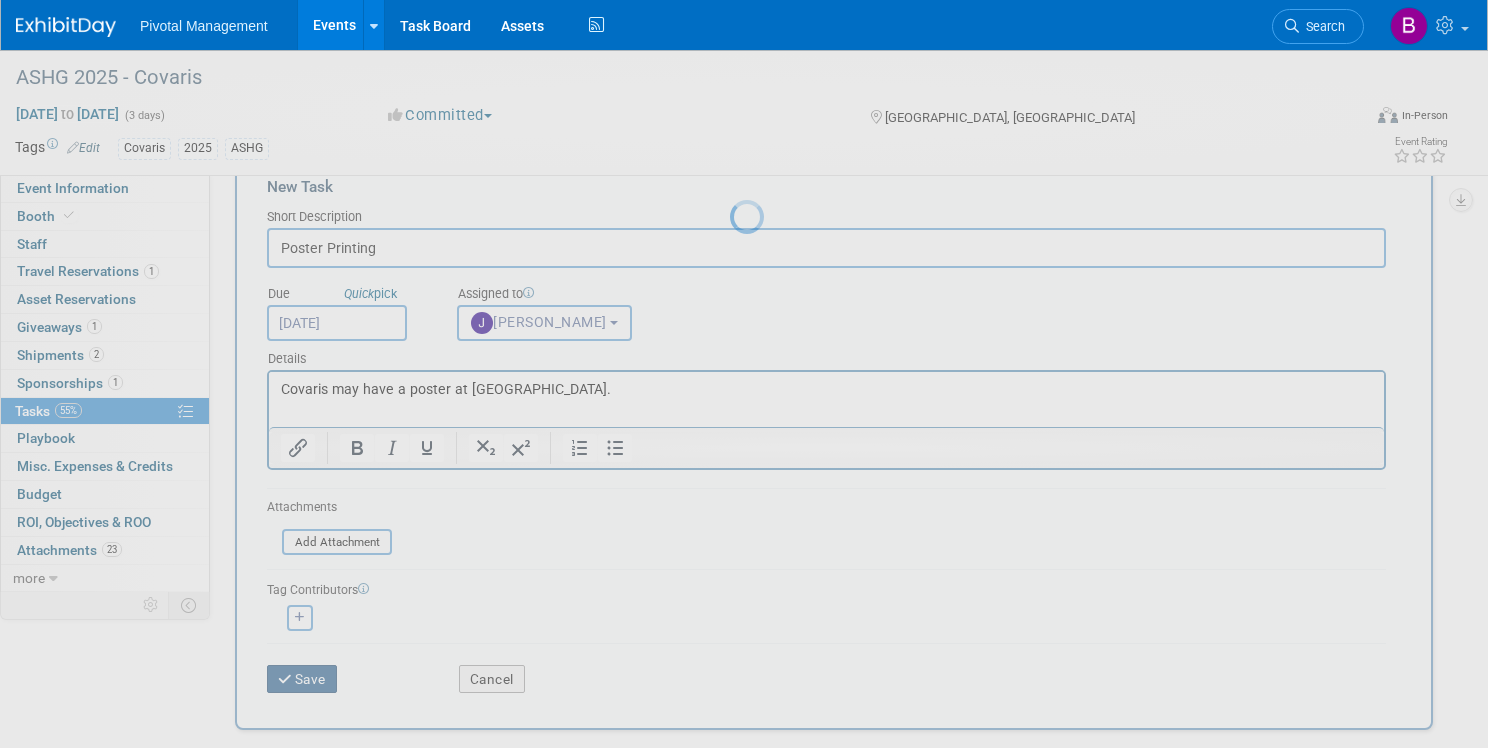 scroll, scrollTop: 0, scrollLeft: 0, axis: both 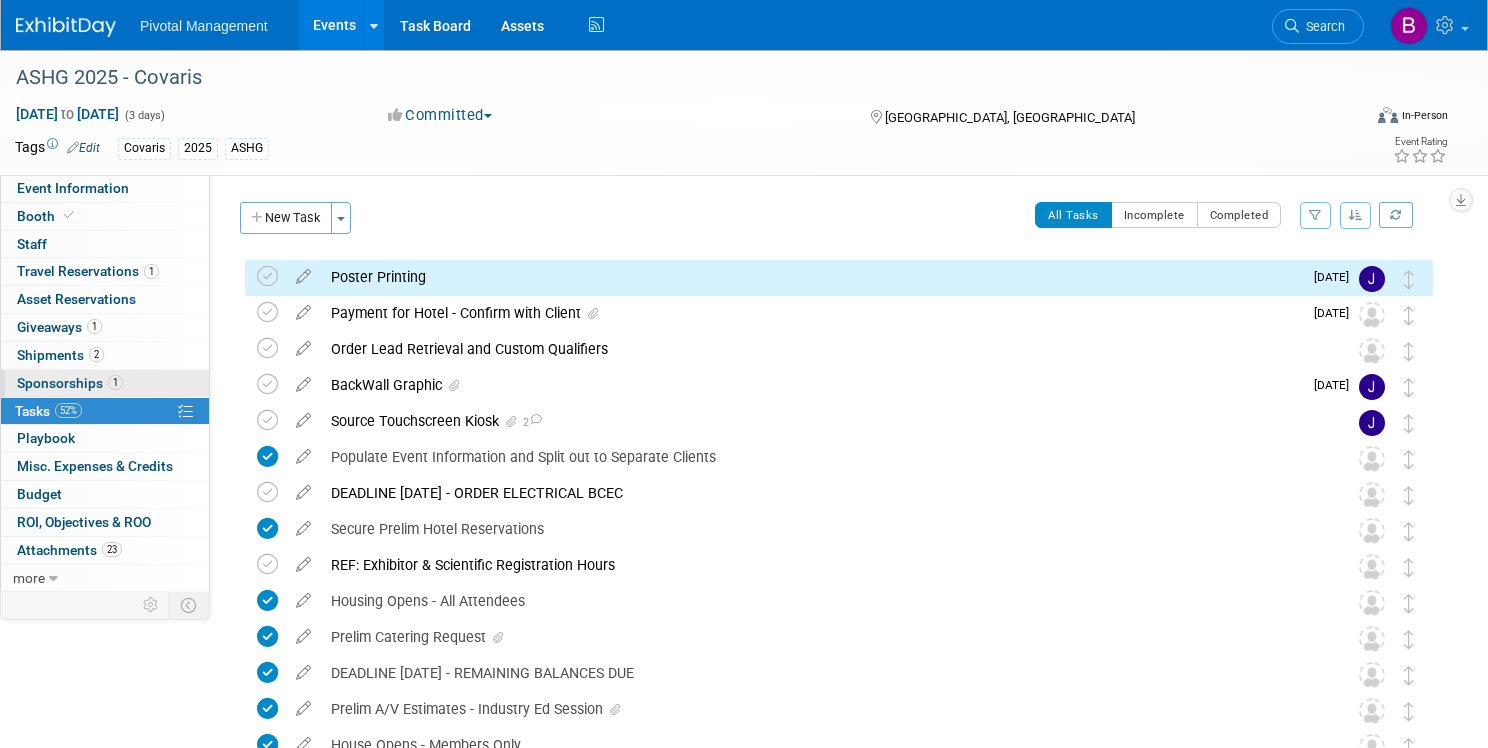 click on "Sponsorships 1" at bounding box center (70, 383) 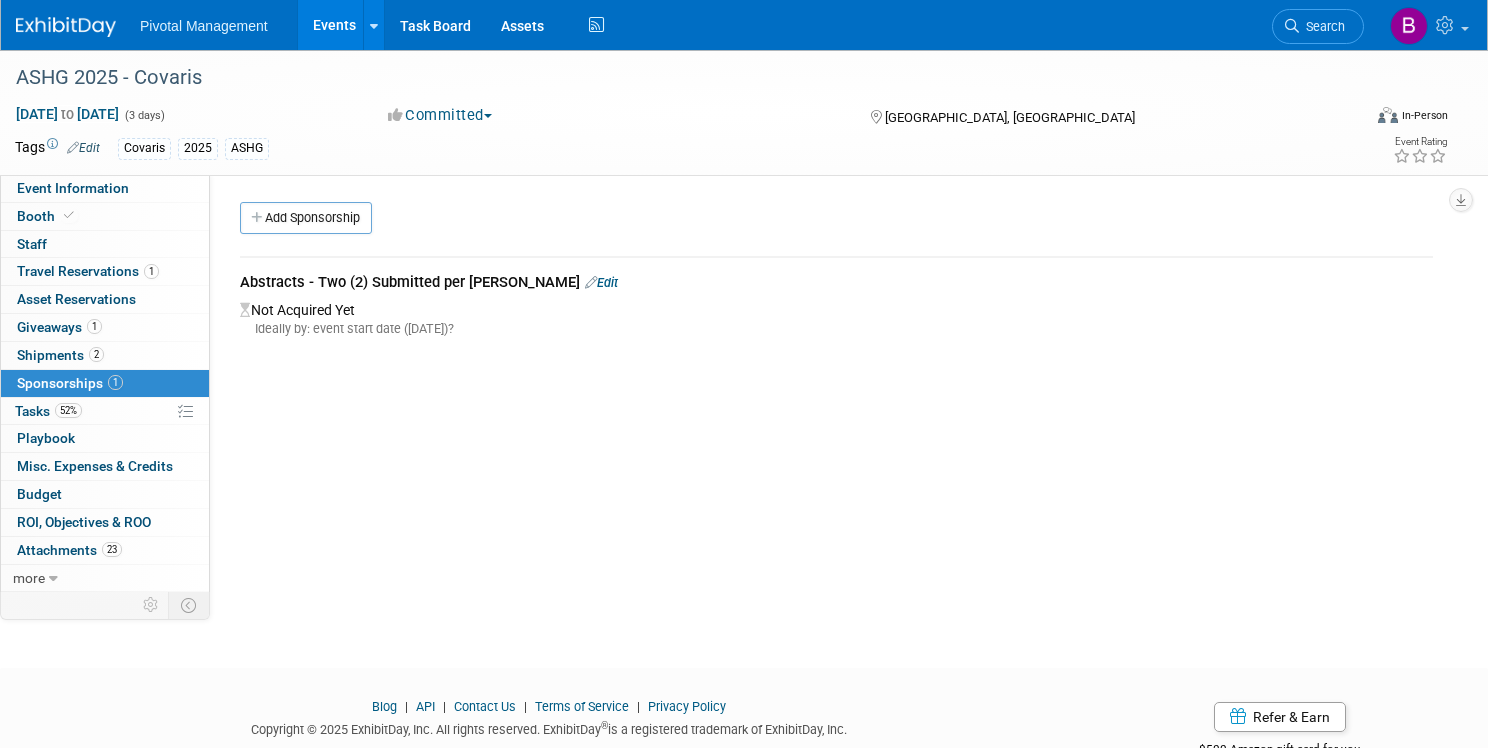 drag, startPoint x: 386, startPoint y: 279, endPoint x: 579, endPoint y: 303, distance: 194.4865 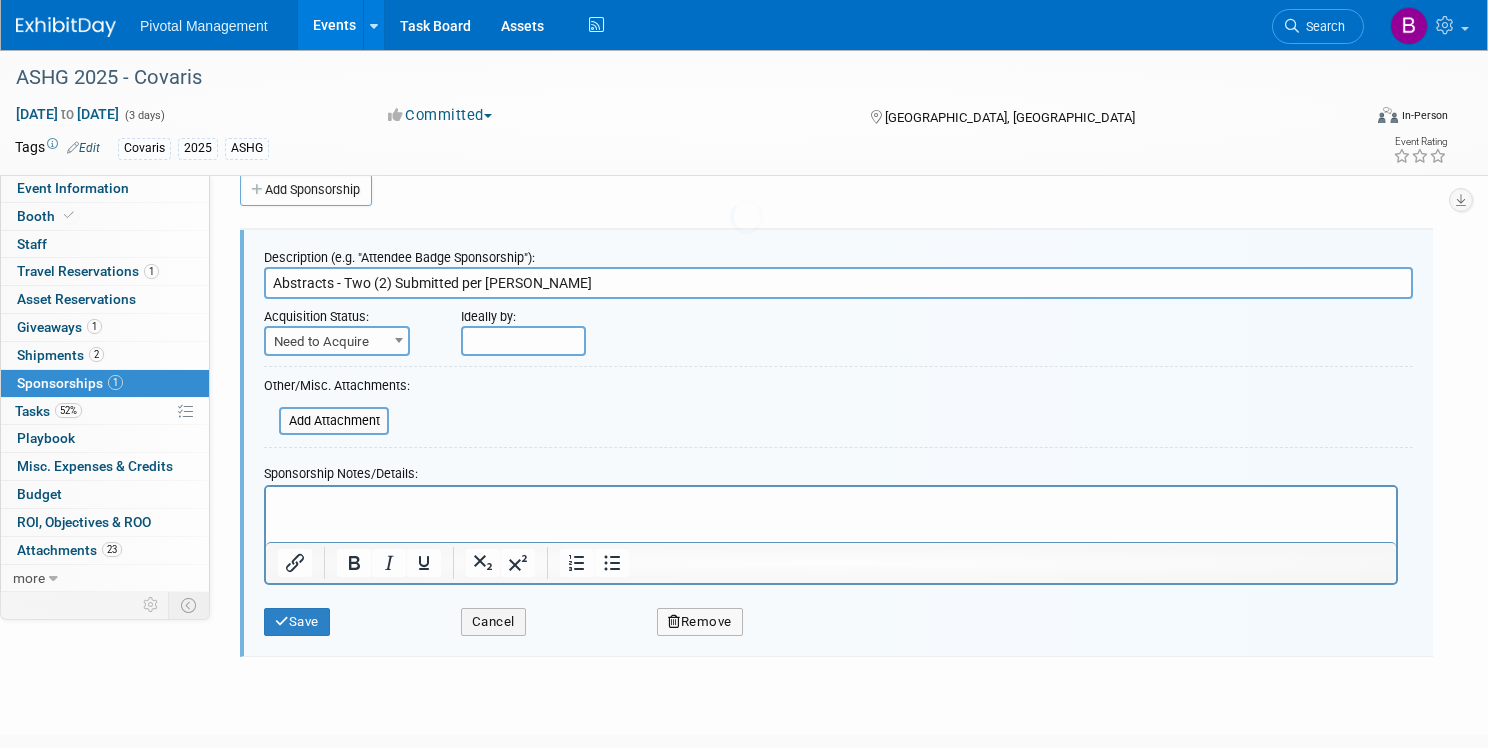 scroll, scrollTop: 30, scrollLeft: 0, axis: vertical 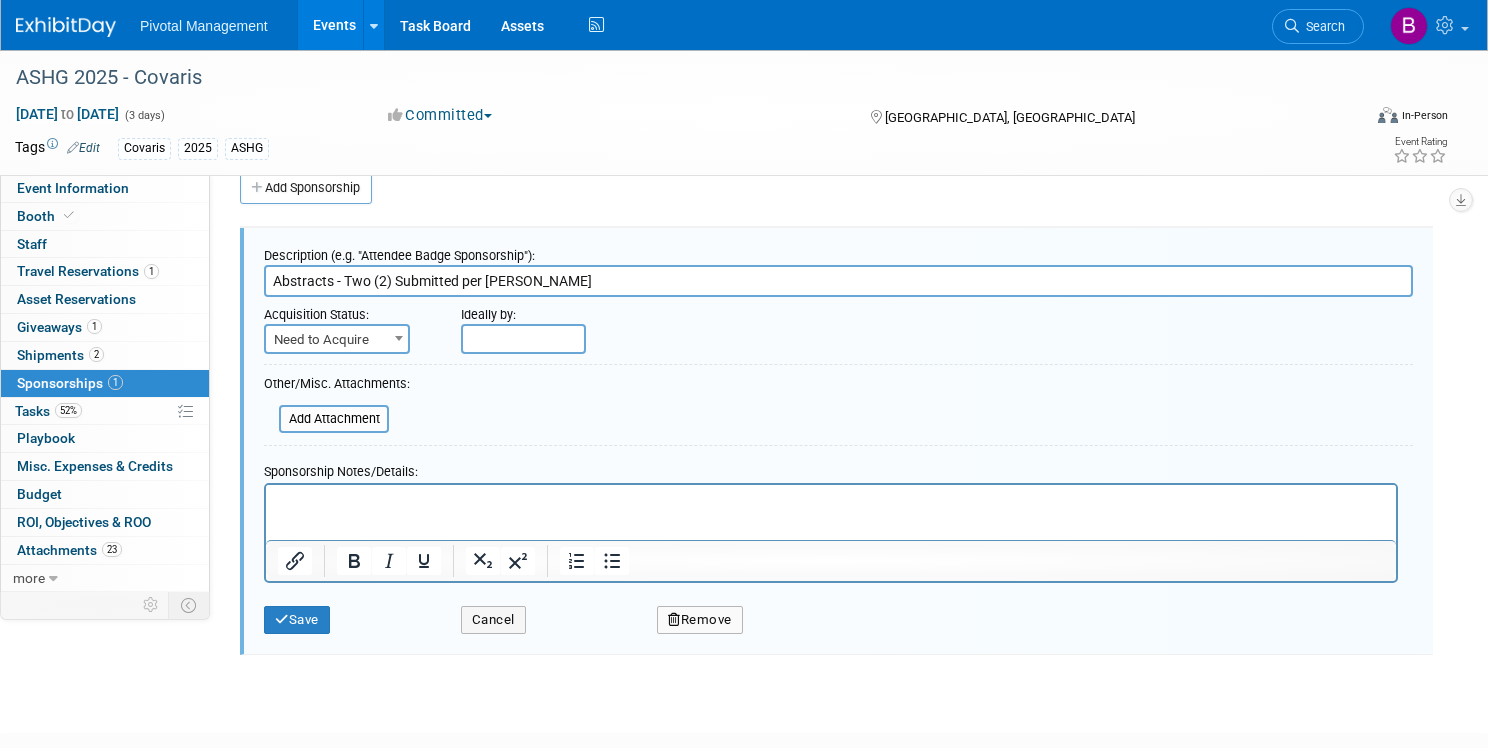 click at bounding box center [831, 502] 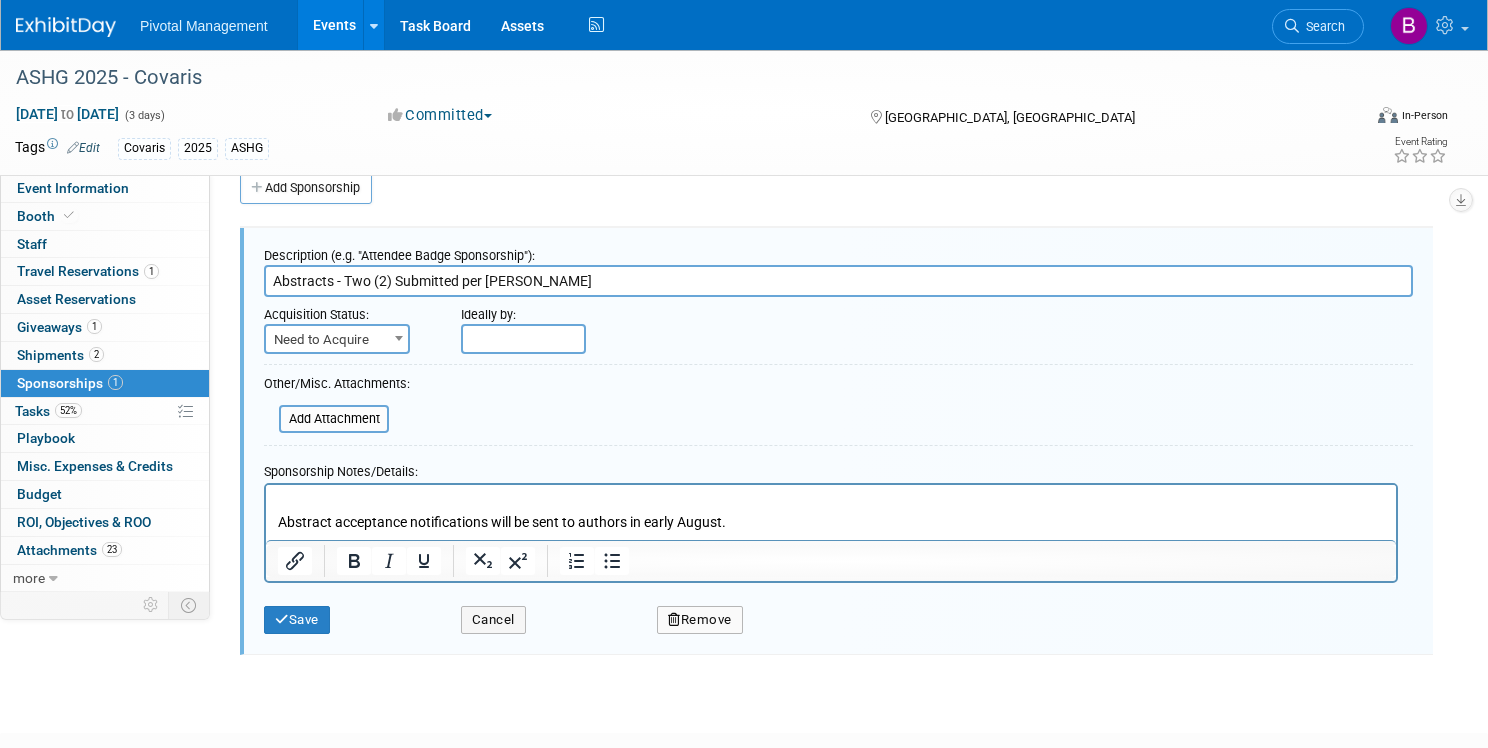 paste 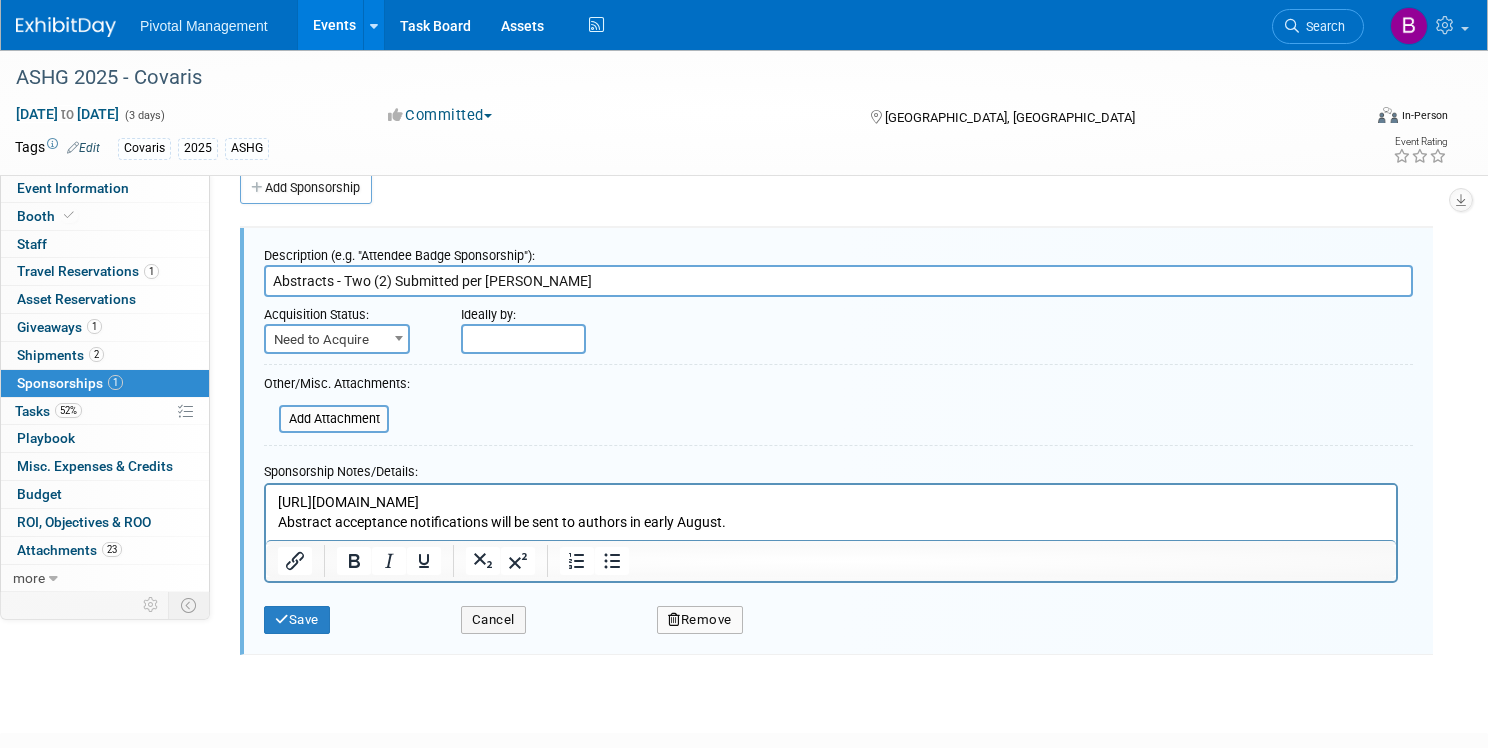 click on "Abstract acceptance notifications will be sent to authors in early August." at bounding box center [831, 522] 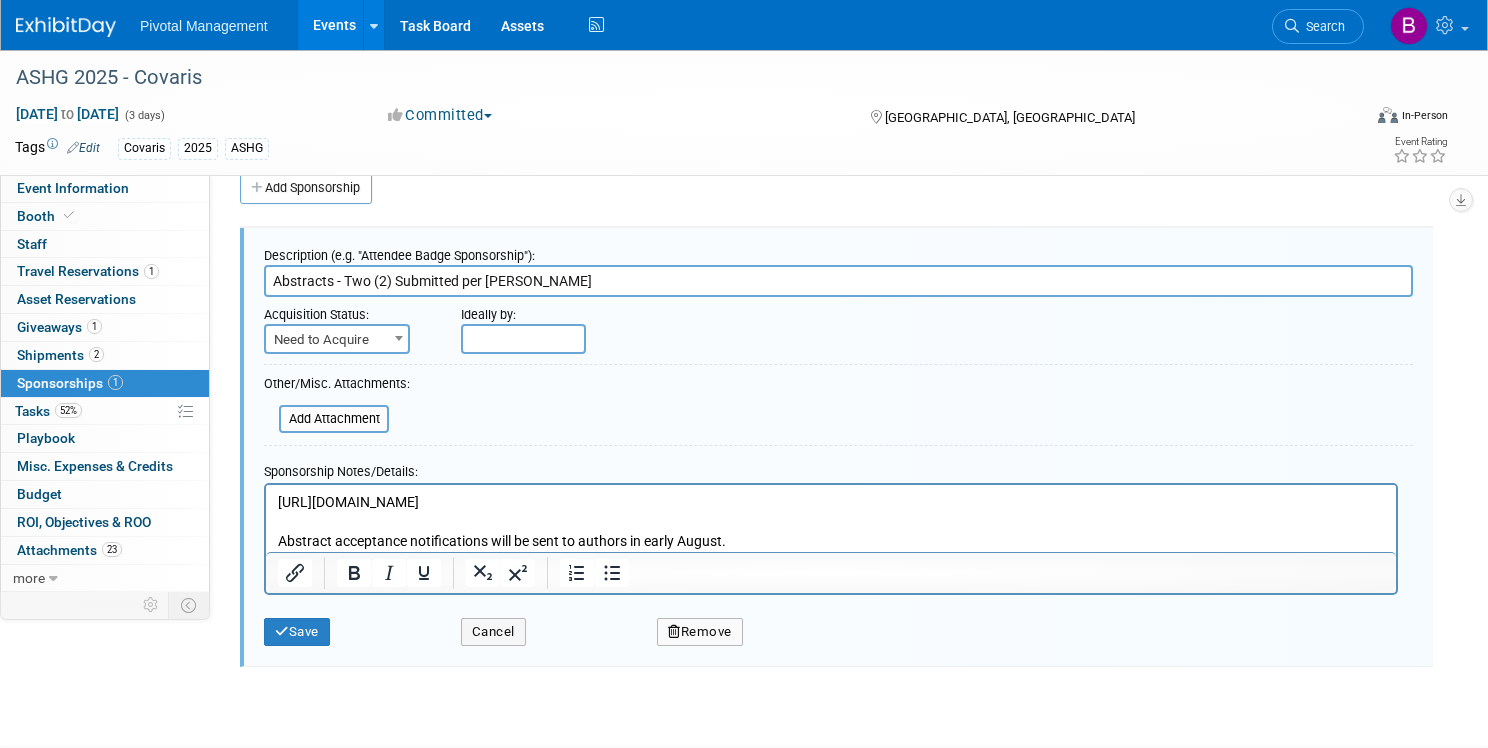 drag, startPoint x: 722, startPoint y: 501, endPoint x: 258, endPoint y: 487, distance: 464.21115 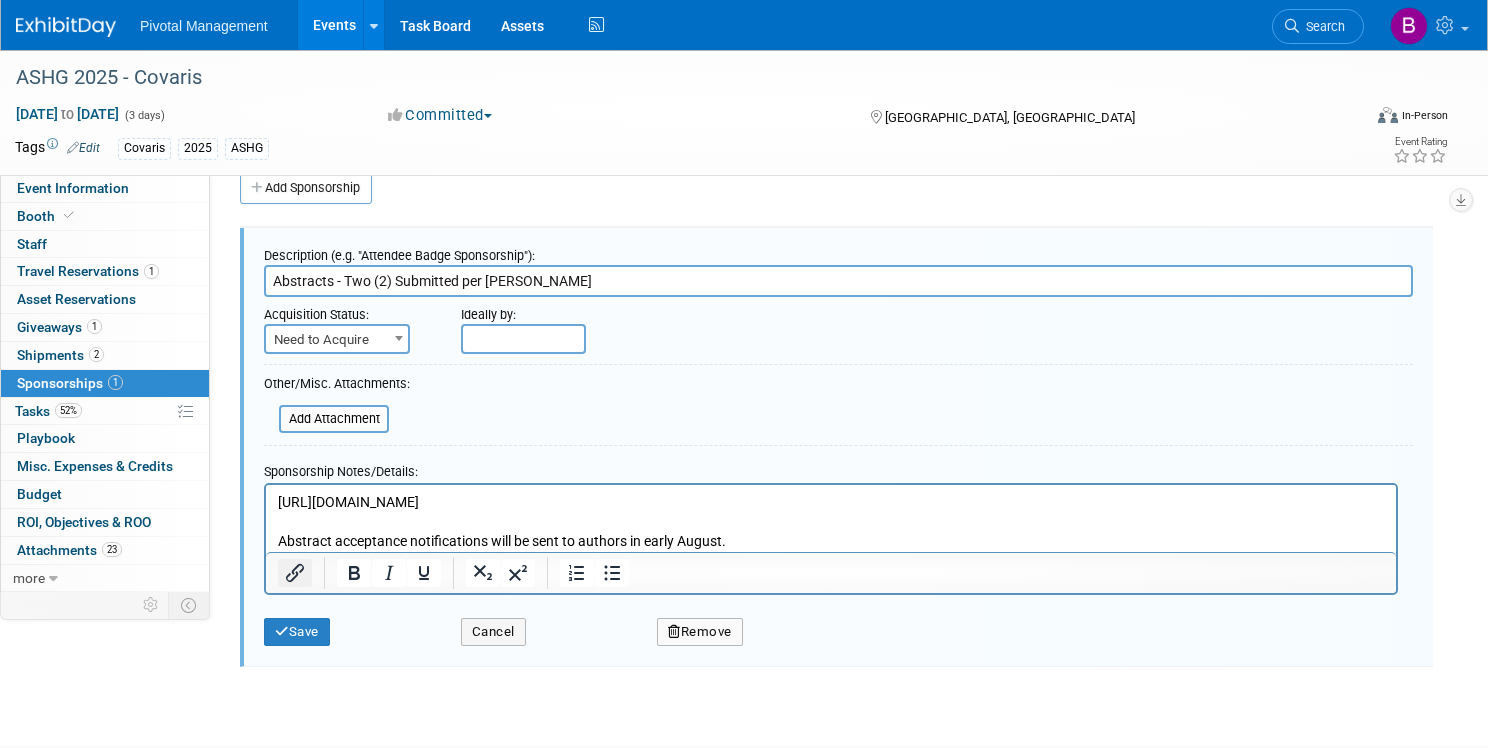 click 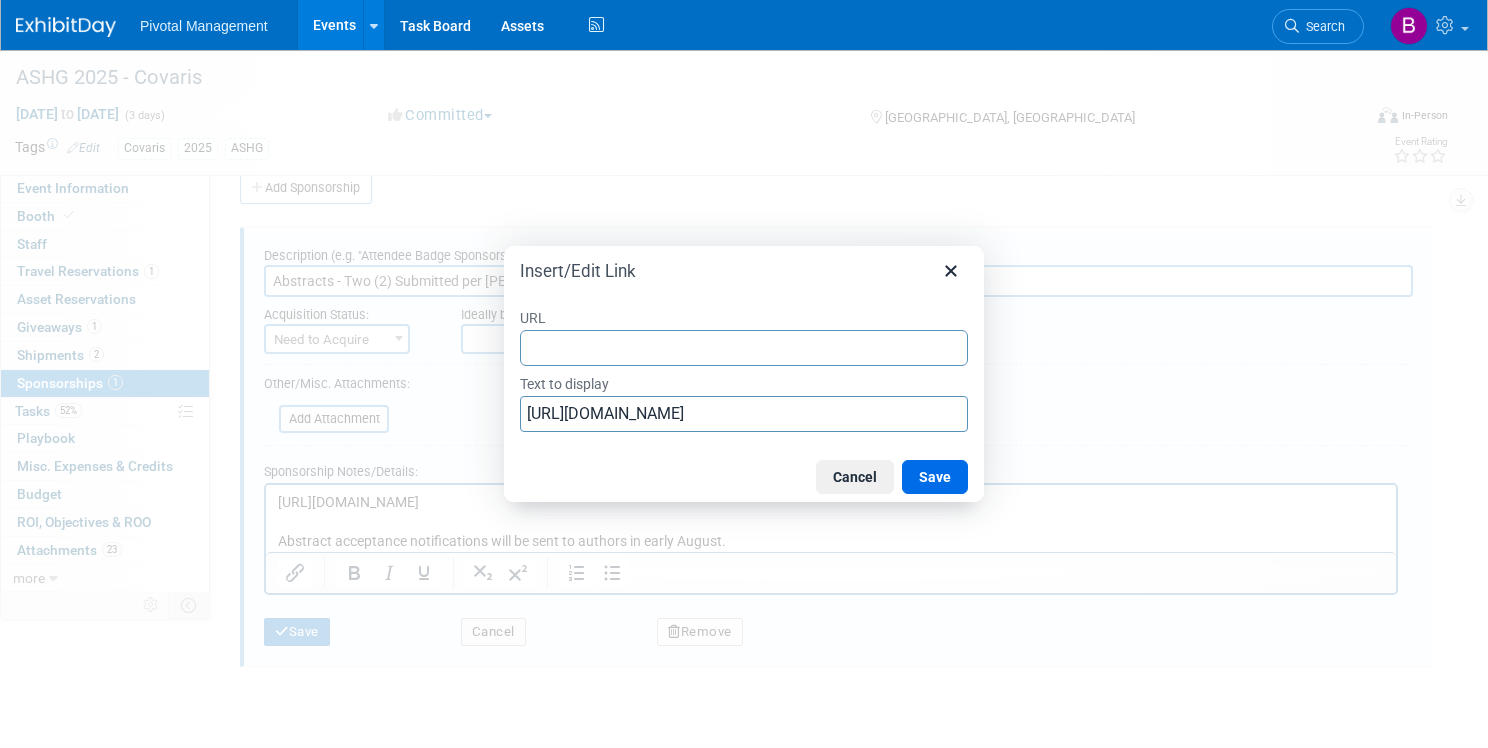 type on "https://www.ashg.org/meetings/2025meeting/present/abstracts/" 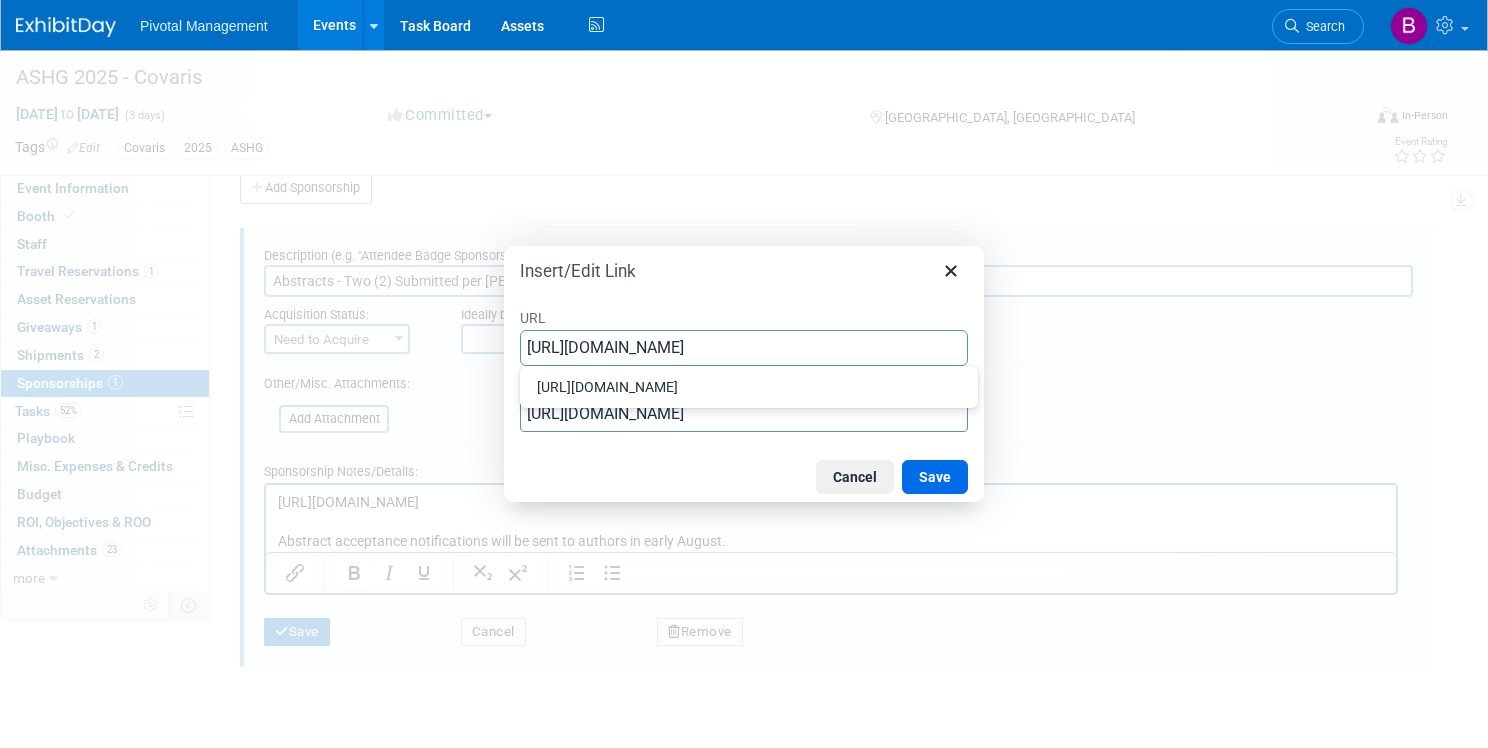 scroll, scrollTop: 0, scrollLeft: 33, axis: horizontal 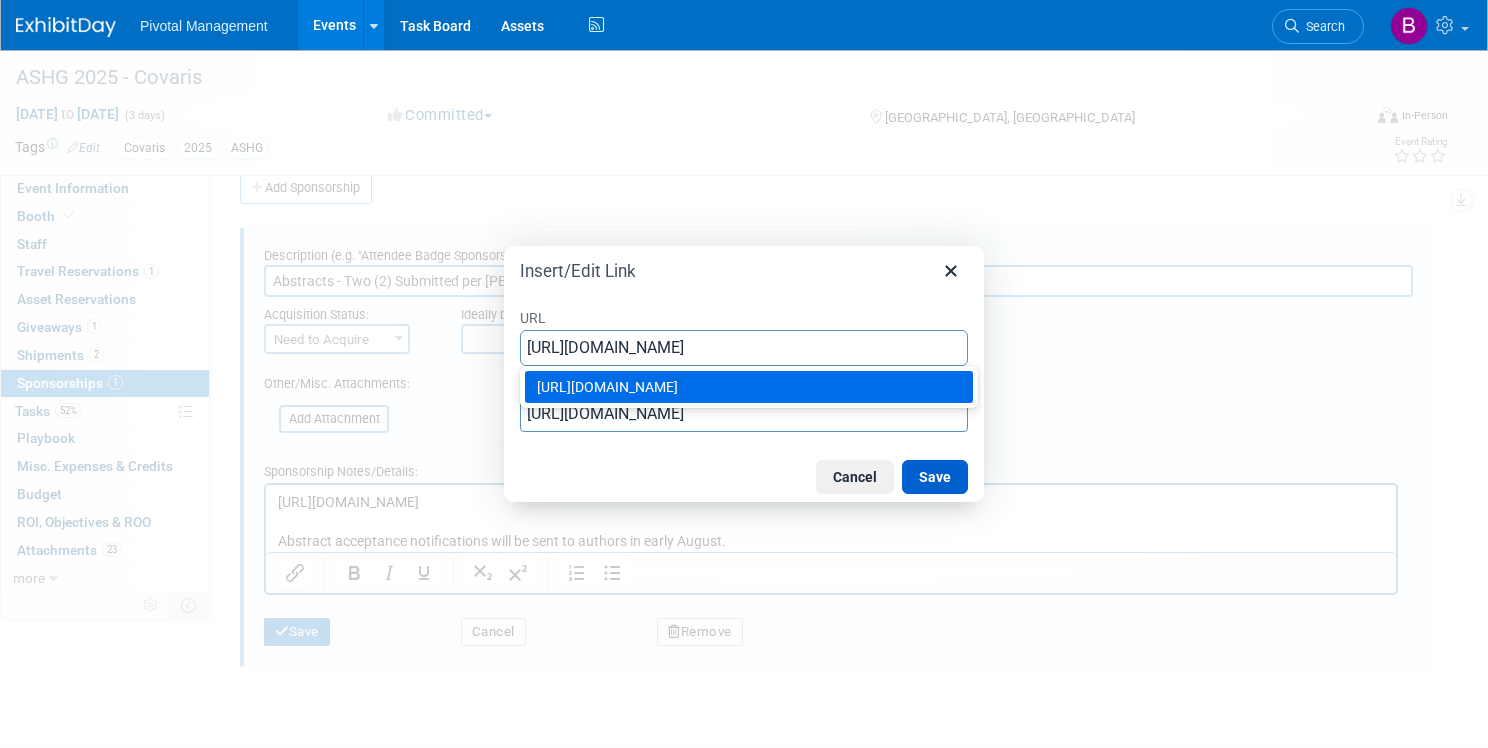 click on "Save" at bounding box center (935, 477) 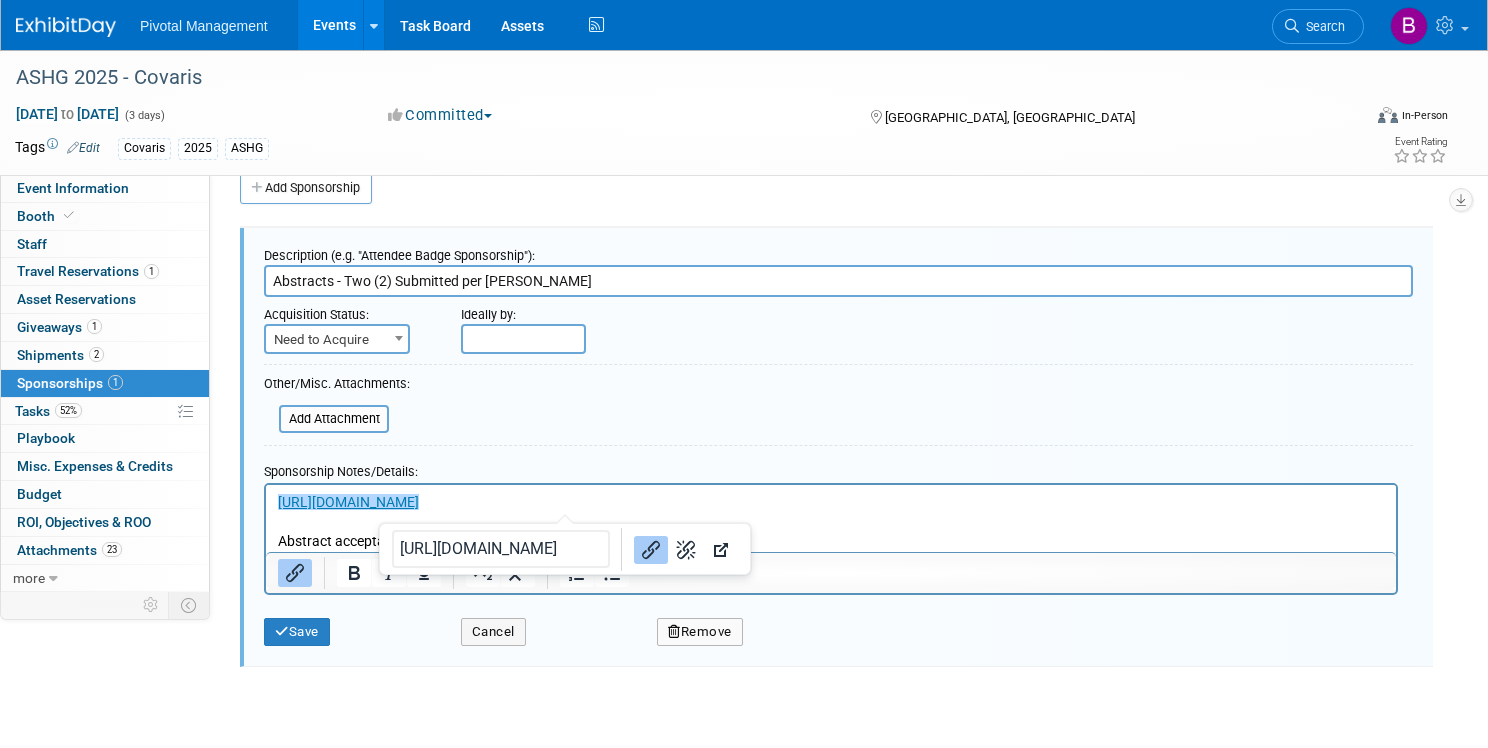 click on "https://www.ashg.org/meetings/2025meeting/present/abstracts/" at bounding box center [831, 502] 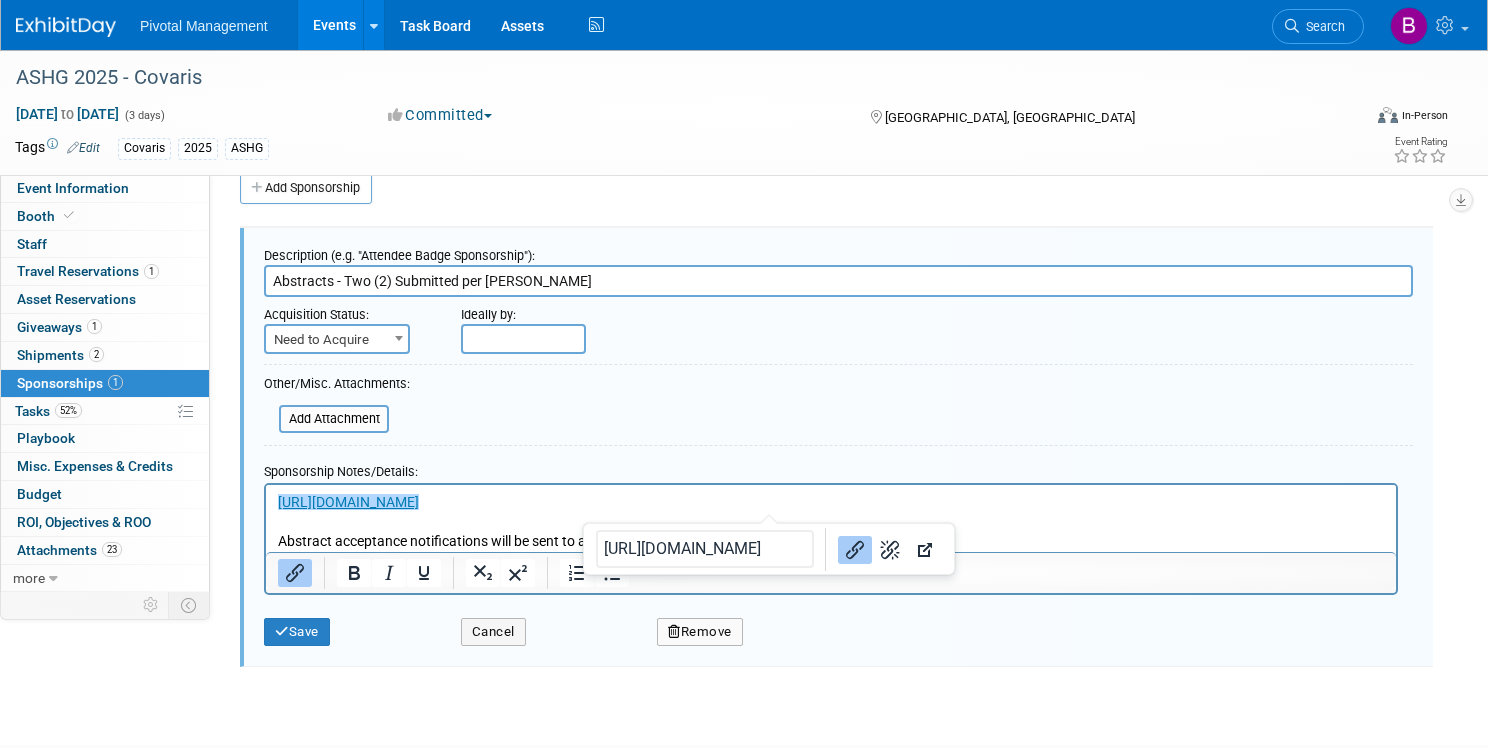 click on "https://www.ashg.org/meetings/2025meeting/present/abstracts/﻿ Abstract acceptance notifications will be sent to authors in early August." at bounding box center [831, 517] 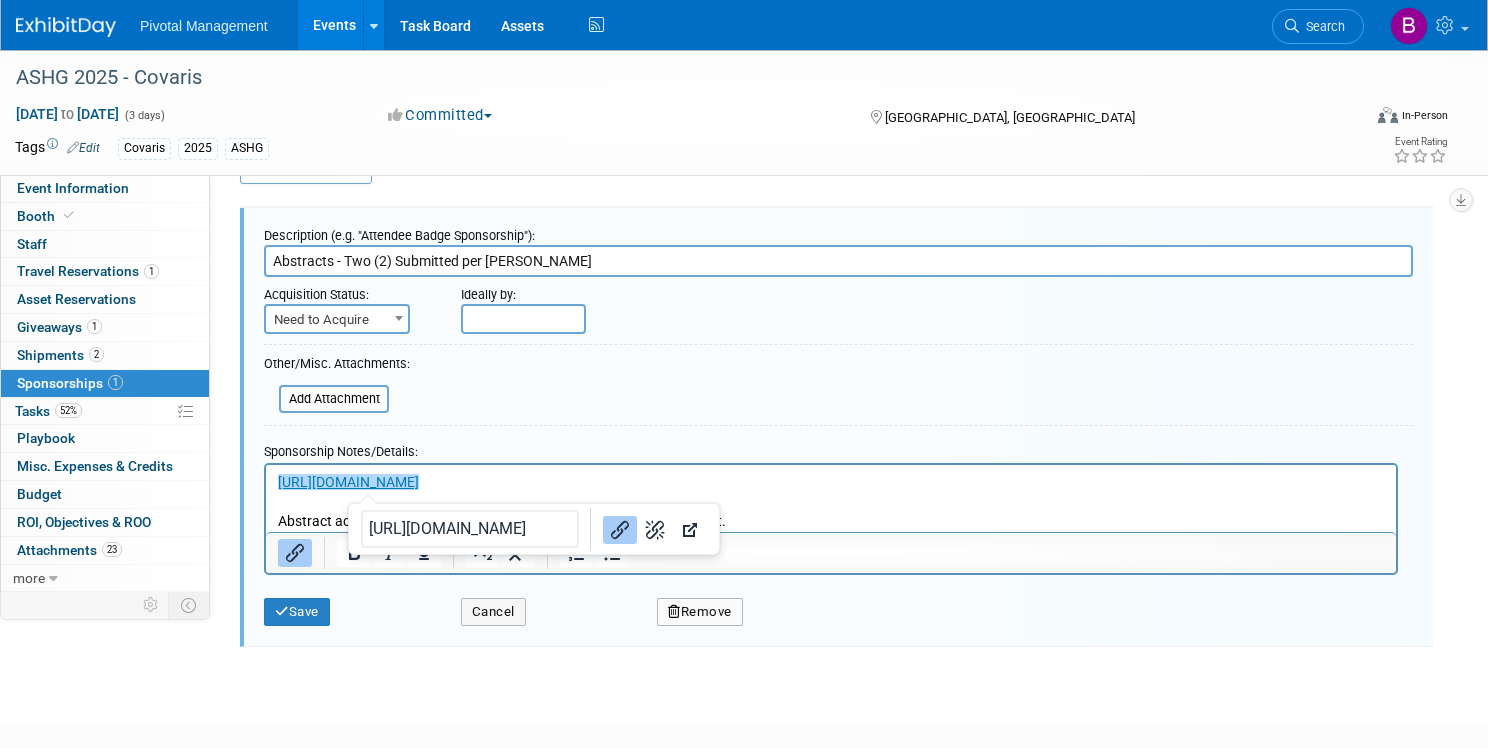scroll, scrollTop: 55, scrollLeft: 0, axis: vertical 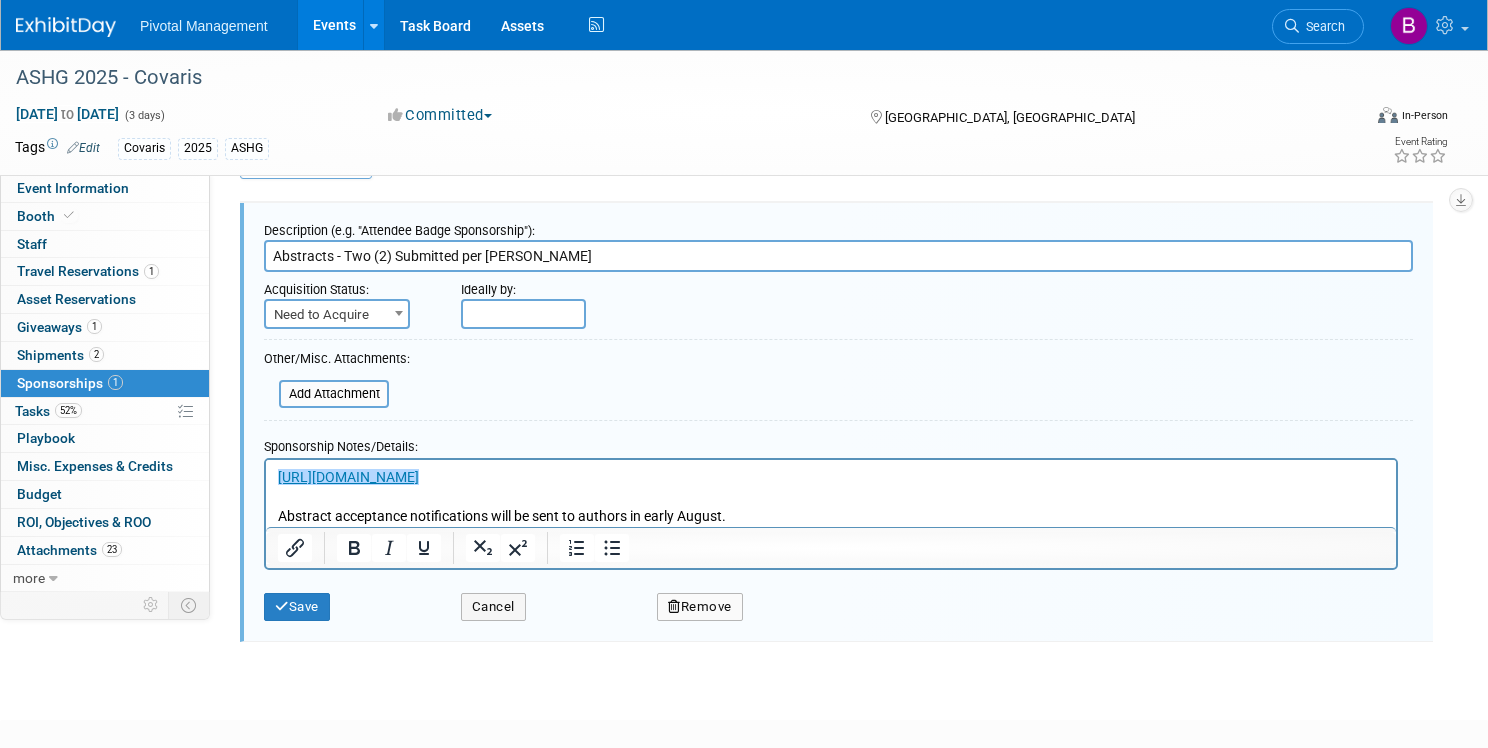 click on "Abstract acceptance notifications will be sent to authors in early August." at bounding box center [831, 516] 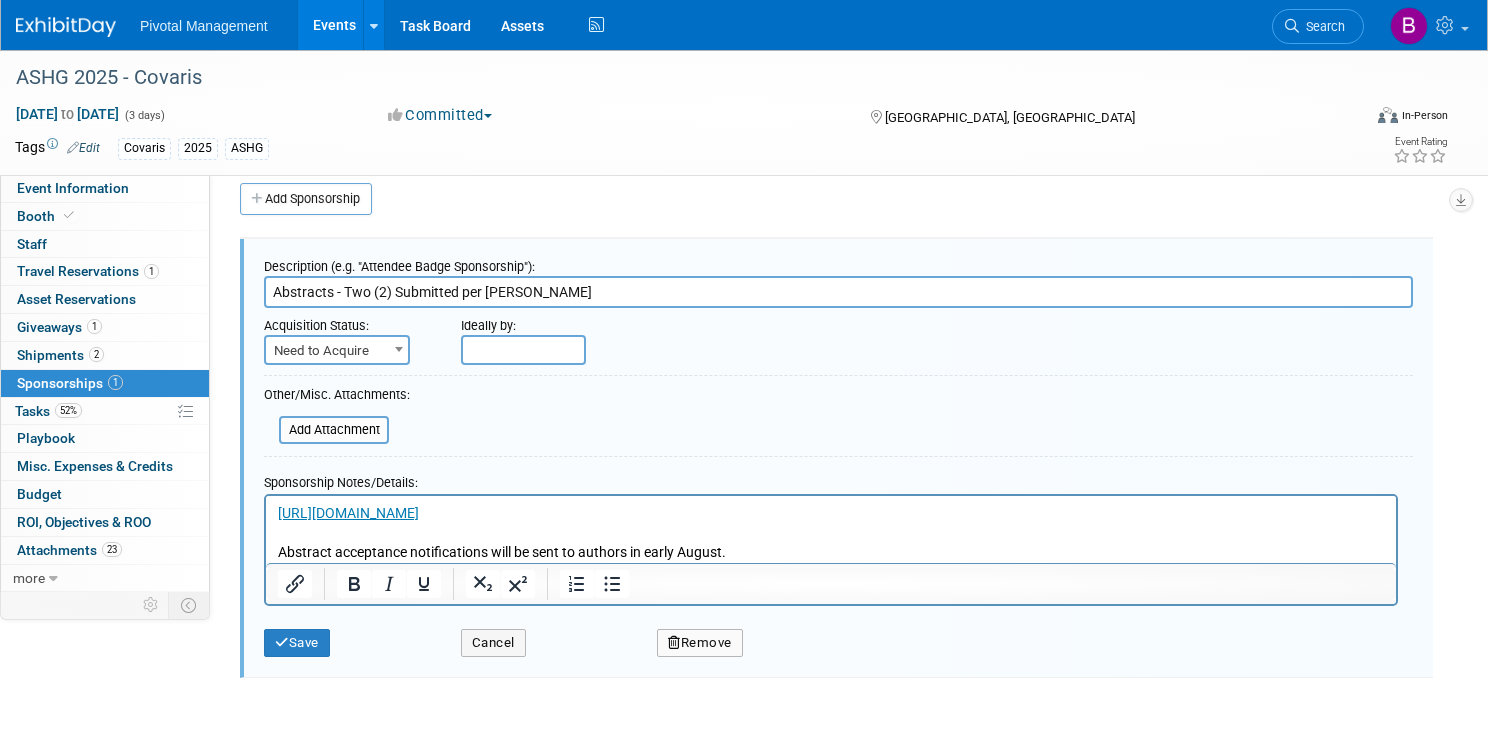 scroll, scrollTop: 18, scrollLeft: 0, axis: vertical 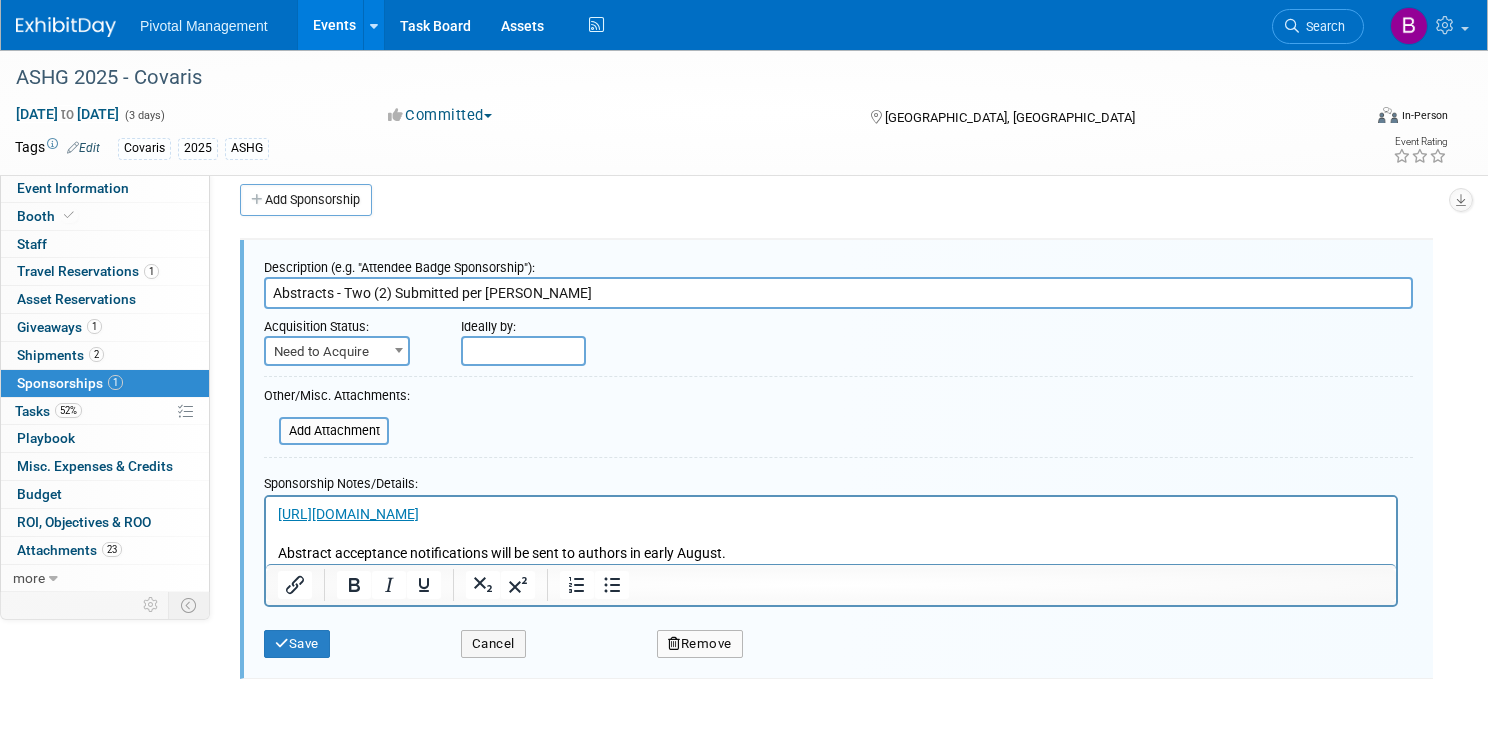 click at bounding box center (523, 351) 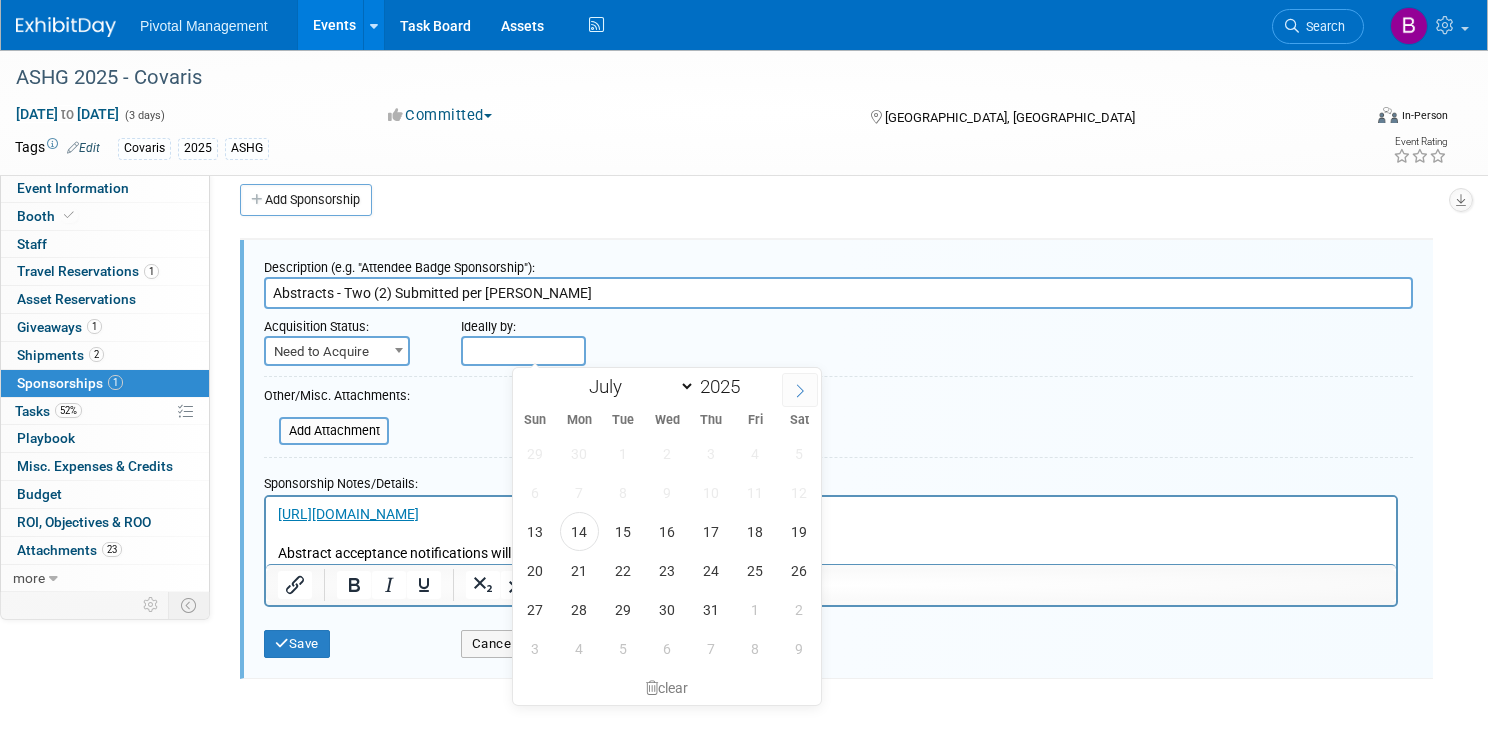 click 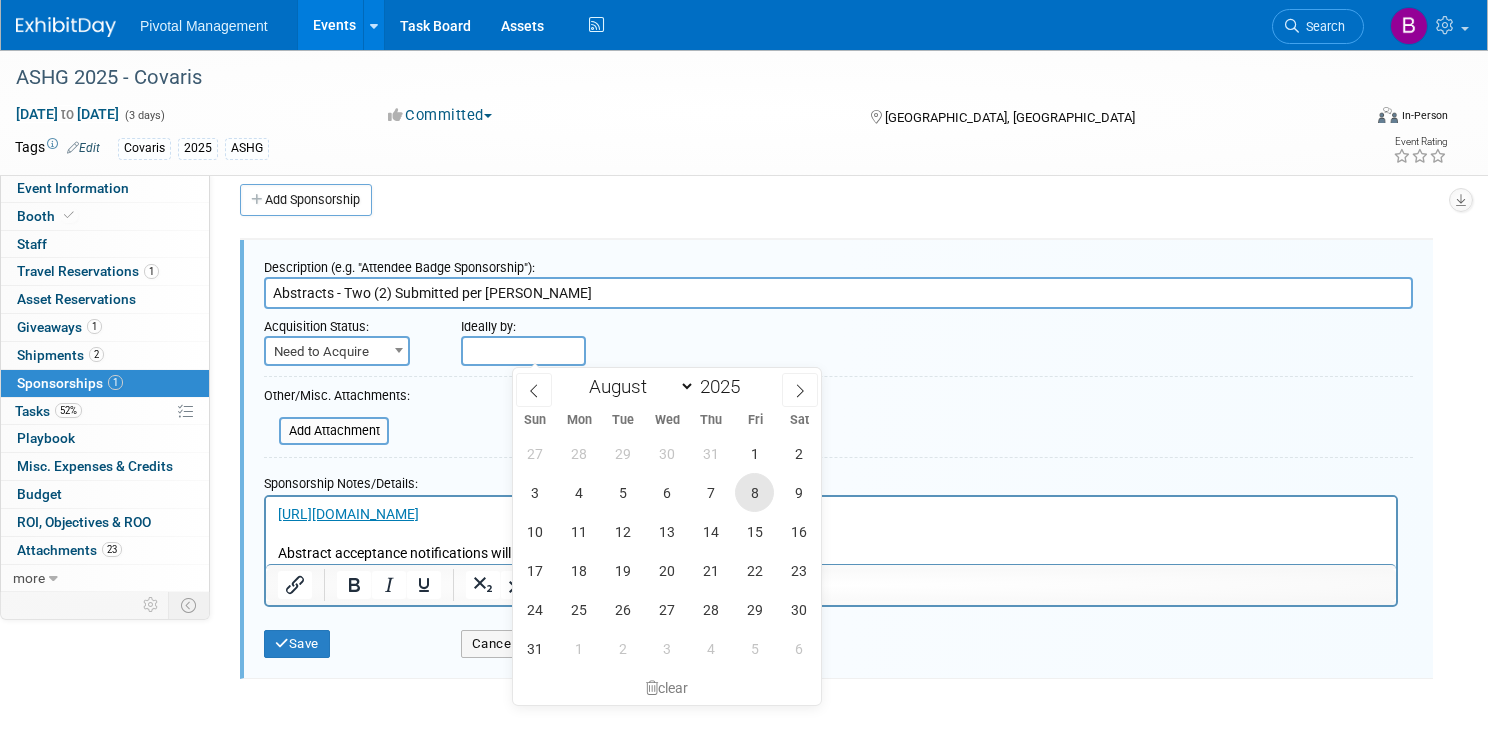 click on "8" at bounding box center [754, 492] 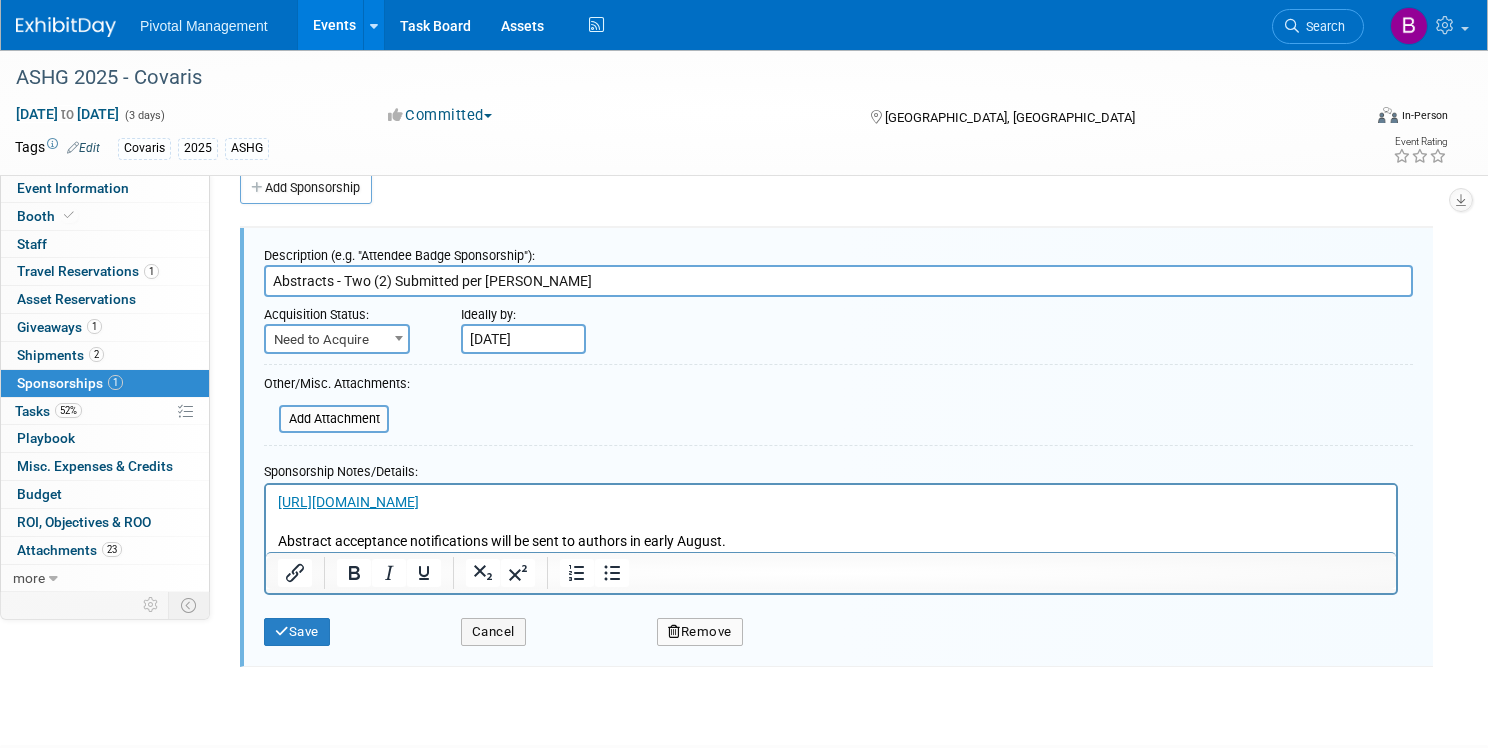 scroll, scrollTop: 0, scrollLeft: 0, axis: both 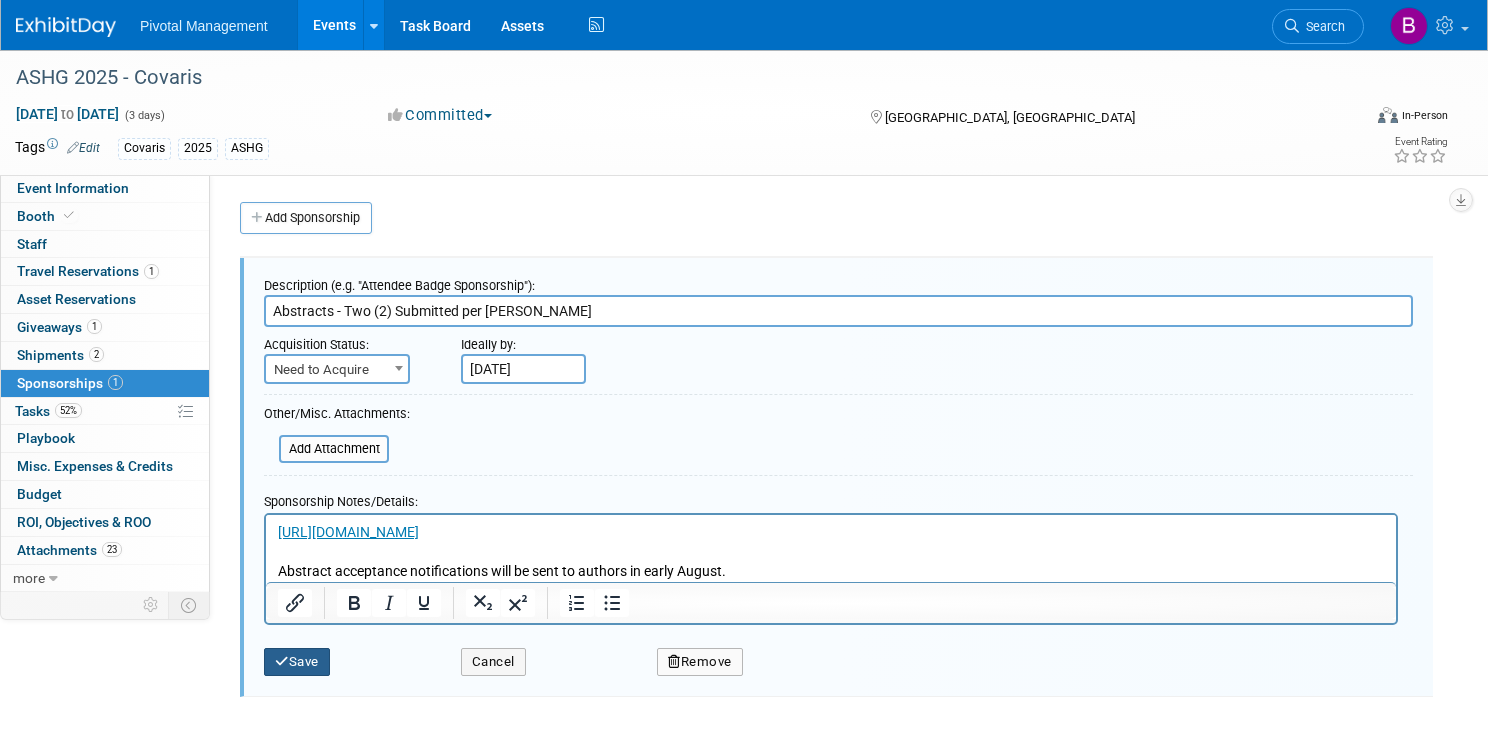 click on "Save" at bounding box center (297, 662) 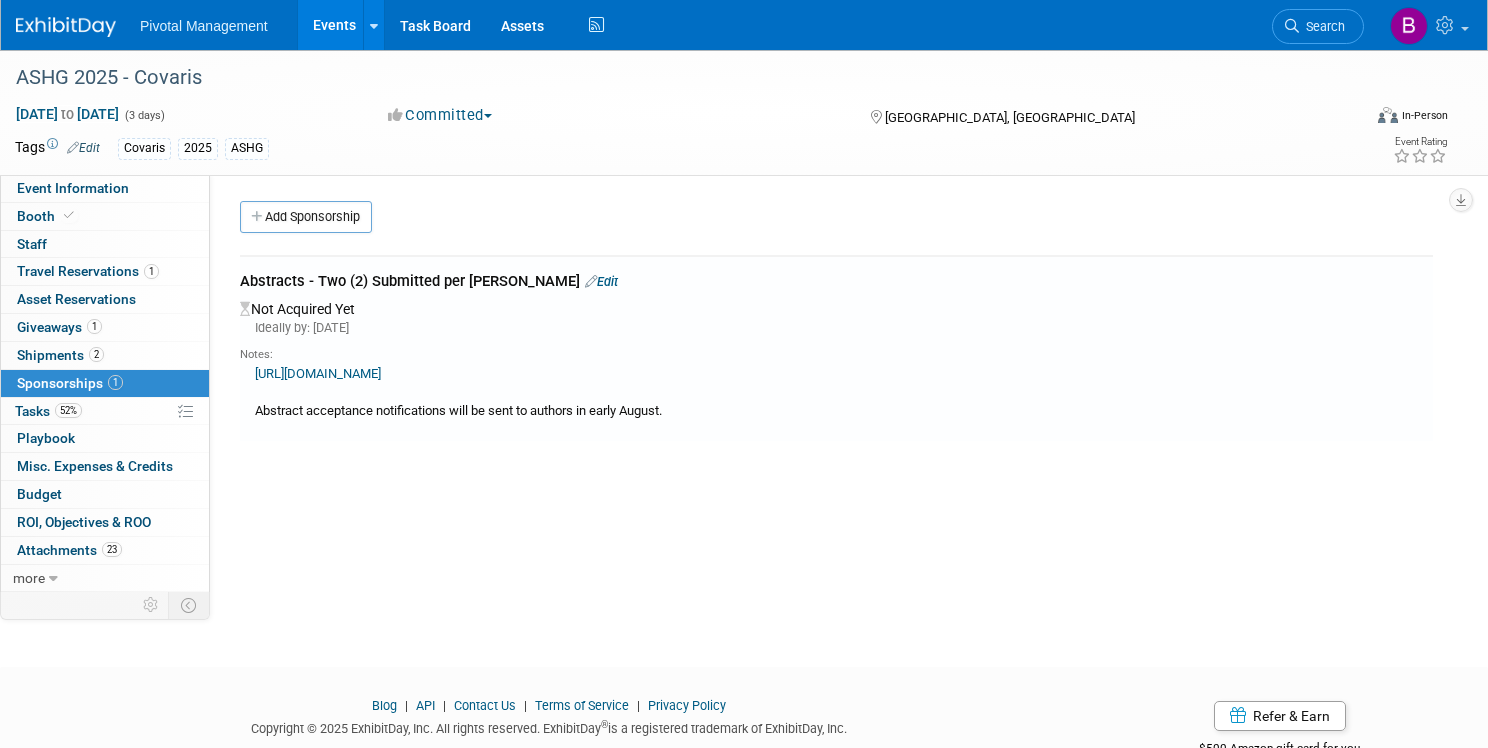 scroll, scrollTop: 0, scrollLeft: 0, axis: both 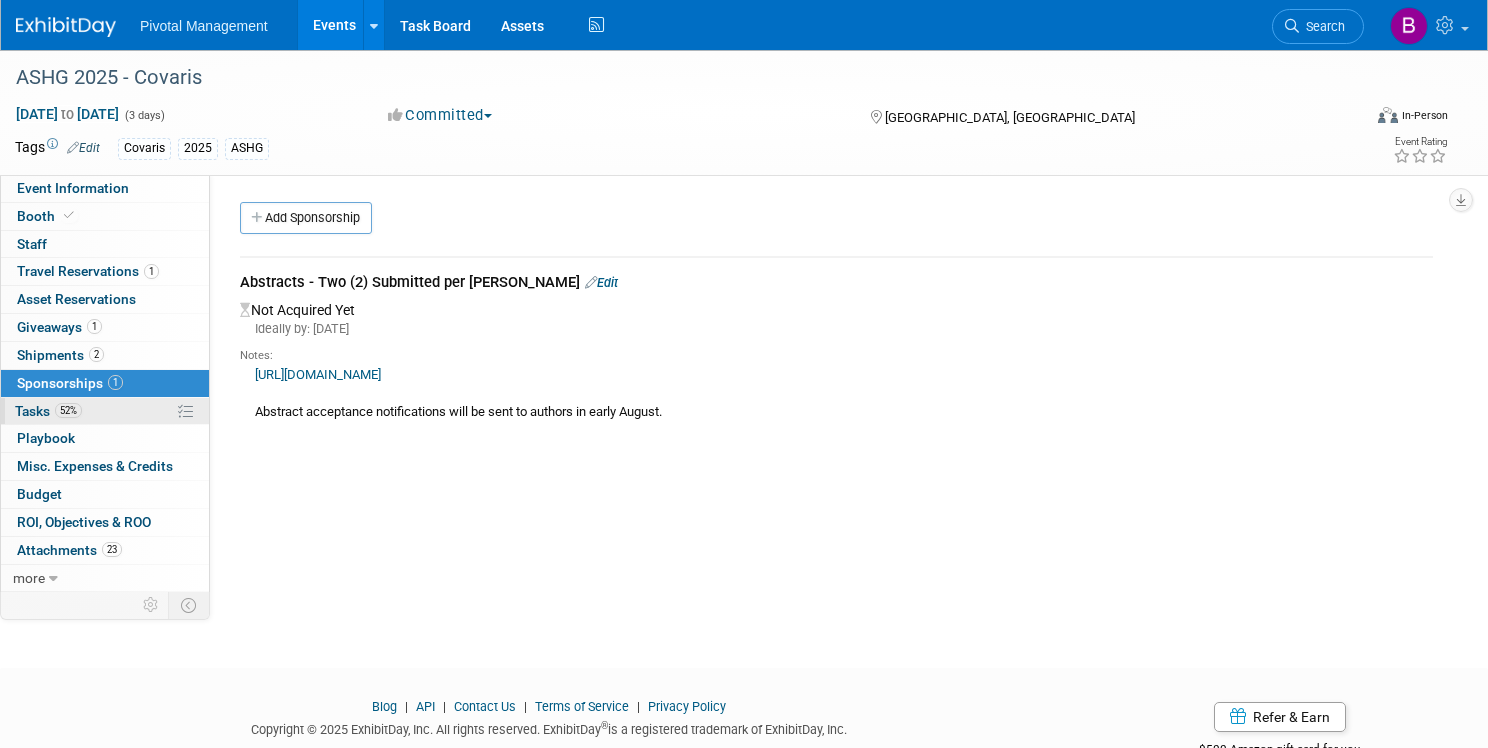 click on "52%
Tasks 52%" at bounding box center [105, 411] 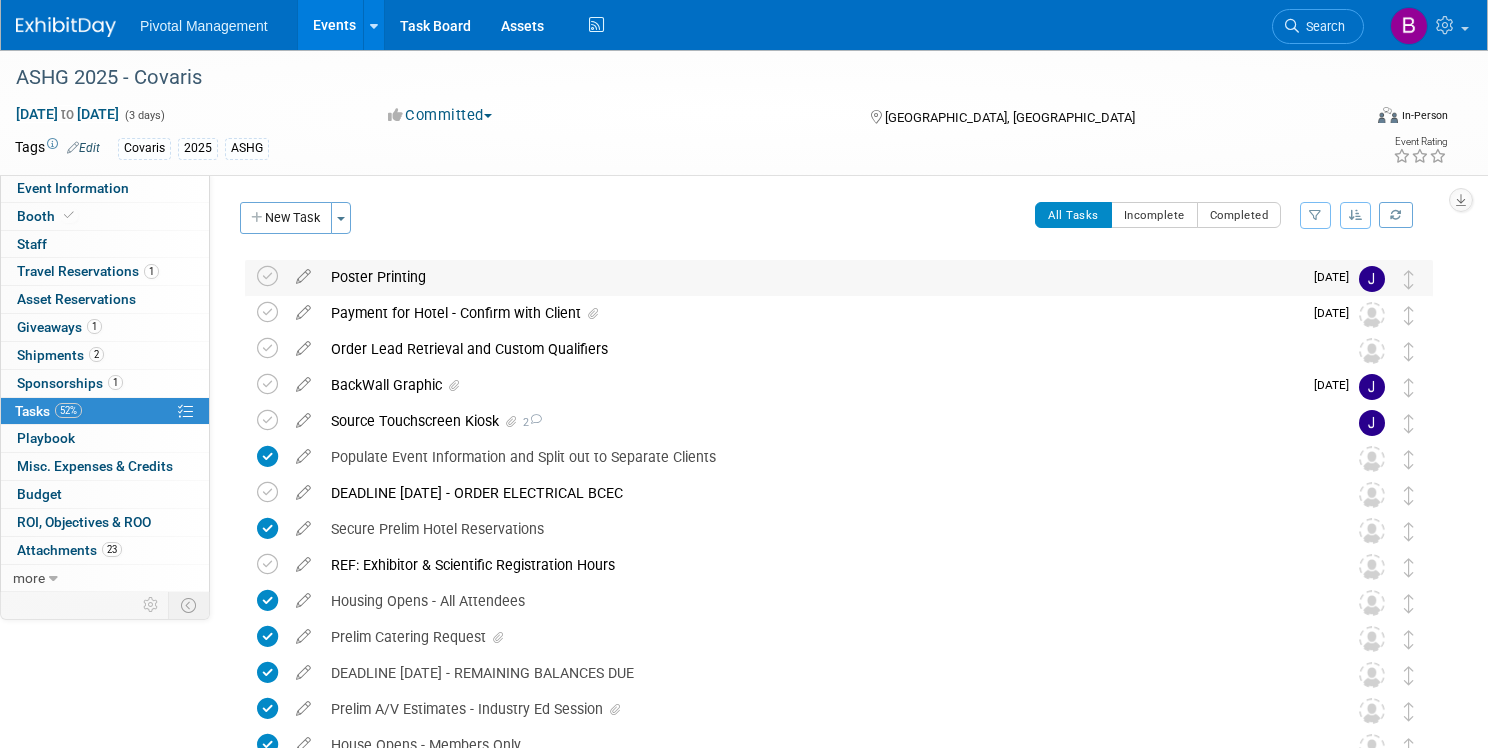 click on "Poster Printing" at bounding box center [811, 277] 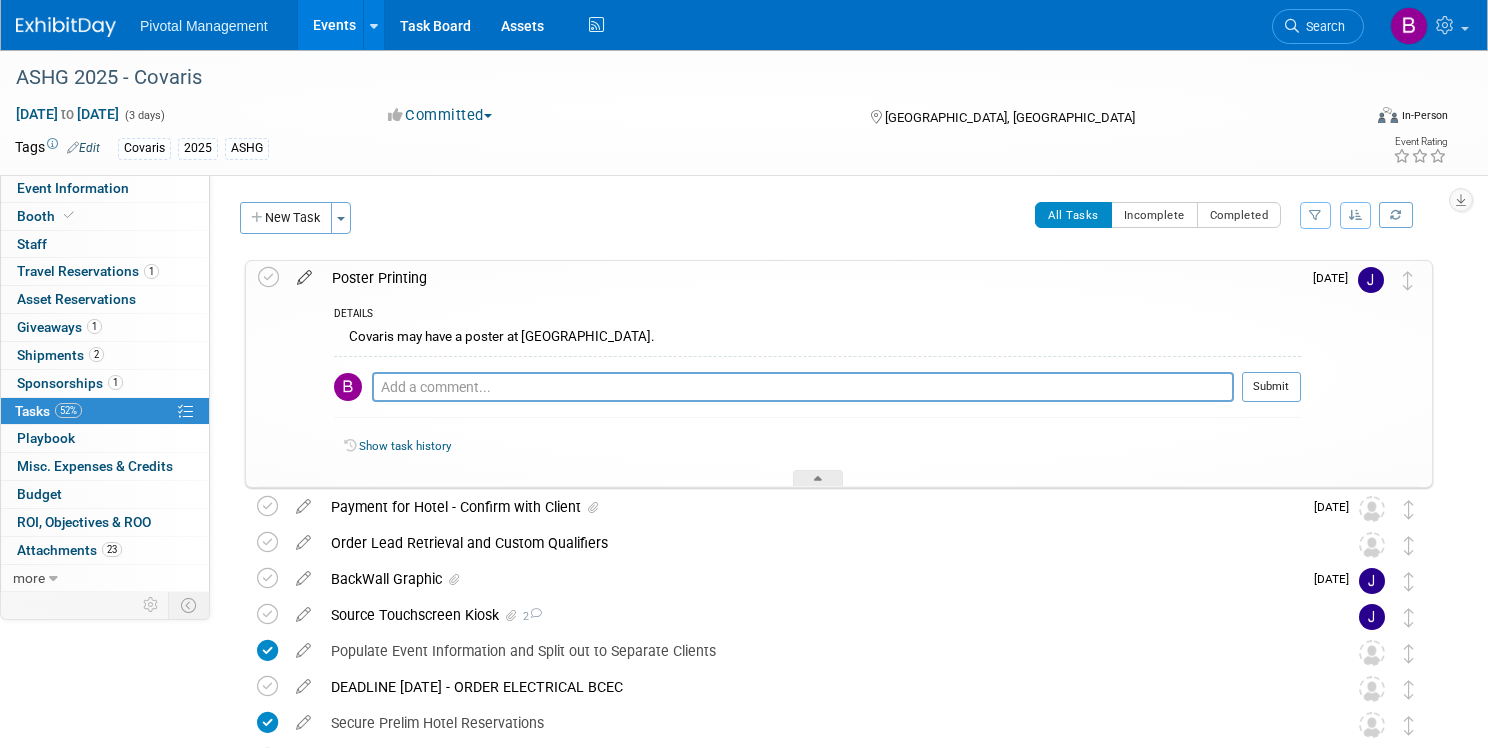 click at bounding box center [304, 273] 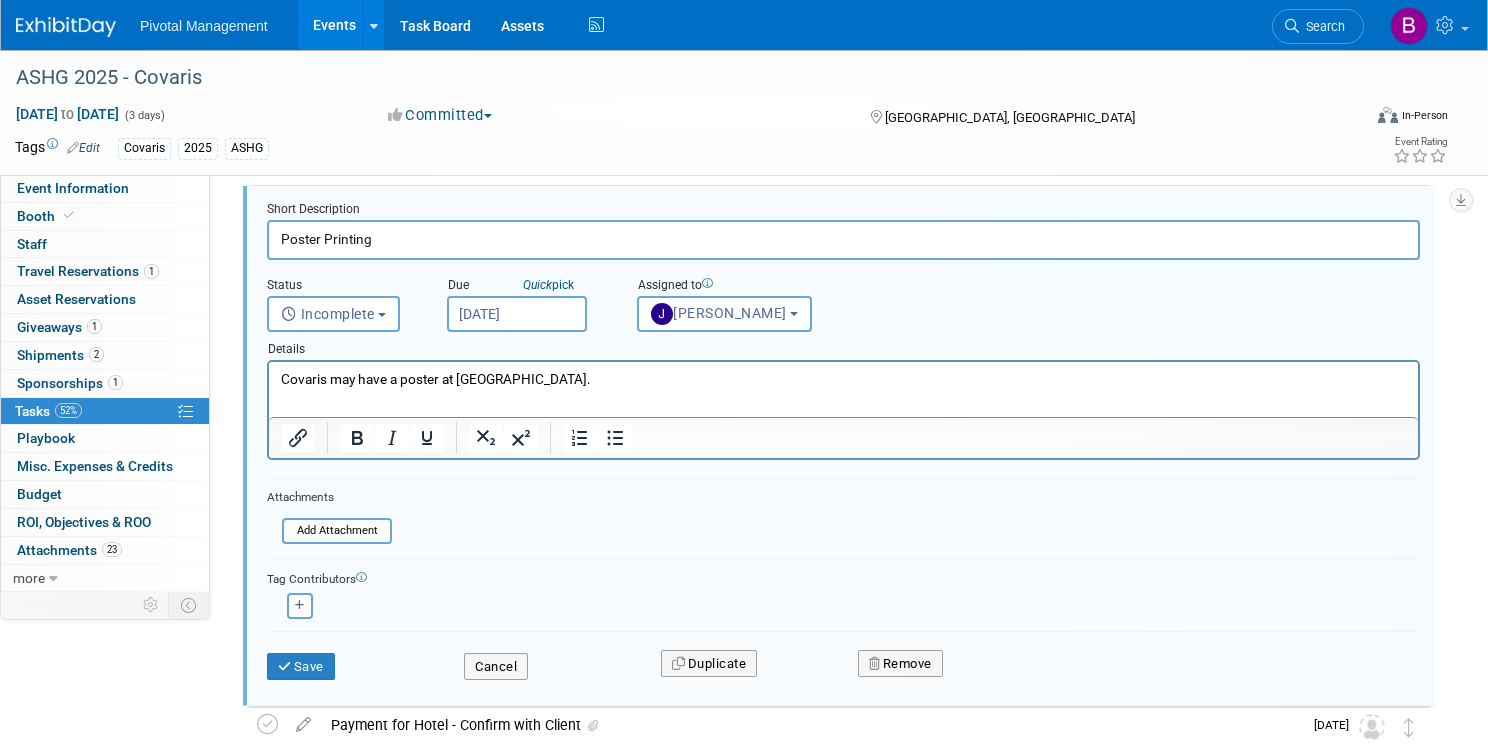 scroll, scrollTop: 82, scrollLeft: 0, axis: vertical 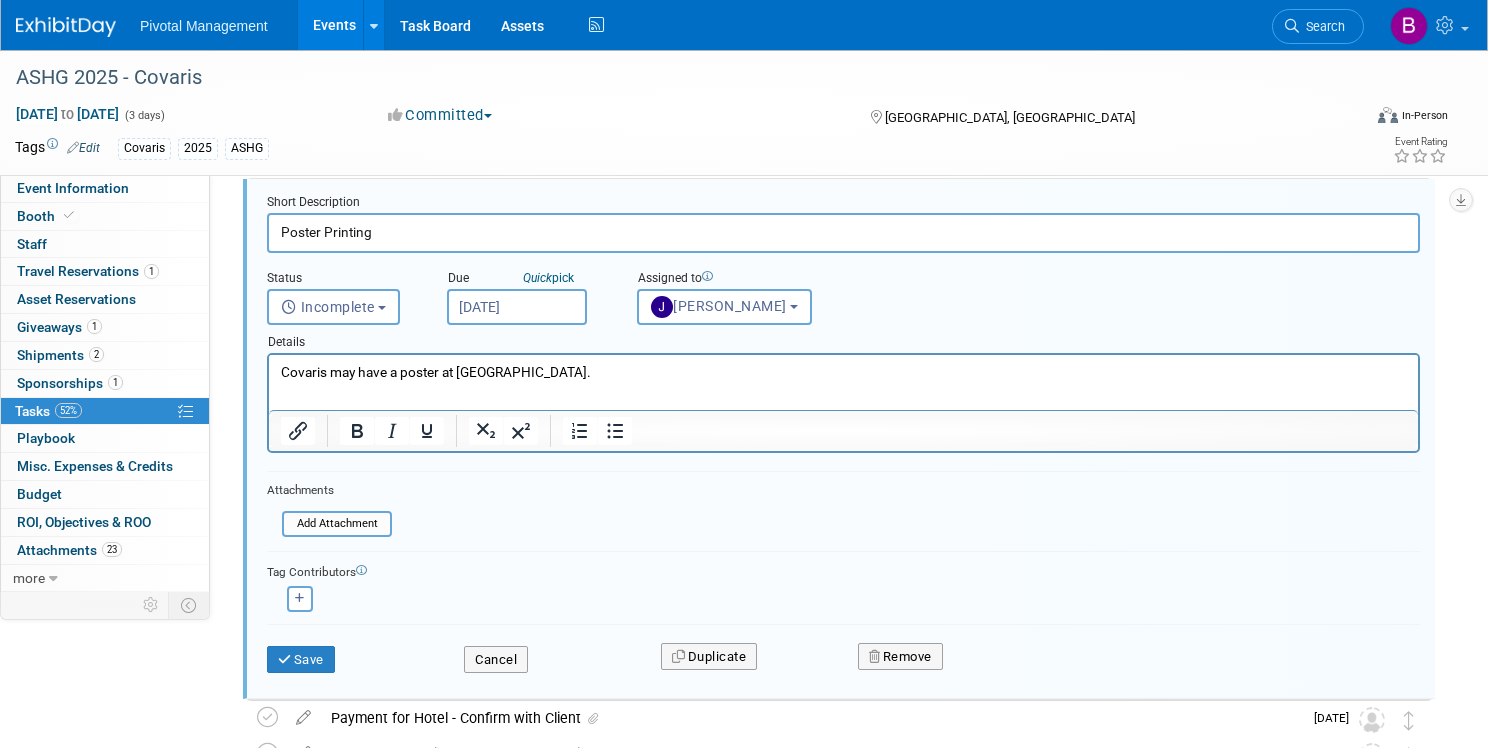 click on "Covaris may have a poster at ASHG." at bounding box center [844, 372] 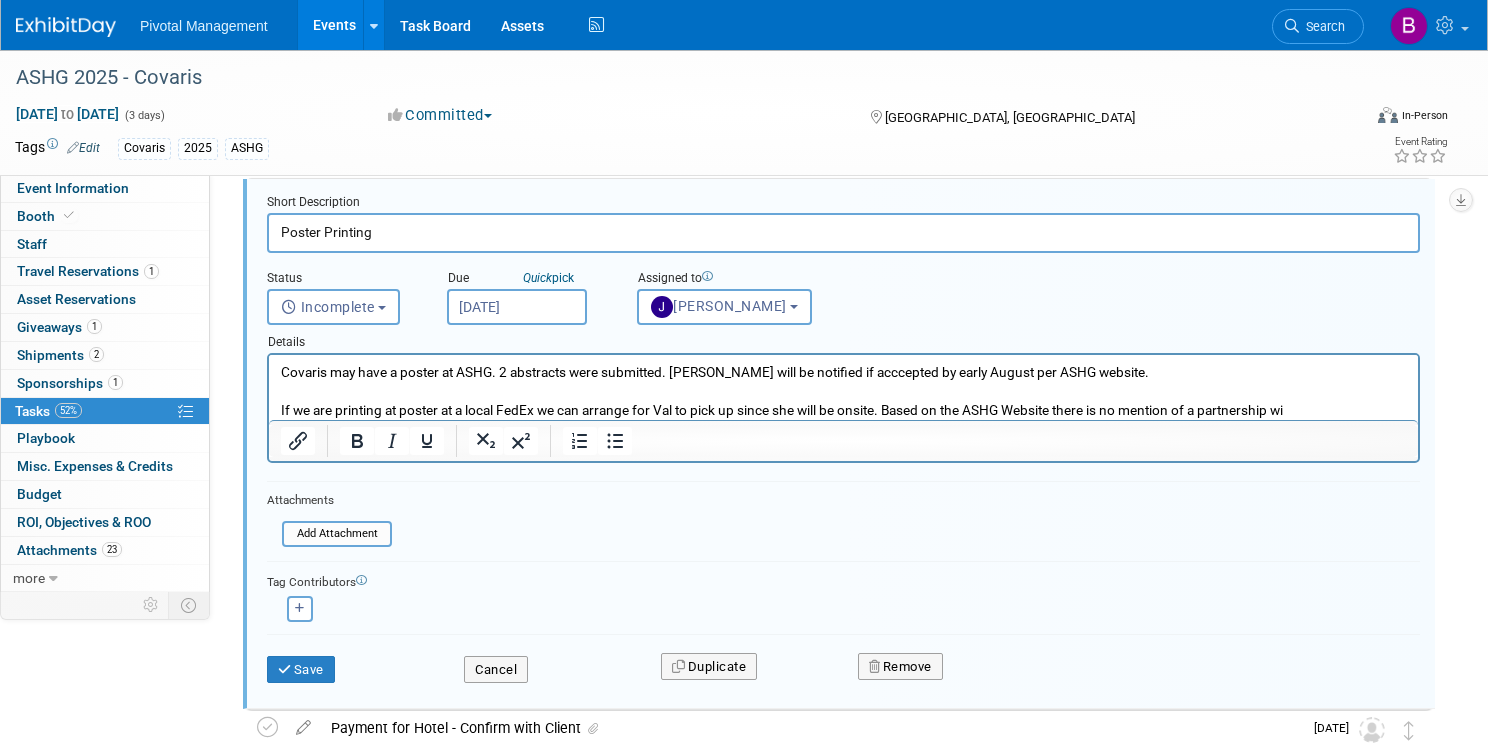 scroll, scrollTop: 0, scrollLeft: 0, axis: both 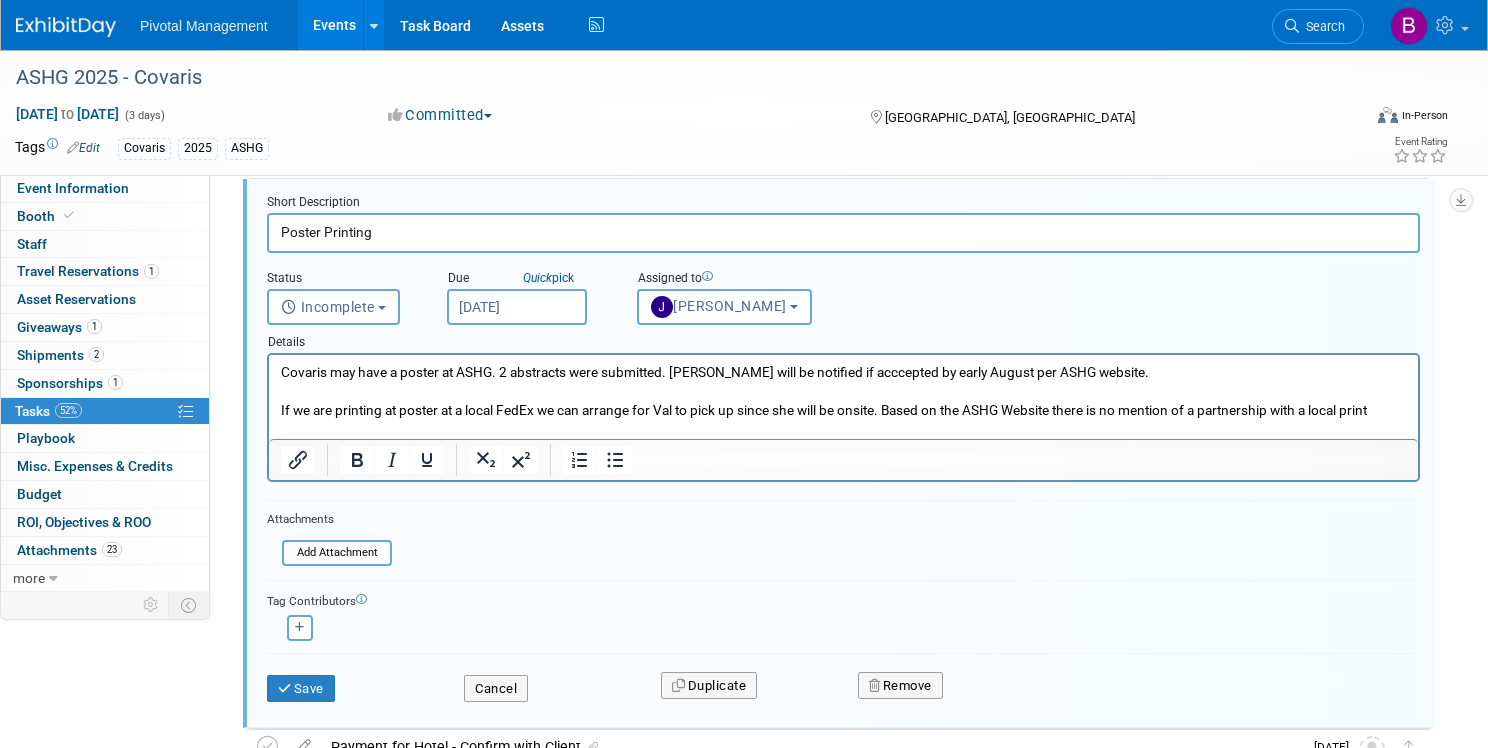 click on "If we are printing at poster at a local FedEx we can arrange for Val to pick up since she will be onsite. Based on the ASHG Website there is no mention of a partnership with a local print" at bounding box center [844, 410] 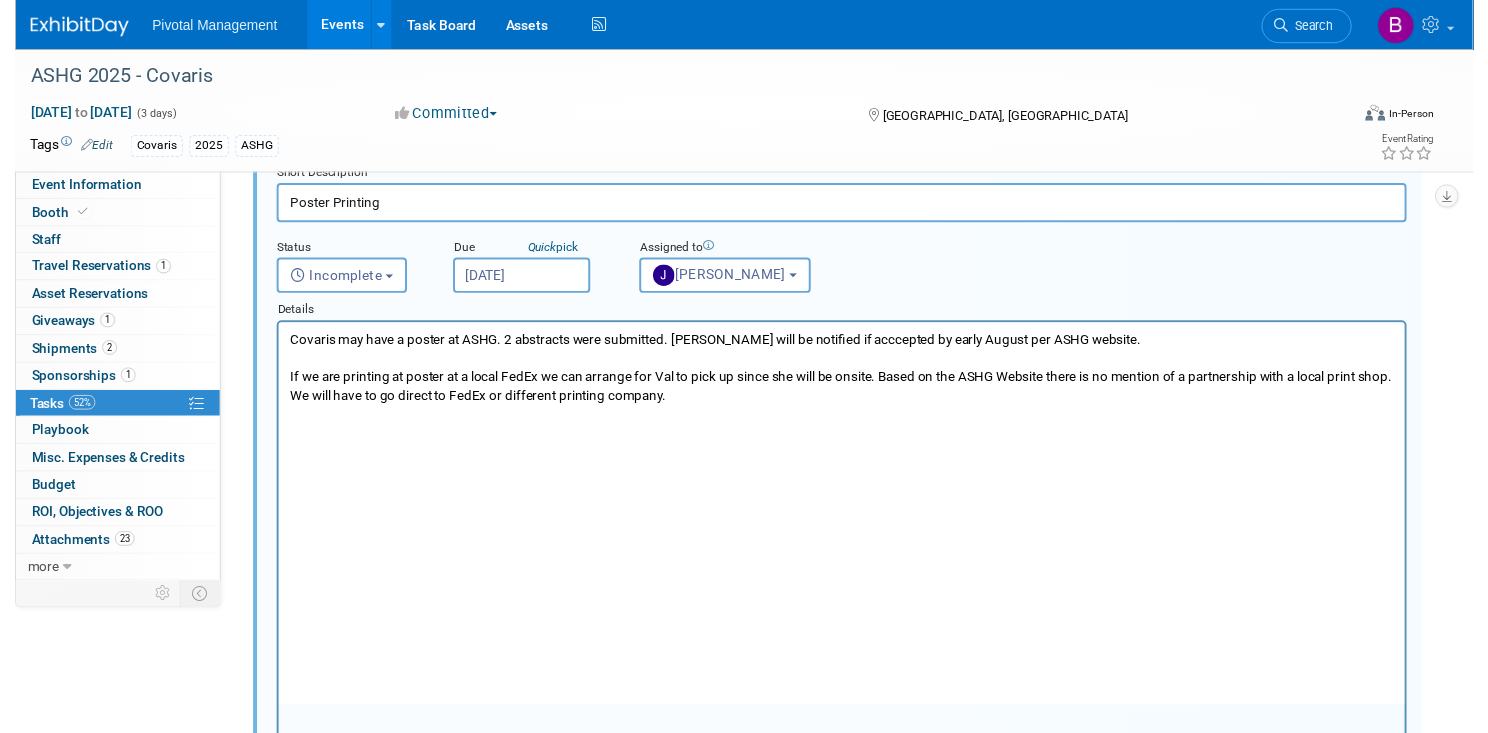 scroll, scrollTop: 0, scrollLeft: 0, axis: both 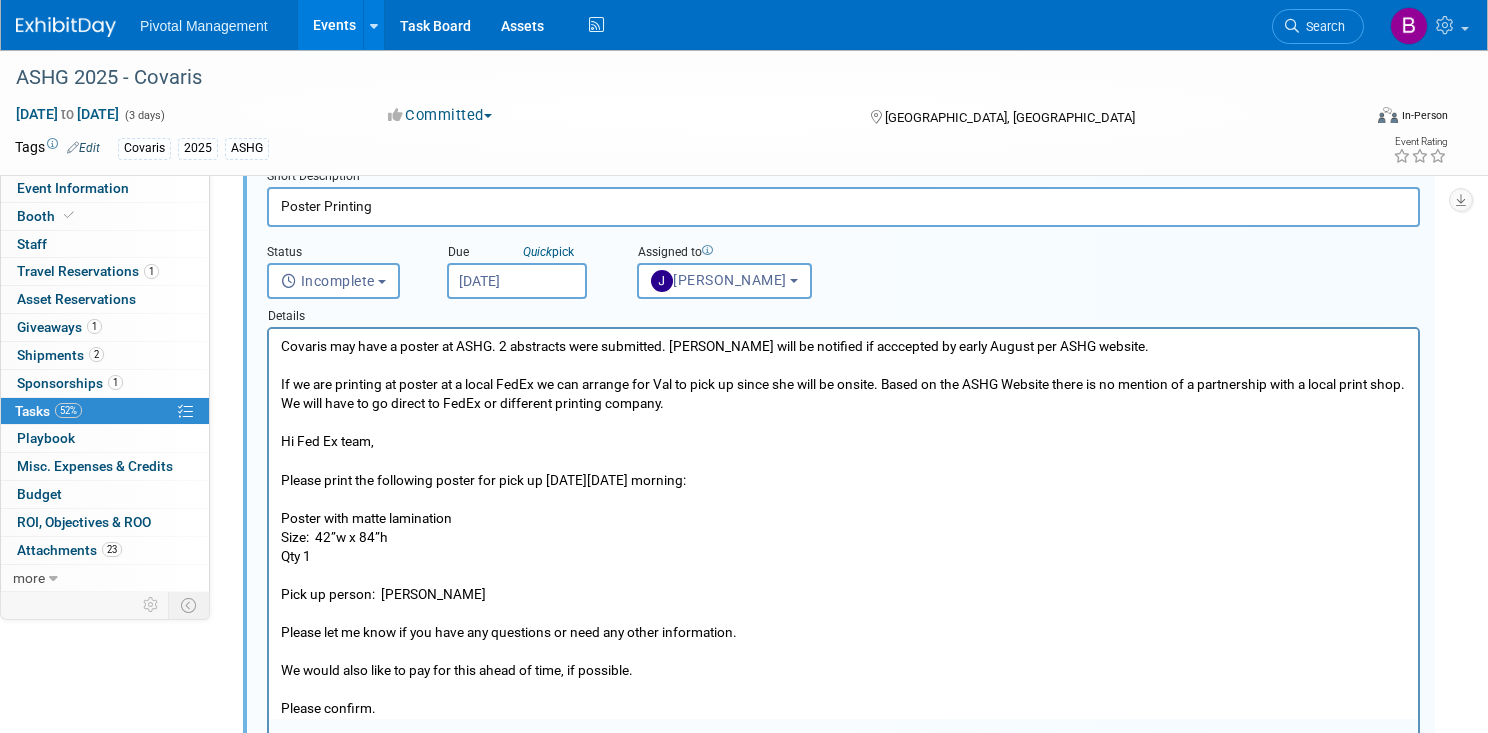 click at bounding box center [844, 422] 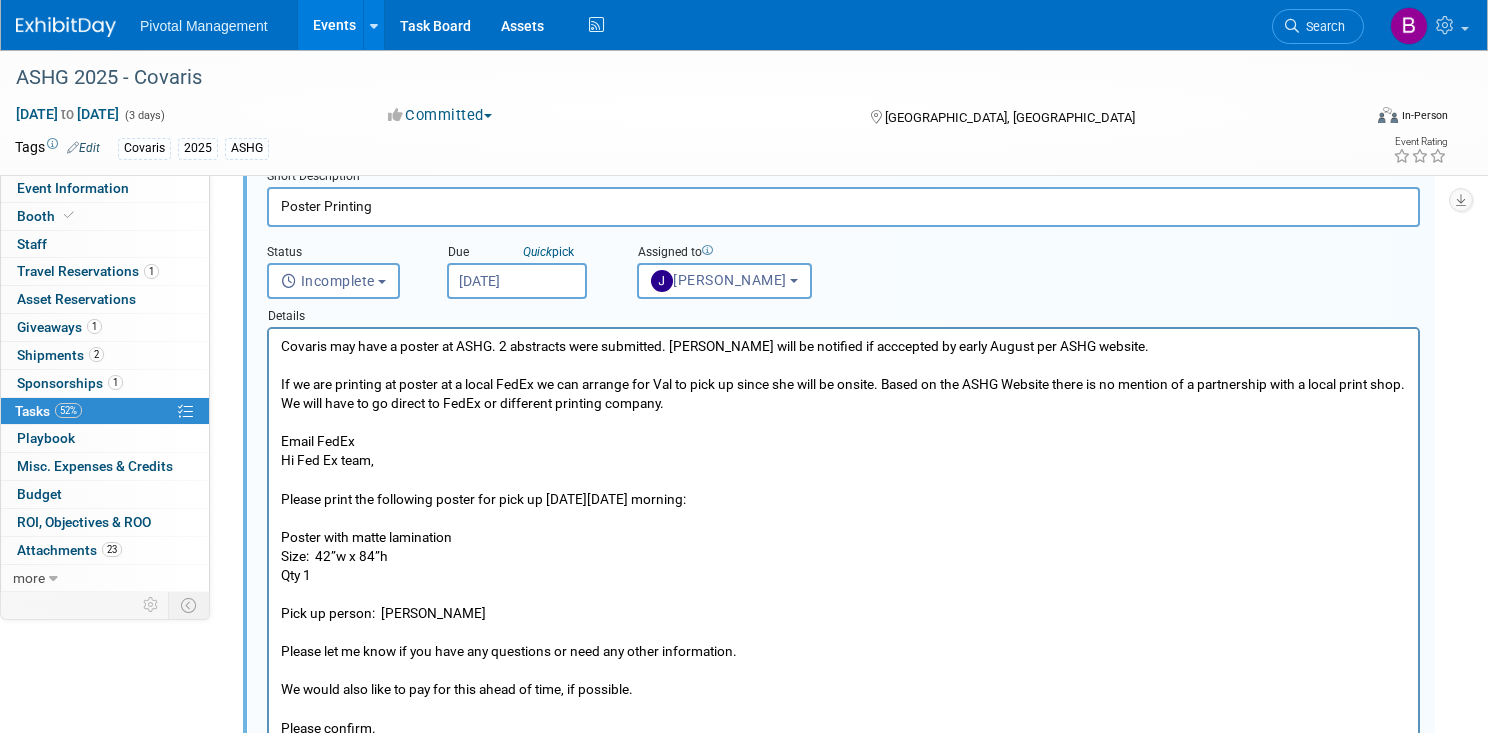 click on "Email FedEx" at bounding box center (844, 441) 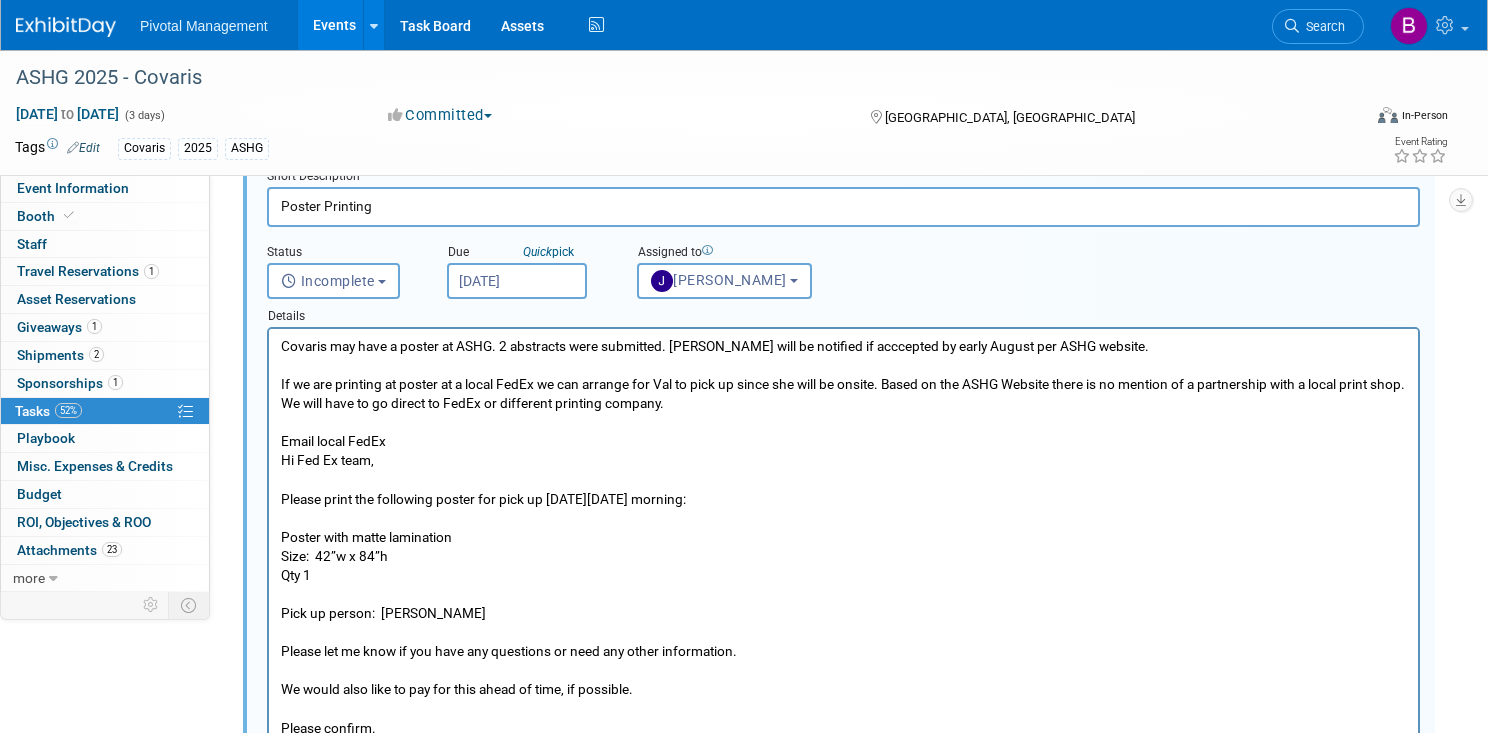 click on "Email local FedEx" at bounding box center [844, 441] 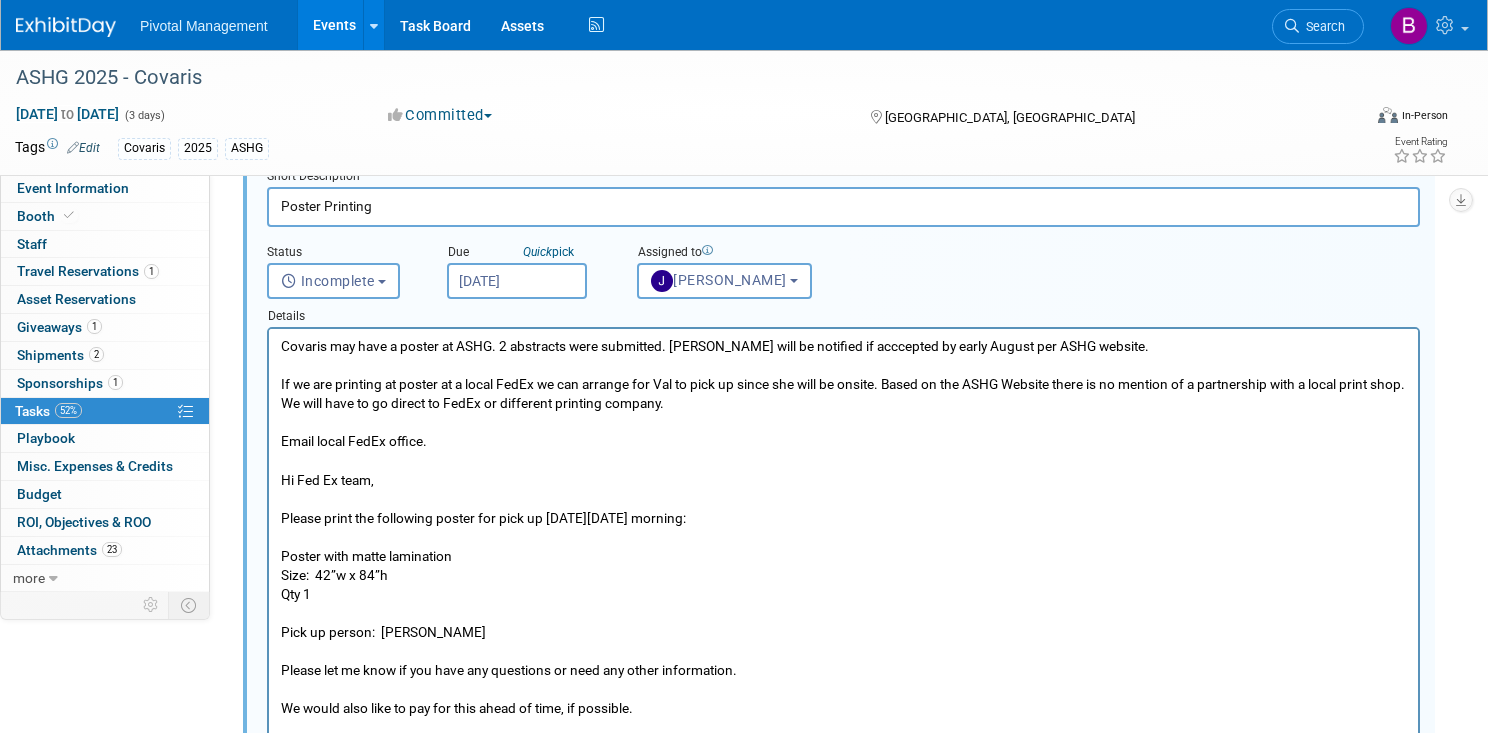 click on "Email local FedEx office." at bounding box center (844, 441) 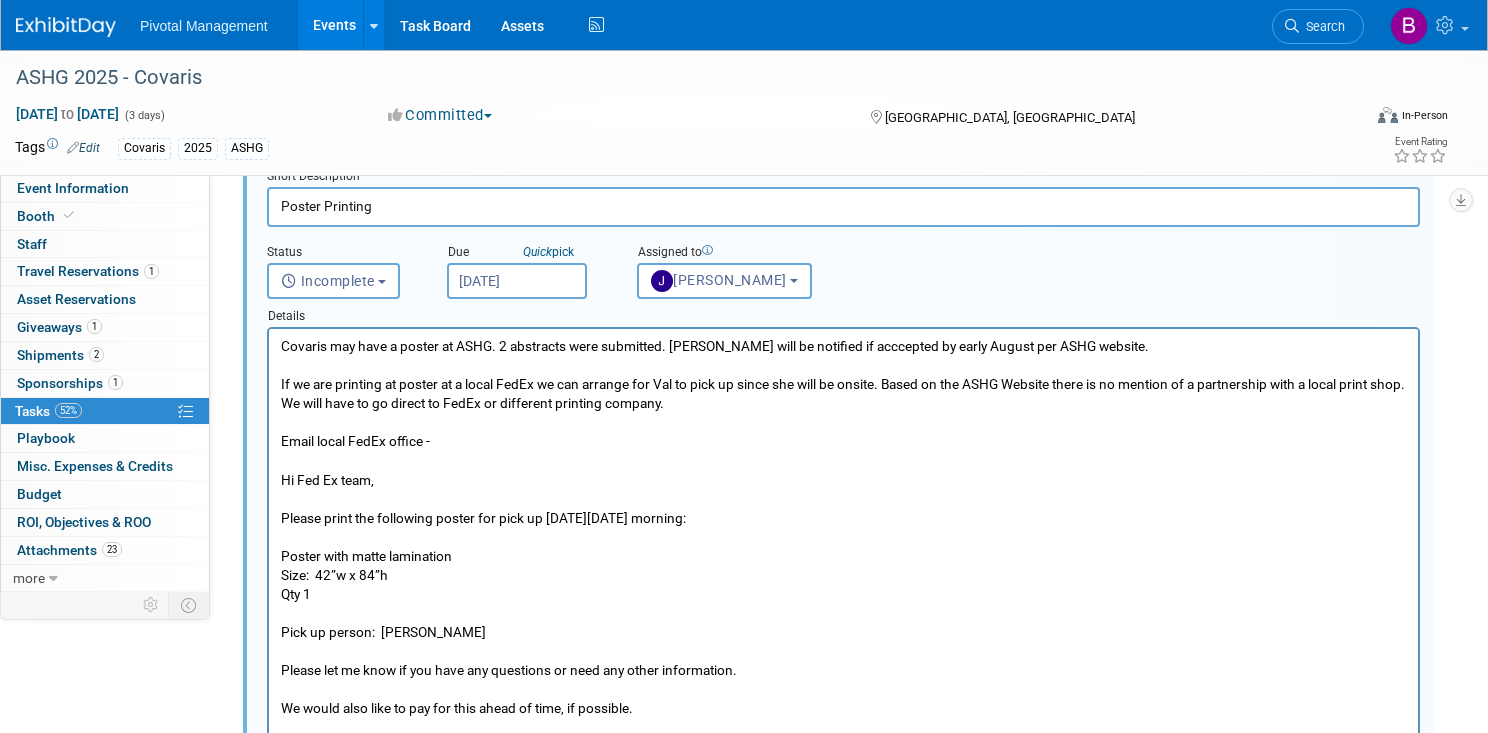 drag, startPoint x: 460, startPoint y: 449, endPoint x: 241, endPoint y: 449, distance: 219 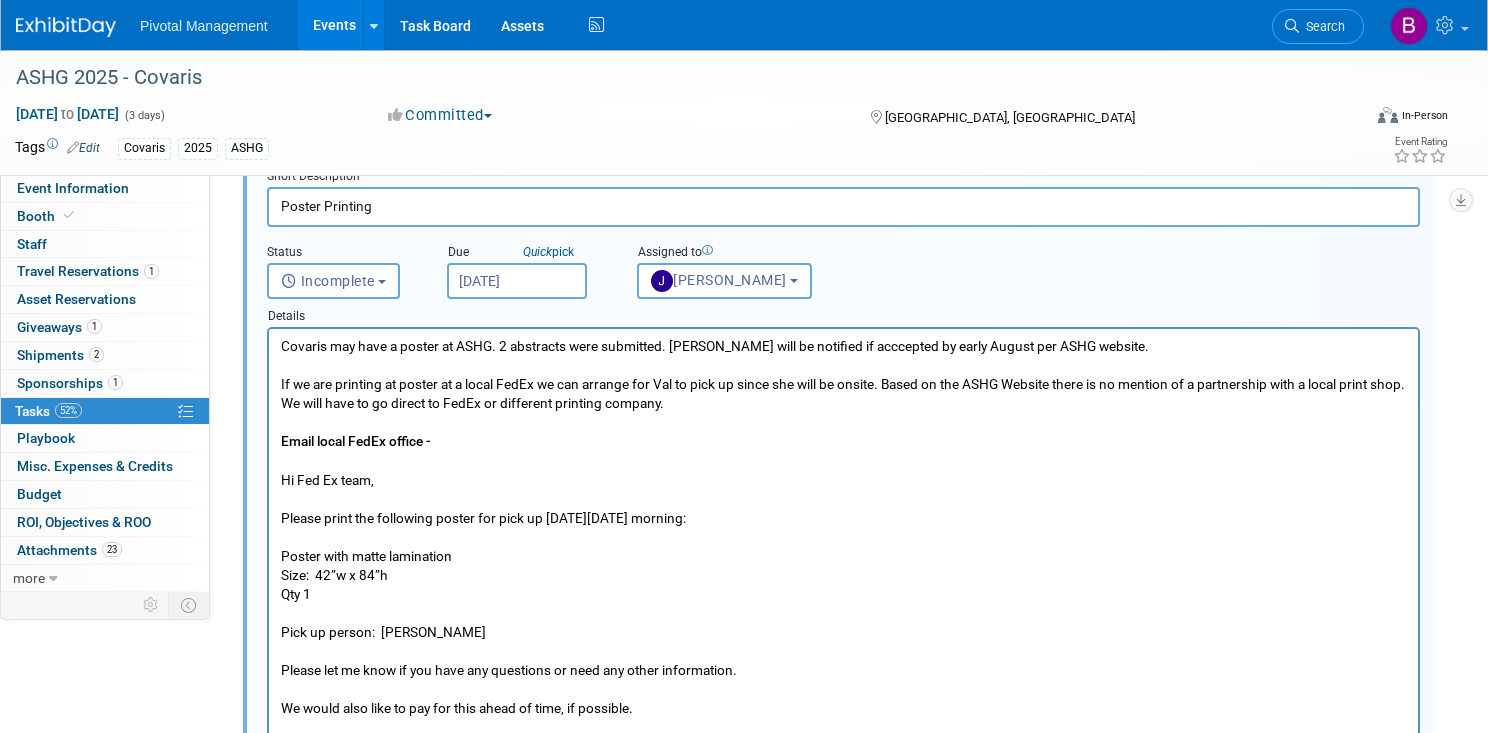 click on "Hi Fed Ex team," at bounding box center [844, 480] 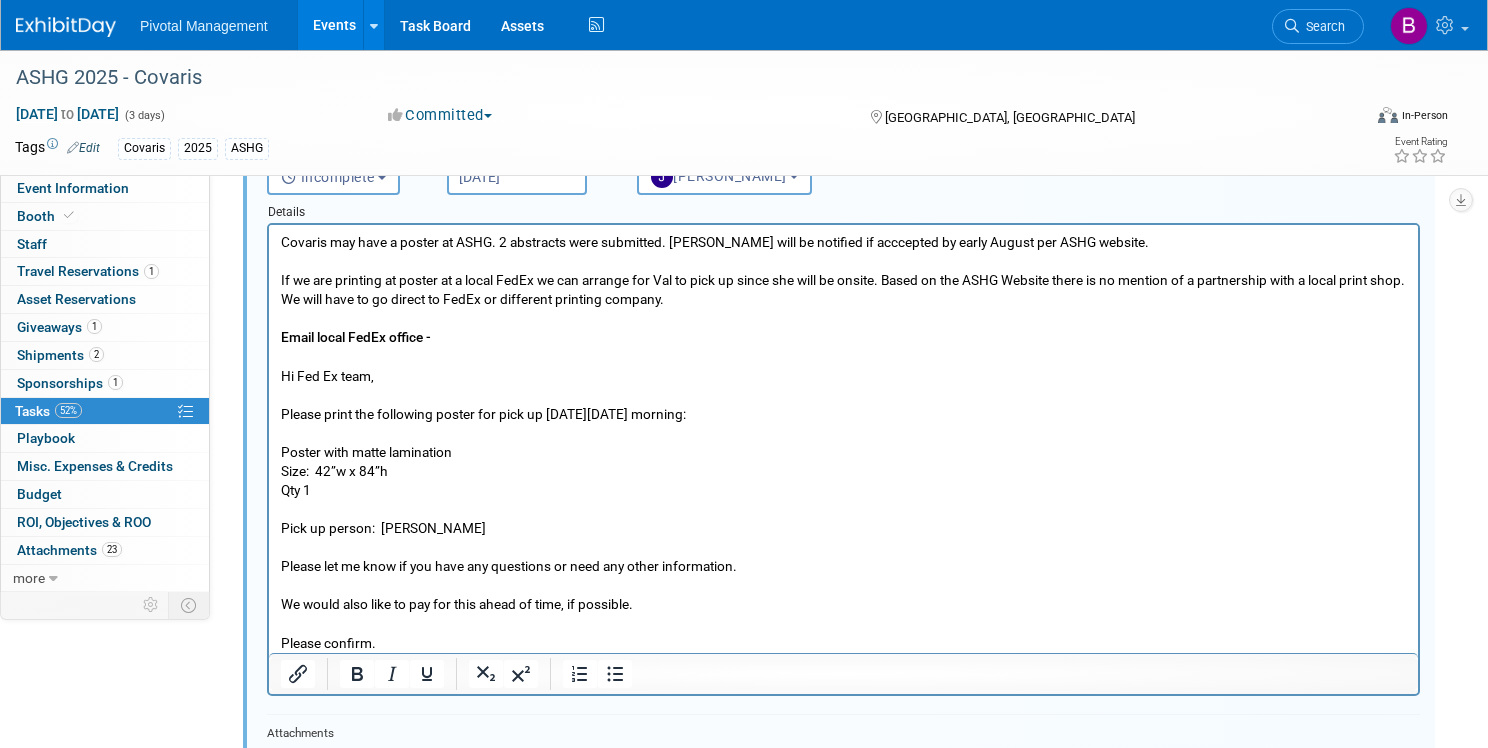 scroll, scrollTop: 222, scrollLeft: 0, axis: vertical 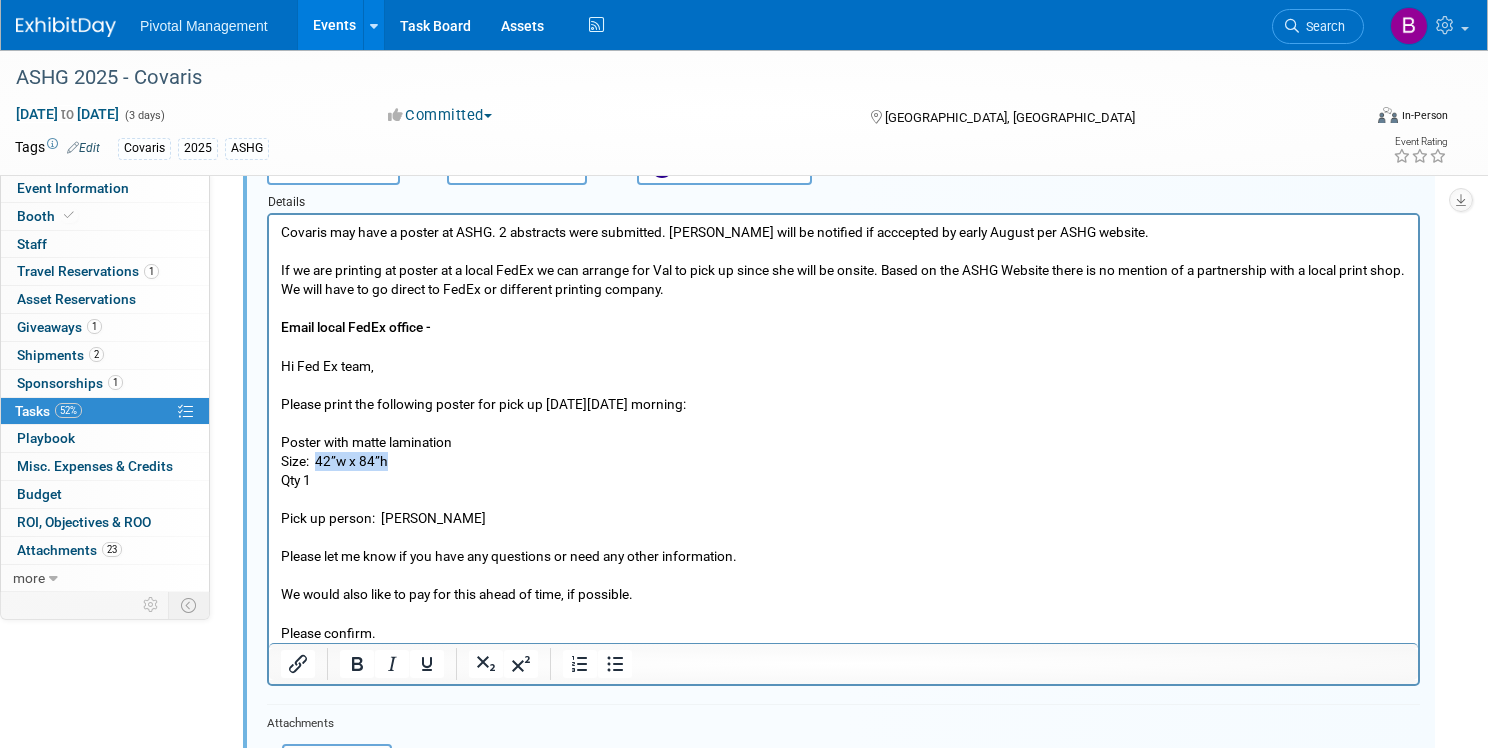 drag, startPoint x: 318, startPoint y: 461, endPoint x: 460, endPoint y: 462, distance: 142.00352 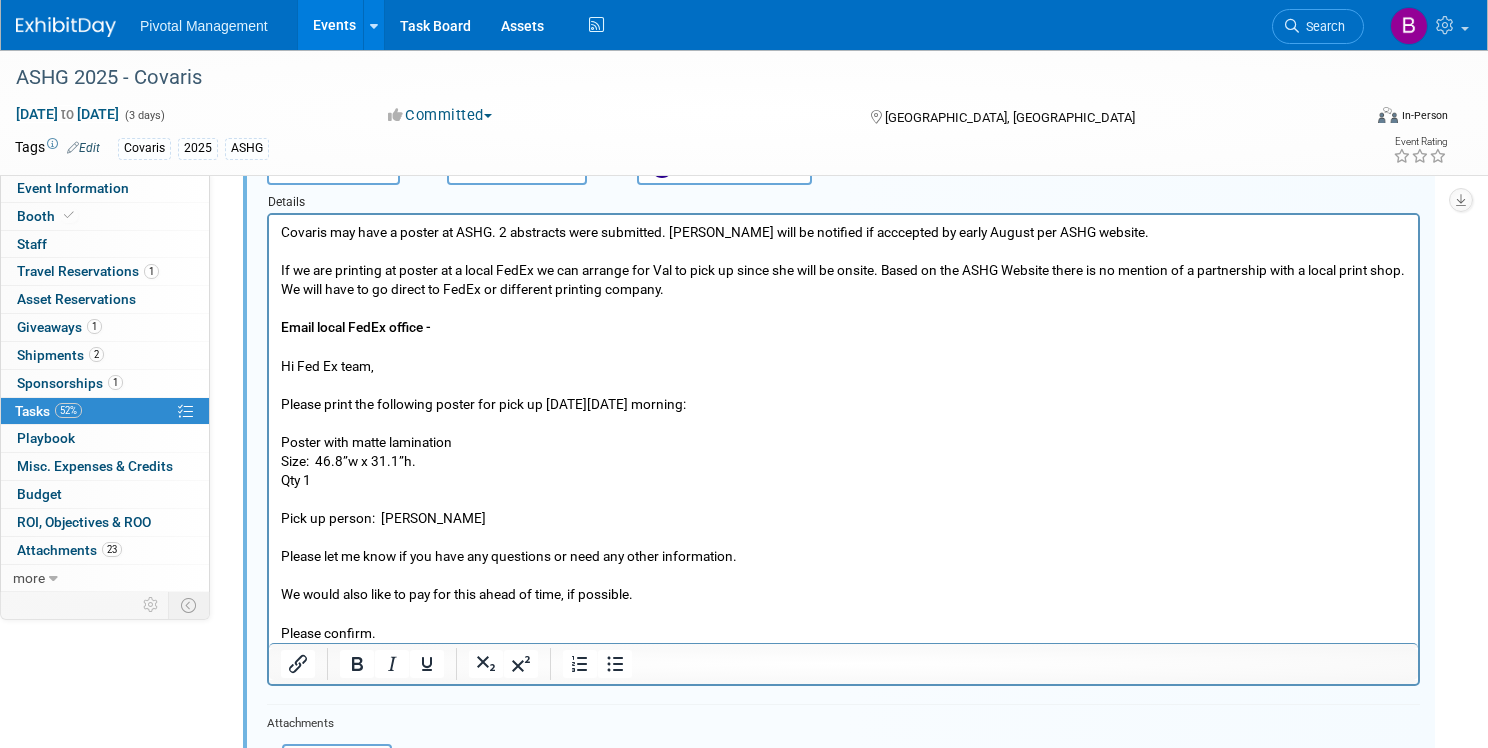 click on "Qty 1" at bounding box center (844, 480) 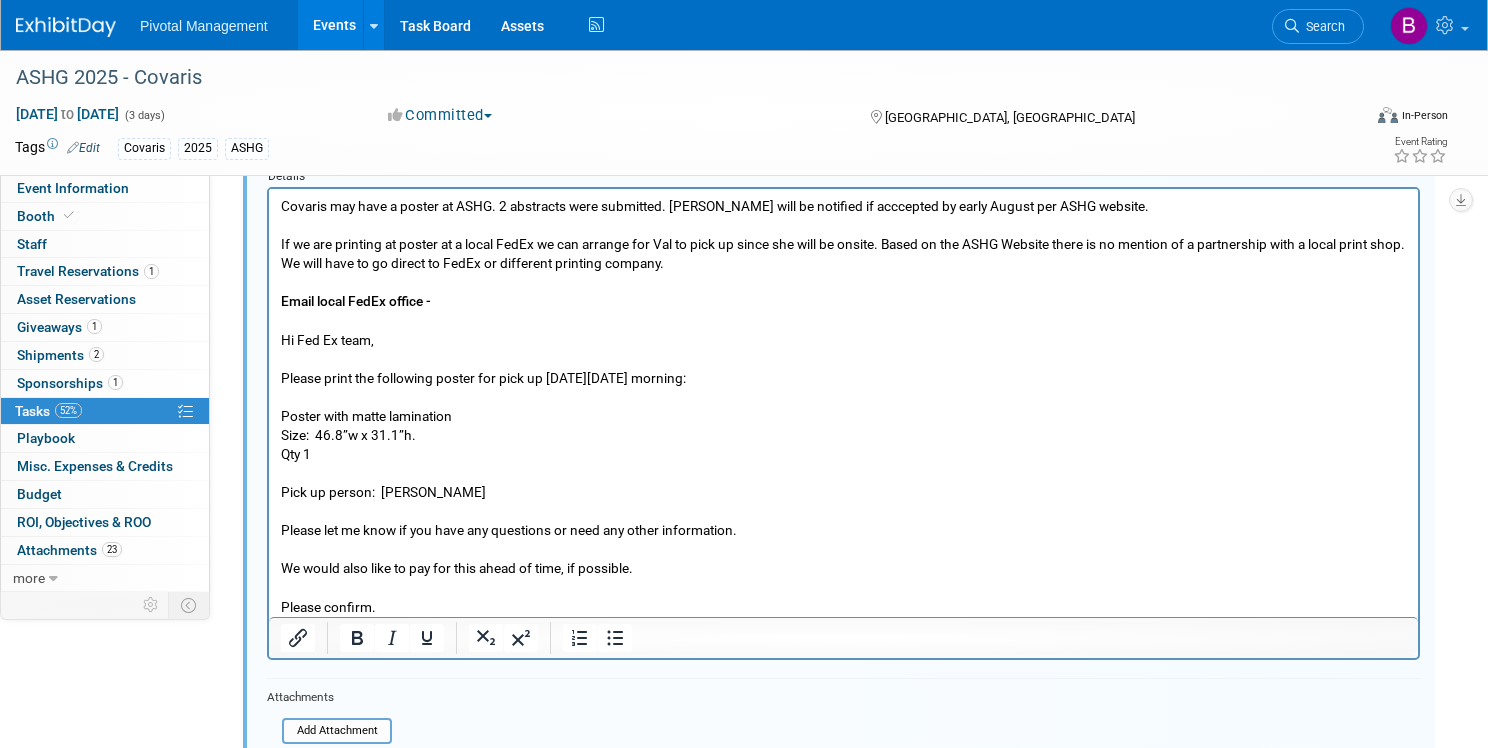 scroll, scrollTop: 250, scrollLeft: 0, axis: vertical 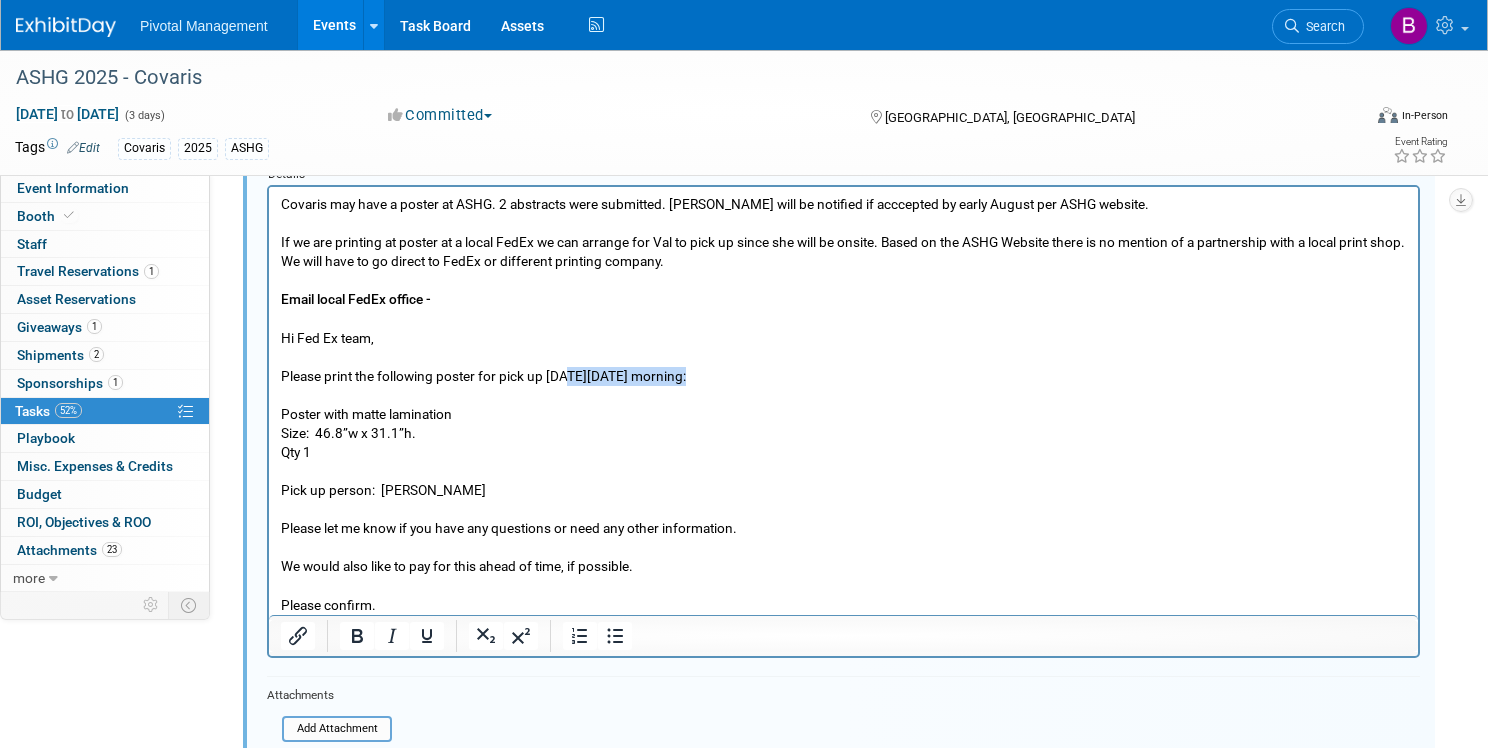 drag, startPoint x: 680, startPoint y: 374, endPoint x: 568, endPoint y: 370, distance: 112.0714 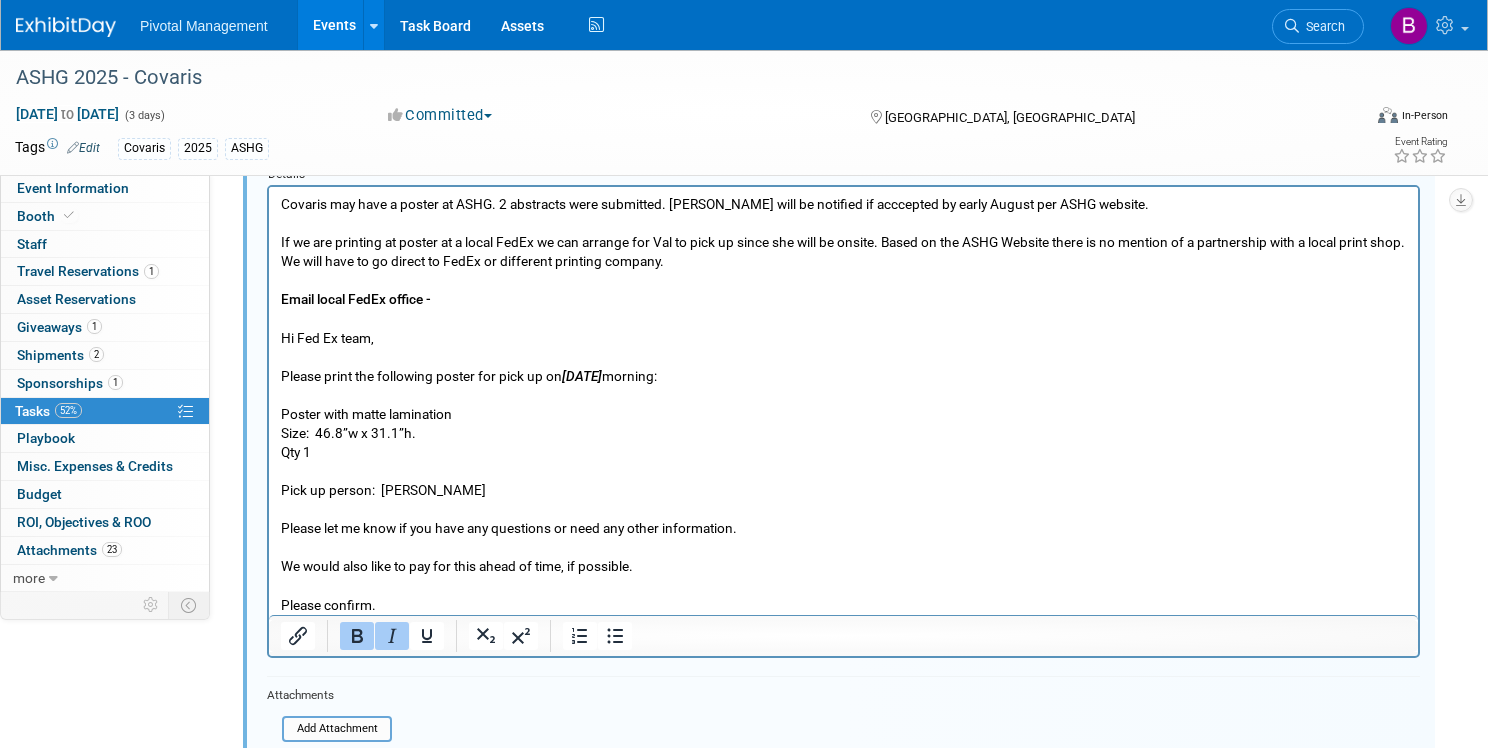 click on "Poster with matte lamination" at bounding box center [844, 414] 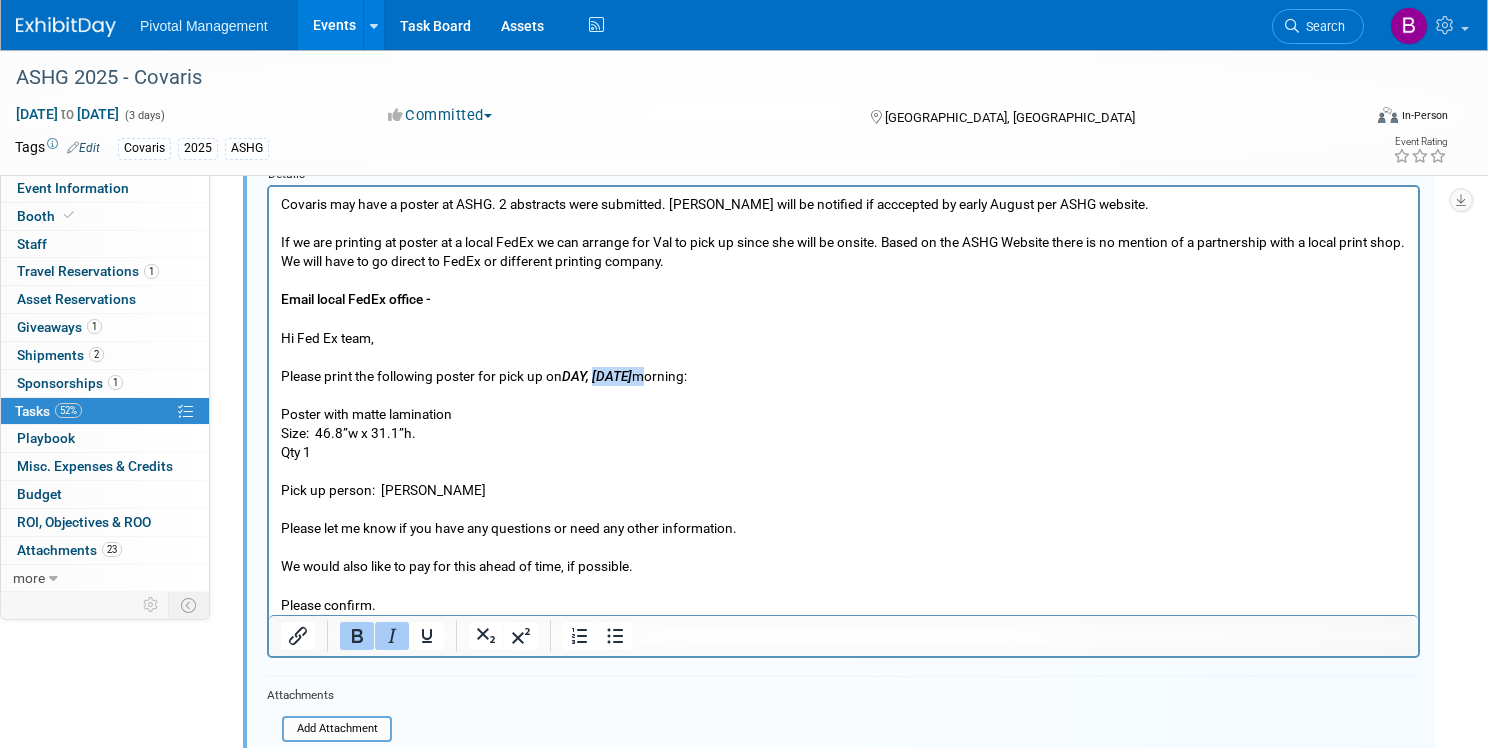 drag, startPoint x: 598, startPoint y: 376, endPoint x: 651, endPoint y: 377, distance: 53.009434 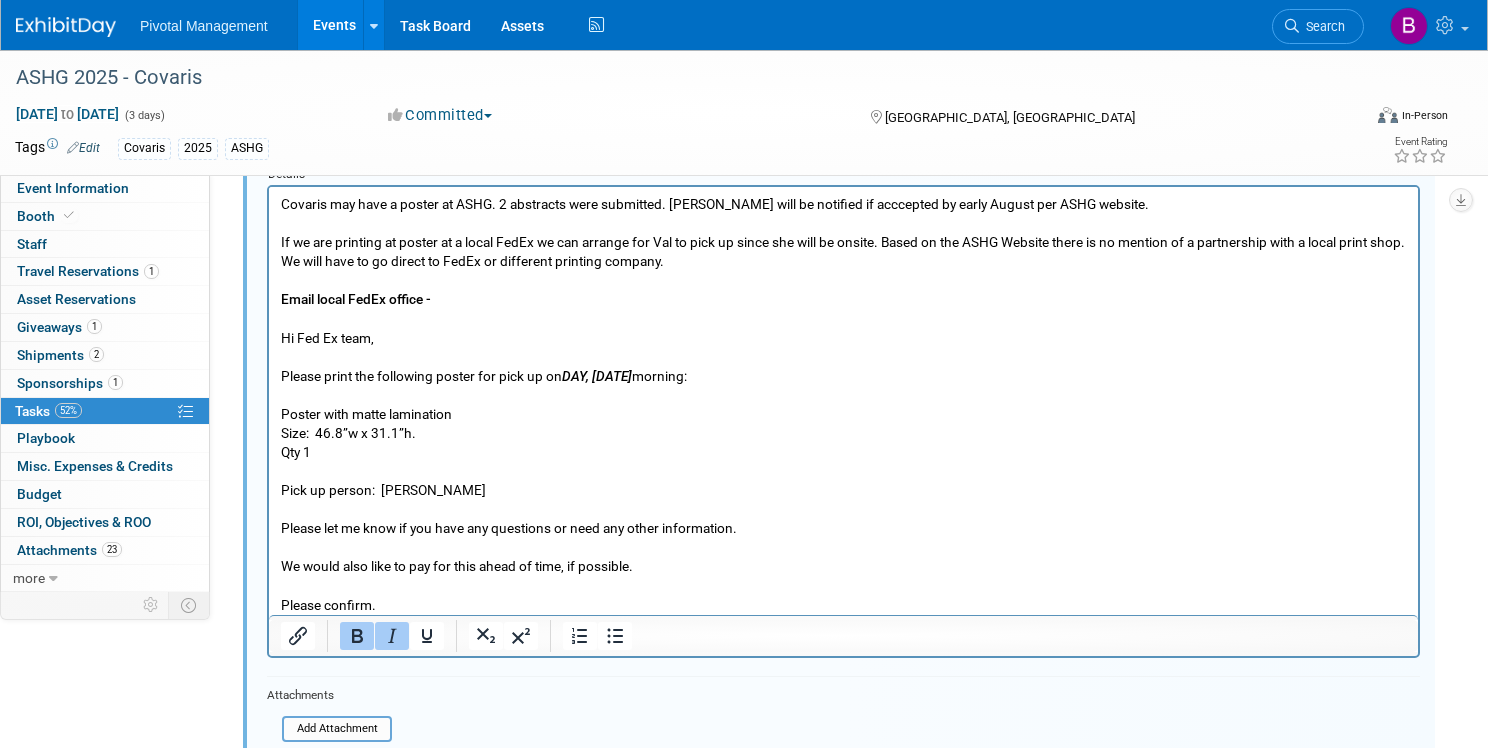 click on "DAY, May 31st" at bounding box center [597, 376] 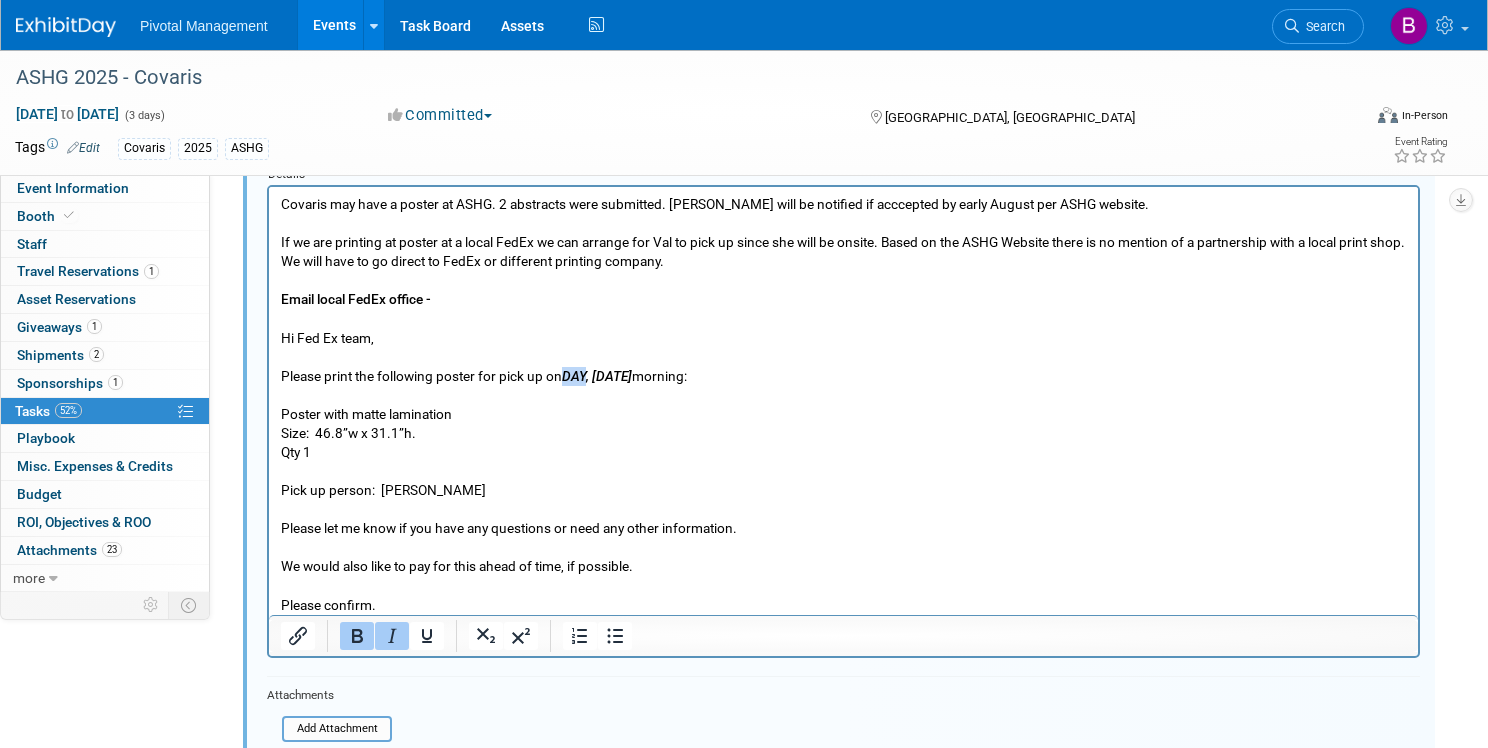 drag, startPoint x: 588, startPoint y: 382, endPoint x: 568, endPoint y: 380, distance: 20.09975 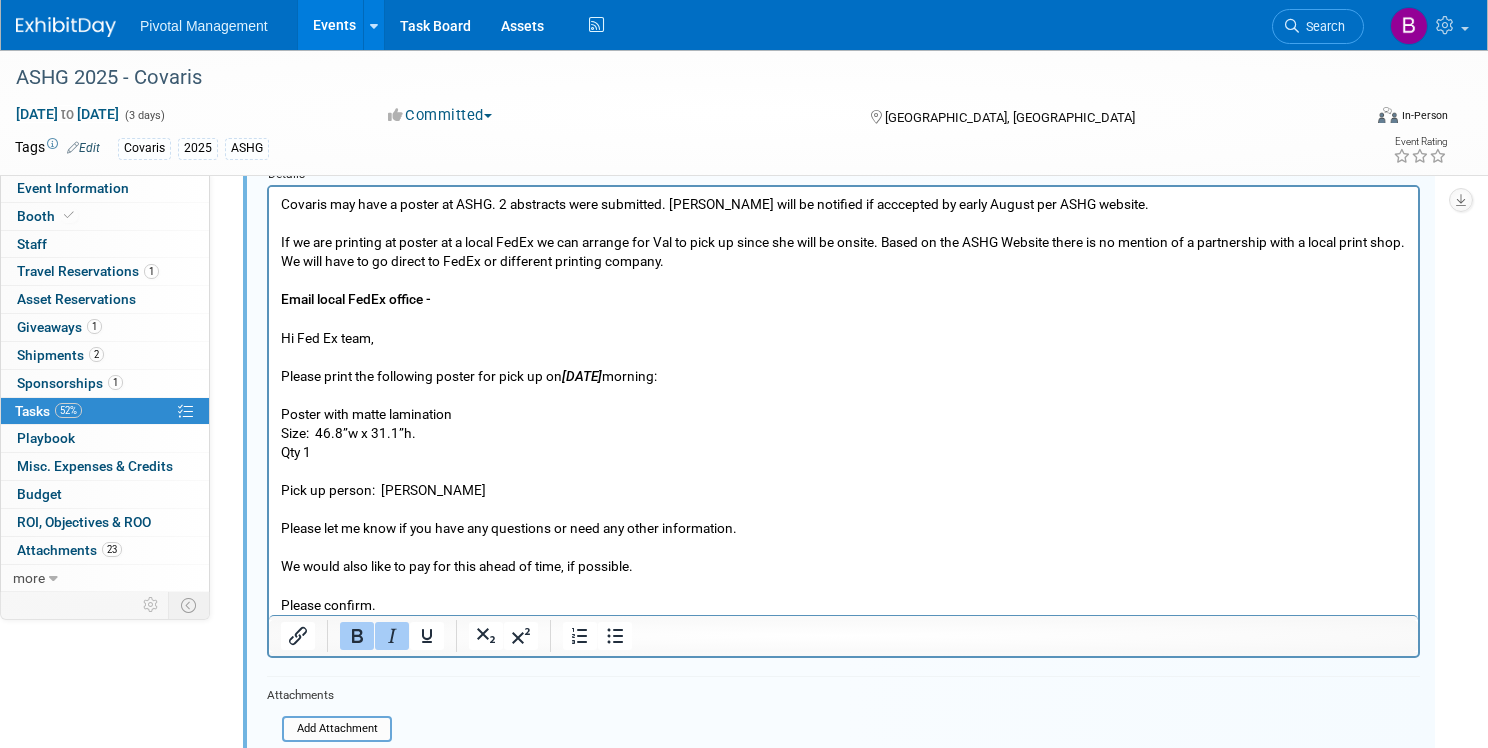 click on "Saturday, May 31st" at bounding box center (582, 376) 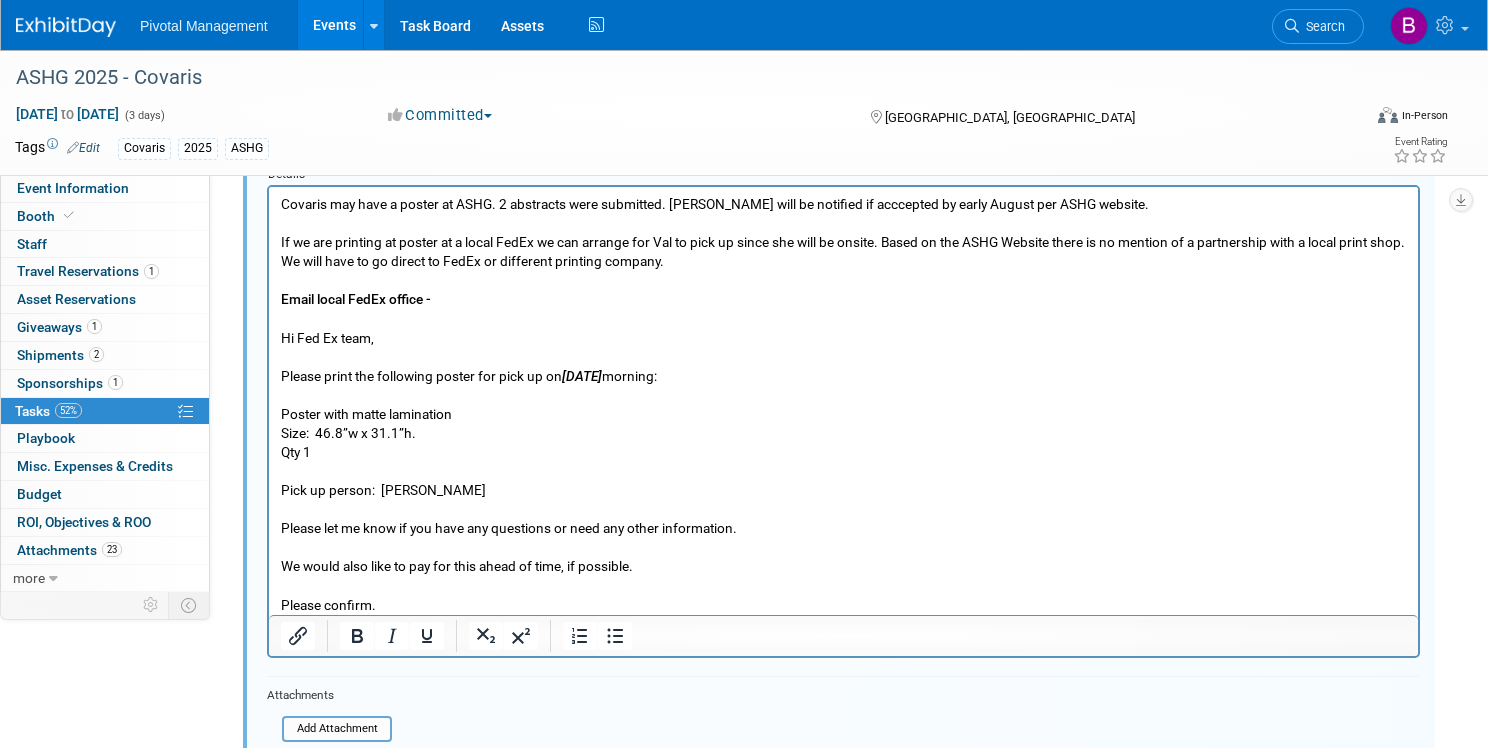 click on "Poster with matte lamination" at bounding box center [844, 414] 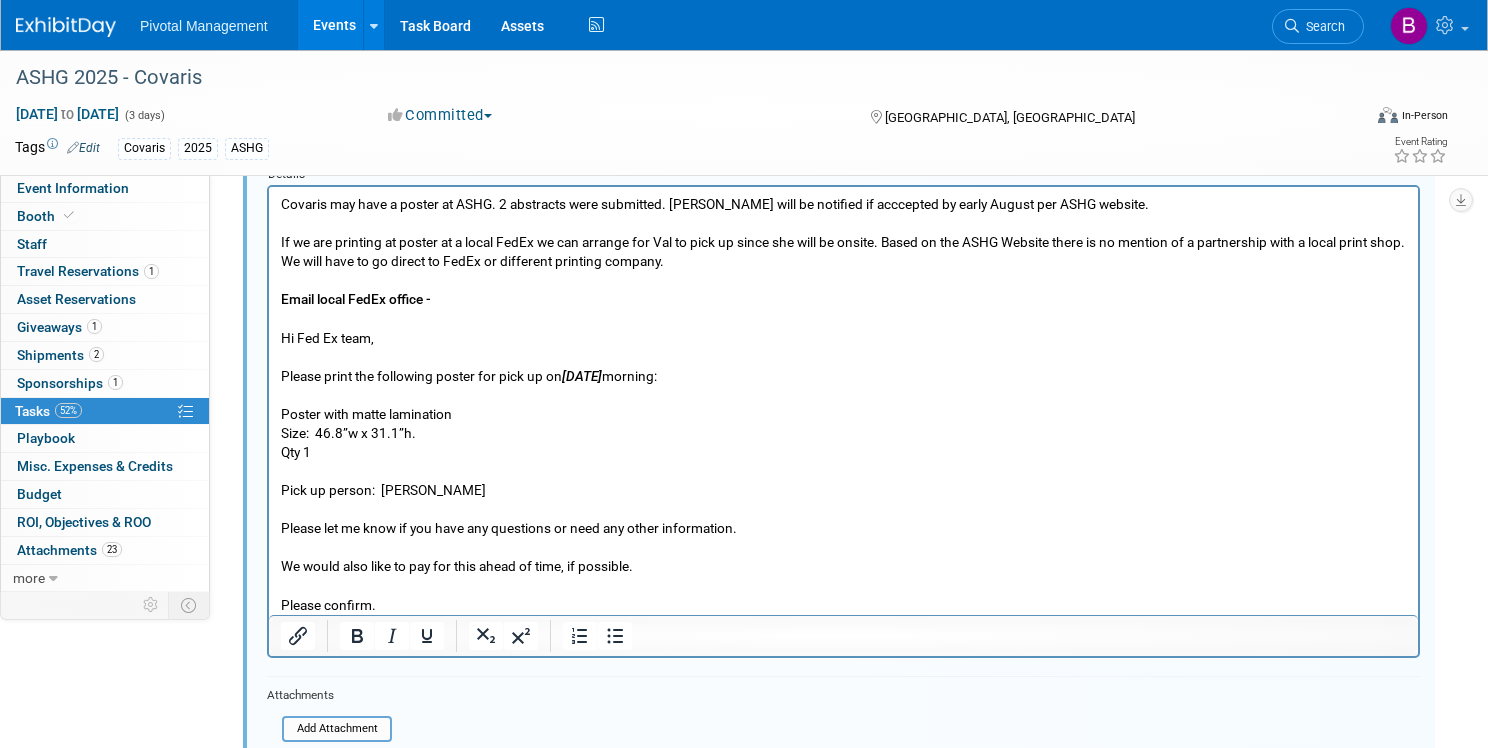 scroll, scrollTop: 284, scrollLeft: 0, axis: vertical 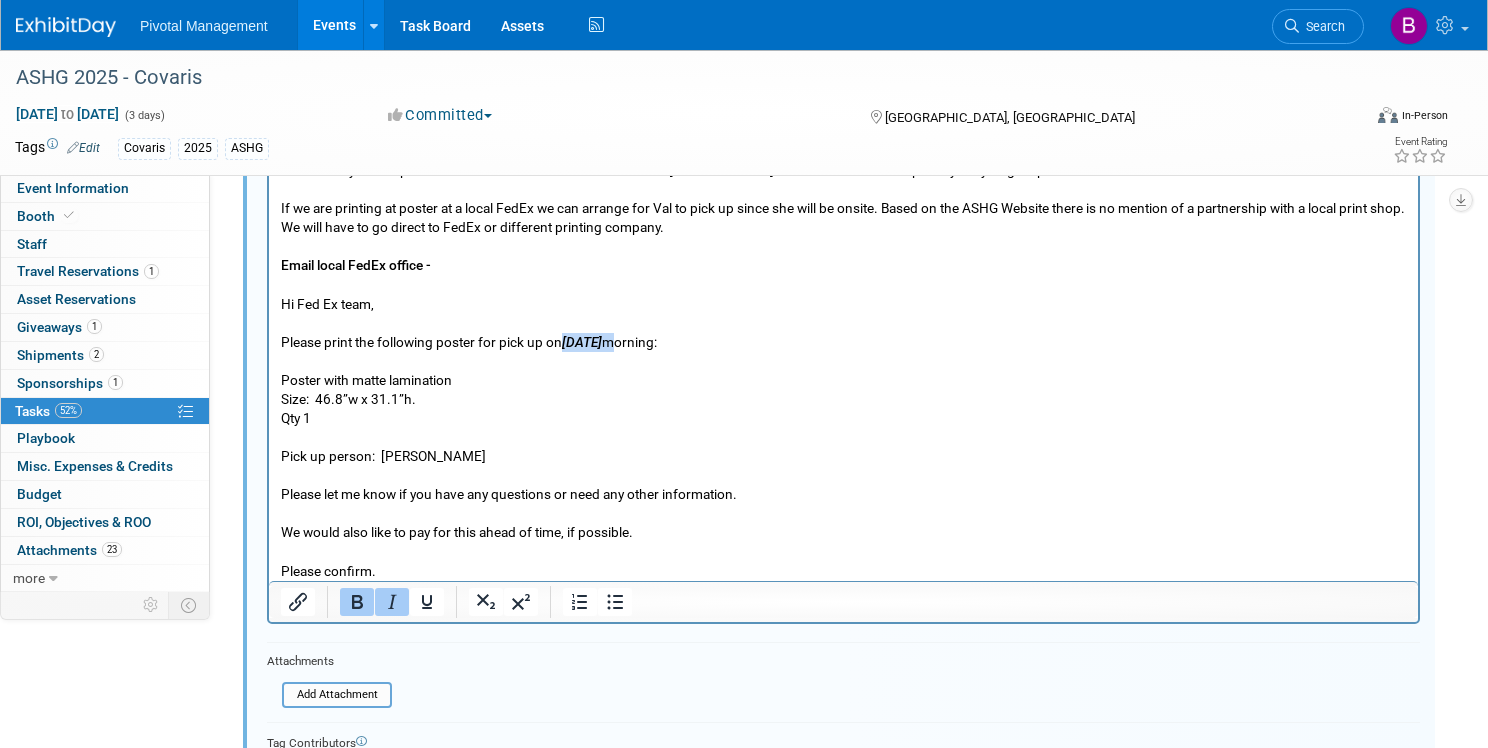 drag, startPoint x: 681, startPoint y: 341, endPoint x: 567, endPoint y: 338, distance: 114.03947 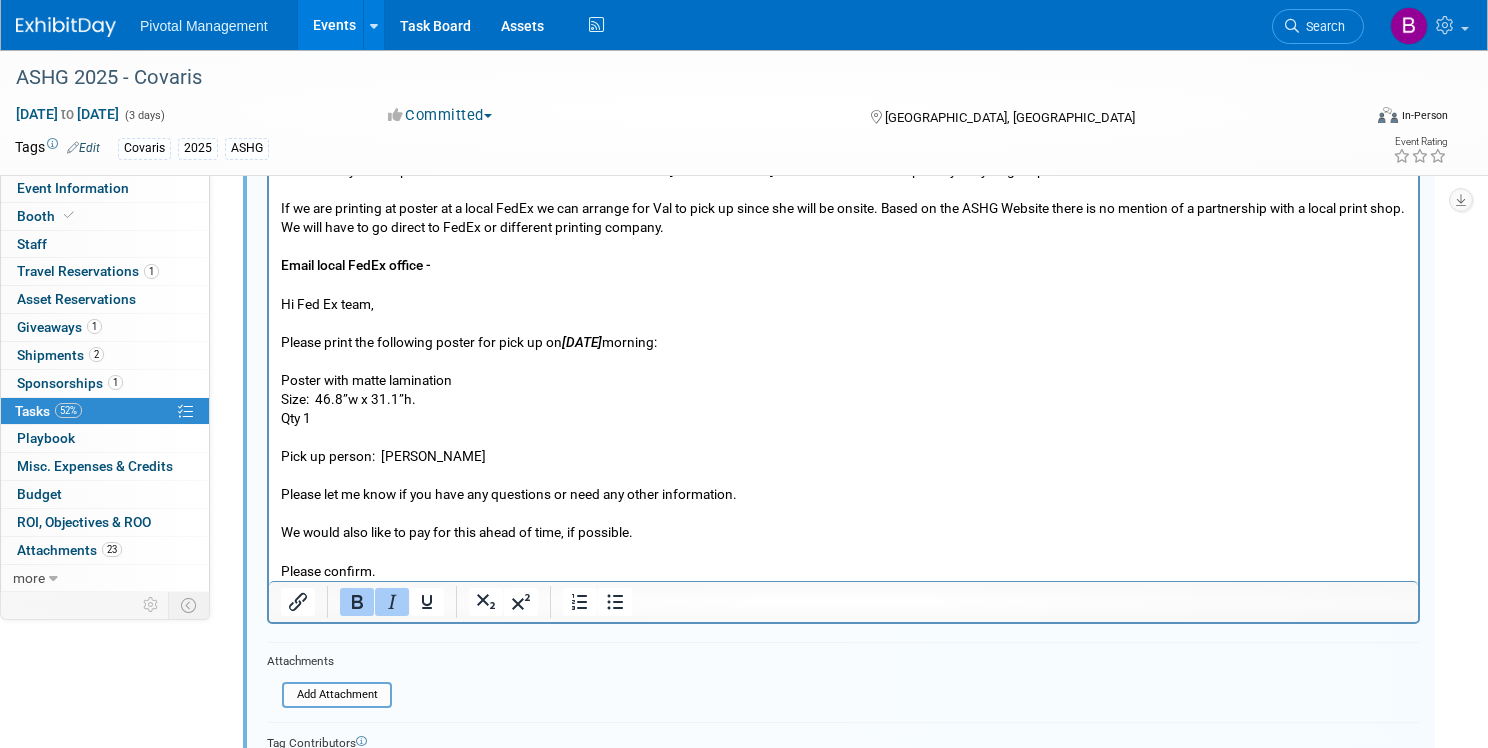 click on "Saturday, May 31st" at bounding box center [582, 342] 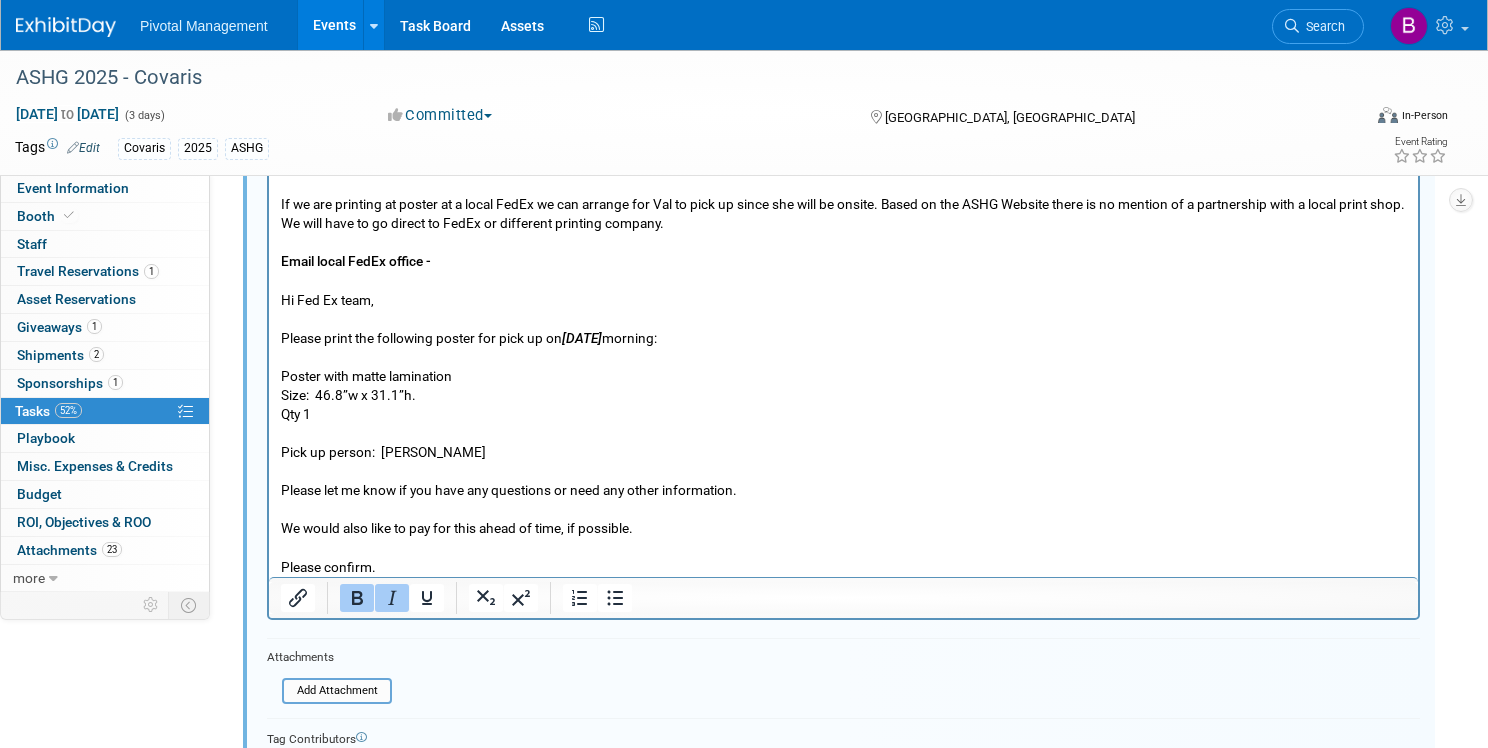 scroll, scrollTop: 290, scrollLeft: 0, axis: vertical 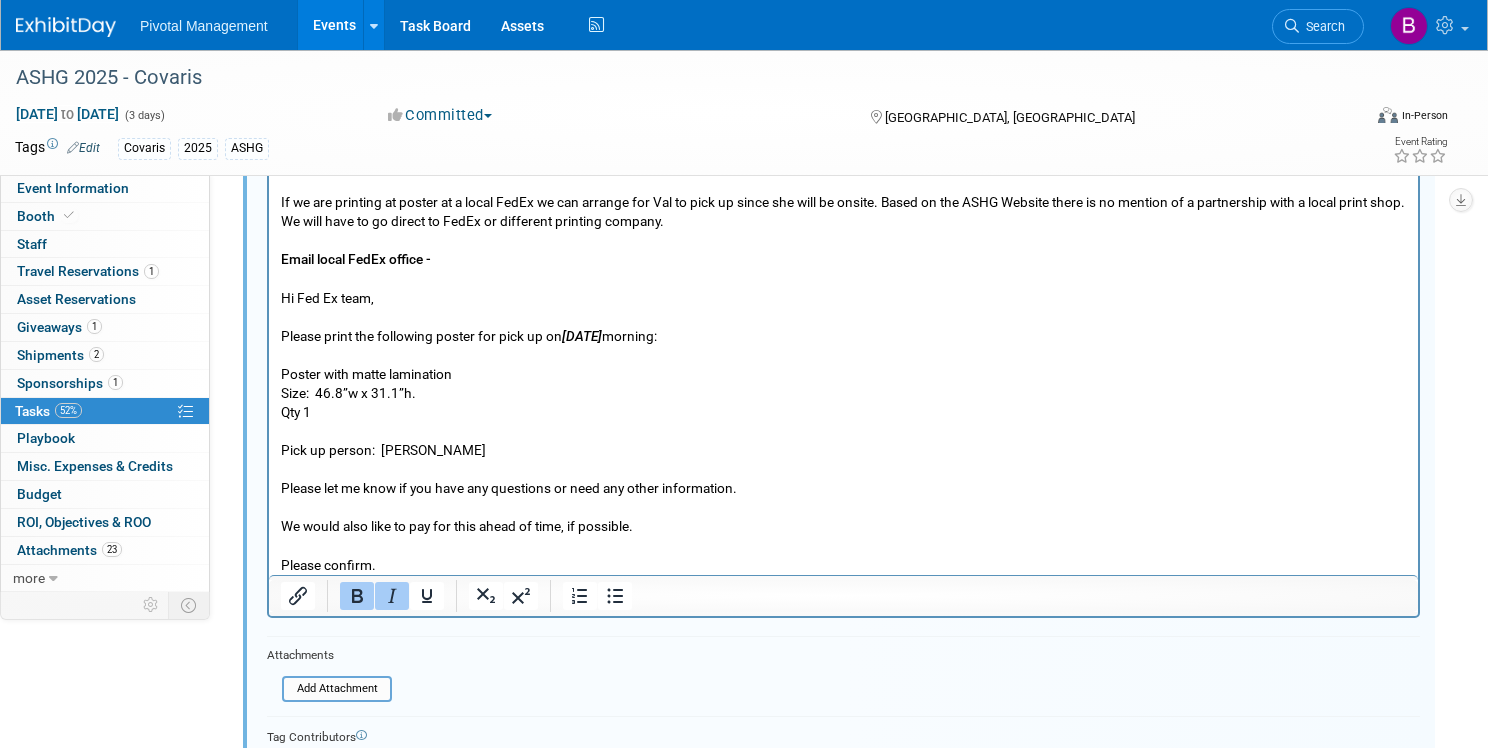 click on "Saturday, May 31st" at bounding box center [582, 336] 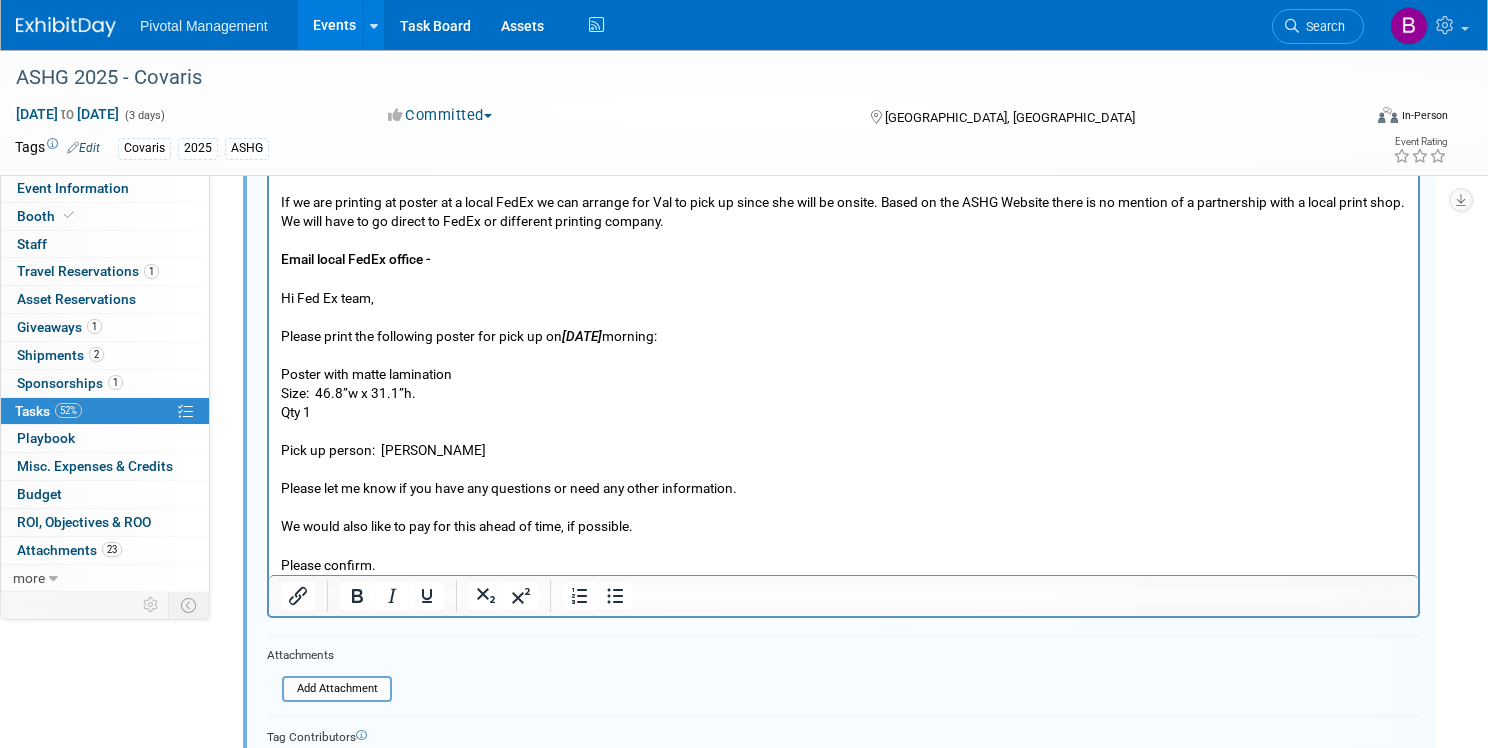 click on "Size:  46.8”w x 31.1”h." at bounding box center [844, 393] 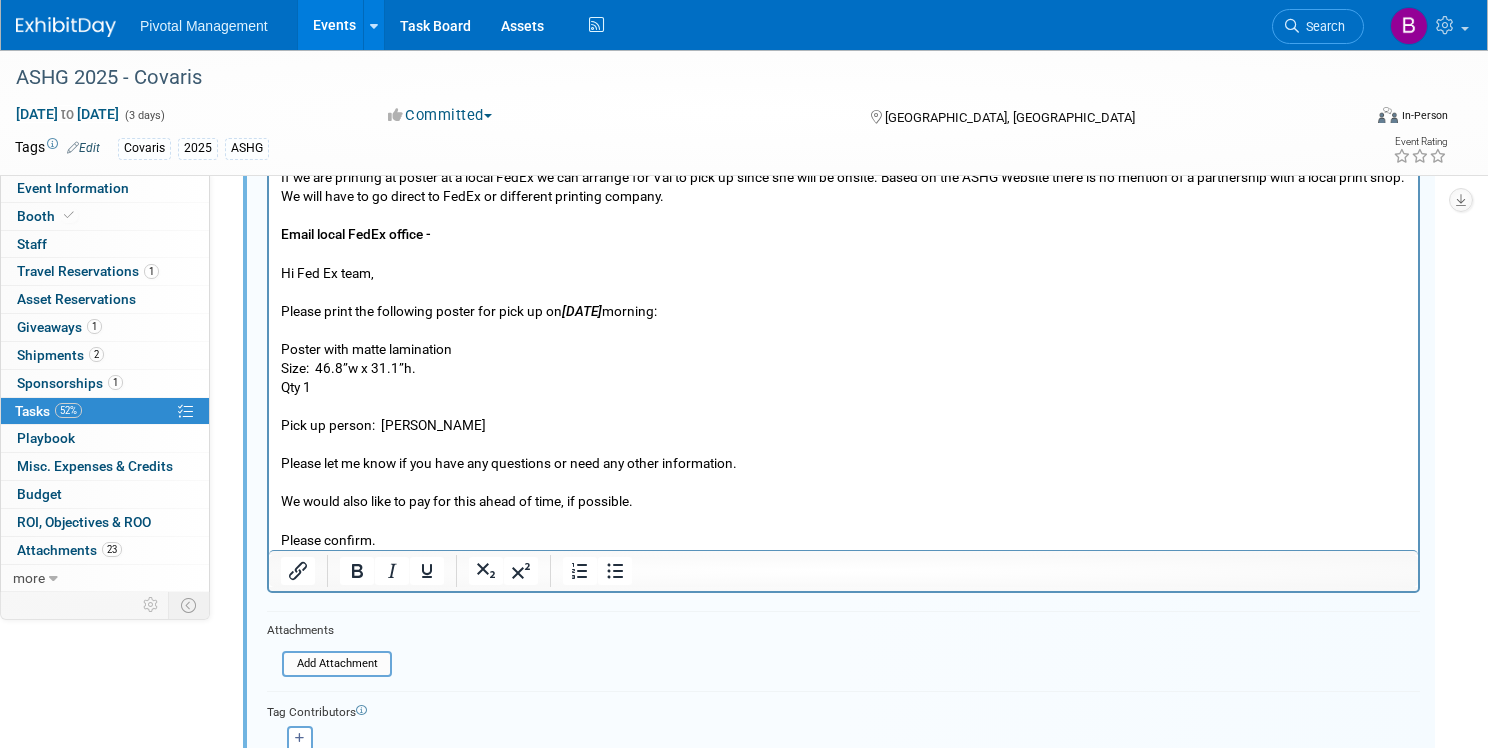 scroll, scrollTop: 322, scrollLeft: 0, axis: vertical 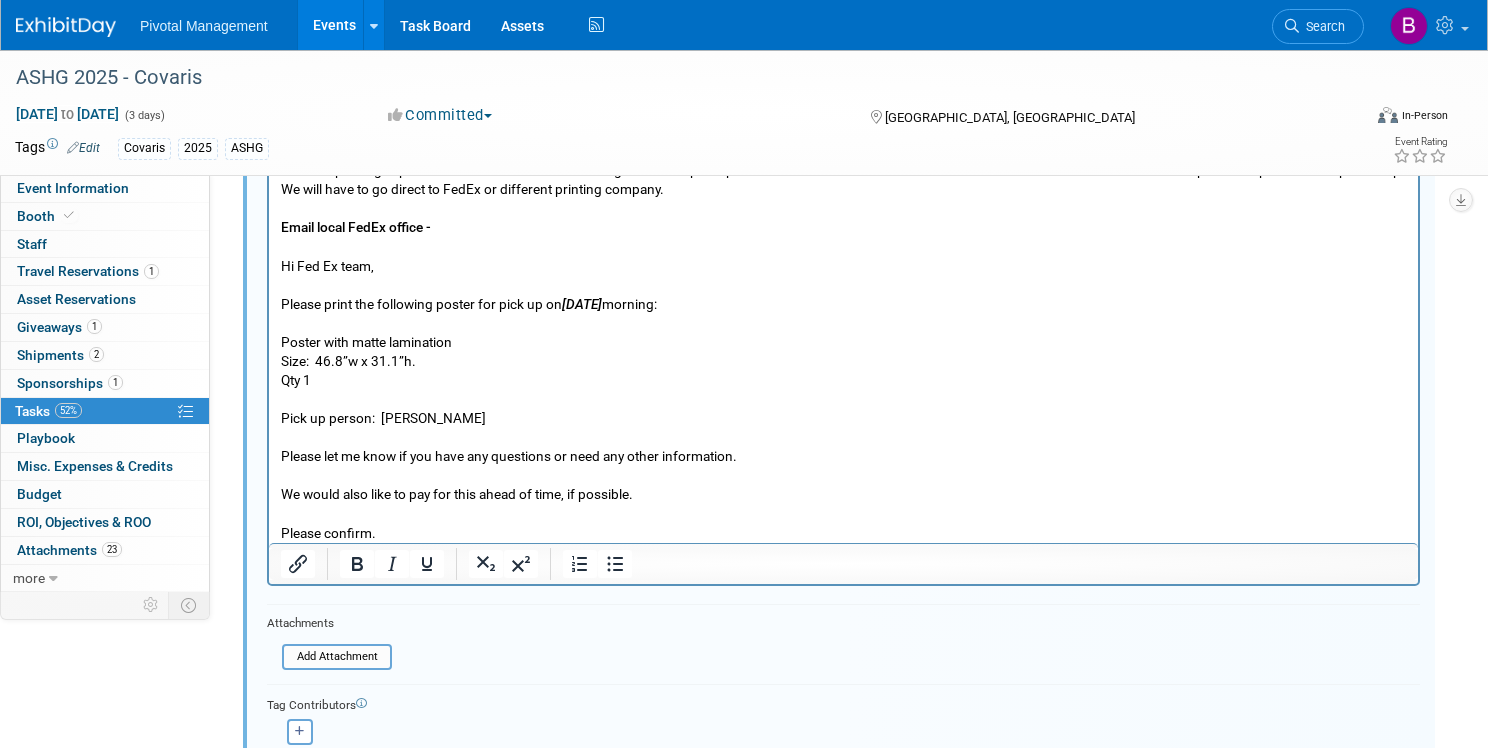 click at bounding box center (844, 399) 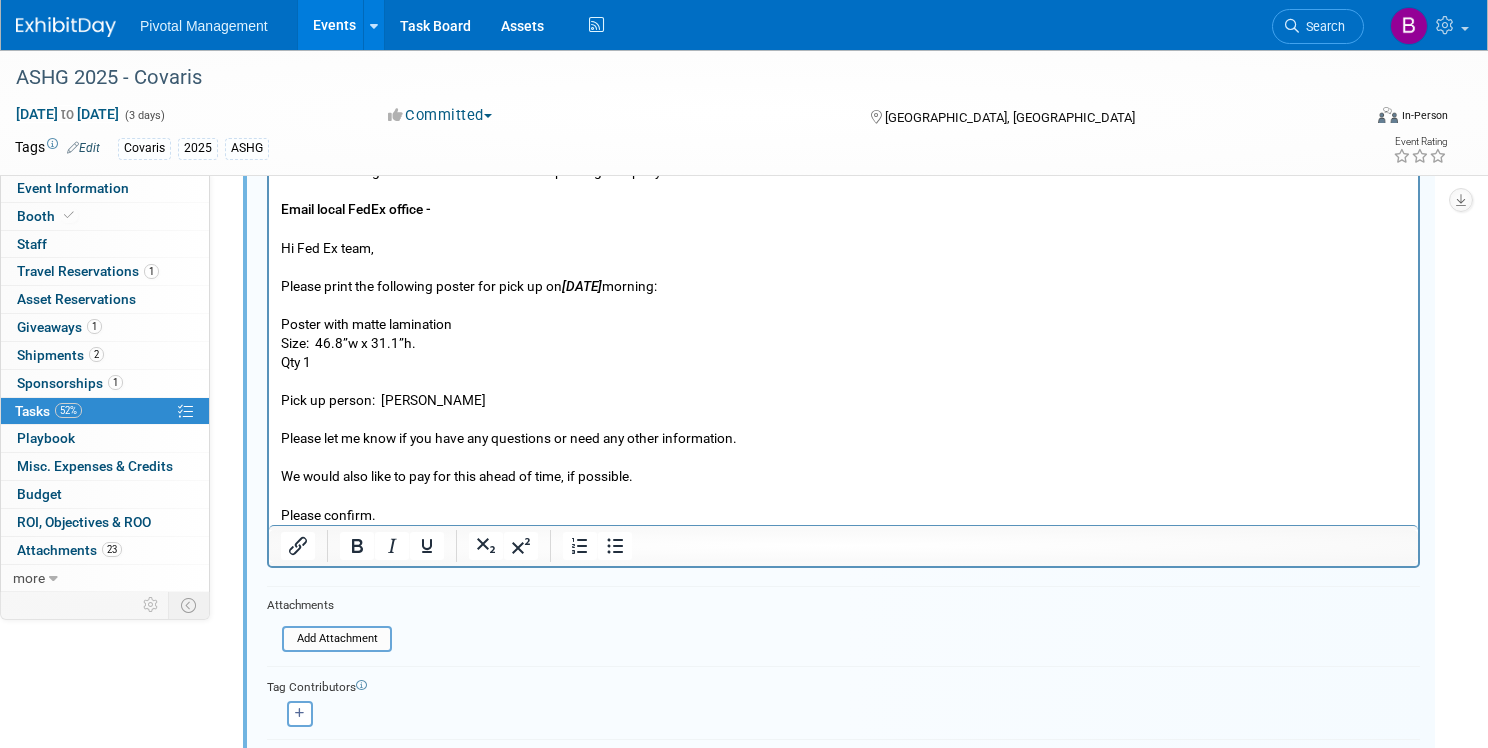 click on "Pick up person:  Valerie Weld  Please let me know if you have any questions or need any other information." at bounding box center [844, 419] 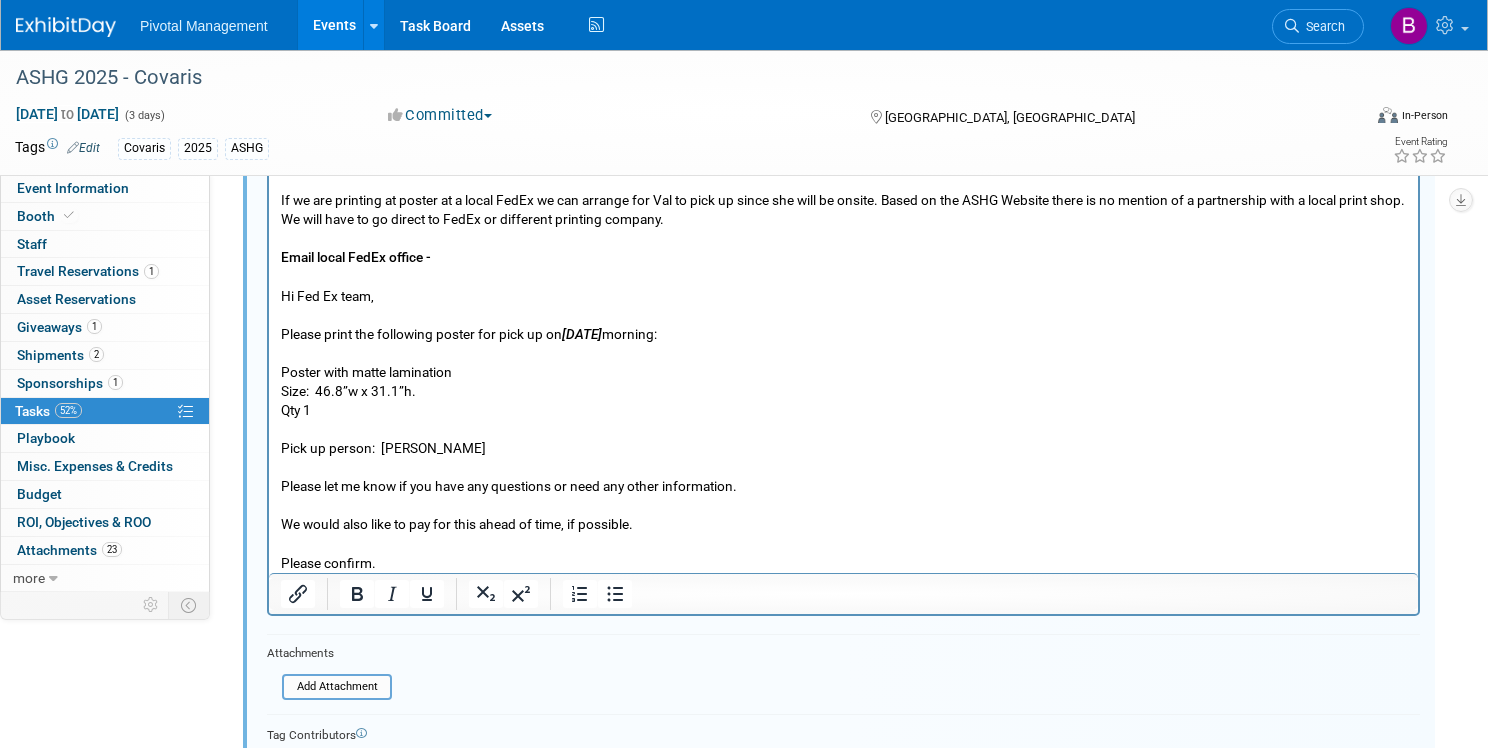 scroll, scrollTop: 275, scrollLeft: 0, axis: vertical 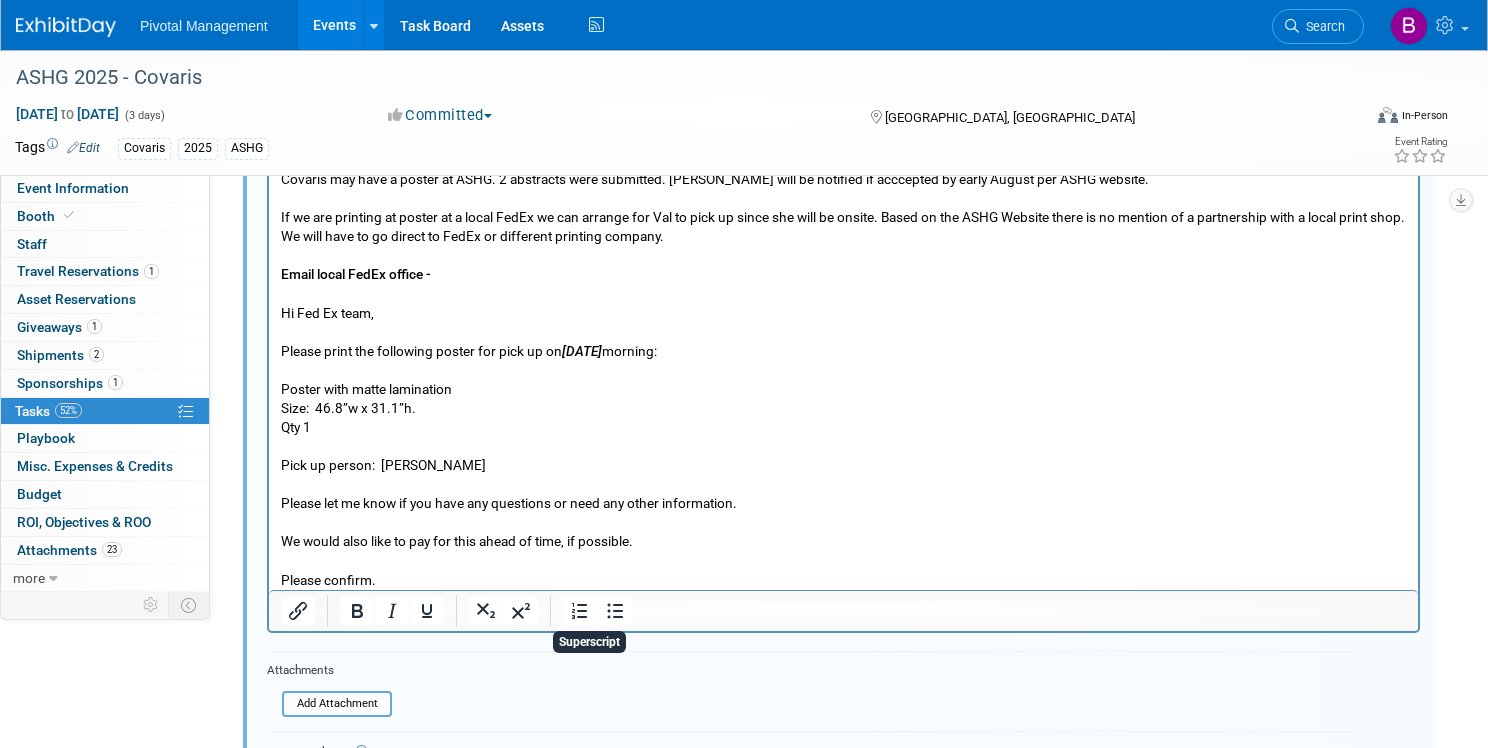 drag, startPoint x: 866, startPoint y: 764, endPoint x: 566, endPoint y: 447, distance: 436.45047 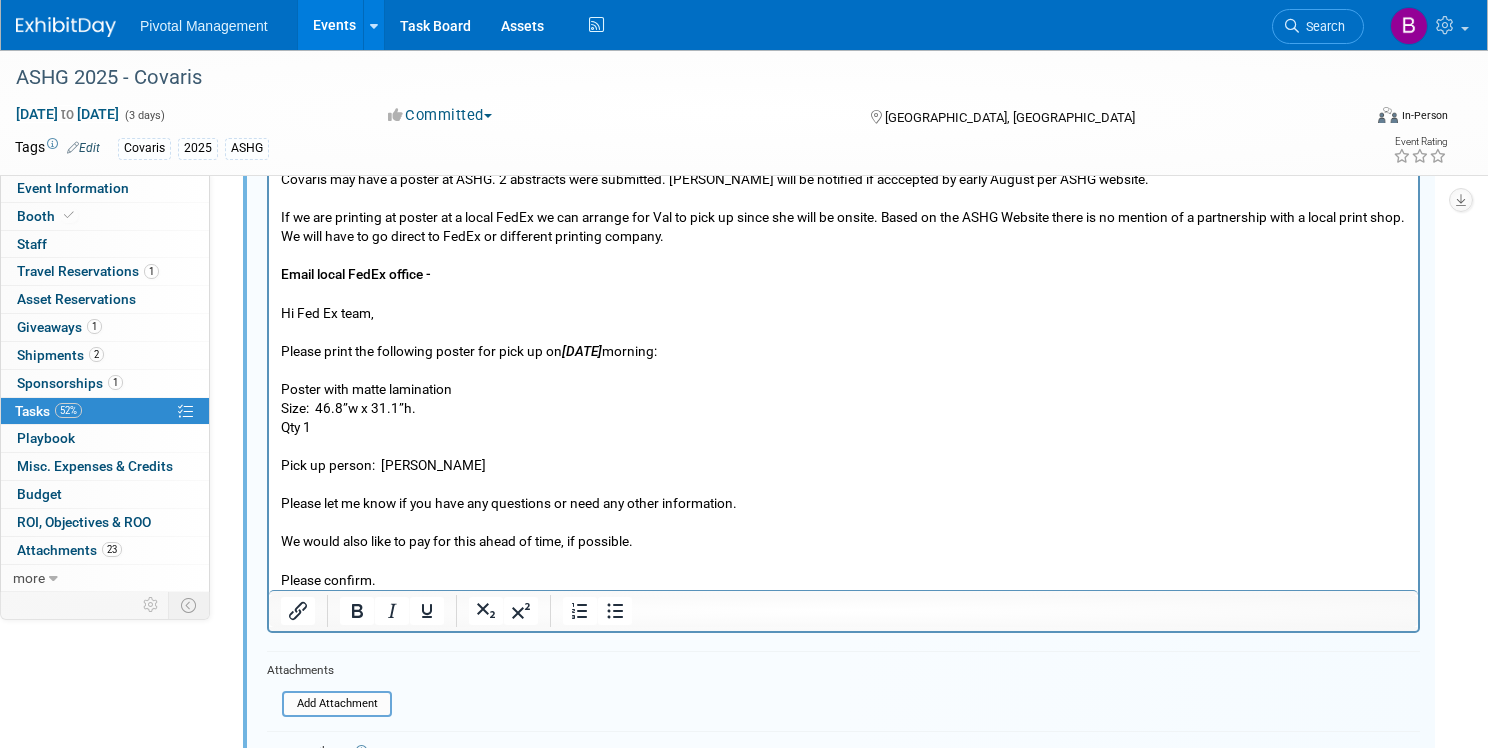 click at bounding box center [844, 446] 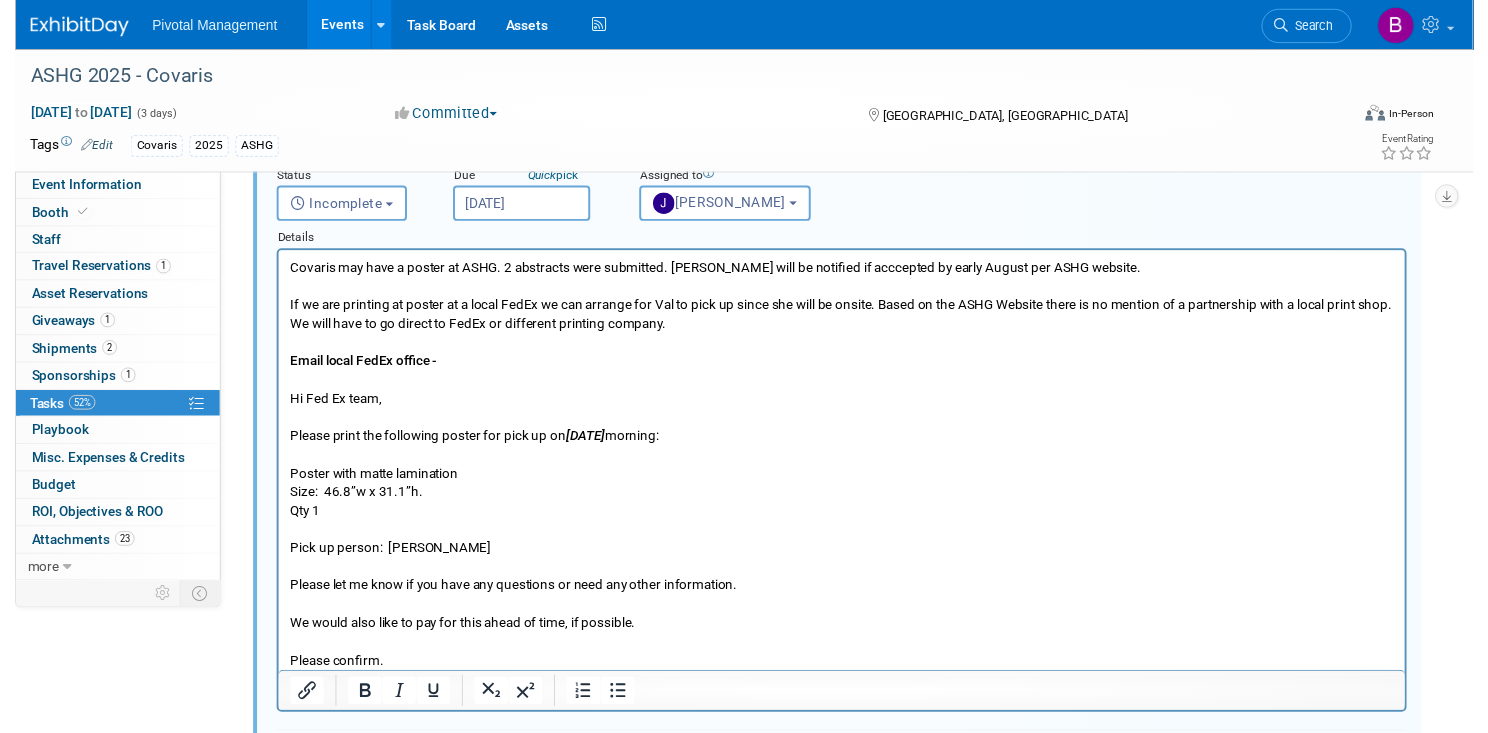 scroll, scrollTop: 143, scrollLeft: 0, axis: vertical 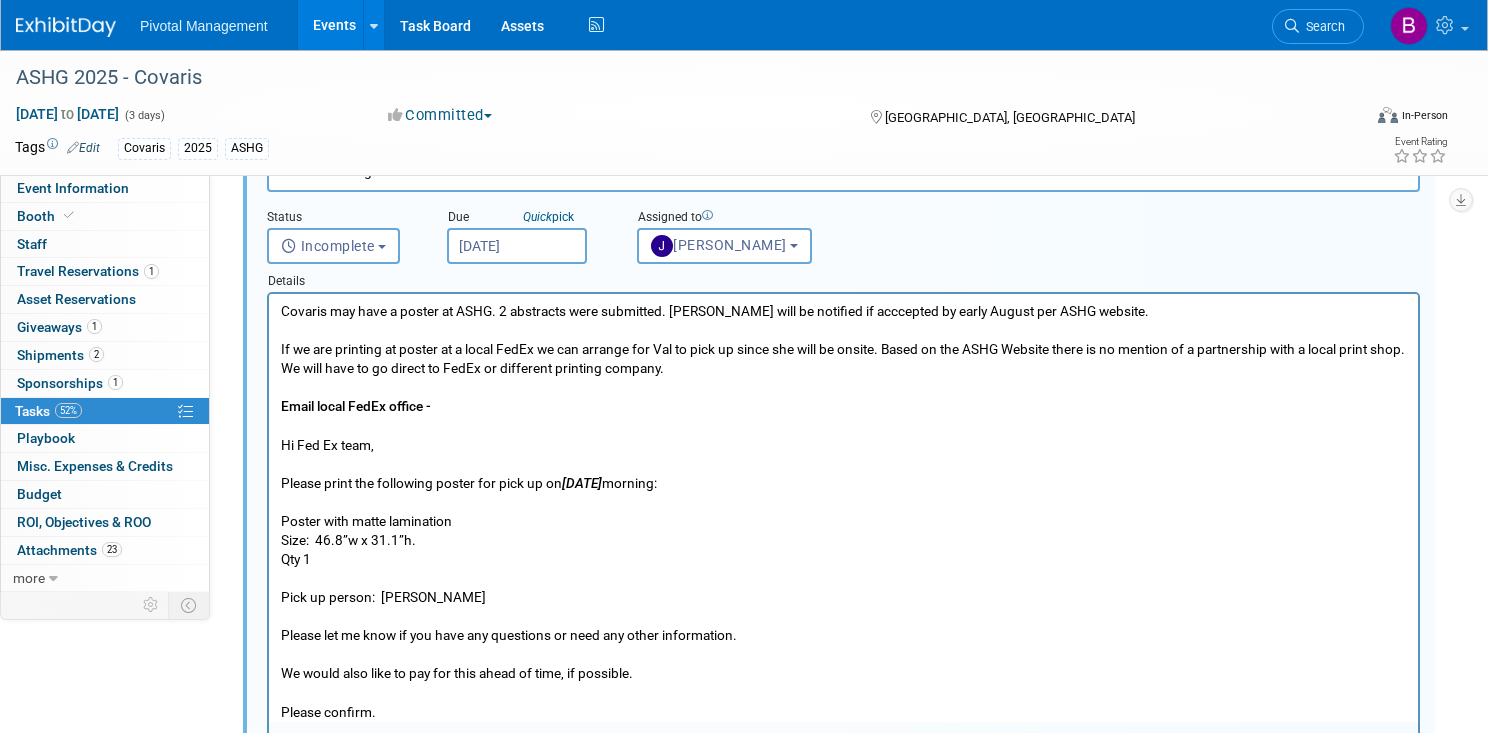 click on "Please confirm." at bounding box center (844, 712) 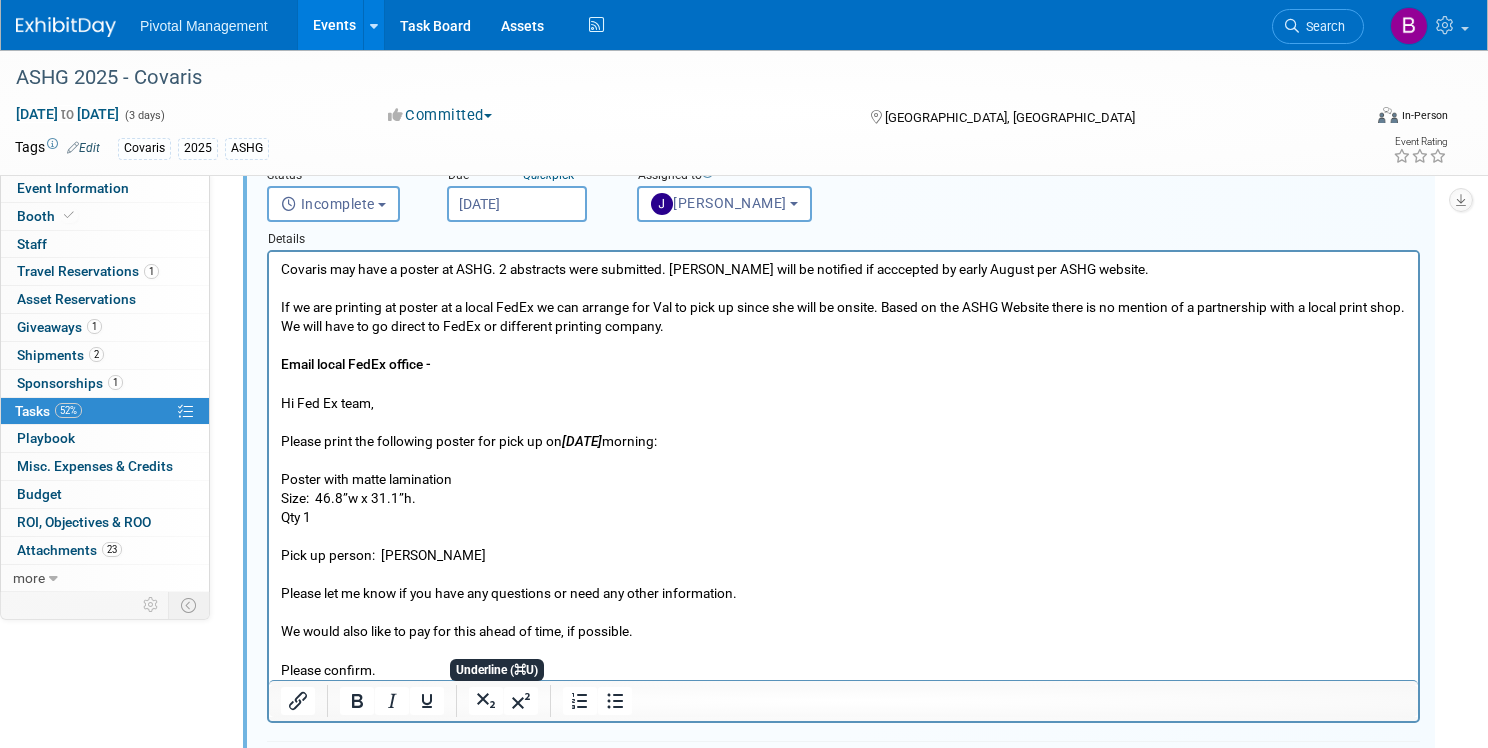 scroll, scrollTop: 227, scrollLeft: 0, axis: vertical 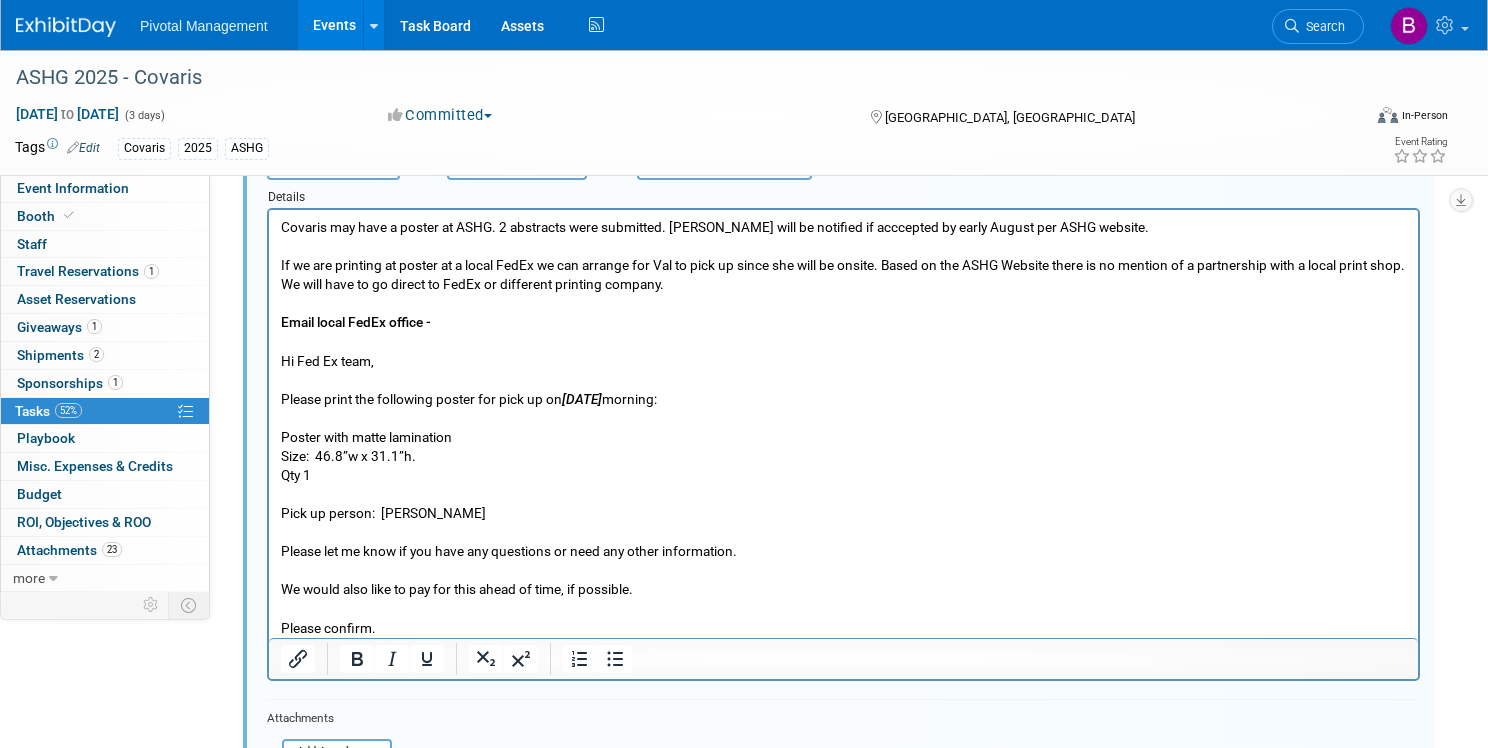 click at bounding box center (844, 609) 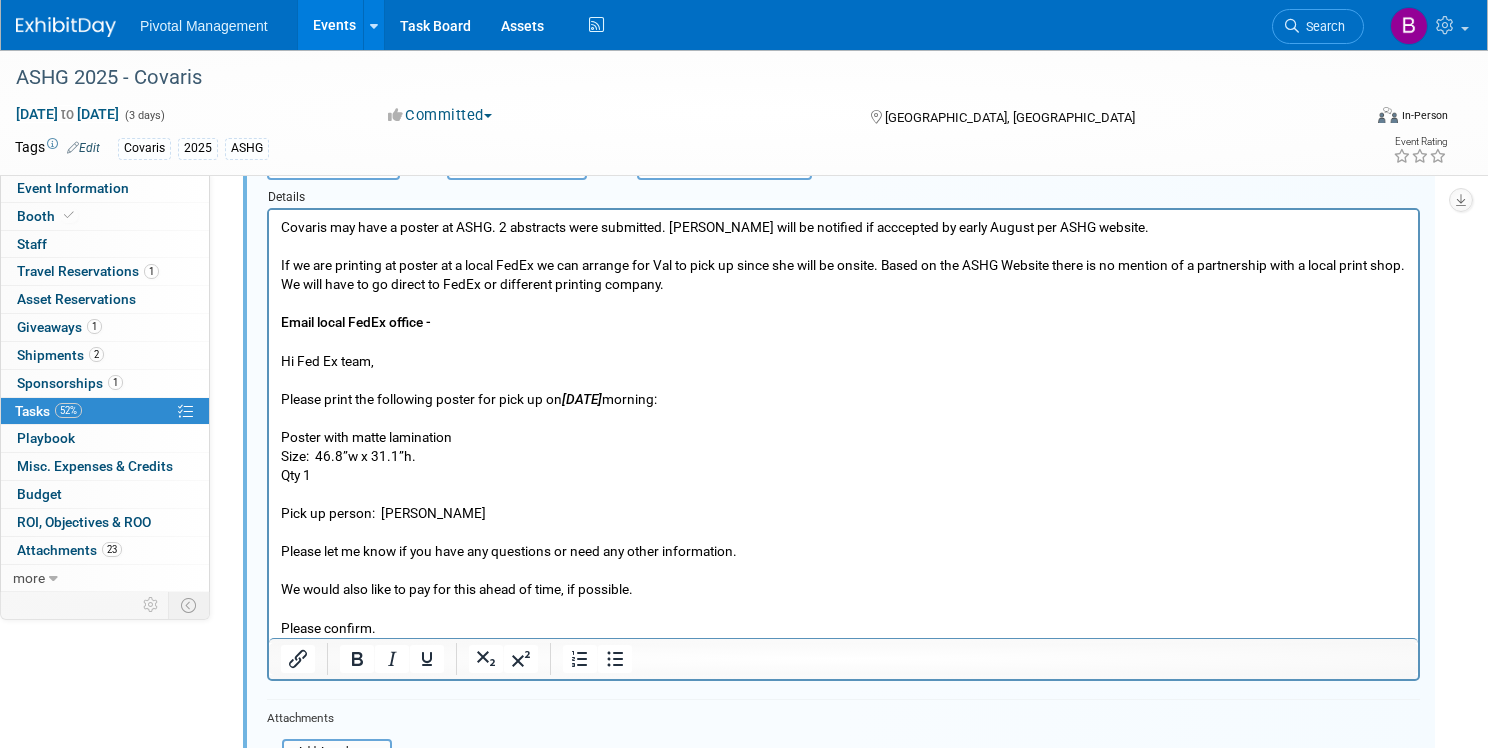 click on "If we are printing at poster at a local FedEx we can arrange for Val to pick up since she will be onsite. Based on the ASHG Website there is no mention of a partnership with a local print shop. We will have to go direct to FedEx or different printing company." at bounding box center (844, 275) 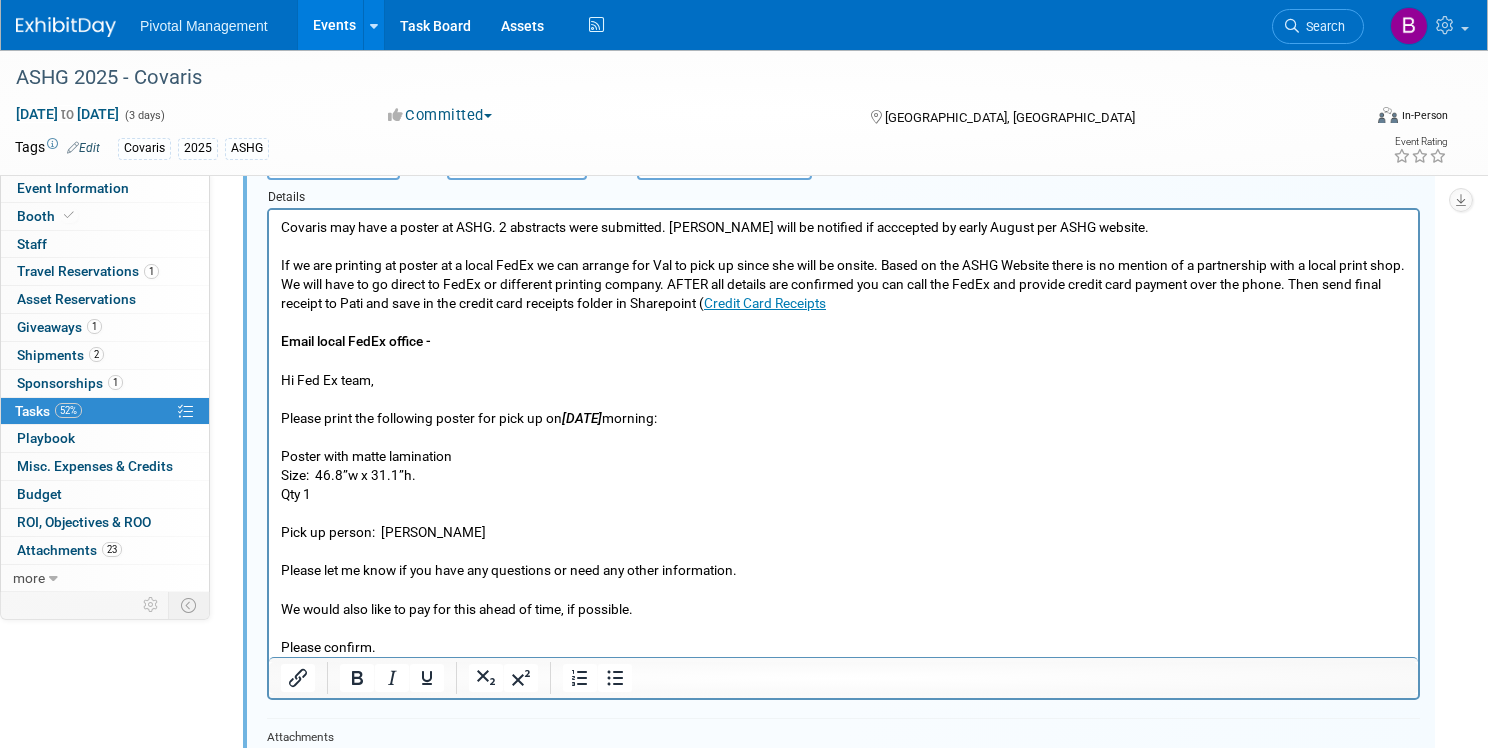click on "If we are printing at poster at a local FedEx we can arrange for Val to pick up since she will be onsite. Based on the ASHG Website there is no mention of a partnership with a local print shop. We will have to go direct to FedEx or different printing company. AFTER all details are confirmed you can call the FedEx and provide credit card payment over the phone. Then send final receipt to Pati and save in the credit card receipts folder in Sharepoint ( Credit Card Receipts" at bounding box center [844, 284] 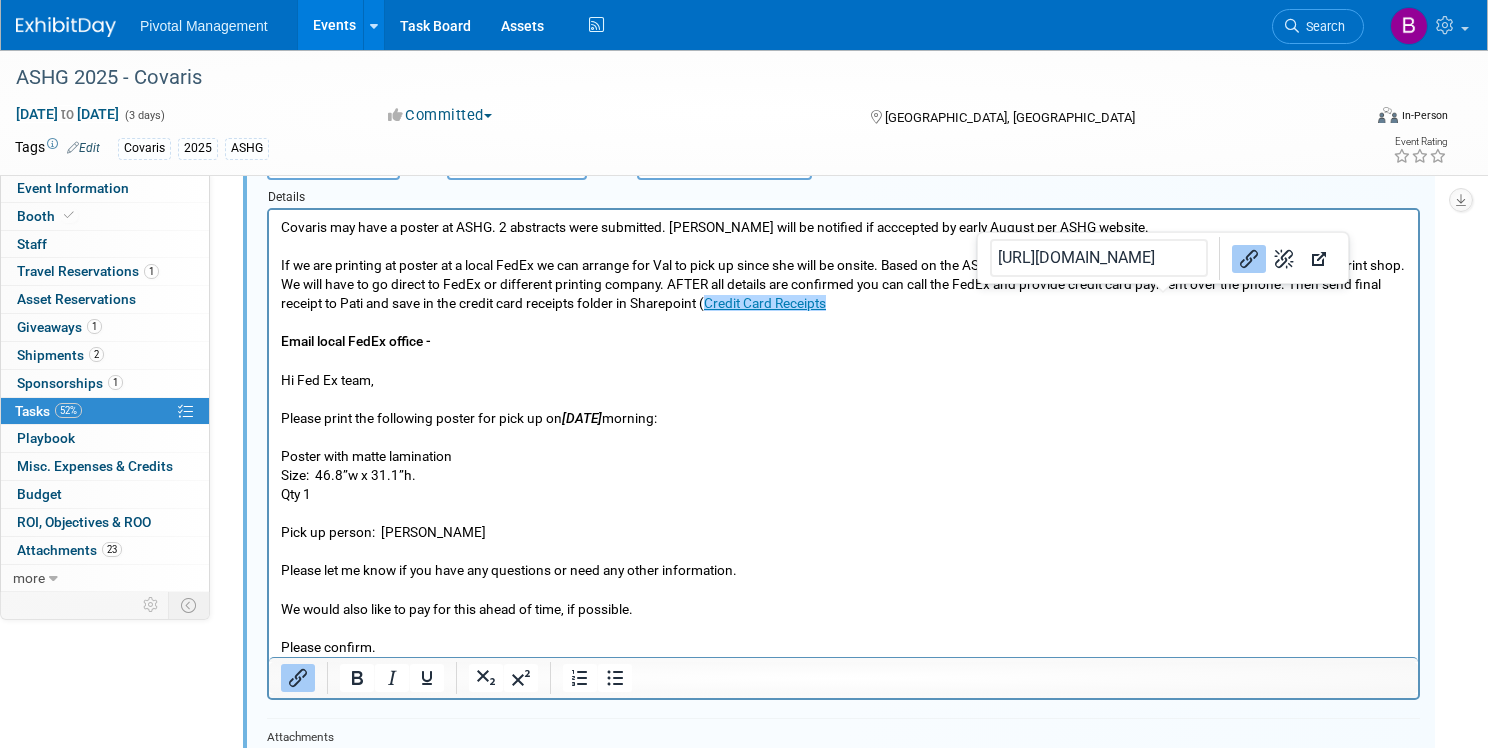 click on "If we are printing at poster at a local FedEx we can arrange for Val to pick up since she will be onsite. Based on the ASHG Website there is no mention of a partnership with a local print shop. We will have to go direct to FedEx or different printing company. AFTER all details are confirmed you can call the FedEx and provide credit card payment over the phone. Then send final receipt to Pati and save in the credit card receipts folder in Sharepoint ( Credit Card Receipts﻿" at bounding box center [844, 284] 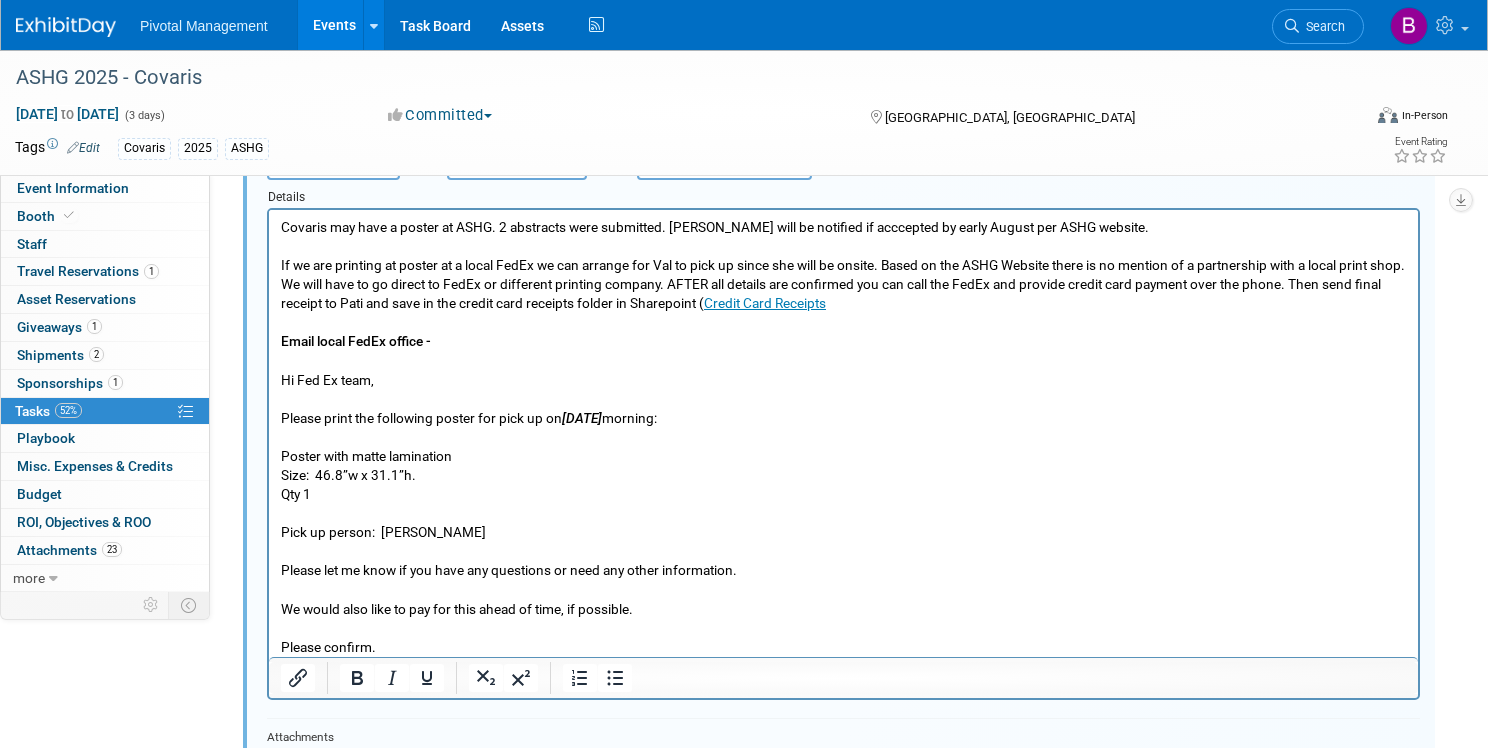 click on "If we are printing at poster at a local FedEx we can arrange for Val to pick up since she will be onsite. Based on the ASHG Website there is no mention of a partnership with a local print shop. We will have to go direct to FedEx or different printing company. AFTER all details are confirmed you can call the FedEx and provide credit card payment over the phone. Then send final receipt to Pati and save in the credit card receipts folder in Sharepoint ( Credit Card Receipts" at bounding box center (844, 284) 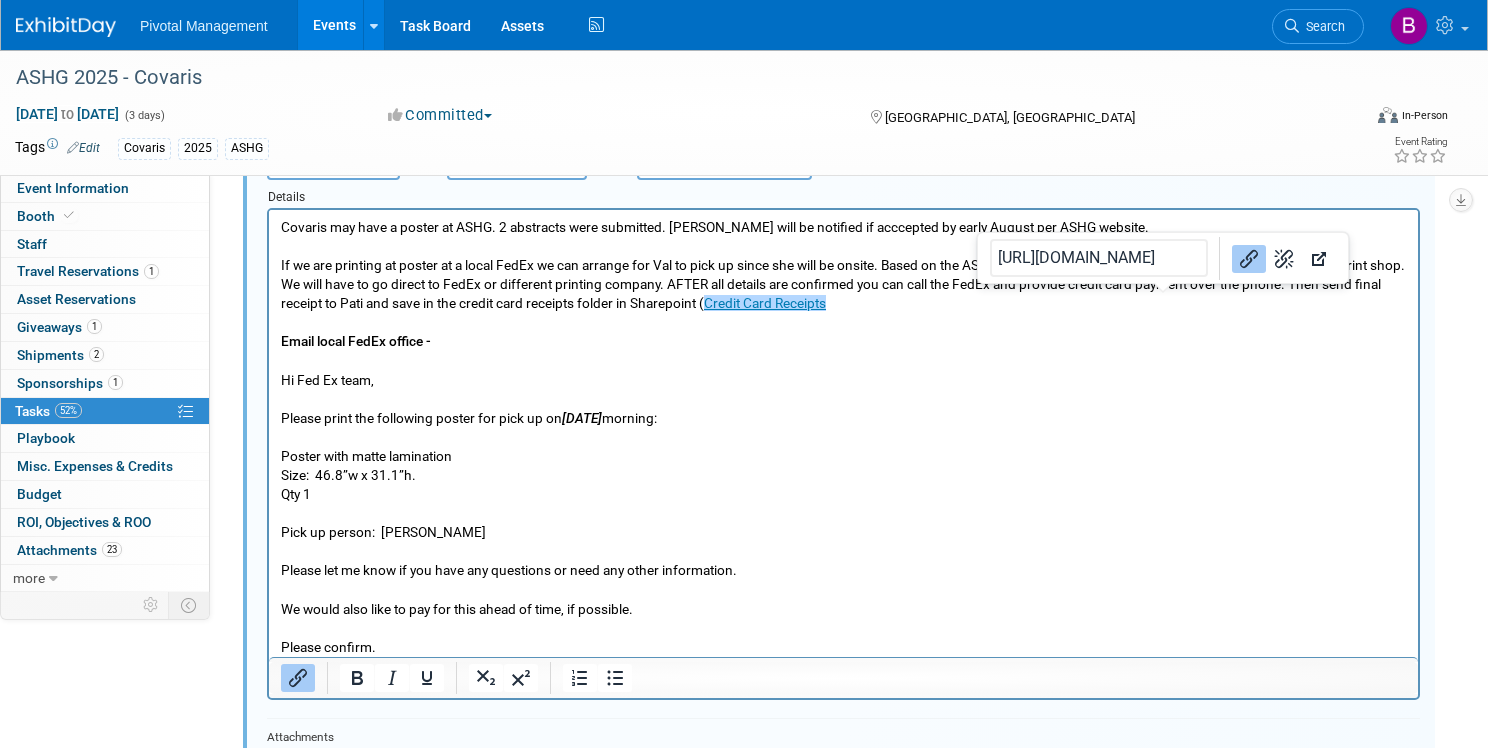 click on "If we are printing at poster at a local FedEx we can arrange for Val to pick up since she will be onsite. Based on the ASHG Website there is no mention of a partnership with a local print shop. We will have to go direct to FedEx or different printing company. AFTER all details are confirmed you can call the FedEx and provide credit card payment over the phone. Then send final receipt to Pati and save in the credit card receipts folder in Sharepoint ( Credit Card Receipts﻿" at bounding box center [844, 284] 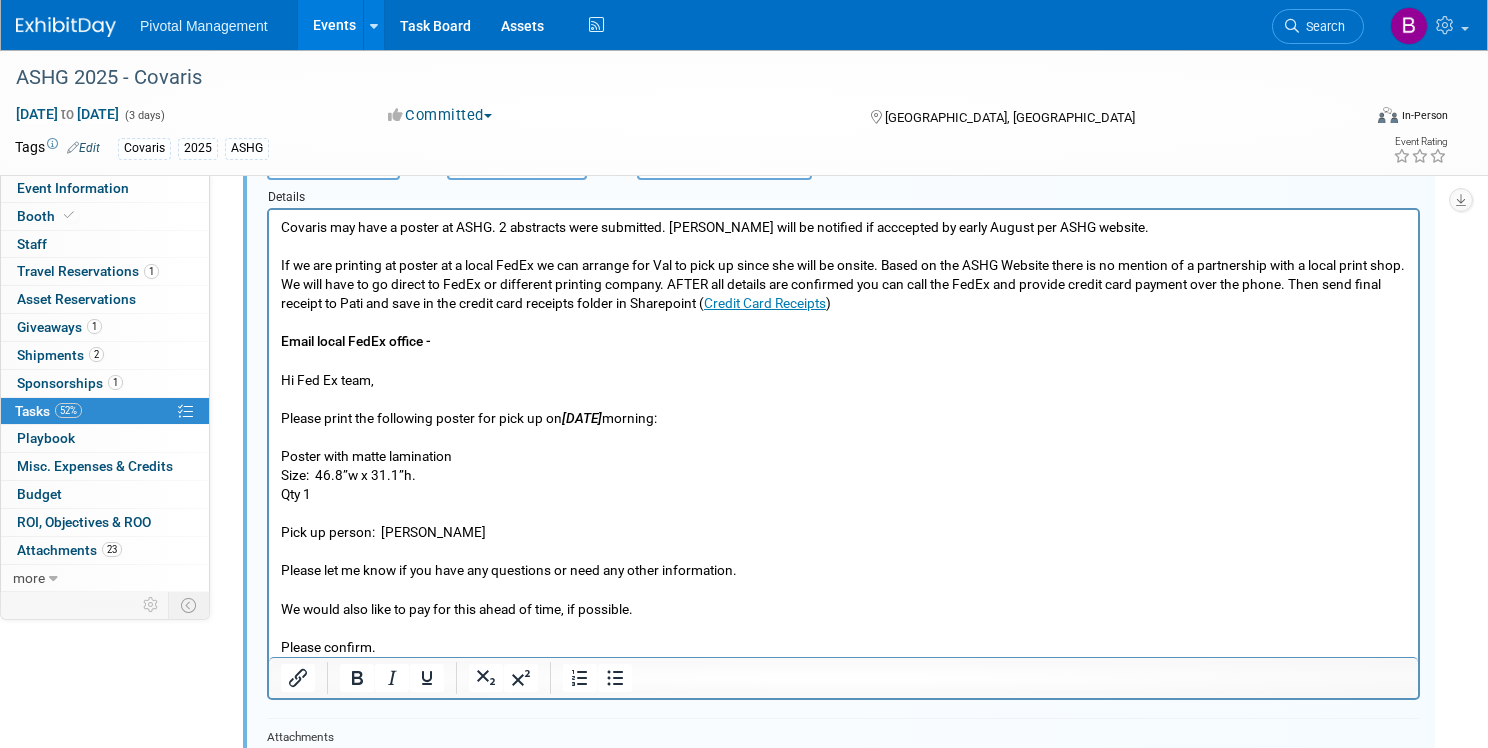 click at bounding box center (844, 399) 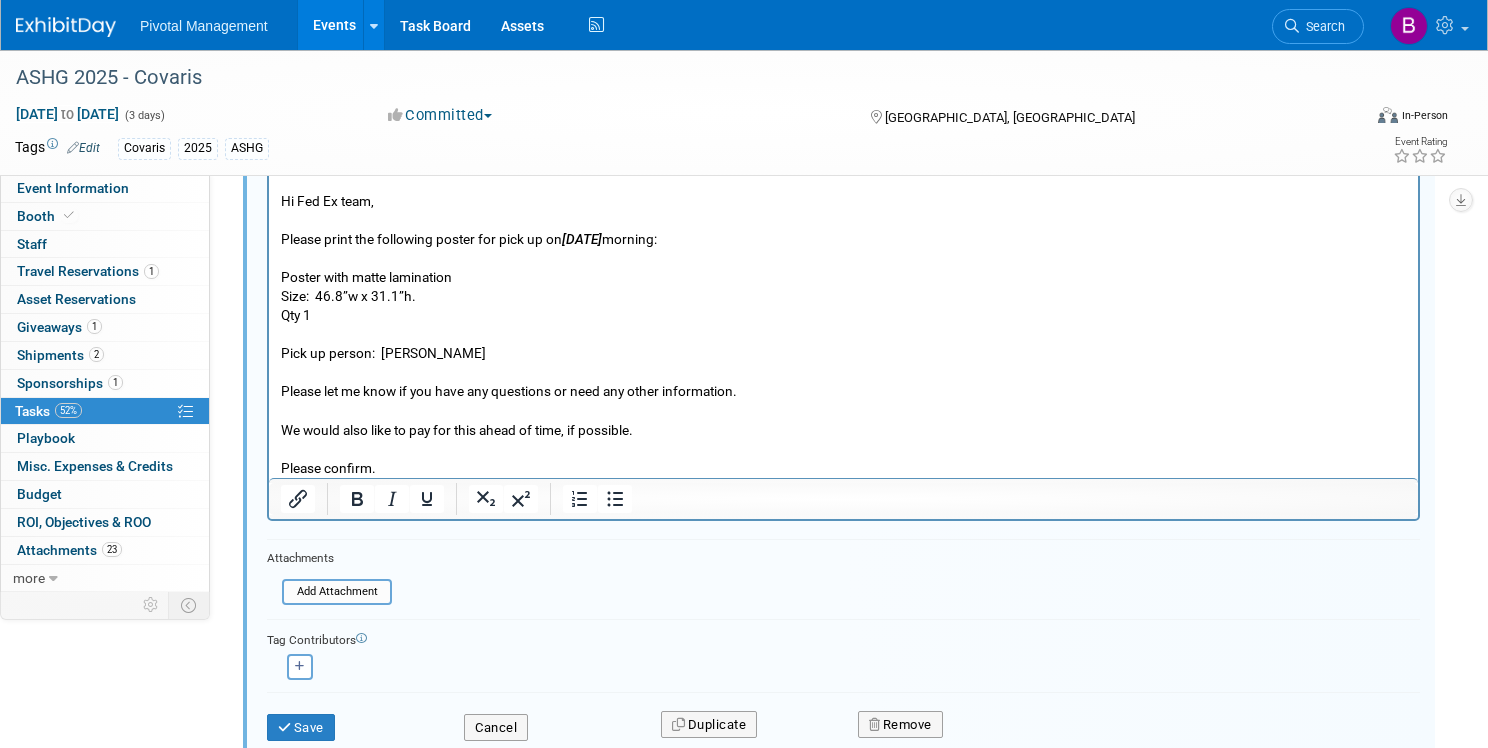 scroll, scrollTop: 418, scrollLeft: 0, axis: vertical 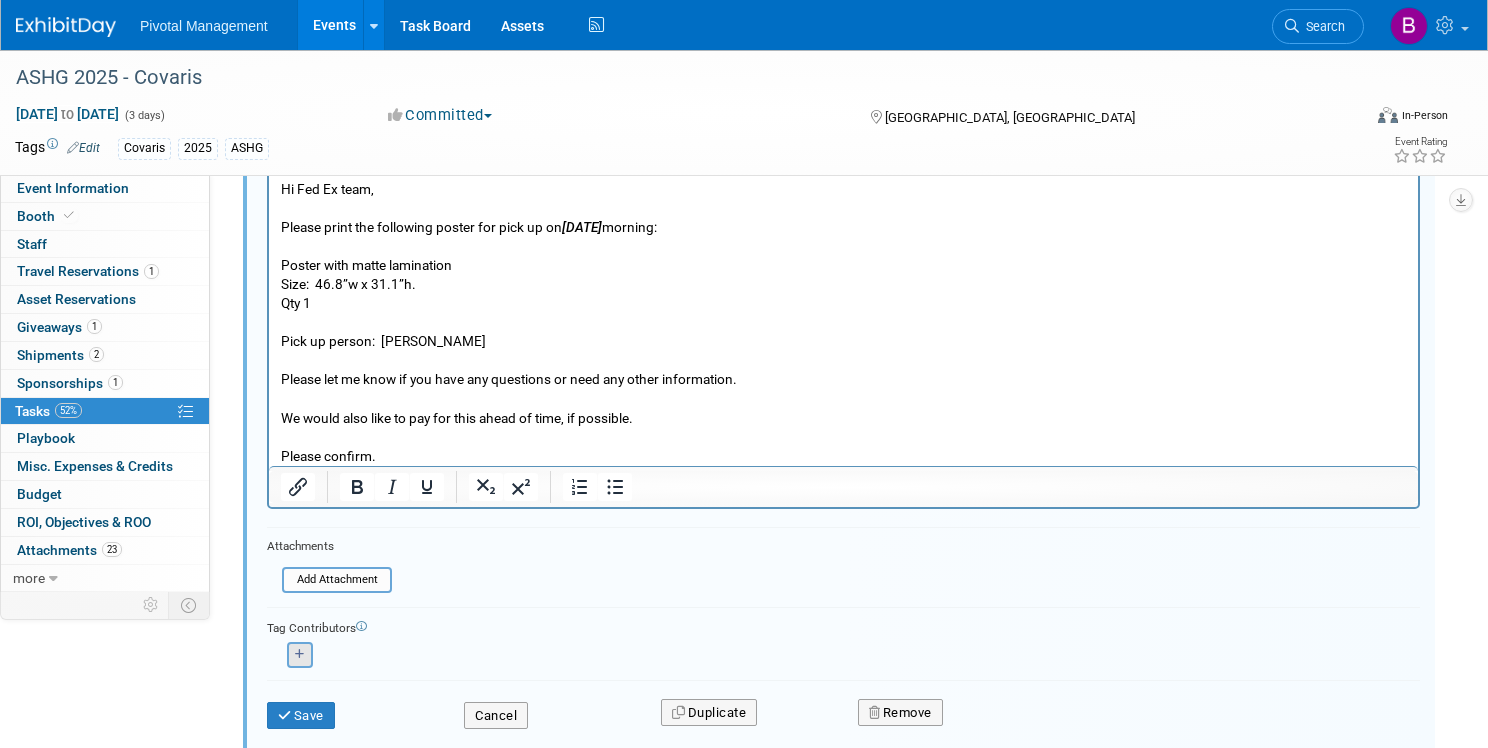 click at bounding box center (300, 654) 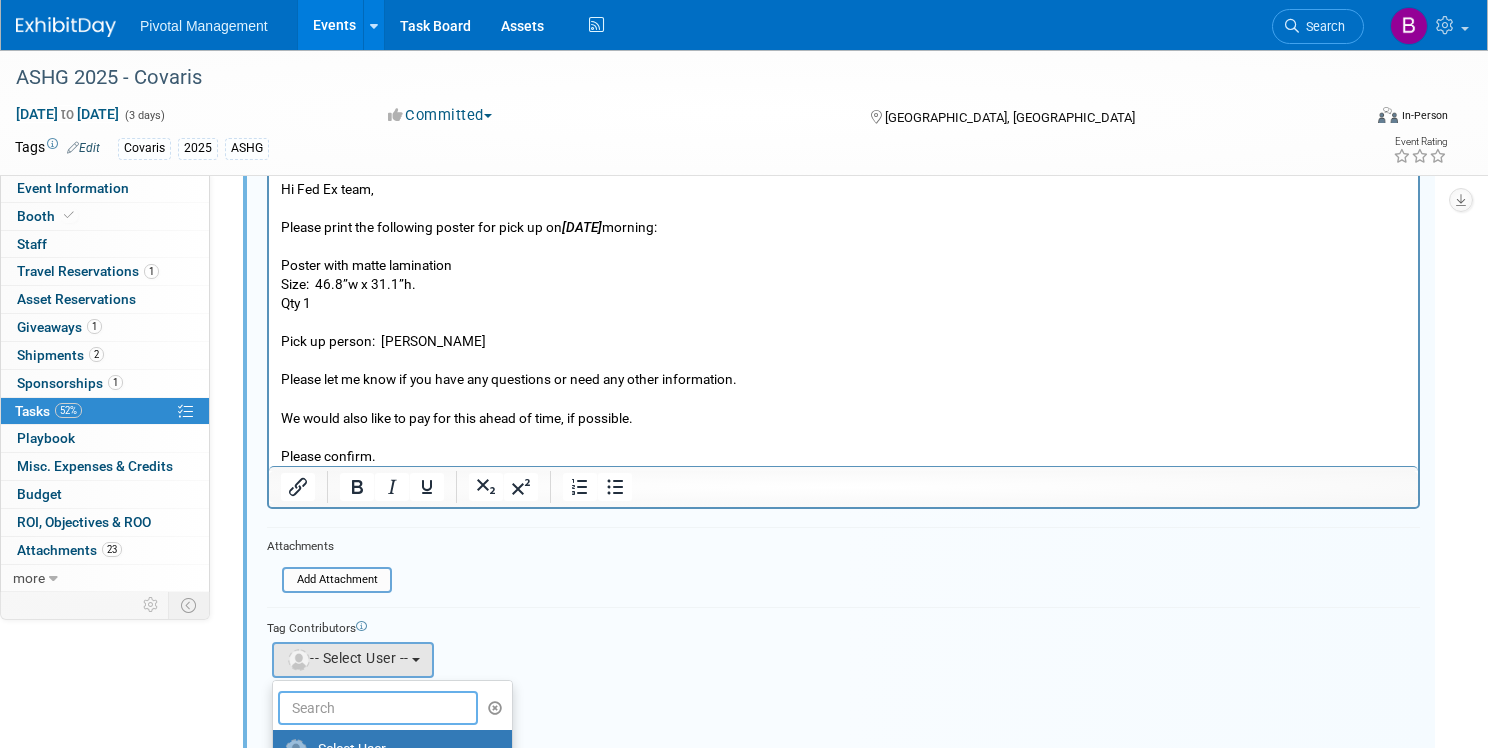 click at bounding box center (378, 708) 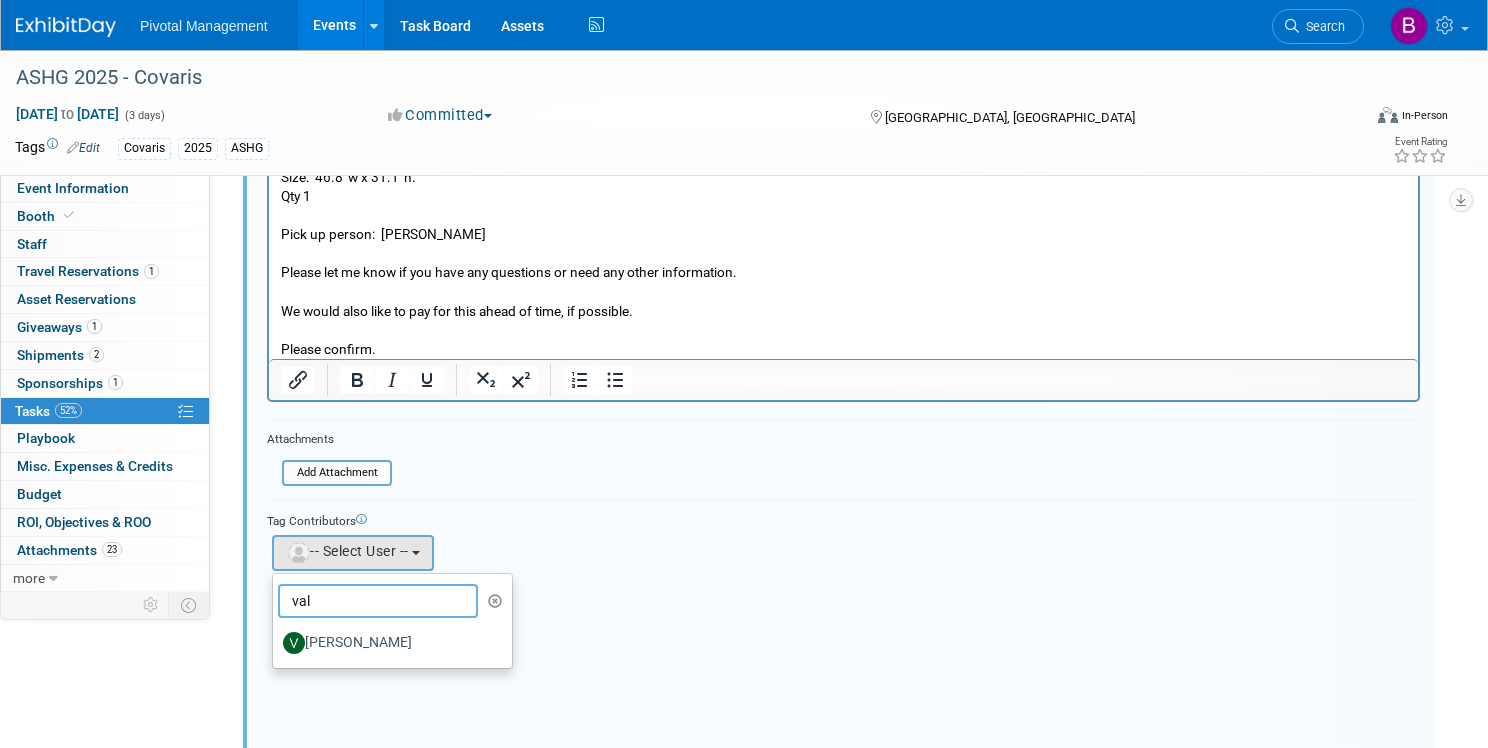 scroll, scrollTop: 529, scrollLeft: 0, axis: vertical 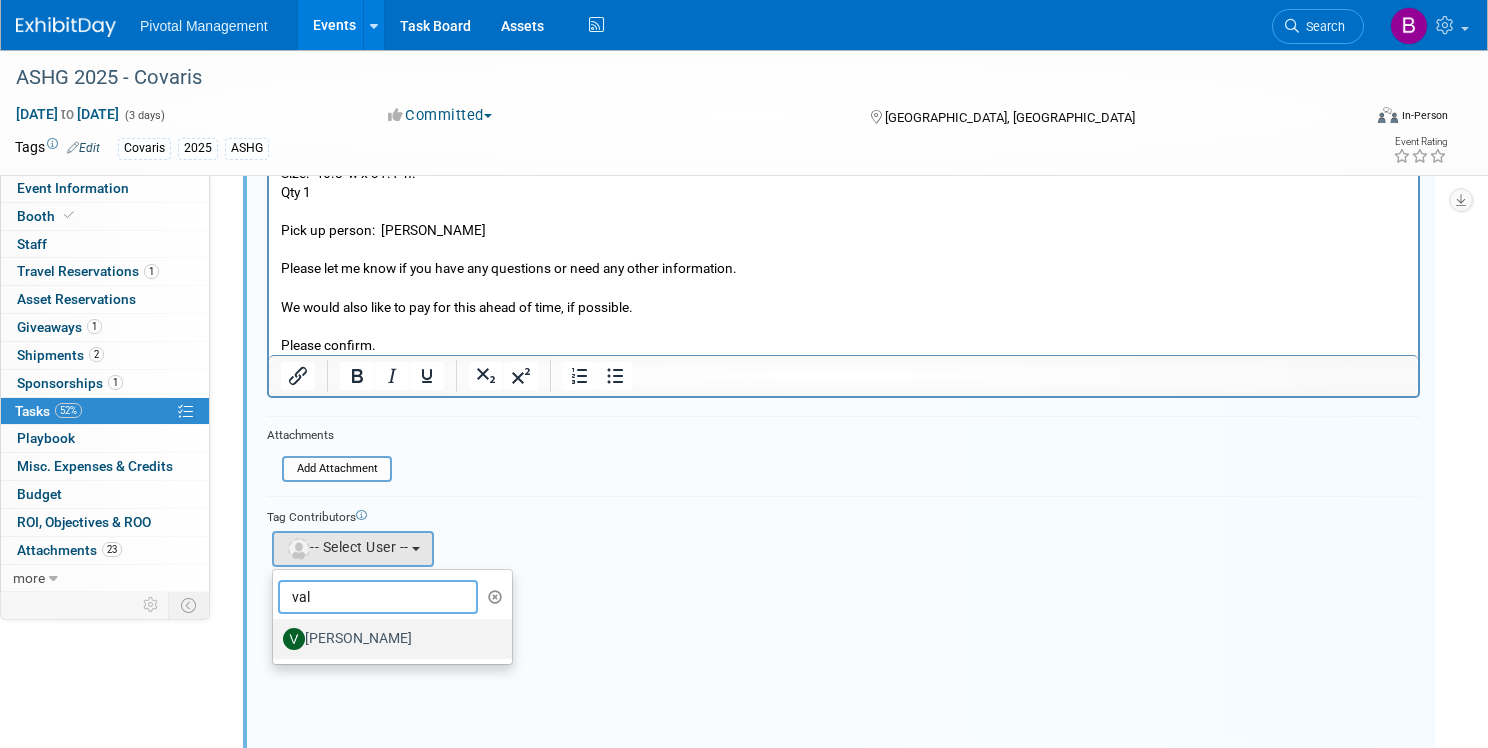 type on "val" 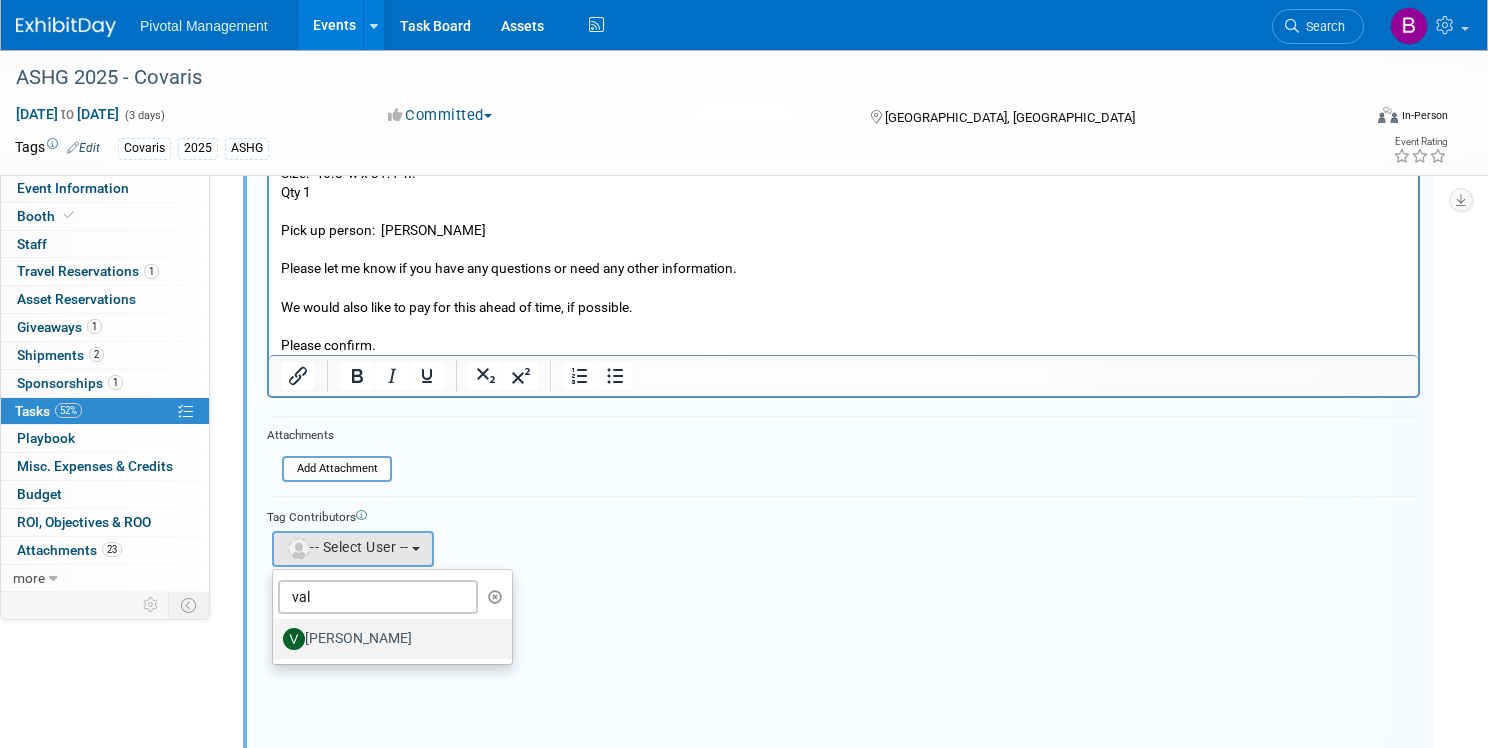 click on "[PERSON_NAME]" at bounding box center (387, 639) 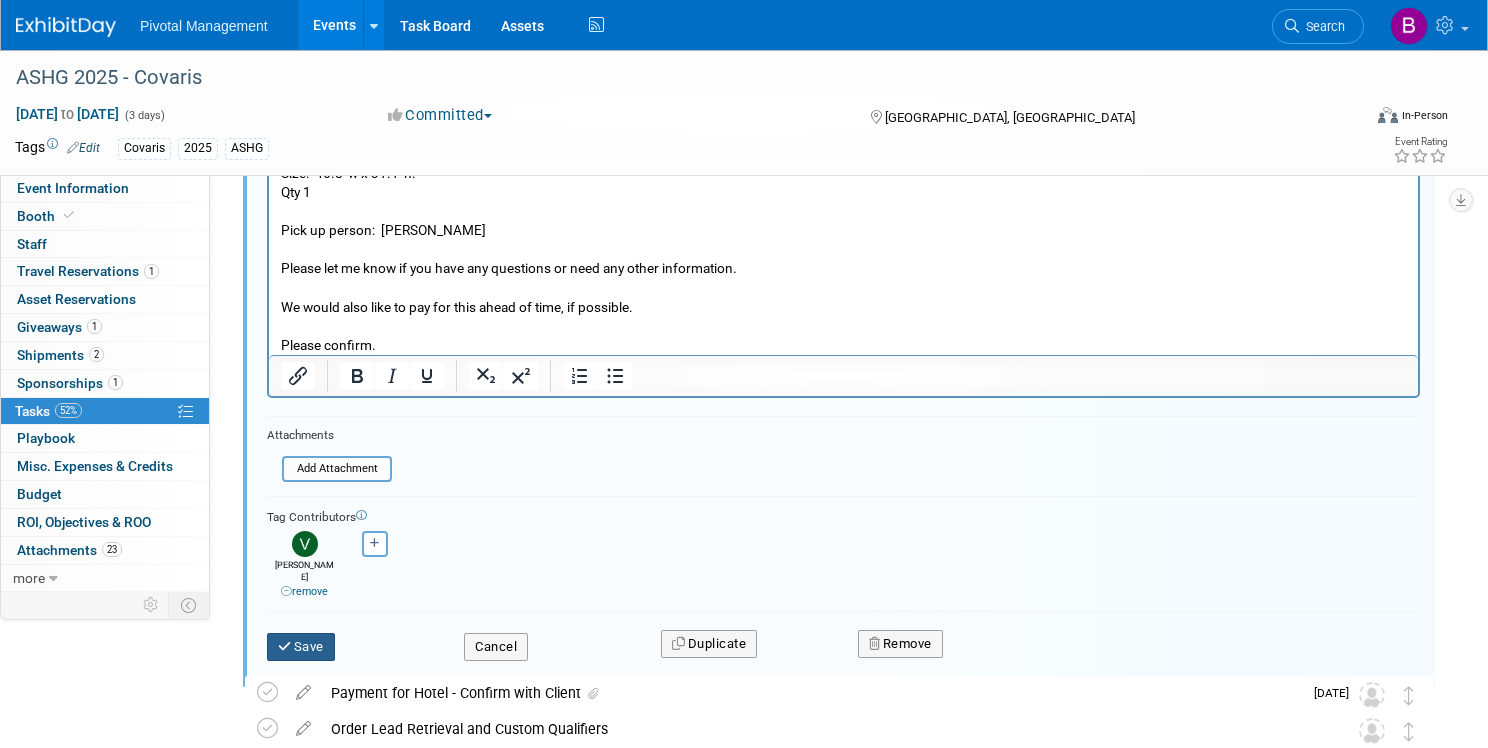 click on "Save" at bounding box center [301, 647] 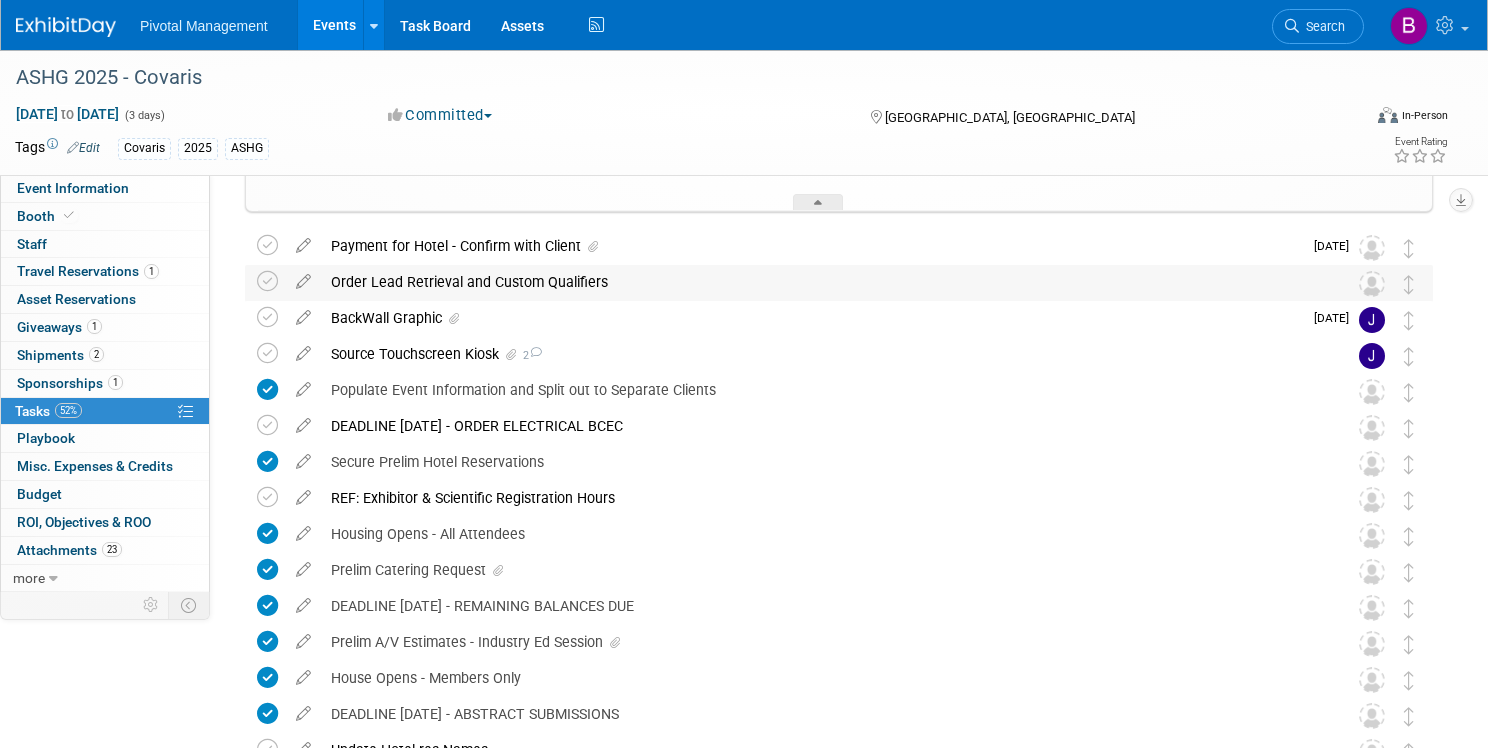 scroll, scrollTop: 695, scrollLeft: 0, axis: vertical 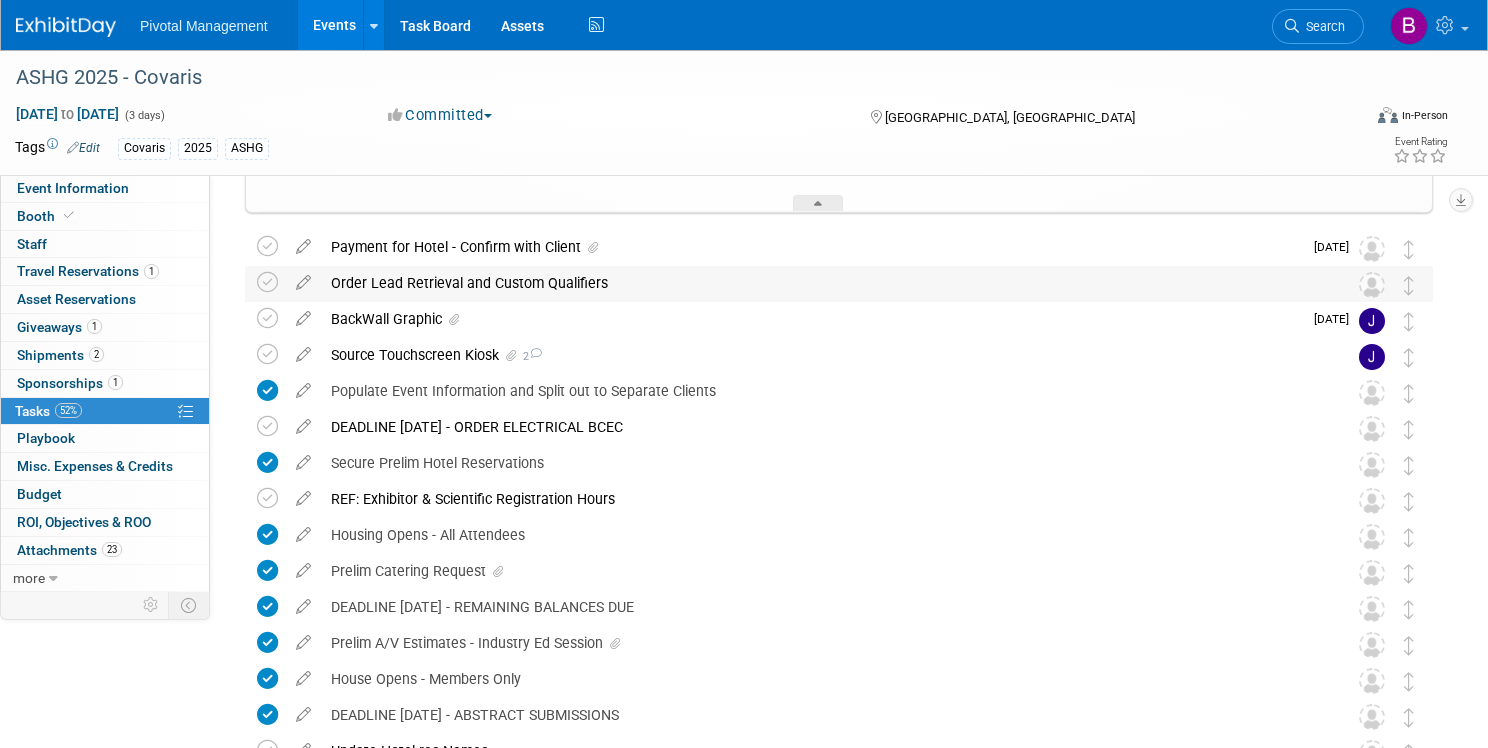 click on "Order Lead Retrieval and Custom Qualifiers" at bounding box center [820, 283] 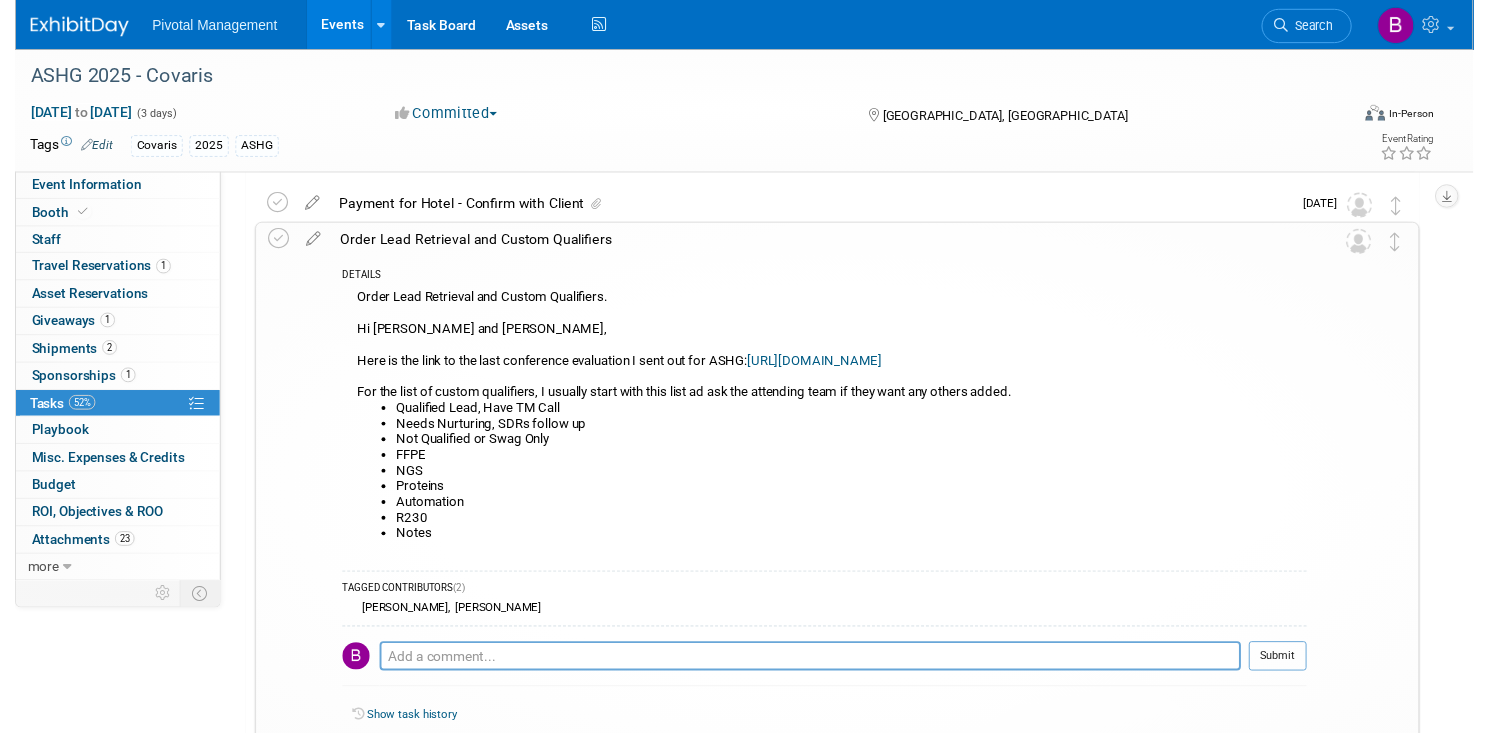 scroll, scrollTop: 731, scrollLeft: 0, axis: vertical 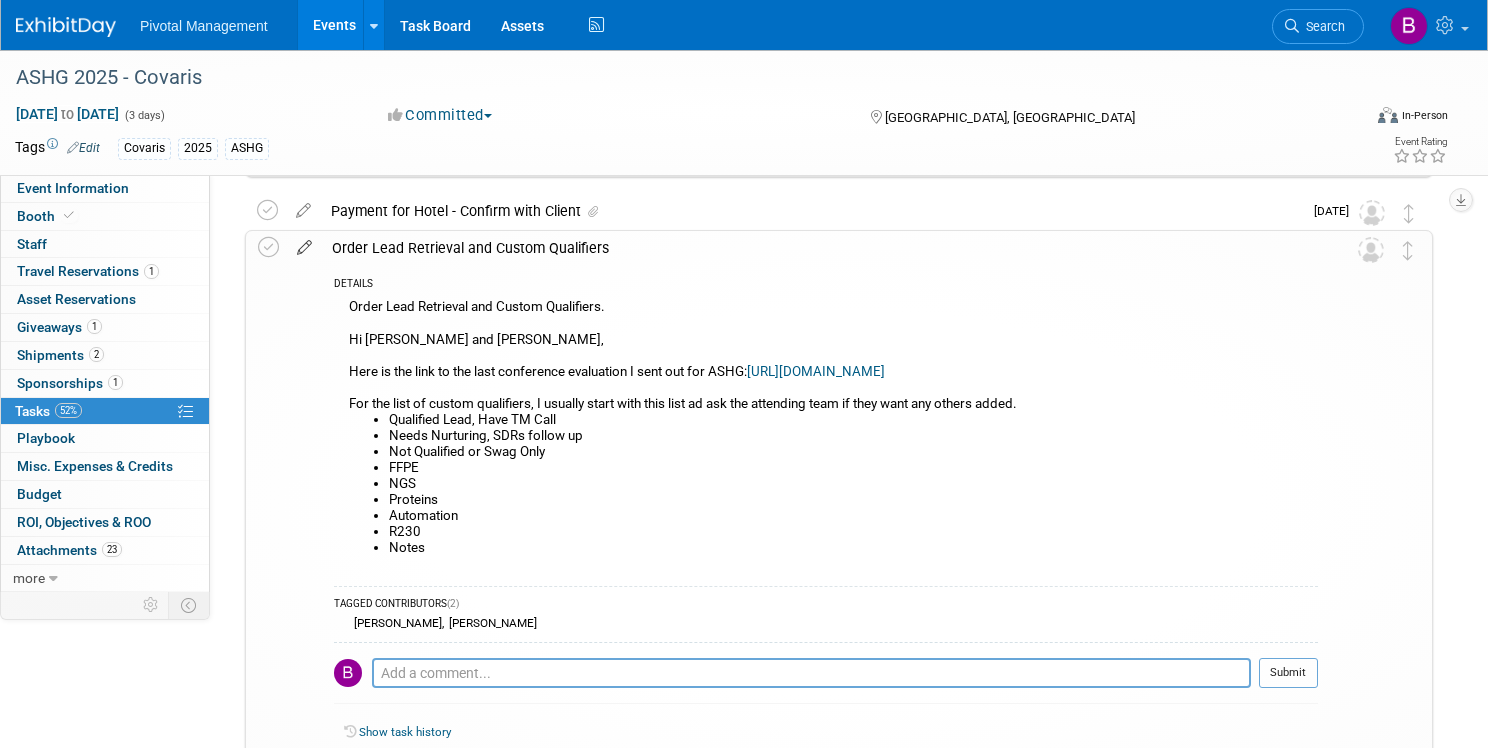 click at bounding box center (304, 243) 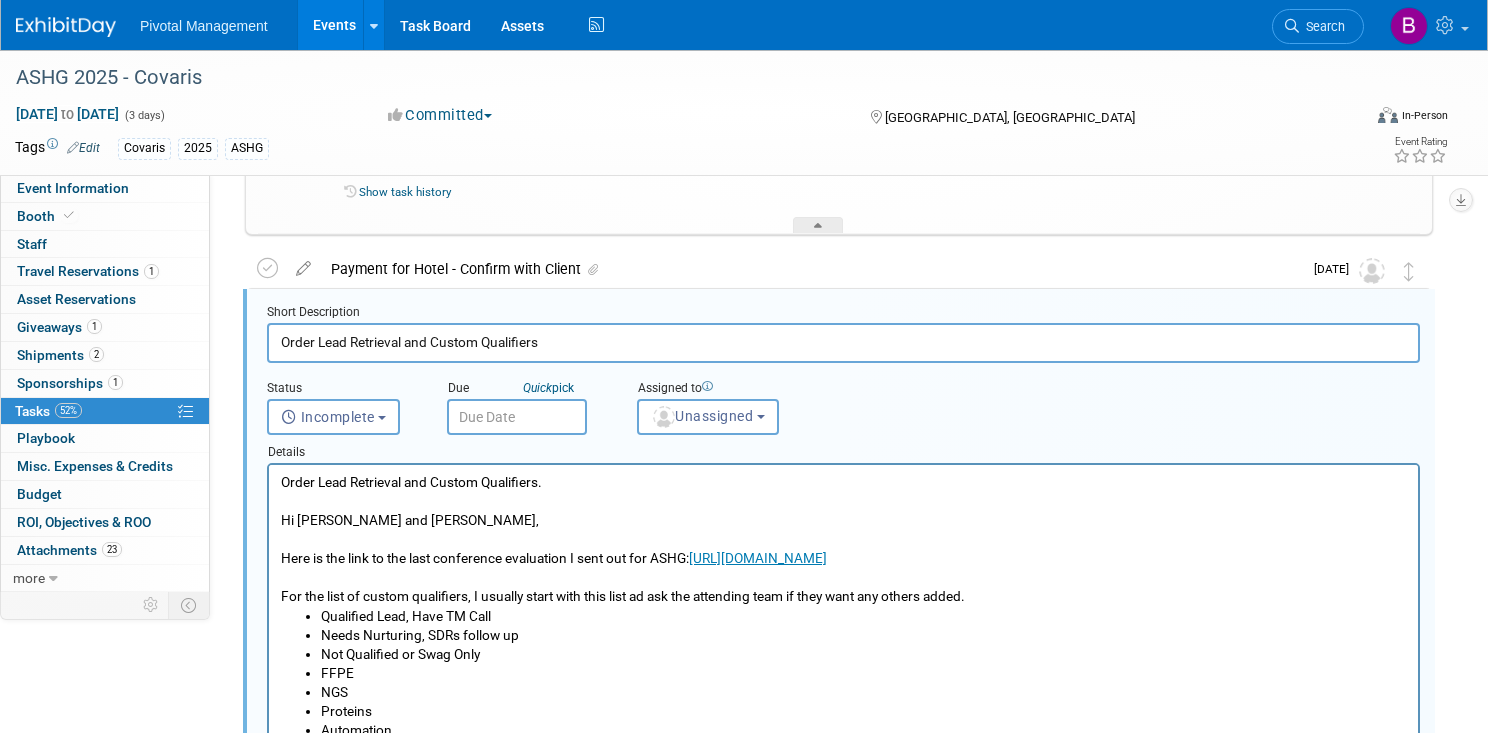 scroll, scrollTop: 669, scrollLeft: 0, axis: vertical 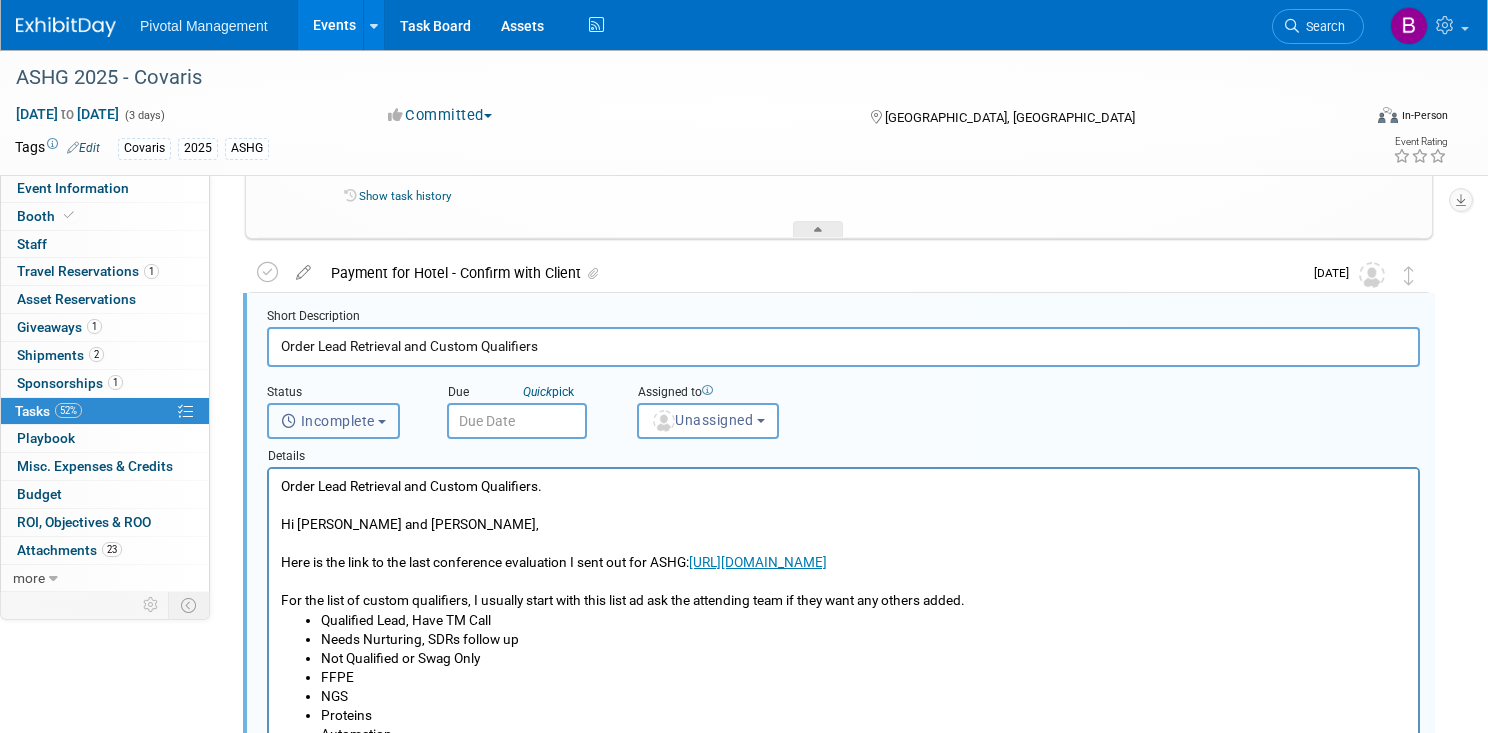 click on "Incomplete" at bounding box center [328, 421] 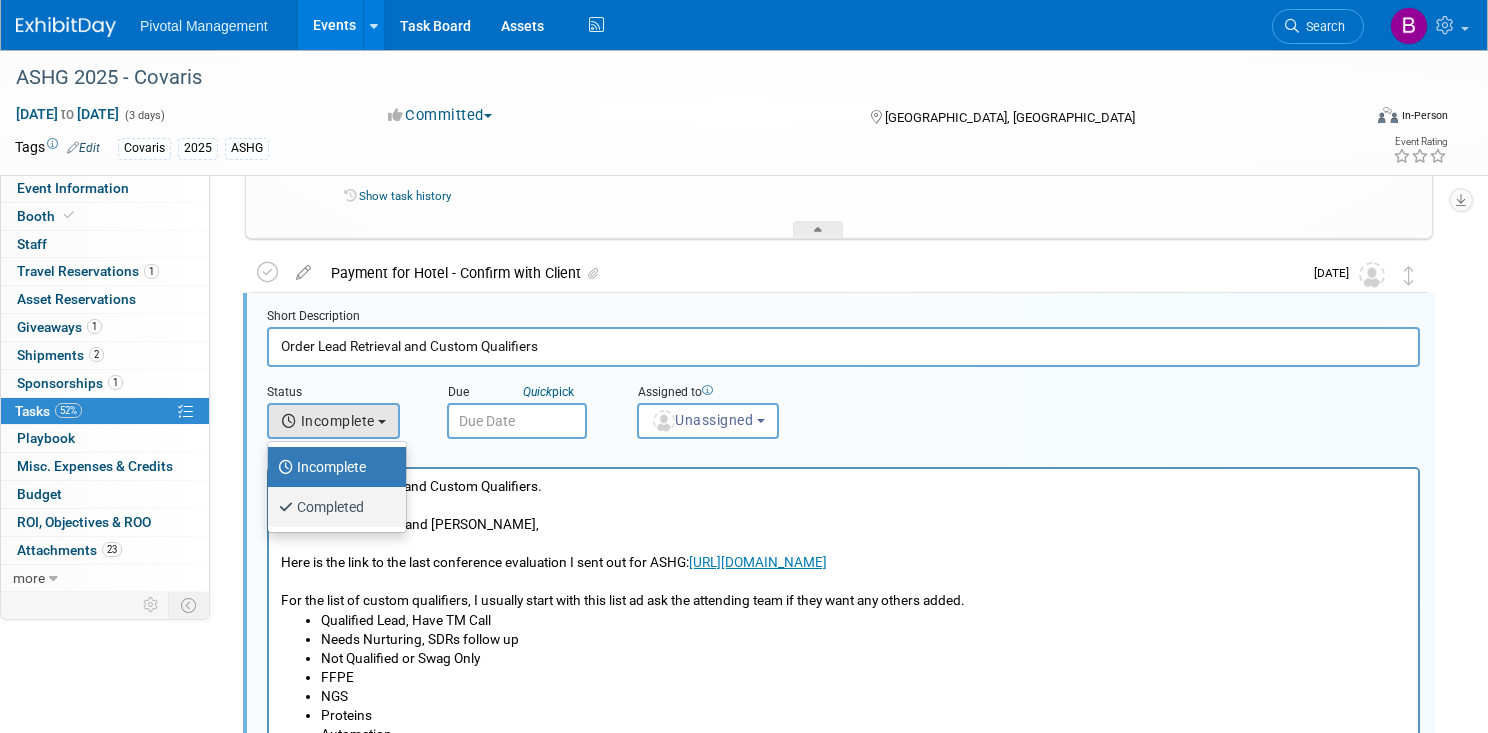 click on "Completed" at bounding box center [332, 507] 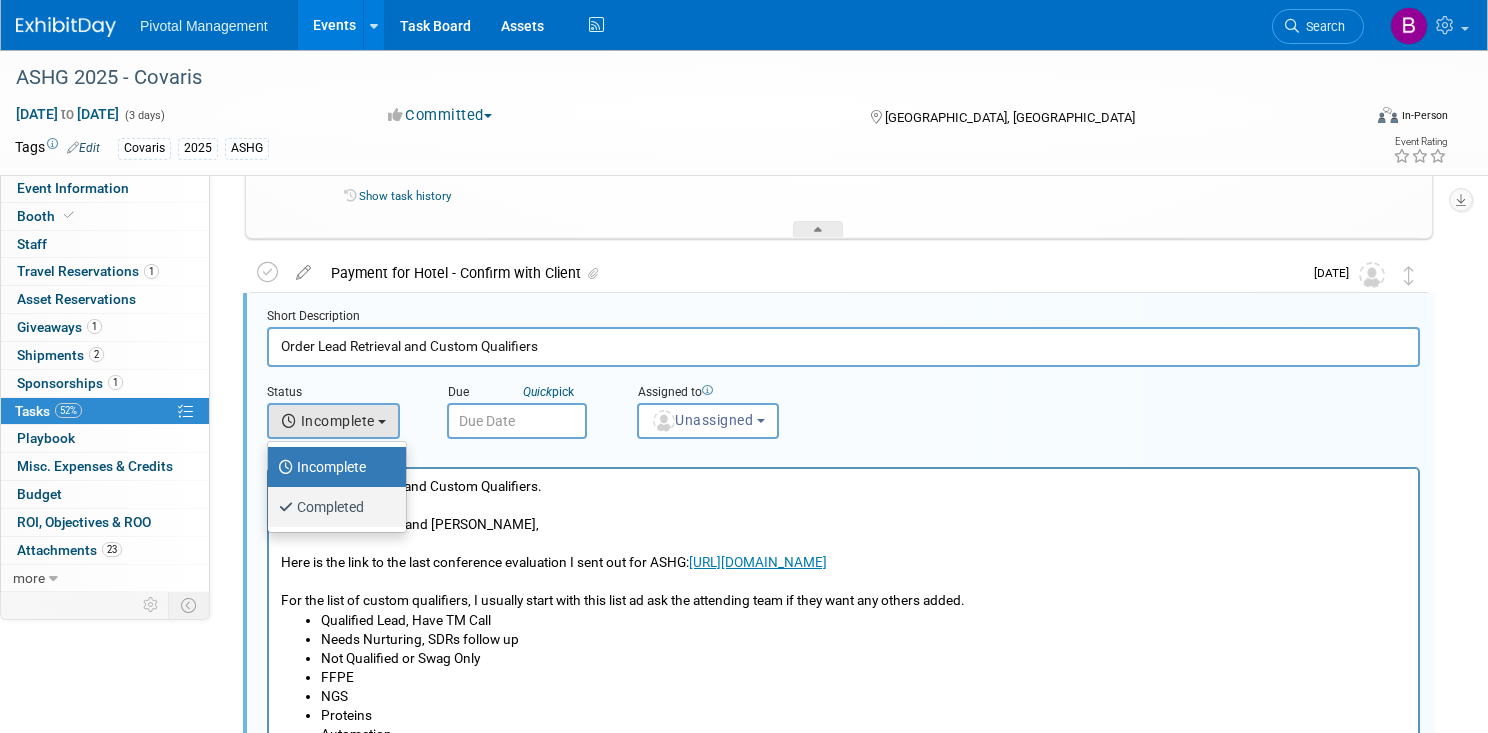 click on "Completed" at bounding box center [264, 504] 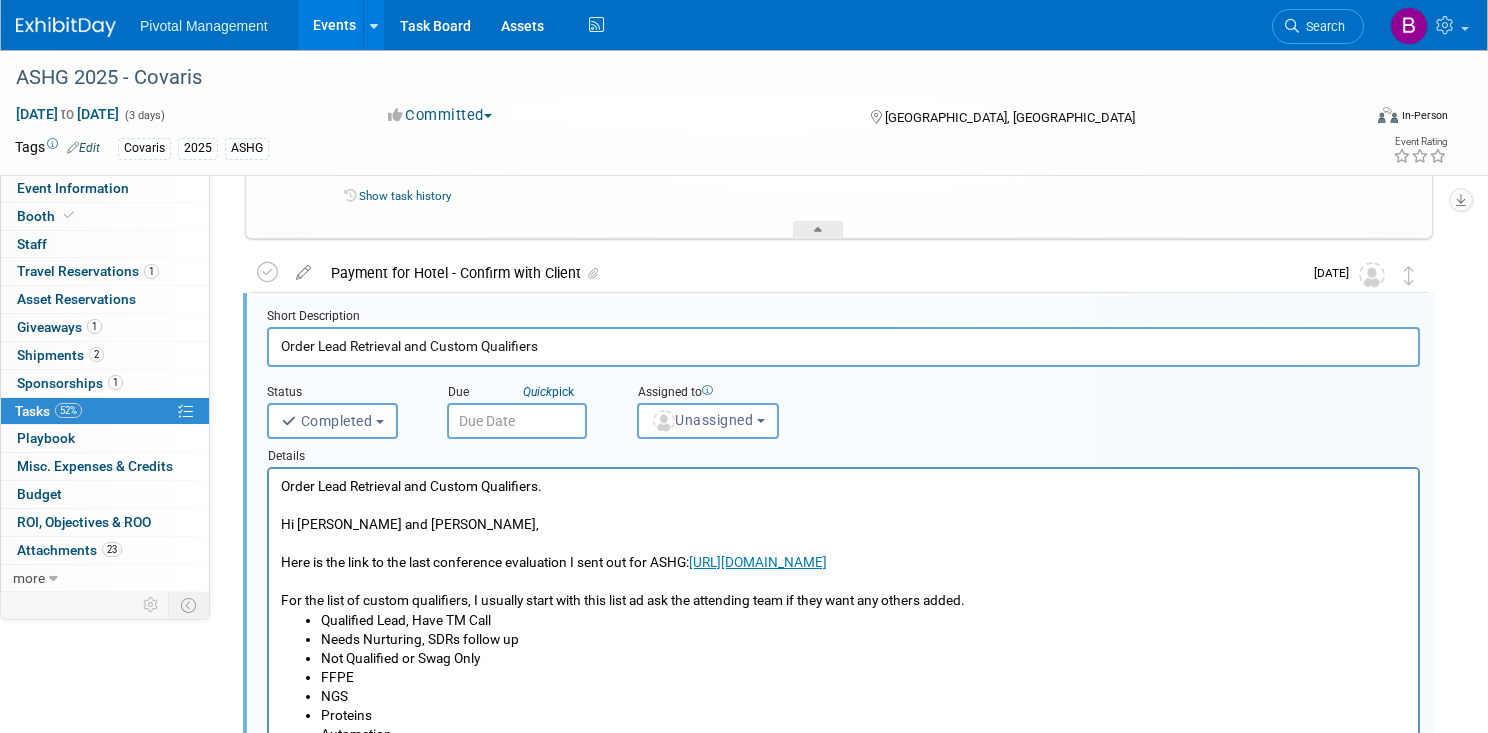 drag, startPoint x: 503, startPoint y: 347, endPoint x: 344, endPoint y: 351, distance: 159.05031 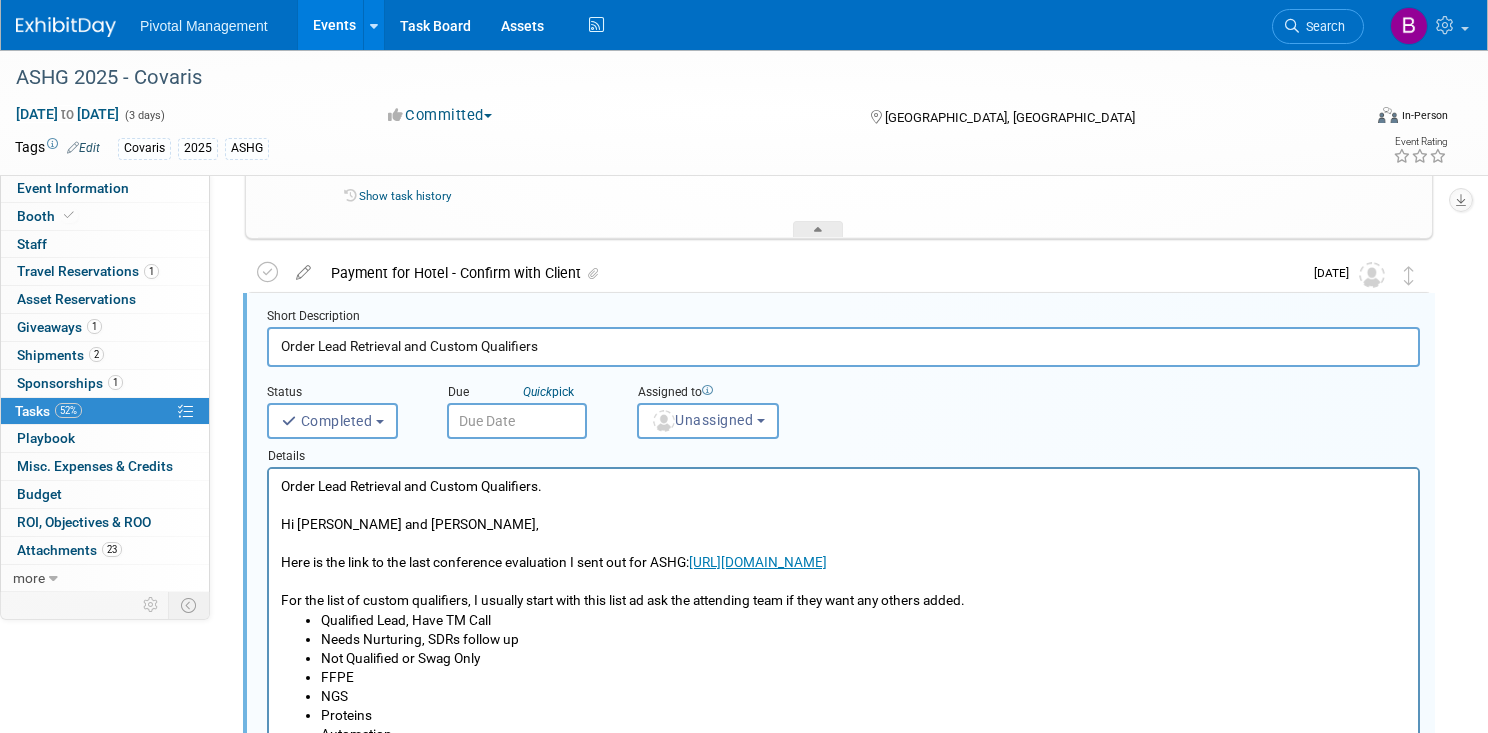 click on "Order Lead Retrieval and Custom Qualifiers" at bounding box center [843, 346] 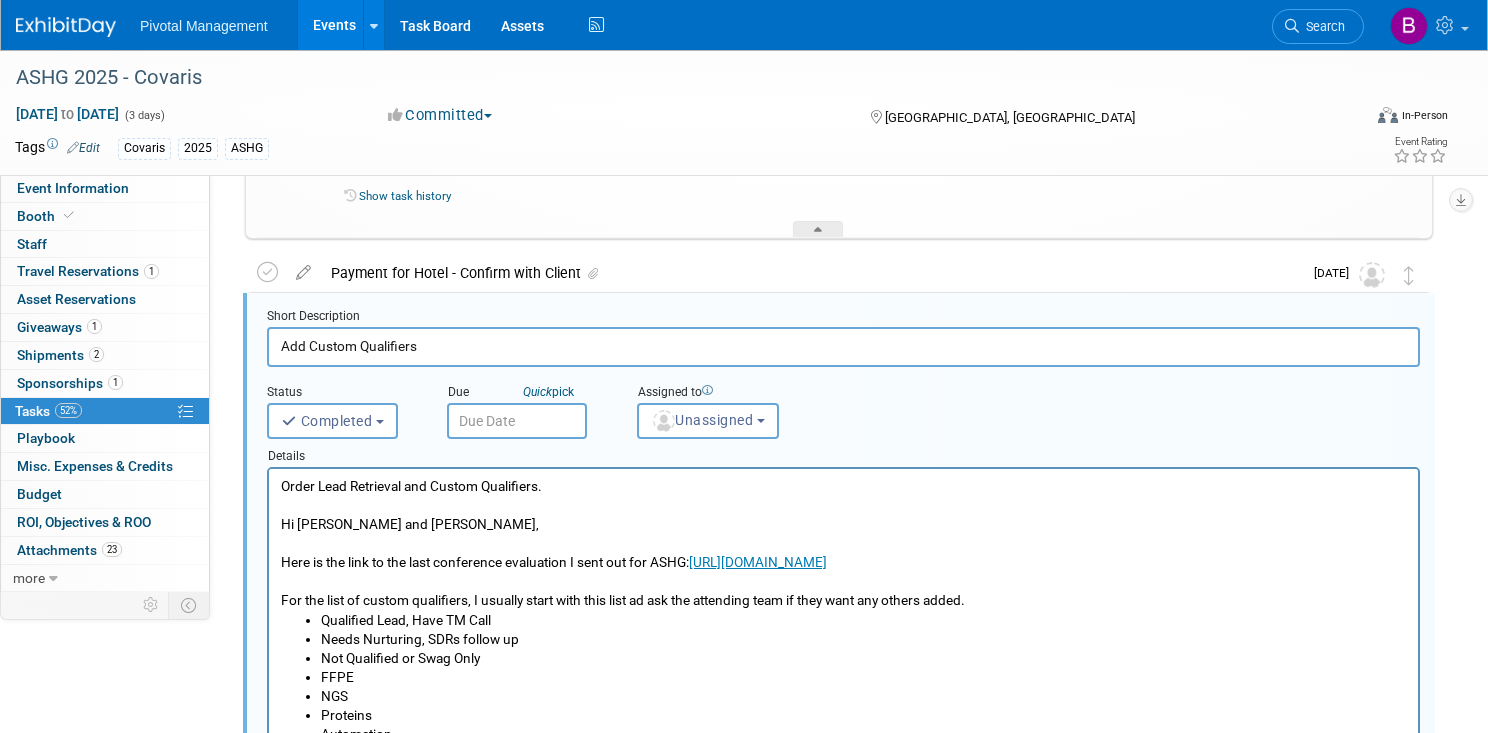 scroll, scrollTop: 701, scrollLeft: 0, axis: vertical 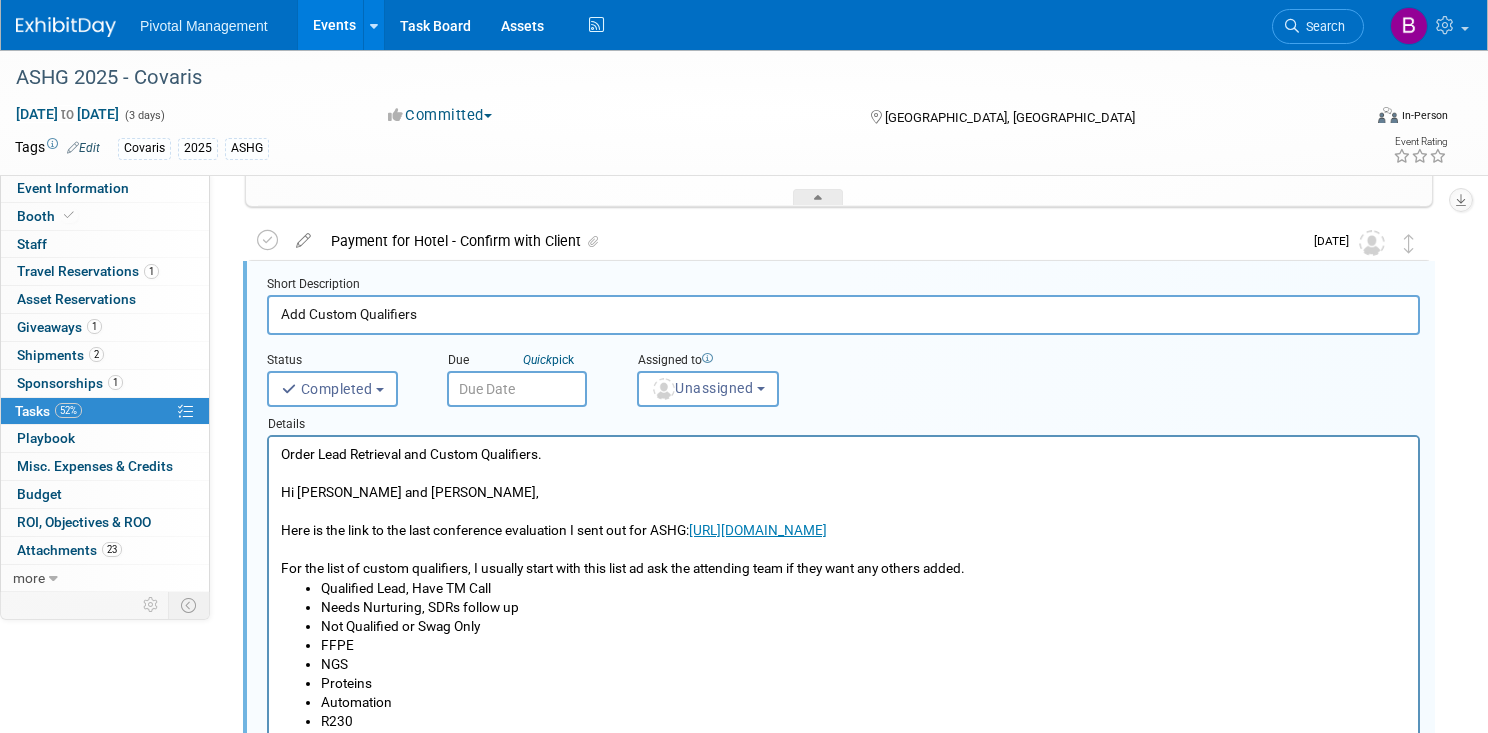 click on "Add Custom Qualifiers" at bounding box center (843, 314) 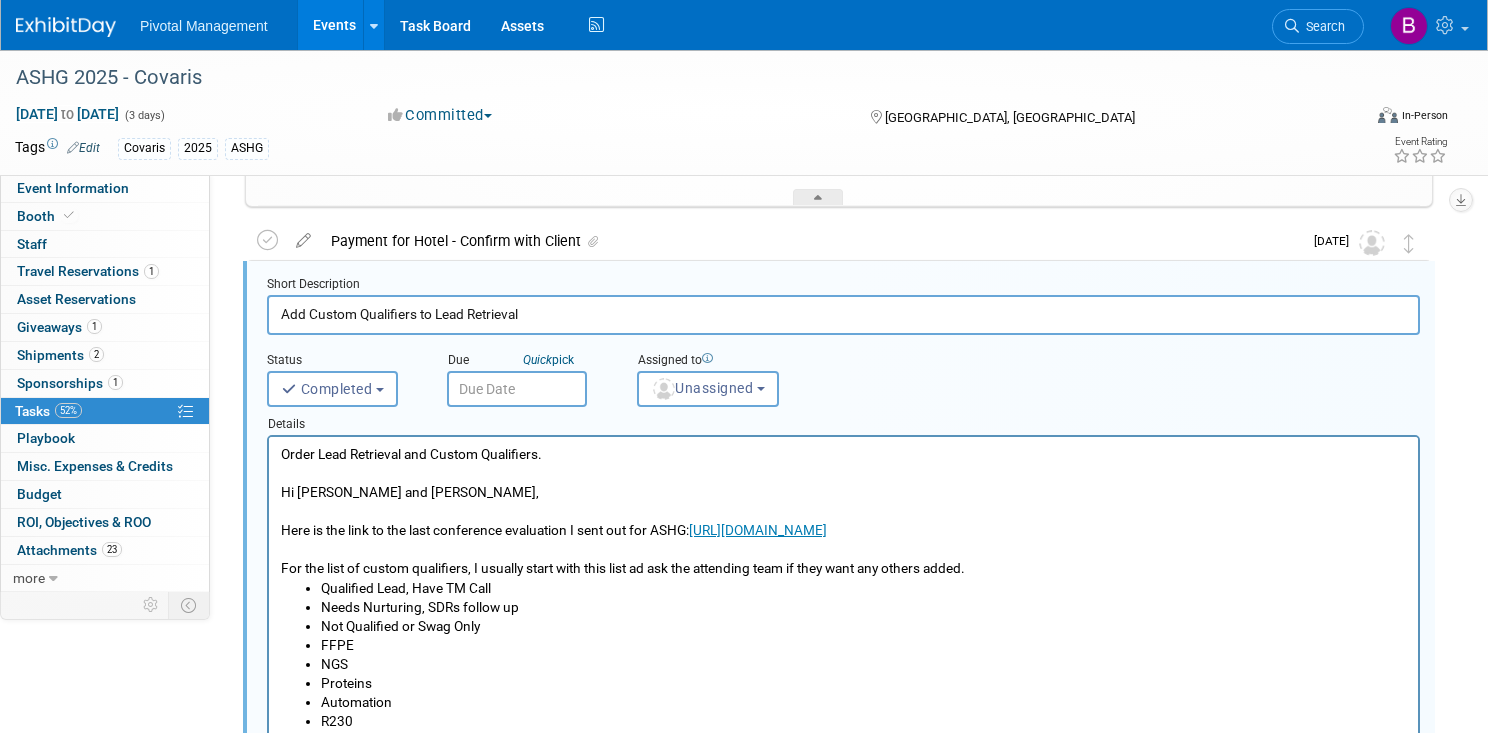 click on "Add Custom Qualifiers to Lead Retrieval" at bounding box center (843, 314) 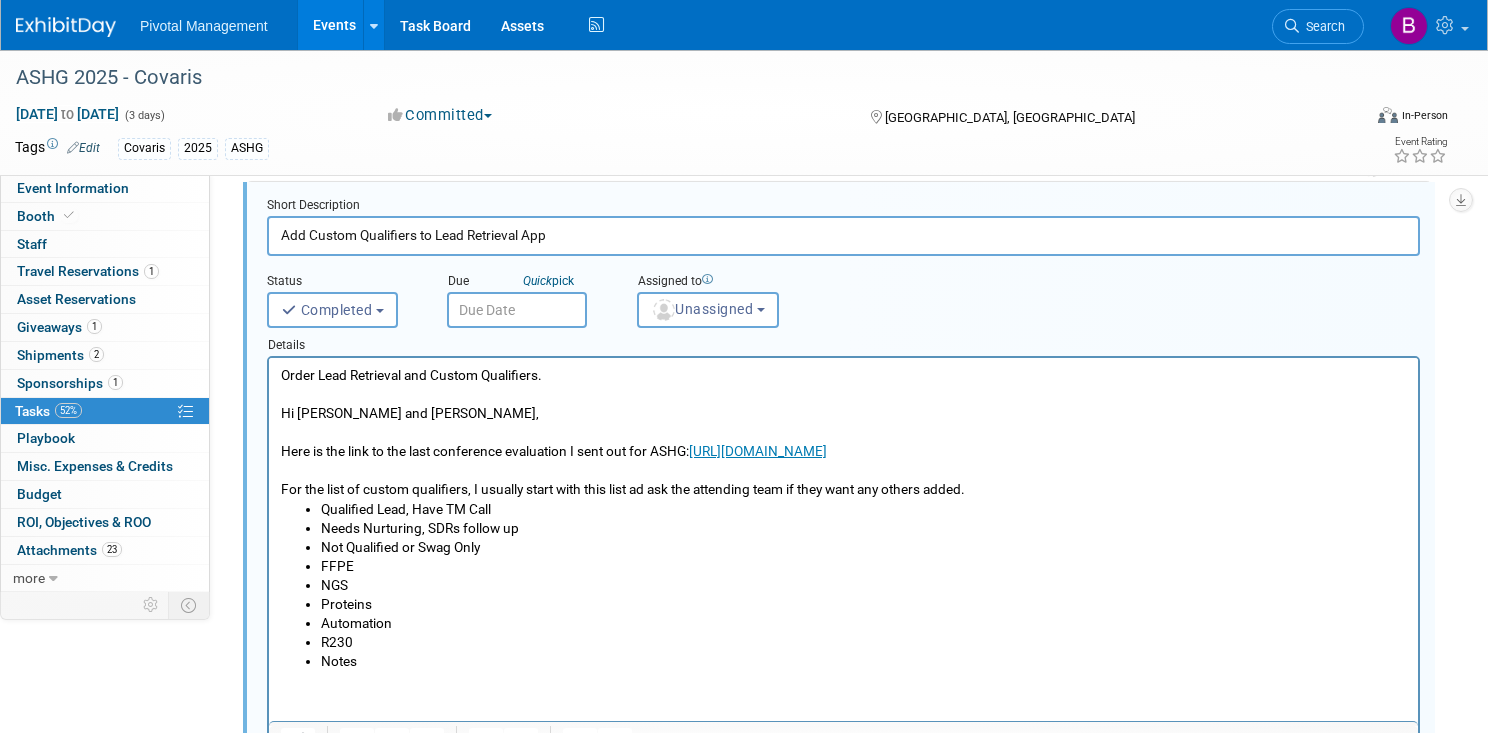 scroll, scrollTop: 779, scrollLeft: 0, axis: vertical 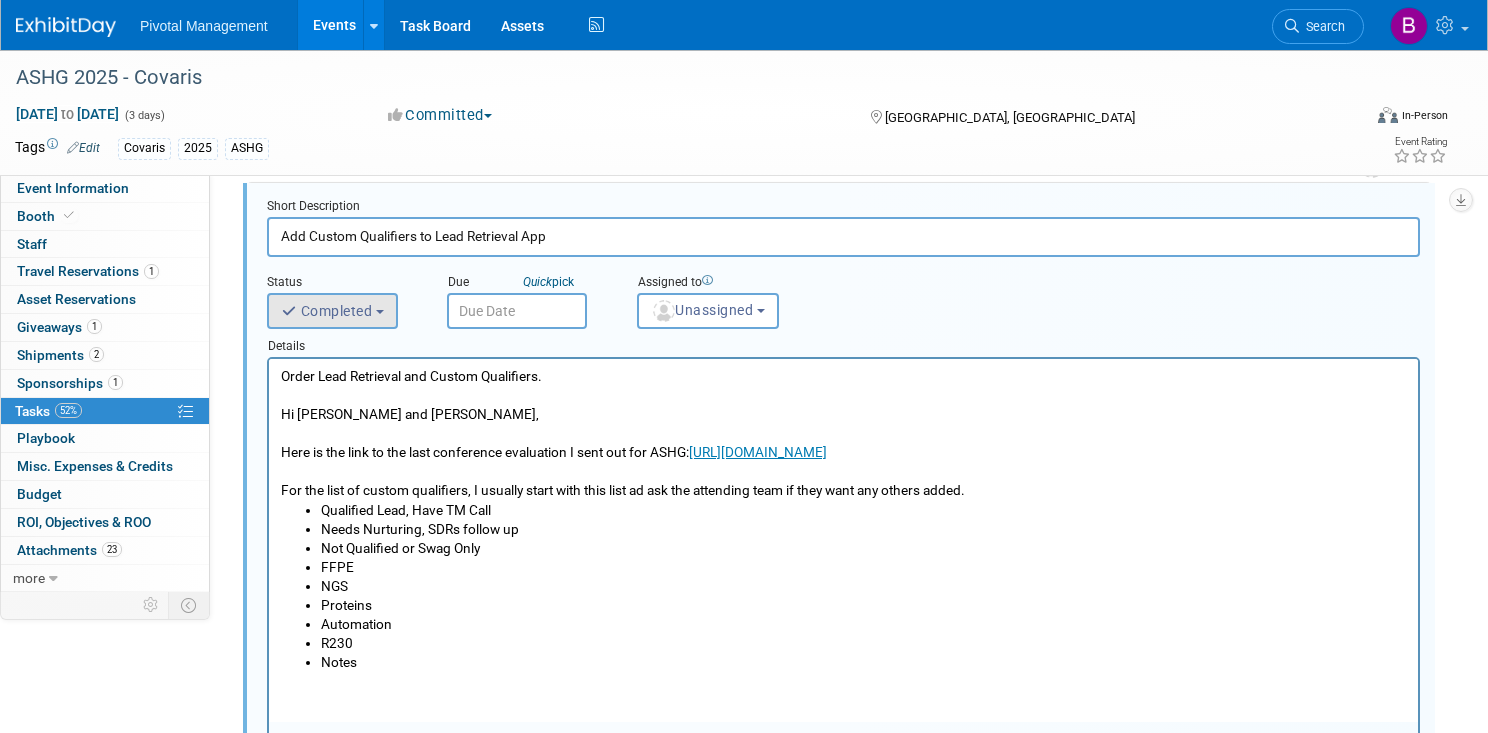 type on "Add Custom Qualifiers to Lead Retrieval App" 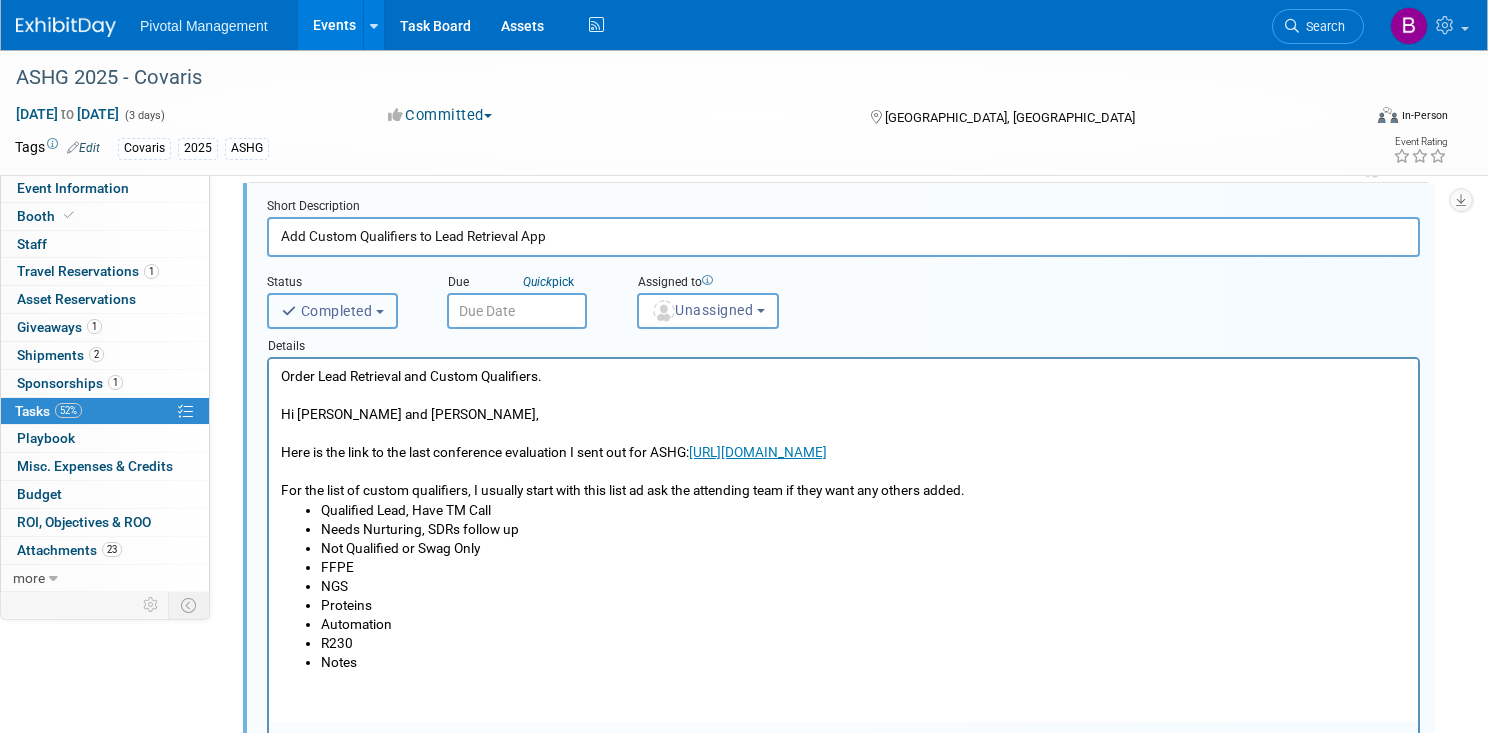 click on "Completed" at bounding box center (326, 311) 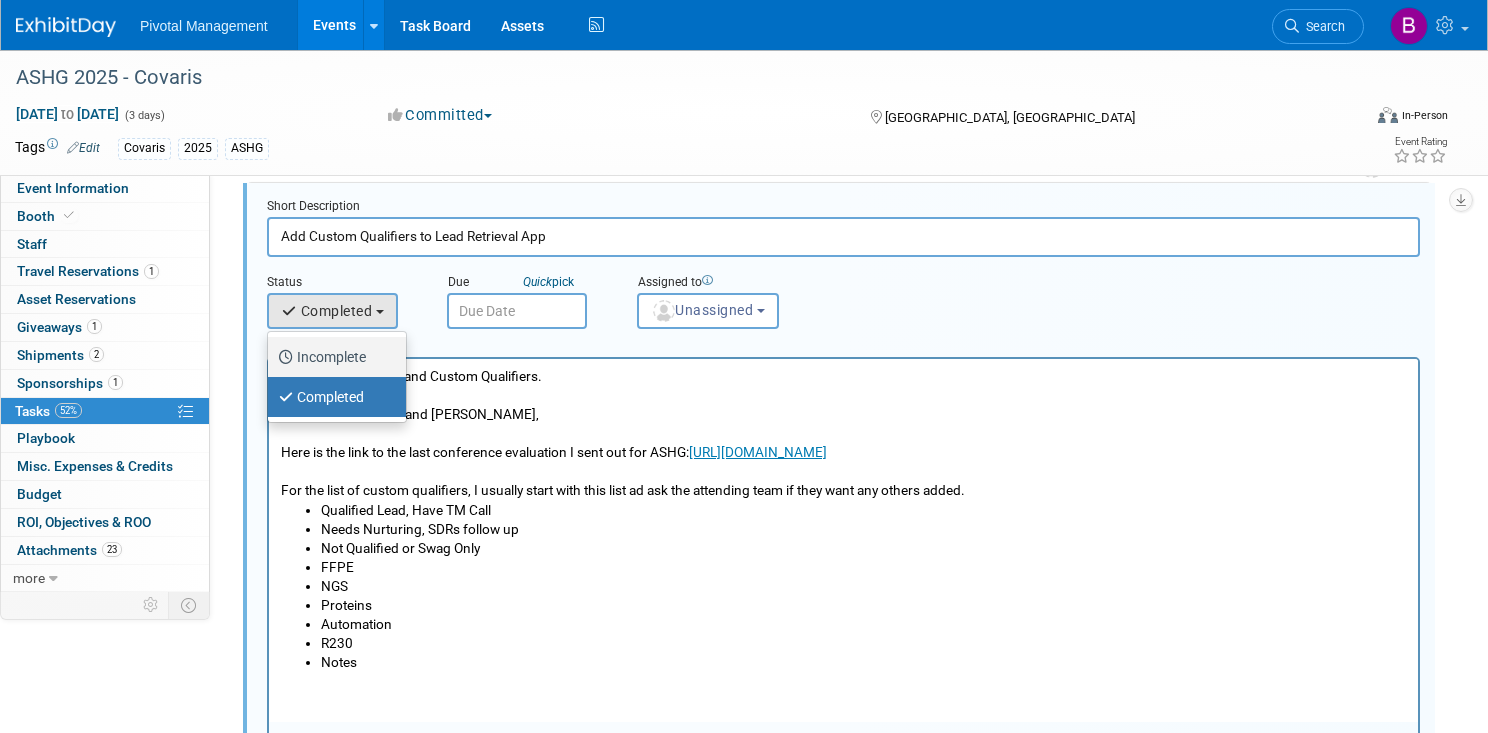 click on "Incomplete" at bounding box center (332, 357) 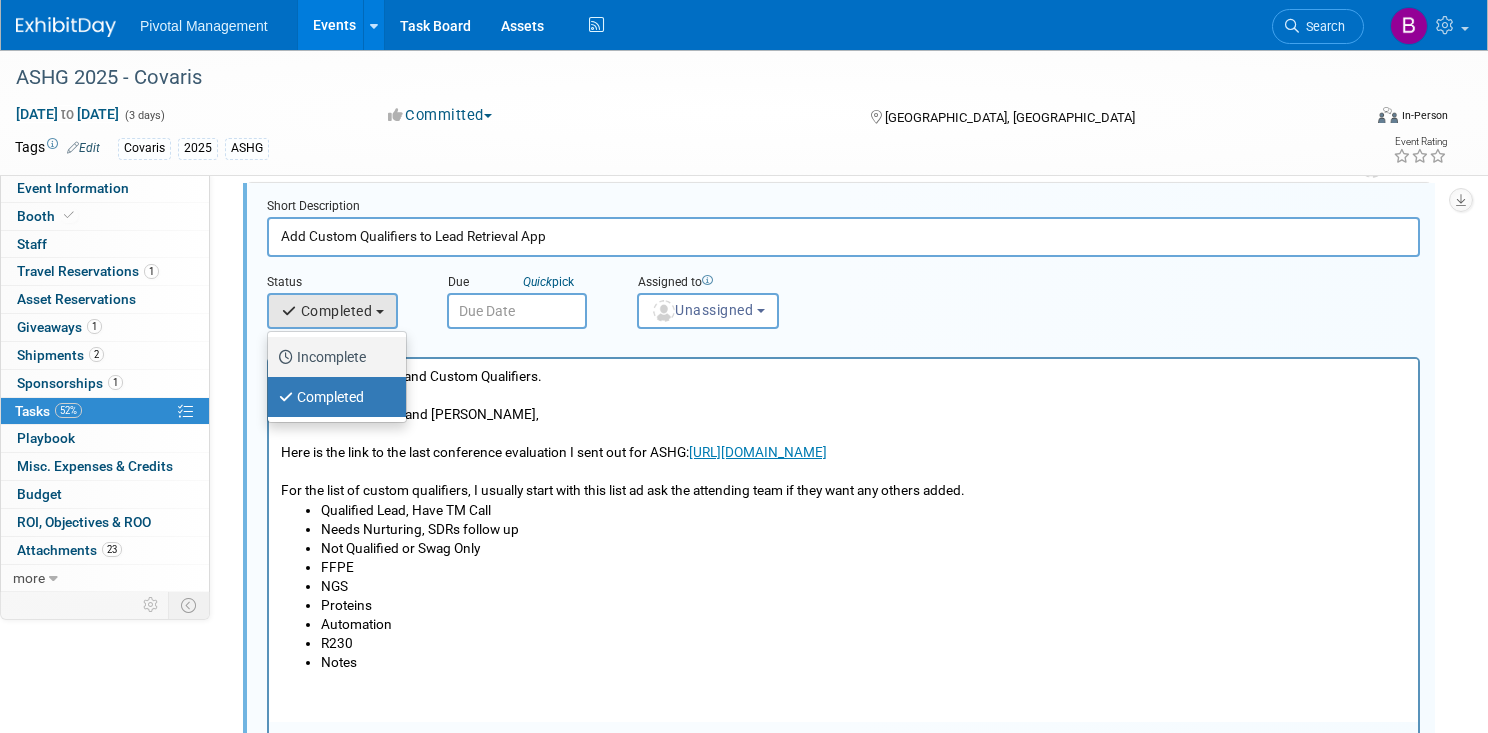 select on "1" 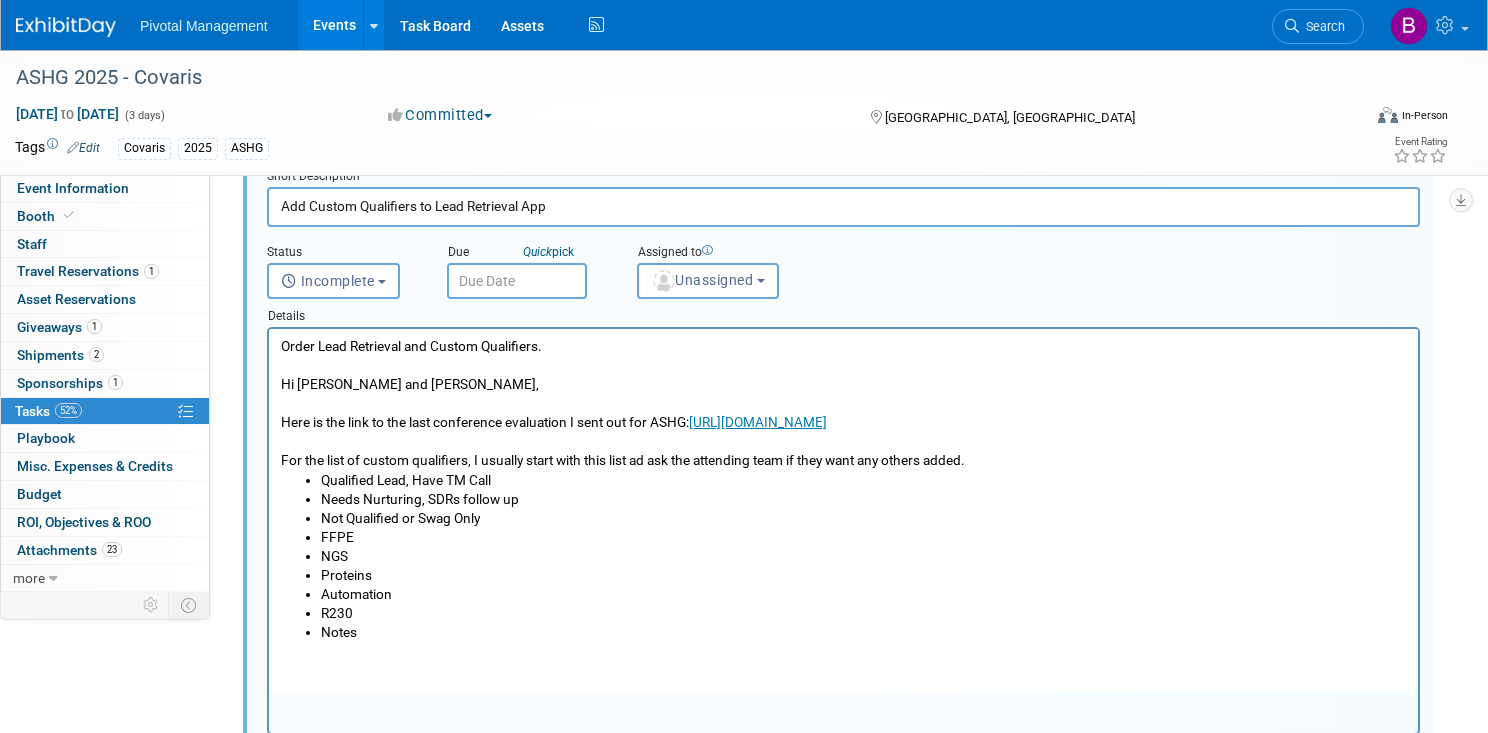 scroll, scrollTop: 803, scrollLeft: 0, axis: vertical 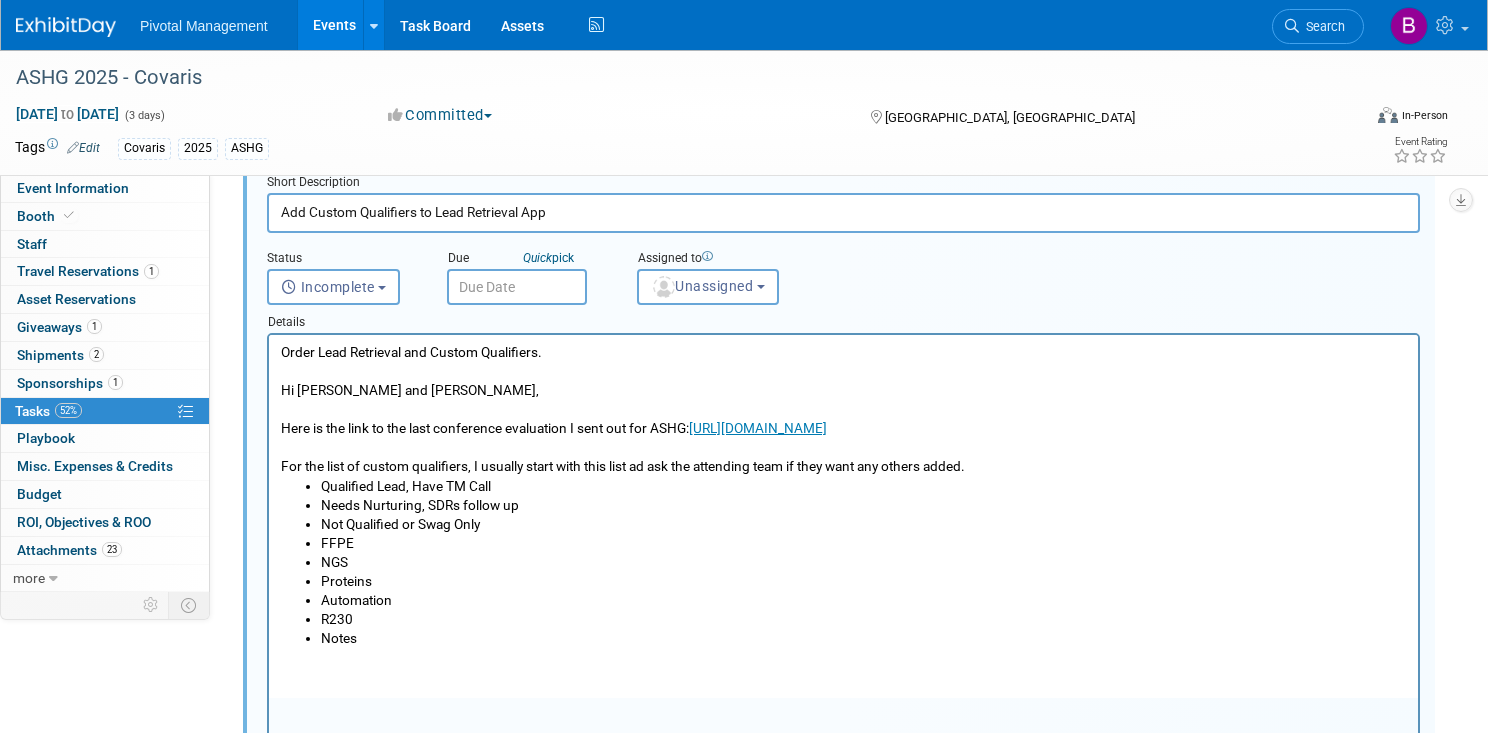 click on "Order Lead Retrieval and Custom Qualifiers.  Hi Valerie and Briana,   Here is the link to the last conference evaluation I sent out for ASHG:  https://www.surveymonkey.com/r/D8JFH92   For the list of custom qualifiers, I usually start with this list ad ask the attending team if they want any others added." at bounding box center (844, 410) 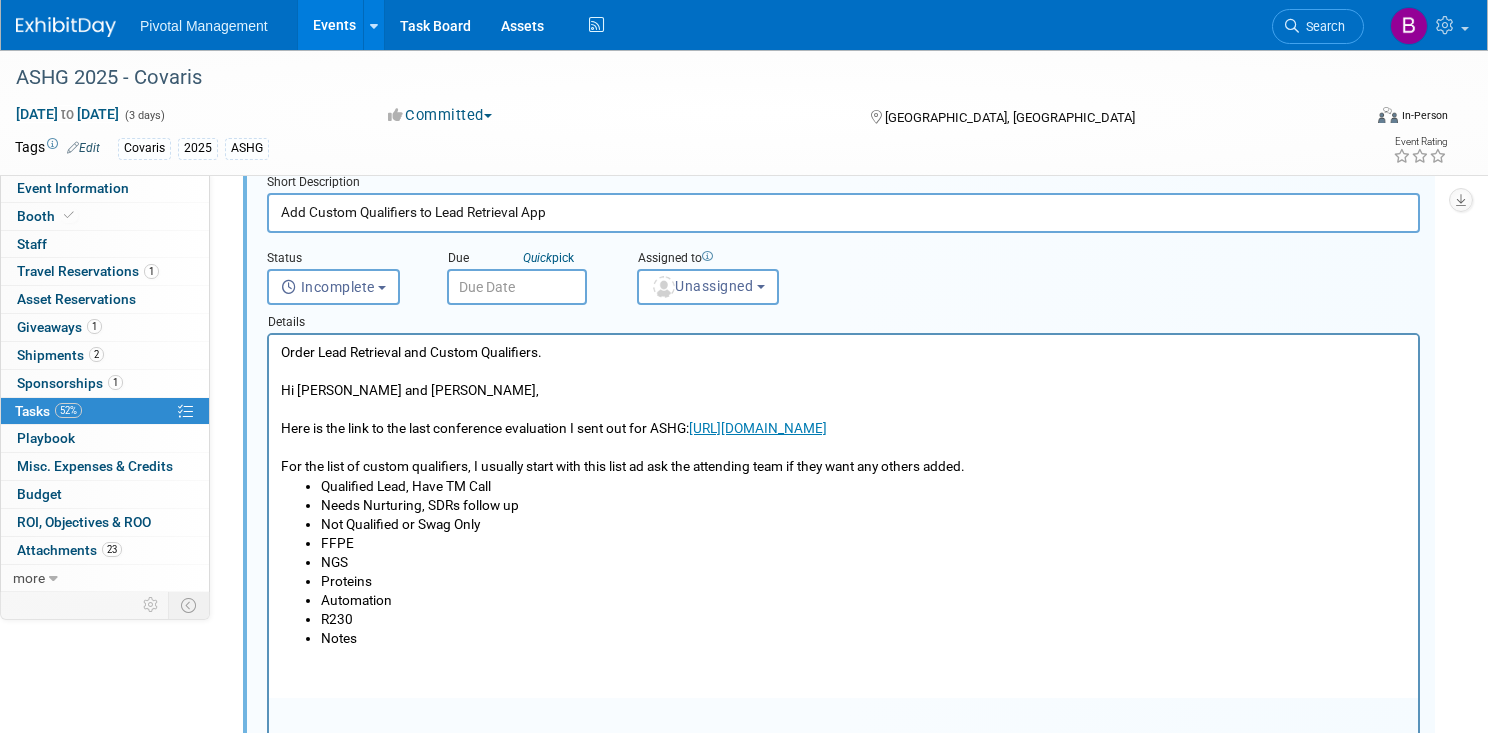 click on "Order Lead Retrieval and Custom Qualifiers.  Hi Valerie and Briana,   Here is the link to the last conference evaluation I sent out for ASHG:  https://www.surveymonkey.com/r/D8JFH92   For the list of custom qualifiers, I usually start with this list ad ask the attending team if they want any others added." at bounding box center (844, 410) 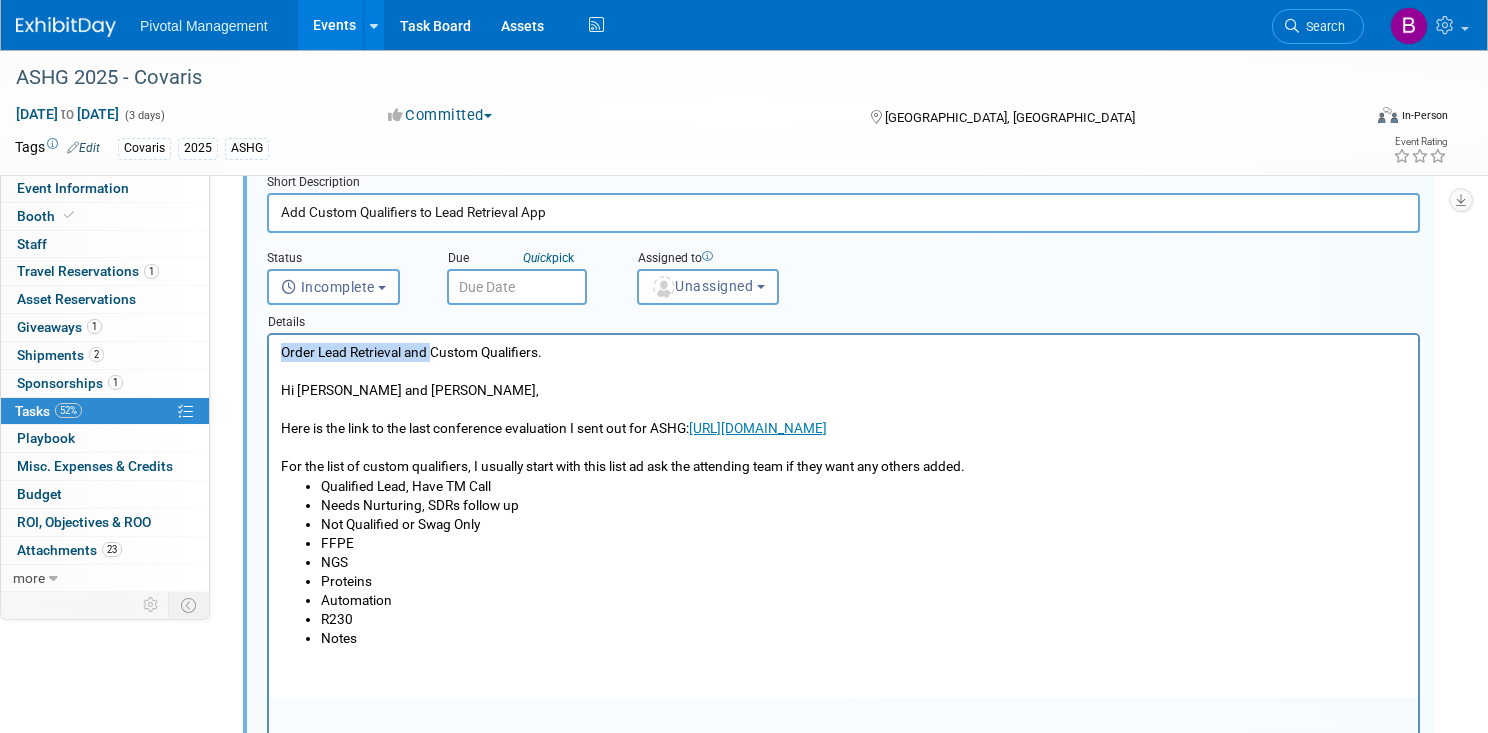 drag, startPoint x: 433, startPoint y: 355, endPoint x: 281, endPoint y: 353, distance: 152.01315 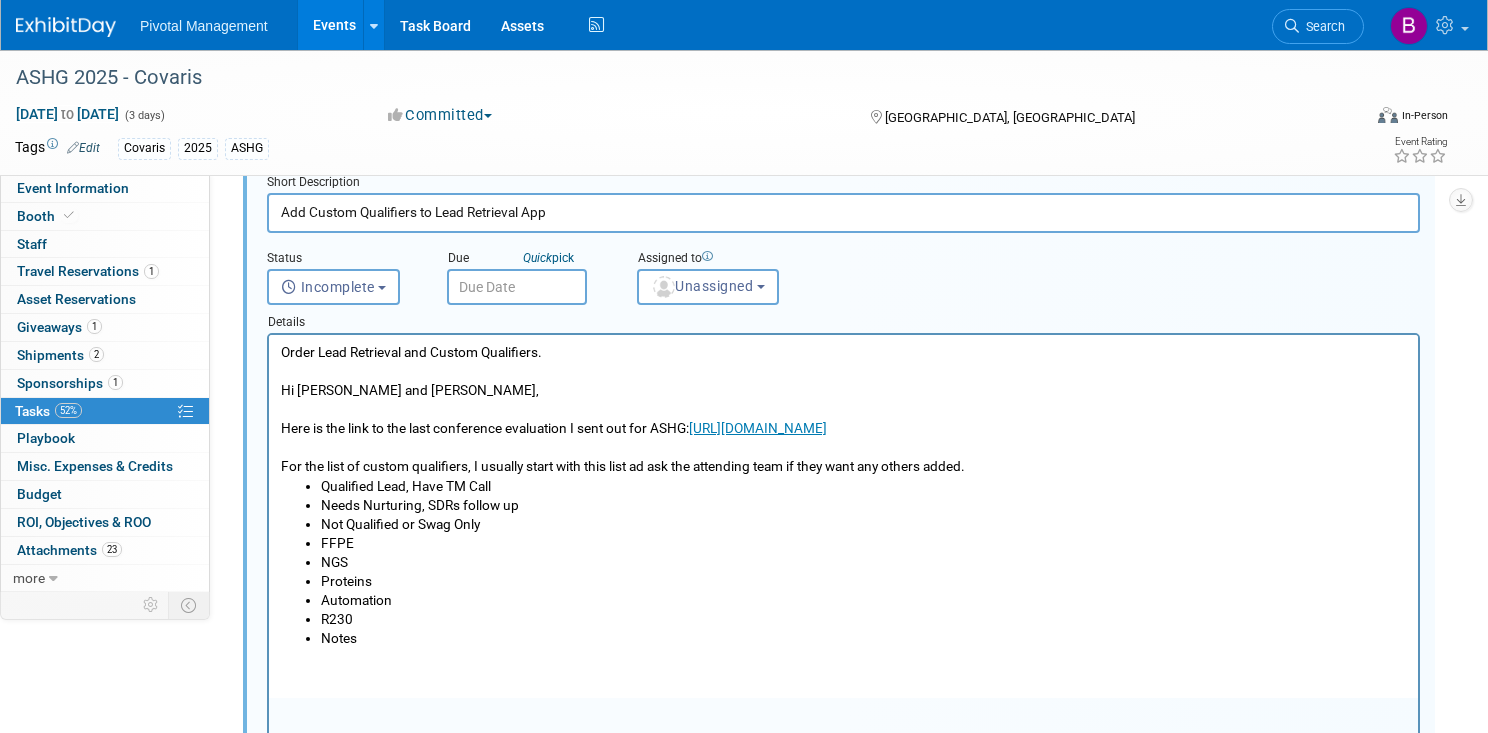 type 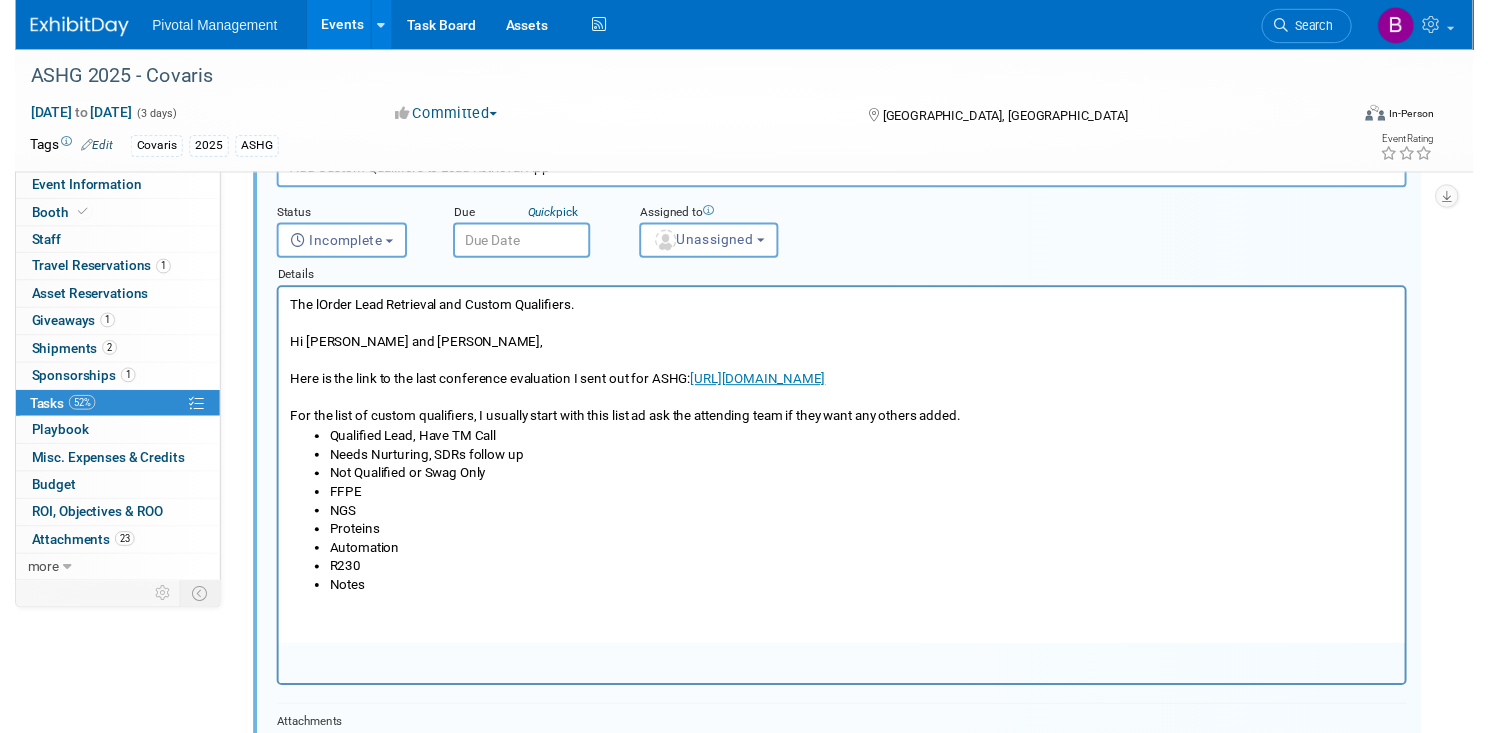 scroll, scrollTop: 848, scrollLeft: 0, axis: vertical 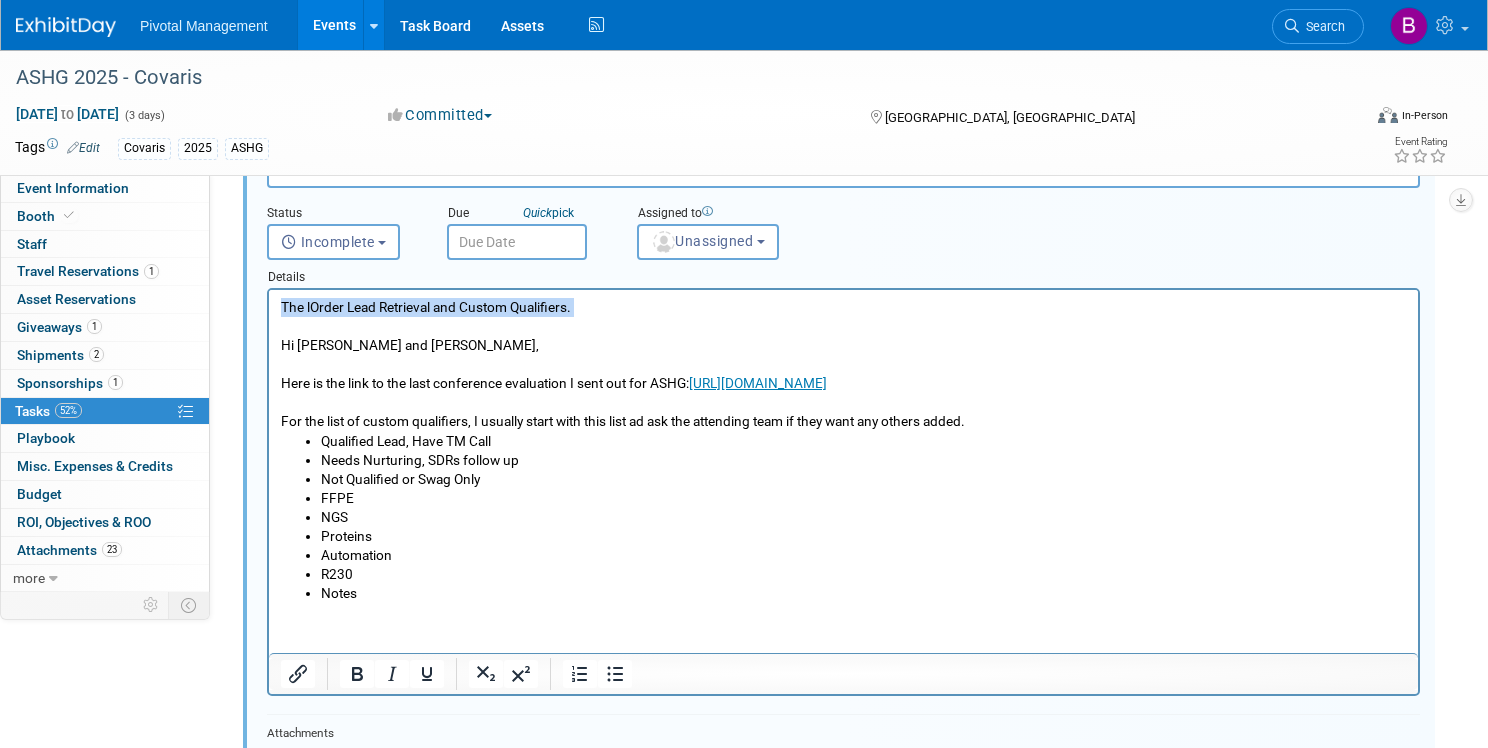 drag, startPoint x: 580, startPoint y: 321, endPoint x: 274, endPoint y: 308, distance: 306.27603 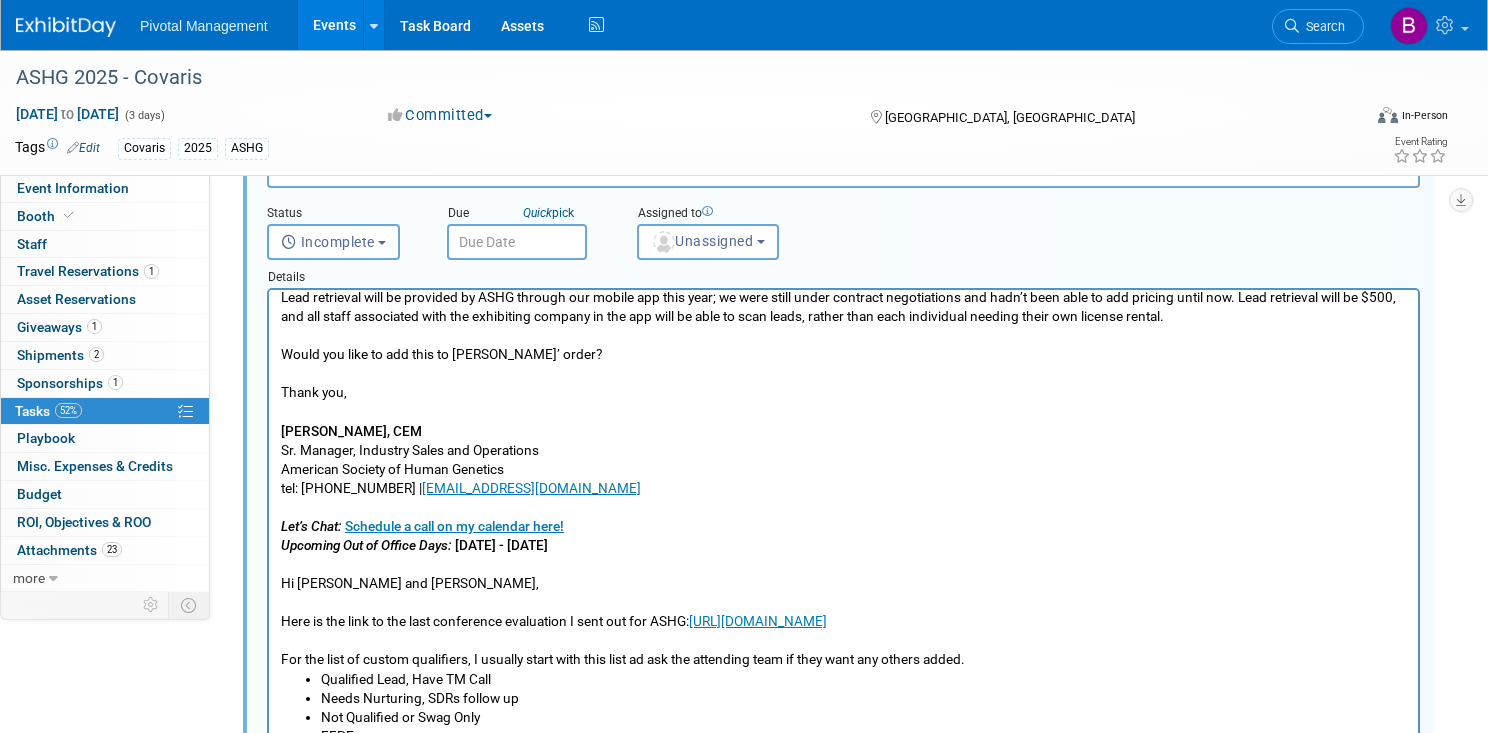 scroll, scrollTop: 0, scrollLeft: 0, axis: both 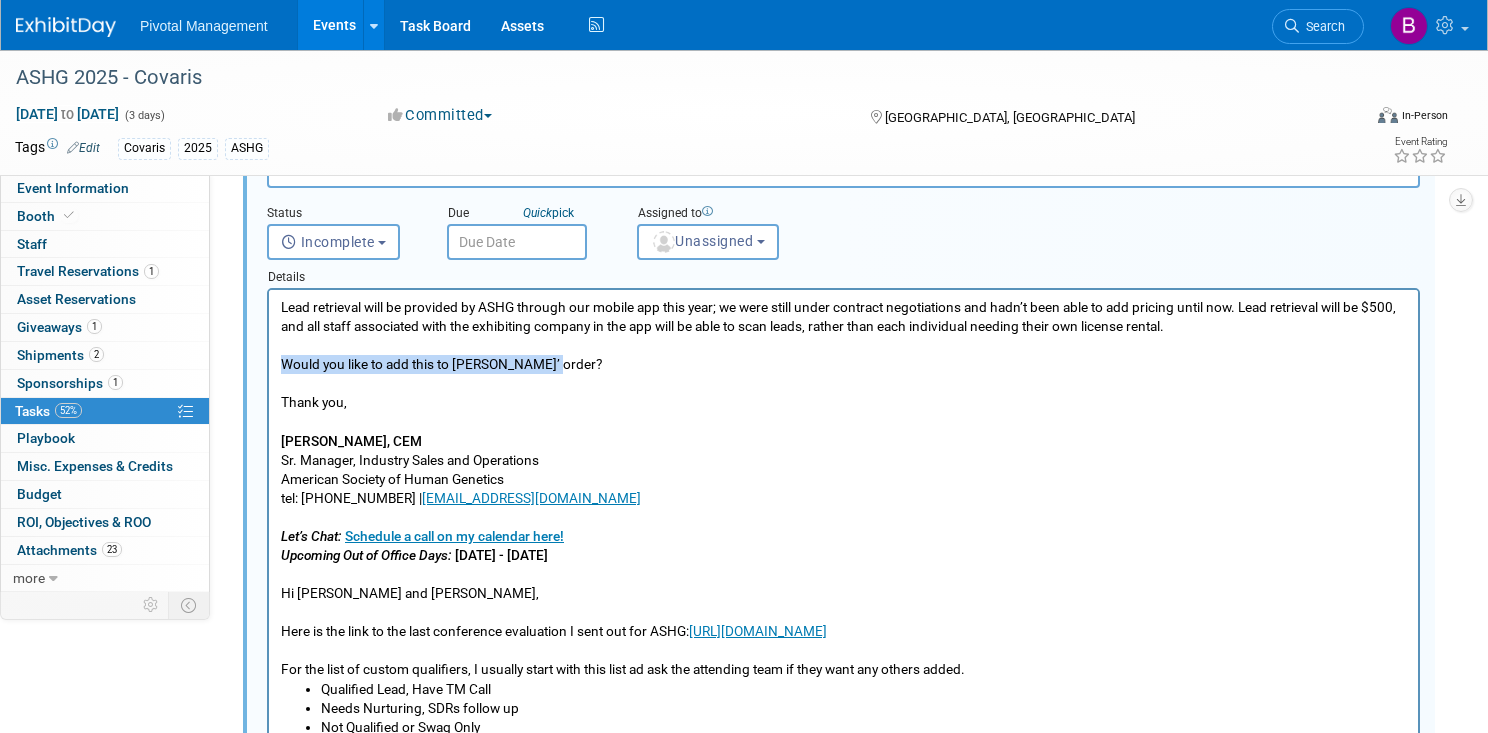 drag, startPoint x: 579, startPoint y: 391, endPoint x: 301, endPoint y: 372, distance: 278.64853 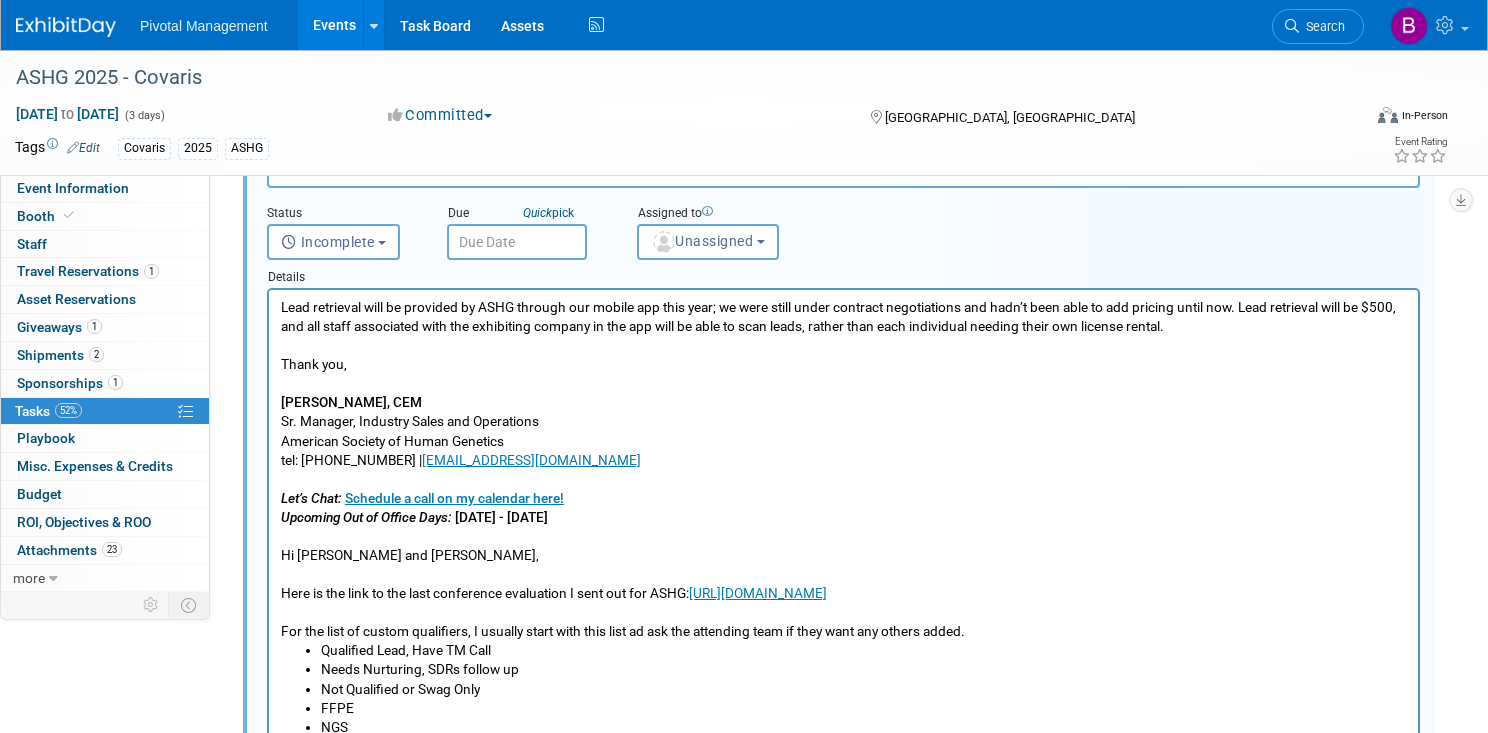 click on "Lead retrieval will be provided by ASHG through our mobile app this year; we were still under contract negotiations and hadn’t been able to add pricing until now. Lead retrieval will be $500, and all staff associated with the exhibiting company in the app will be able to scan leads, rather than each individual needing their own license rental.   Thank you,   Sara Whitney, CEM Sr. Manager, Industry Sales and Operations American Society of Human Genetics tel: (301) 634-7318 |  swhitney@ashg.org Let’s Chat:   Schedule a call on my calendar here! Upcoming Out of Office Days:   July 31 - August 1 Hi Valerie and Briana,   Here is the link to the last conference evaluation I sent out for ASHG:  https://www.surveymonkey.com/r/D8JFH92   For the list of custom qualifiers, I usually start with this list ad ask the attending team if they want any others added. Qualified Lead, Have TM Call  Needs Nurturing, SDRs follow up  Not Qualified or Swag Only  FFPE  NGS  Proteins  Automation  R230  Notes" at bounding box center (844, 555) 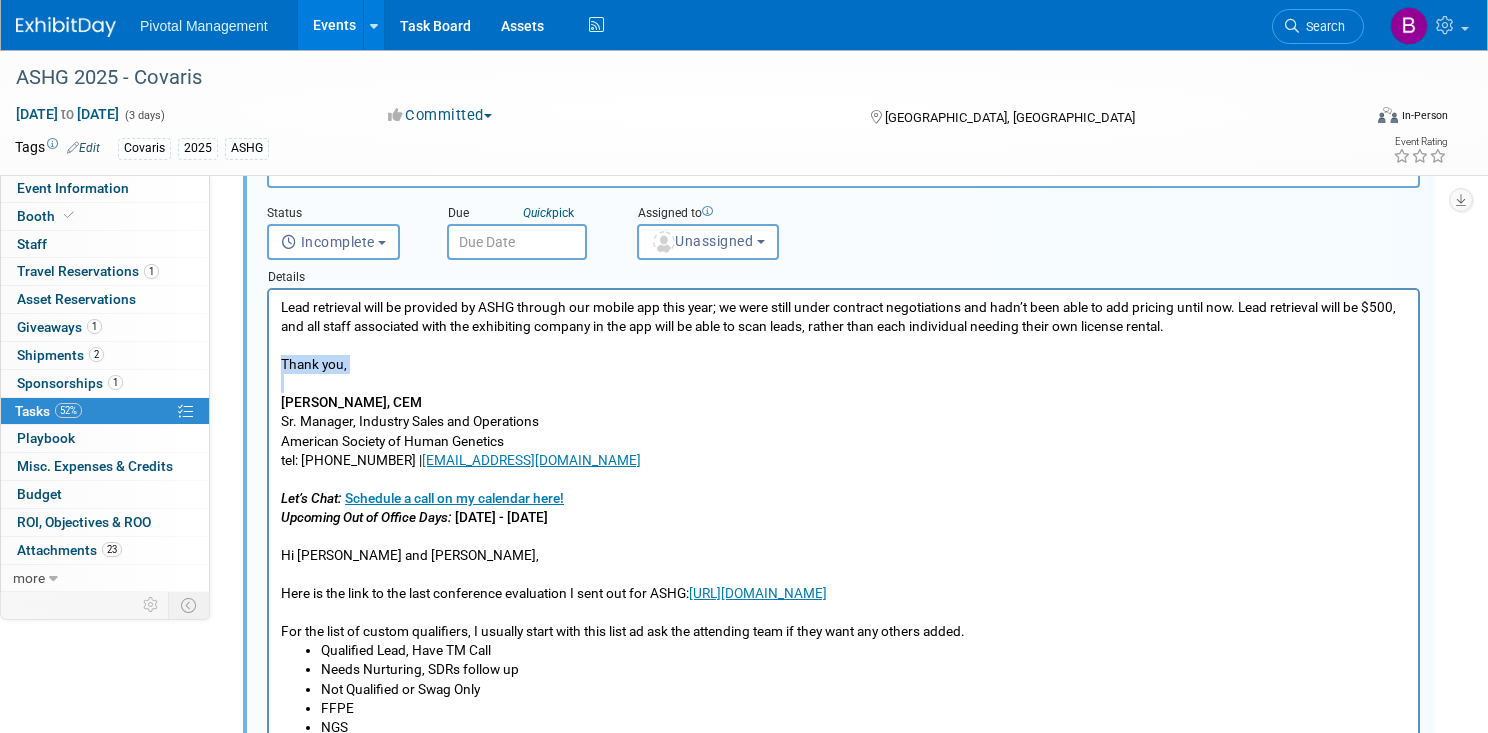 drag, startPoint x: 359, startPoint y: 398, endPoint x: 277, endPoint y: 386, distance: 82.8734 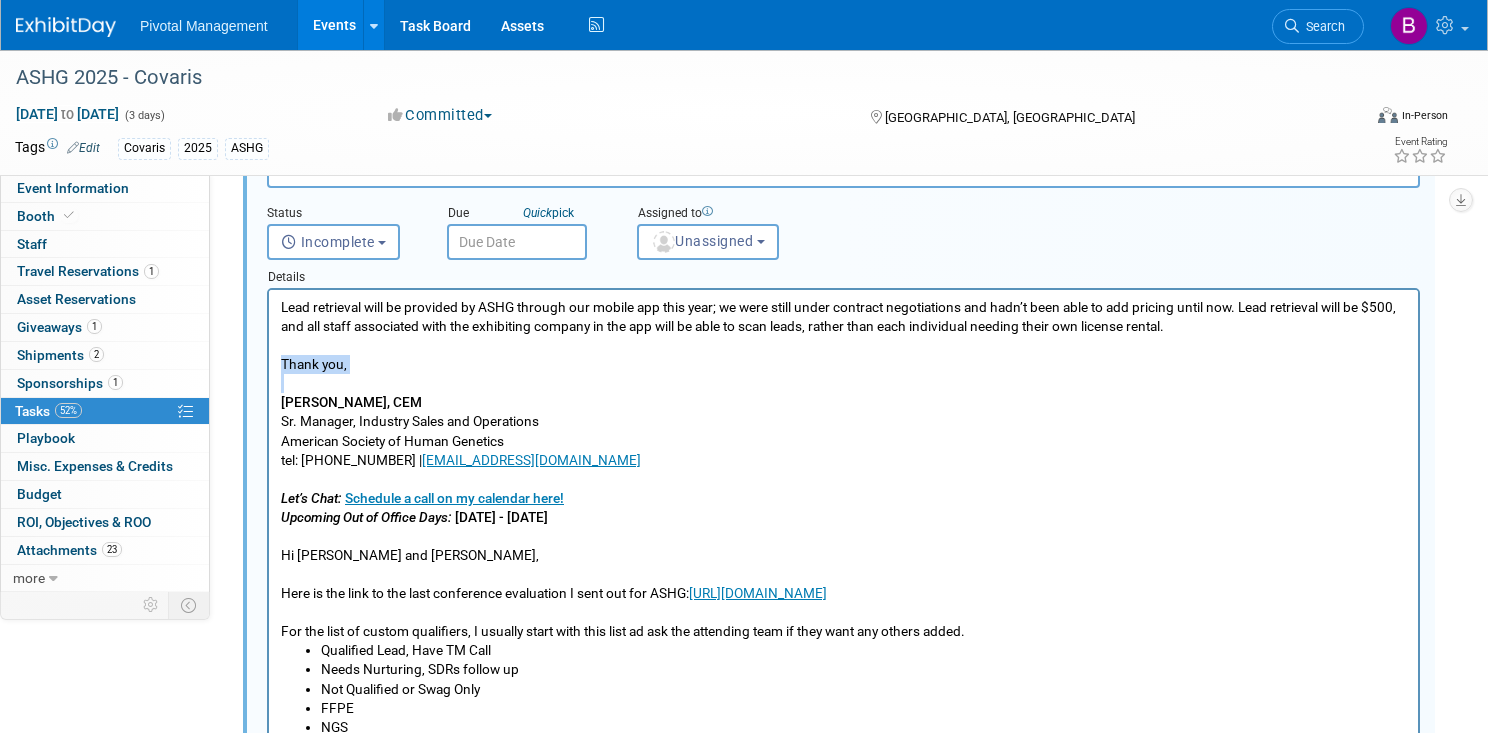 click on "Lead retrieval will be provided by ASHG through our mobile app this year; we were still under contract negotiations and hadn’t been able to add pricing until now. Lead retrieval will be $500, and all staff associated with the exhibiting company in the app will be able to scan leads, rather than each individual needing their own license rental.   Thank you,   Sara Whitney, CEM Sr. Manager, Industry Sales and Operations American Society of Human Genetics tel: (301) 634-7318 |  swhitney@ashg.org Let’s Chat:   Schedule a call on my calendar here! Upcoming Out of Office Days:   July 31 - August 1 Hi Valerie and Briana,   Here is the link to the last conference evaluation I sent out for ASHG:  https://www.surveymonkey.com/r/D8JFH92   For the list of custom qualifiers, I usually start with this list ad ask the attending team if they want any others added. Qualified Lead, Have TM Call  Needs Nurturing, SDRs follow up  Not Qualified or Swag Only  FFPE  NGS  Proteins  Automation  R230  Notes" at bounding box center (843, 551) 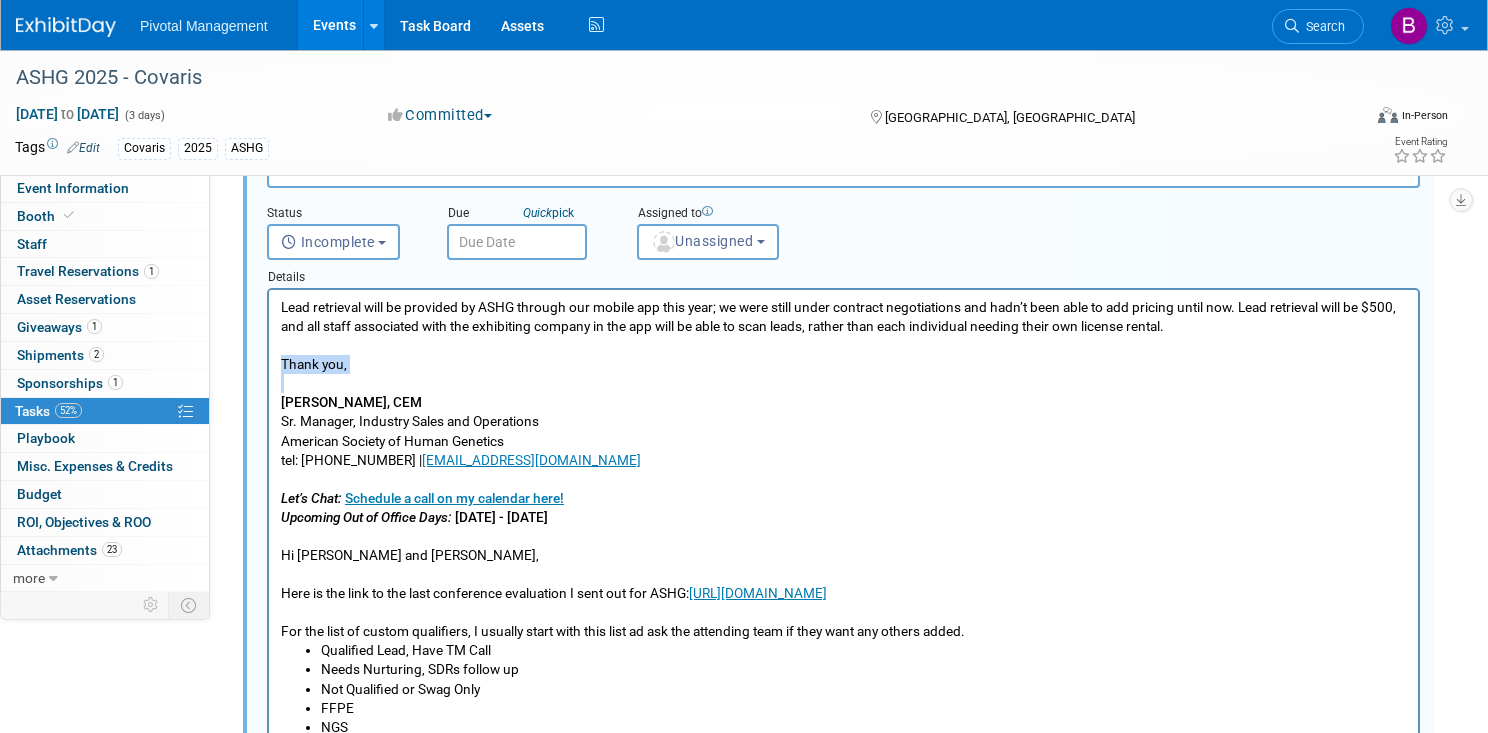 drag, startPoint x: 592, startPoint y: 539, endPoint x: 276, endPoint y: 382, distance: 352.85266 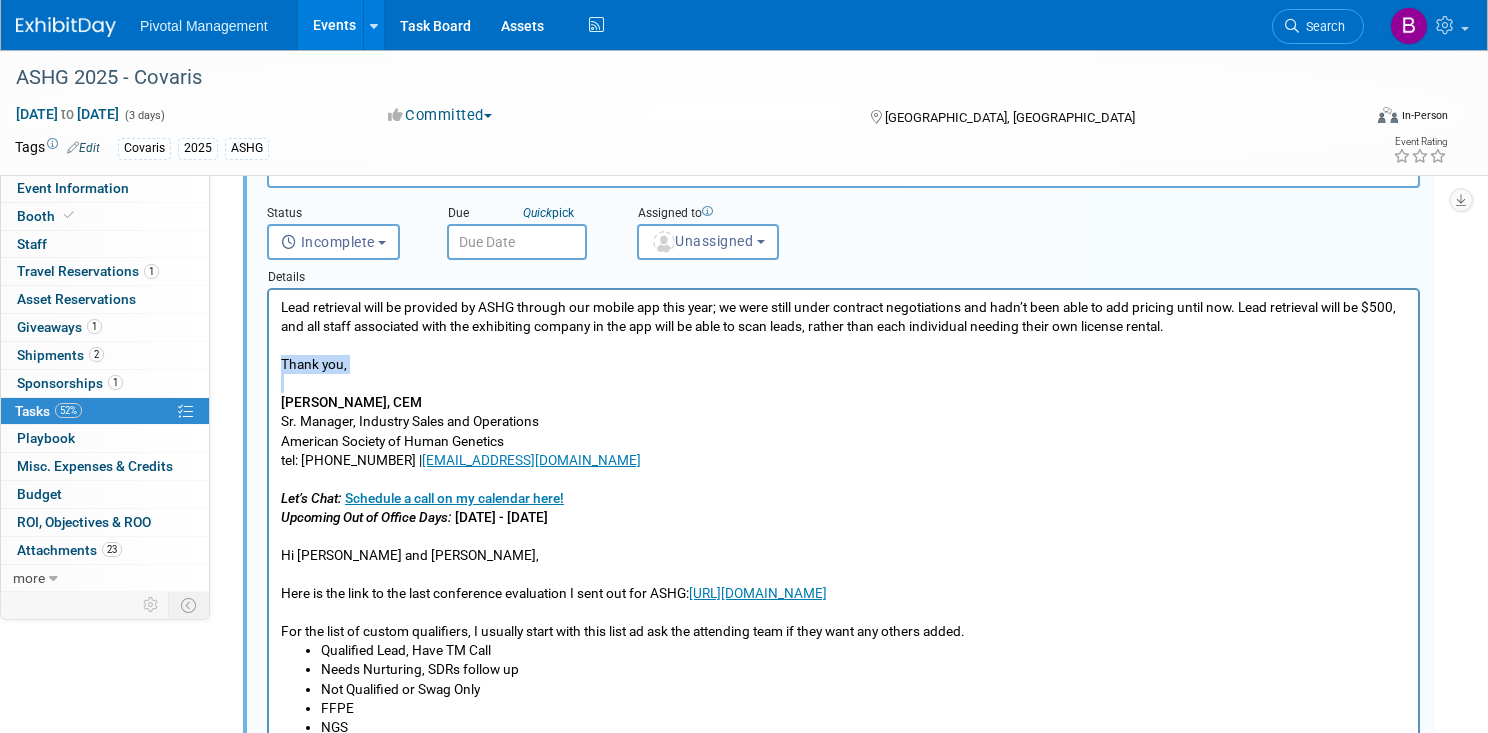 click on "Lead retrieval will be provided by ASHG through our mobile app this year; we were still under contract negotiations and hadn’t been able to add pricing until now. Lead retrieval will be $500, and all staff associated with the exhibiting company in the app will be able to scan leads, rather than each individual needing their own license rental.   Thank you,   Sara Whitney, CEM Sr. Manager, Industry Sales and Operations American Society of Human Genetics tel: (301) 634-7318 |  swhitney@ashg.org Let’s Chat:   Schedule a call on my calendar here! Upcoming Out of Office Days:   July 31 - August 1 Hi Valerie and Briana,   Here is the link to the last conference evaluation I sent out for ASHG:  https://www.surveymonkey.com/r/D8JFH92   For the list of custom qualifiers, I usually start with this list ad ask the attending team if they want any others added. Qualified Lead, Have TM Call  Needs Nurturing, SDRs follow up  Not Qualified or Swag Only  FFPE  NGS  Proteins  Automation  R230  Notes" at bounding box center [843, 551] 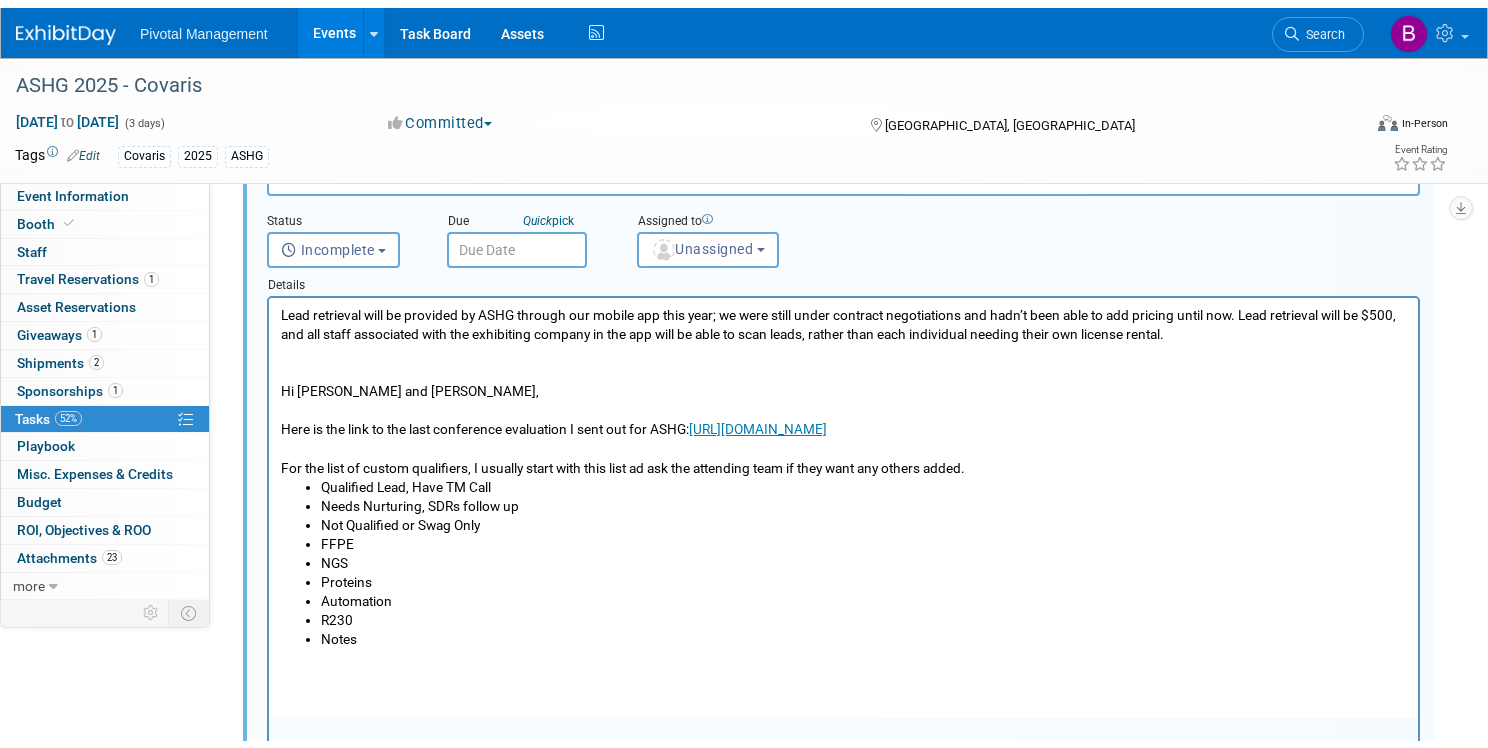 scroll, scrollTop: 867, scrollLeft: 0, axis: vertical 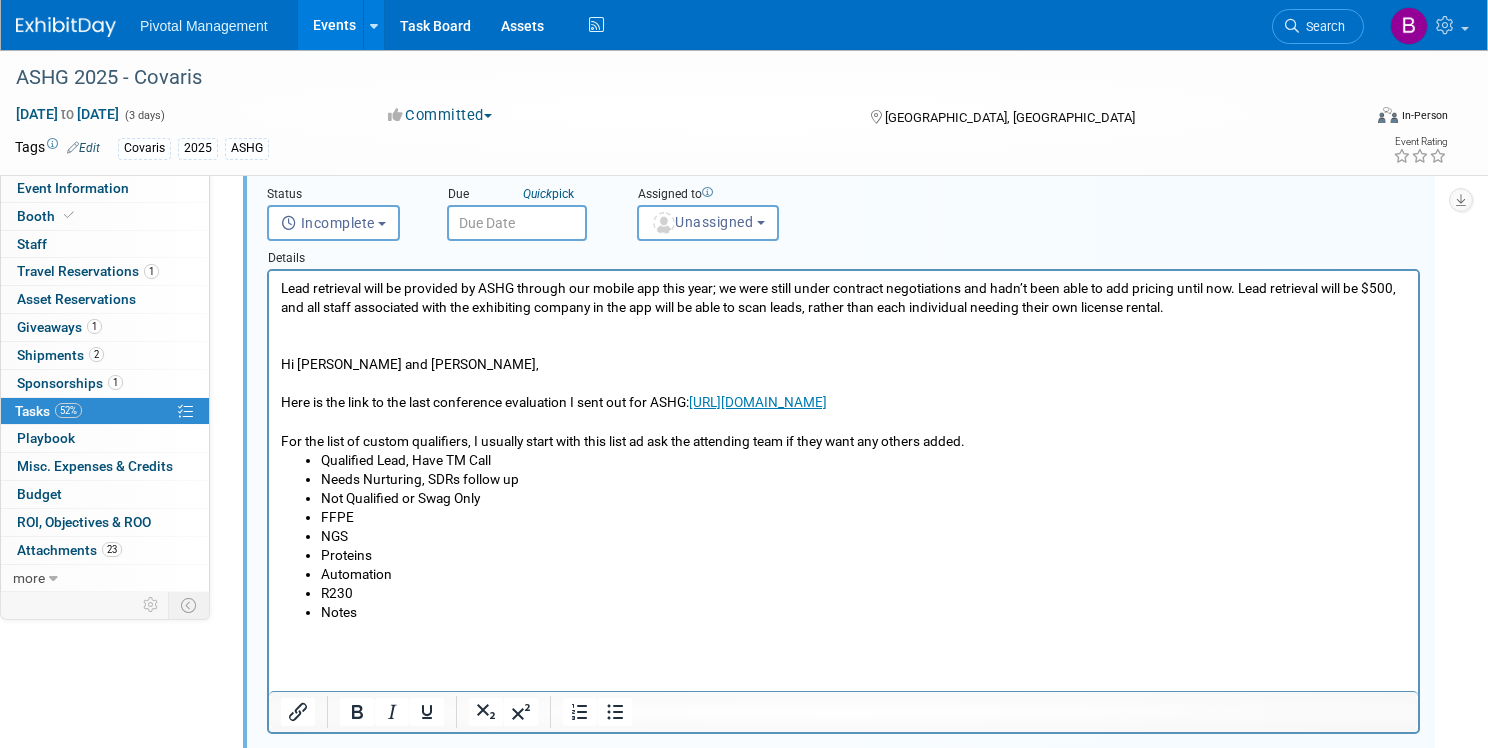 click on "Hi Valerie and Briana,   Here is the link to the last conference evaluation I sent out for ASHG:  https://www.surveymonkey.com/r/D8JFH92   For the list of custom qualifiers, I usually start with this list ad ask the attending team if they want any others added." at bounding box center (844, 393) 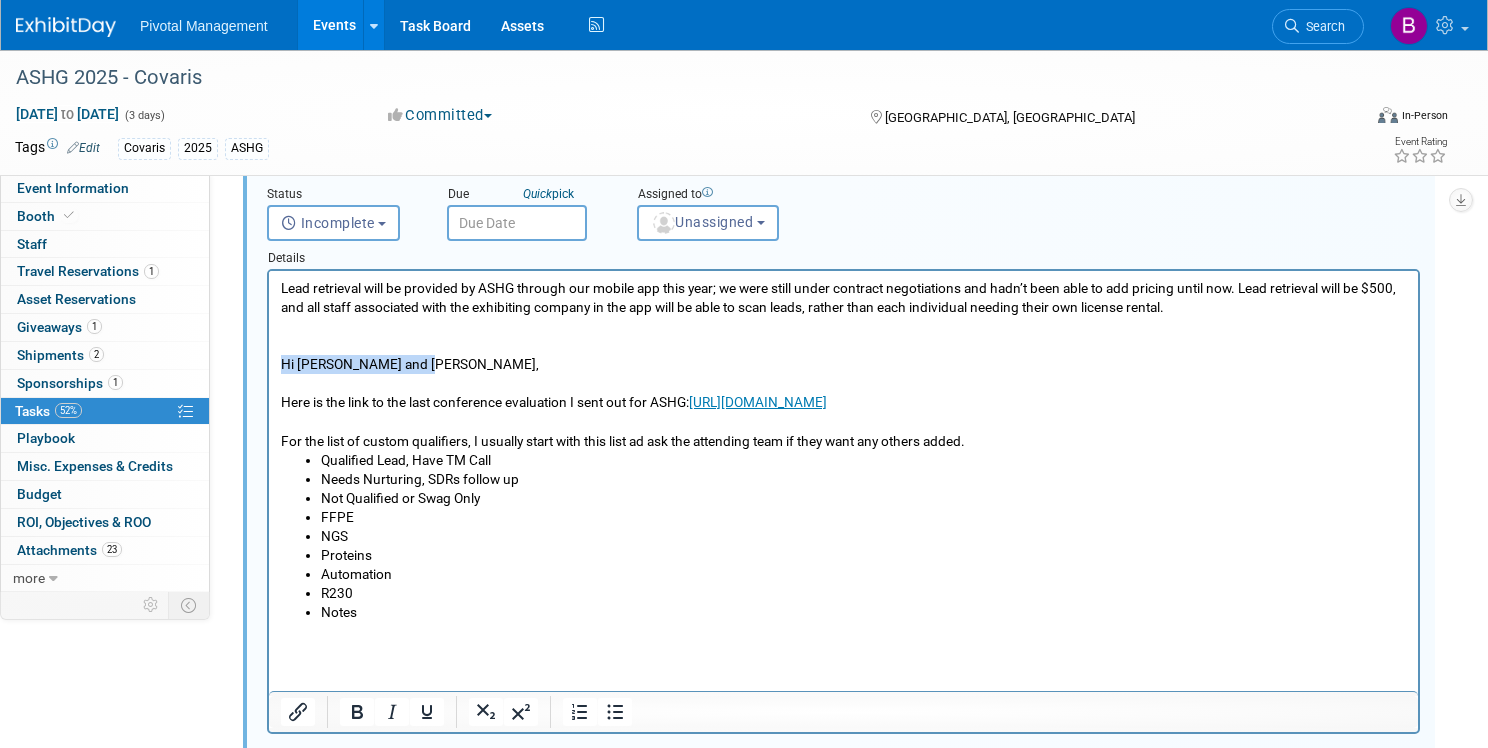 drag, startPoint x: 468, startPoint y: 392, endPoint x: 266, endPoint y: 389, distance: 202.02228 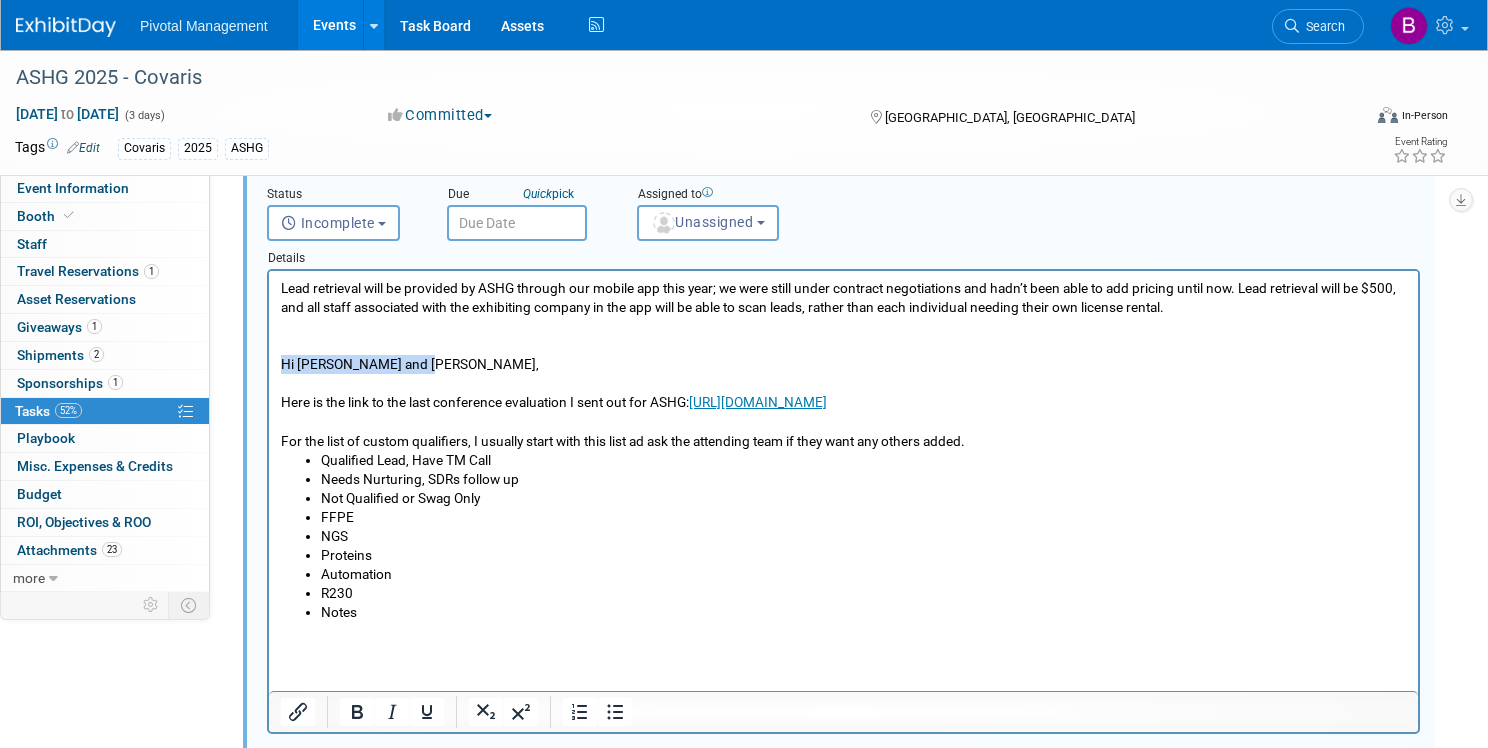 click on "Lead retrieval will be provided by ASHG through our mobile app this year; we were still under contract negotiations and hadn’t been able to add pricing until now. Lead retrieval will be $500, and all staff associated with the exhibiting company in the app will be able to scan leads, rather than each individual needing their own license rental.   Hi Valerie and Briana,   Here is the link to the last conference evaluation I sent out for ASHG:  https://www.surveymonkey.com/r/D8JFH92   For the list of custom qualifiers, I usually start with this list ad ask the attending team if they want any others added. Qualified Lead, Have TM Call  Needs Nurturing, SDRs follow up  Not Qualified or Swag Only  FFPE  NGS  Proteins  Automation  R230  Notes" at bounding box center (843, 446) 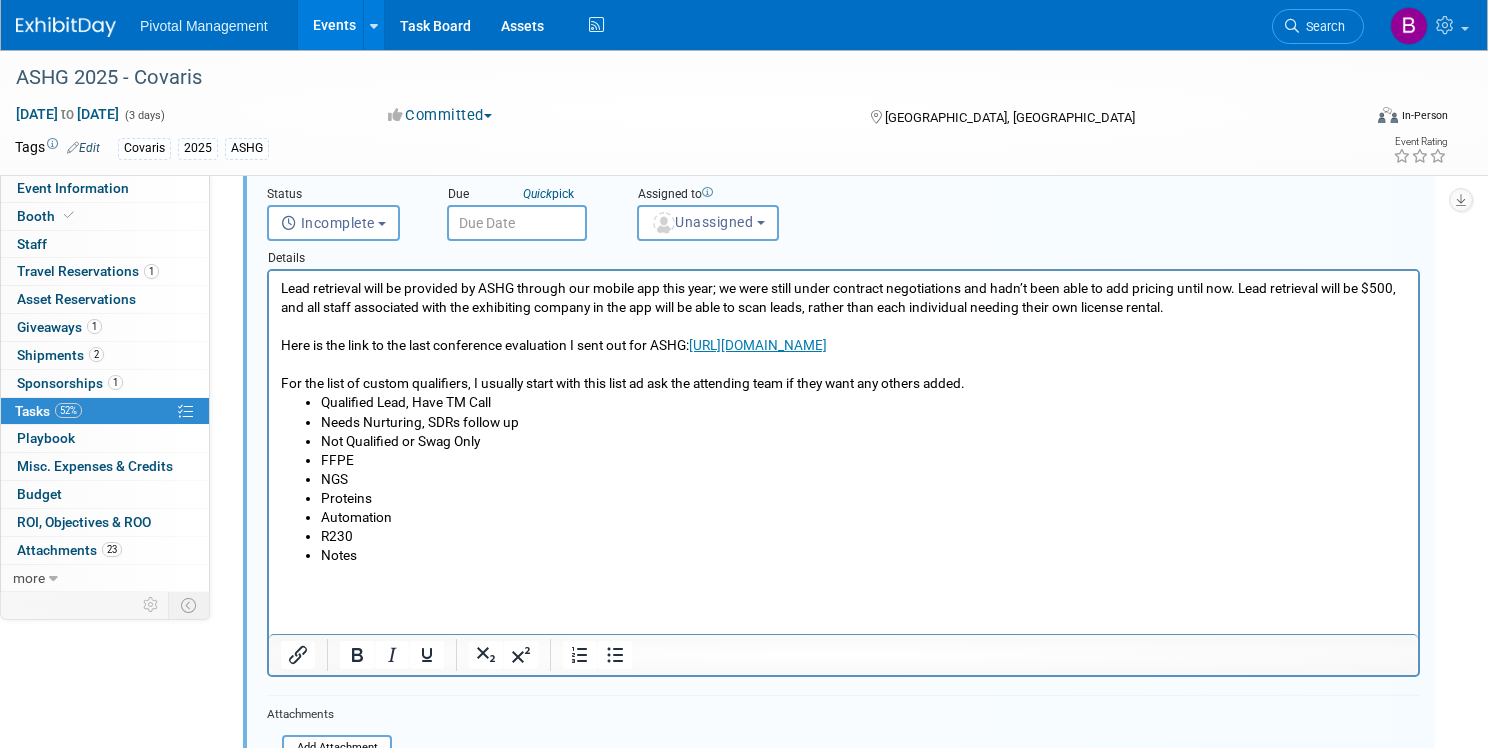 click on "Here is the link to the last conference evaluation I sent out for ASHG:  https://www.surveymonkey.com/r/D8JFH92   For the list of custom qualifiers, I usually start with this list ad ask the attending team if they want any others added." at bounding box center (844, 355) 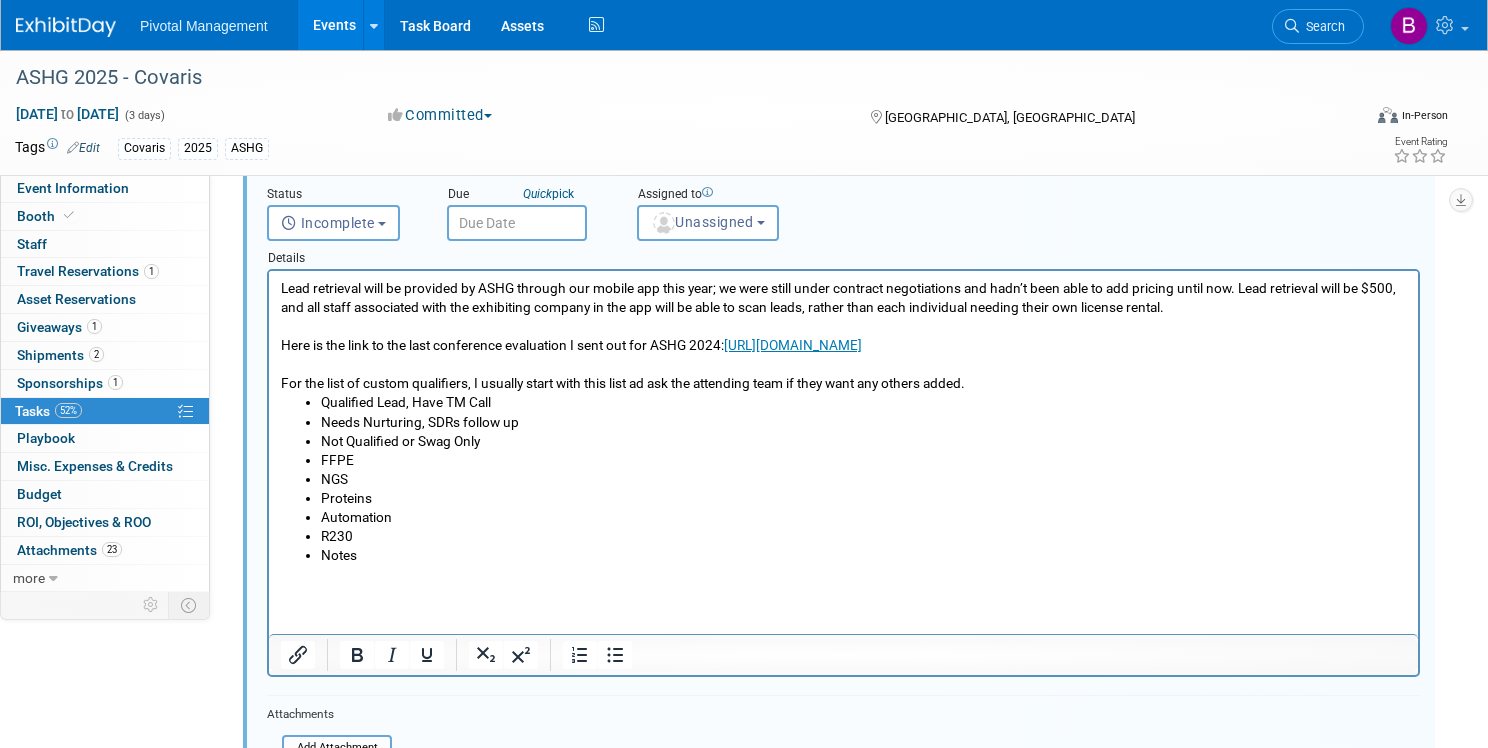 click on "Here is the link to the last conference evaluation I sent out for ASHG 2024:  https://www.surveymonkey.com/r/D8JFH92   For the list of custom qualifiers, I usually start with this list ad ask the attending team if they want any others added." at bounding box center (844, 355) 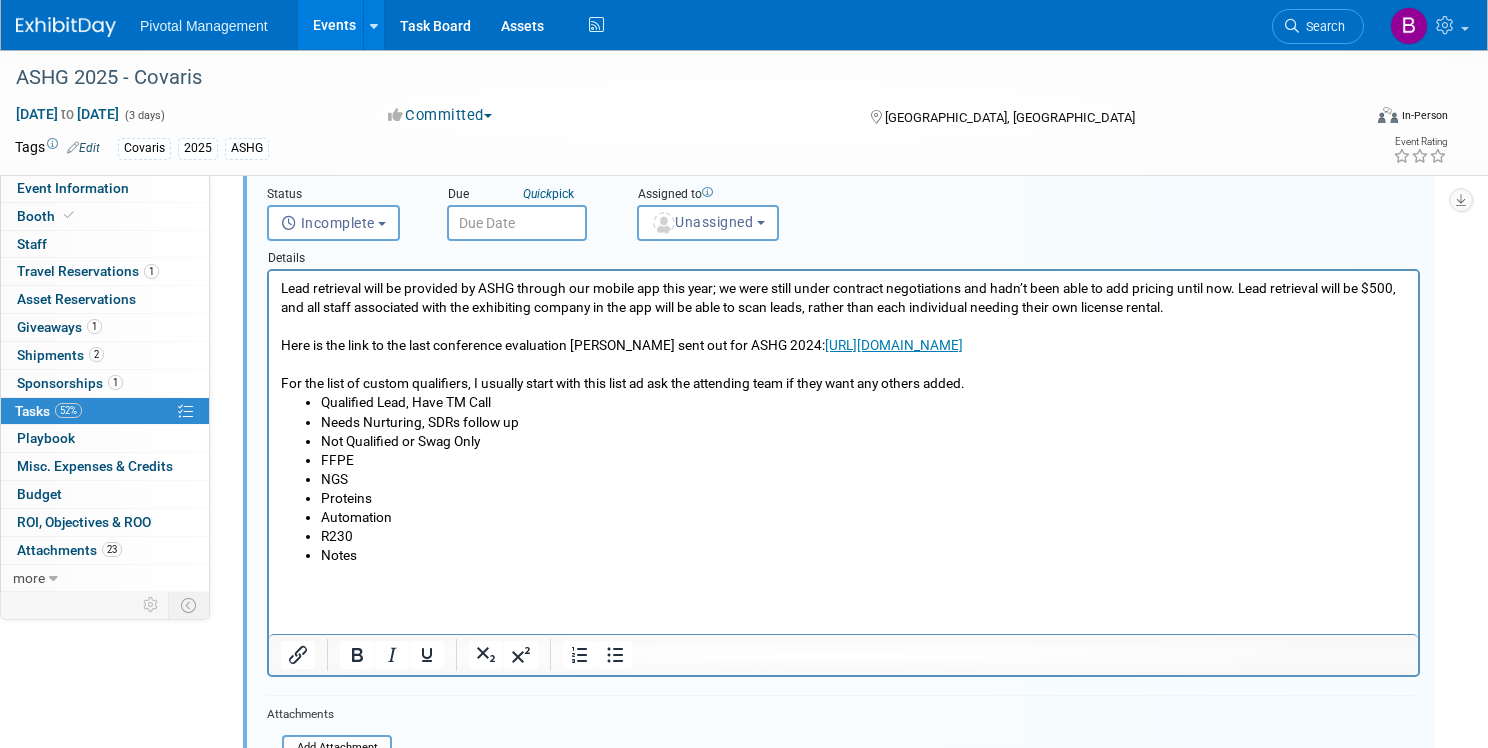 click on "Qualified Lead, Have TM Call" at bounding box center (864, 402) 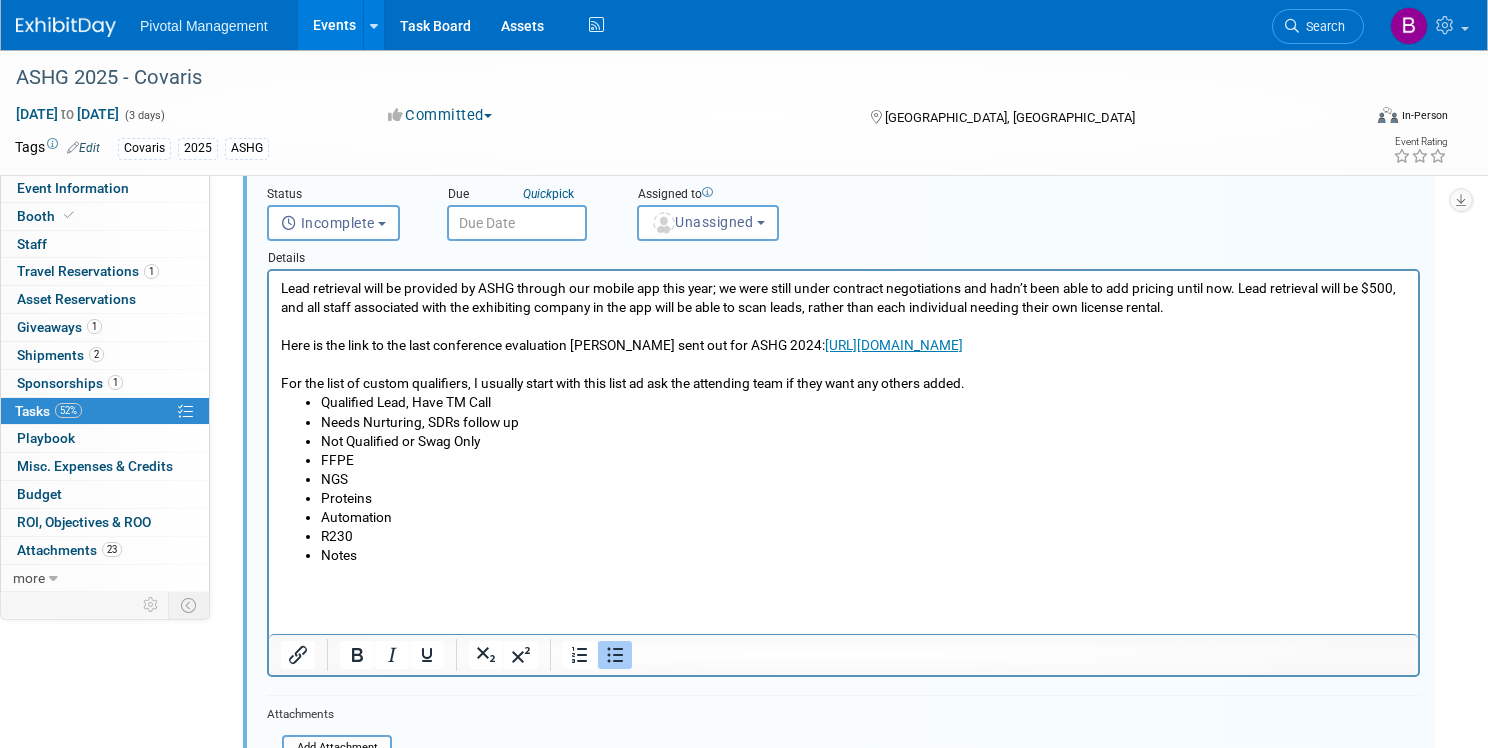 drag, startPoint x: 396, startPoint y: 588, endPoint x: 352, endPoint y: 511, distance: 88.68484 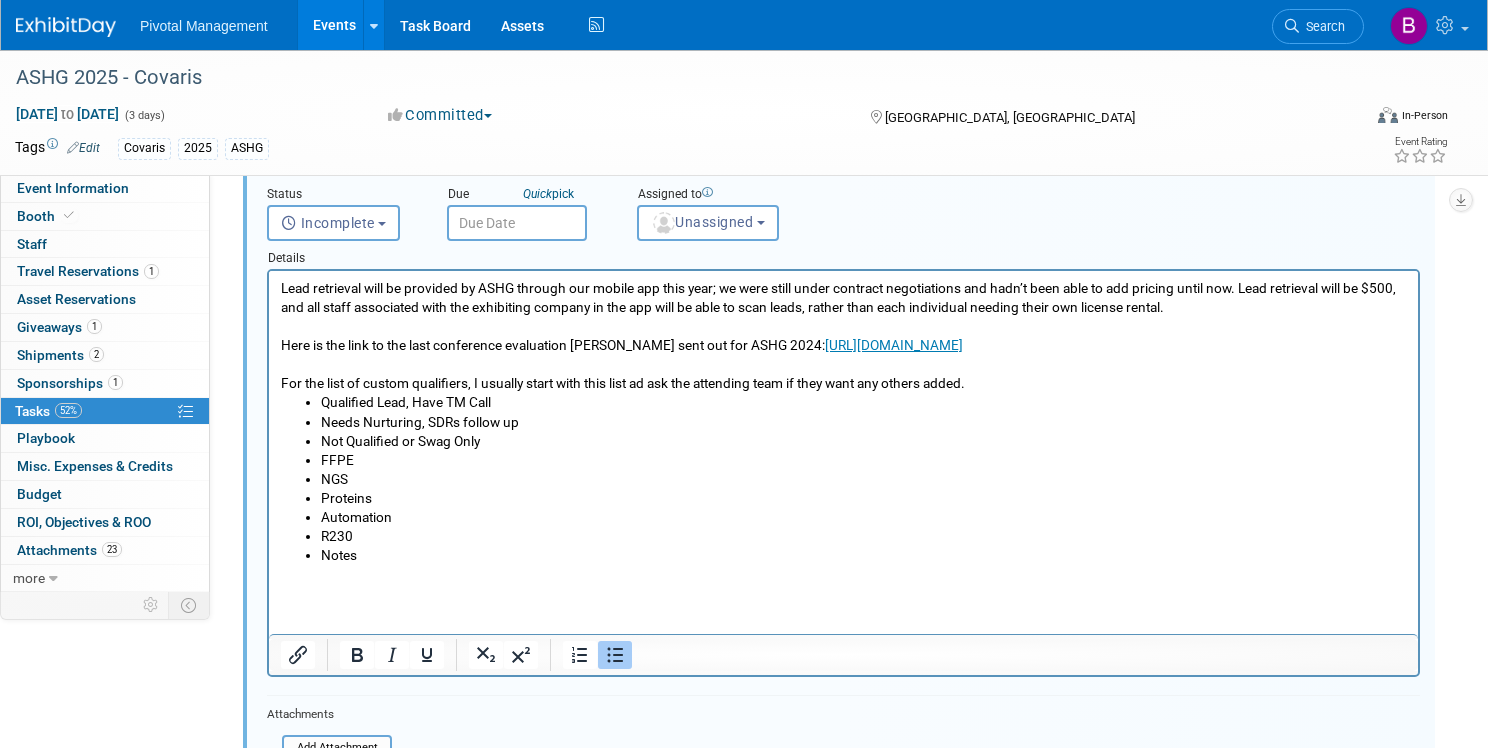 click on "Lead retrieval will be provided by ASHG through our mobile app this year; we were still under contract negotiations and hadn’t been able to add pricing until now. Lead retrieval will be $500, and all staff associated with the exhibiting company in the app will be able to scan leads, rather than each individual needing their own license rental.     Here is the link to the last conference evaluation Laura sent out for ASHG 2024:  https://www.surveymonkey.com/r/D8JFH92   For the list of custom qualifiers, I usually start with this list ad ask the attending team if they want any others added. Qualified Lead, Have TM Call  Needs Nurturing, SDRs follow up  Not Qualified or Swag Only  FFPE  NGS  Proteins  Automation  R230  Notes" at bounding box center (843, 418) 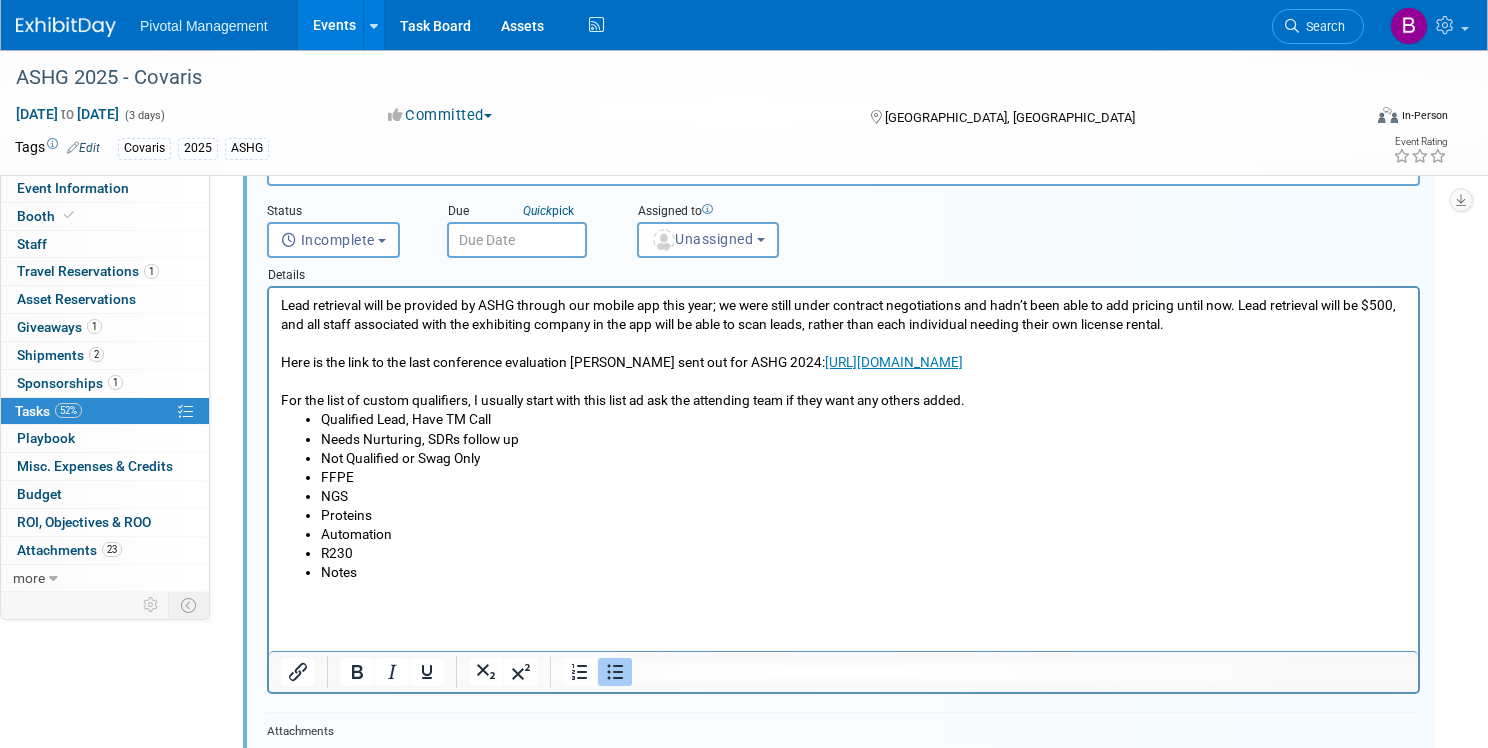 scroll, scrollTop: 845, scrollLeft: 0, axis: vertical 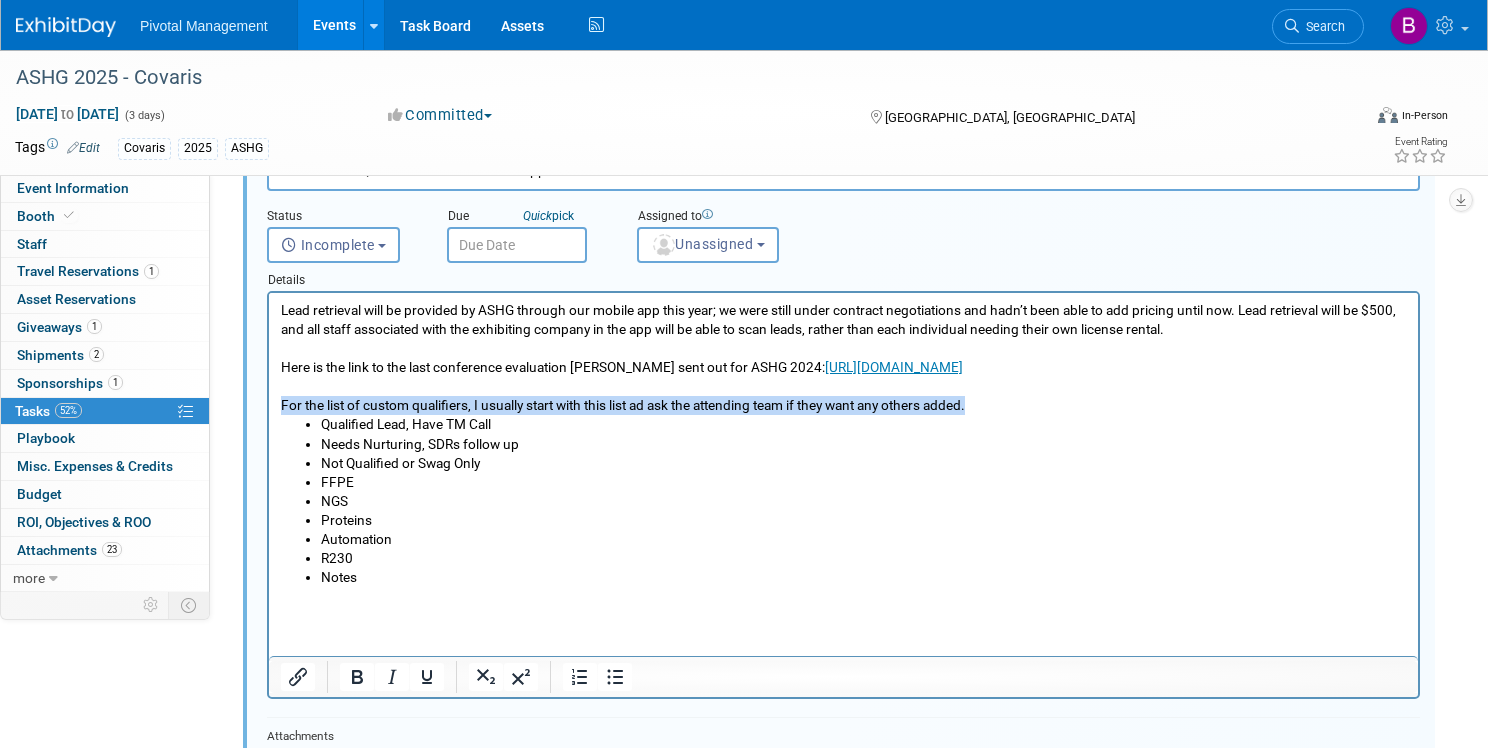 drag, startPoint x: 1026, startPoint y: 417, endPoint x: 271, endPoint y: 426, distance: 755.05365 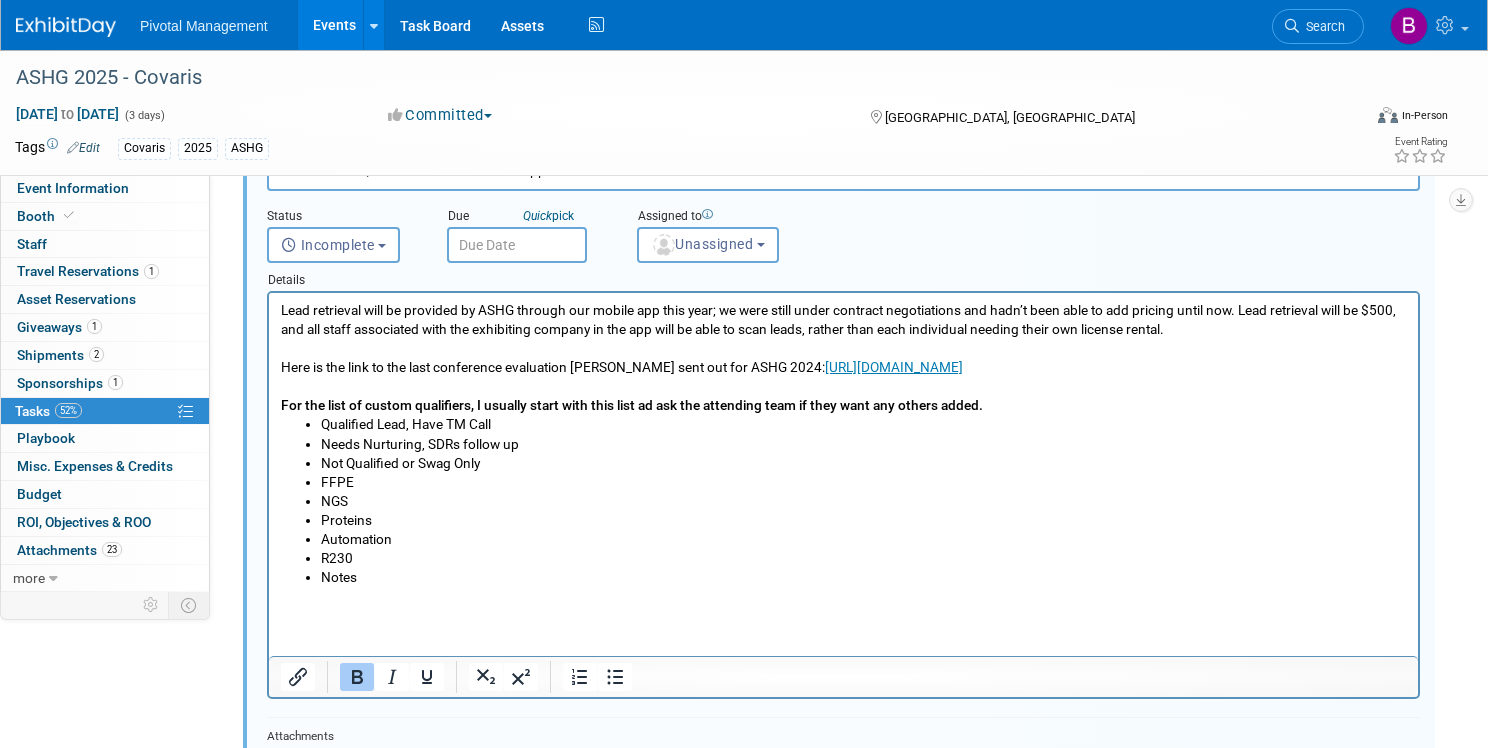 click on "Proteins" at bounding box center (864, 520) 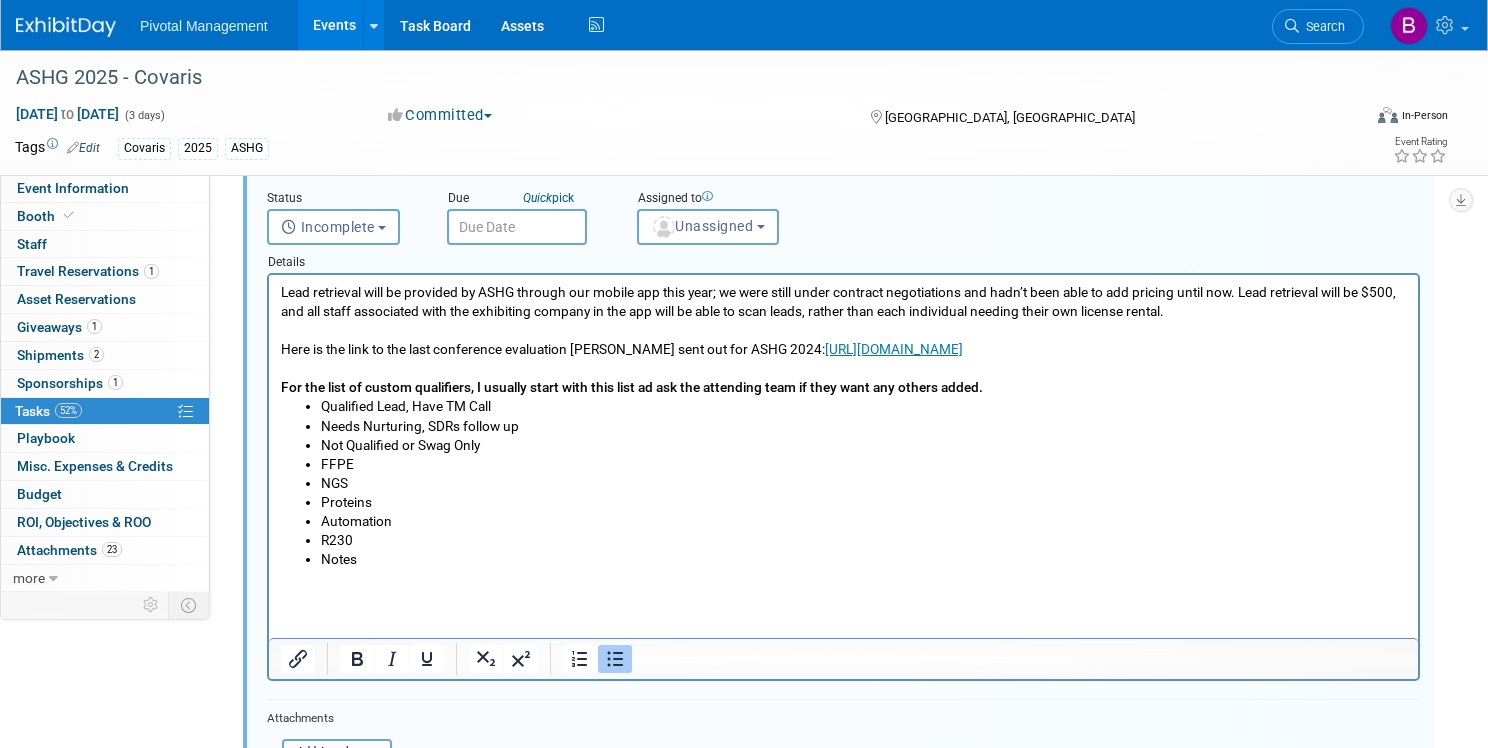 scroll, scrollTop: 861, scrollLeft: 0, axis: vertical 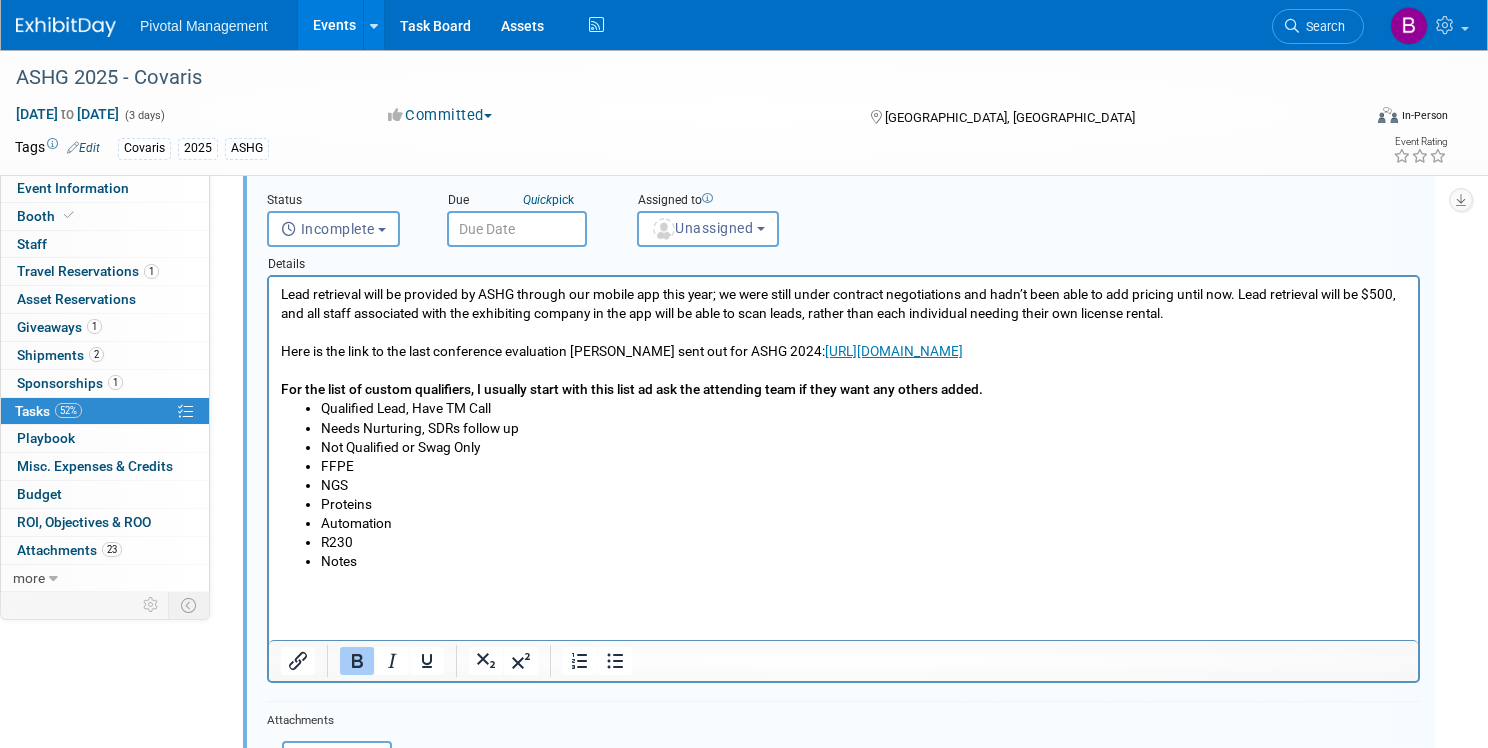 click on "For the list of custom qualifiers, I usually start with this list ad ask the attending team if they want any others added." at bounding box center (632, 389) 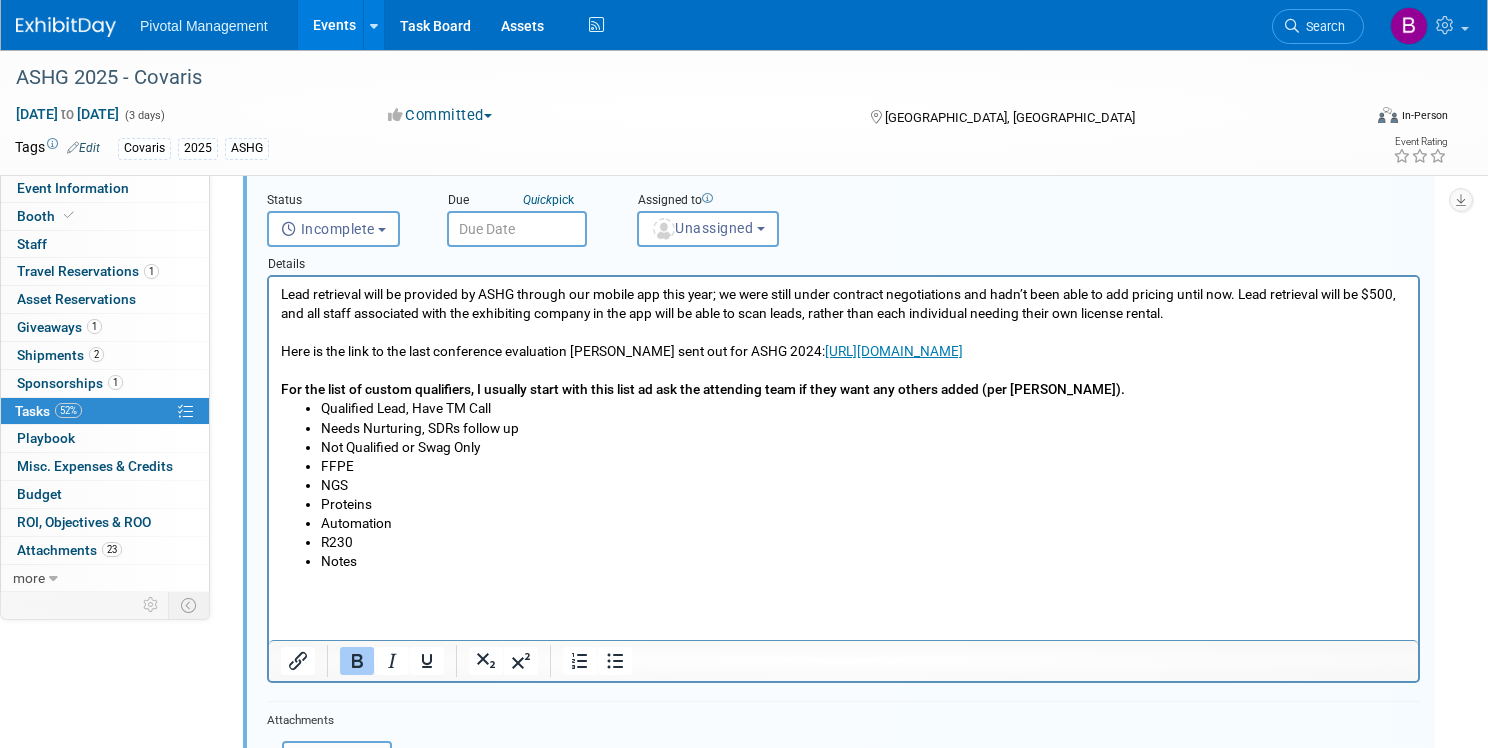 click on "NGS" at bounding box center (864, 485) 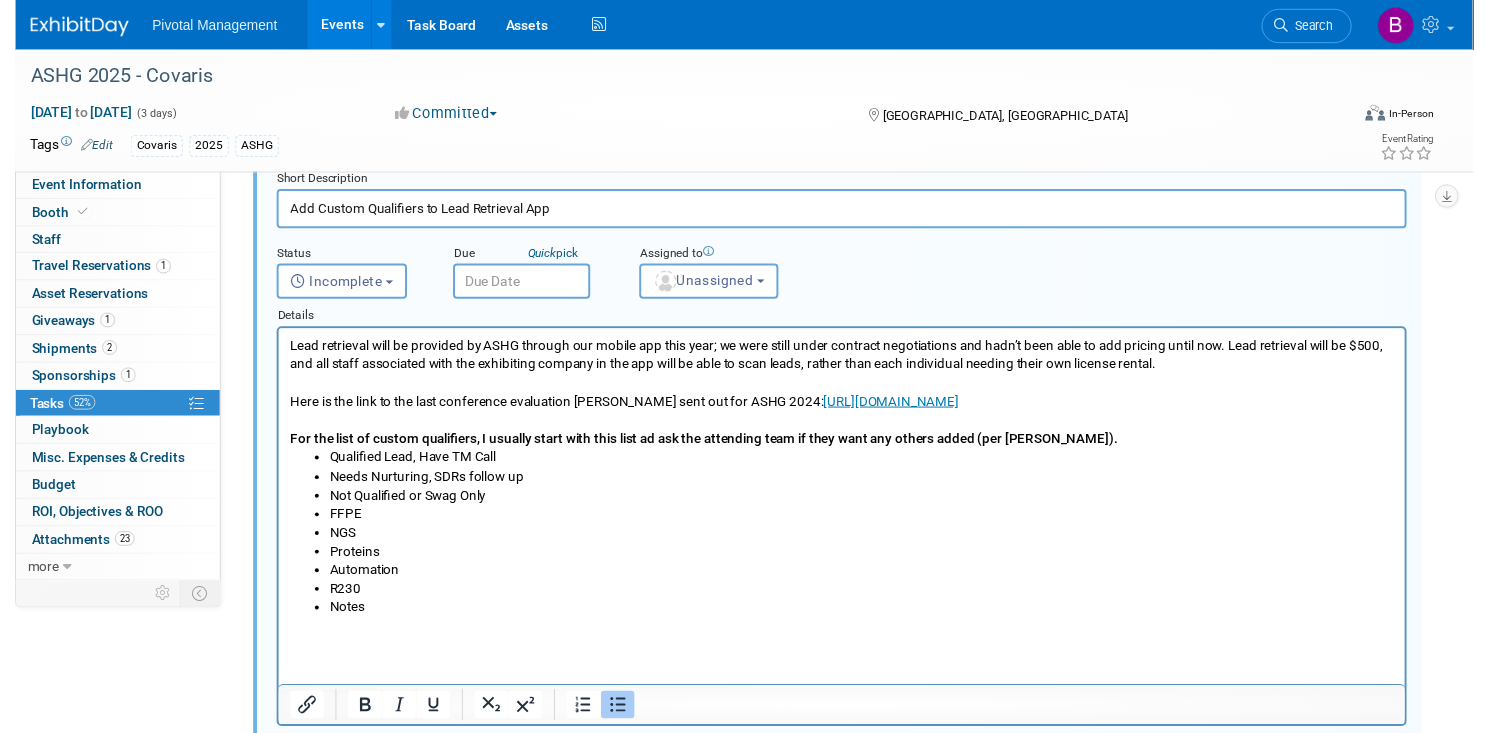 scroll, scrollTop: 796, scrollLeft: 0, axis: vertical 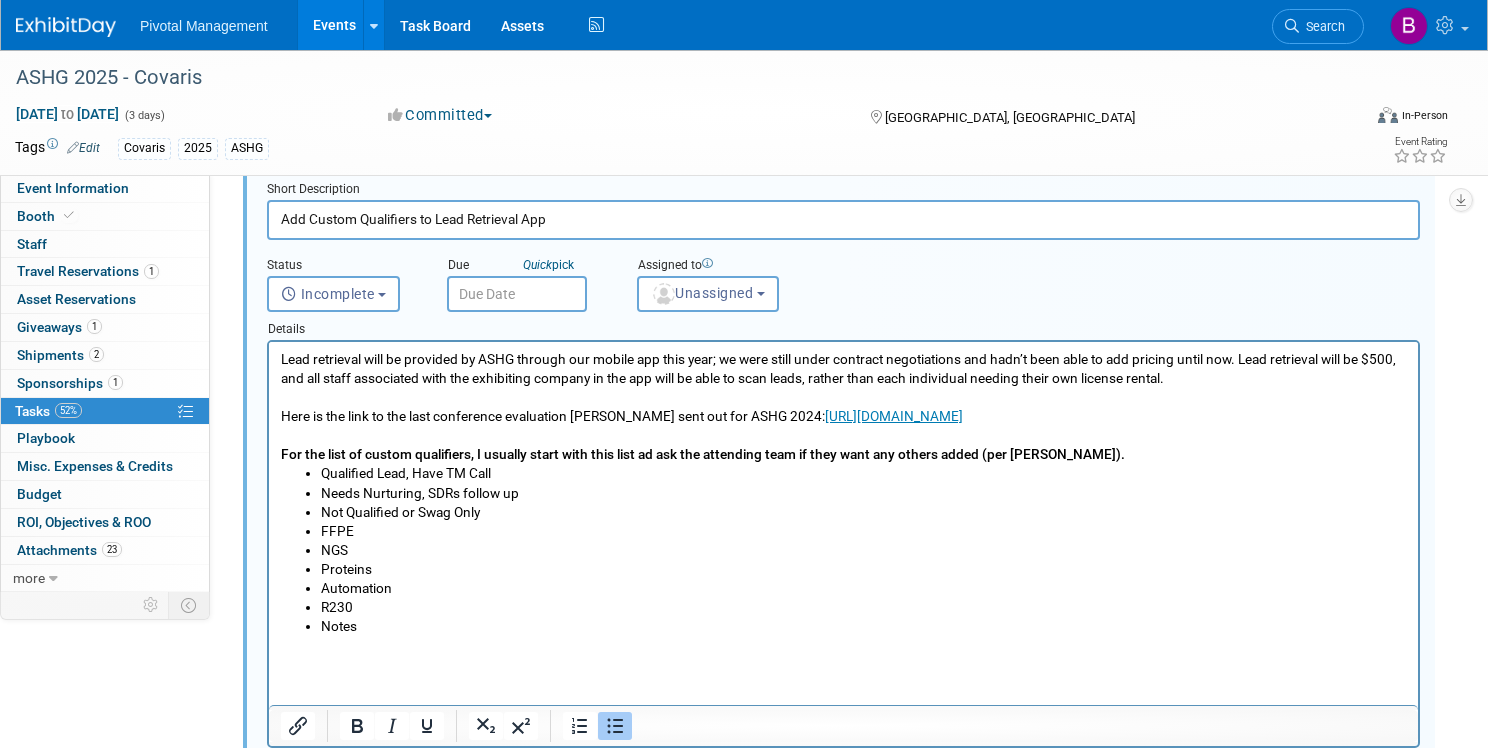 click on "Here is the link to the last conference evaluation Laura sent out for ASHG 2024:  https://www.surveymonkey.com/r/D8JFH92   For the list of custom qualifiers, I usually start with this list ad ask the attending team if they want any others added (per Laura)." at bounding box center [844, 426] 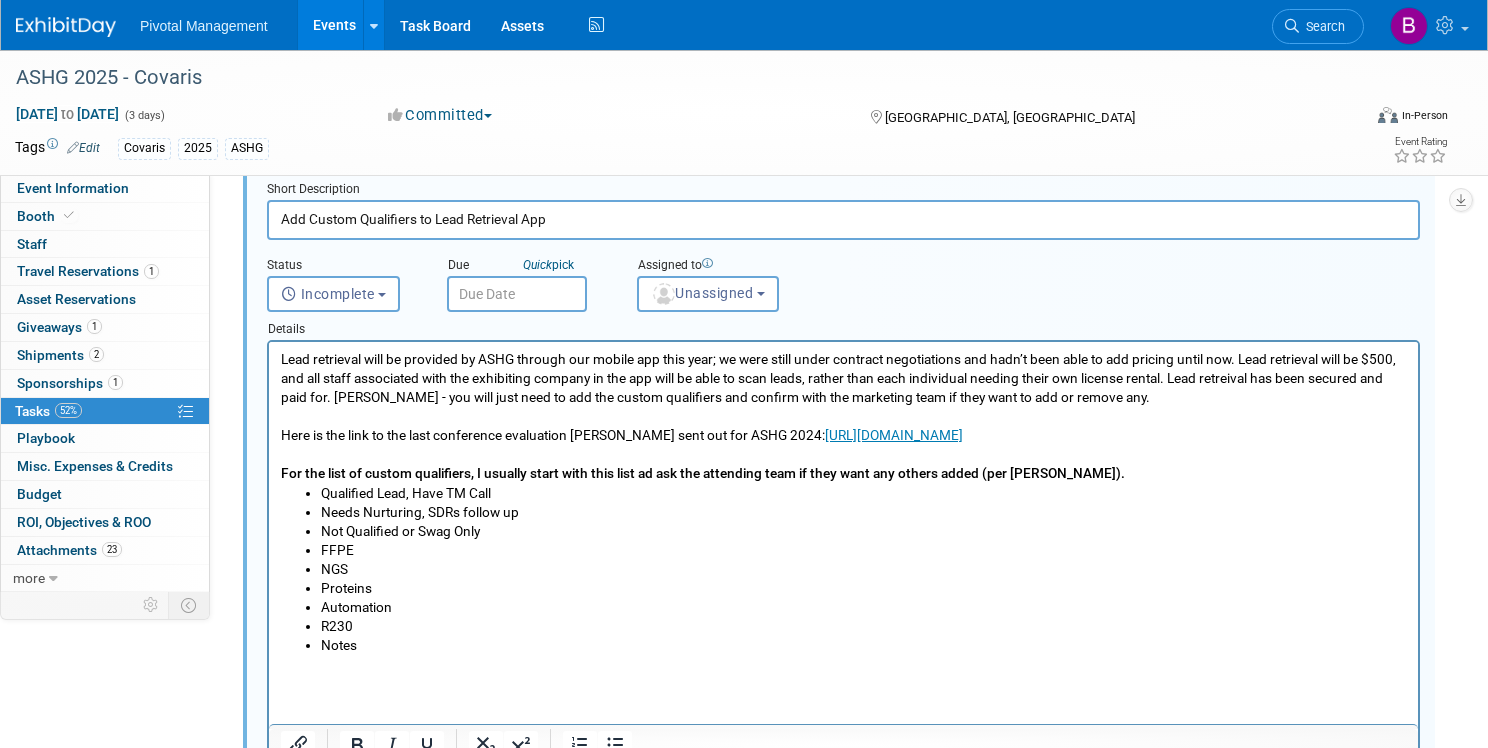 click on "Lead retrieval will be provided by ASHG through our mobile app this year; we were still under contract negotiations and hadn’t been able to add pricing until now. Lead retrieval will be $500, and all staff associated with the exhibiting company in the app will be able to scan leads, rather than each individual needing their own license rental. Lead retreival has been secured and paid for. Jess - you will just need to add the custom qualifiers and confirm with the marketing team if they want to add or remove any." at bounding box center [844, 378] 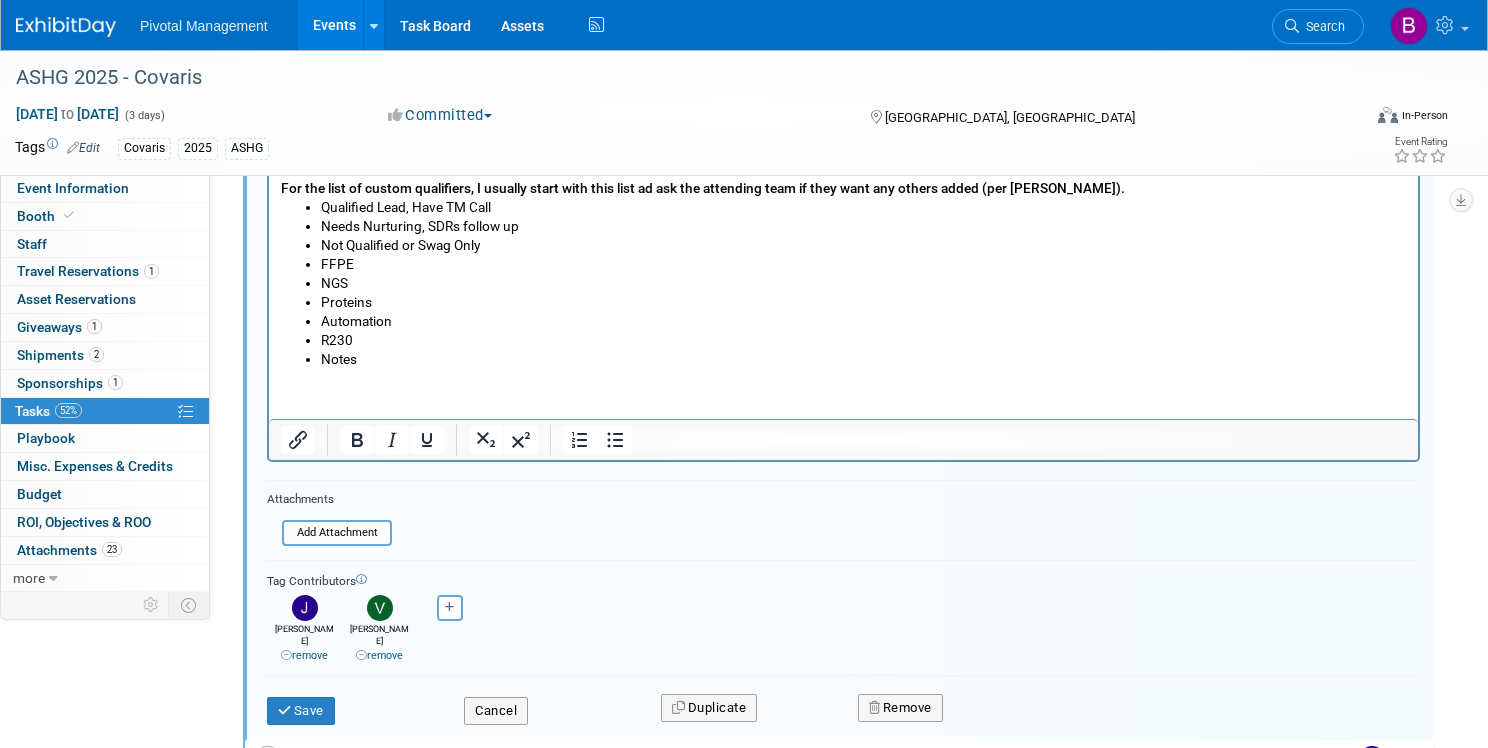 scroll, scrollTop: 1122, scrollLeft: 0, axis: vertical 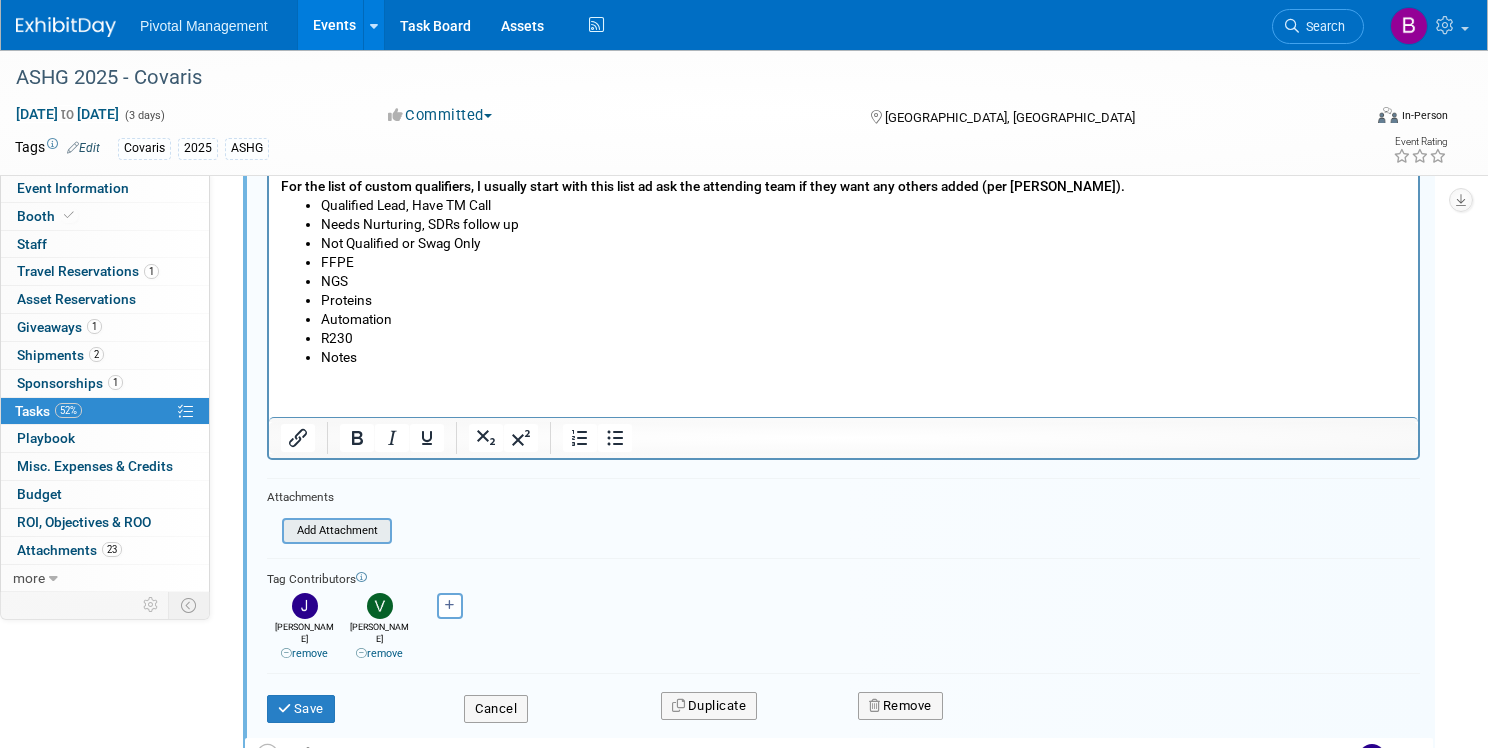 click at bounding box center [288, 531] 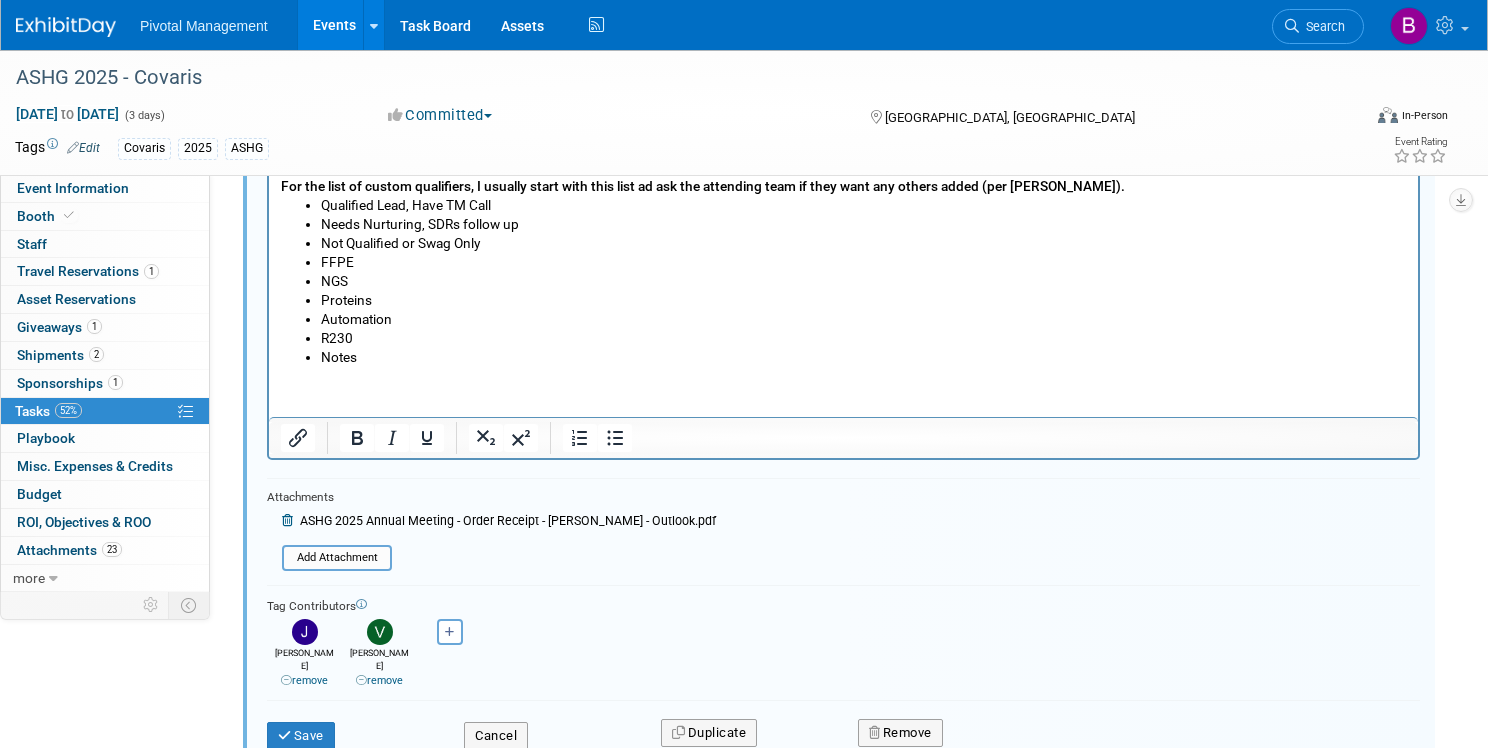click on "ASHG 2025 Annual Meeting - Order Receipt - Briana Waqa - Outlook.pdf" at bounding box center (499, 524) 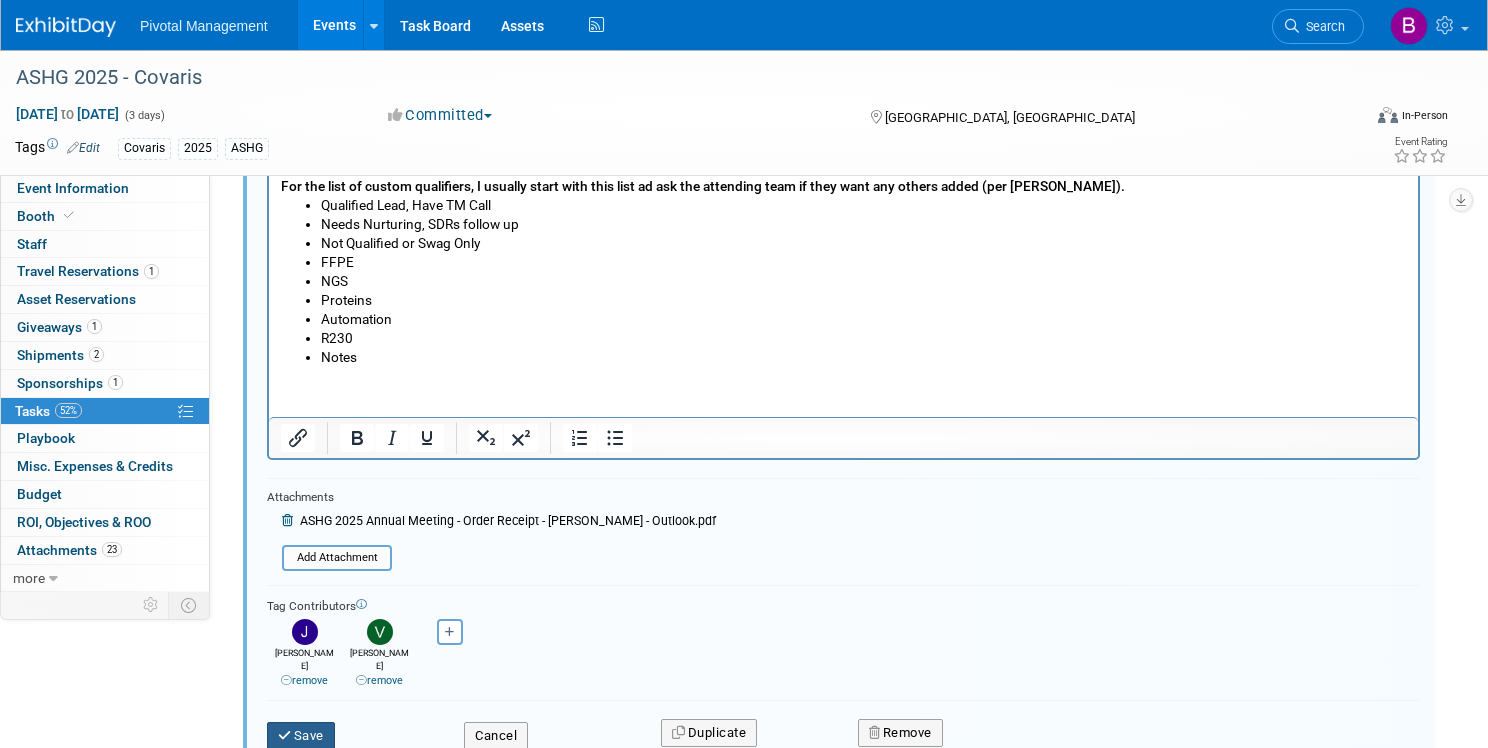 click on "Save" at bounding box center (301, 736) 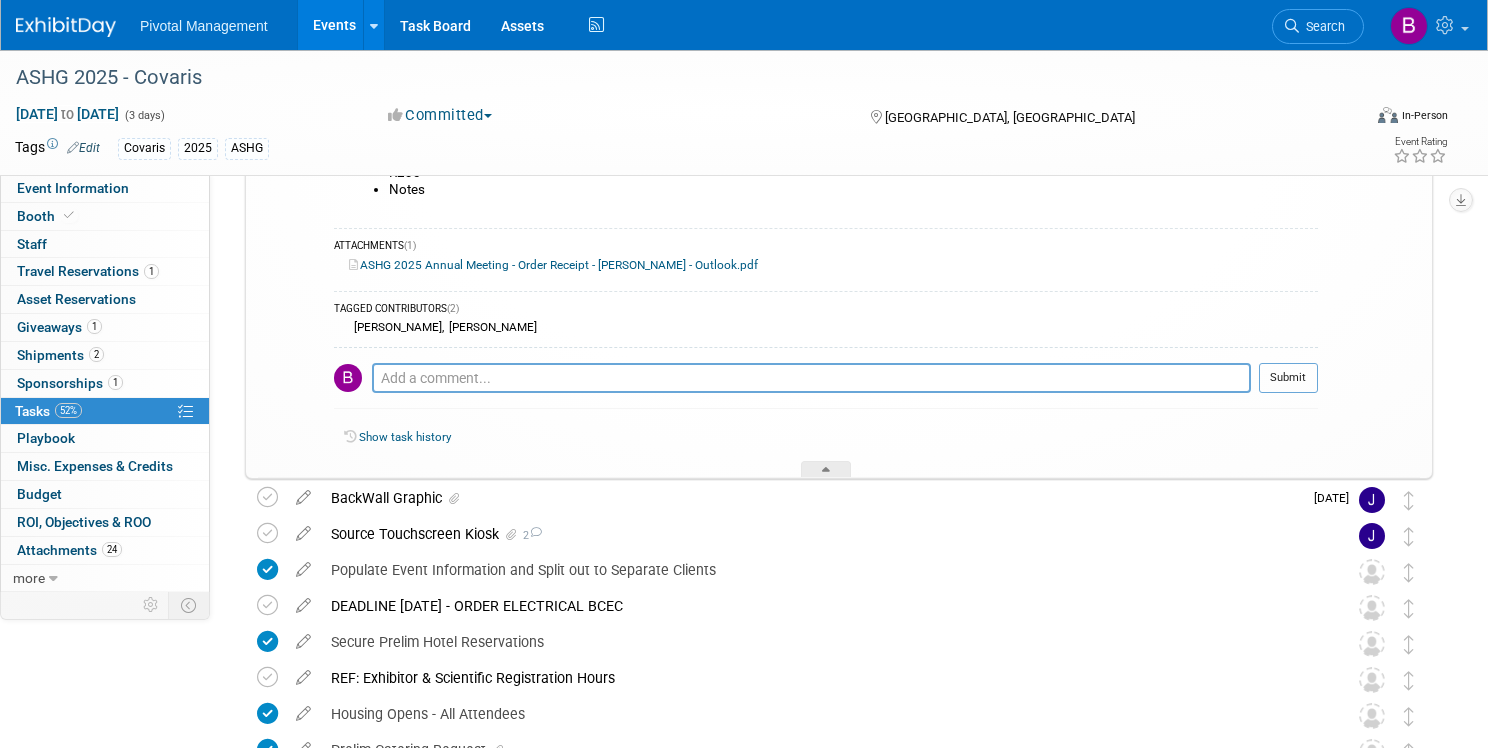 click on "ASHG 2025 Annual Meeting - Order Receipt - Briana Waqa - Outlook.pdf" at bounding box center (553, 265) 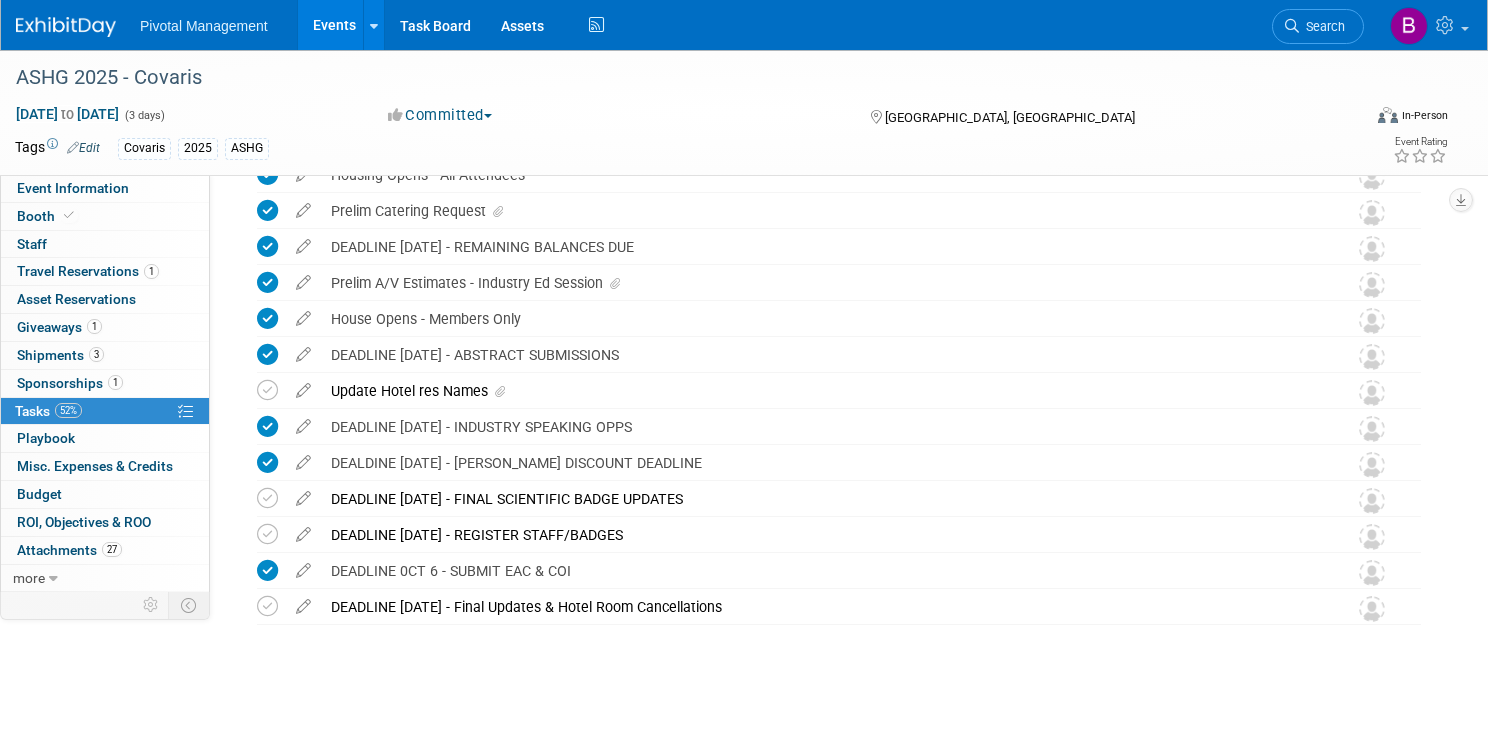 scroll, scrollTop: 1055, scrollLeft: 0, axis: vertical 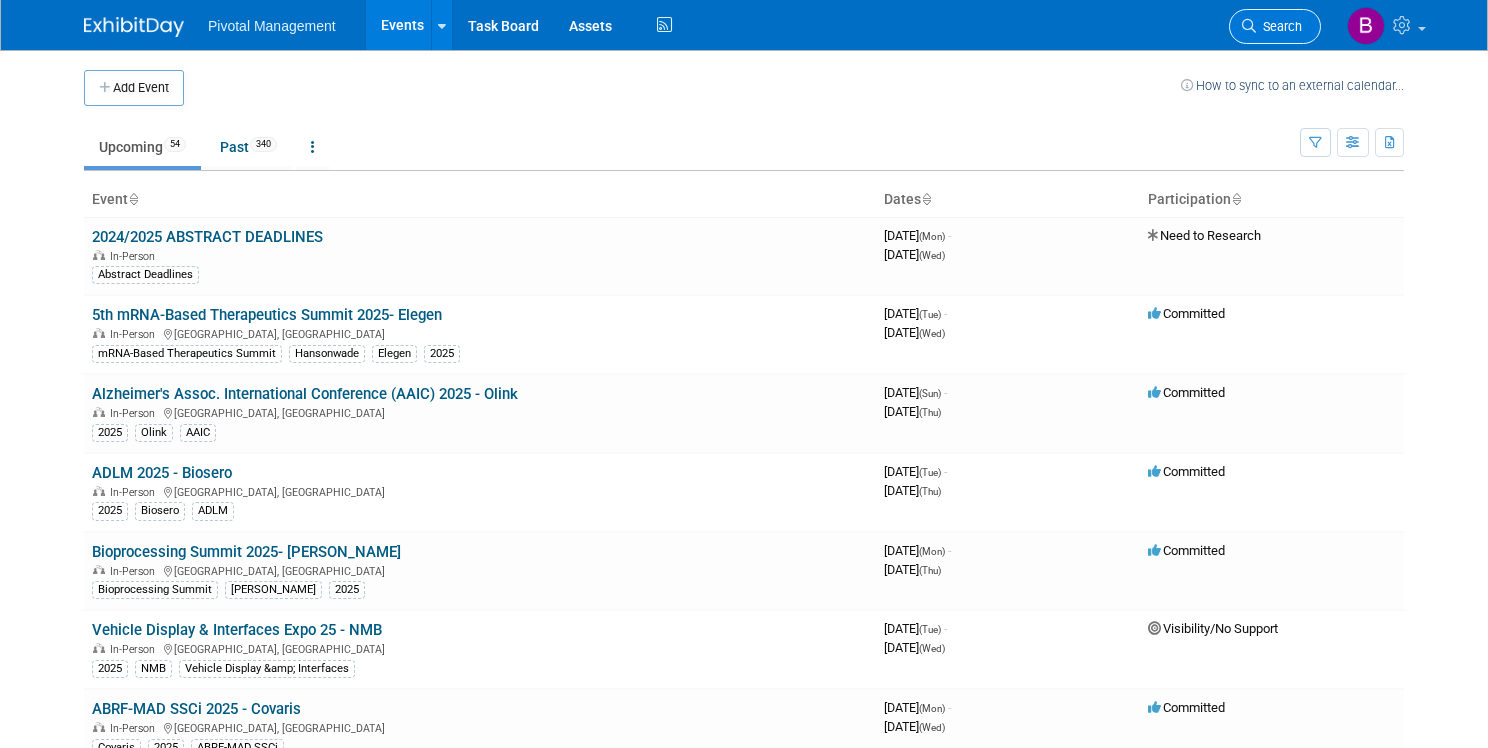 click on "Search" at bounding box center (1279, 26) 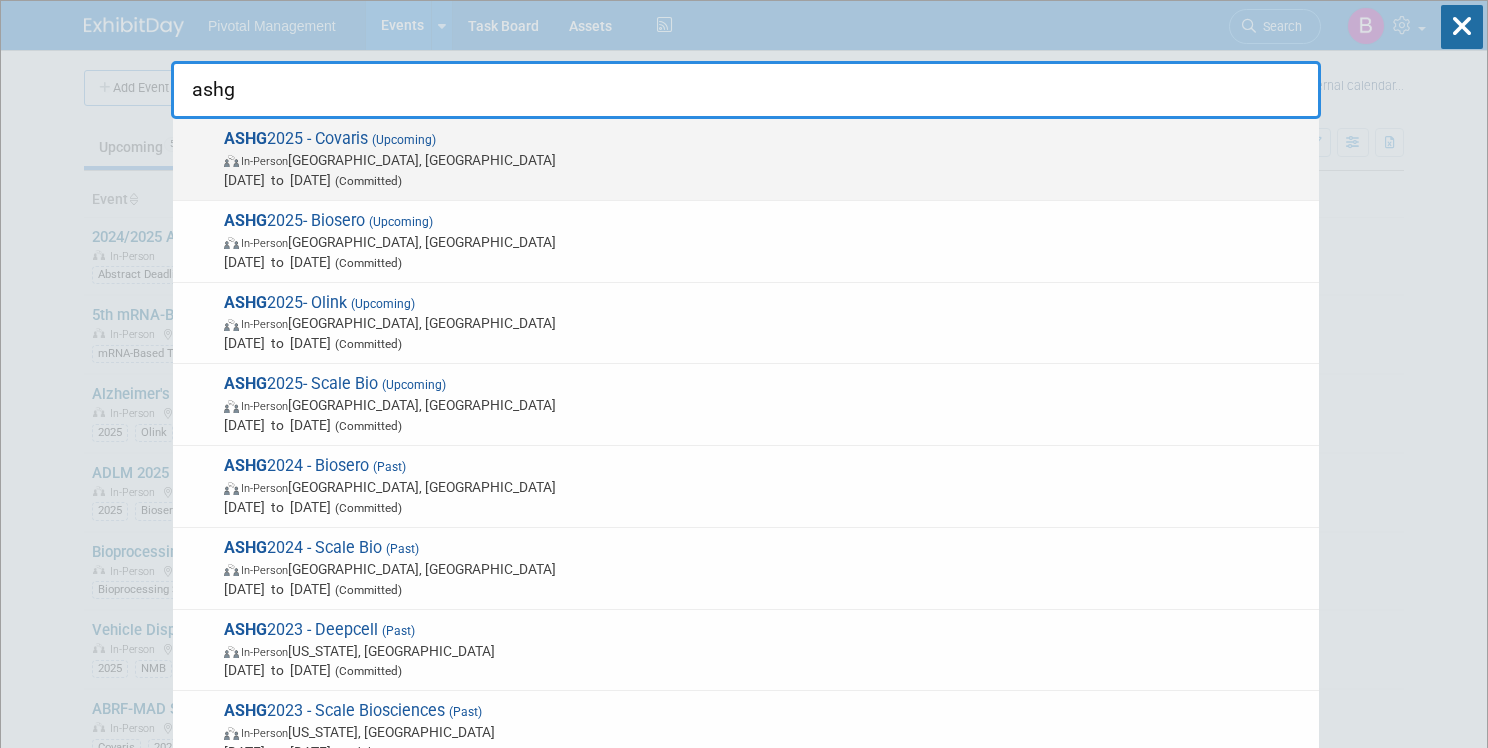 type on "ashg" 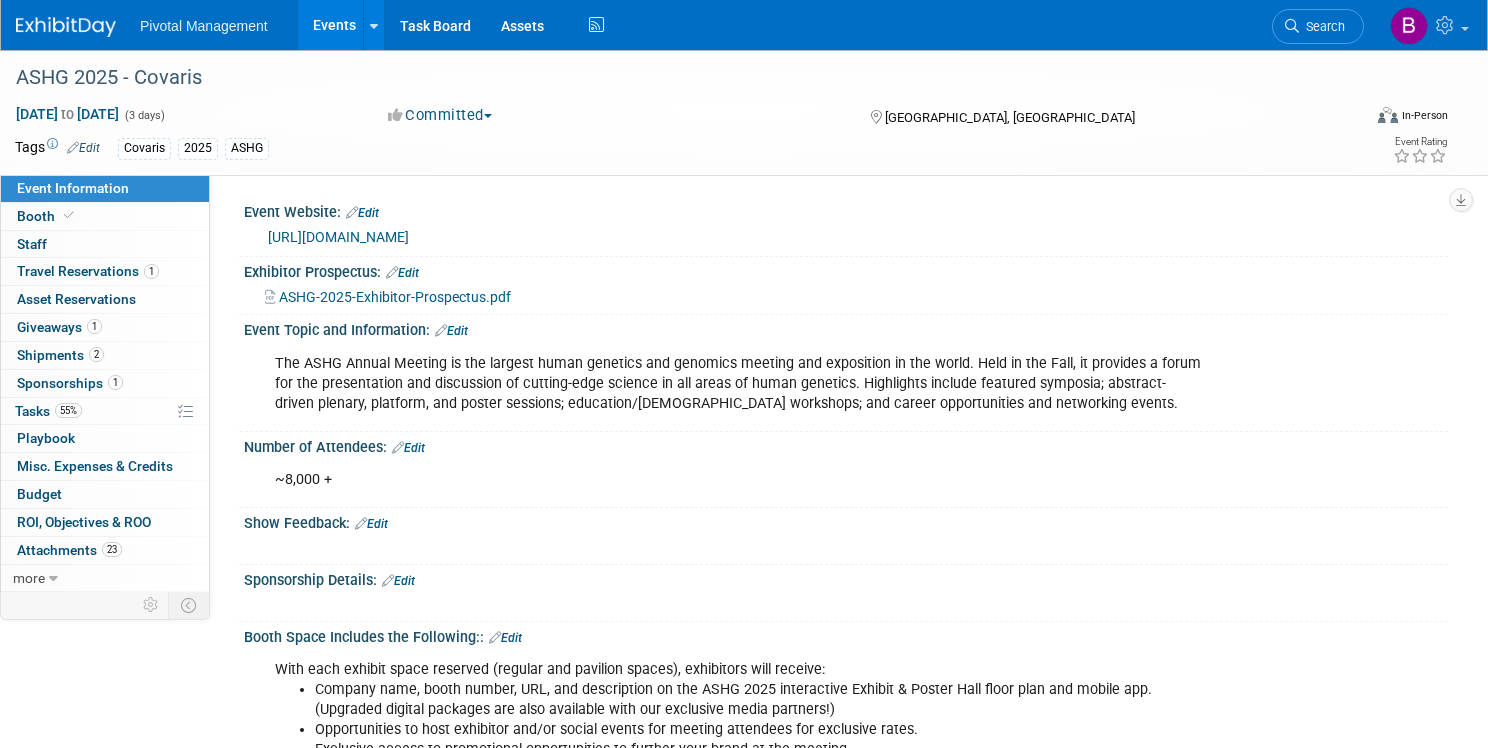 scroll, scrollTop: 15, scrollLeft: 0, axis: vertical 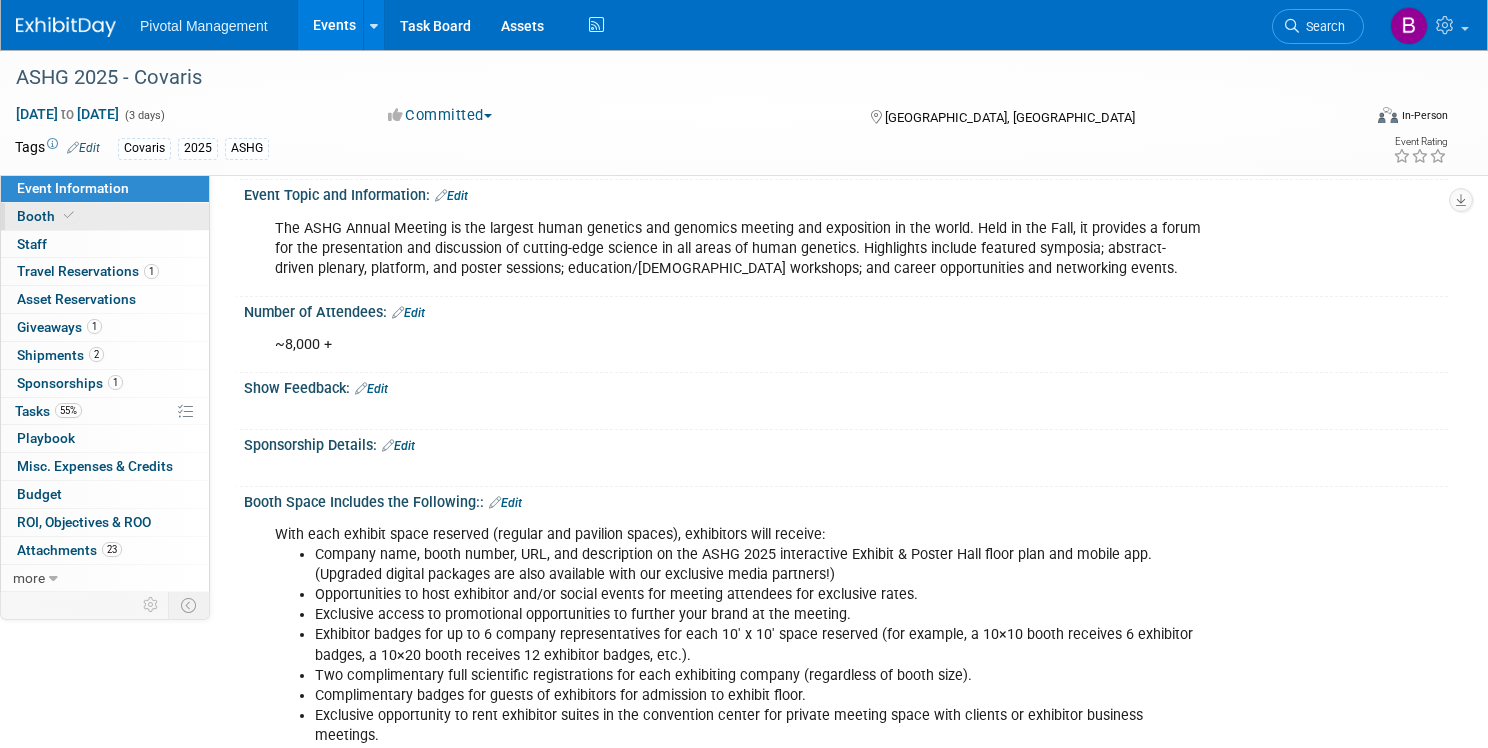 click on "Booth" at bounding box center (105, 216) 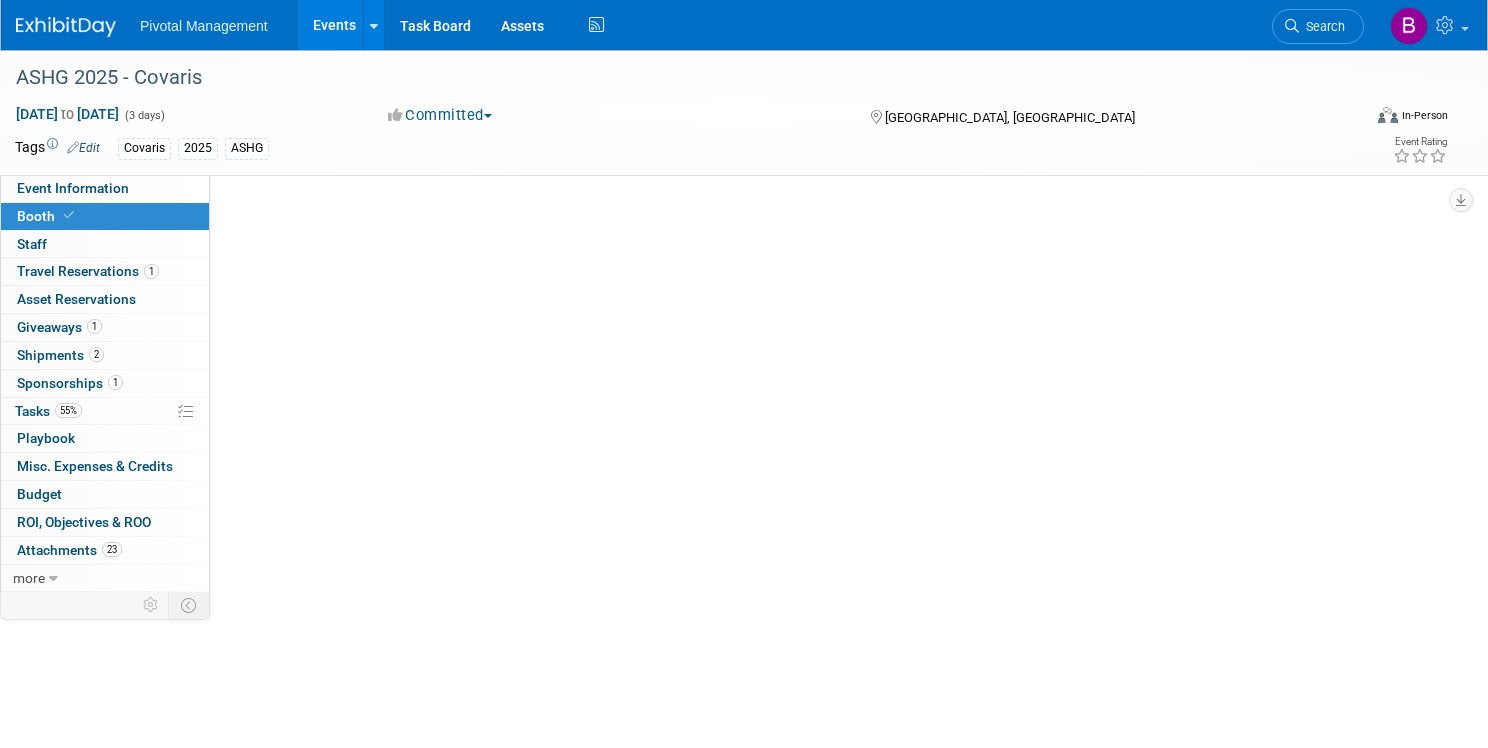 scroll, scrollTop: 0, scrollLeft: 0, axis: both 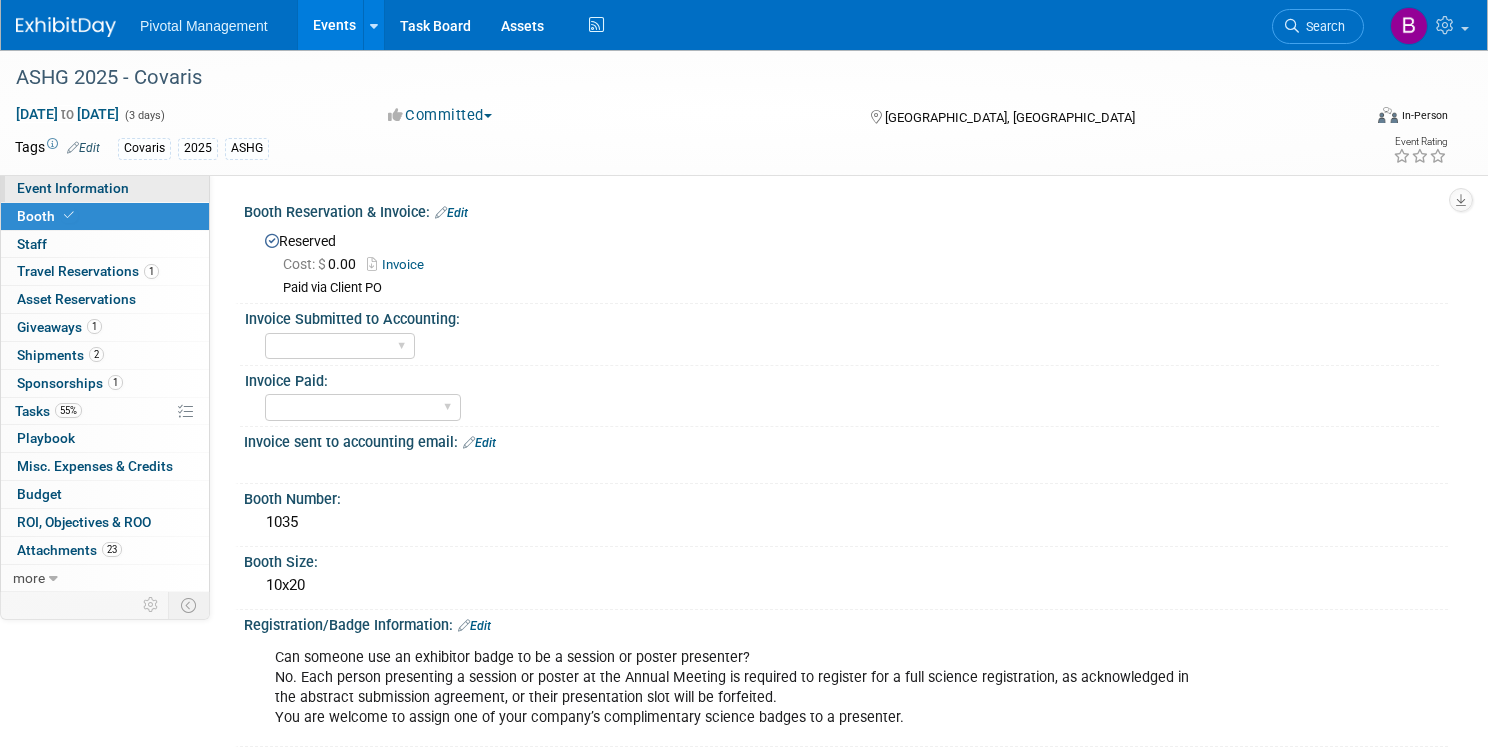 click on "Event Information" at bounding box center [105, 188] 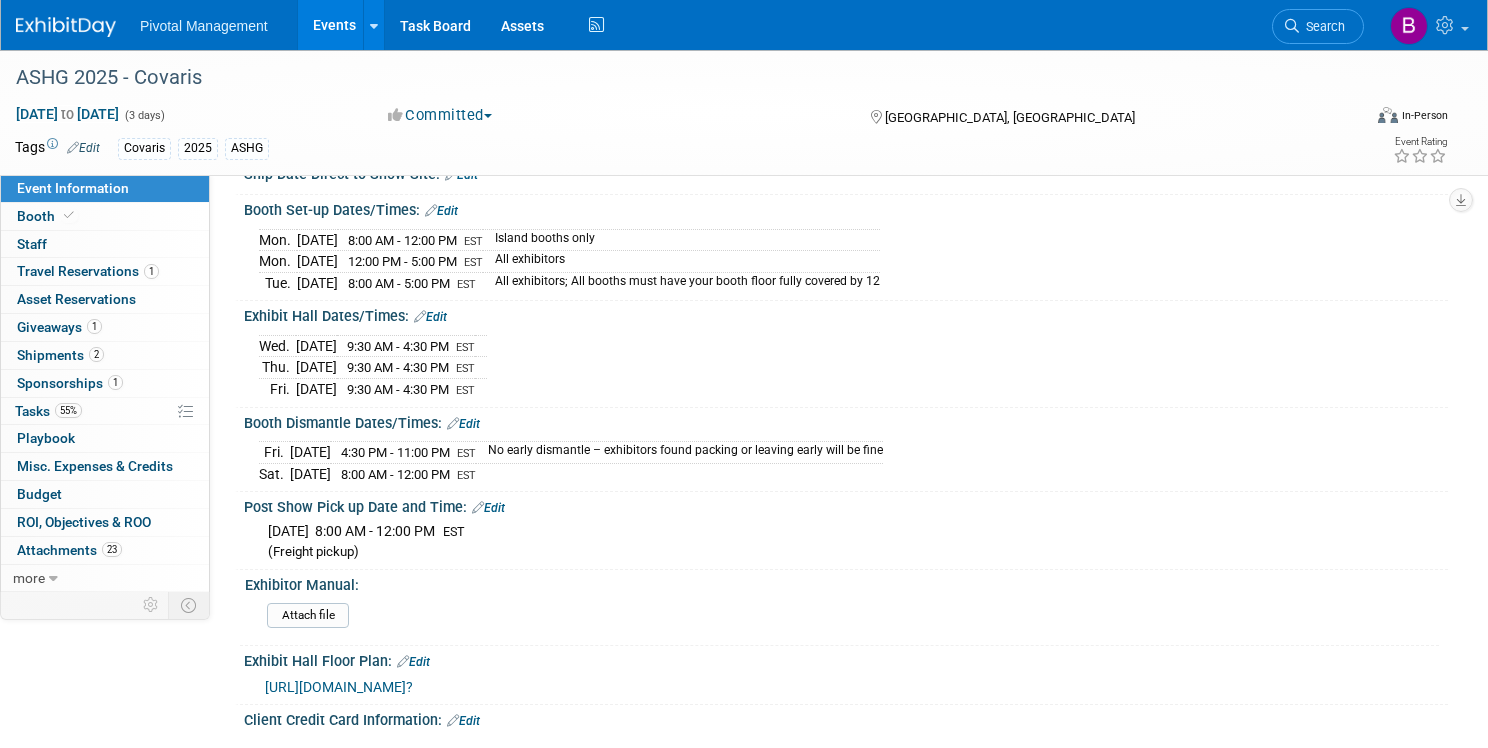 scroll, scrollTop: 2468, scrollLeft: 0, axis: vertical 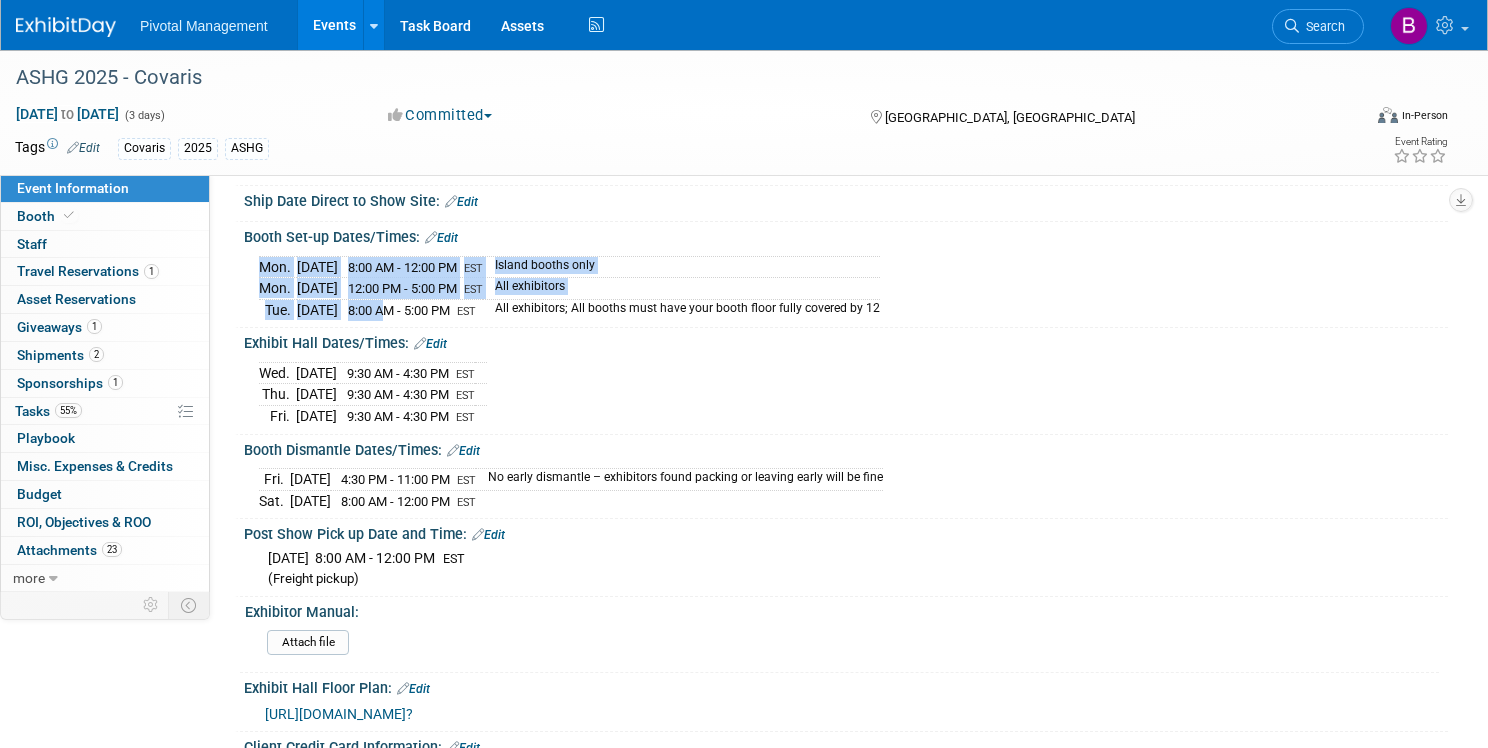 drag, startPoint x: 324, startPoint y: 285, endPoint x: 482, endPoint y: 322, distance: 162.27446 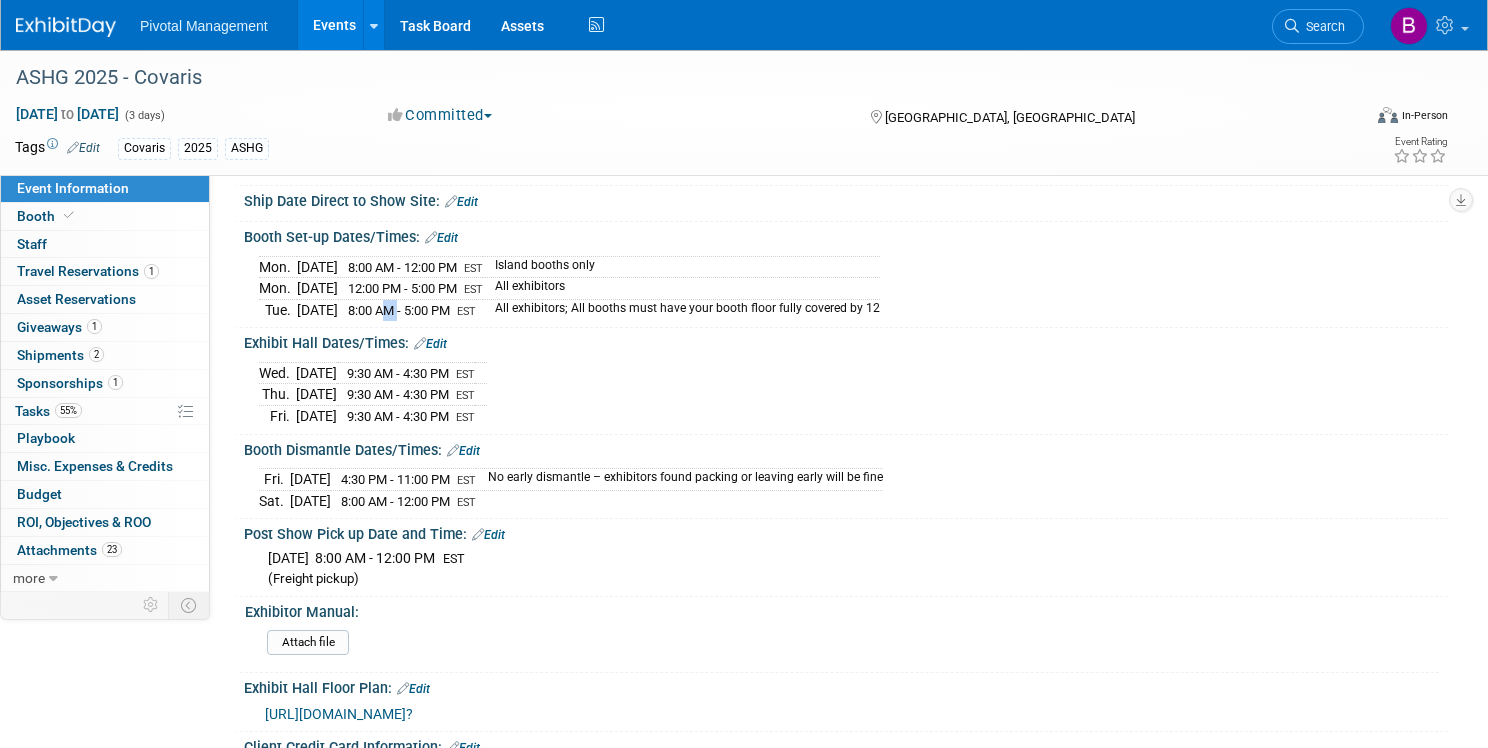 click on "8:00 AM                                -
5:00 PM" at bounding box center [399, 310] 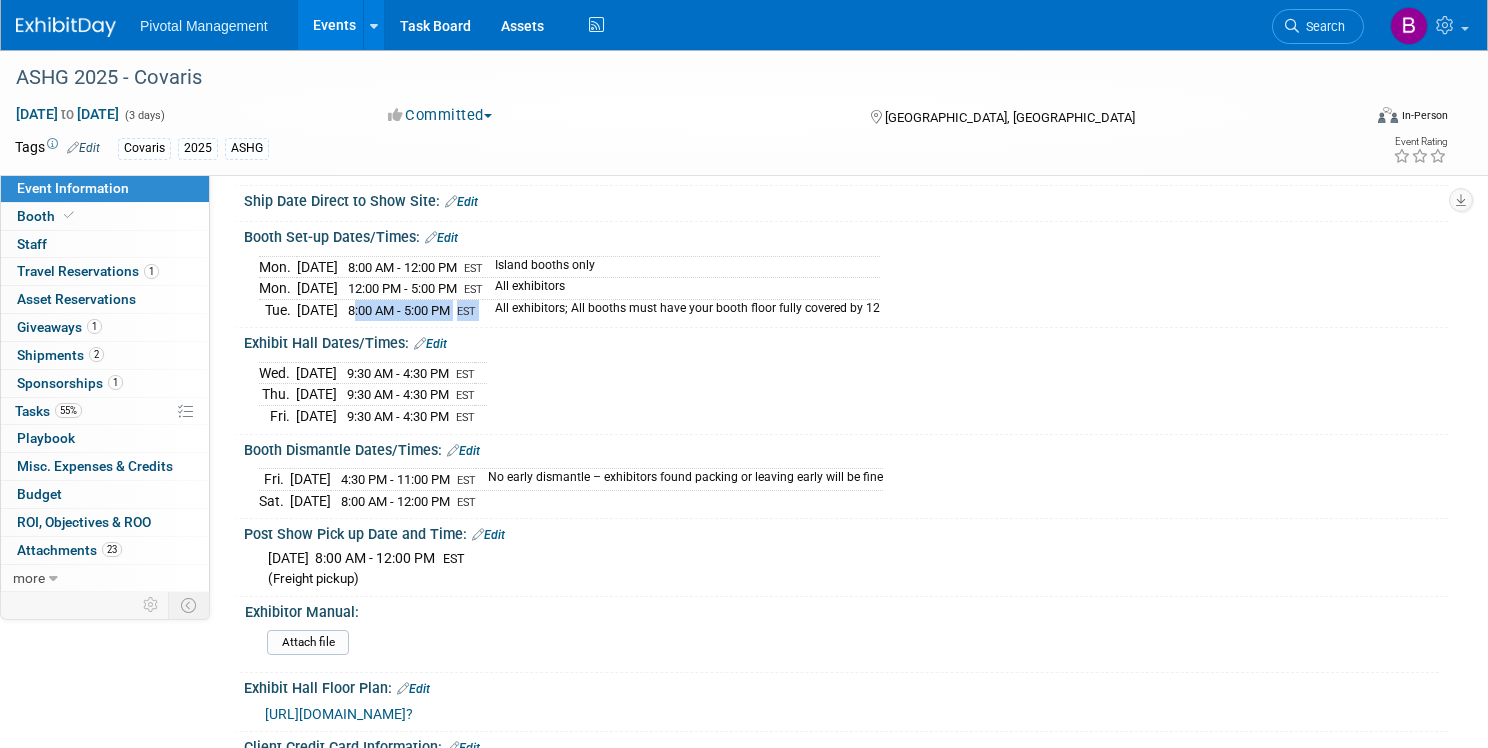 click on "8:00 AM                                -
5:00 PM" at bounding box center (399, 310) 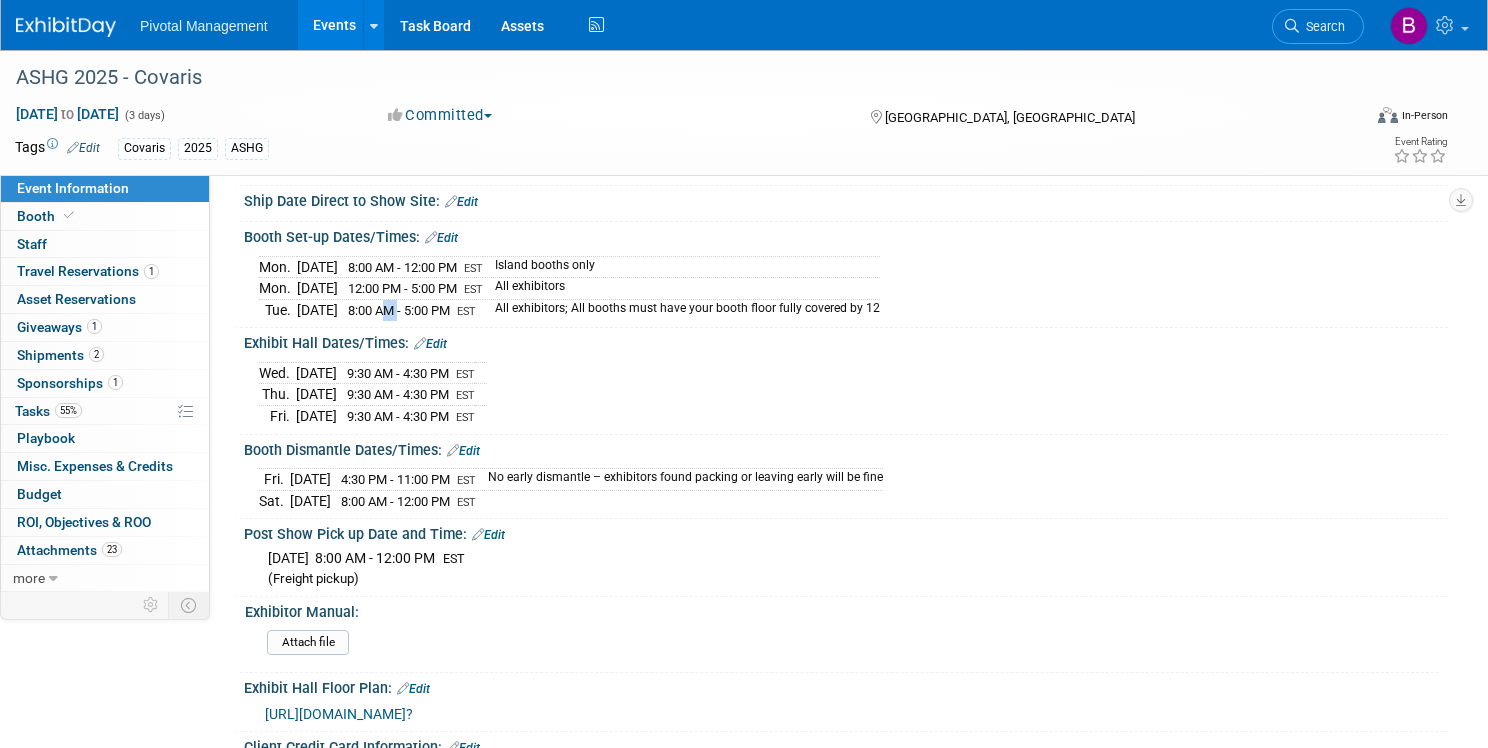 click on "8:00 AM                                -
5:00 PM" at bounding box center (399, 310) 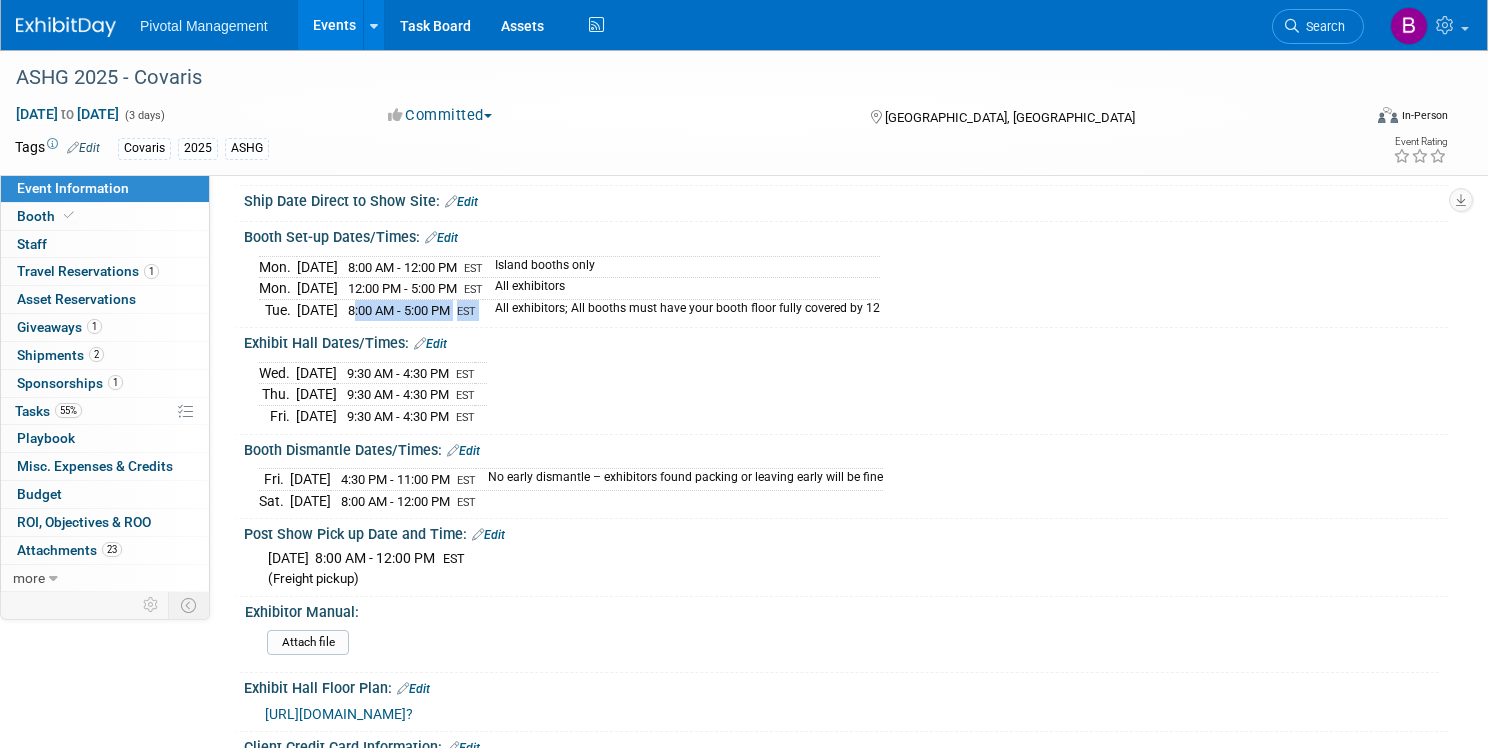 click on "8:00 AM                                -
5:00 PM" at bounding box center (399, 310) 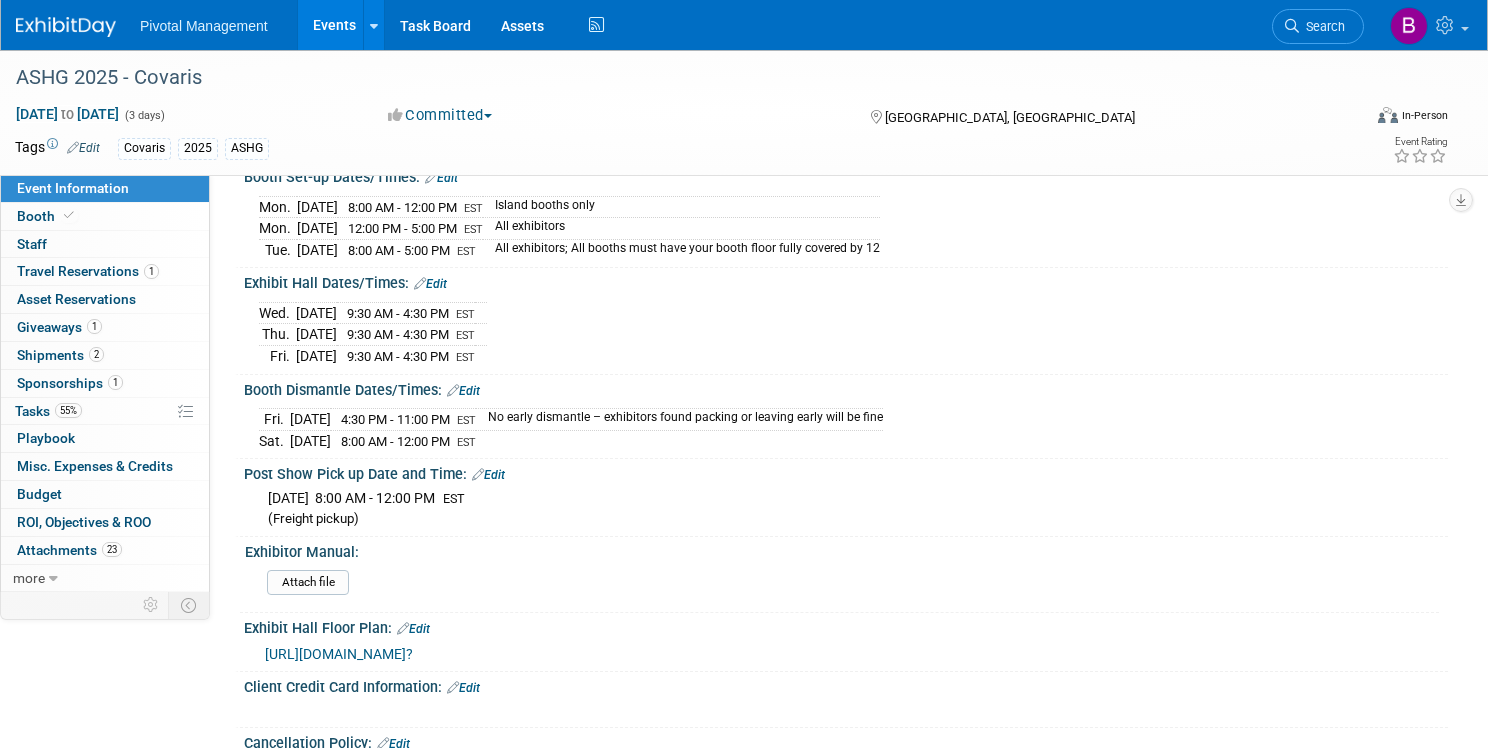 scroll, scrollTop: 2527, scrollLeft: 0, axis: vertical 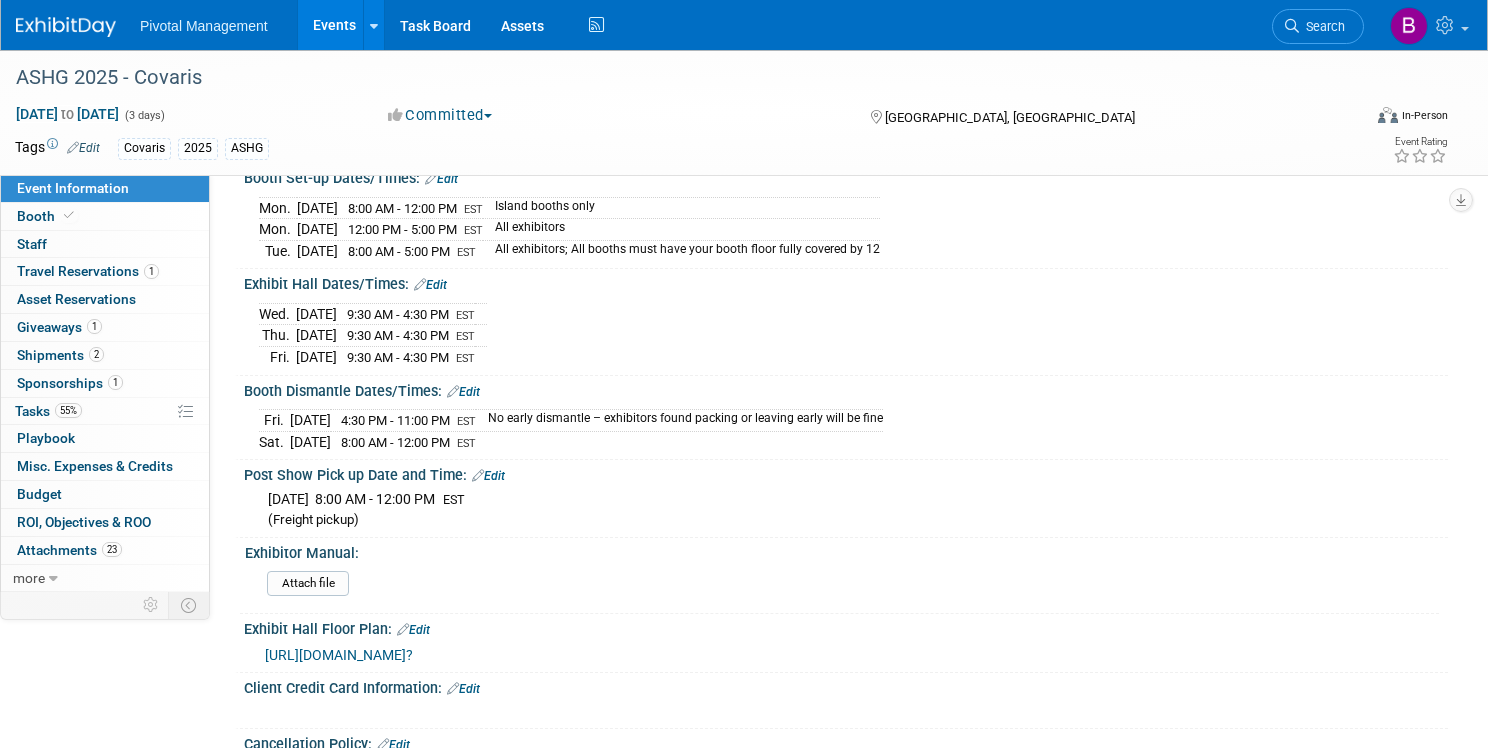 click on "(Freight pickup)" at bounding box center (850, 520) 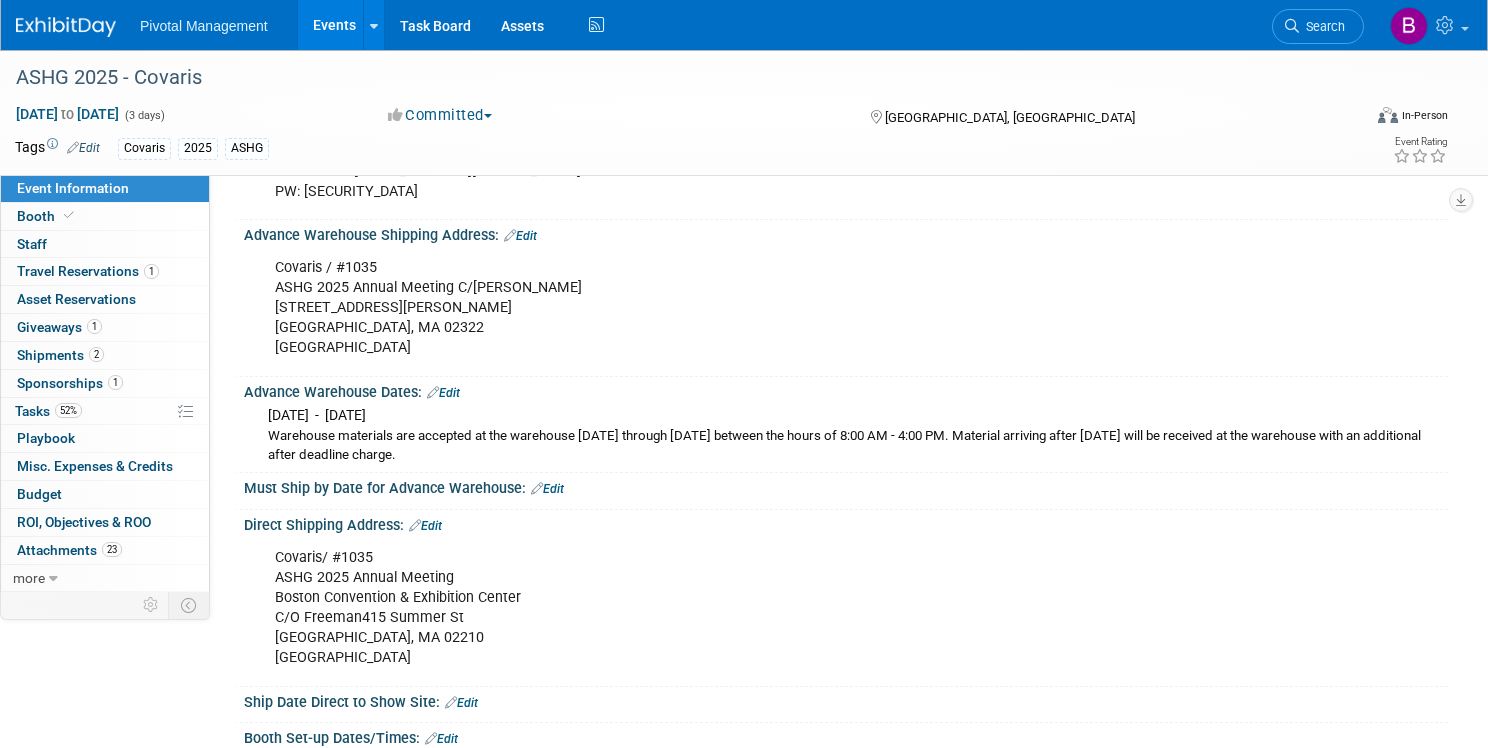 scroll, scrollTop: 1955, scrollLeft: 0, axis: vertical 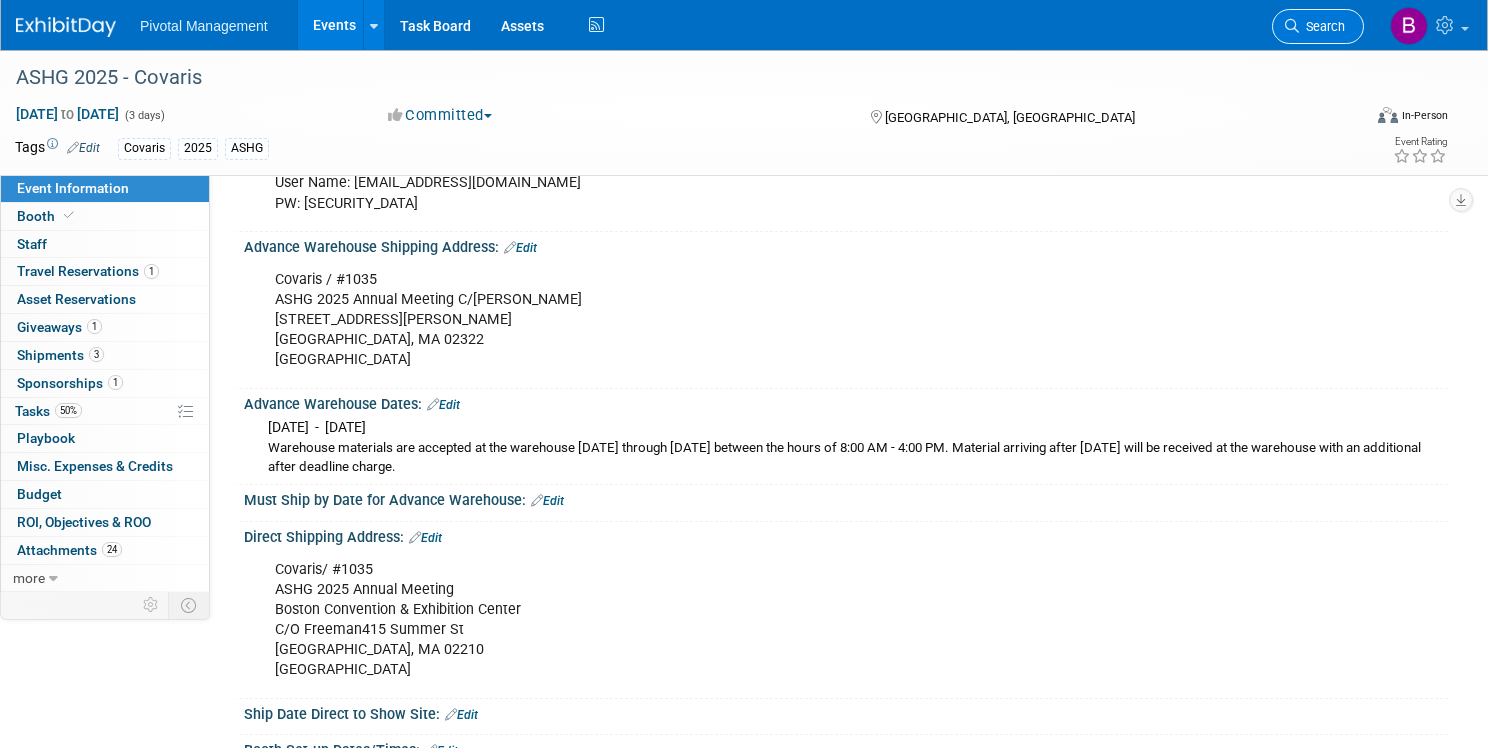 click on "Search" at bounding box center (1318, 26) 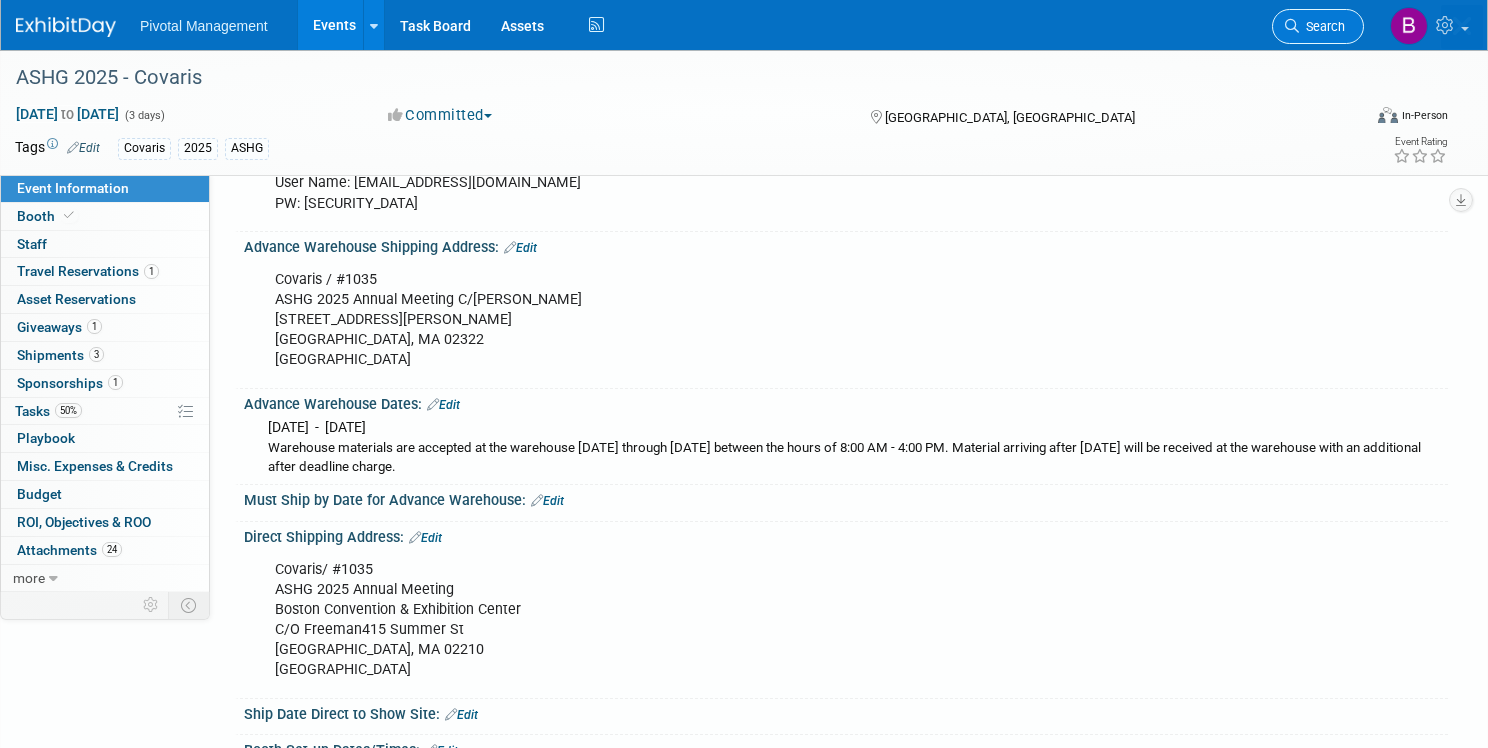 scroll, scrollTop: 0, scrollLeft: 0, axis: both 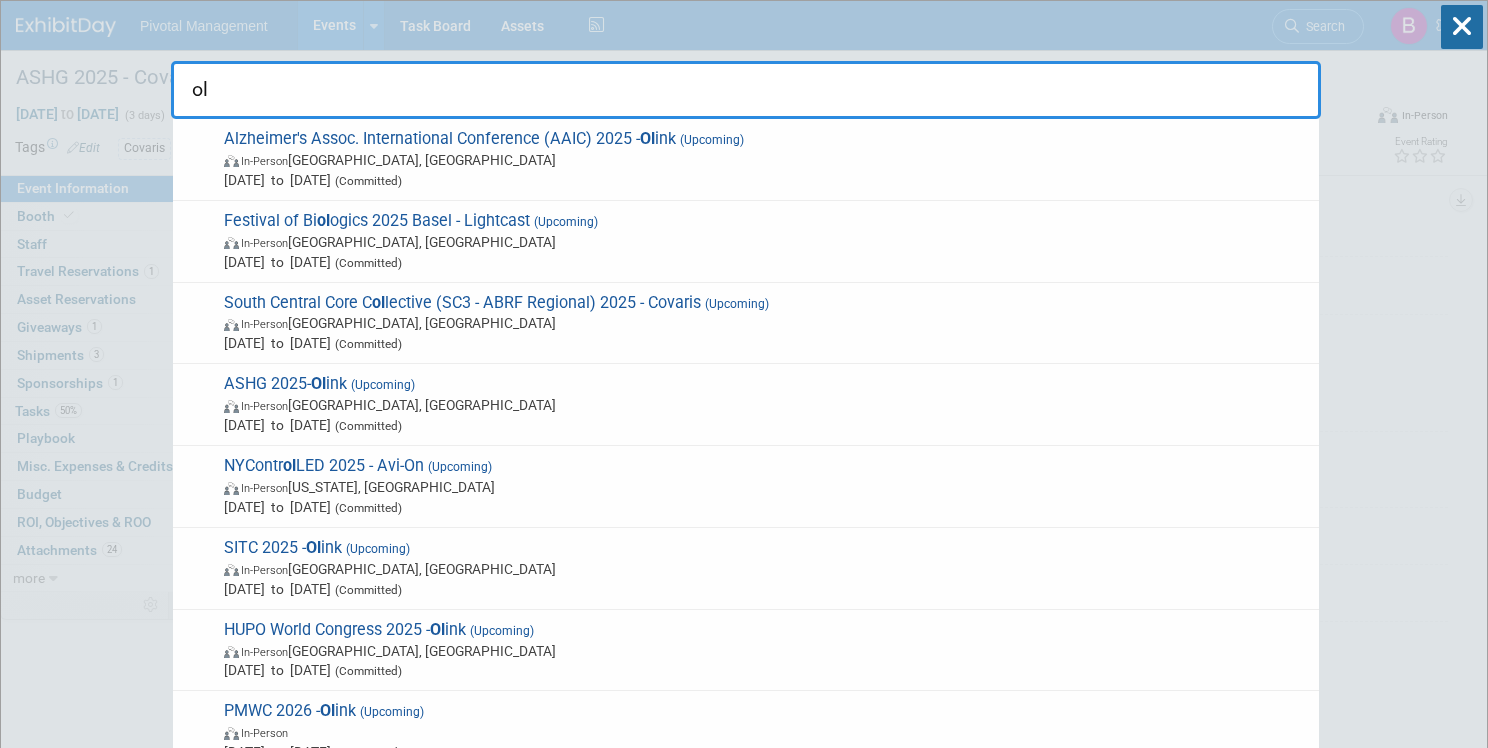 type on "o" 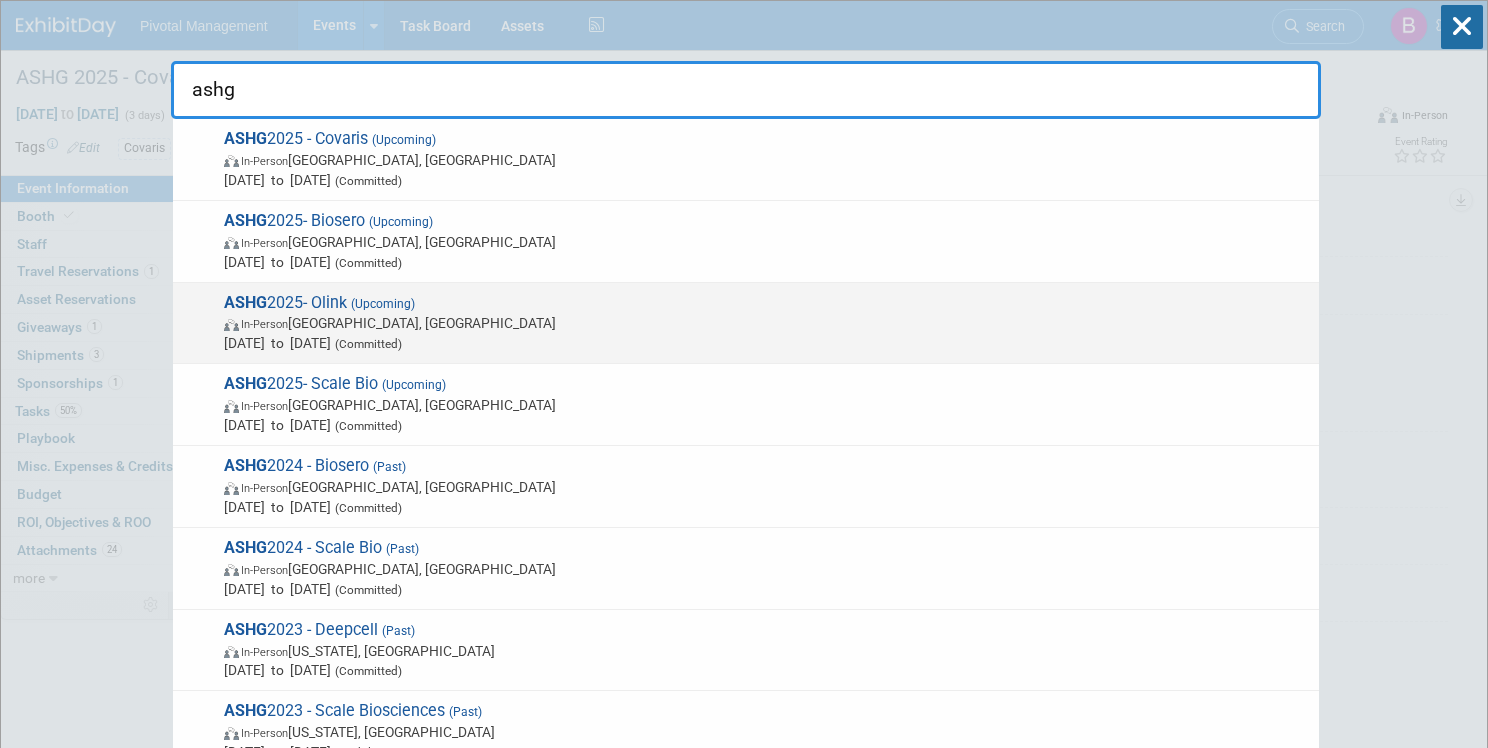 type on "ashg" 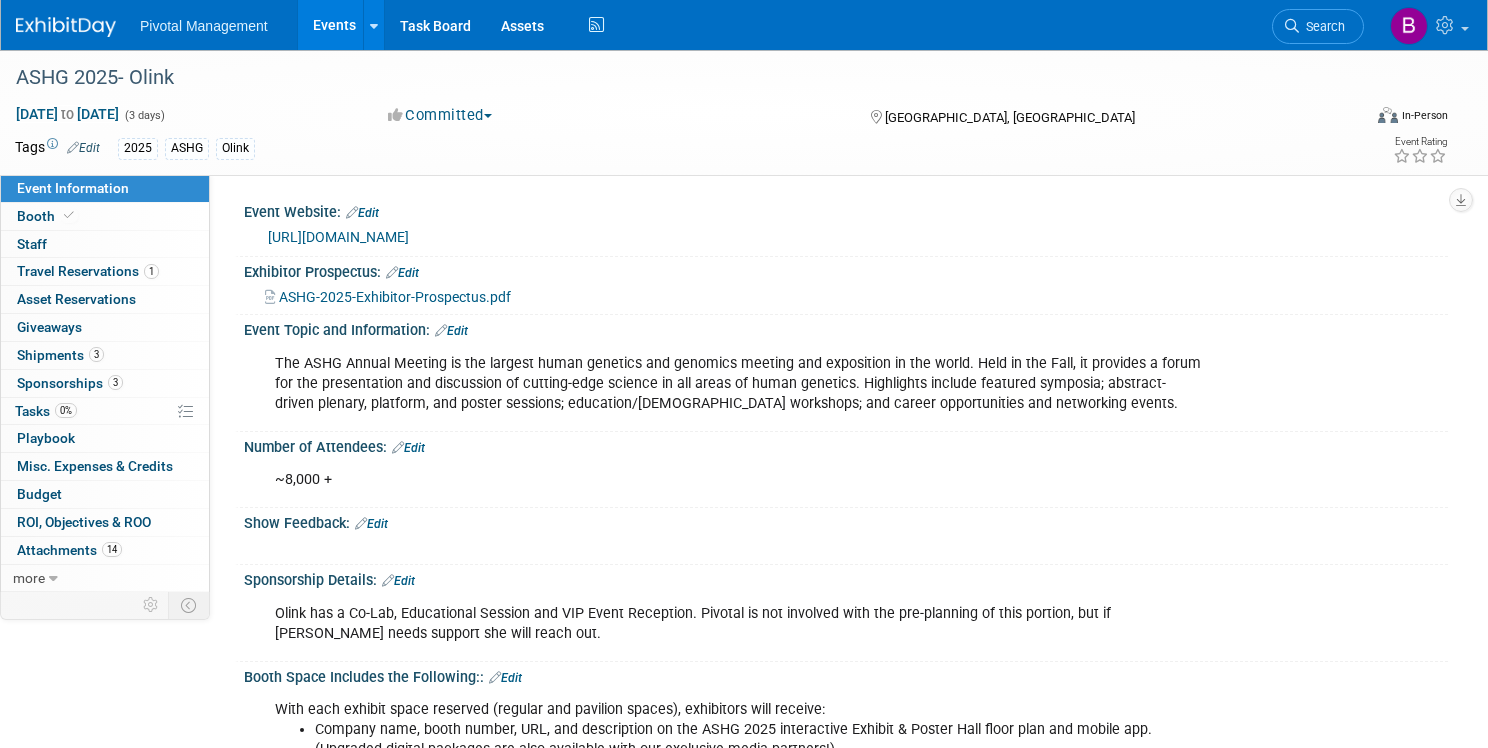 scroll, scrollTop: 0, scrollLeft: 0, axis: both 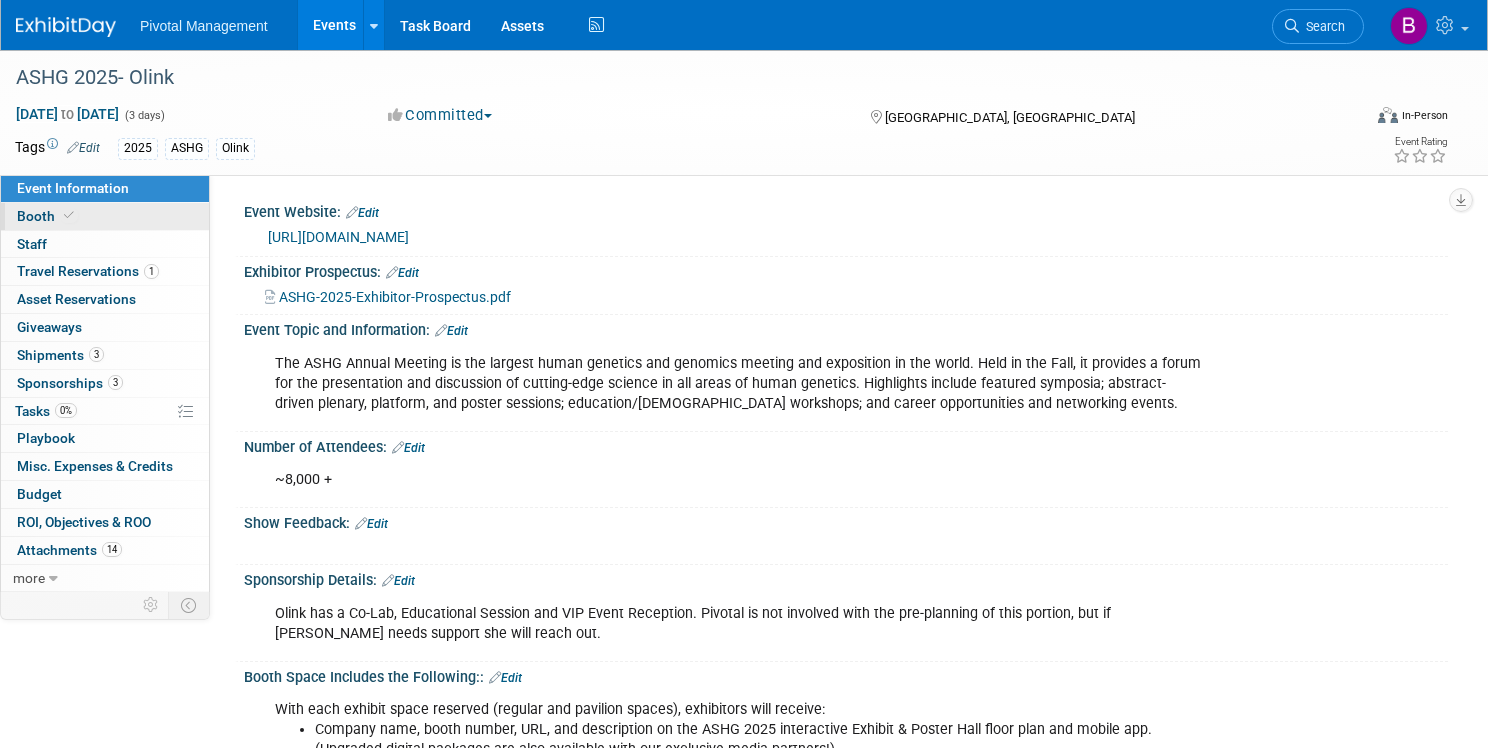 click on "Booth" at bounding box center (105, 216) 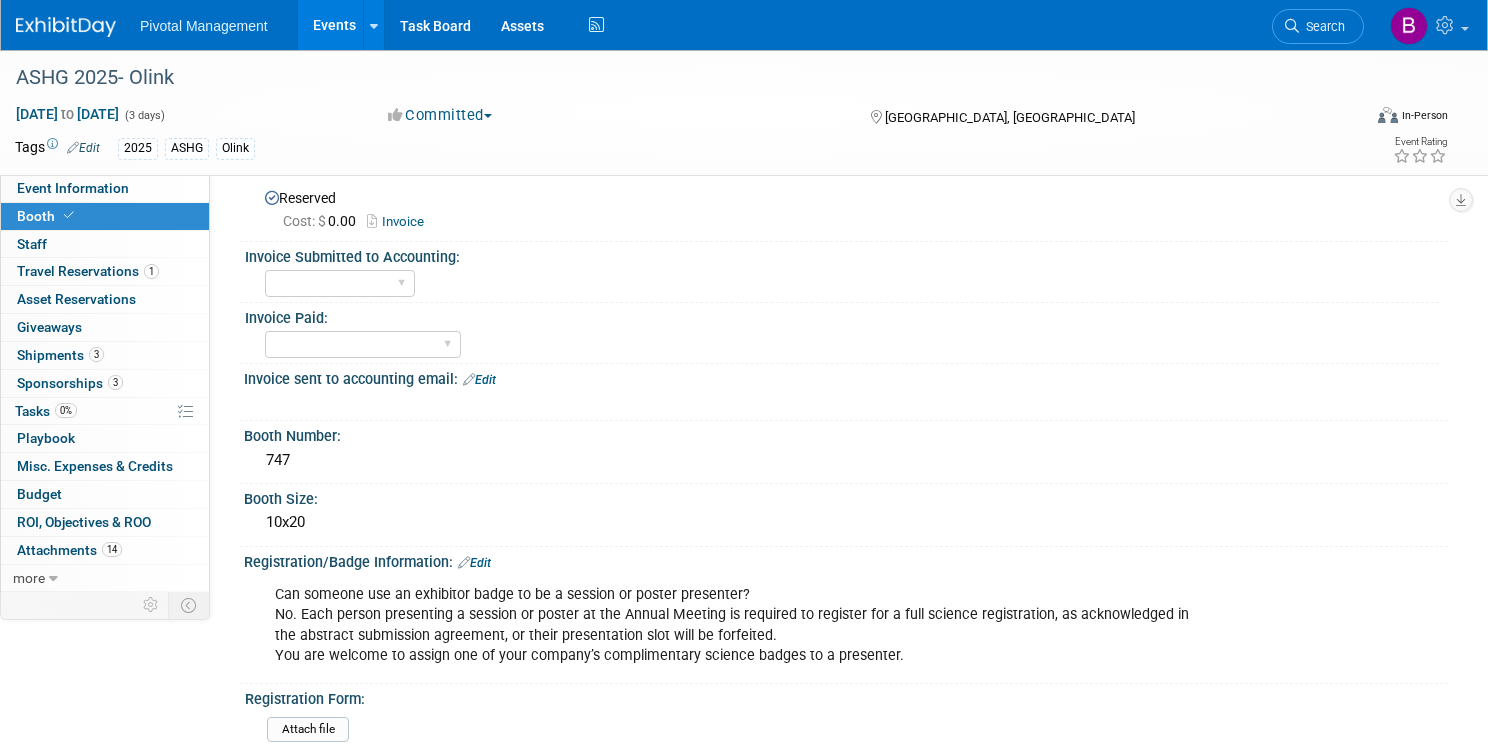 scroll, scrollTop: 42, scrollLeft: 0, axis: vertical 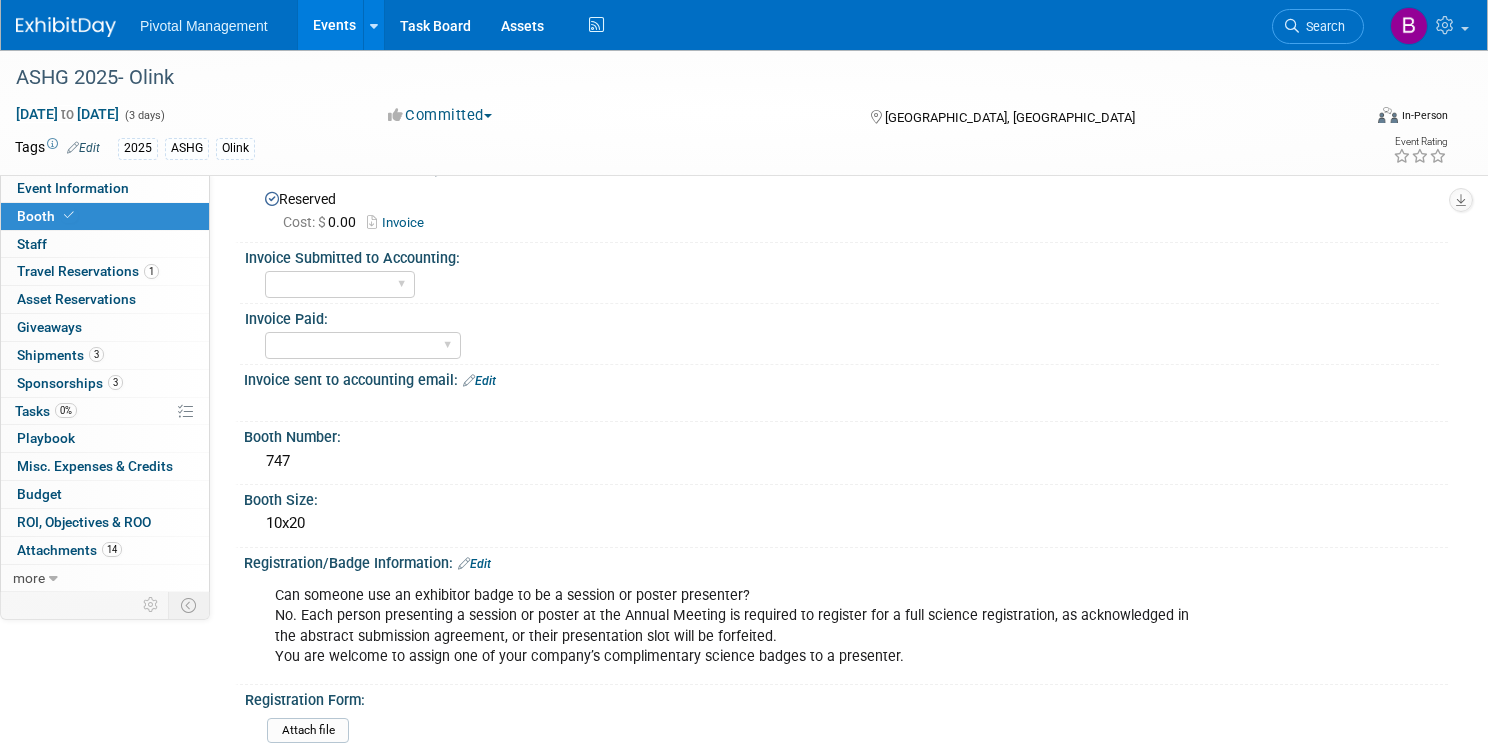 click on "Booth" at bounding box center [105, 216] 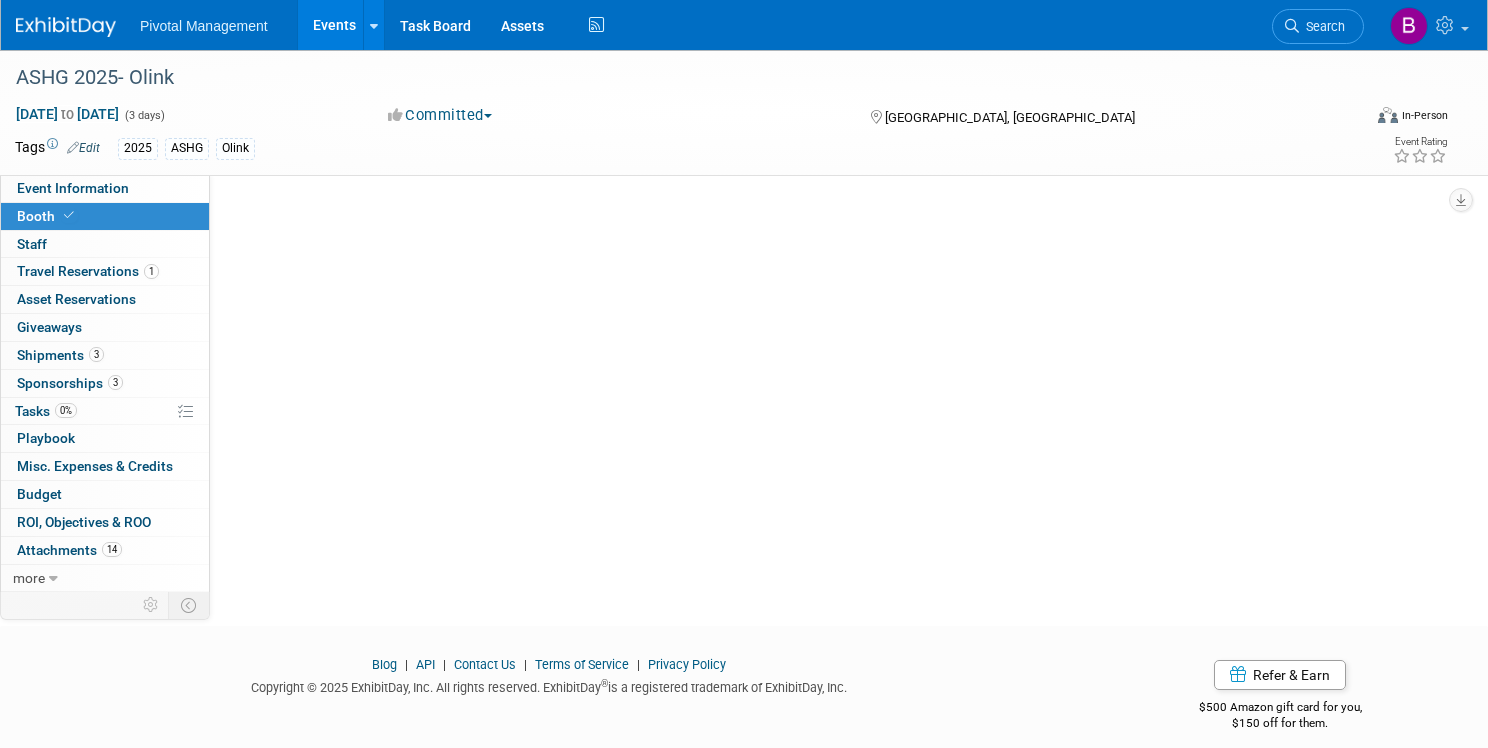 scroll, scrollTop: 0, scrollLeft: 0, axis: both 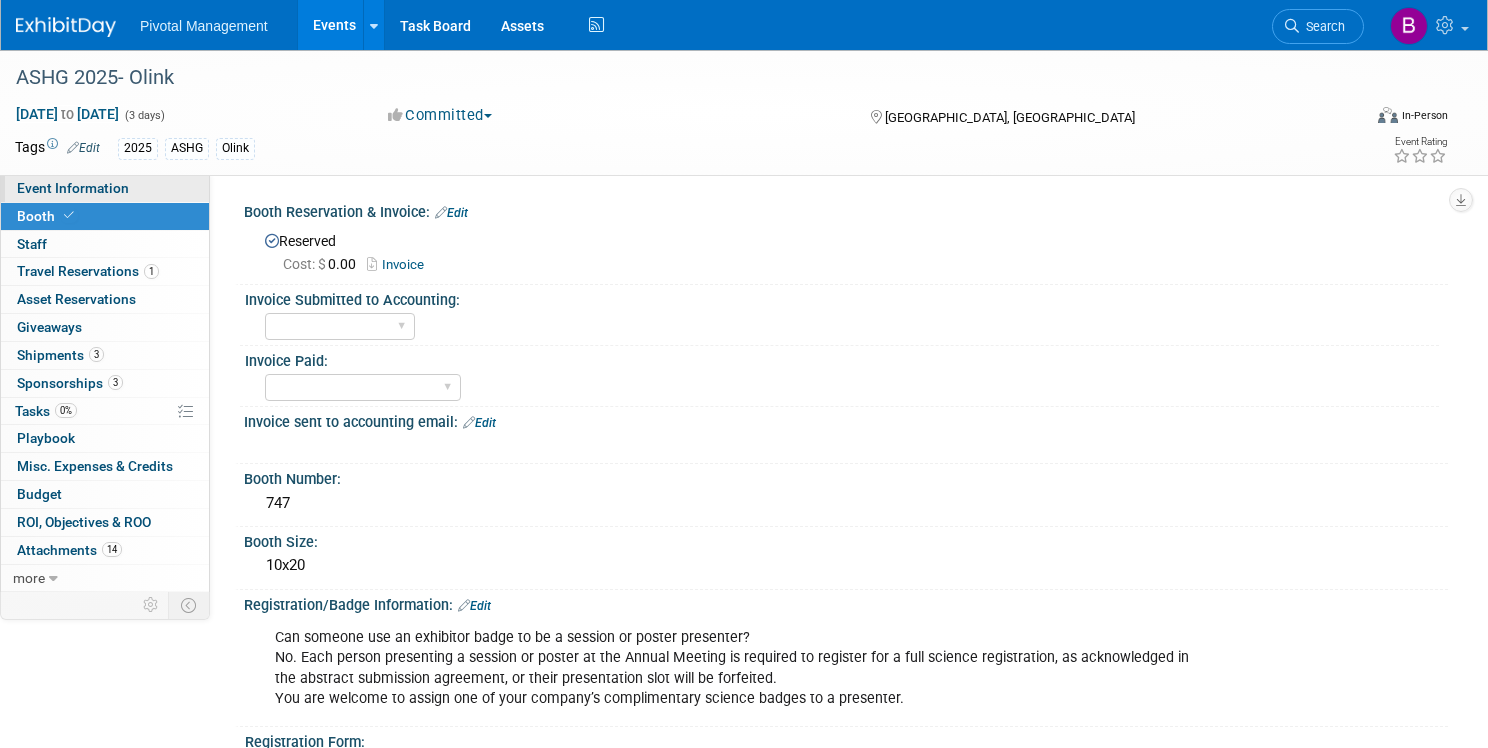 click on "Event Information" at bounding box center [73, 188] 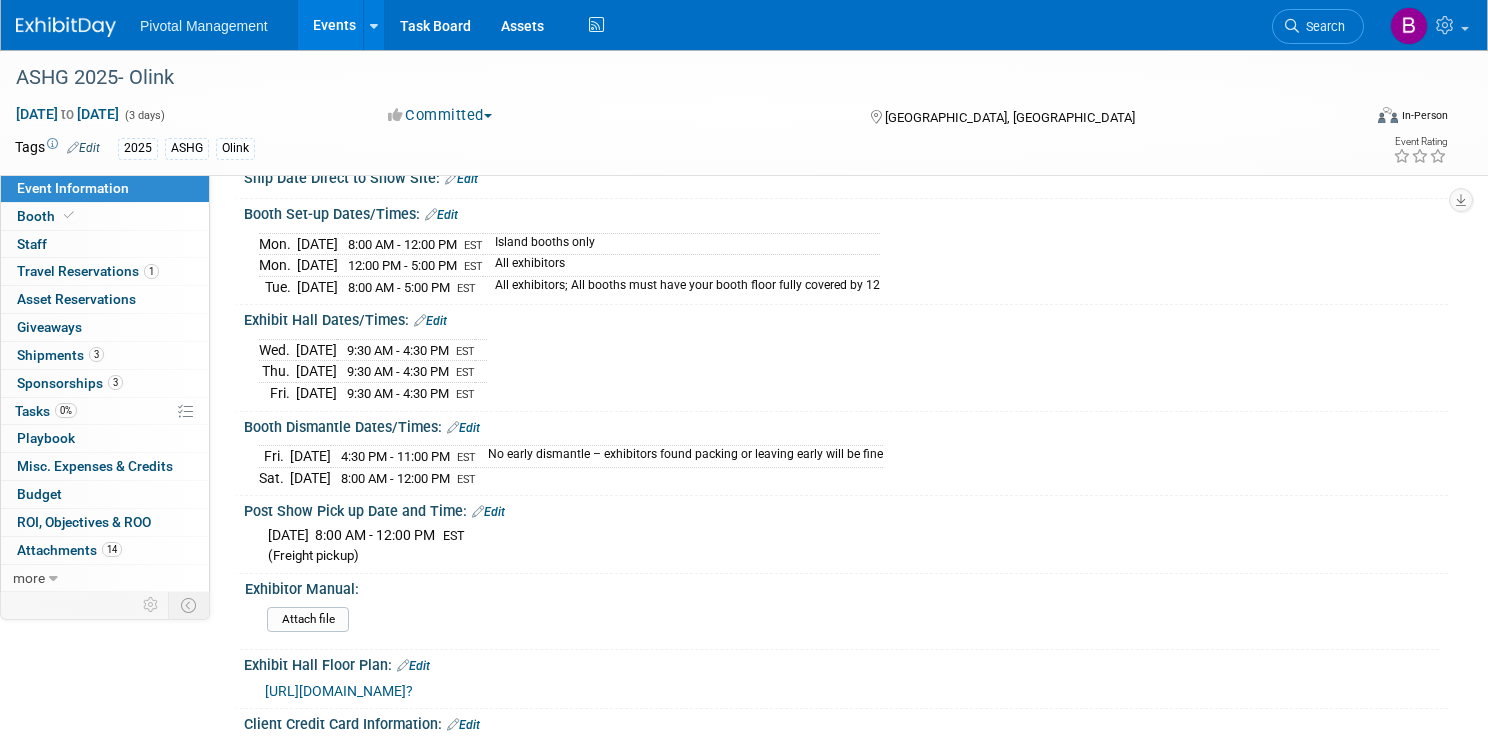 scroll, scrollTop: 2495, scrollLeft: 0, axis: vertical 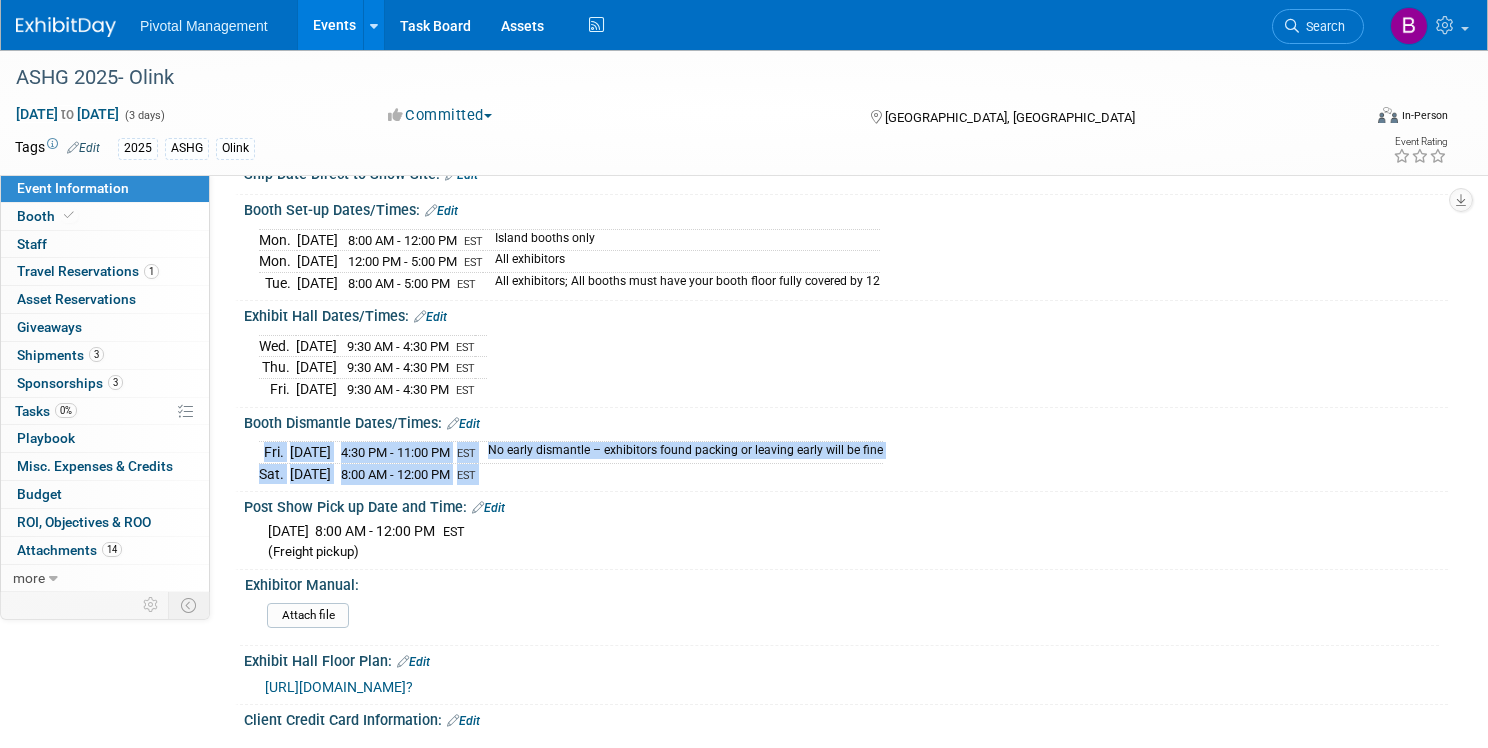 drag, startPoint x: 323, startPoint y: 486, endPoint x: 592, endPoint y: 489, distance: 269.01672 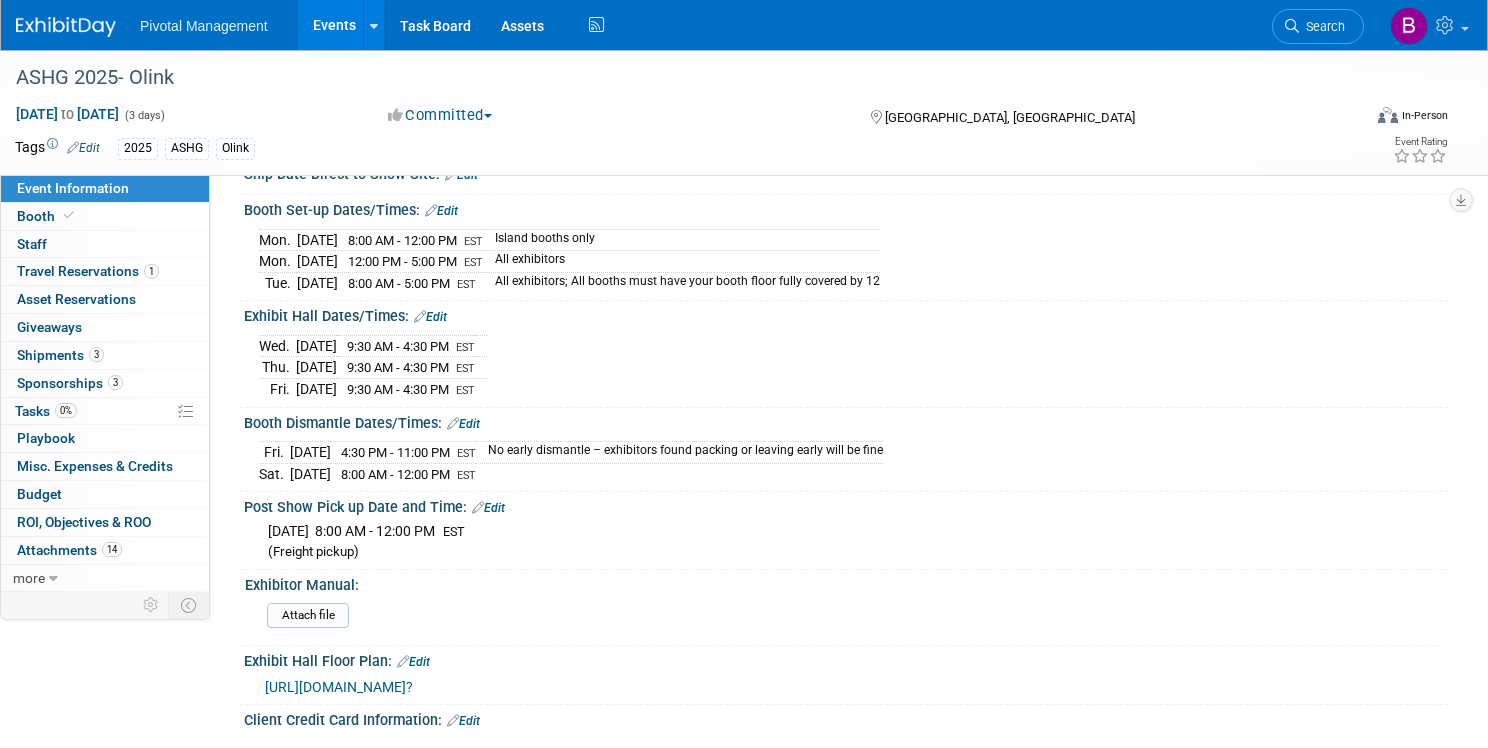 click on "Event Information
Event Info
Booth
Booth
0
Staff 0
Staff
1
Travel Reservations 1
Travel Reservations
0
Asset Reservations 0
Asset Reservations
0
Giveaways 0
Giveaways
3
Shipments 3
Shipments
3
Sponsorships 3
Sponsorships
0%
Tasks 0%
Tasks
0
Playbook 0
Playbook
0
Misc. Expenses & Credits 0
Misc. Expenses & Credits
Budget
Budget
0
ROI, Objectives & ROO 0
ROI, Objectives & ROO
14
Attachments 14
Attachments
more
more...
Event Binder (.pdf export)
Event Binder (.pdf export)
Copy/Duplicate Event
Copy/Duplicate Event
Event Settings
Event Settings
Logs
Logs
Delete Event
Delete Event
Edit" at bounding box center [744, -314] 